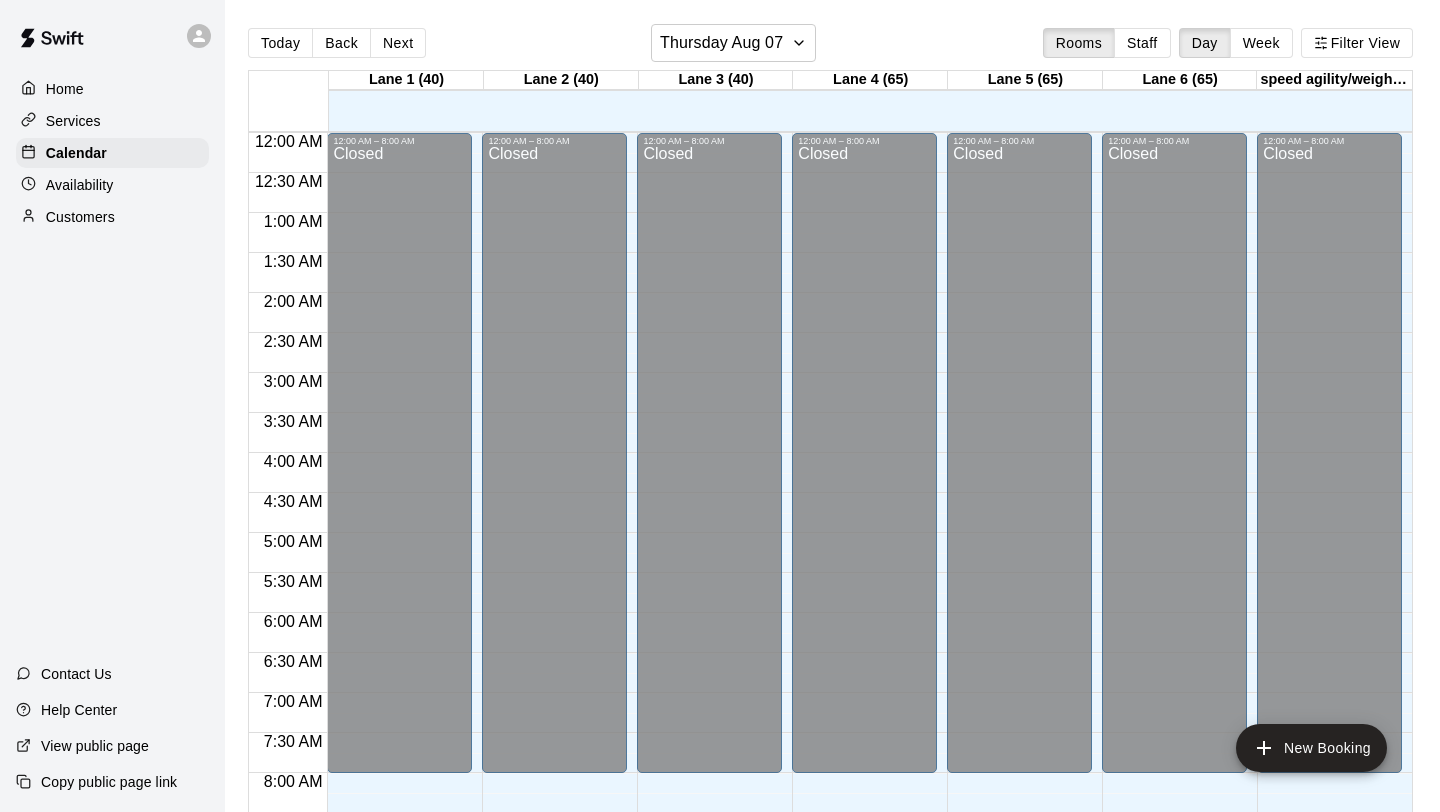 scroll, scrollTop: 0, scrollLeft: 0, axis: both 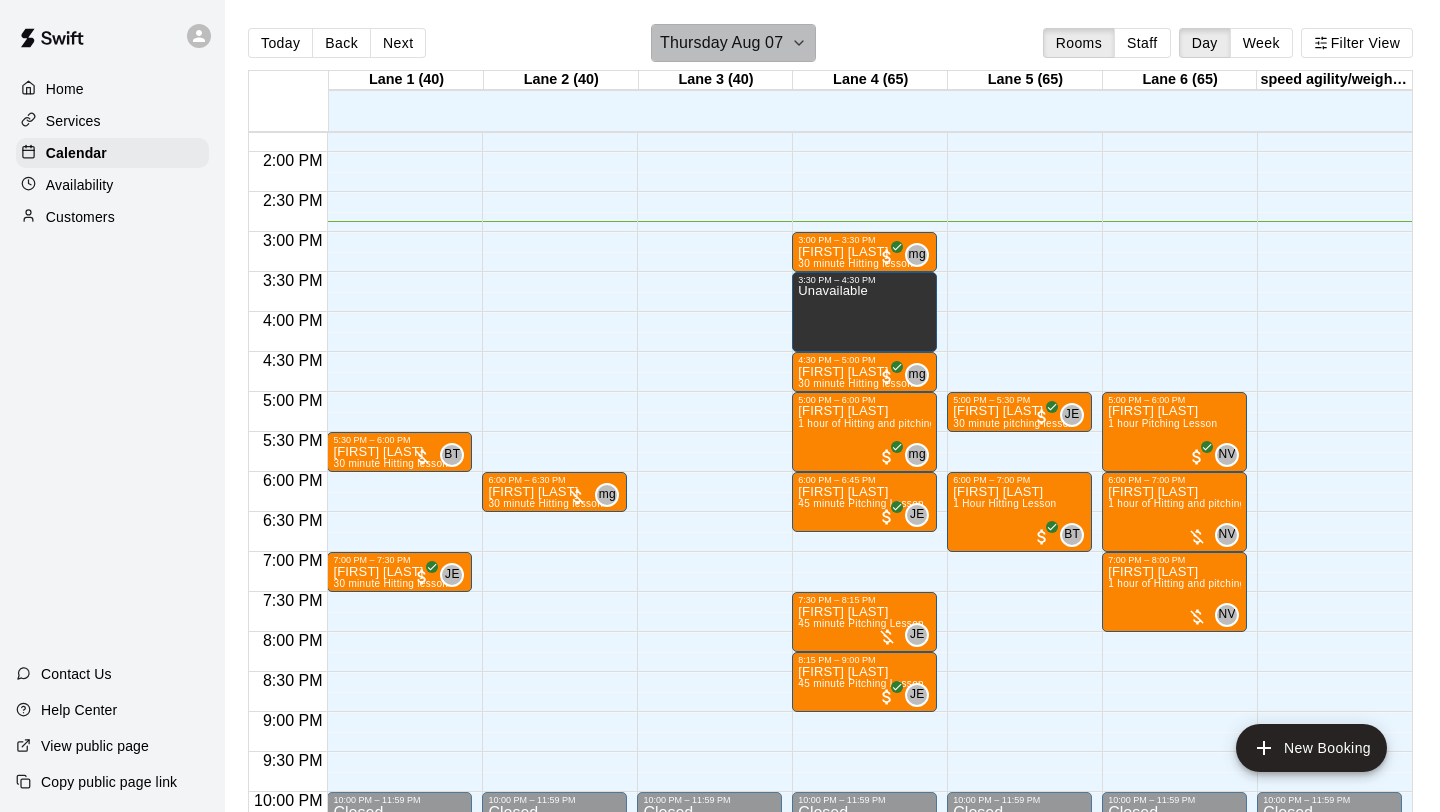 click on "Thursday Aug 07" at bounding box center [733, 43] 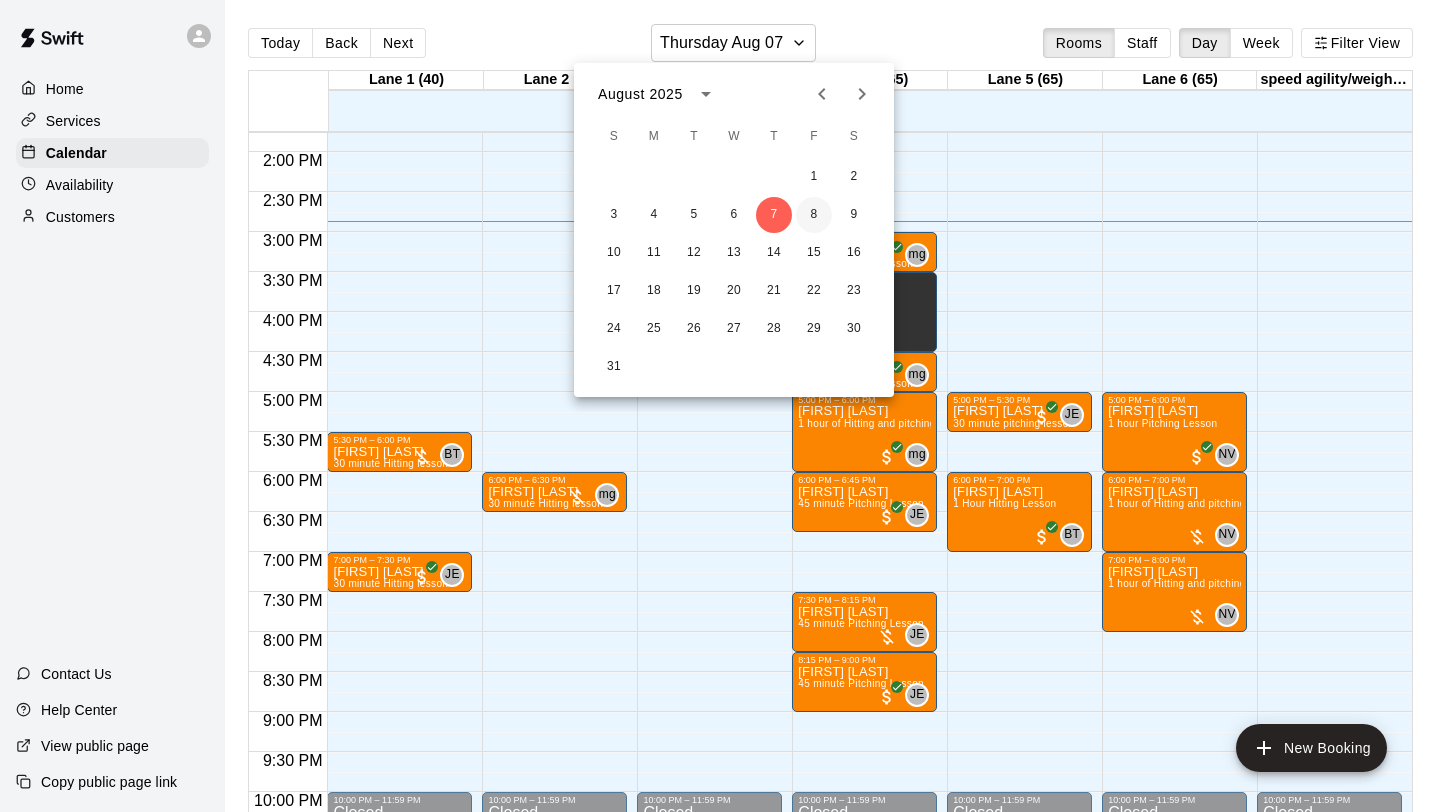 click on "8" at bounding box center [814, 215] 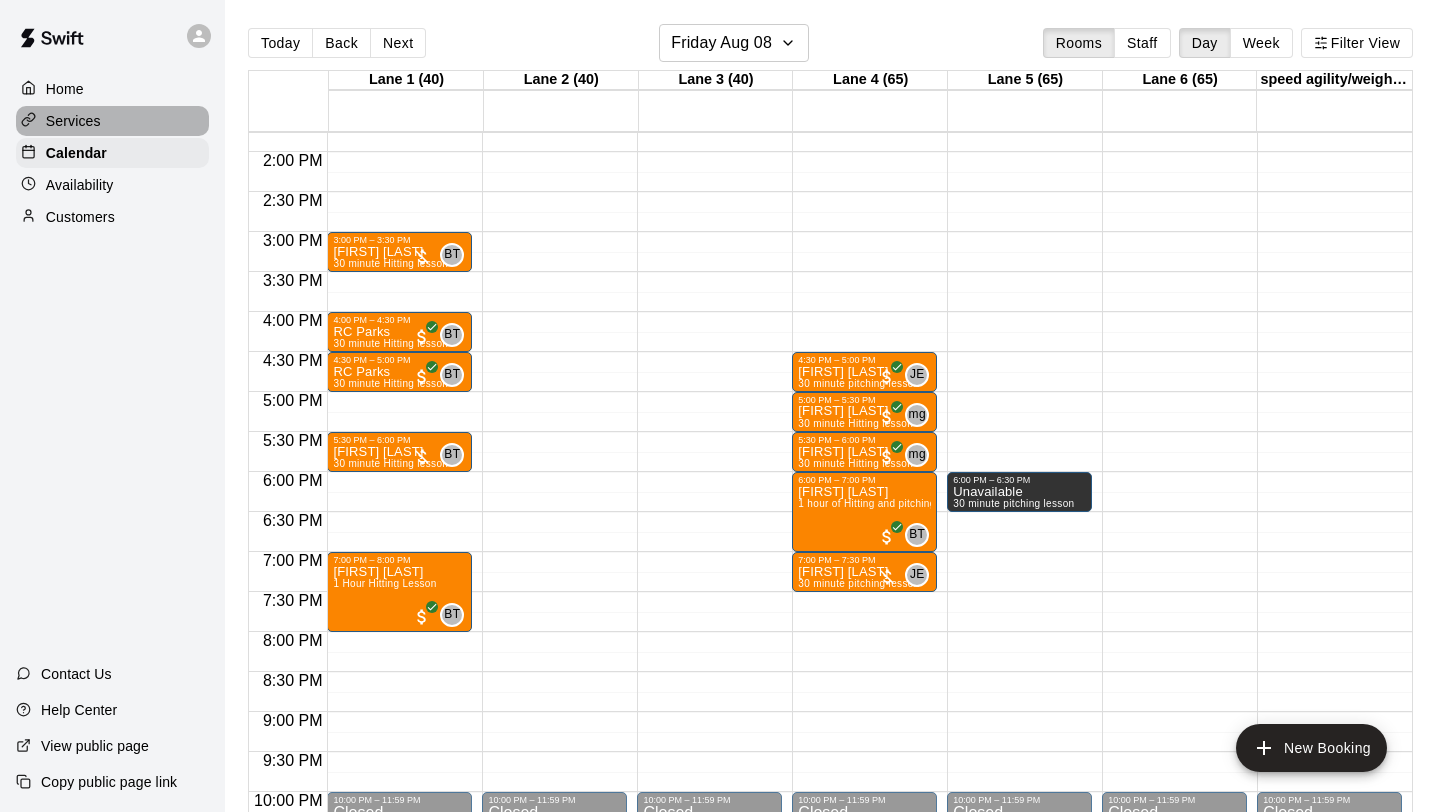 click on "Services" at bounding box center [73, 121] 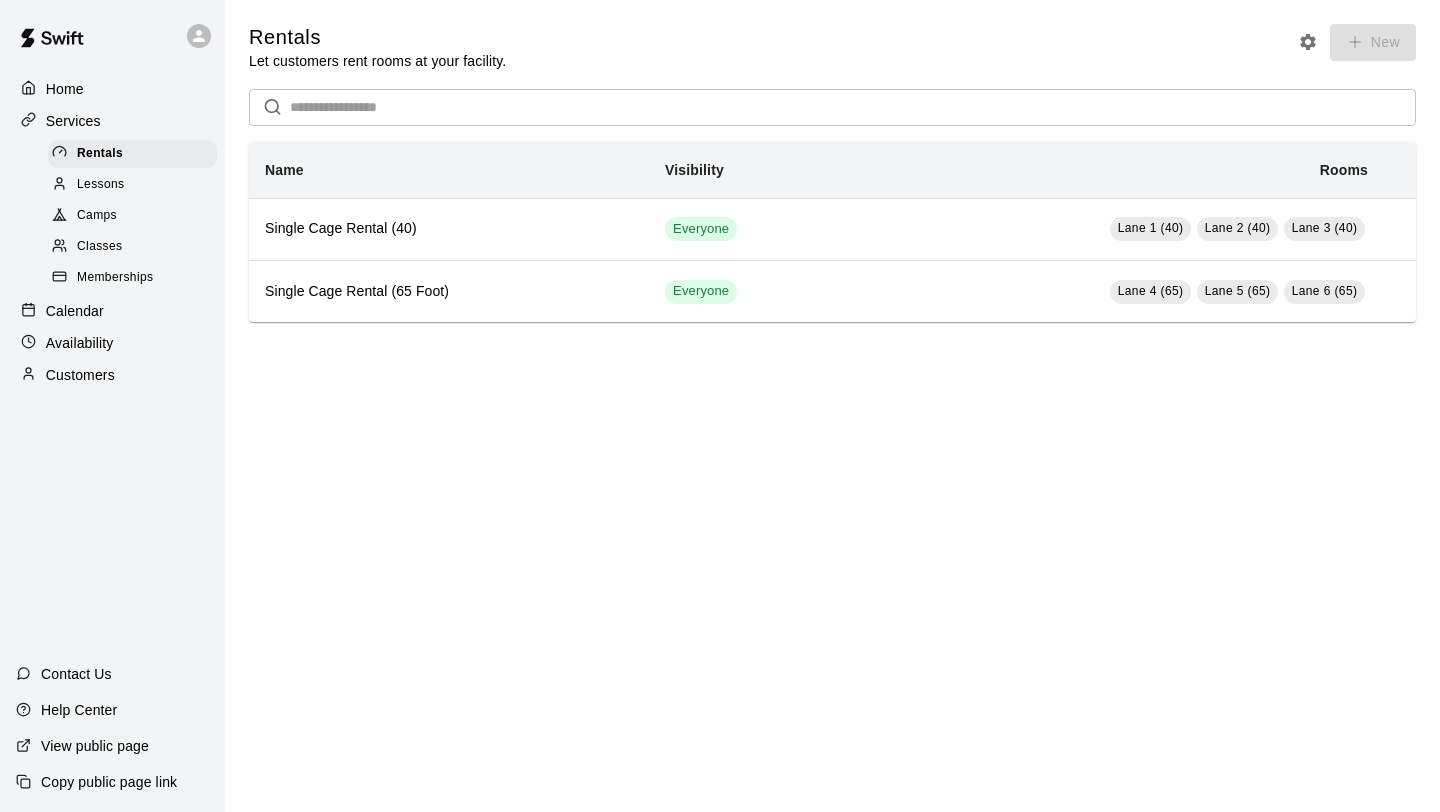 click on "Home" at bounding box center (112, 89) 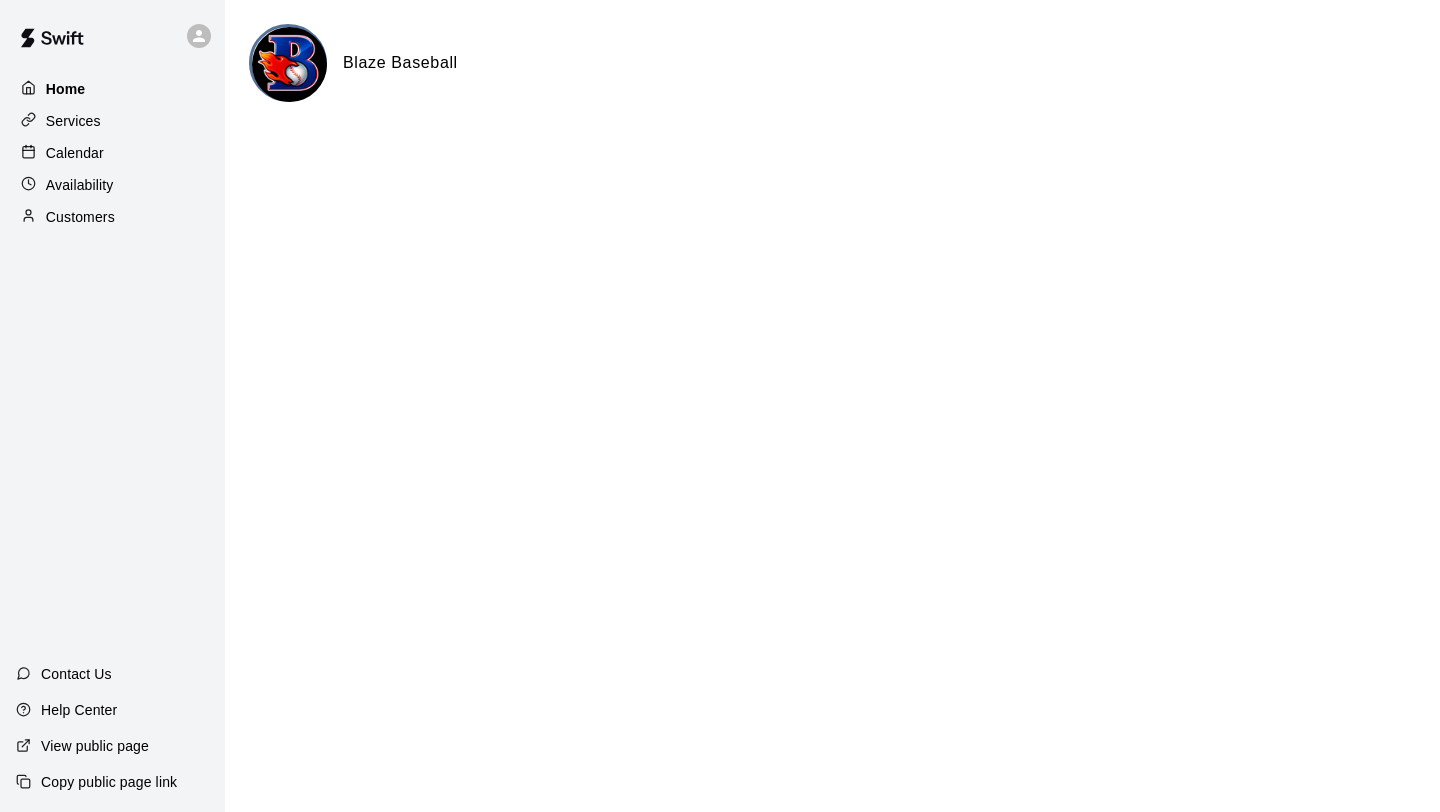 click on "Home" at bounding box center [112, 89] 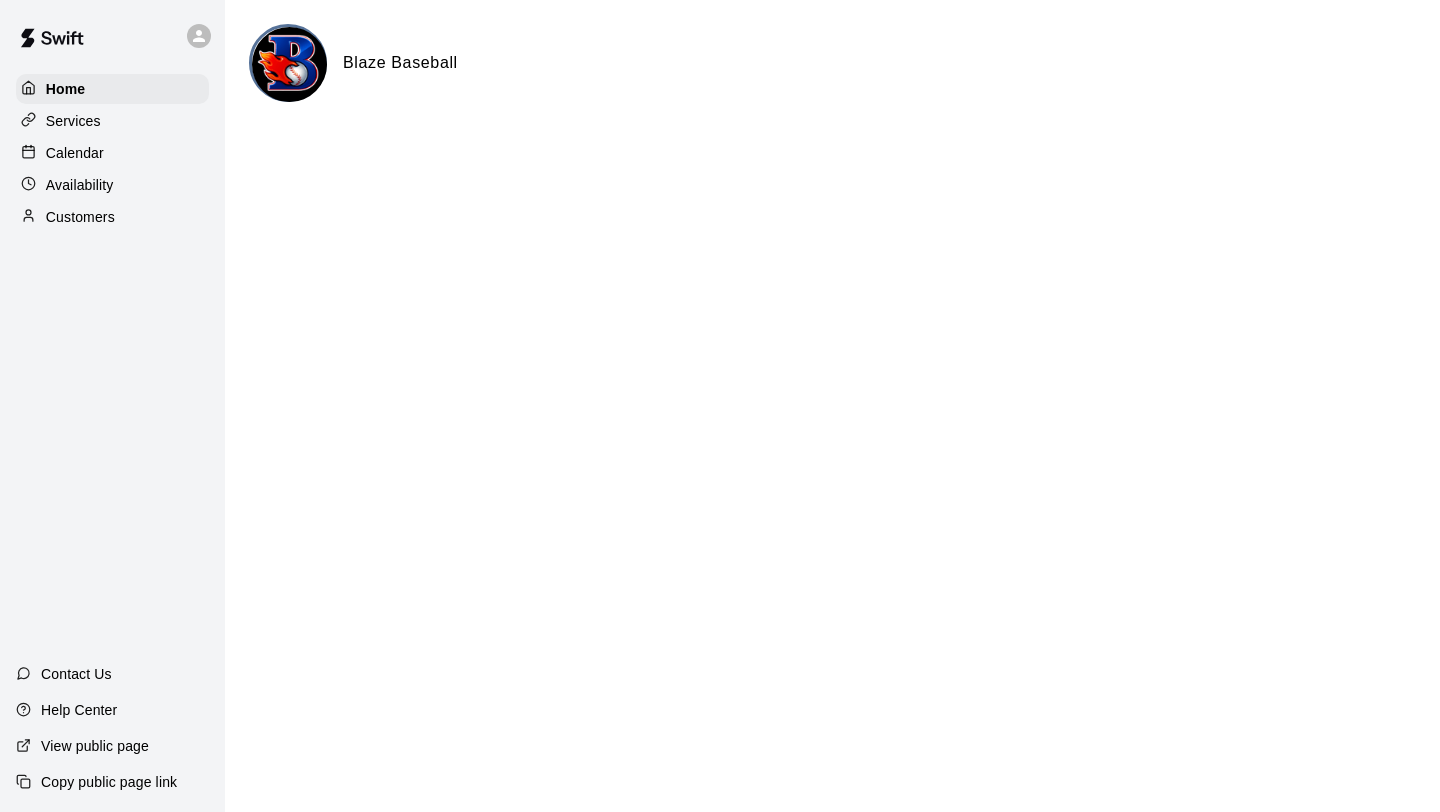 click on "Calendar" at bounding box center (75, 153) 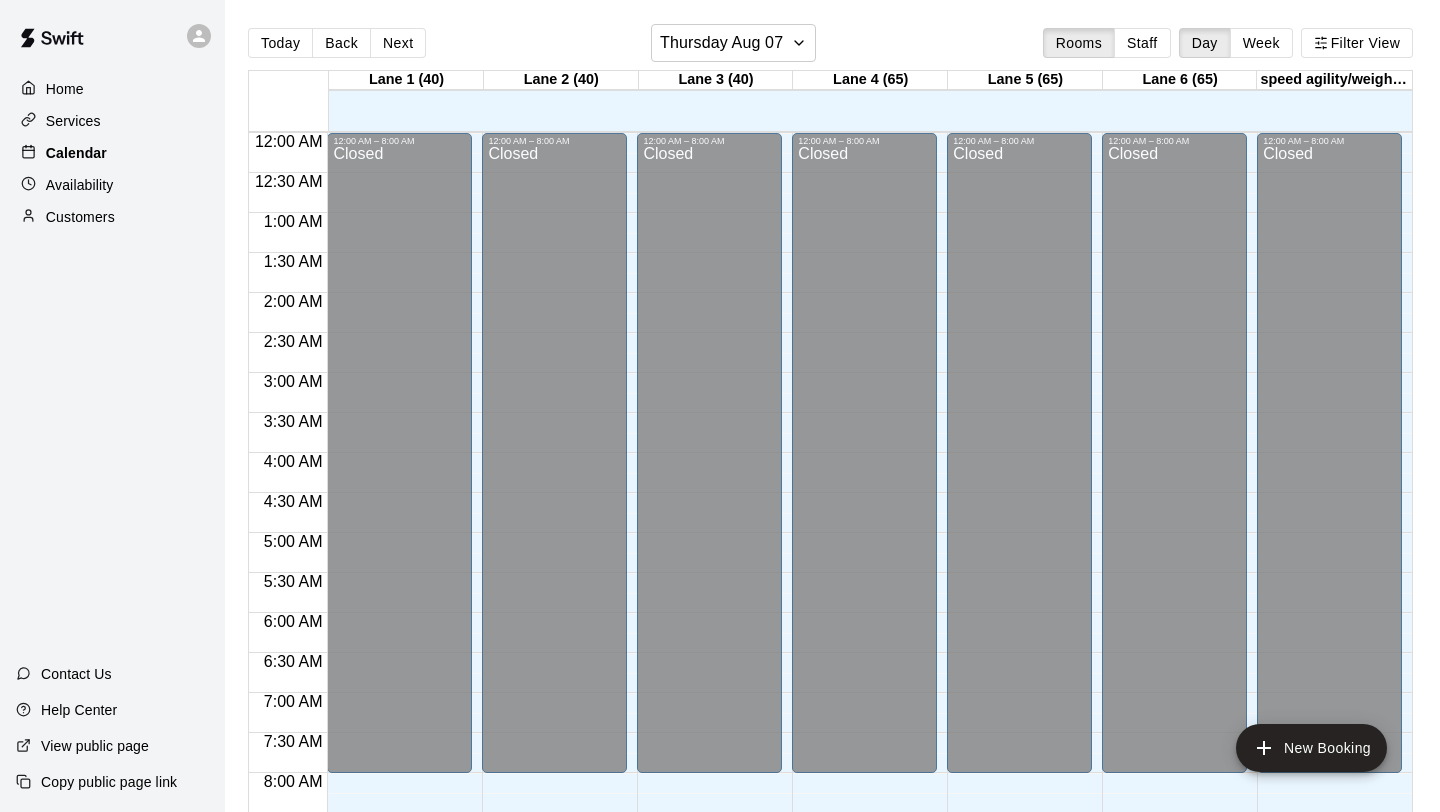 scroll, scrollTop: 1159, scrollLeft: 0, axis: vertical 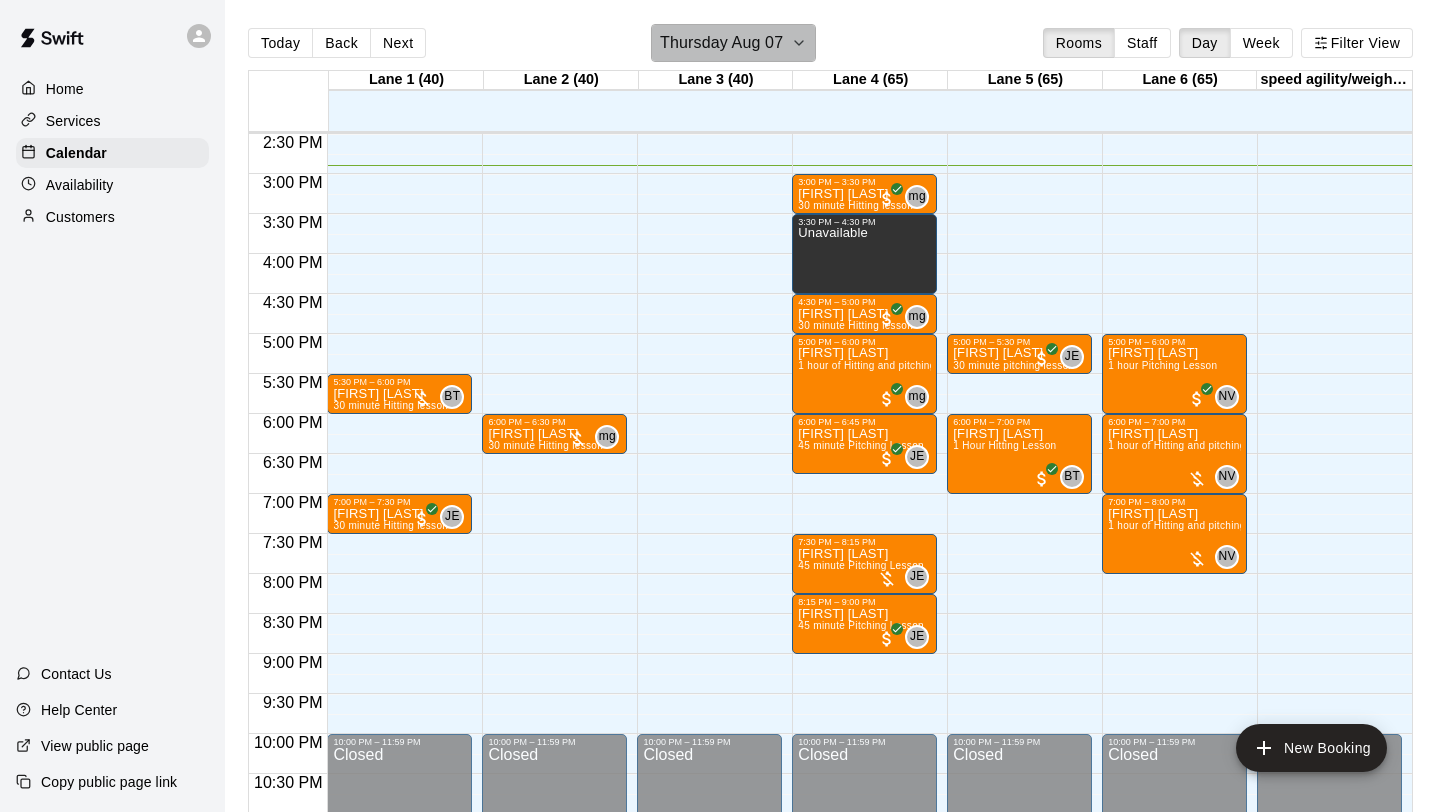 click 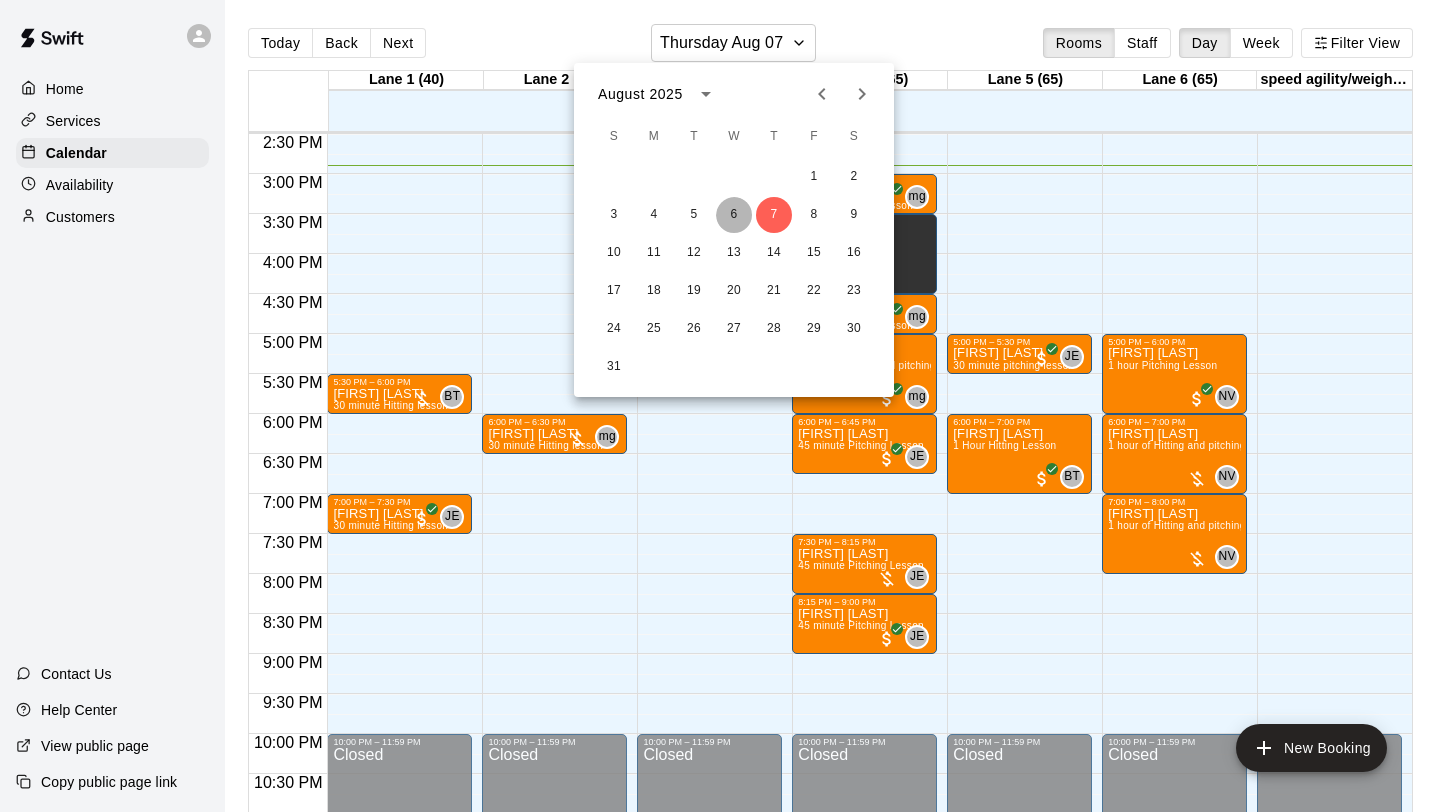 click on "6" at bounding box center (734, 215) 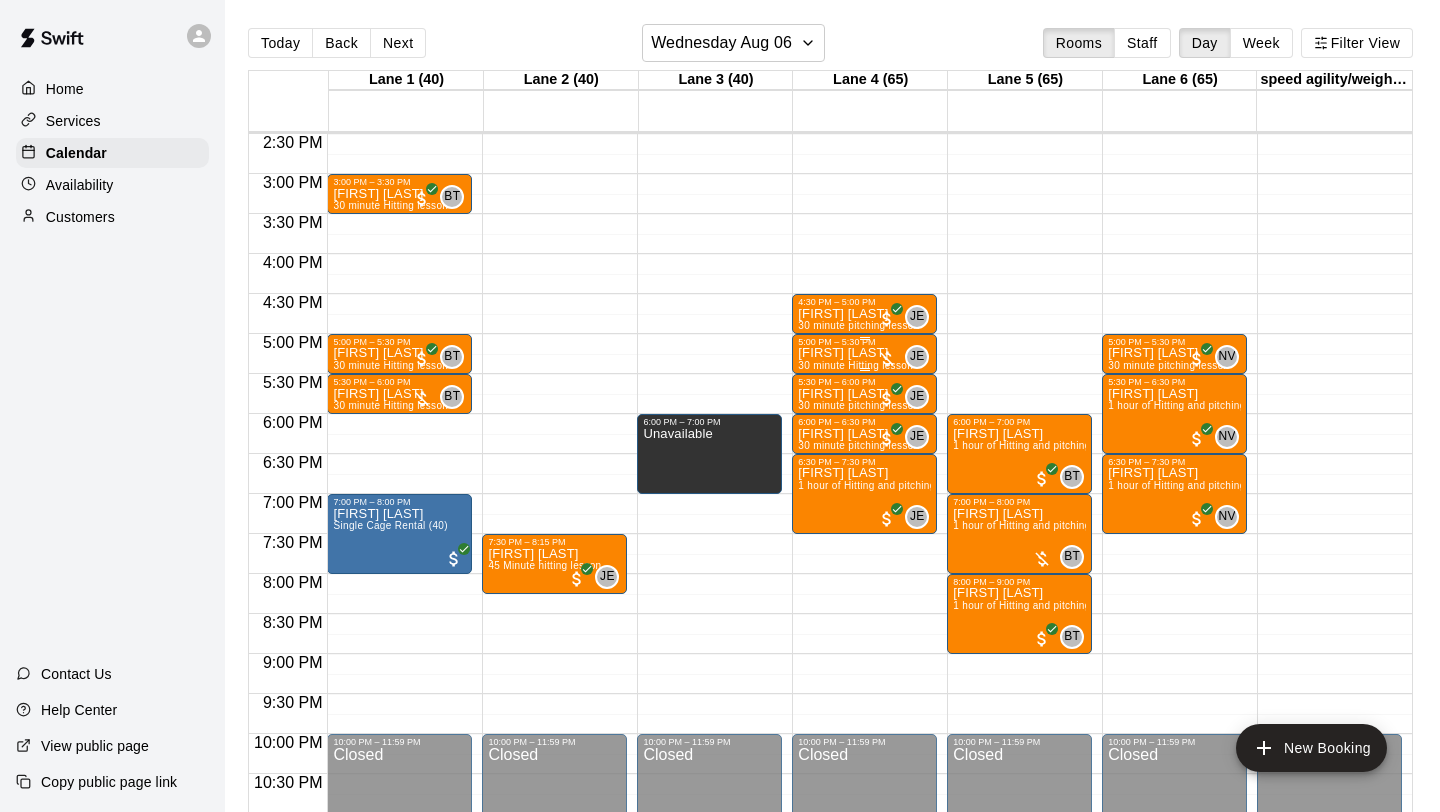 click at bounding box center [887, 359] 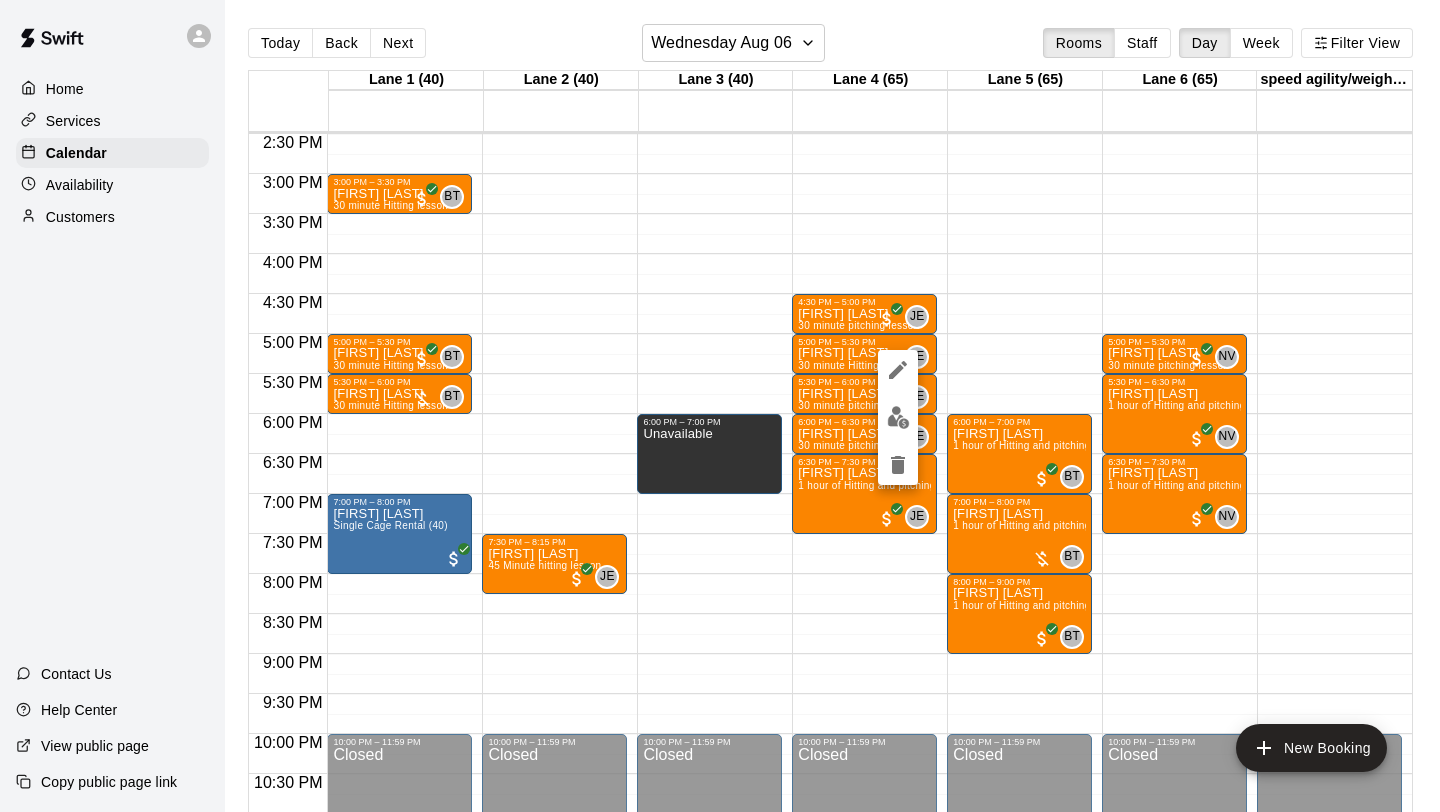 click at bounding box center (720, 406) 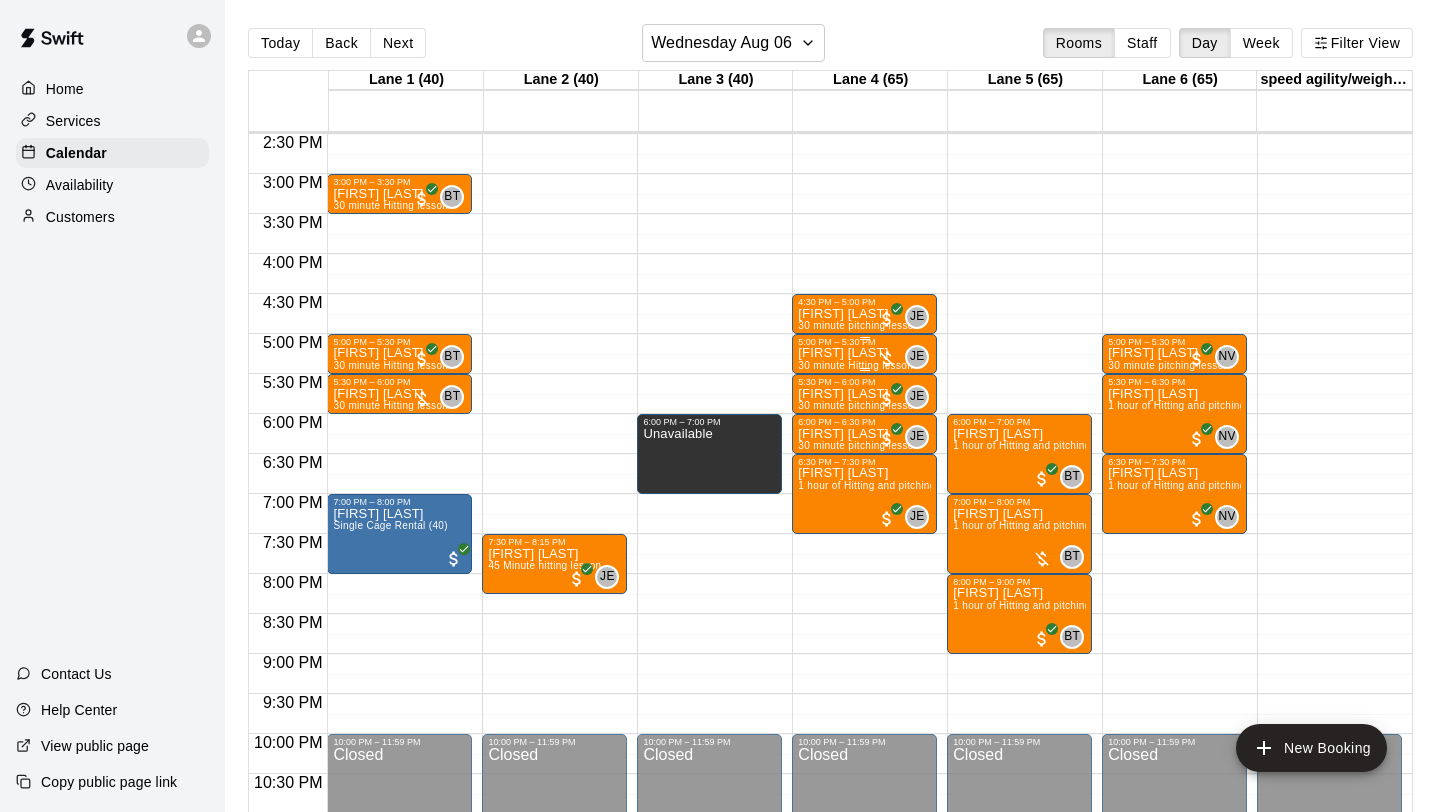 click on "[FIRST]  [LAST]" at bounding box center (855, 353) 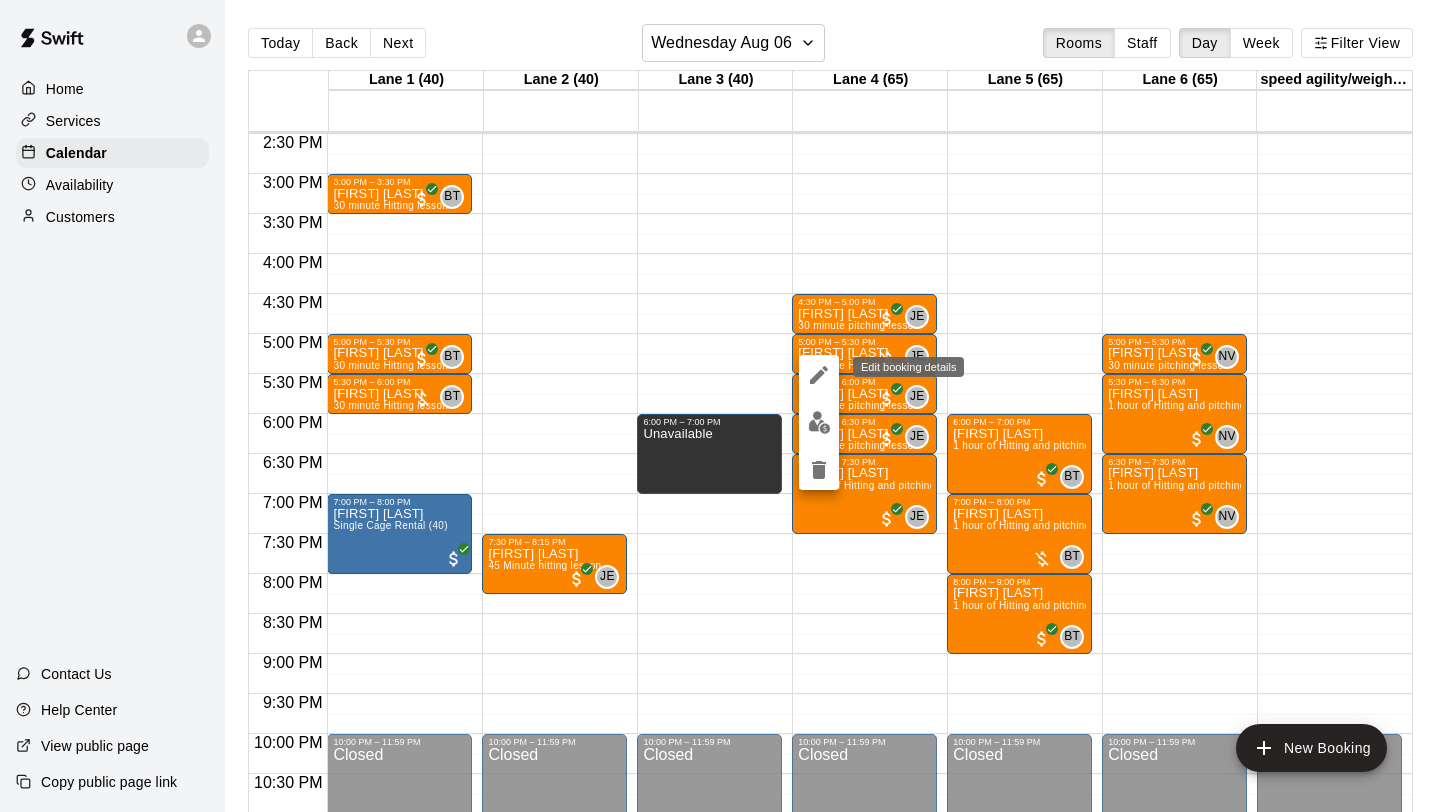 click 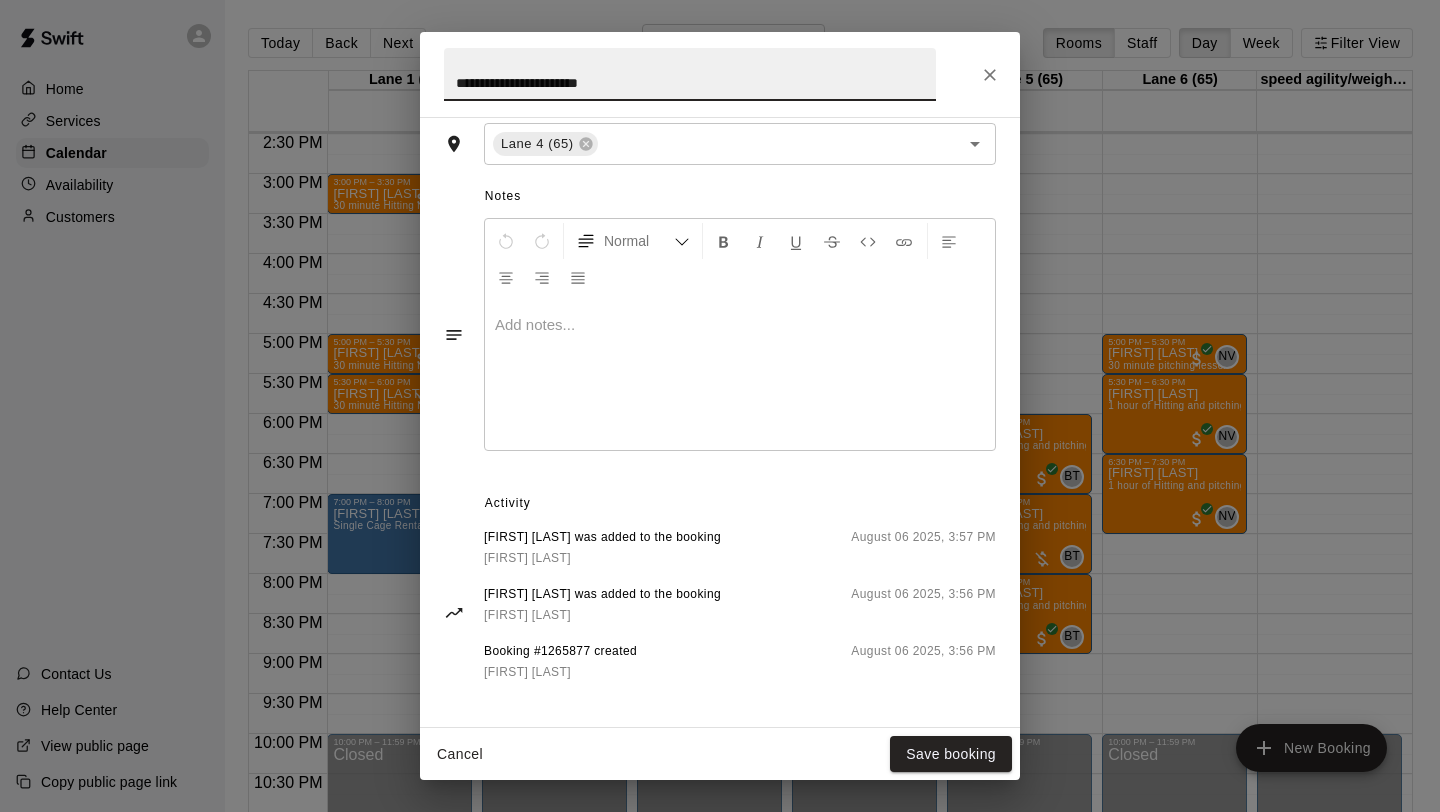 scroll, scrollTop: 515, scrollLeft: 0, axis: vertical 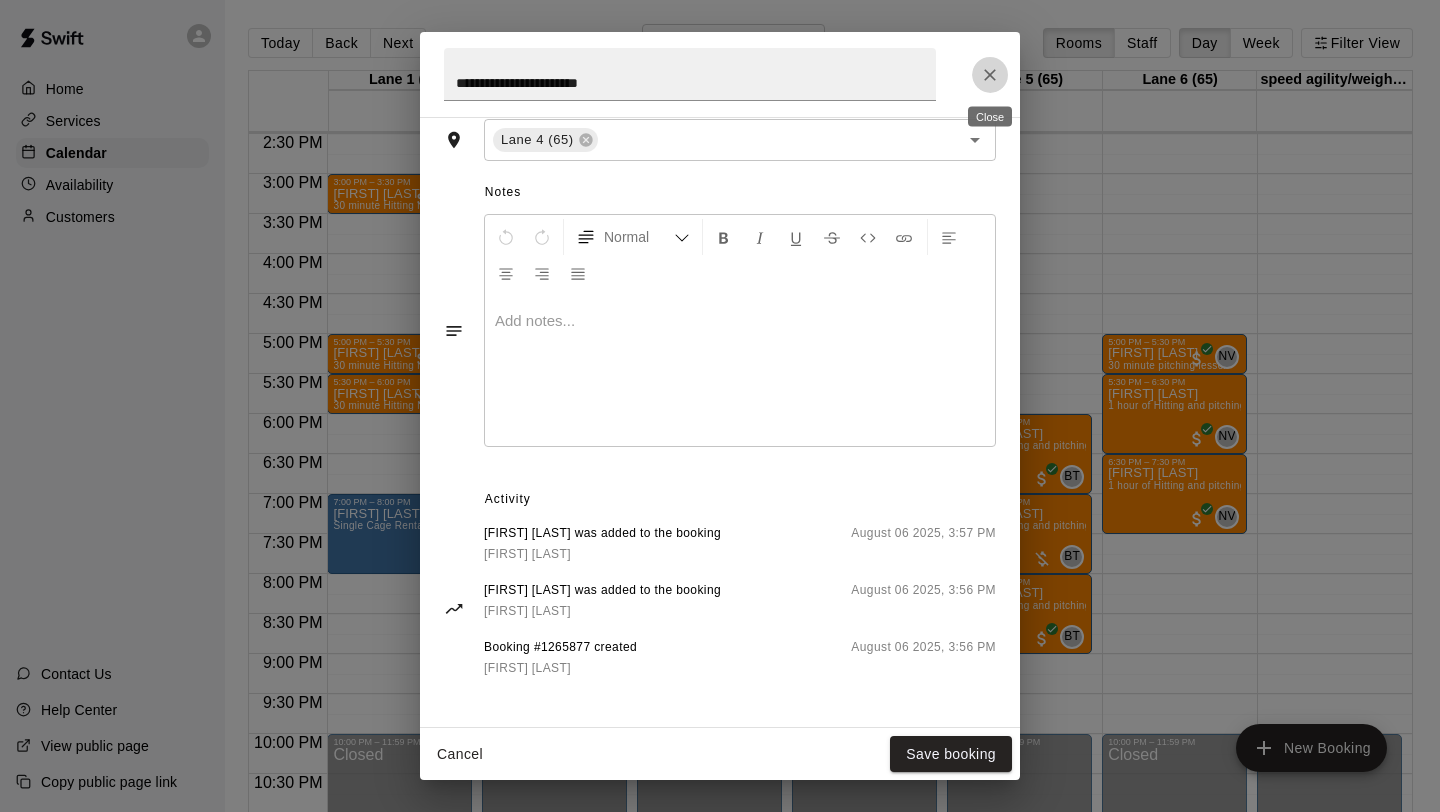 click 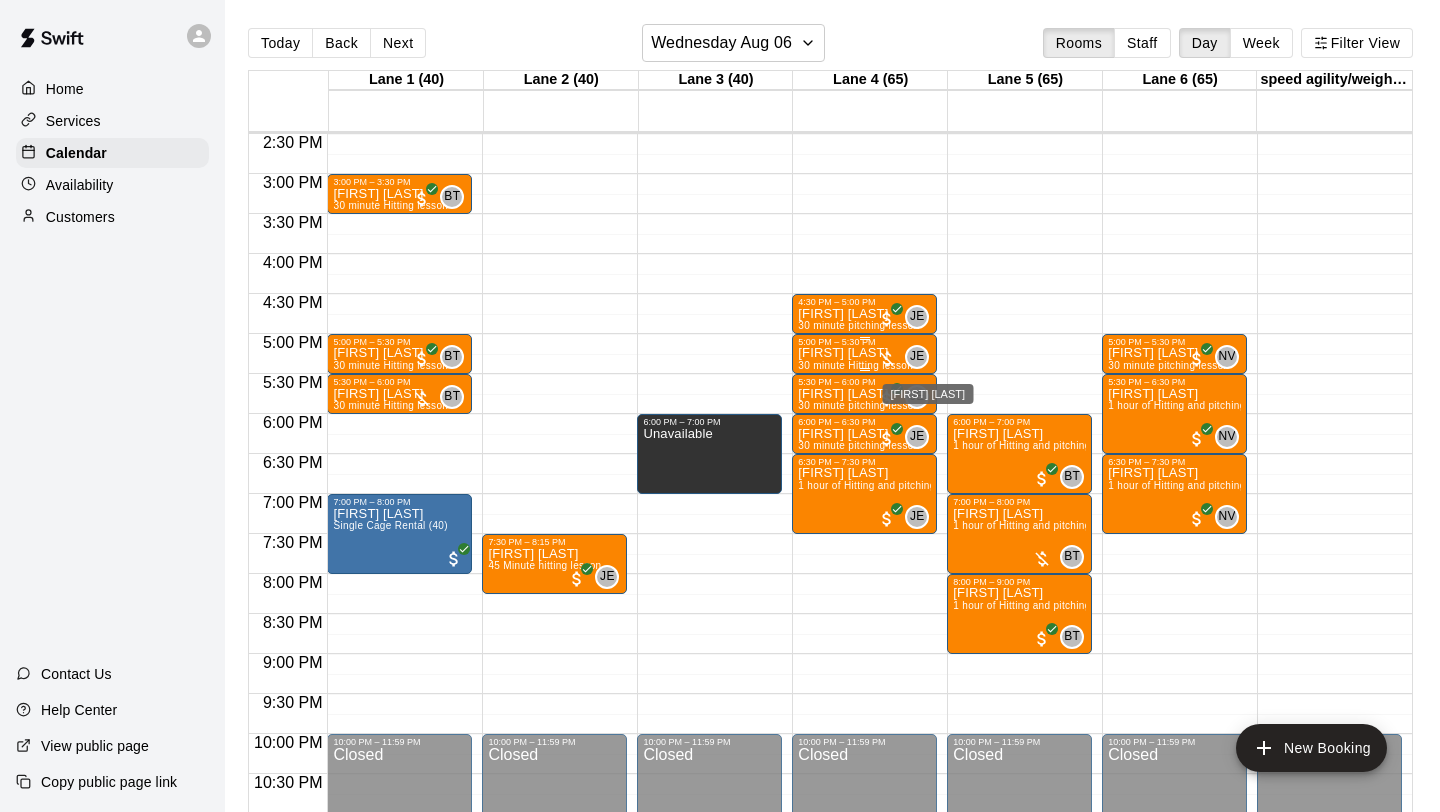 click on "JE" at bounding box center (917, 357) 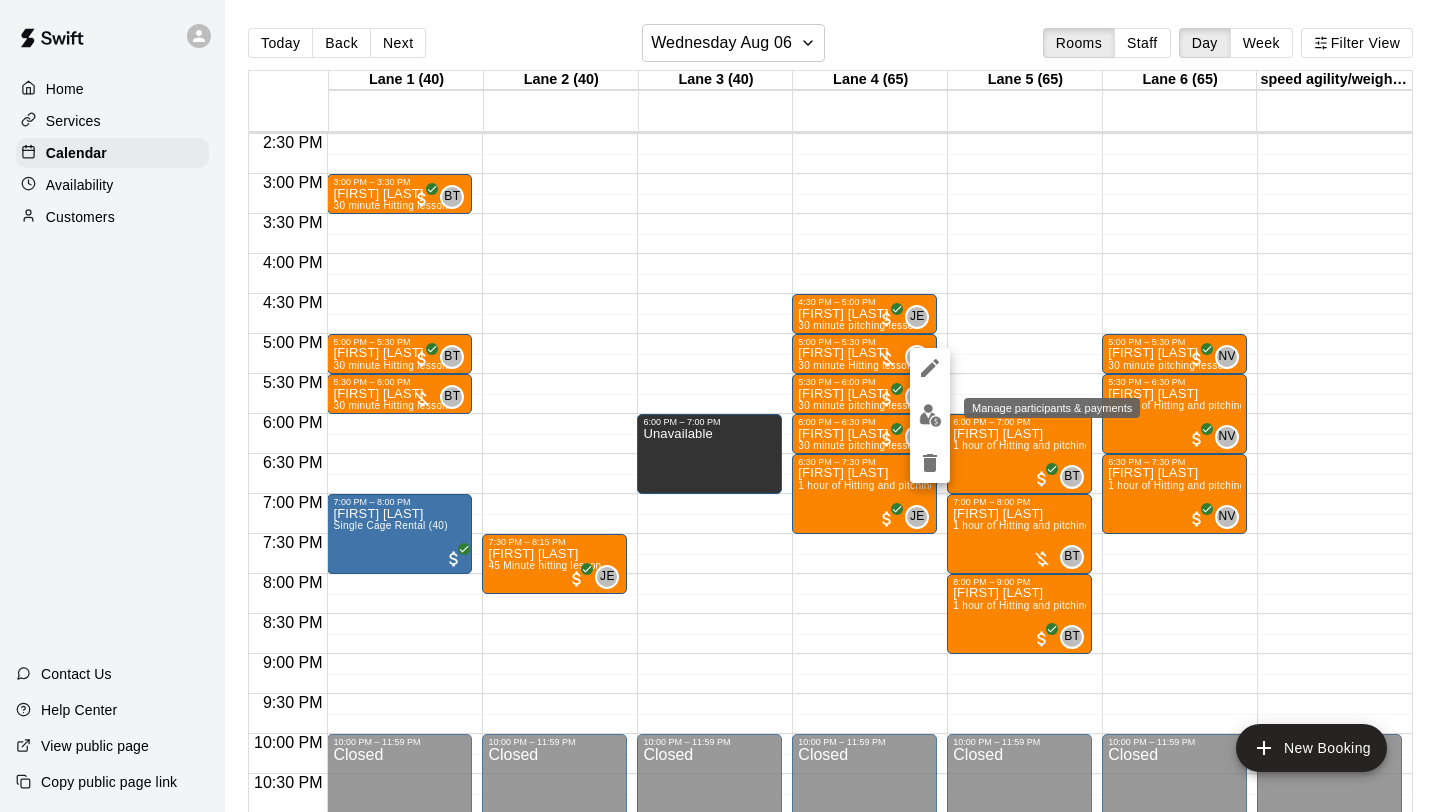 click at bounding box center [930, 415] 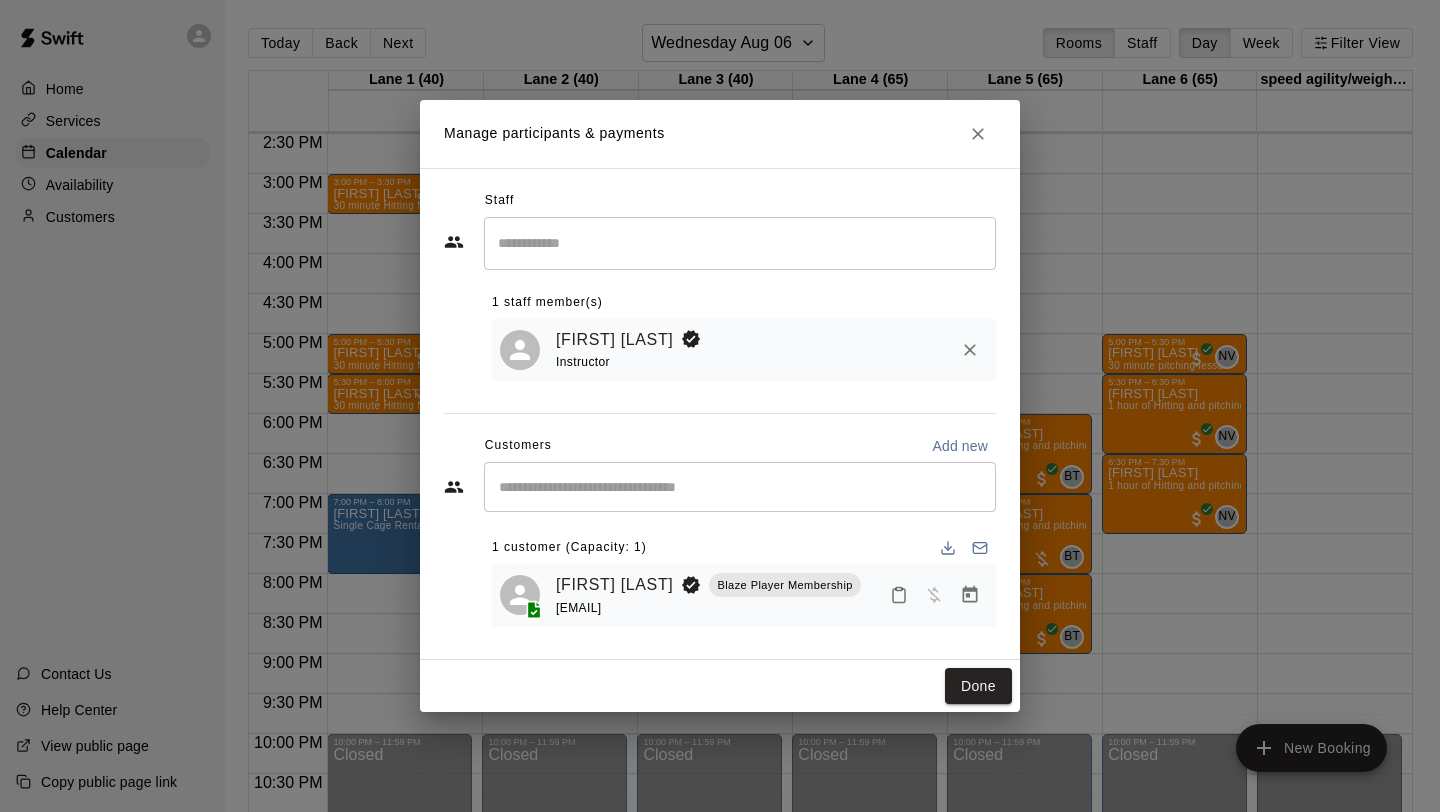 click 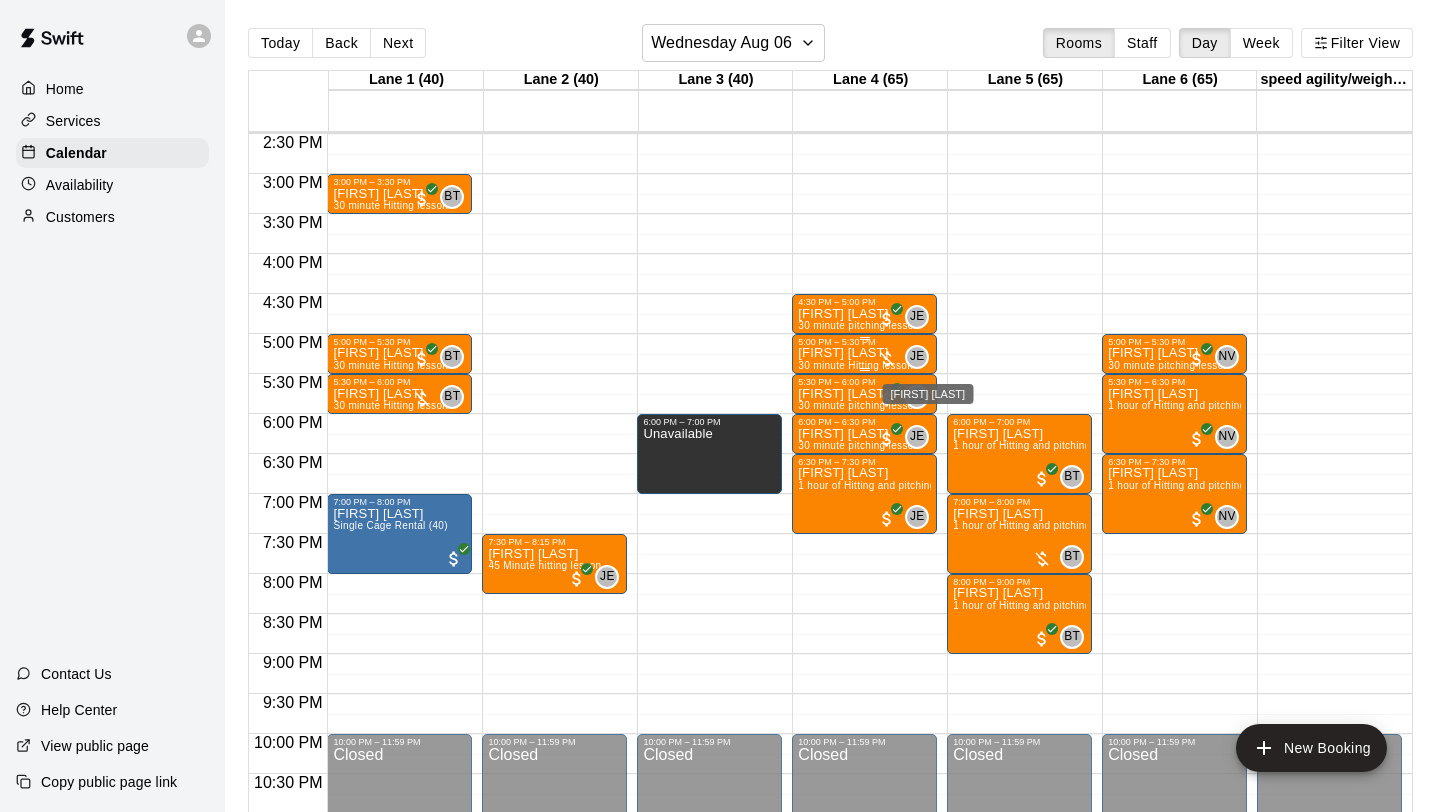 click on "JE" at bounding box center [917, 357] 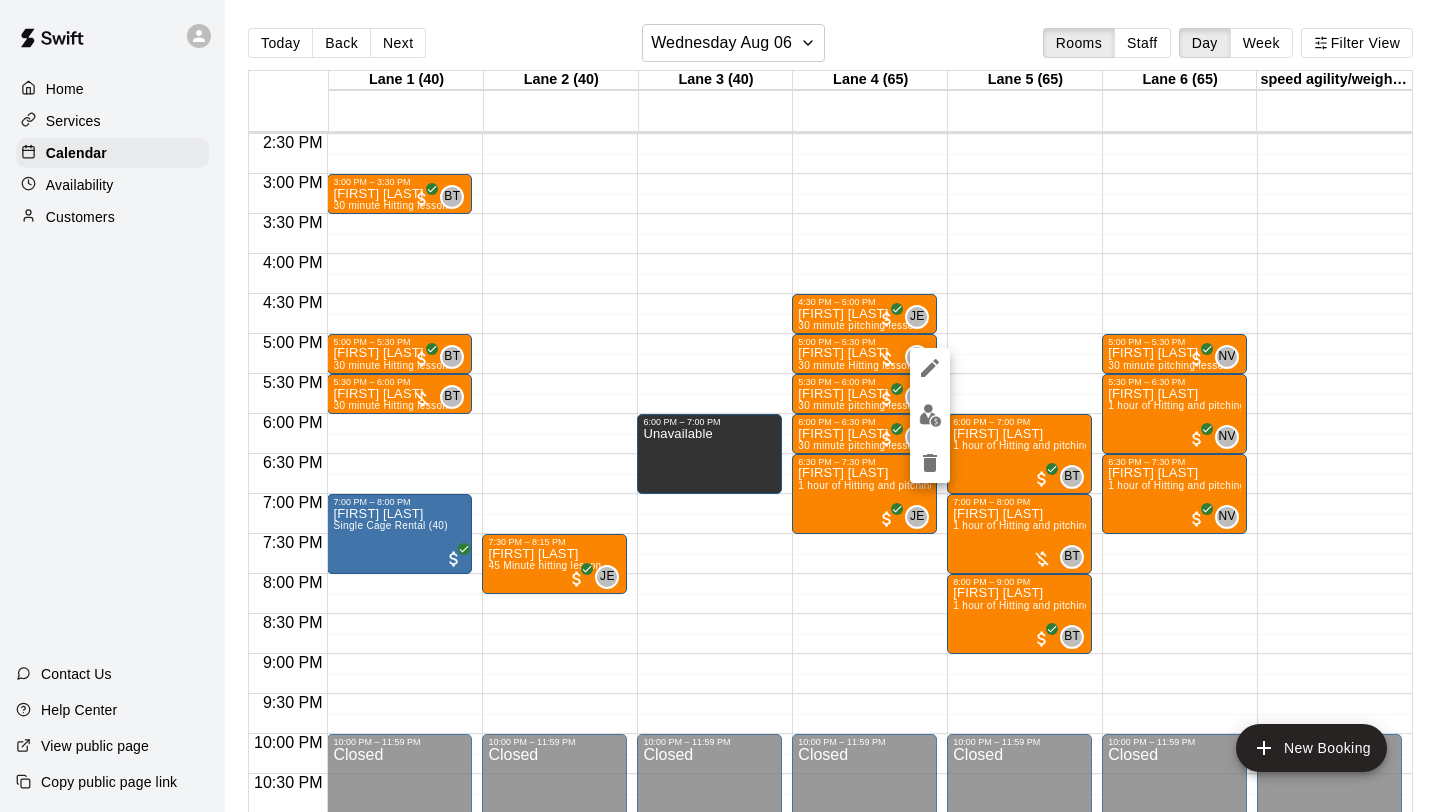 click at bounding box center (720, 406) 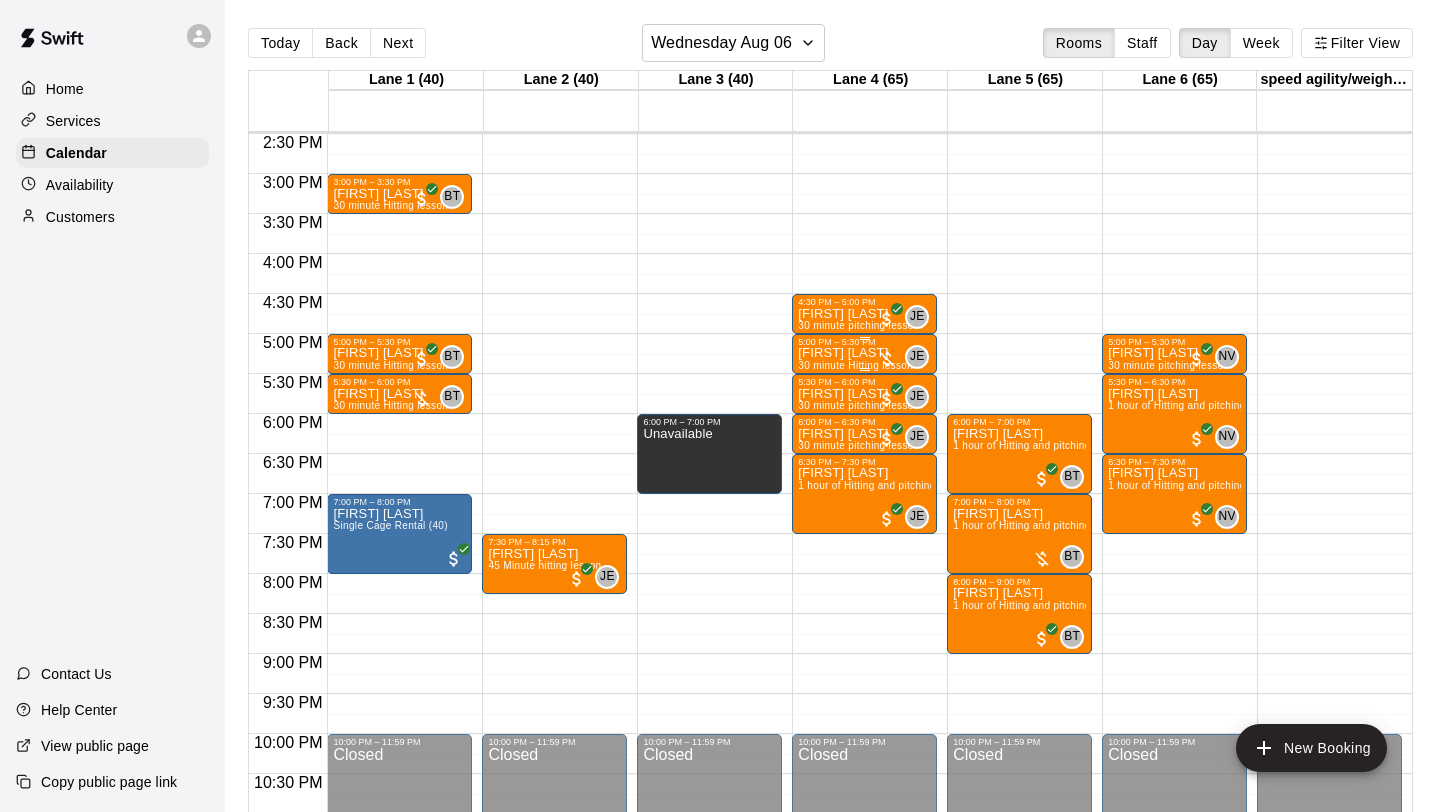 click on "JE" at bounding box center (917, 357) 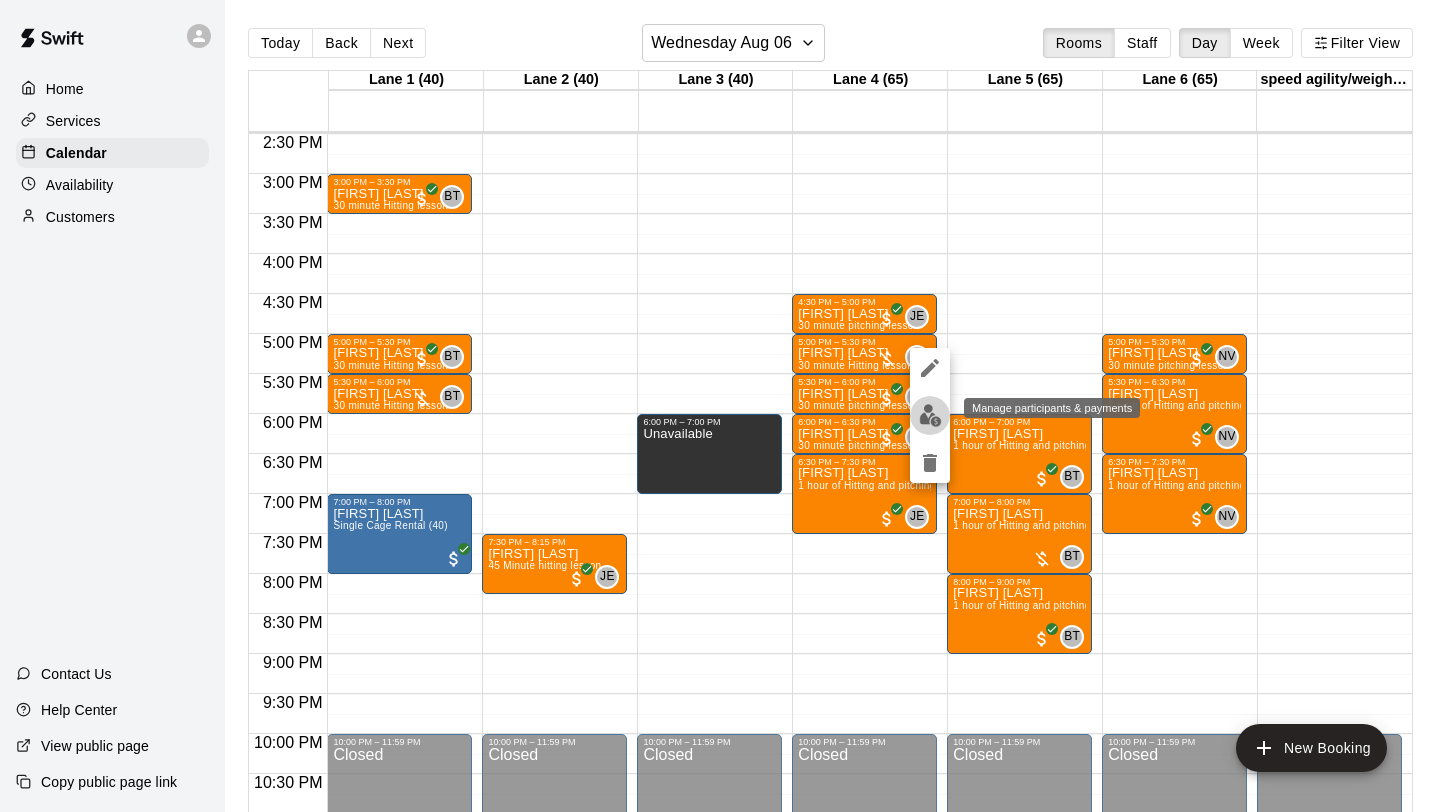 click at bounding box center (930, 415) 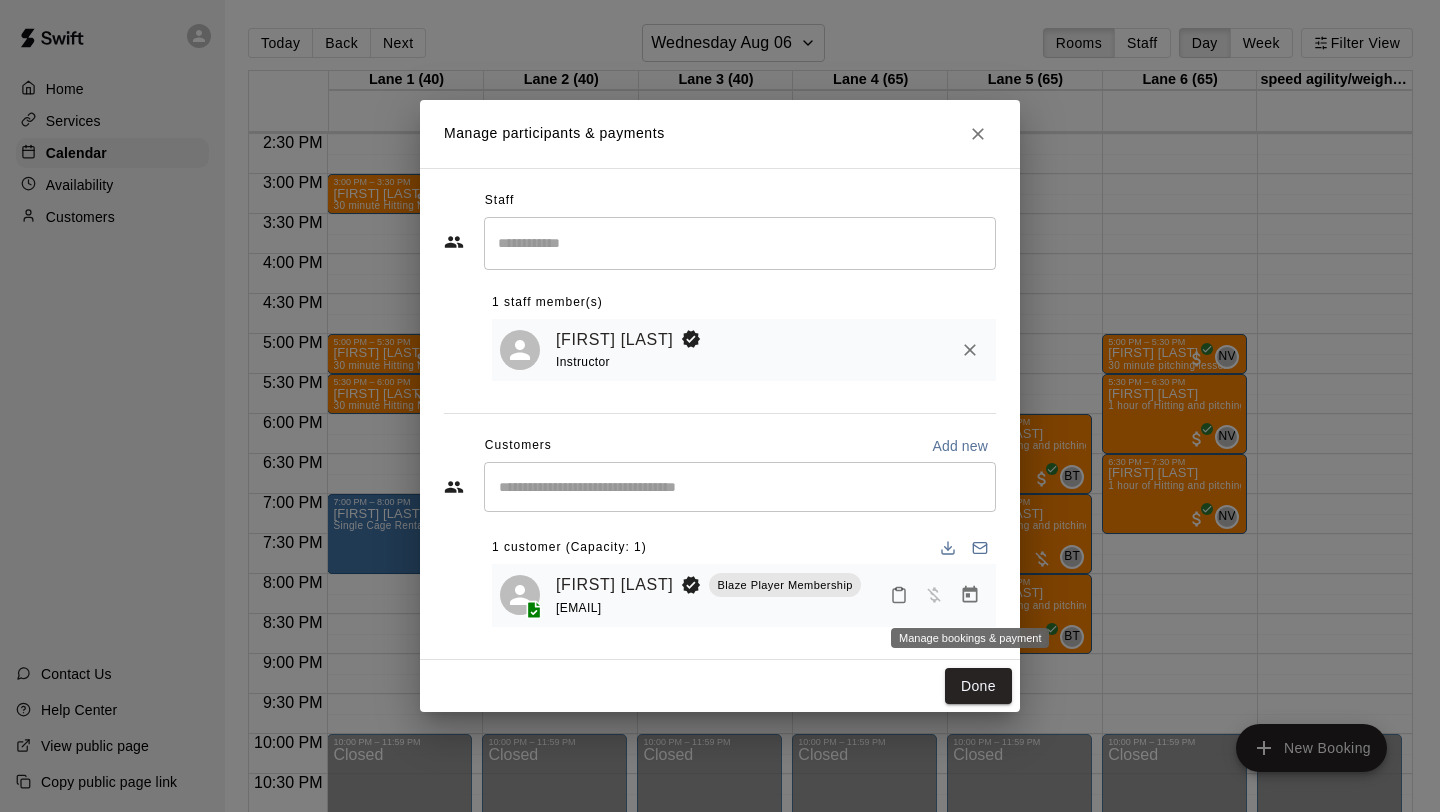click 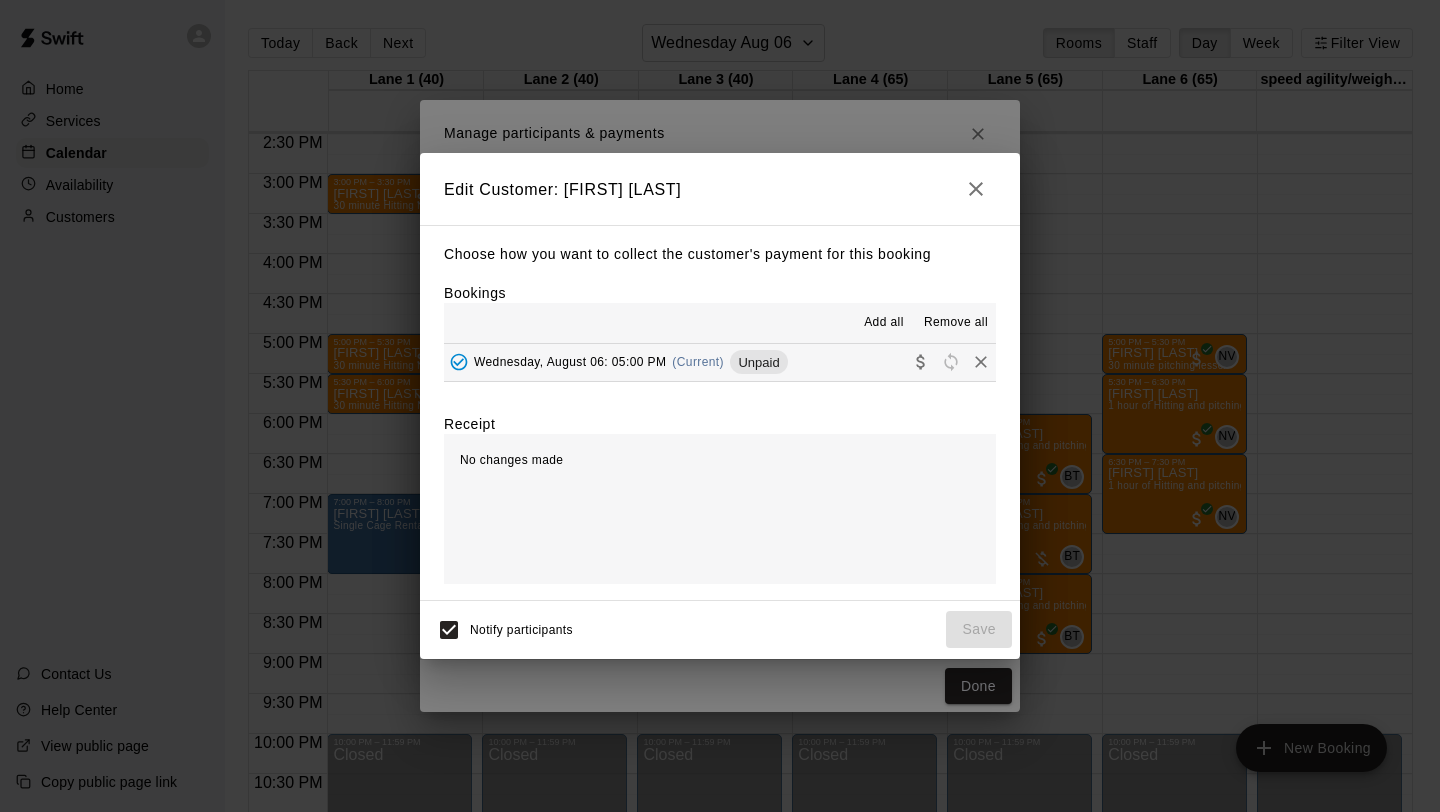click on "Unpaid" at bounding box center (758, 362) 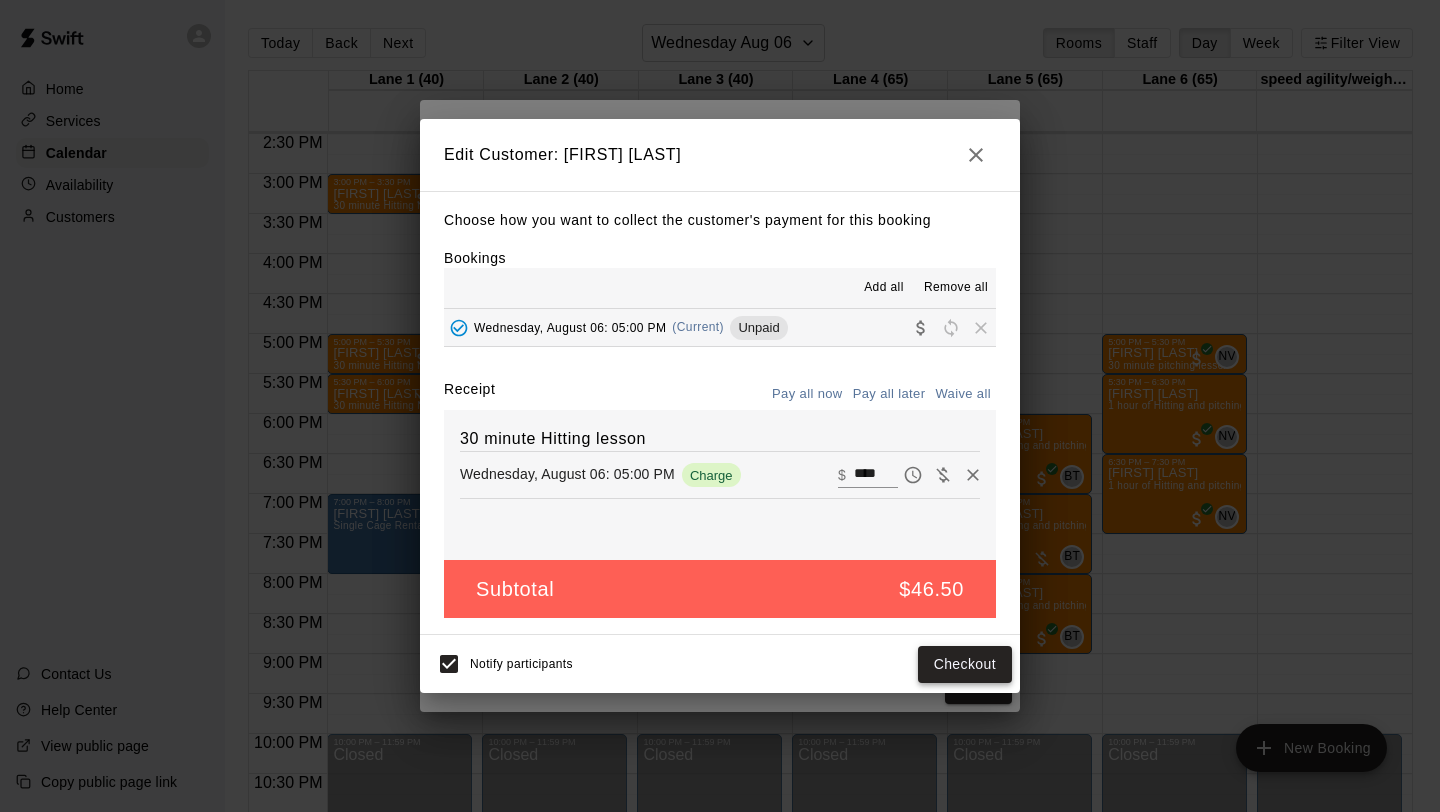 click on "Checkout" at bounding box center [965, 664] 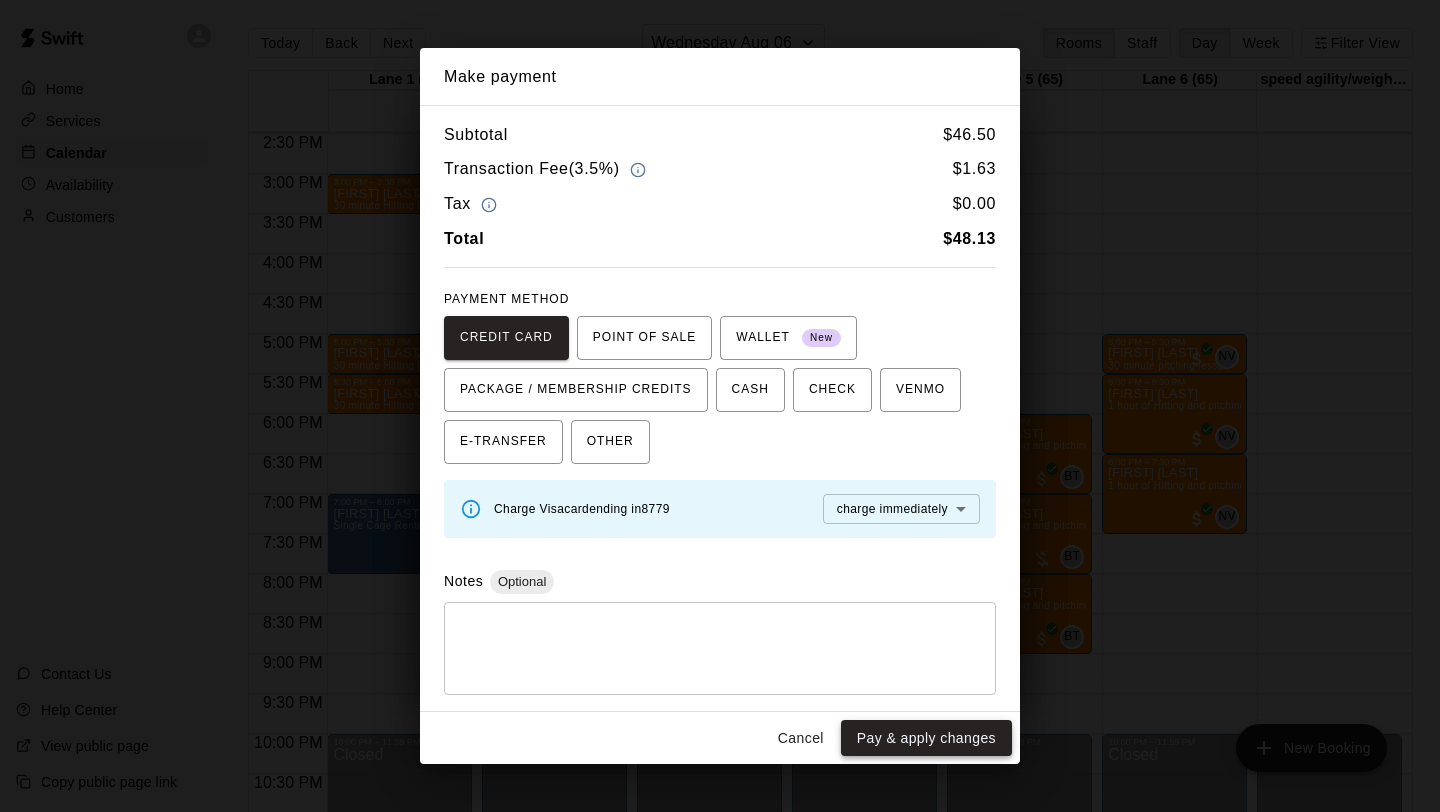 click on "Pay & apply changes" at bounding box center (926, 738) 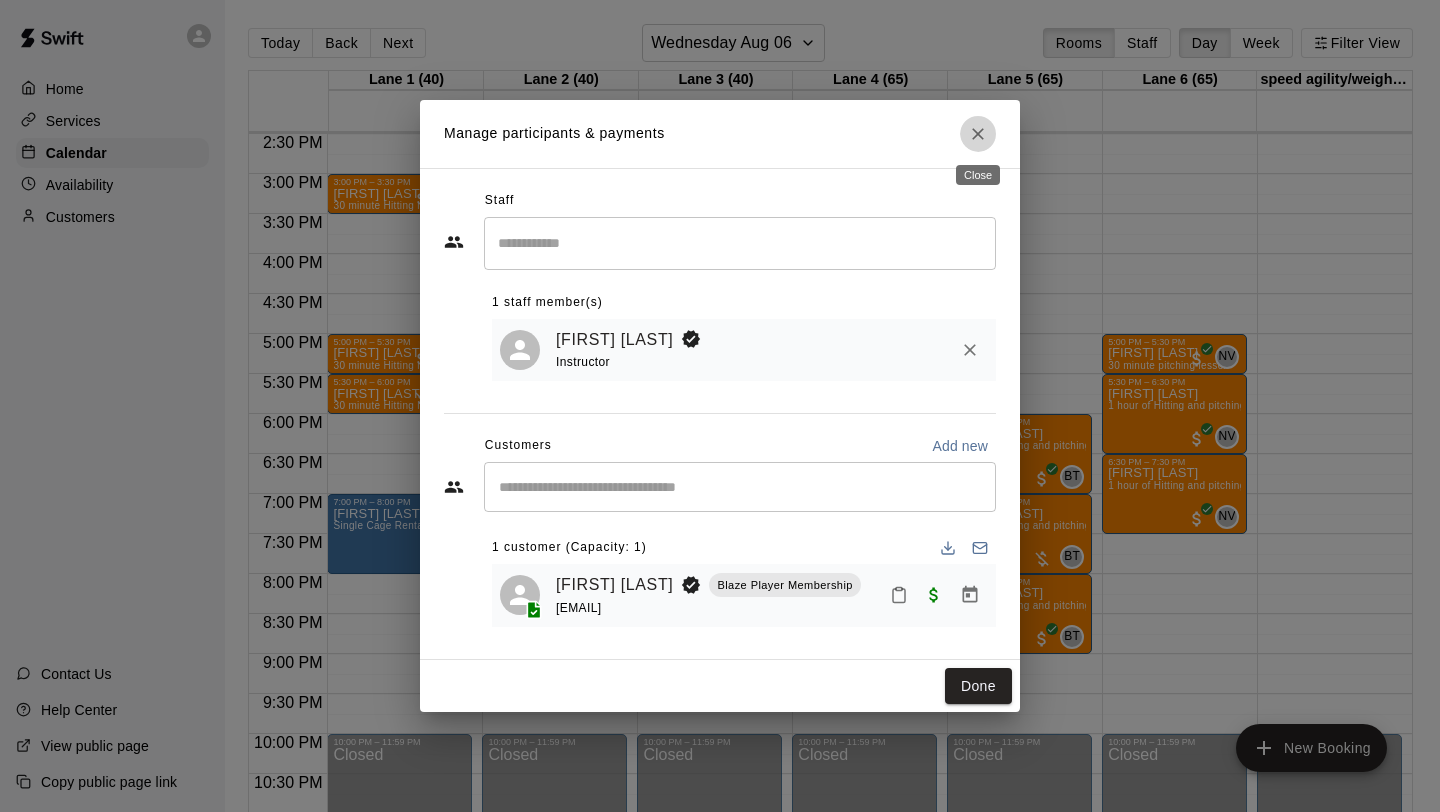 click 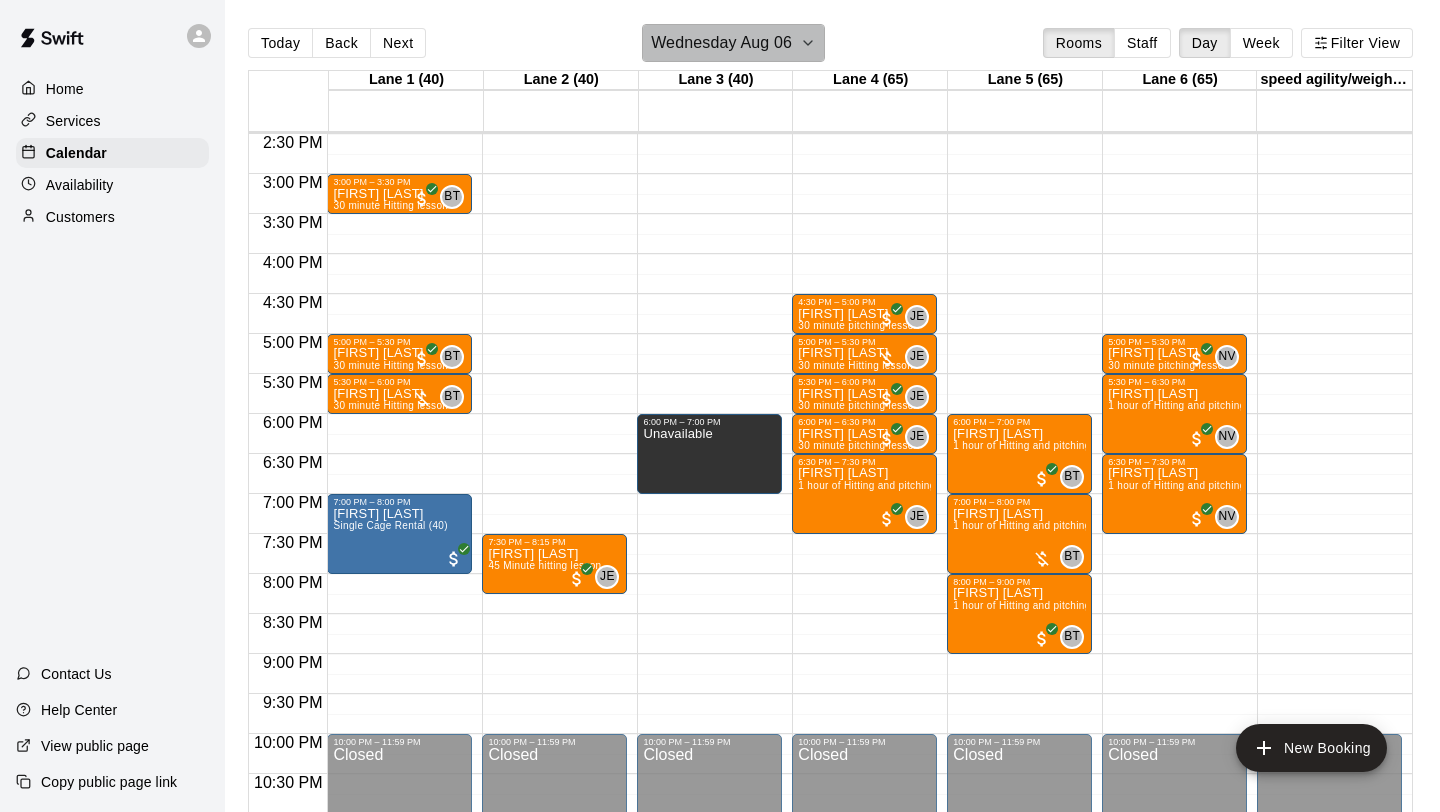 click 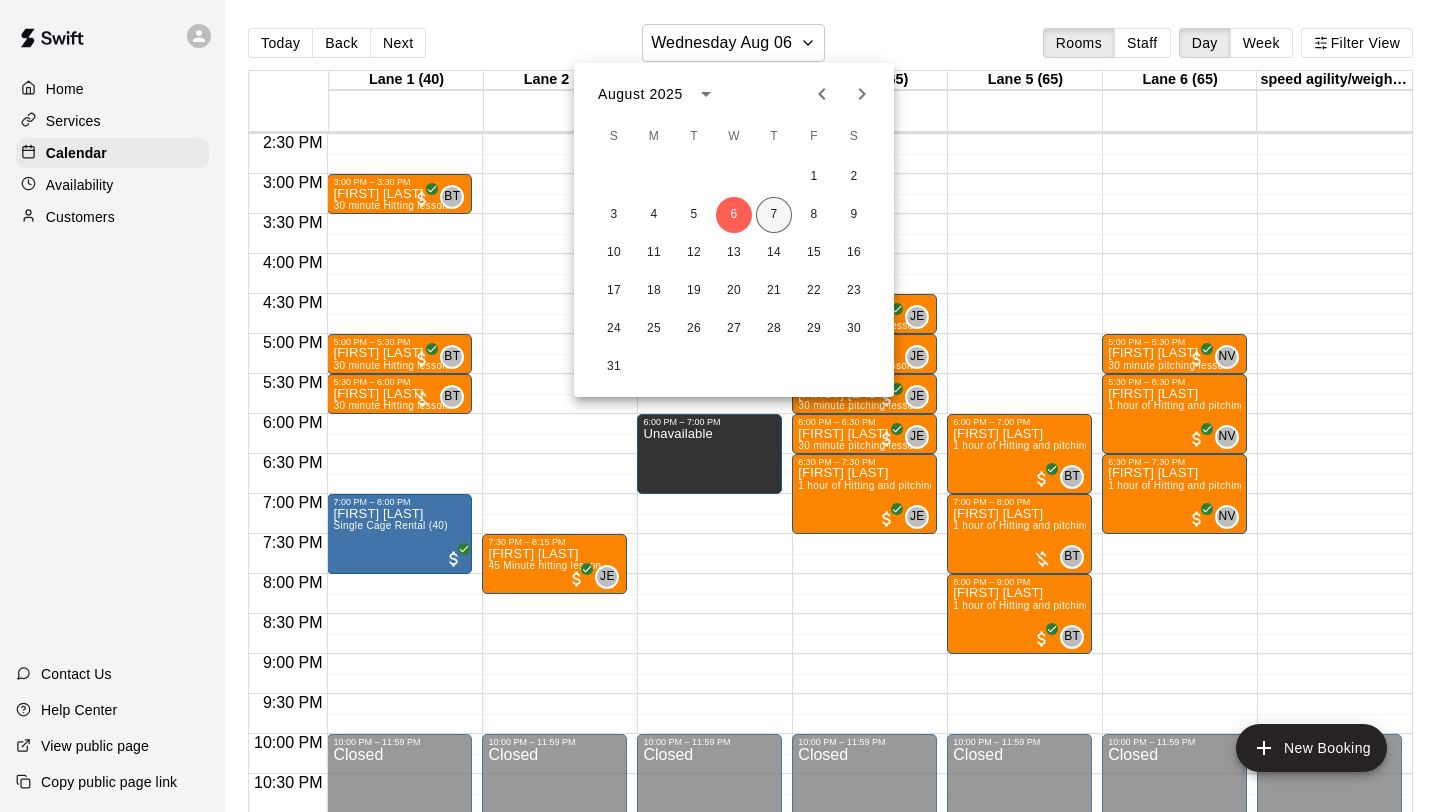 click on "7" at bounding box center [774, 215] 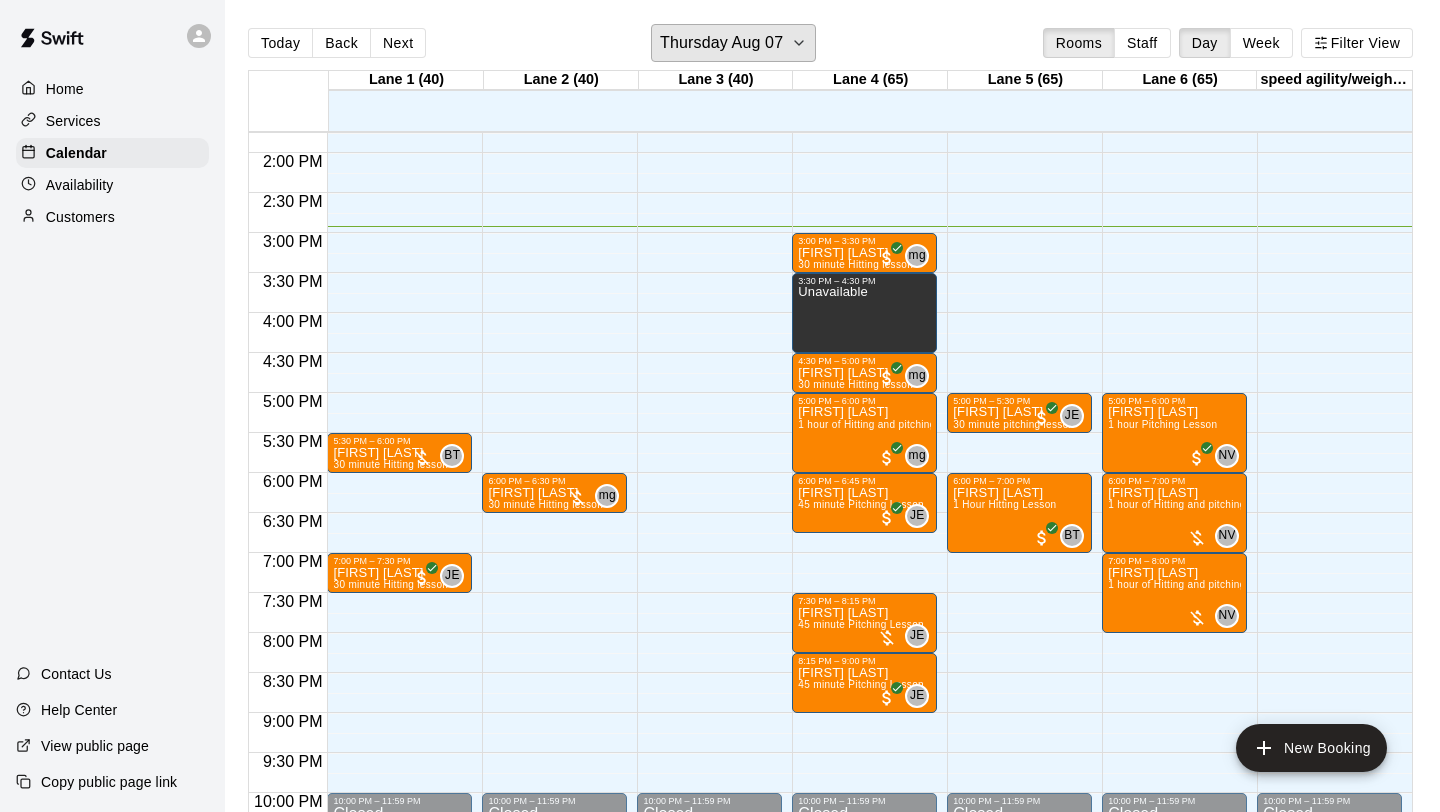 scroll, scrollTop: 1094, scrollLeft: 0, axis: vertical 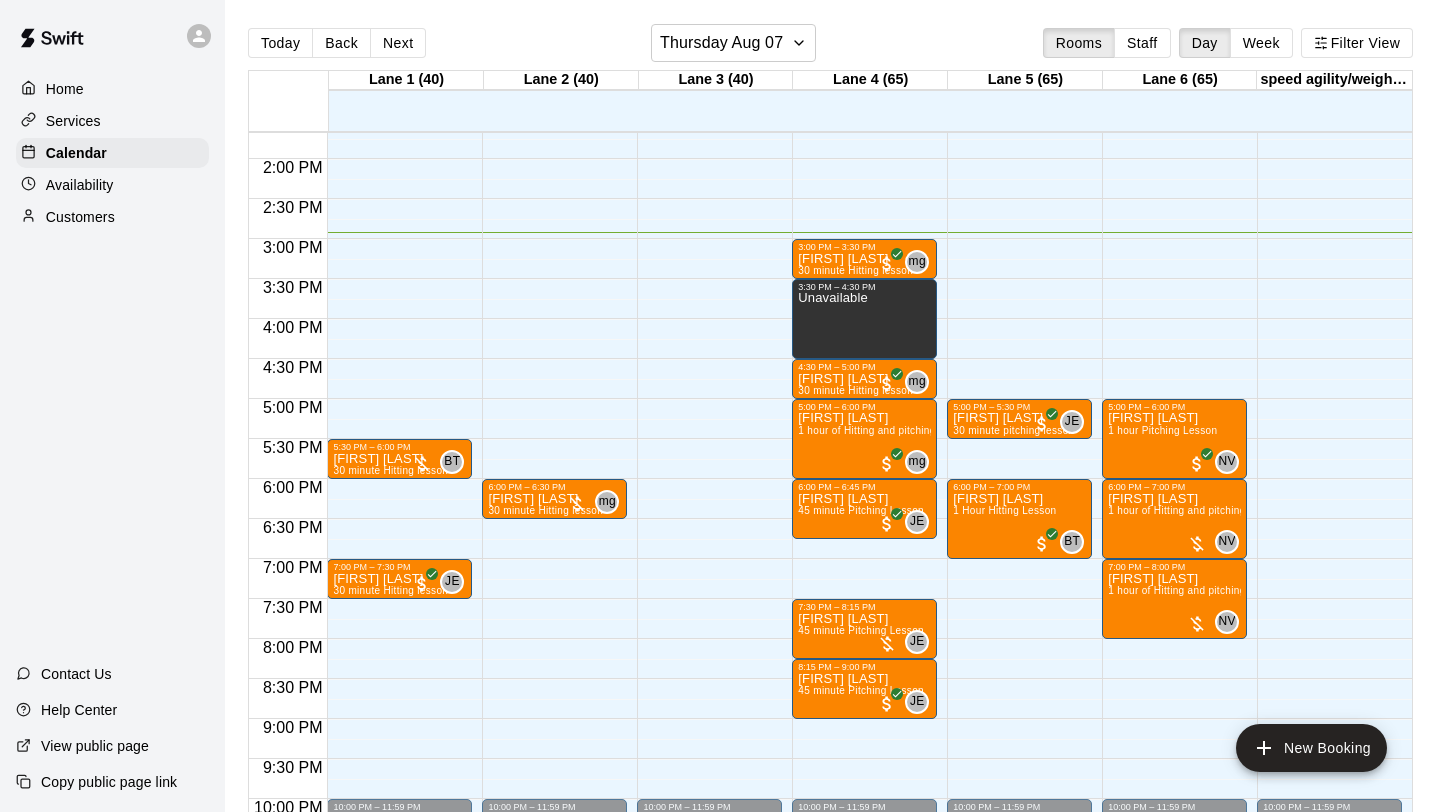 click on "12:00 AM – 8:00 AM Closed 10:00 PM – 11:59 PM Closed" at bounding box center [709, -1] 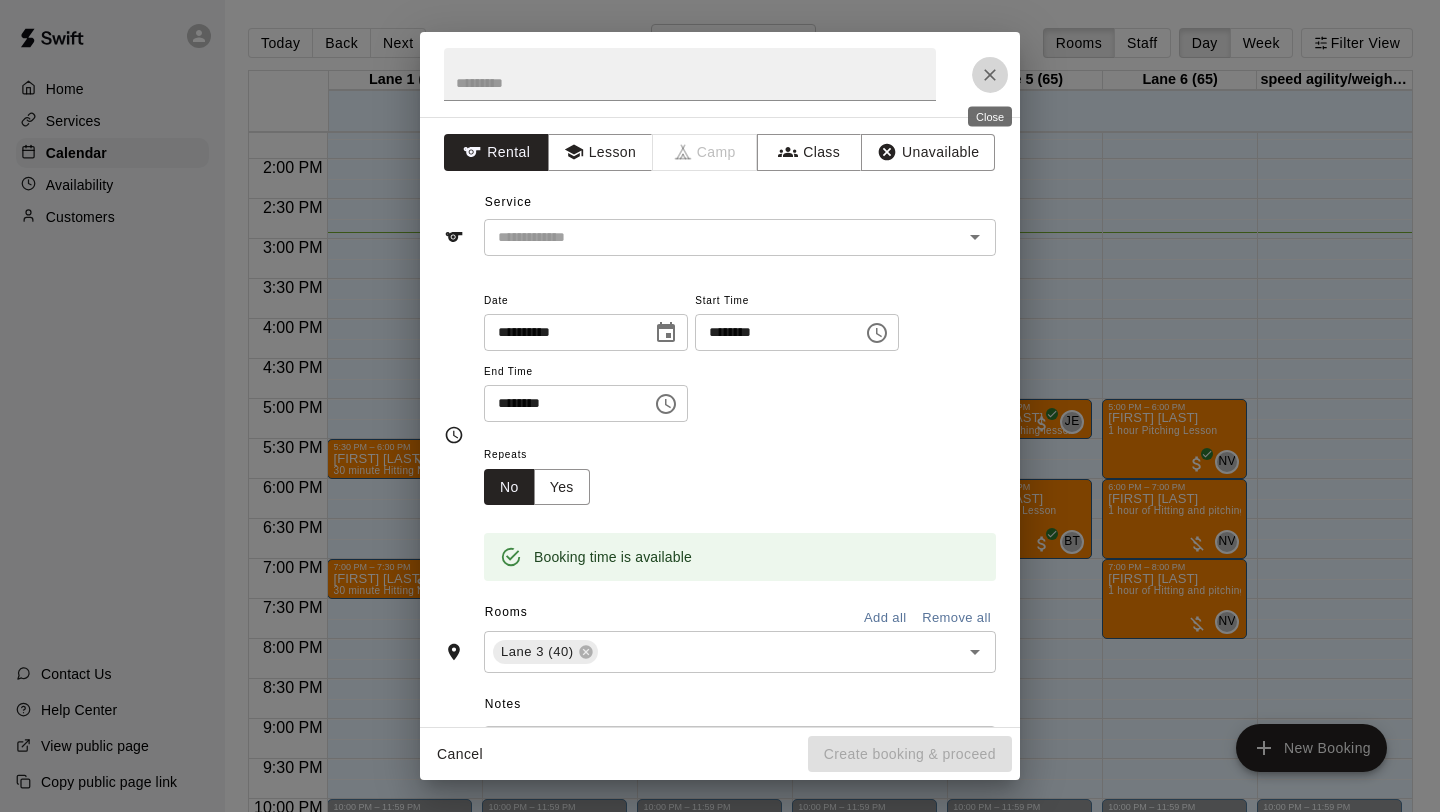 click 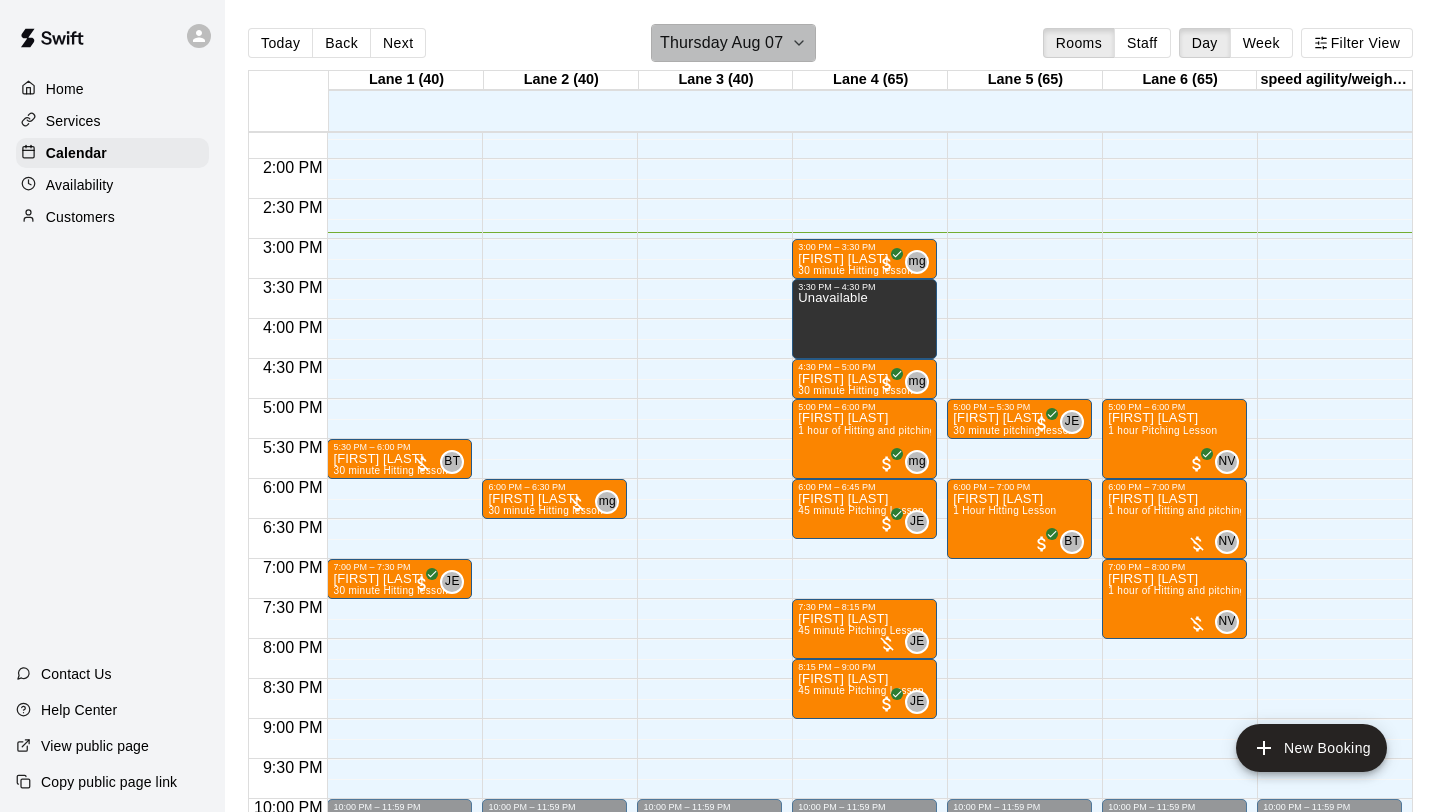 click 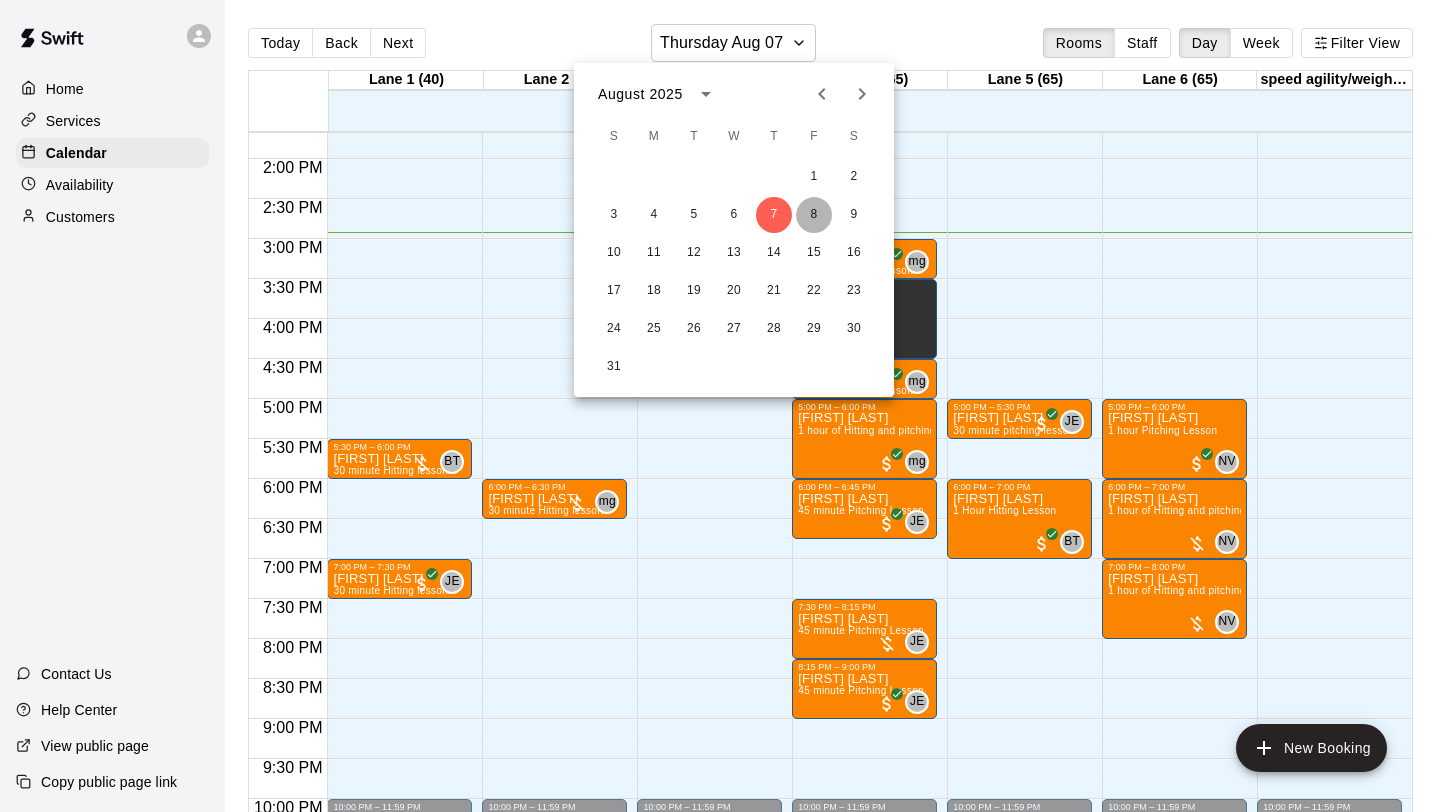 click on "8" at bounding box center [814, 215] 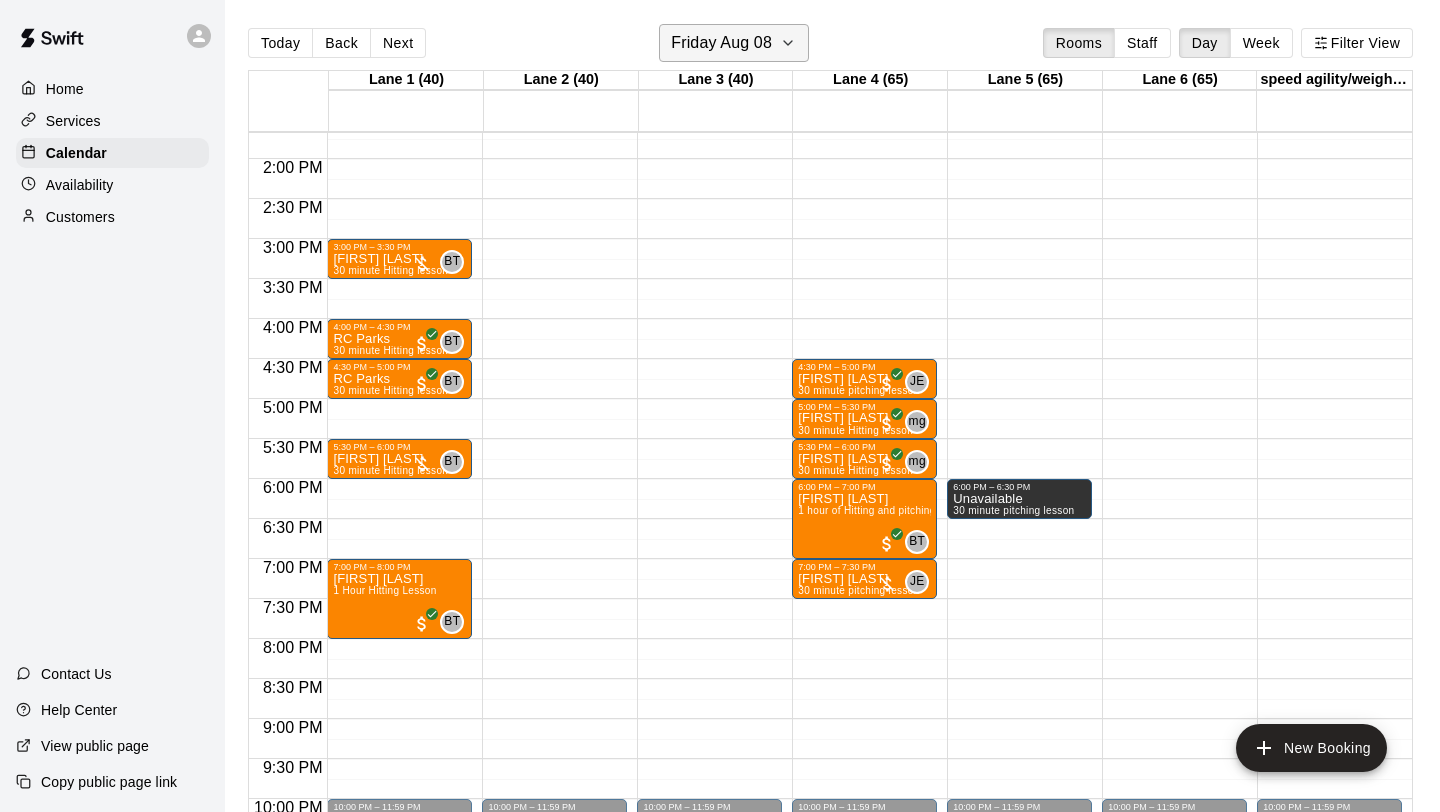 click on "Friday Aug 08" at bounding box center [734, 43] 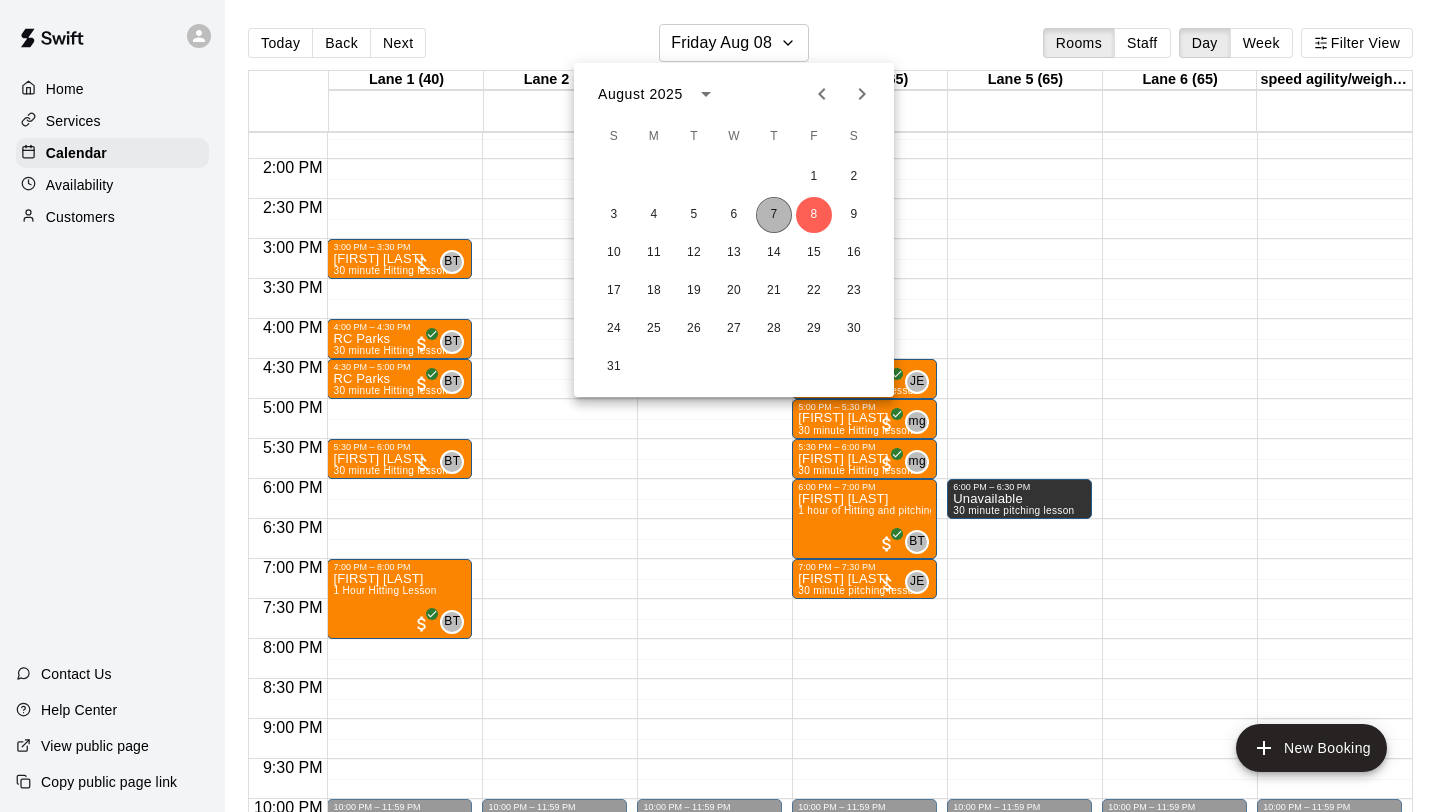 click on "7" at bounding box center [774, 215] 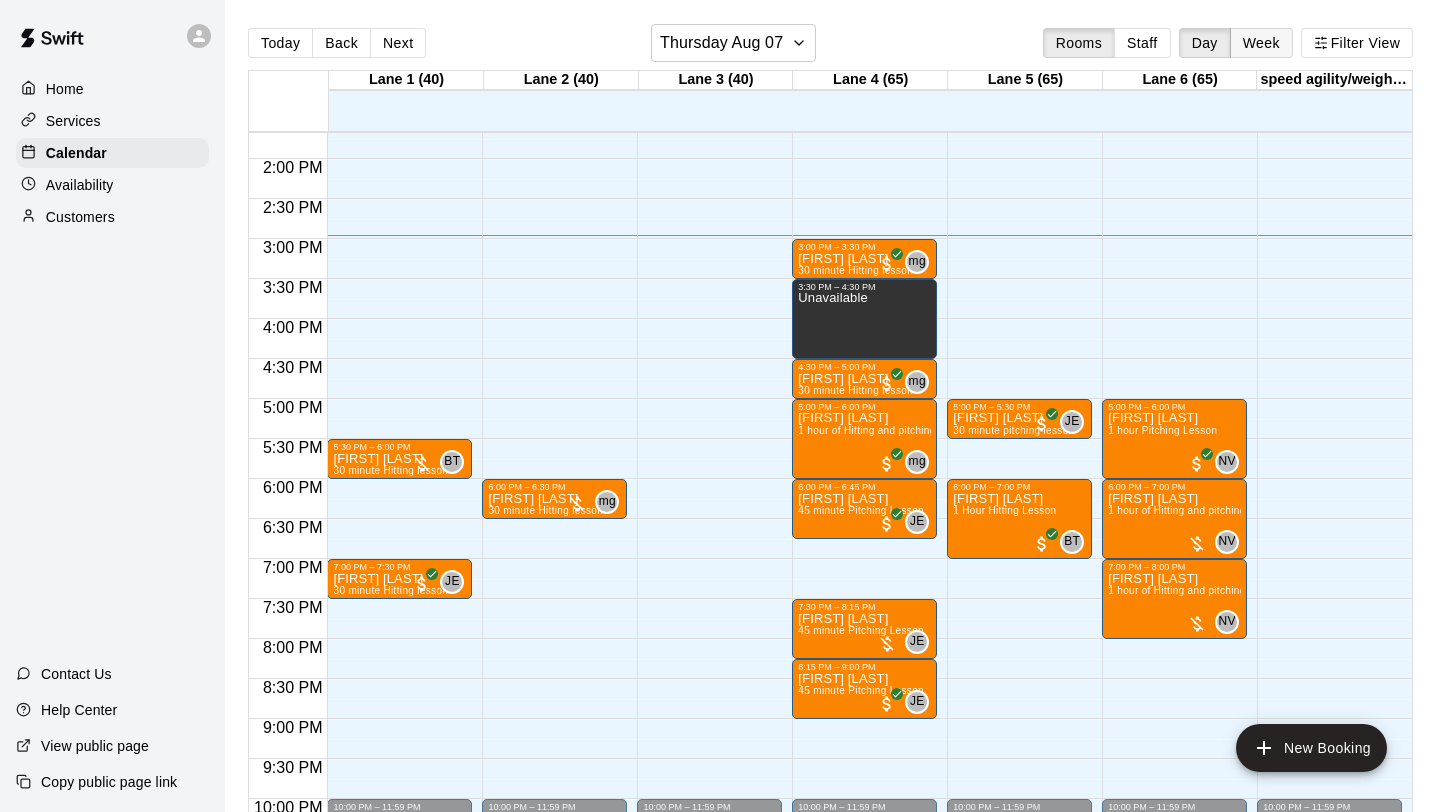 click on "Week" at bounding box center (1261, 43) 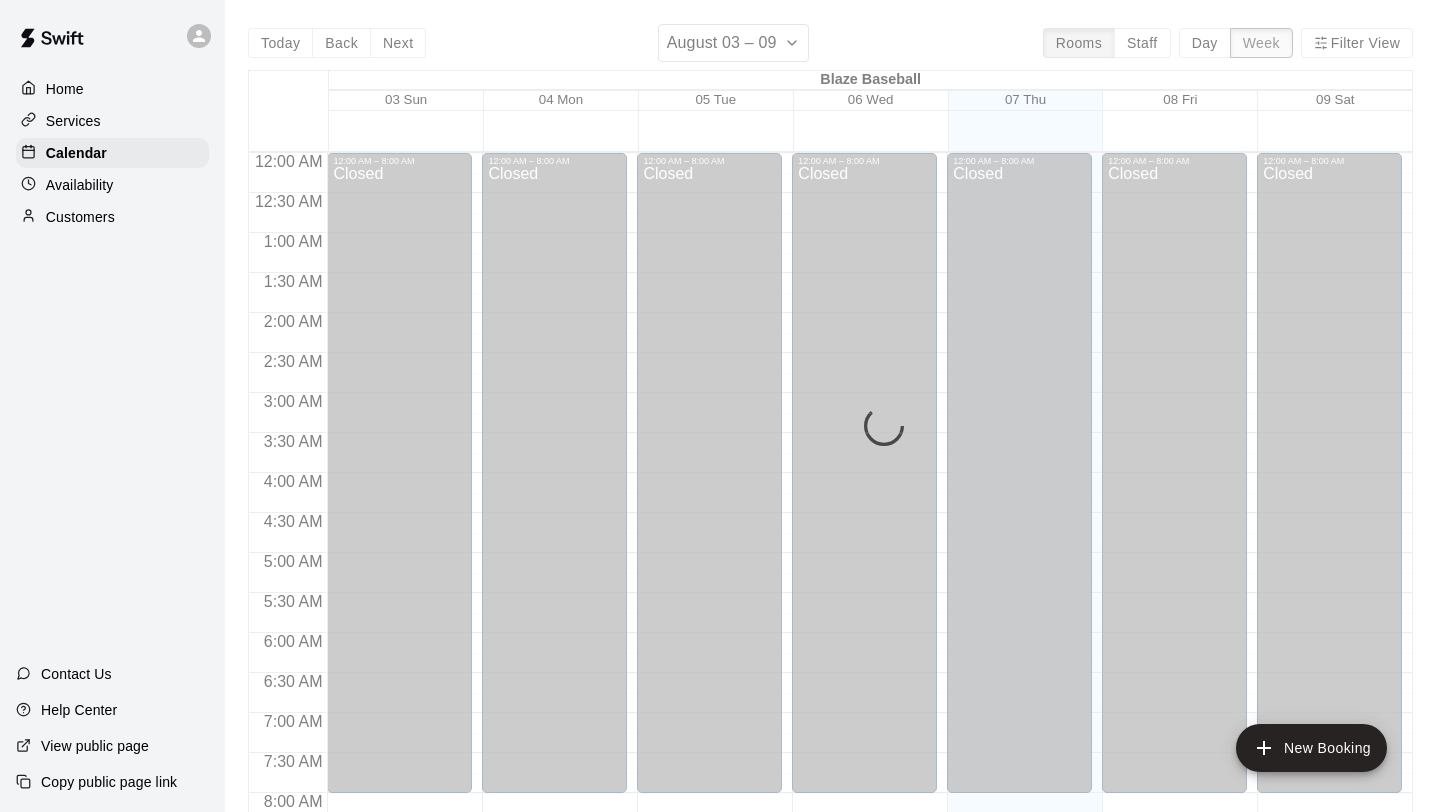 scroll, scrollTop: 1197, scrollLeft: 0, axis: vertical 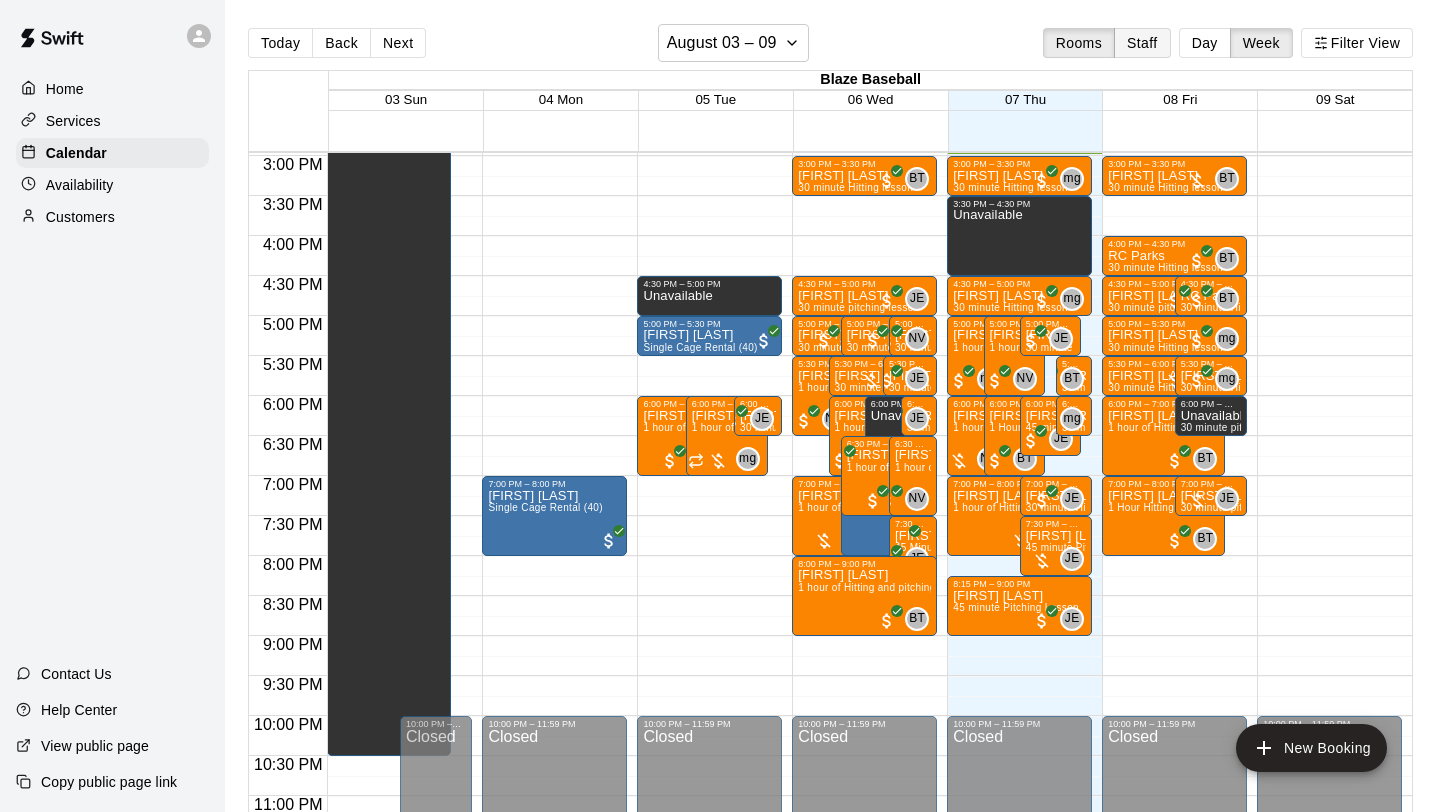 click on "Staff" at bounding box center [1142, 43] 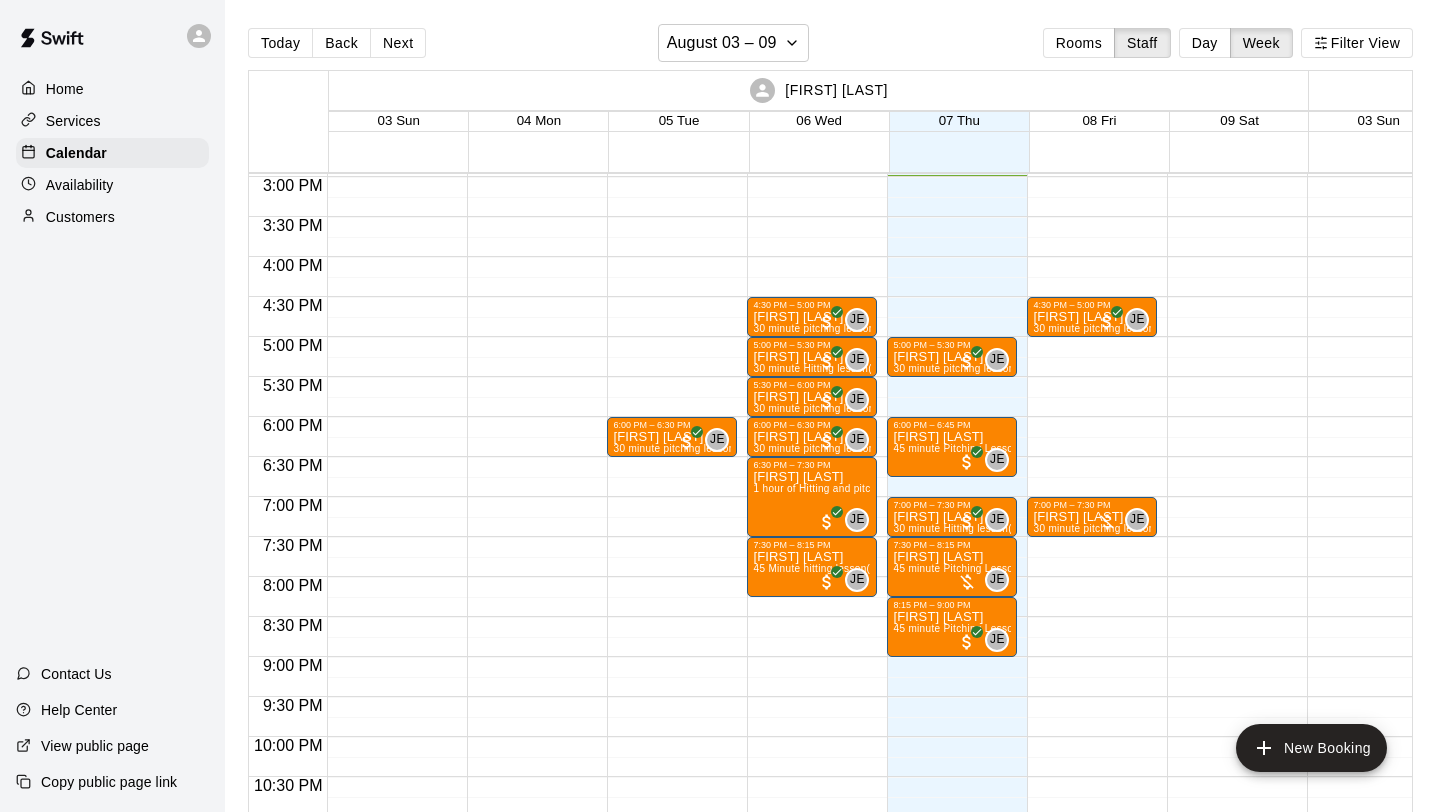 click 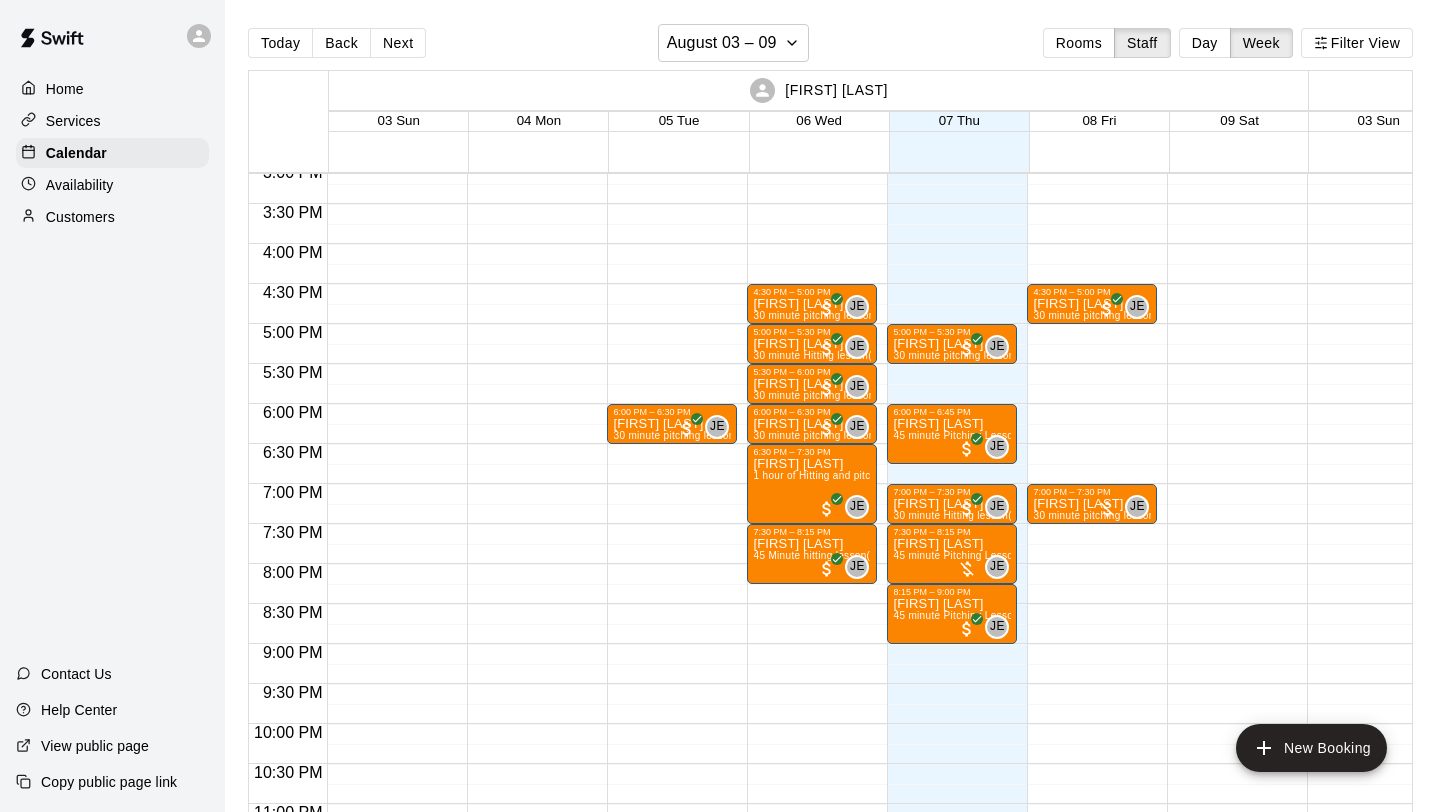 scroll, scrollTop: 1189, scrollLeft: 0, axis: vertical 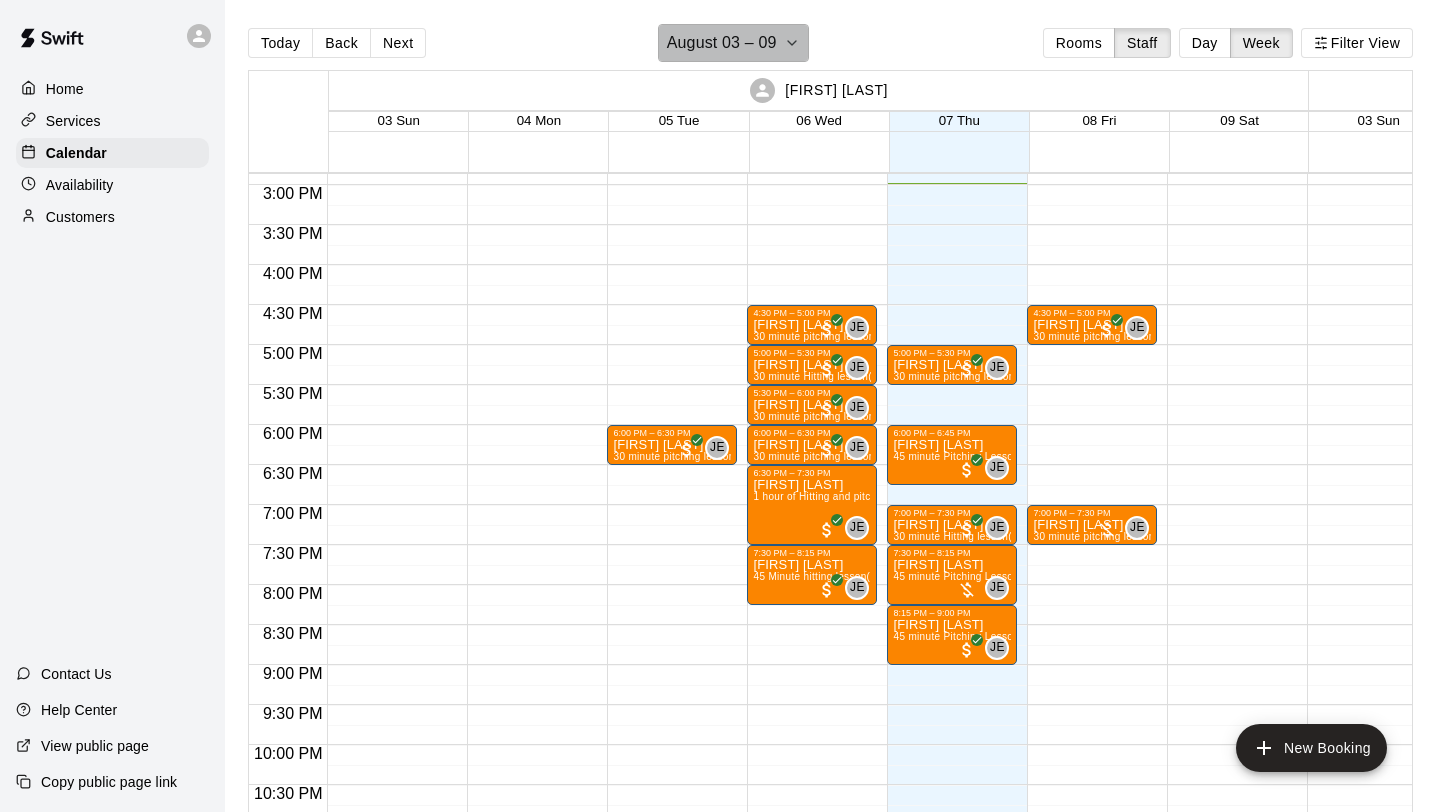 click 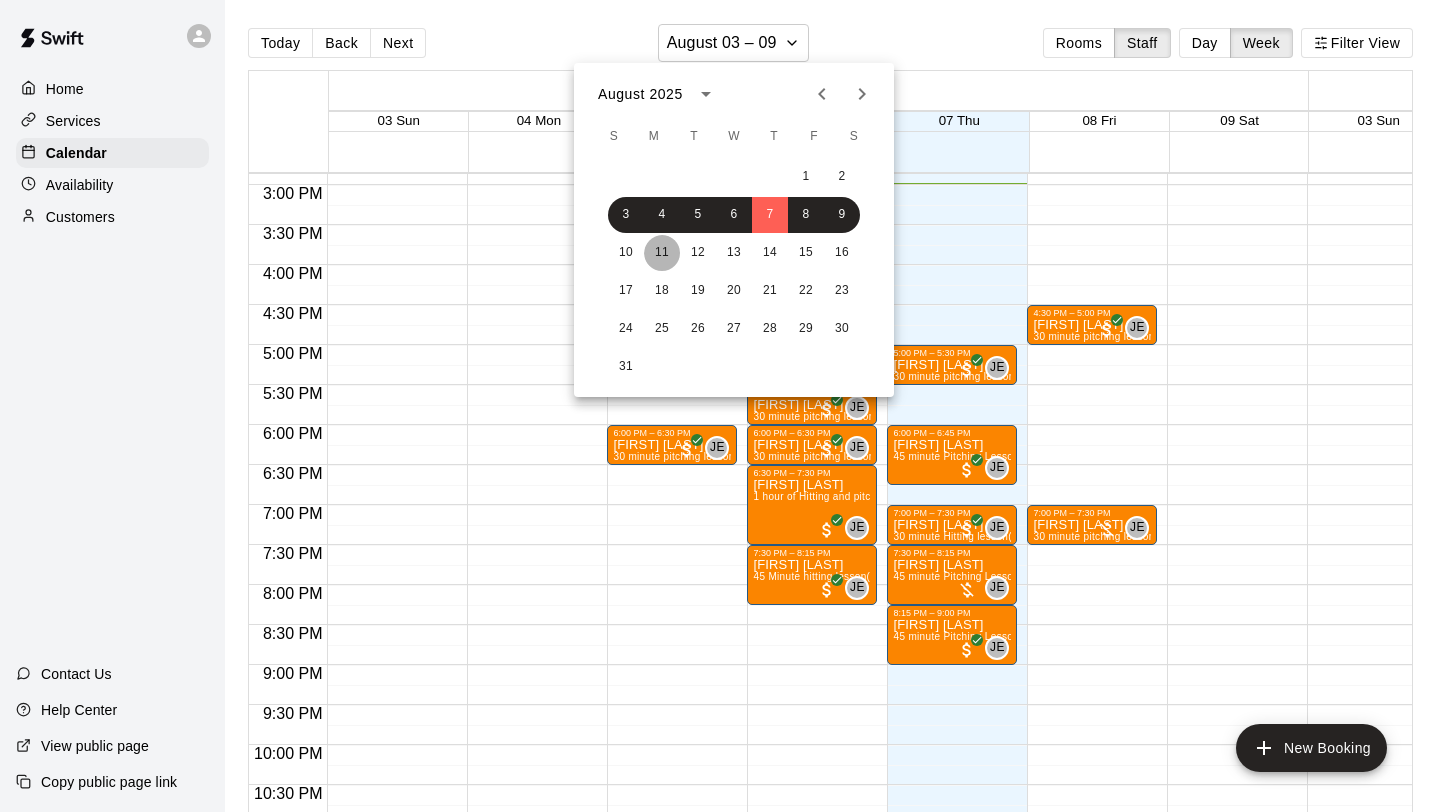 click on "11" at bounding box center (662, 253) 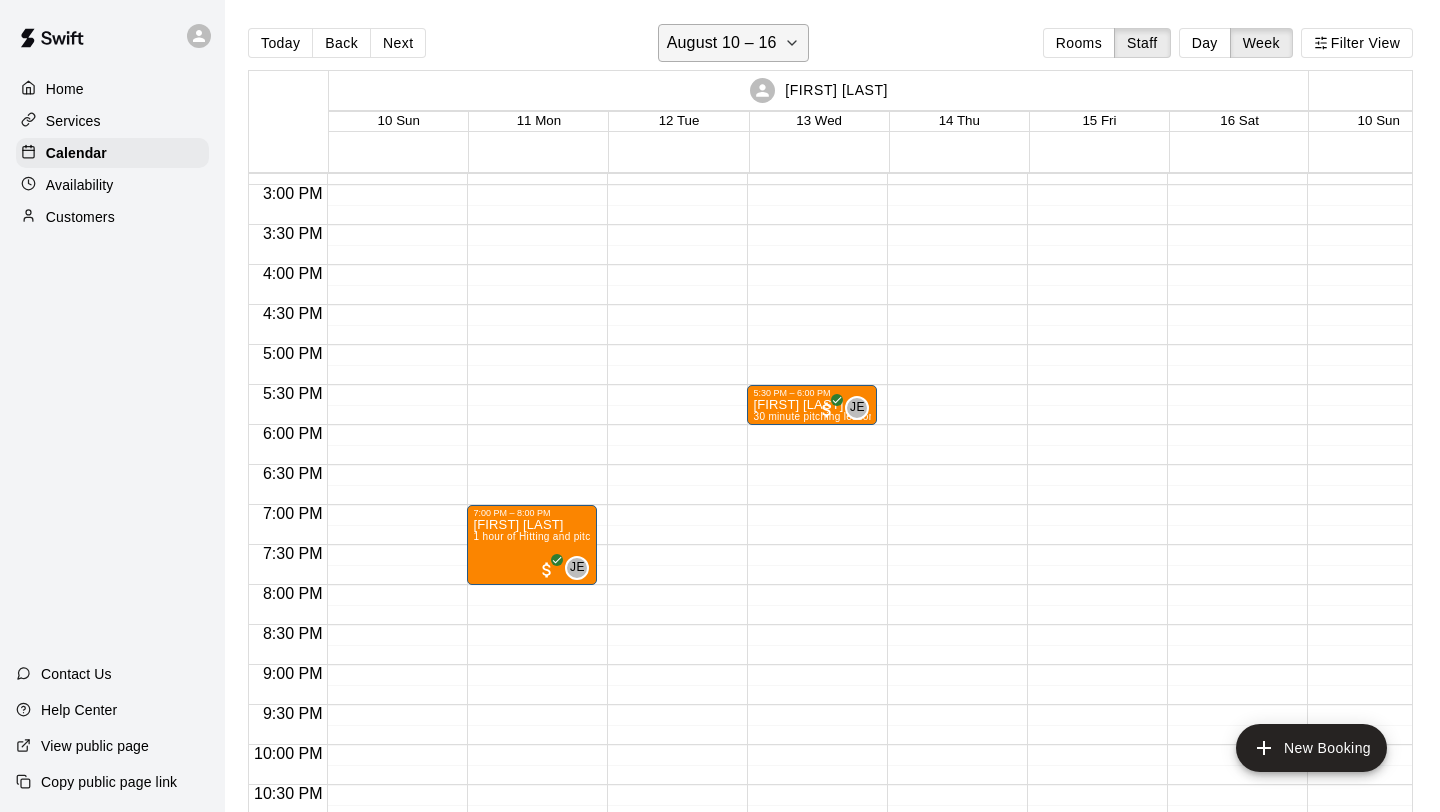 click 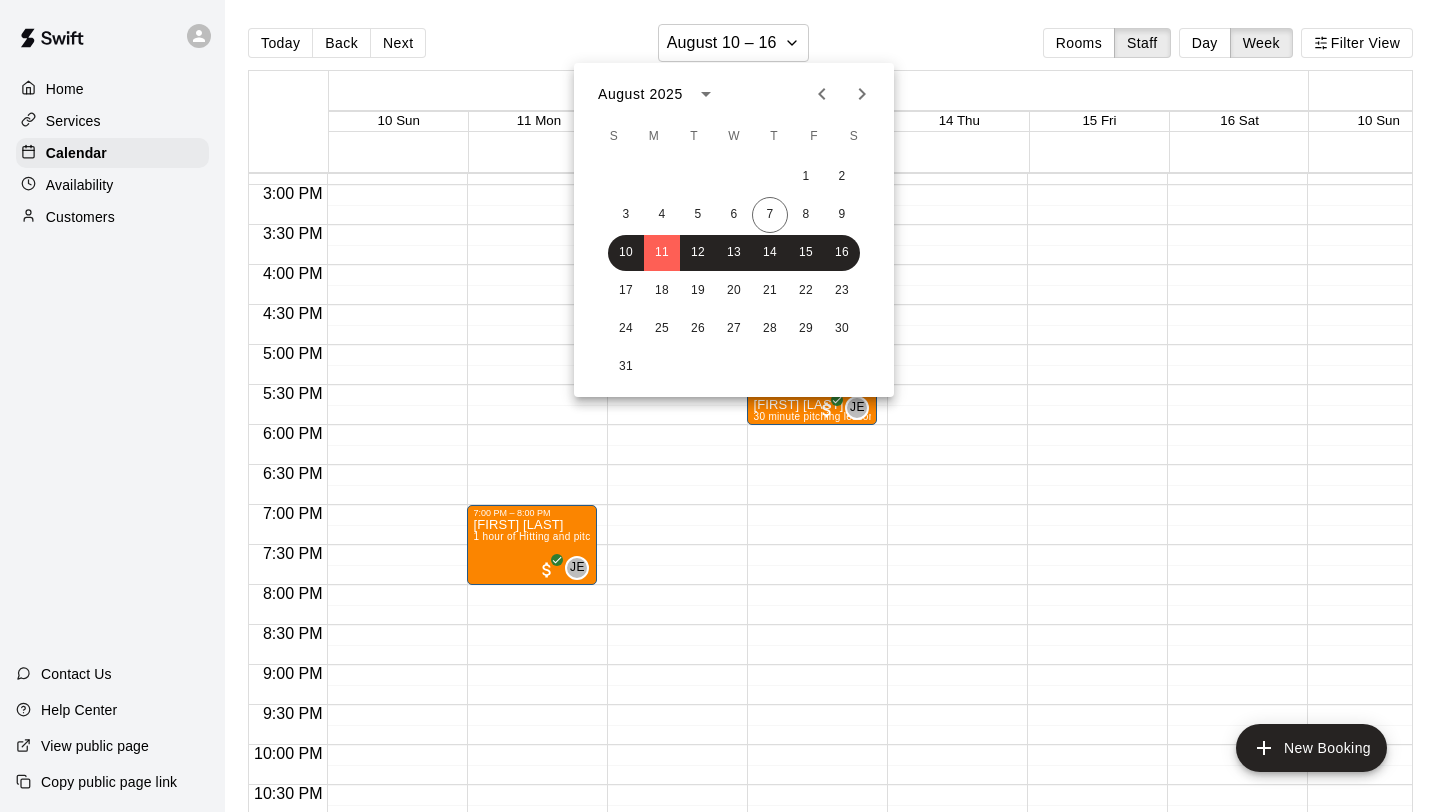 click at bounding box center [720, 406] 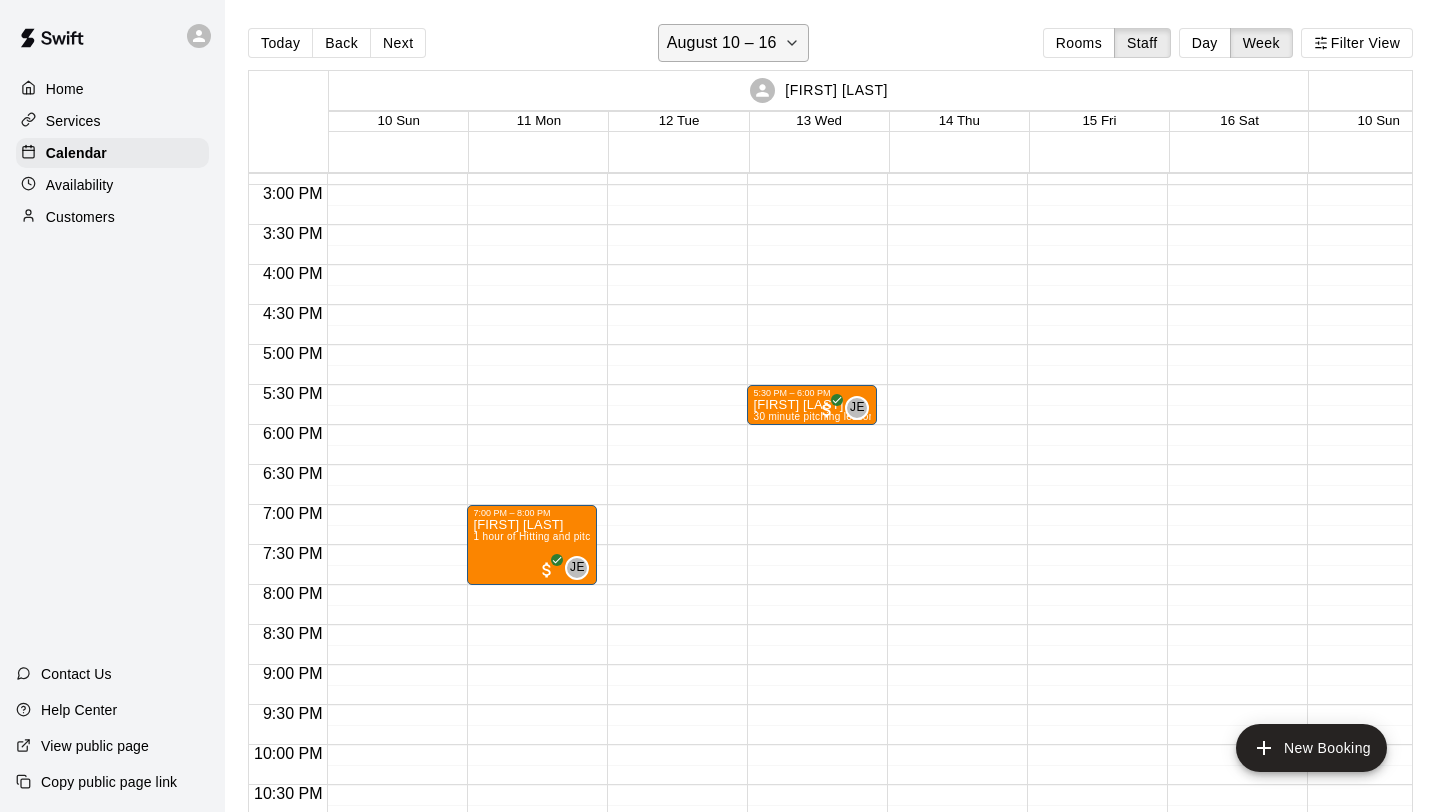 click 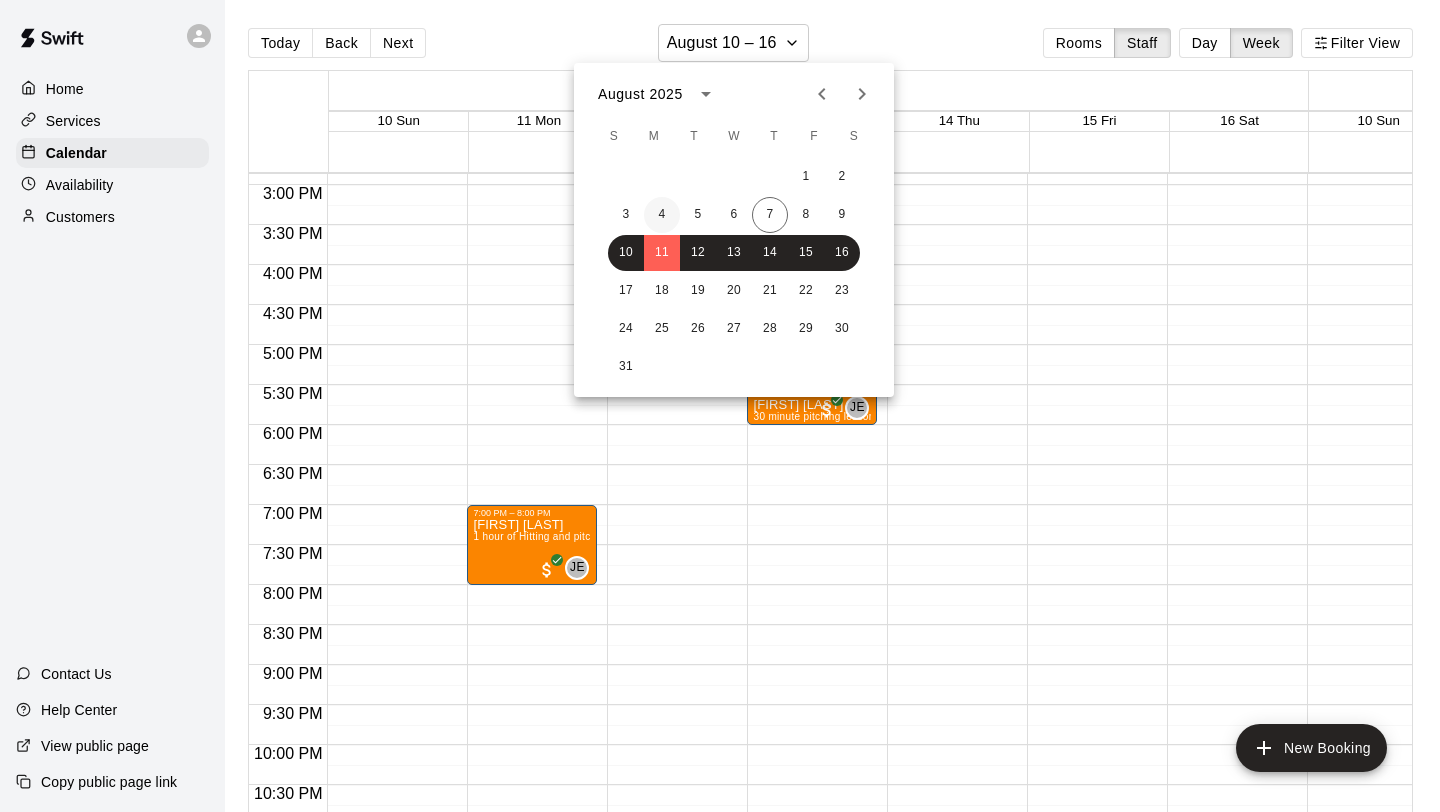 click on "4" at bounding box center (662, 215) 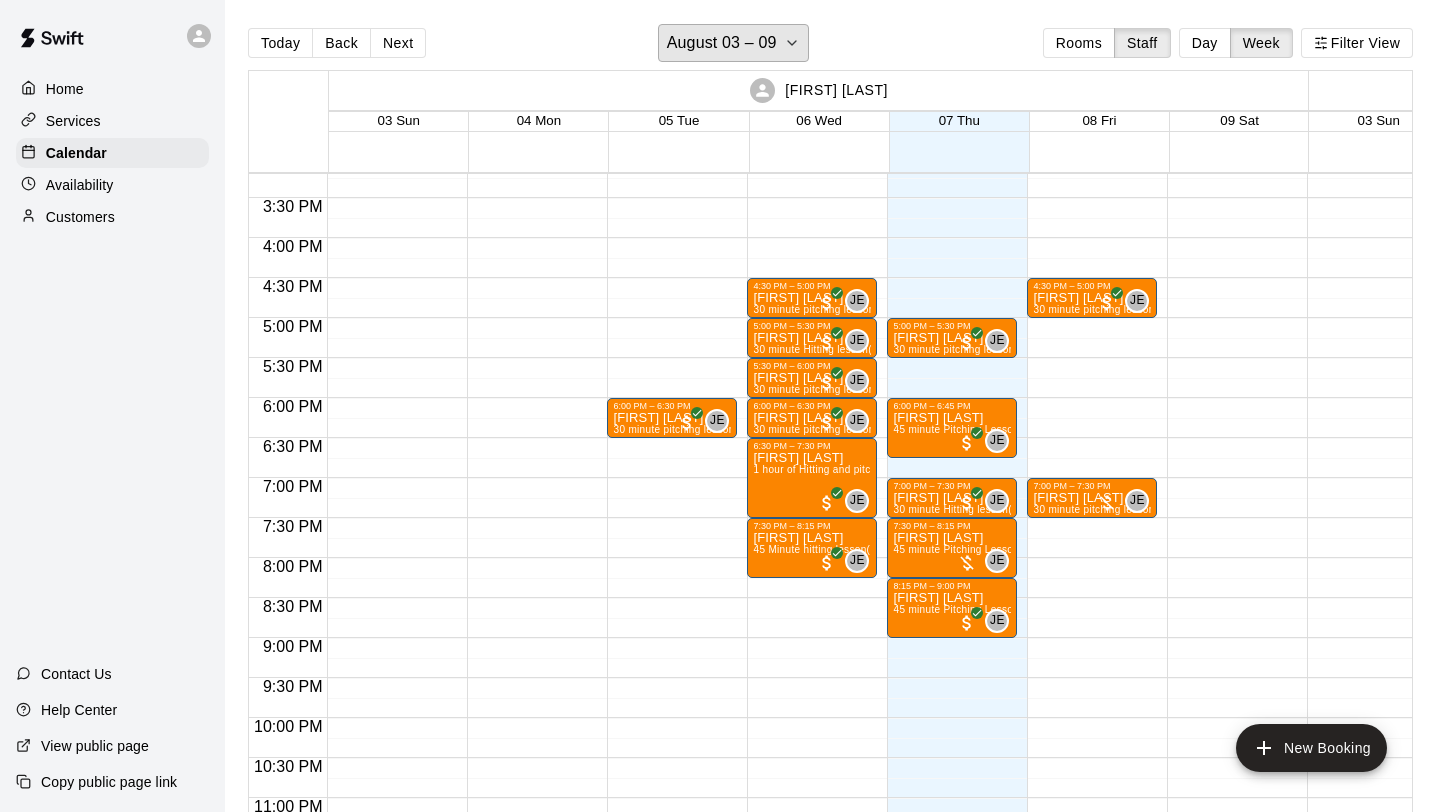 scroll, scrollTop: 1196, scrollLeft: 0, axis: vertical 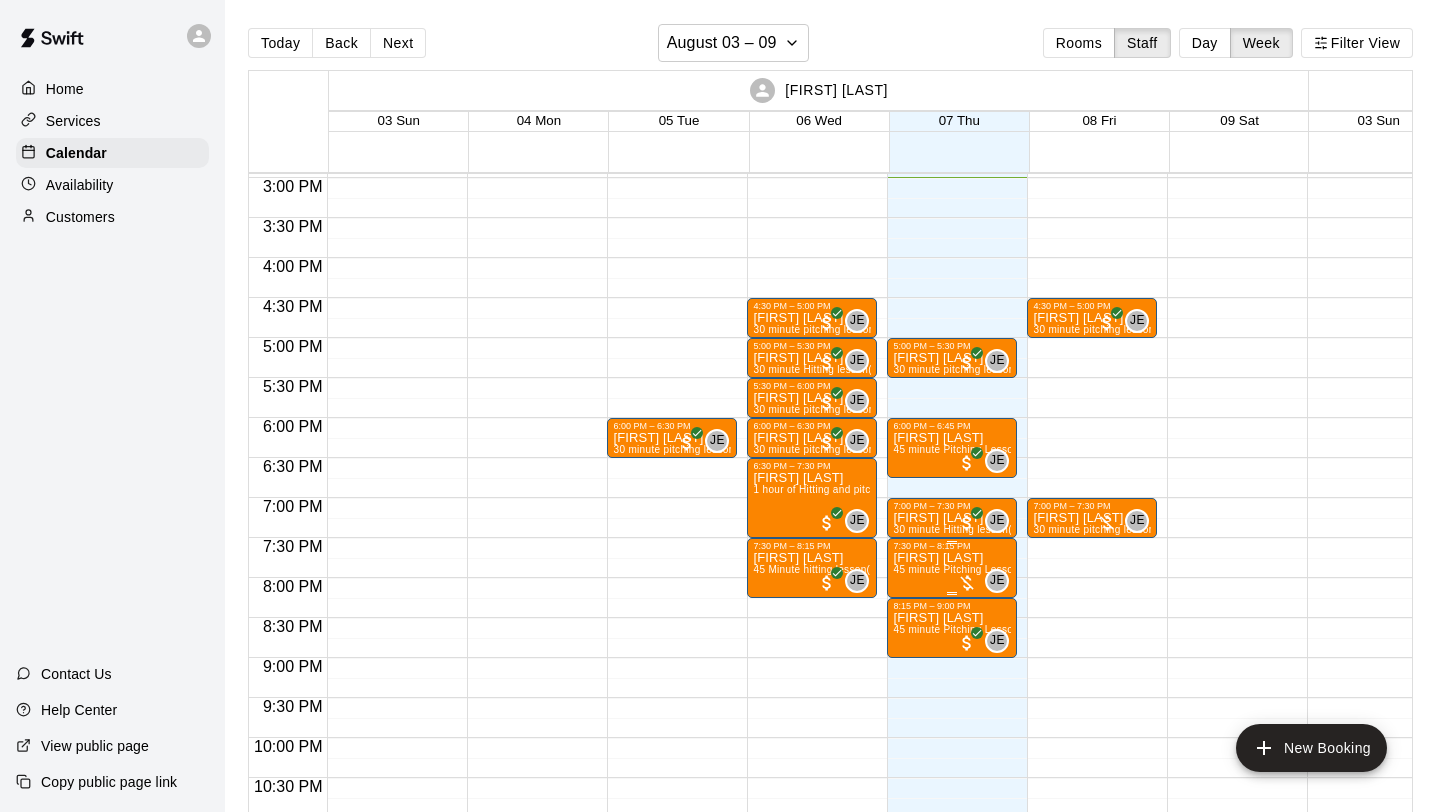 click at bounding box center [967, 583] 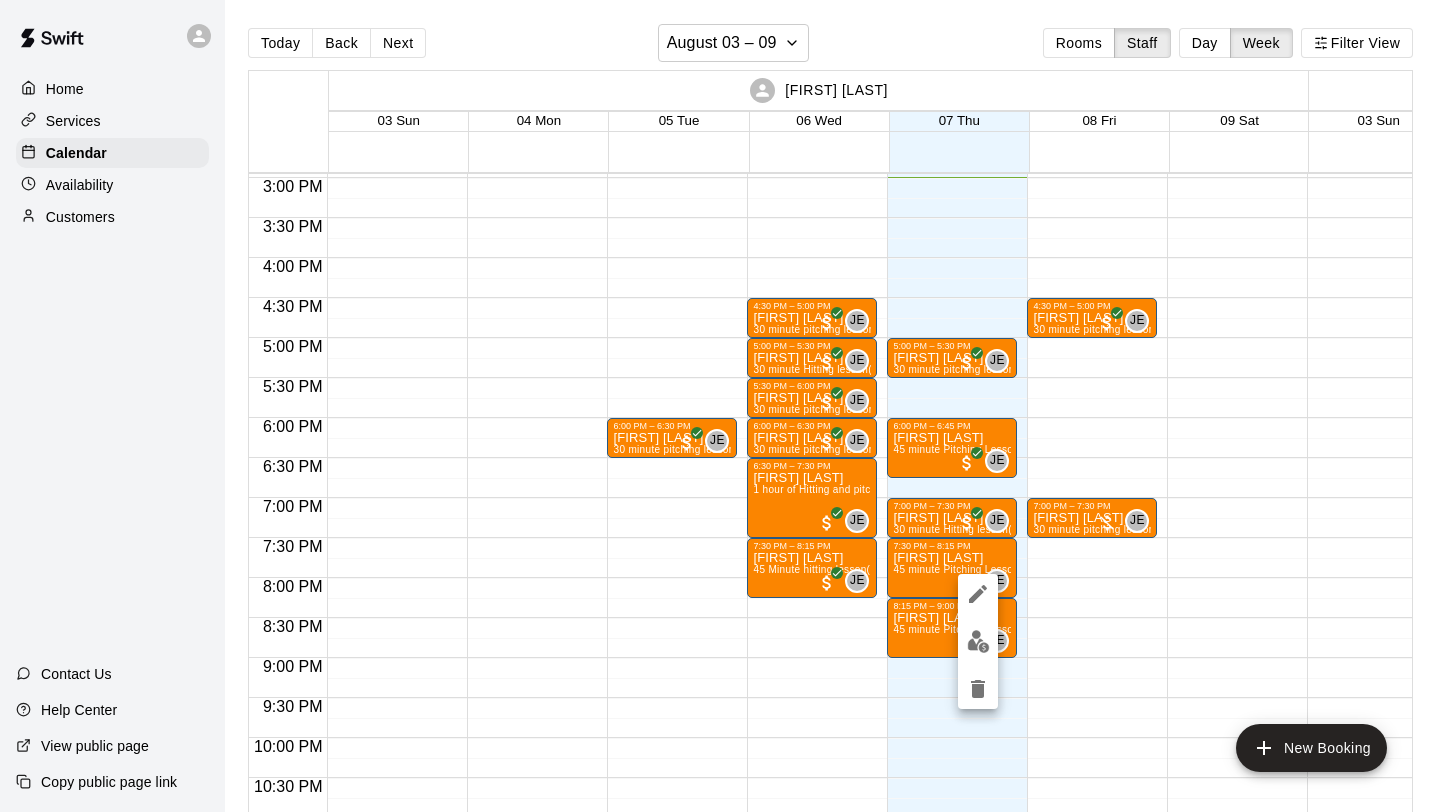 click at bounding box center [720, 406] 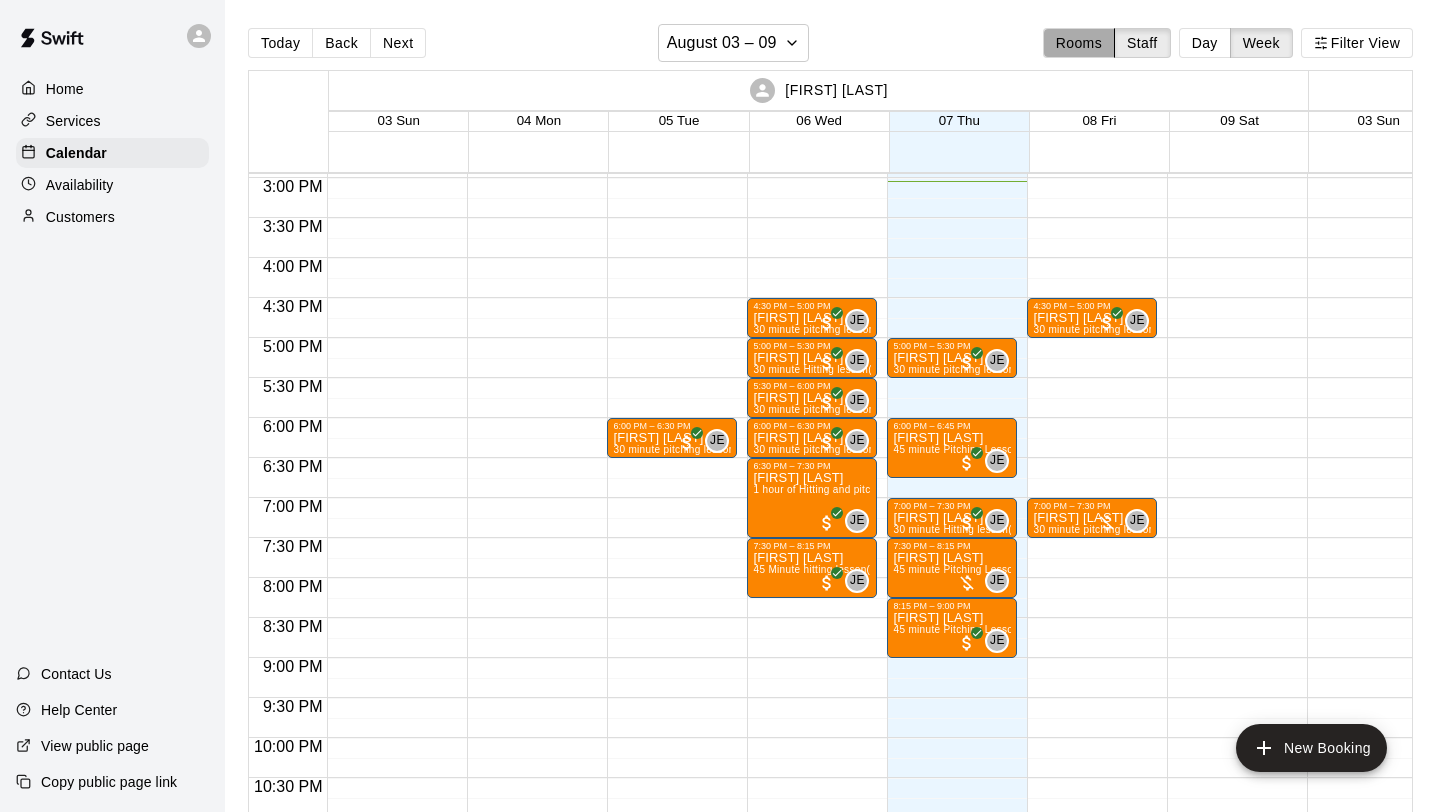 click on "Rooms" at bounding box center (1079, 43) 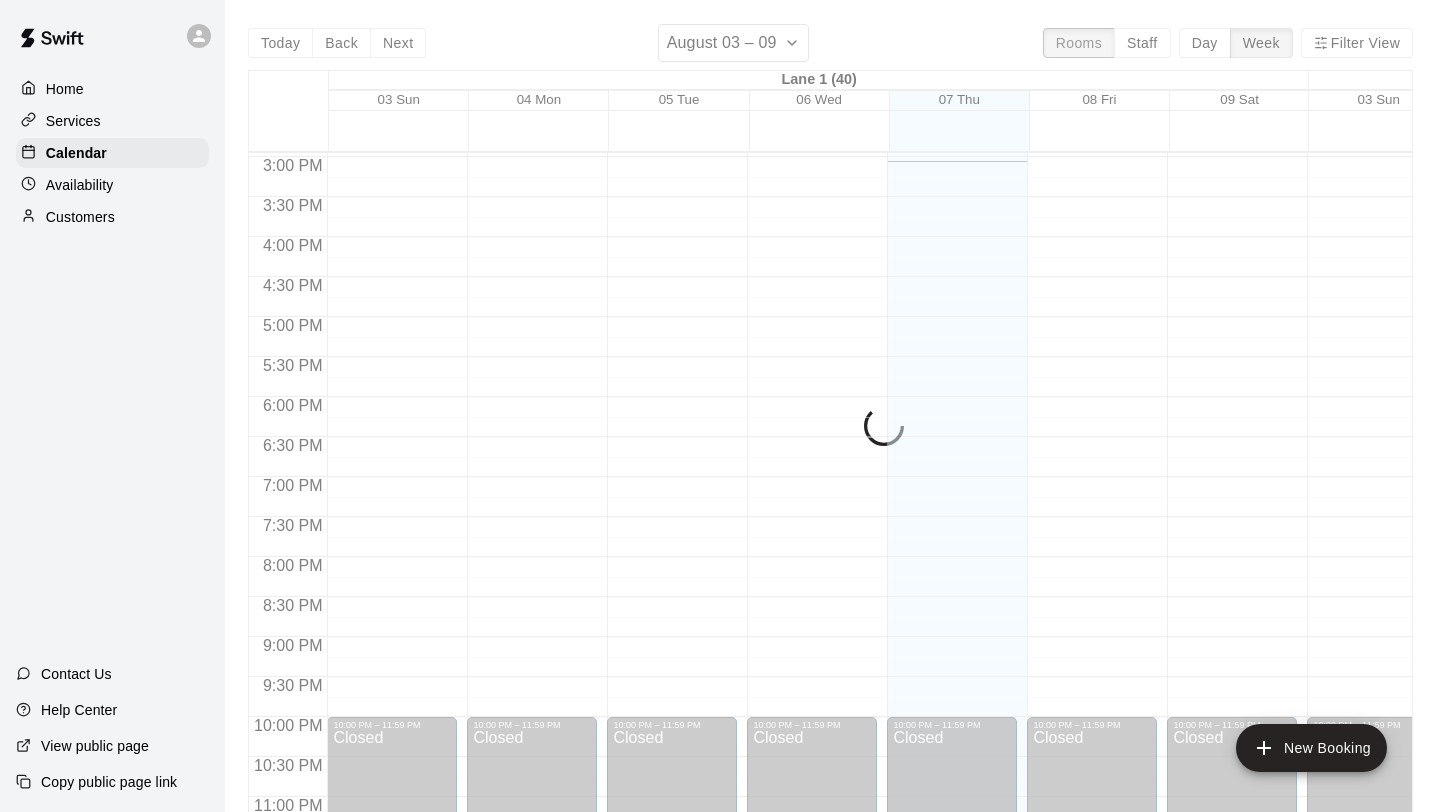 scroll, scrollTop: 1159, scrollLeft: 0, axis: vertical 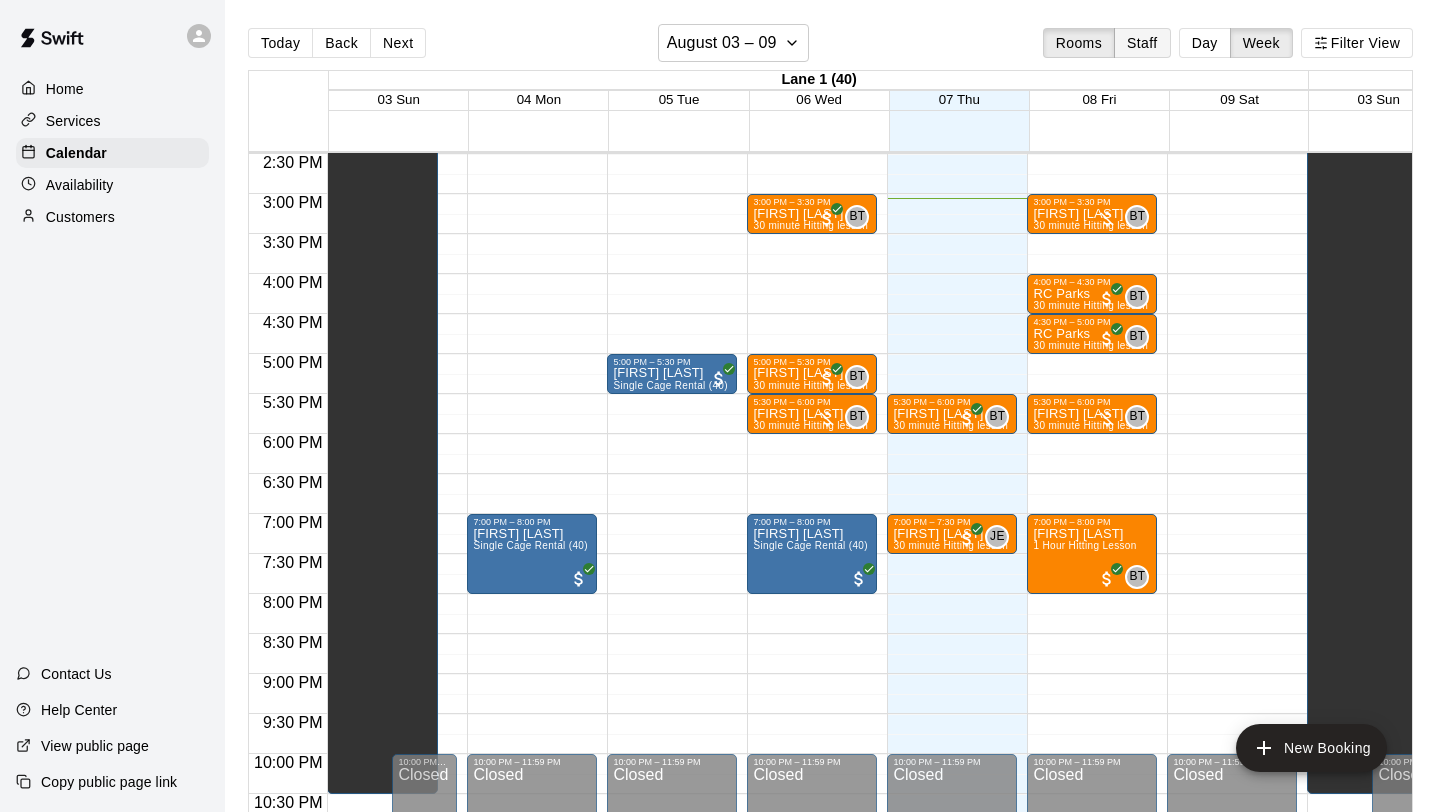 click on "Staff" at bounding box center [1142, 43] 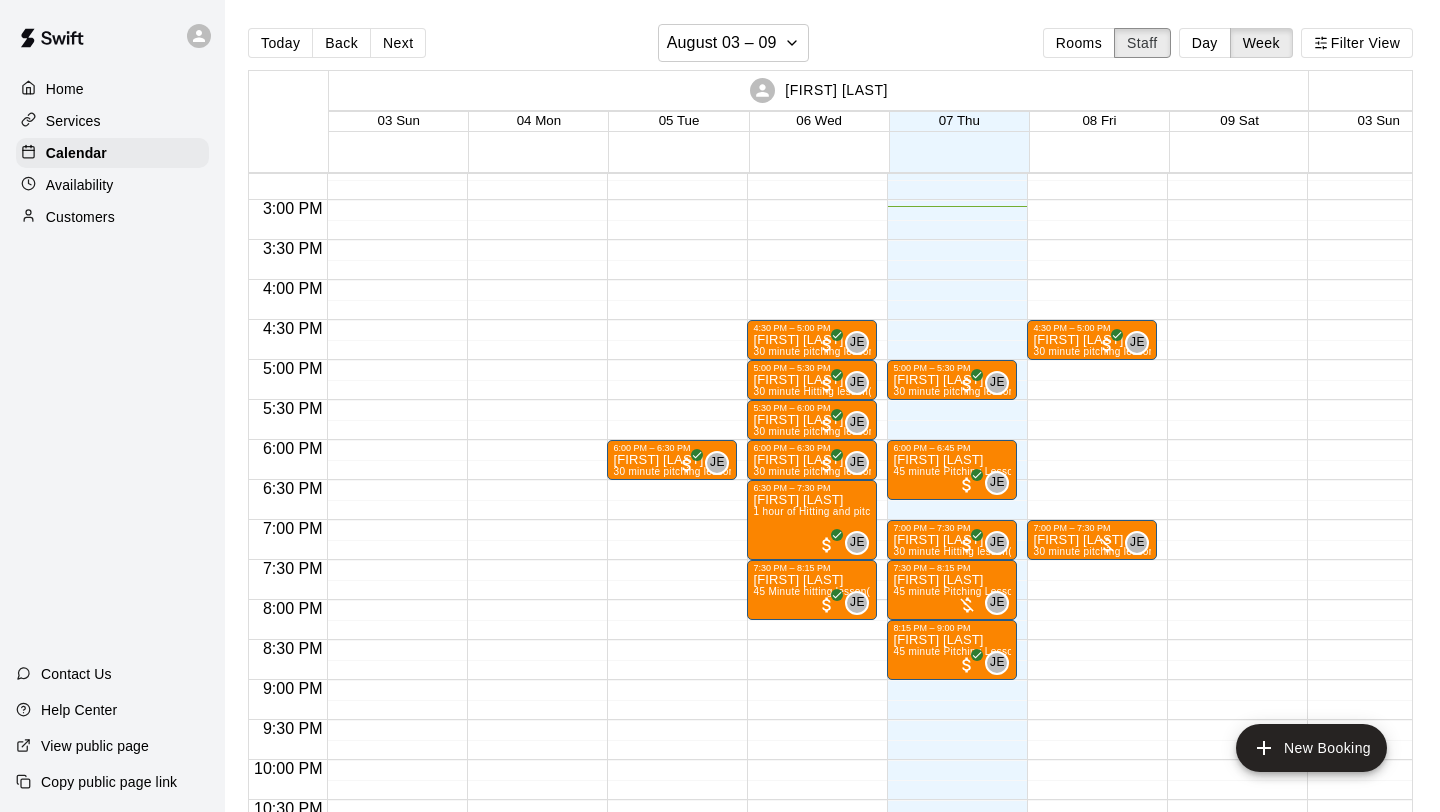 scroll, scrollTop: 1162, scrollLeft: 0, axis: vertical 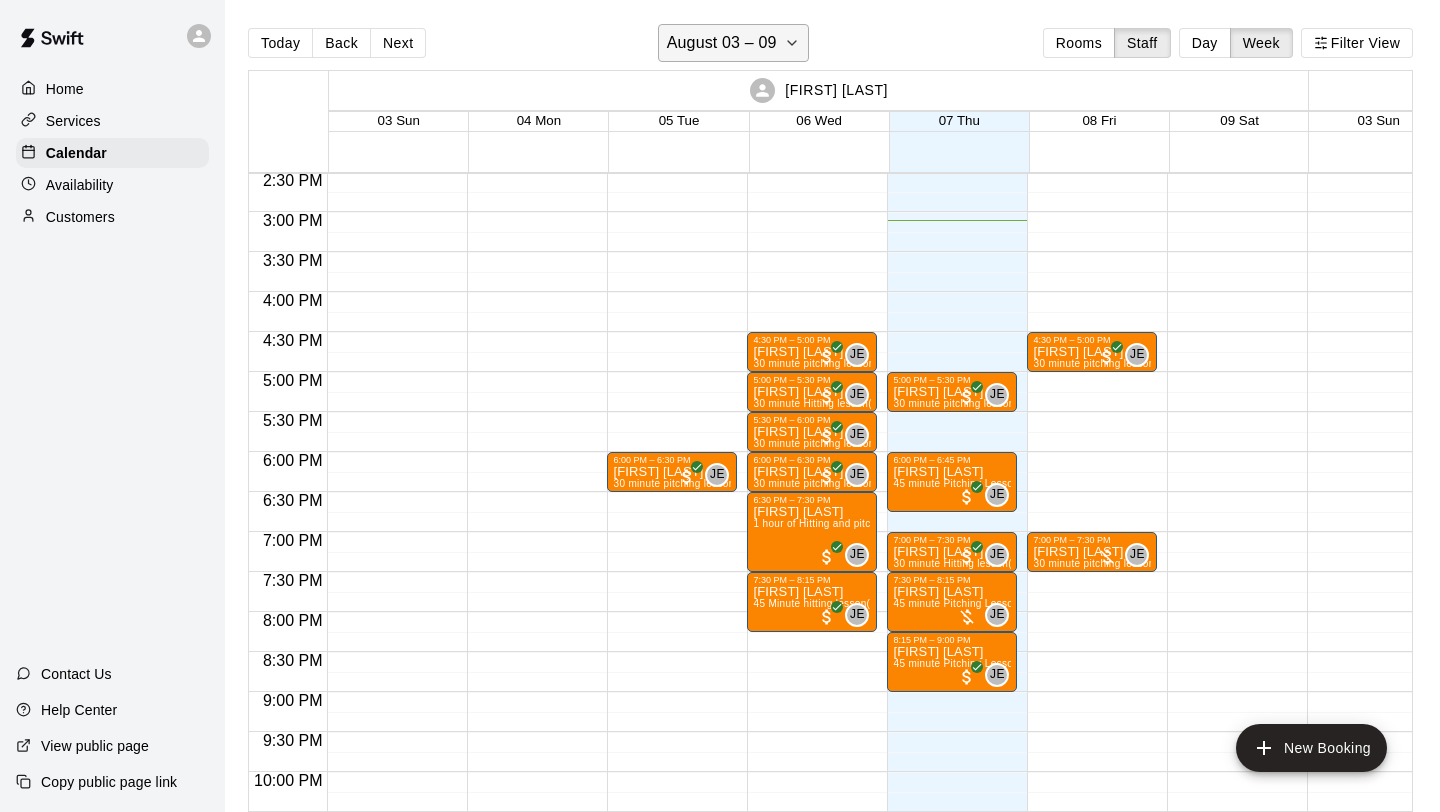 click 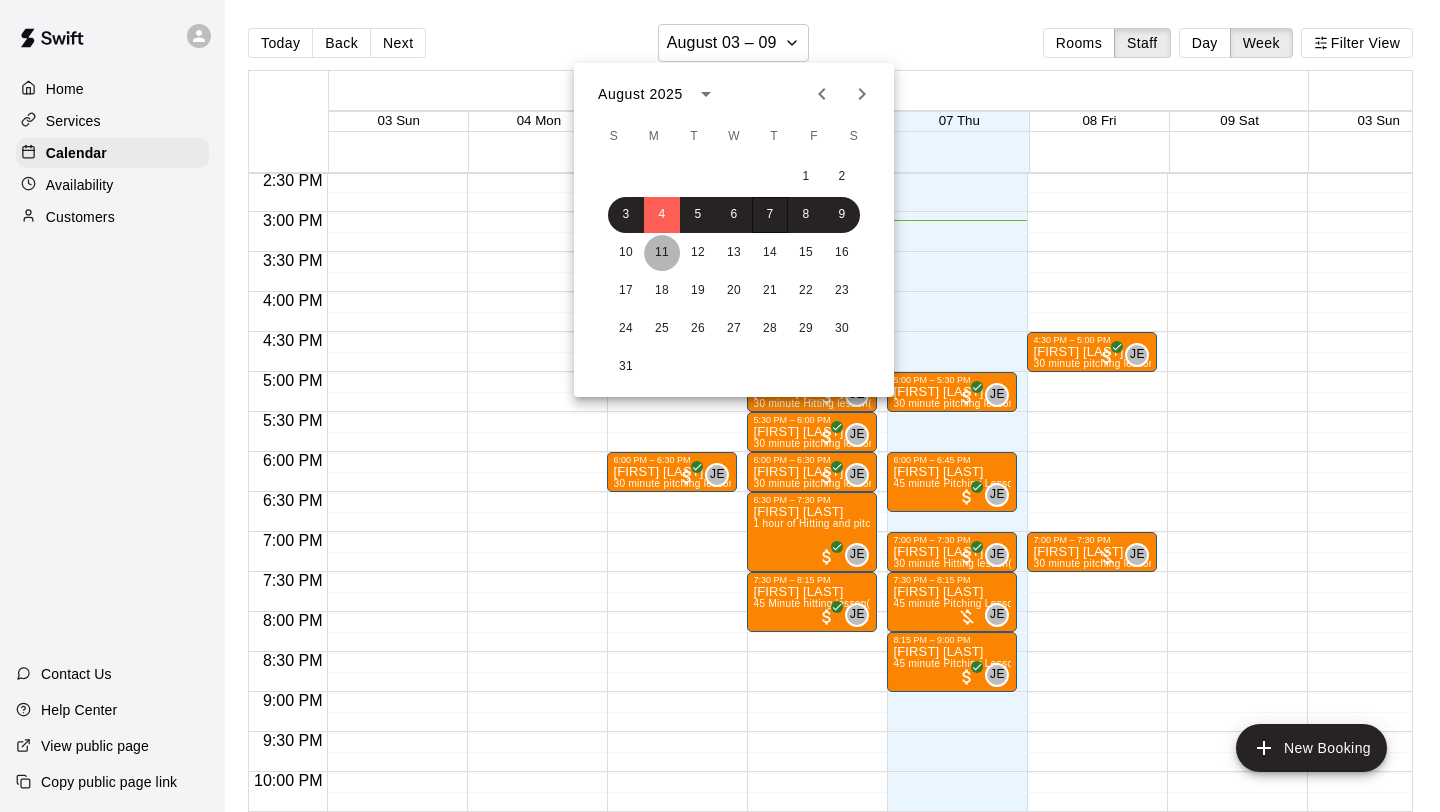 click on "11" at bounding box center [662, 253] 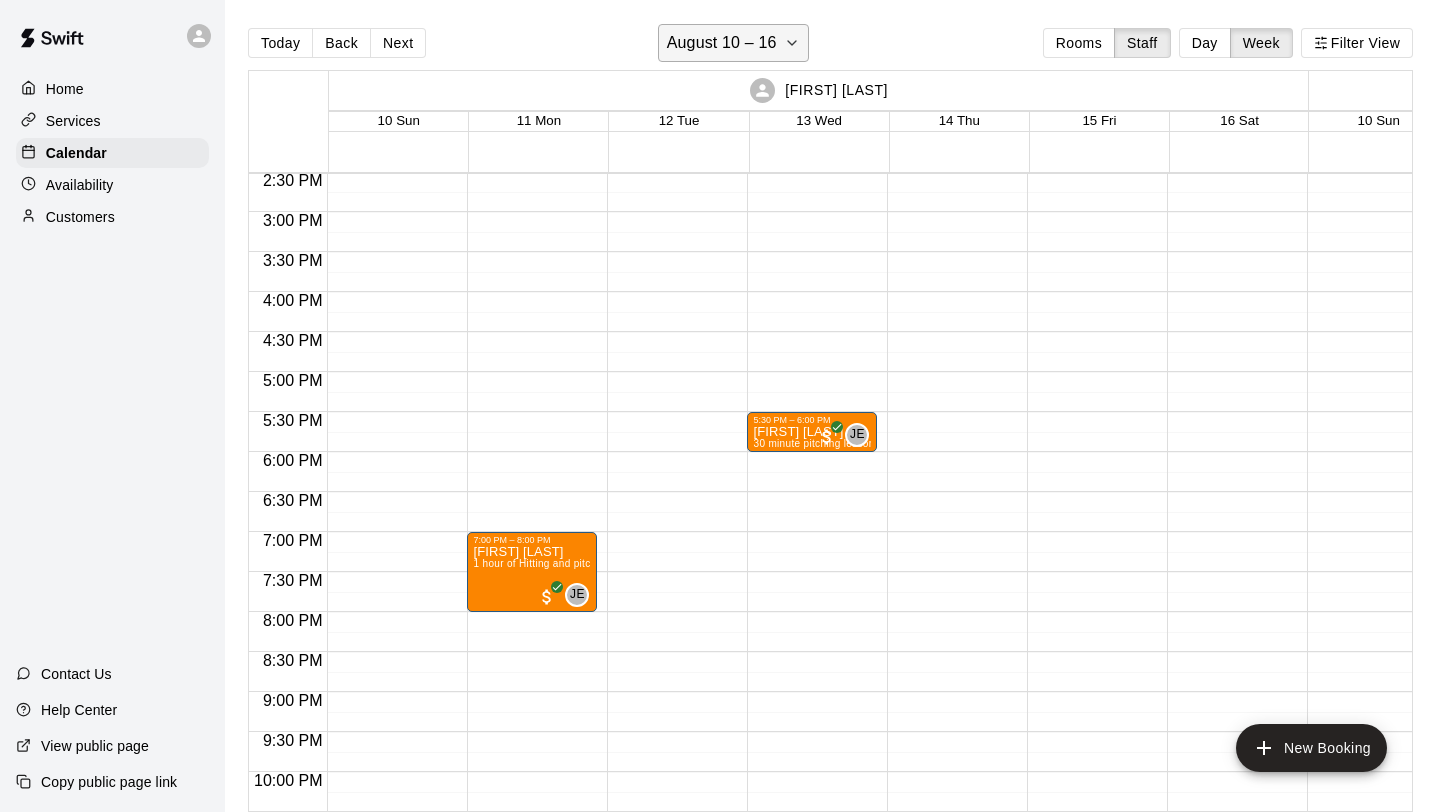 click 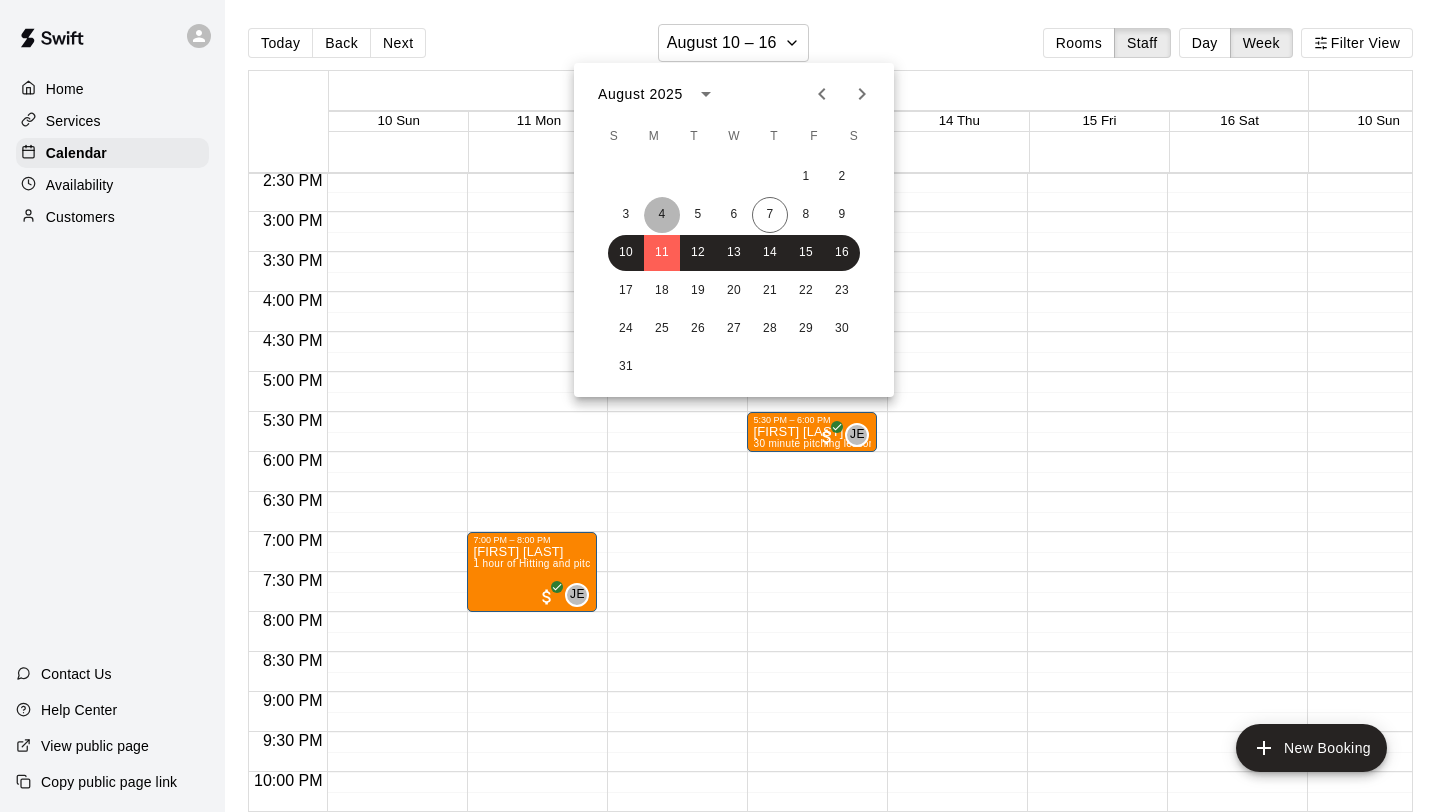 click on "4" at bounding box center [662, 215] 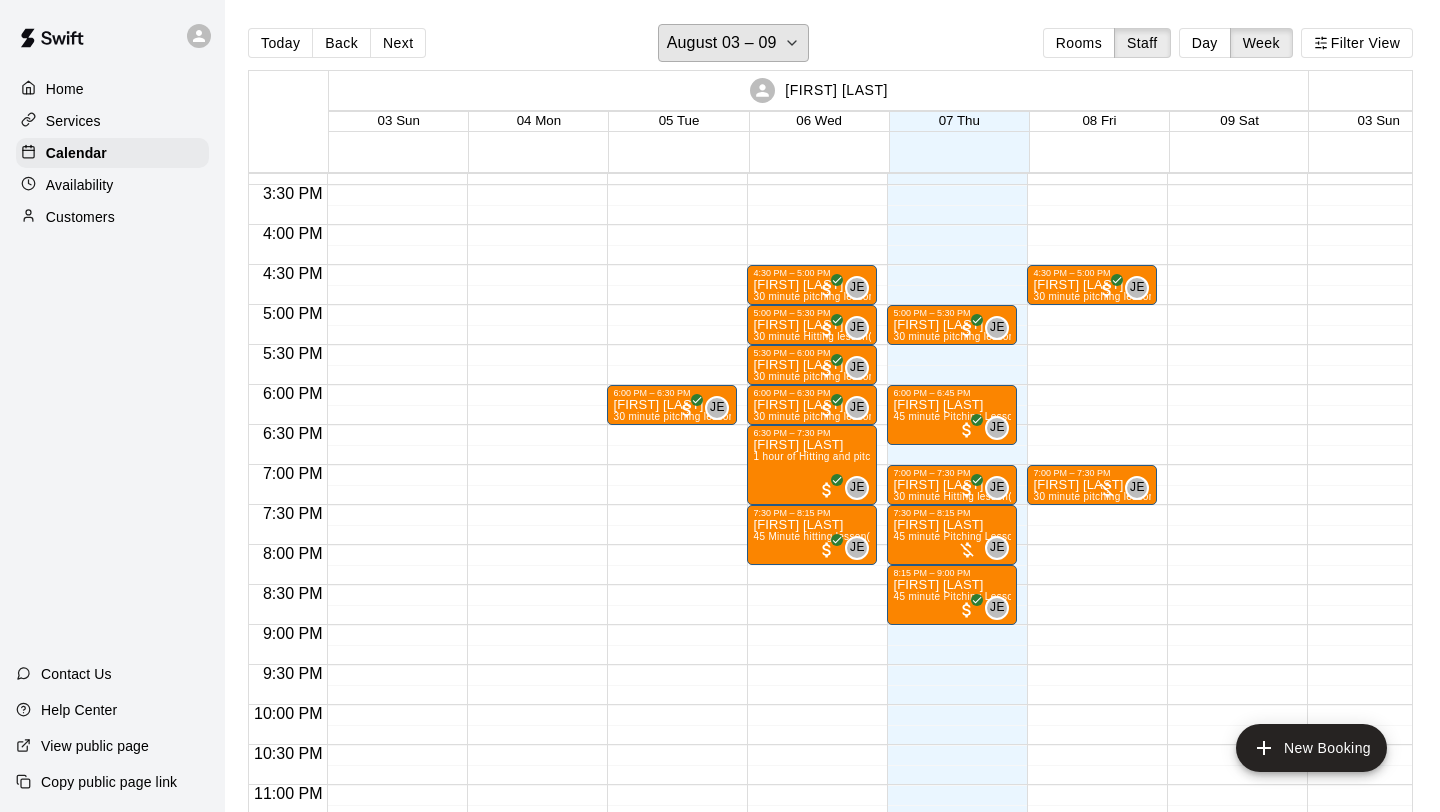 scroll, scrollTop: 1227, scrollLeft: 0, axis: vertical 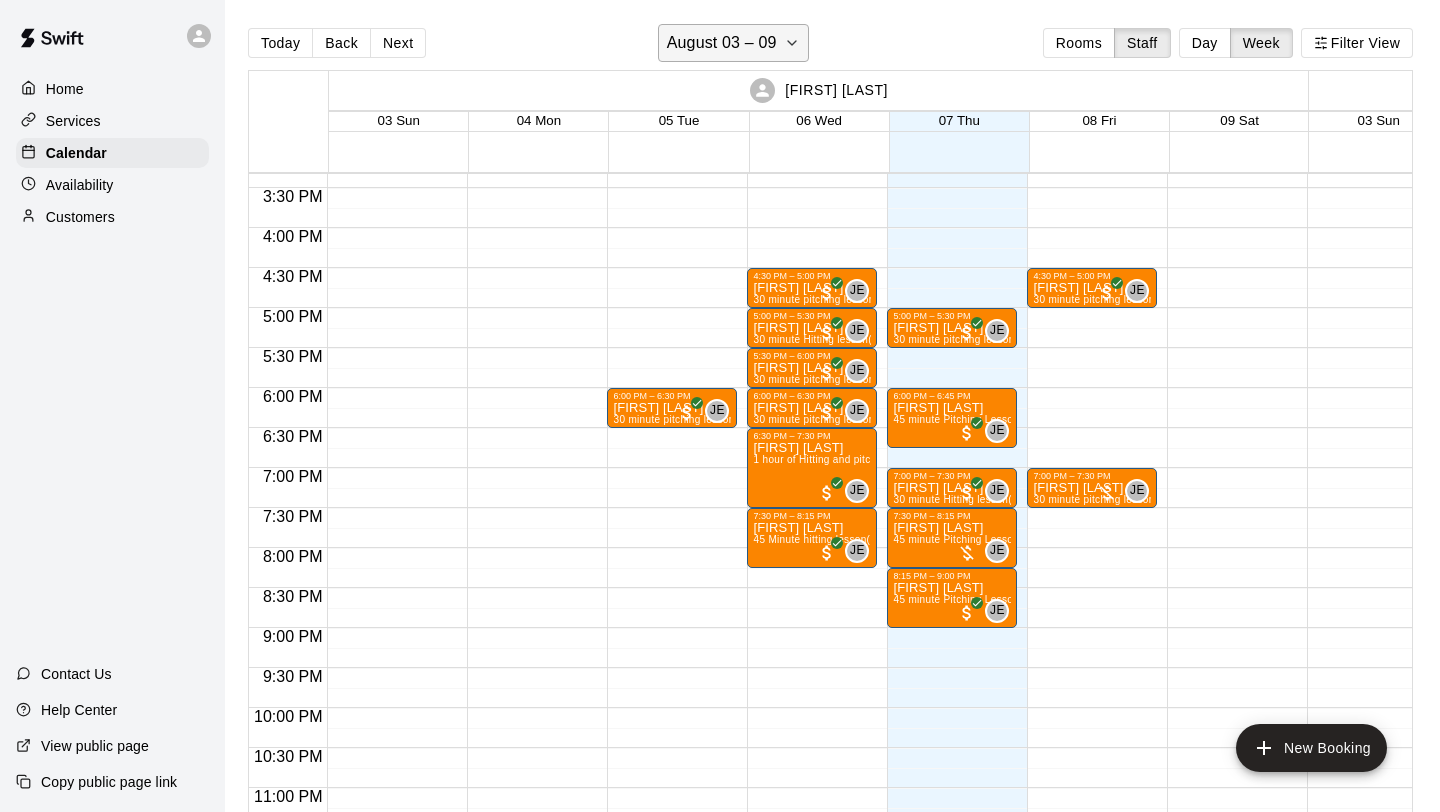 click 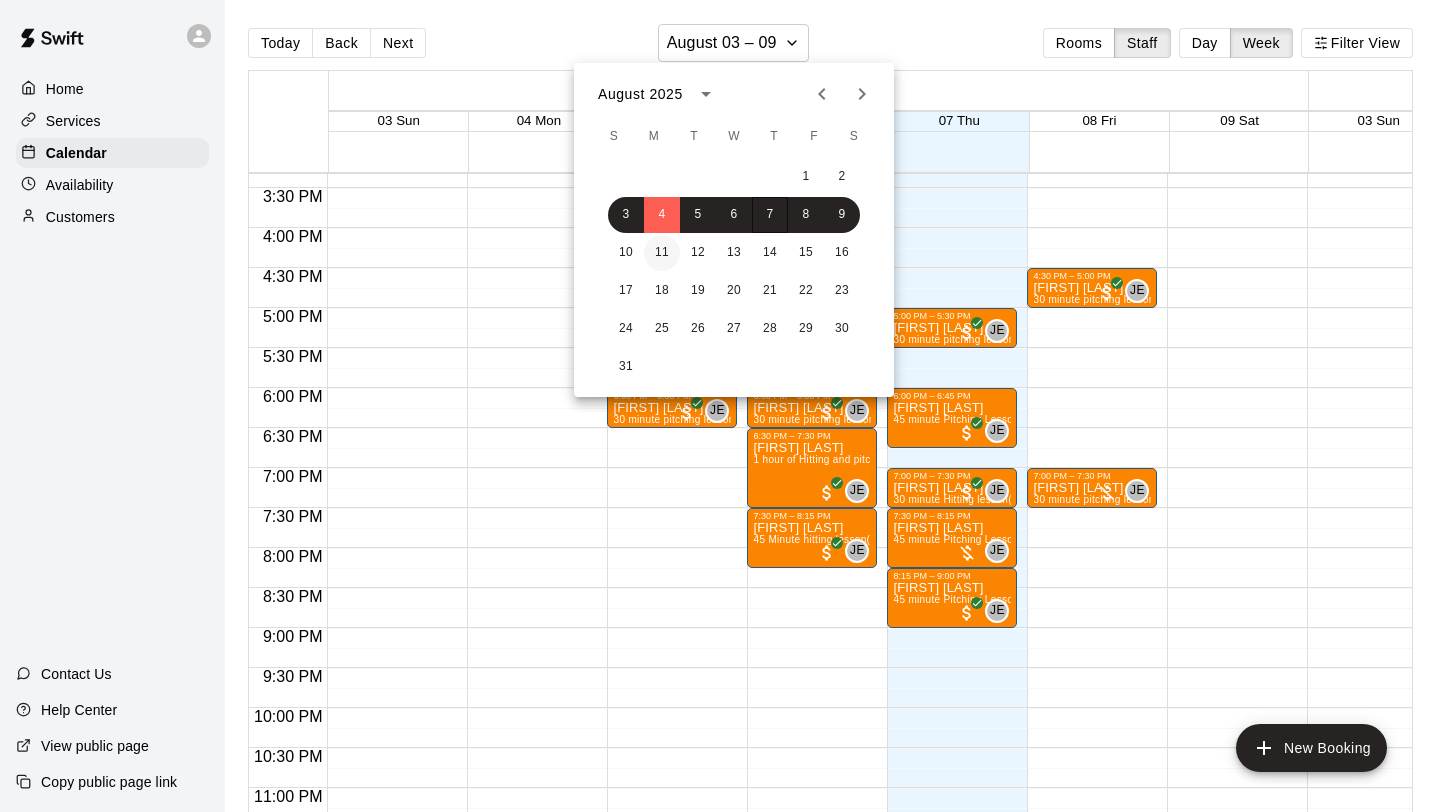 click on "11" at bounding box center [662, 253] 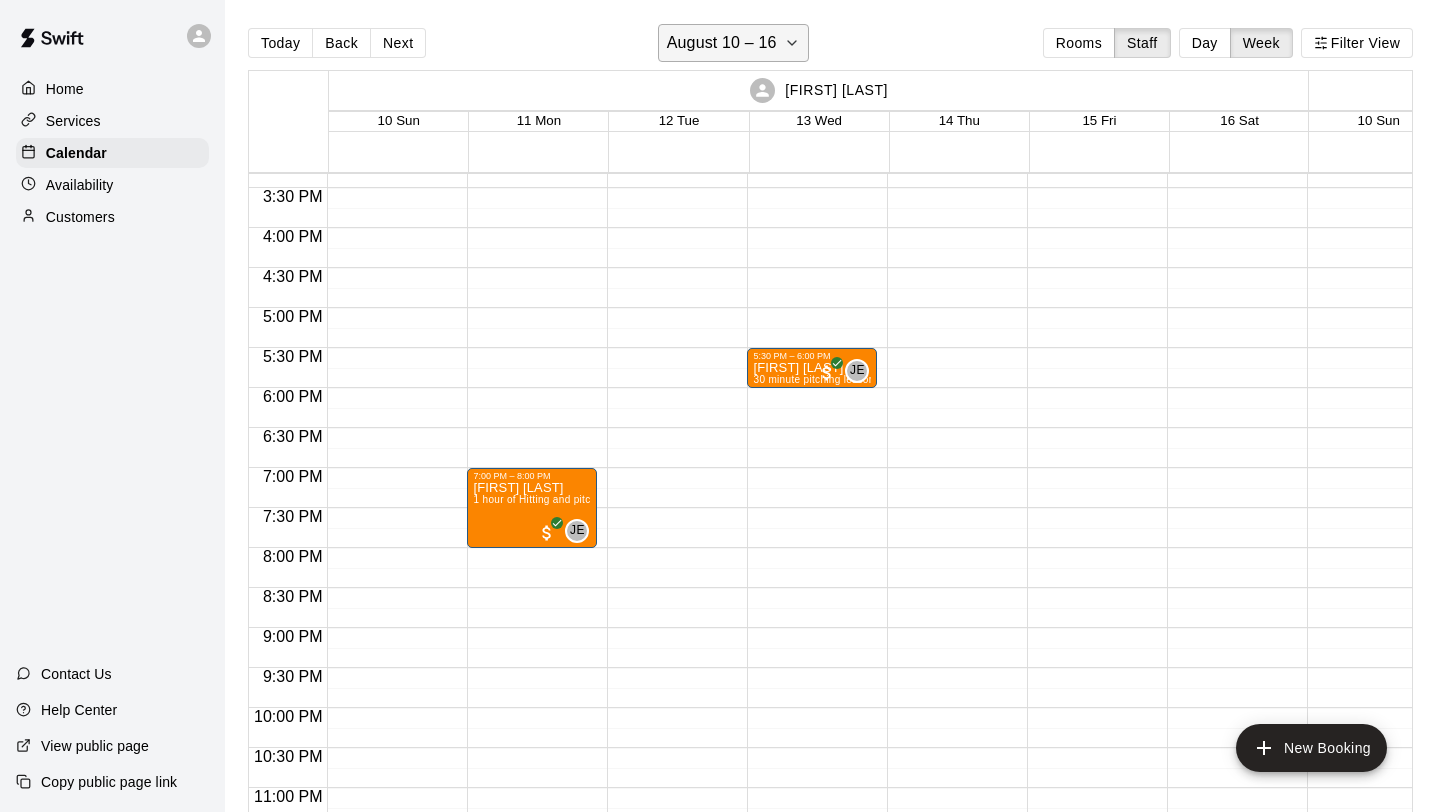 click on "August 10 – 16" at bounding box center [722, 43] 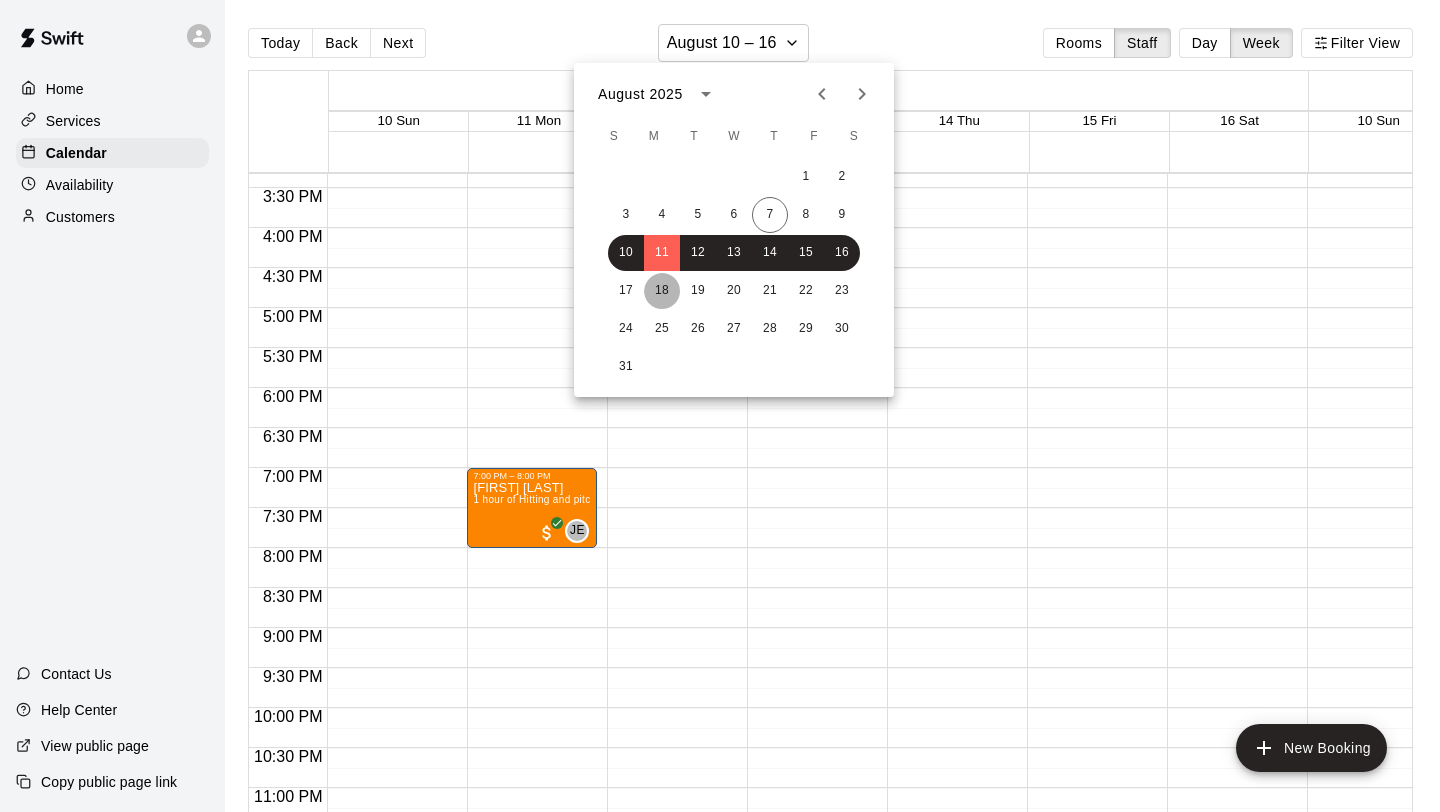 click on "18" at bounding box center [662, 291] 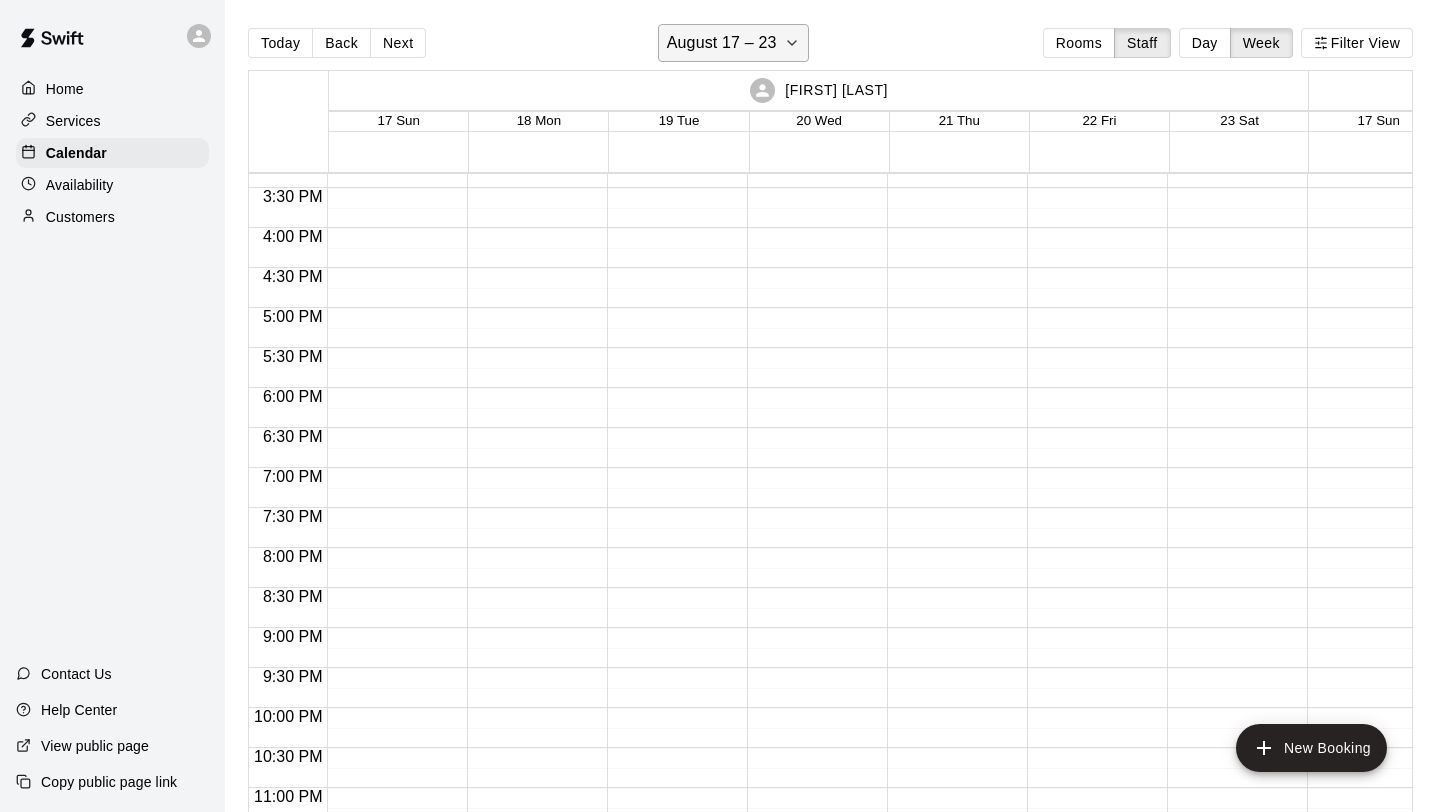 click 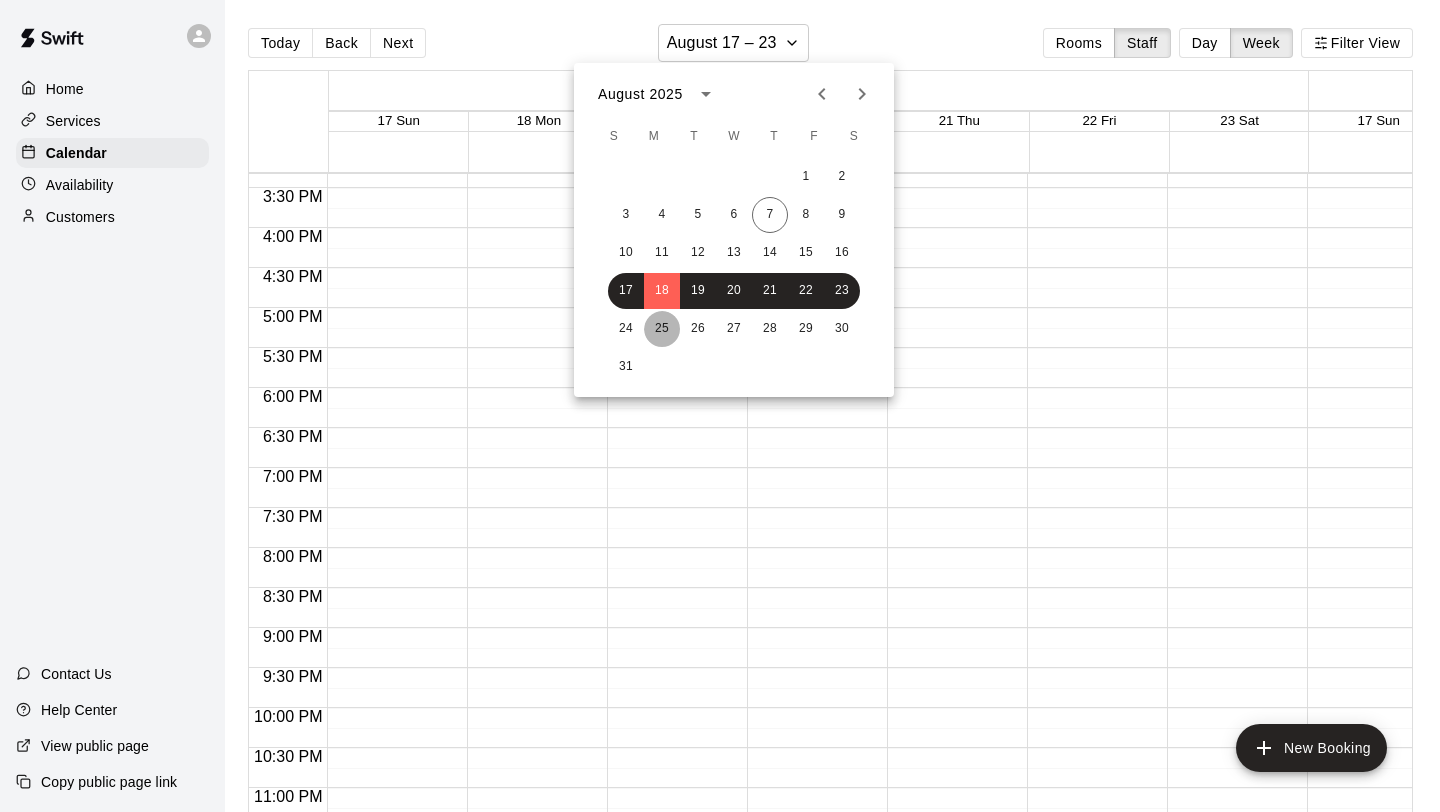 click on "25" at bounding box center [662, 329] 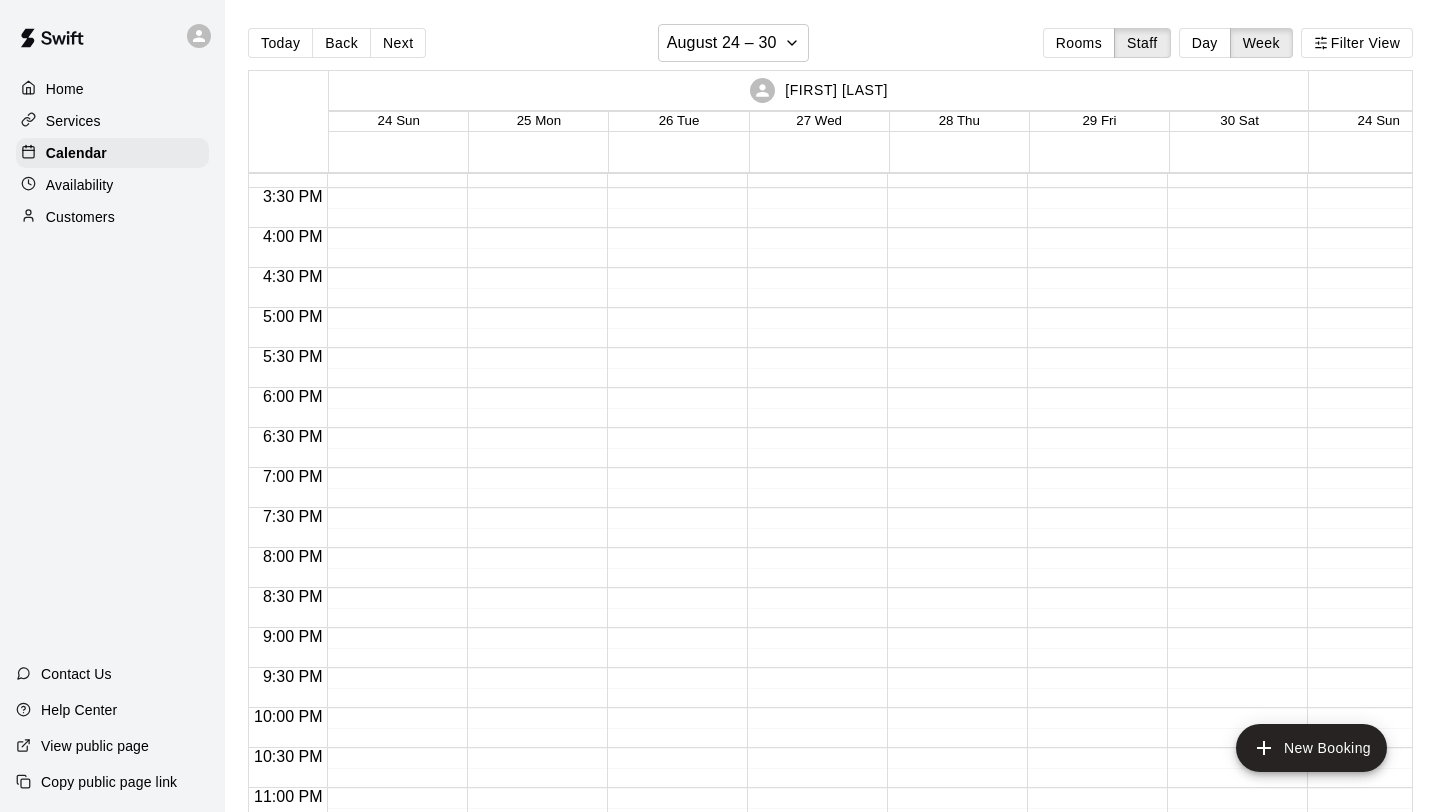 click on "Availability" at bounding box center (80, 185) 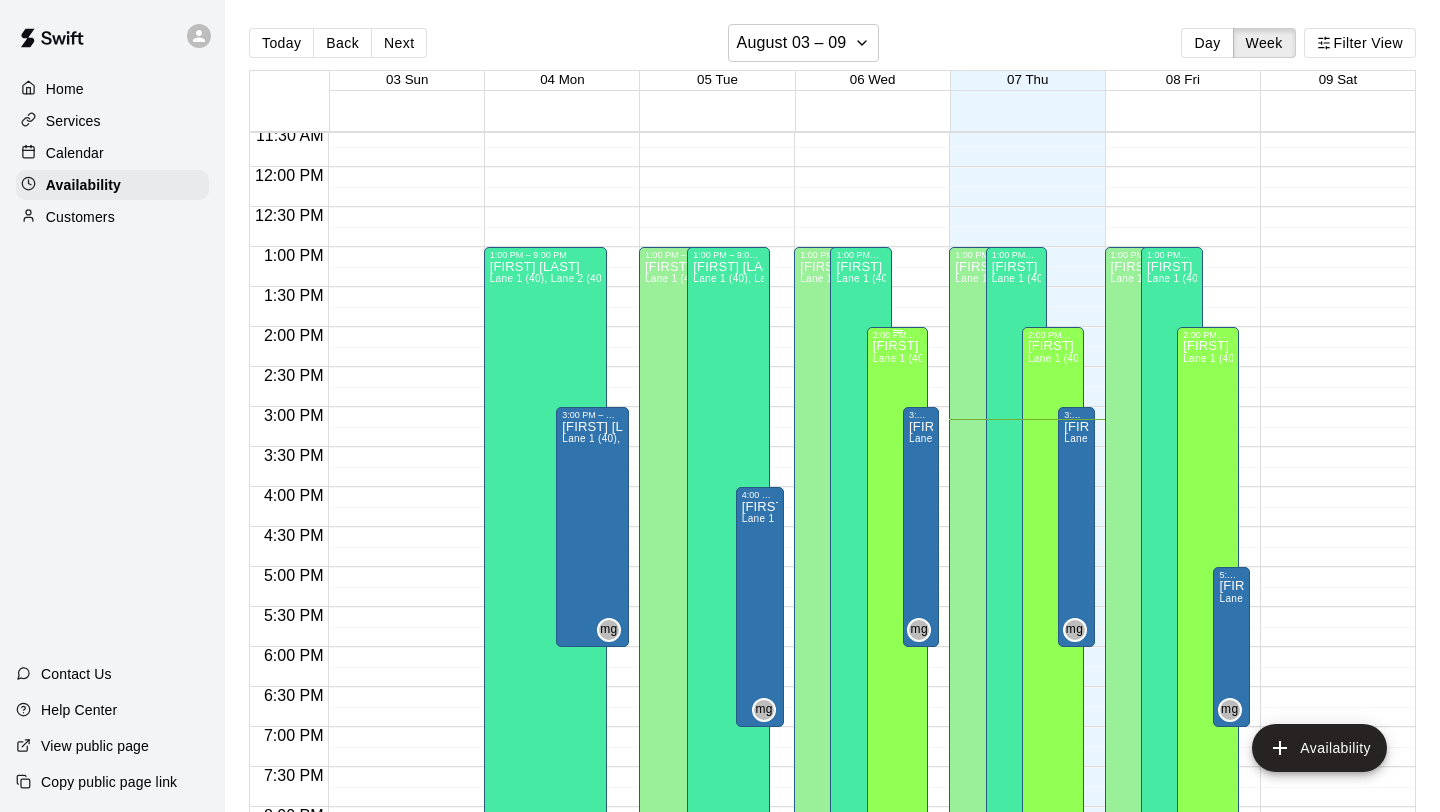 scroll, scrollTop: 914, scrollLeft: 0, axis: vertical 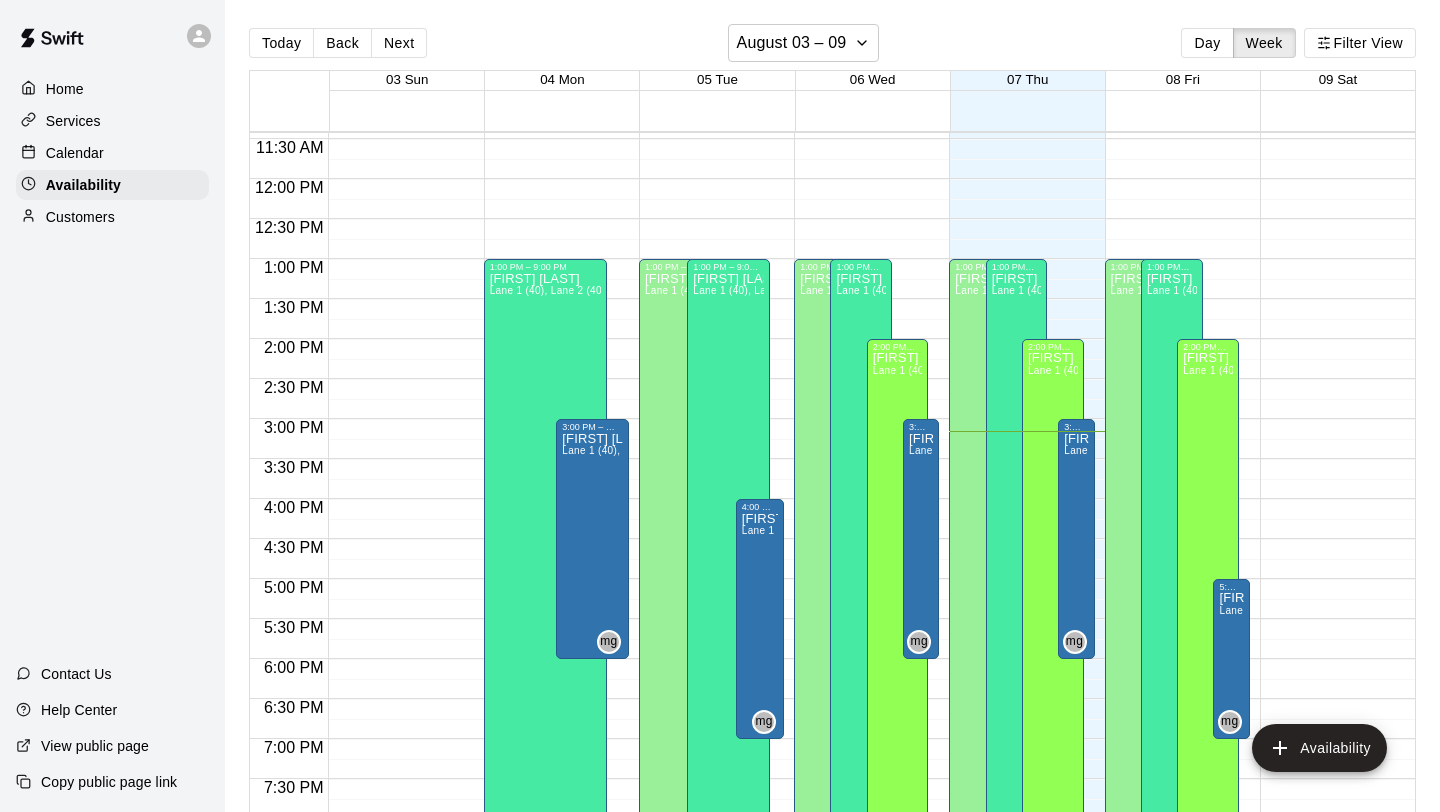 click on "12:00 AM – 8:00 AM Closed 10:00 PM – 11:59 PM Closed" at bounding box center (1332, 179) 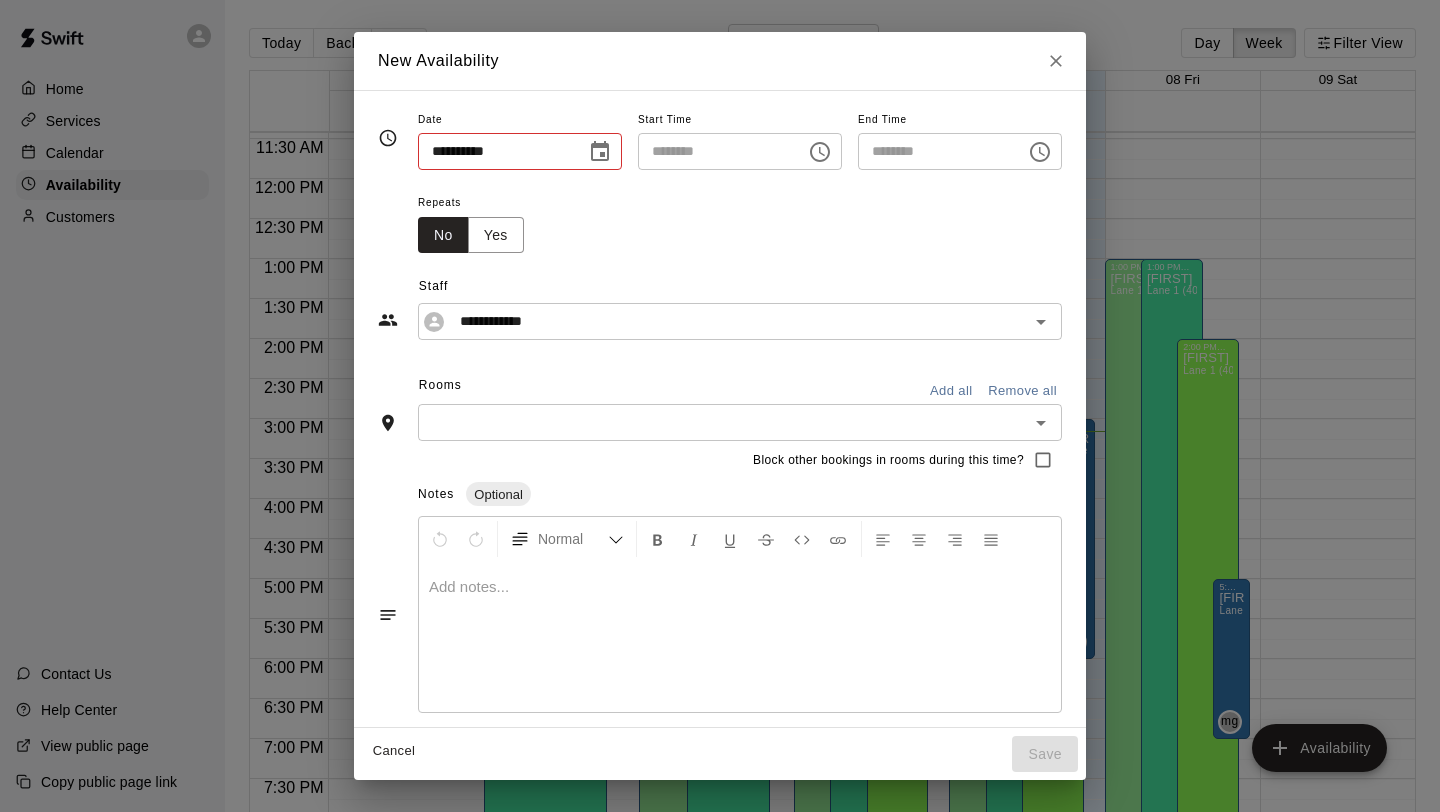 type on "**********" 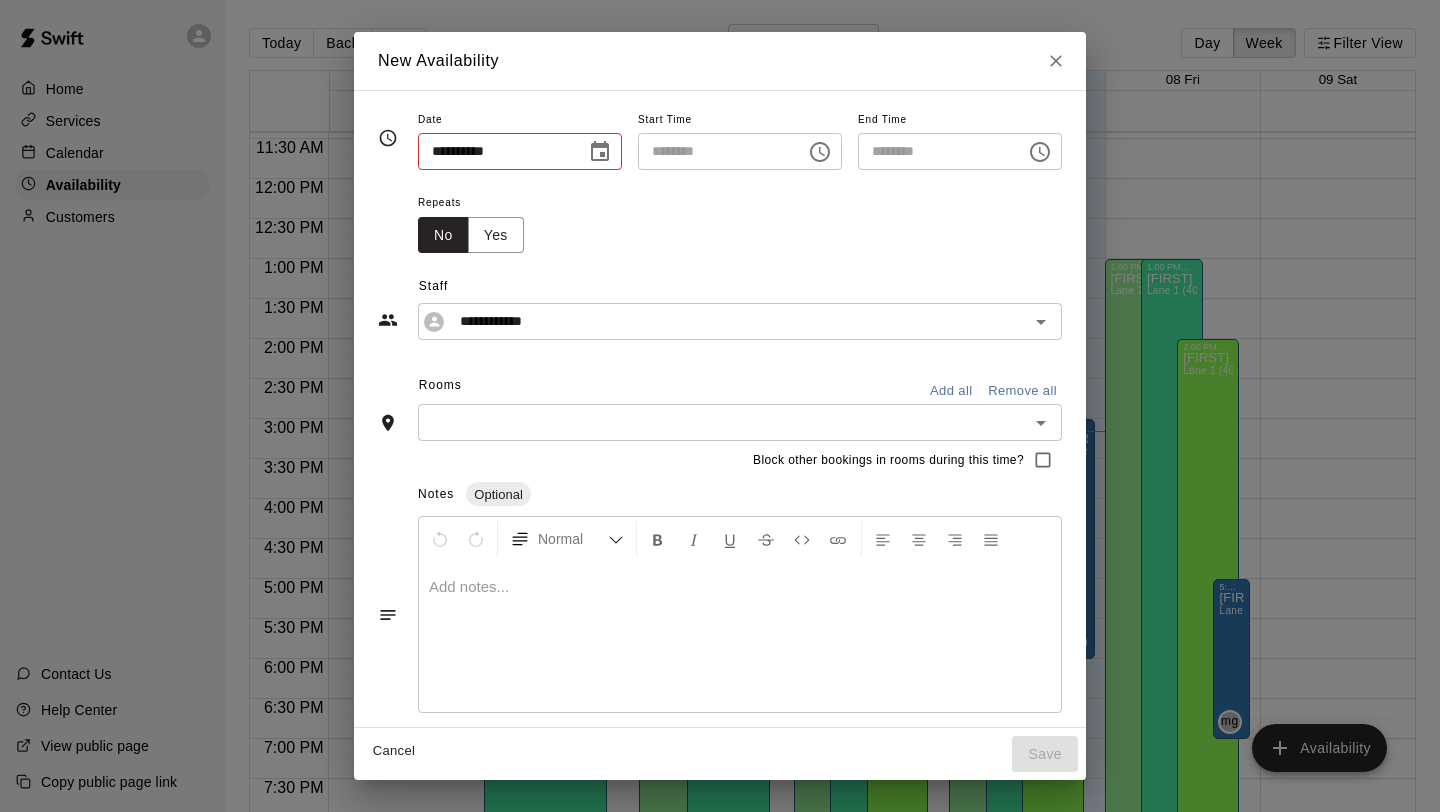 type on "********" 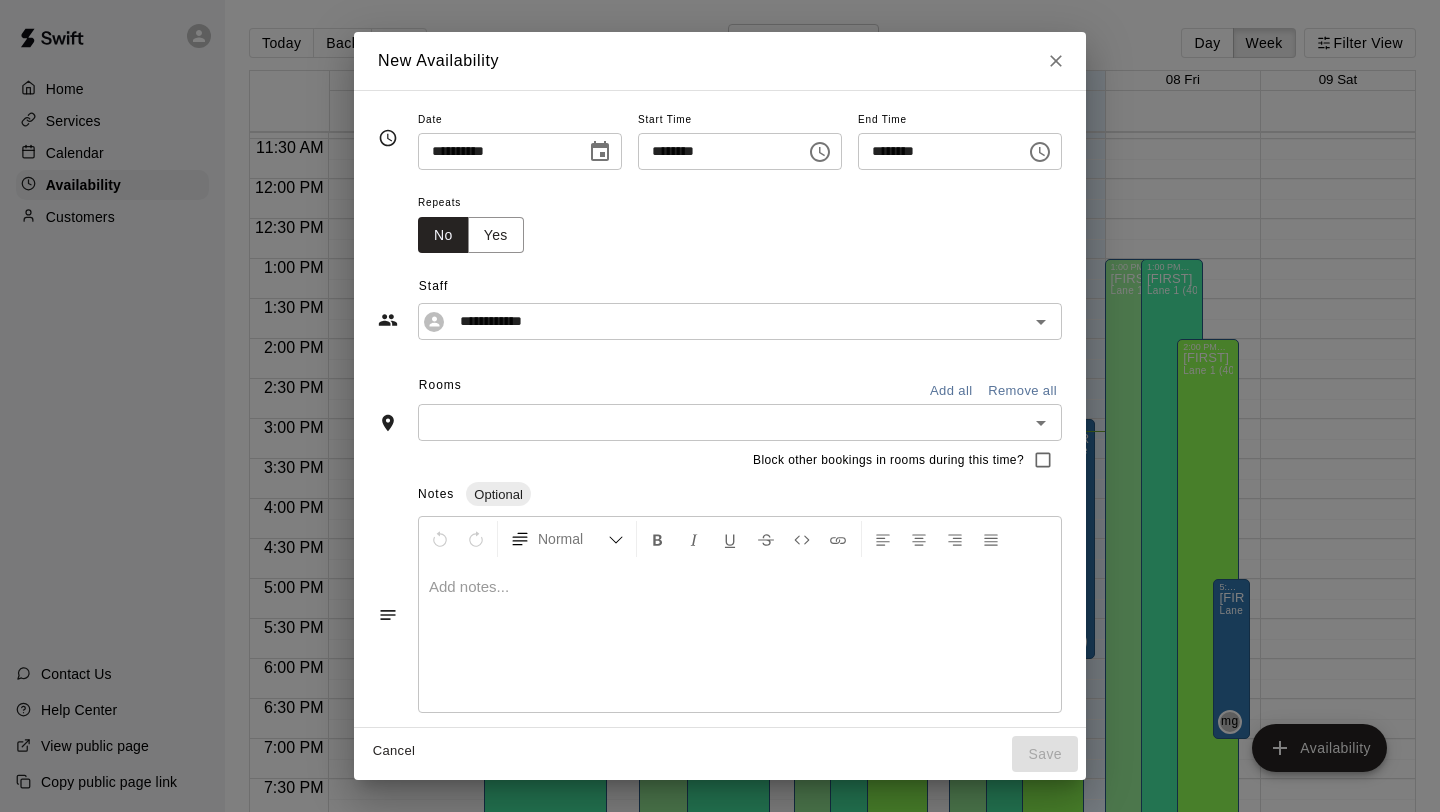 click on "********" at bounding box center (935, 151) 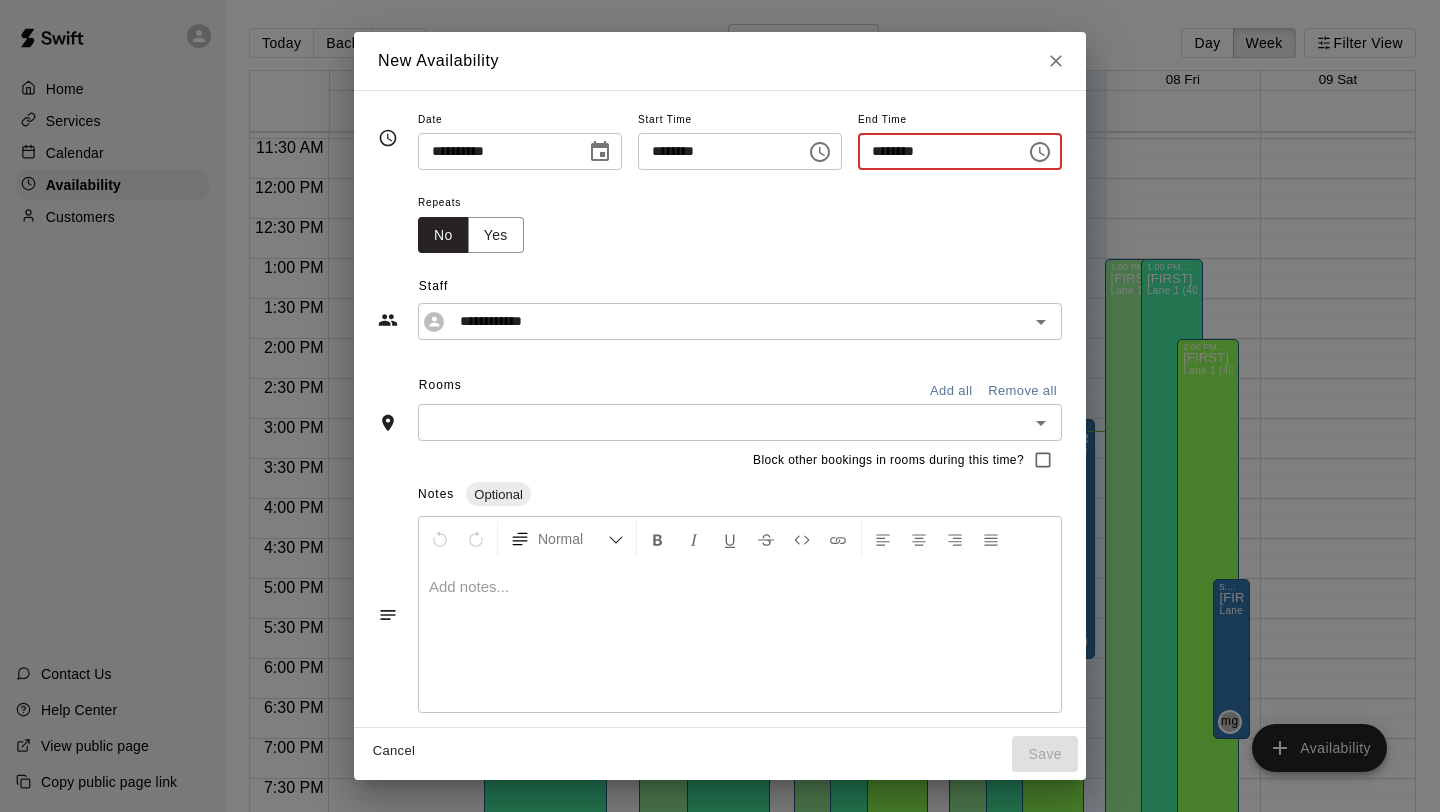 click on "********" at bounding box center [935, 151] 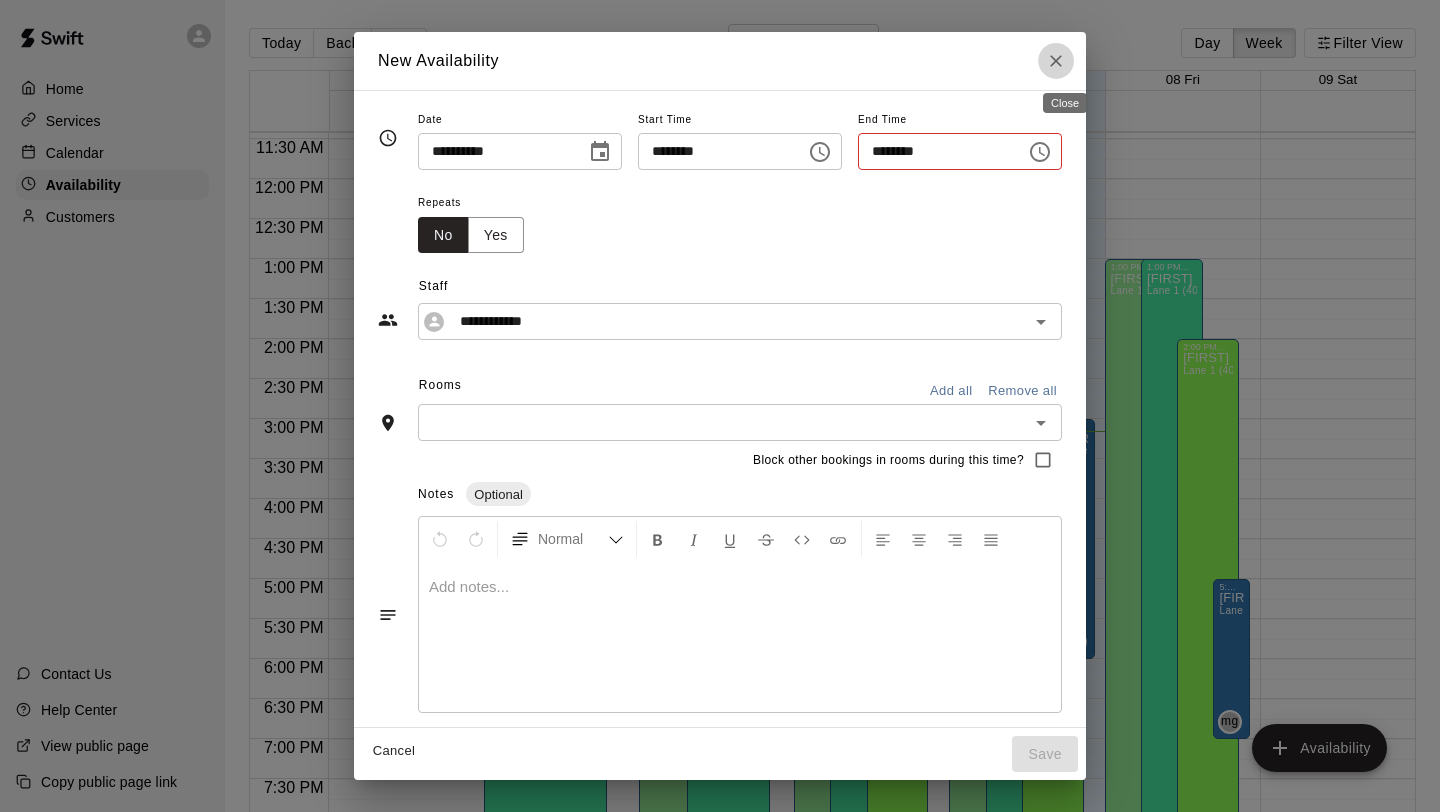 click 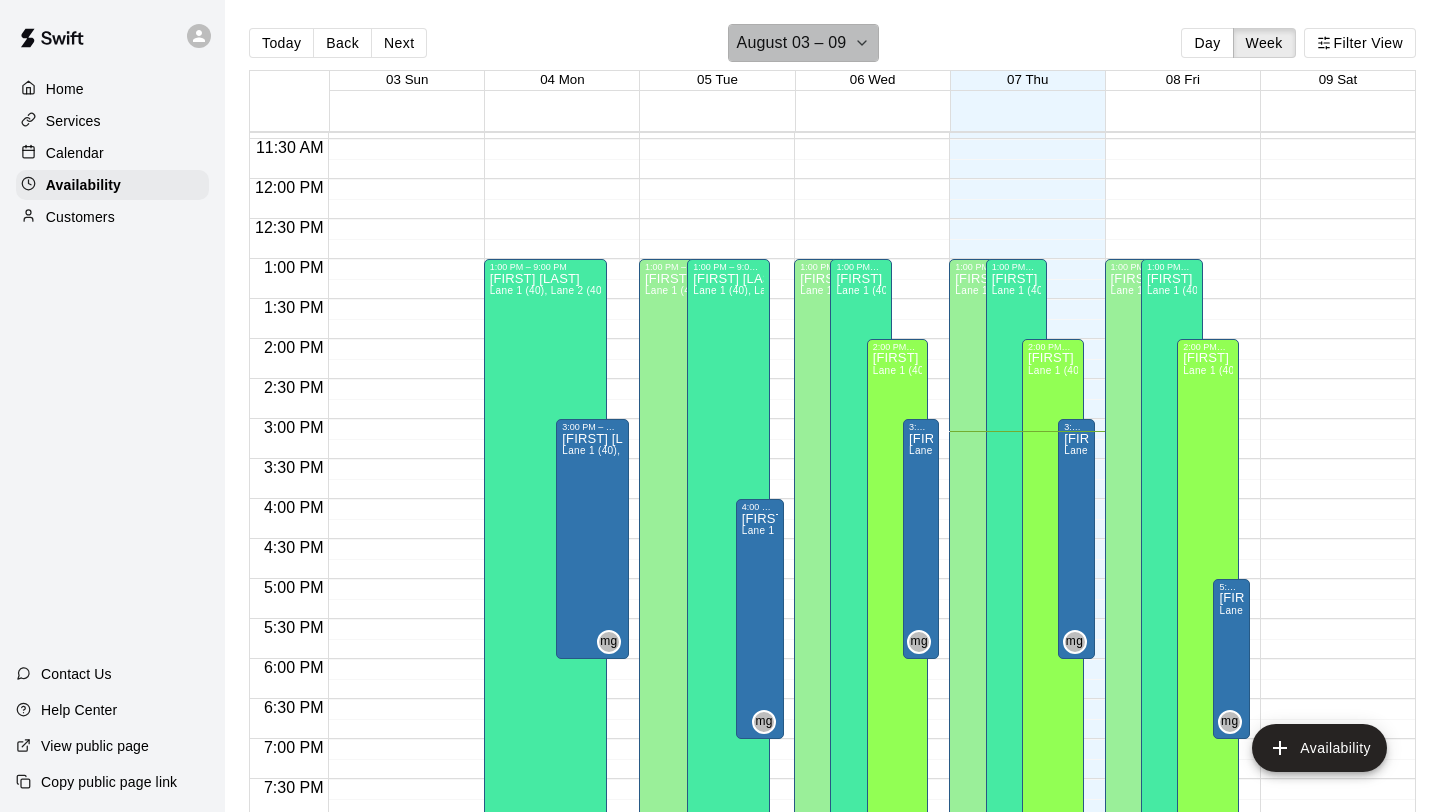 click 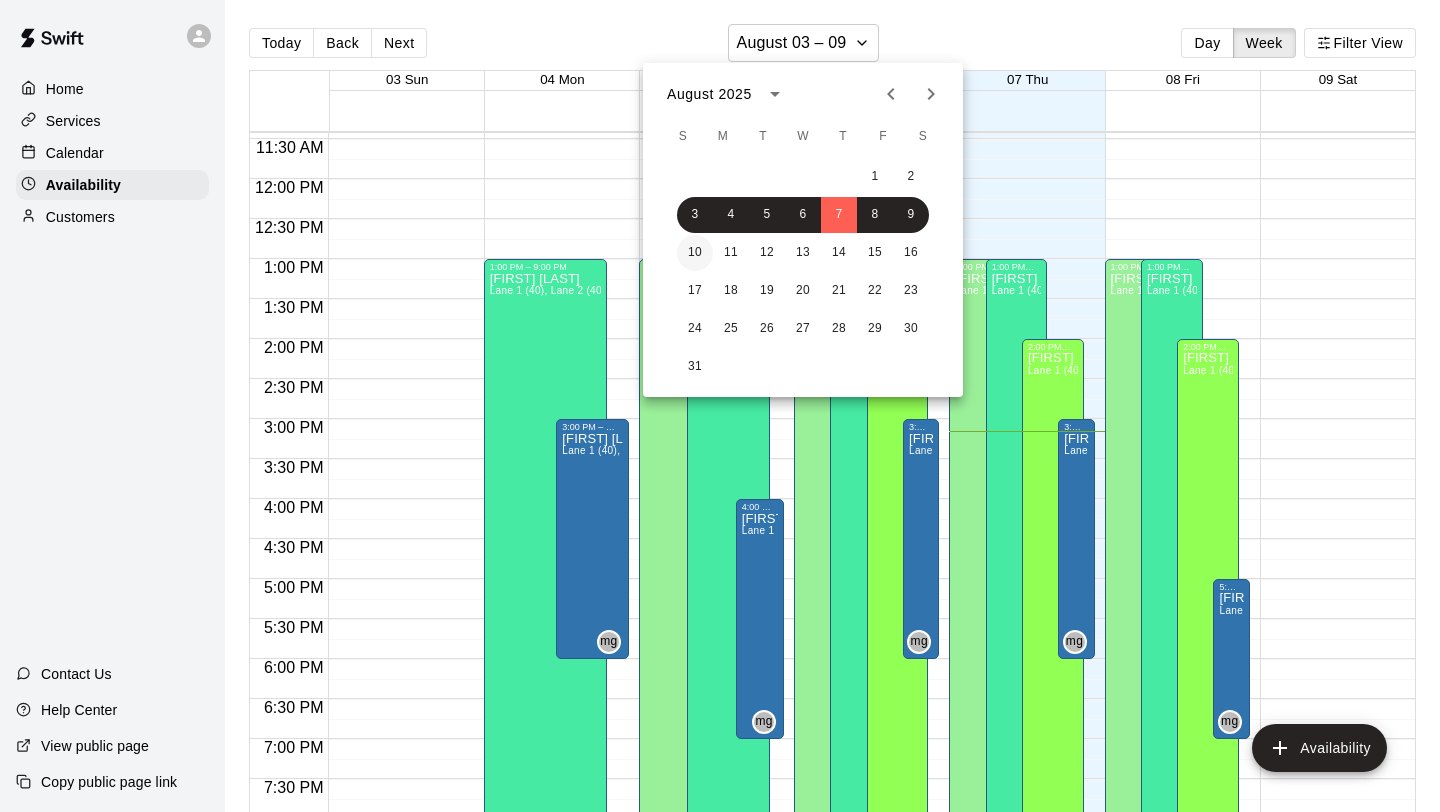 click on "10" at bounding box center (695, 253) 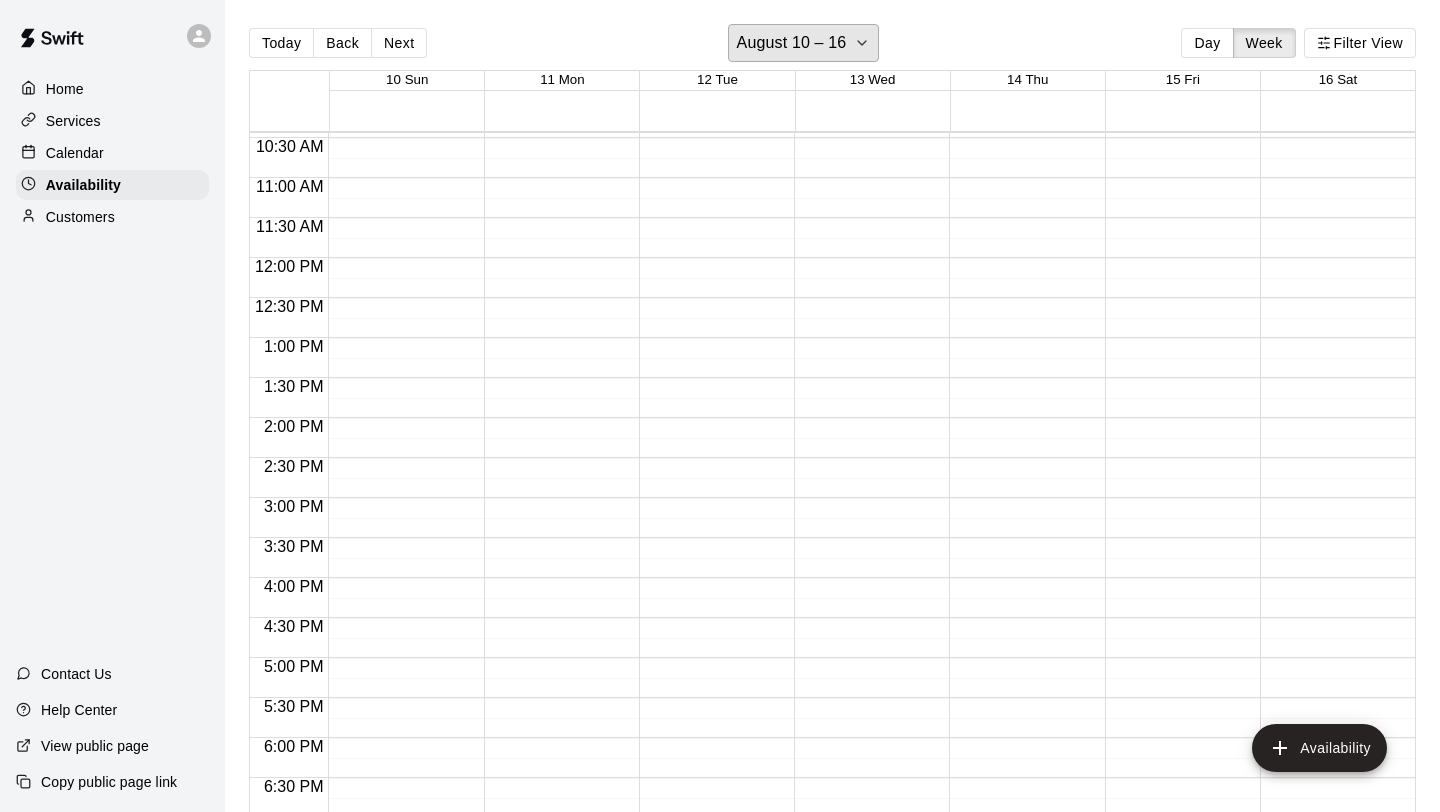 scroll, scrollTop: 854, scrollLeft: 0, axis: vertical 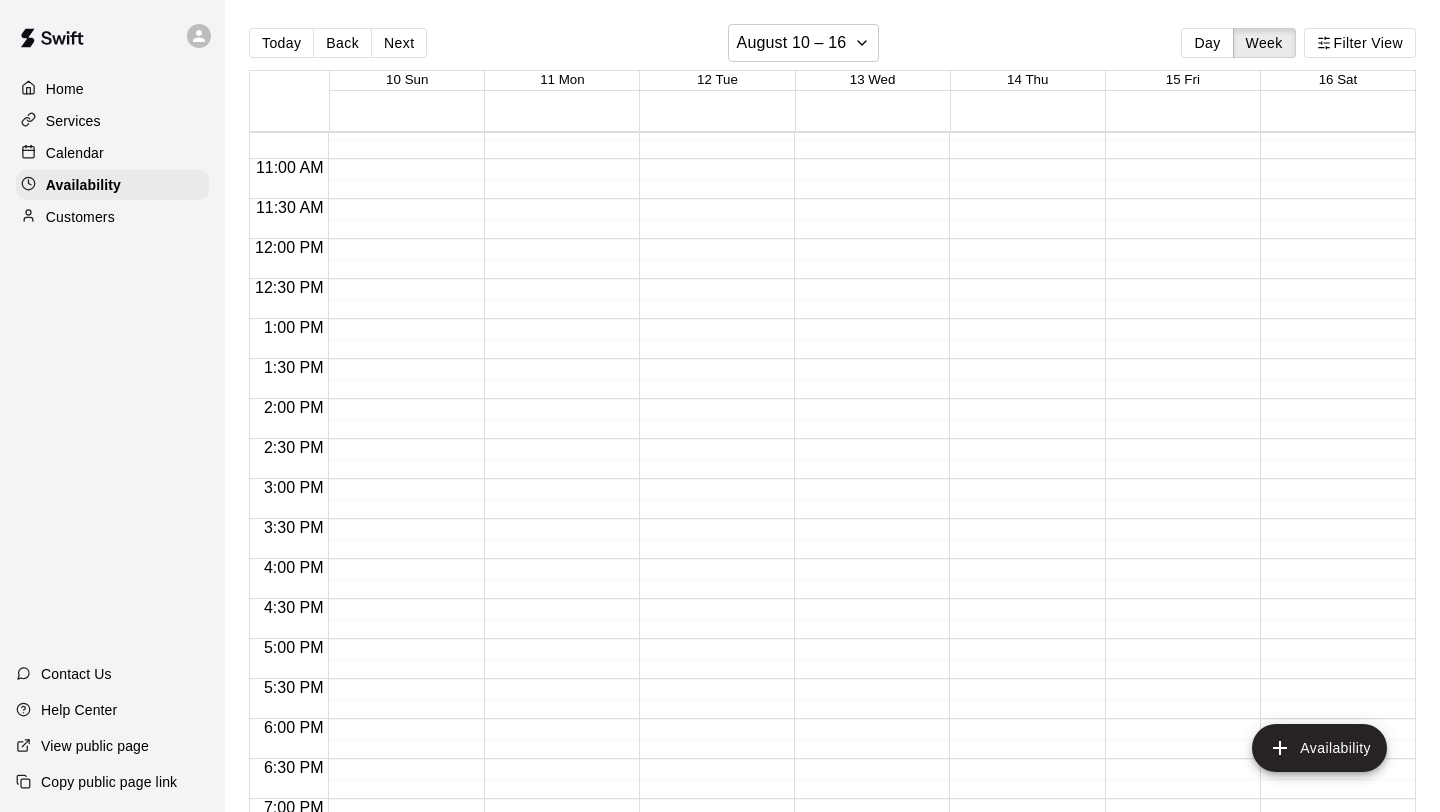click at bounding box center (556, 239) 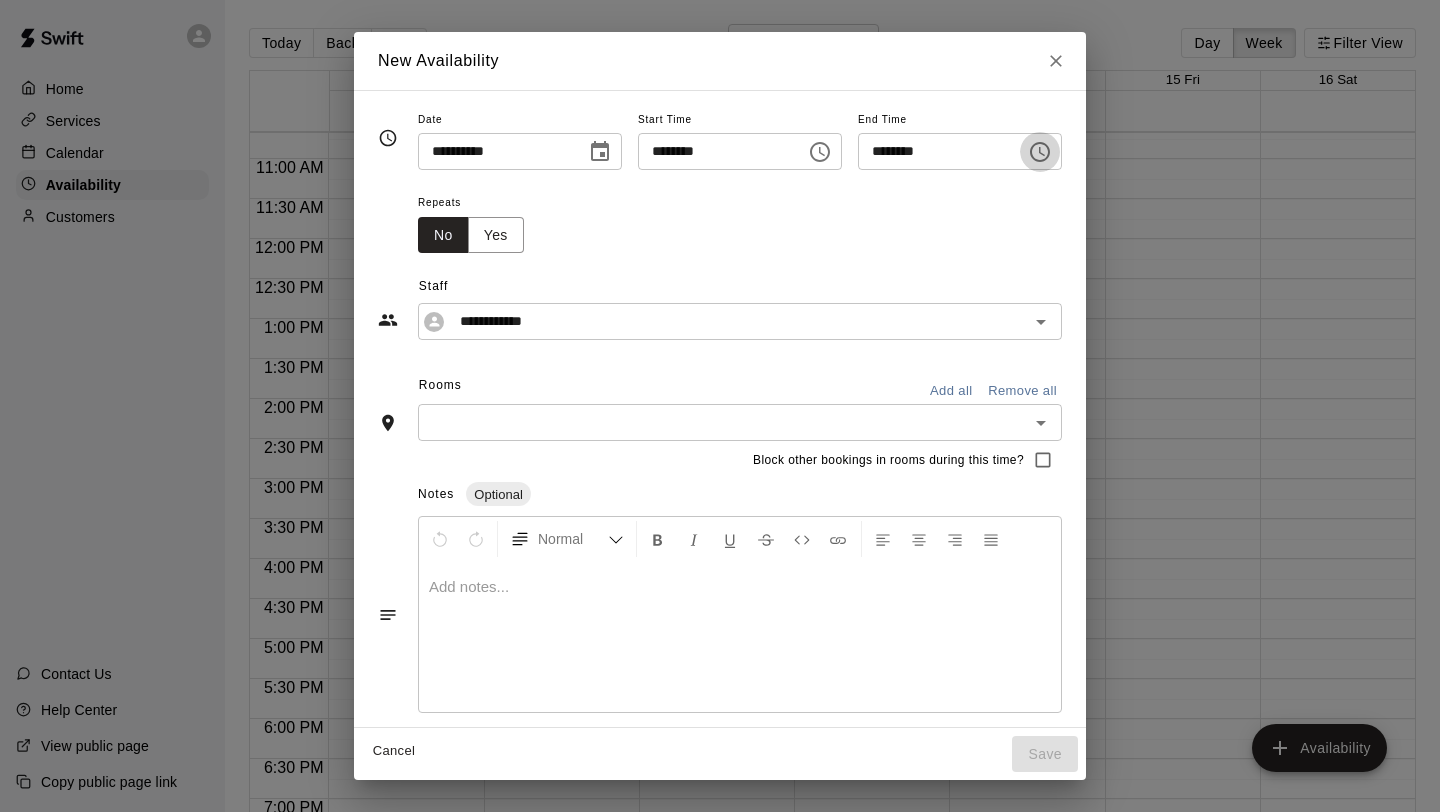 click 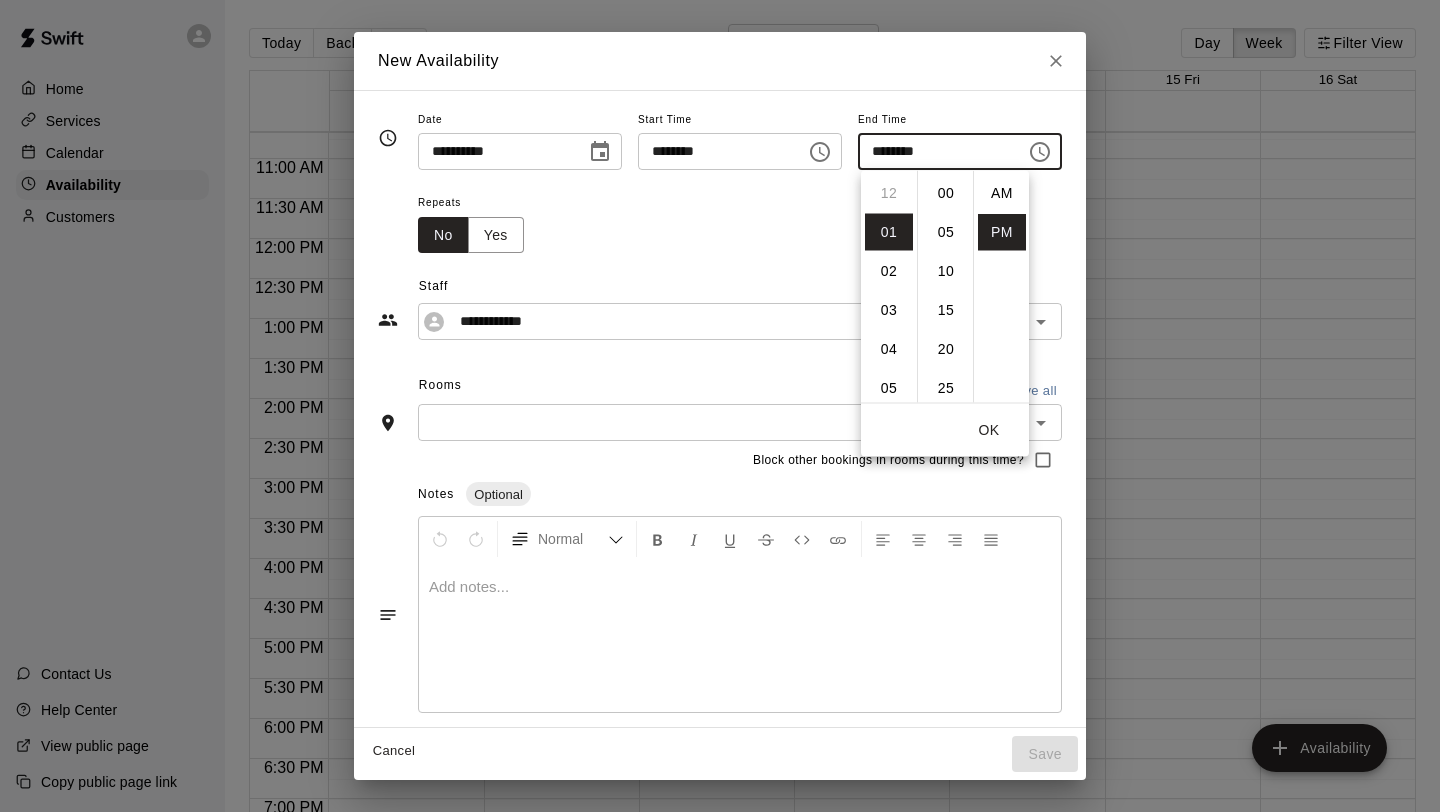 scroll, scrollTop: 39, scrollLeft: 0, axis: vertical 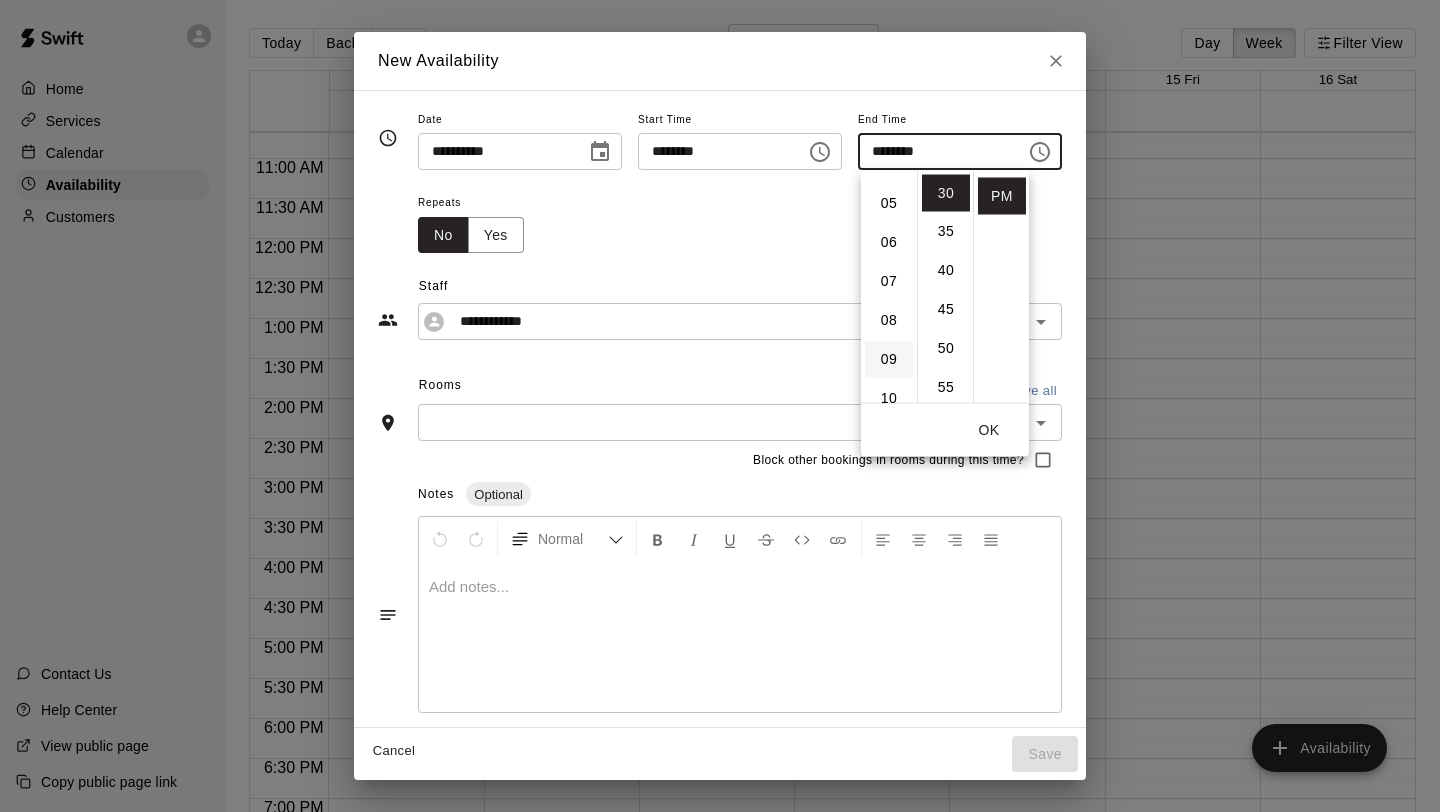 click on "09" at bounding box center [889, 360] 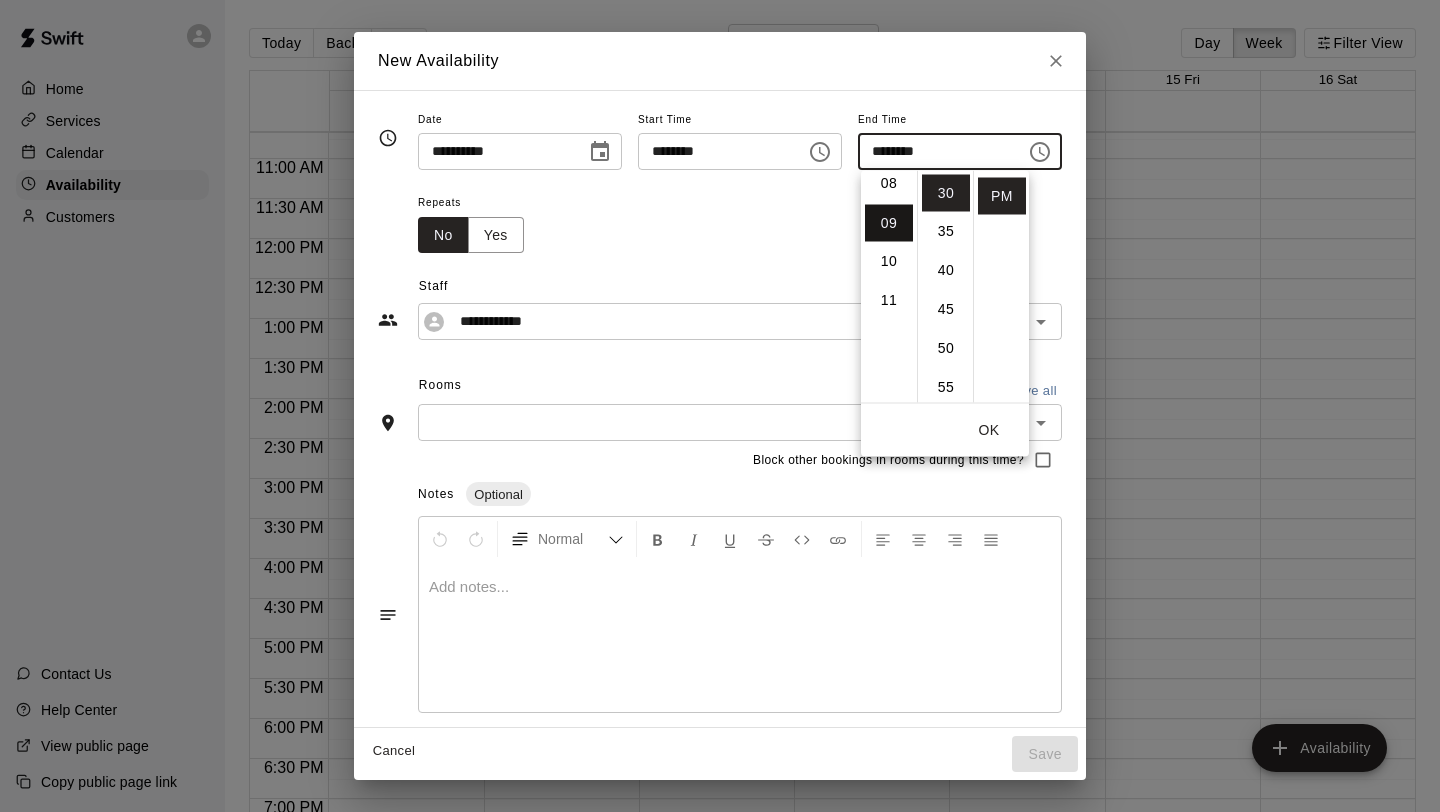 scroll, scrollTop: 351, scrollLeft: 0, axis: vertical 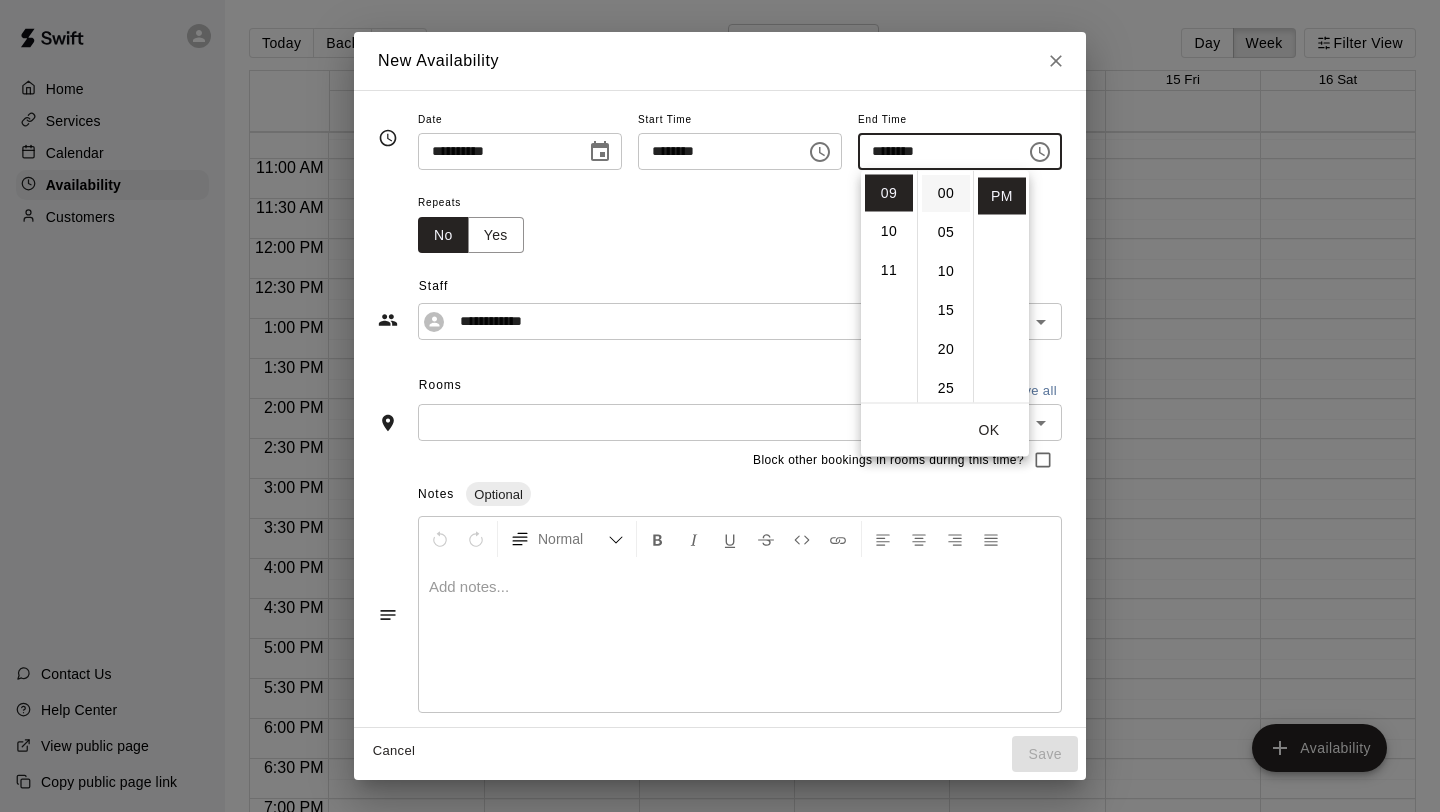 click on "00" at bounding box center [946, 193] 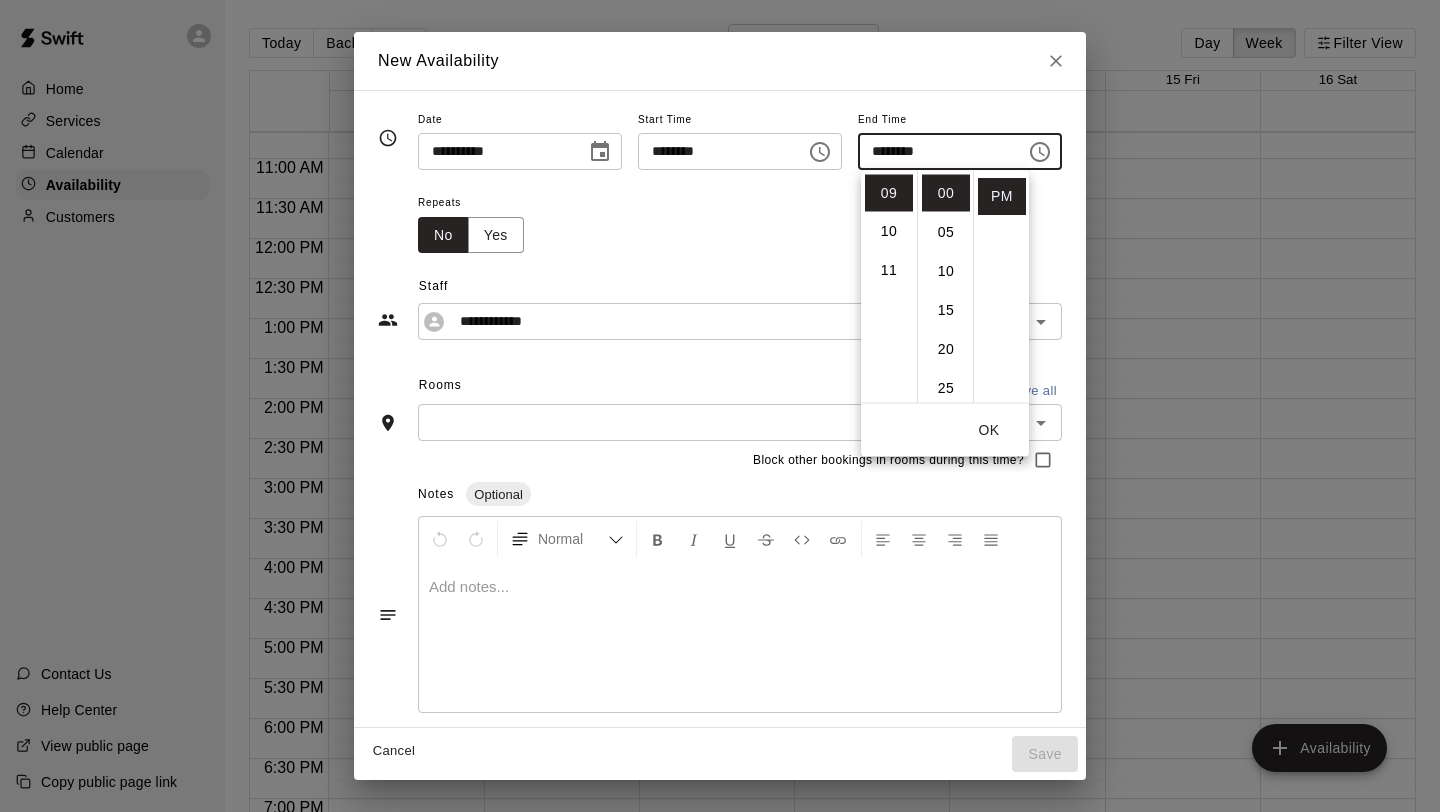 click on "OK" at bounding box center [989, 430] 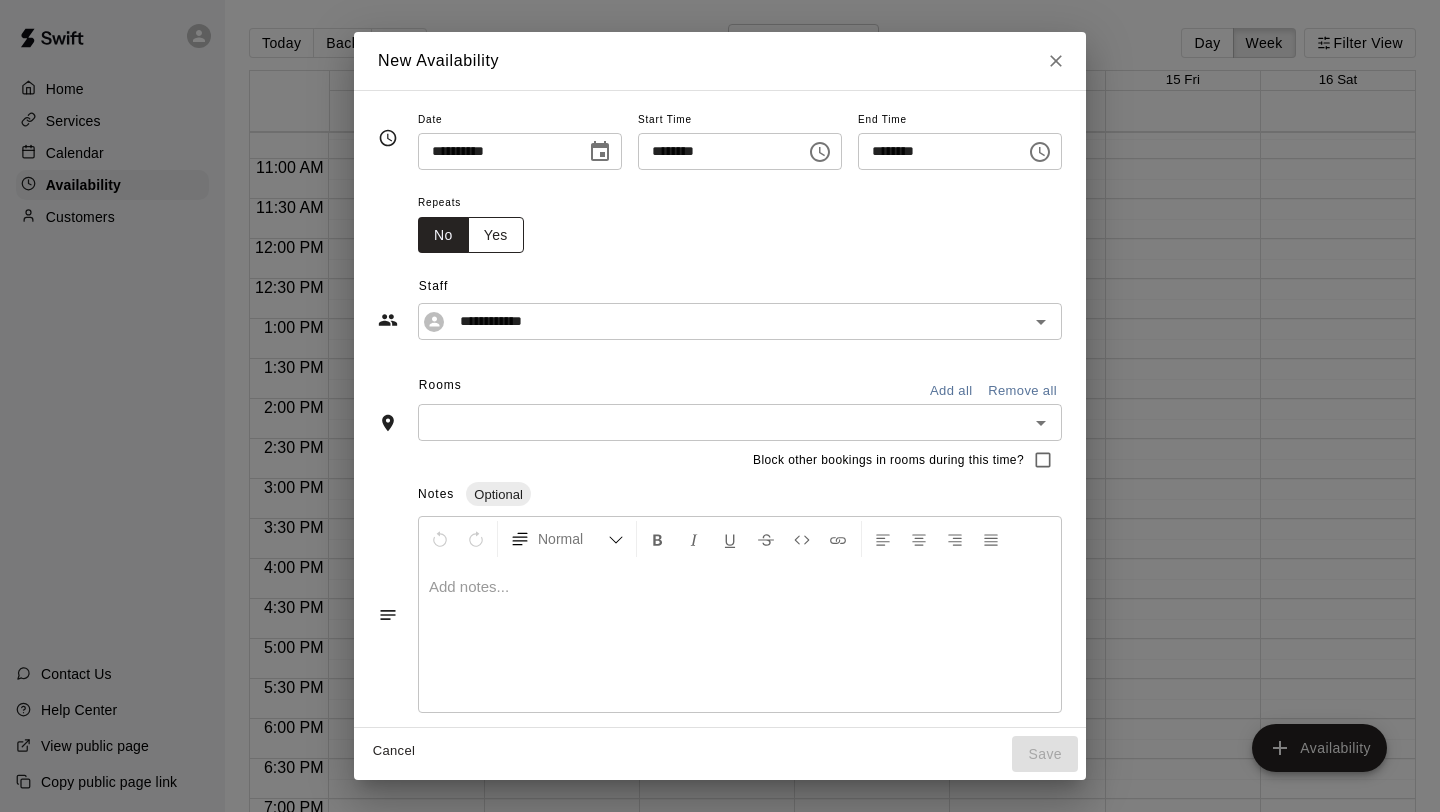 click on "Yes" at bounding box center (496, 235) 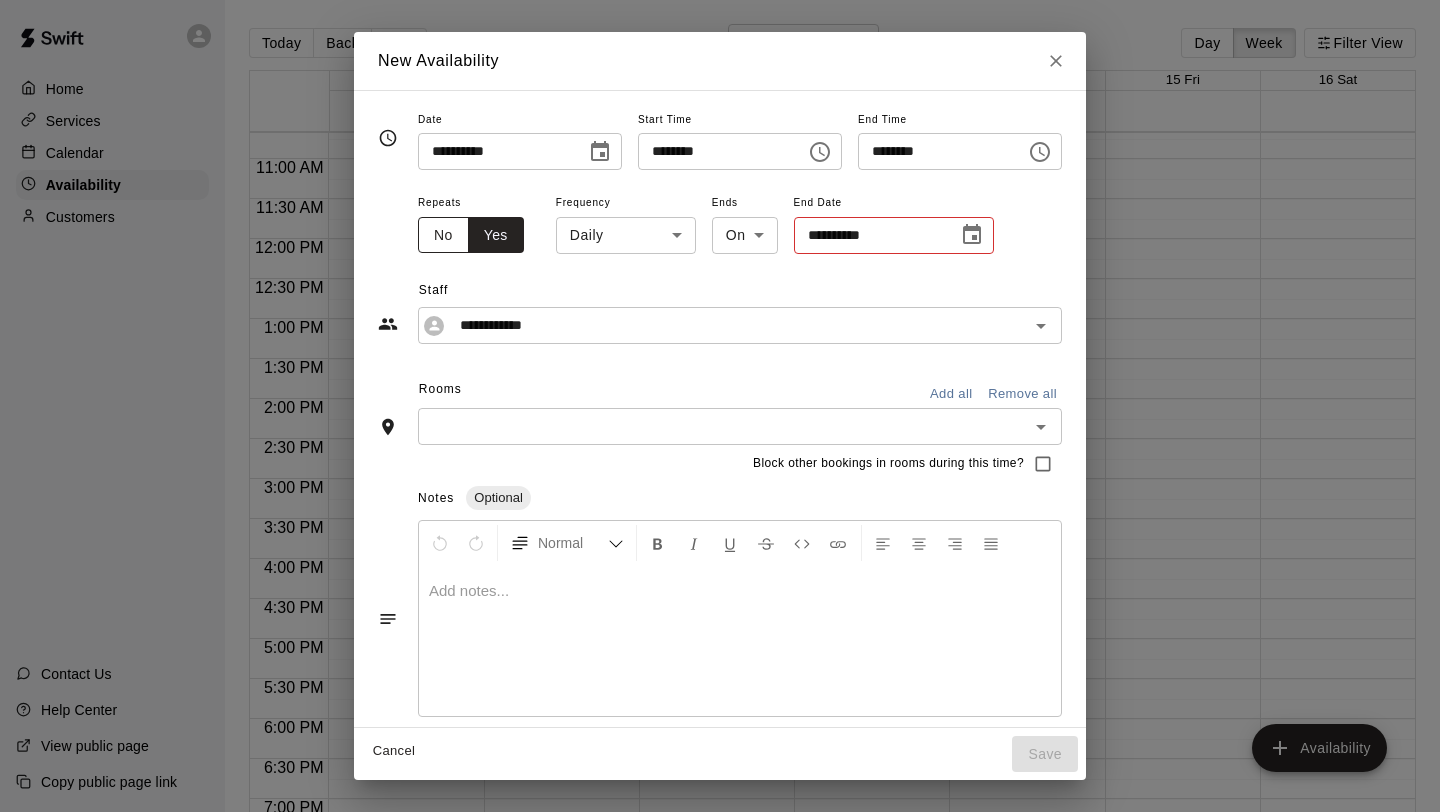 click on "No" at bounding box center (443, 235) 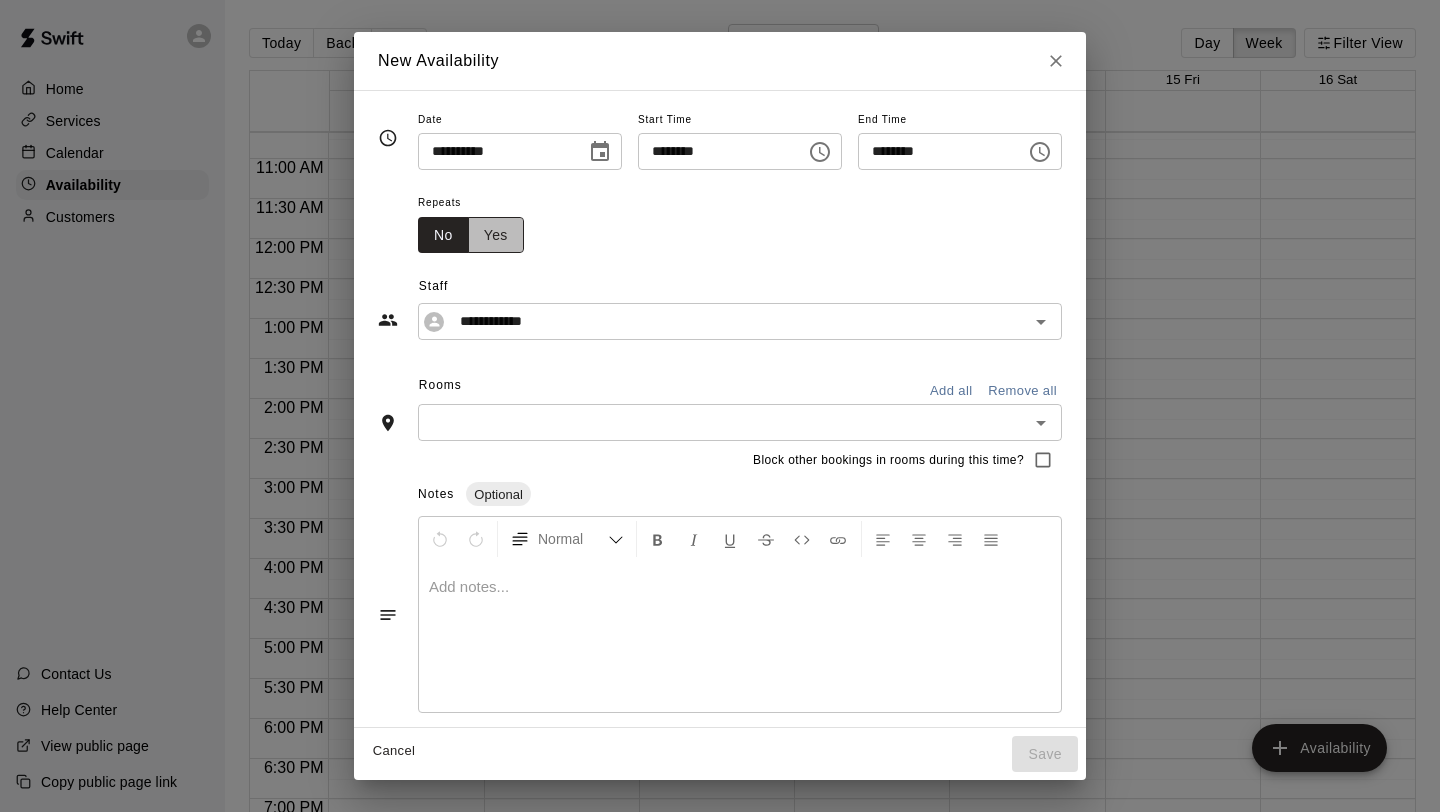click on "Yes" at bounding box center (496, 235) 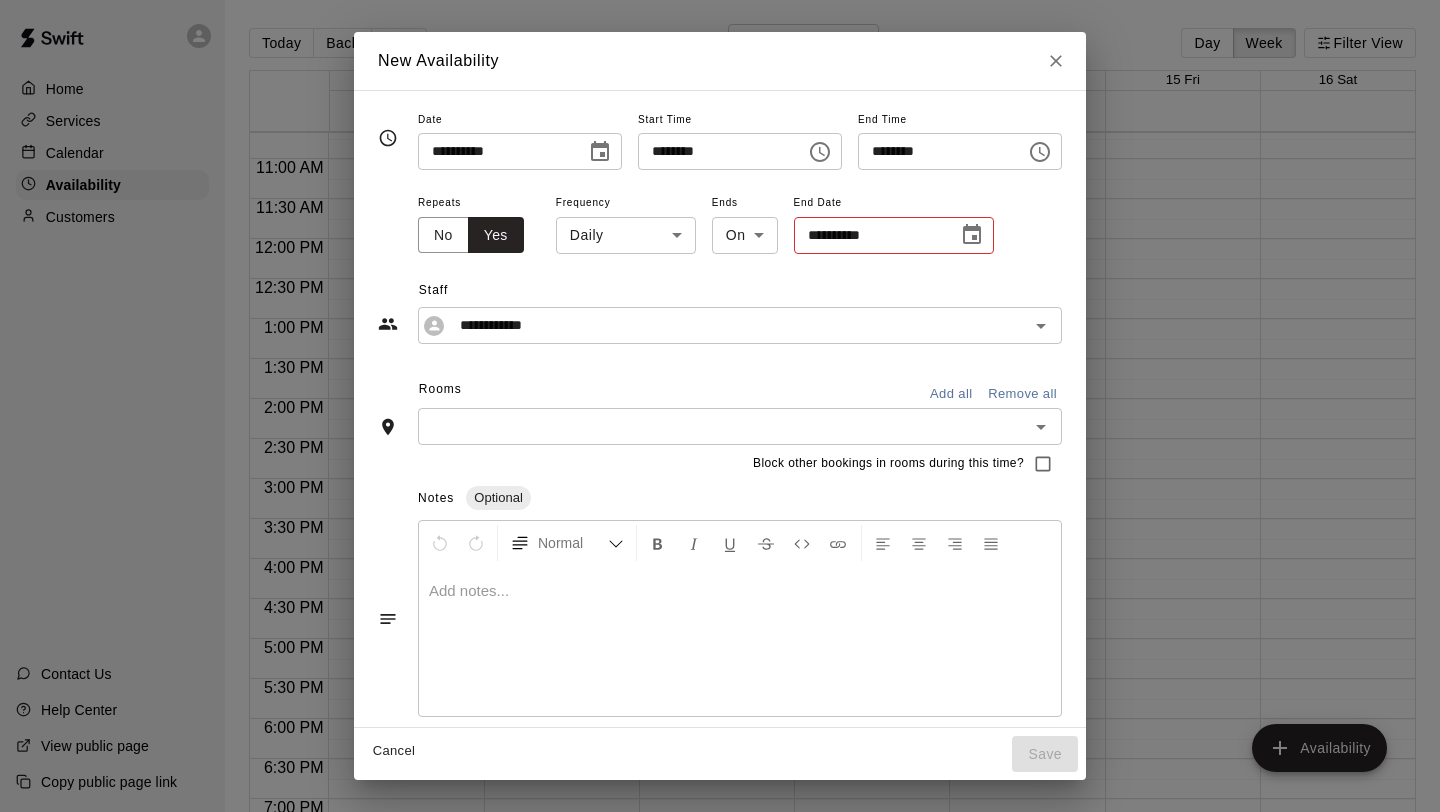 click on "**********" at bounding box center (720, 422) 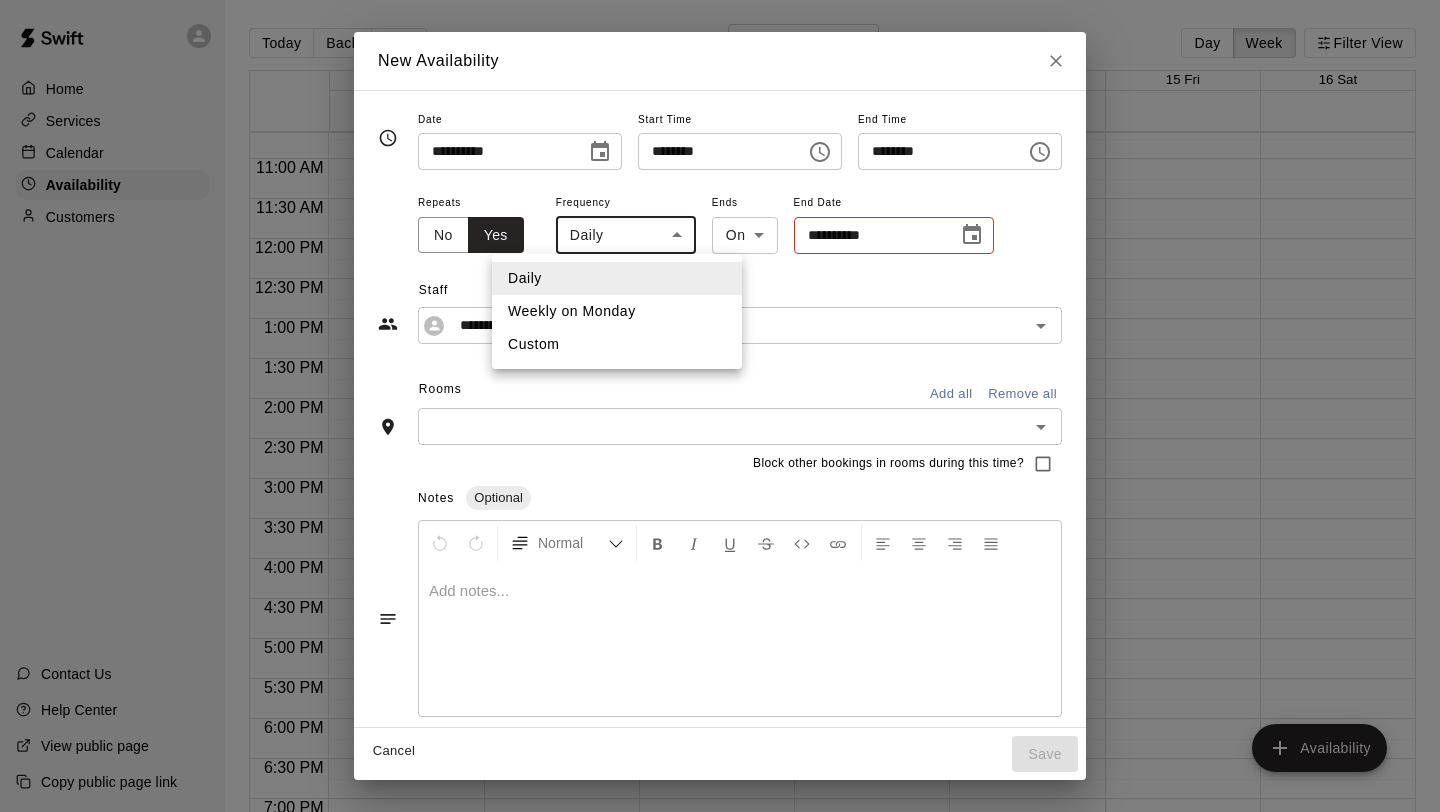 click at bounding box center [720, 406] 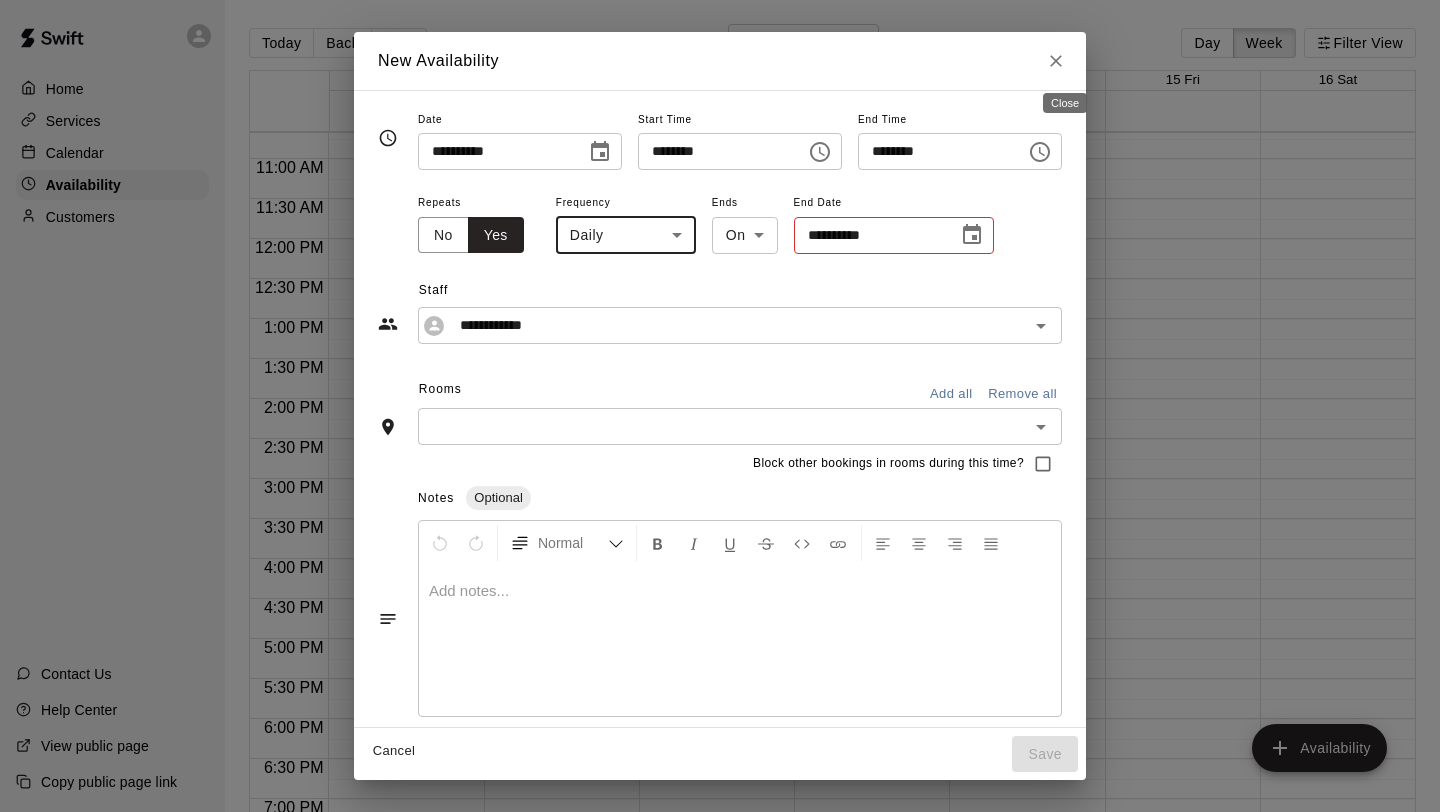 click 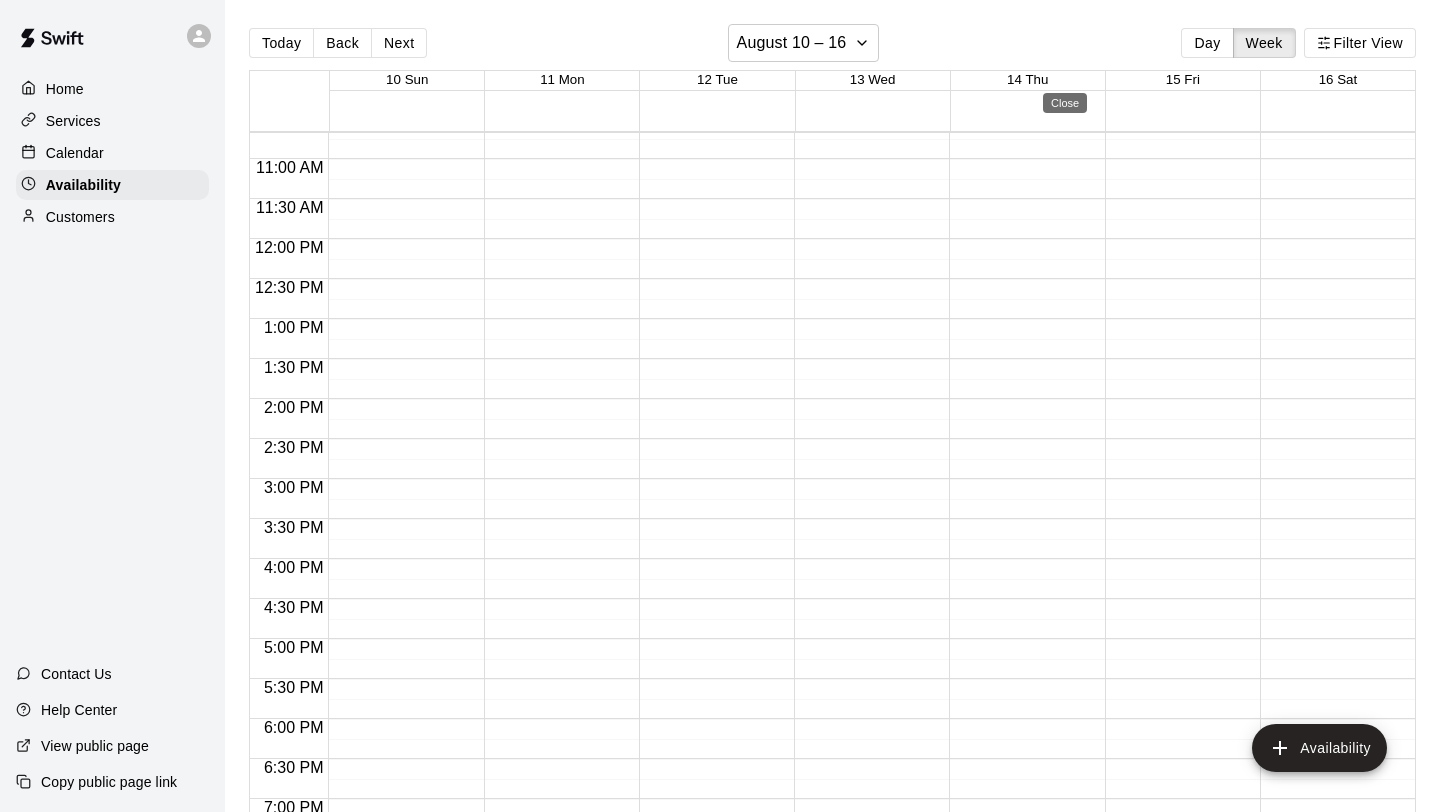 type on "**********" 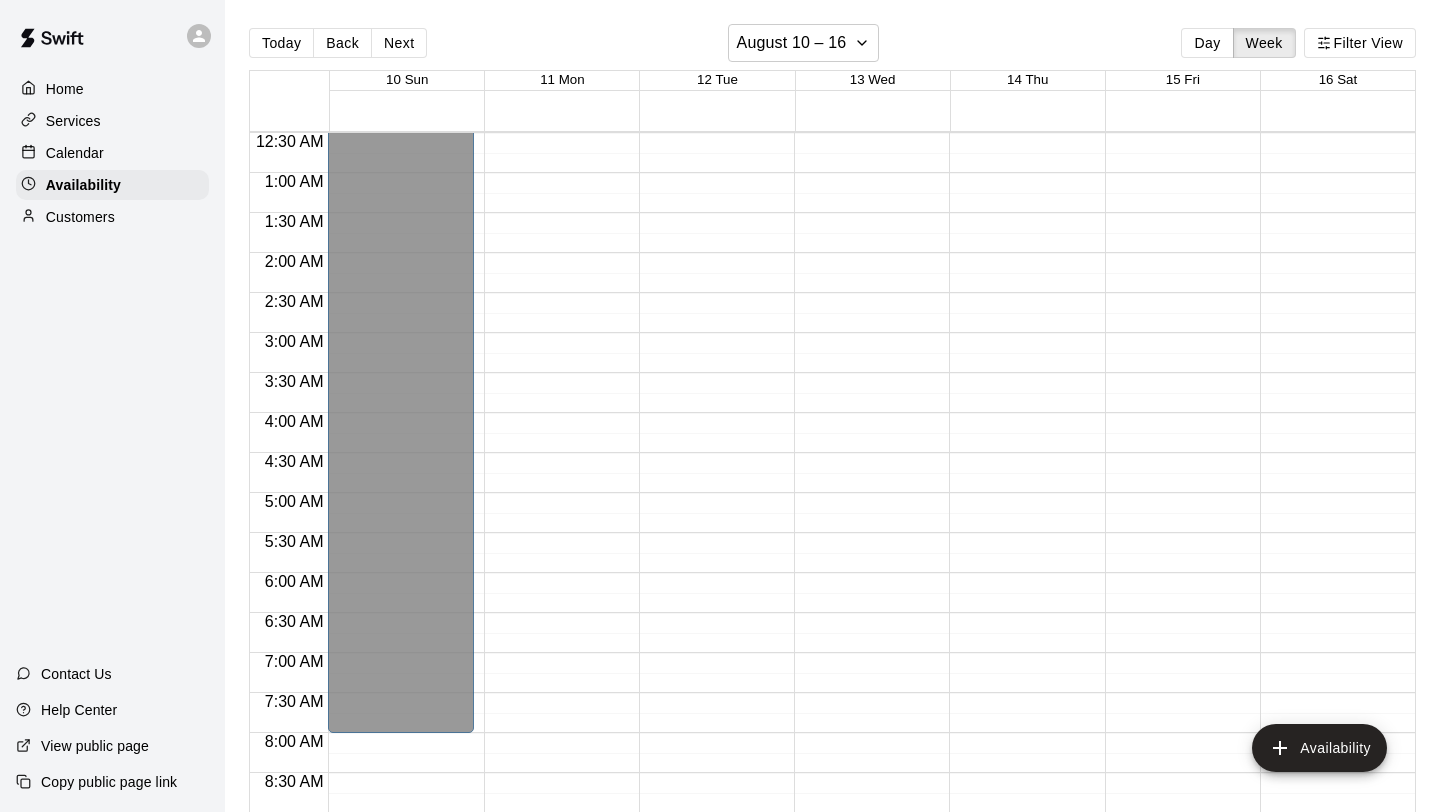 scroll, scrollTop: 0, scrollLeft: 0, axis: both 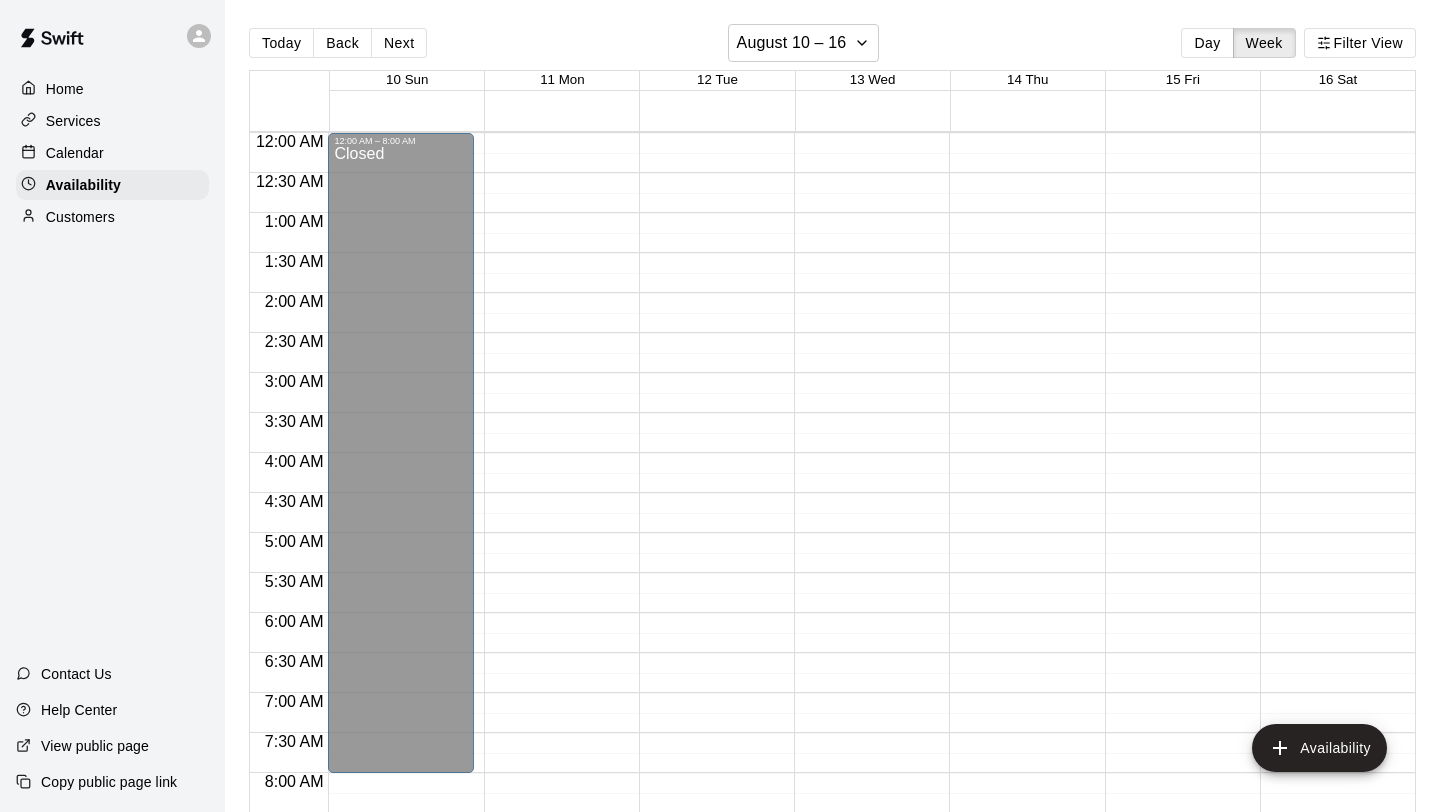 click on "Calendar" at bounding box center (75, 153) 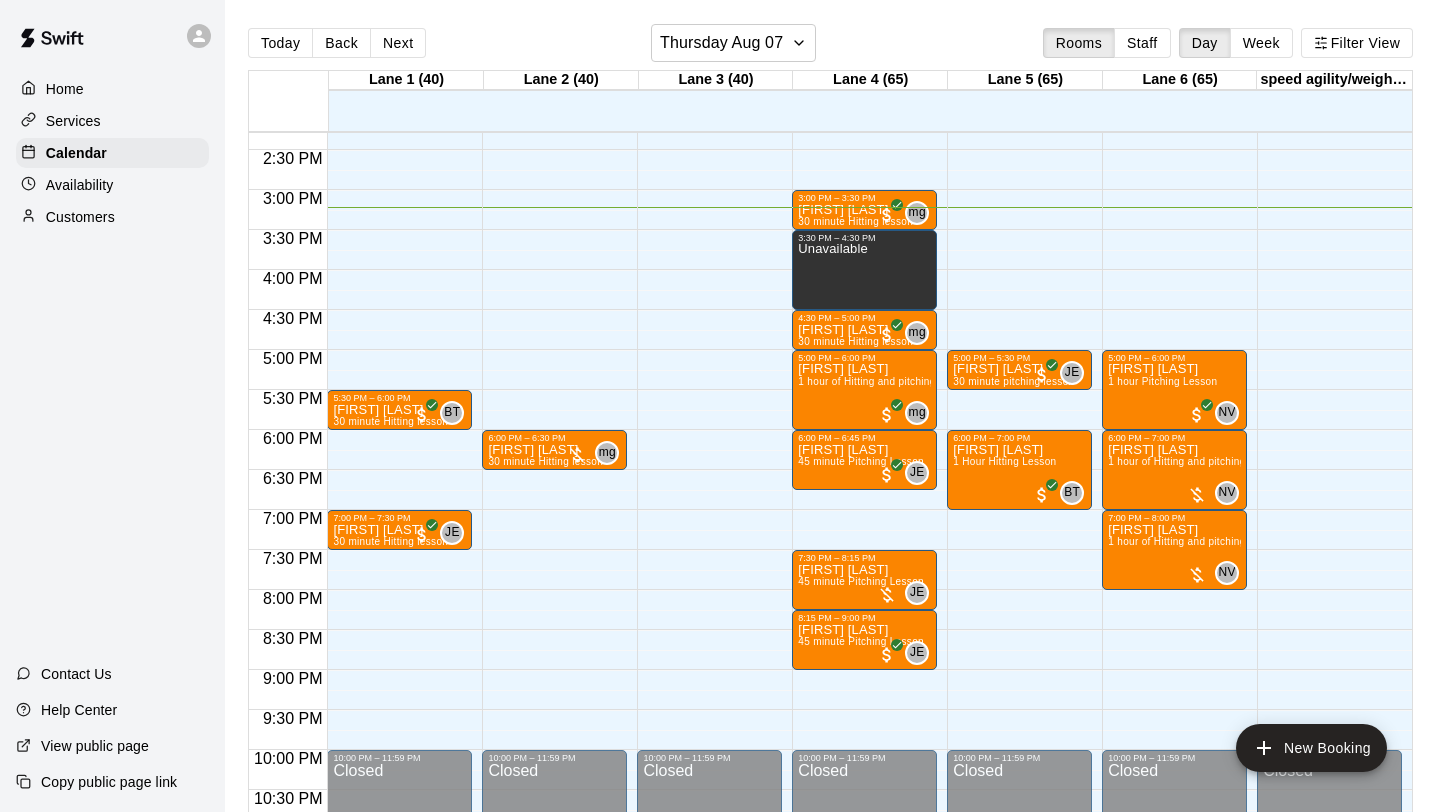 scroll, scrollTop: 1121, scrollLeft: 0, axis: vertical 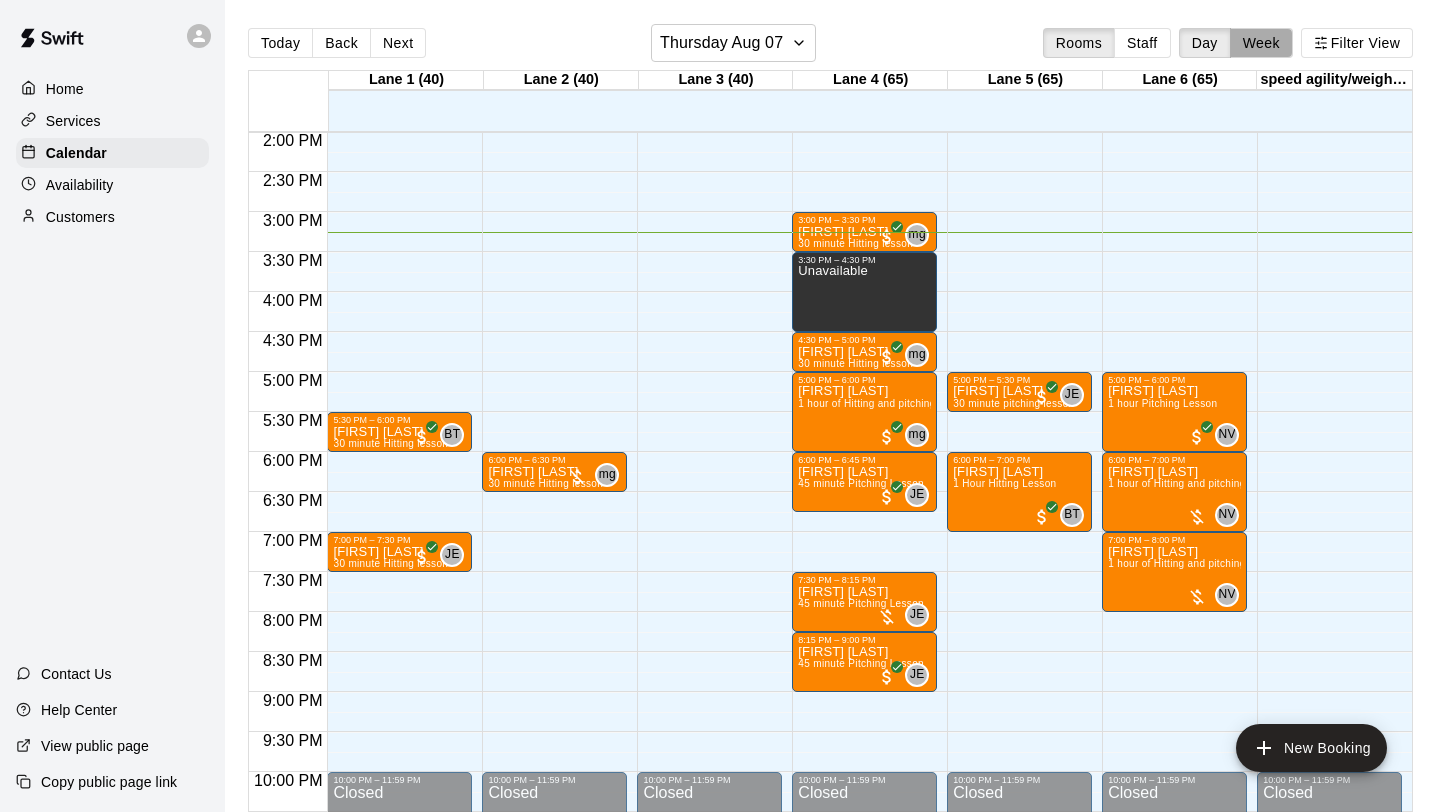 click on "Week" at bounding box center [1261, 43] 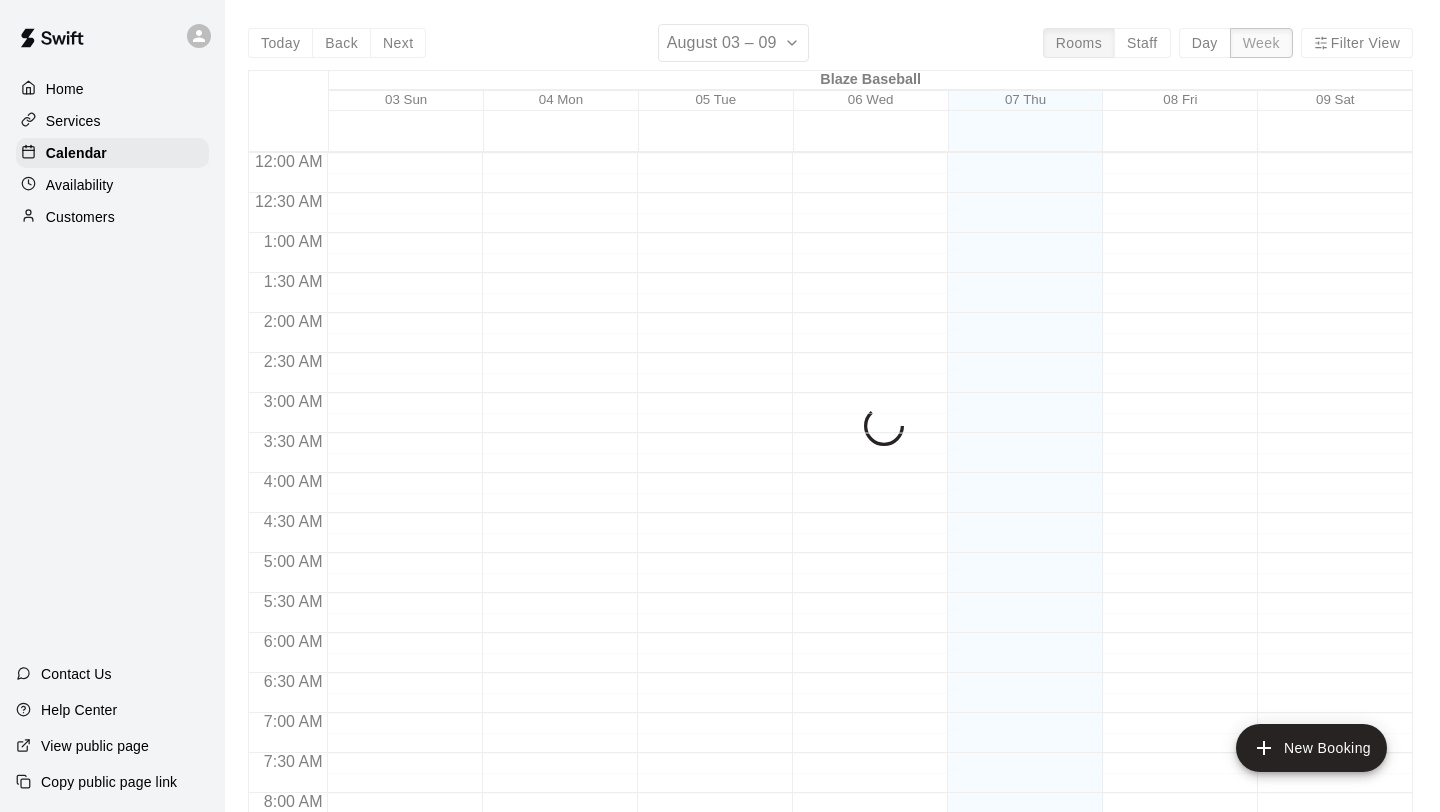scroll, scrollTop: 1221, scrollLeft: 0, axis: vertical 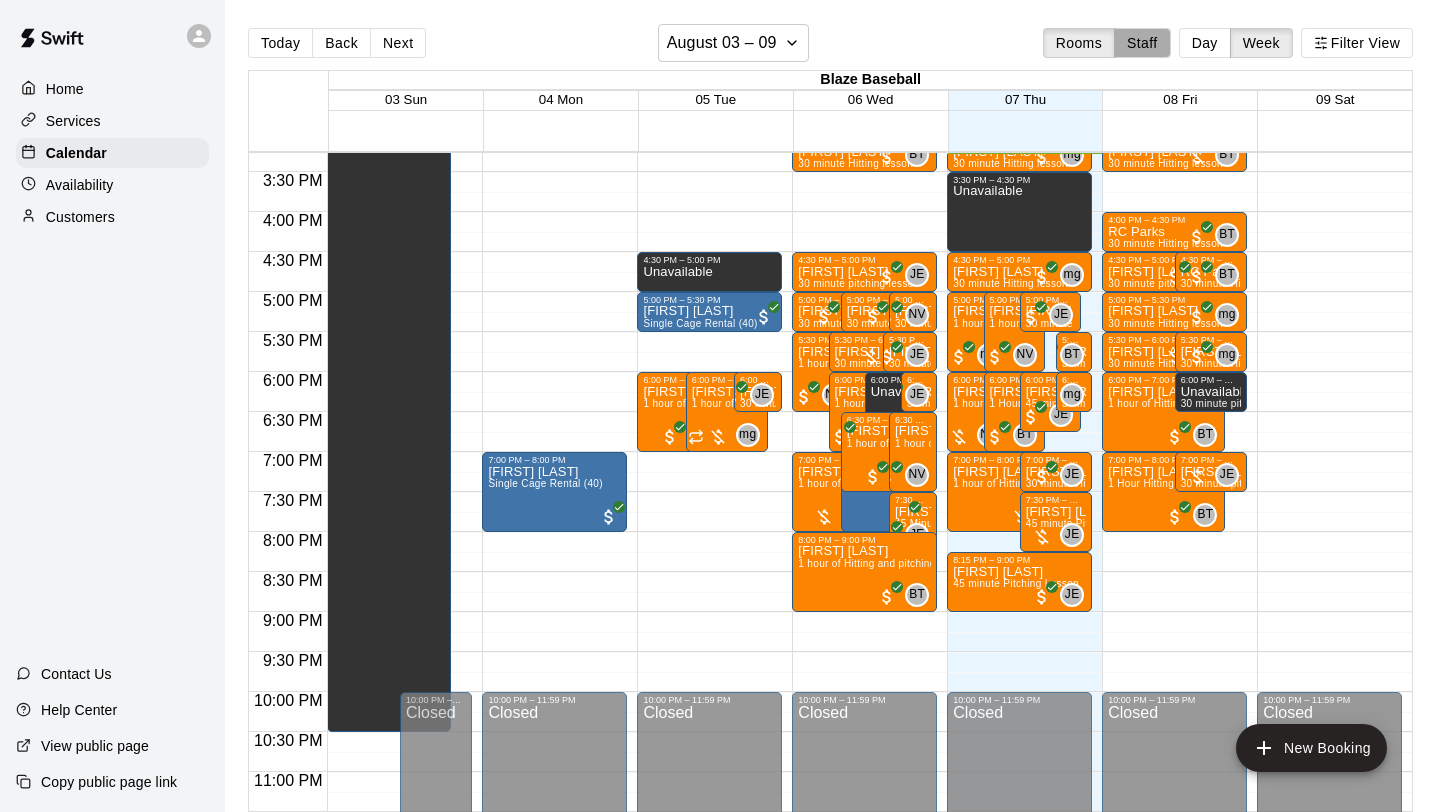 click on "Staff" at bounding box center (1142, 43) 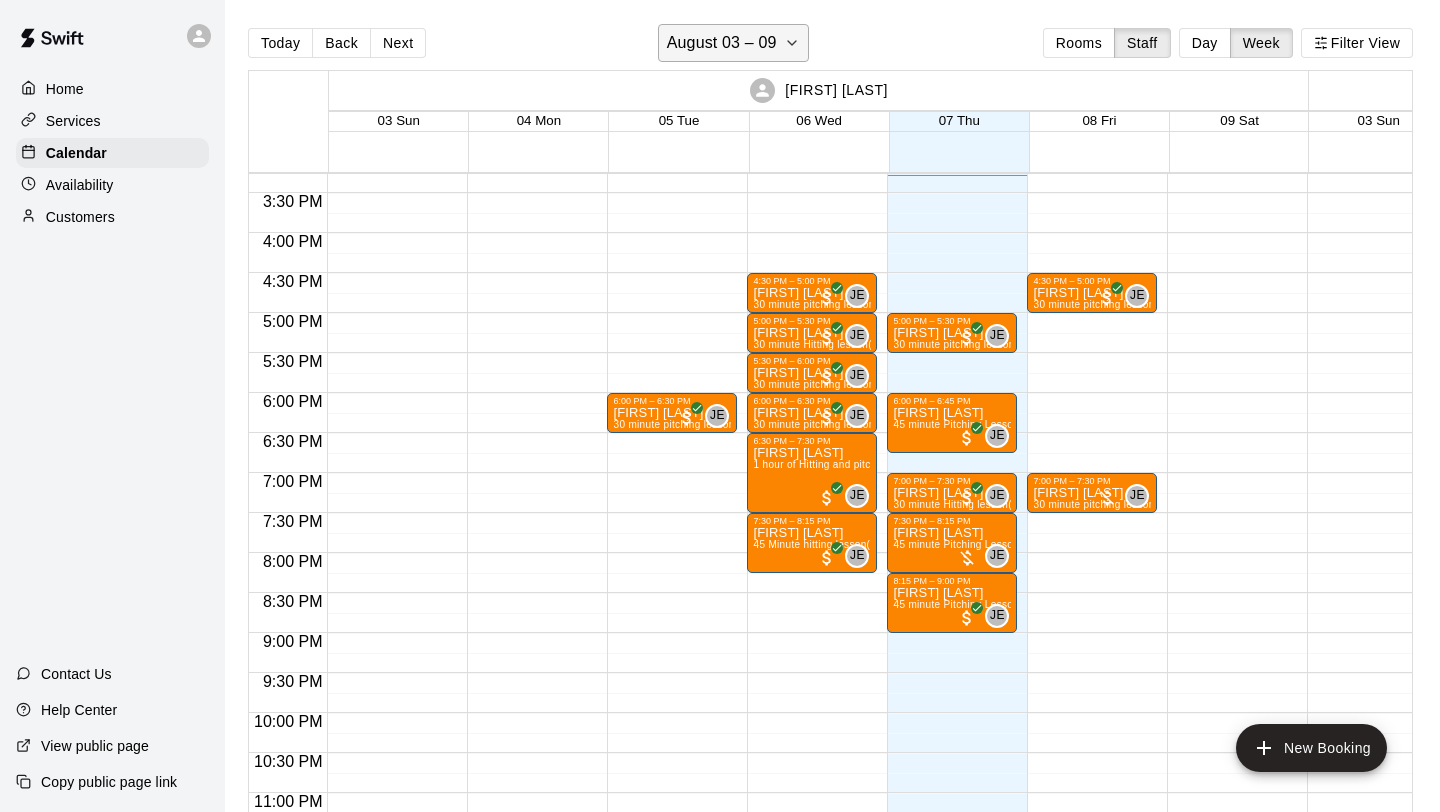 click 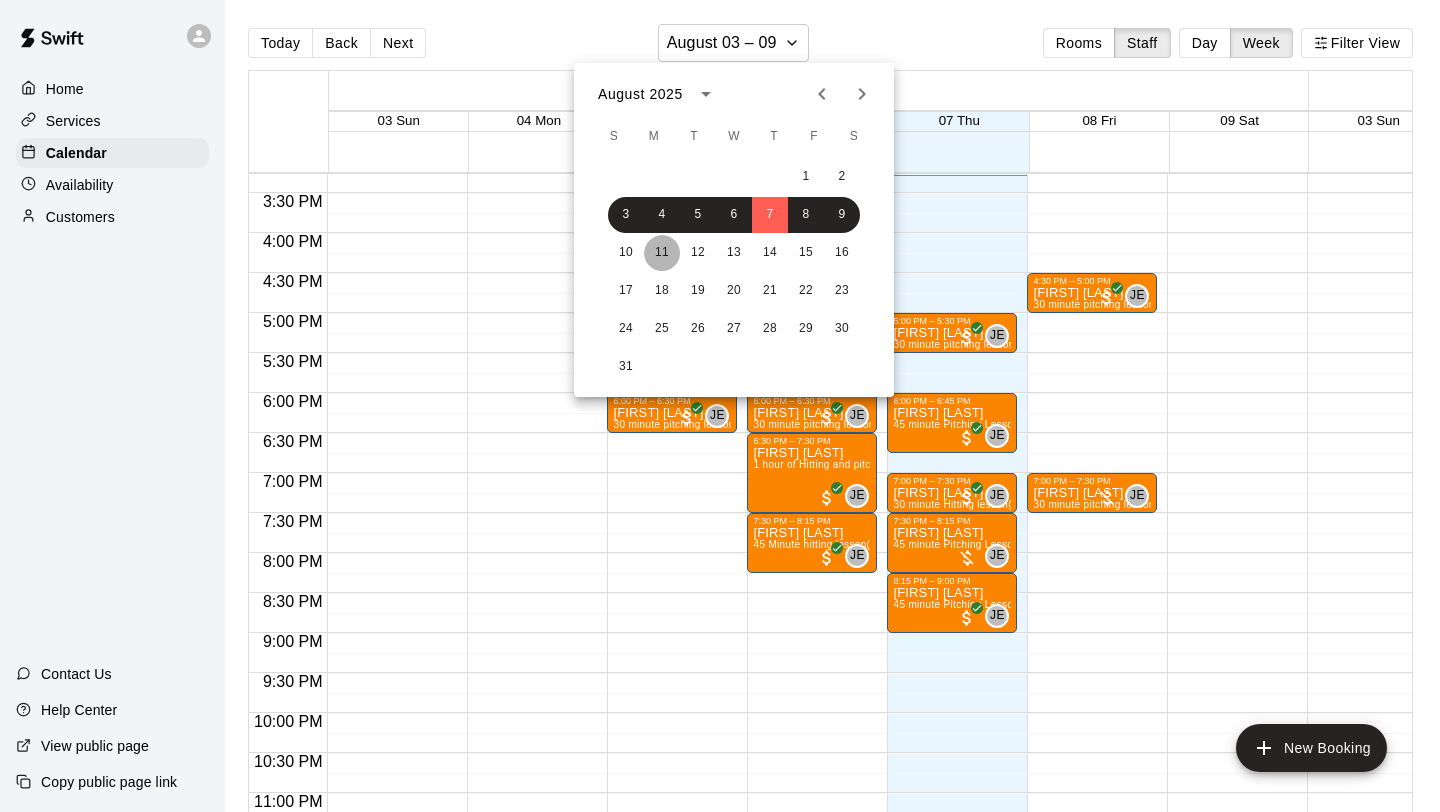 click on "11" at bounding box center (662, 253) 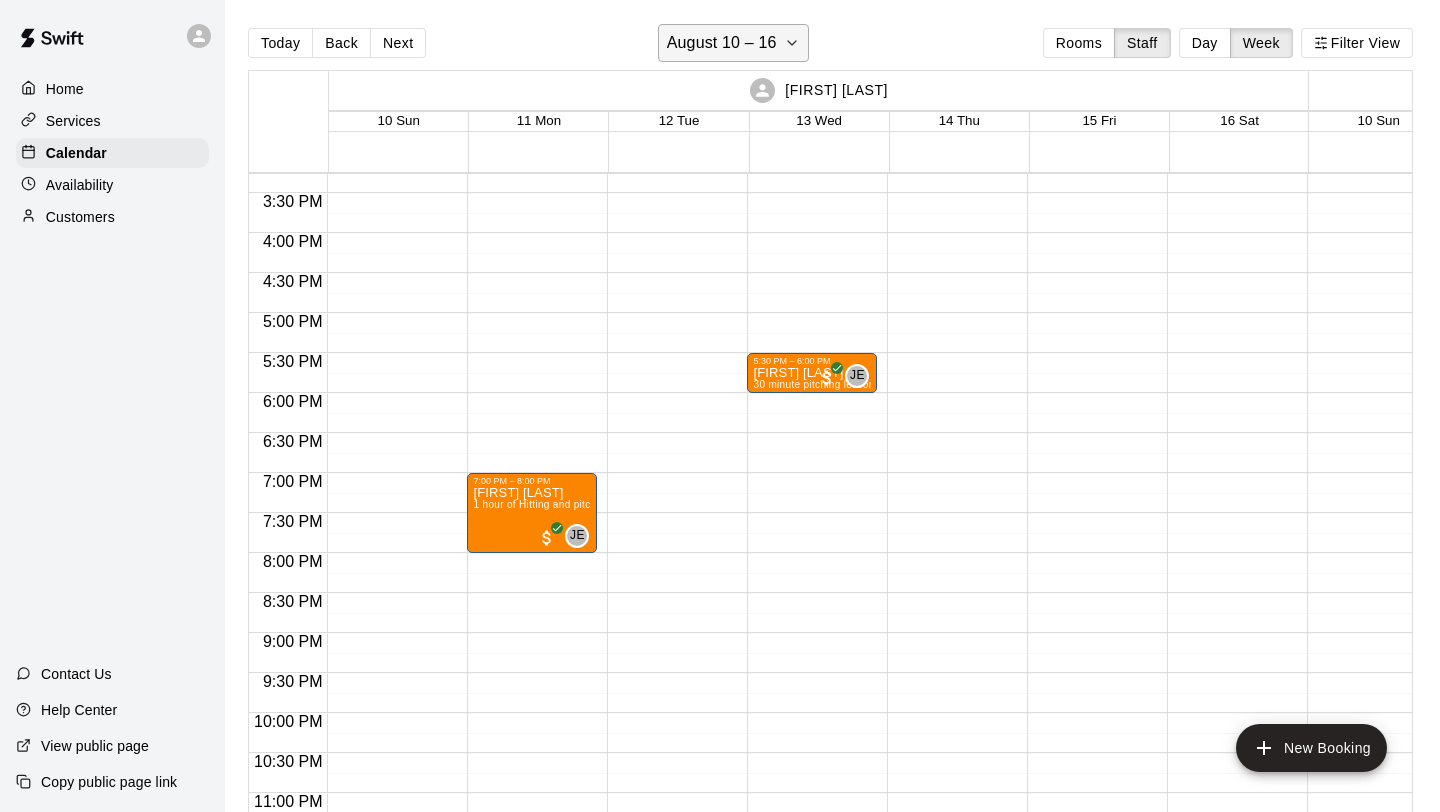 click 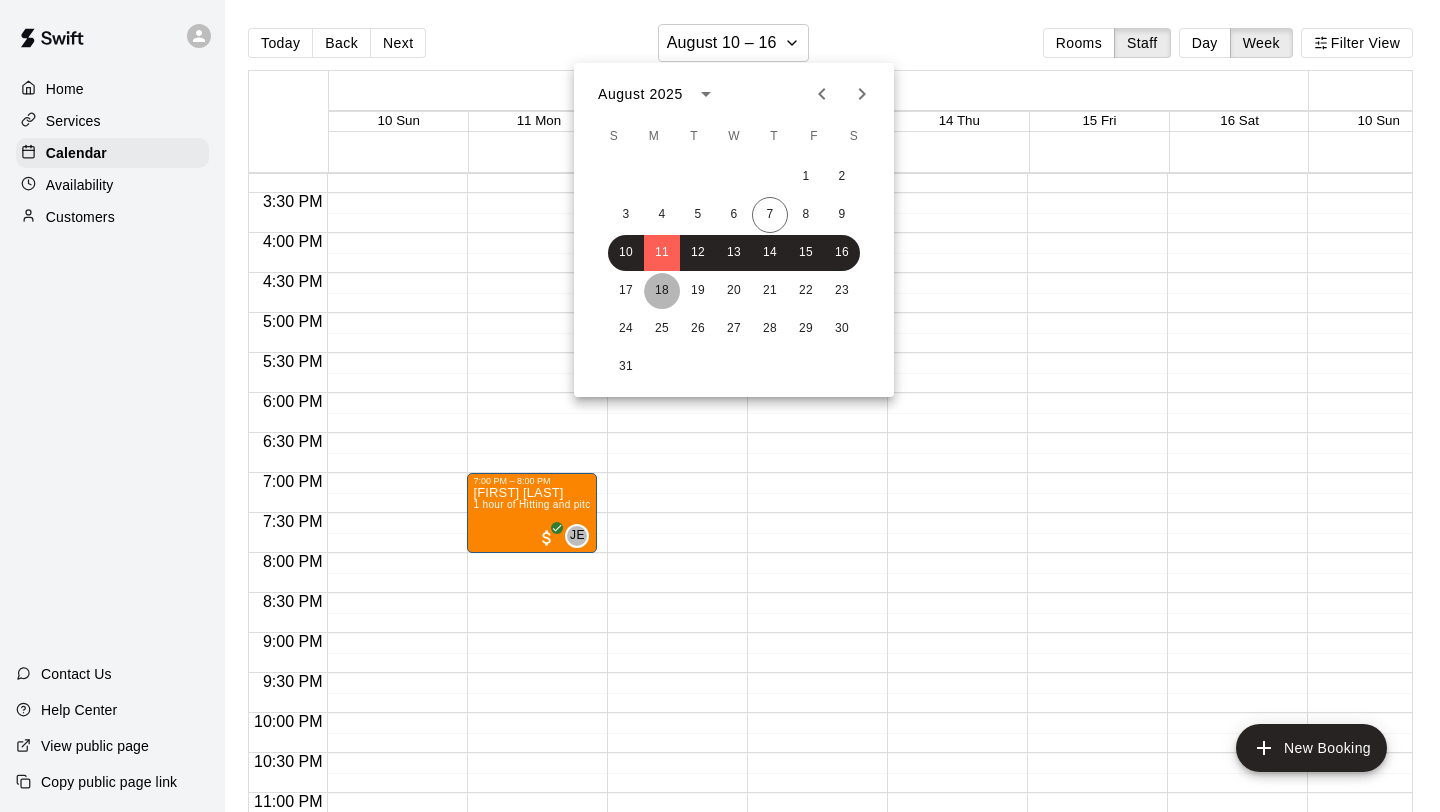 click on "18" at bounding box center (662, 291) 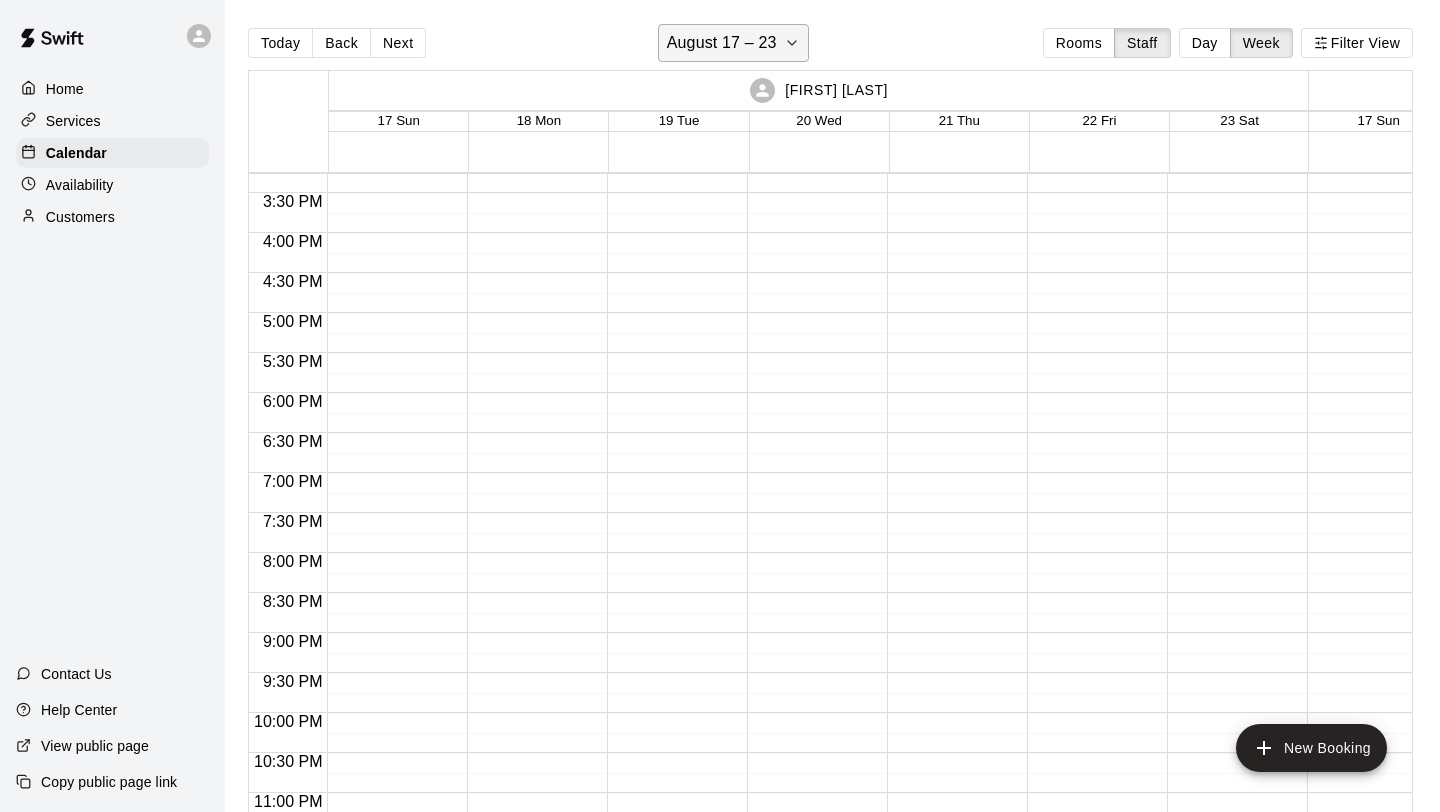 click on "August 17 – 23" at bounding box center (734, 43) 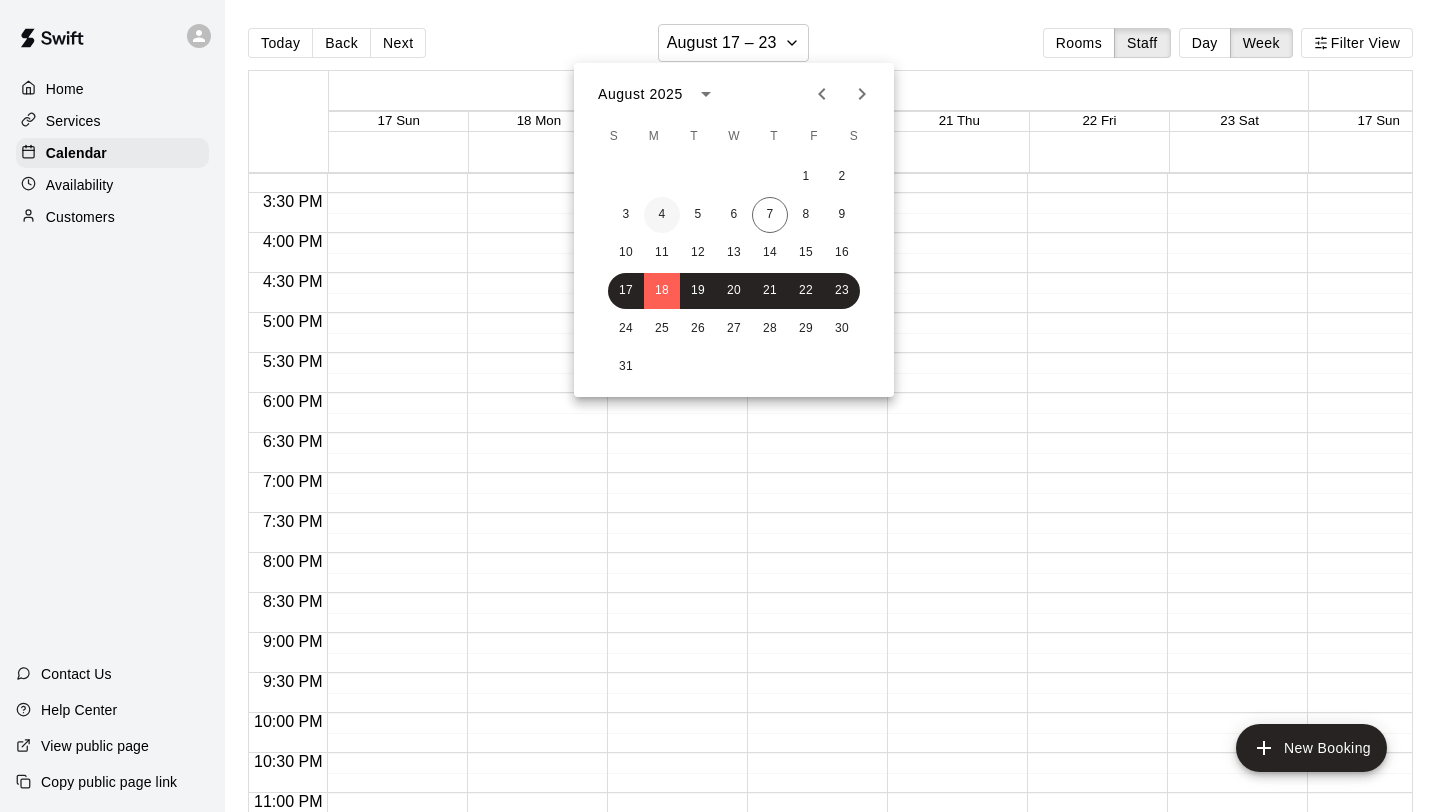 click on "4" at bounding box center [662, 215] 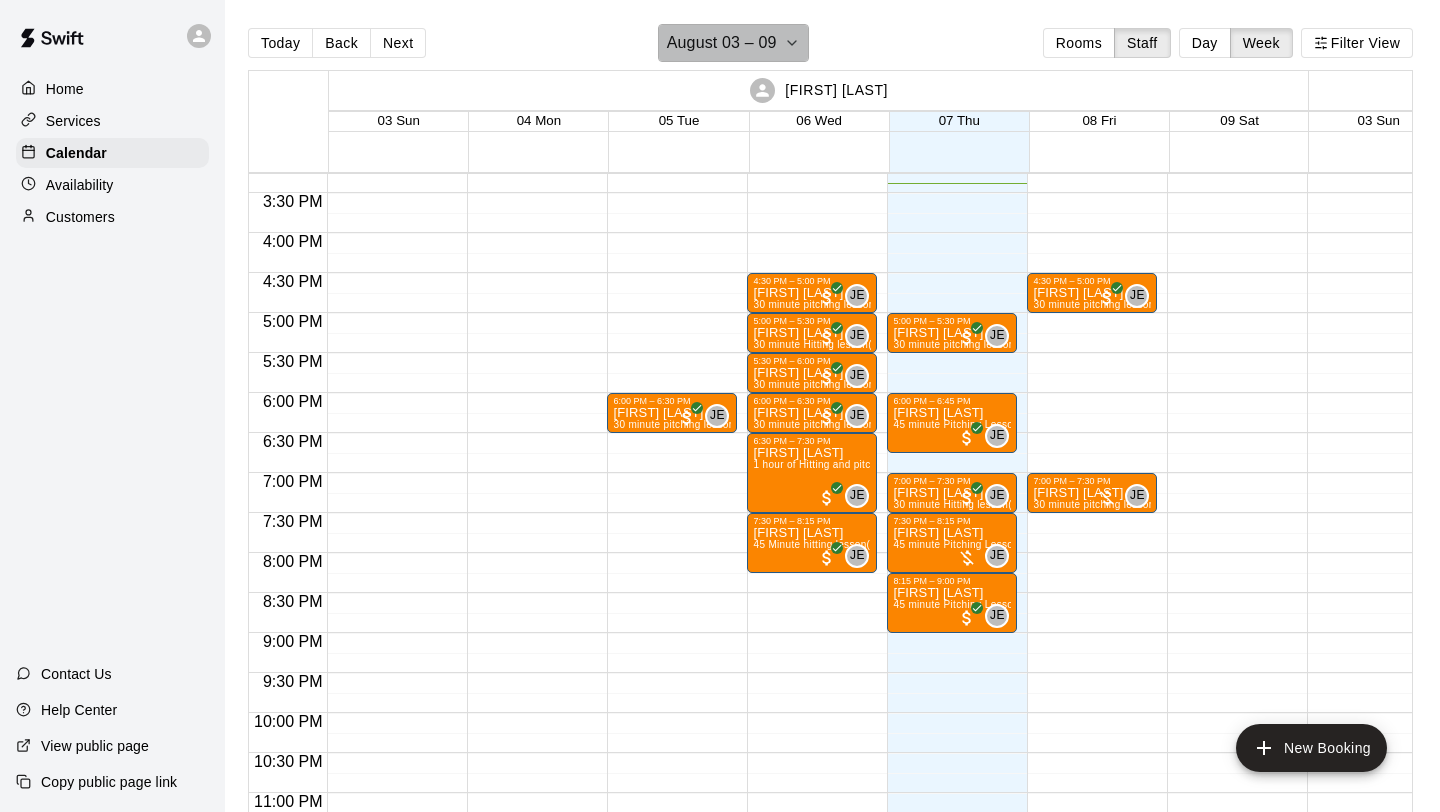 click 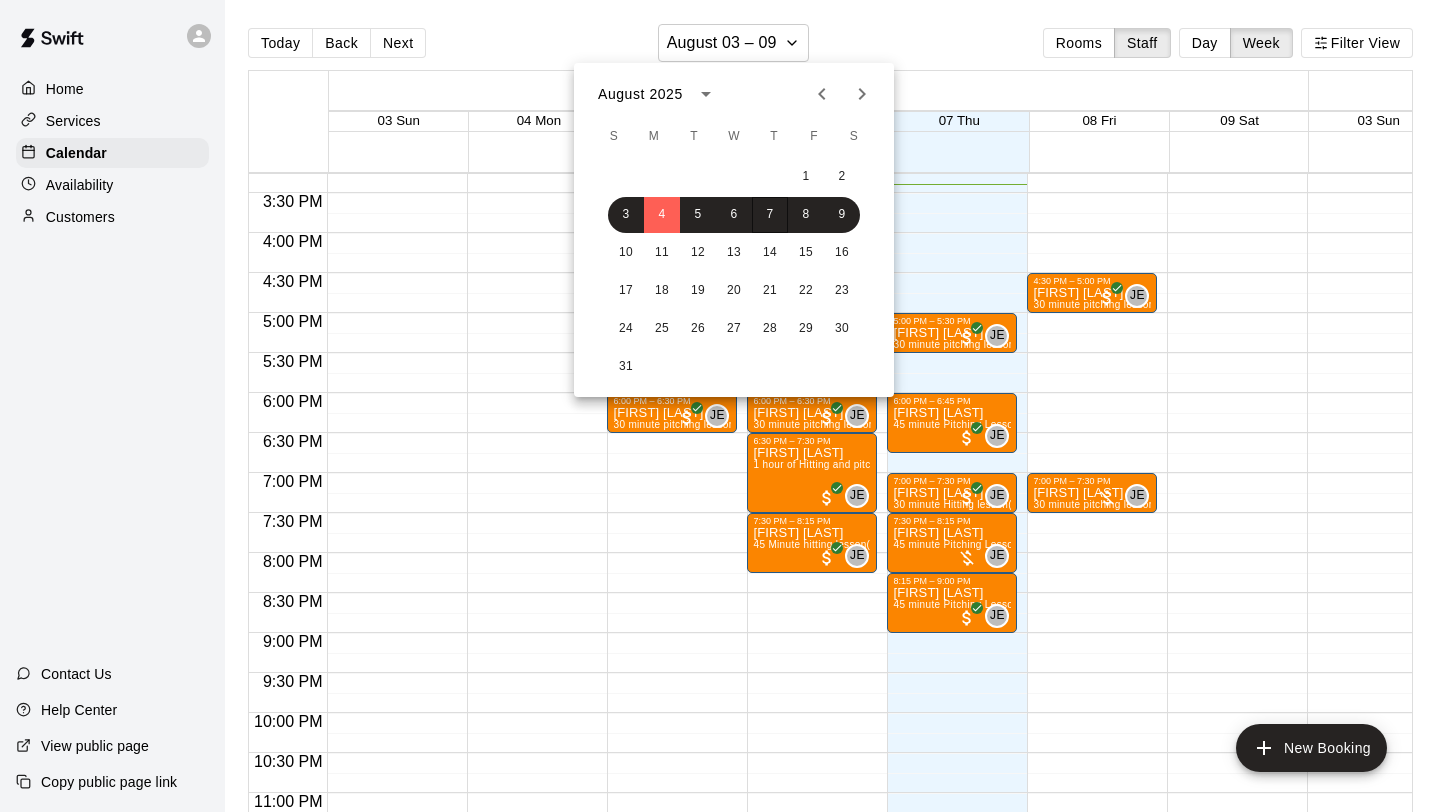 click at bounding box center [720, 406] 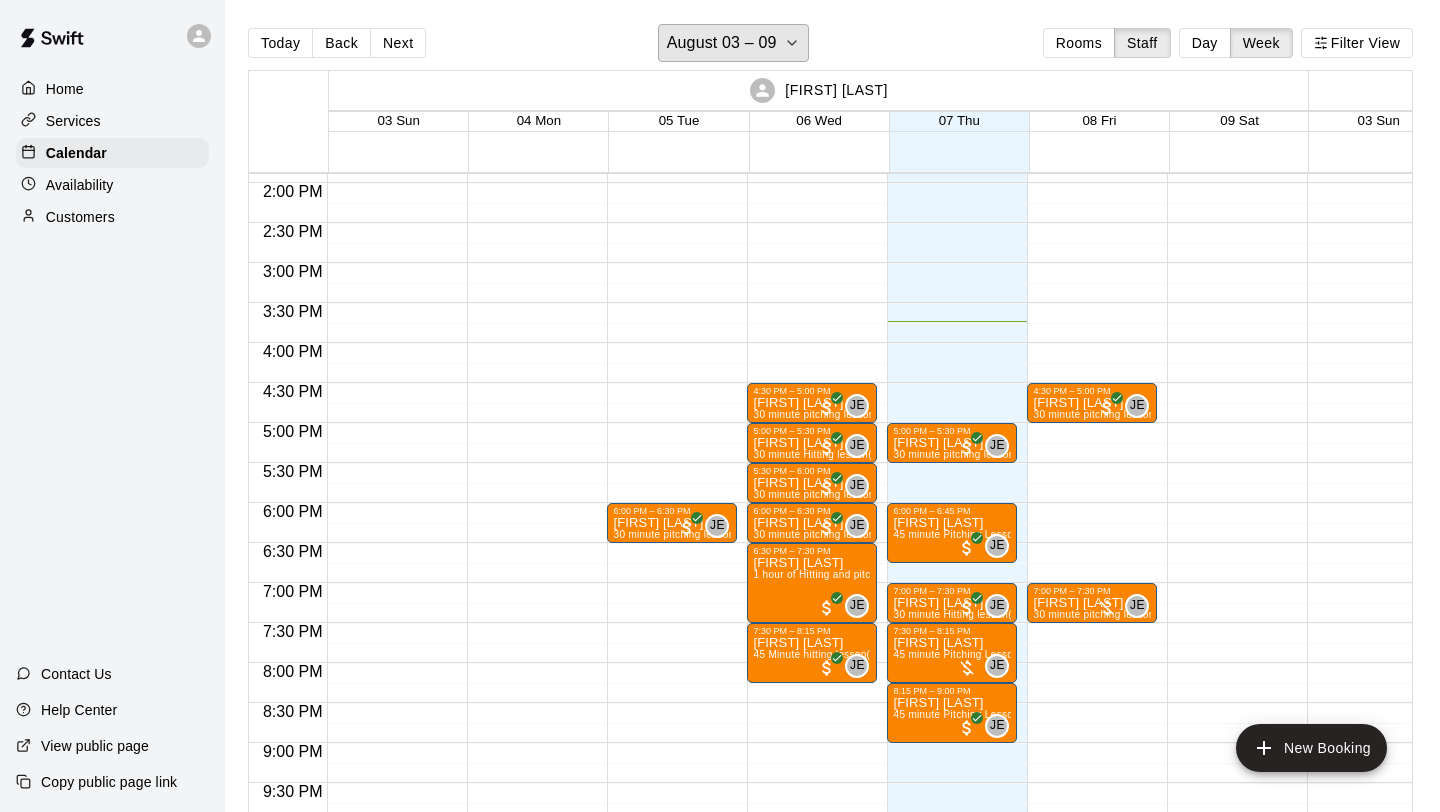 scroll, scrollTop: 1094, scrollLeft: 0, axis: vertical 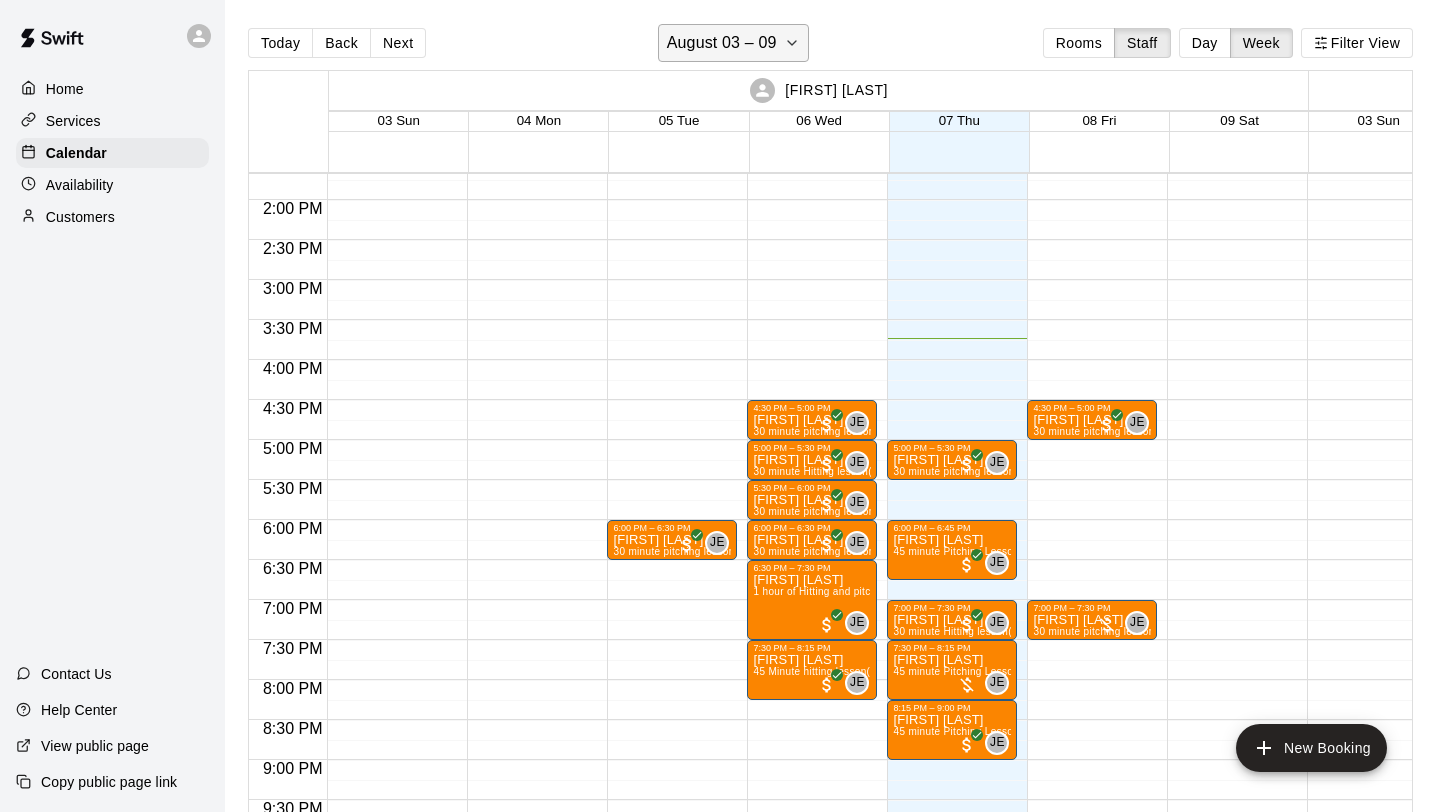 click 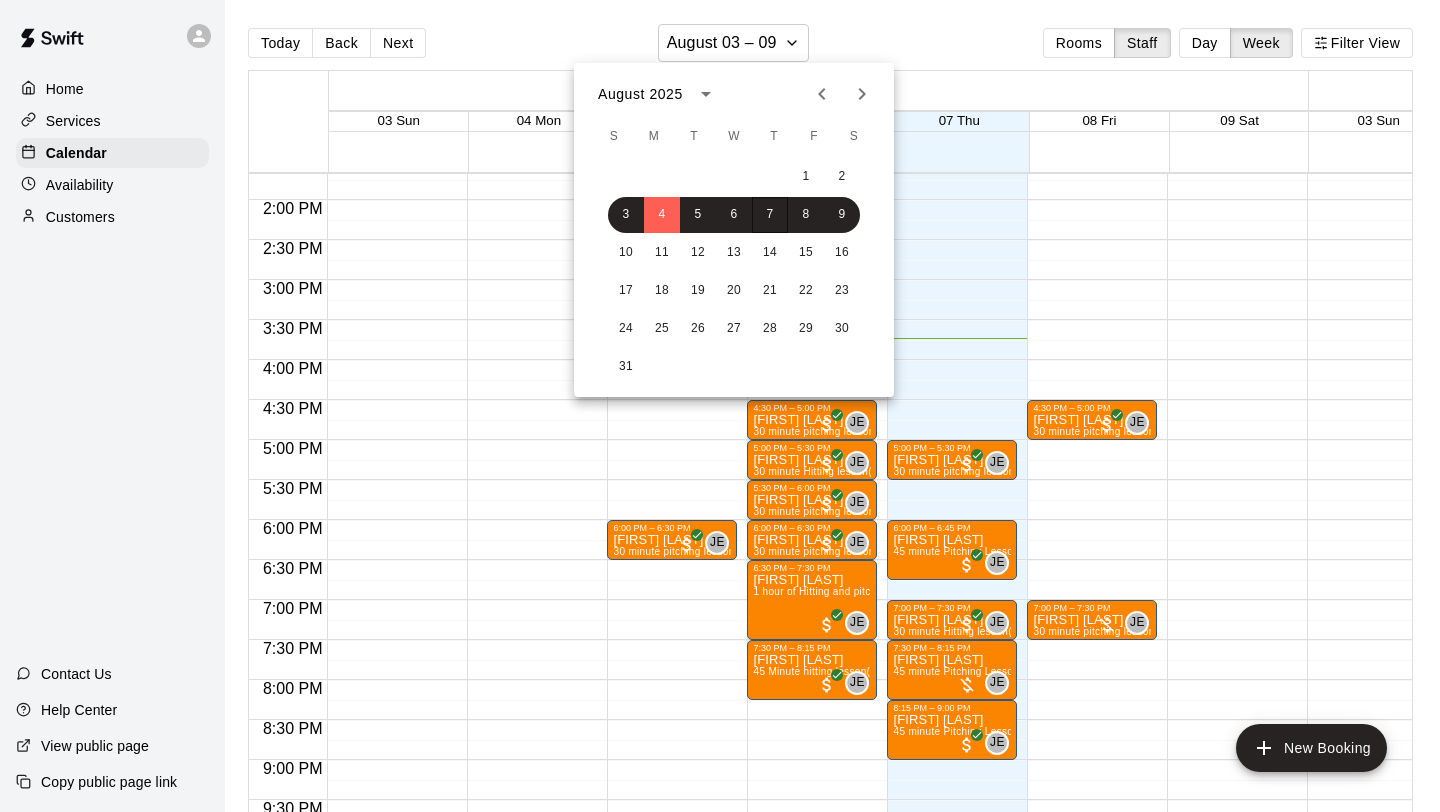 click at bounding box center (720, 406) 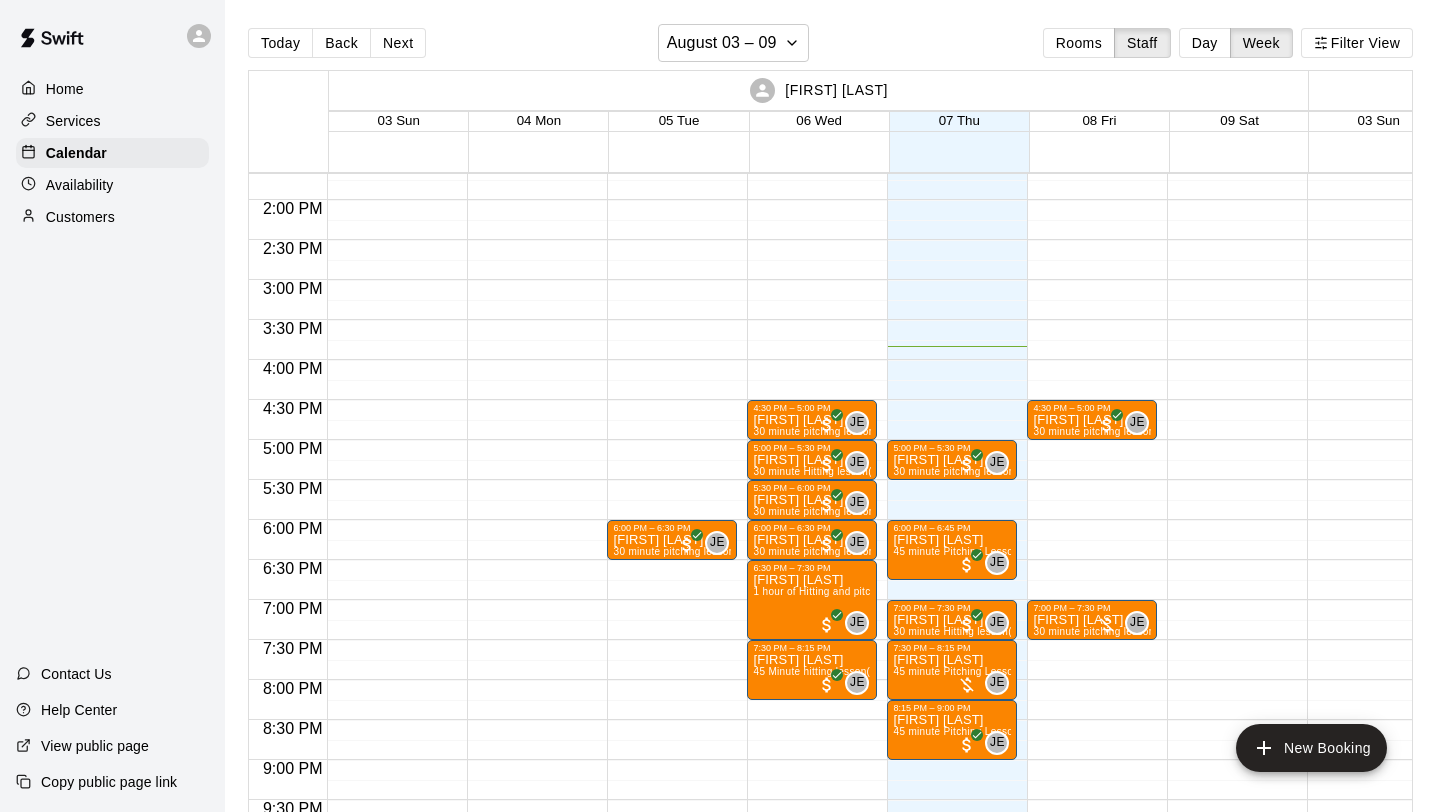 click at bounding box center [1232, 40] 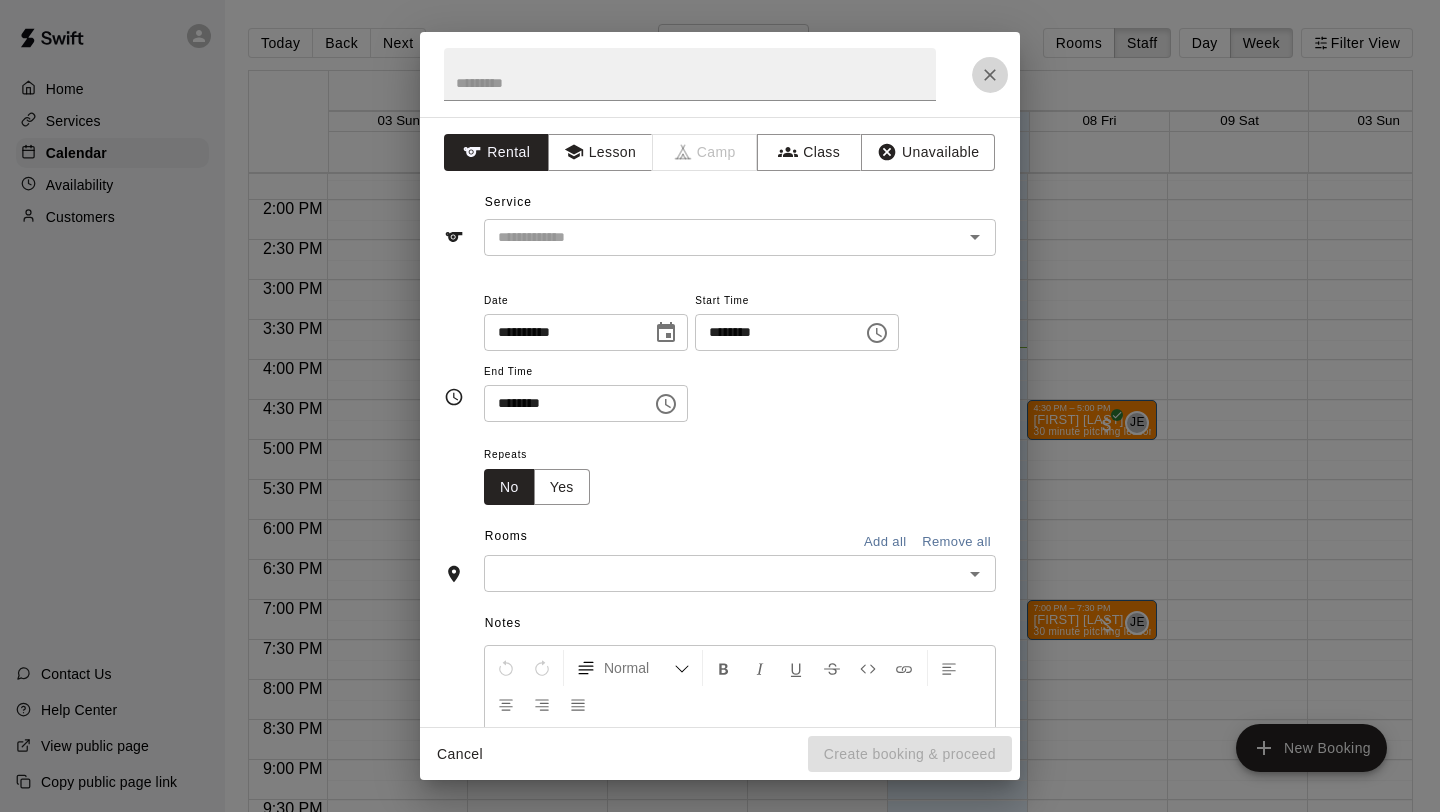 click 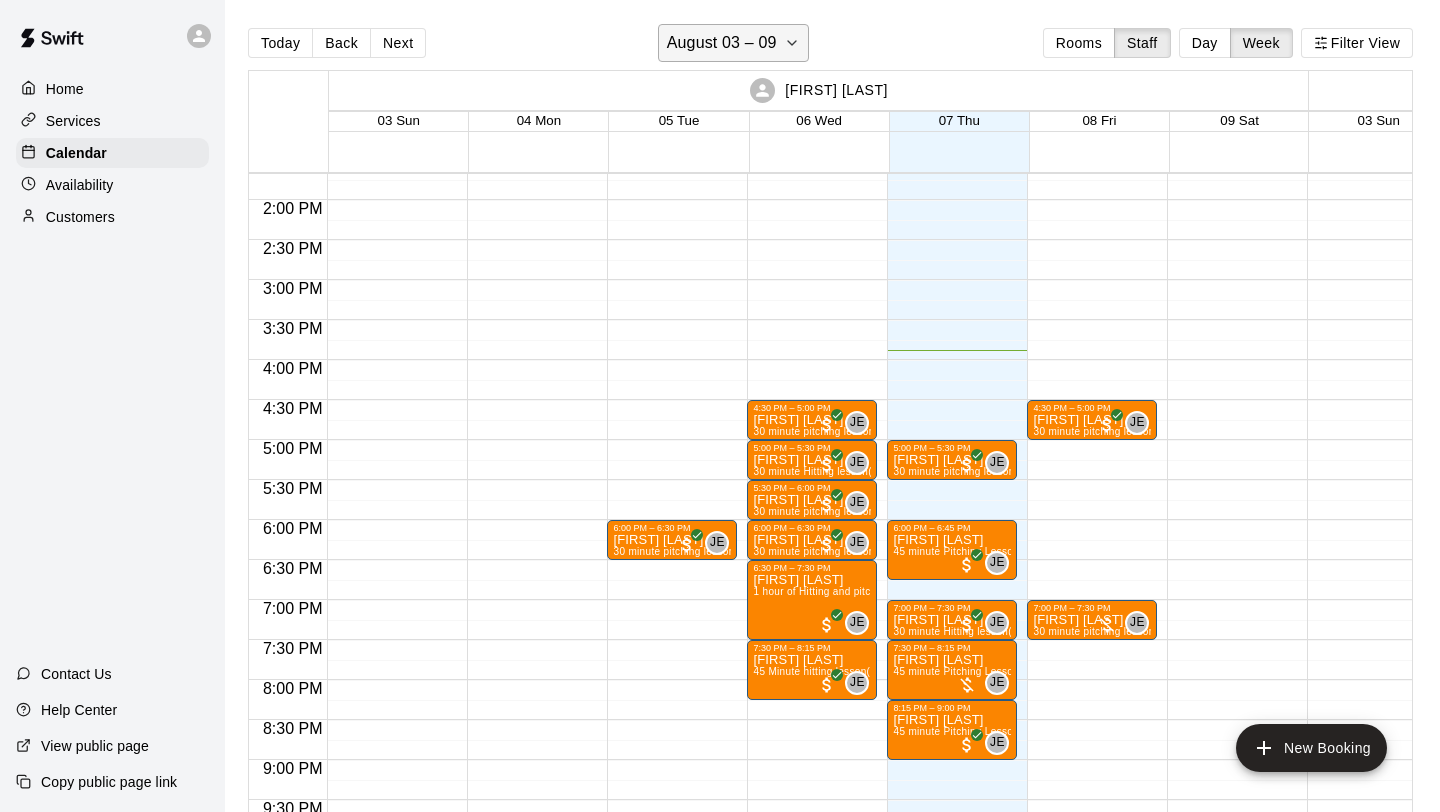 click 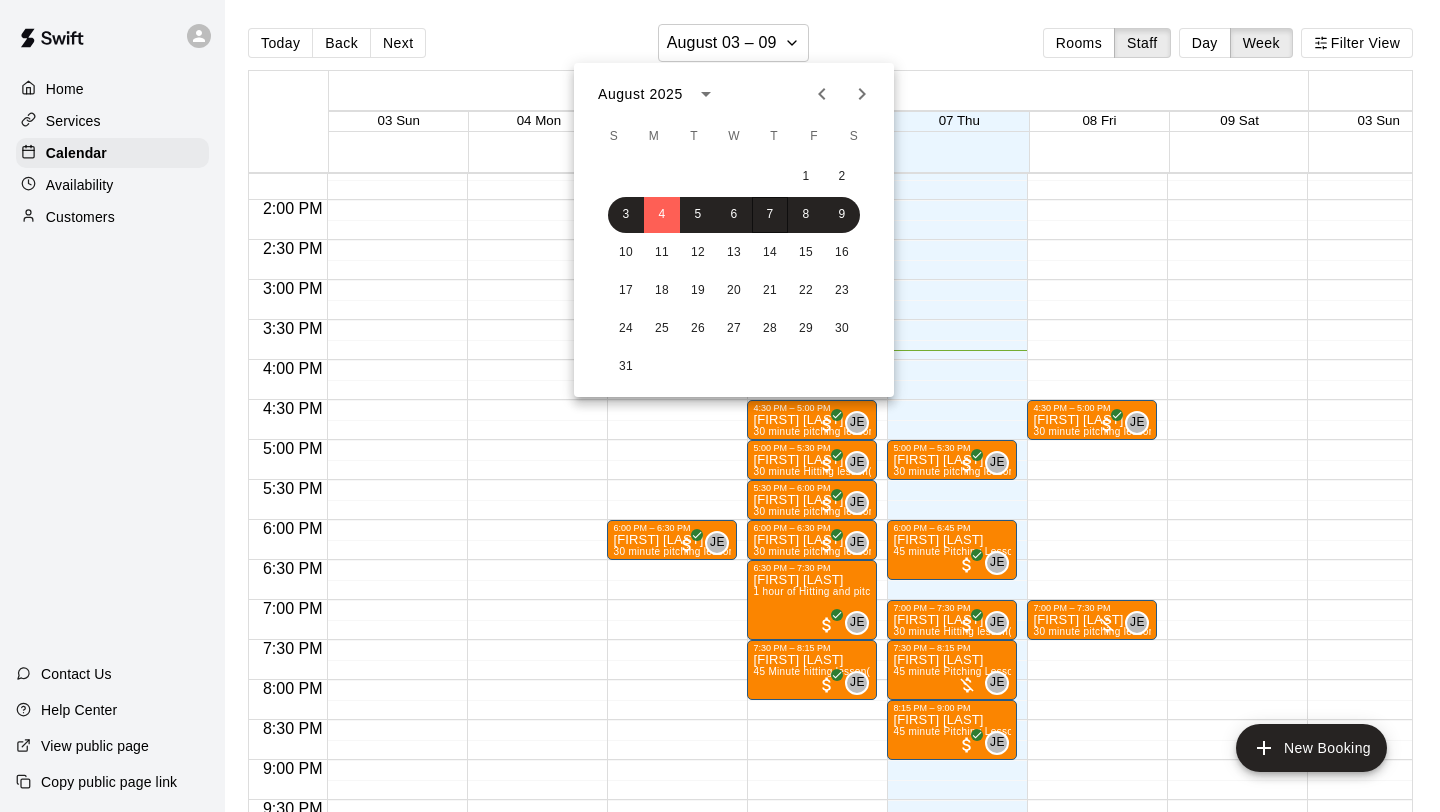 click at bounding box center [720, 406] 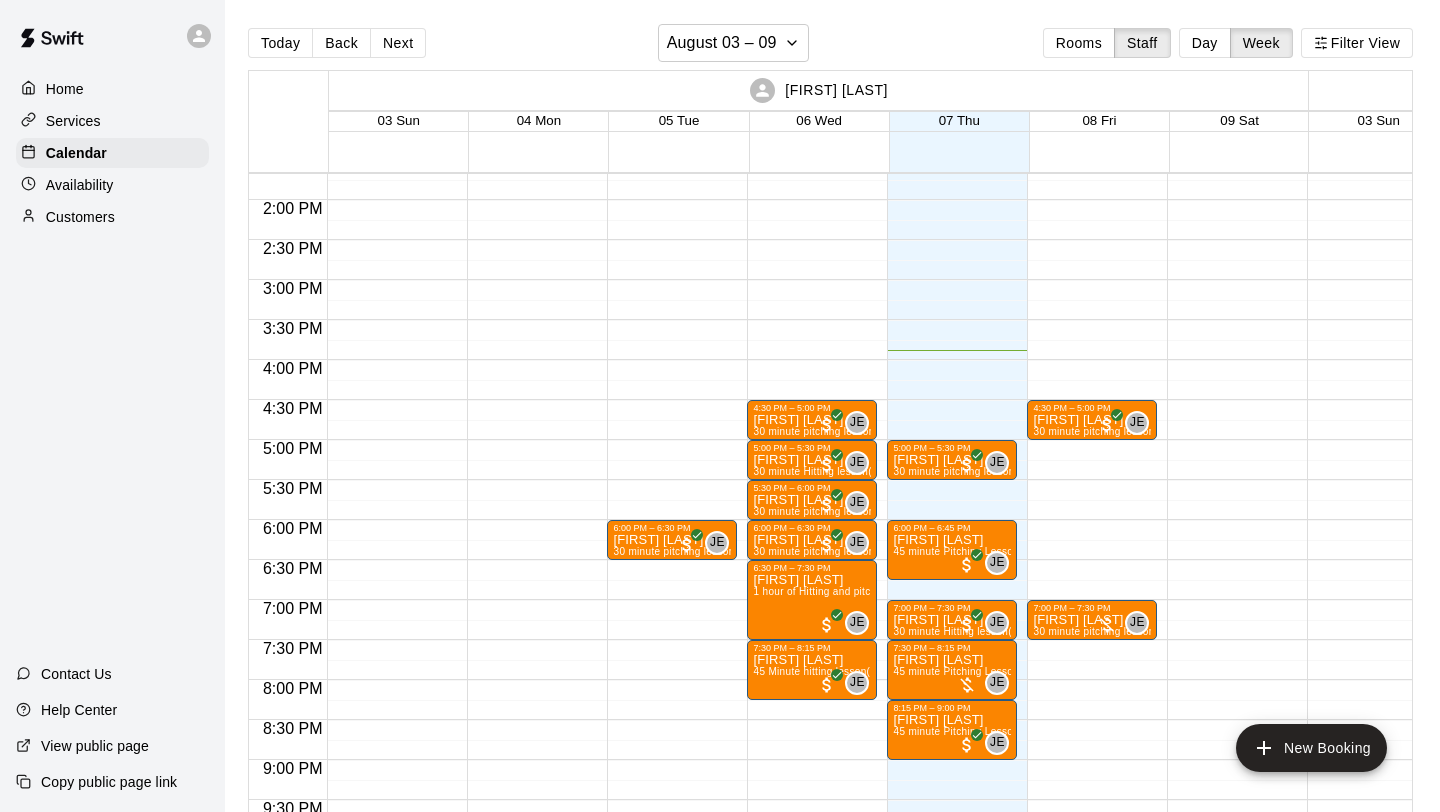 click on "Rooms" at bounding box center [1079, 43] 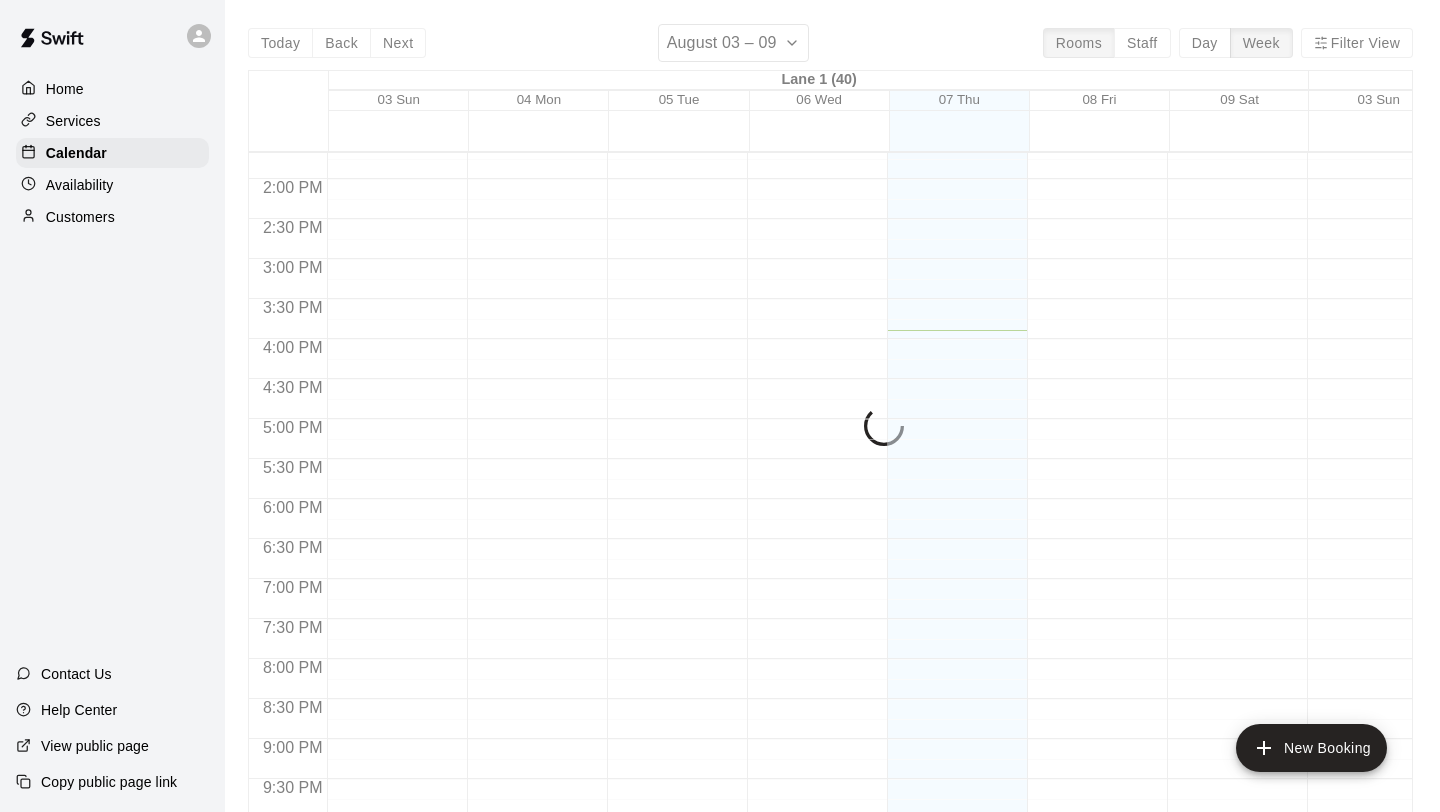click on "Today Back Next August 03 – 09 Rooms Staff Day Week Filter View Lane 1 (40) 03 Sun 04 Mon 05 Tue 06 Wed 07 Thu 08 Fri 09 Sat Lane 2 (40) 03 Sun 04 Mon 05 Tue 06 Wed 07 Thu 08 Fri 09 Sat Lane 3 (40) 03 Sun 04 Mon 05 Tue 06 Wed 07 Thu 08 Fri 09 Sat Lane 4 (65) 03 Sun 04 Mon 05 Tue 06 Wed 07 Thu 08 Fri 09 Sat Lane 5 (65) 03 Sun 04 Mon 05 Tue 06 Wed 07 Thu 08 Fri 09 Sat Lane 6 (65) 03 Sun 04 Mon 05 Tue 06 Wed 07 Thu 08 Fri 09 Sat speed agility/weight room 03 Sun 04 Mon 05 Tue 06 Wed 07 Thu 08 Fri 09 Sat 12:00 AM 12:30 AM 1:00 AM 1:30 AM 2:00 AM 2:30 AM 3:00 AM 3:30 AM 4:00 AM 4:30 AM 5:00 AM 5:30 AM 6:00 AM 6:30 AM 7:00 AM 7:30 AM 8:00 AM 8:30 AM 9:00 AM 9:30 AM 10:00 AM 10:30 AM 11:00 AM 11:30 AM 12:00 PM 12:30 PM 1:00 PM 1:30 PM 2:00 PM 2:30 PM 3:00 PM 3:30 PM 4:00 PM 4:30 PM 5:00 PM 5:30 PM 6:00 PM 6:30 PM 7:00 PM 7:30 PM 8:00 PM 8:30 PM 9:00 PM 9:30 PM 10:00 PM 10:30 PM 11:00 PM 11:30 PM 12:00 AM – 8:00 AM Closed 10:00 PM – 11:59 PM Closed 12:00 AM – 8:00 AM Closed 10:00 PM – 11:59 PM Closed Closed" at bounding box center [830, 430] 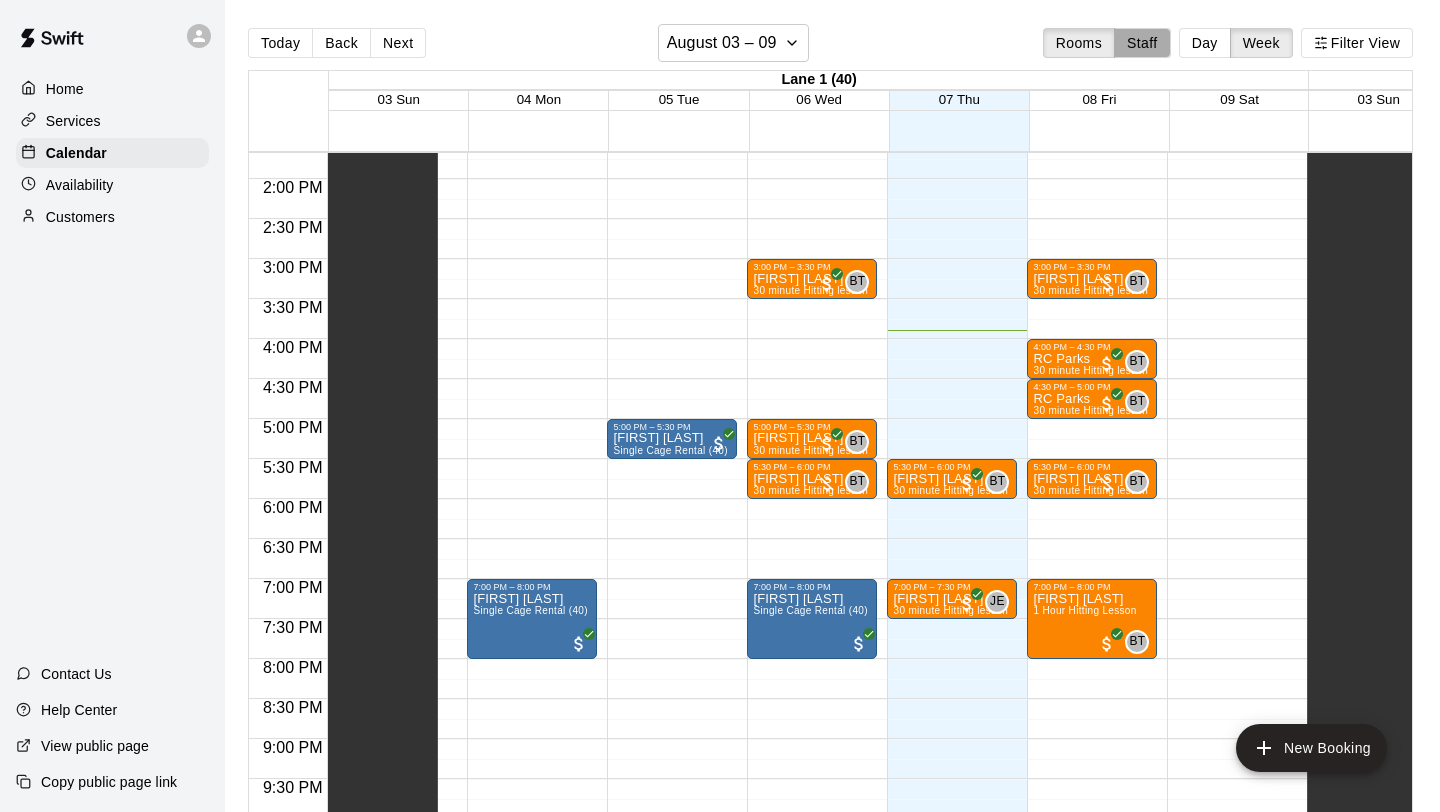 click on "Staff" at bounding box center [1142, 43] 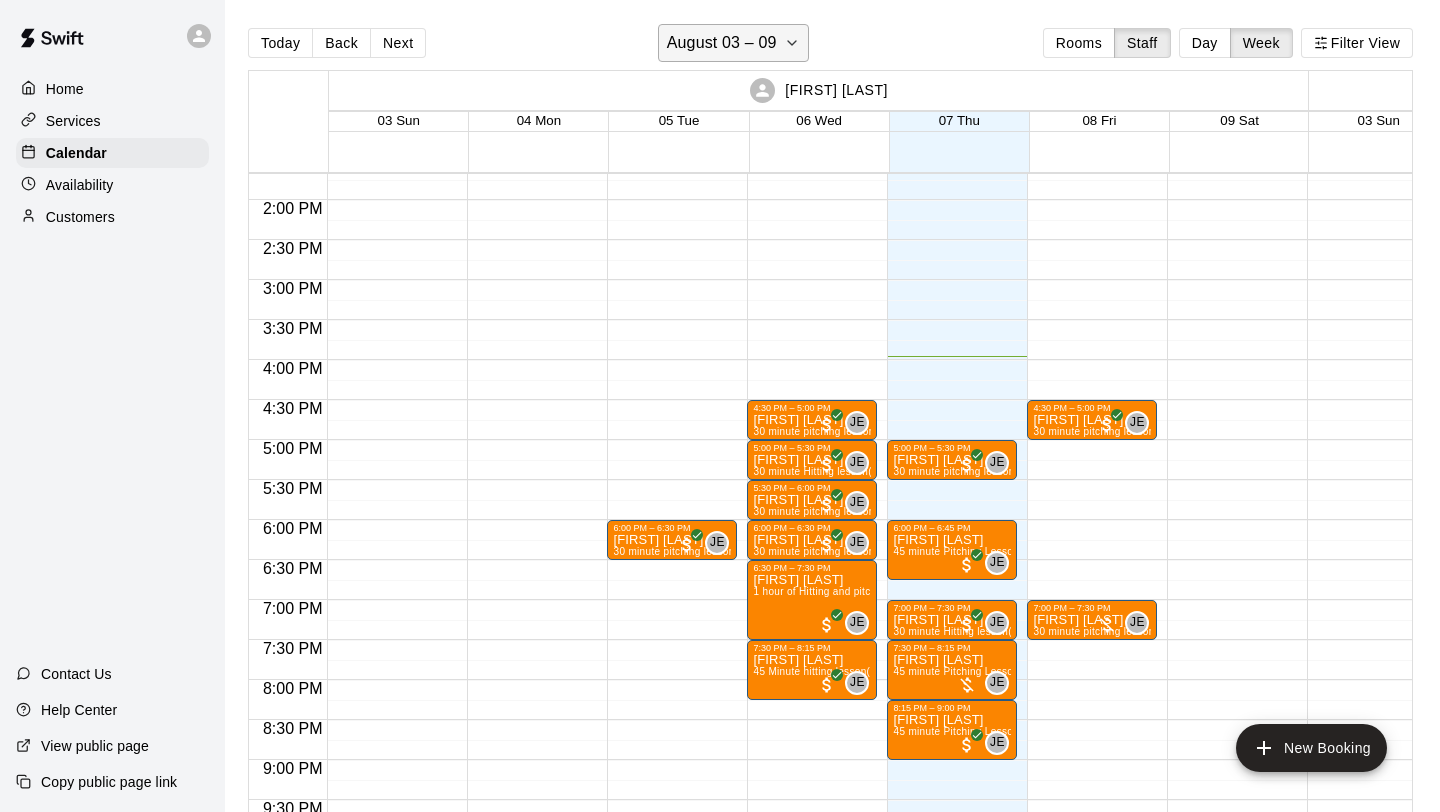 click 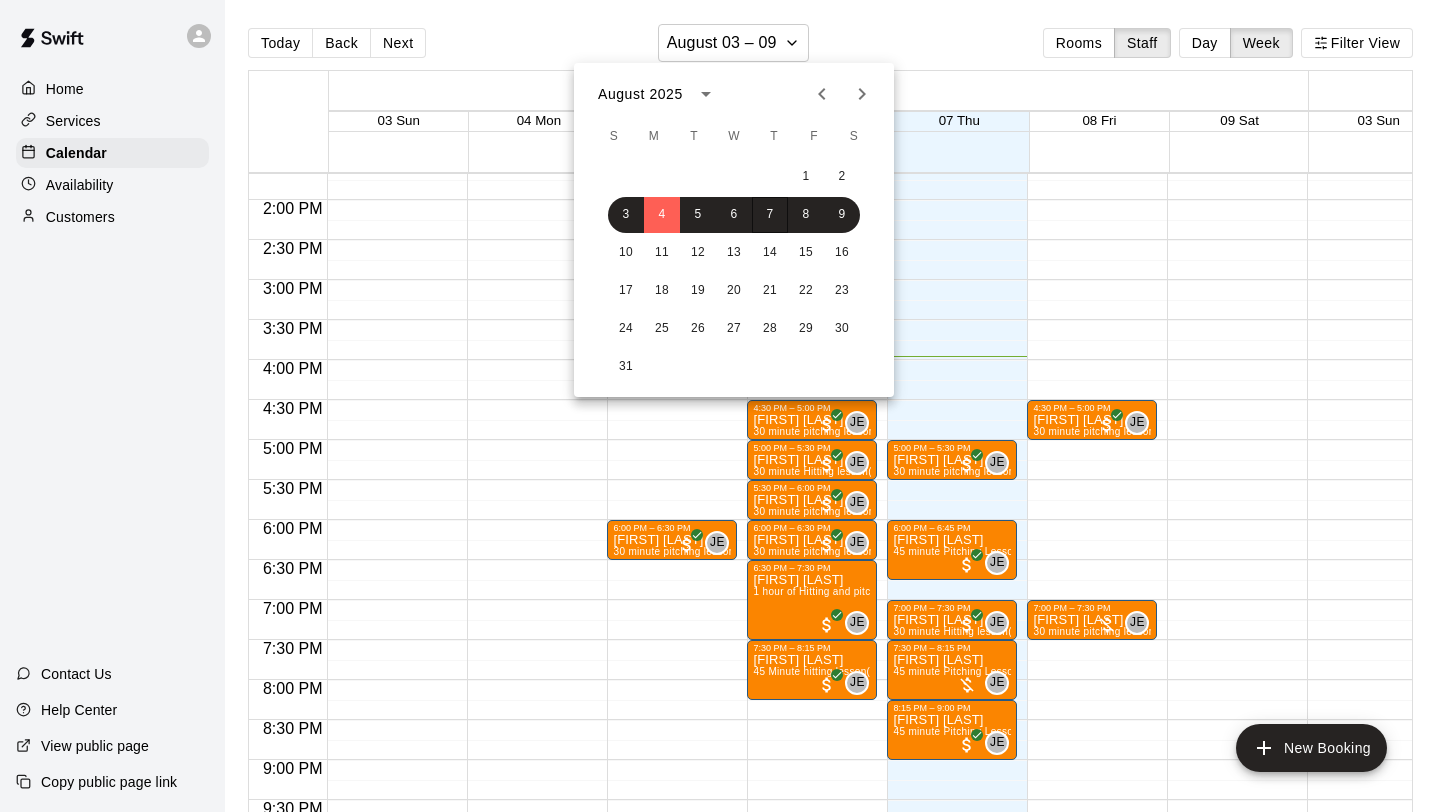 click at bounding box center [720, 406] 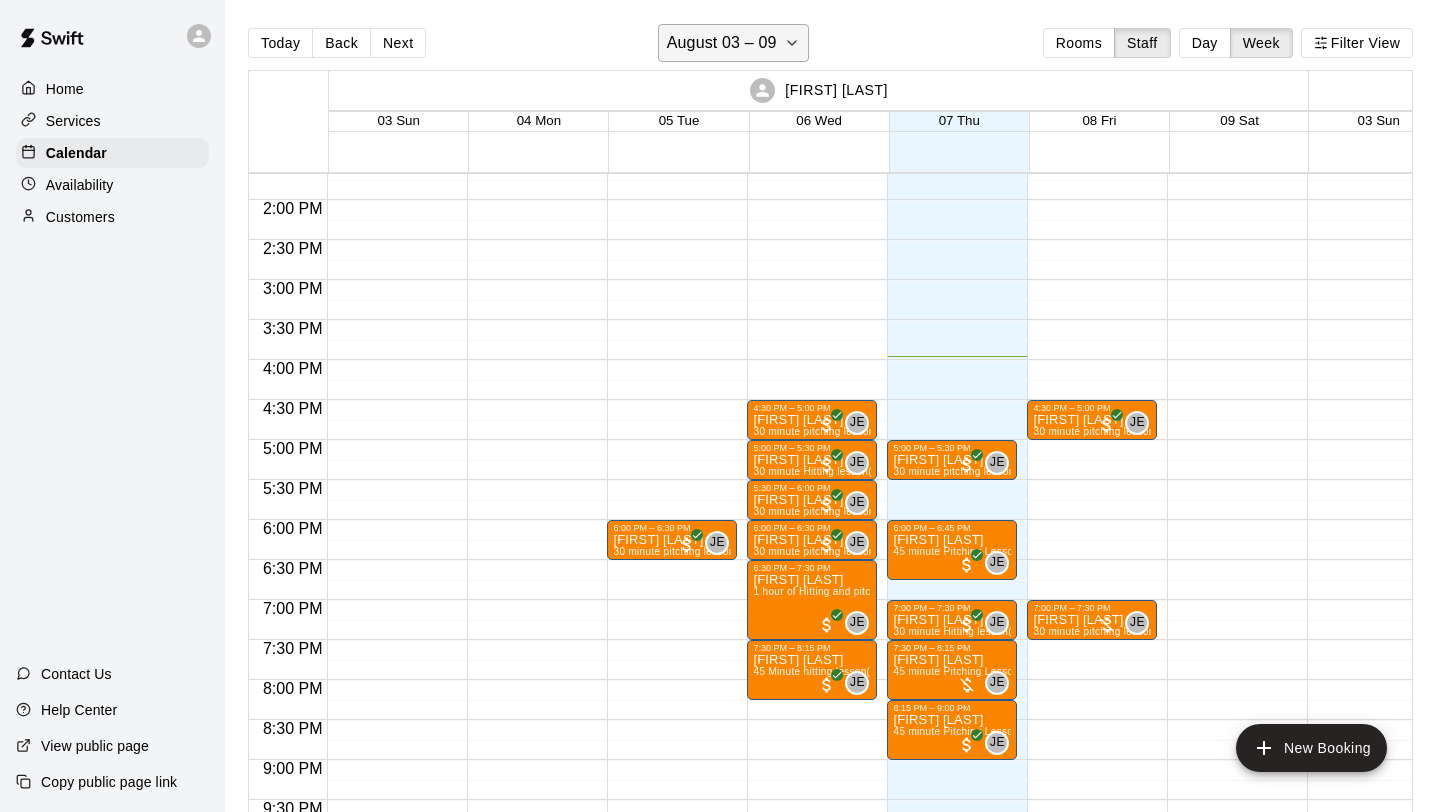 click 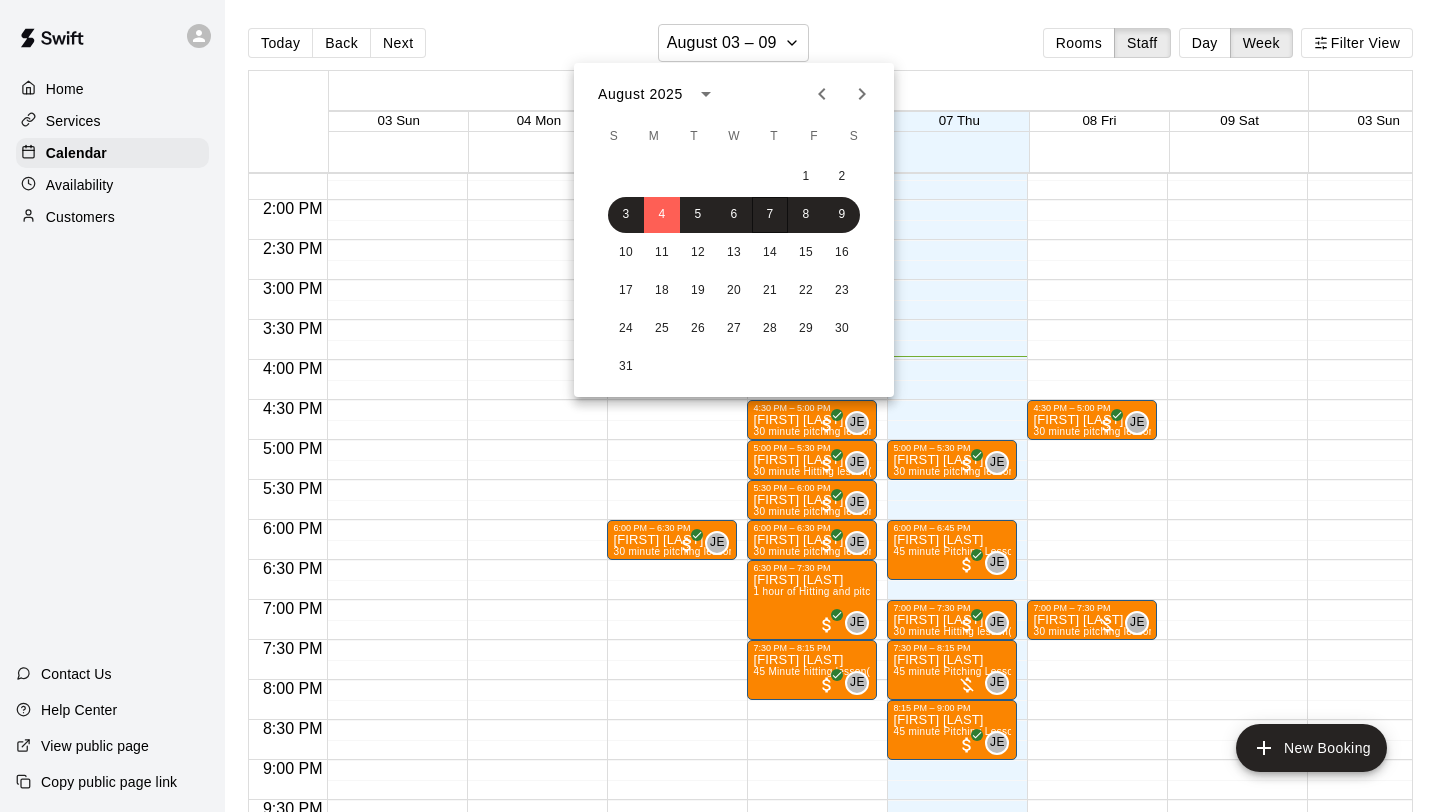 click at bounding box center (720, 406) 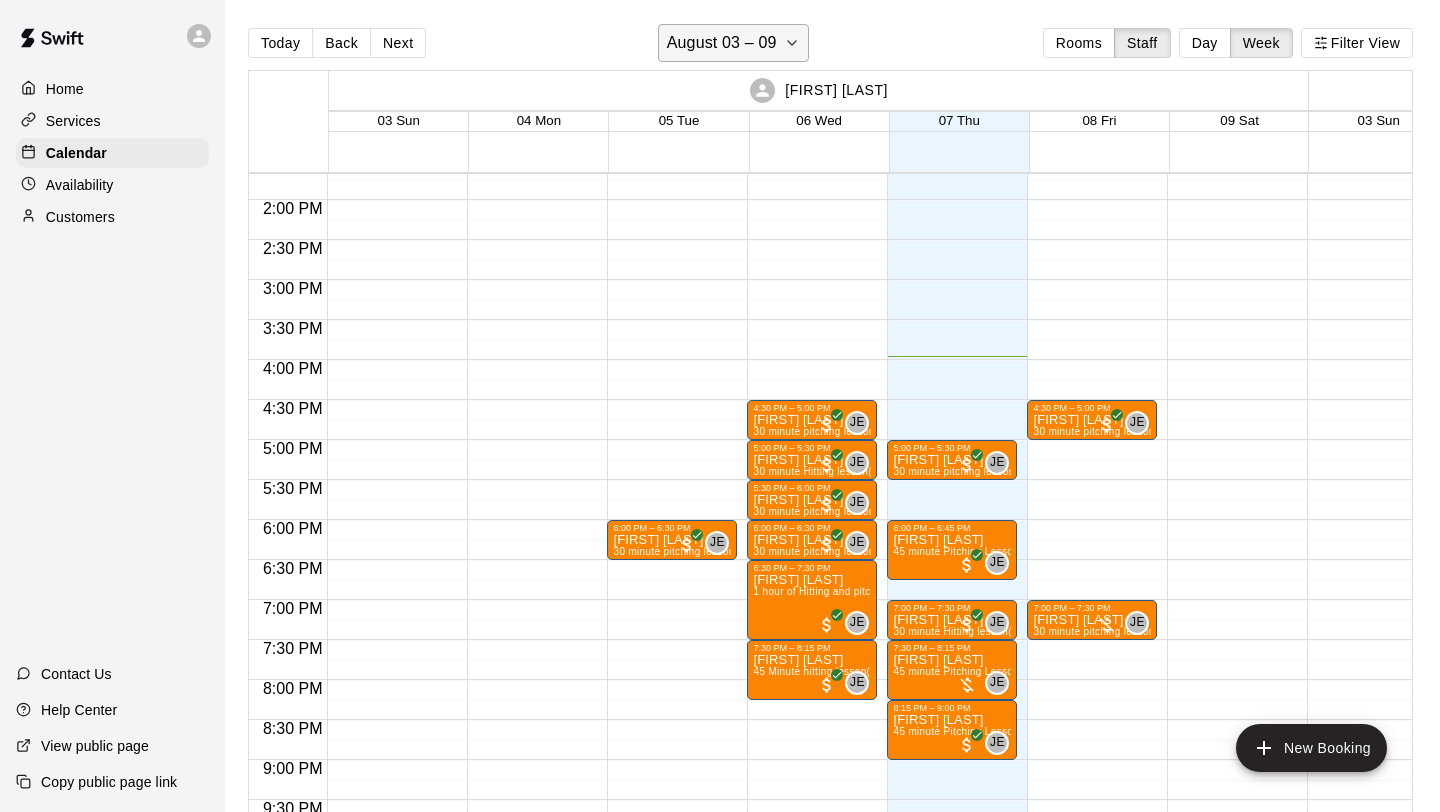 click on "August 03 – 09" at bounding box center [734, 43] 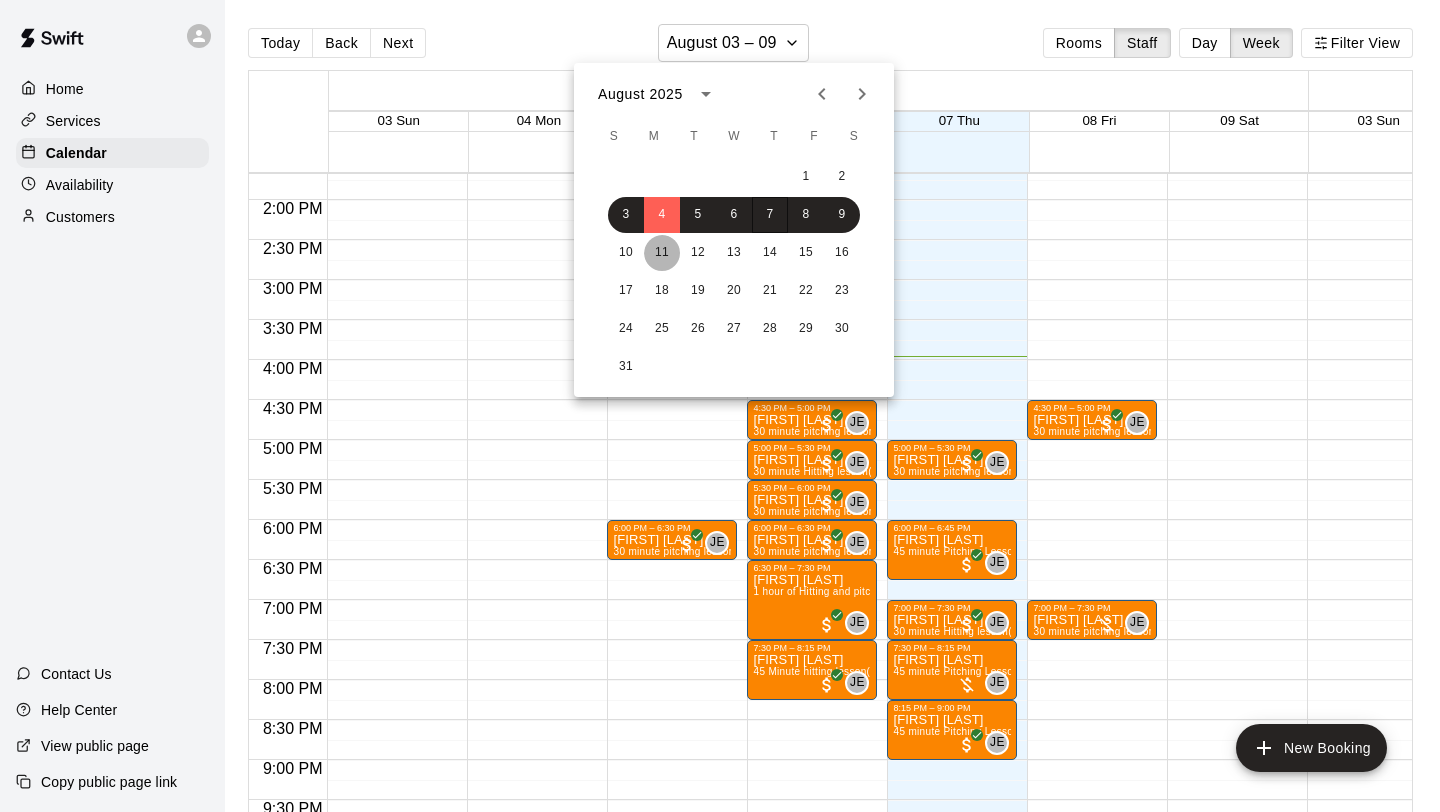 click on "11" at bounding box center (662, 253) 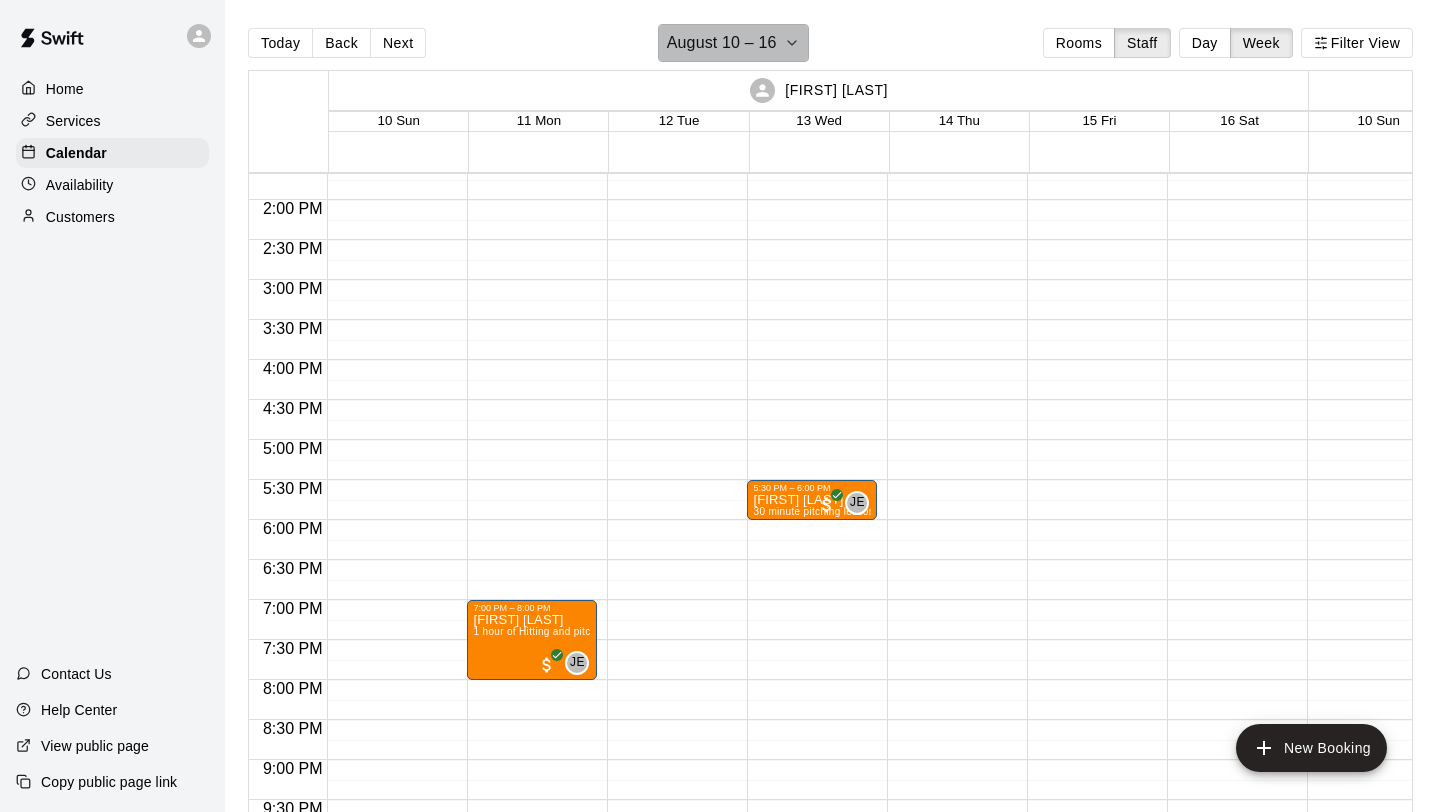 click 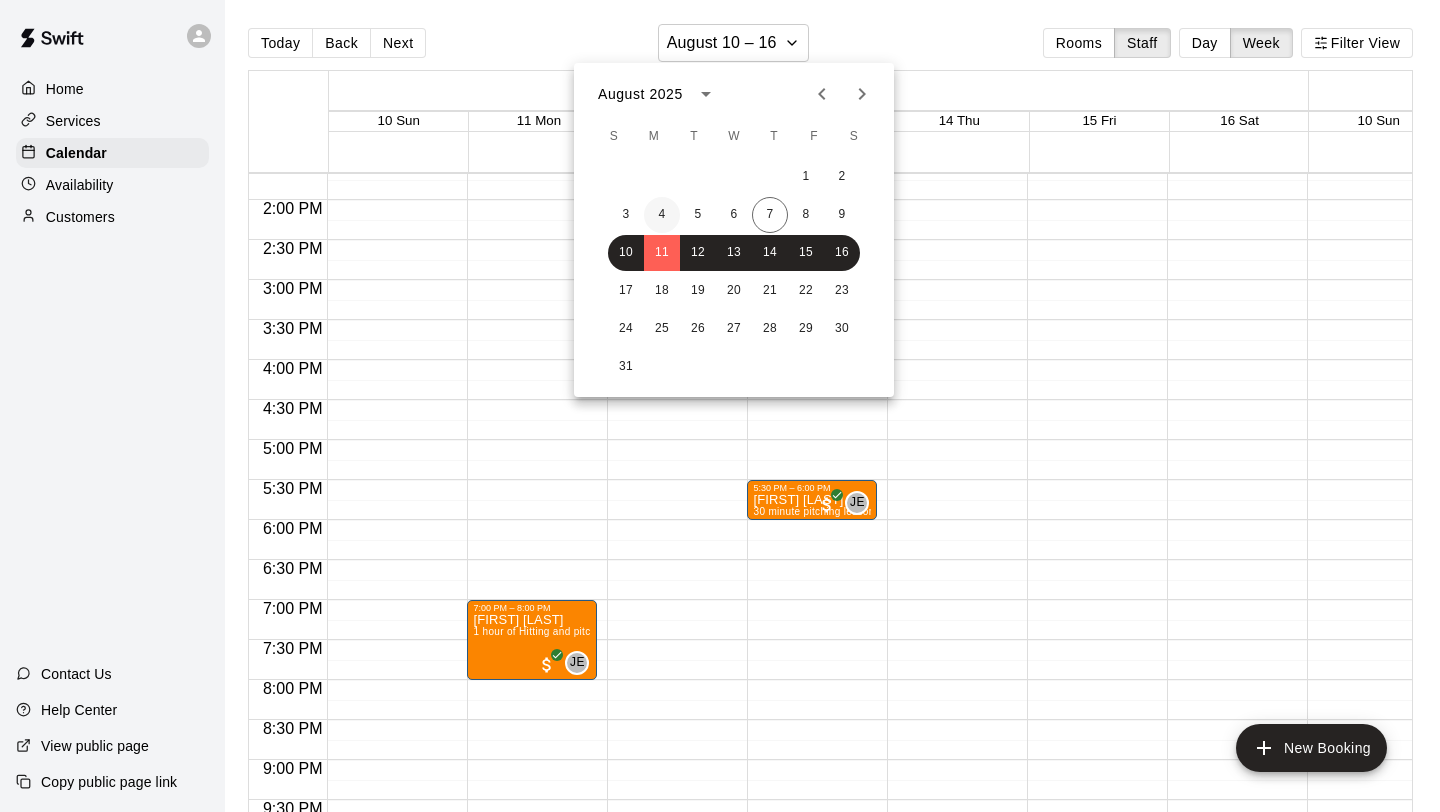 click on "4" at bounding box center [662, 215] 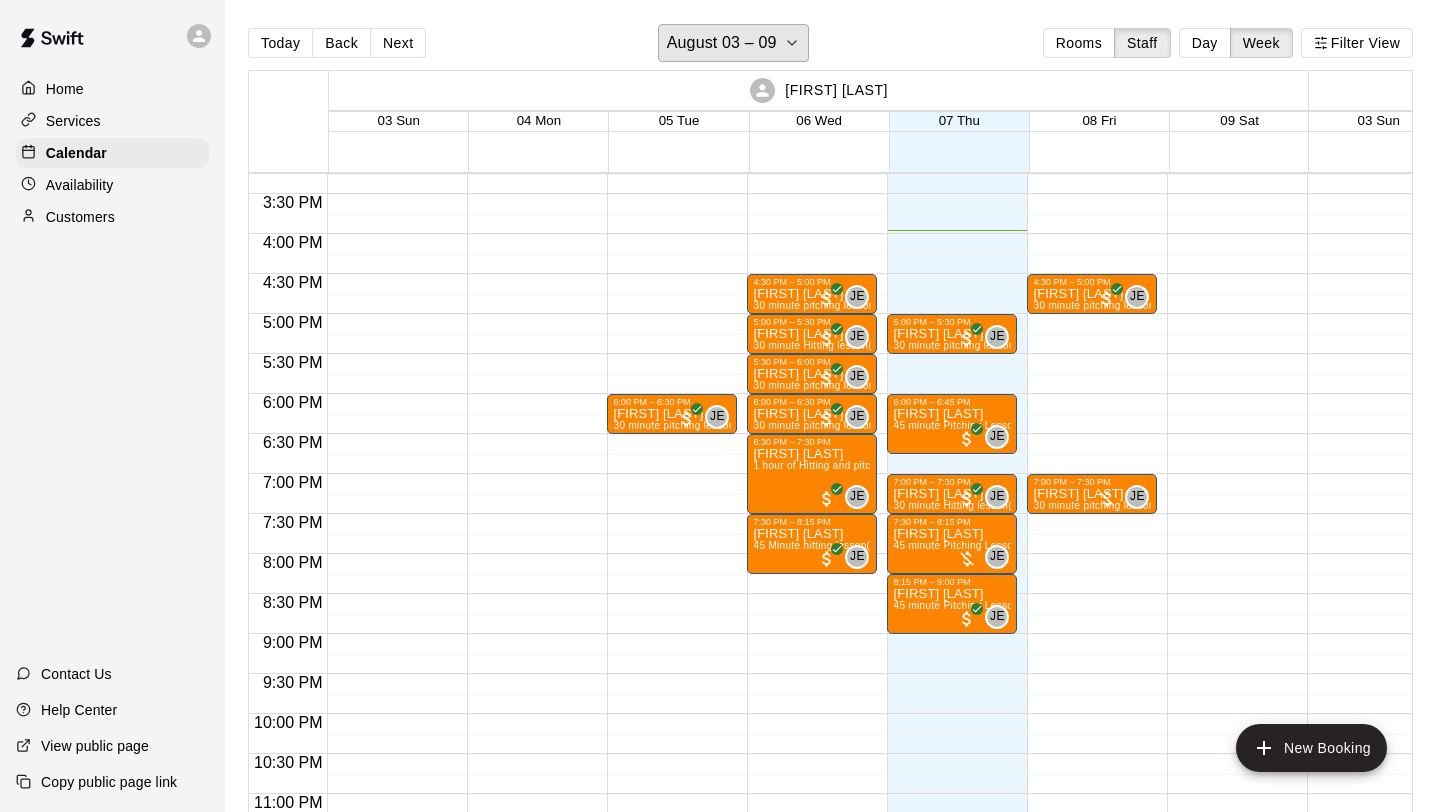 scroll, scrollTop: 1156, scrollLeft: 0, axis: vertical 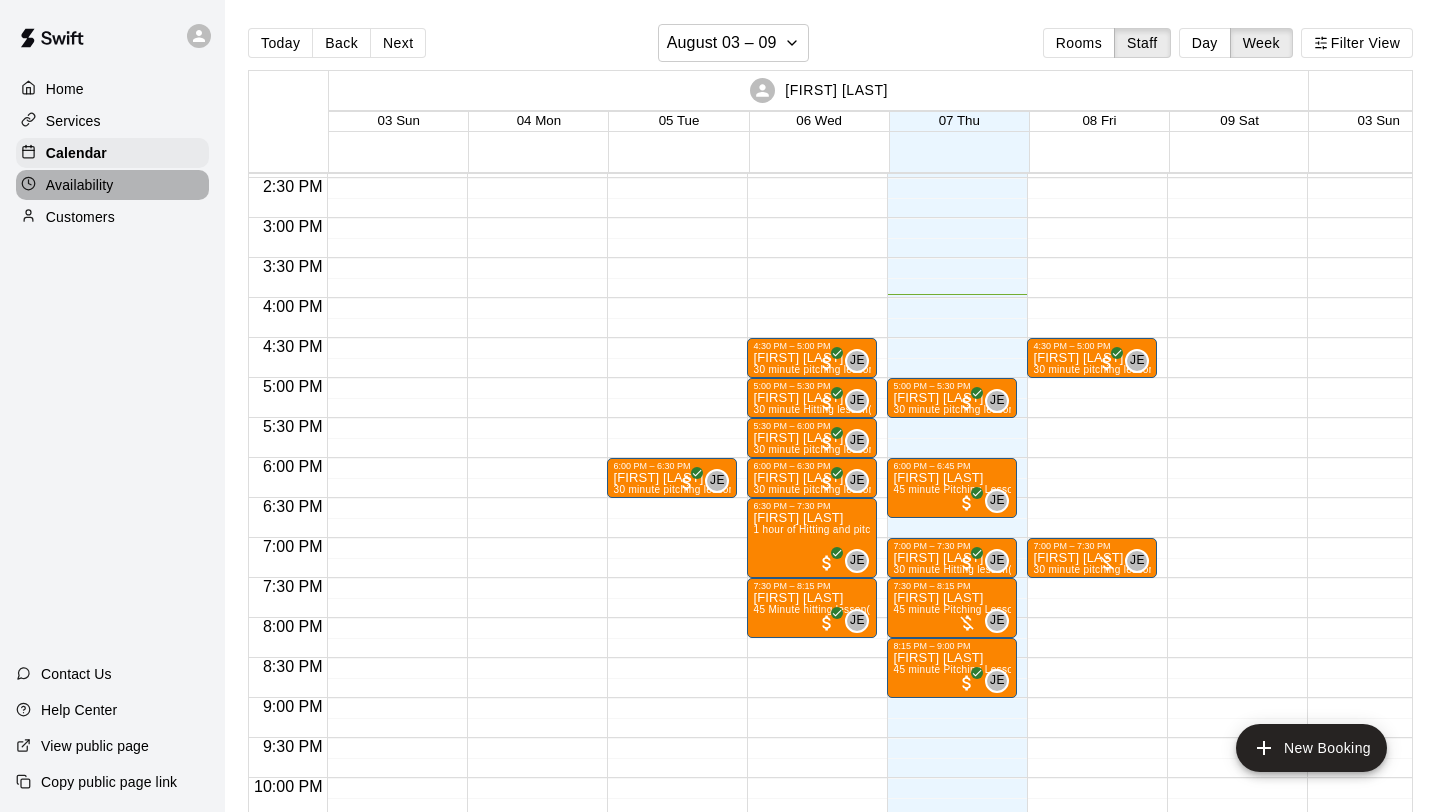 click on "Availability" at bounding box center [112, 185] 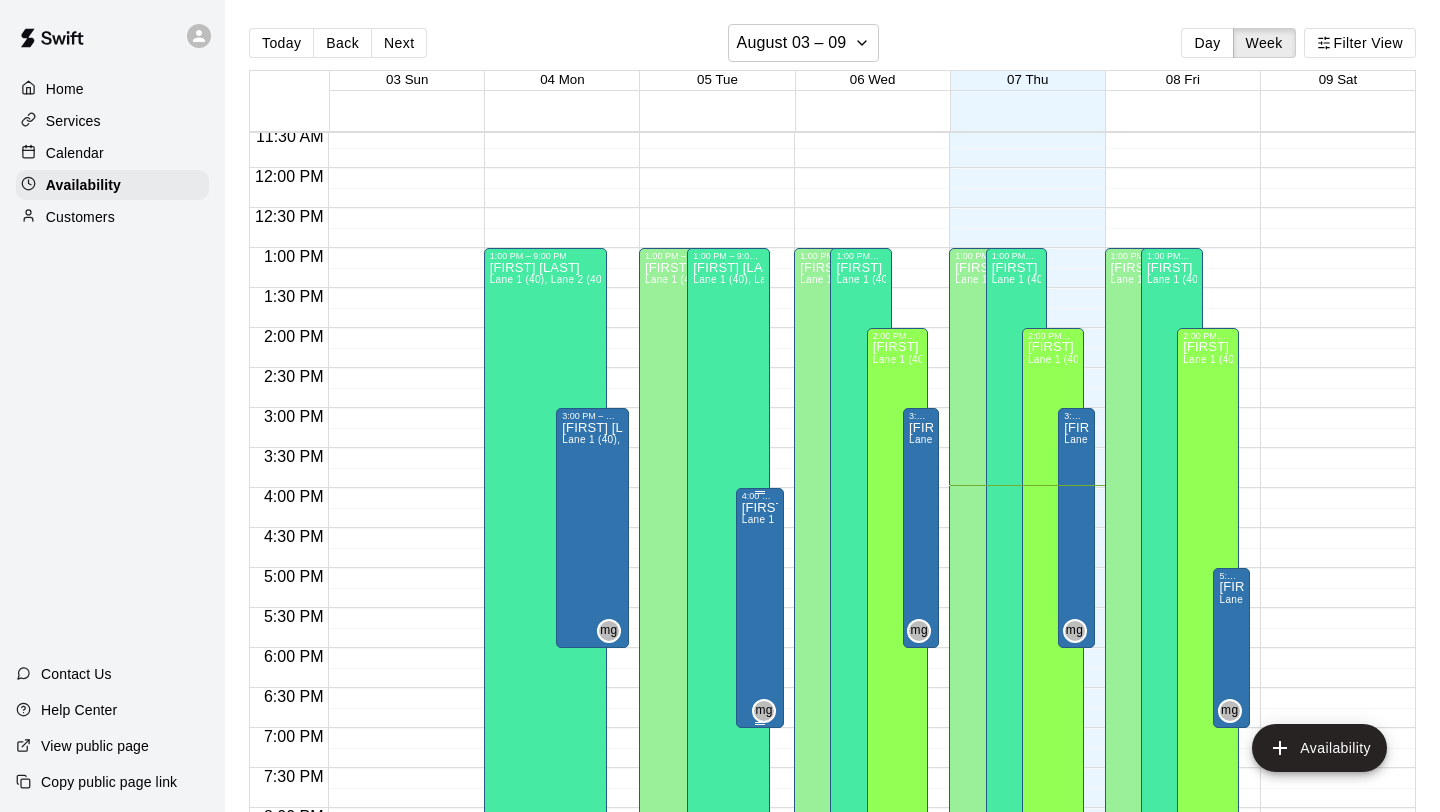 scroll, scrollTop: 914, scrollLeft: 0, axis: vertical 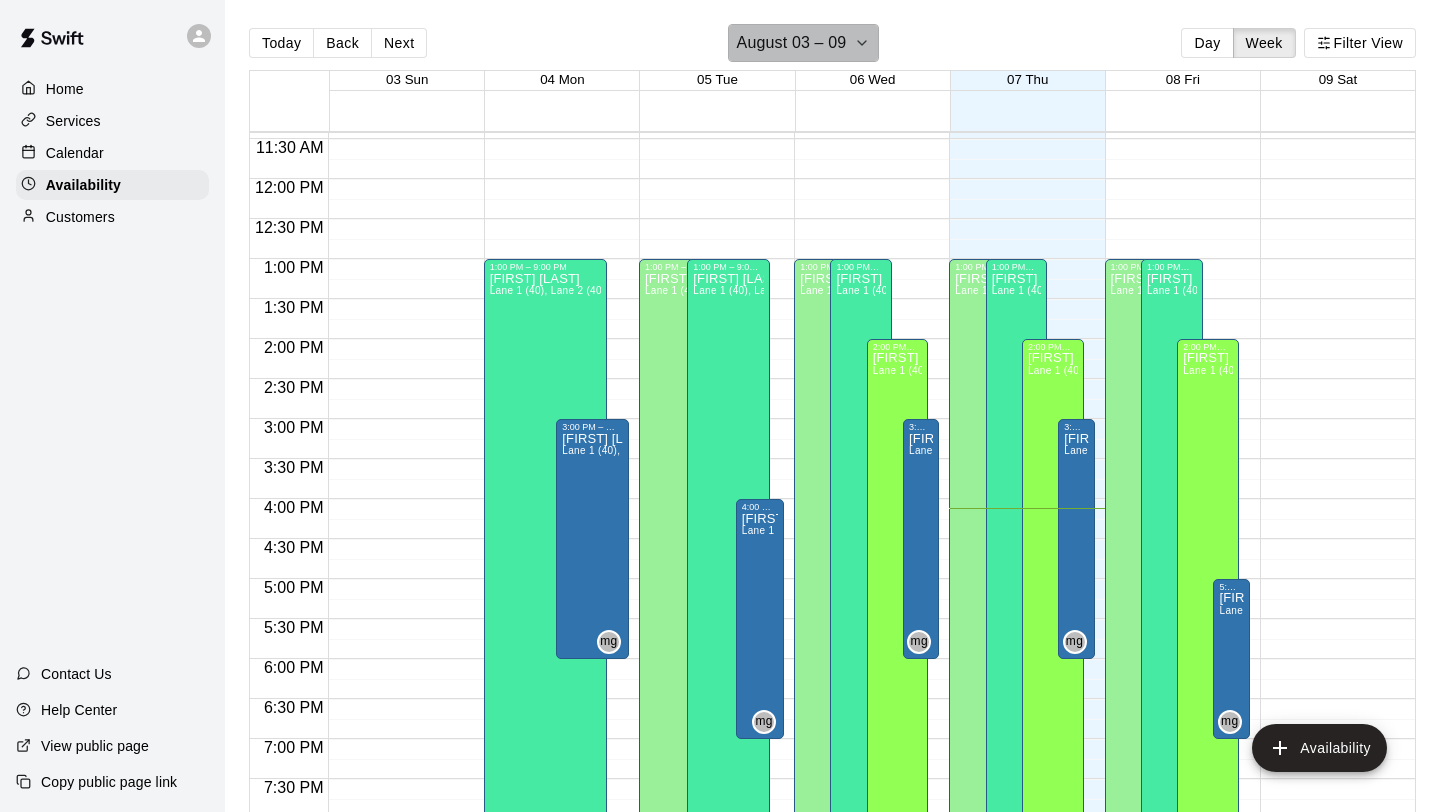 click 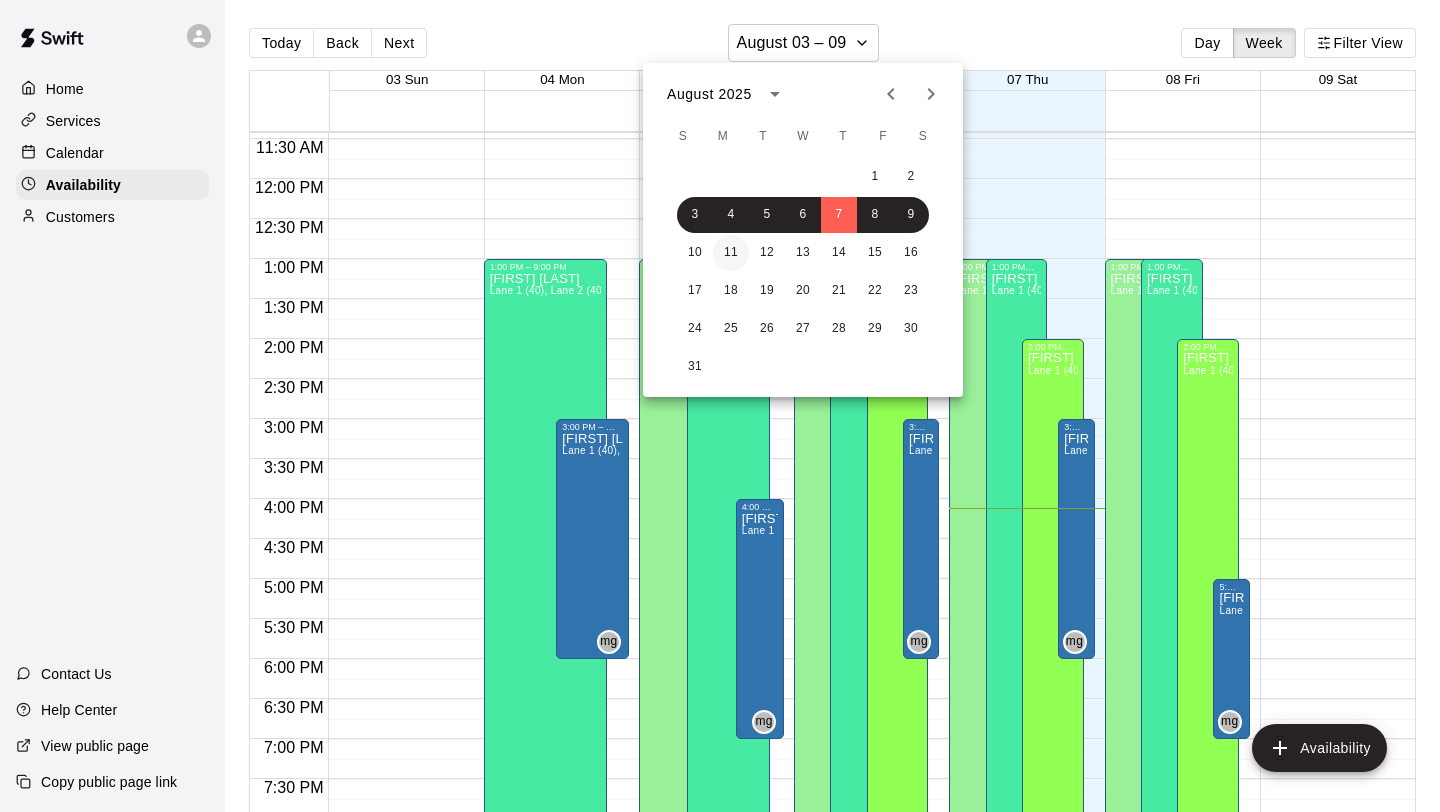 click on "11" at bounding box center [731, 253] 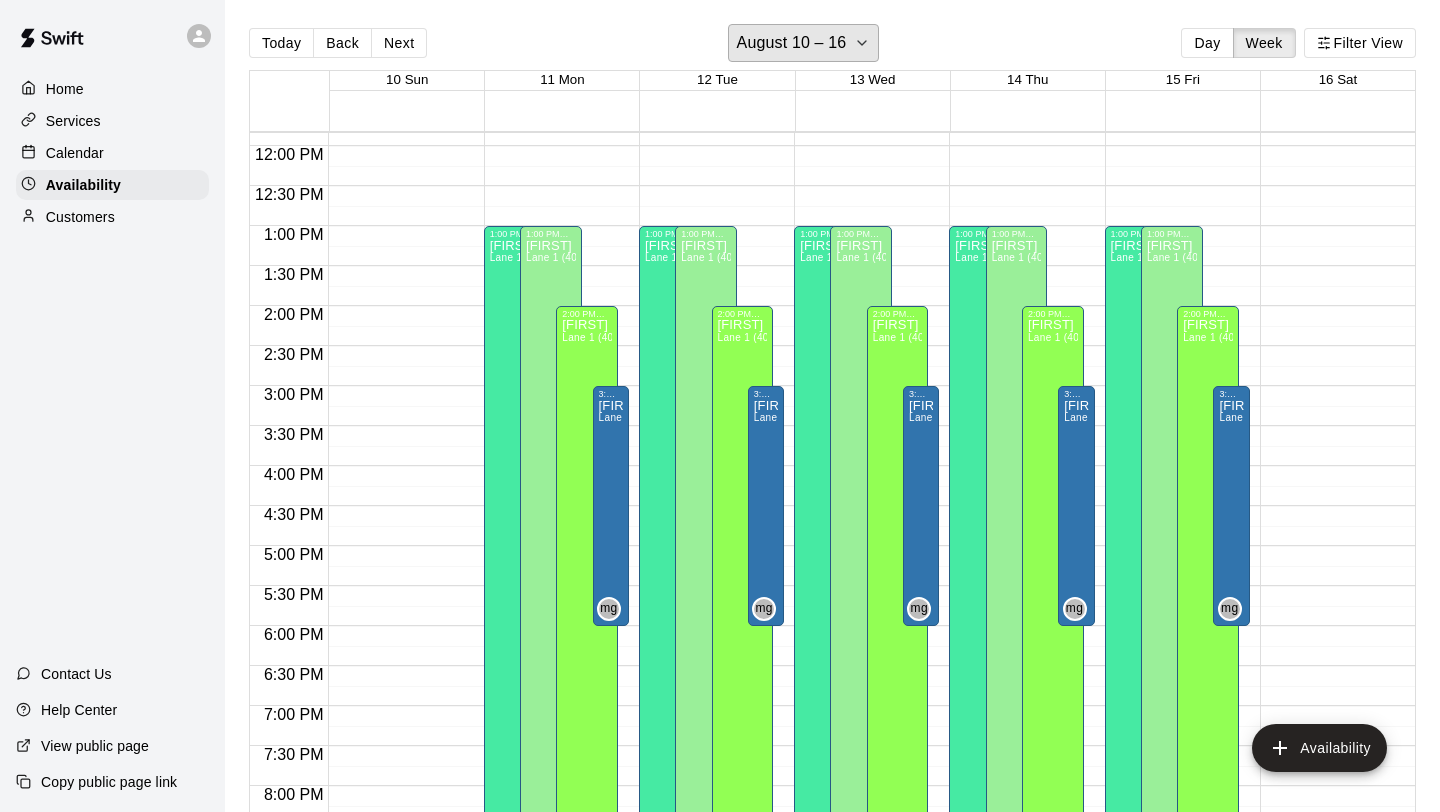 scroll, scrollTop: 940, scrollLeft: 0, axis: vertical 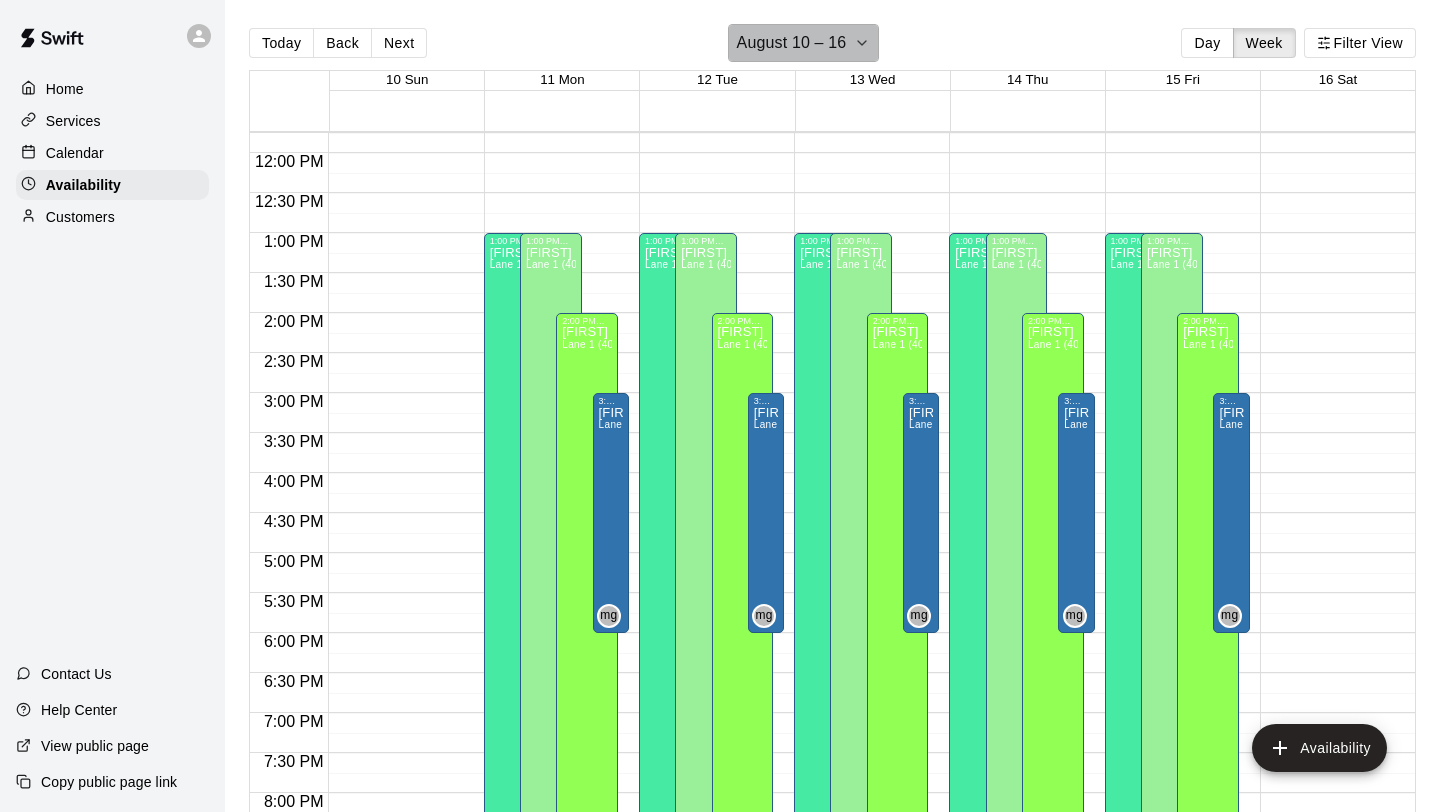 click 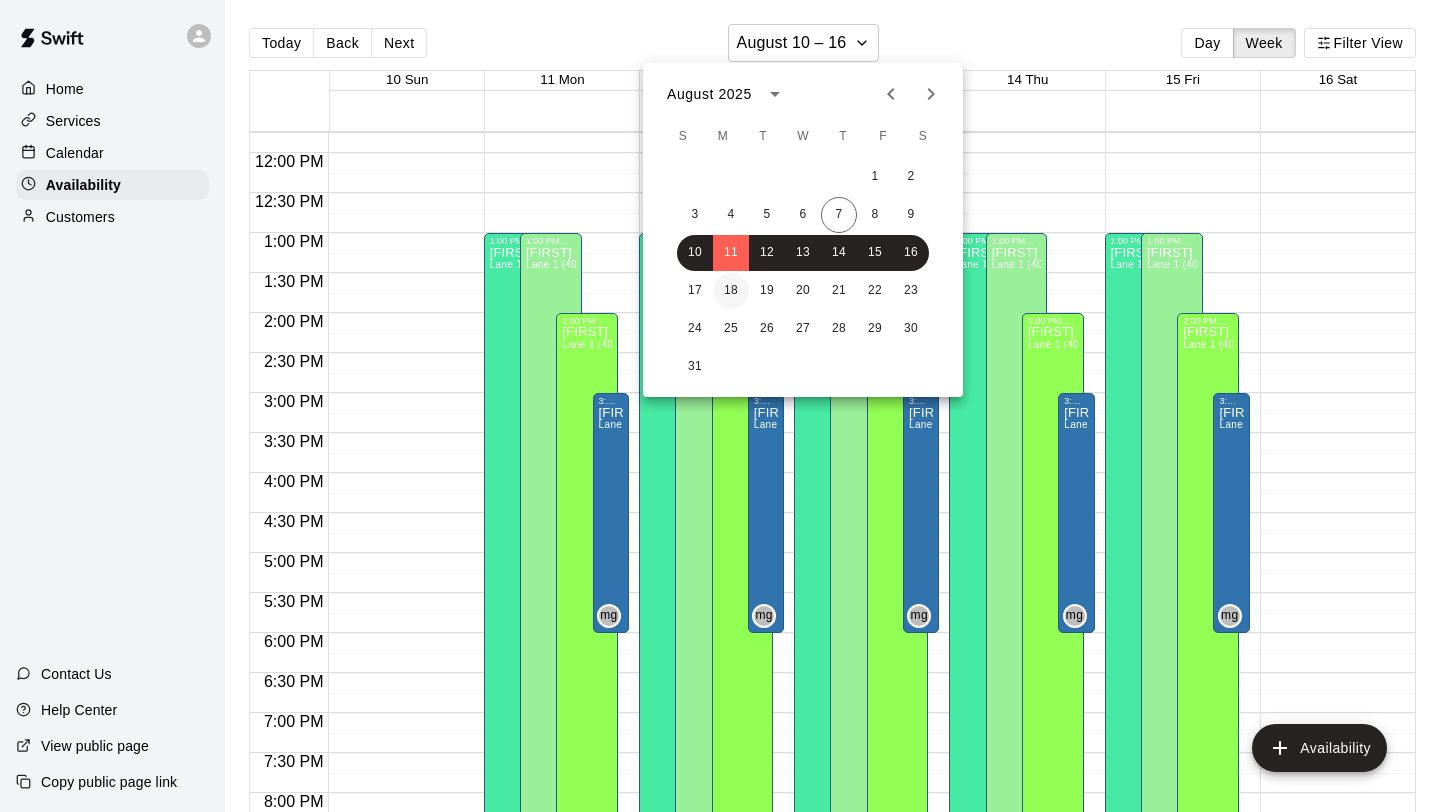 click on "18" at bounding box center (731, 291) 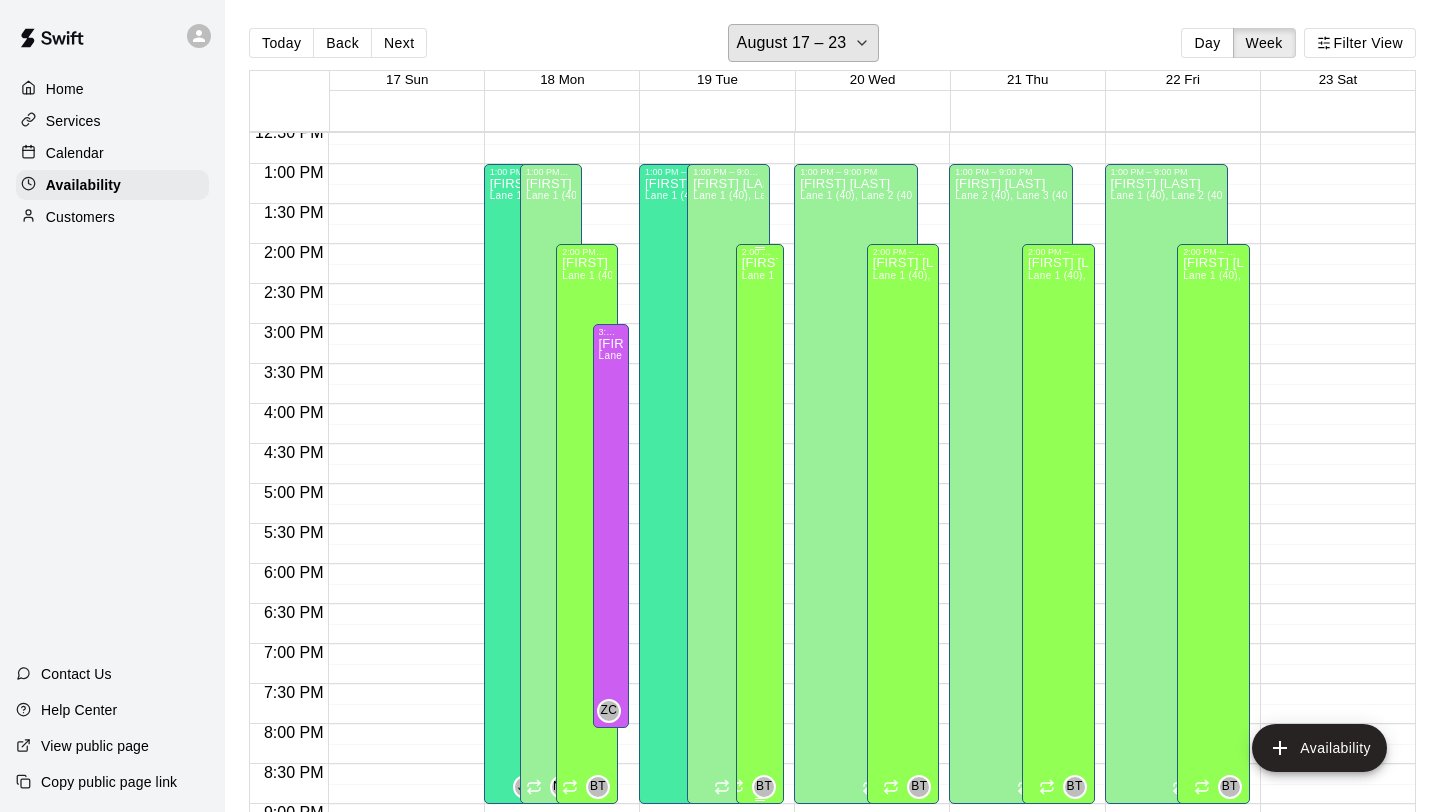 scroll, scrollTop: 1007, scrollLeft: 0, axis: vertical 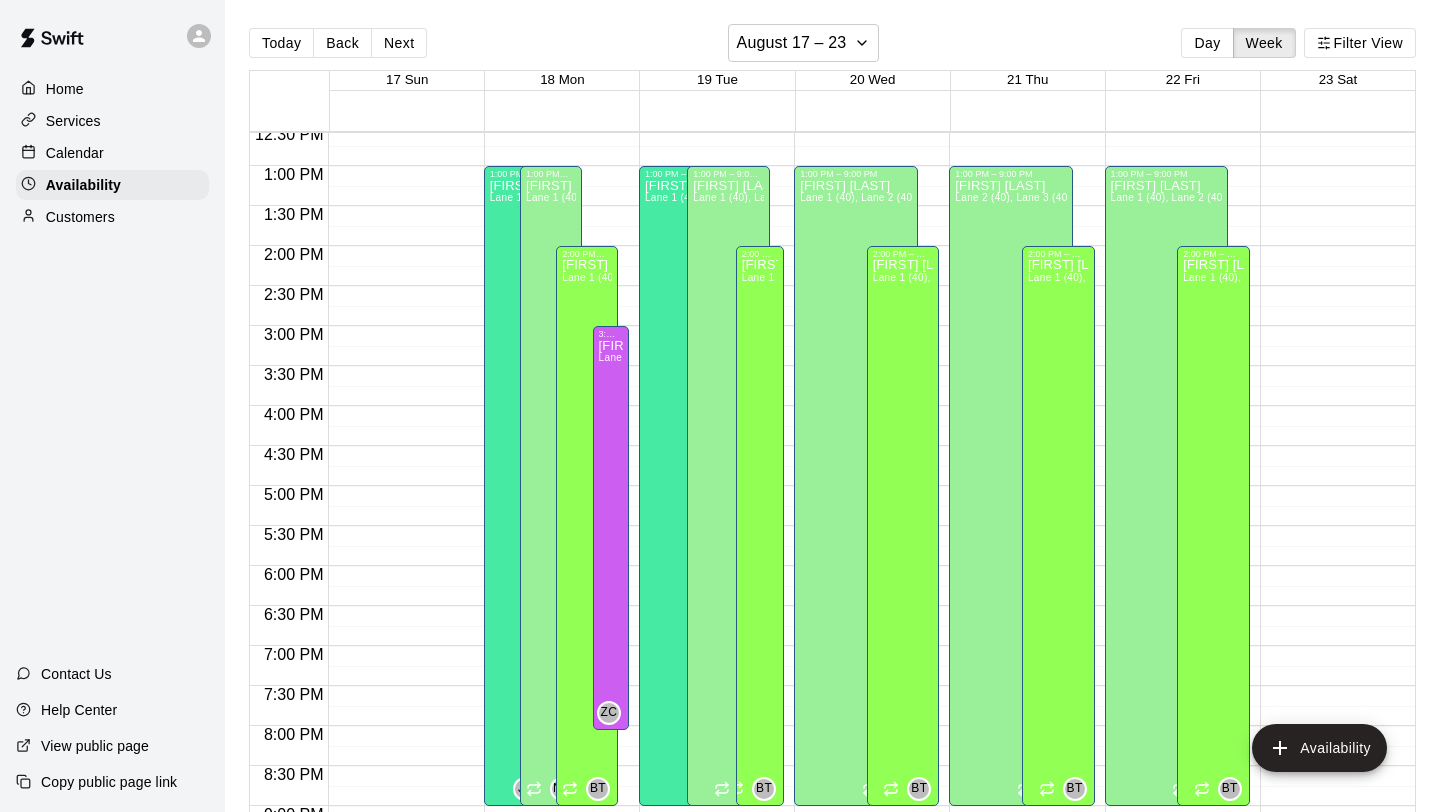 click on "12:00 AM – 8:00 AM Closed 1:00 PM – 9:00 PM [FIRST] [LAST] Lane 1 (40), Lane 2 (40), Lane 3 (40), Lane 4 (65), Lane 5 (65), Lane 6 (65), speed agility/weight room [INITIALS] 10:00 PM – 11:59 PM Closed 2:00 PM – 9:00 PM [FIRST] [LAST] Lane 1 (40), Lane 2 (40), Lane 3 (40), Lane 4 (65), Lane 5 (65), Lane 6 (65), speed agility/weight room [INITIALS]" at bounding box center (866, 86) 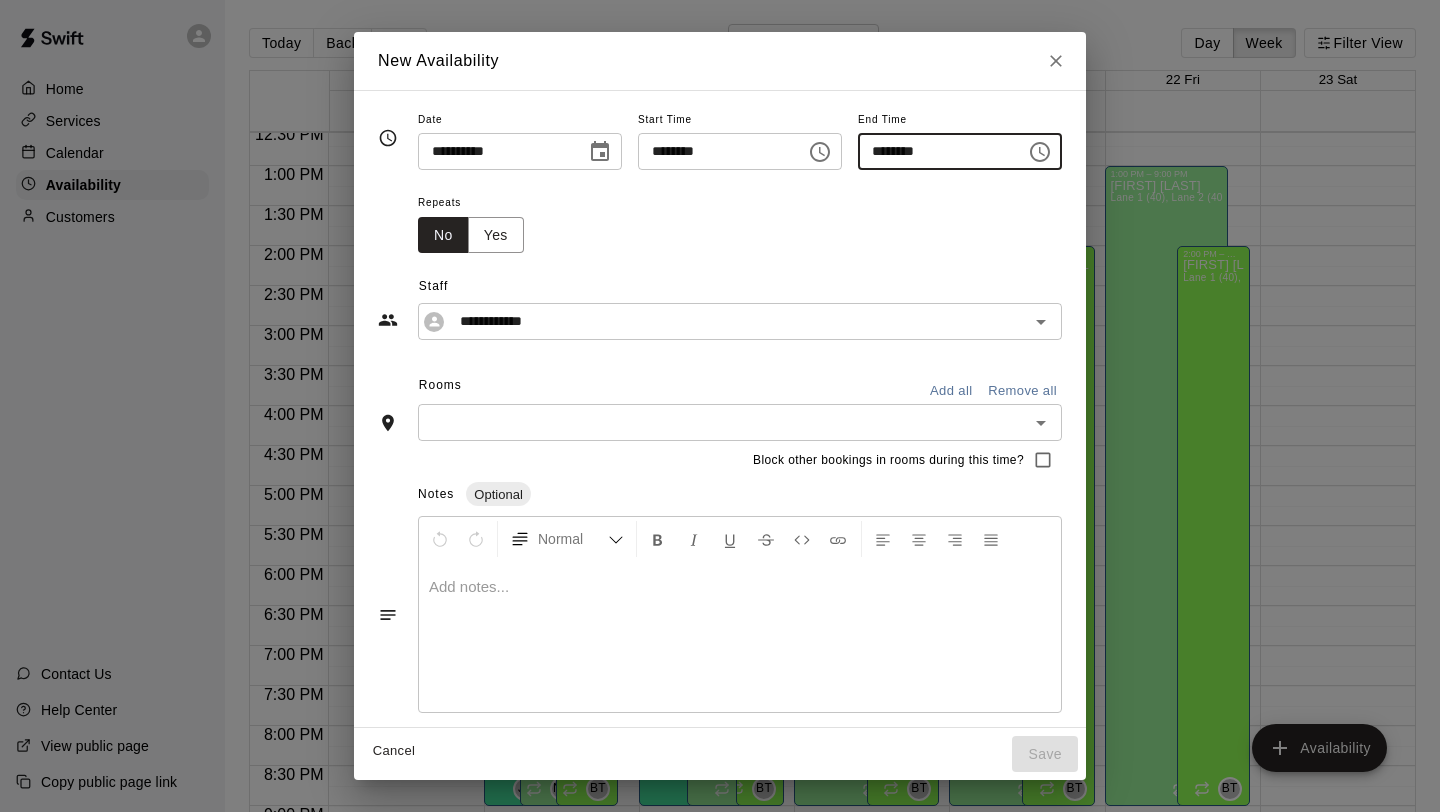 click on "********" at bounding box center (935, 151) 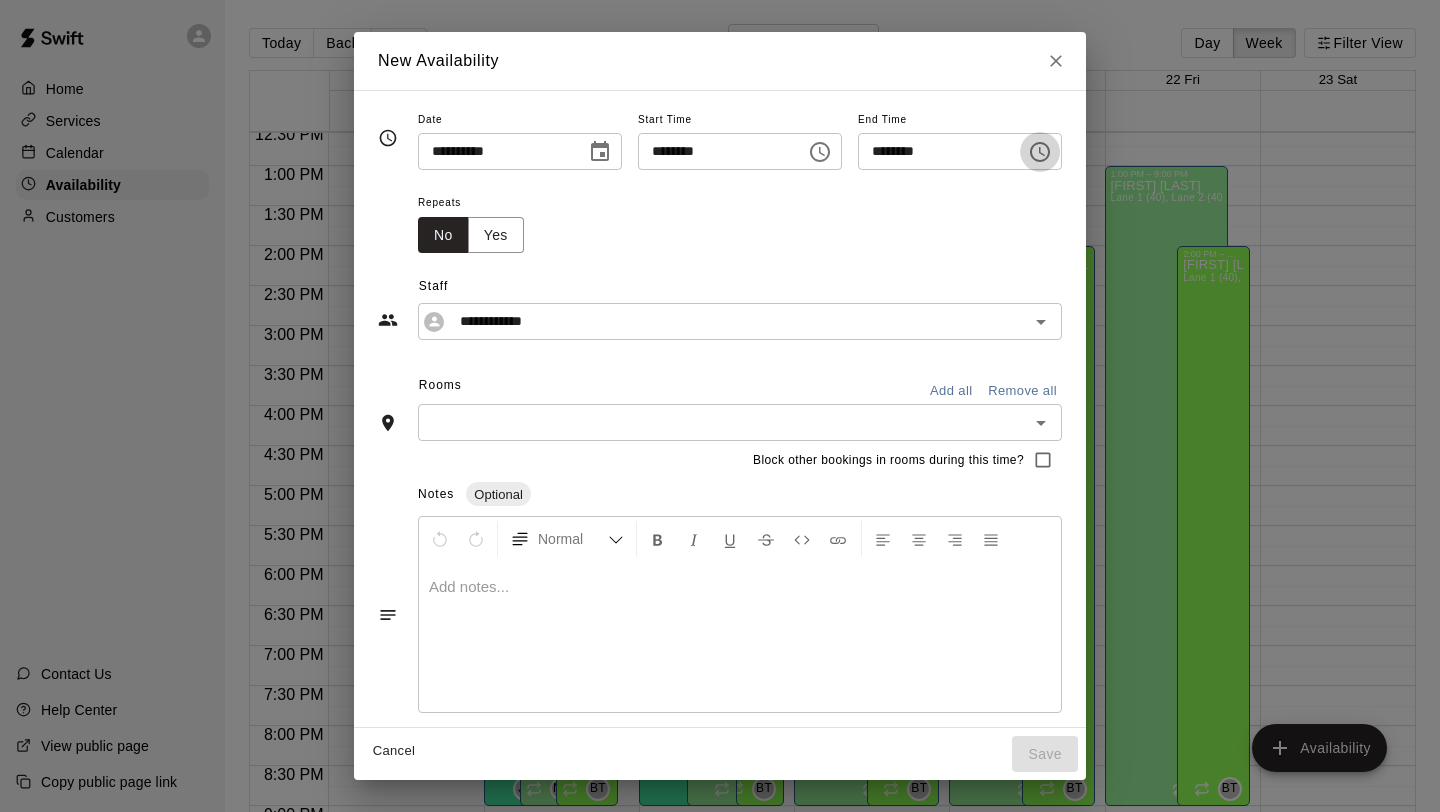 click 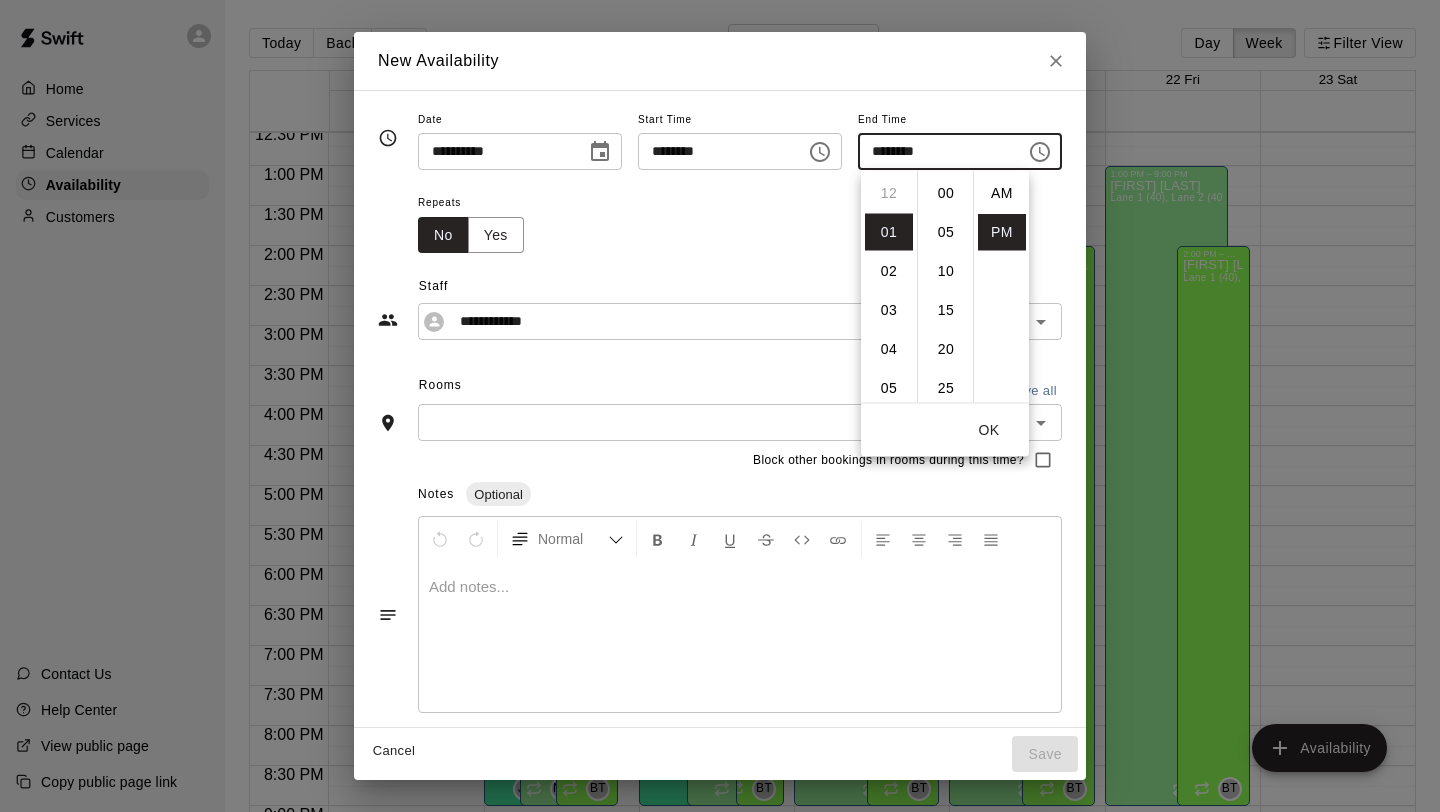 scroll, scrollTop: 39, scrollLeft: 0, axis: vertical 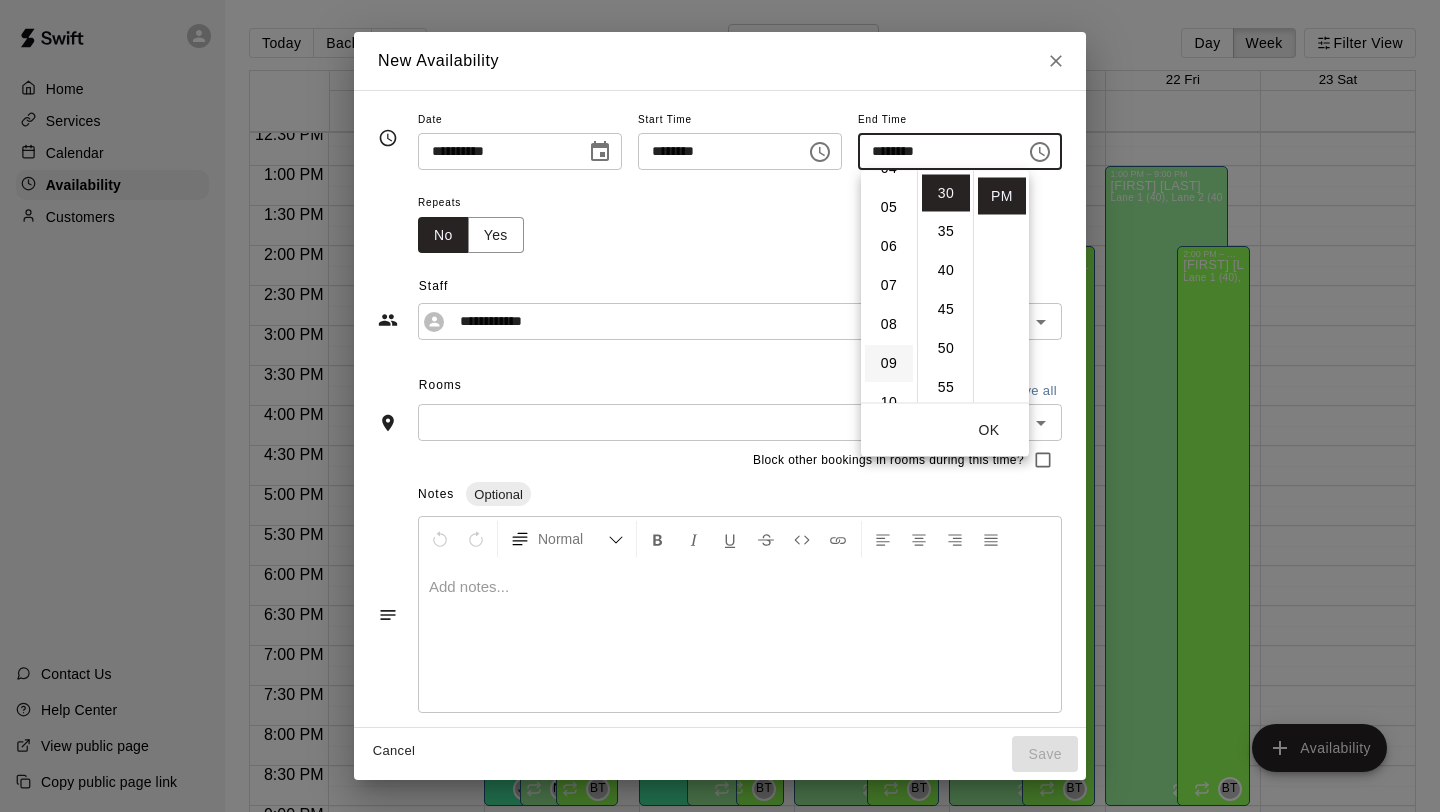 click on "09" at bounding box center [889, 364] 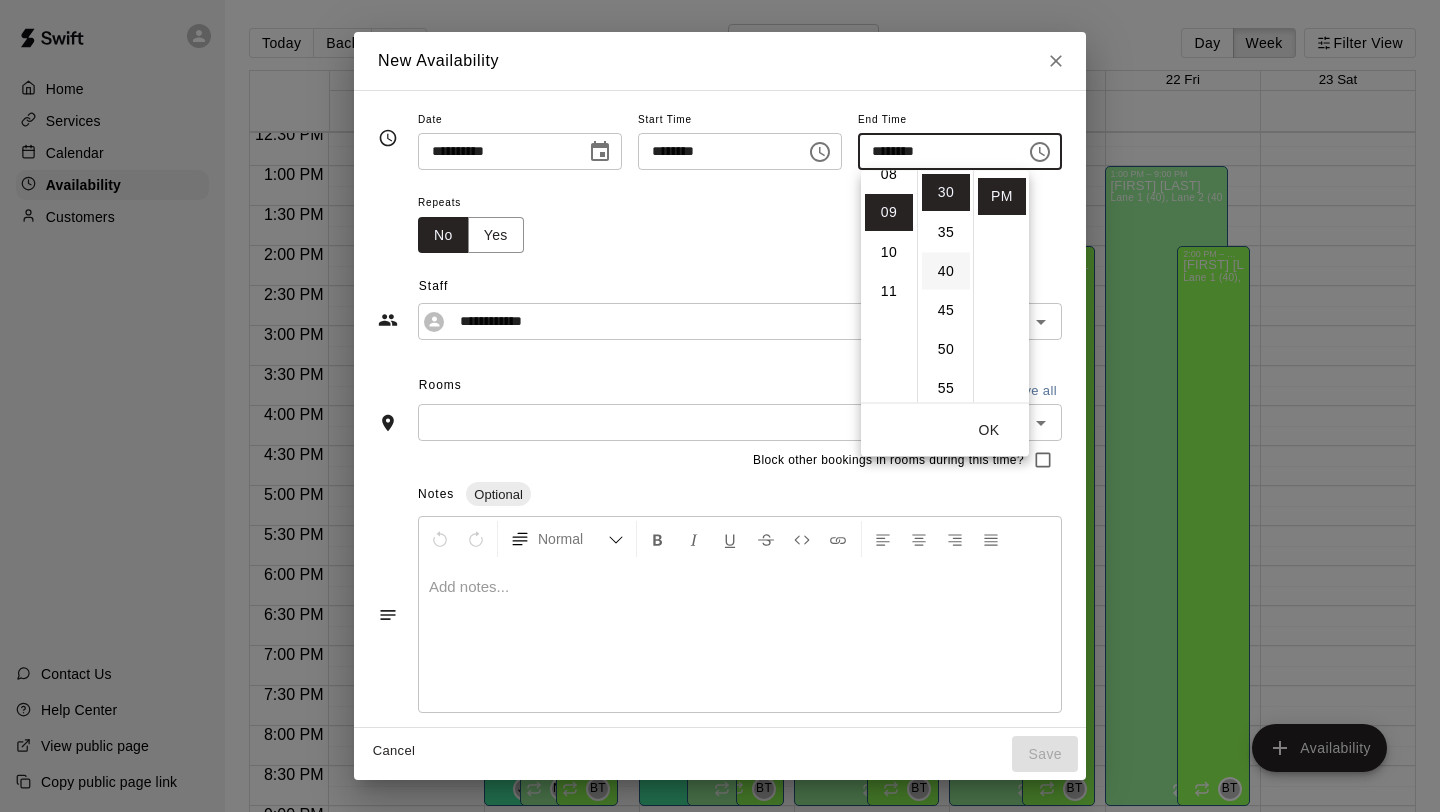 scroll, scrollTop: 351, scrollLeft: 0, axis: vertical 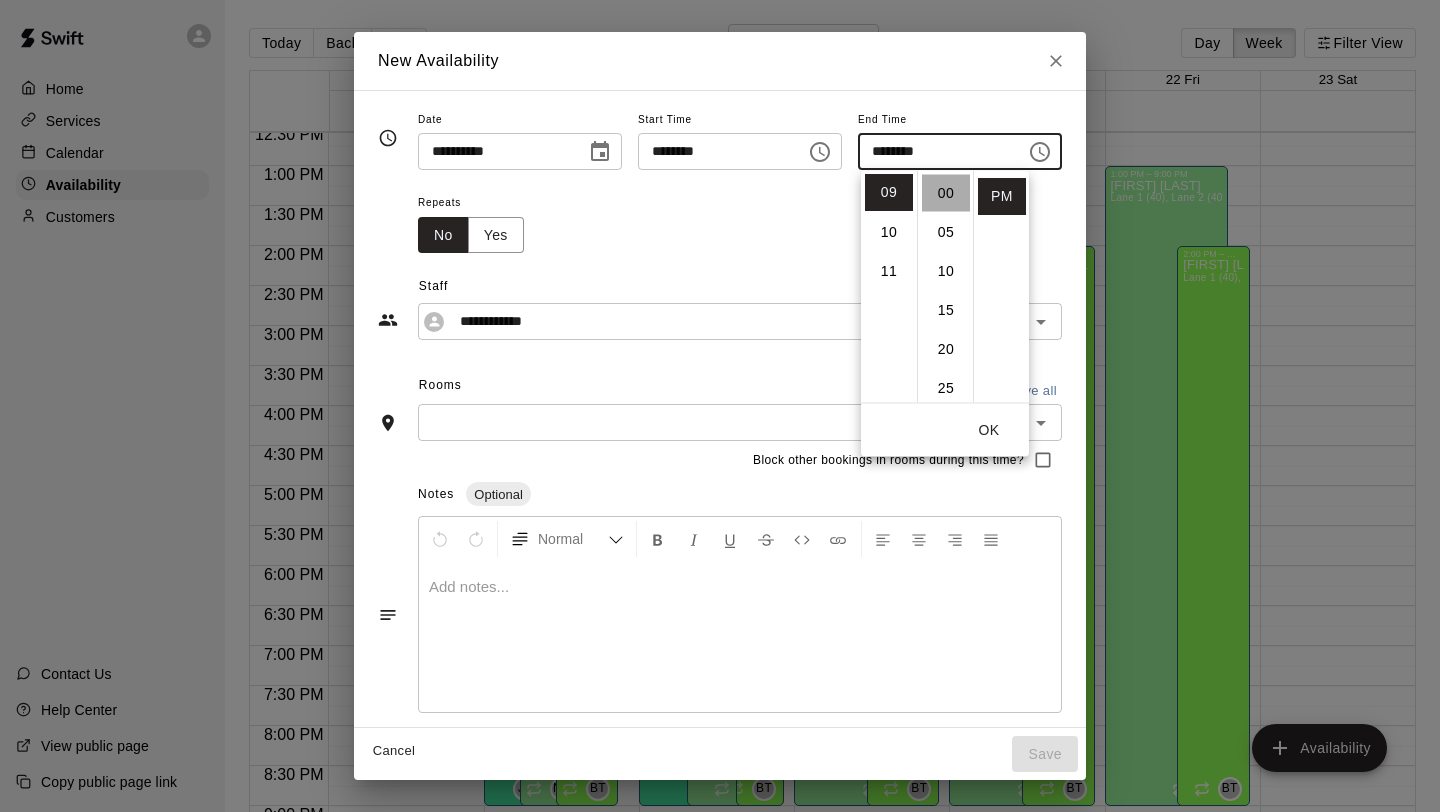click on "00" at bounding box center (946, 193) 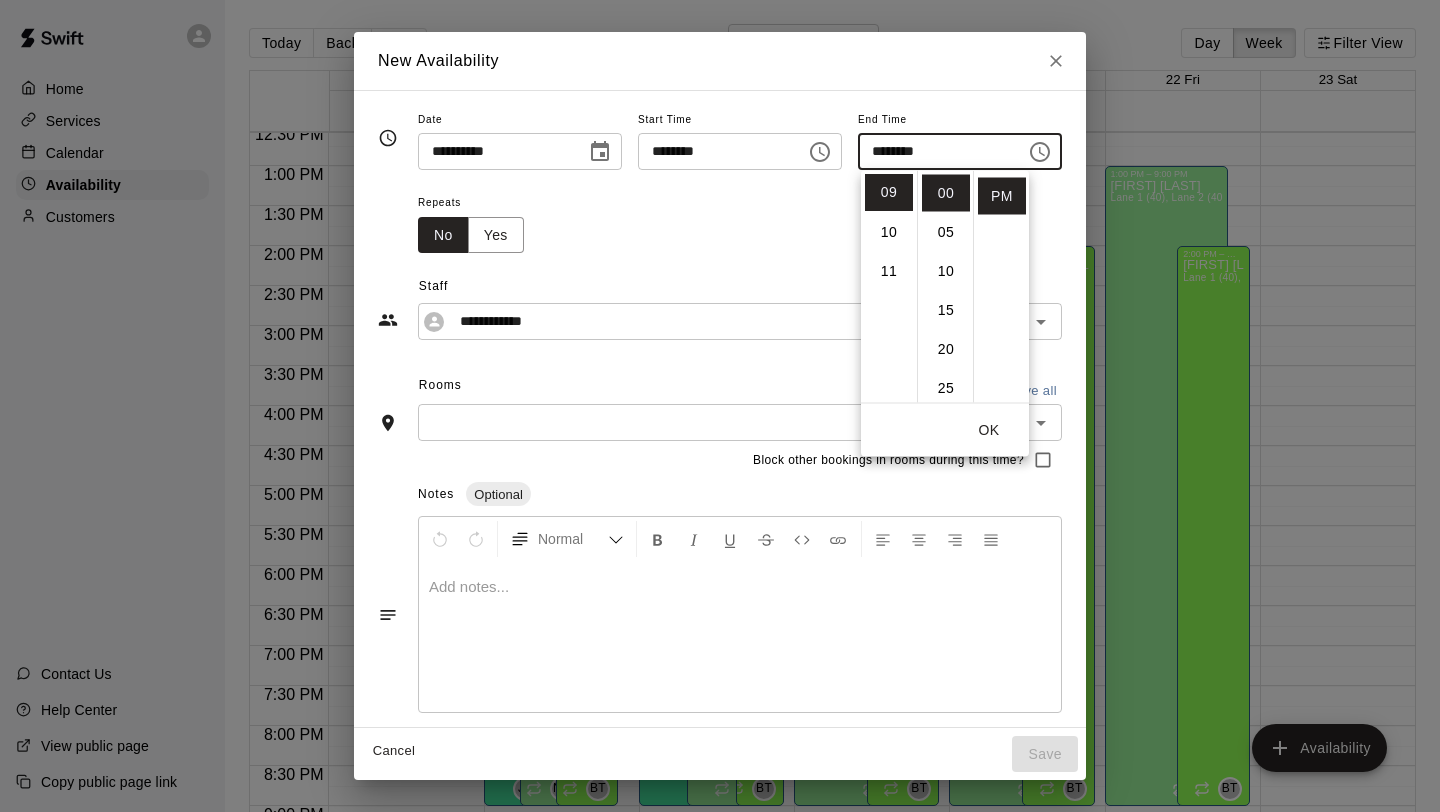 click on "OK" at bounding box center (989, 430) 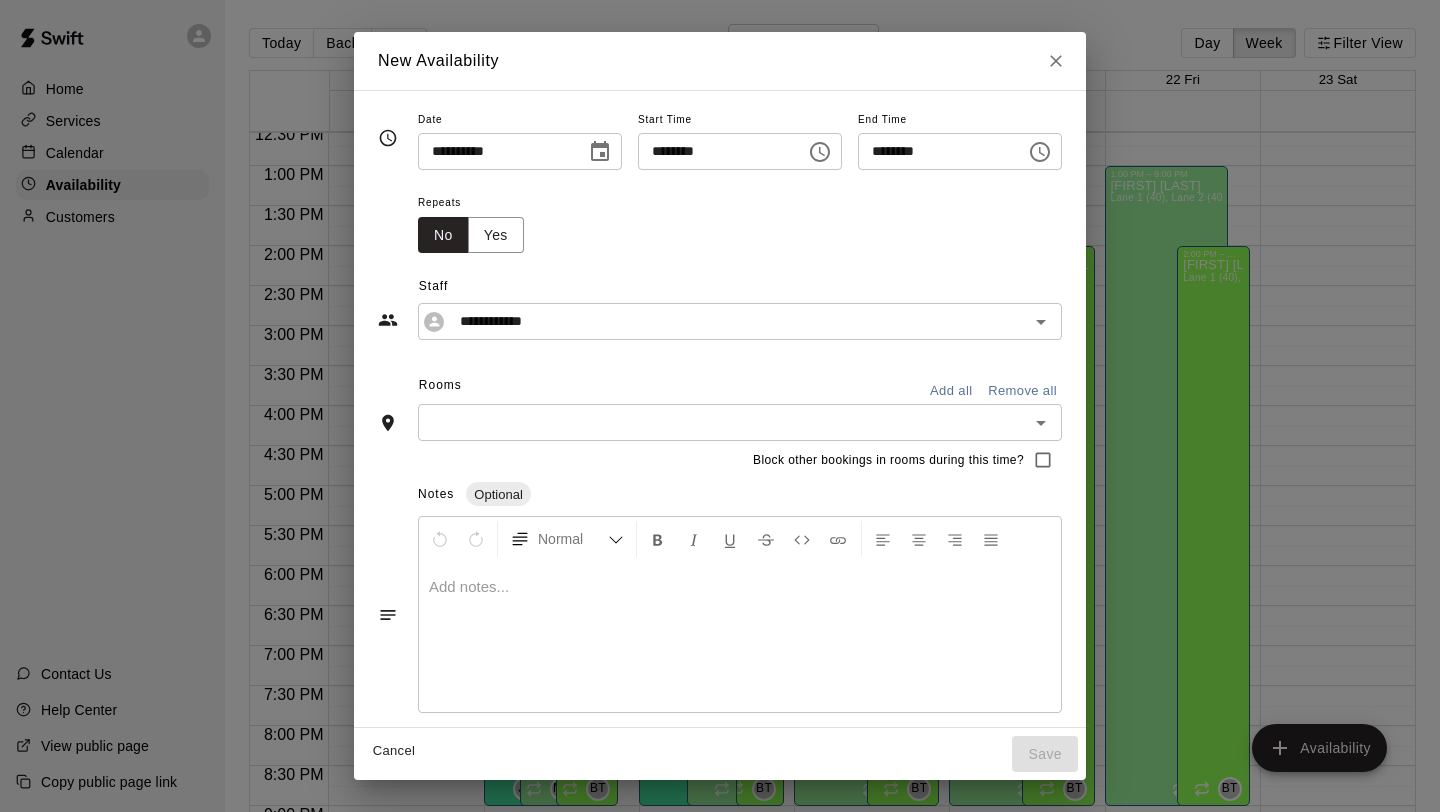scroll, scrollTop: 8, scrollLeft: 0, axis: vertical 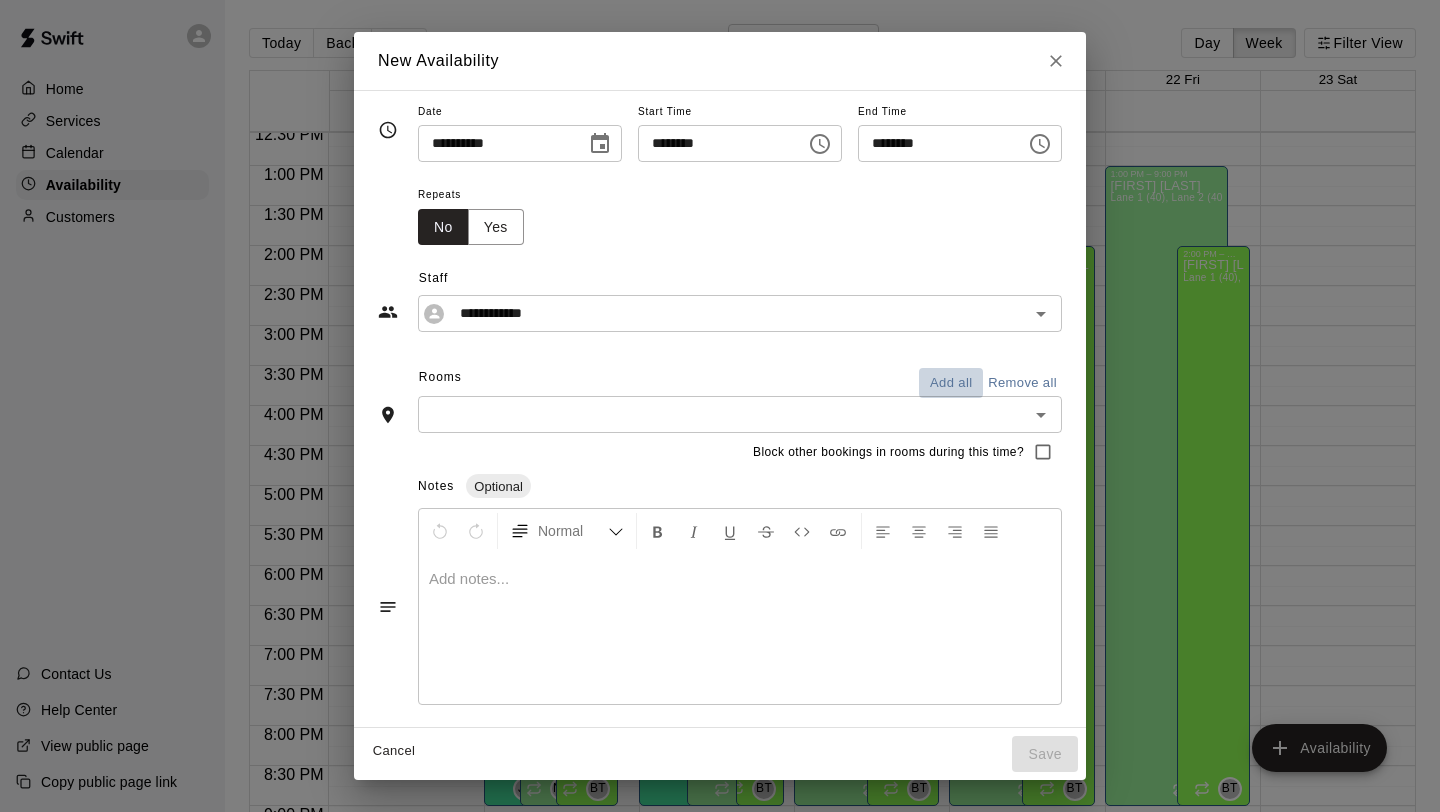 click on "Add all" at bounding box center [951, 383] 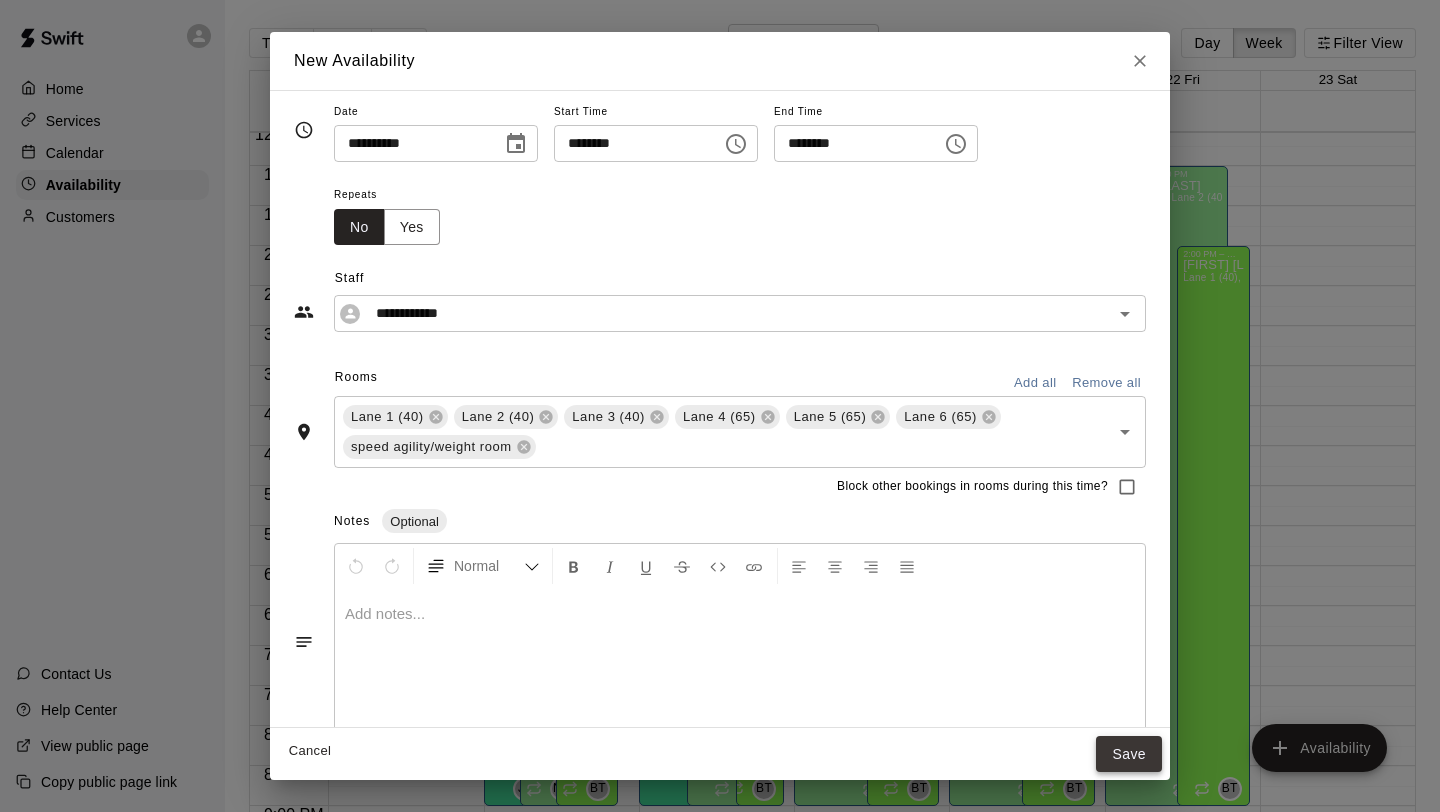 click on "Save" at bounding box center (1129, 754) 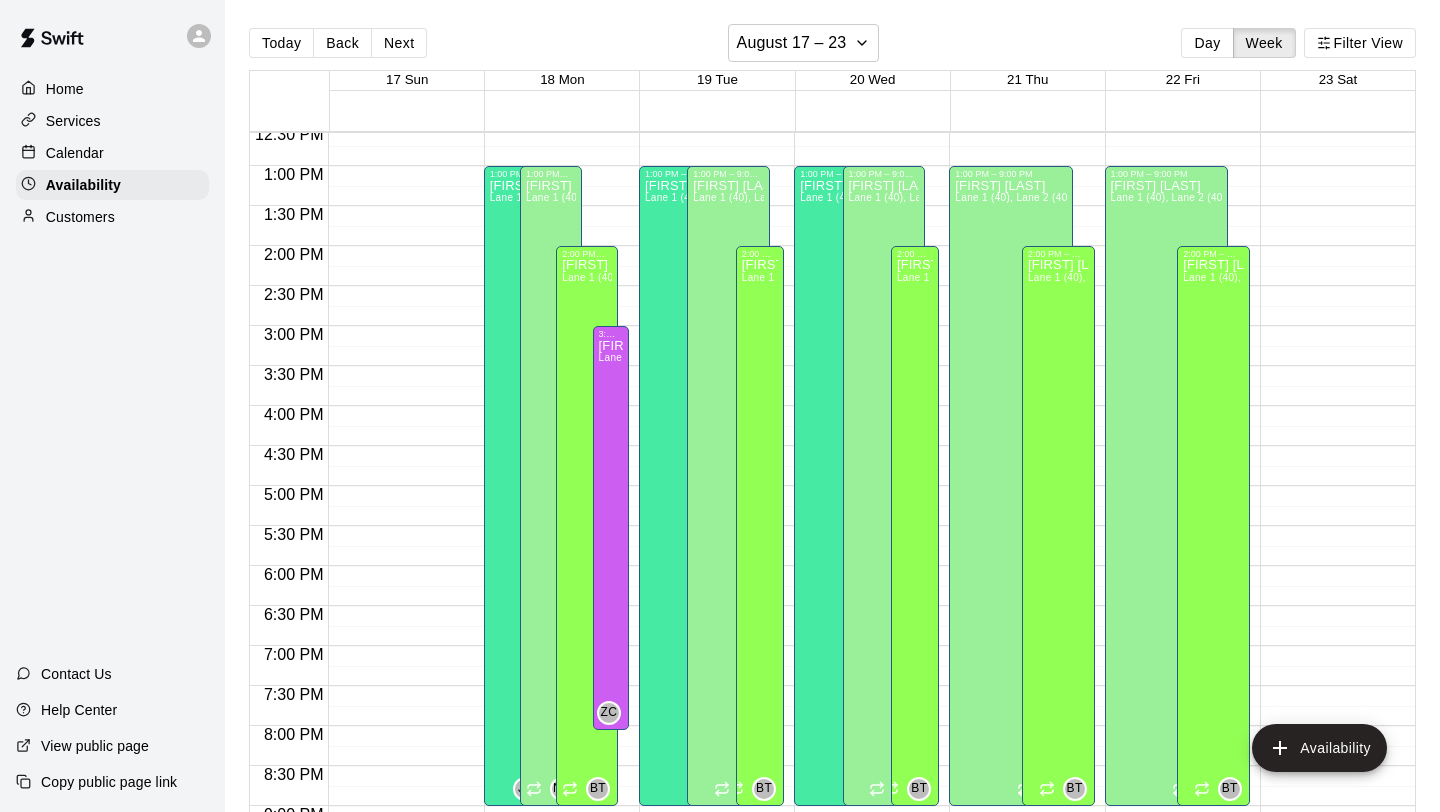click on "12:00 AM – 8:00 AM Closed 1:00 PM – 9:00 PM [FIRST] [LAST] Lane 1 (40), Lane 2 (40), Lane 3 (40), Lane 4 (65), Lane 5 (65), Lane 6 (65), speed agility/weight room [INITIALS] 10:00 PM – 11:59 PM Closed 2:00 PM – 9:00 PM [FIRST] [LAST] Lane 1 (40), Lane 2 (40), Lane 3 (40), Lane 4 (65), Lane 5 (65), Lane 6 (65), speed agility/weight room [INITIALS]" at bounding box center (1021, 86) 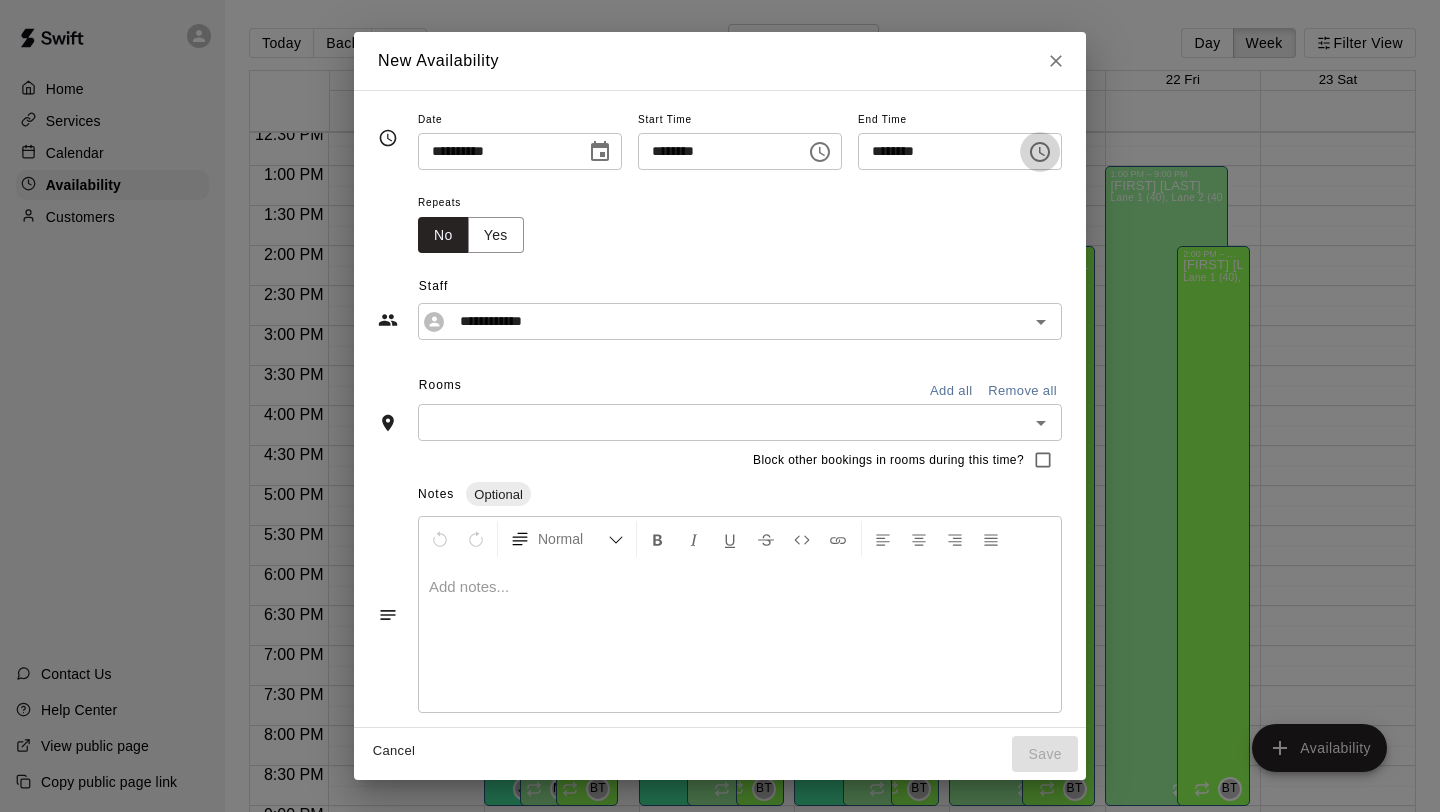 click 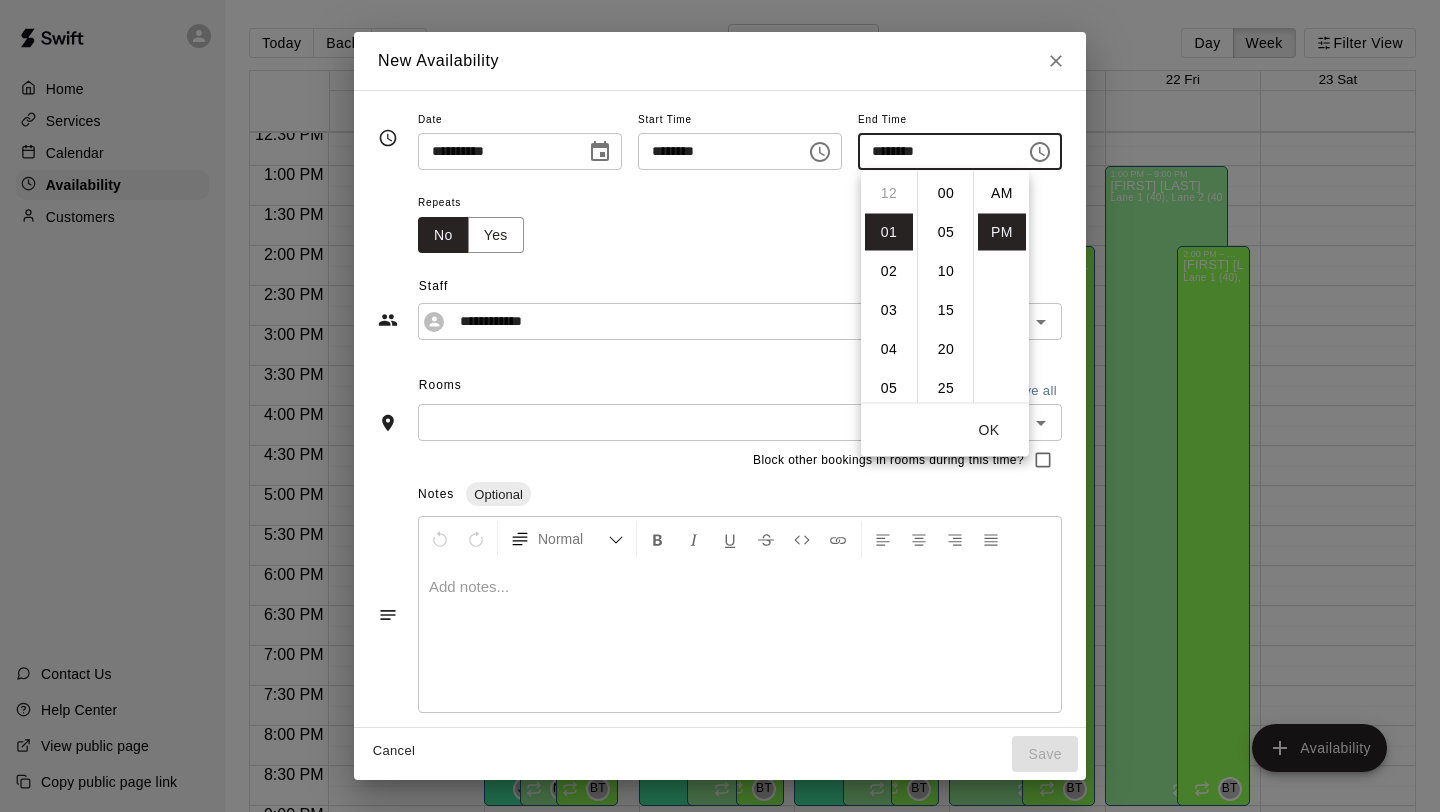 scroll, scrollTop: 39, scrollLeft: 0, axis: vertical 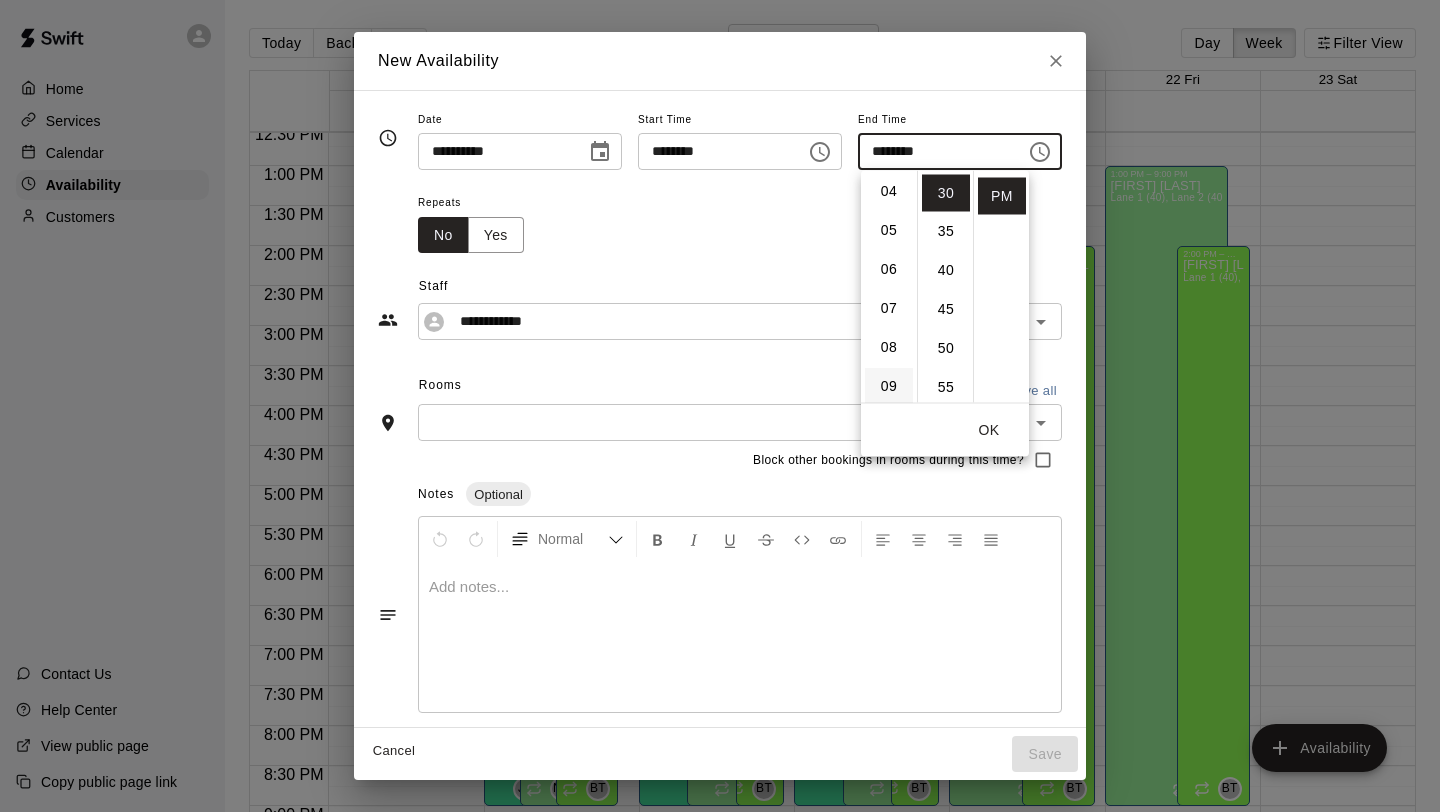 click on "09" at bounding box center [889, 386] 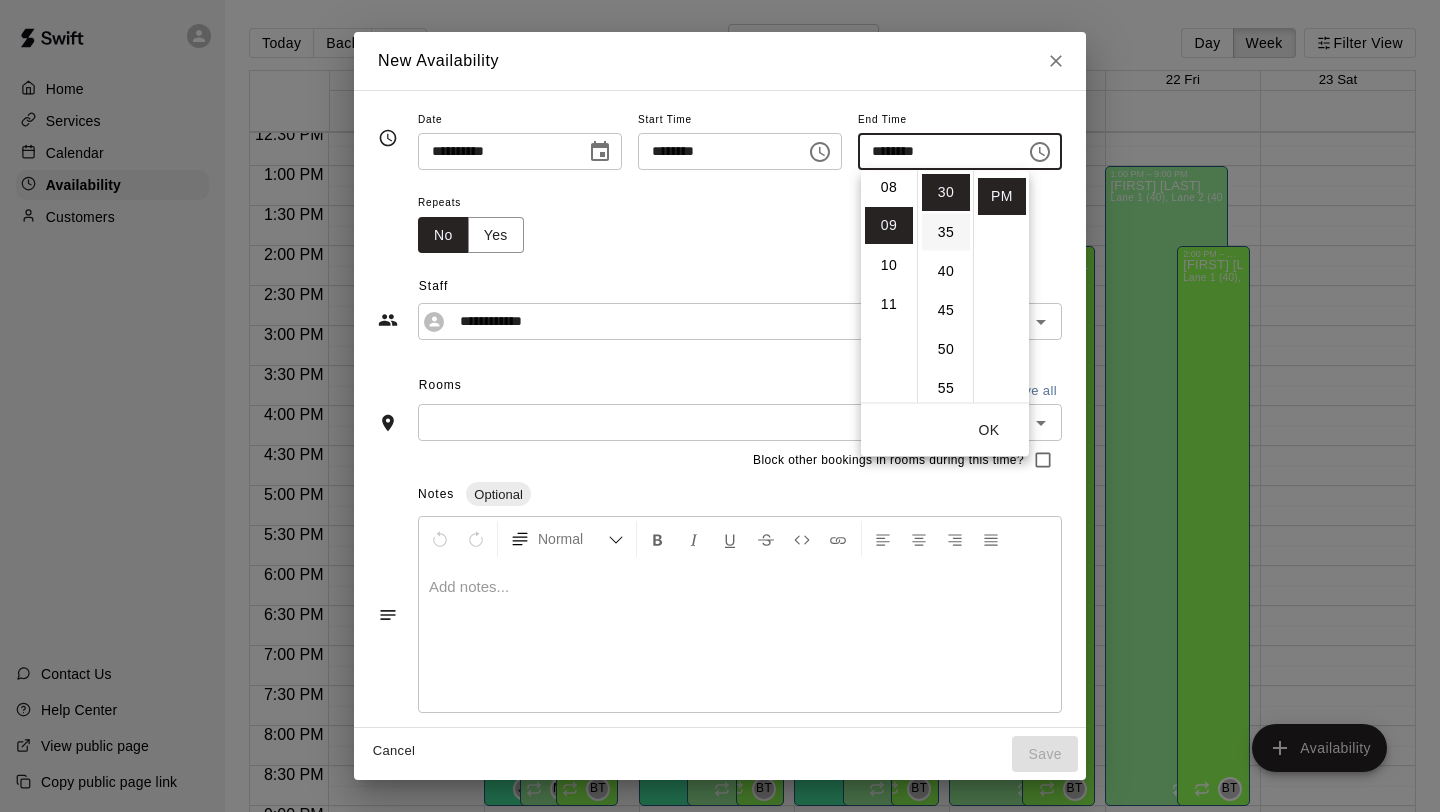 scroll, scrollTop: 351, scrollLeft: 0, axis: vertical 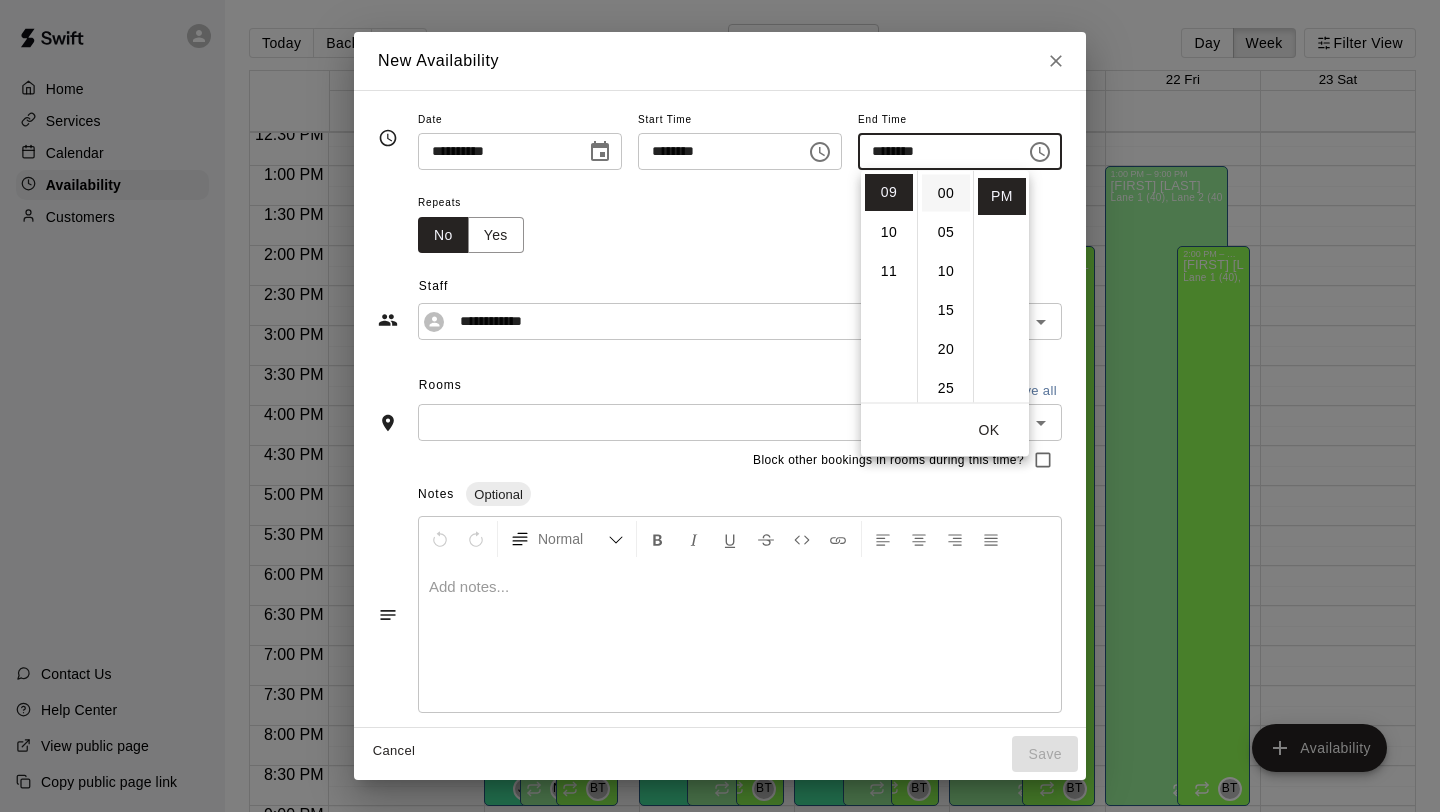 click on "00" at bounding box center (946, 193) 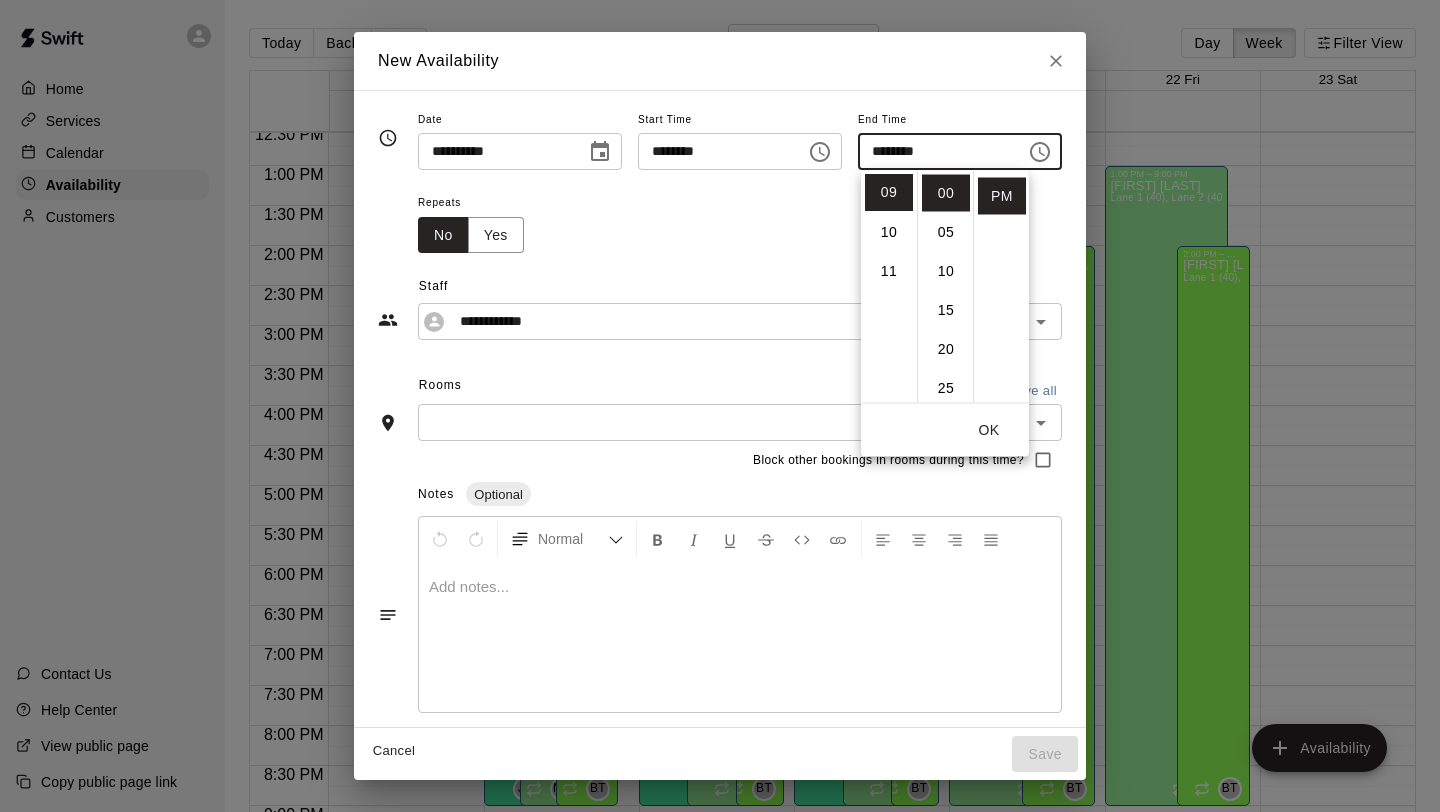 click on "OK" at bounding box center (989, 430) 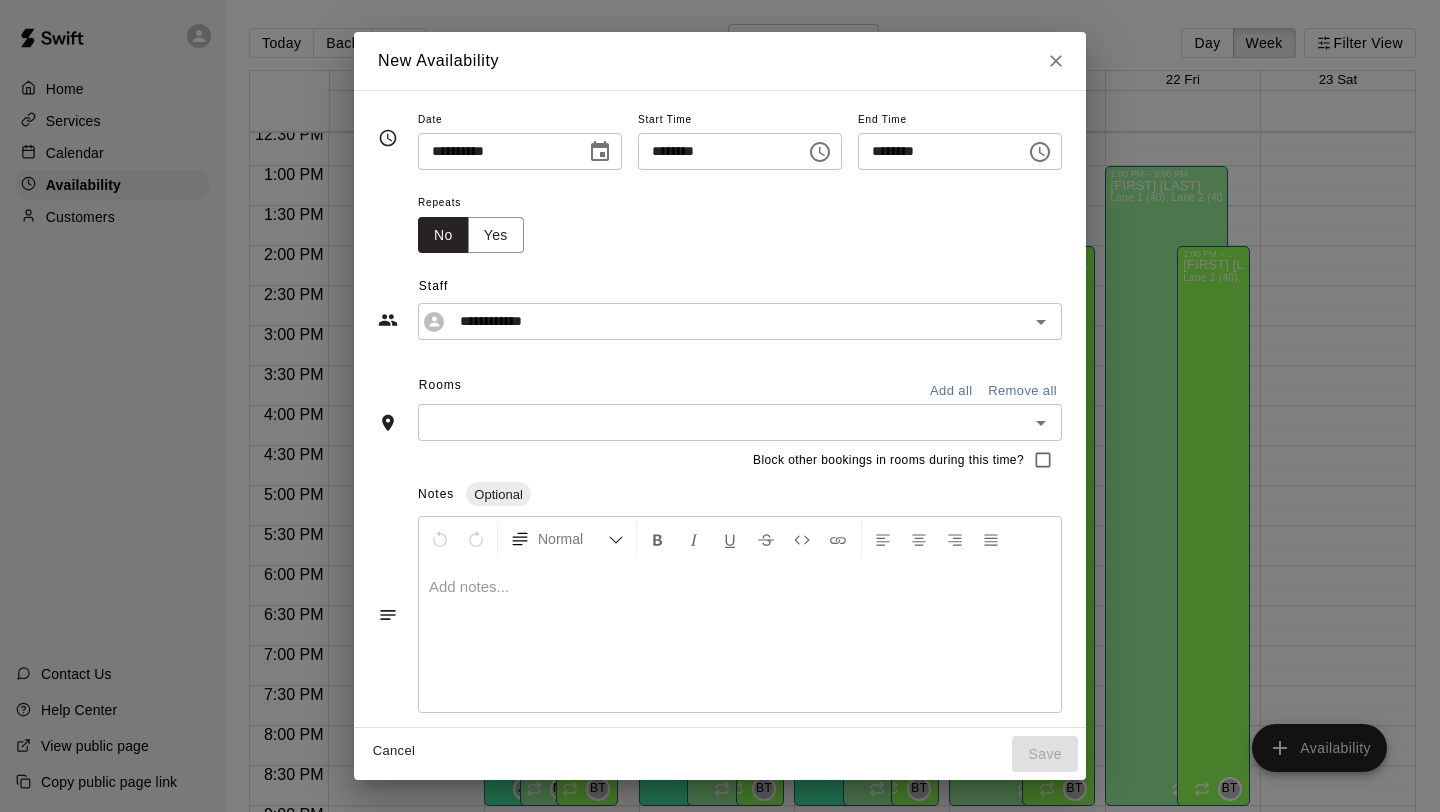 click on "Add all" at bounding box center [951, 391] 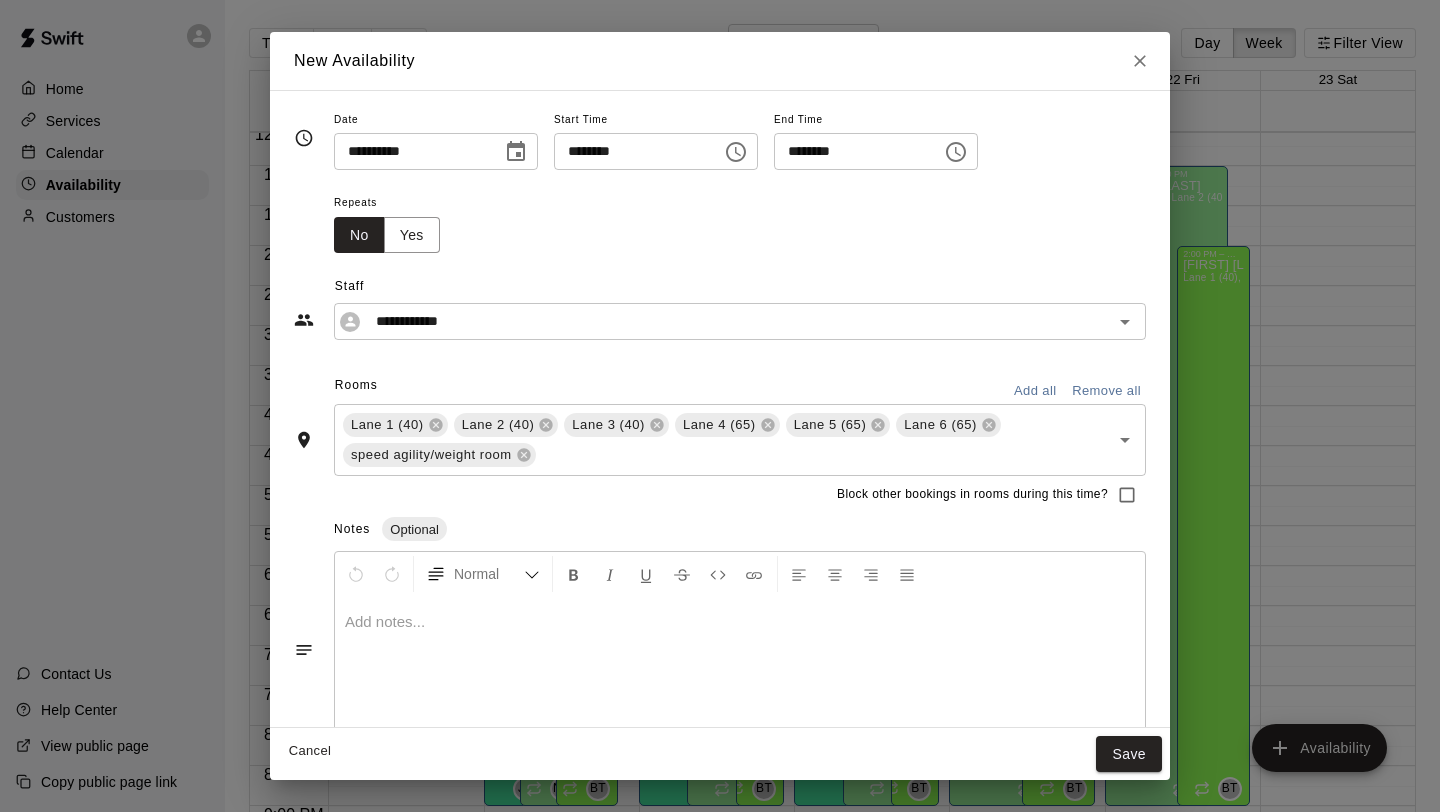 scroll, scrollTop: 42, scrollLeft: 0, axis: vertical 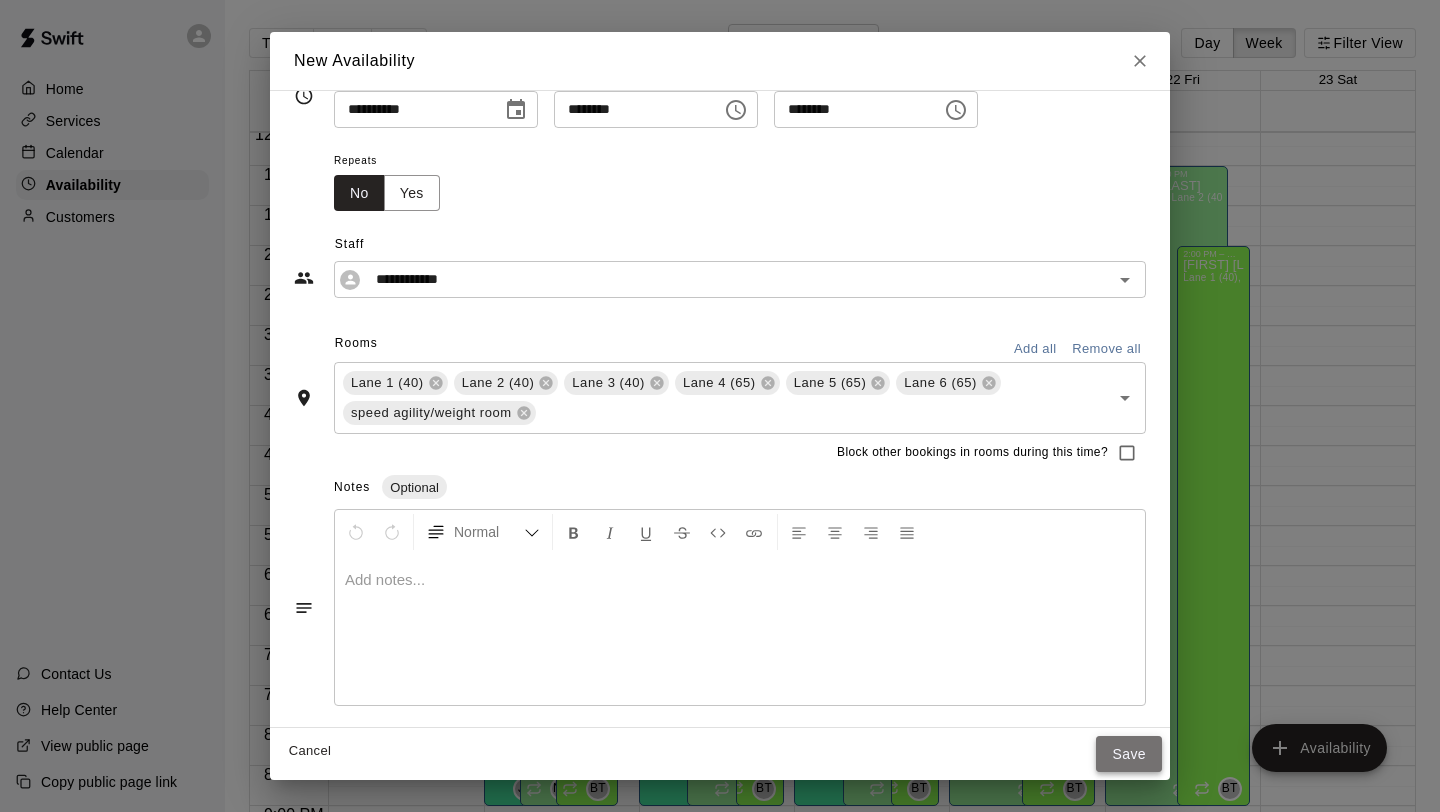 click on "Save" at bounding box center [1129, 754] 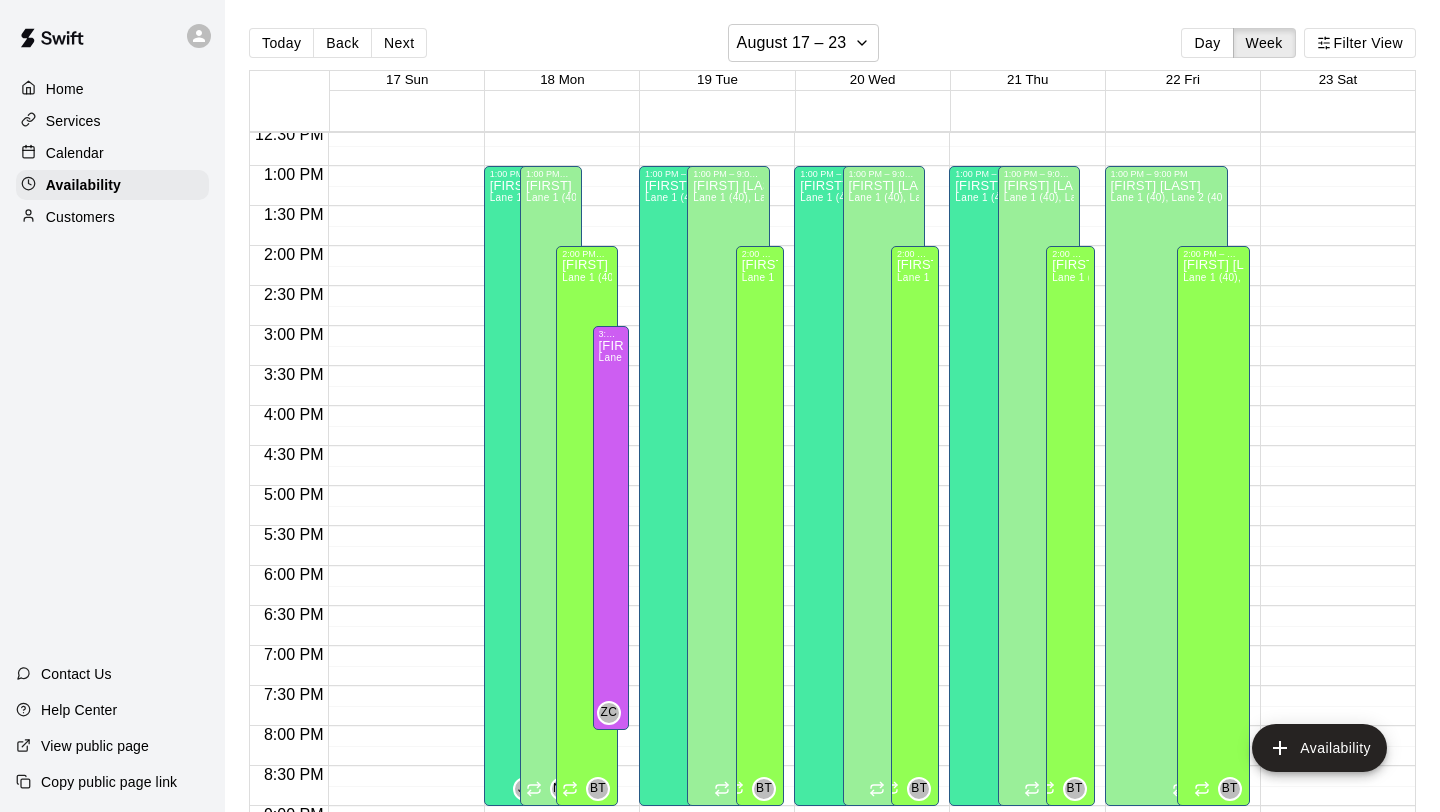 click on "12:00 AM – 8:00 AM Closed 1:00 PM – 9:00 PM [FIRST] [LAST] Lane 1 (40), Lane 2 (40), Lane 3 (40), Lane 4 (65), Lane 5 (65), Lane 6 (65), speed agility/weight room [INITIALS] 10:00 PM – 11:59 PM Closed 2:00 PM – 9:00 PM [FIRST] [LAST] Lane 1 (40), Lane 2 (40), Lane 3 (40), Lane 4 (65), Lane 5 (65), Lane 6 (65), speed agility/weight room [INITIALS]" at bounding box center (1177, 86) 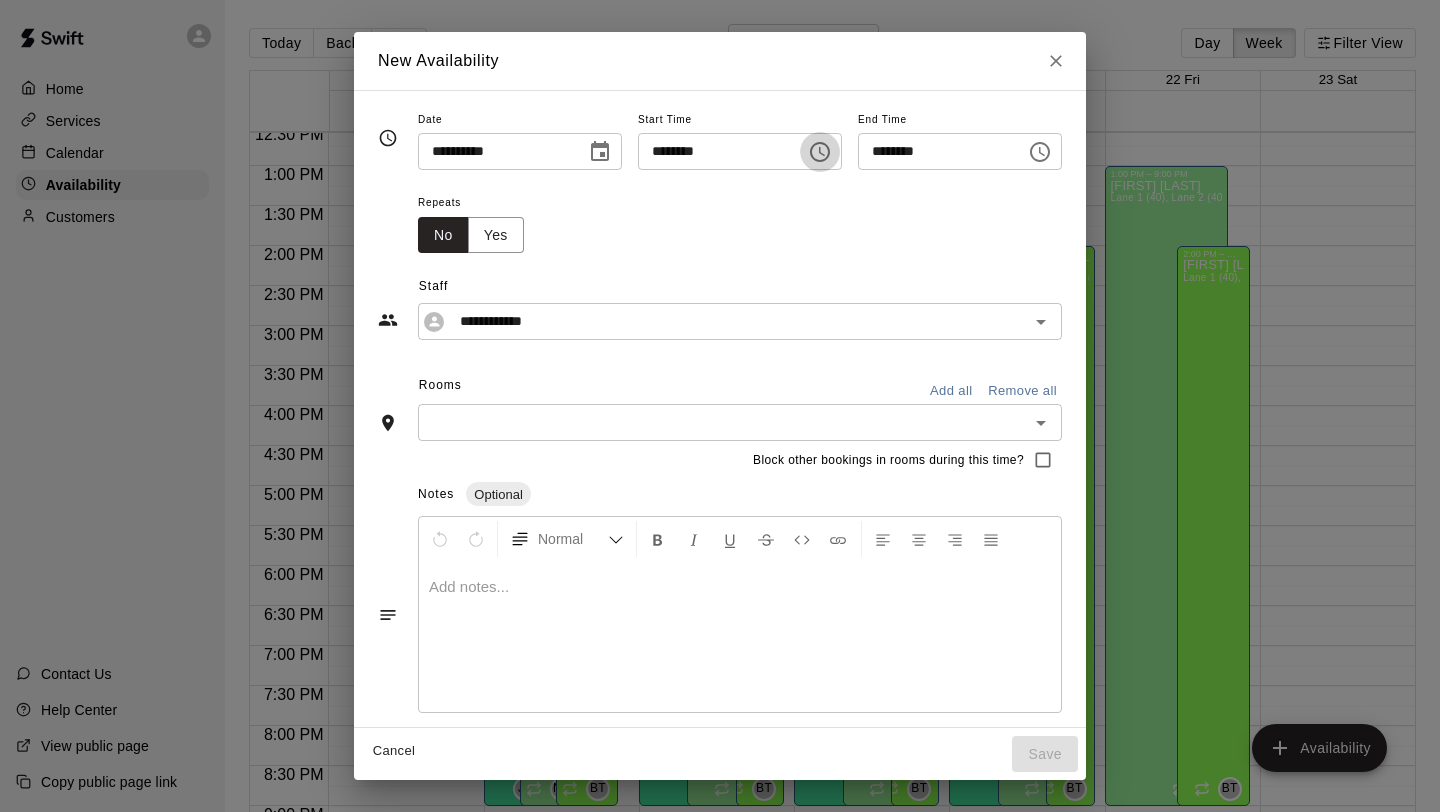 click 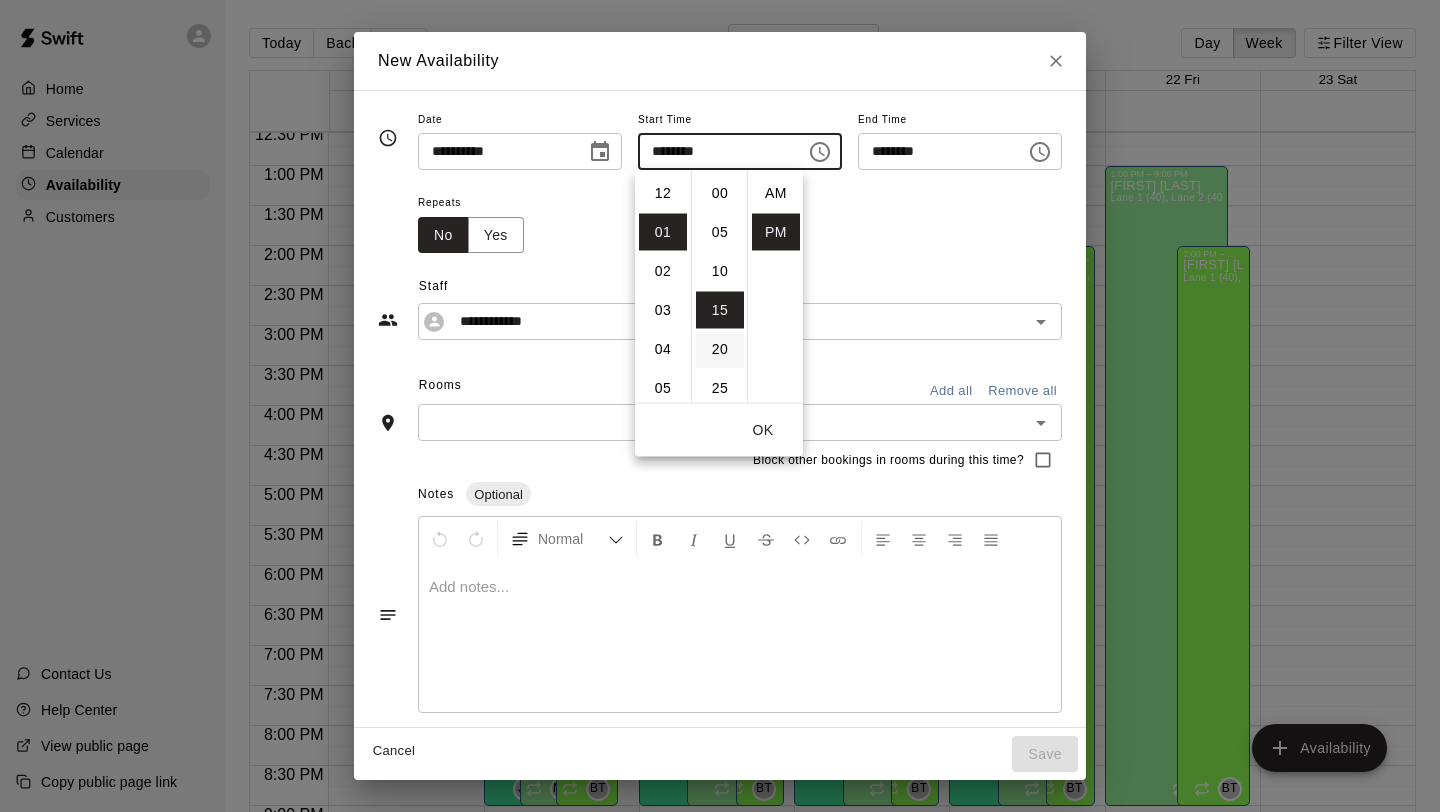scroll, scrollTop: 39, scrollLeft: 0, axis: vertical 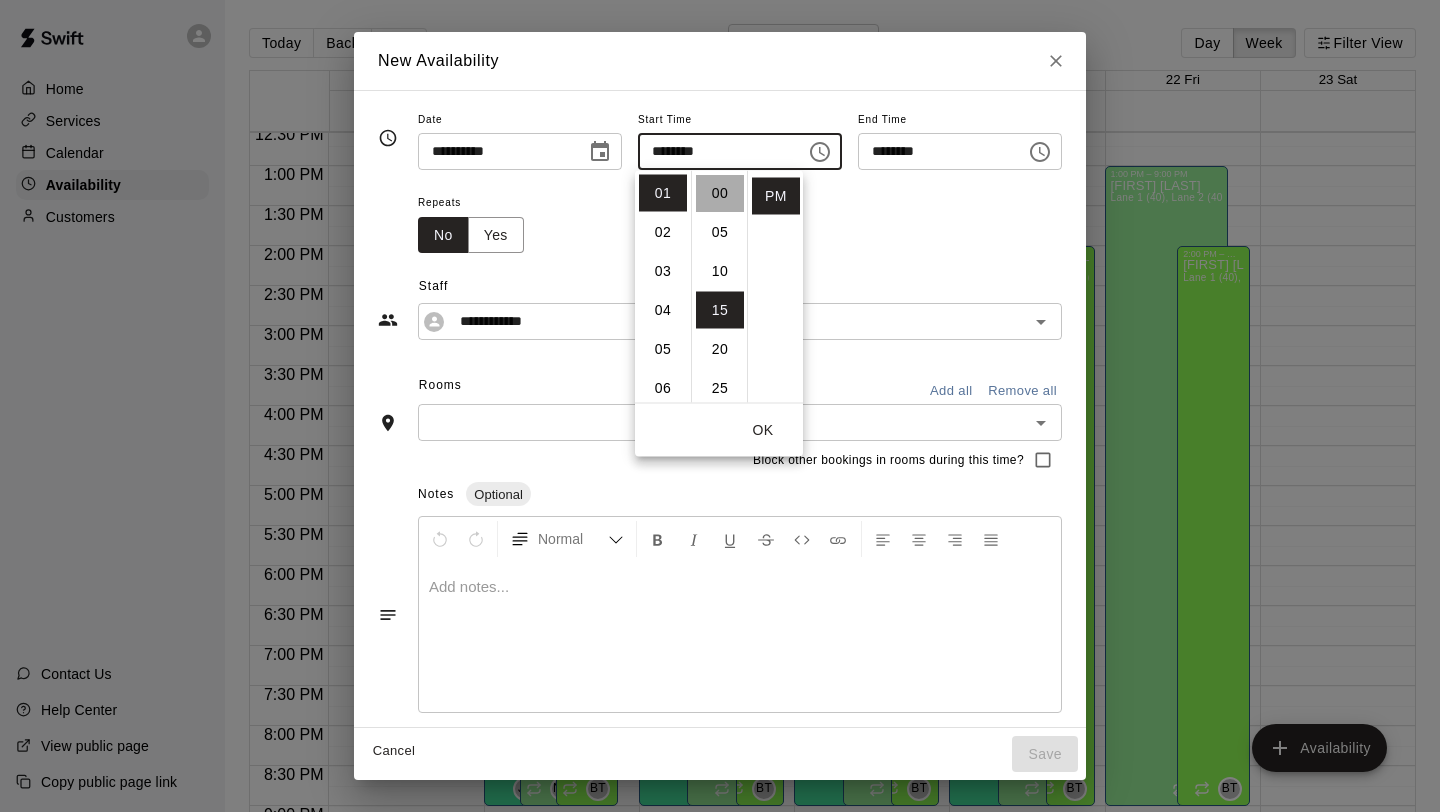 click on "00" at bounding box center [720, 193] 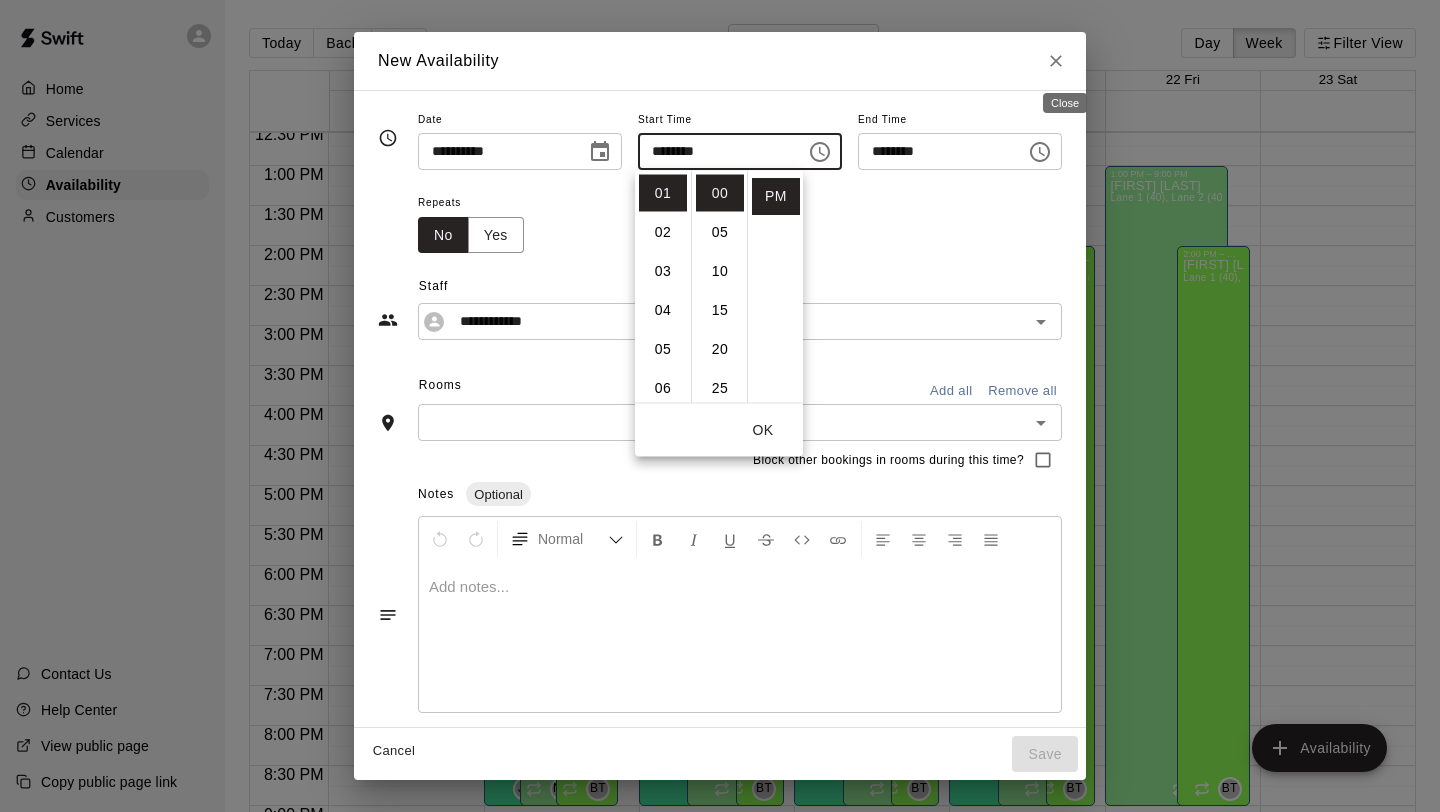 click 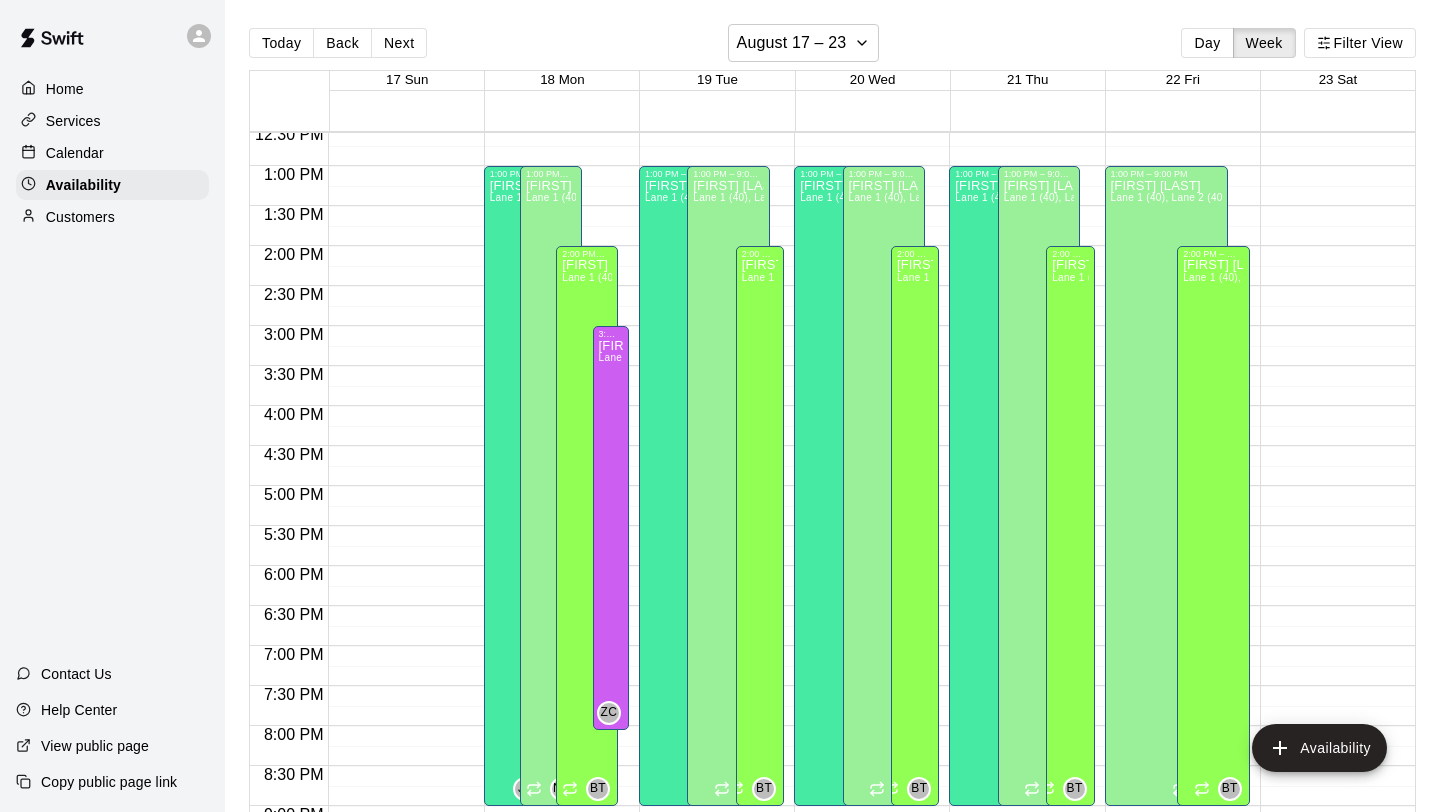 type on "**********" 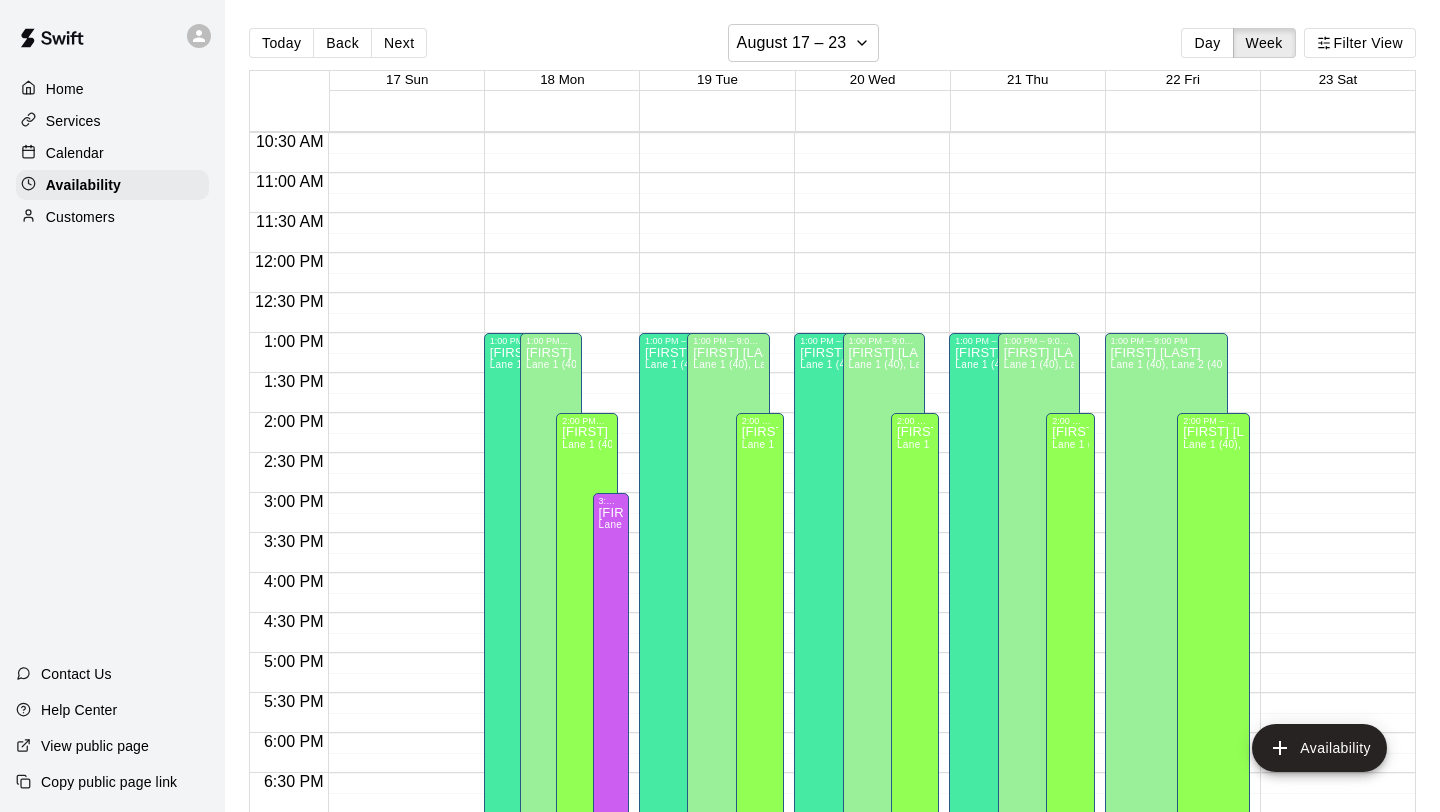 scroll, scrollTop: 901, scrollLeft: 0, axis: vertical 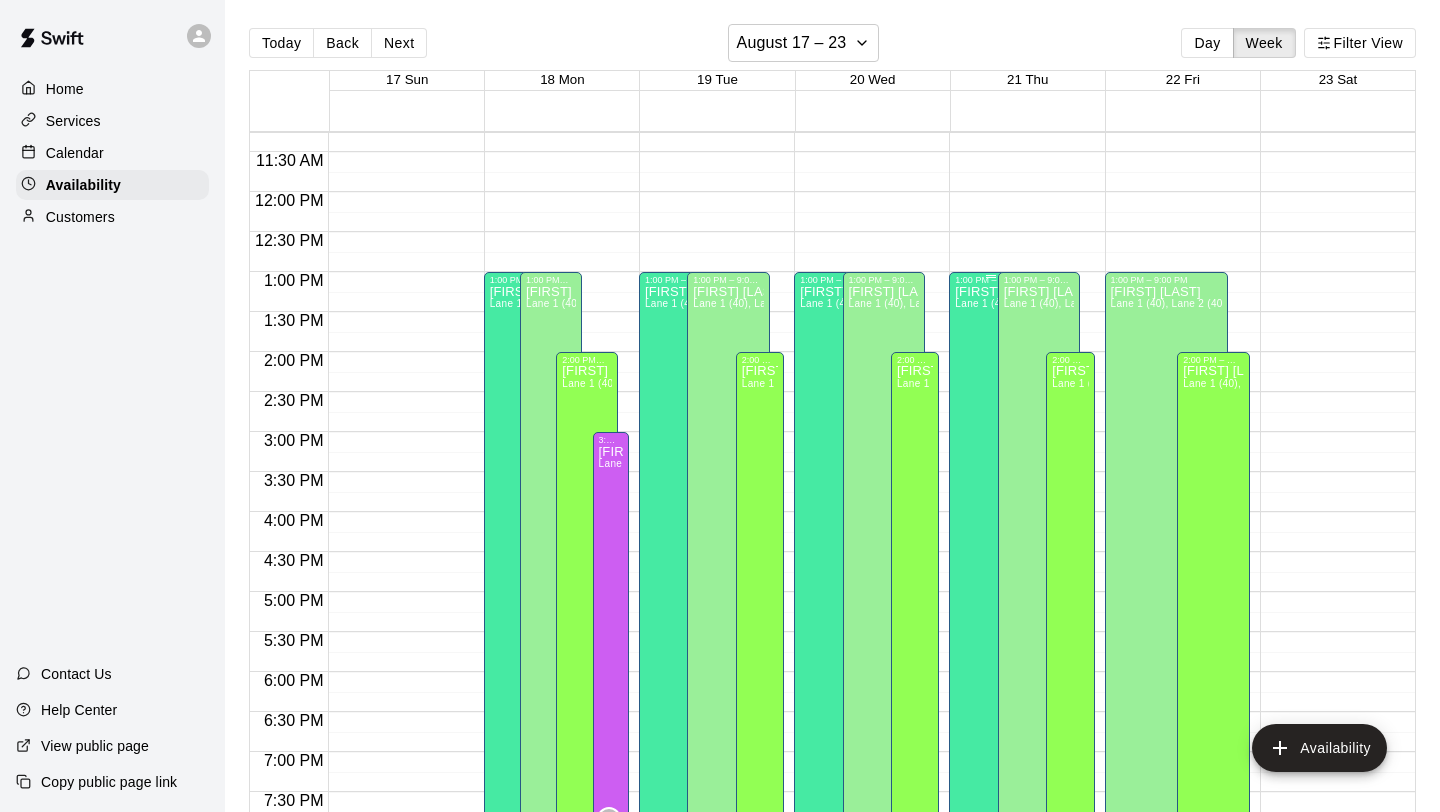 click on "[FIRST] [LAST] Lane 1 (40), Lane 2 (40), Lane 3 (40), Lane 4 (65), Lane 5 (65), Lane 6 (65), speed agility/weight room" at bounding box center [990, 691] 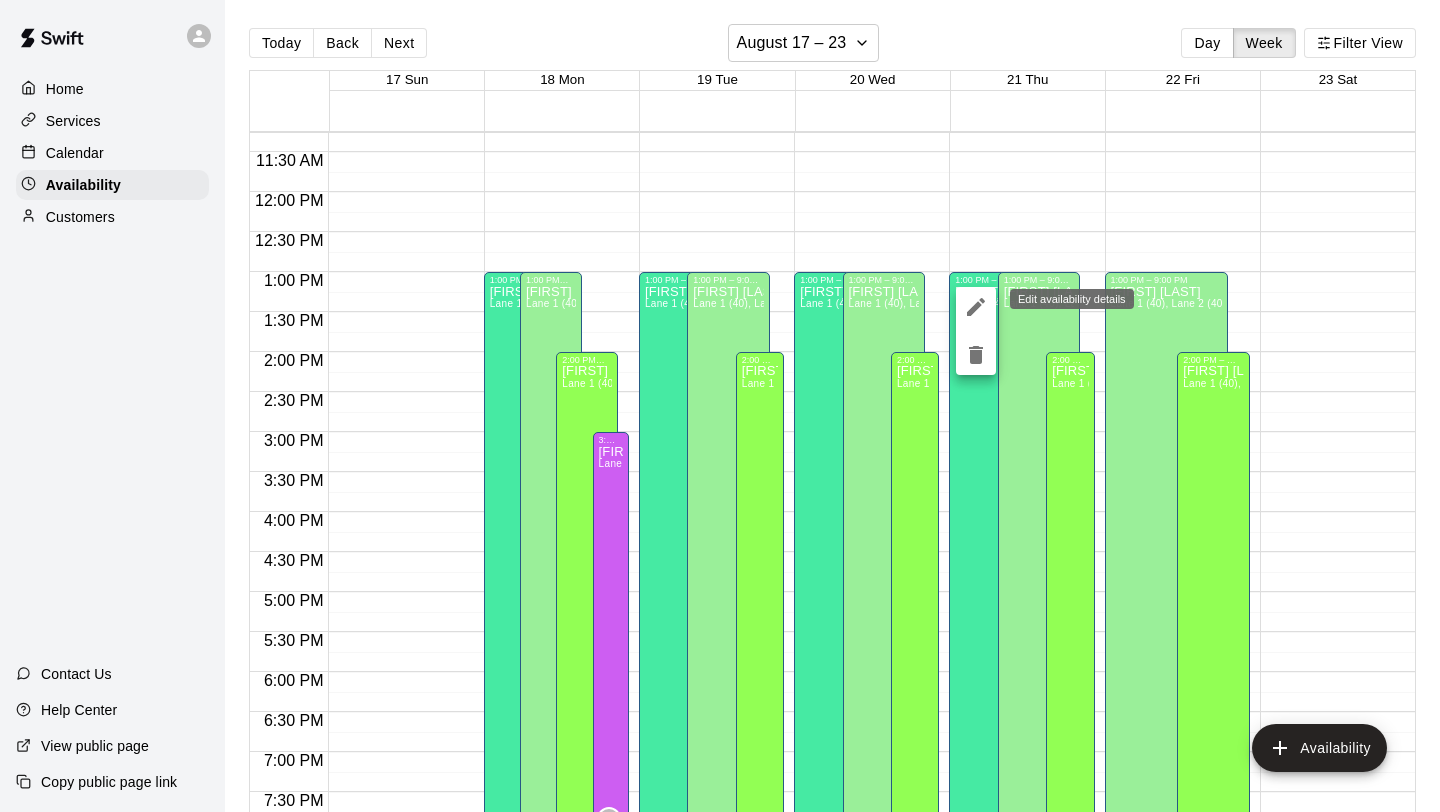 click 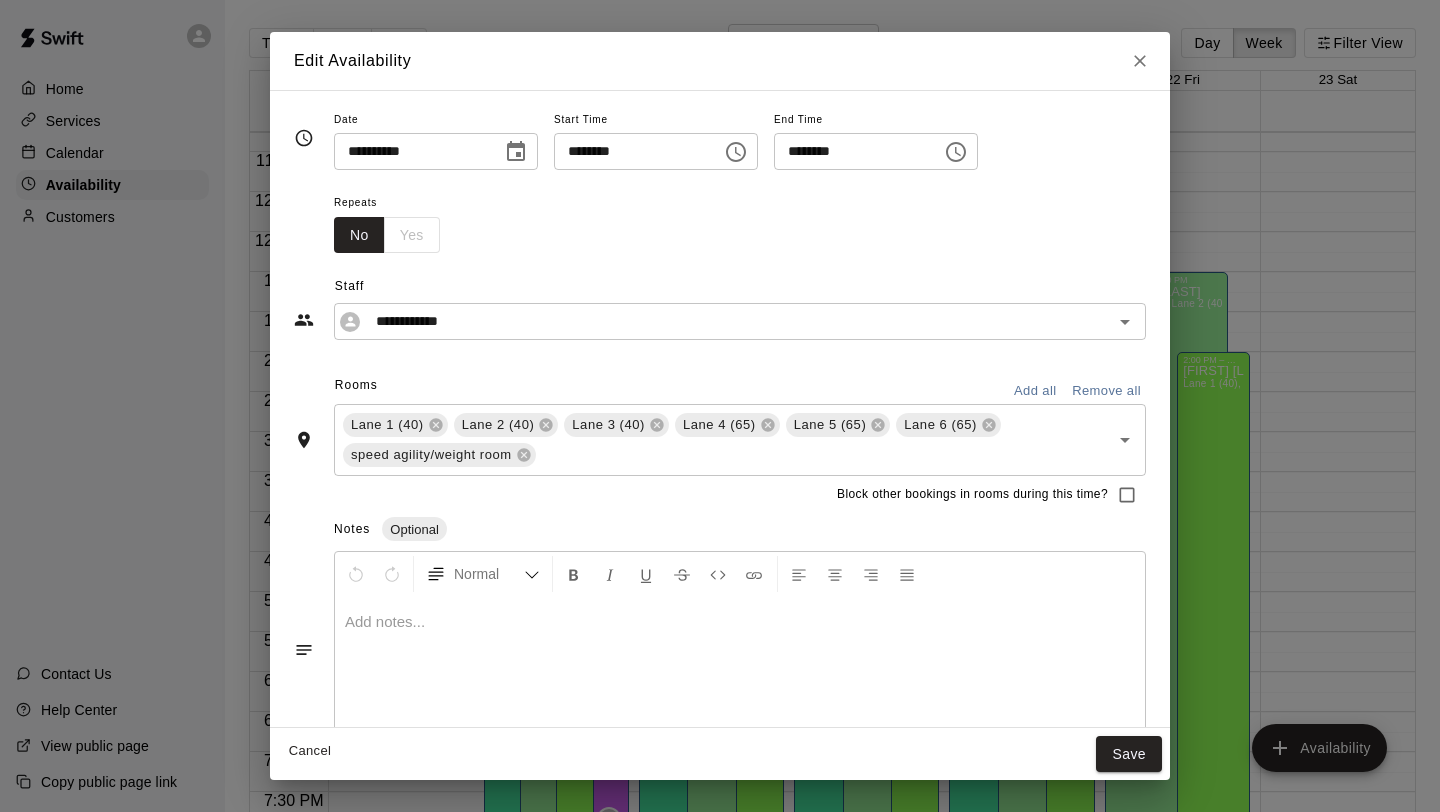 click on "Remove all" at bounding box center (1106, 391) 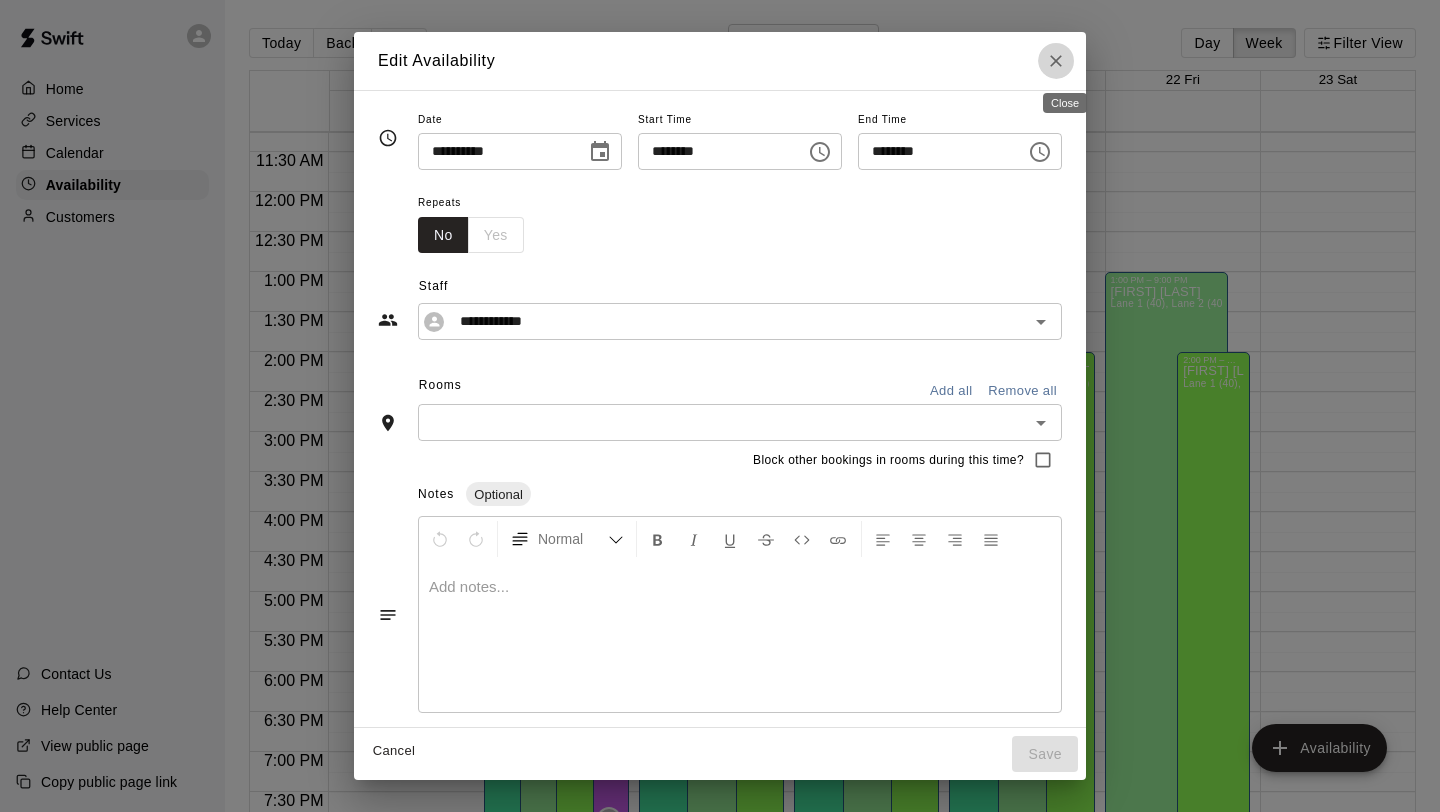 click at bounding box center (1056, 61) 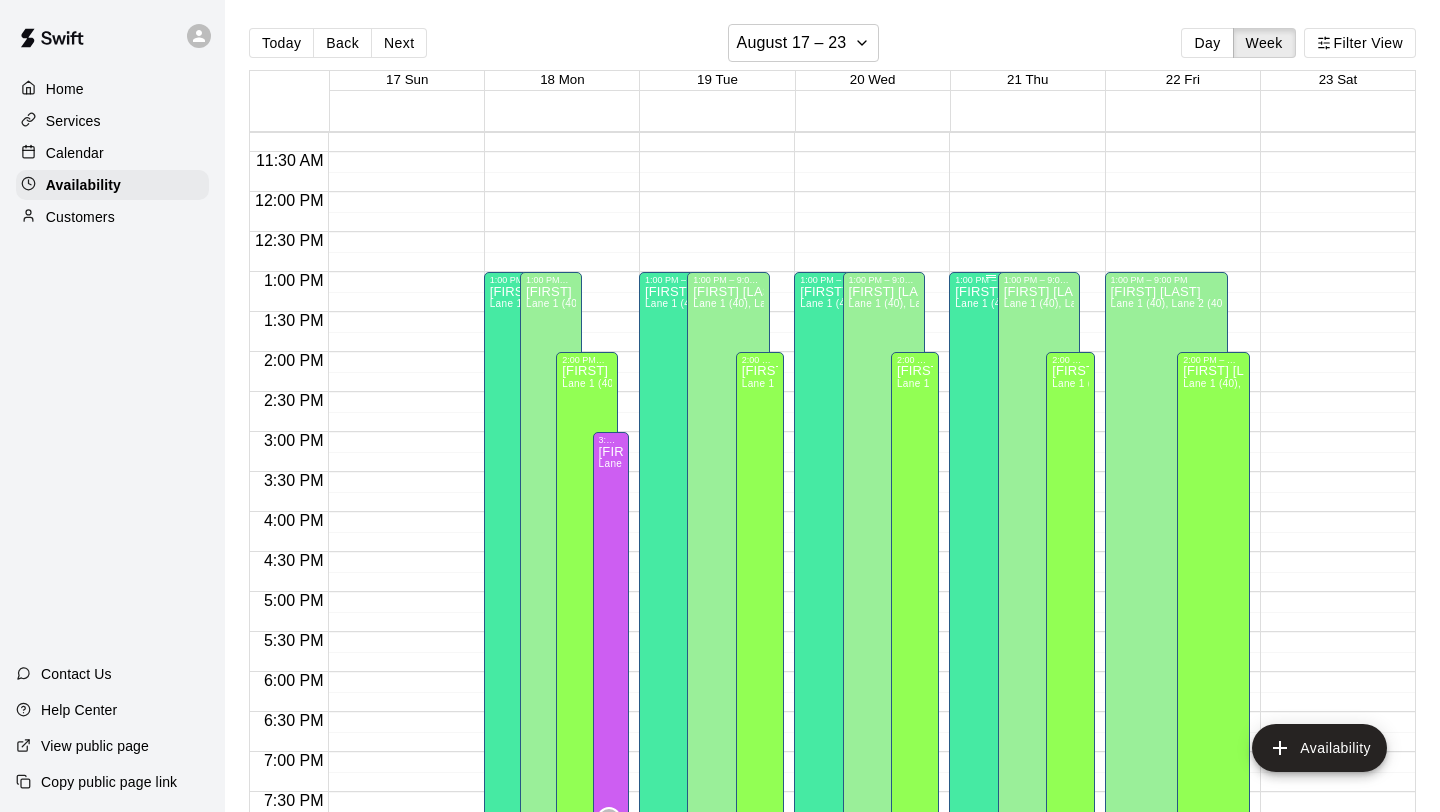 click on "Lane 1 (40), Lane 2 (40), Lane 3 (40), Lane 4 (65), Lane 5 (65), Lane 6 (65), speed agility/weight room" at bounding box center [1198, 303] 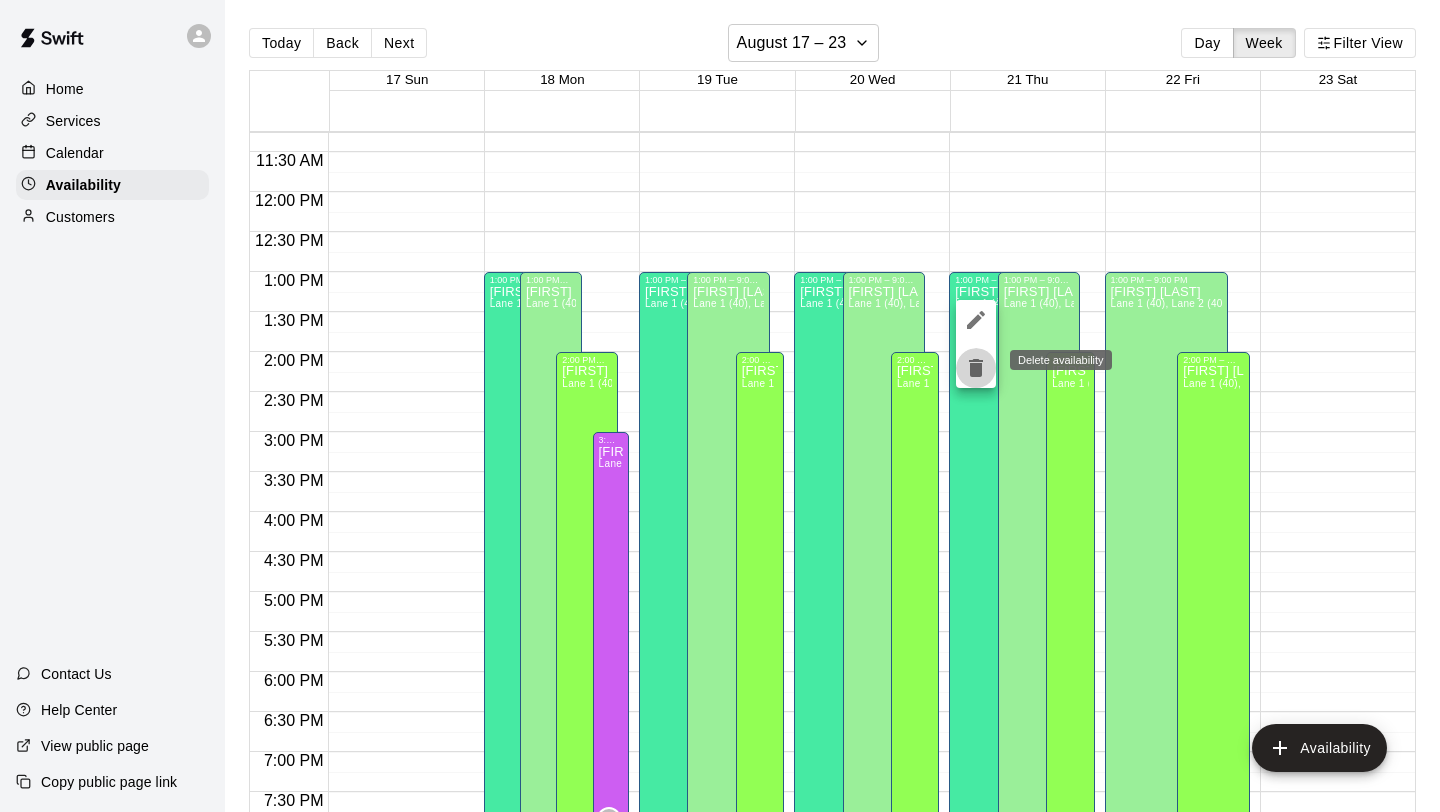 click 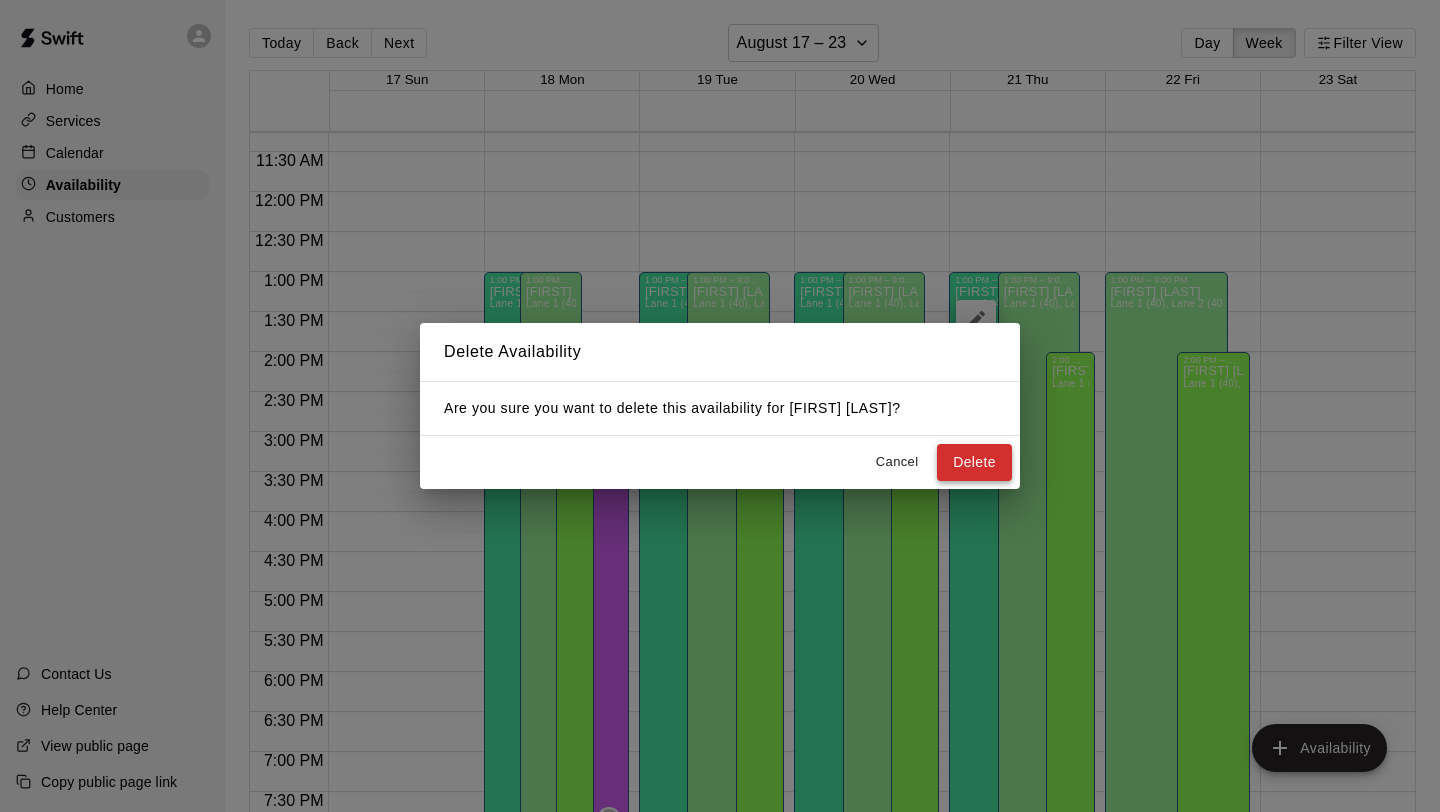click on "Delete" at bounding box center [974, 462] 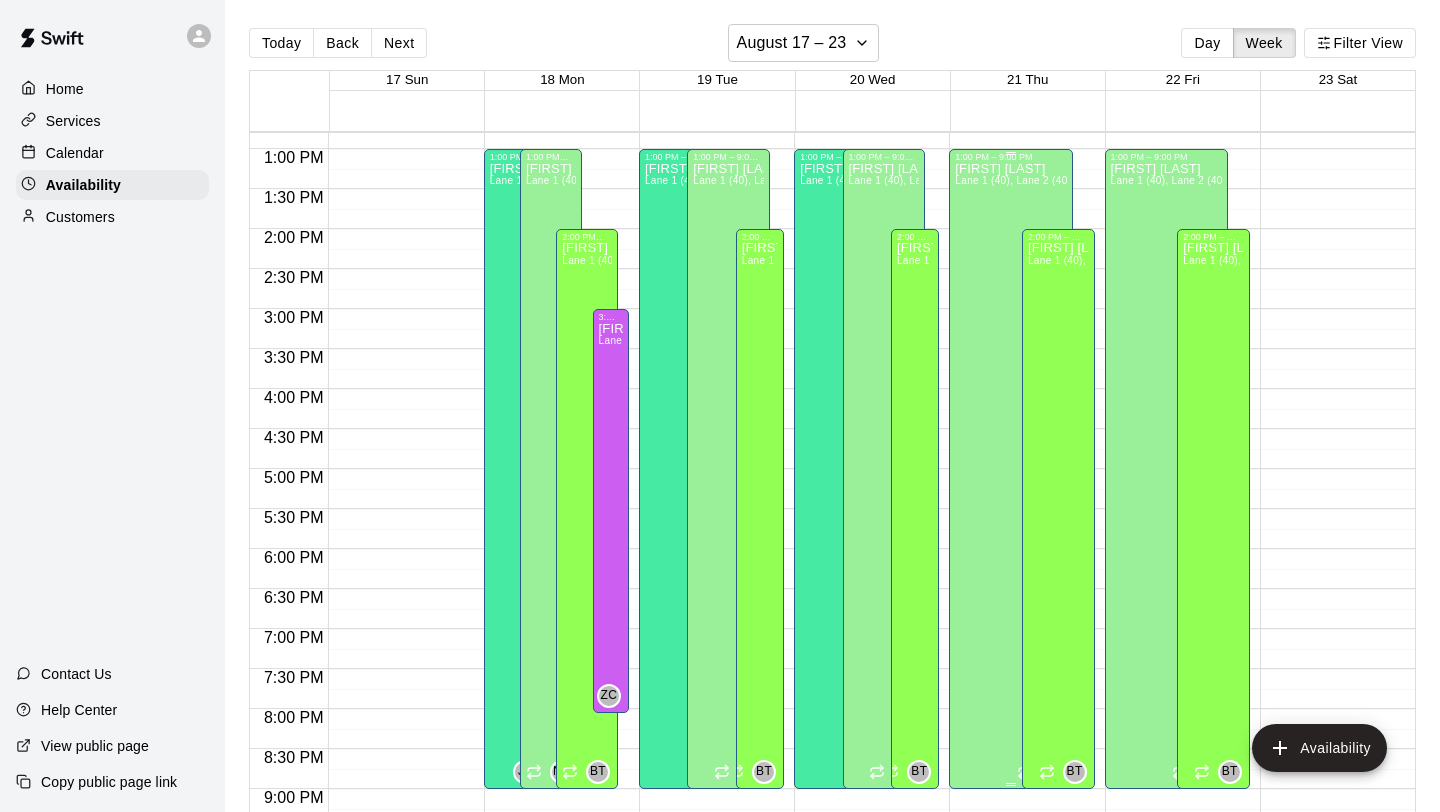 scroll, scrollTop: 989, scrollLeft: 0, axis: vertical 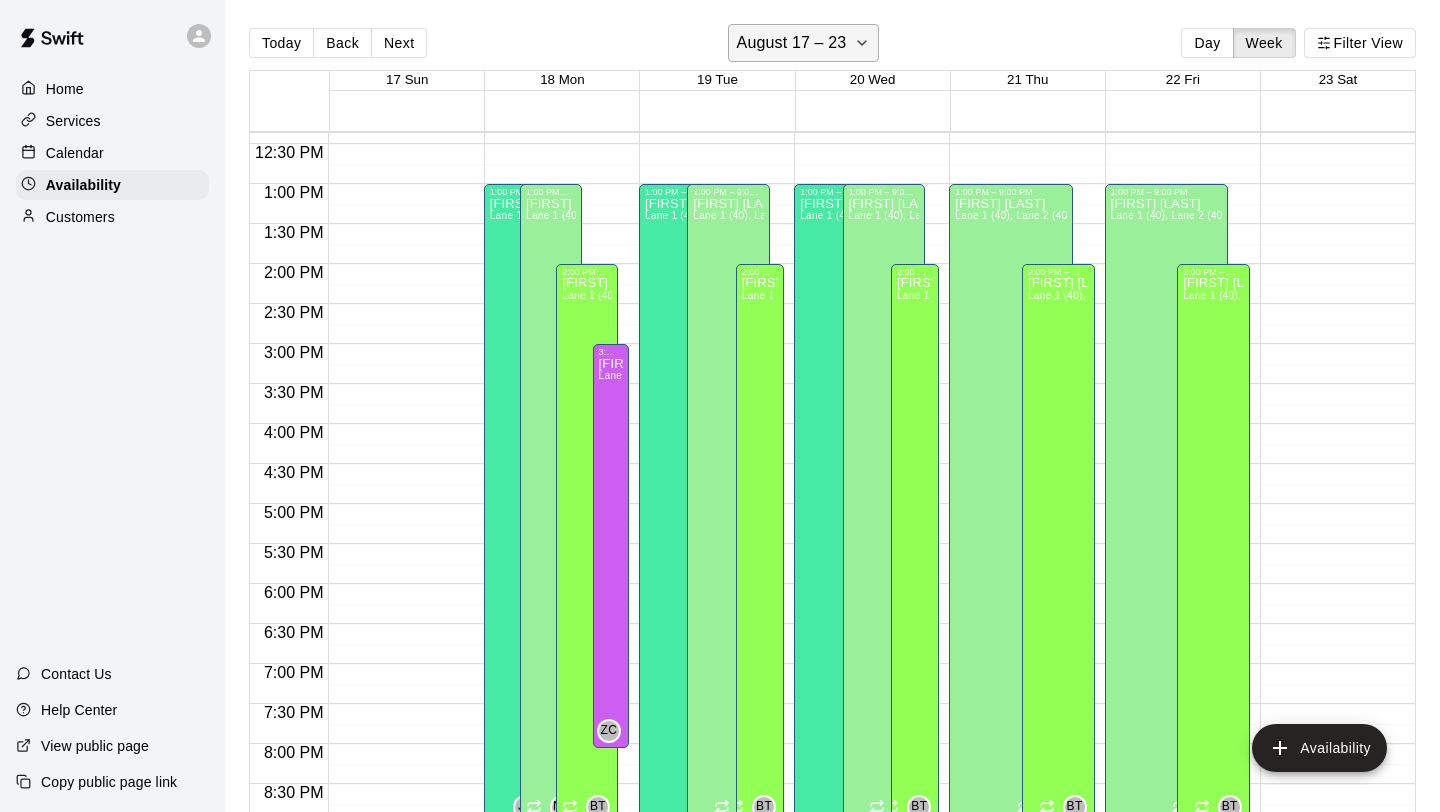 click 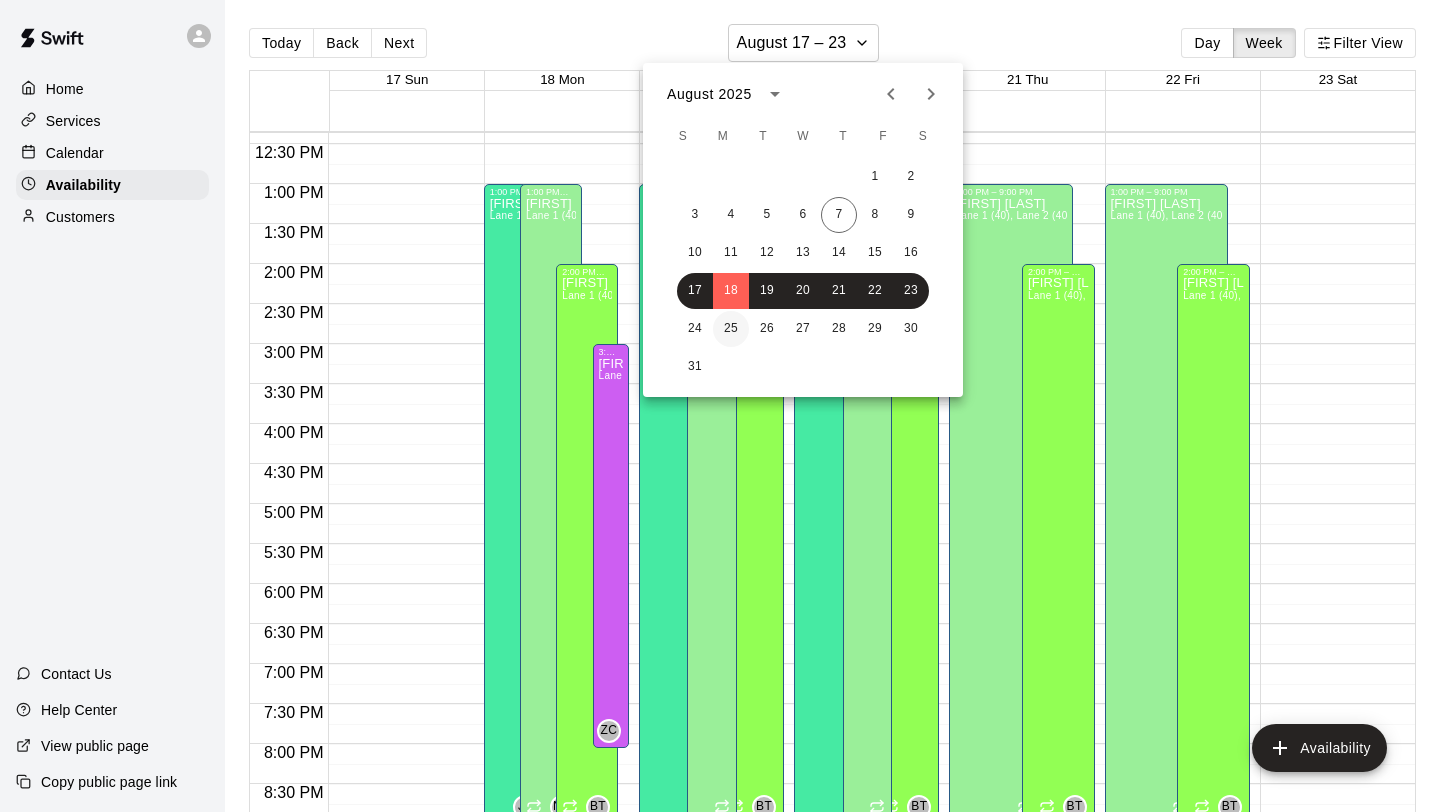 click on "25" at bounding box center [731, 329] 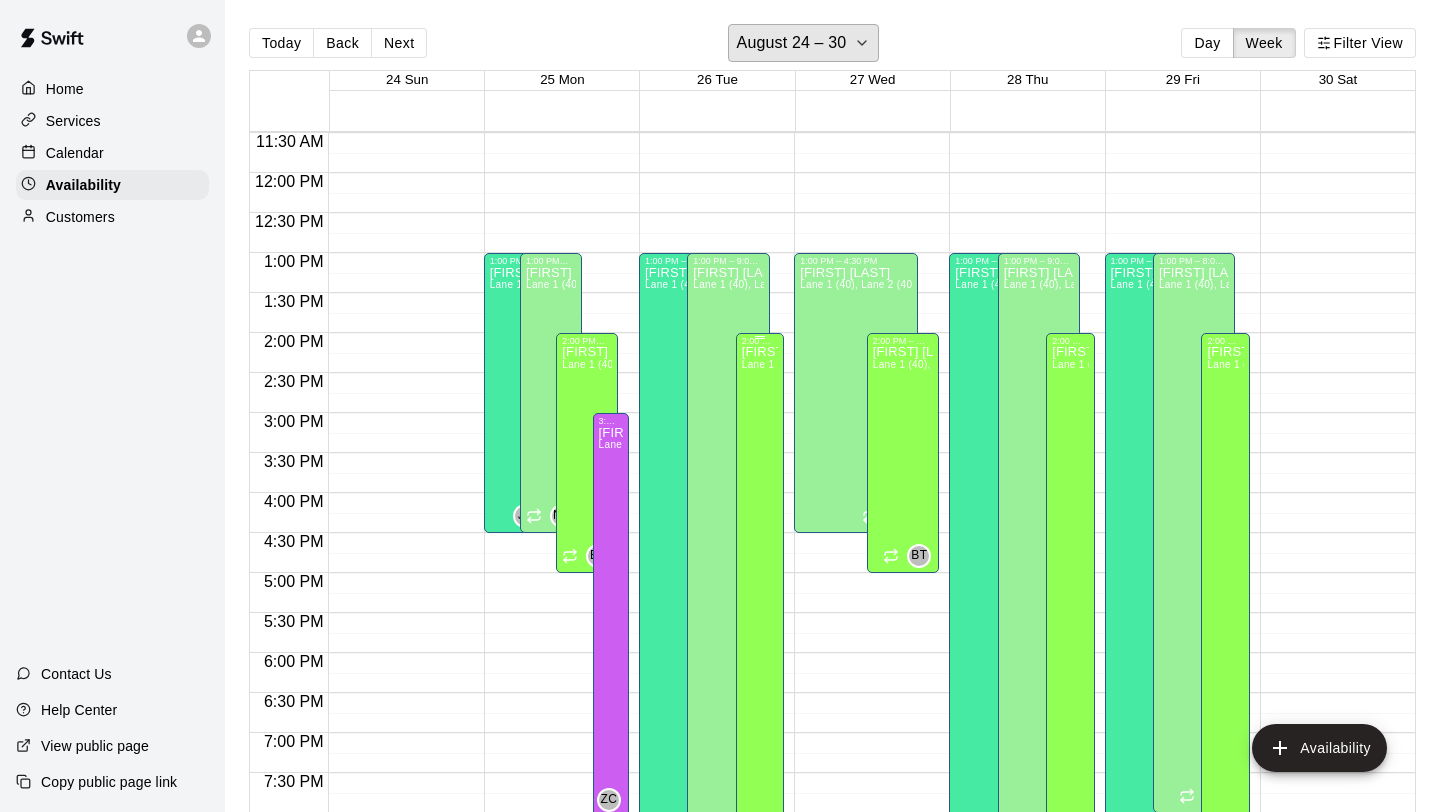 scroll, scrollTop: 915, scrollLeft: 0, axis: vertical 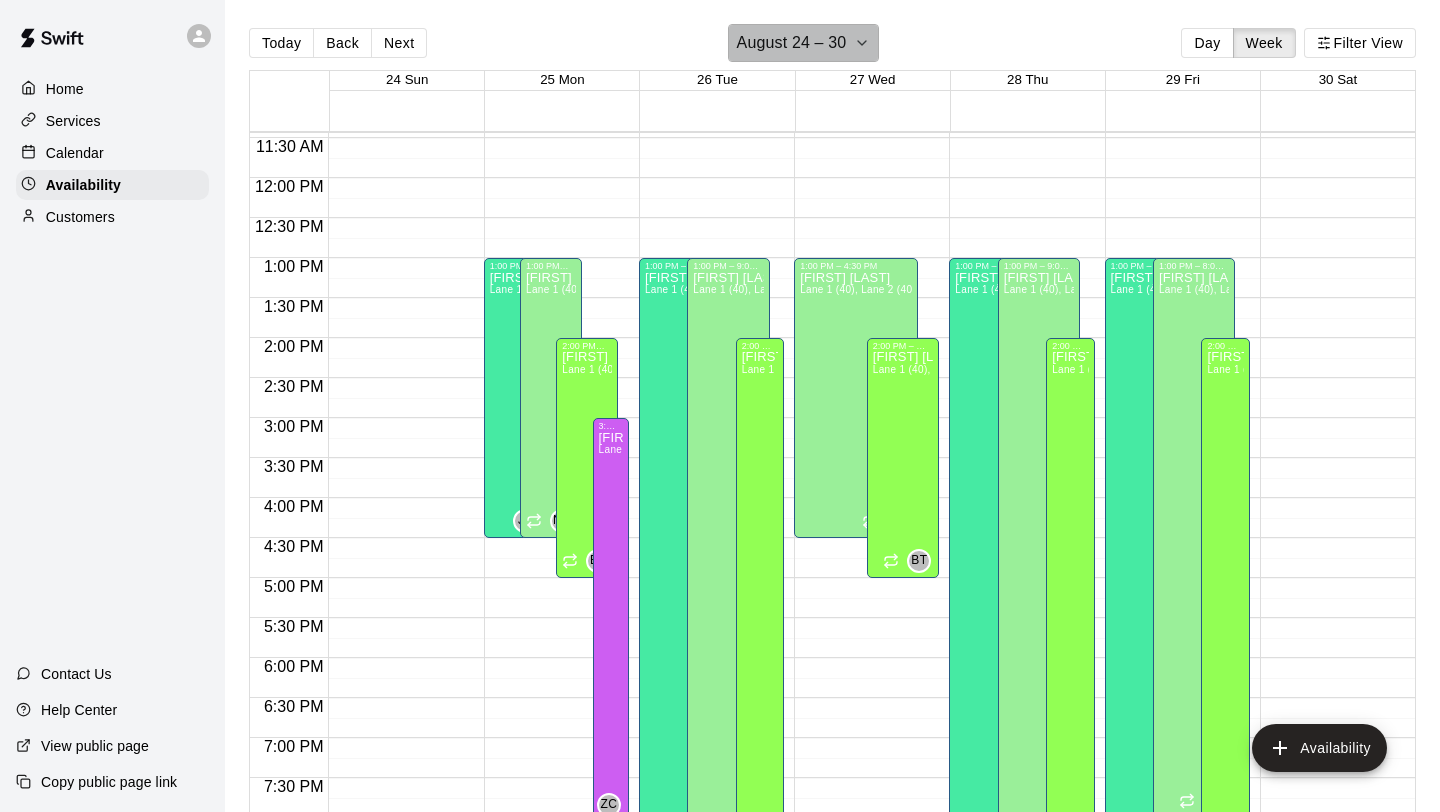 click 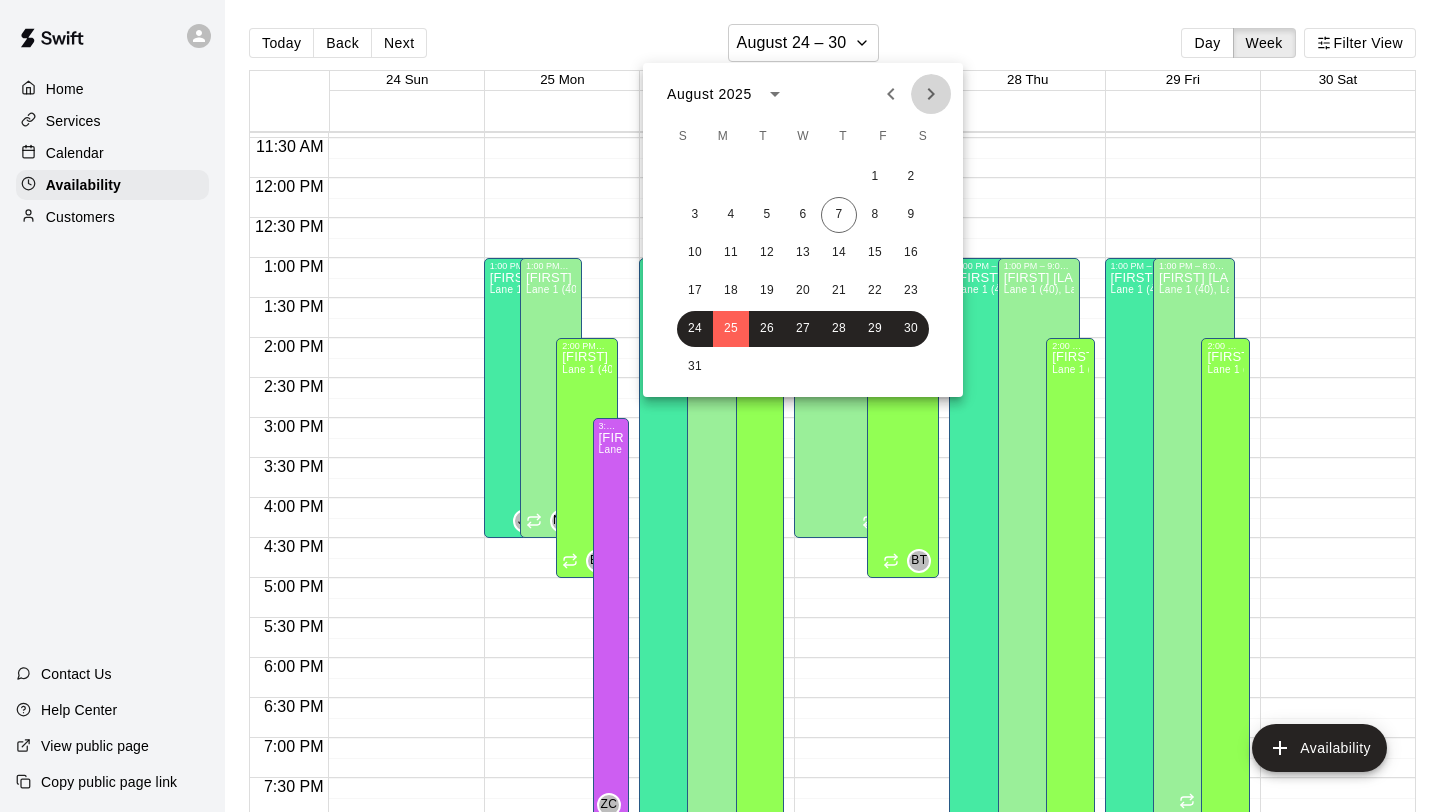 click 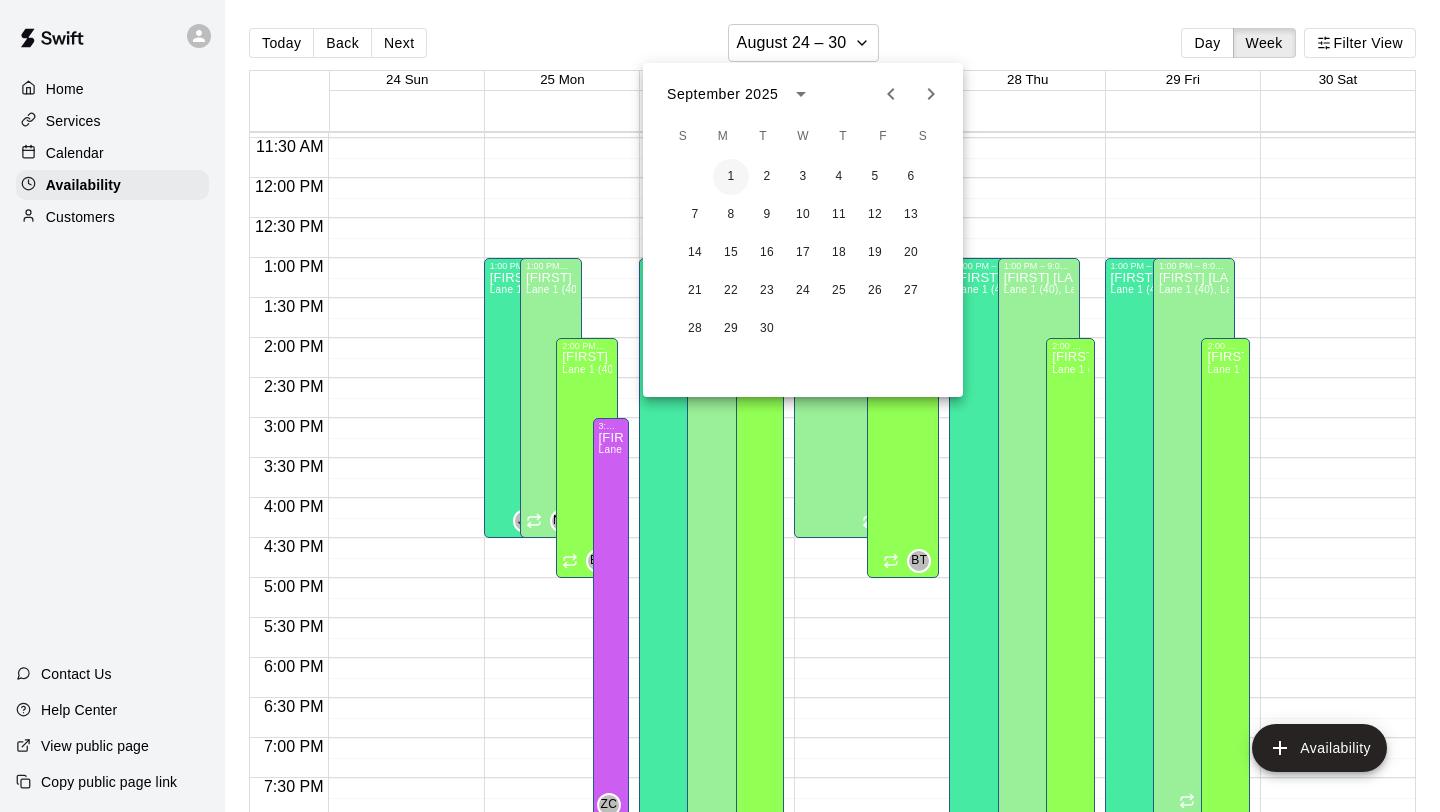 click on "1" at bounding box center [731, 177] 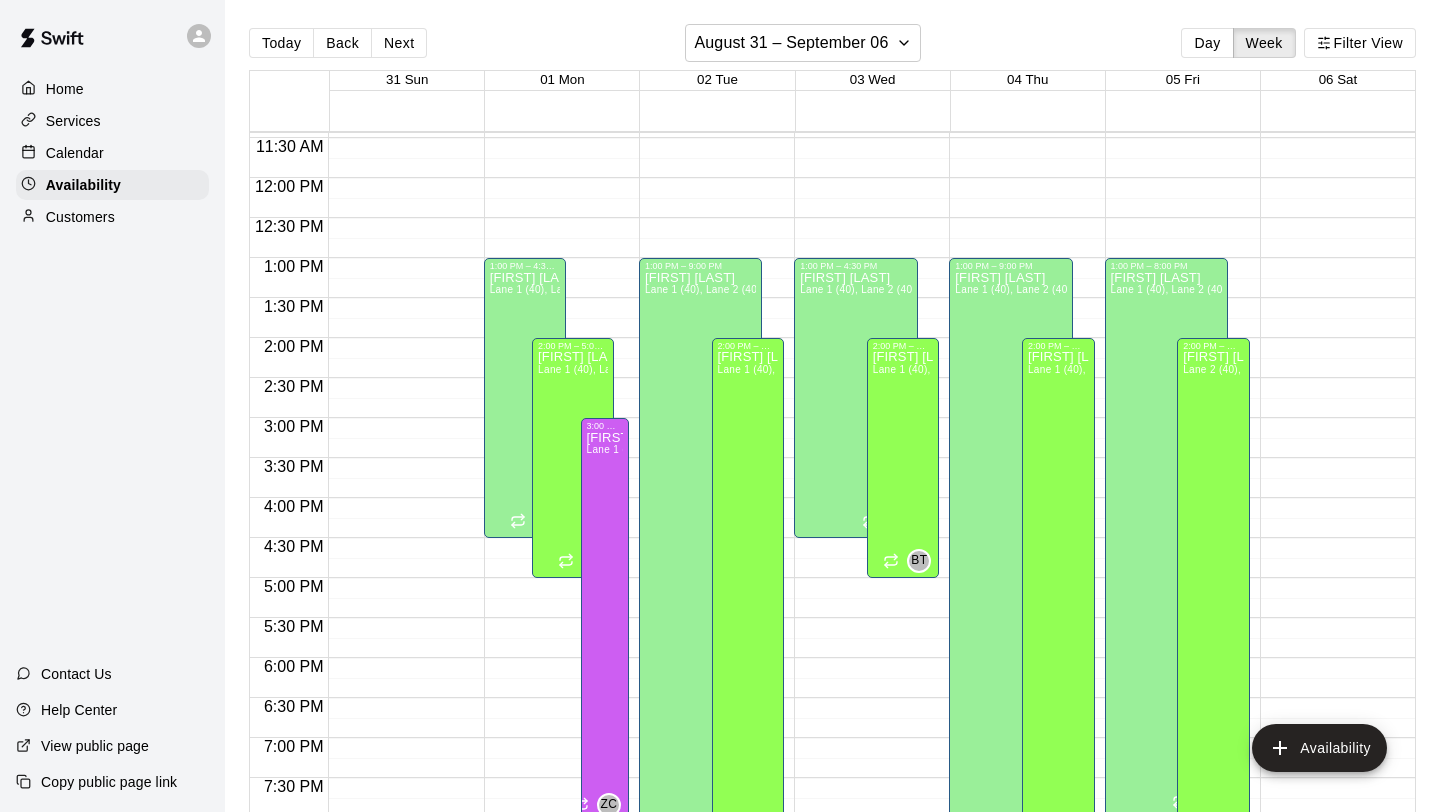 click on "12:00 AM – 8:00 AM Closed 1:00 PM – 4:30 PM [FIRST] [LAST] Lane 1 (40), Lane 2 (40), Lane 3 (40), Lane 4 (65), Lane 5 (65), Lane 6 (65), speed agility/weight room [INITIALS] 10:00 PM – 11:59 PM Closed 2:00 PM – 5:00 PM [FIRST] [LAST] Lane 1 (40), Lane 2 (40), Lane 3 (40), Lane 4 (65), Lane 5 (65), Lane 6 (65), speed agility/weight room [INITIALS] 3:00 PM – 8:03 PM [FIRST] [LAST] Lane 1 (40), Lane 2 (40), Lane 3 (40), Lane 4 (65), Lane 5 (65), Lane 6 (65), speed agility/weight room [INITIALS]" at bounding box center [556, 178] 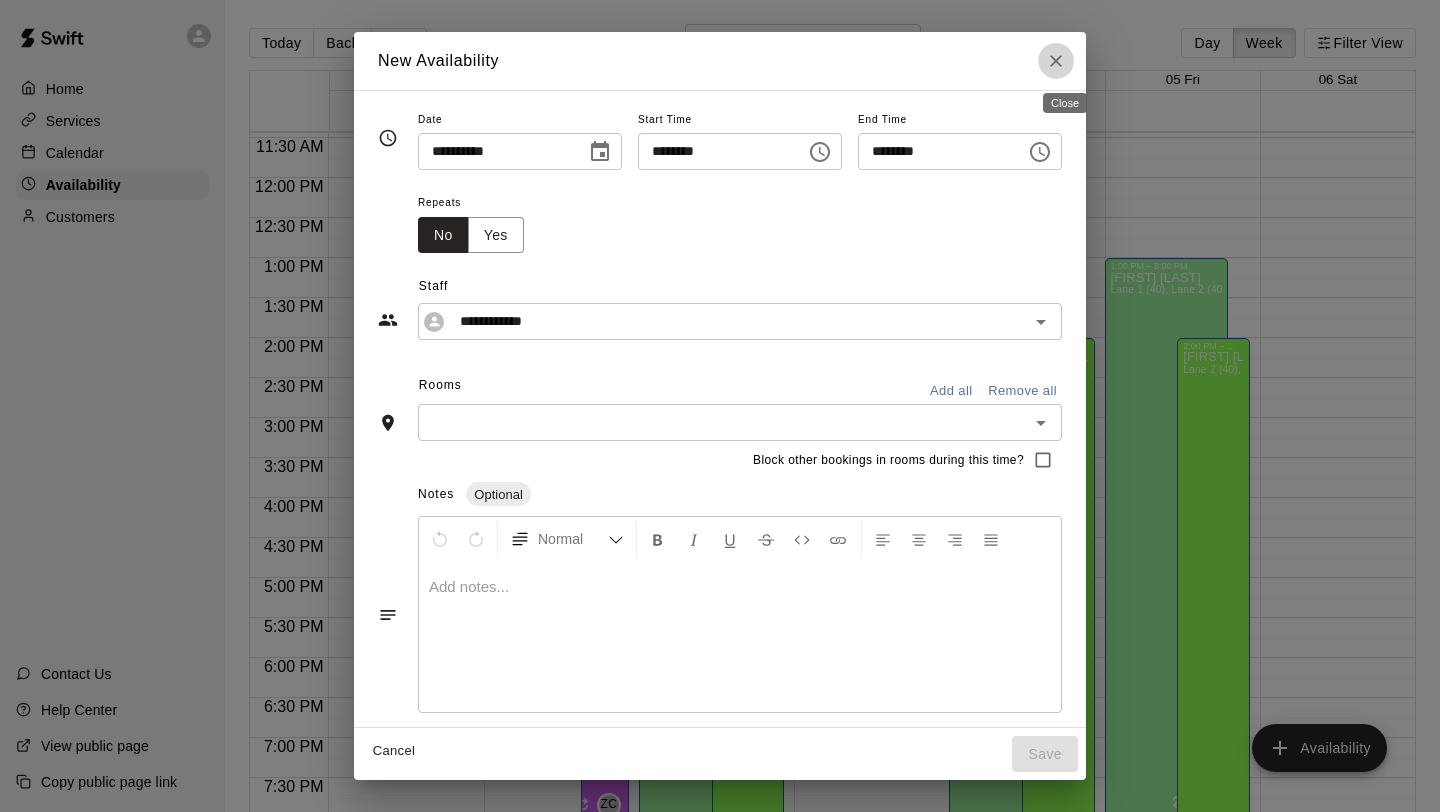 click 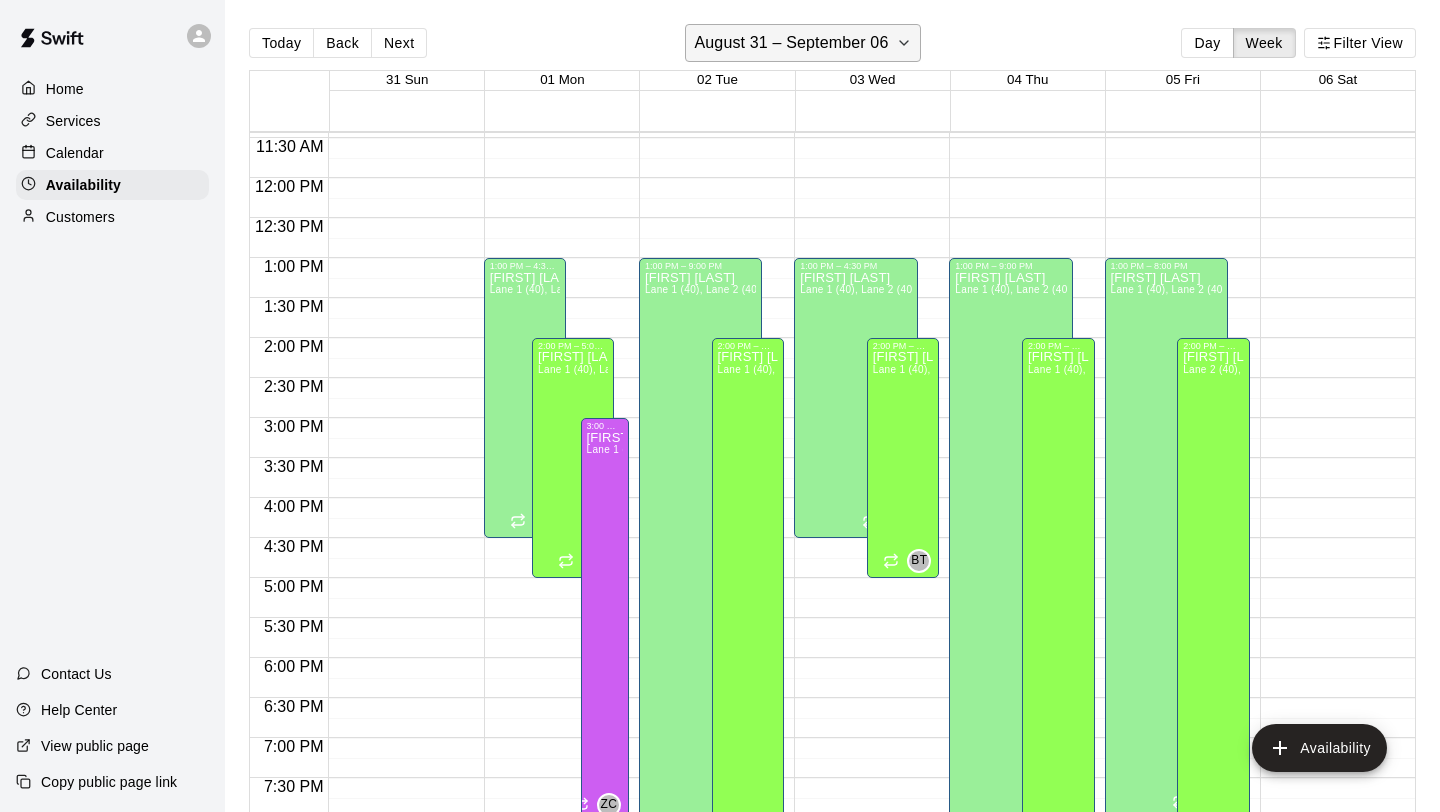 click 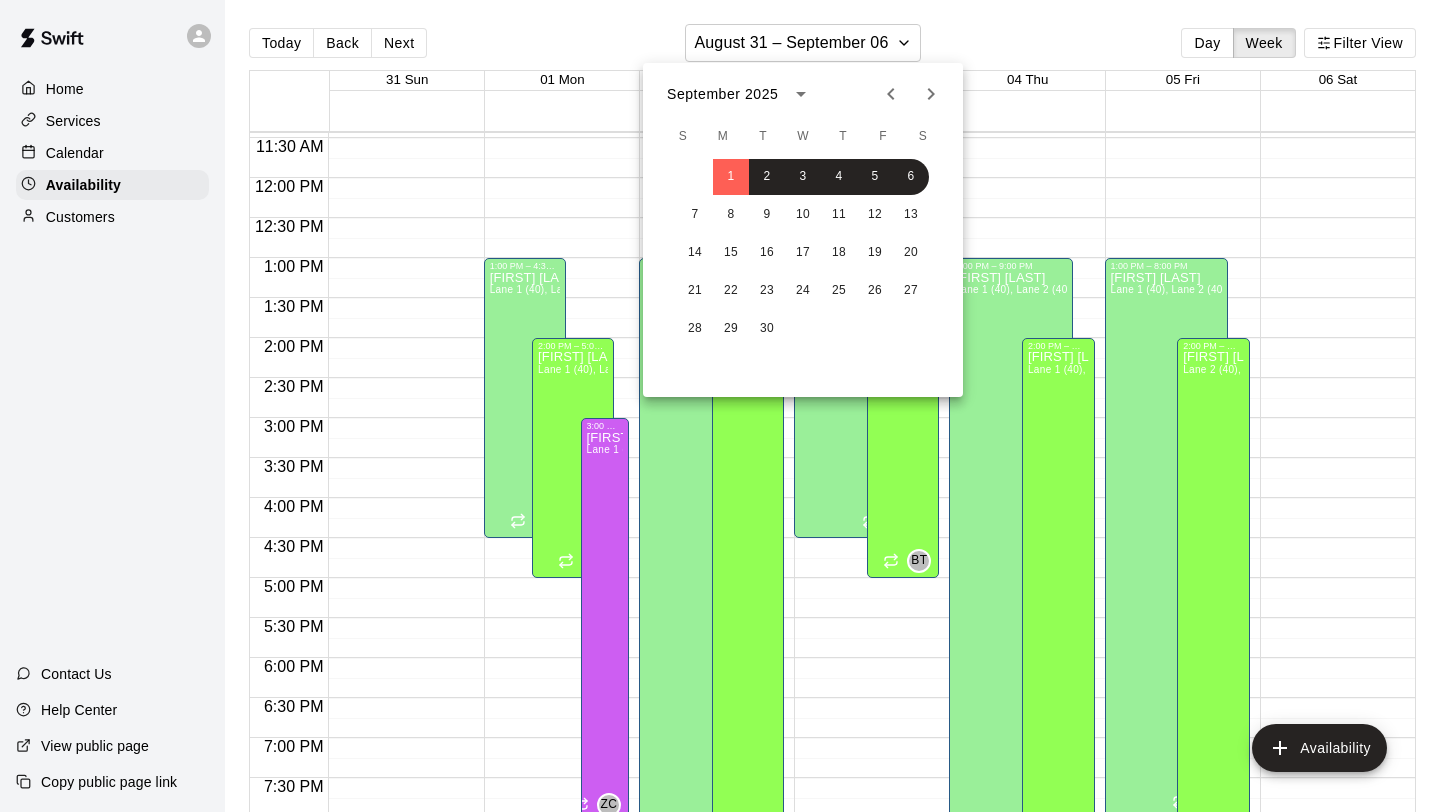 click at bounding box center [720, 406] 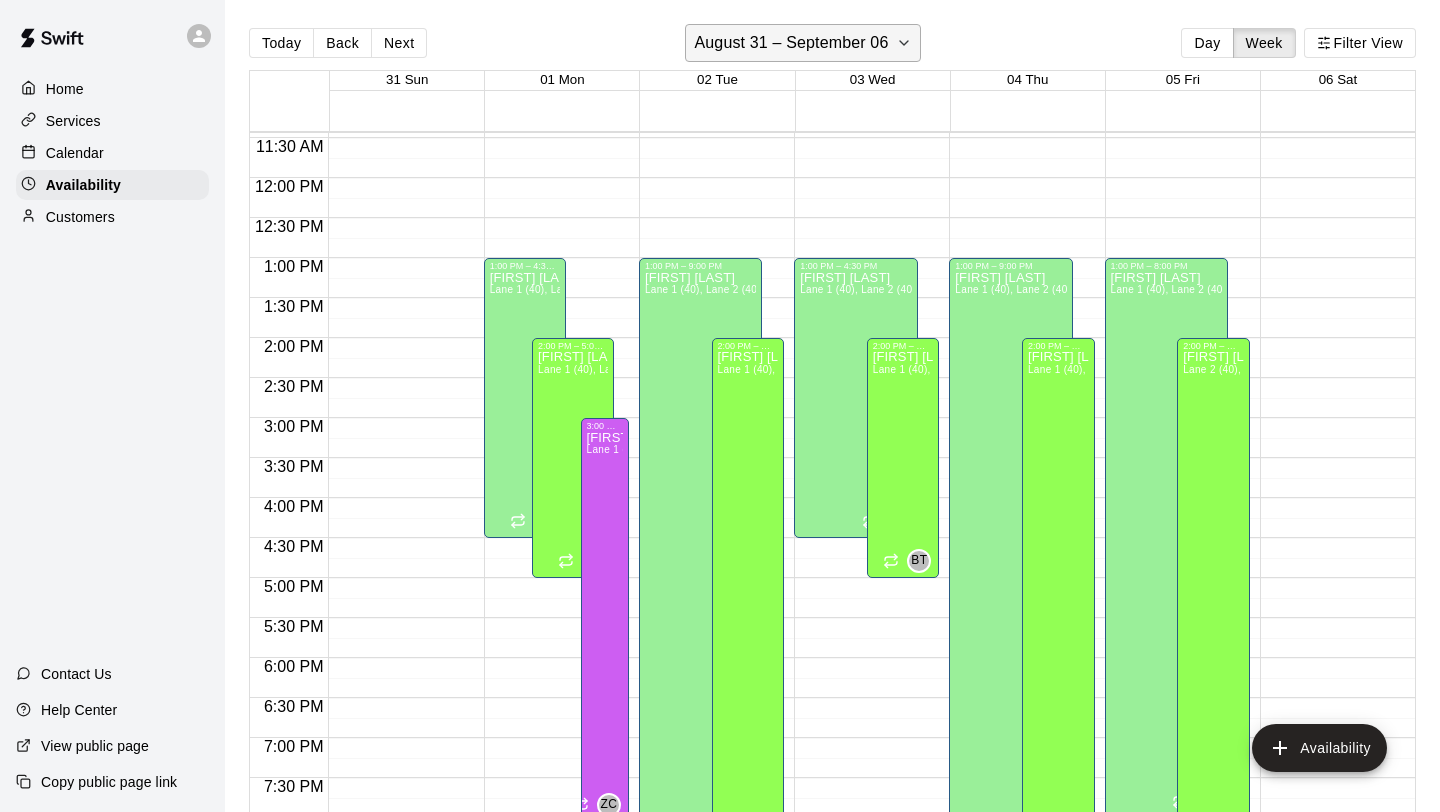 click 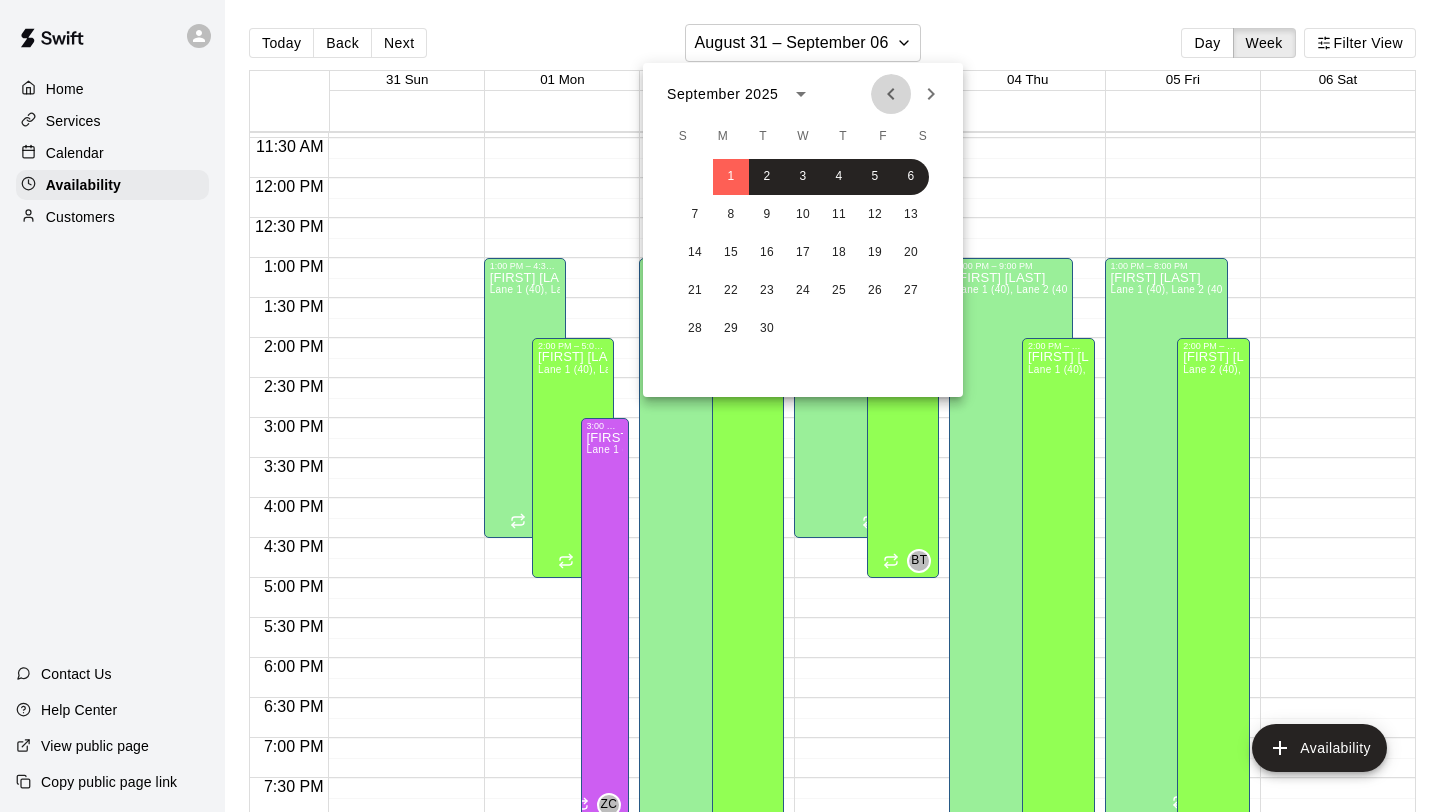 click 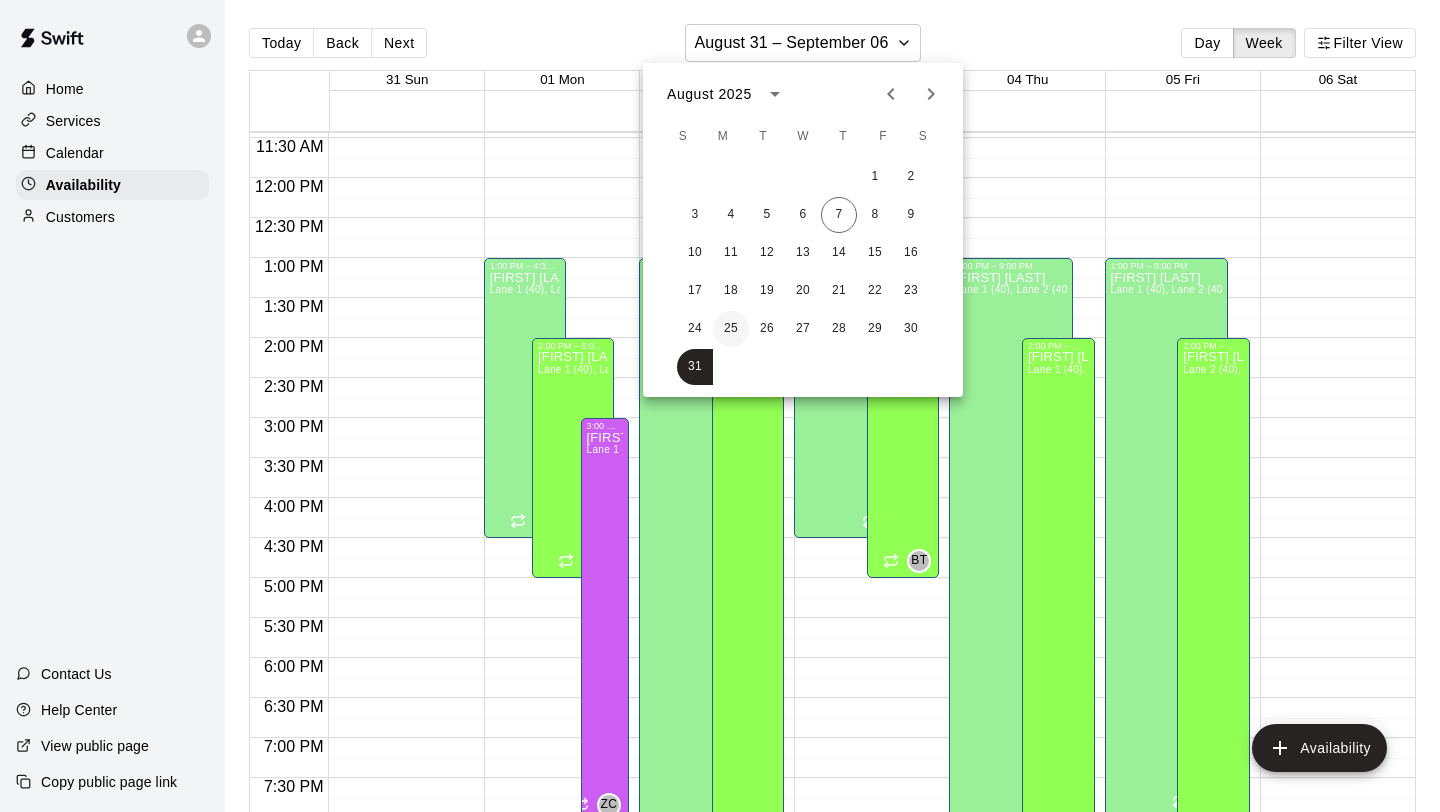 click on "25" at bounding box center [731, 329] 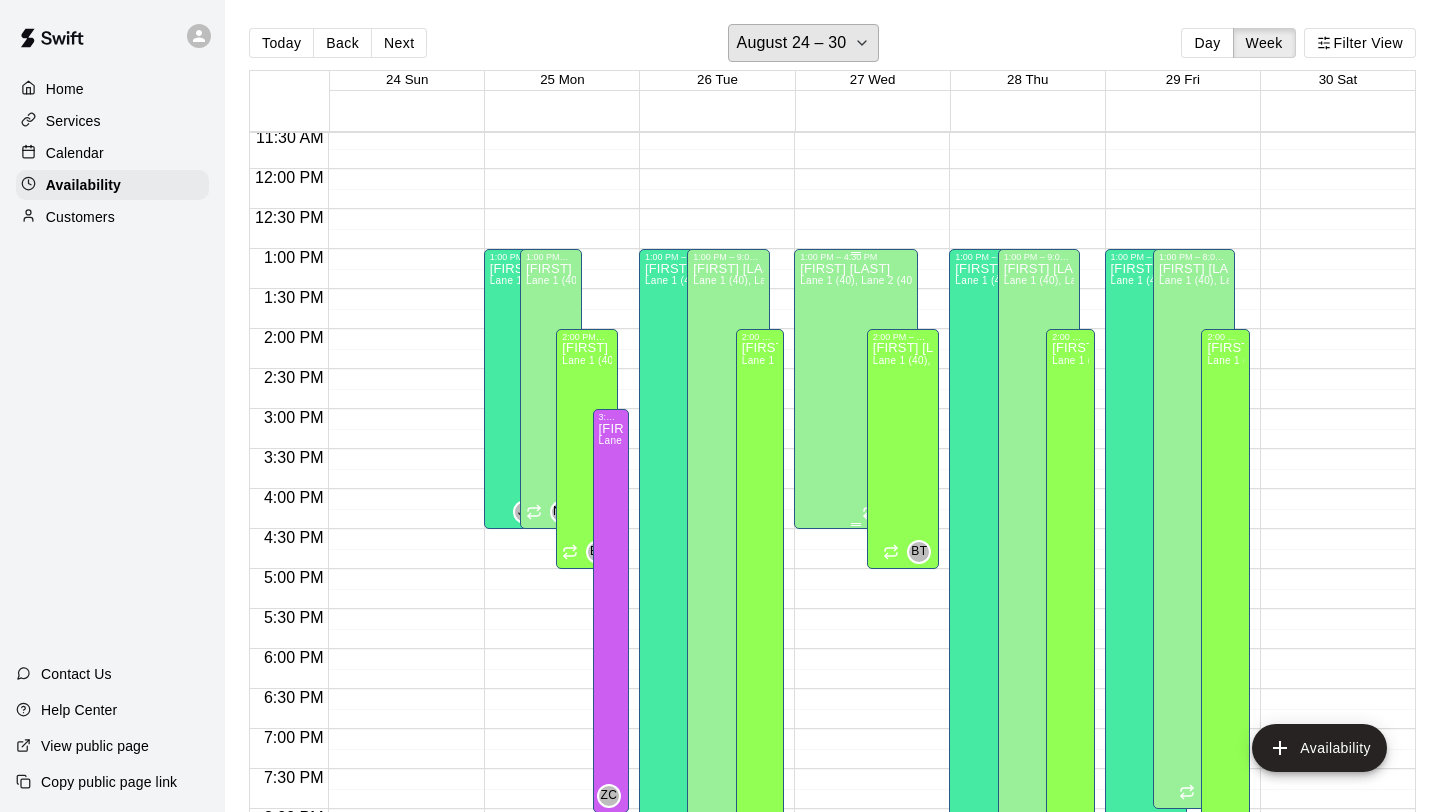 scroll, scrollTop: 919, scrollLeft: 0, axis: vertical 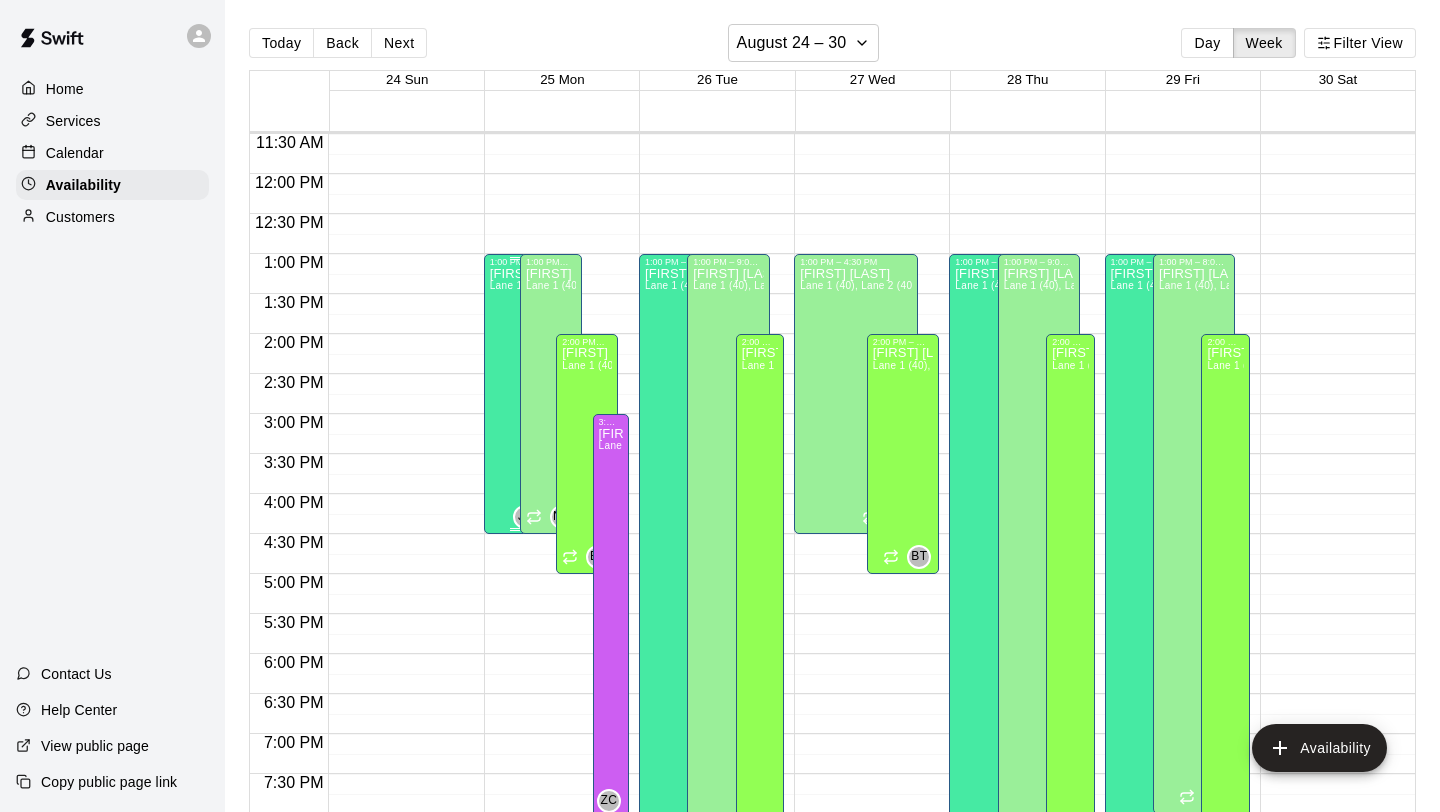 click on "[FIRST] [LAST] Lane 1 (40), Lane 2 (40), Lane 3 (40), Lane 4 (65), Lane 5 (65), Lane 6 (65), speed agility/weight room" at bounding box center [515, 673] 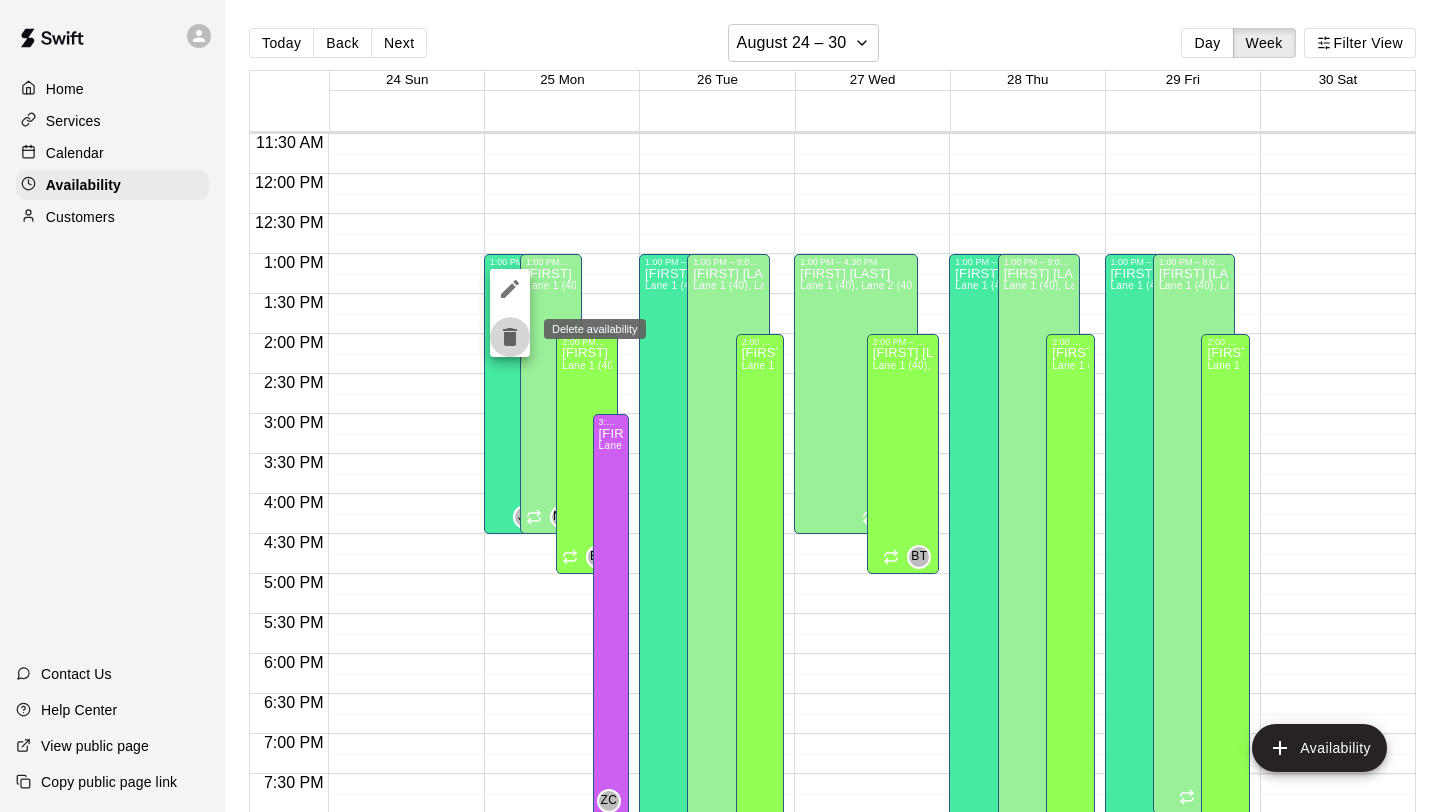 click 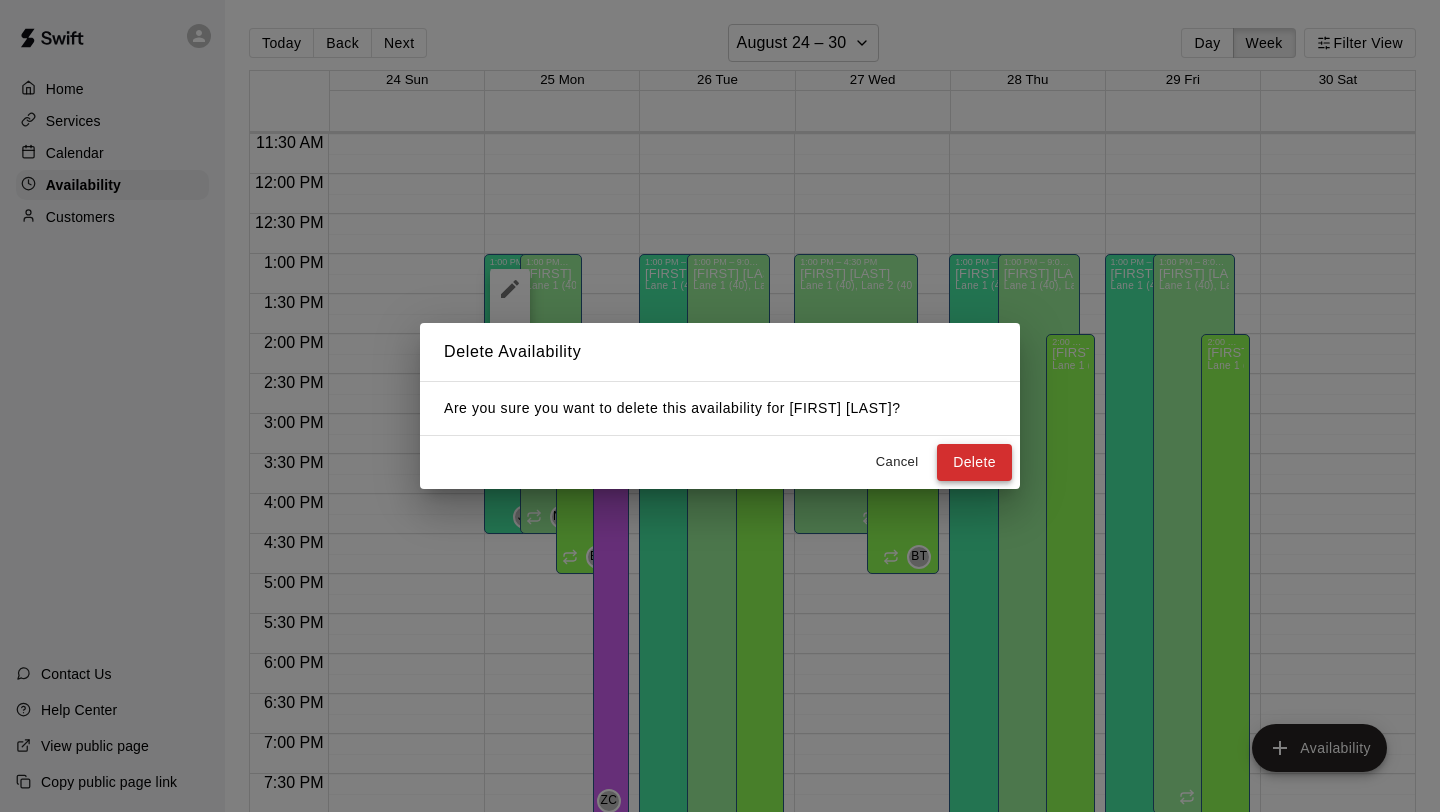 click on "Delete" at bounding box center [974, 462] 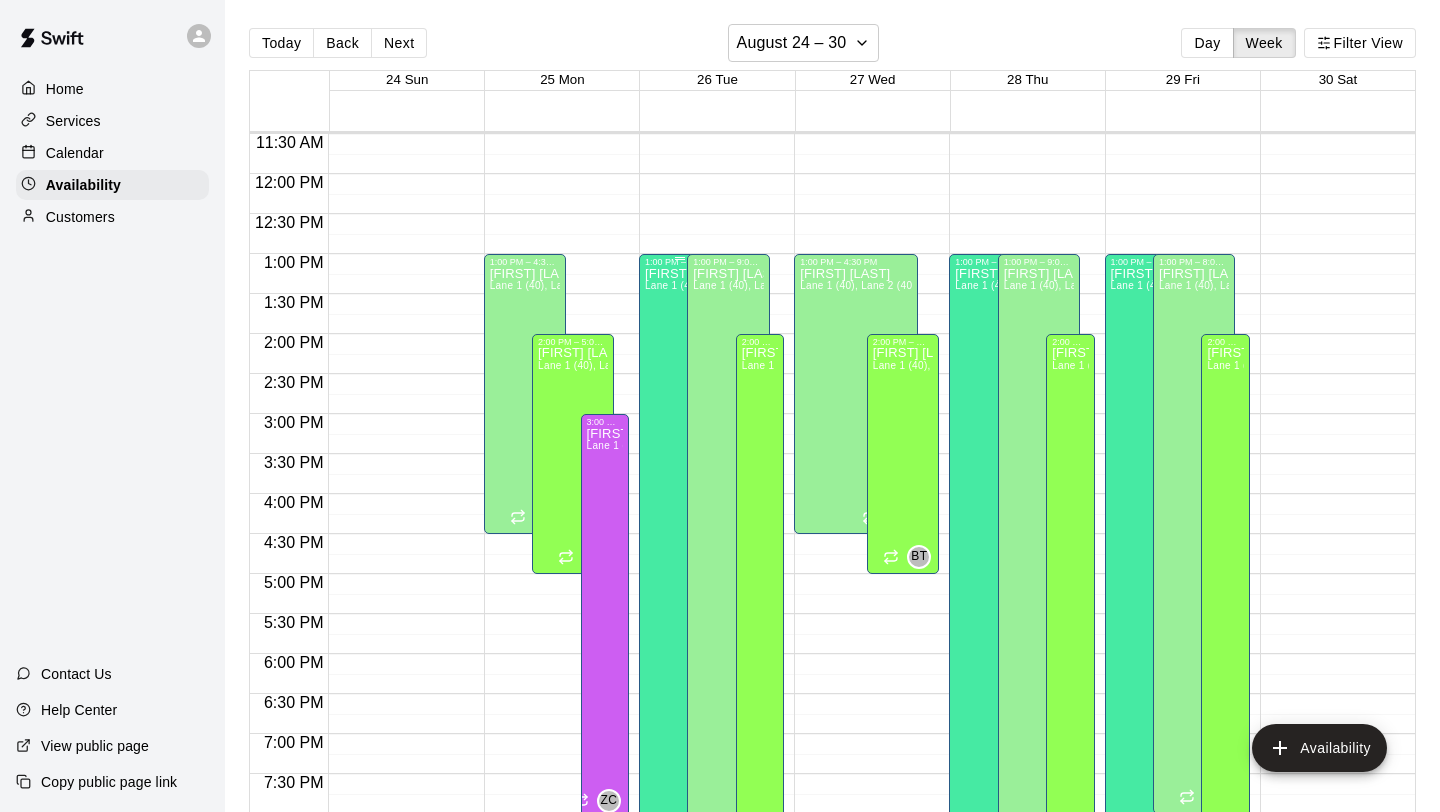 click on "[FIRST] [LAST] Lane 1 (40), Lane 2 (40), Lane 3 (40), Lane 4 (65), Lane 5 (65), Lane 6 (65), speed agility/weight room" at bounding box center (680, 673) 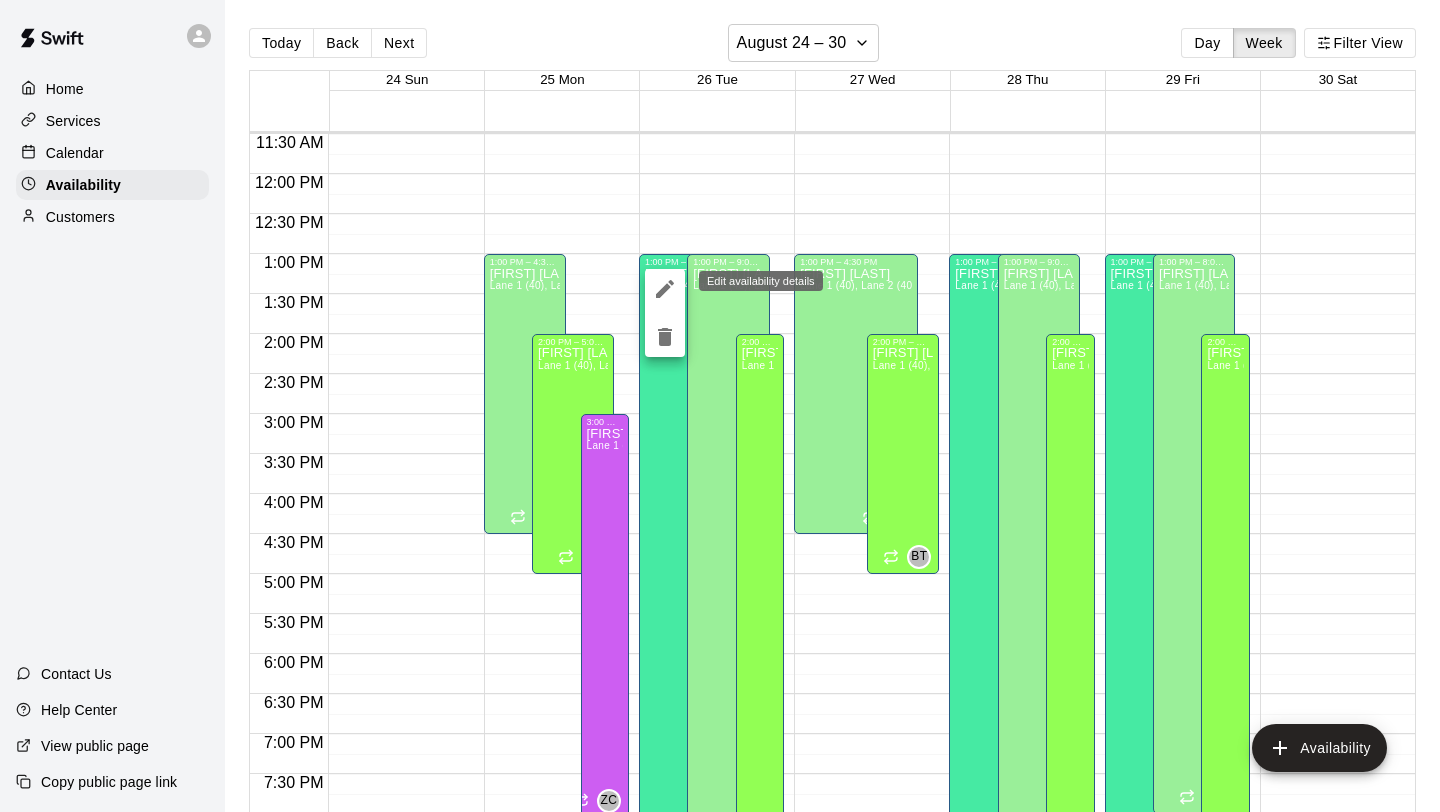 click 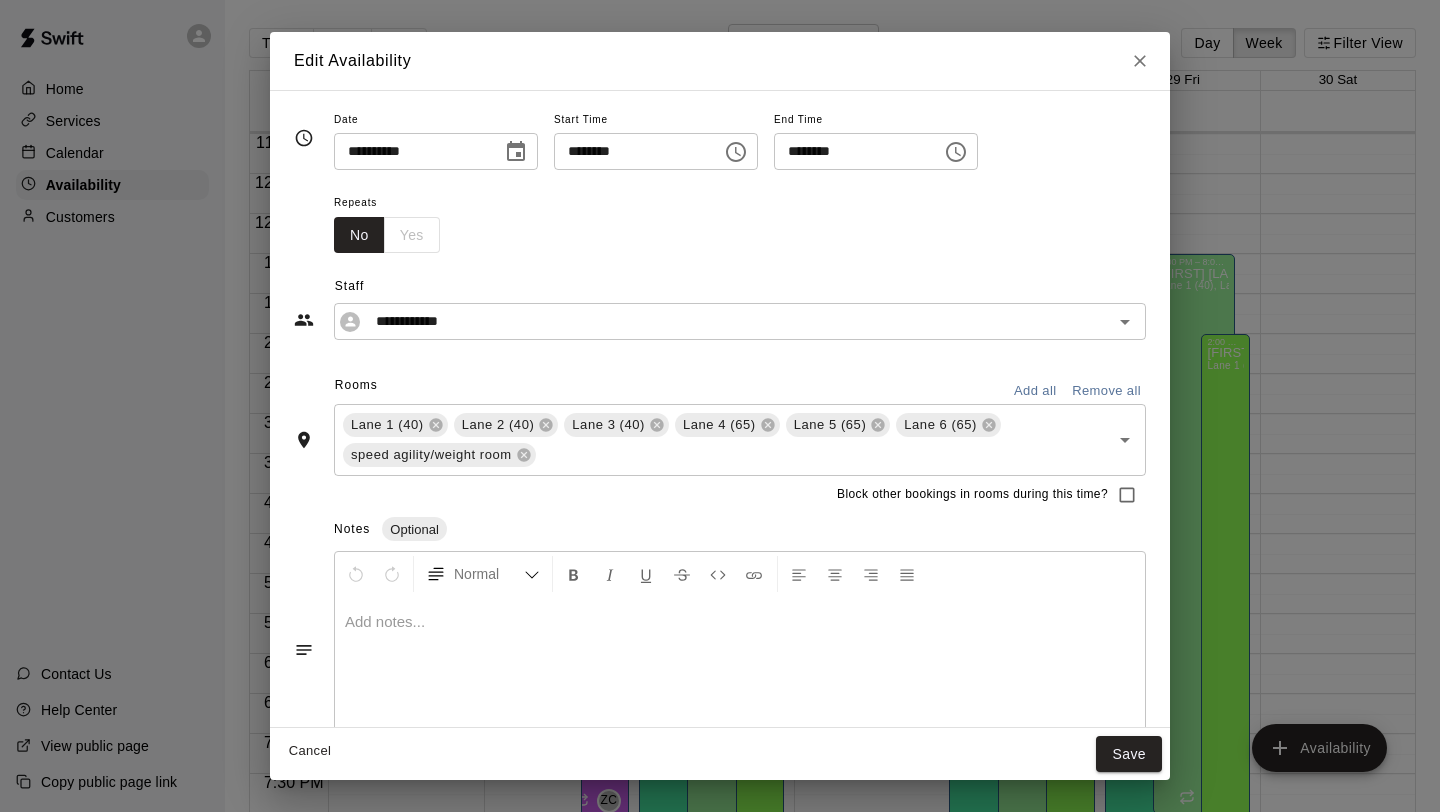 click on "********" at bounding box center (631, 151) 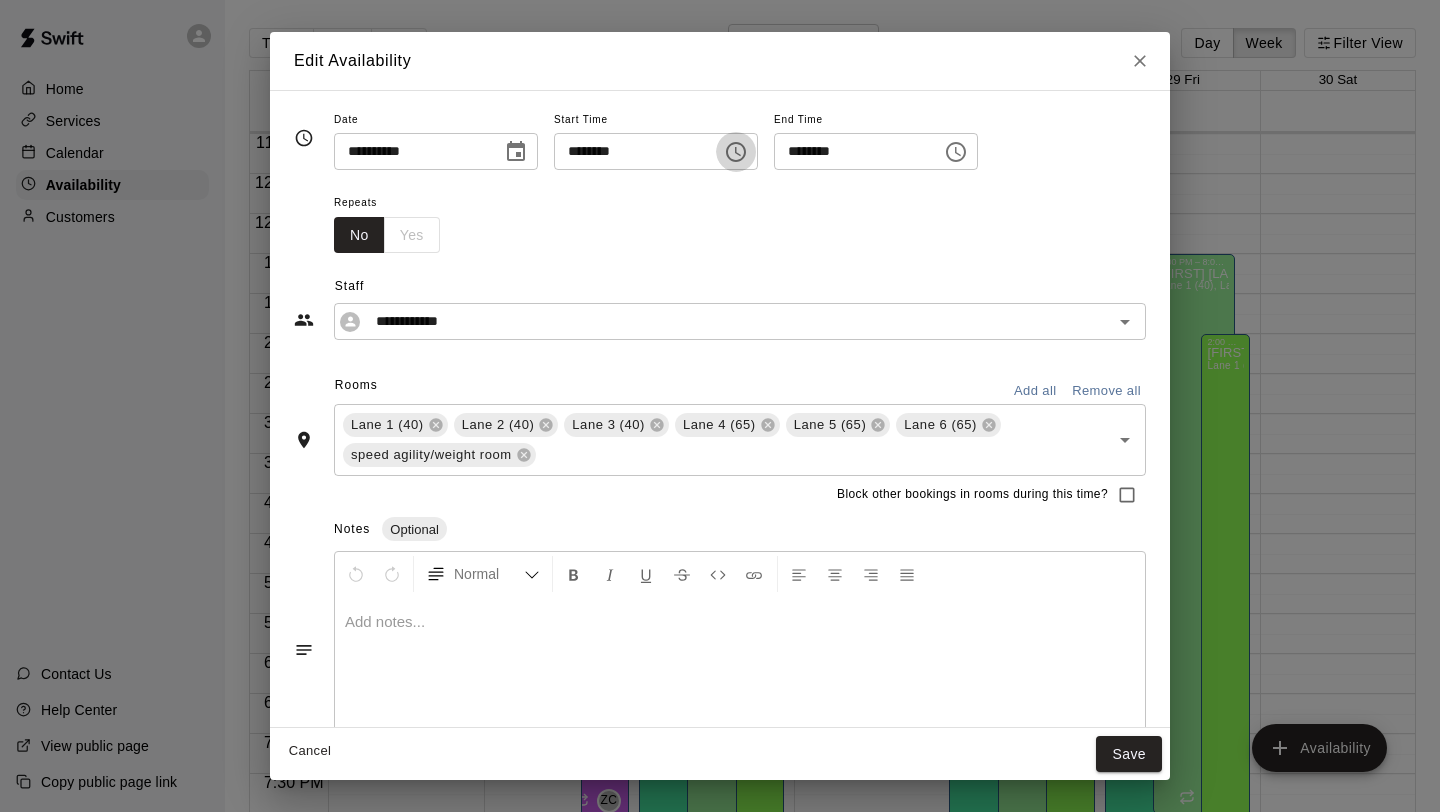 click 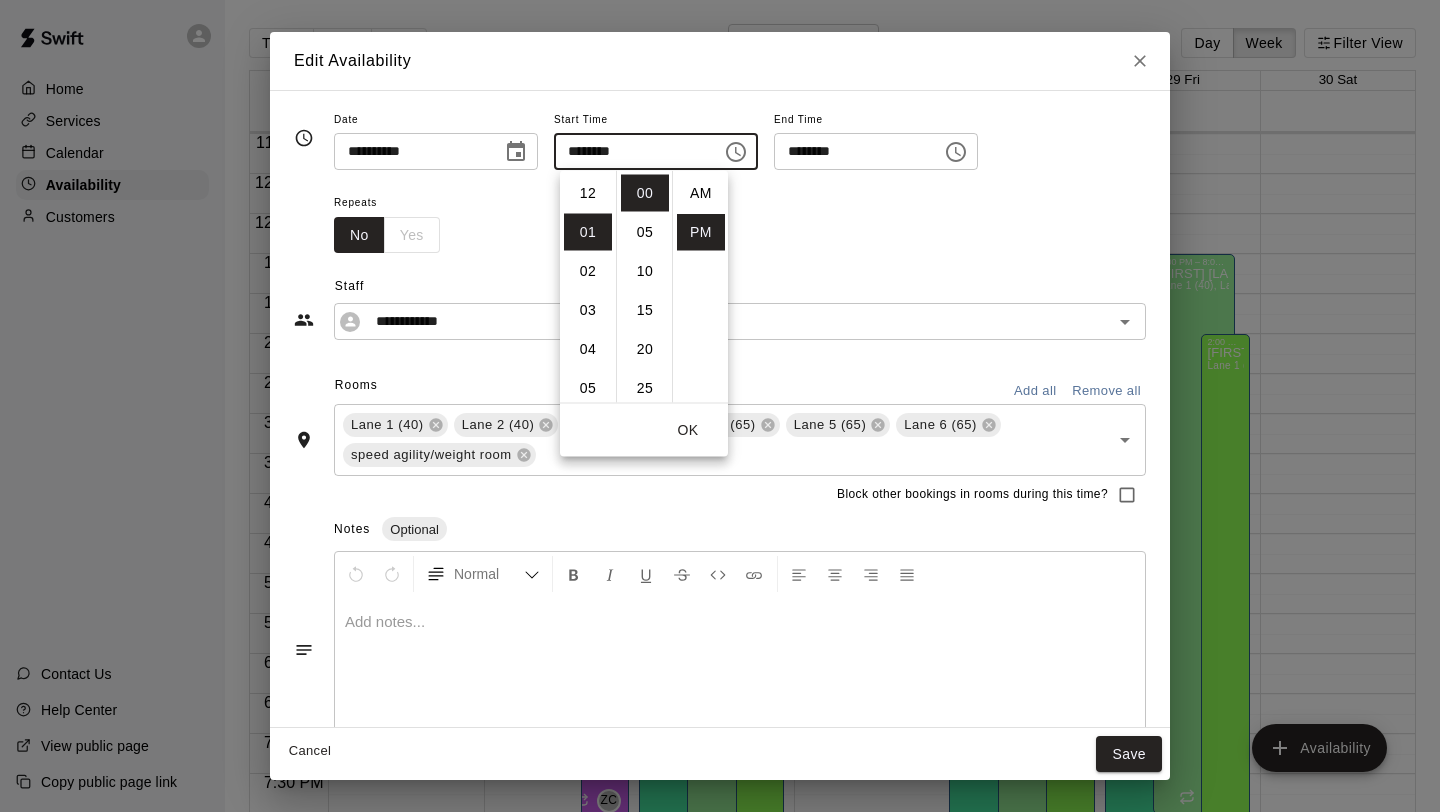 scroll, scrollTop: 39, scrollLeft: 0, axis: vertical 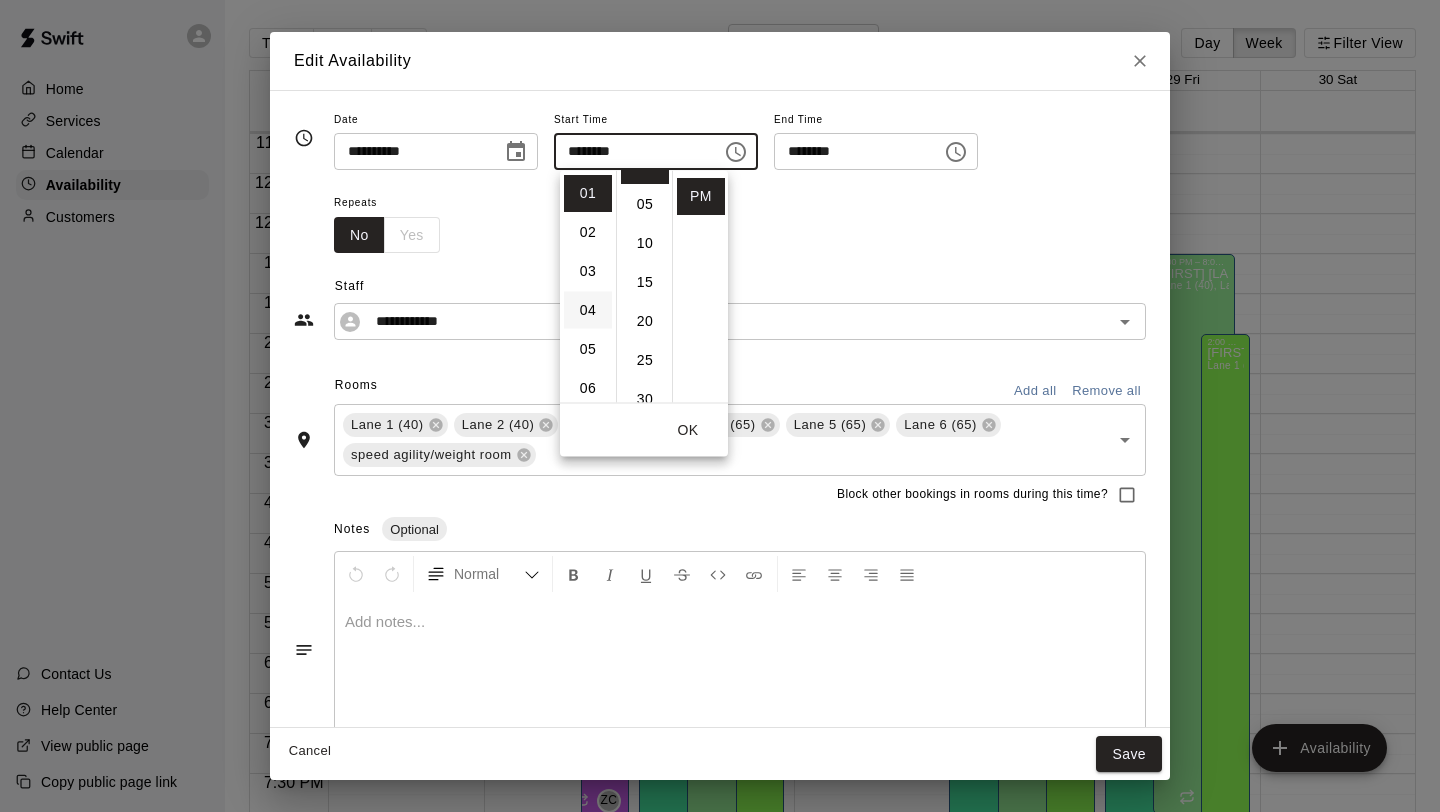 click on "04" at bounding box center [588, 310] 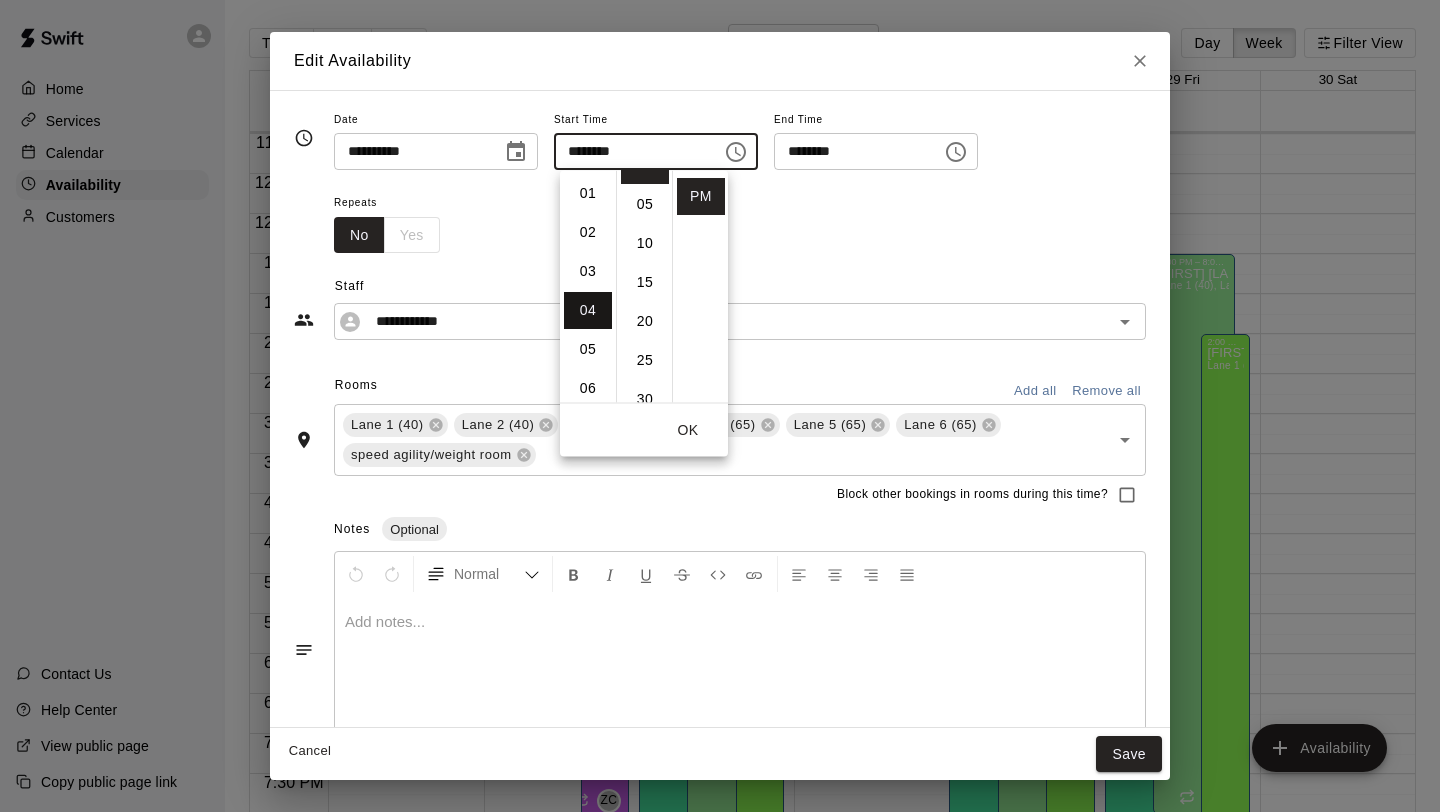 scroll, scrollTop: 156, scrollLeft: 0, axis: vertical 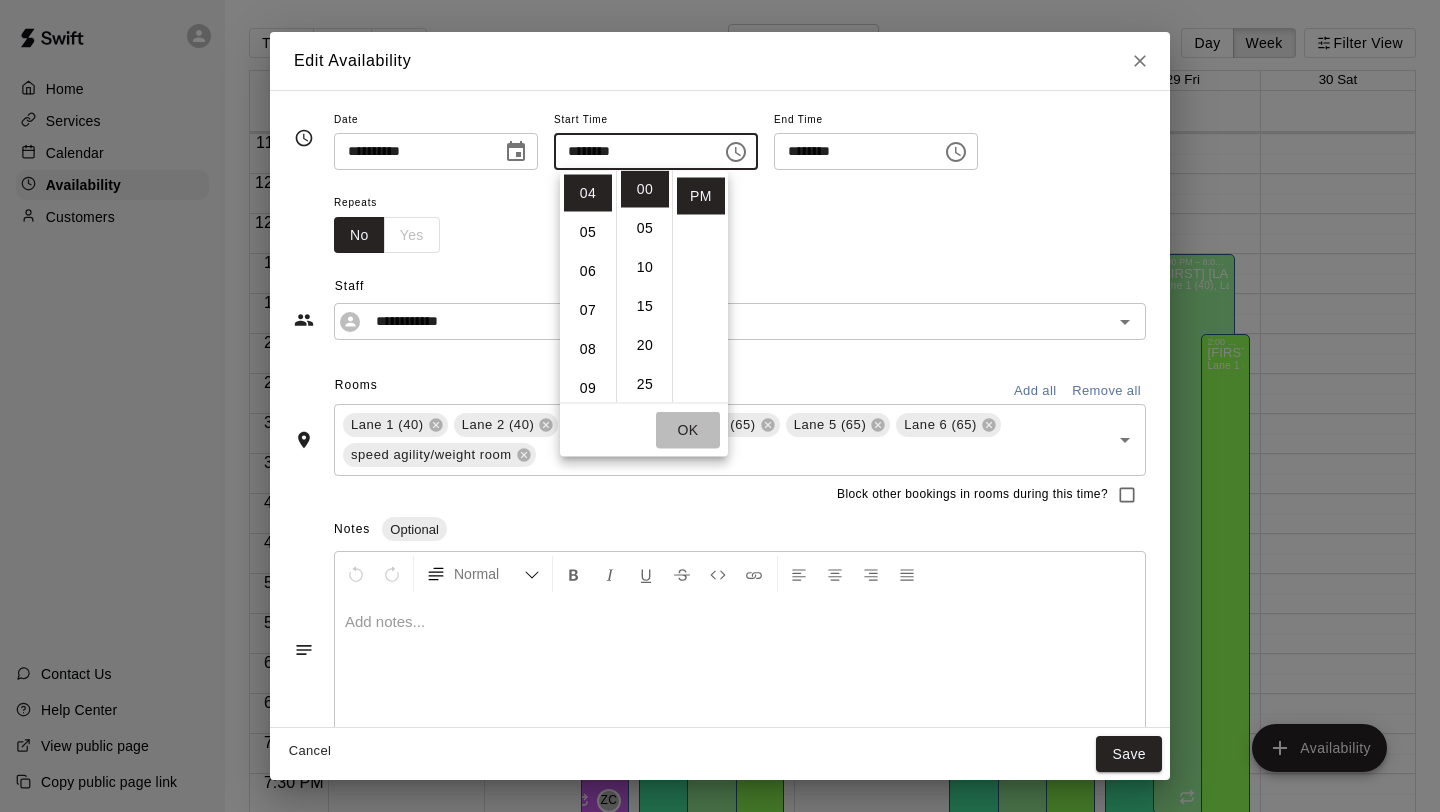 click on "OK" at bounding box center (688, 430) 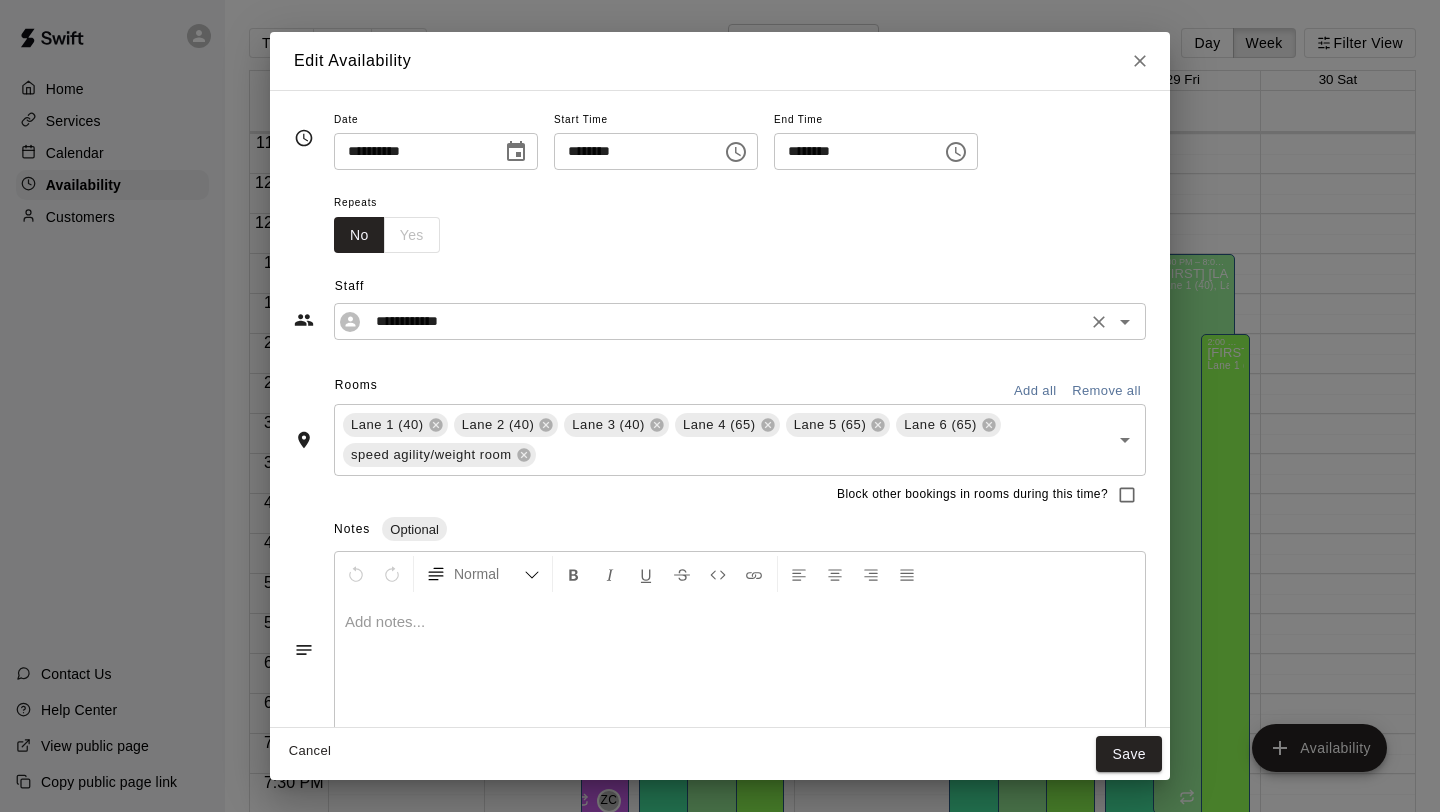 scroll, scrollTop: 42, scrollLeft: 0, axis: vertical 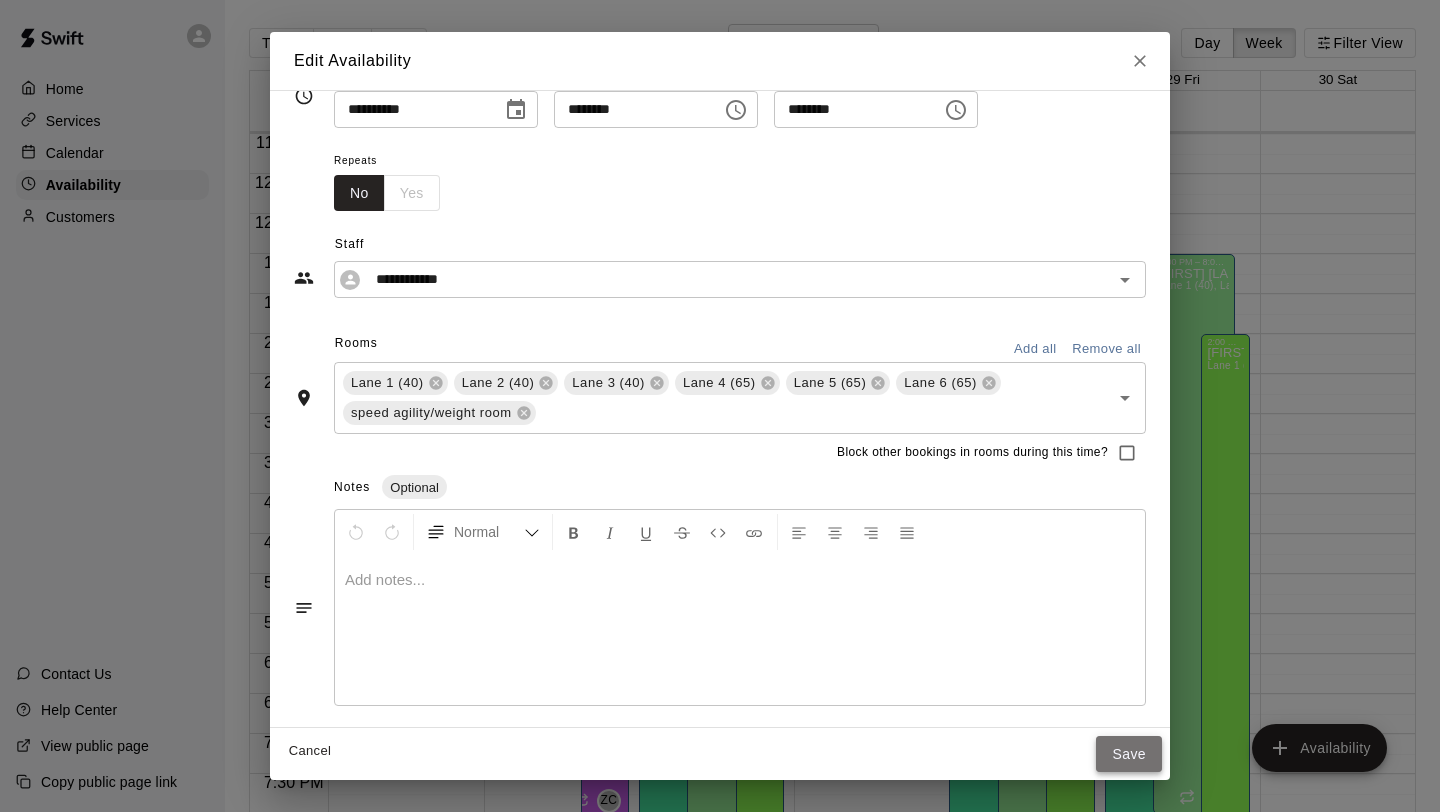 click on "Save" at bounding box center (1129, 754) 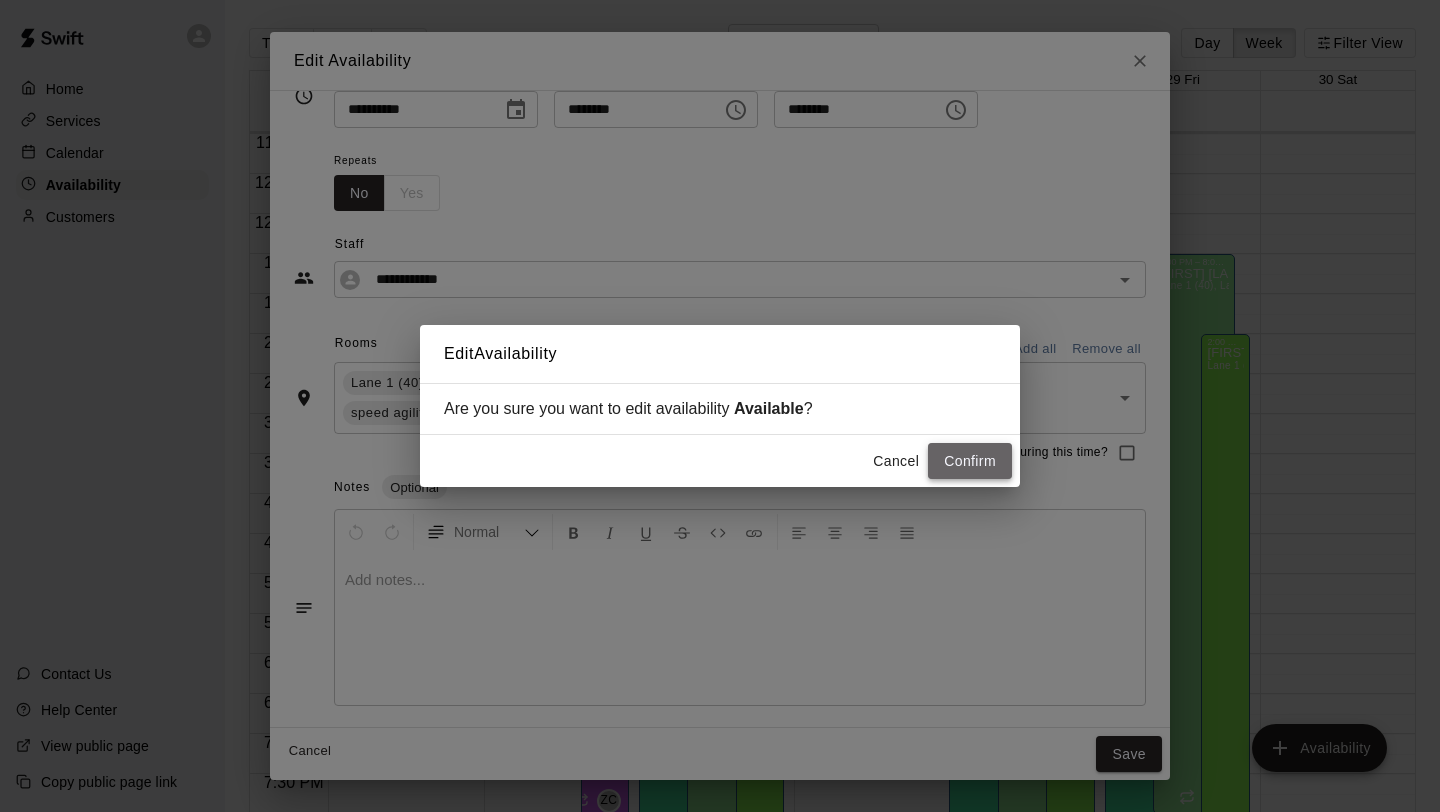 click on "Confirm" at bounding box center [970, 461] 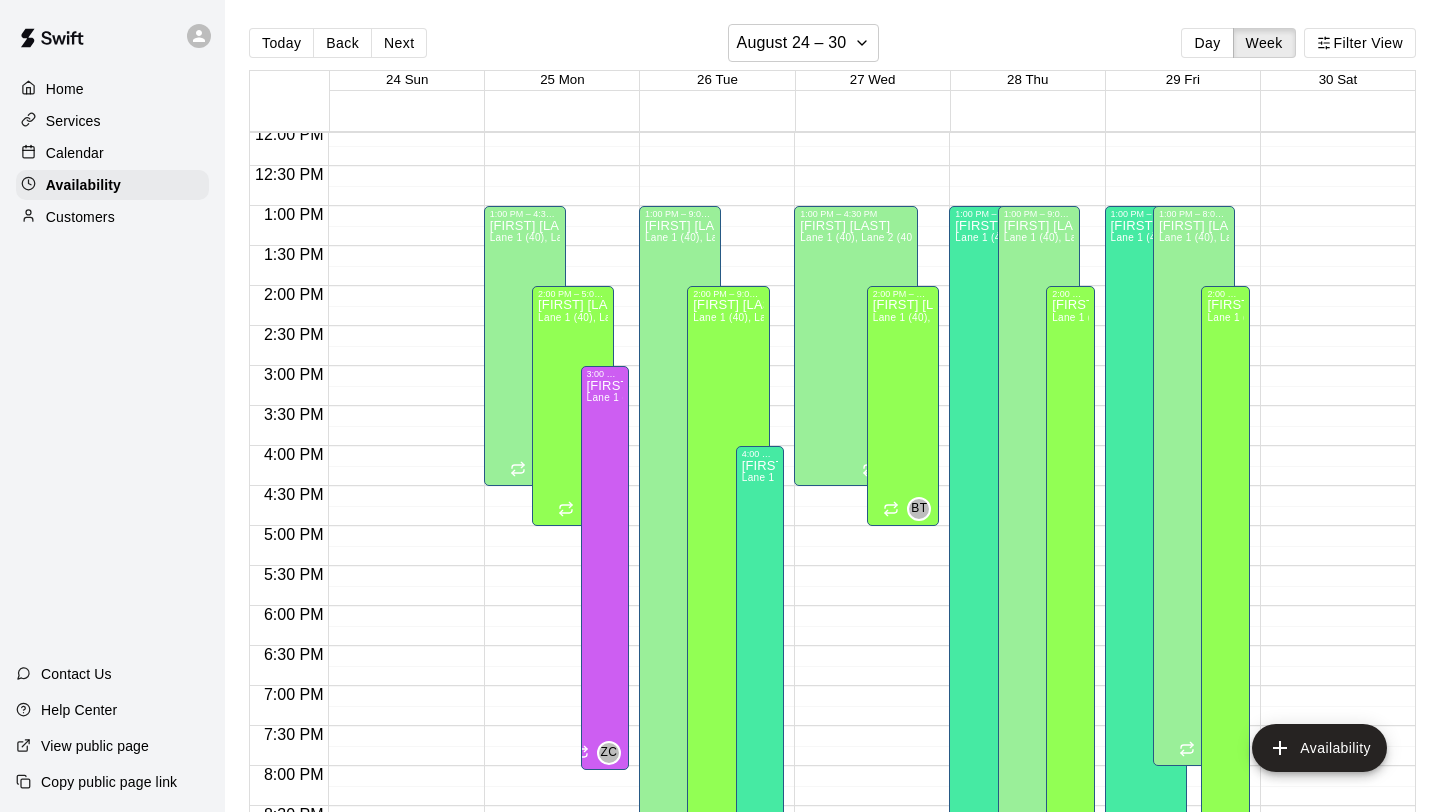 scroll, scrollTop: 963, scrollLeft: 0, axis: vertical 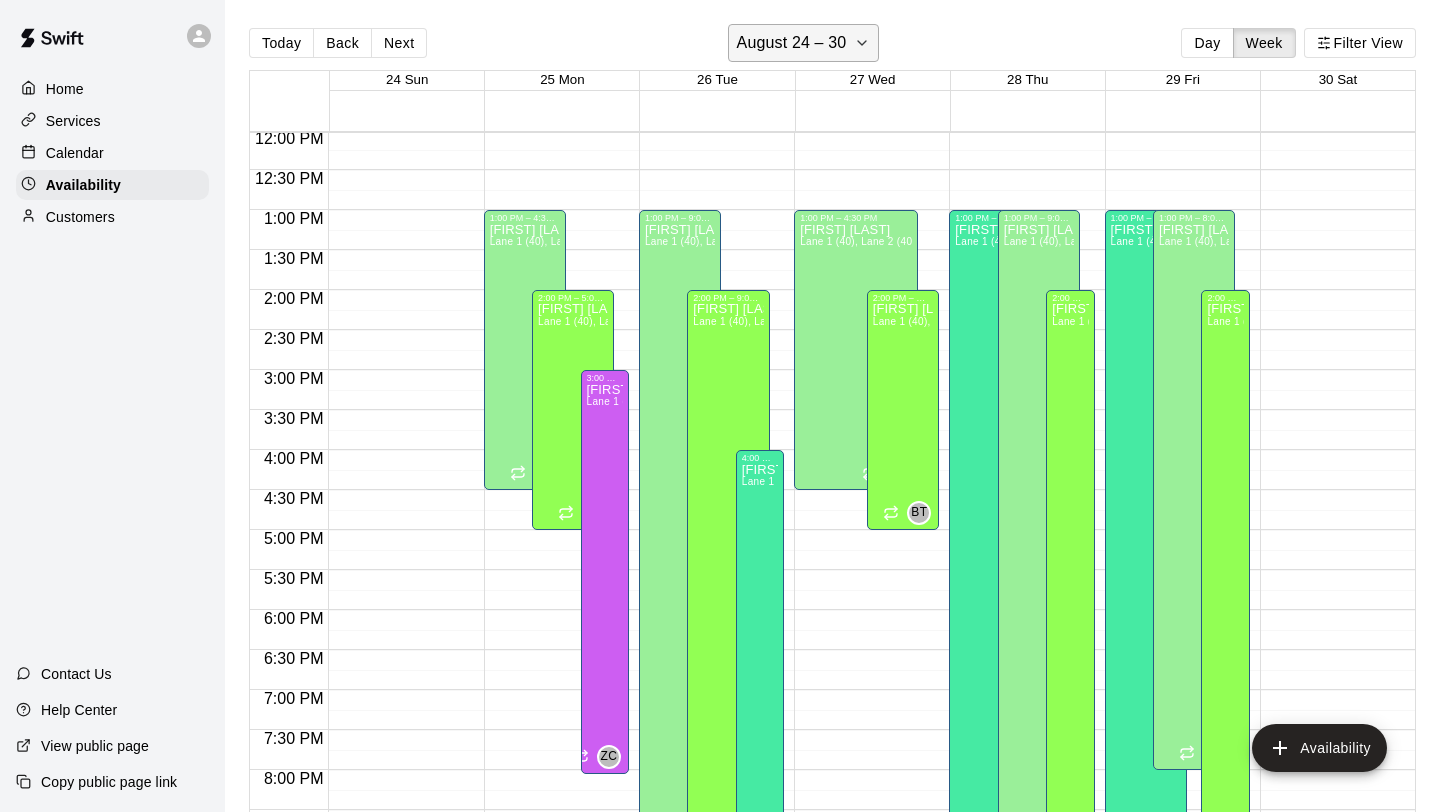 click 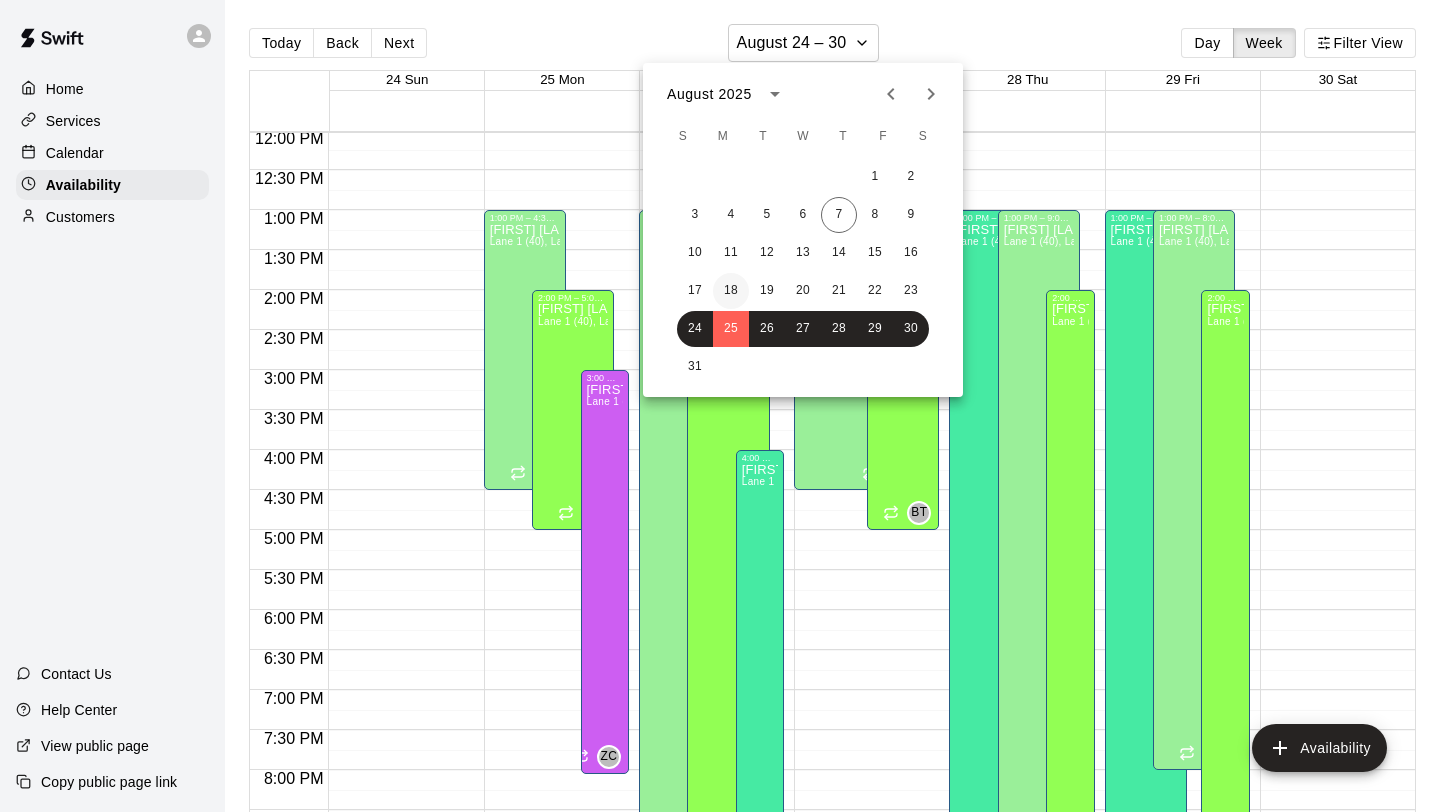click on "18" at bounding box center [731, 291] 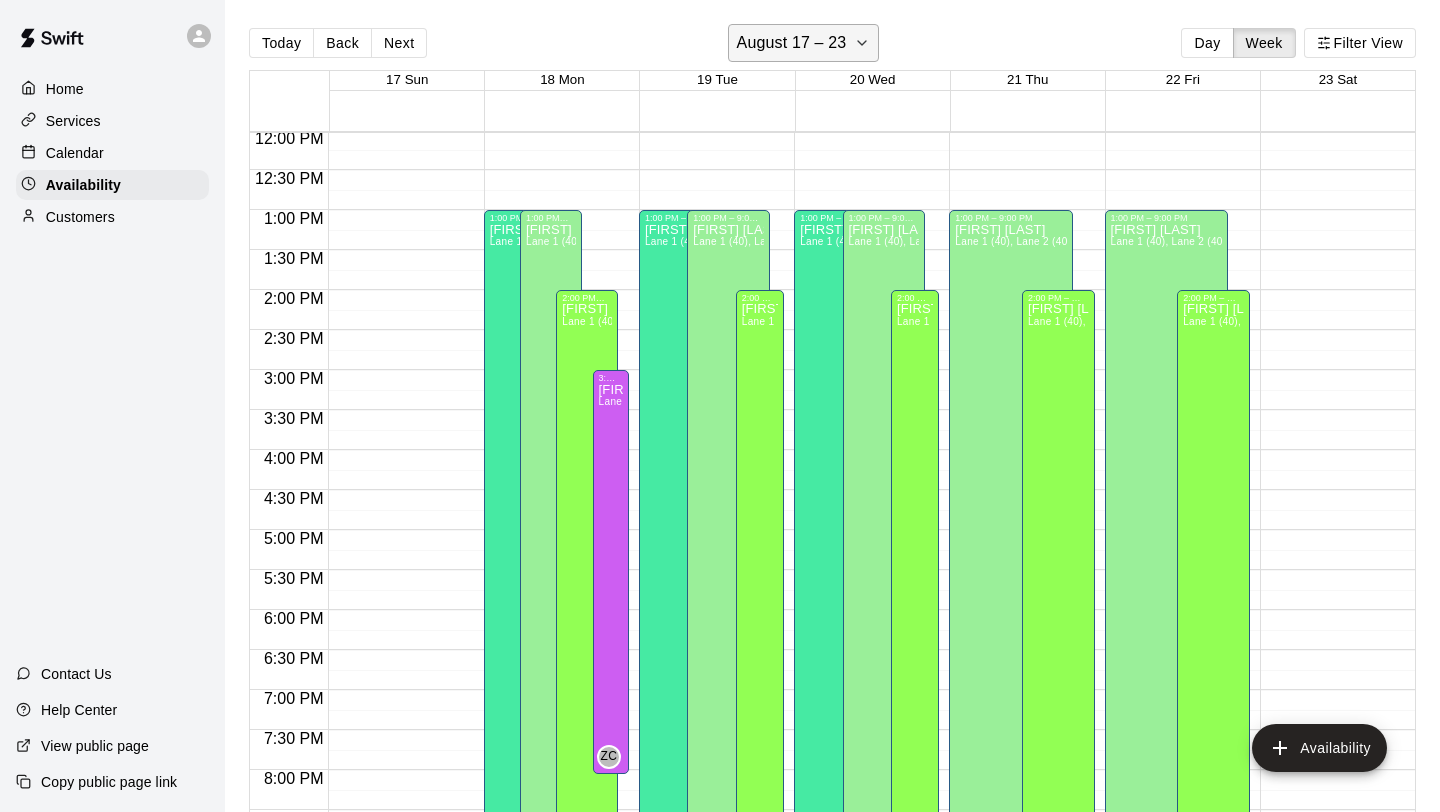 click 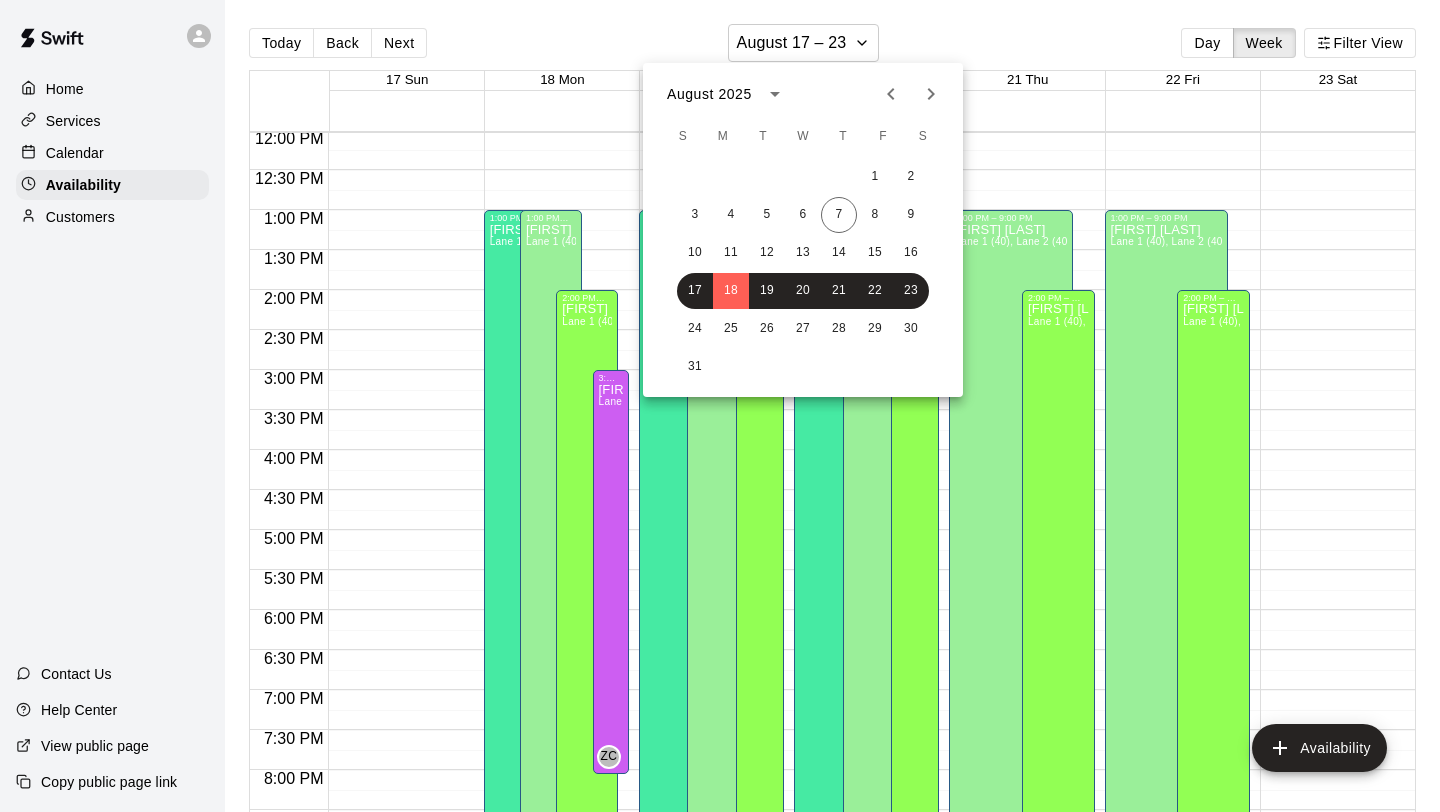 click 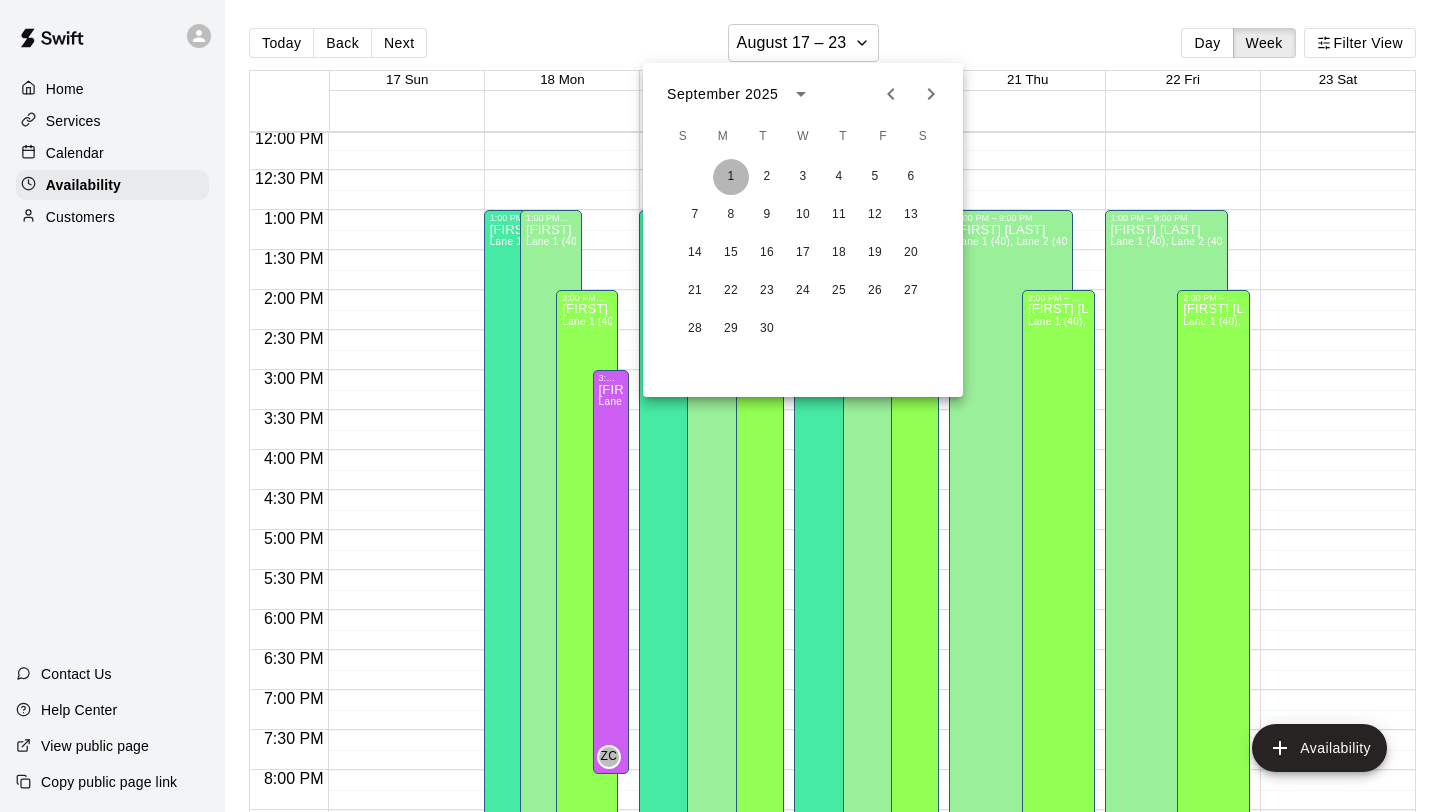 click on "1" at bounding box center (731, 177) 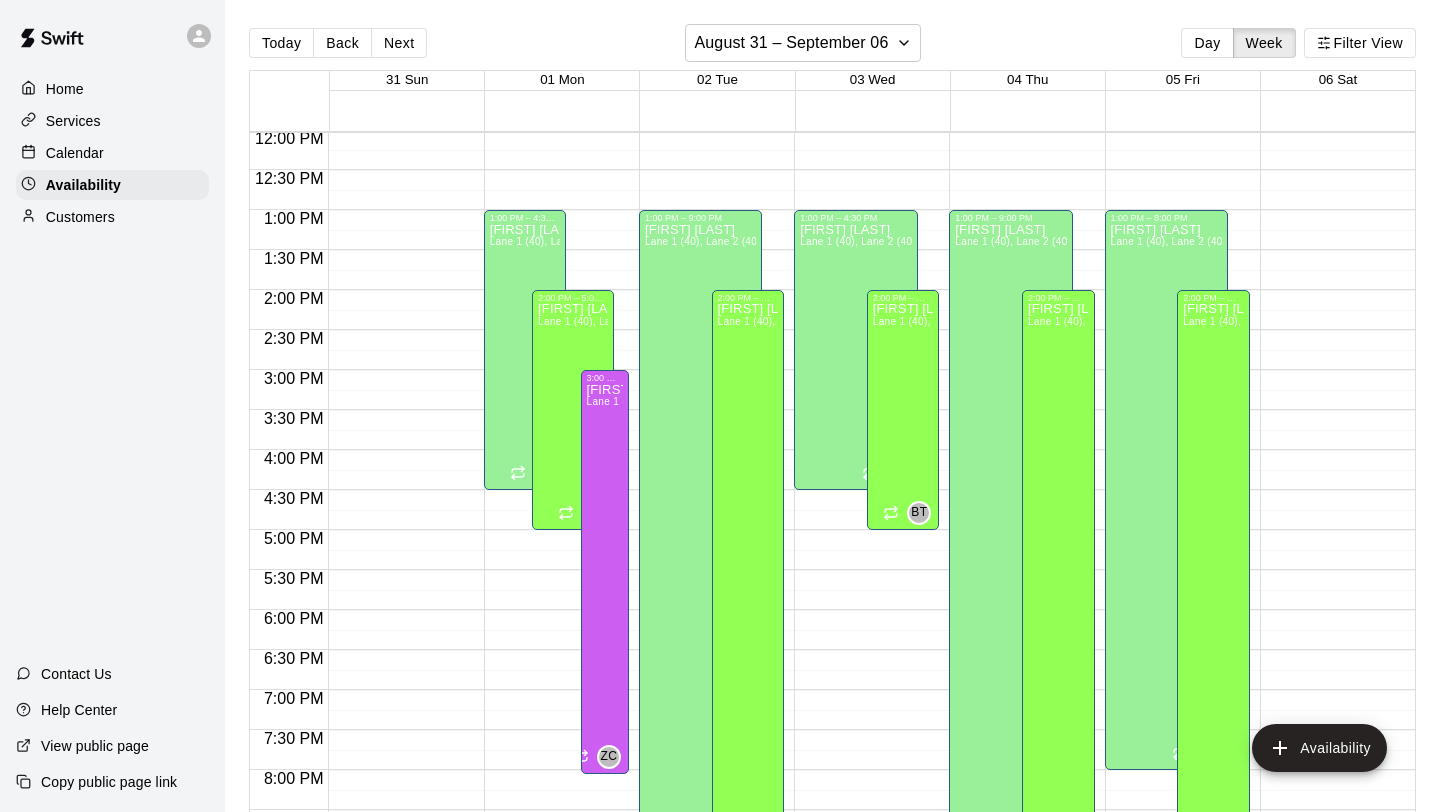 click on "12:00 AM – 8:00 AM Closed 1:00 PM – 4:30 PM [FIRST] [LAST] Lane 1 (40), Lane 2 (40), Lane 3 (40), Lane 4 (65), Lane 5 (65), Lane 6 (65), speed agility/weight room [INITIALS] 10:00 PM – 11:59 PM Closed 2:00 PM – 5:00 PM [FIRST] [LAST] Lane 1 (40), Lane 2 (40), Lane 3 (40), Lane 4 (65), Lane 5 (65), Lane 6 (65), speed agility/weight room [INITIALS] 3:00 PM – 8:03 PM [FIRST] [LAST] Lane 1 (40), Lane 2 (40), Lane 3 (40), Lane 4 (65), Lane 5 (65), Lane 6 (65), speed agility/weight room [INITIALS]" at bounding box center [556, 130] 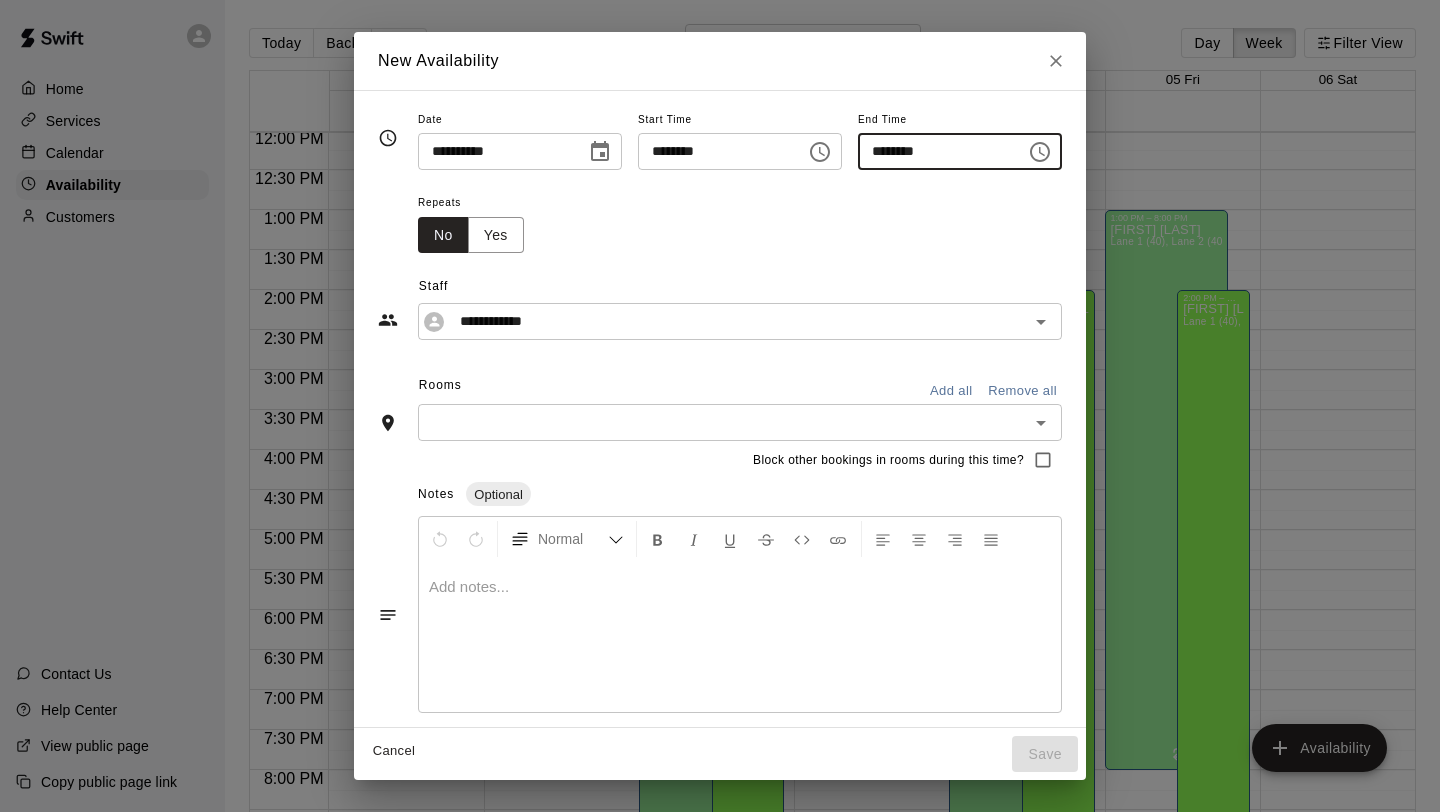 click on "********" at bounding box center [935, 151] 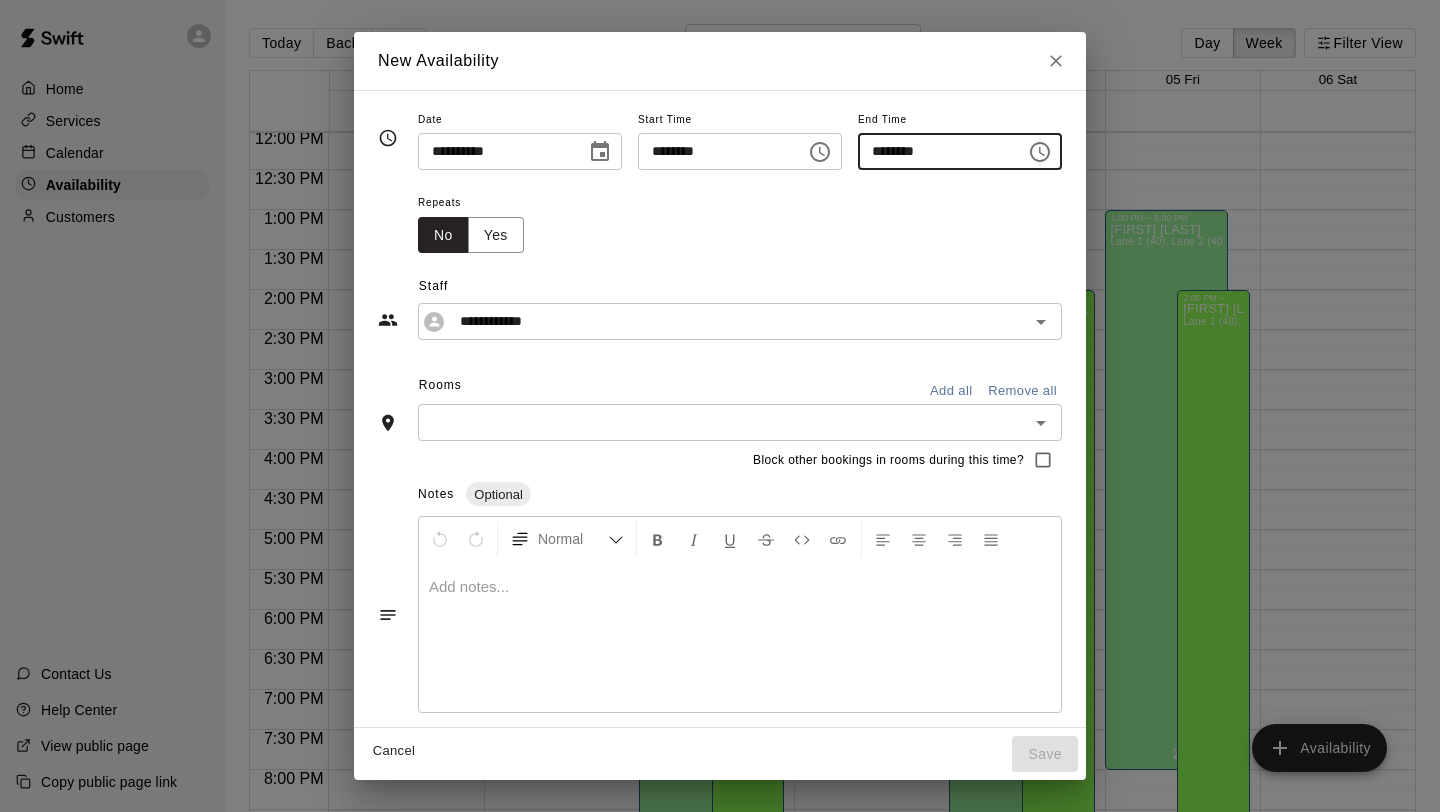 click on "********" at bounding box center (935, 151) 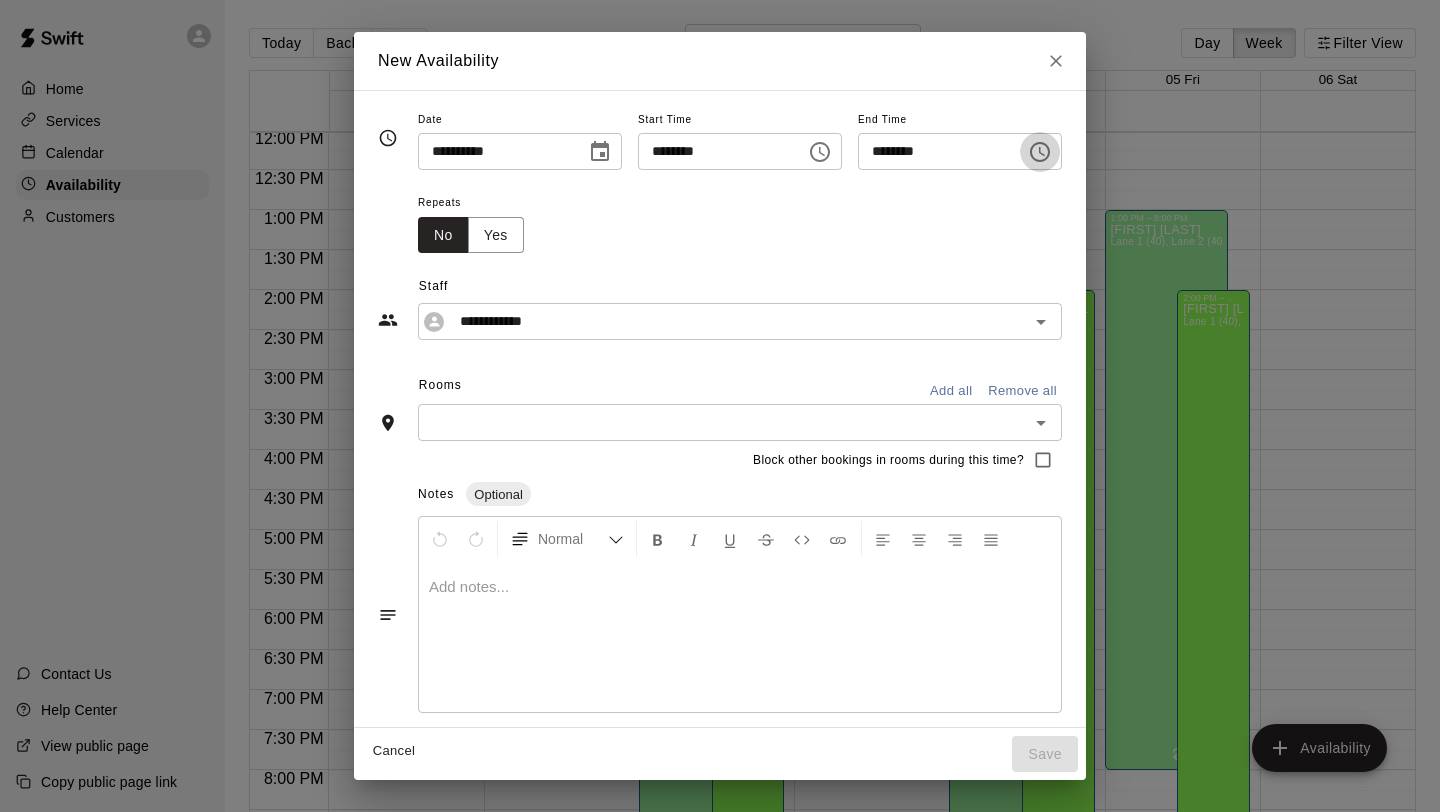 click 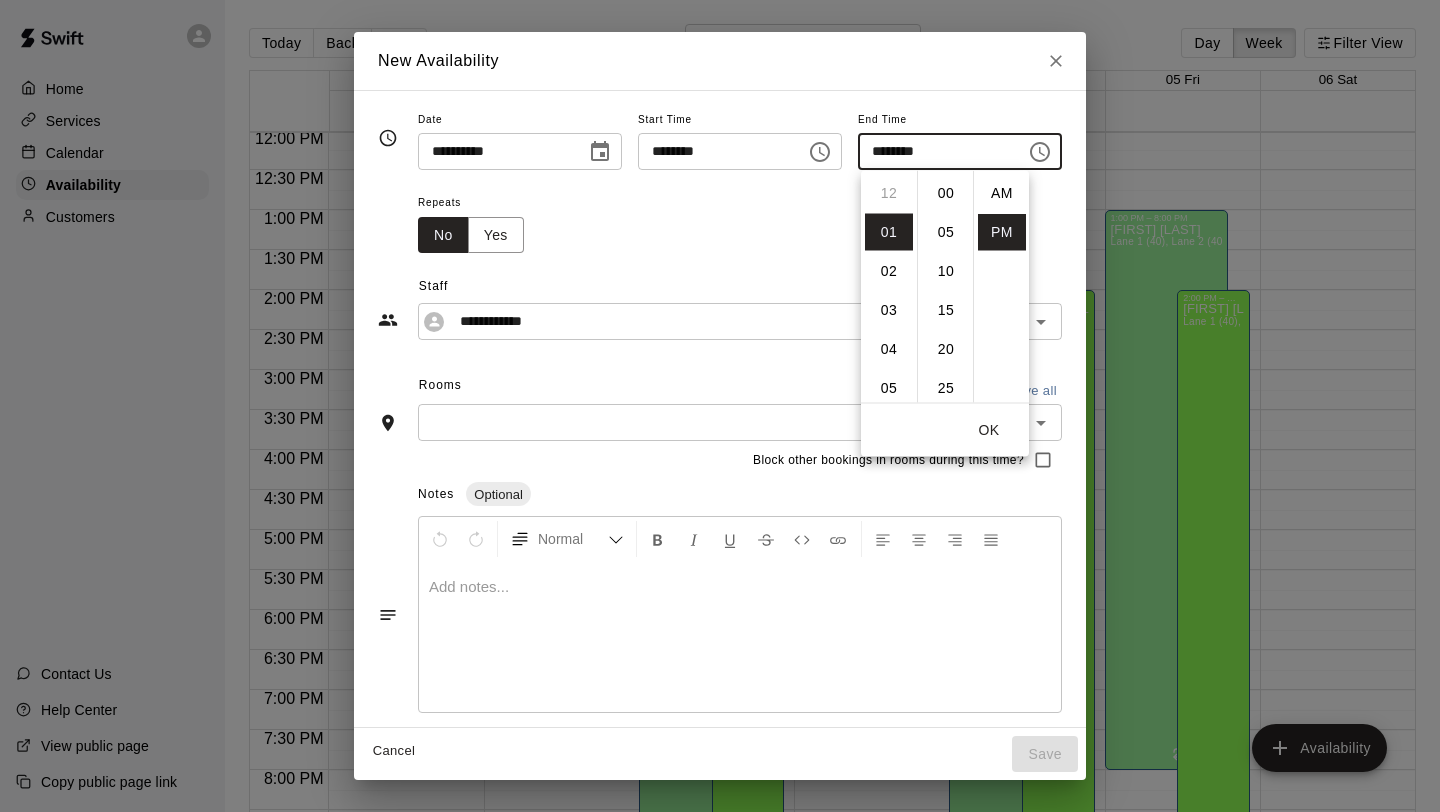 scroll, scrollTop: 39, scrollLeft: 0, axis: vertical 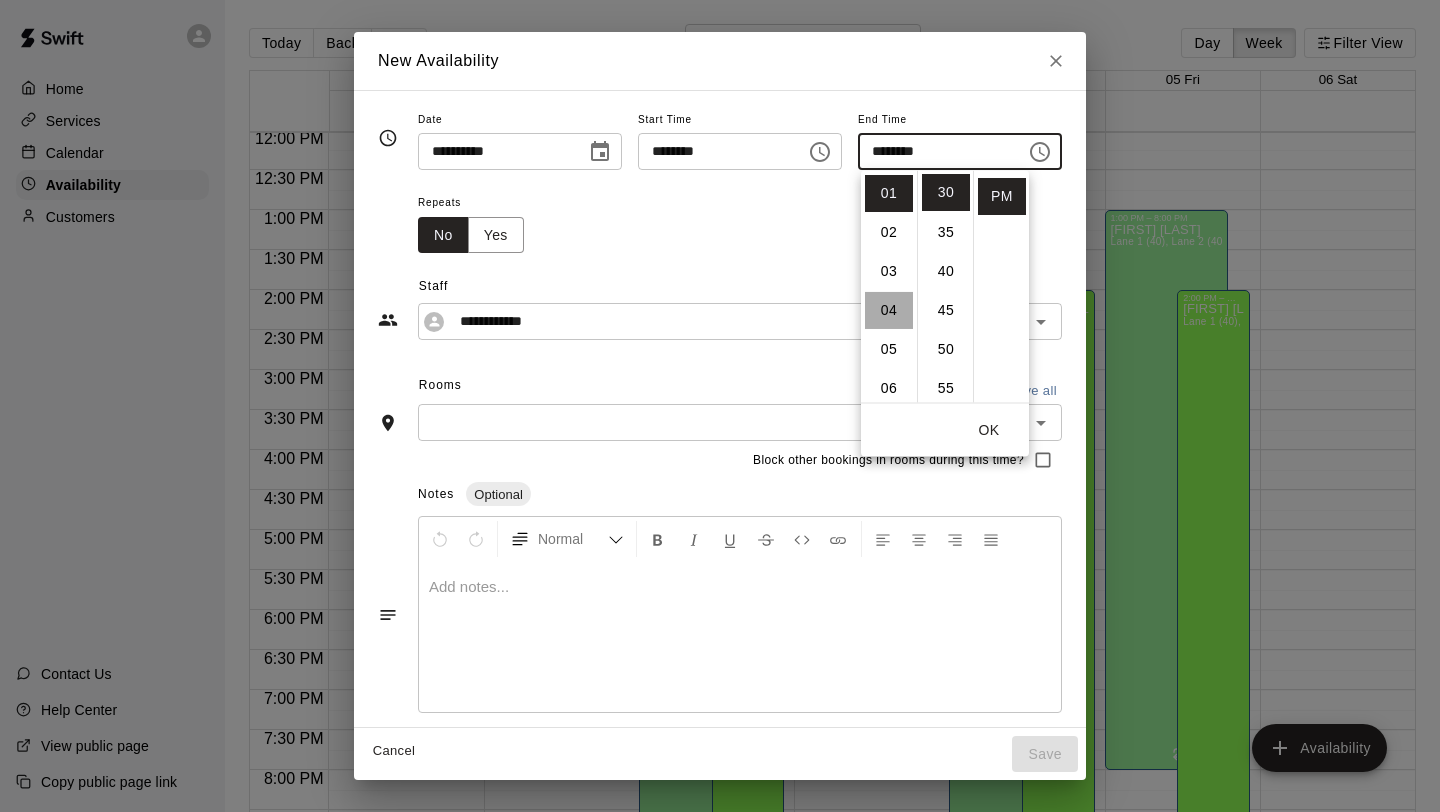 click on "04" at bounding box center (889, 310) 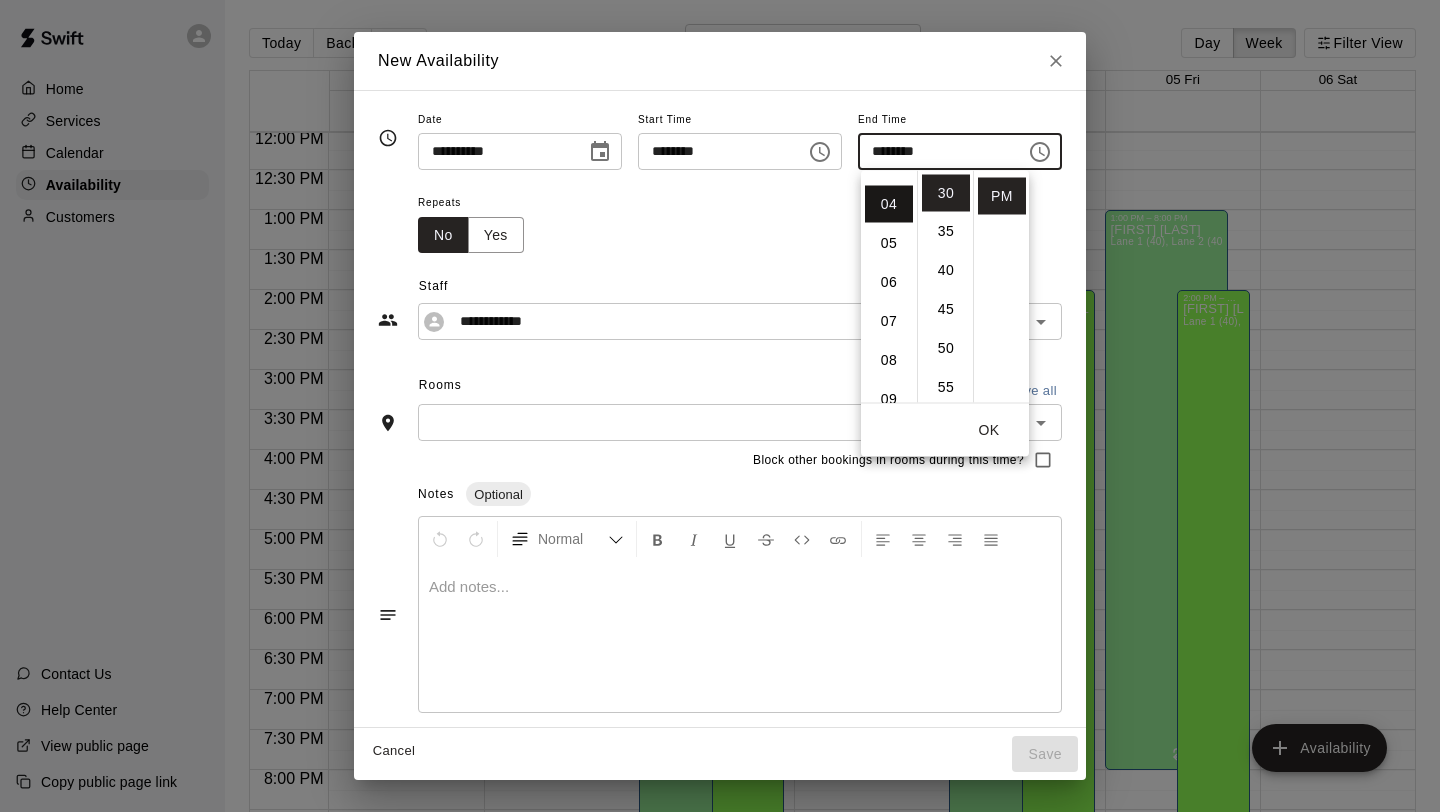 scroll, scrollTop: 156, scrollLeft: 0, axis: vertical 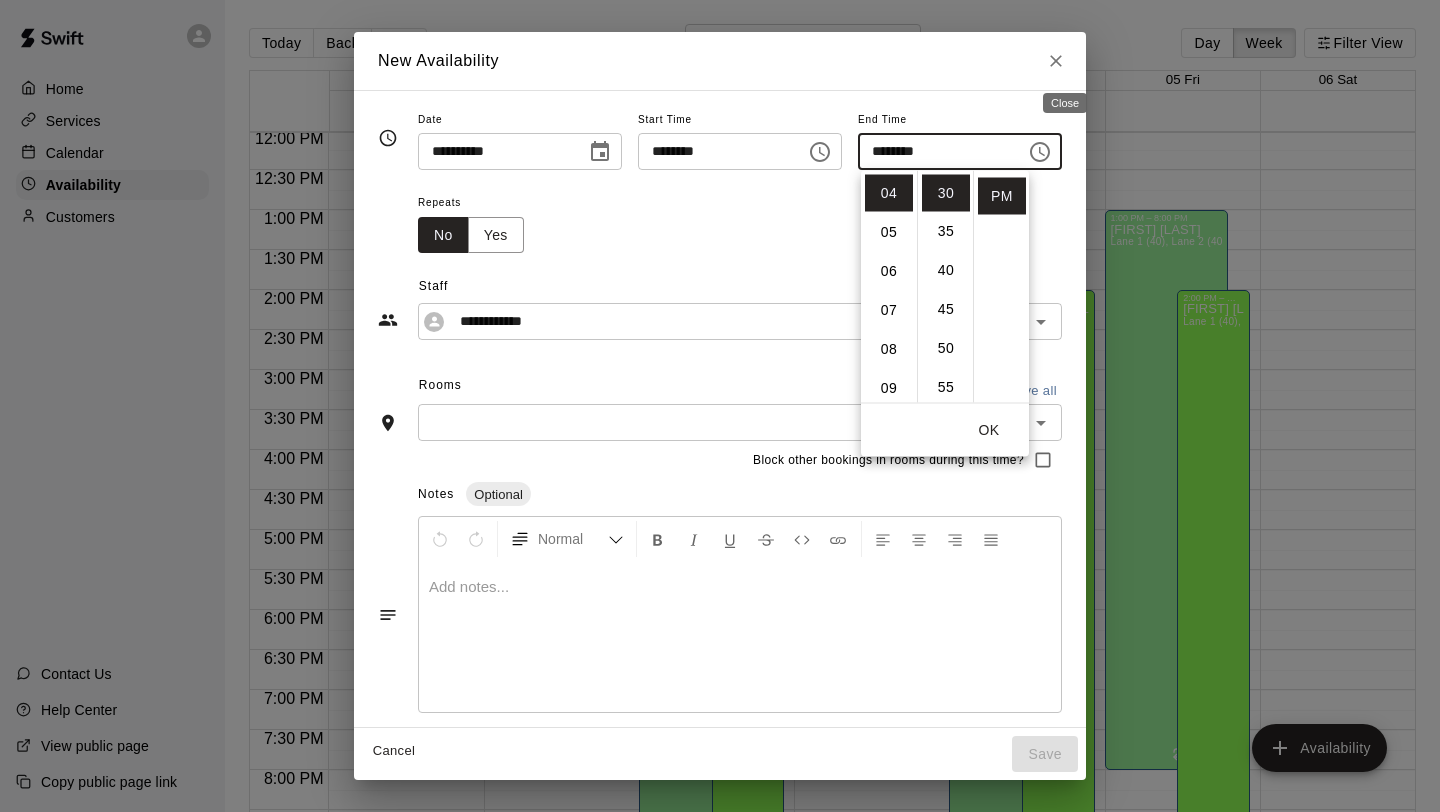 click at bounding box center (1056, 61) 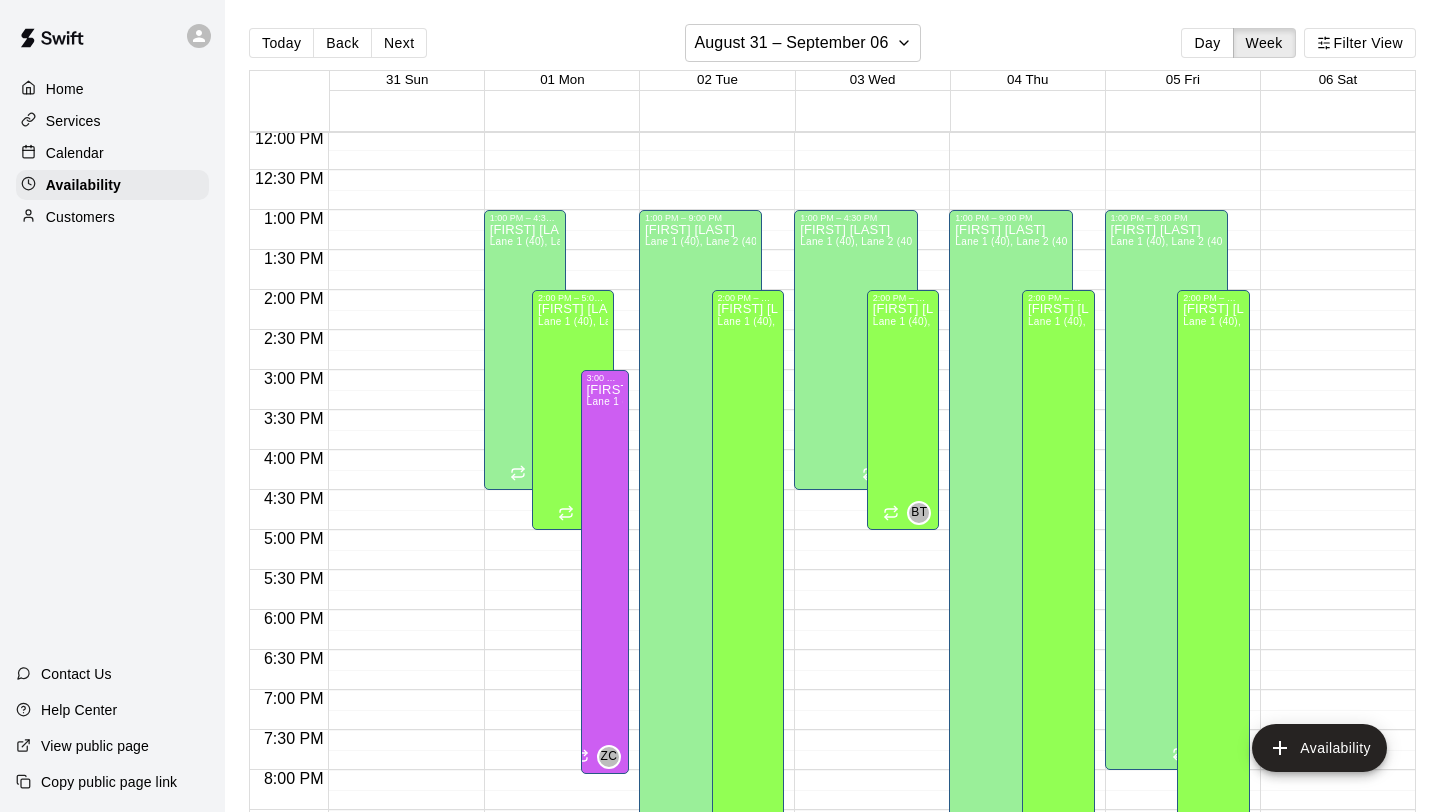 type on "**********" 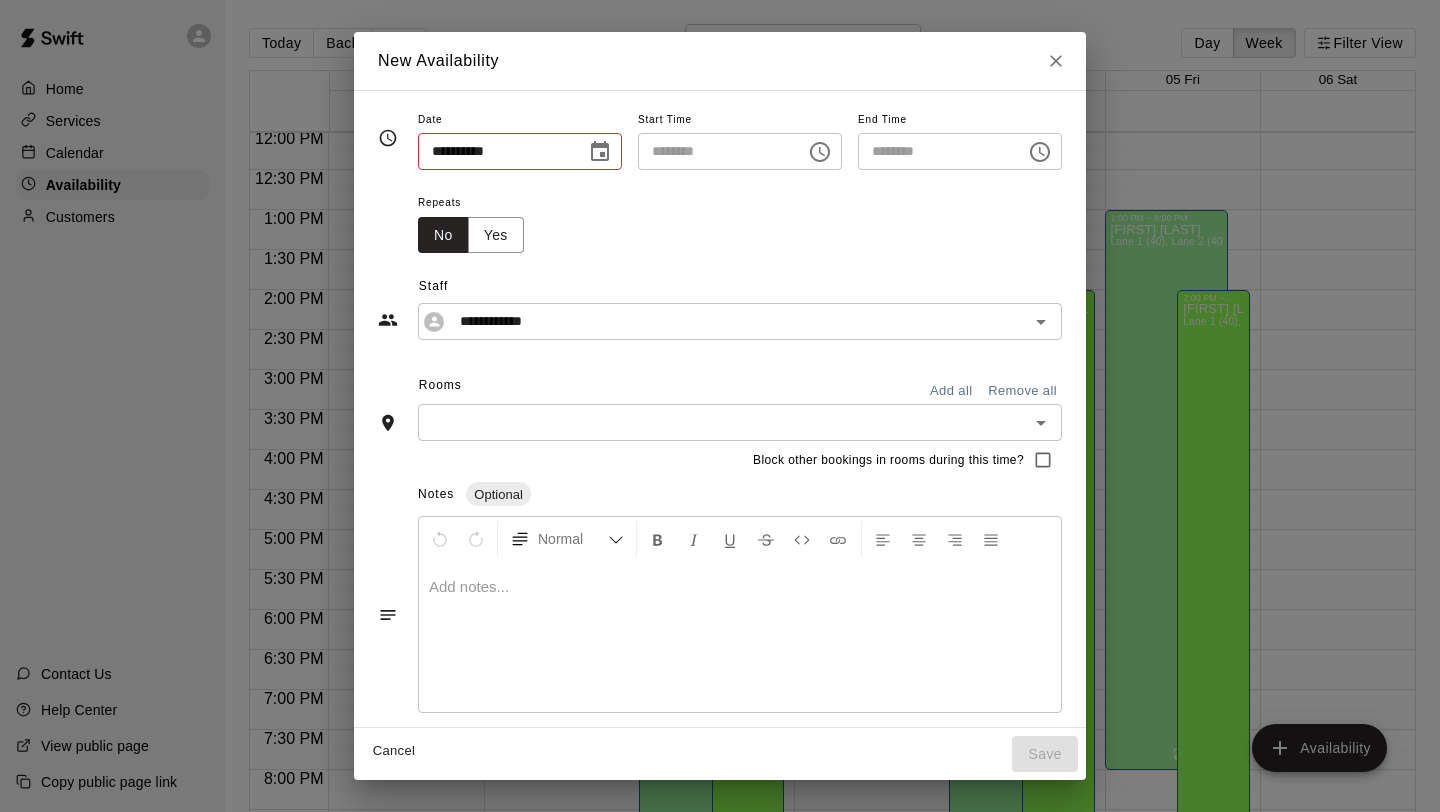 type on "**********" 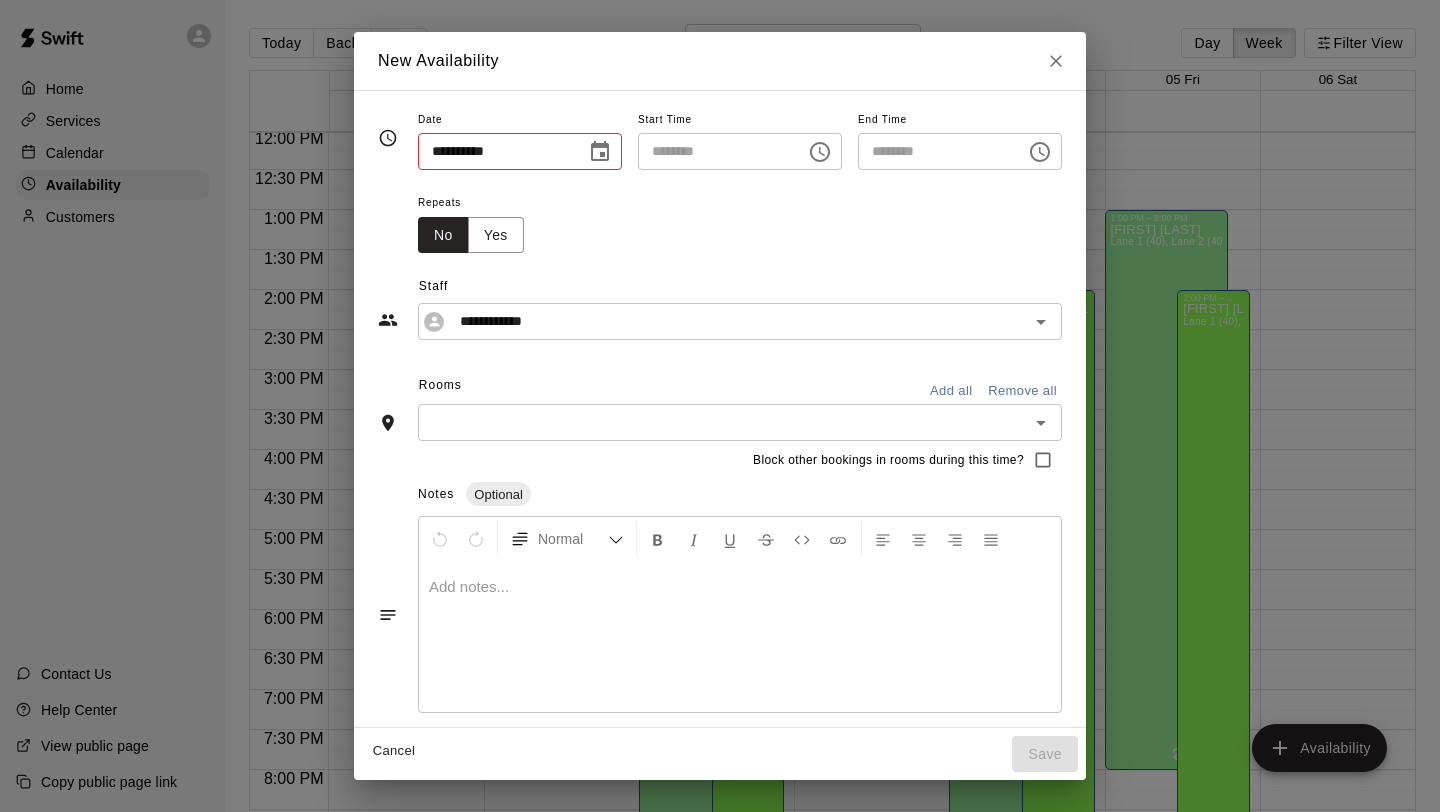 type on "********" 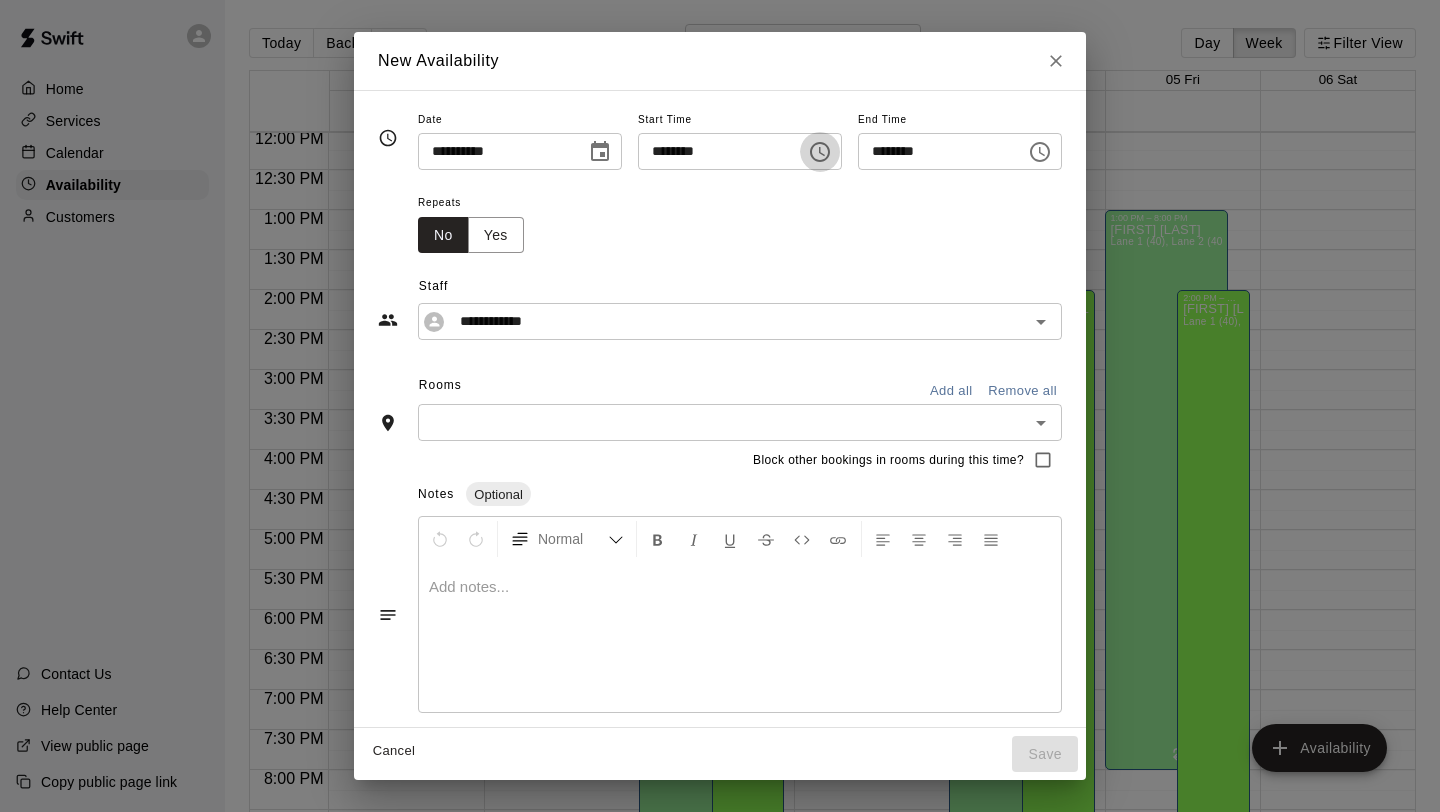 click at bounding box center [820, 152] 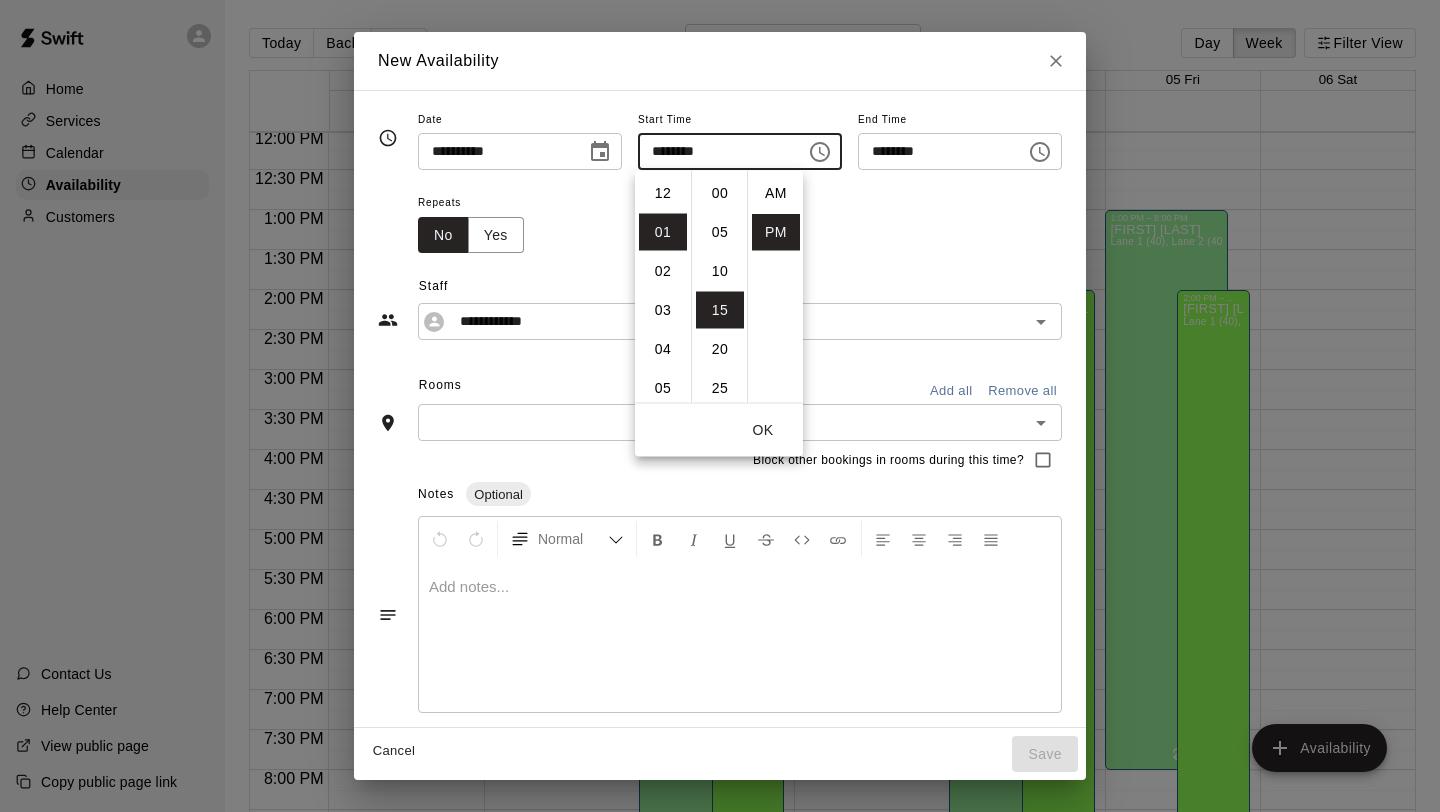 scroll, scrollTop: 39, scrollLeft: 0, axis: vertical 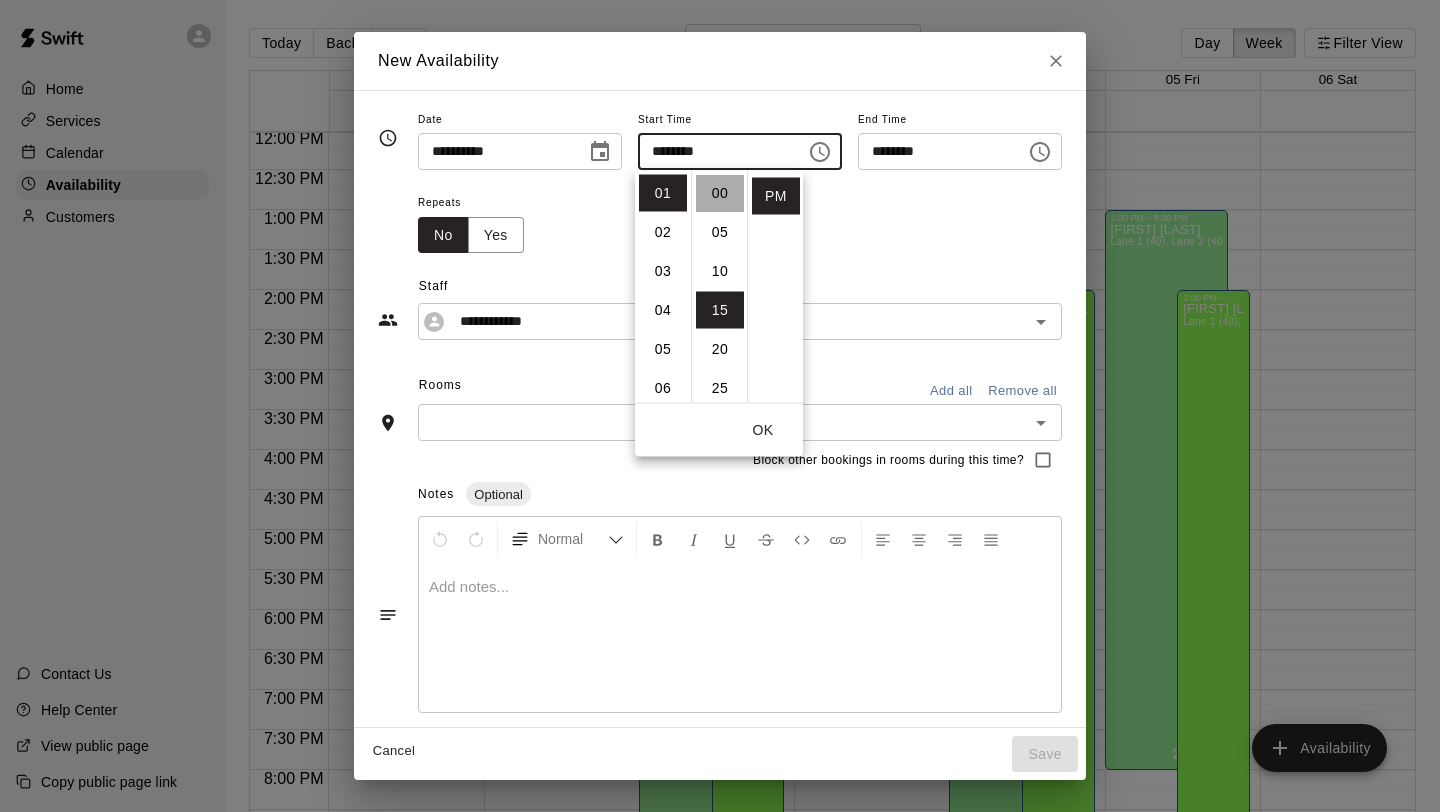 click on "00" at bounding box center (720, 193) 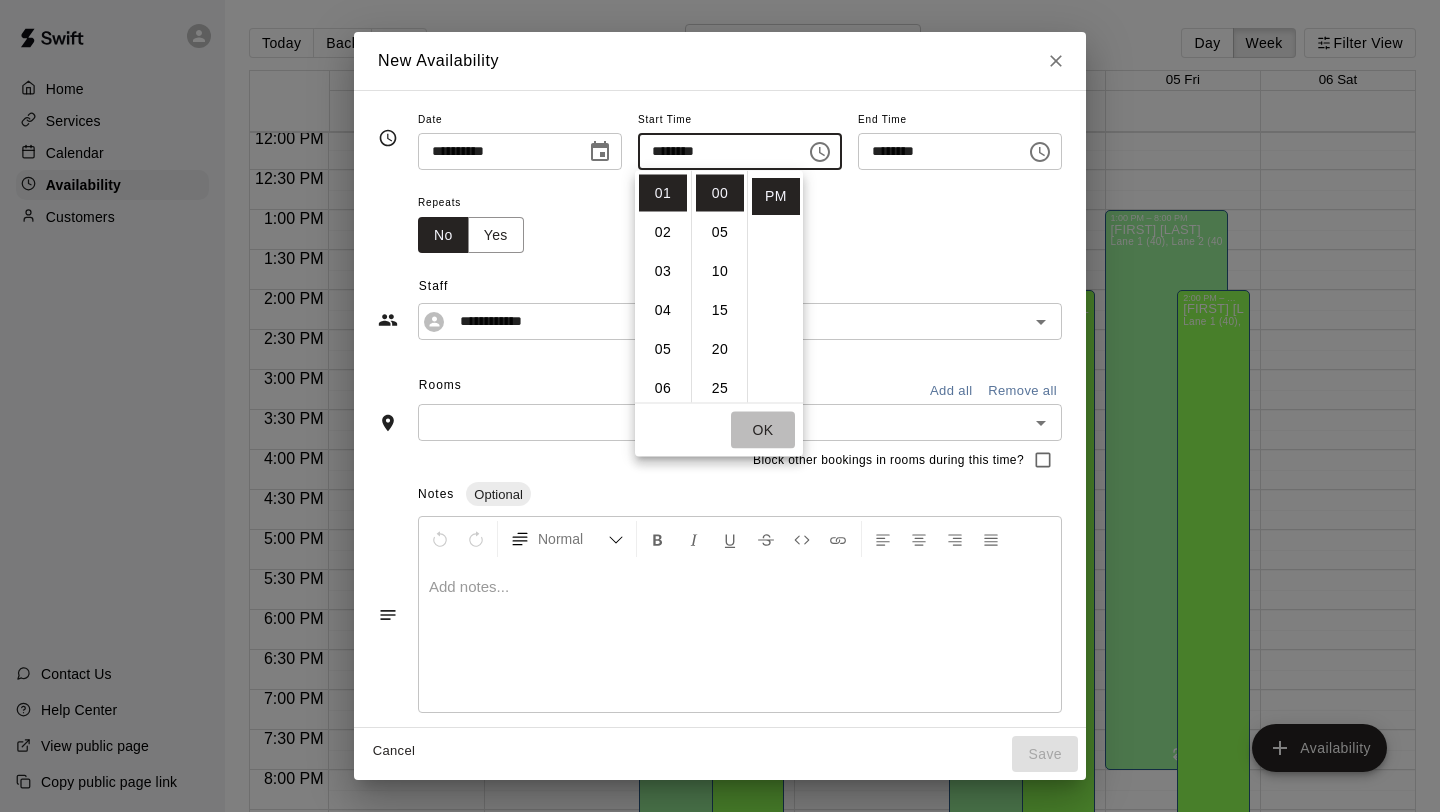 click on "OK" at bounding box center [763, 430] 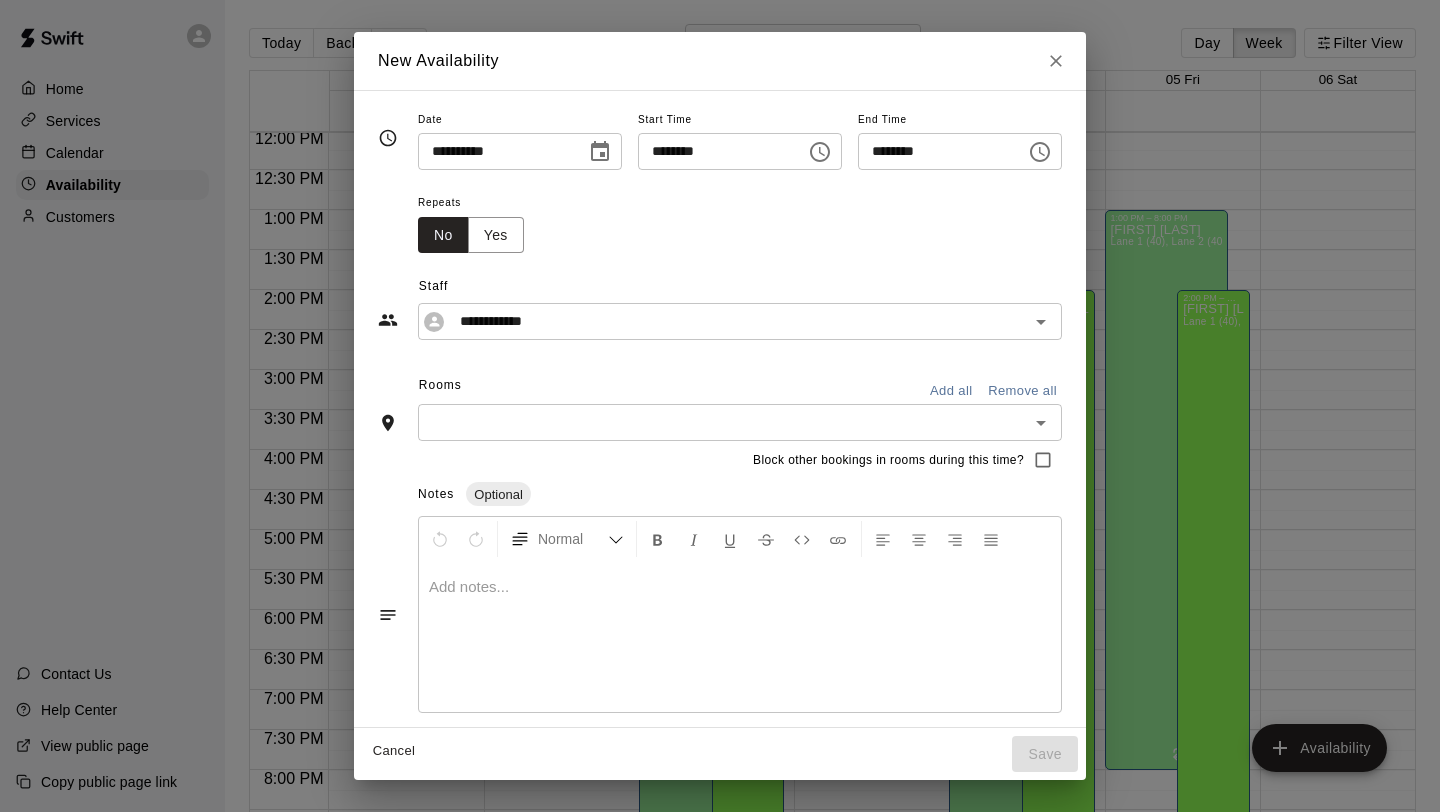 click at bounding box center (1040, 152) 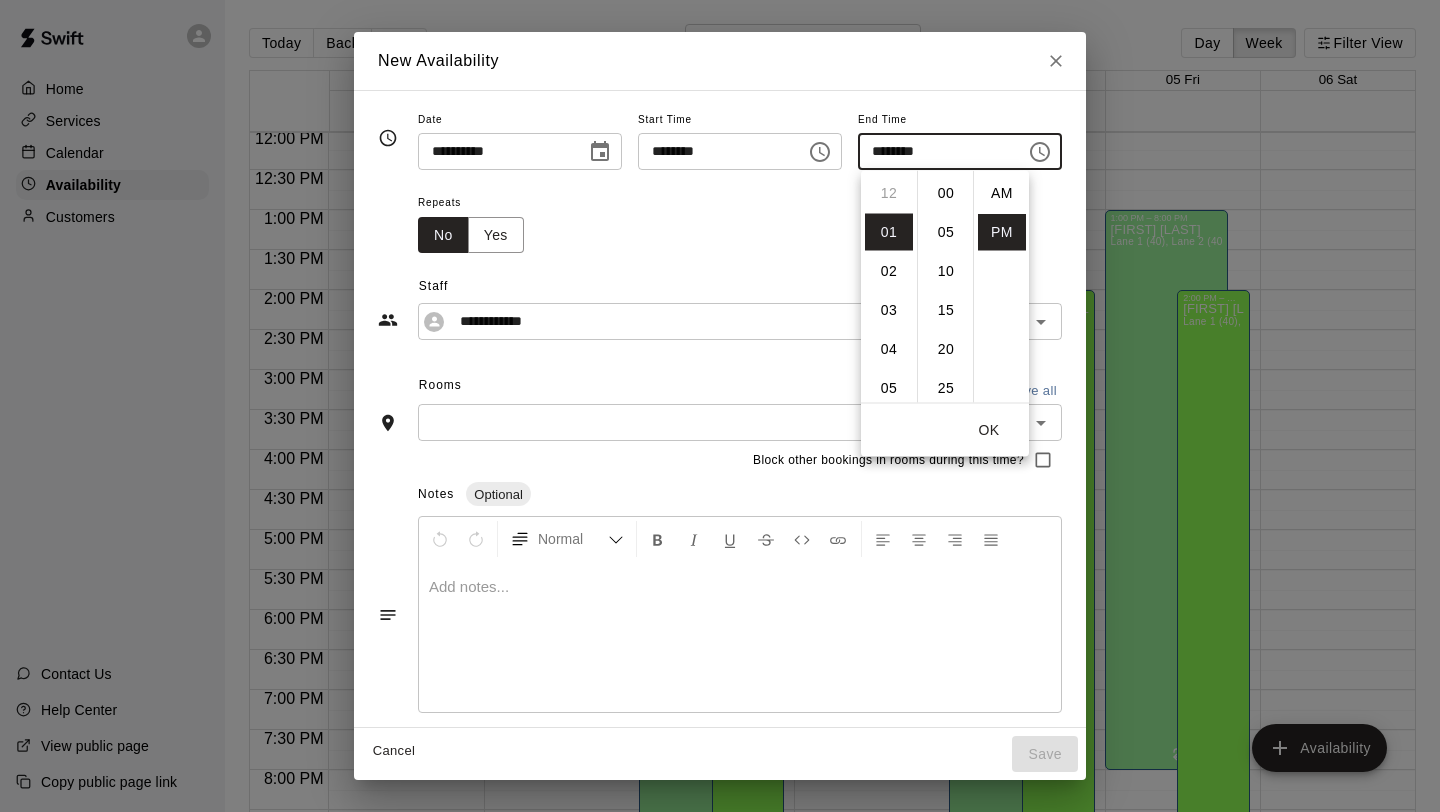 scroll, scrollTop: 39, scrollLeft: 0, axis: vertical 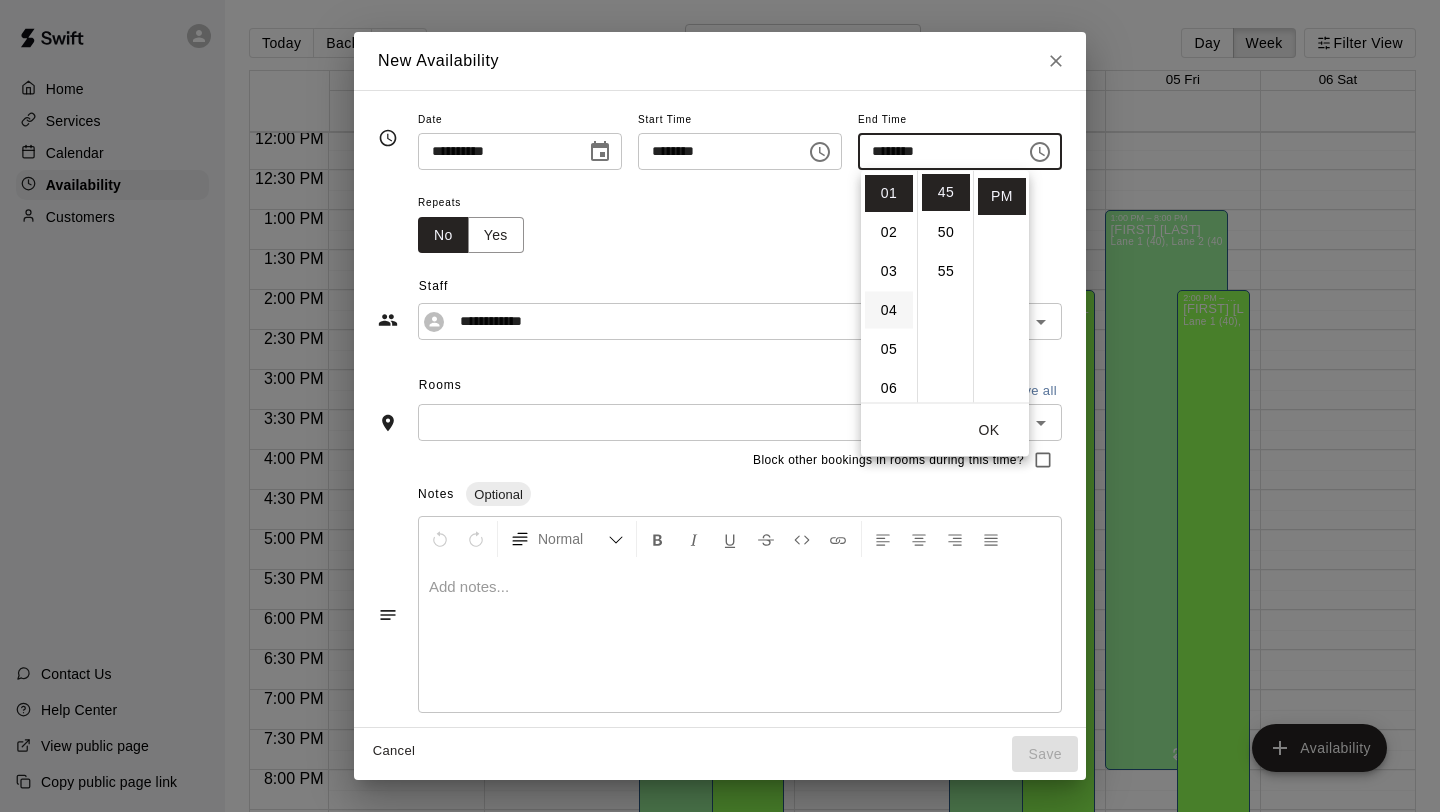 click on "04" at bounding box center (889, 310) 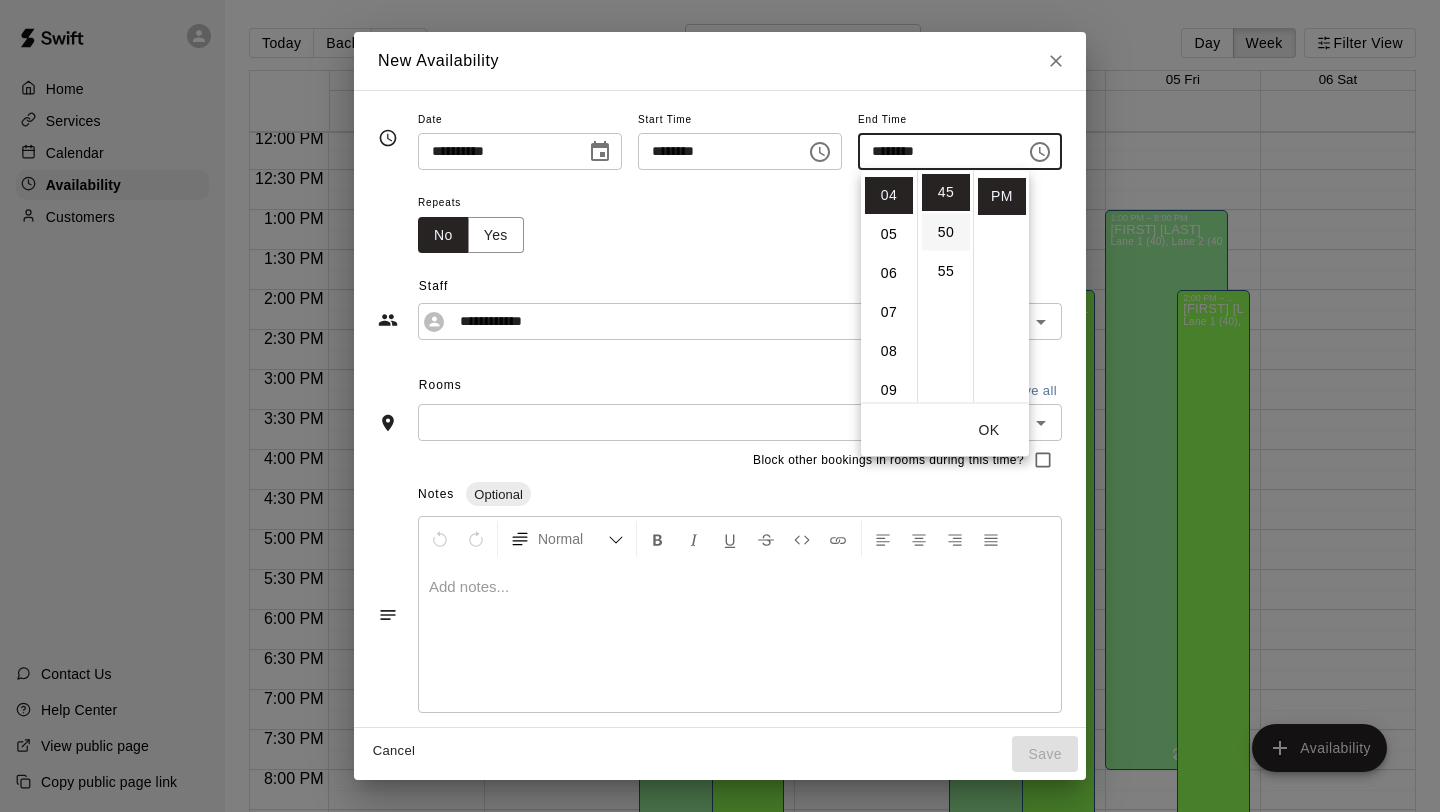 scroll, scrollTop: 156, scrollLeft: 0, axis: vertical 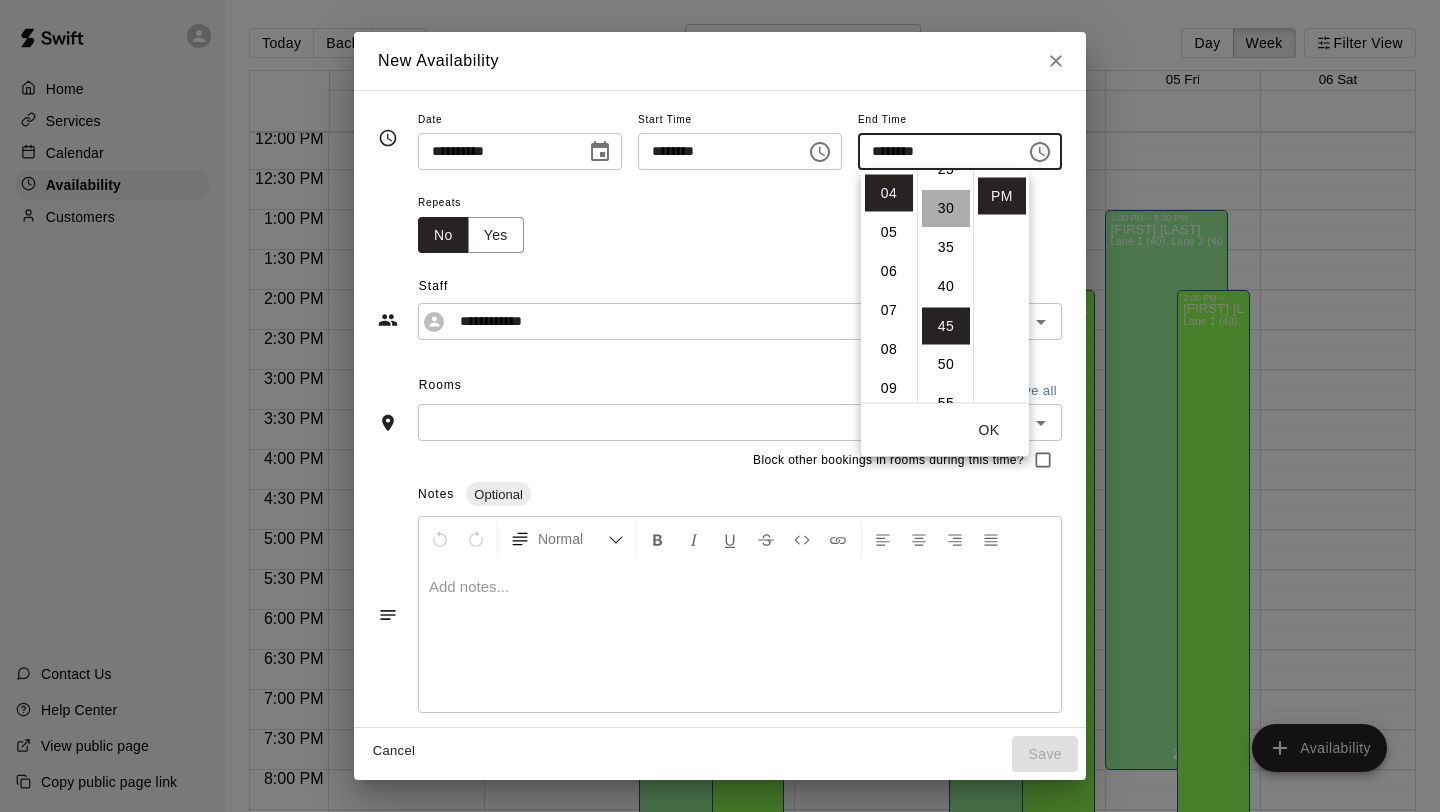 click on "30" at bounding box center [946, 209] 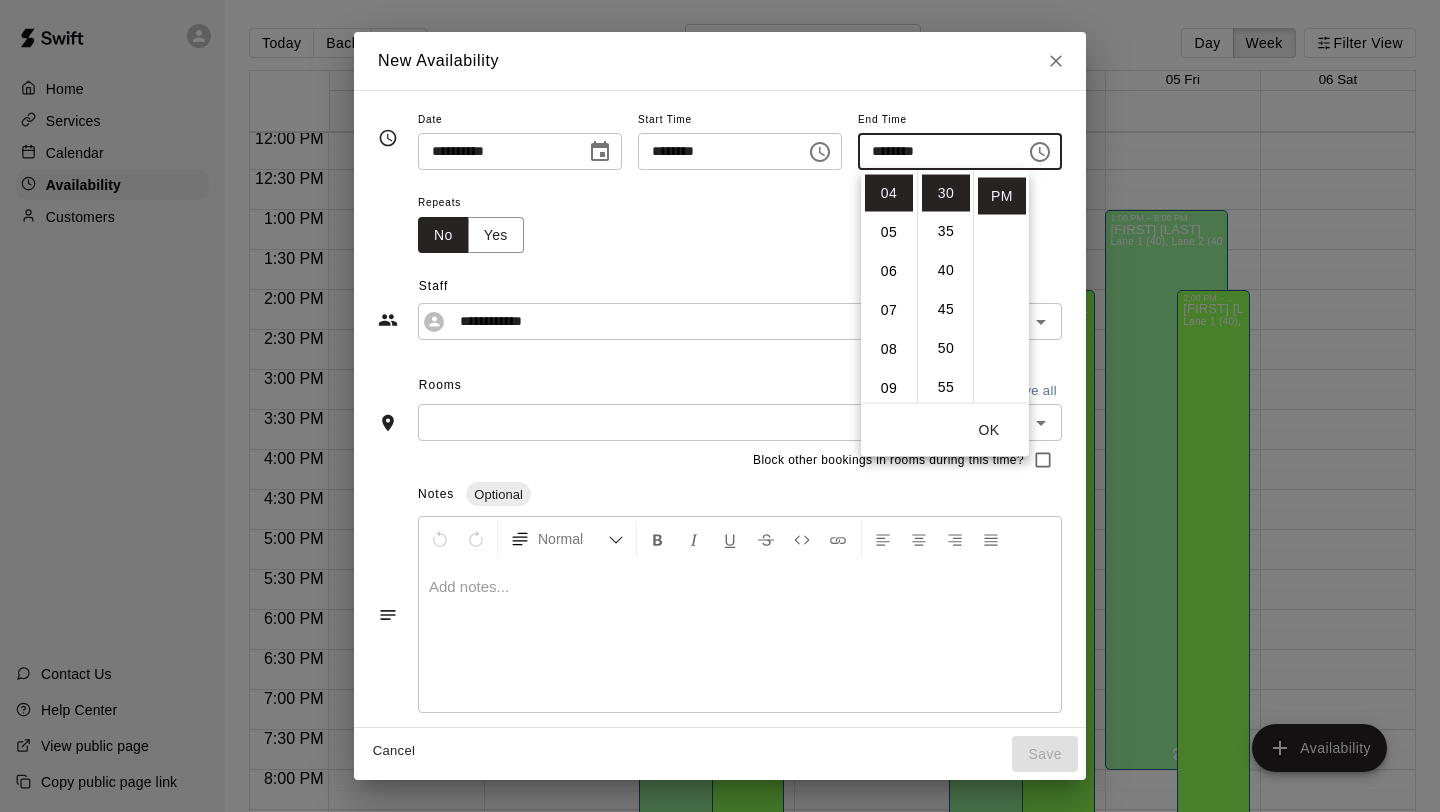 click on "OK" at bounding box center [989, 430] 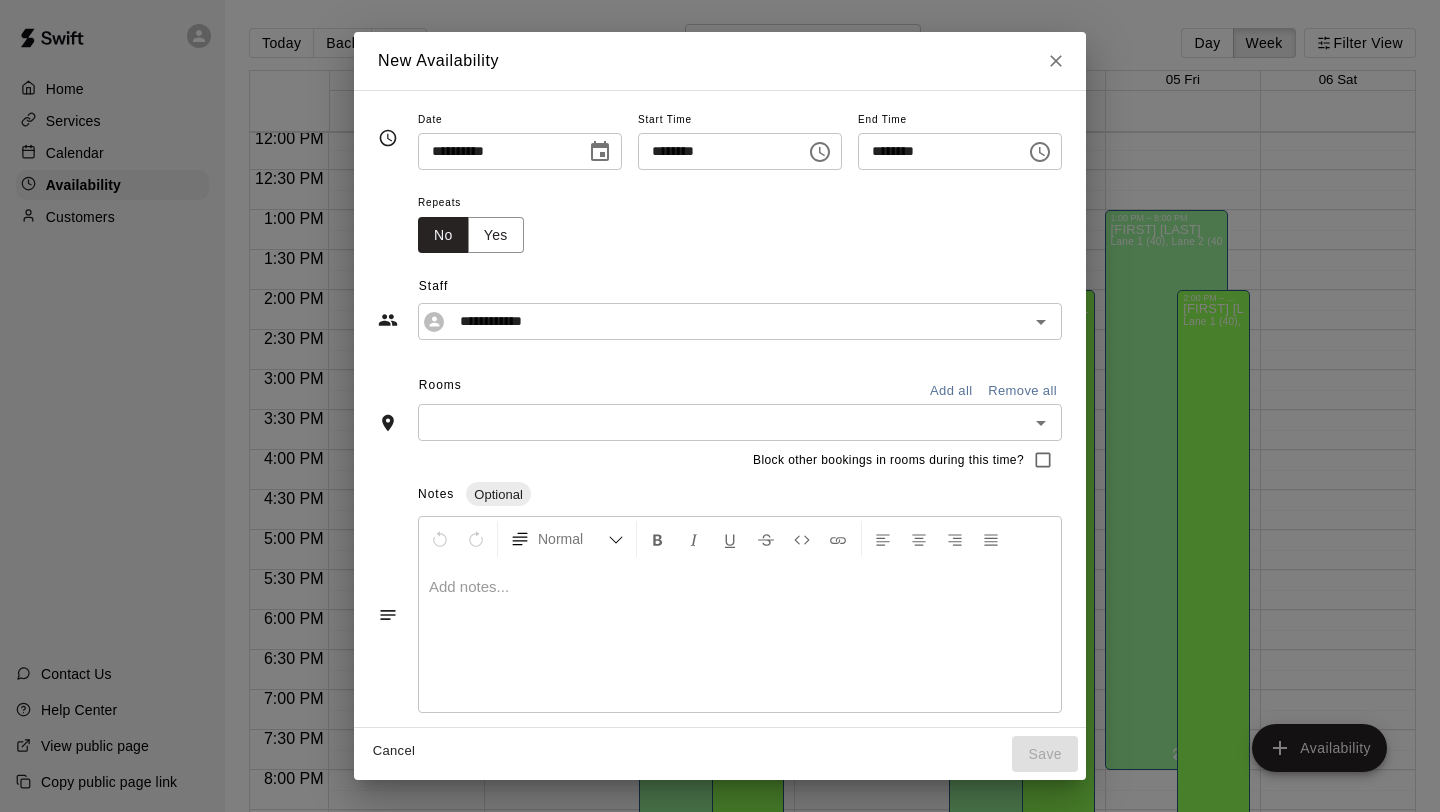click on "Add all" at bounding box center (951, 391) 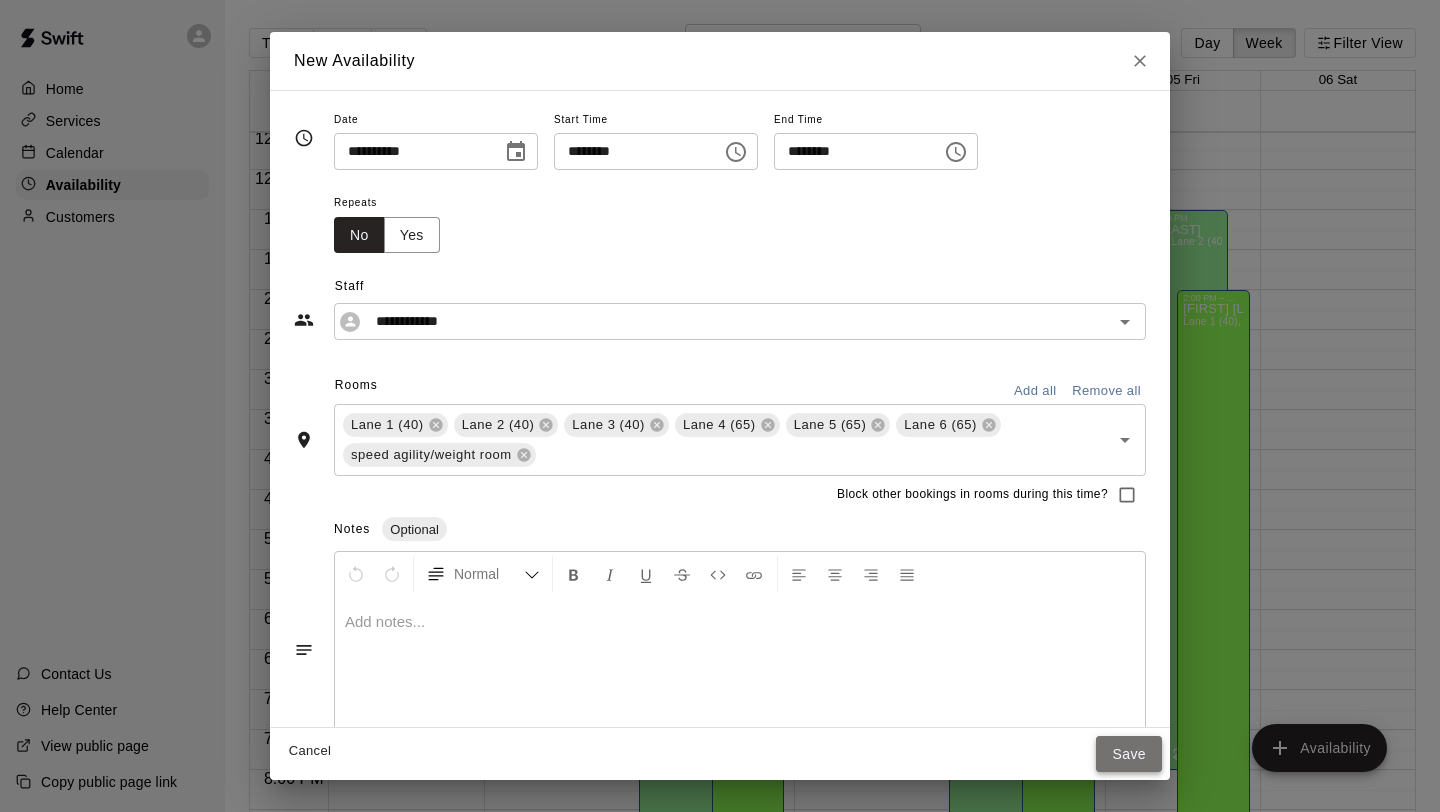 click on "Save" at bounding box center [1129, 754] 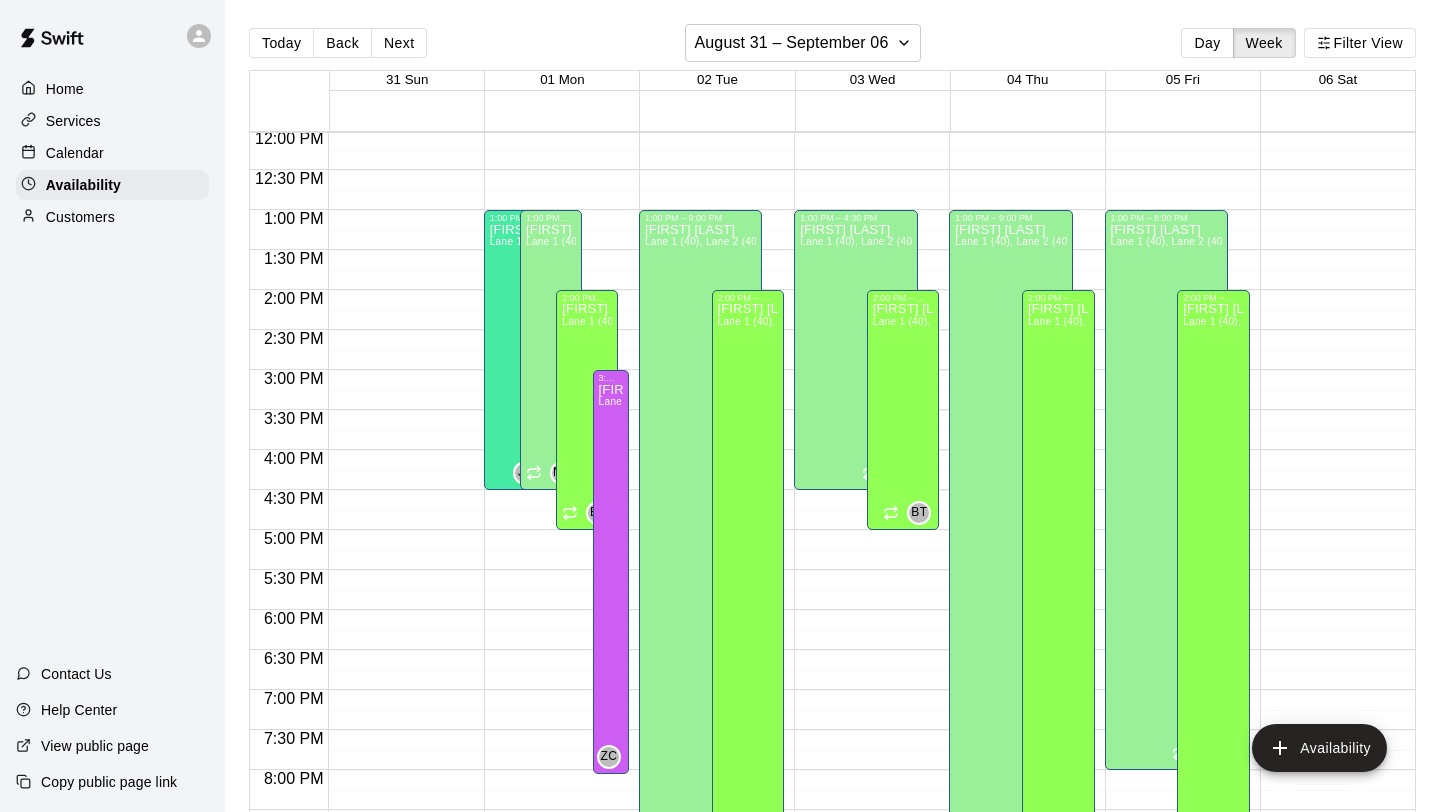 click on "12:00 AM – 8:00 AM Closed 1:00 PM – 9:00 PM [FIRST] [LAST] Lane 1 (40), Lane 2 (40), Lane 3 (40), Lane 4 (65), Lane 5 (65), Lane 6 (65), speed agility/weight room [INITIALS] 10:00 PM – 11:59 PM Closed 2:00 PM – 9:00 PM [FIRST] [LAST] Lane 1 (40), Lane 2 (40), Lane 3 (40), Lane 4 (65), Lane 5 (65), Lane 6 (65), speed agility/weight room [INITIALS]" at bounding box center (711, 130) 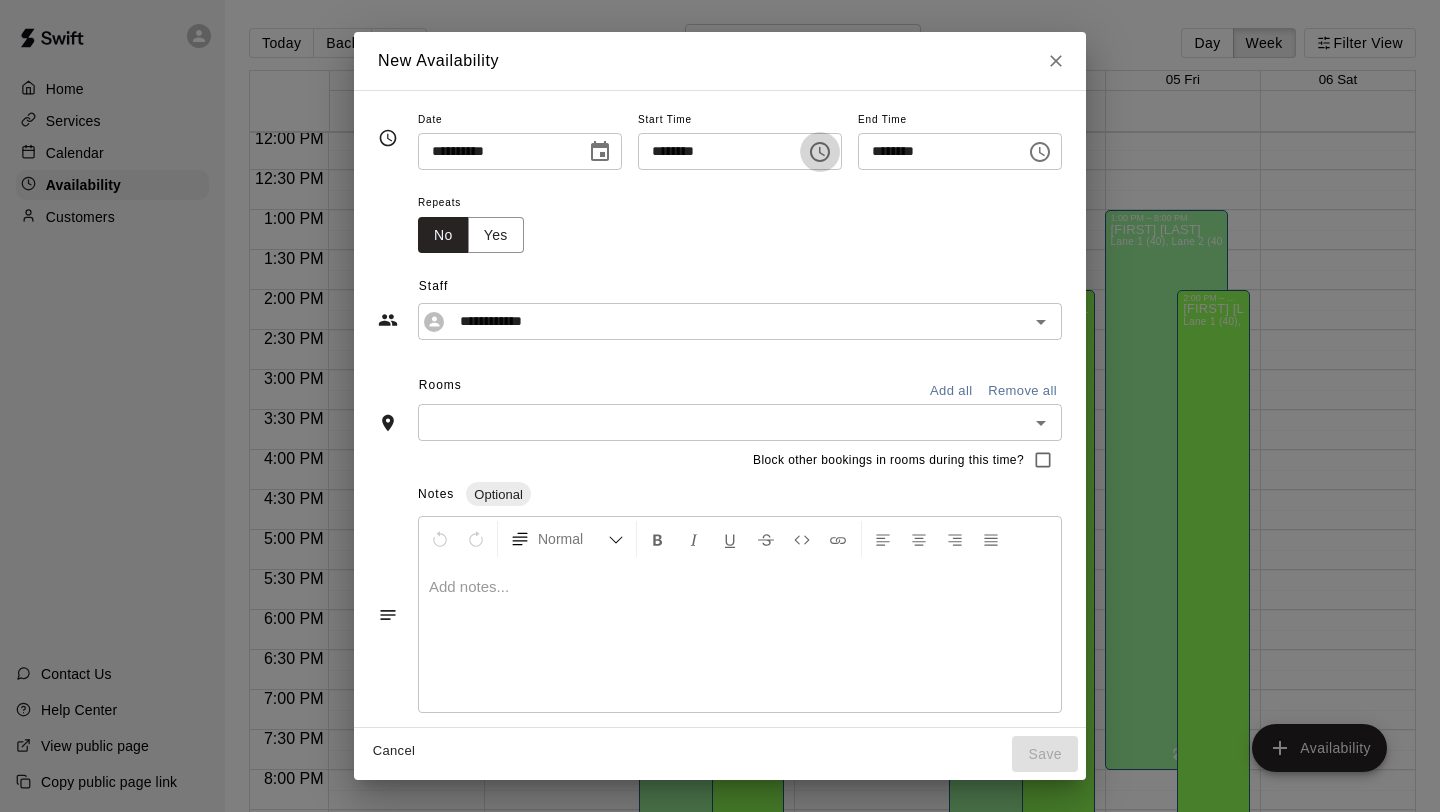 click 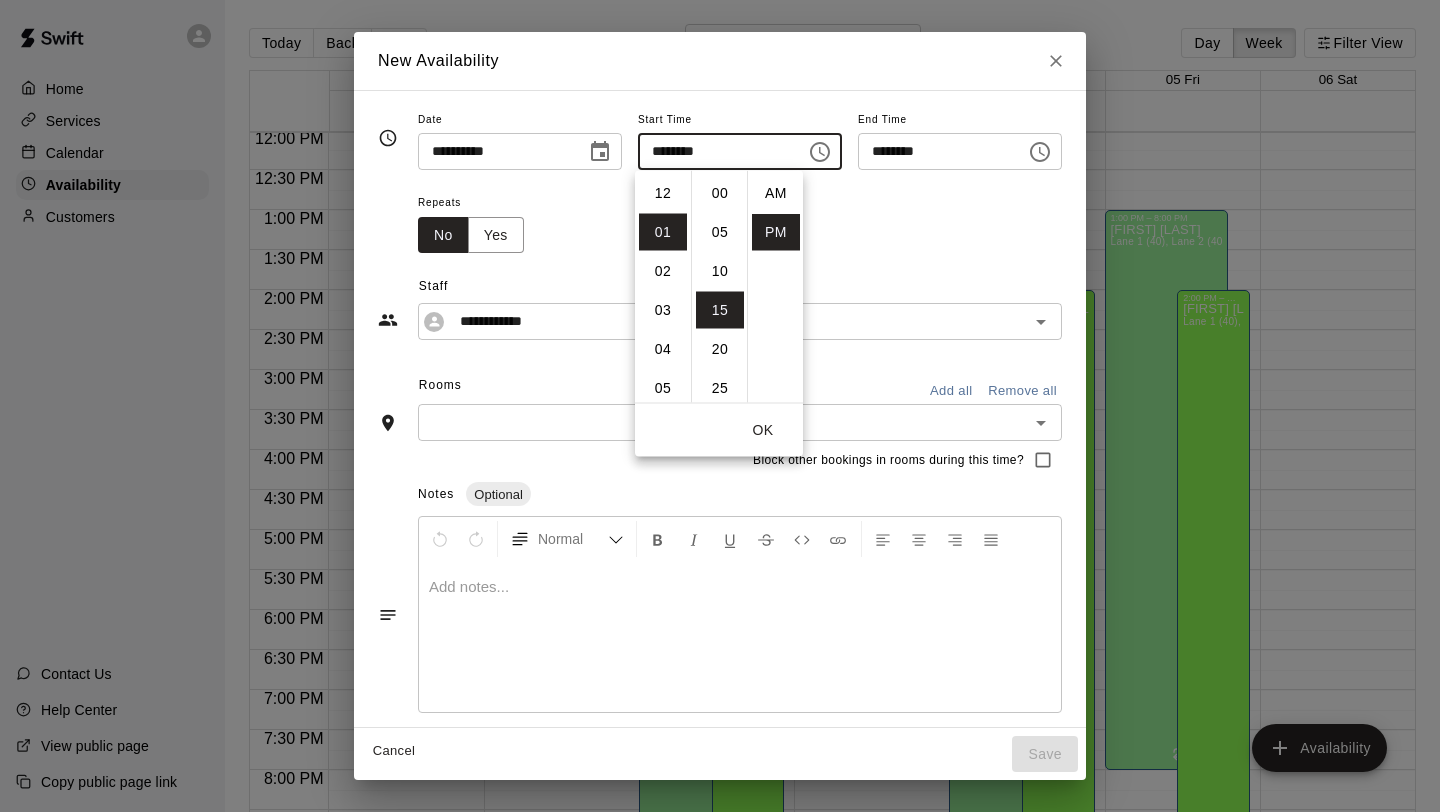 scroll, scrollTop: 39, scrollLeft: 0, axis: vertical 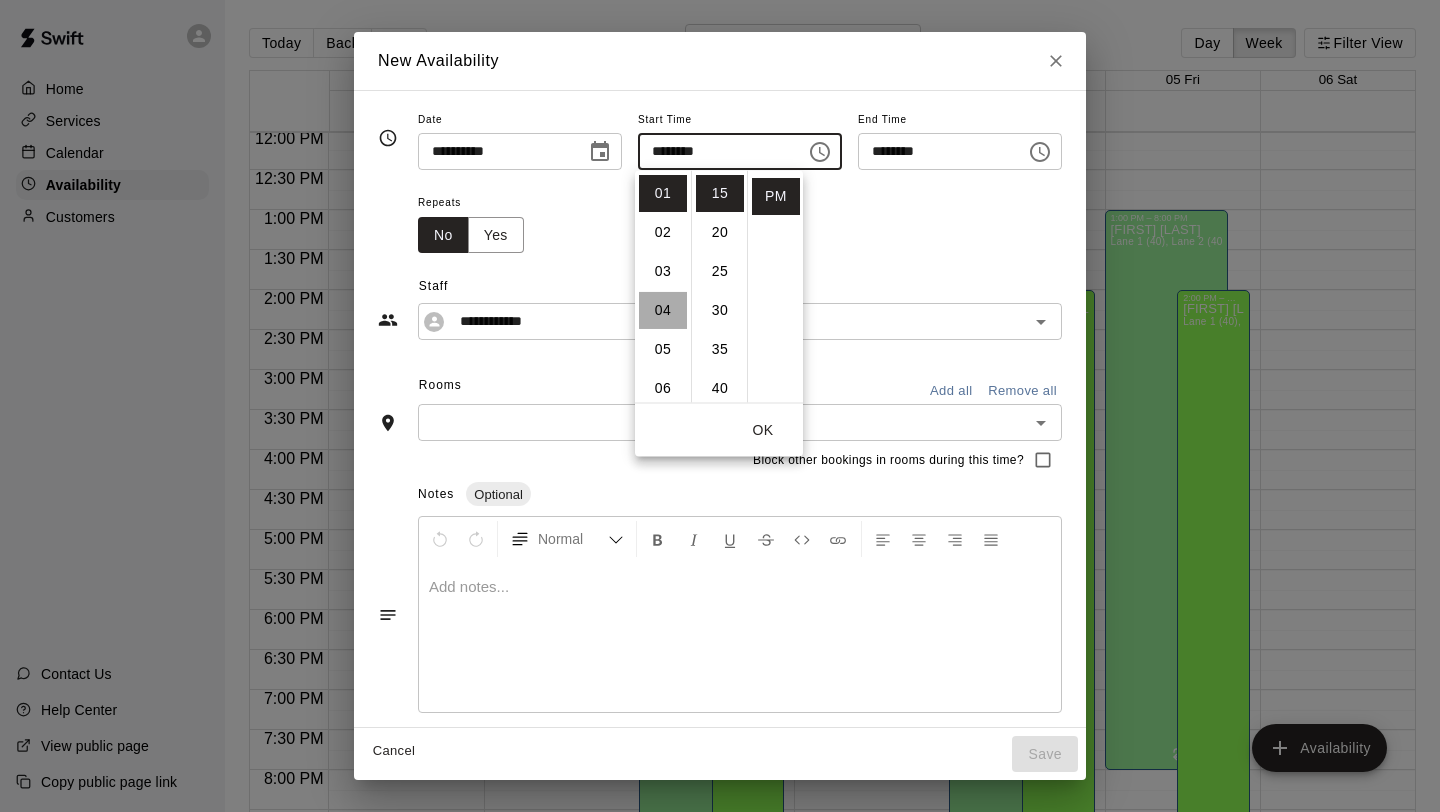 click on "04" at bounding box center (663, 310) 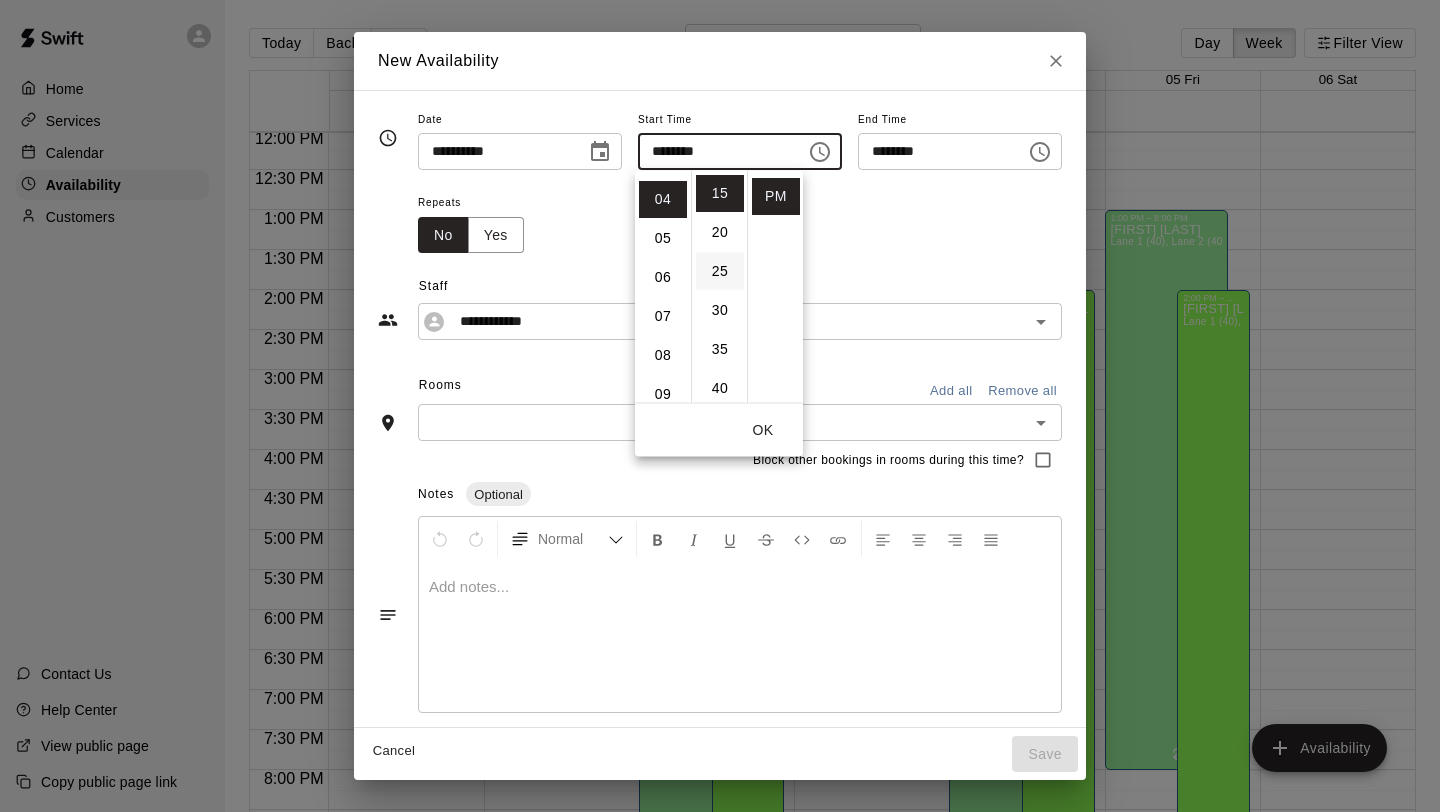 scroll, scrollTop: 156, scrollLeft: 0, axis: vertical 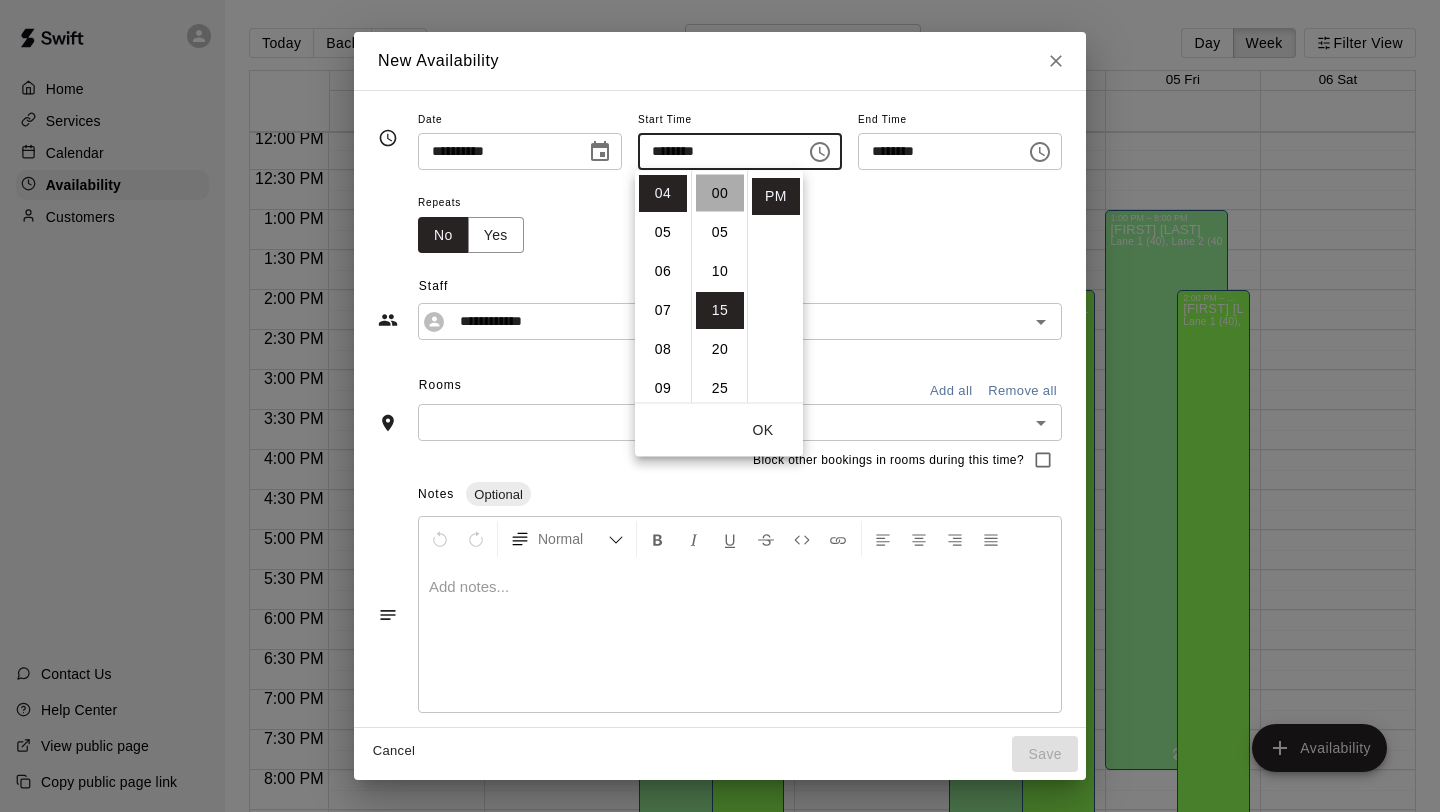 click on "00" at bounding box center (720, 193) 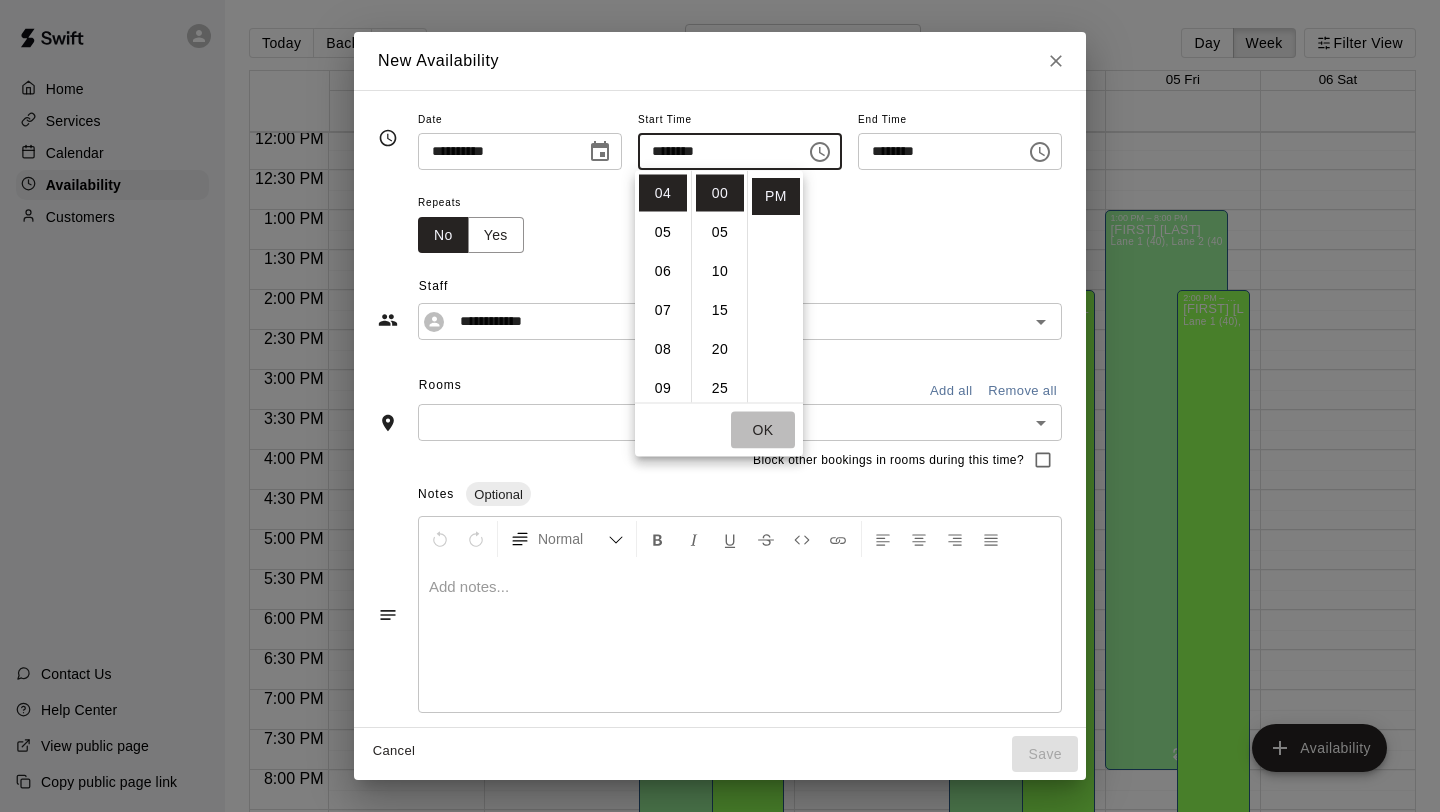 click on "OK" at bounding box center (763, 430) 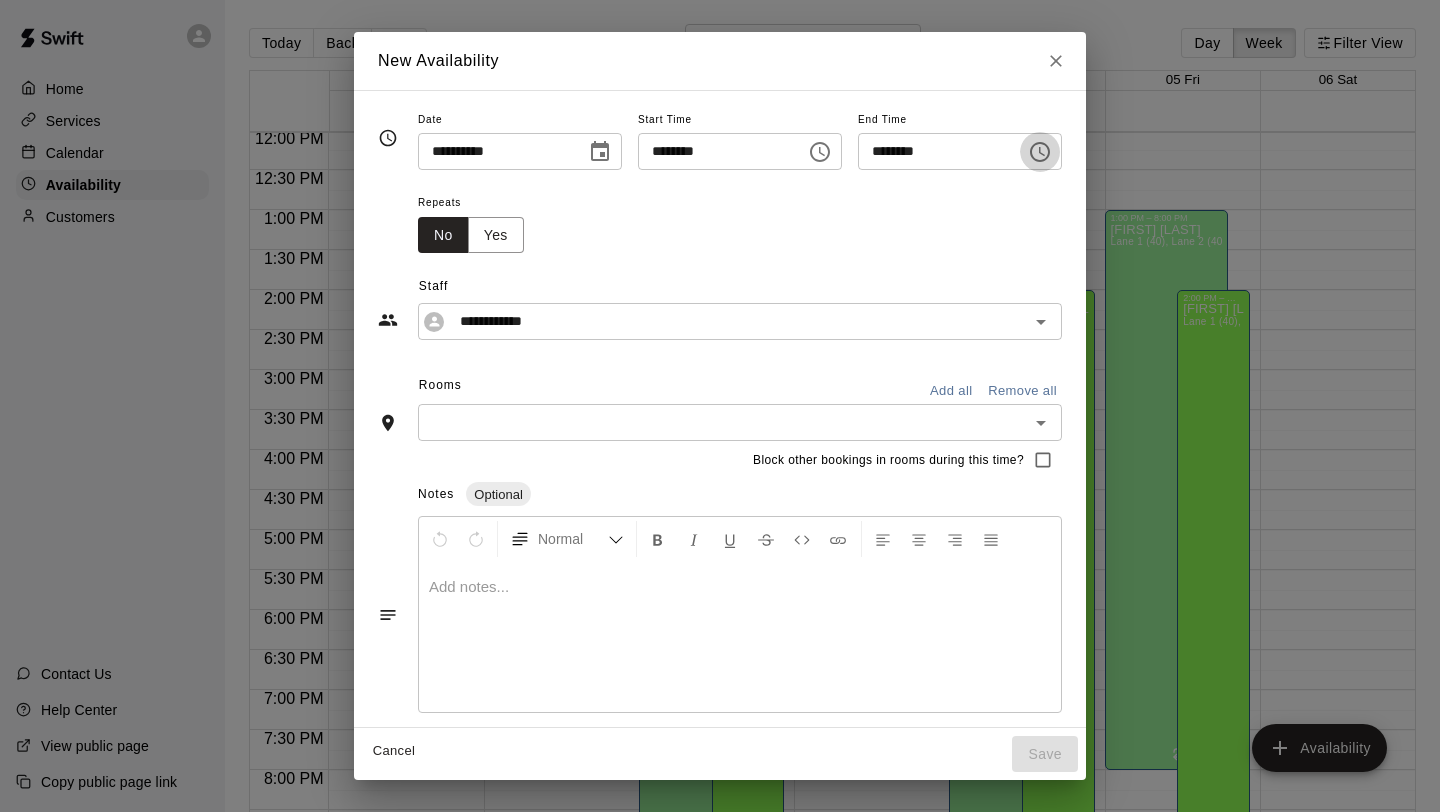 click 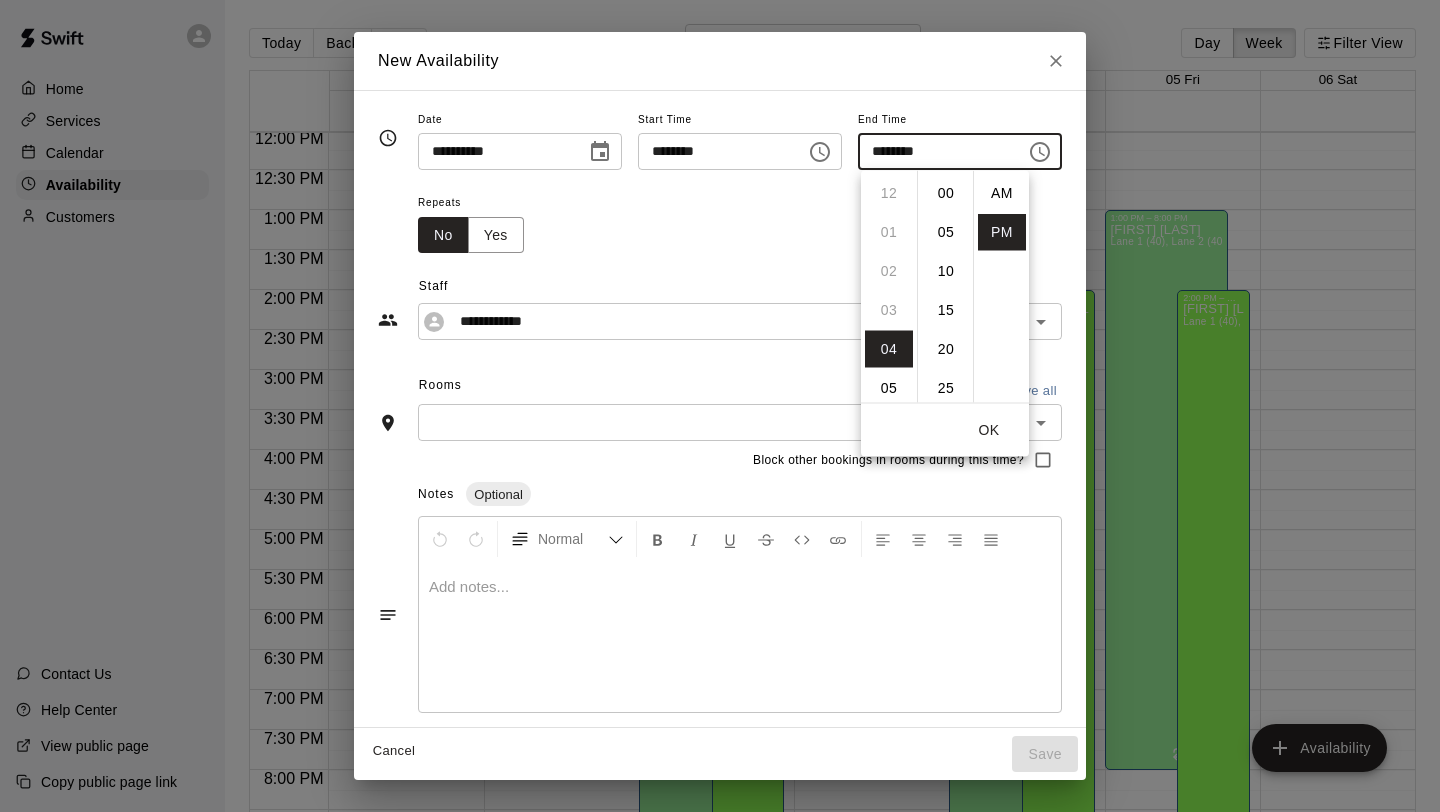 scroll, scrollTop: 156, scrollLeft: 0, axis: vertical 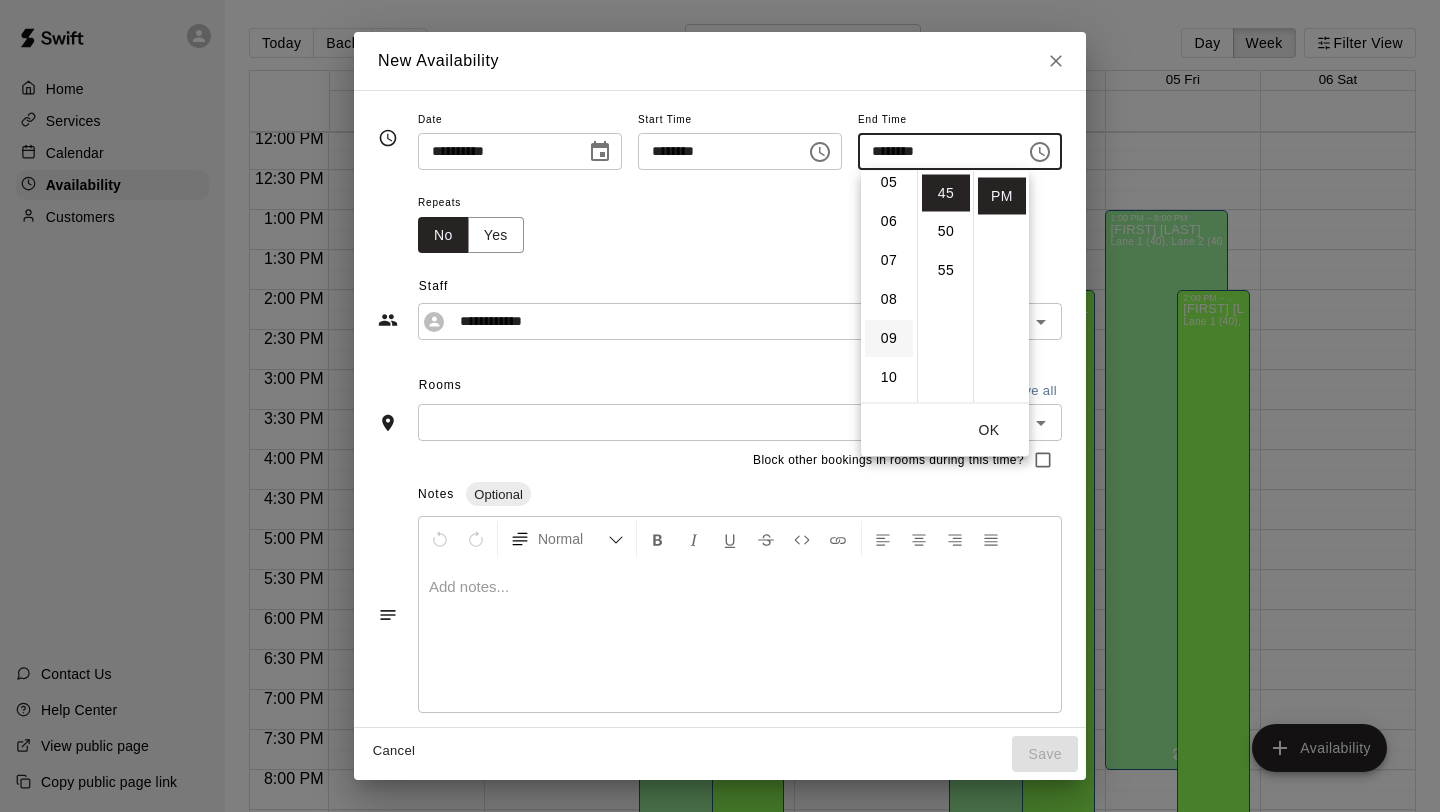click on "09" at bounding box center [889, 339] 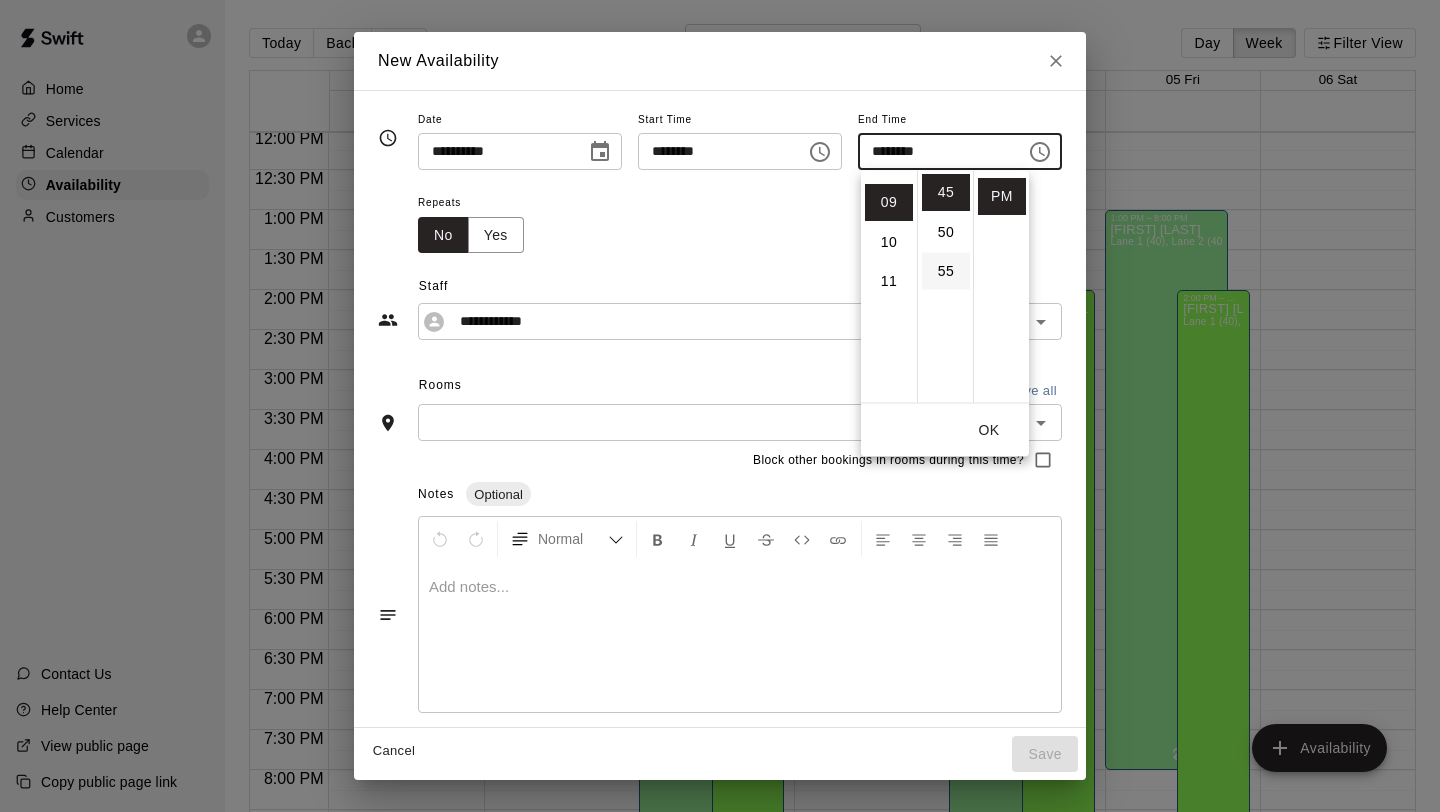 scroll, scrollTop: 351, scrollLeft: 0, axis: vertical 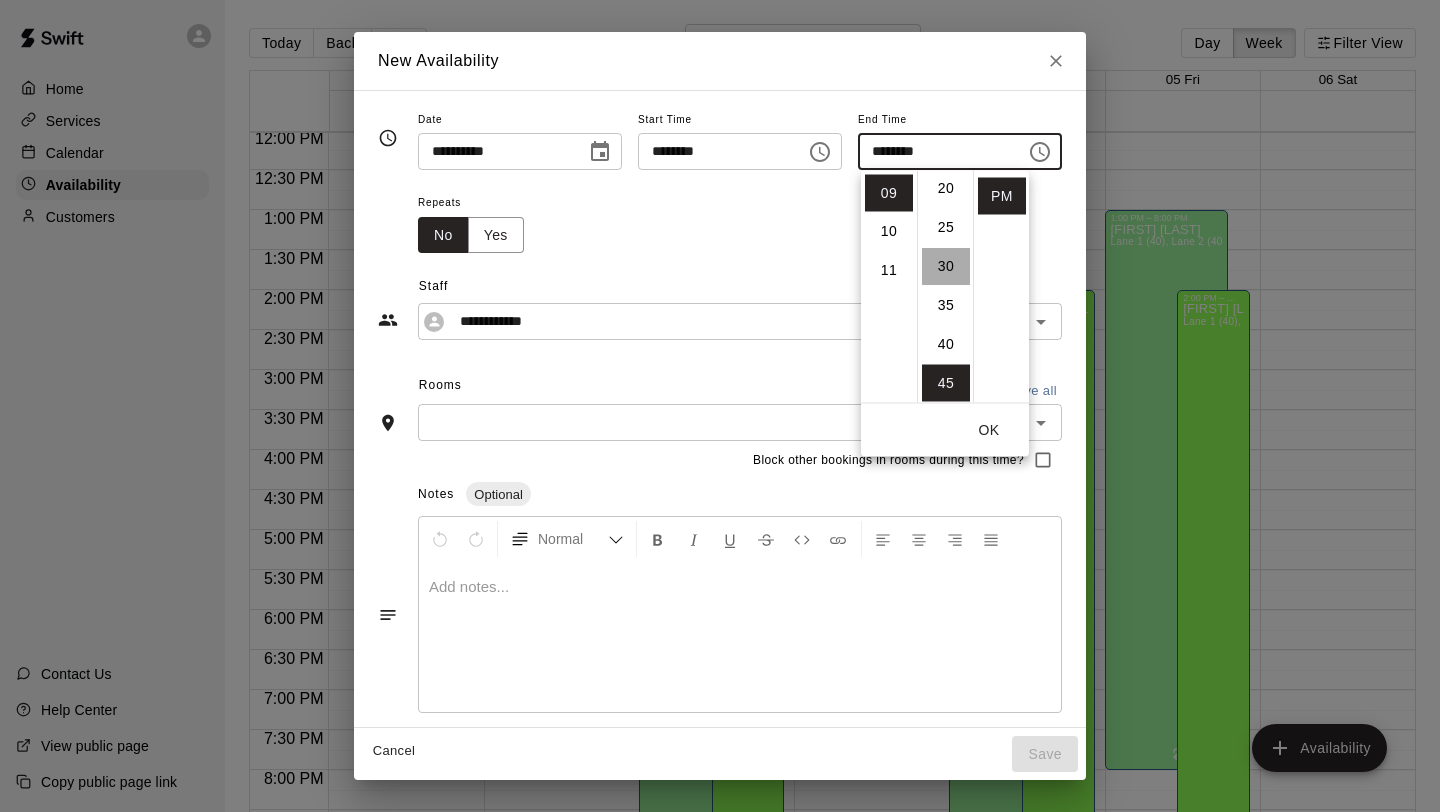 click on "30" at bounding box center (946, 266) 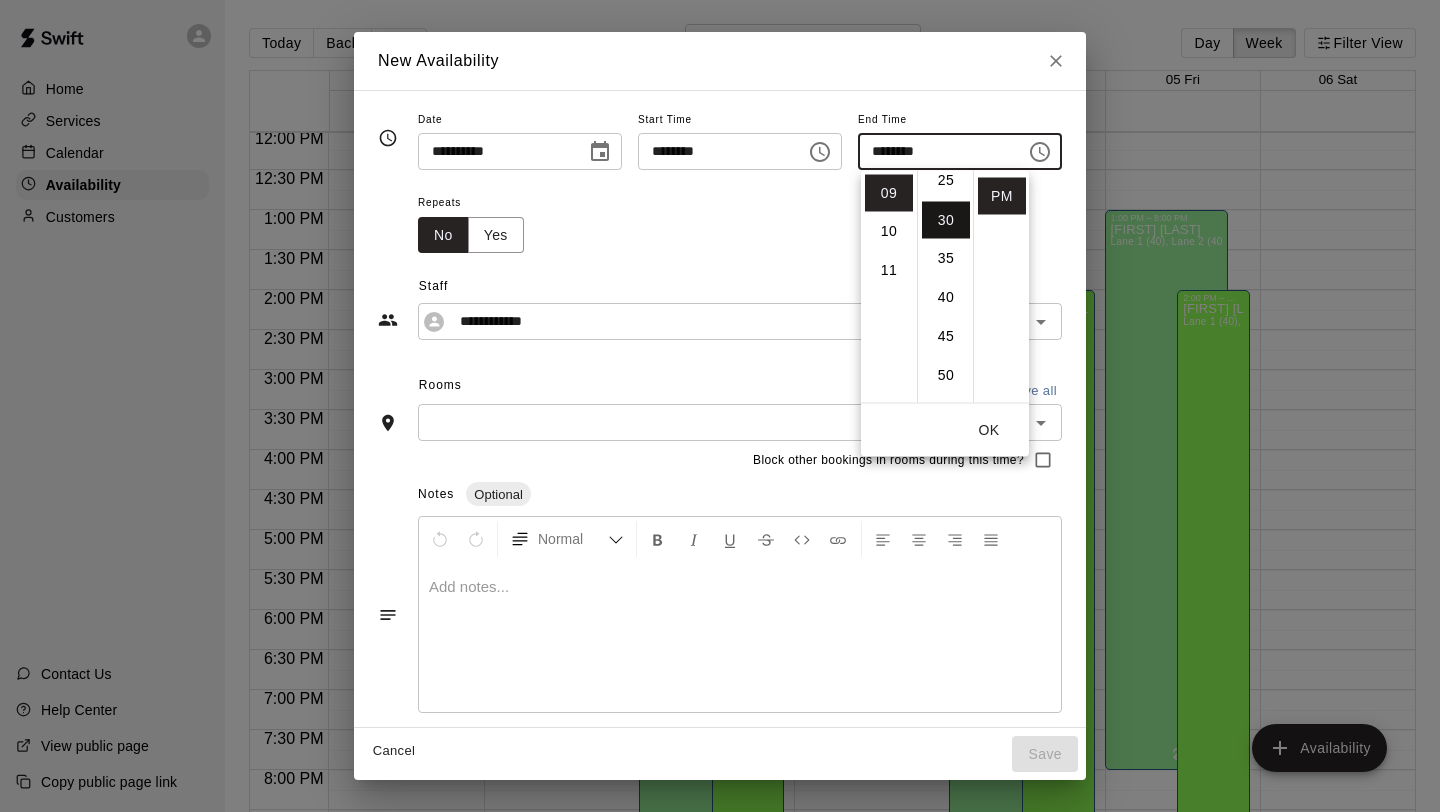 scroll, scrollTop: 234, scrollLeft: 0, axis: vertical 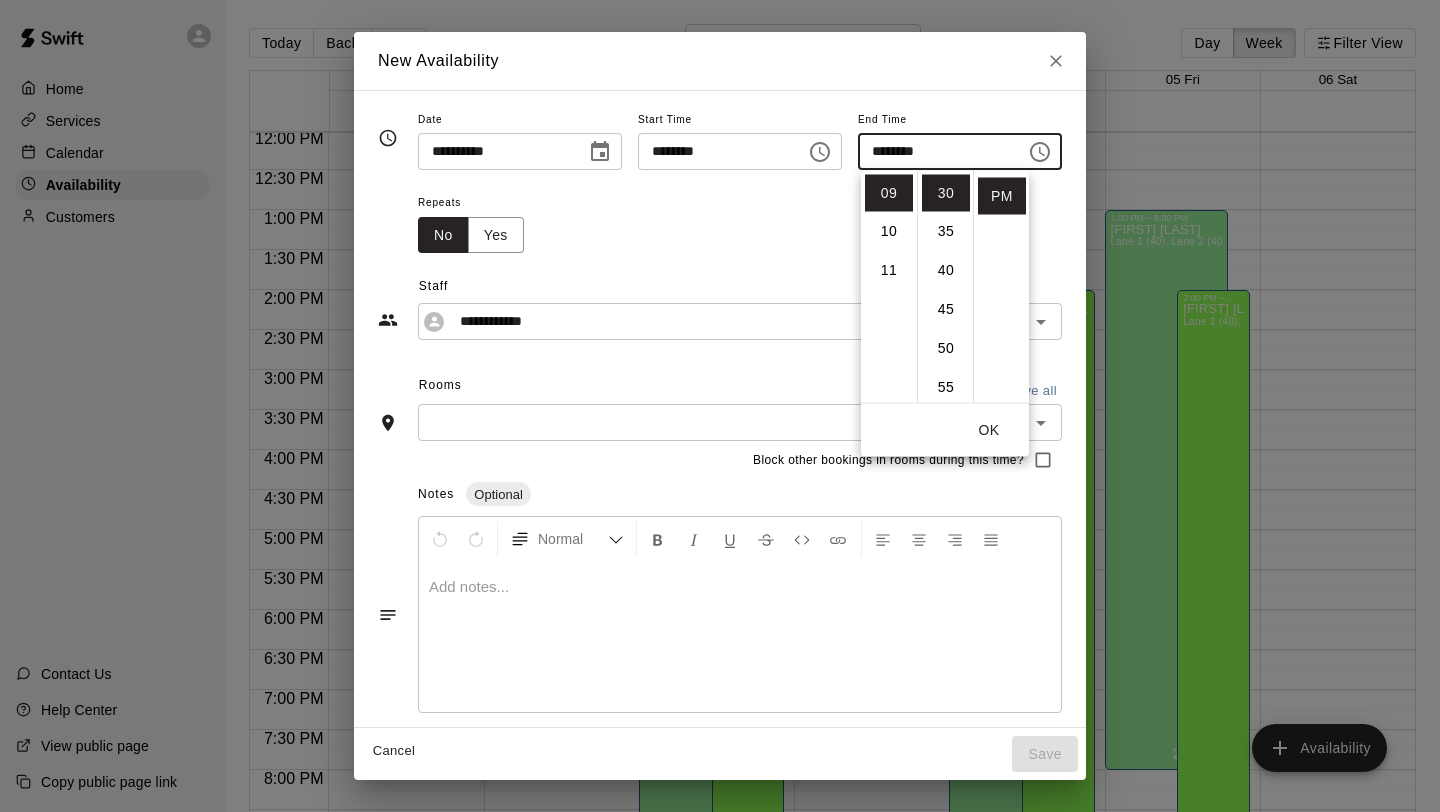 click on "OK" at bounding box center (989, 430) 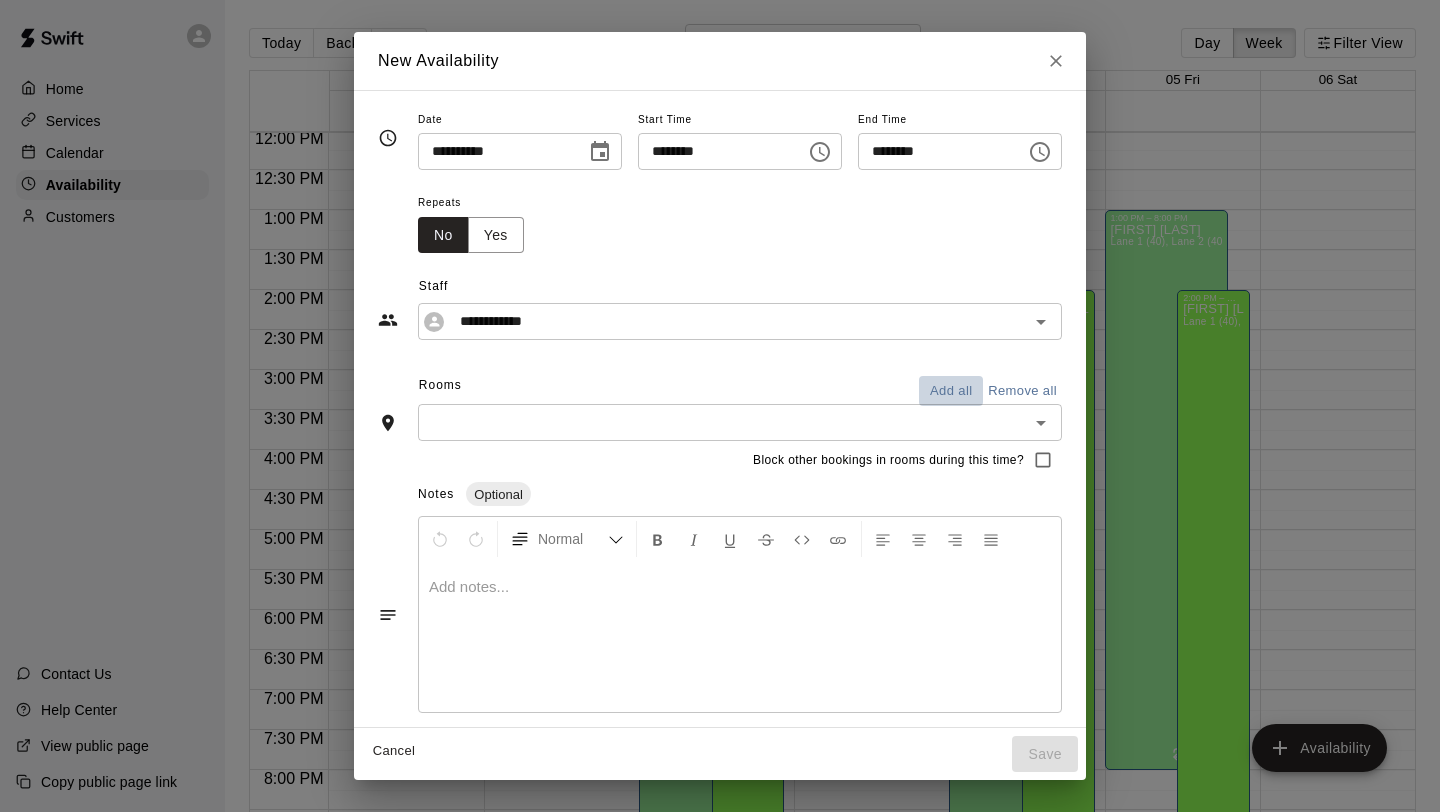 click on "Add all" at bounding box center (951, 391) 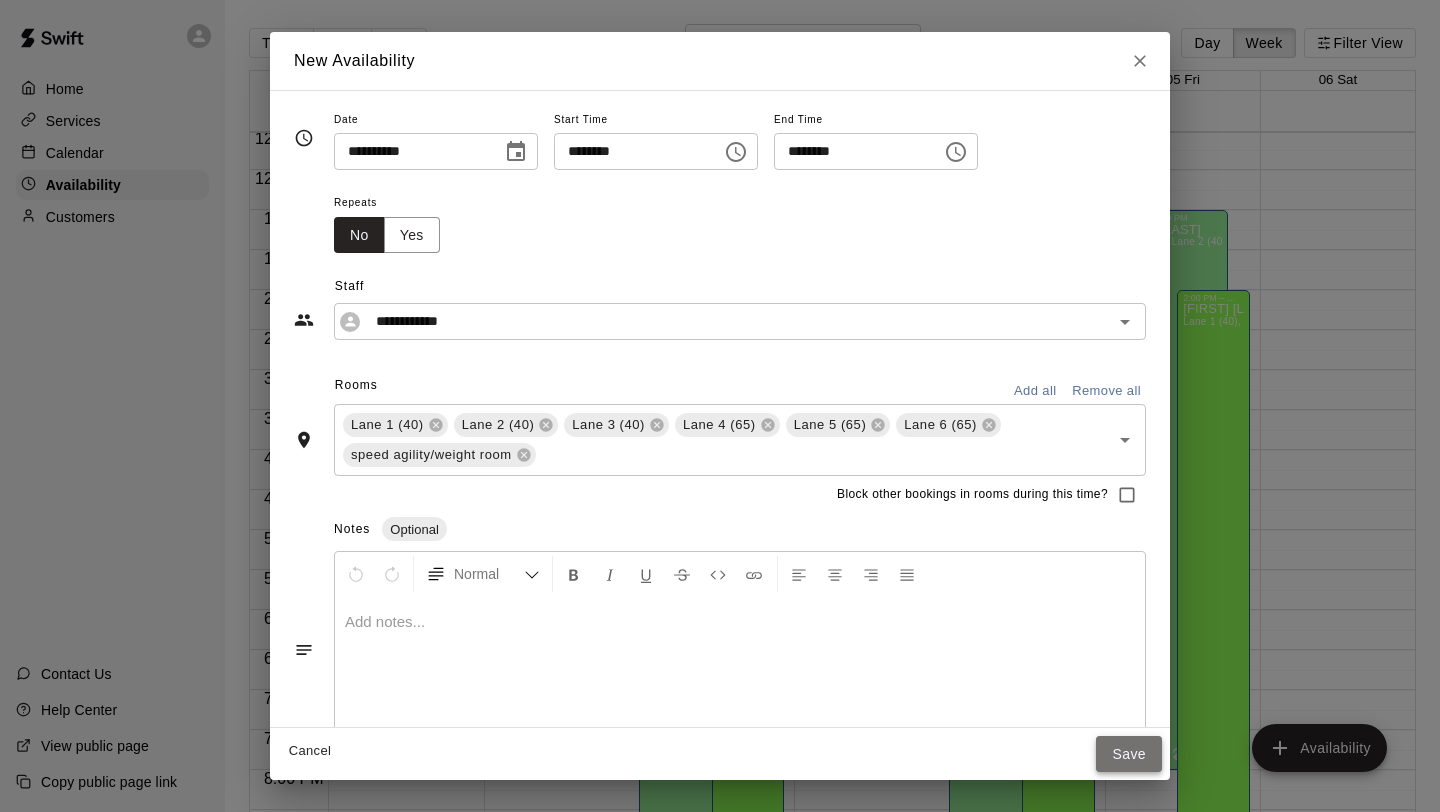 click on "Save" at bounding box center (1129, 754) 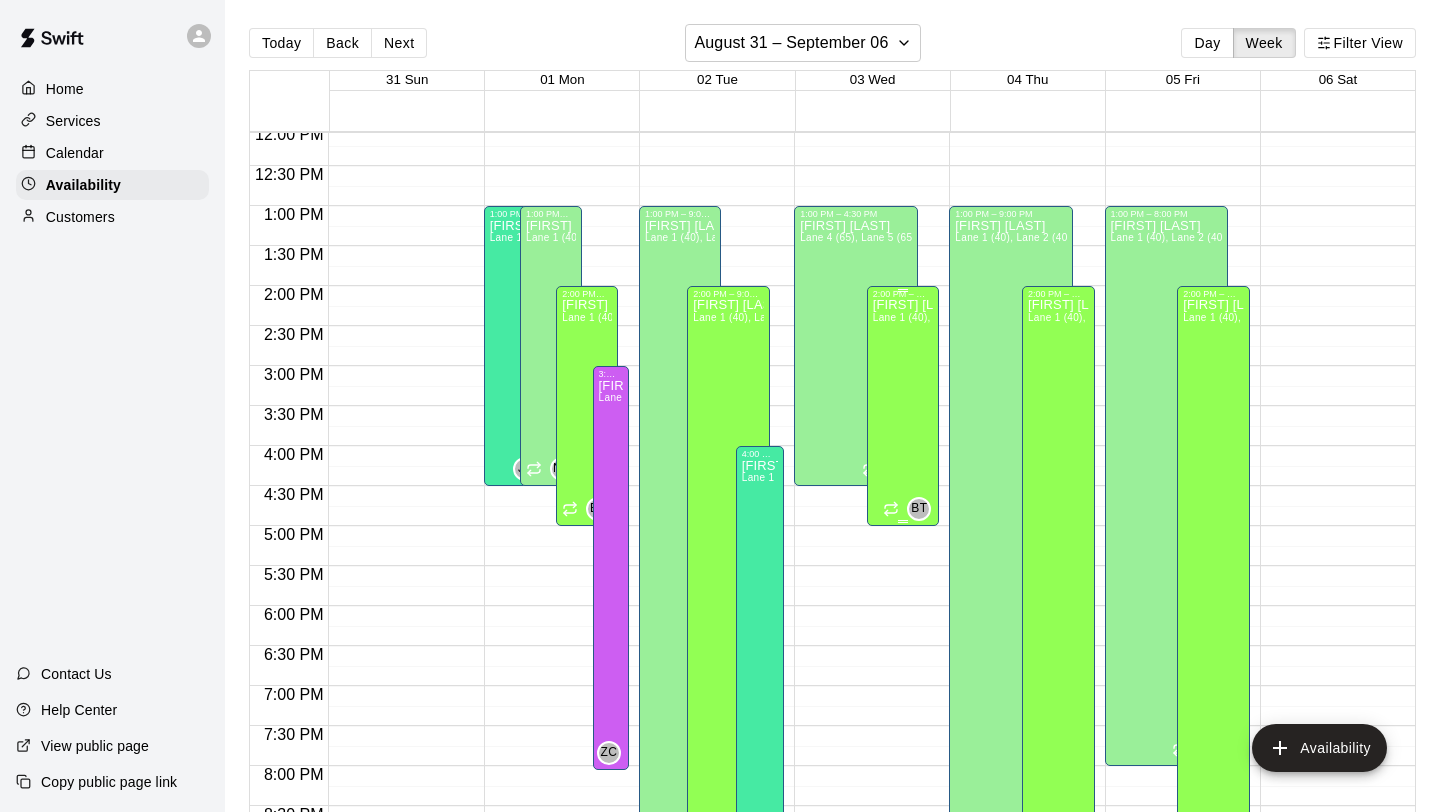 scroll, scrollTop: 965, scrollLeft: 0, axis: vertical 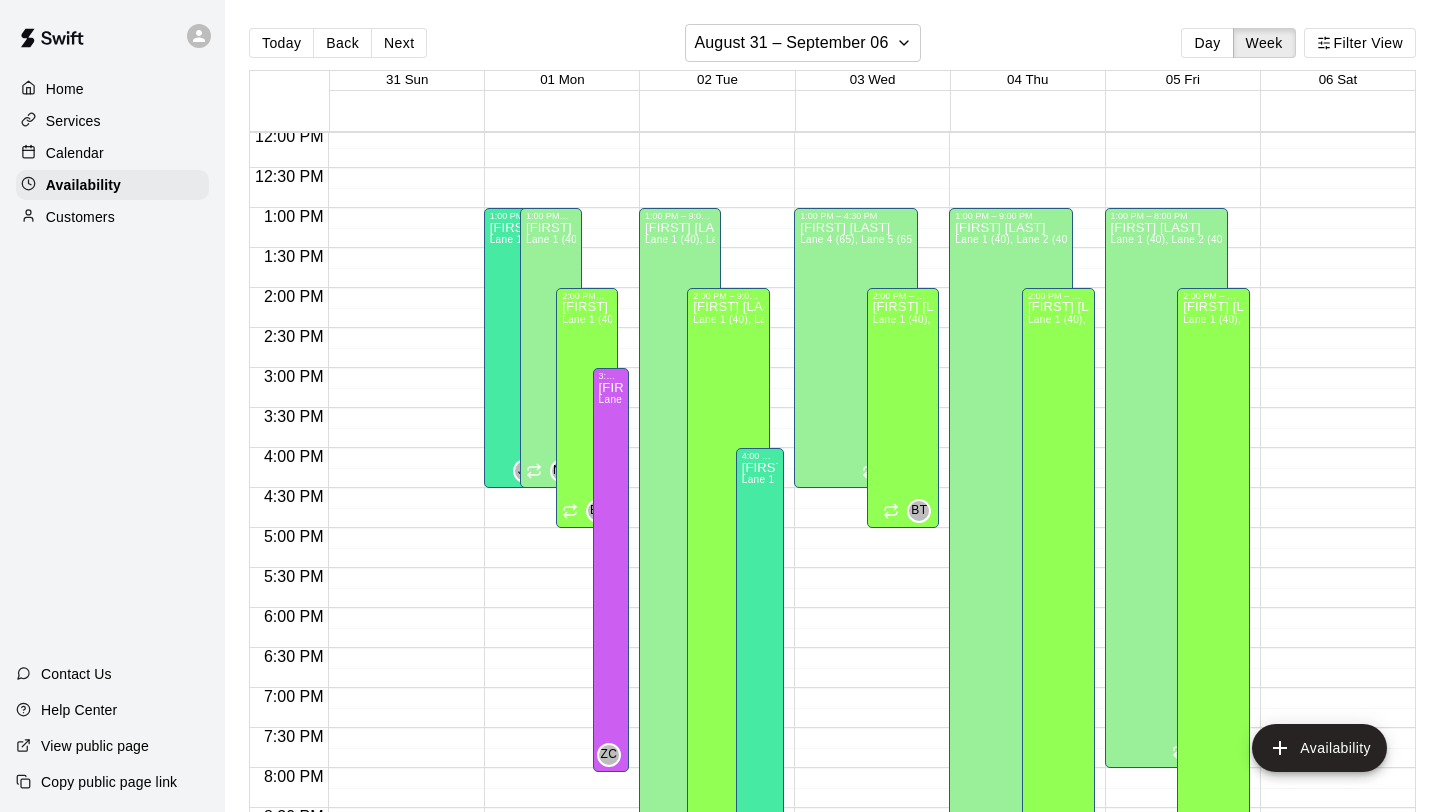 click on "12:00 AM – 8:00 AM Closed 1:00 PM – 9:00 PM [FIRST] [LAST] Lane 1 (40), Lane 2 (40), Lane 3 (40), Lane 4 (65), Lane 5 (65), Lane 6 (65), speed agility/weight room [INITIALS] 10:00 PM – 11:59 PM Closed 2:00 PM – 9:00 PM [FIRST] [LAST] Lane 1 (40), Lane 2 (40), Lane 3 (40), Lane 4 (65), Lane 5 (65), Lane 6 (65), speed agility/weight room [INITIALS]" at bounding box center [1021, 128] 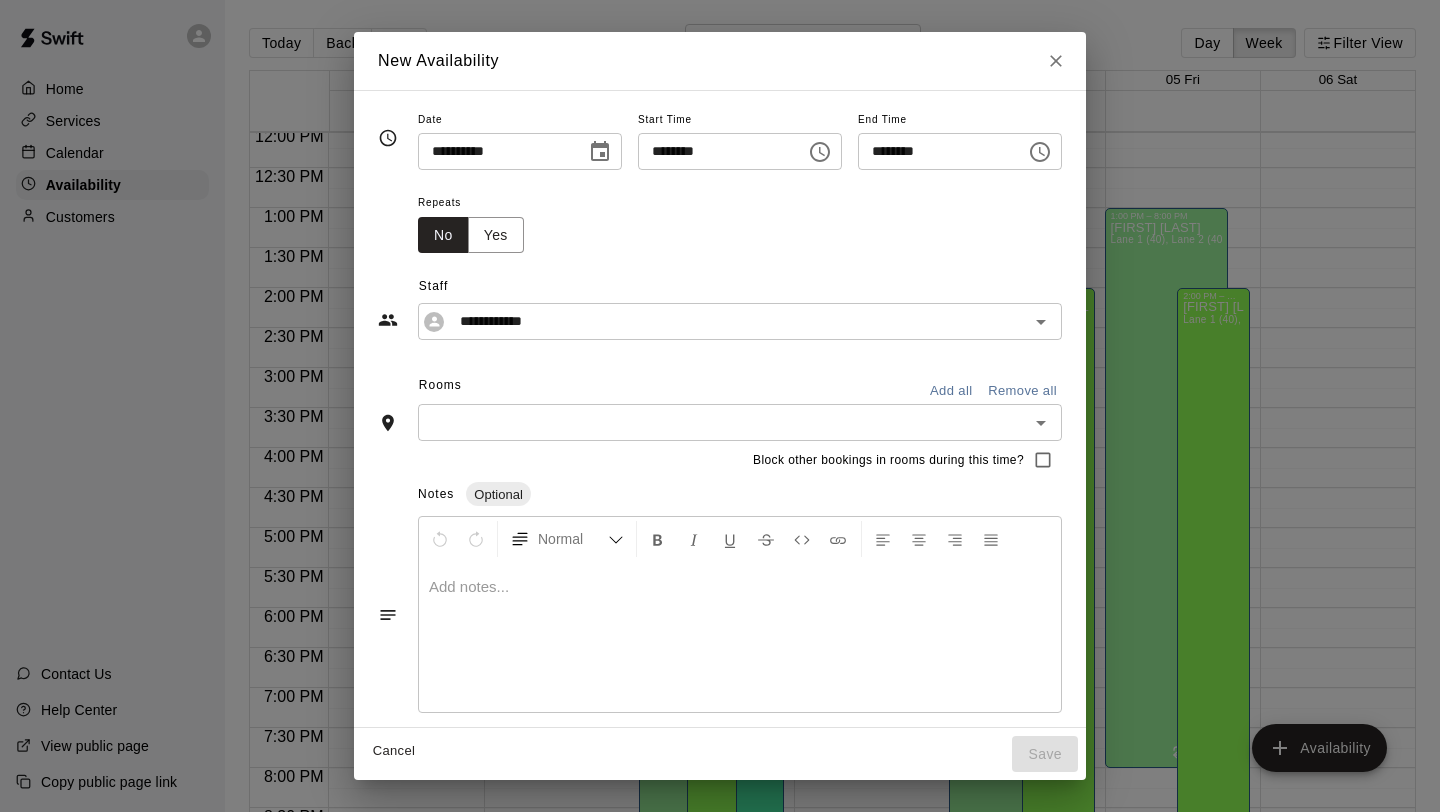 click 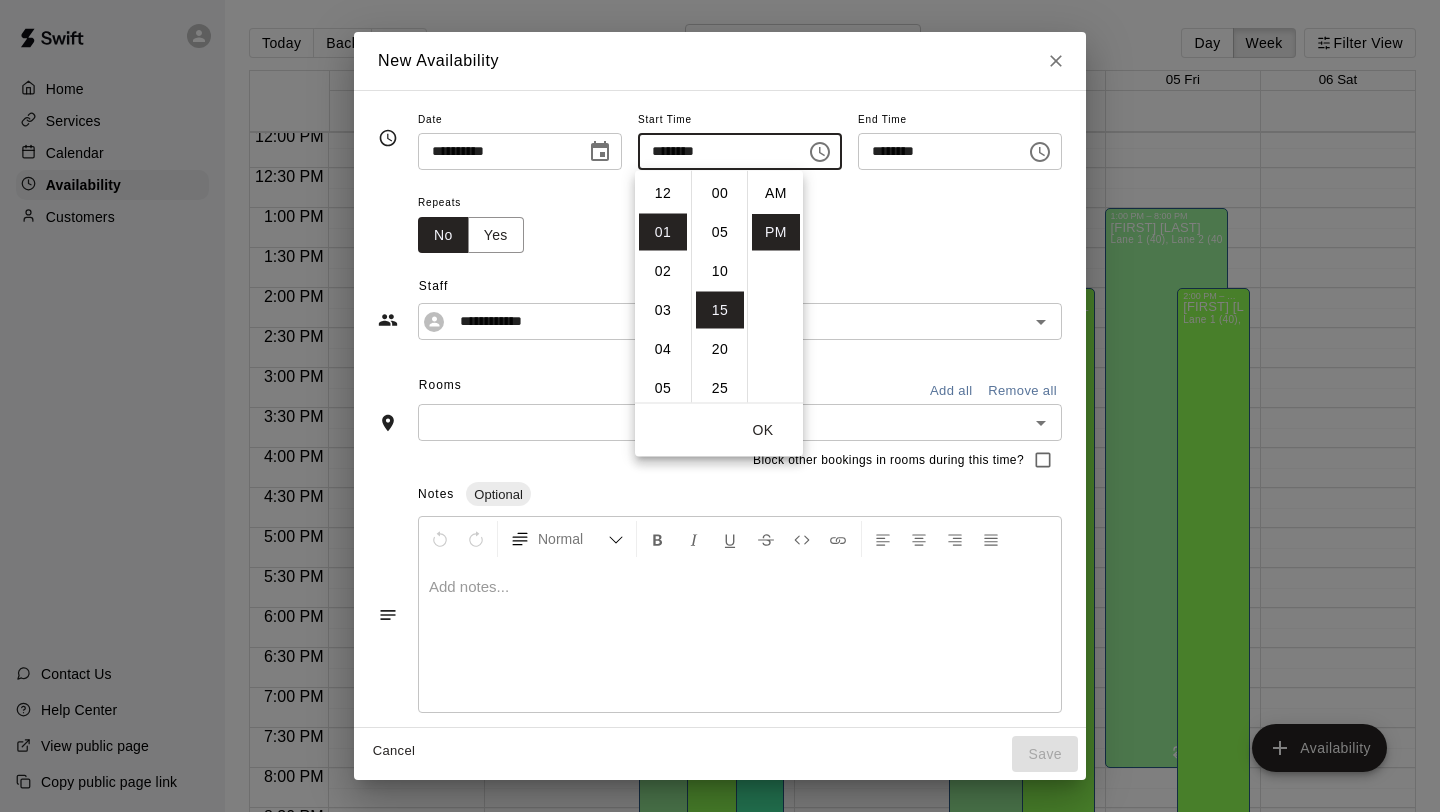 scroll, scrollTop: 39, scrollLeft: 0, axis: vertical 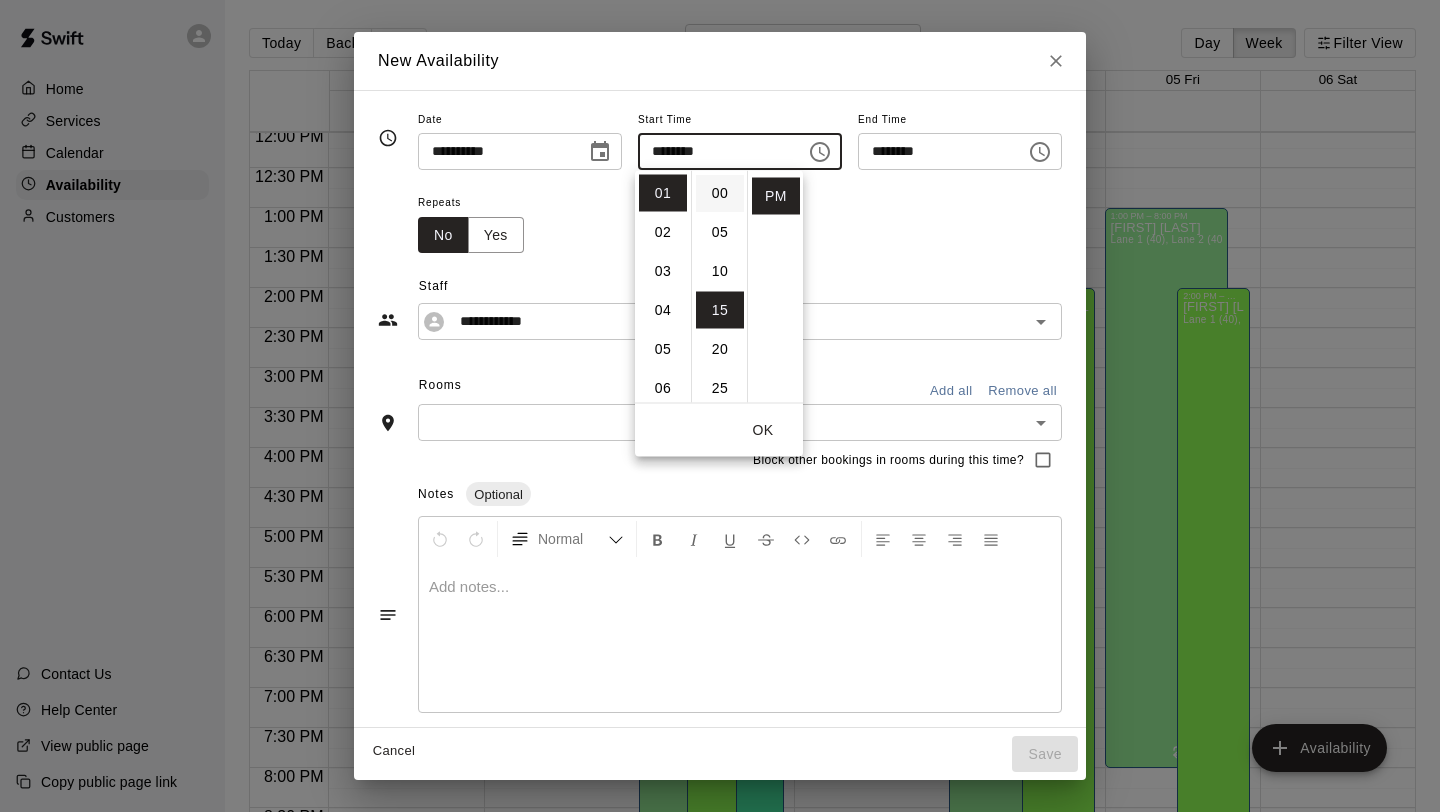 click on "00" at bounding box center (720, 193) 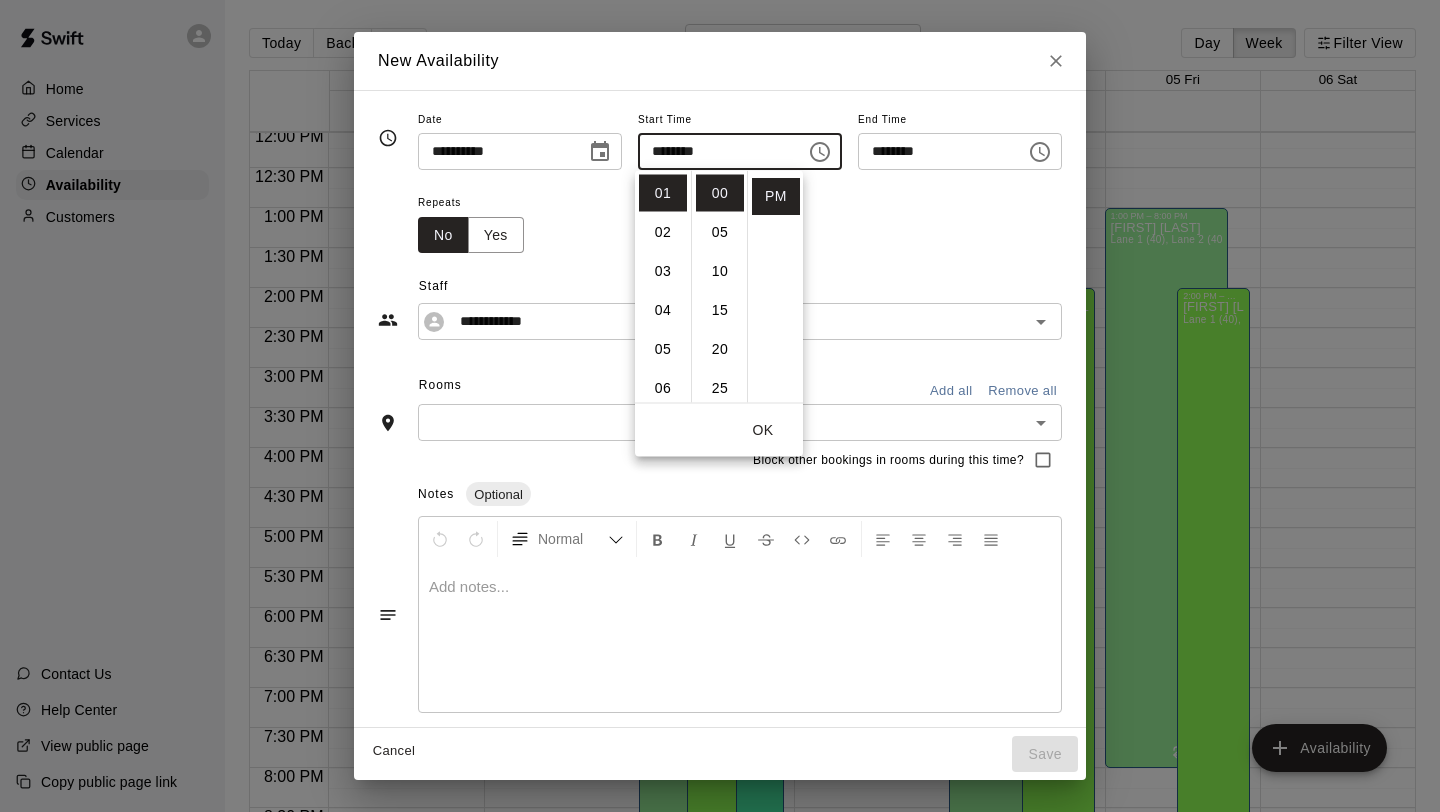 click on "OK" at bounding box center (763, 430) 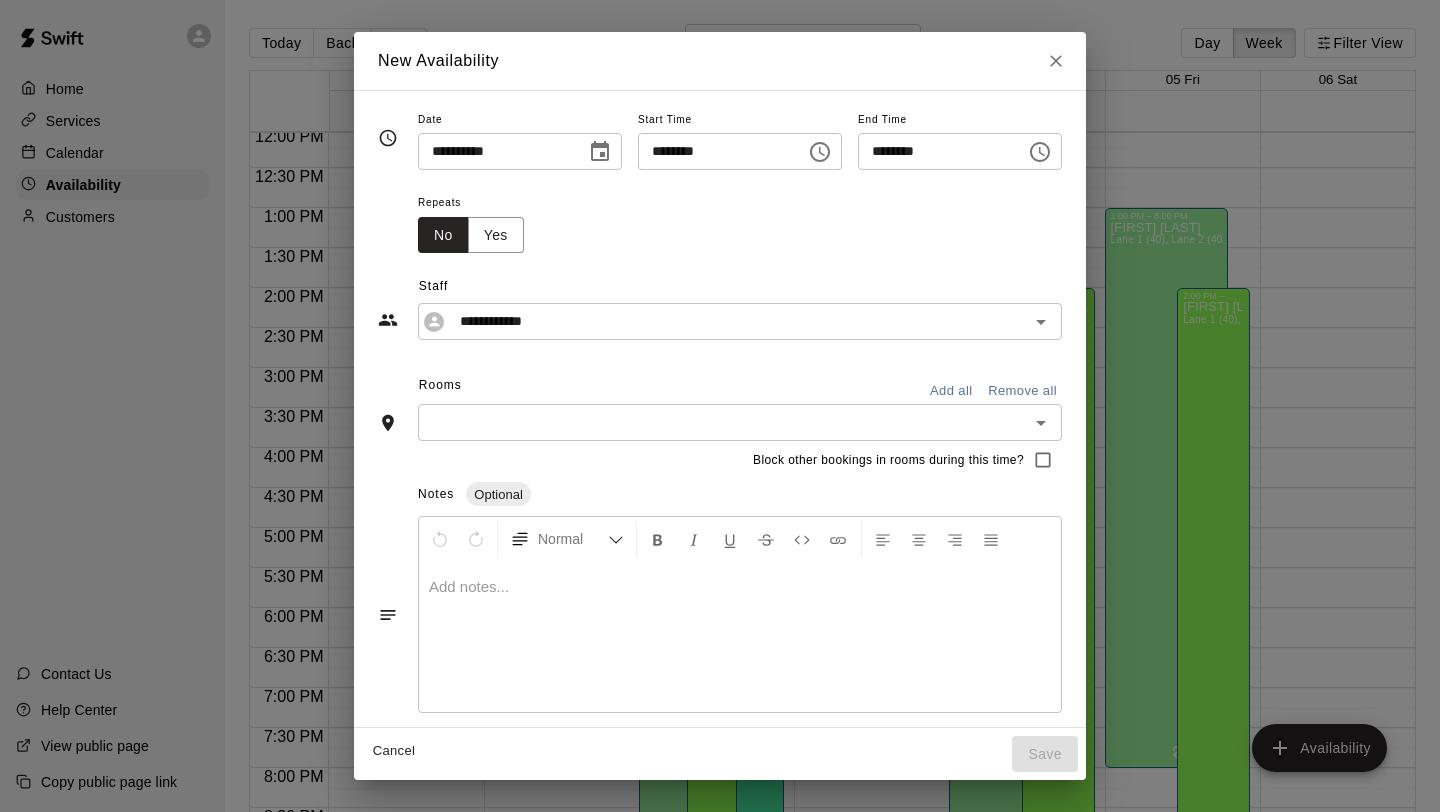 click 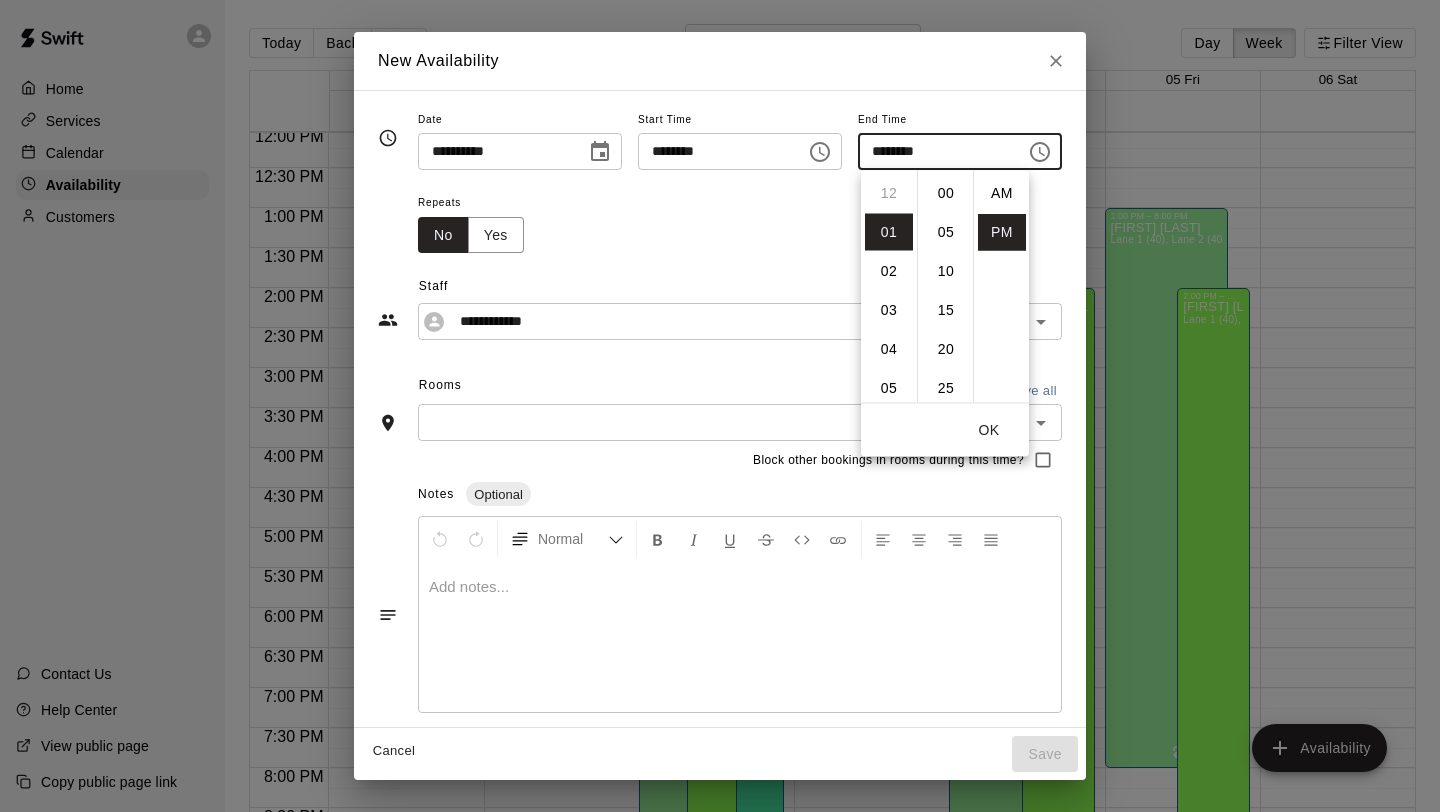 scroll, scrollTop: 39, scrollLeft: 0, axis: vertical 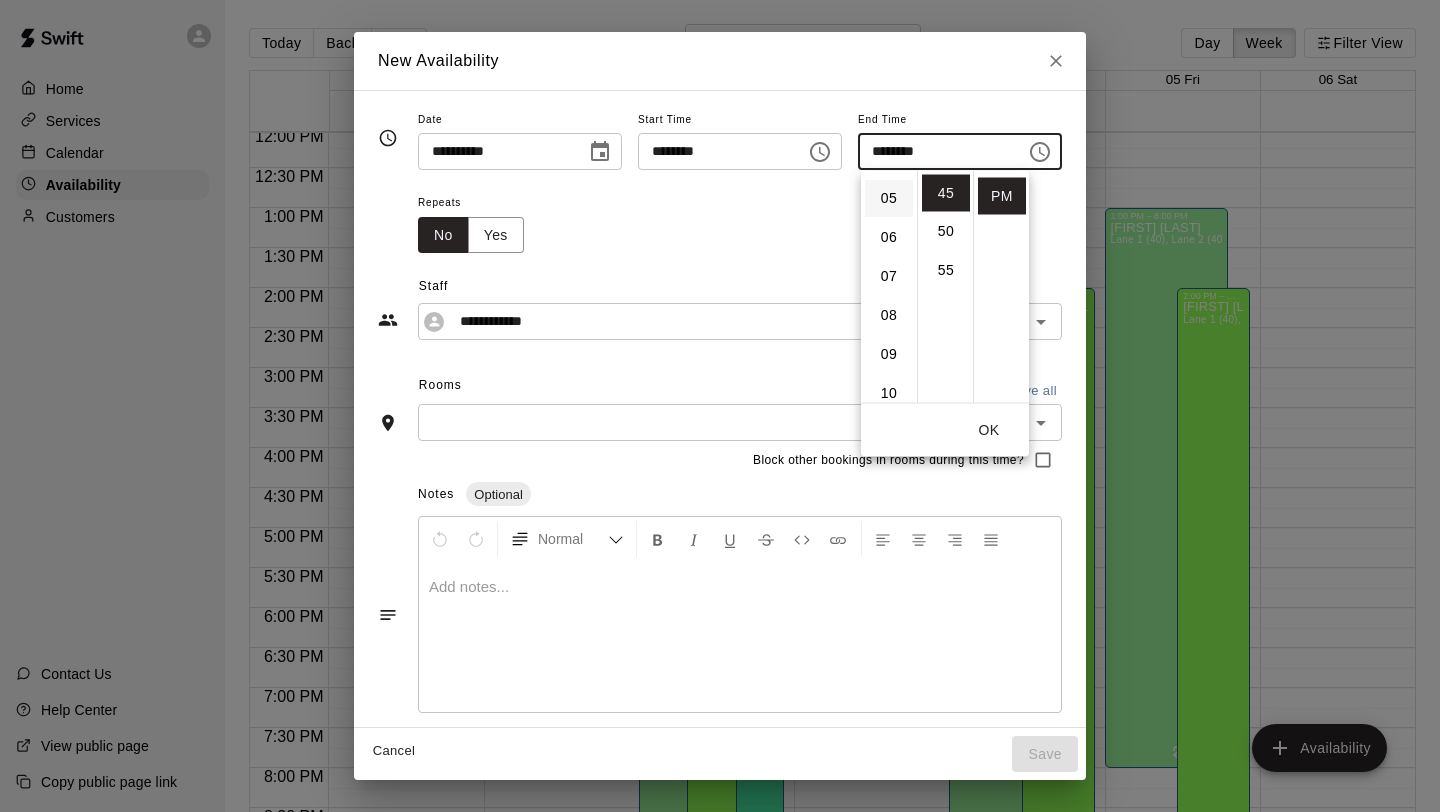 click on "09" at bounding box center [889, 355] 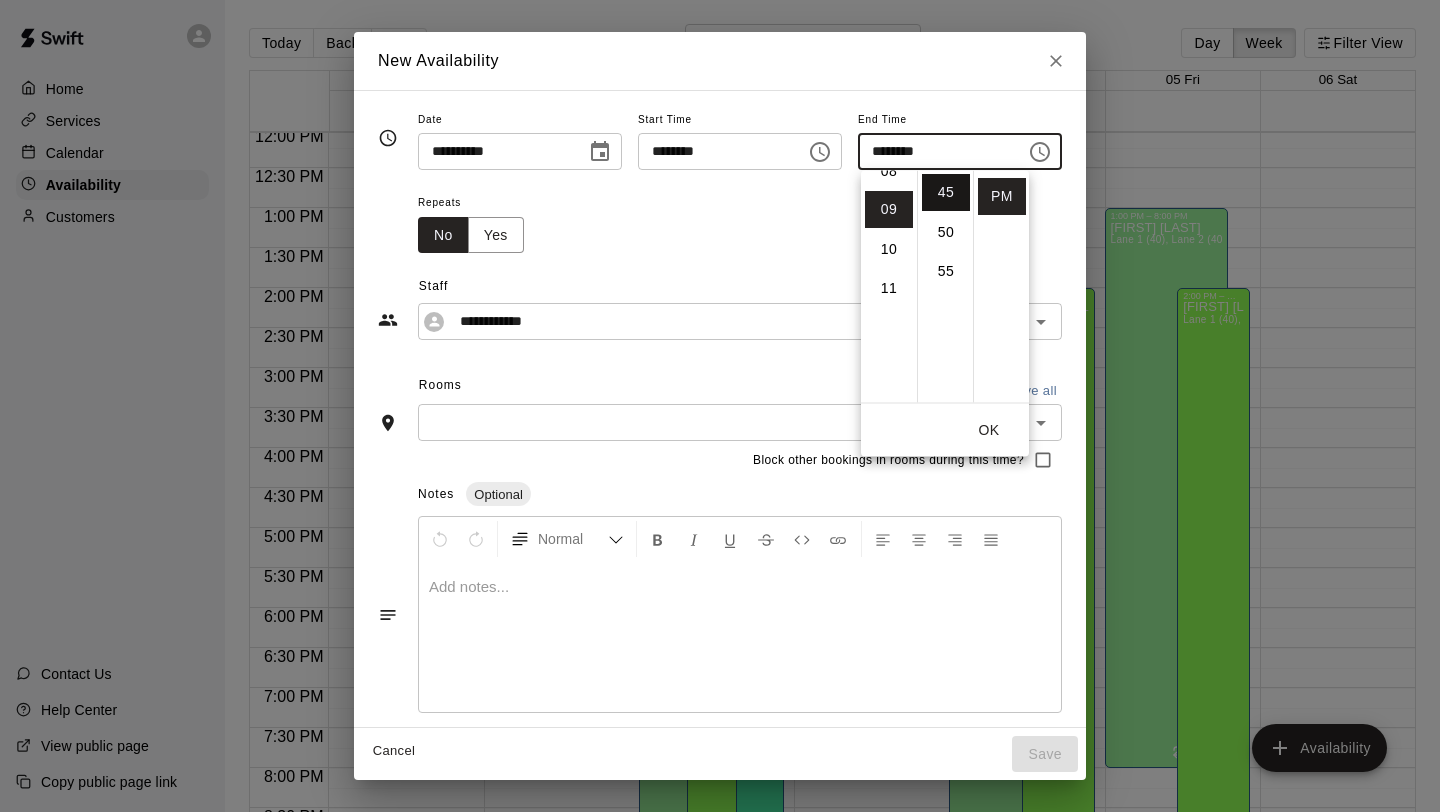 scroll, scrollTop: 351, scrollLeft: 0, axis: vertical 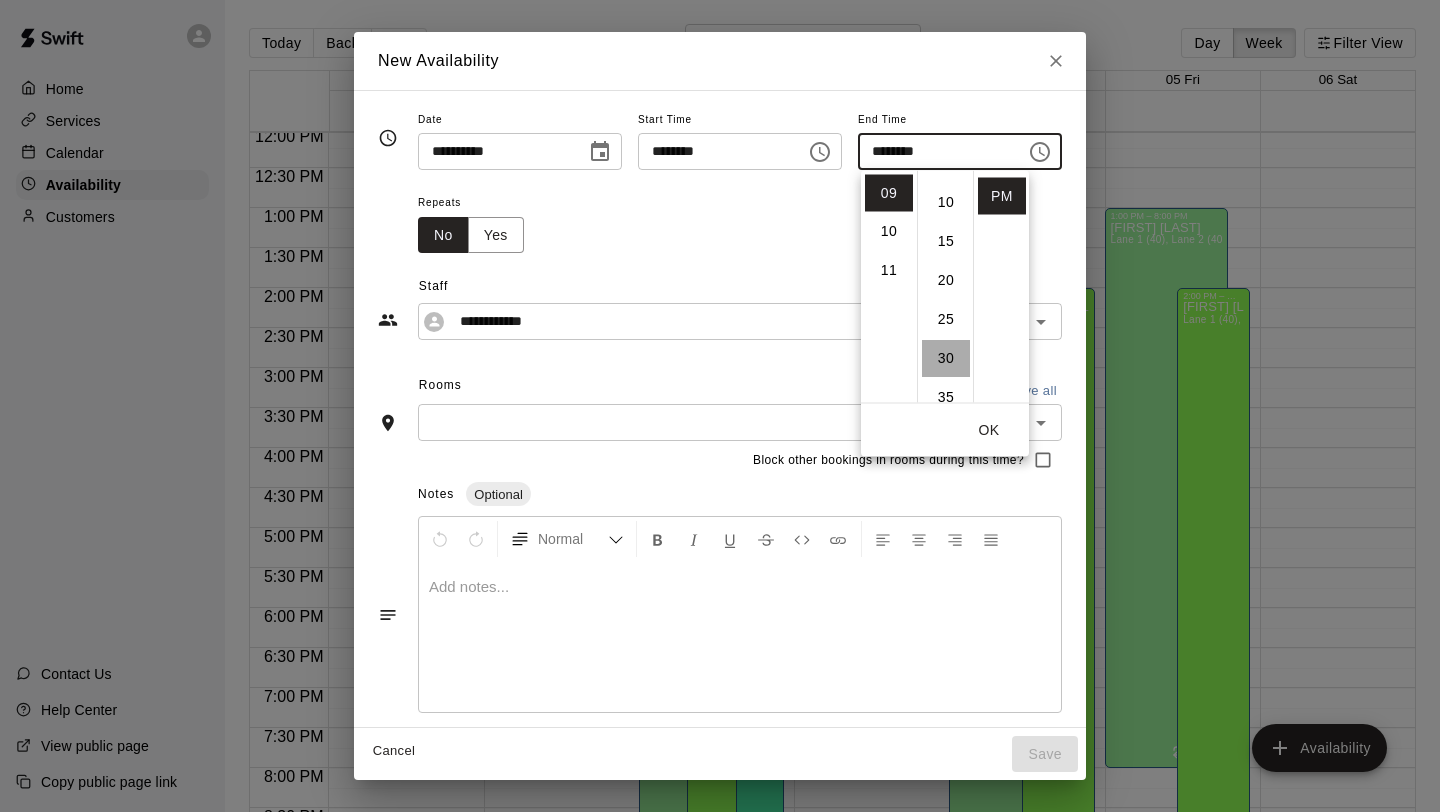 click on "30" at bounding box center (946, 358) 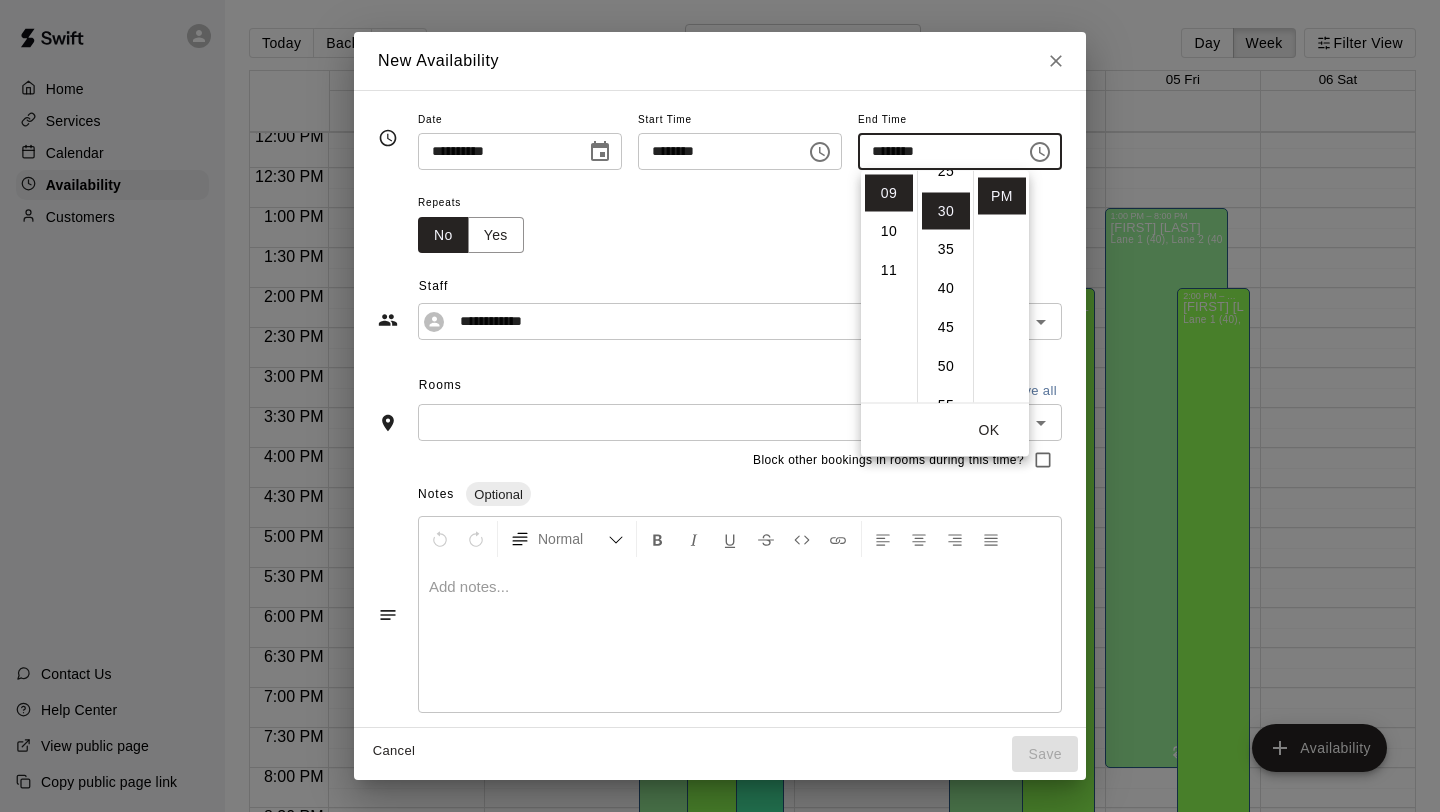 scroll, scrollTop: 234, scrollLeft: 0, axis: vertical 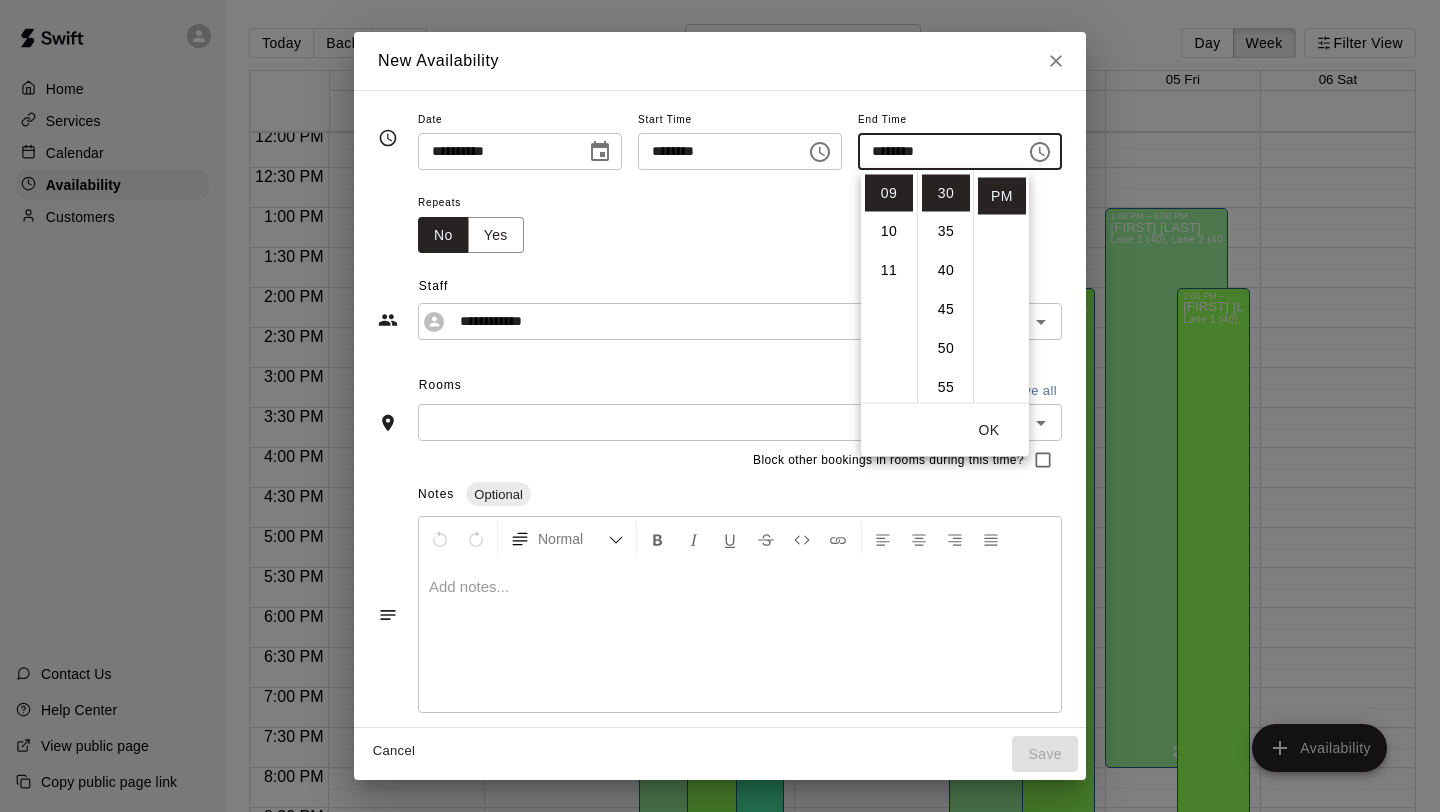 click on "OK" at bounding box center [989, 430] 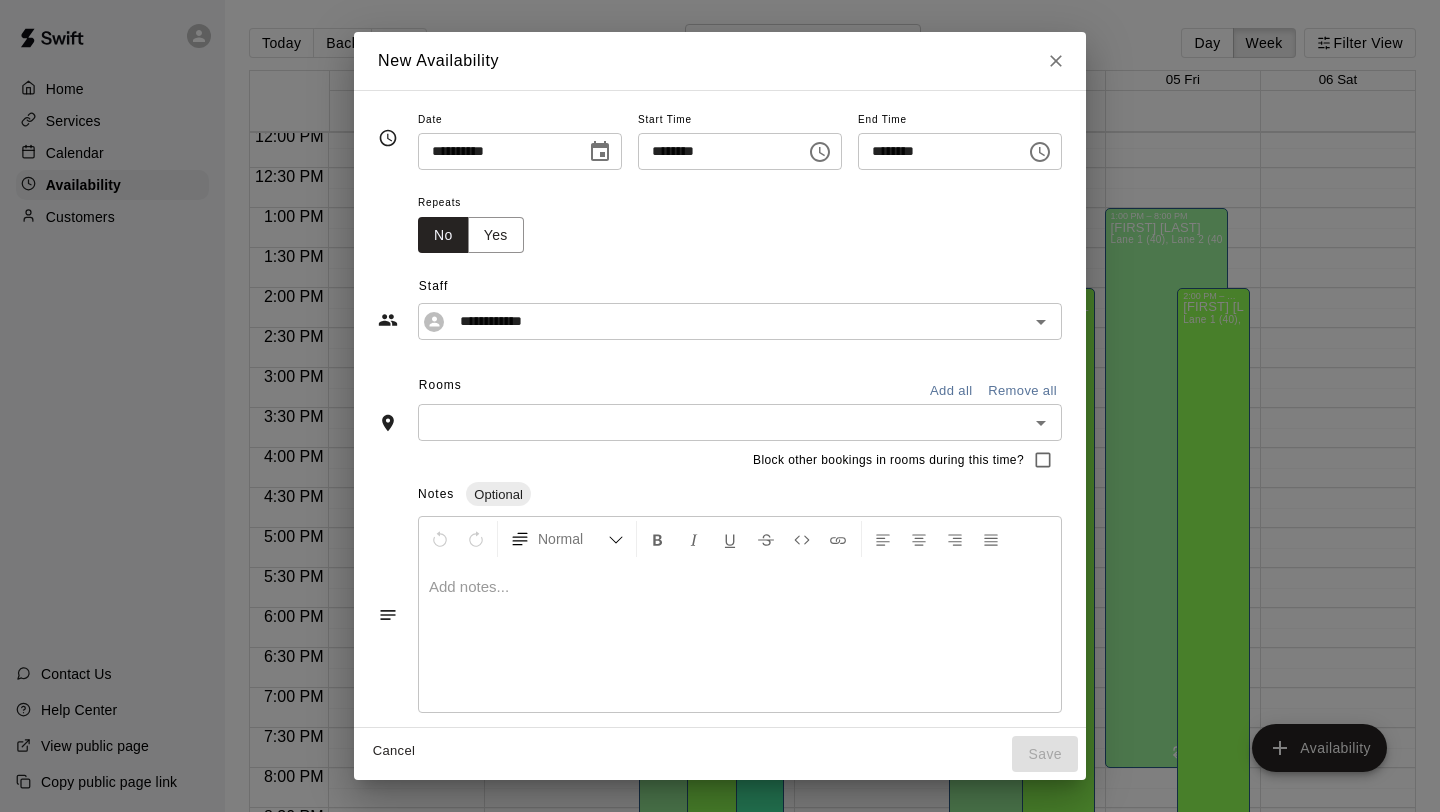 click on "Add all" at bounding box center (951, 391) 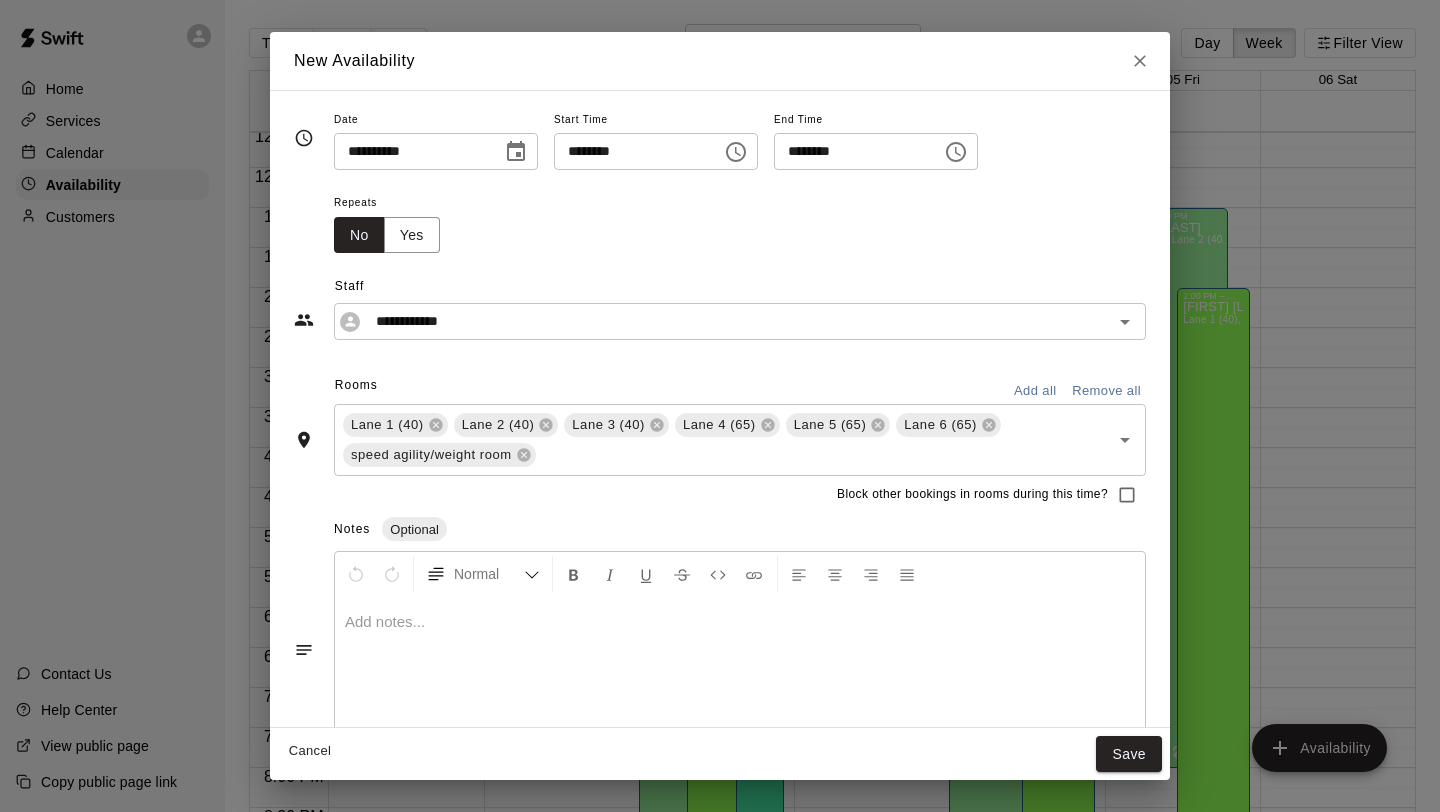 scroll, scrollTop: 42, scrollLeft: 0, axis: vertical 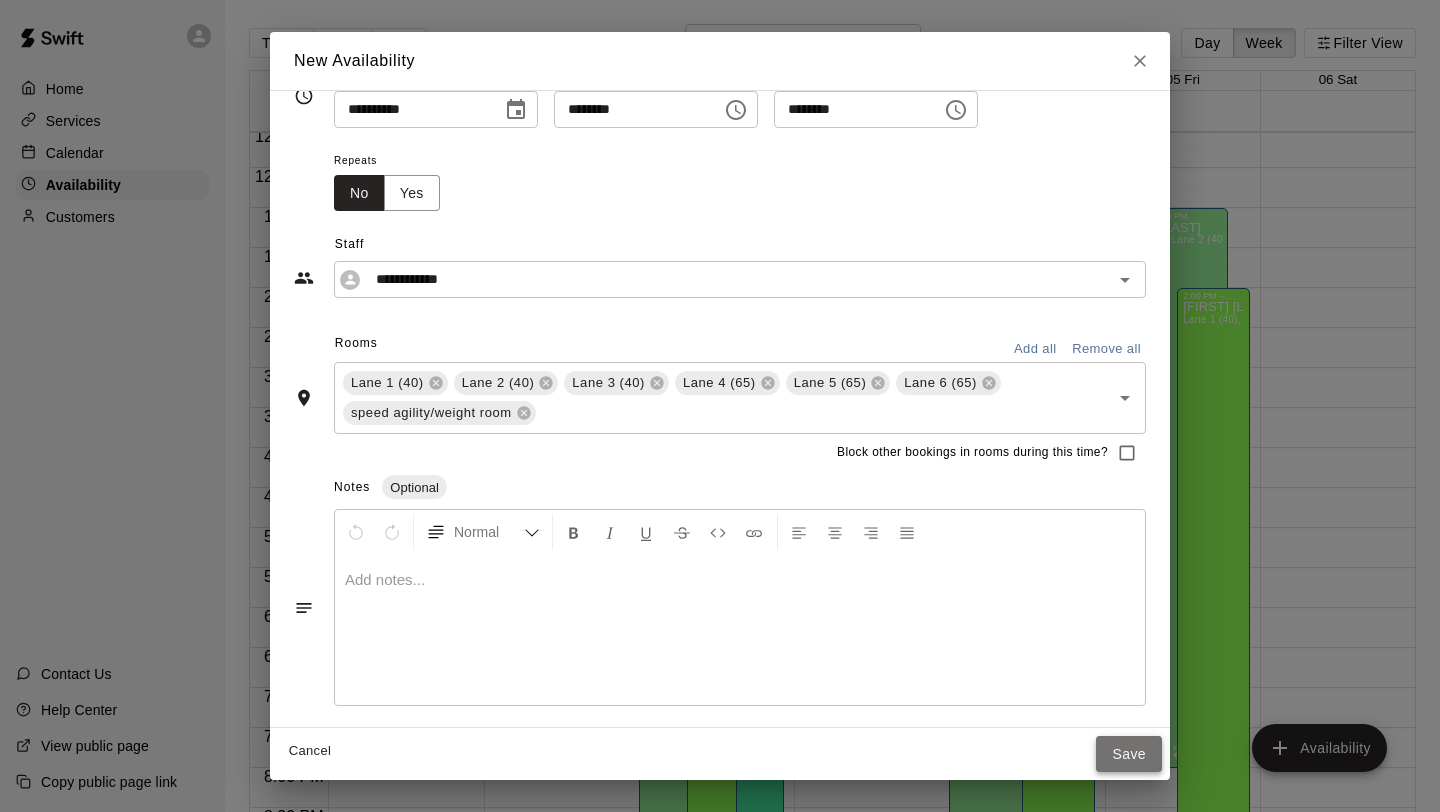 click on "Save" at bounding box center [1129, 754] 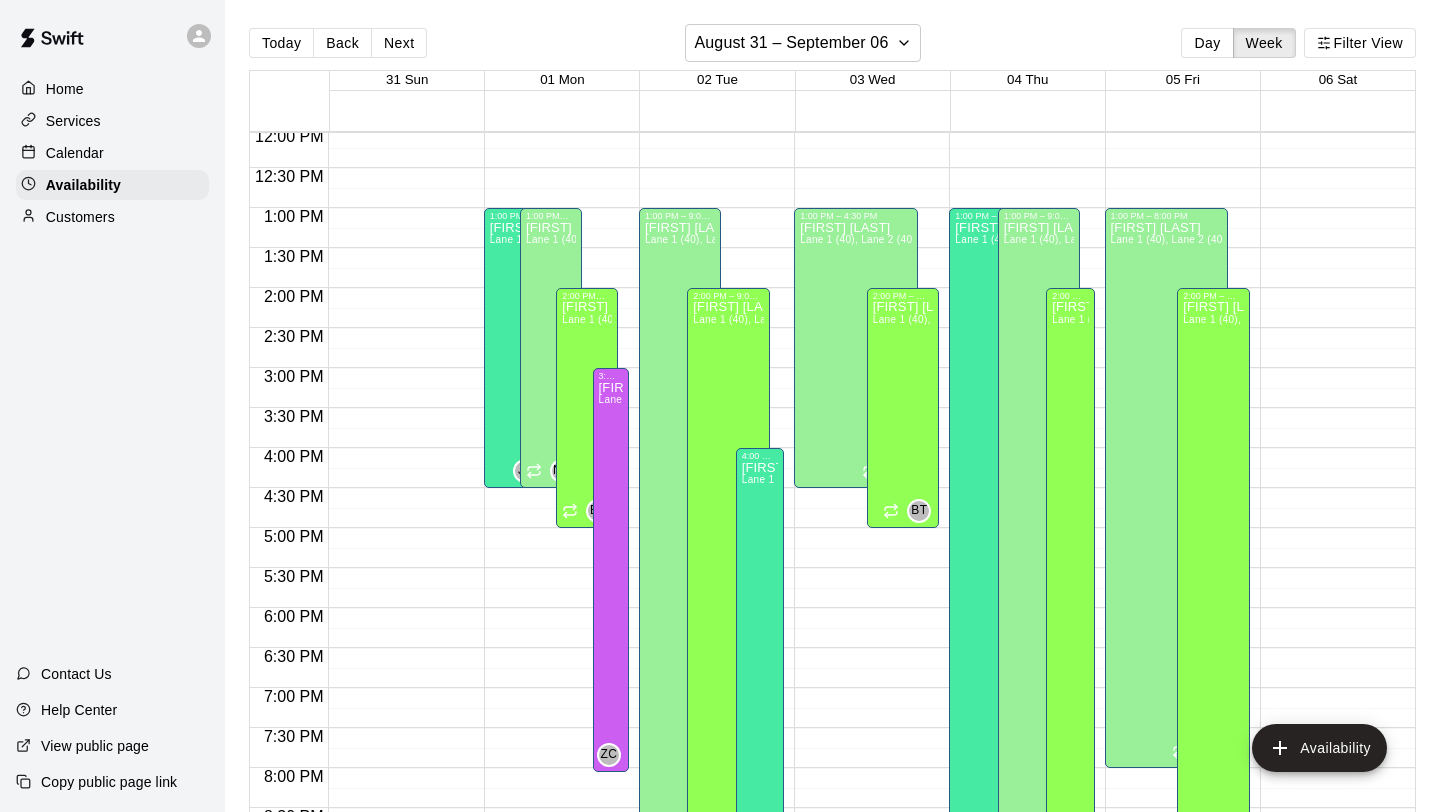 click on "12:00 AM – 8:00 AM Closed 1:00 PM – 8:00 PM [FIRST] [LAST] Lane 1 (40), Lane 2 (40), Lane 3 (40), Lane 4 (65), Lane 5 (65), Lane 6 (65), speed agility/weight room [INITIALS] 10:00 PM – 11:59 PM Closed 2:00 PM – 9:00 PM [FIRST] [LAST] Lane 1 (40), Lane 2 (40), Lane 3 (40), Lane 4 (65), Lane 5 (65), Lane 6 (65), speed agility/weight room [INITIALS]" at bounding box center (1177, 128) 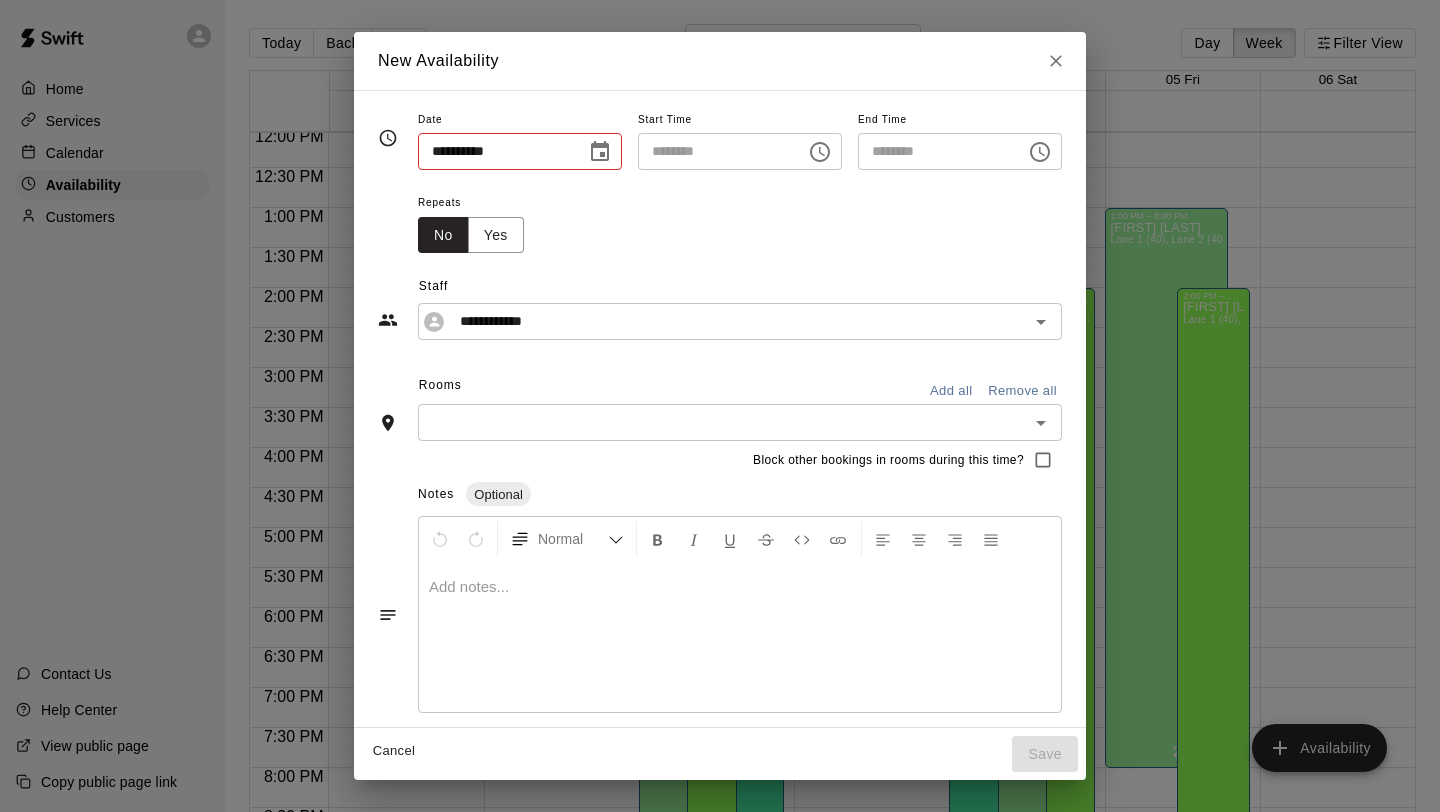 type on "**********" 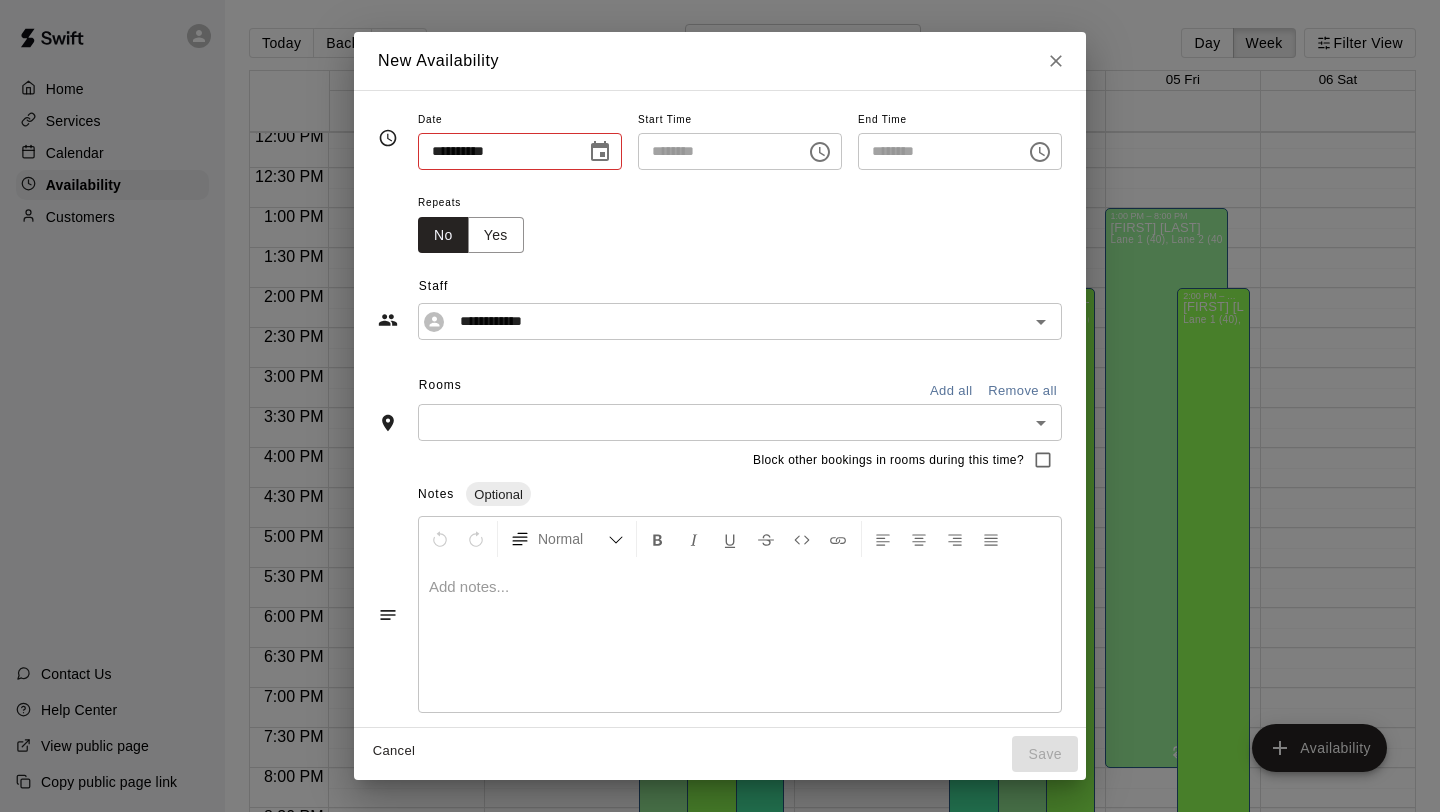type on "********" 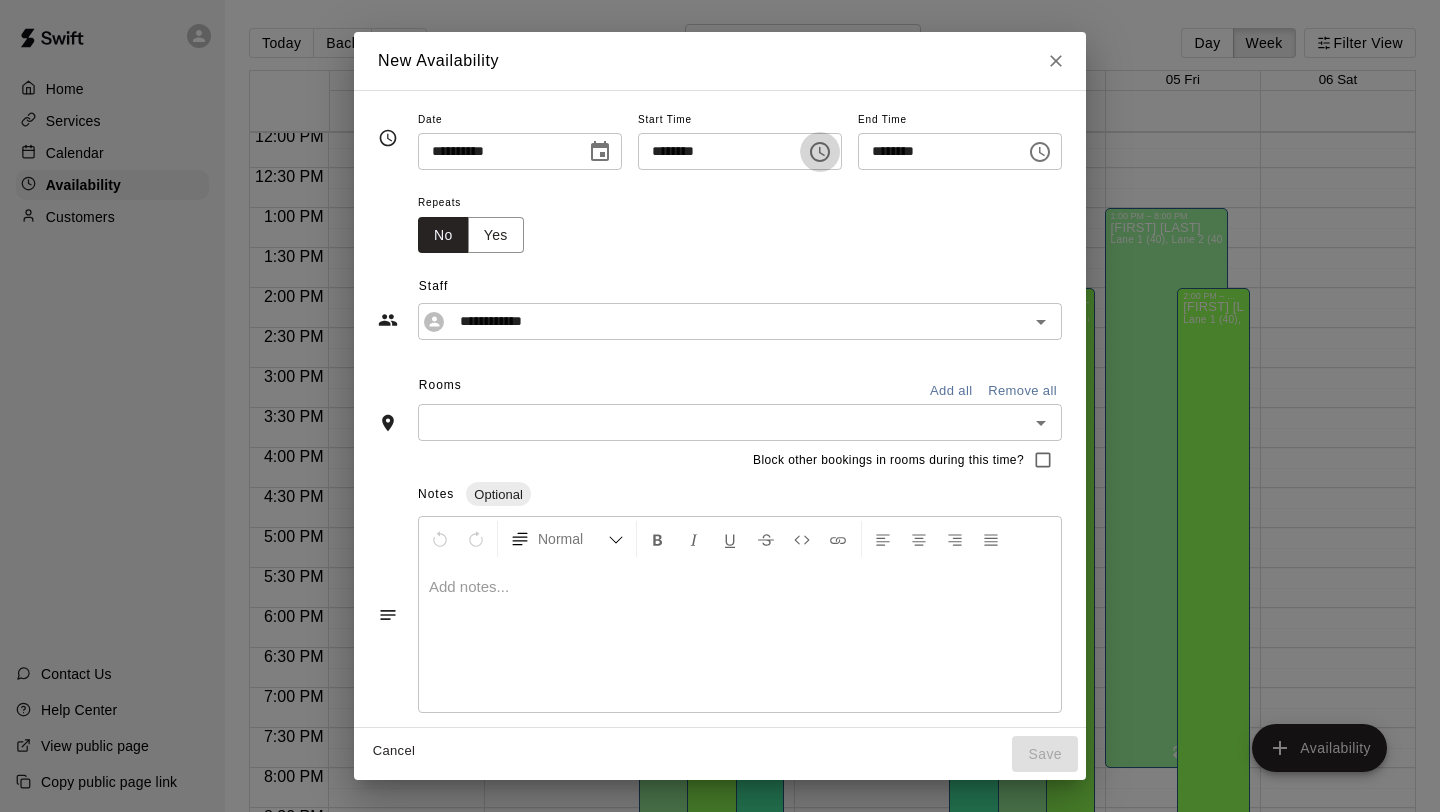 click 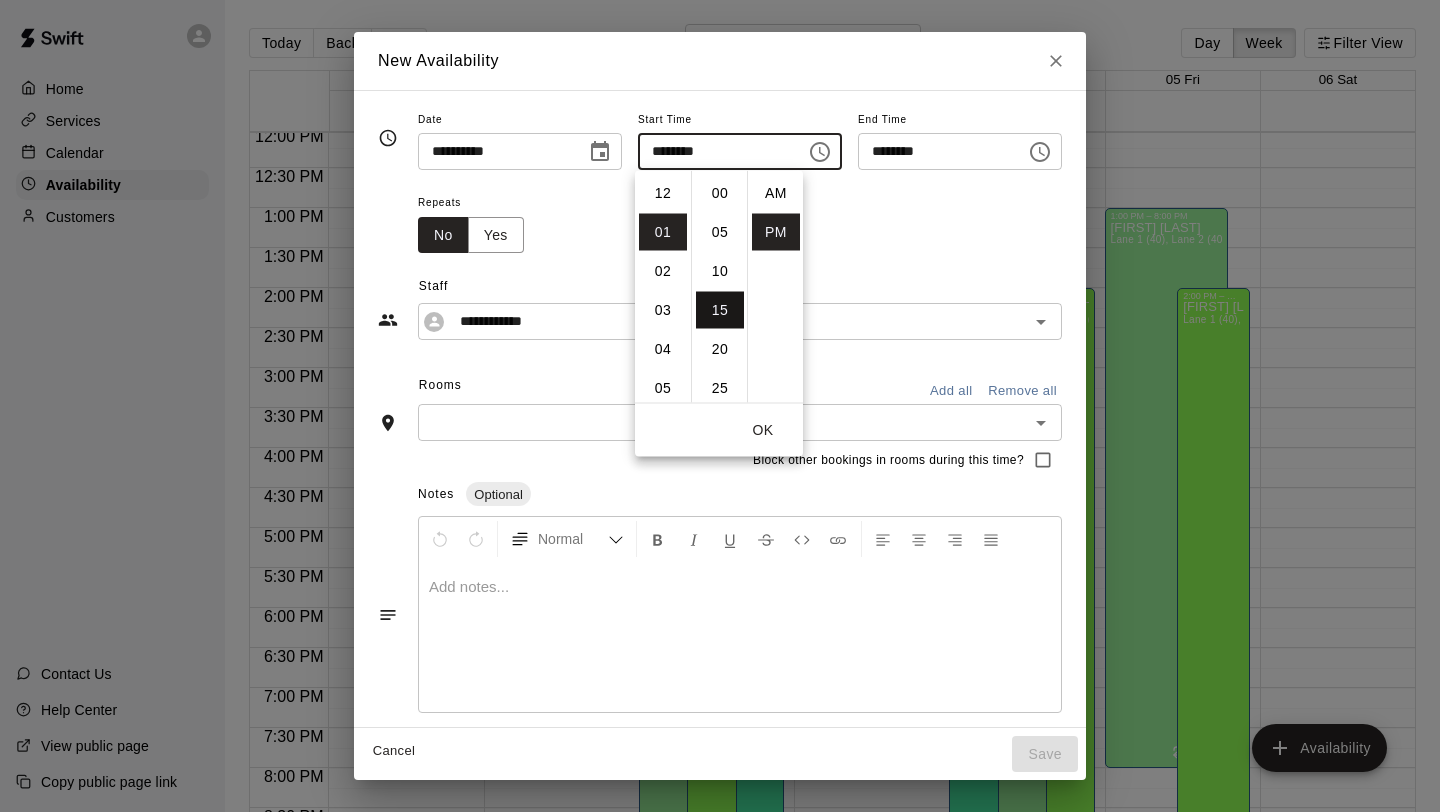 scroll, scrollTop: 39, scrollLeft: 0, axis: vertical 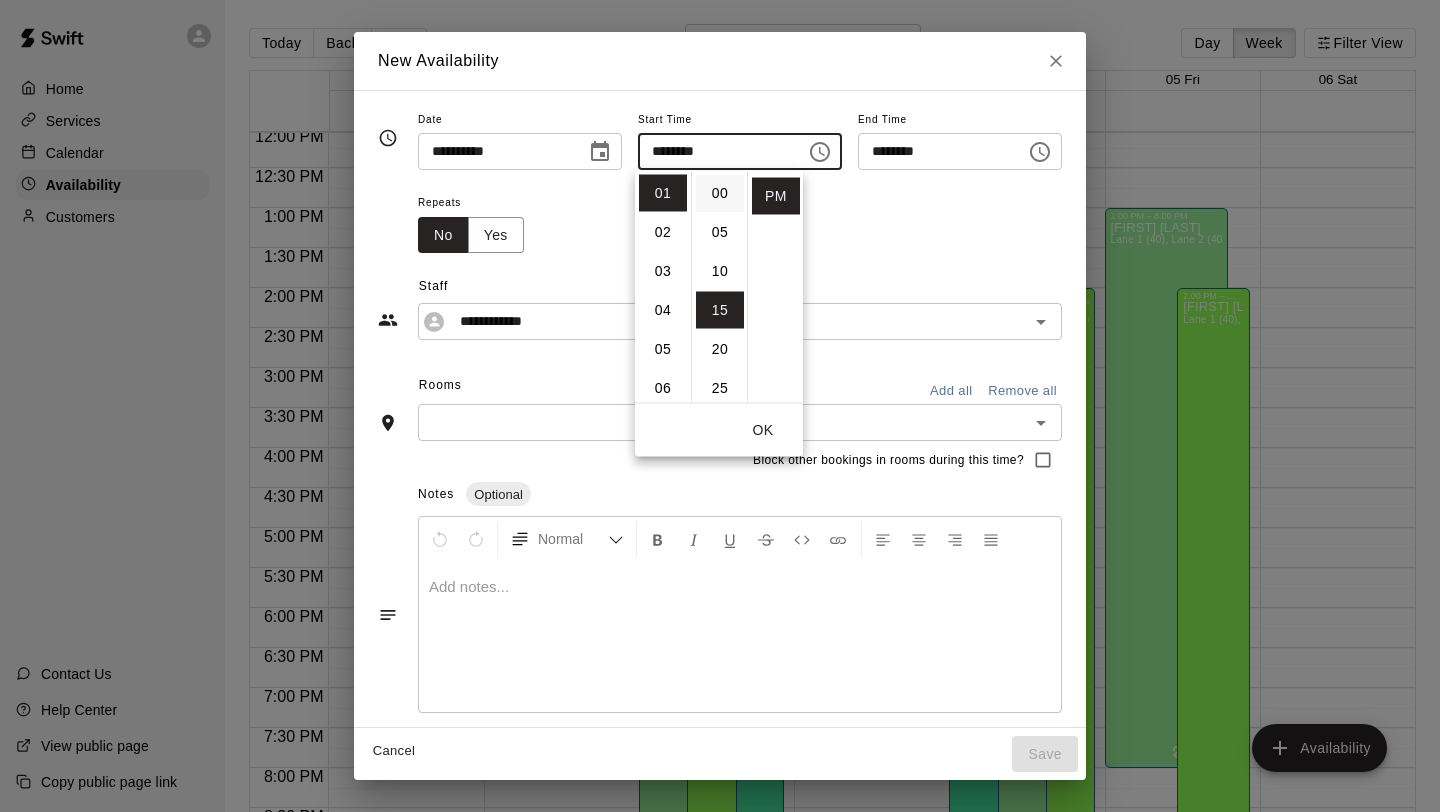 click on "00" at bounding box center (720, 193) 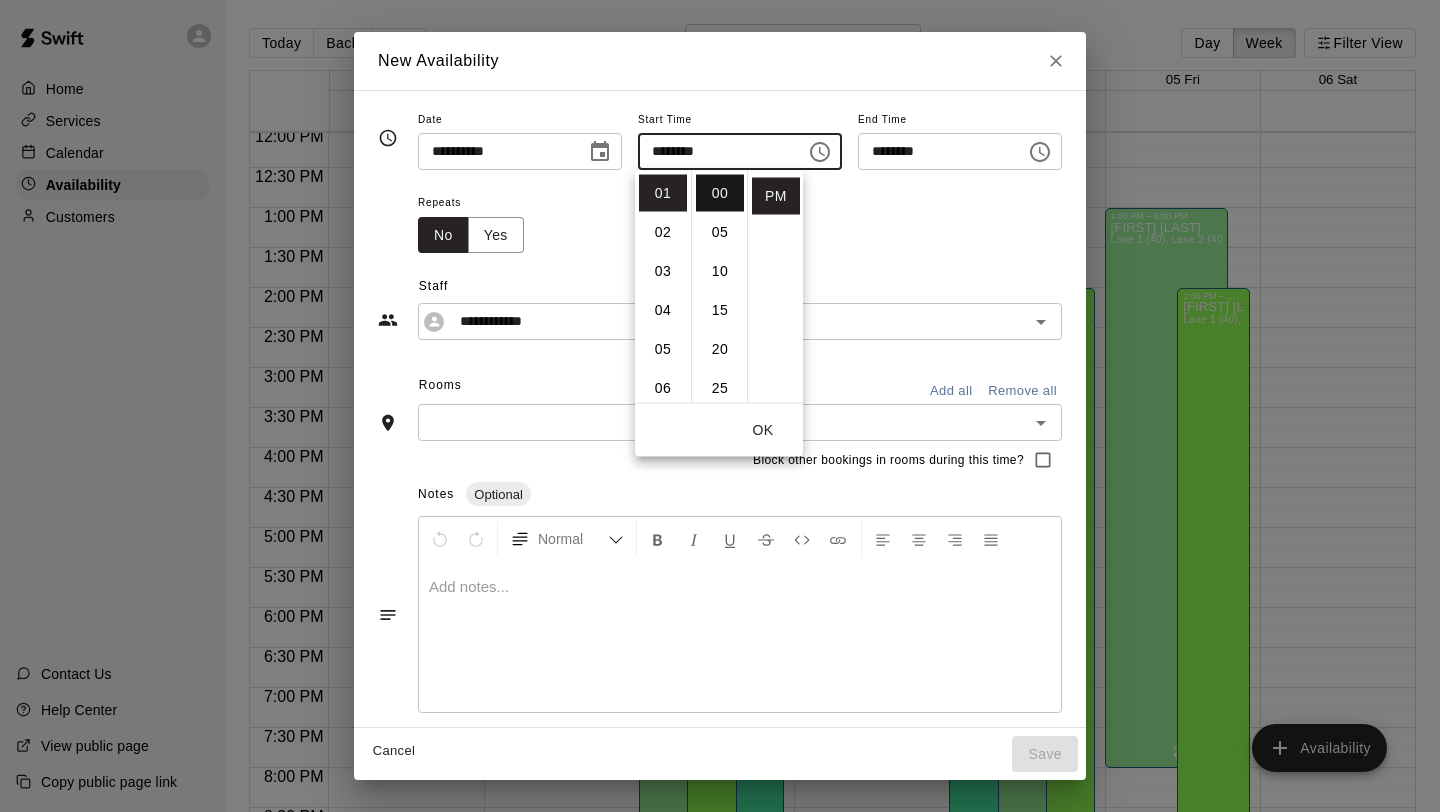 type on "********" 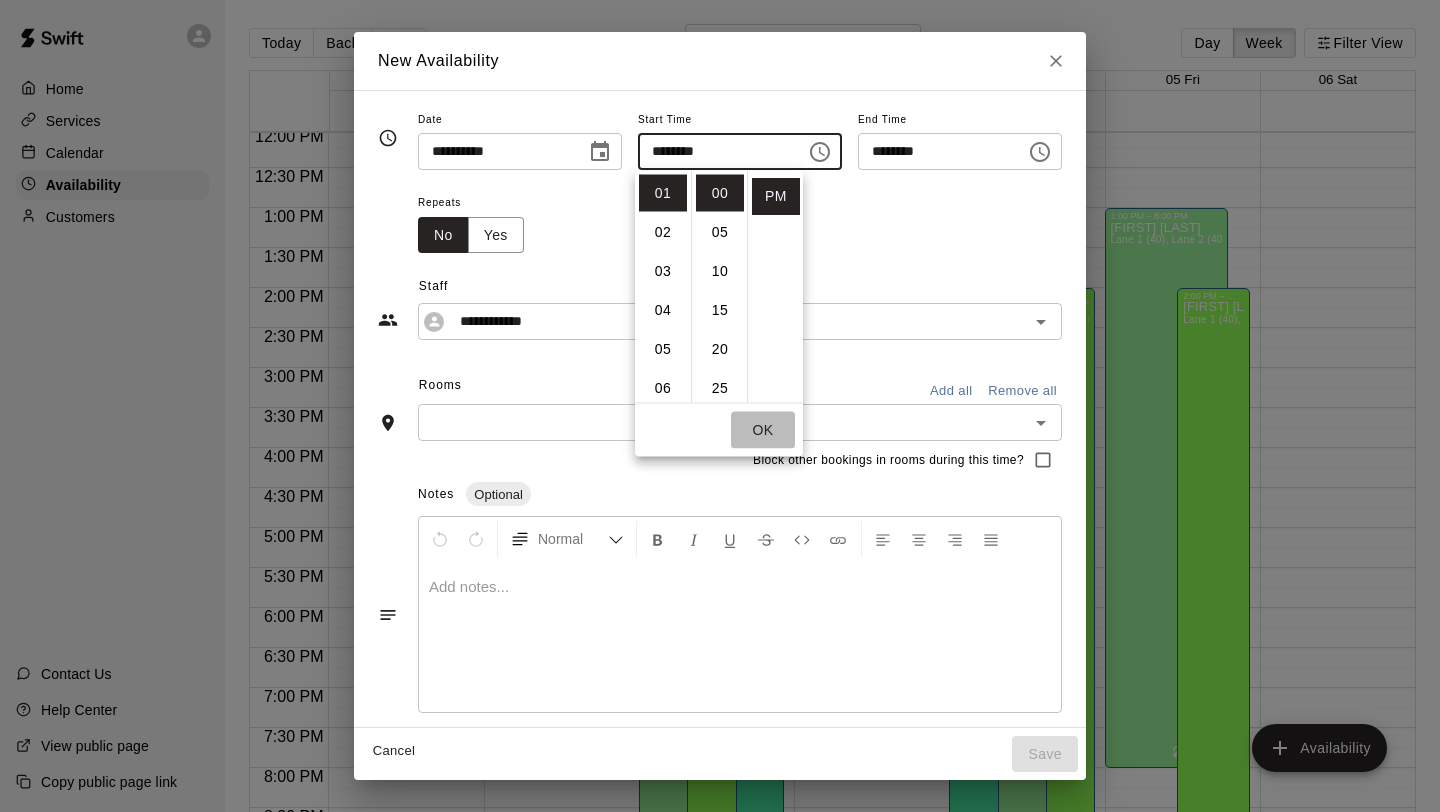 click on "OK" at bounding box center (763, 430) 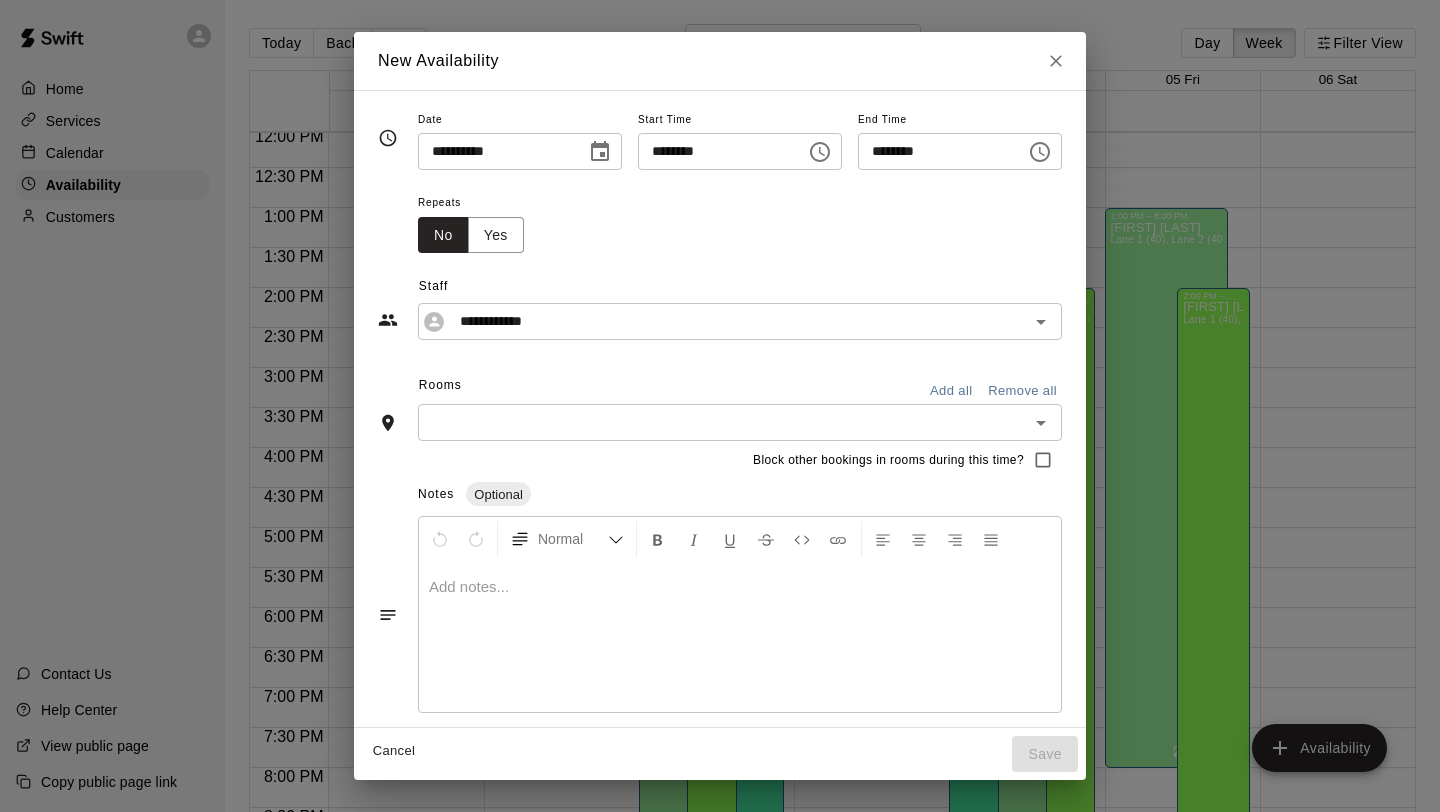 click at bounding box center (1040, 152) 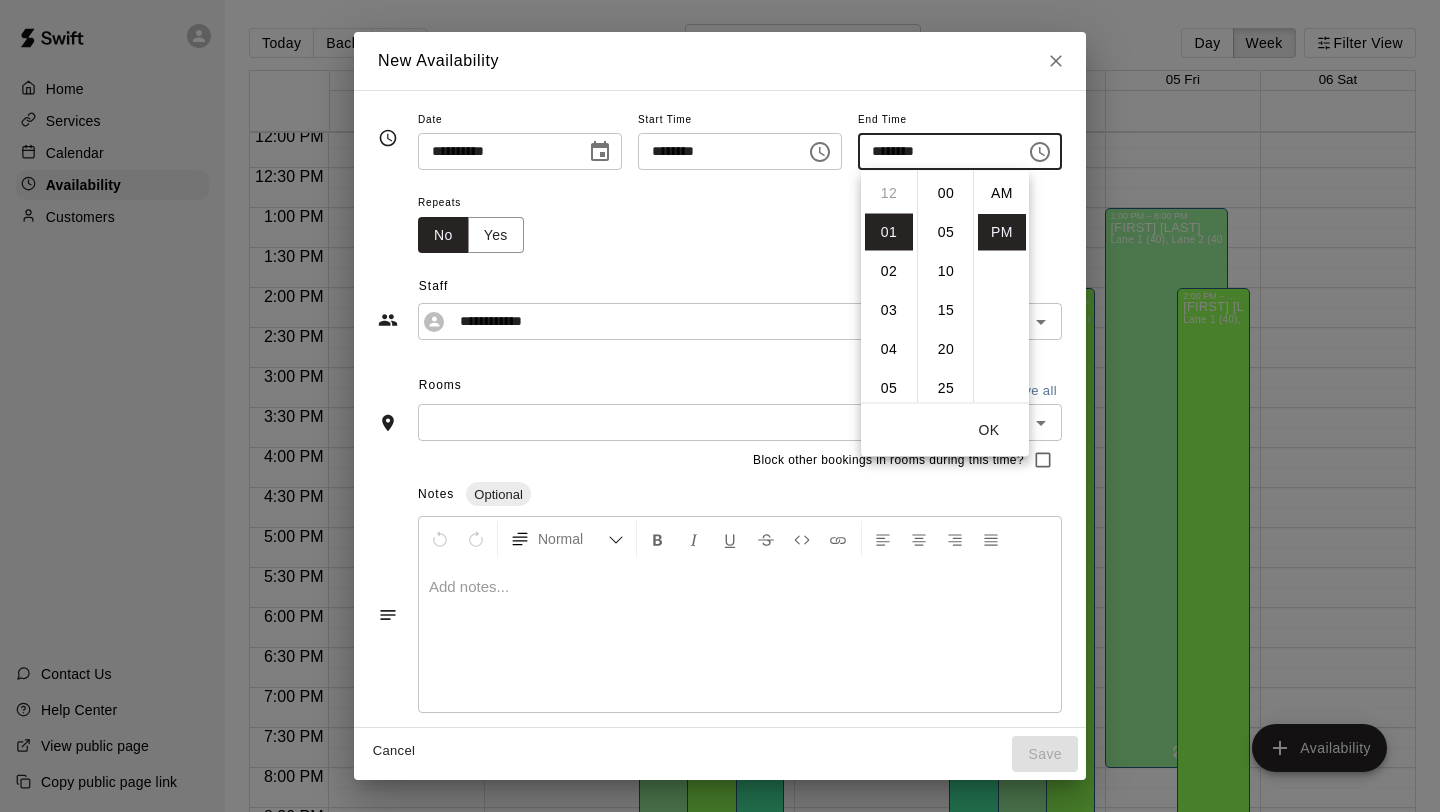 scroll, scrollTop: 39, scrollLeft: 0, axis: vertical 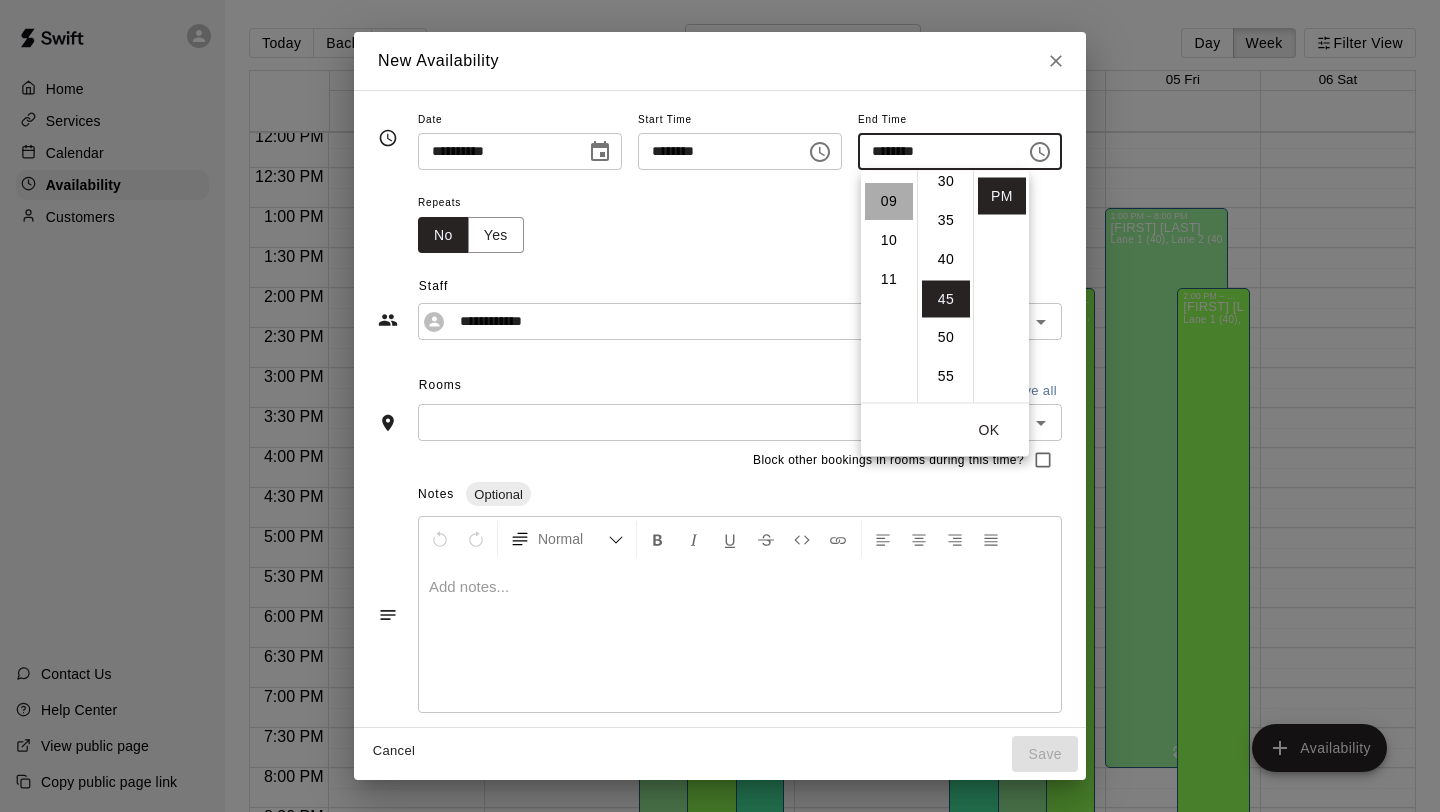 click on "09" at bounding box center [889, 202] 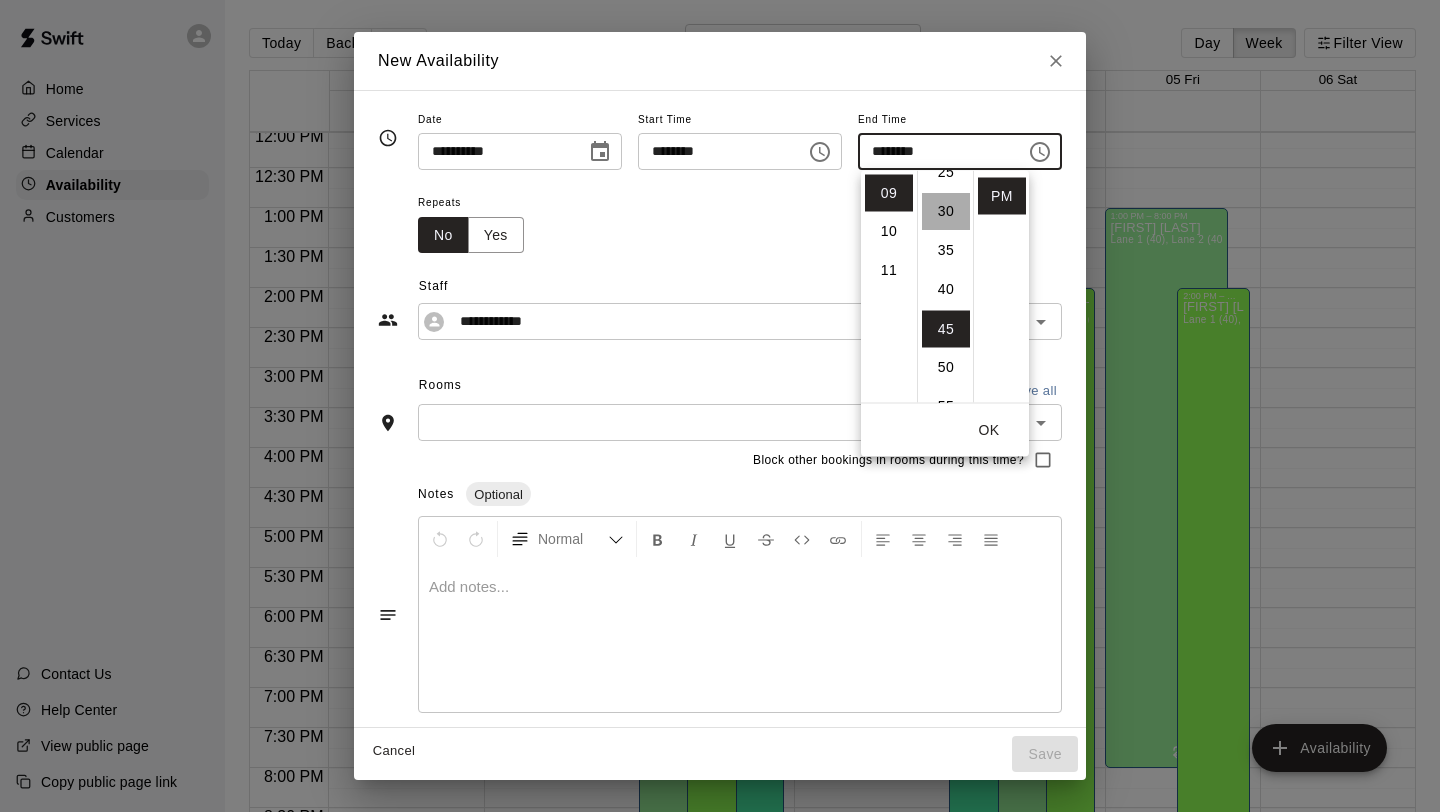 click on "30" at bounding box center (946, 212) 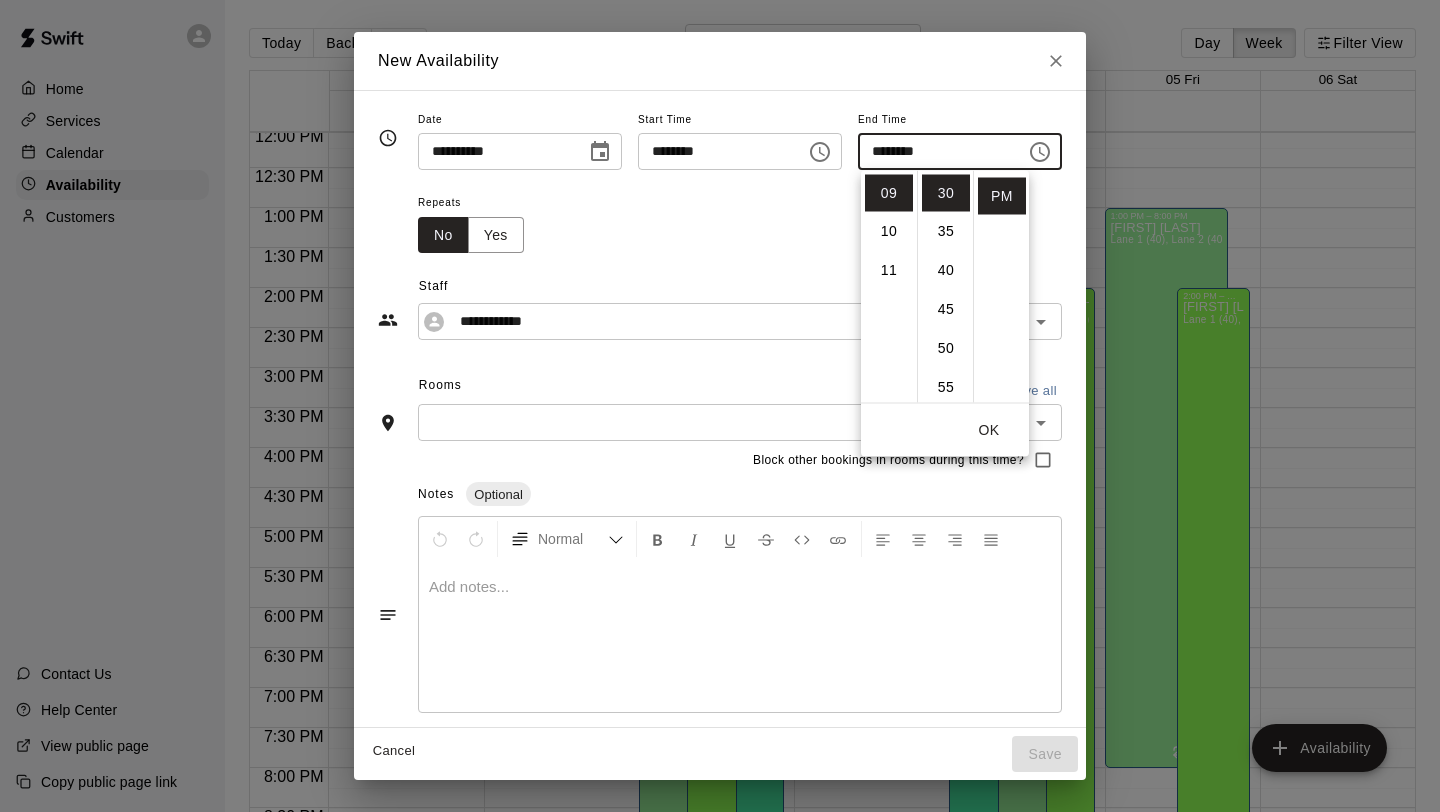 click on "OK" at bounding box center (989, 430) 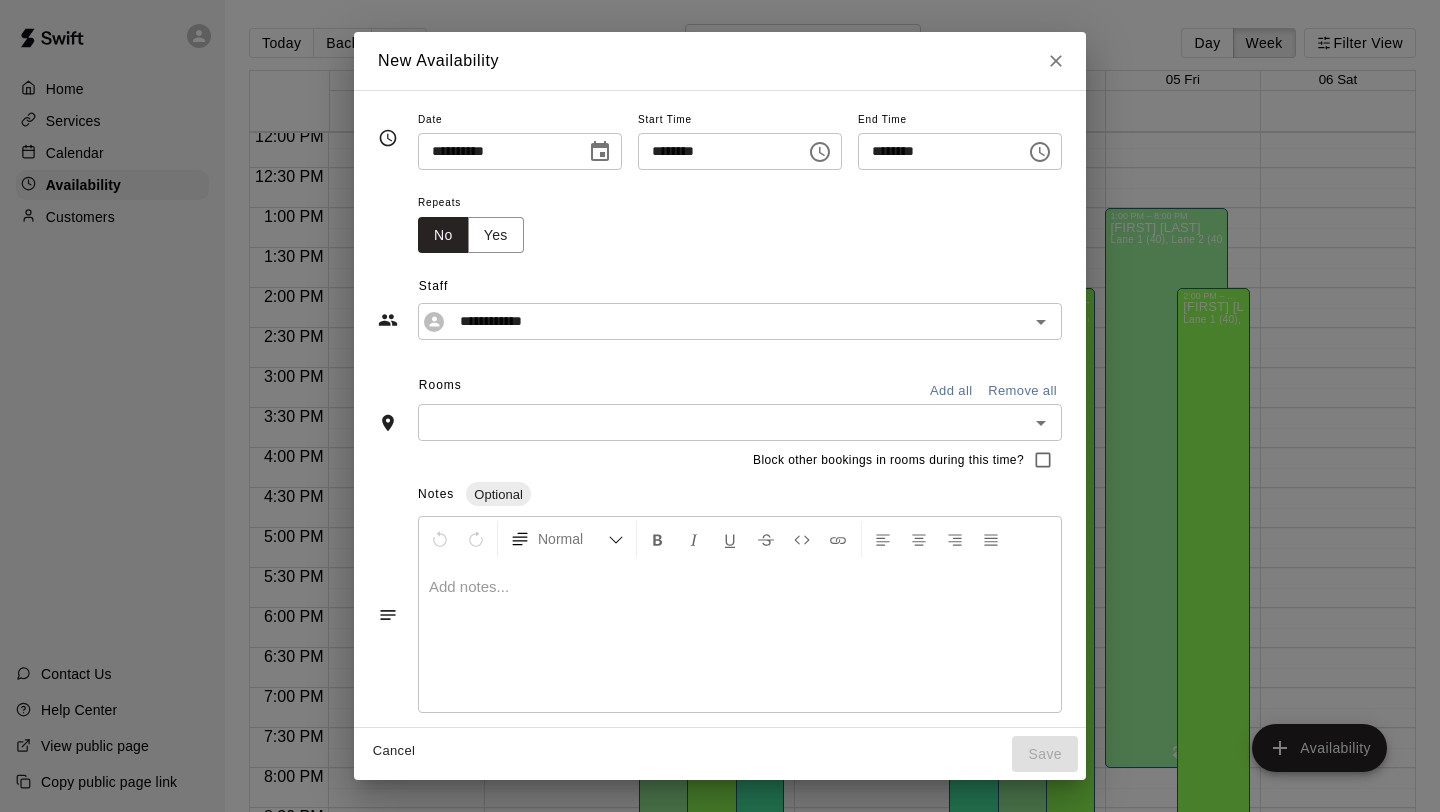 click on "Add all" at bounding box center [951, 391] 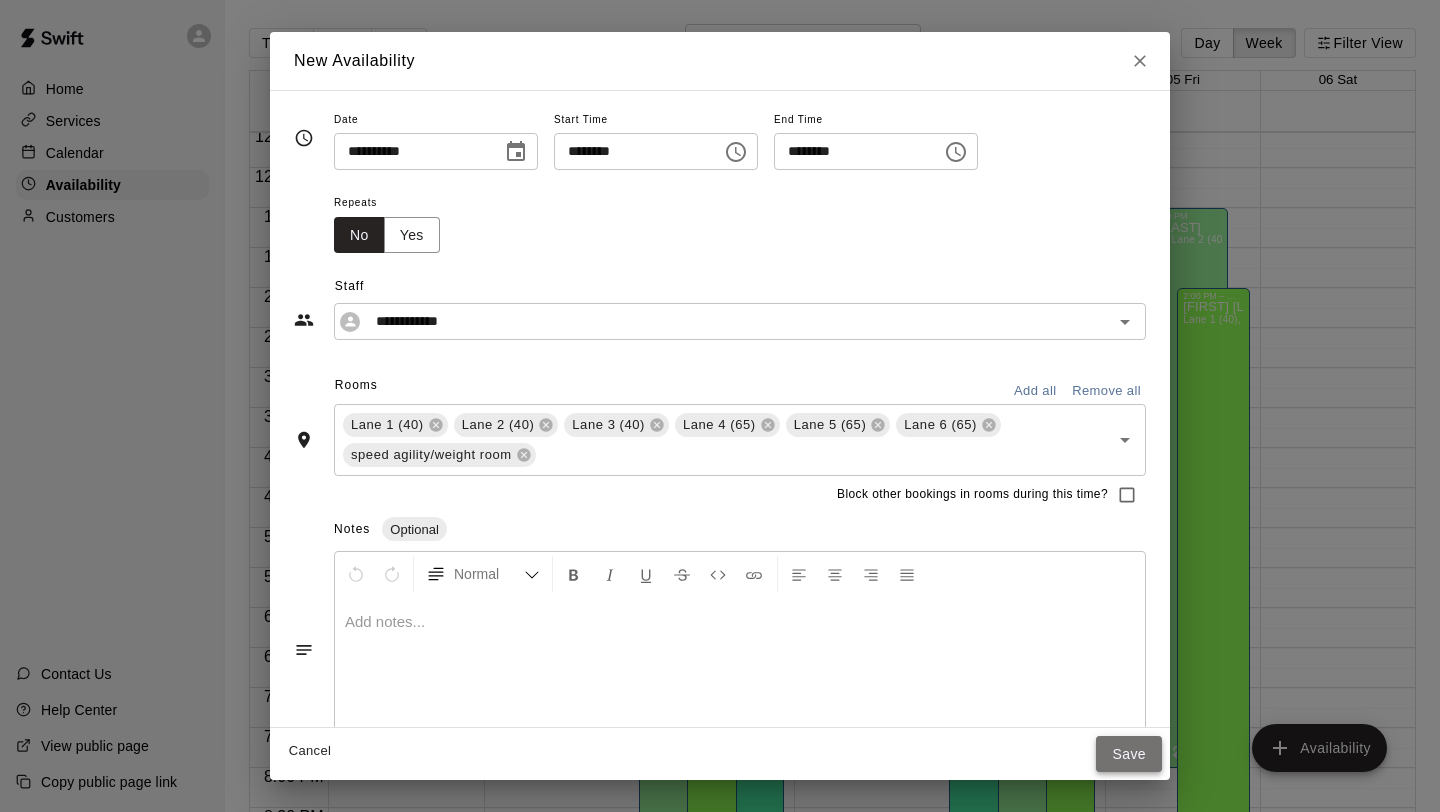 click on "Save" at bounding box center (1129, 754) 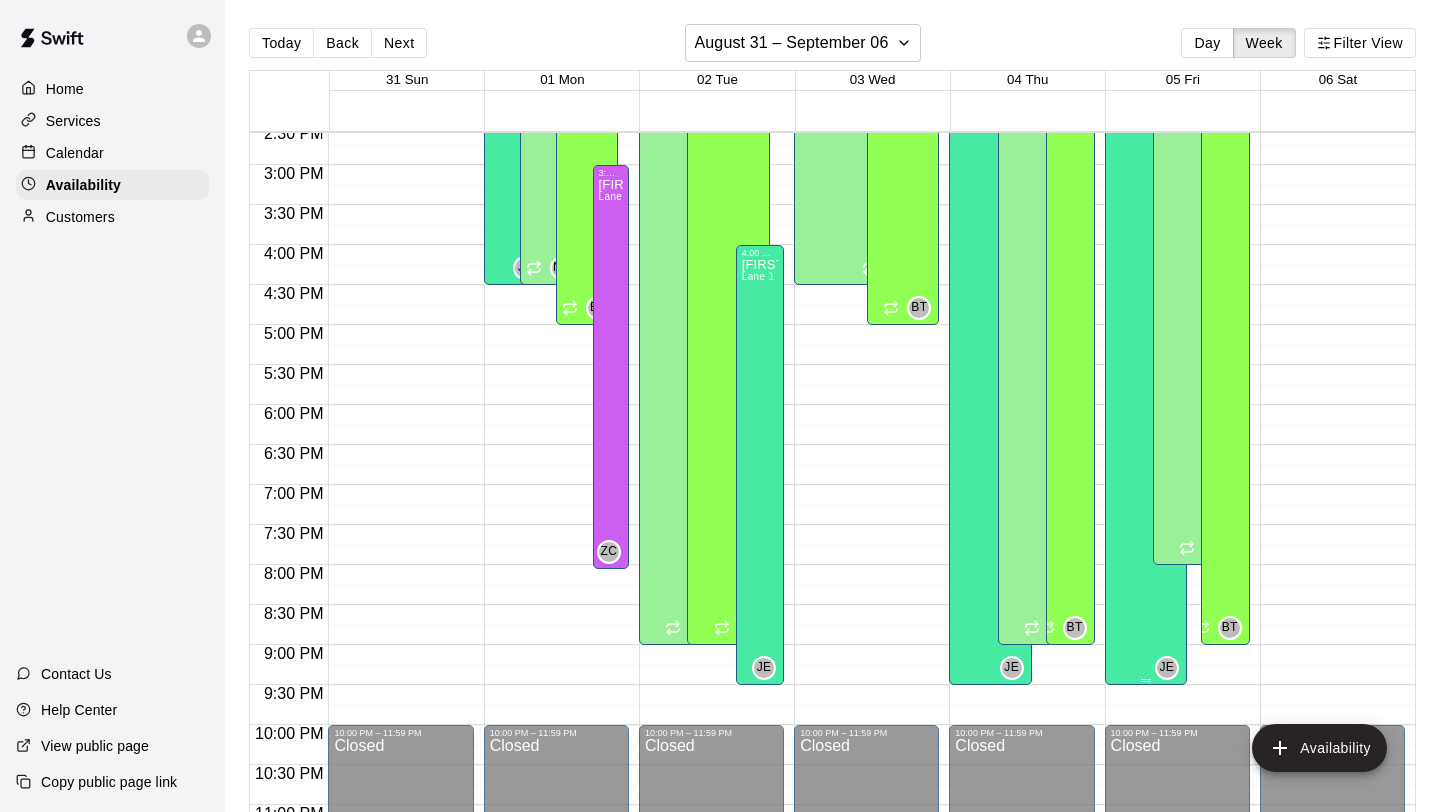 scroll, scrollTop: 1219, scrollLeft: 0, axis: vertical 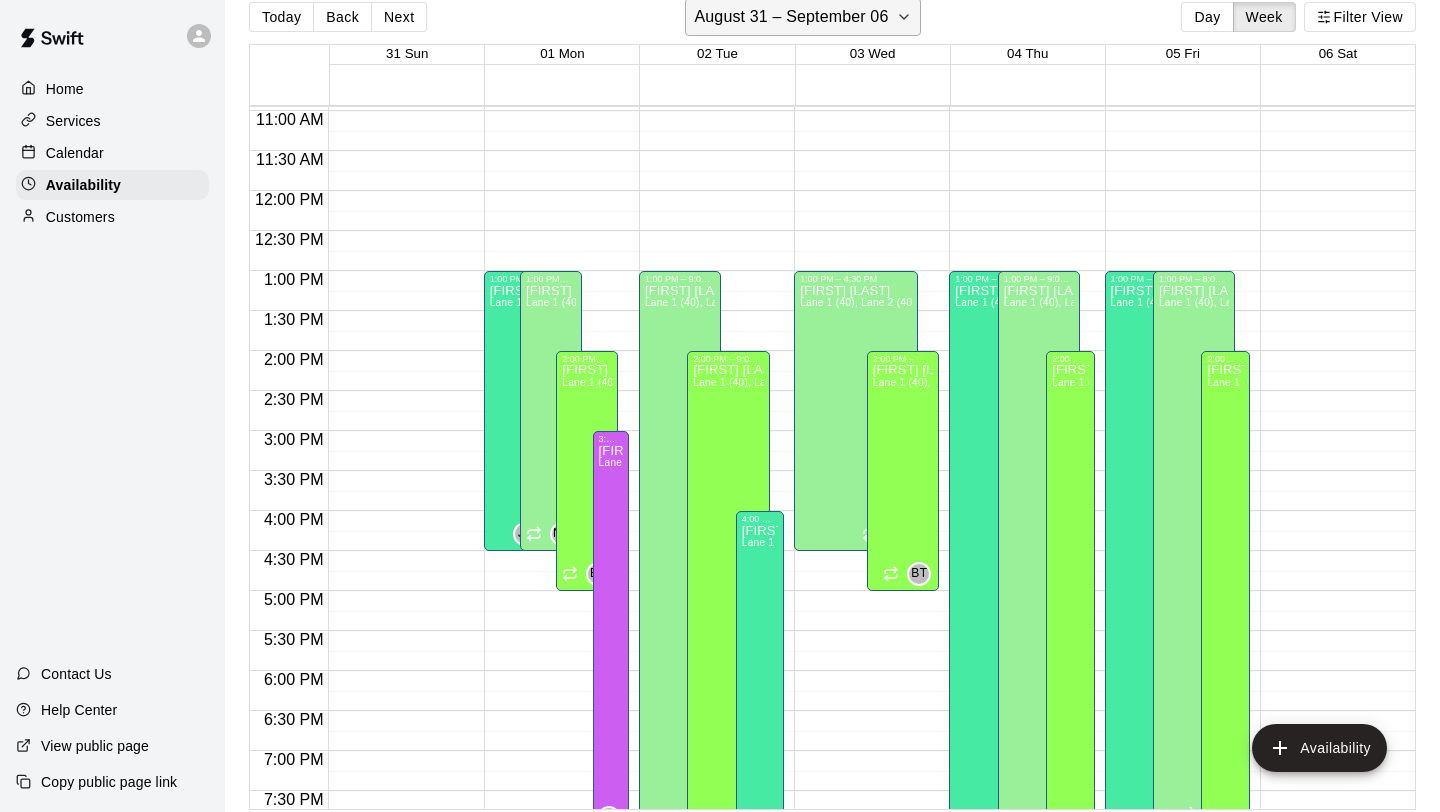 click 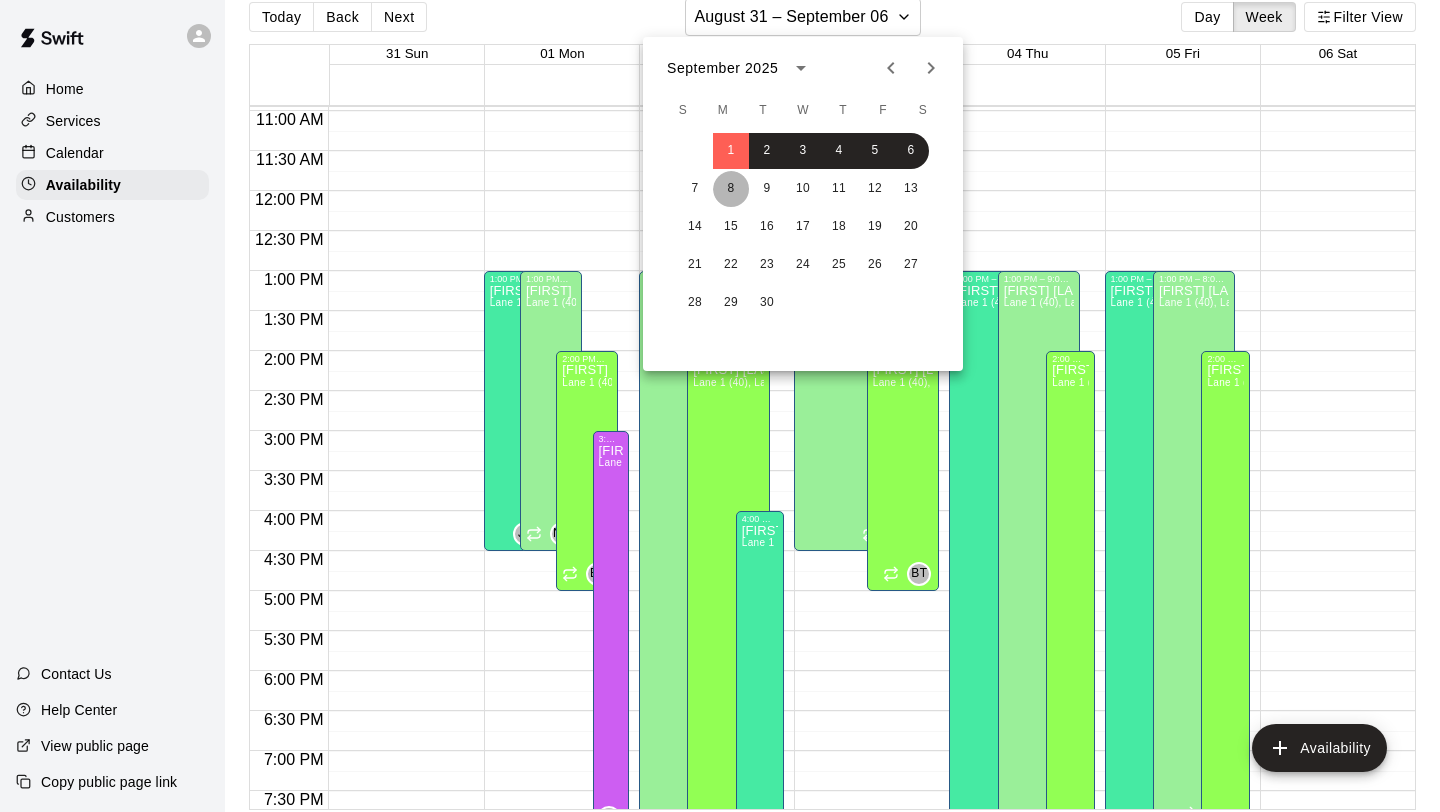 click on "8" at bounding box center [731, 189] 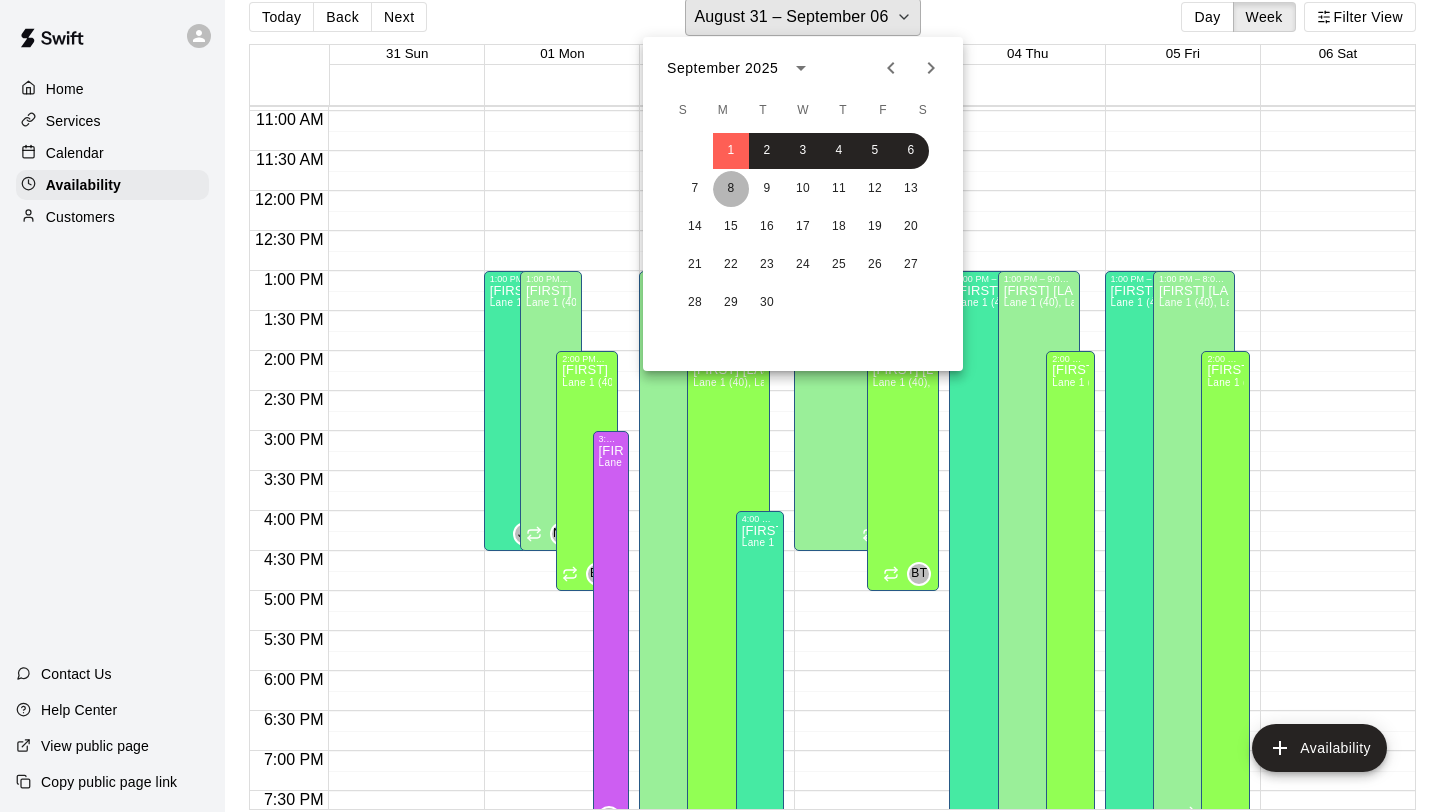 scroll, scrollTop: 24, scrollLeft: 0, axis: vertical 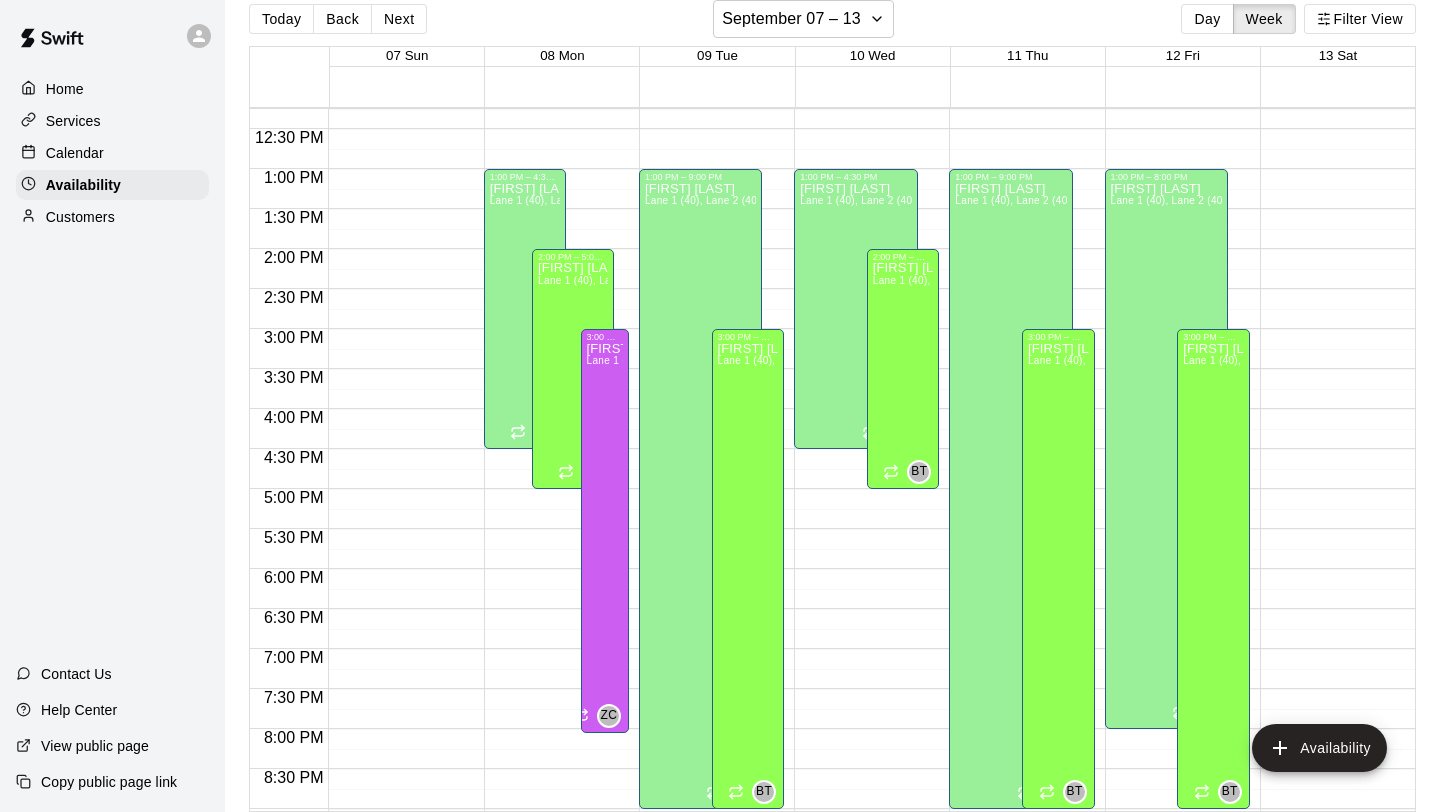 click on "12:00 AM – 8:00 AM Closed 1:00 PM – 9:00 PM [FIRST] [LAST] Lane 1 (40), Lane 2 (40), Lane 3 (40), Lane 4 (65), Lane 5 (65), Lane 6 (65), speed agility/weight room [INITIALS] 10:00 PM – 11:59 PM Closed 3:00 PM – 9:00 PM [FIRST] [LAST] Lane 1 (40), Lane 2 (40), Lane 3 (40), Lane 4 (65), Lane 5 (65), Lane 6 (65), speed agility/weight room [INITIALS]" at bounding box center [711, 89] 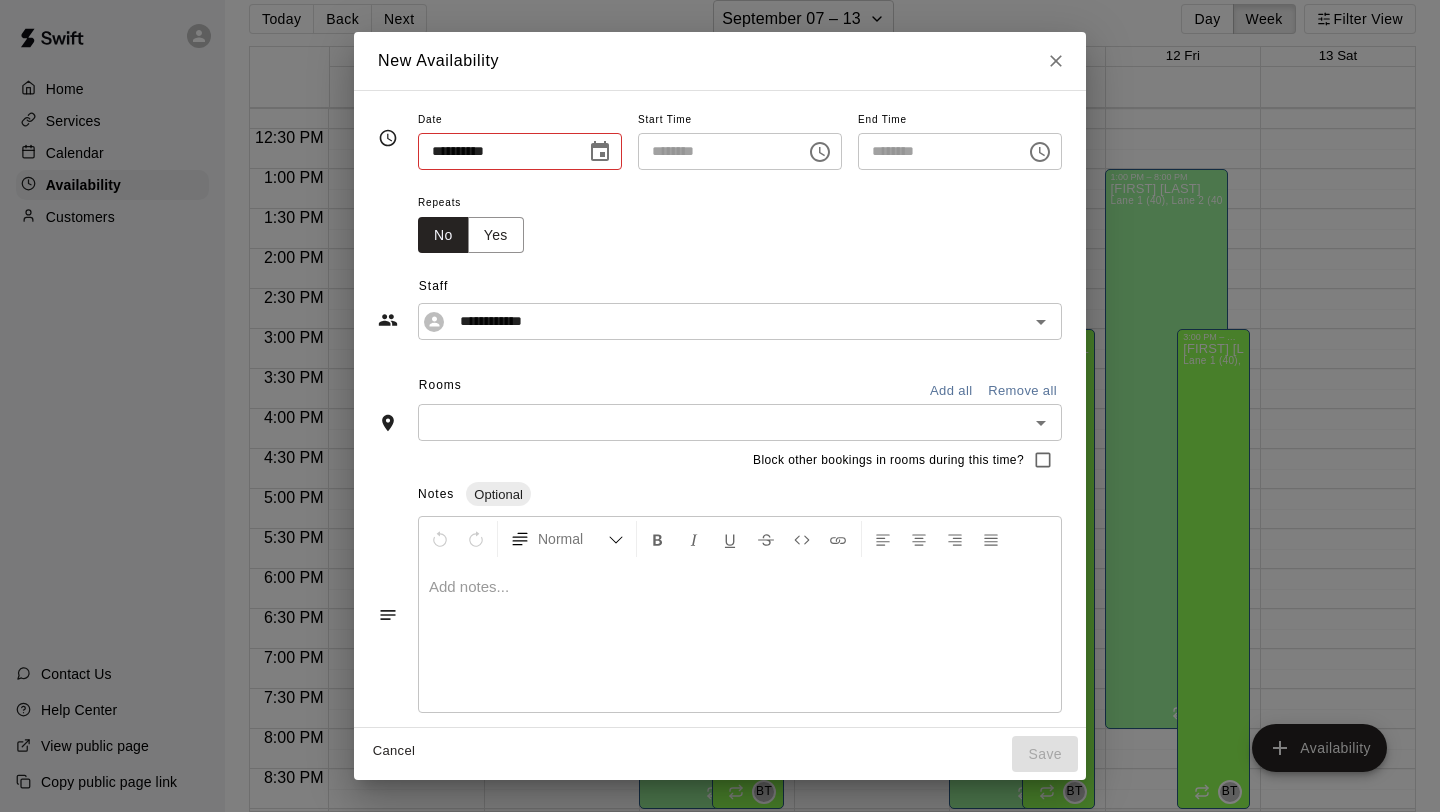 type on "**********" 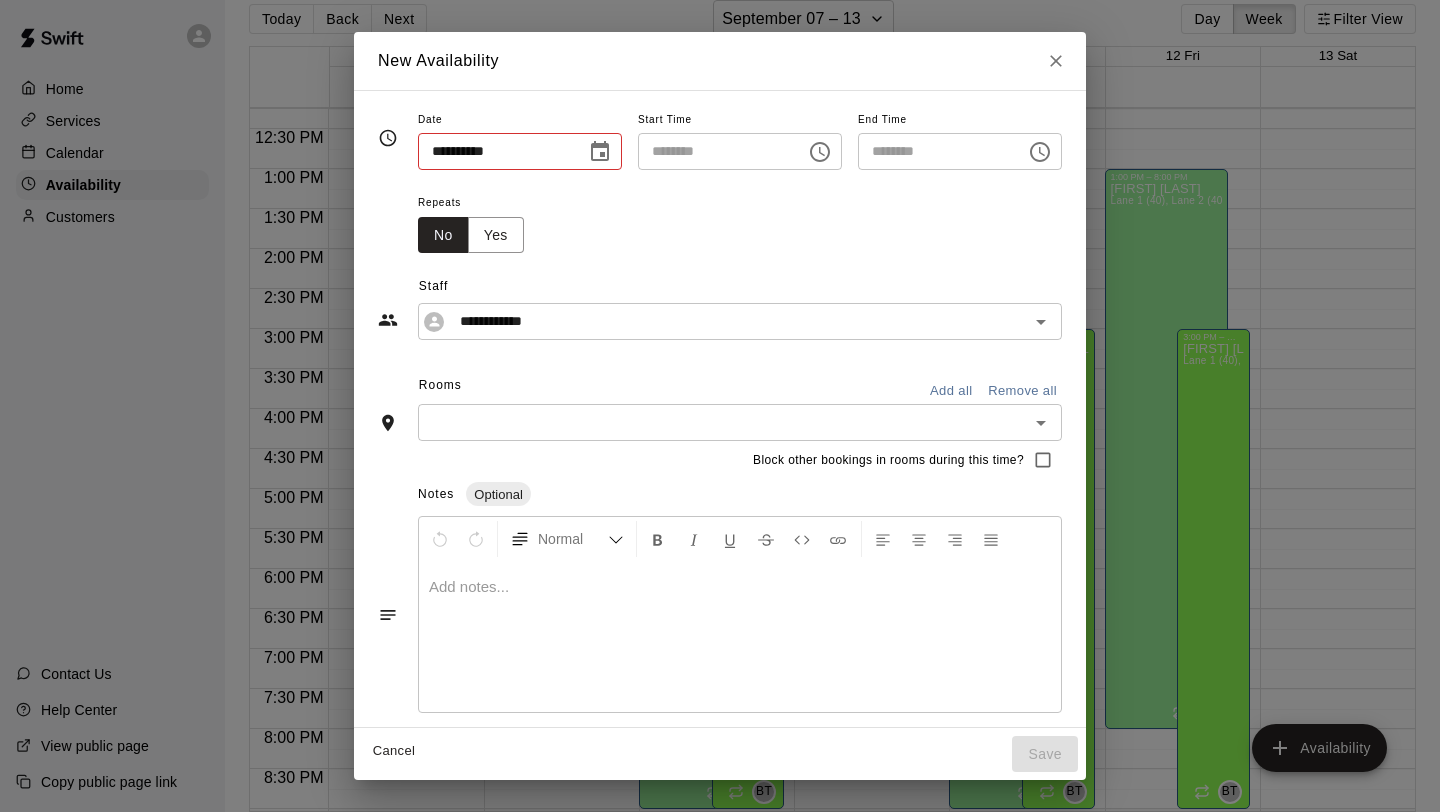 type on "********" 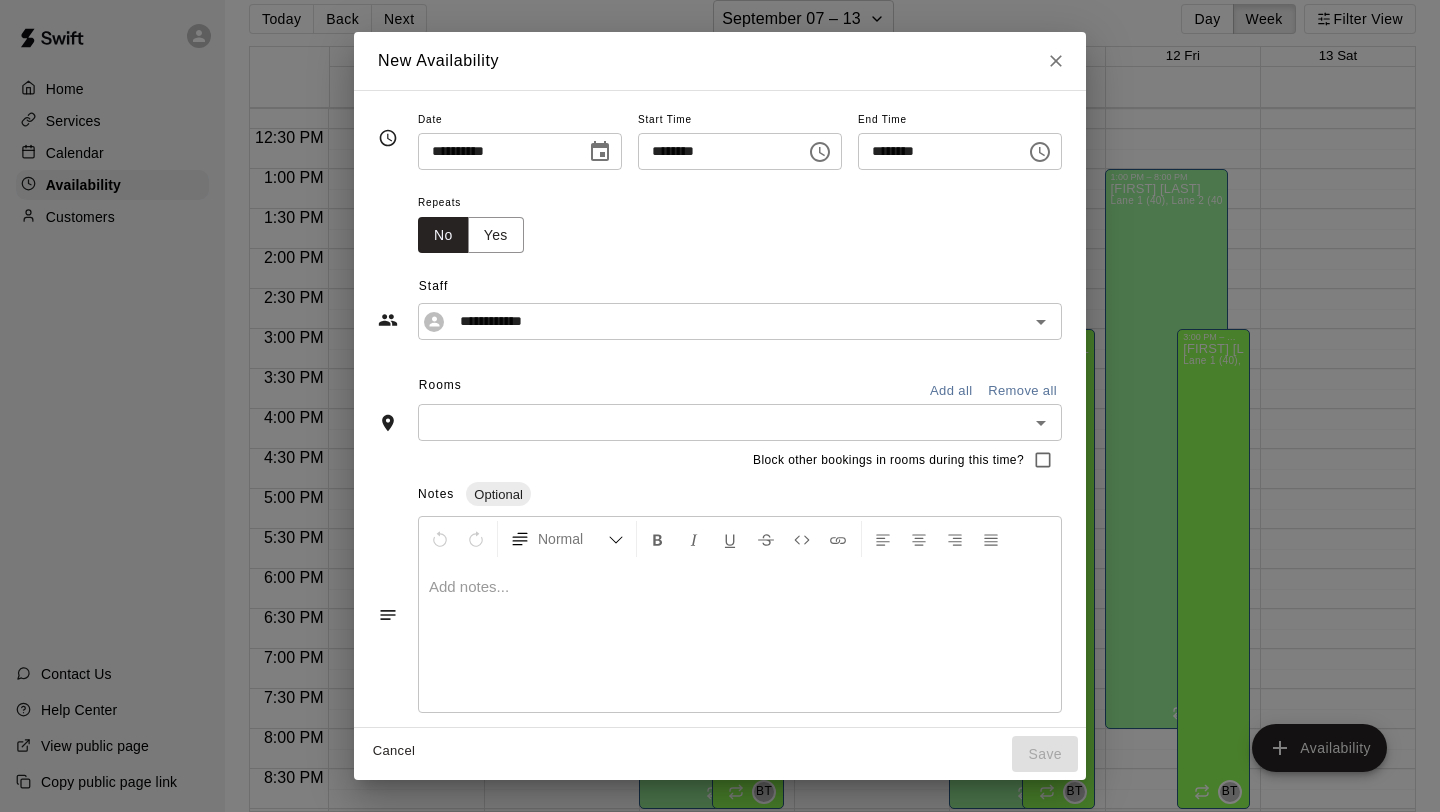 click 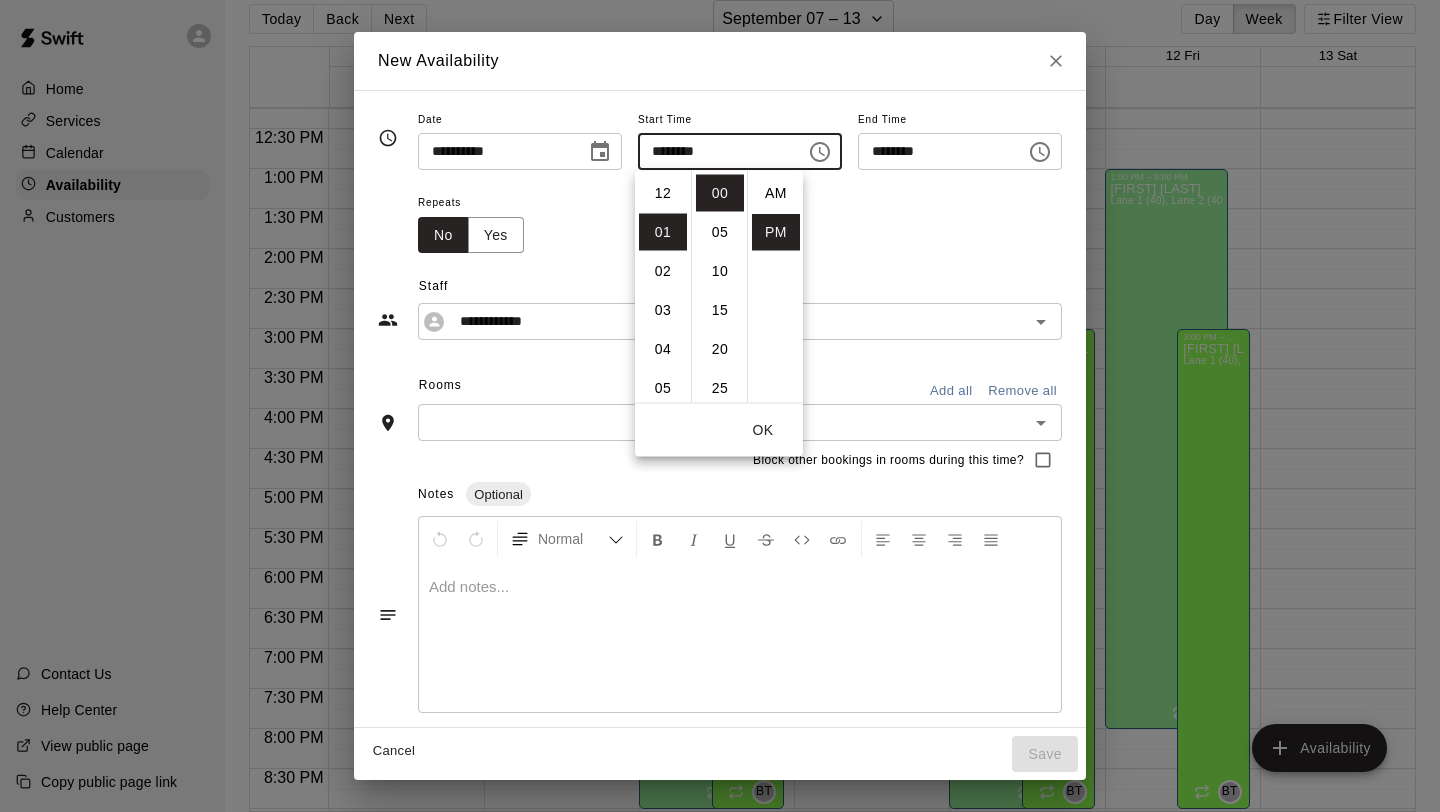 scroll, scrollTop: 39, scrollLeft: 0, axis: vertical 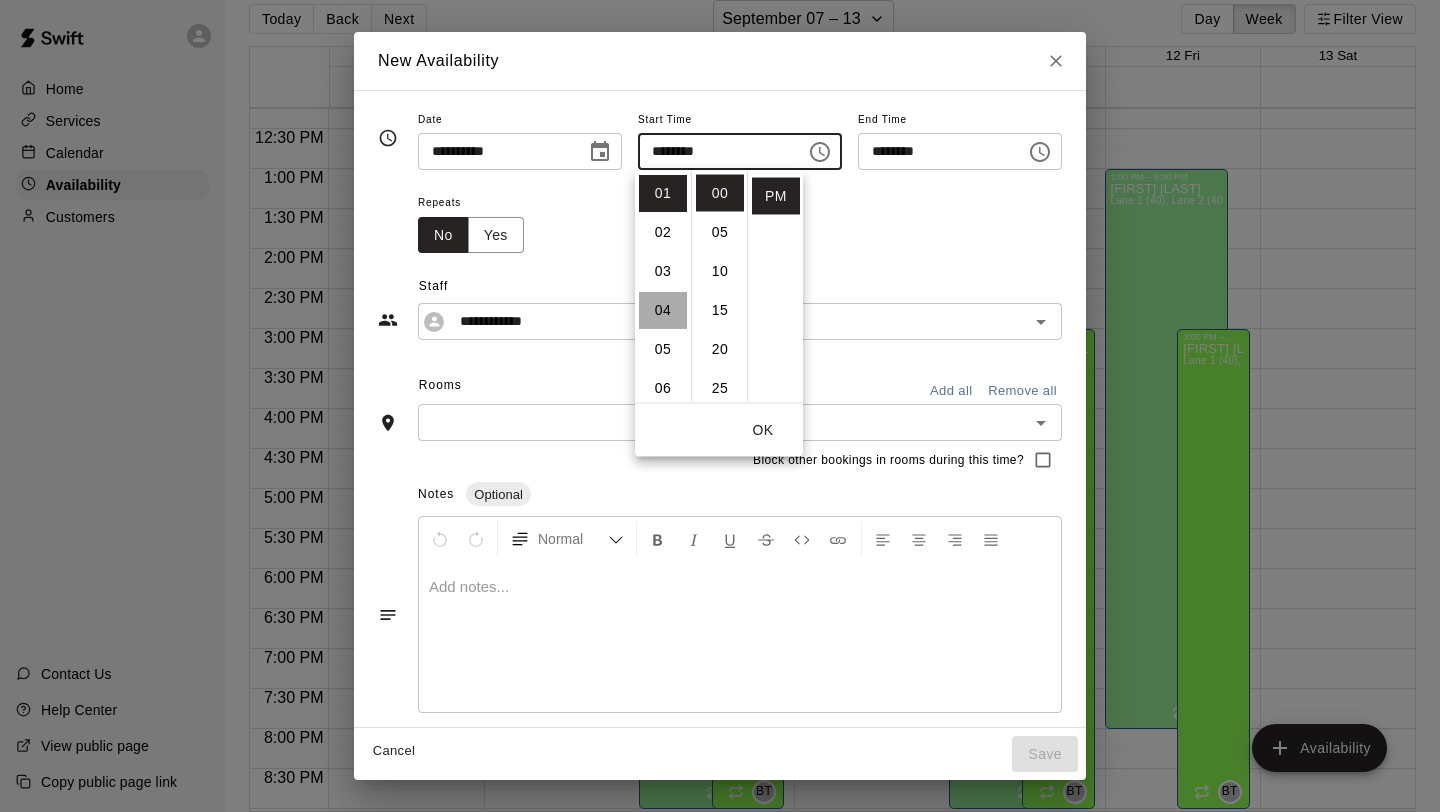 click on "04" at bounding box center (663, 310) 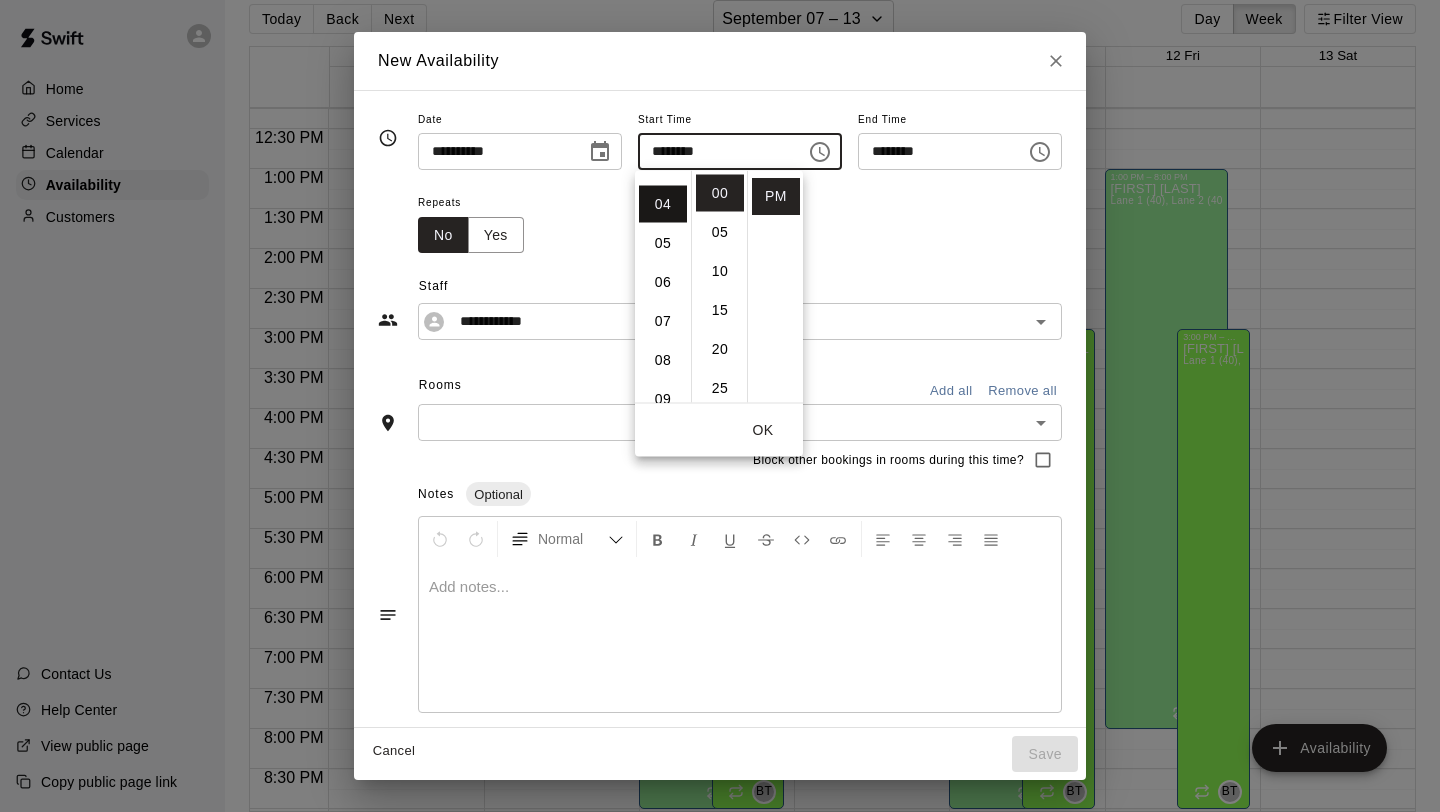 scroll, scrollTop: 156, scrollLeft: 0, axis: vertical 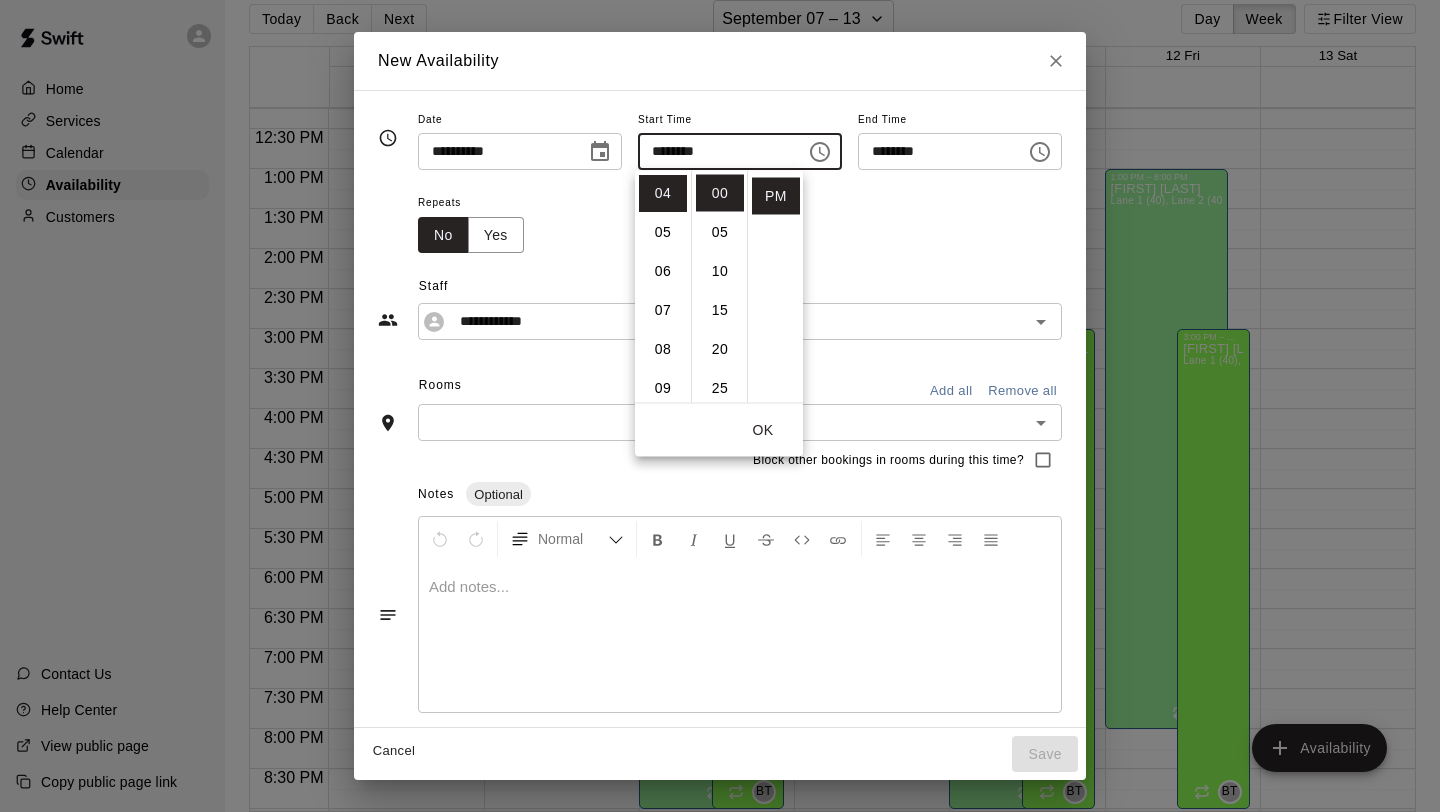 click on "OK" at bounding box center [763, 430] 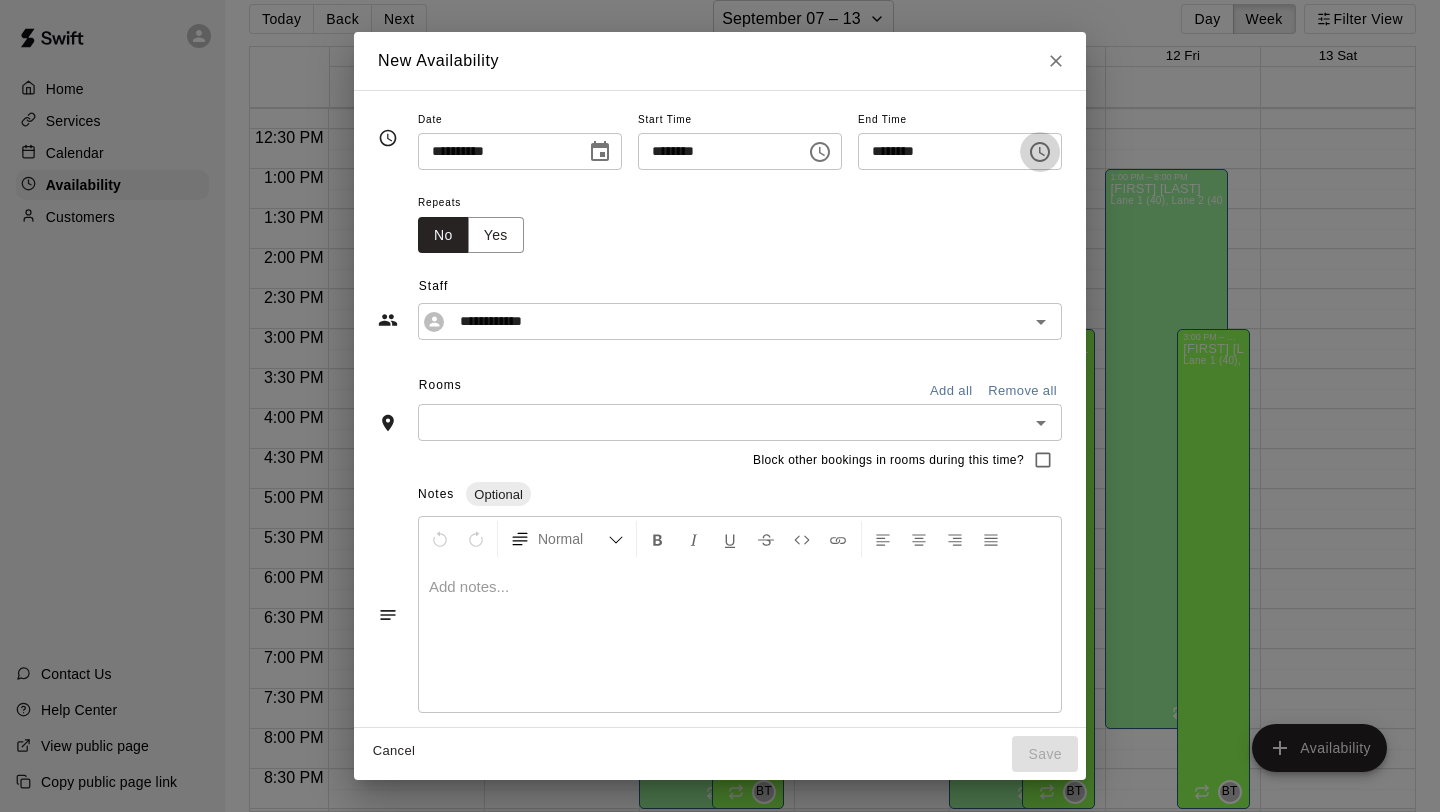 click 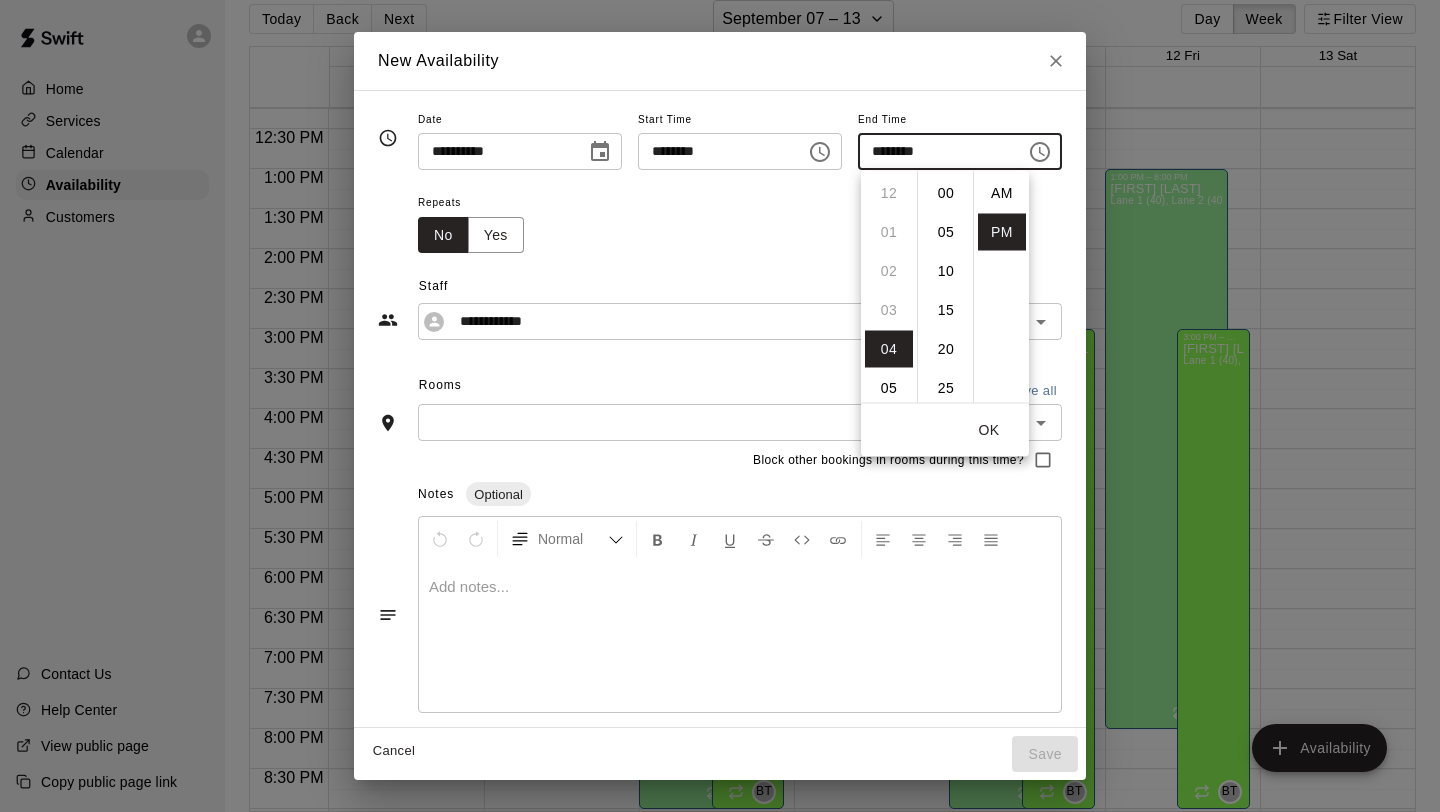 scroll, scrollTop: 156, scrollLeft: 0, axis: vertical 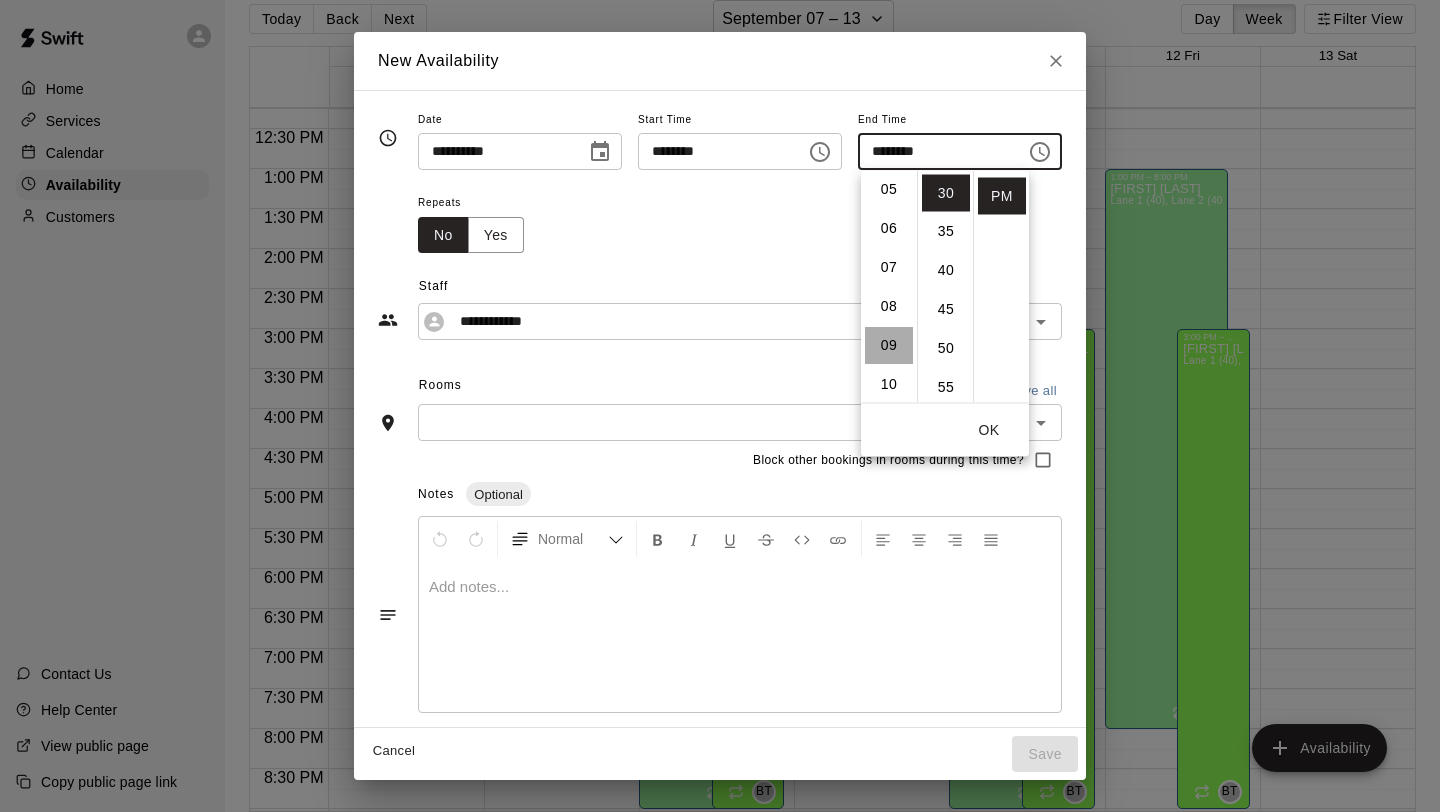 click on "09" at bounding box center [889, 346] 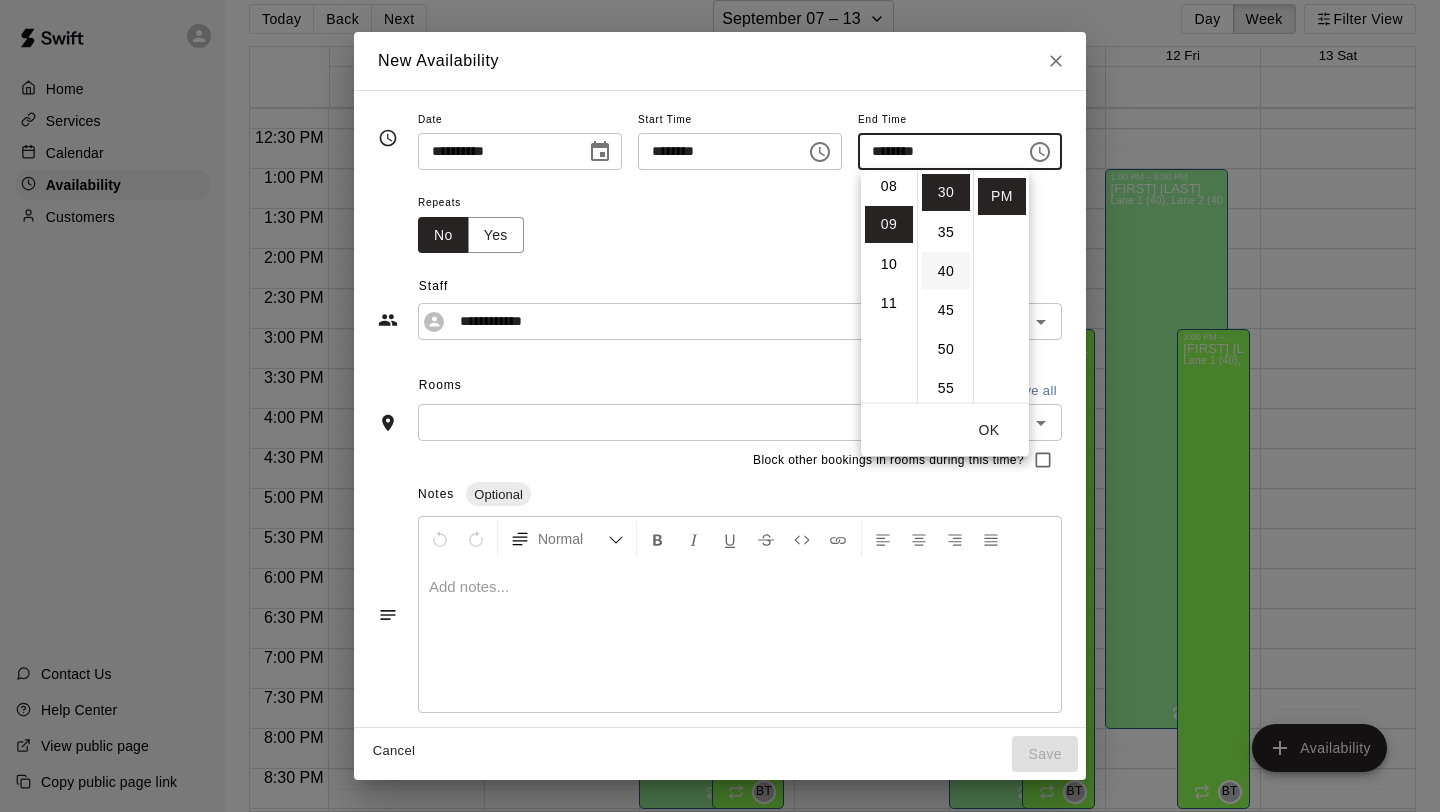 scroll, scrollTop: 351, scrollLeft: 0, axis: vertical 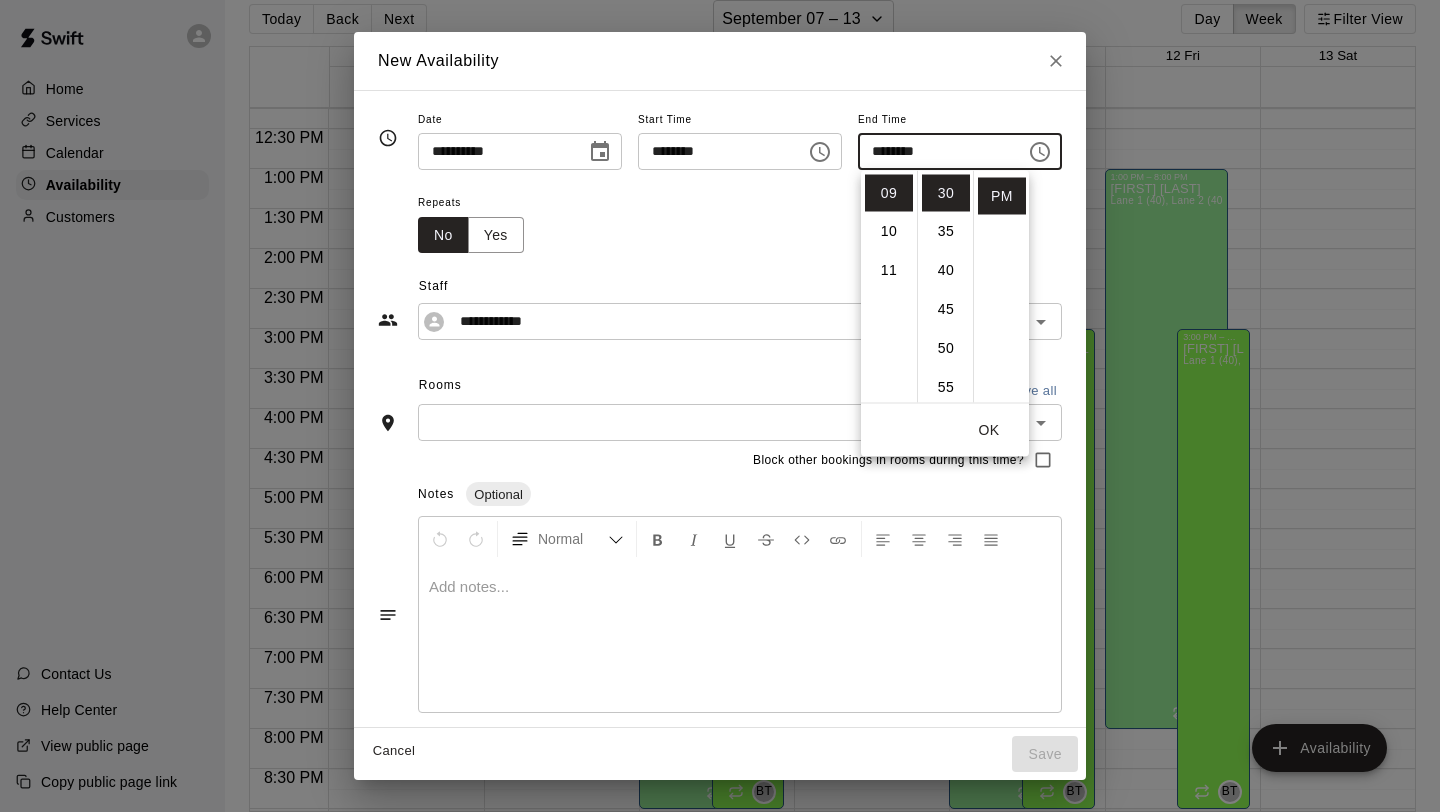 click on "OK" at bounding box center (989, 430) 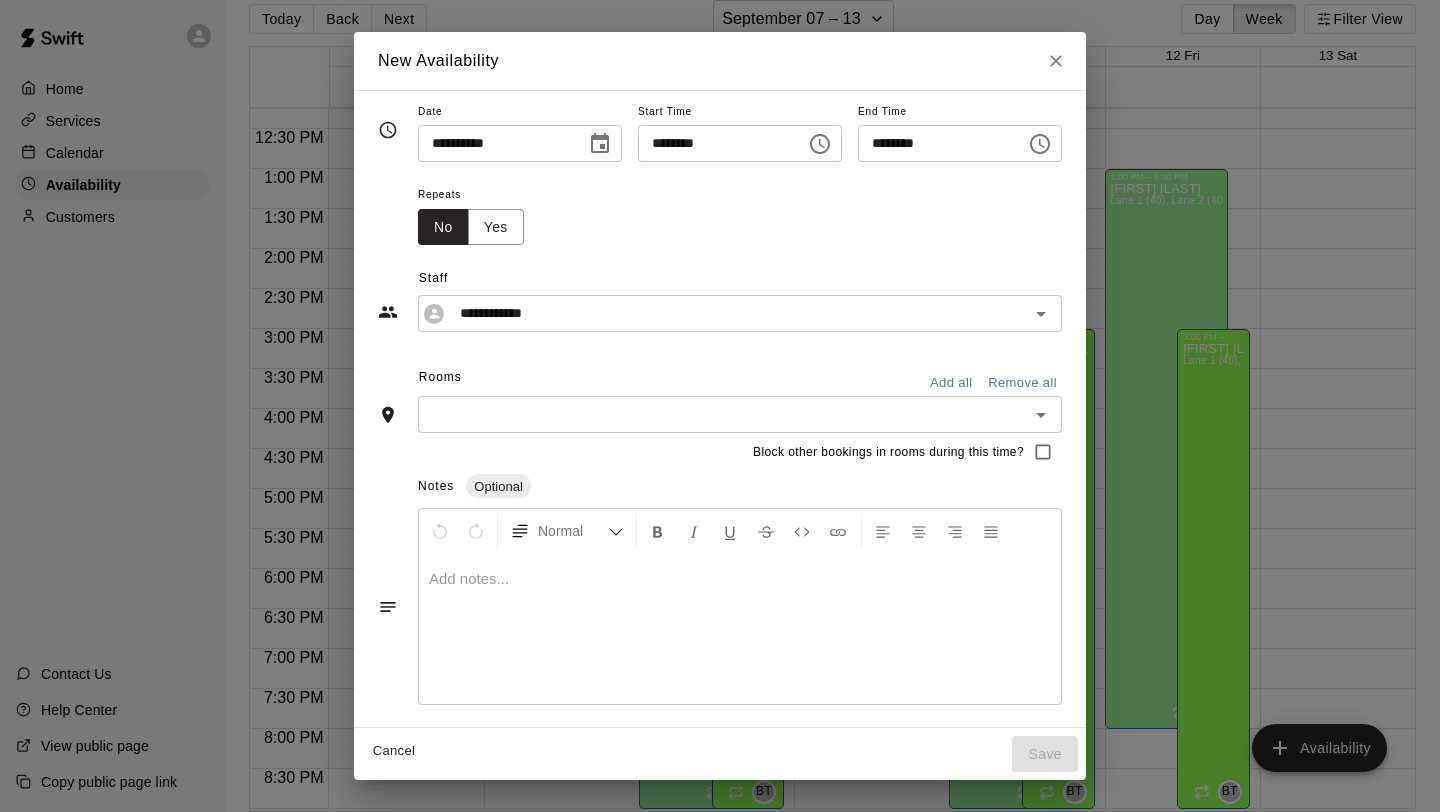 scroll, scrollTop: 3, scrollLeft: 0, axis: vertical 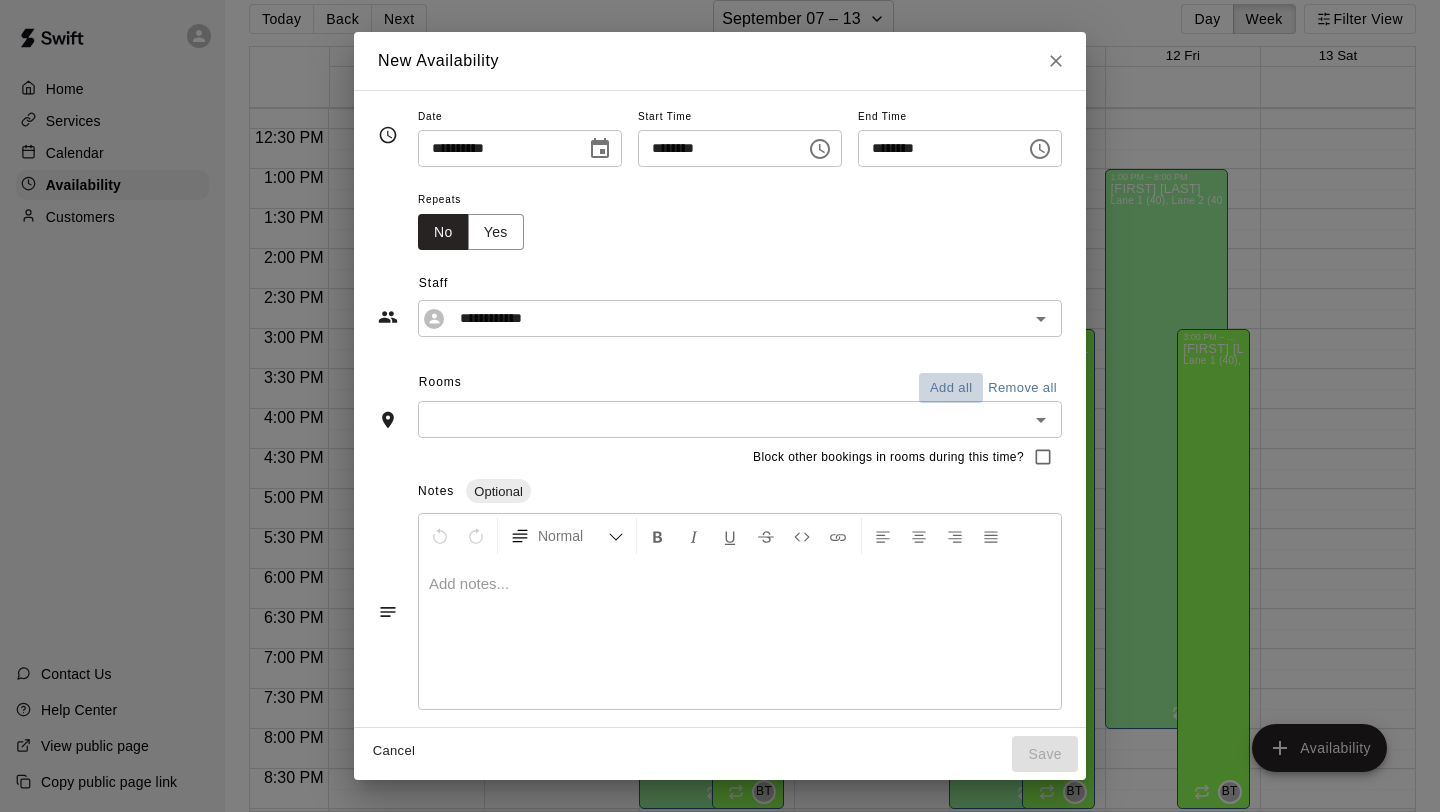 click on "Add all" at bounding box center [951, 388] 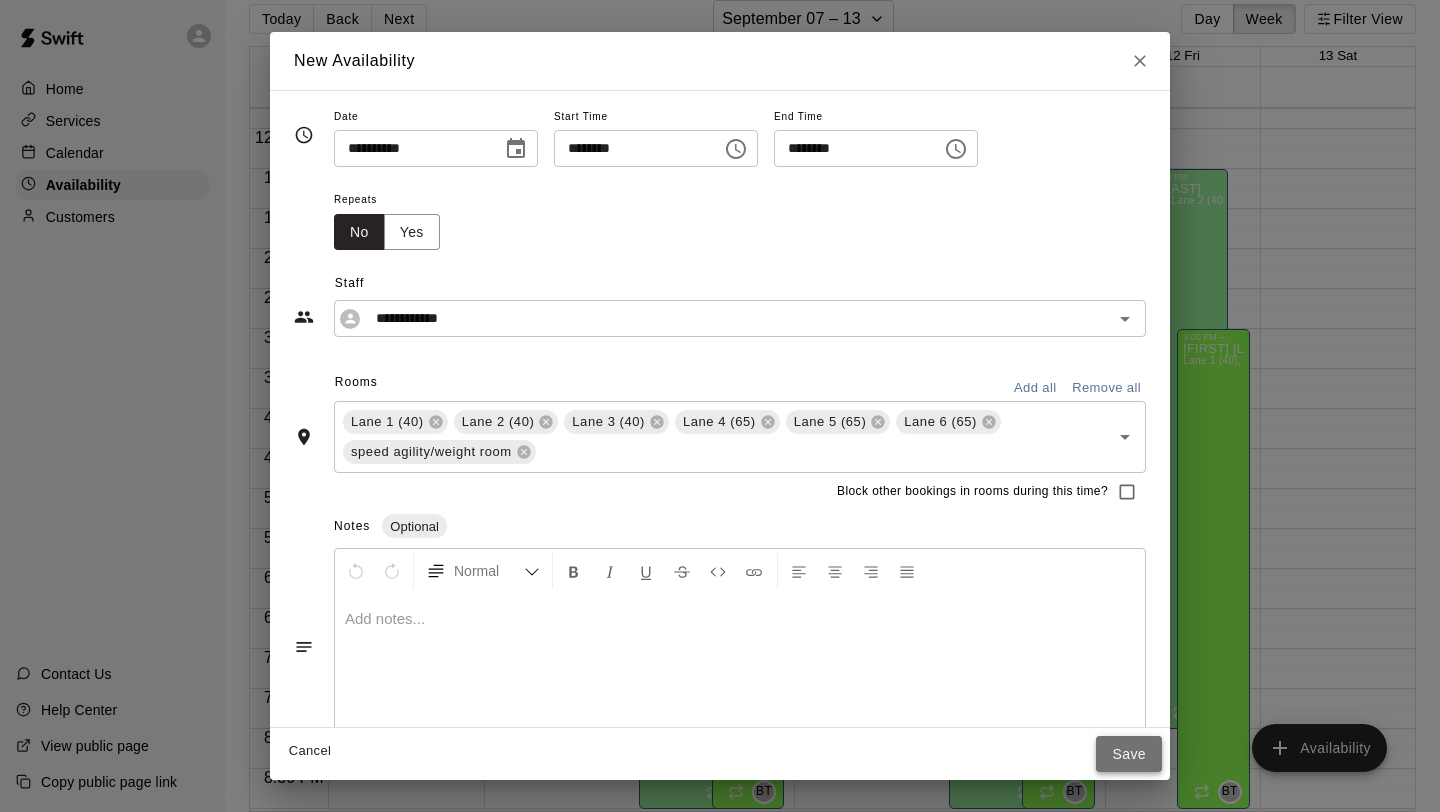 click on "Save" at bounding box center [1129, 754] 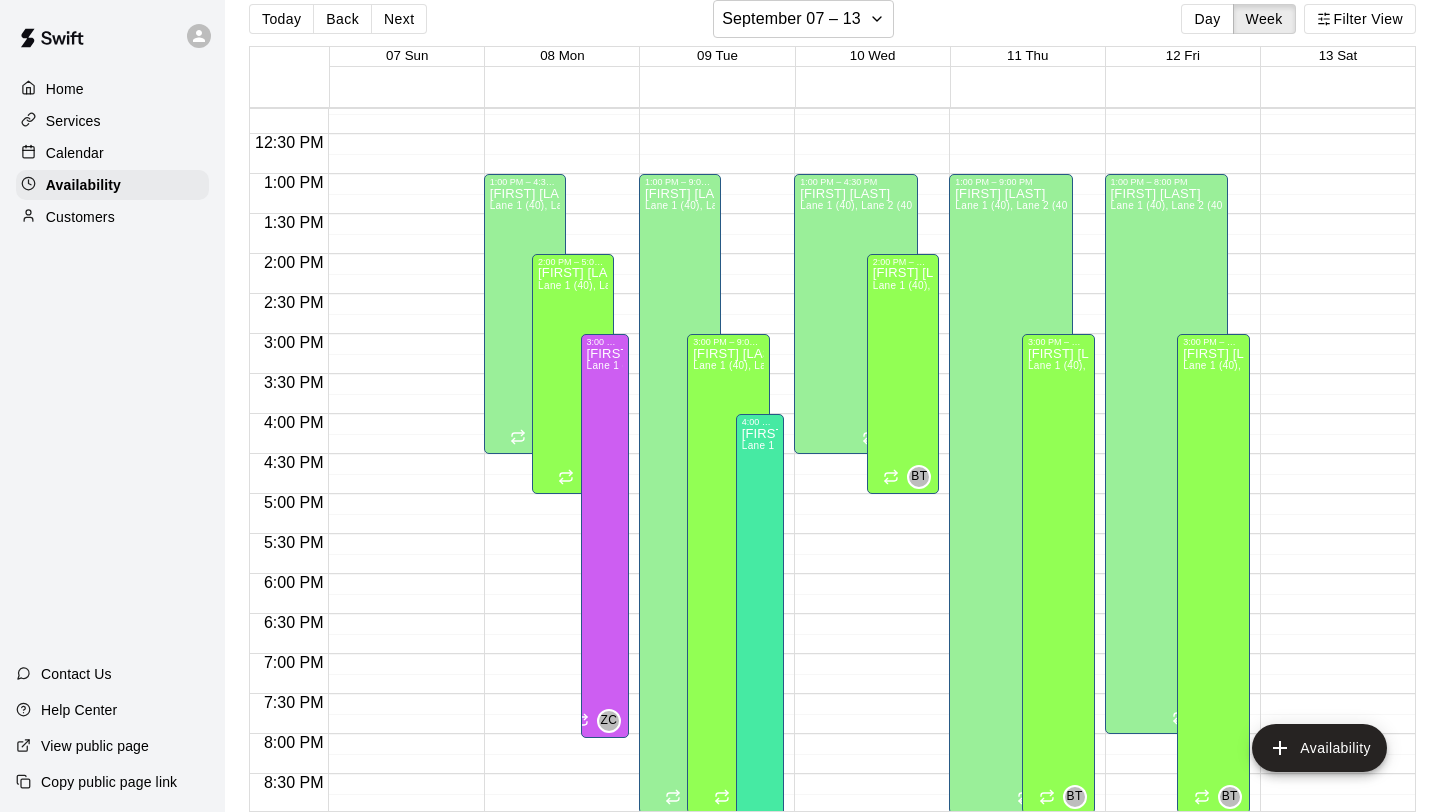 scroll, scrollTop: 973, scrollLeft: 0, axis: vertical 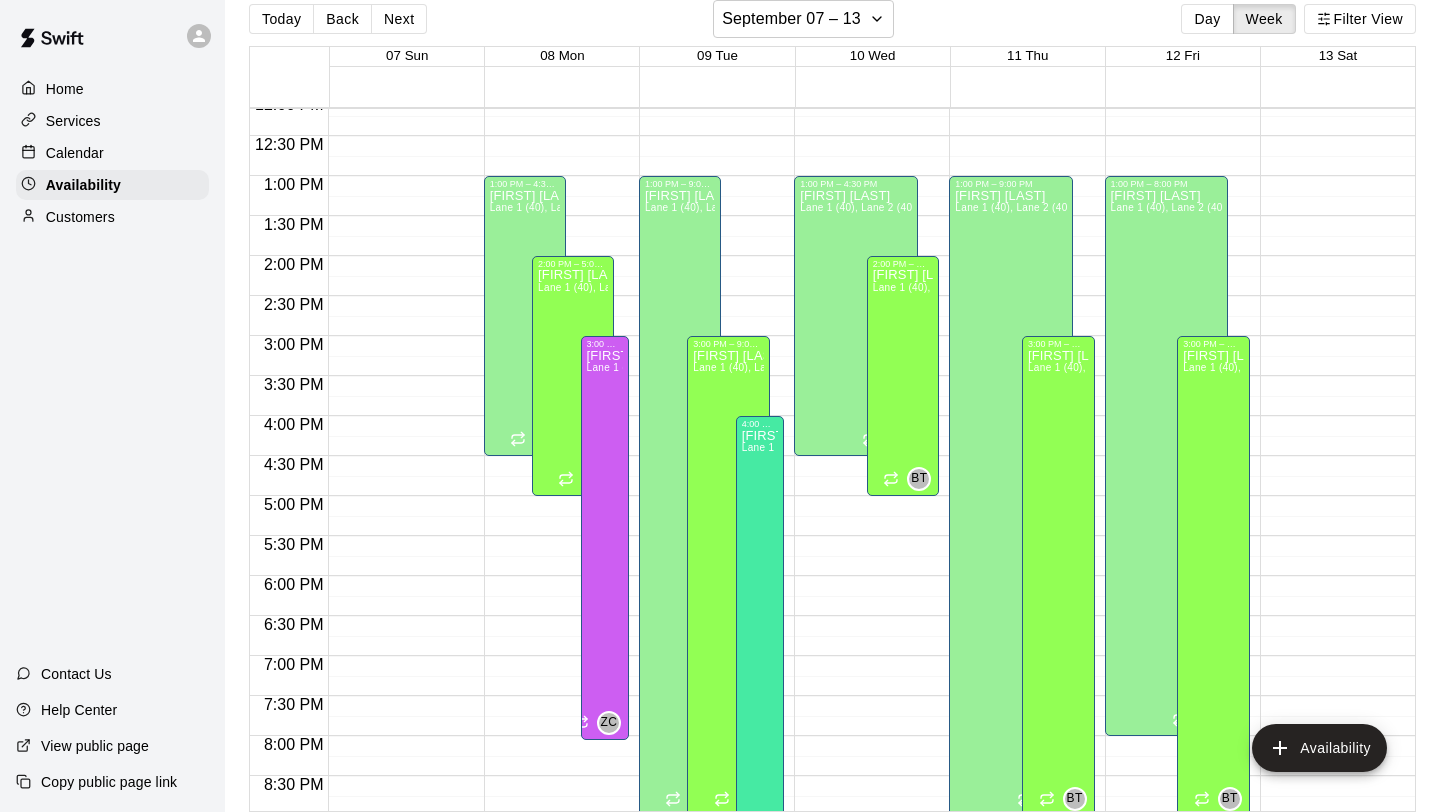 click on "12:00 AM – 8:00 AM Closed 1:00 PM – 9:00 PM [FIRST] [LAST] Lane 1 (40), Lane 2 (40), Lane 3 (40), Lane 4 (65), Lane 5 (65), Lane 6 (65), speed agility/weight room [INITIALS] 10:00 PM – 11:59 PM Closed 3:00 PM – 9:00 PM [FIRST] [LAST] Lane 1 (40), Lane 2 (40), Lane 3 (40), Lane 4 (65), Lane 5 (65), Lane 6 (65), speed agility/weight room [INITIALS]" at bounding box center (1021, 96) 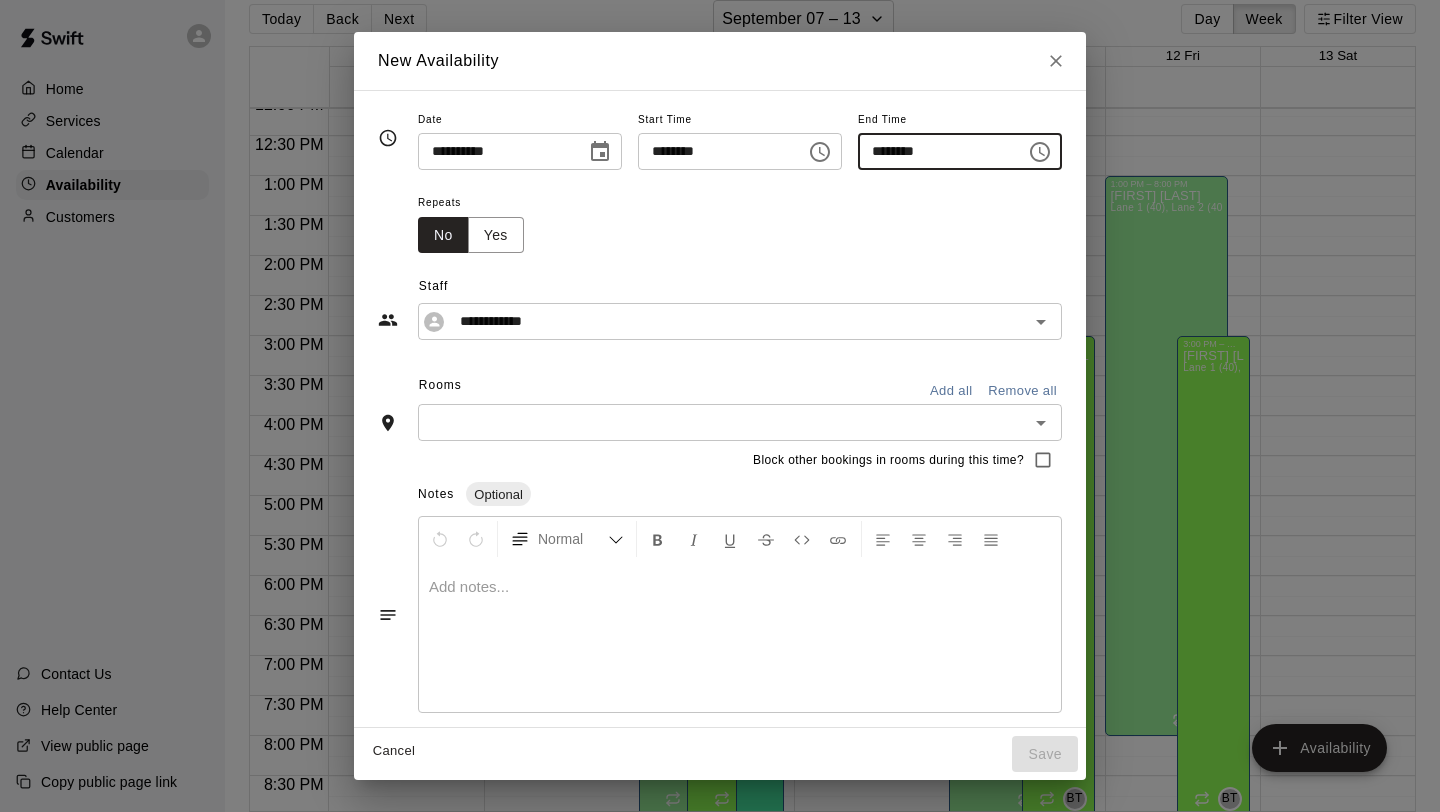 click on "********" at bounding box center [935, 151] 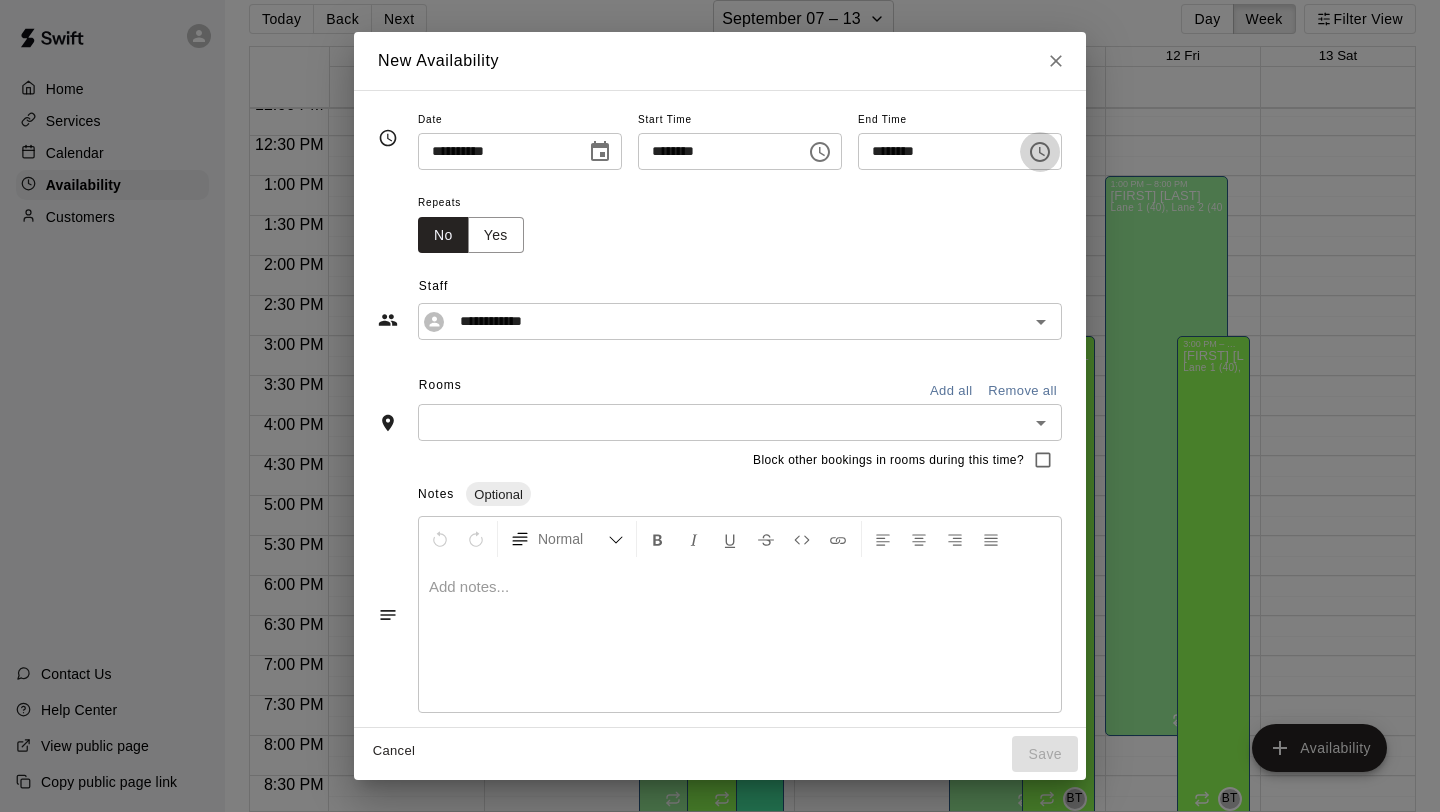 click 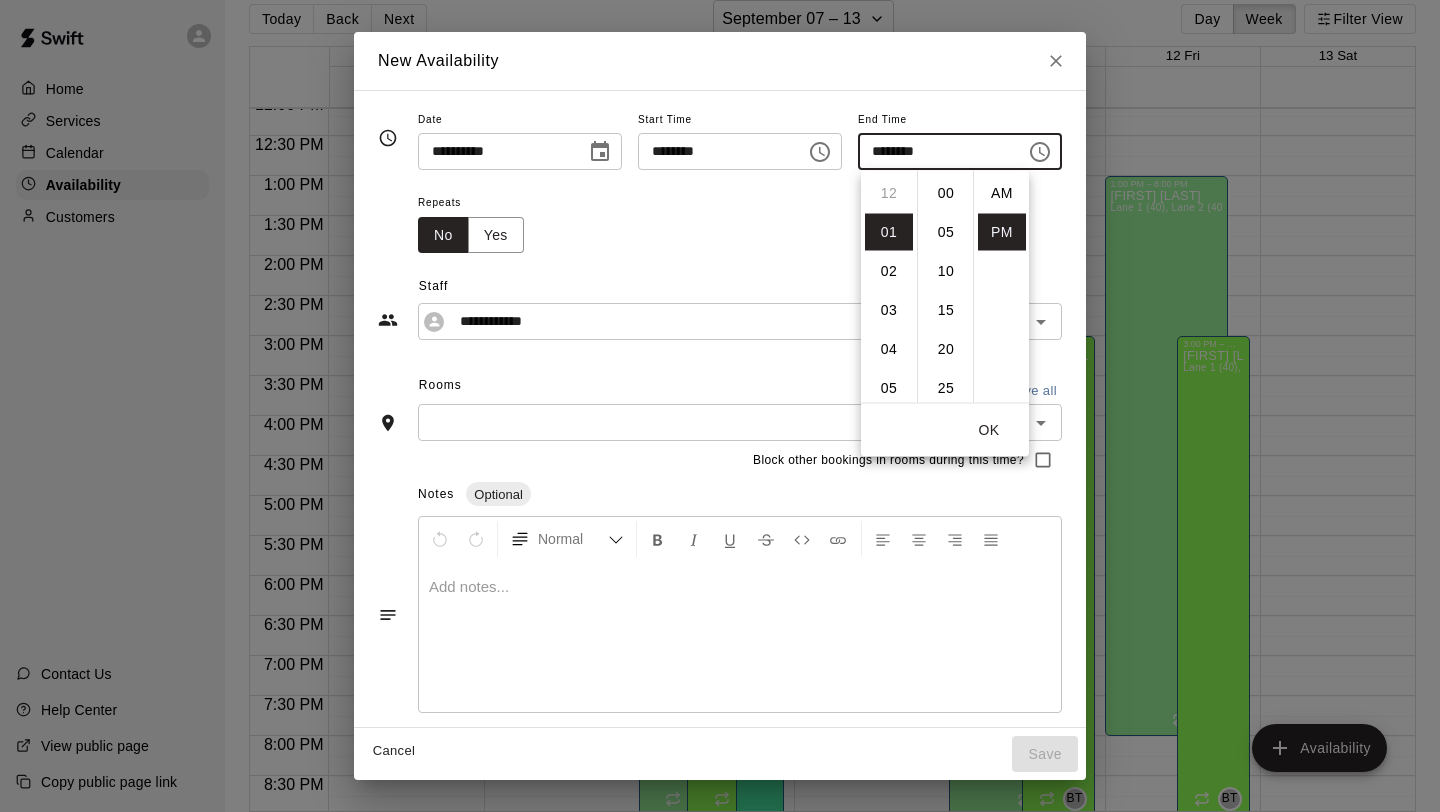 scroll, scrollTop: 39, scrollLeft: 0, axis: vertical 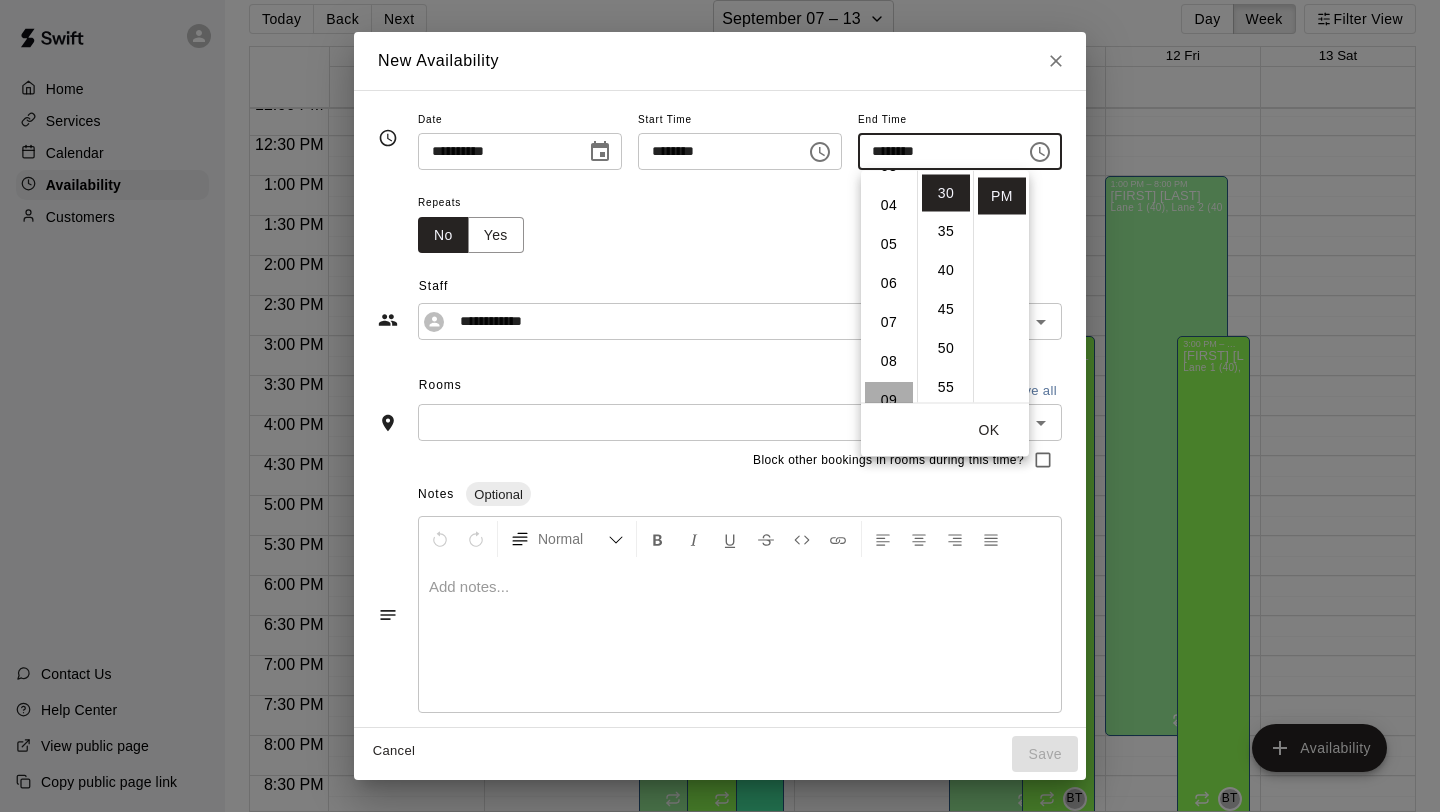 click on "09" at bounding box center (889, 400) 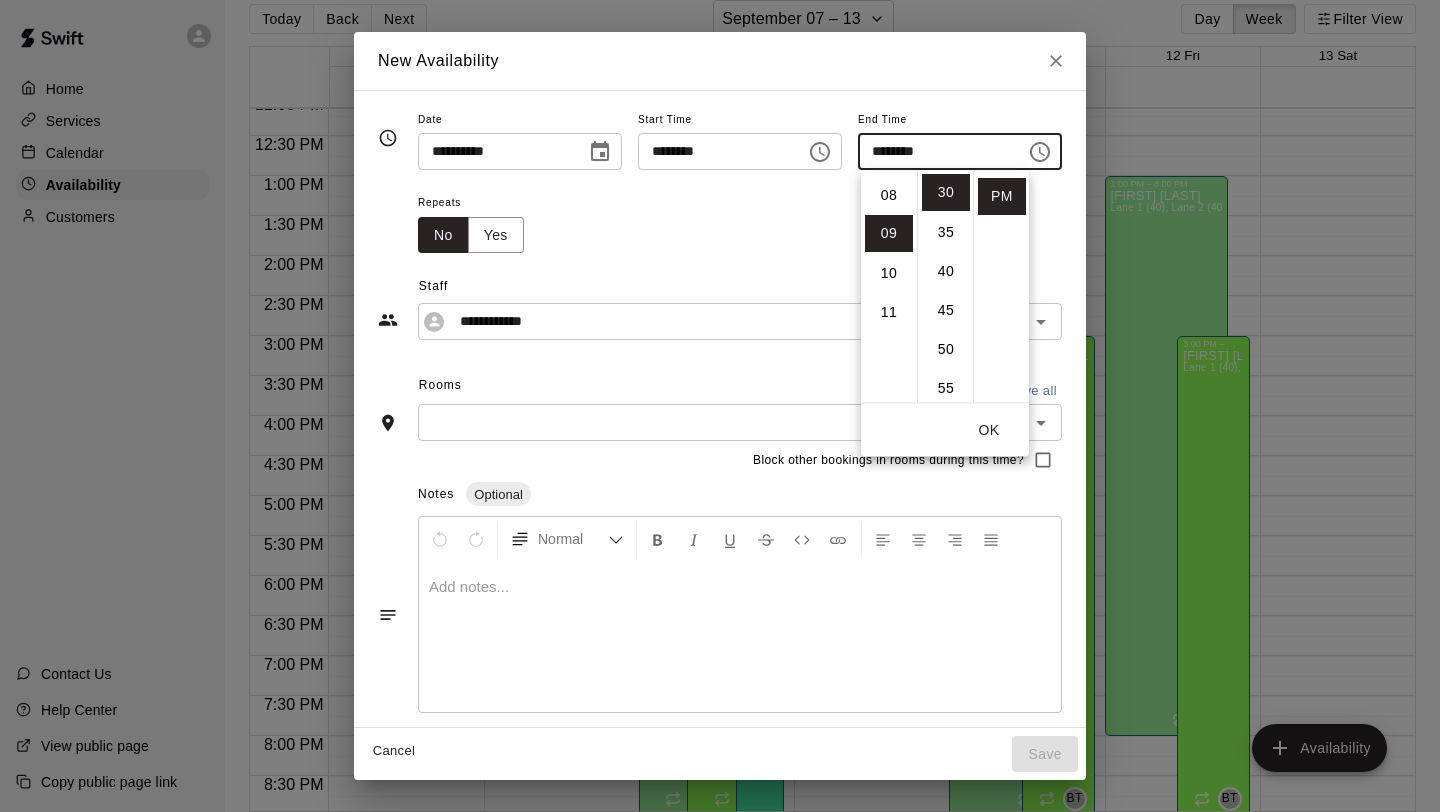 scroll, scrollTop: 351, scrollLeft: 0, axis: vertical 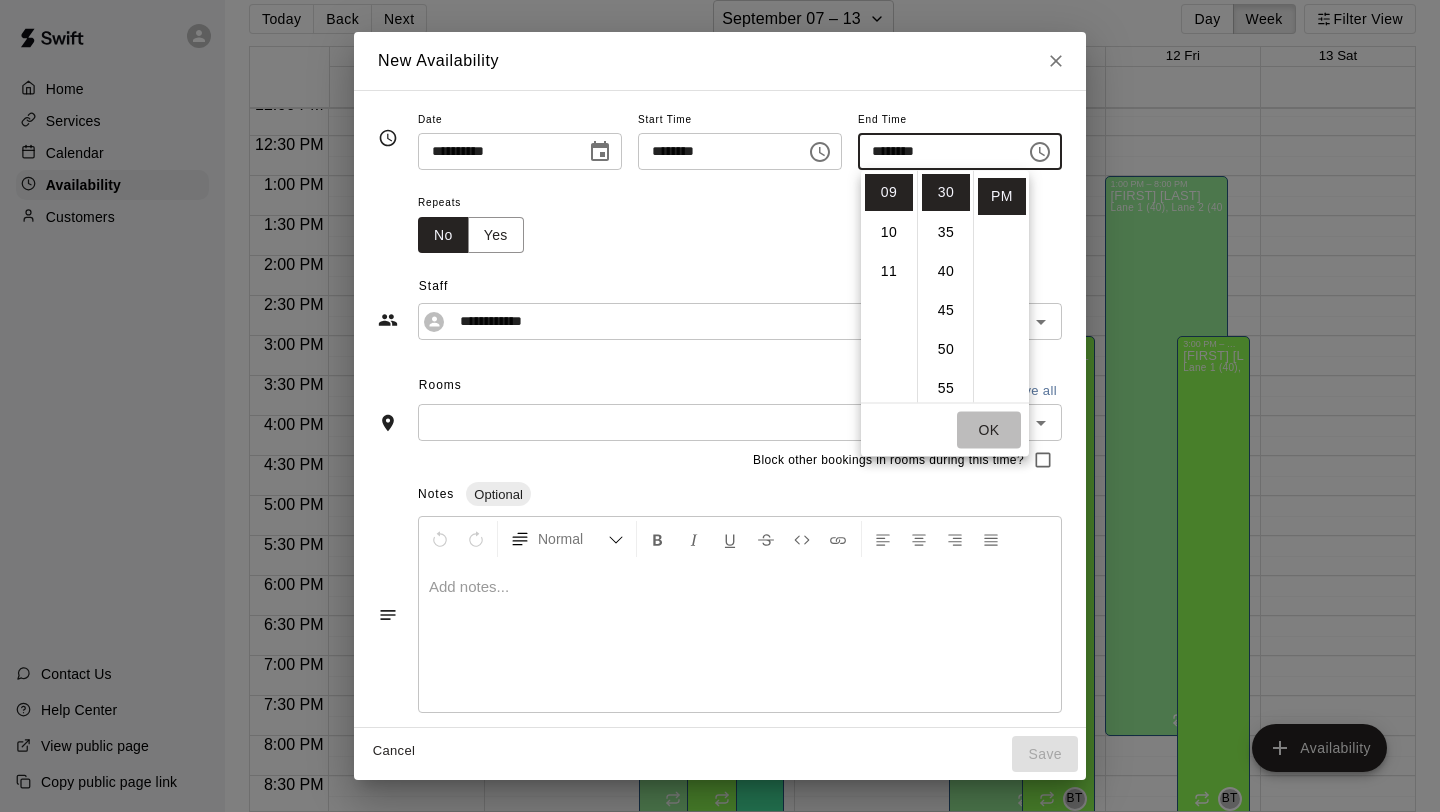 click on "OK" at bounding box center (989, 430) 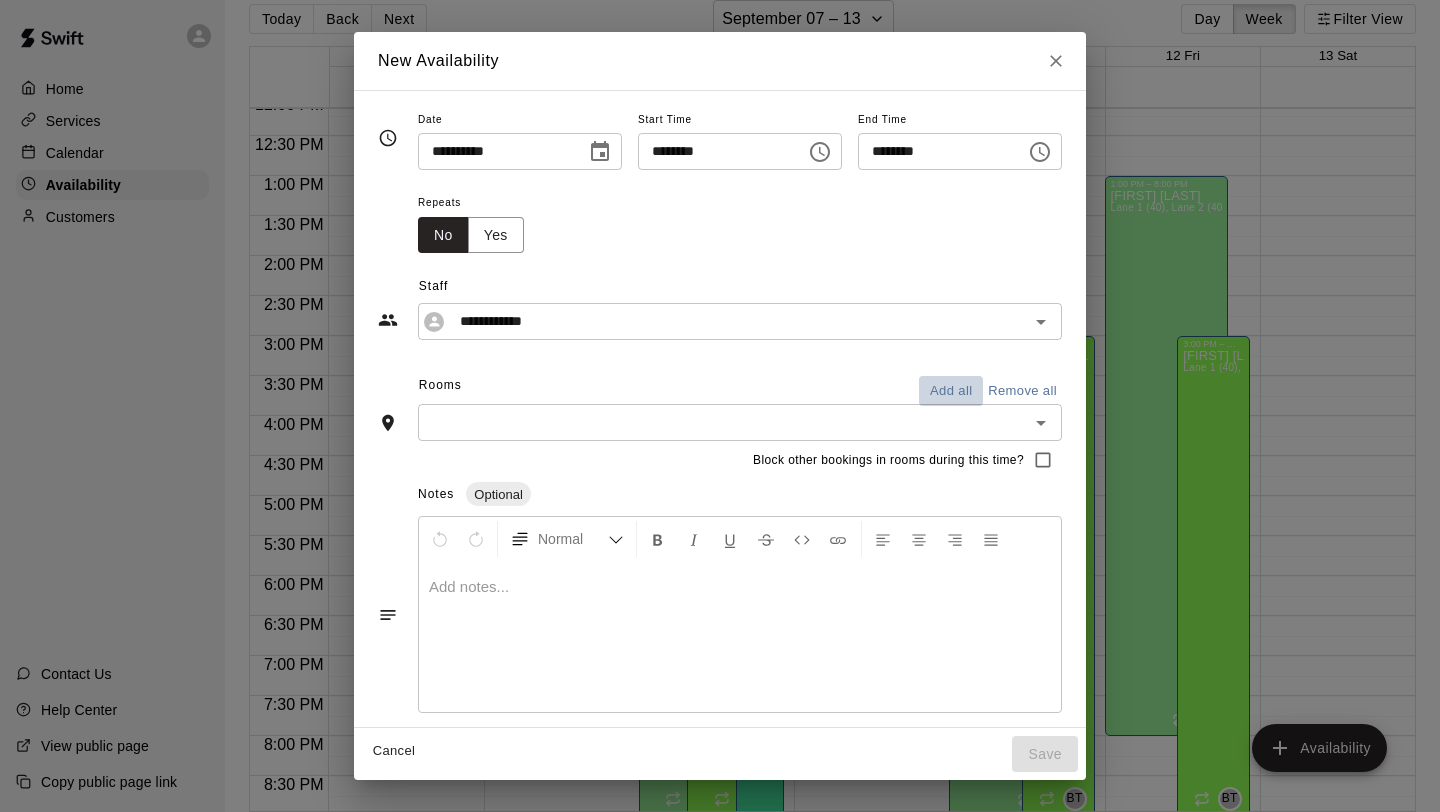 click on "Add all" at bounding box center [951, 391] 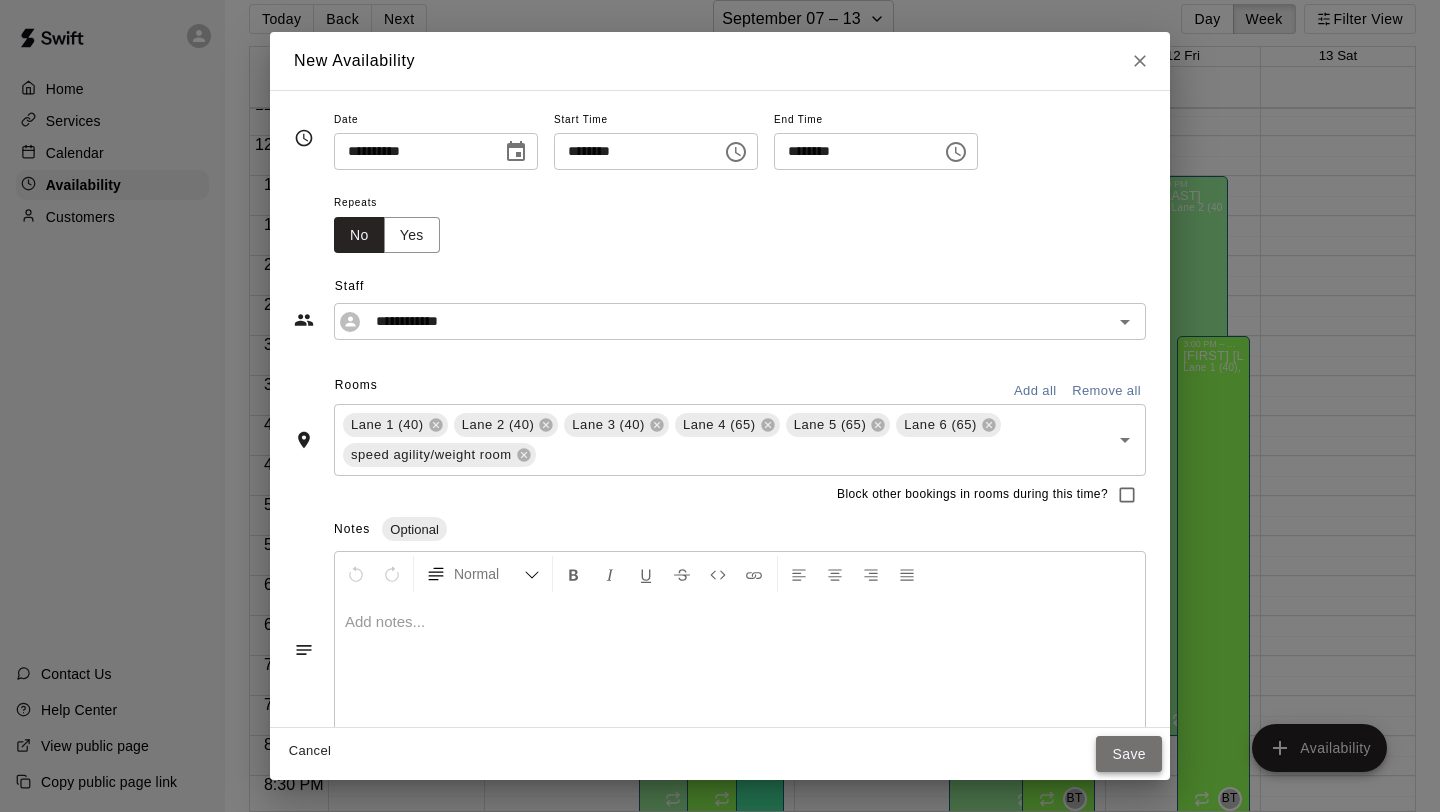 click on "Save" at bounding box center (1129, 754) 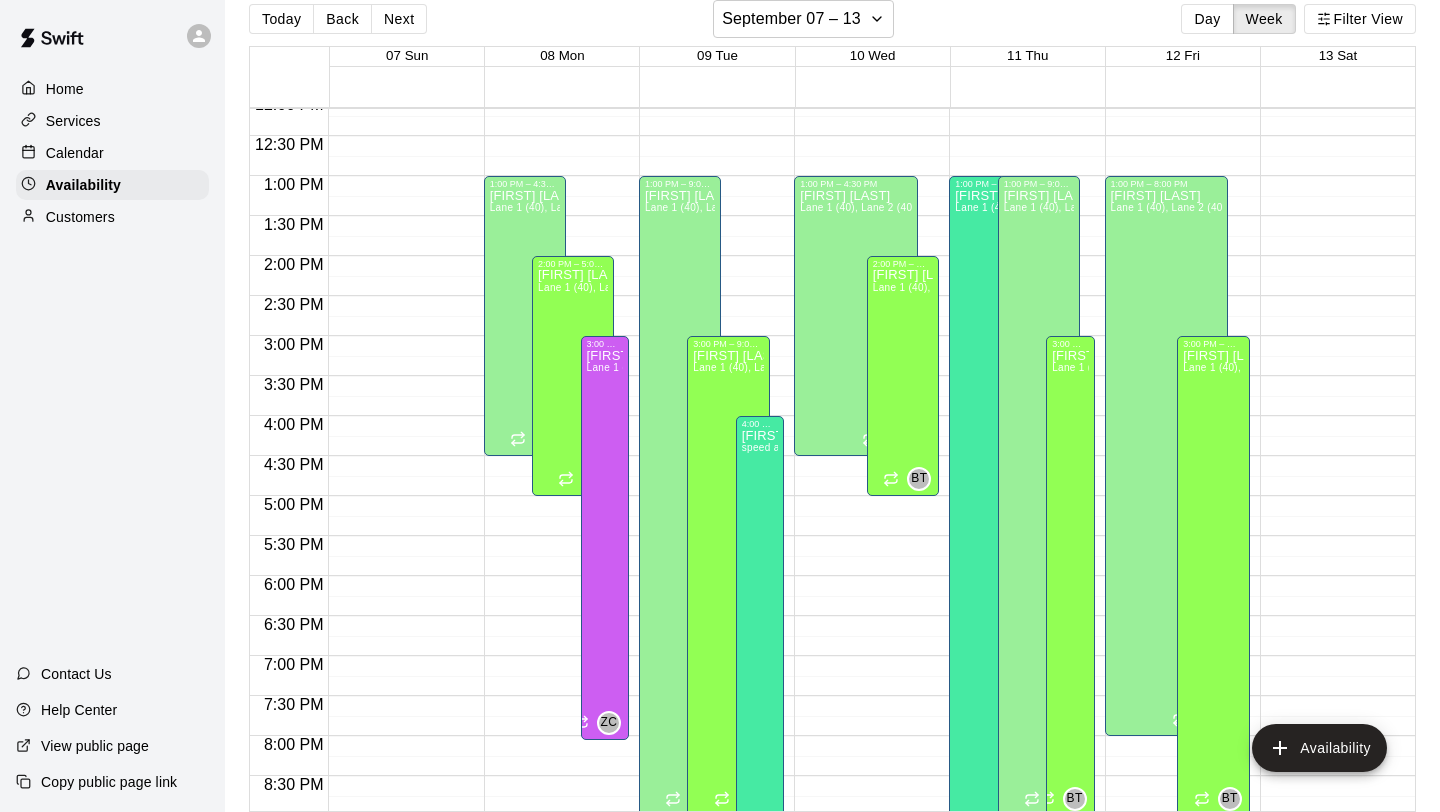 click on "12:00 AM – 8:00 AM Closed 1:00 PM – 8:00 PM [FIRST] [LAST] Lane 1 (40), Lane 2 (40), Lane 3 (40), Lane 4 (65), Lane 5 (65), Lane 6 (65), speed agility/weight room [INITIALS] 10:00 PM – 11:59 PM Closed 3:00 PM – 9:00 PM [FIRST] [LAST] Lane 1 (40), Lane 2 (40), Lane 3 (40), Lane 4 (65), Lane 5 (65), Lane 6 (65), speed agility/weight room [INITIALS]" at bounding box center [1177, 96] 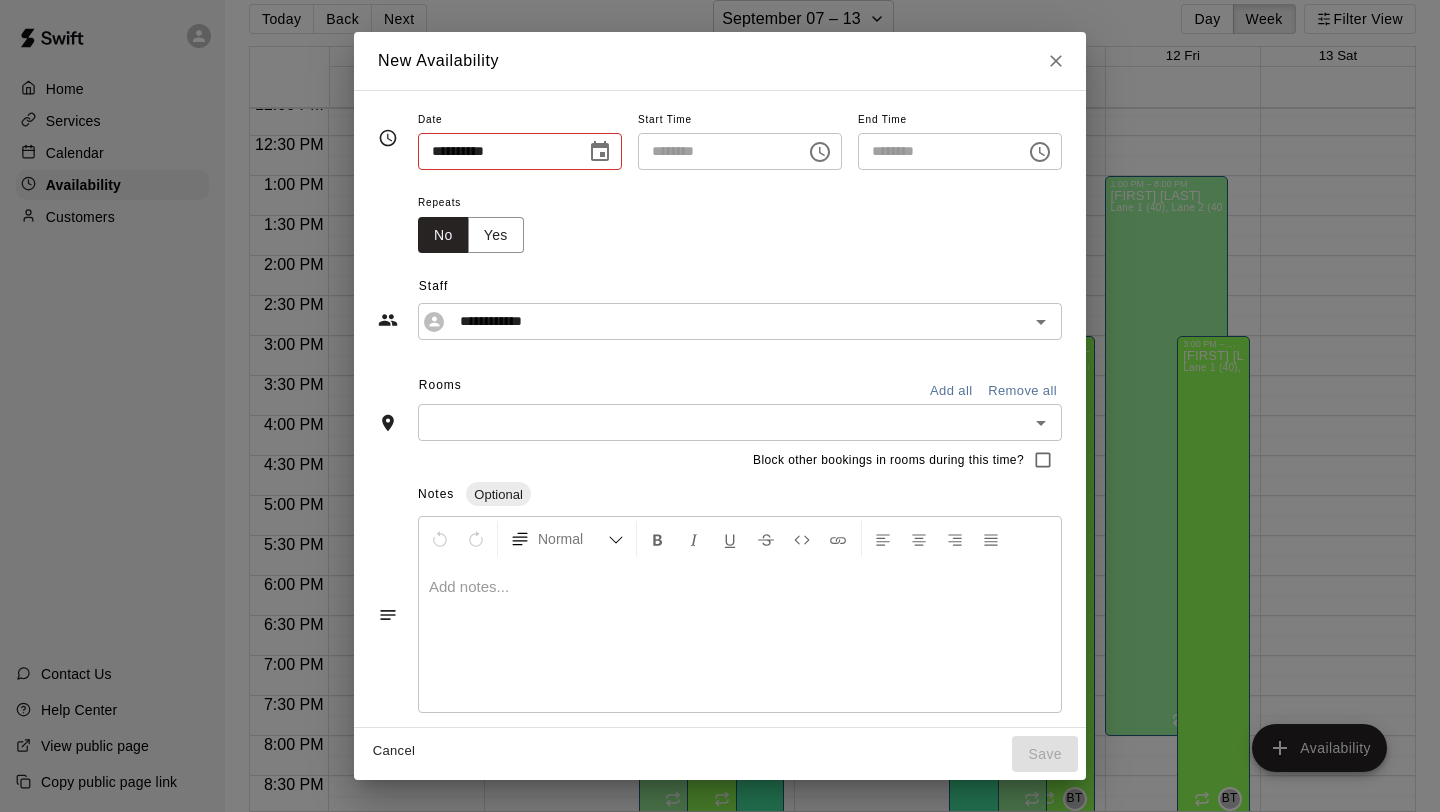 type on "**********" 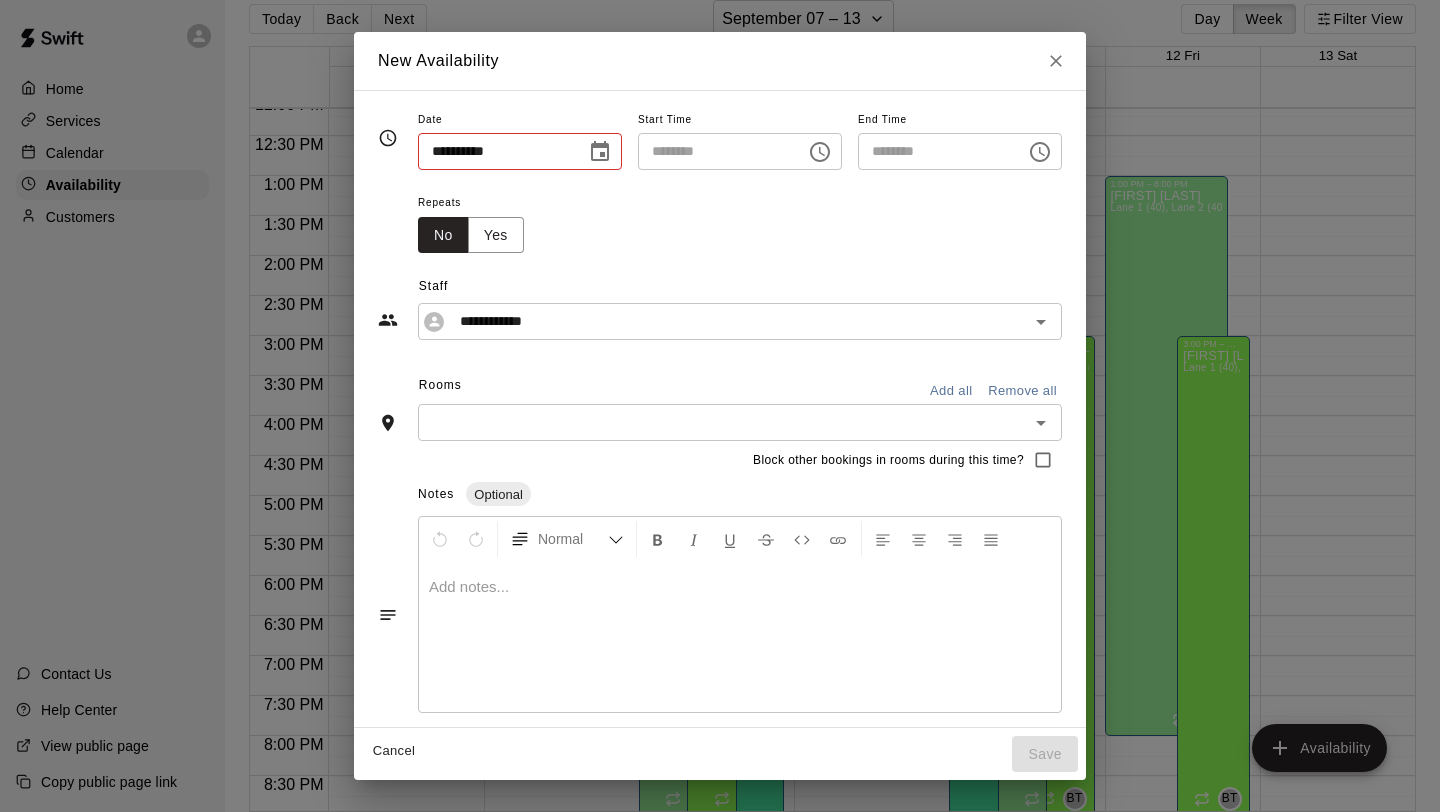 type on "********" 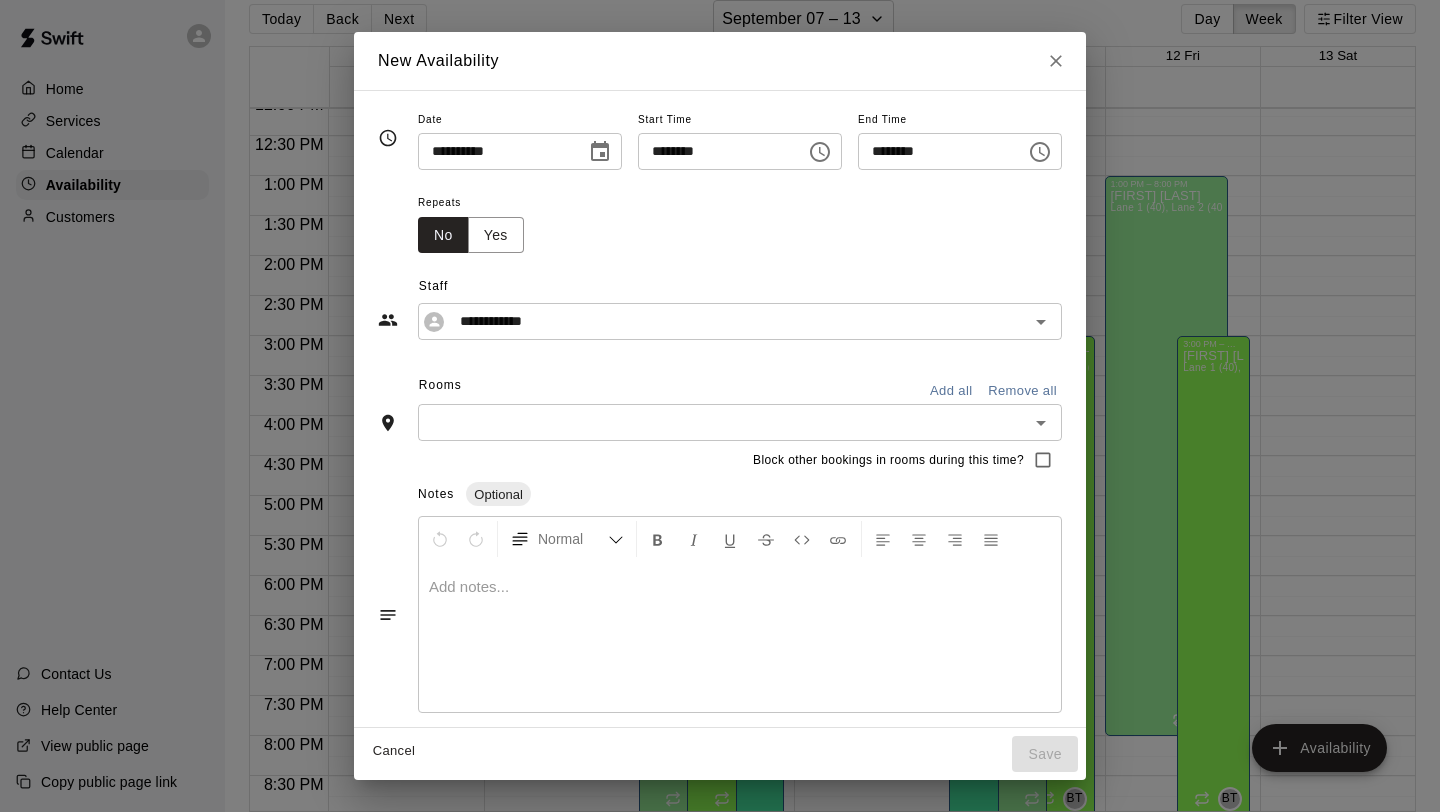 click at bounding box center (1040, 152) 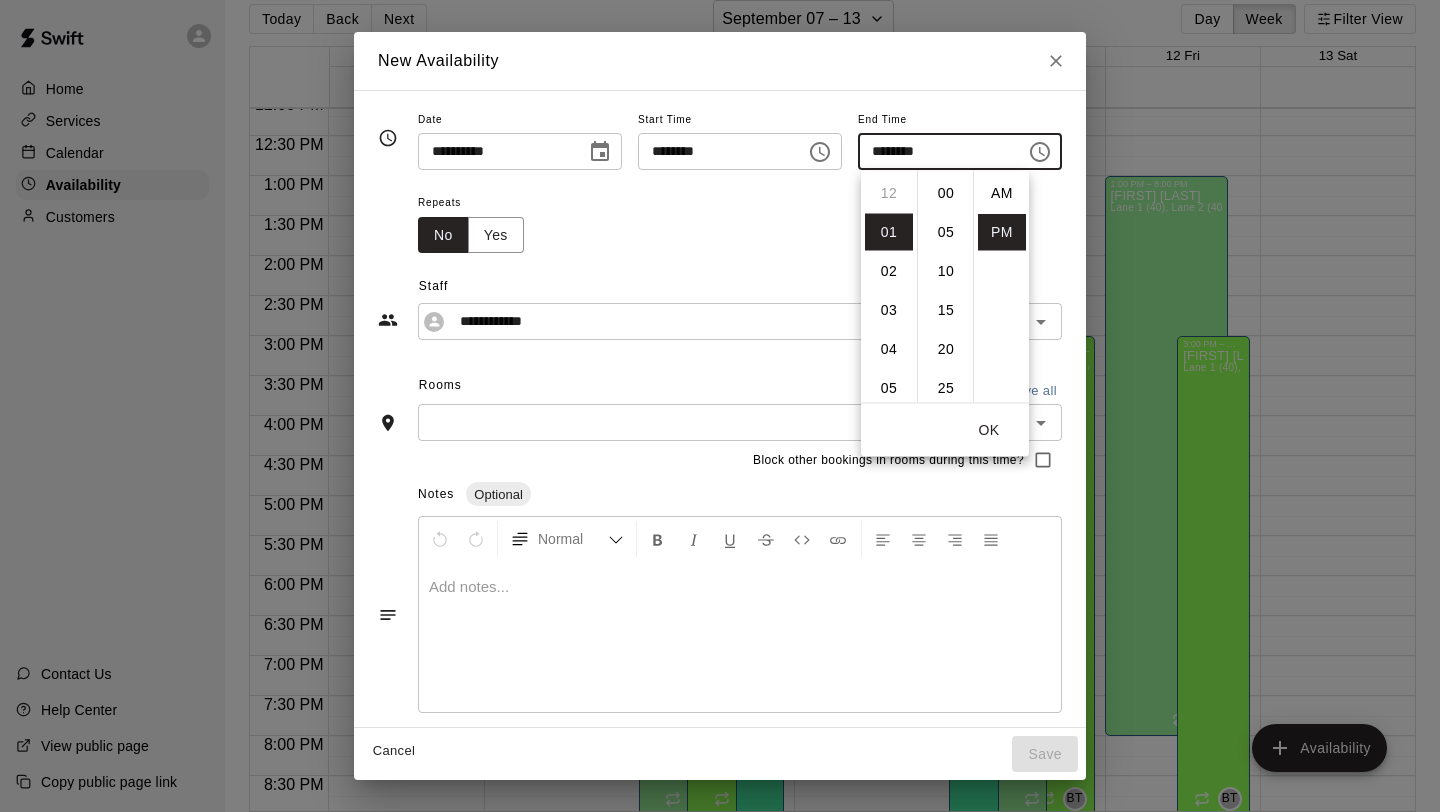 scroll, scrollTop: 39, scrollLeft: 0, axis: vertical 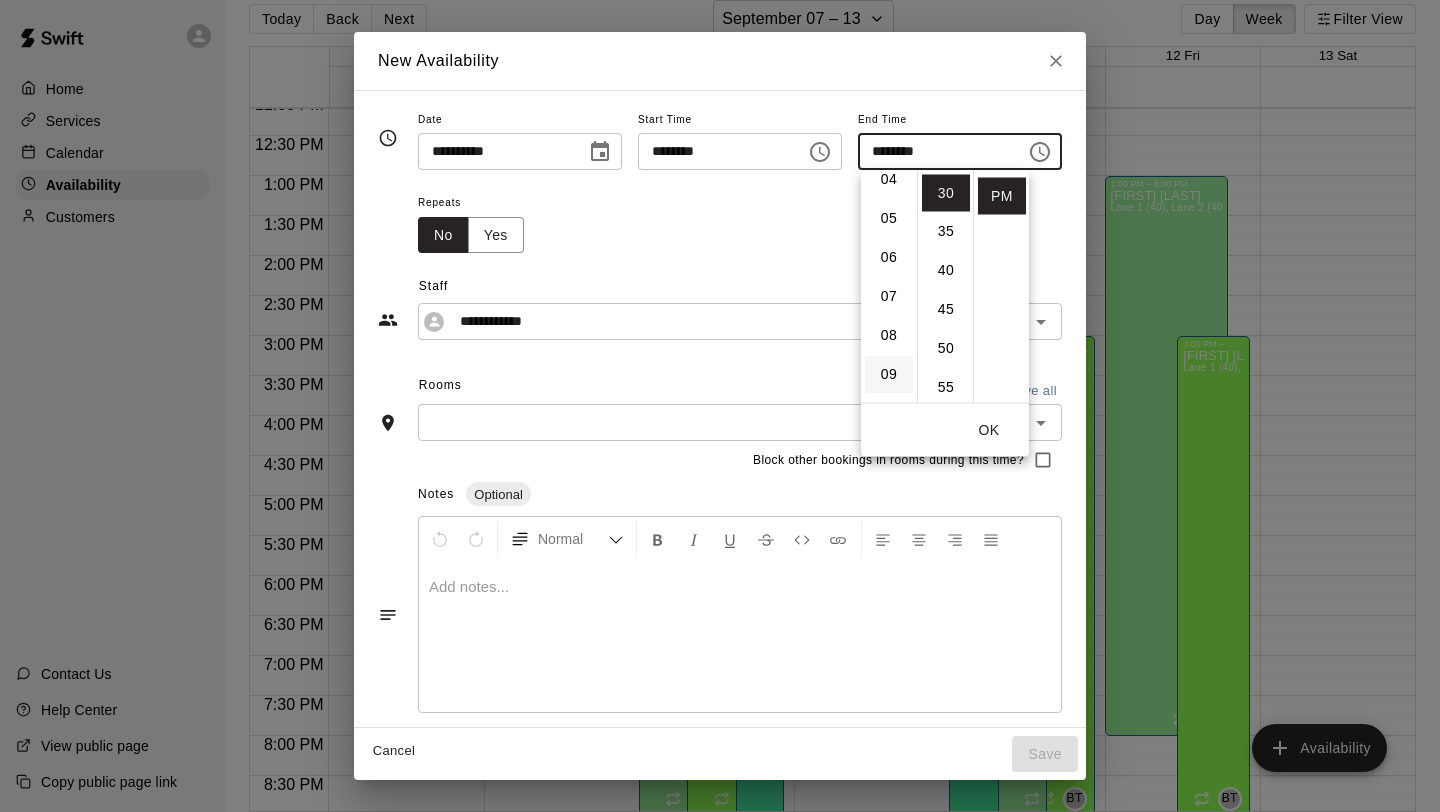 click on "09" at bounding box center [889, 374] 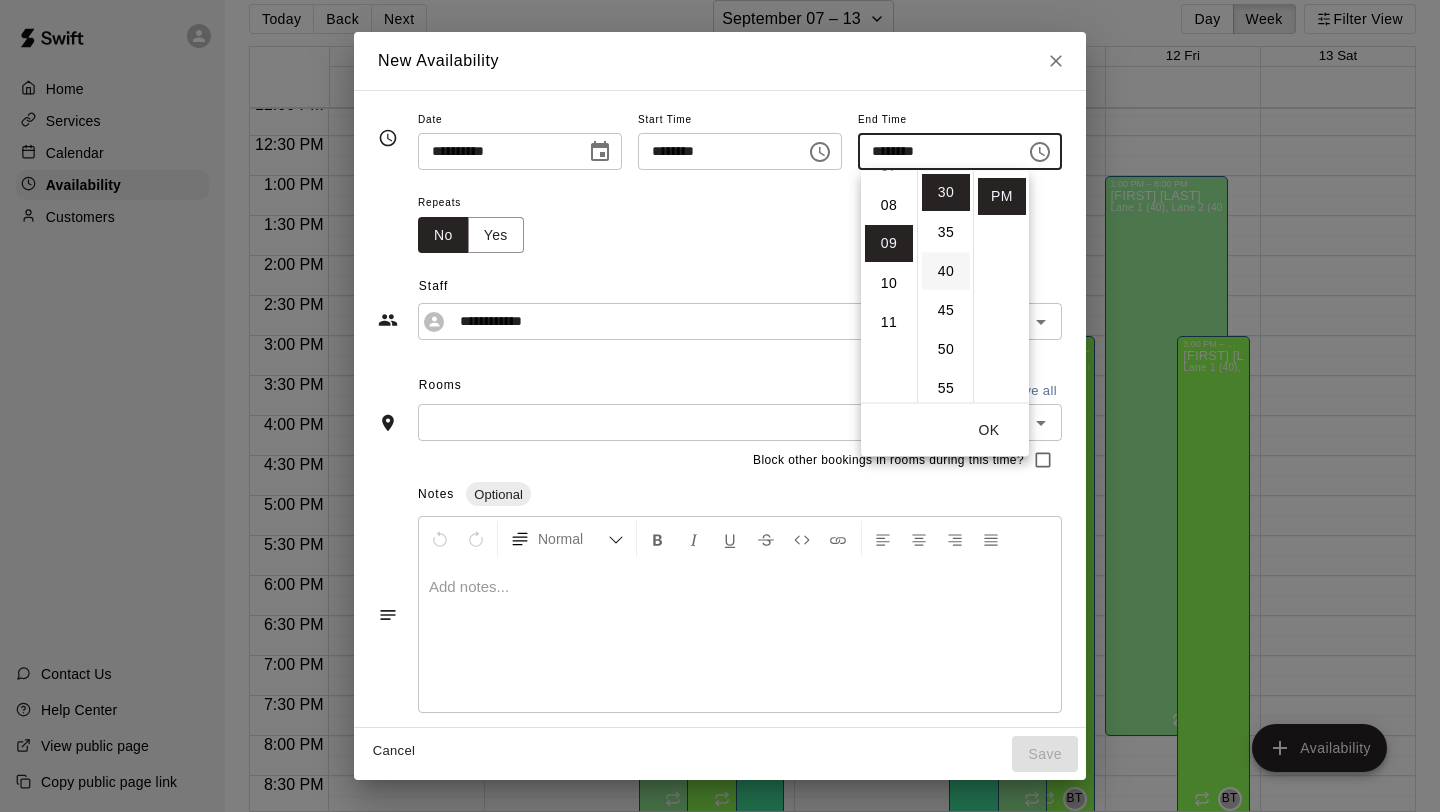 scroll, scrollTop: 351, scrollLeft: 0, axis: vertical 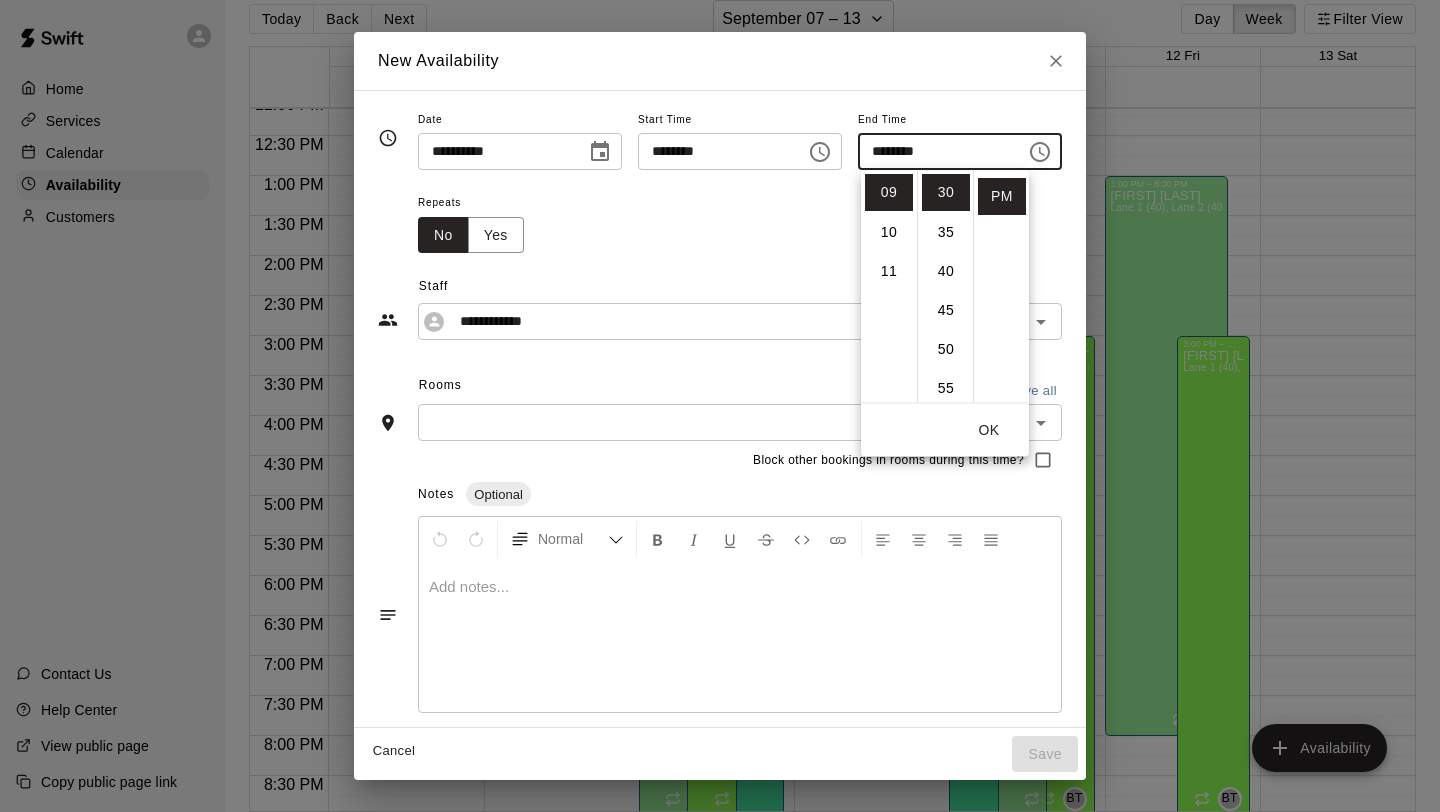 click on "OK" at bounding box center [989, 430] 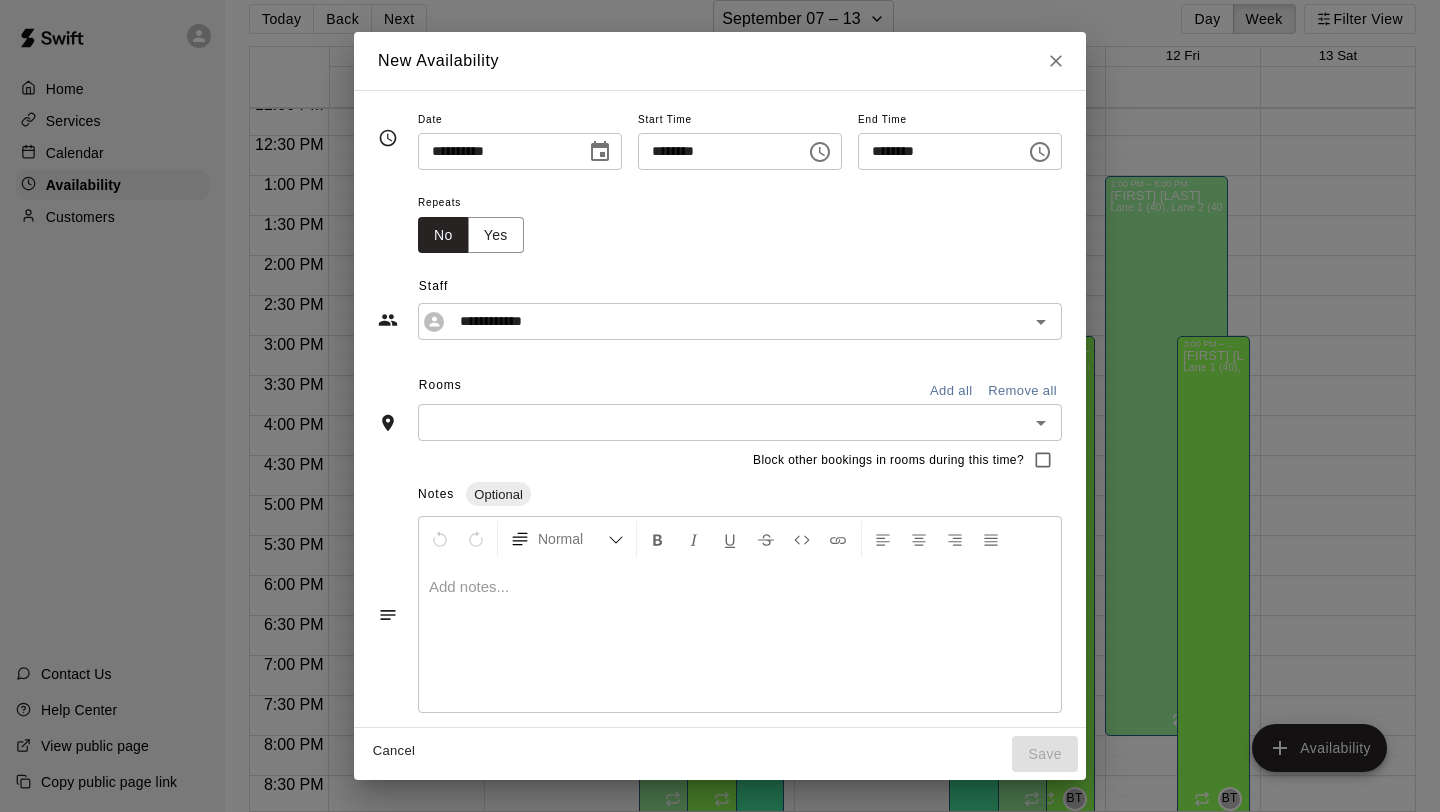 click on "Add all" at bounding box center [951, 391] 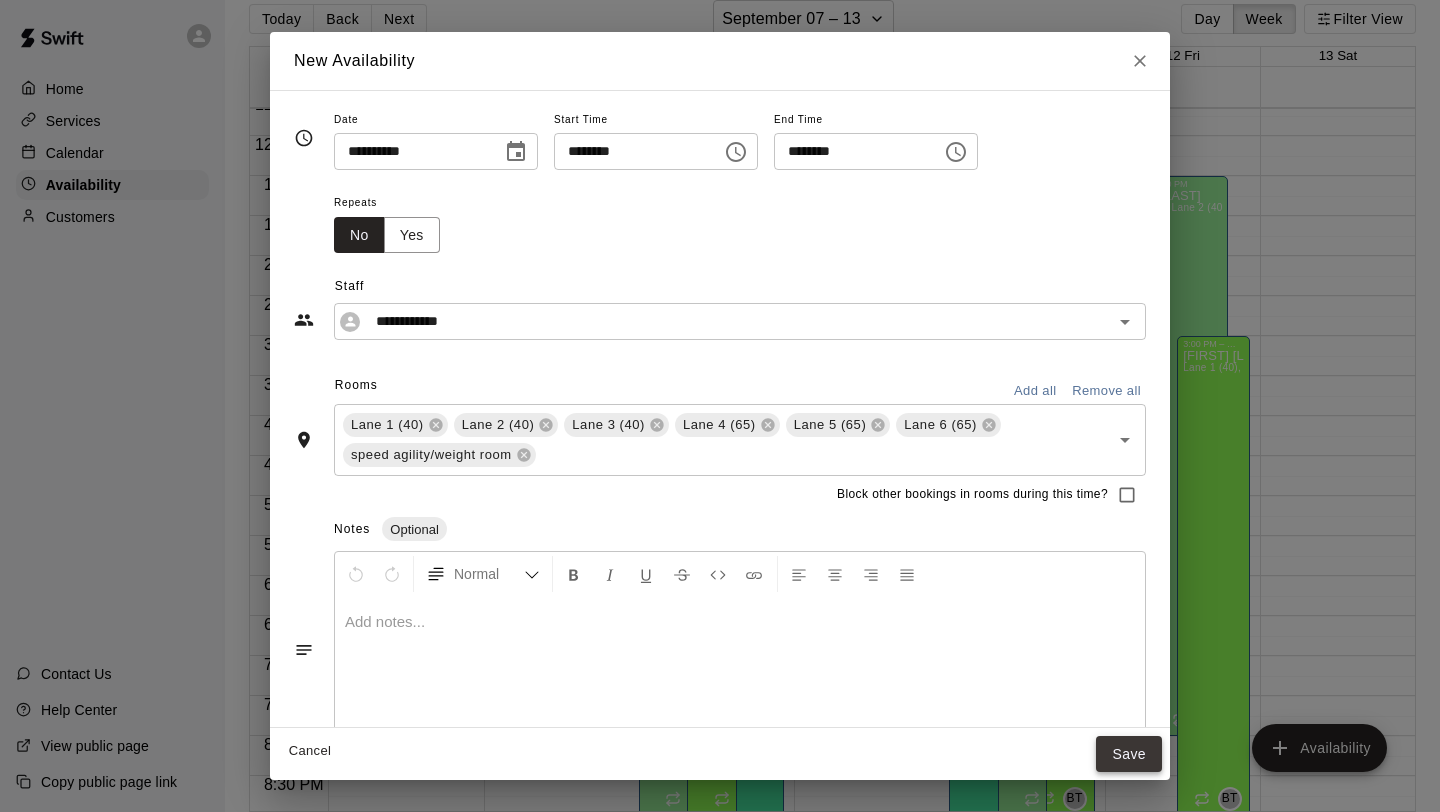 click on "Save" at bounding box center [1129, 754] 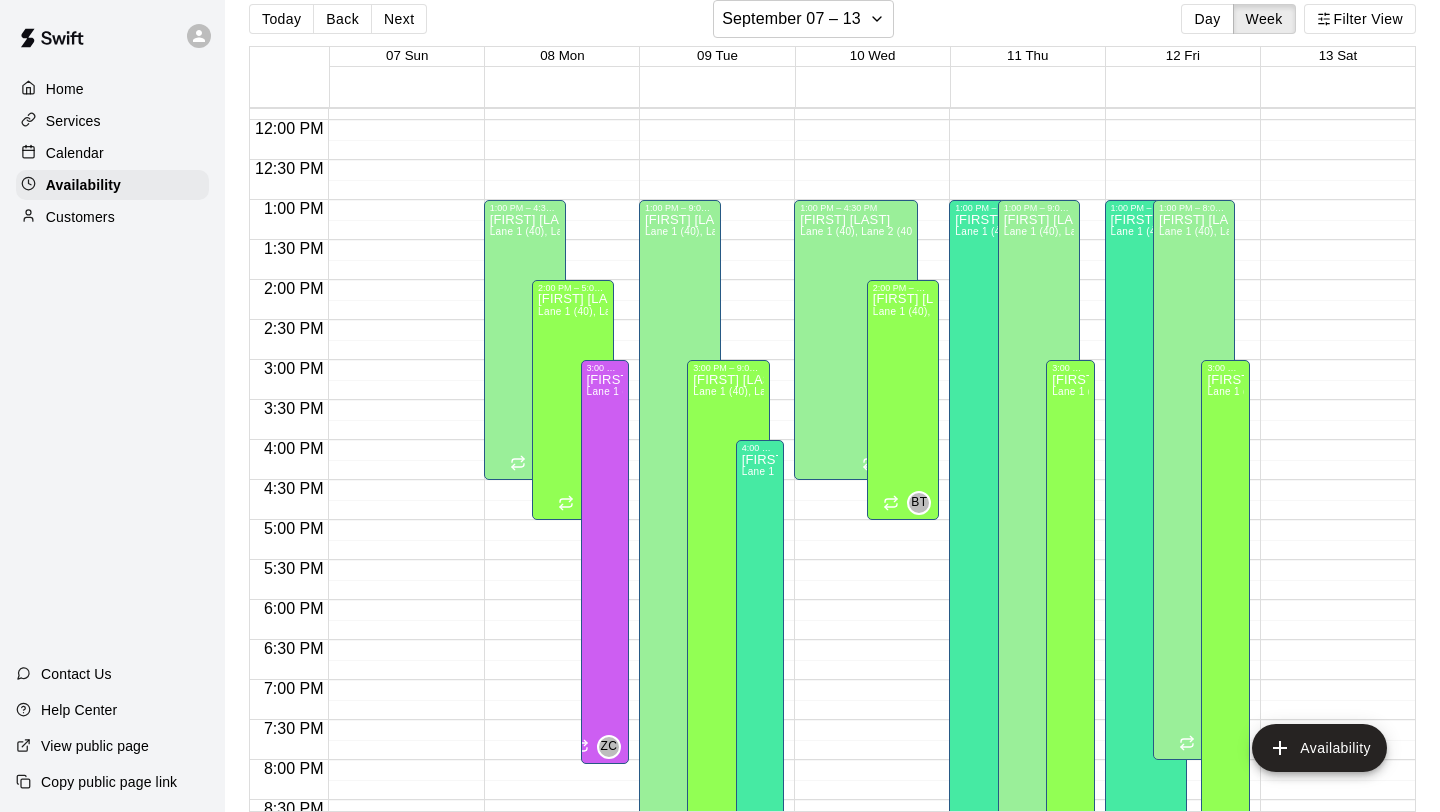 scroll, scrollTop: 948, scrollLeft: 0, axis: vertical 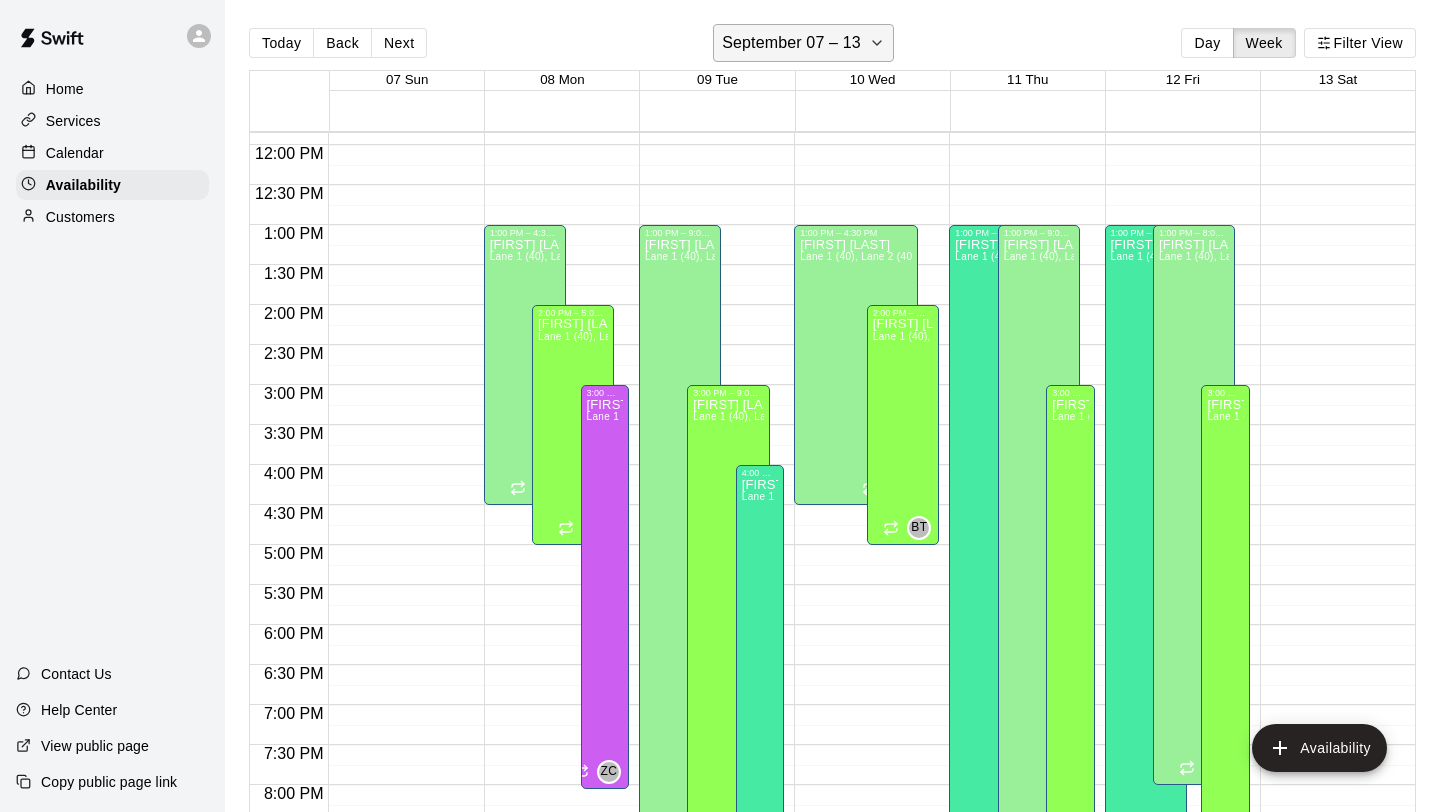 click 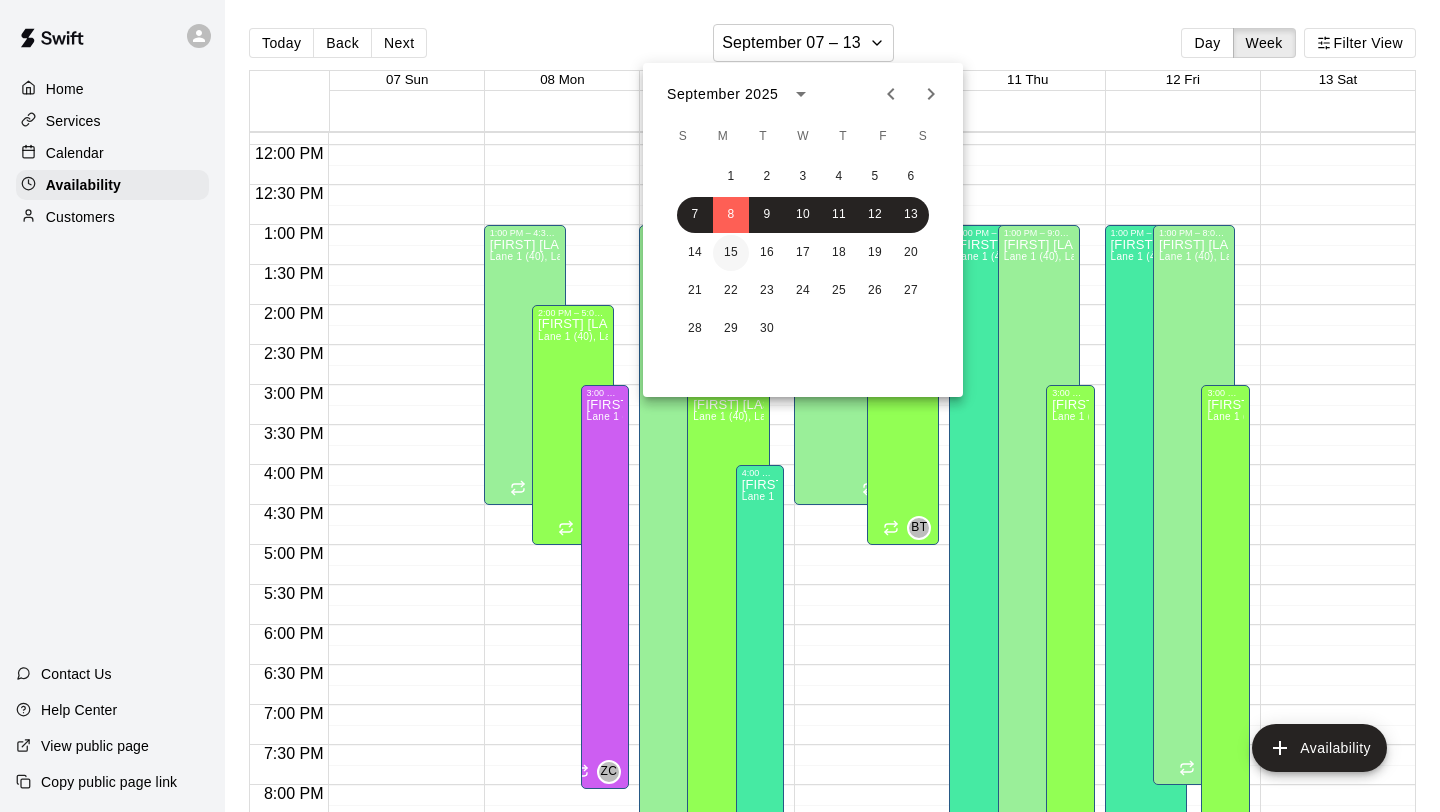 click on "15" at bounding box center (731, 253) 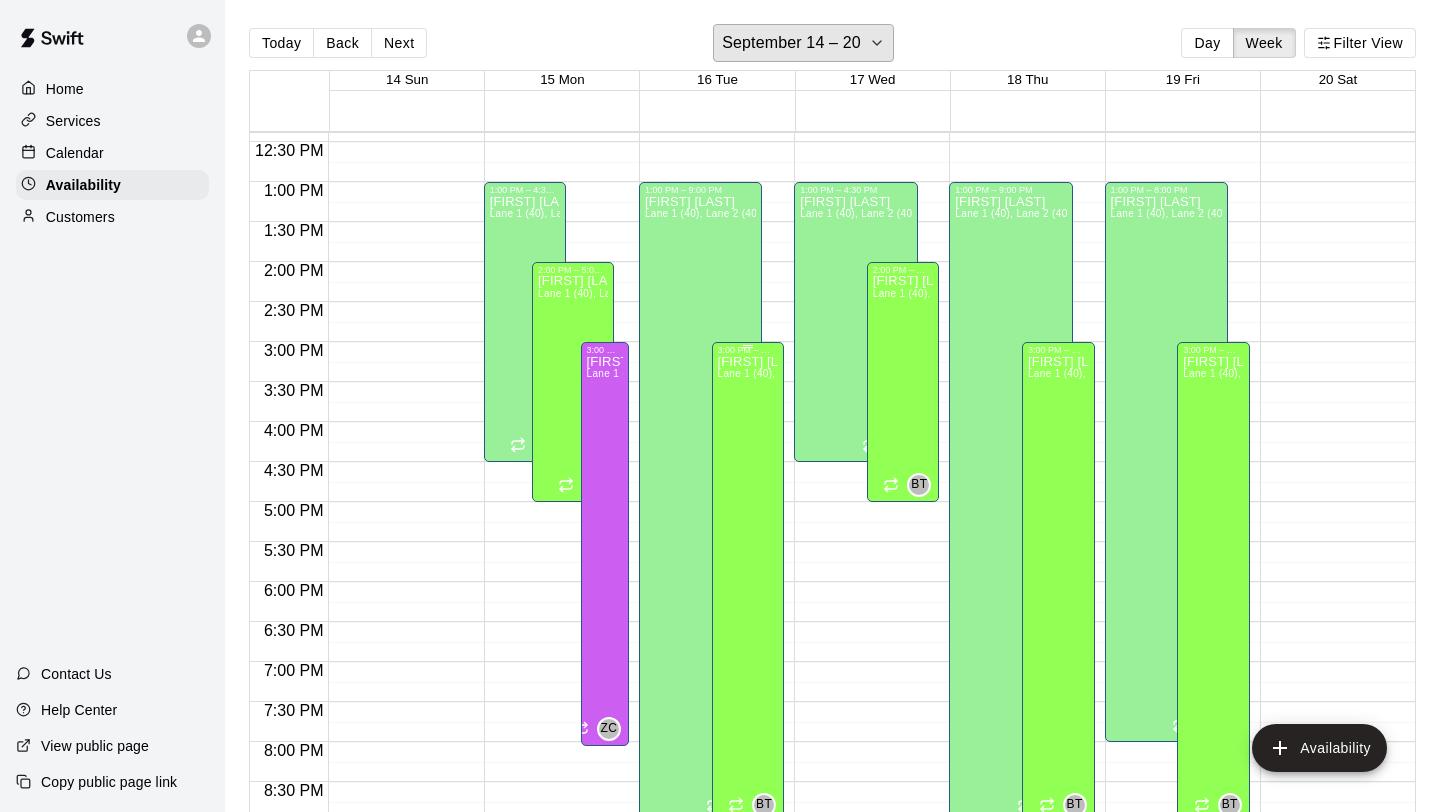 scroll, scrollTop: 957, scrollLeft: 0, axis: vertical 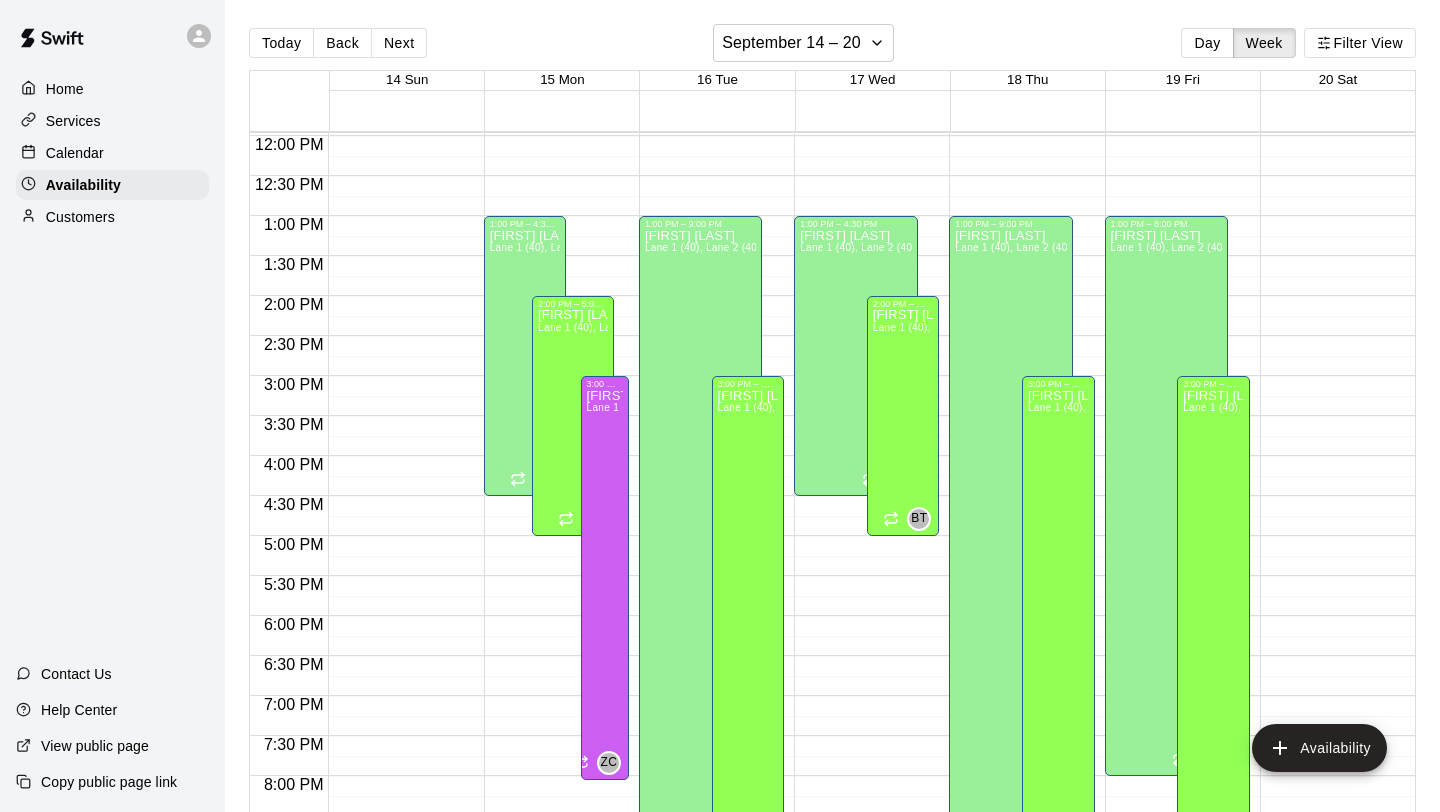 click on "12:00 AM – 8:00 AM Closed 1:00 PM – 9:00 PM [FIRST] [LAST] Lane 1 (40), Lane 2 (40), Lane 3 (40), Lane 4 (65), Lane 5 (65), Lane 6 (65), speed agility/weight room [INITIALS] 10:00 PM – 11:59 PM Closed 3:00 PM – 9:00 PM [FIRST] [LAST] Lane 1 (40), Lane 2 (40), Lane 3 (40), Lane 4 (65), Lane 5 (65), Lane 6 (65), speed agility/weight room [INITIALS]" at bounding box center (711, 136) 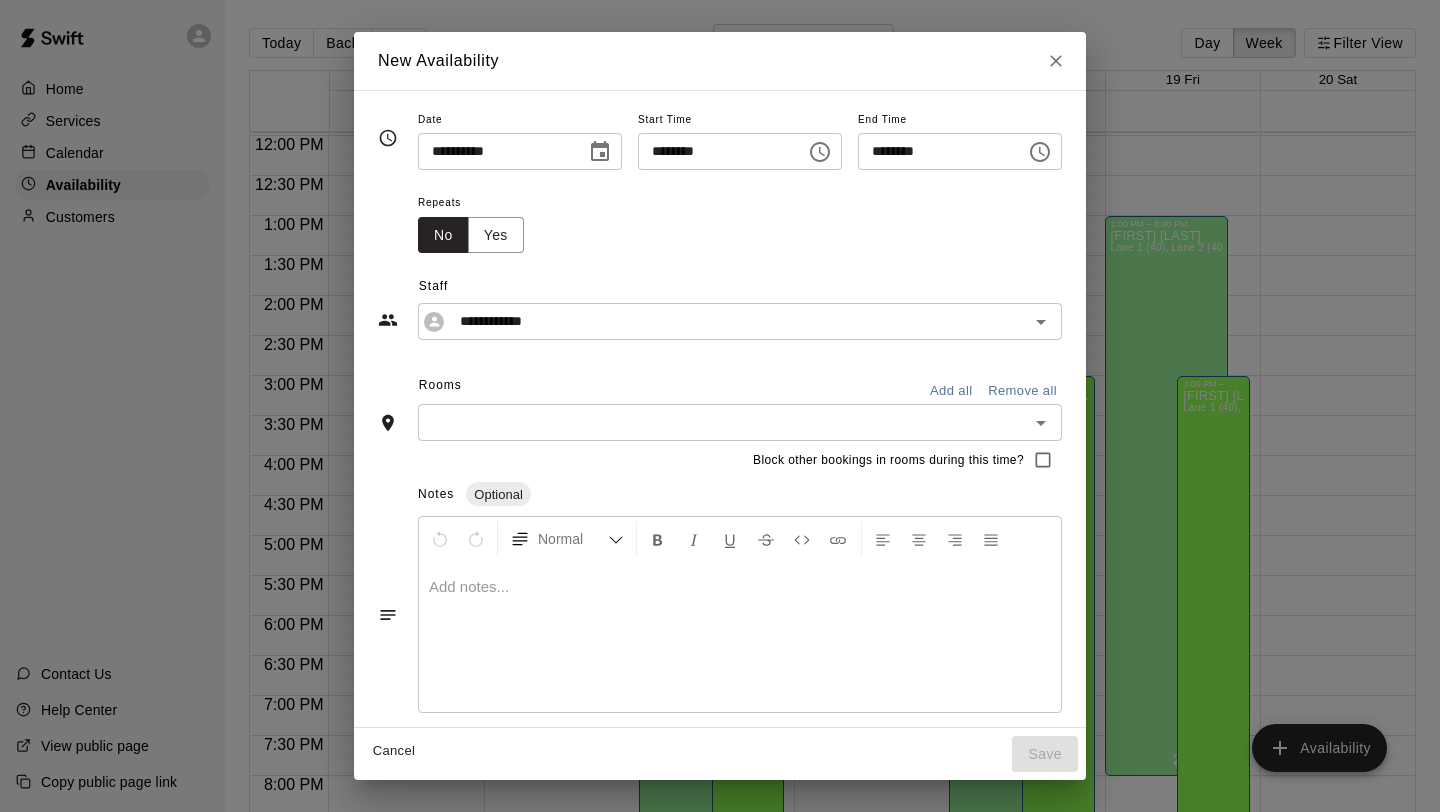 click 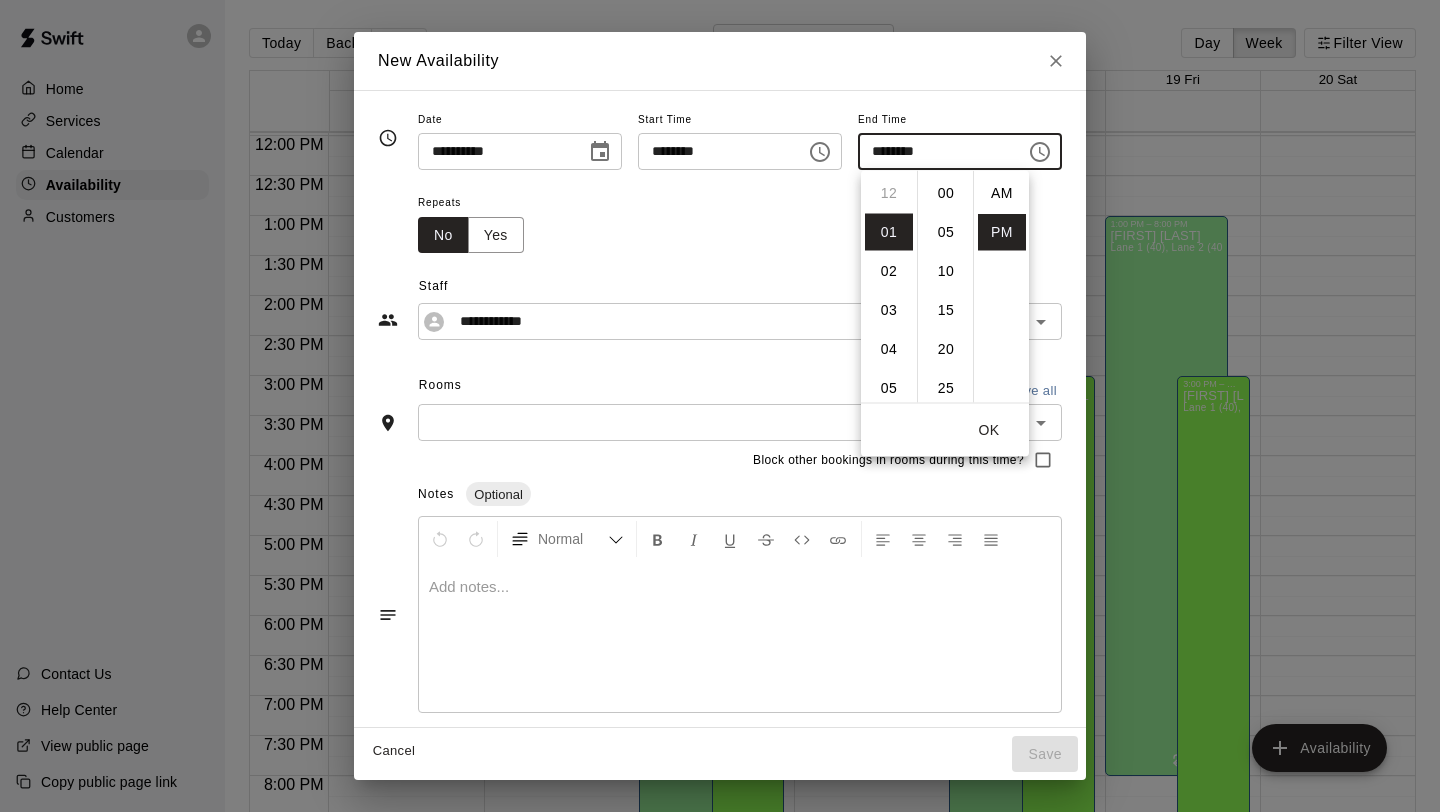 scroll, scrollTop: 39, scrollLeft: 0, axis: vertical 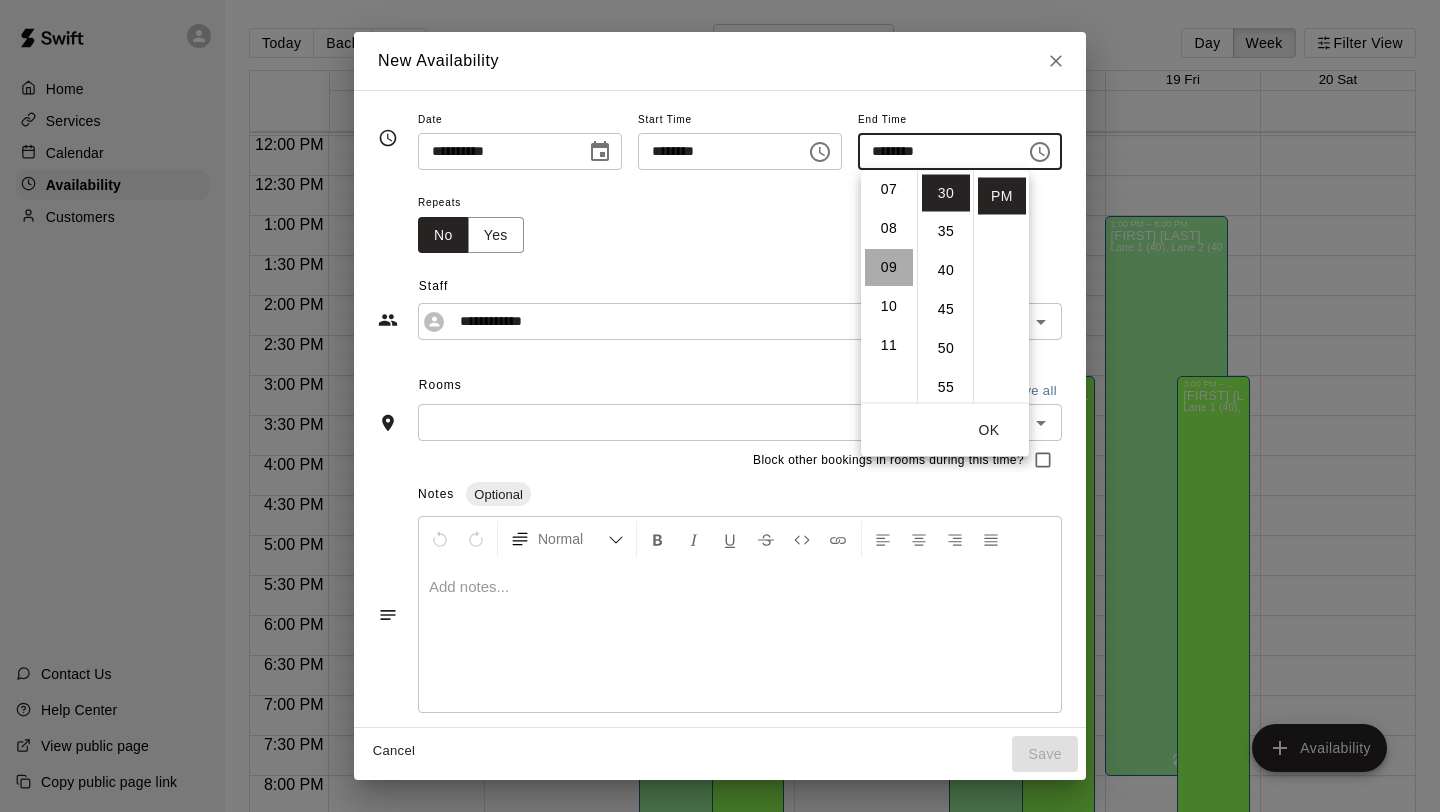 click on "09" at bounding box center (889, 268) 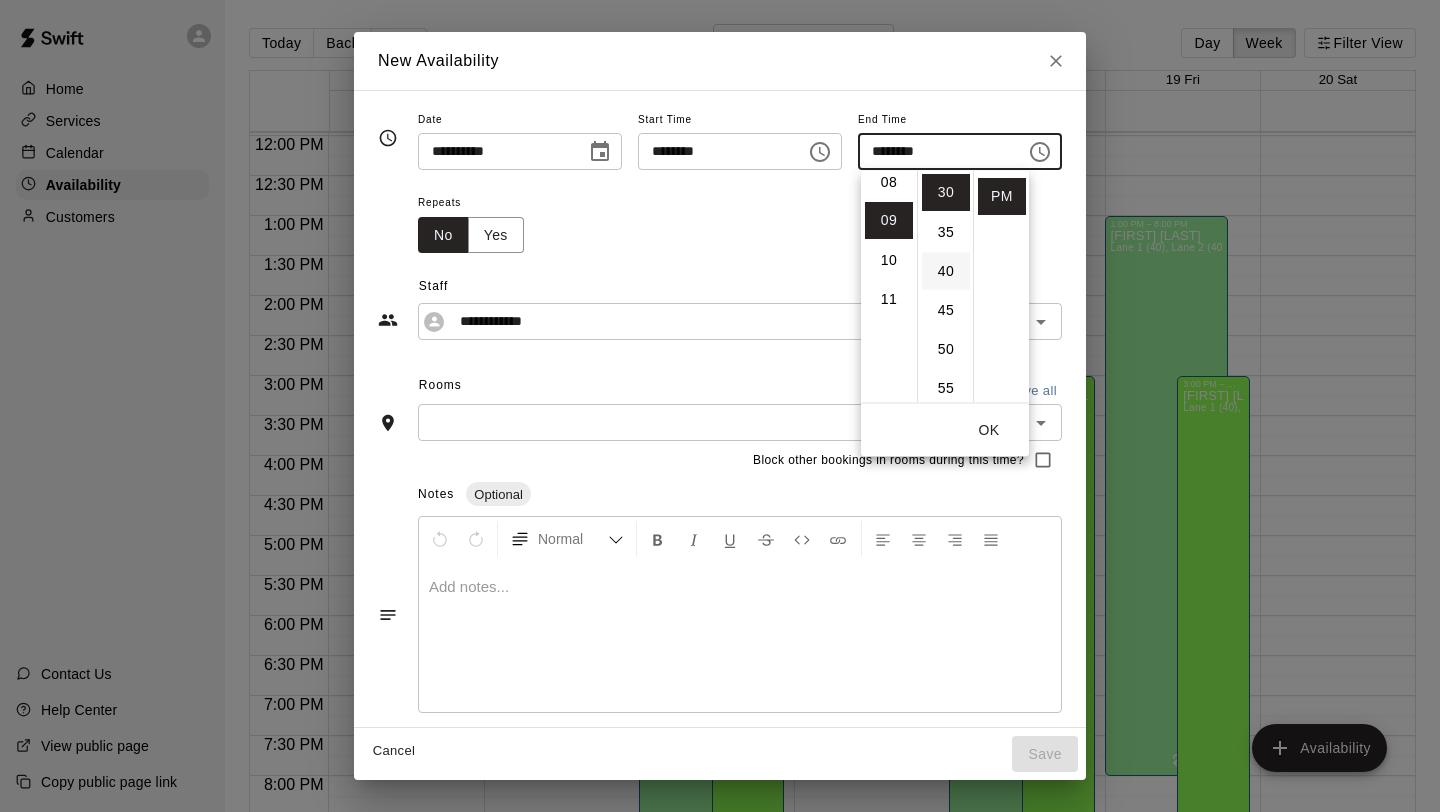 scroll, scrollTop: 351, scrollLeft: 0, axis: vertical 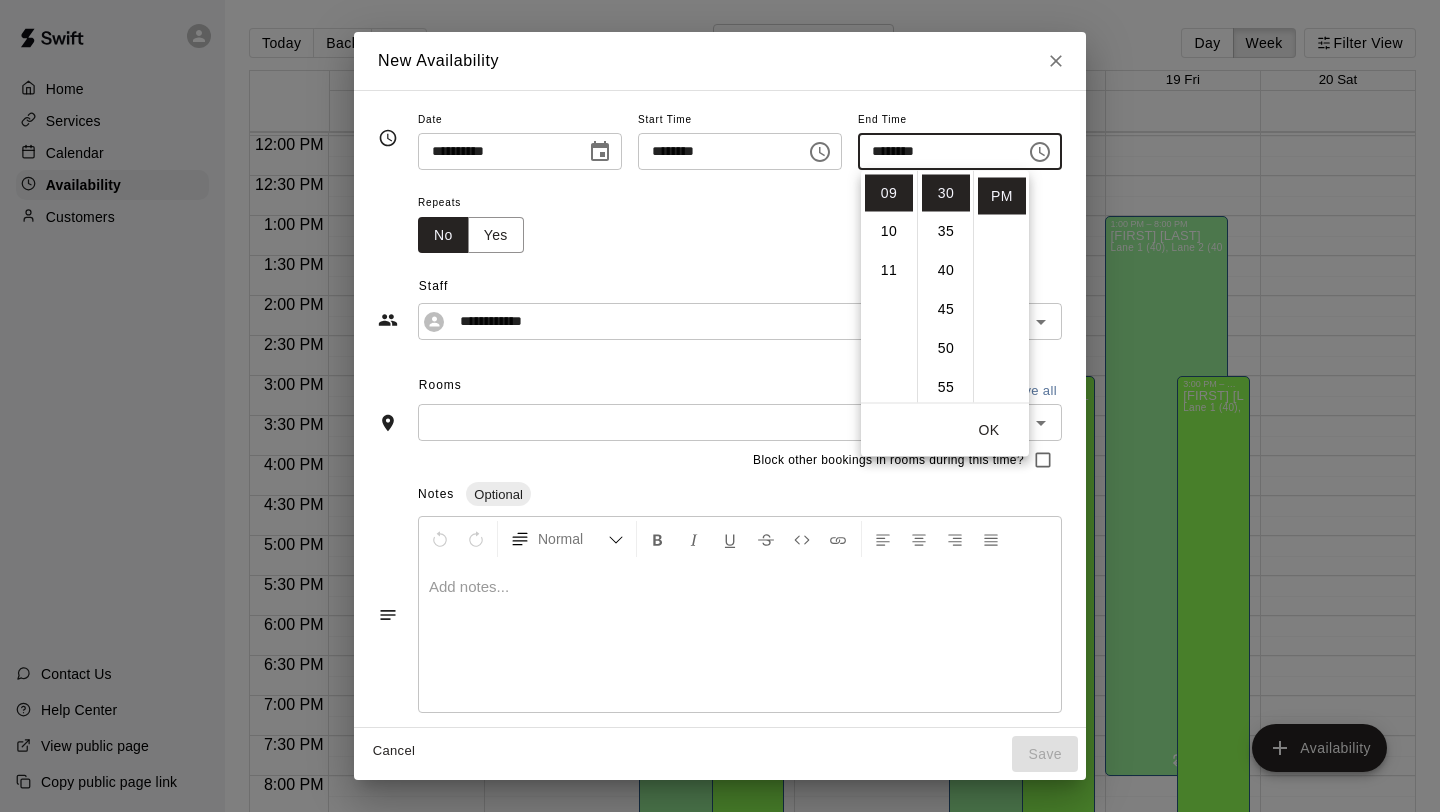 click on "OK" at bounding box center (989, 430) 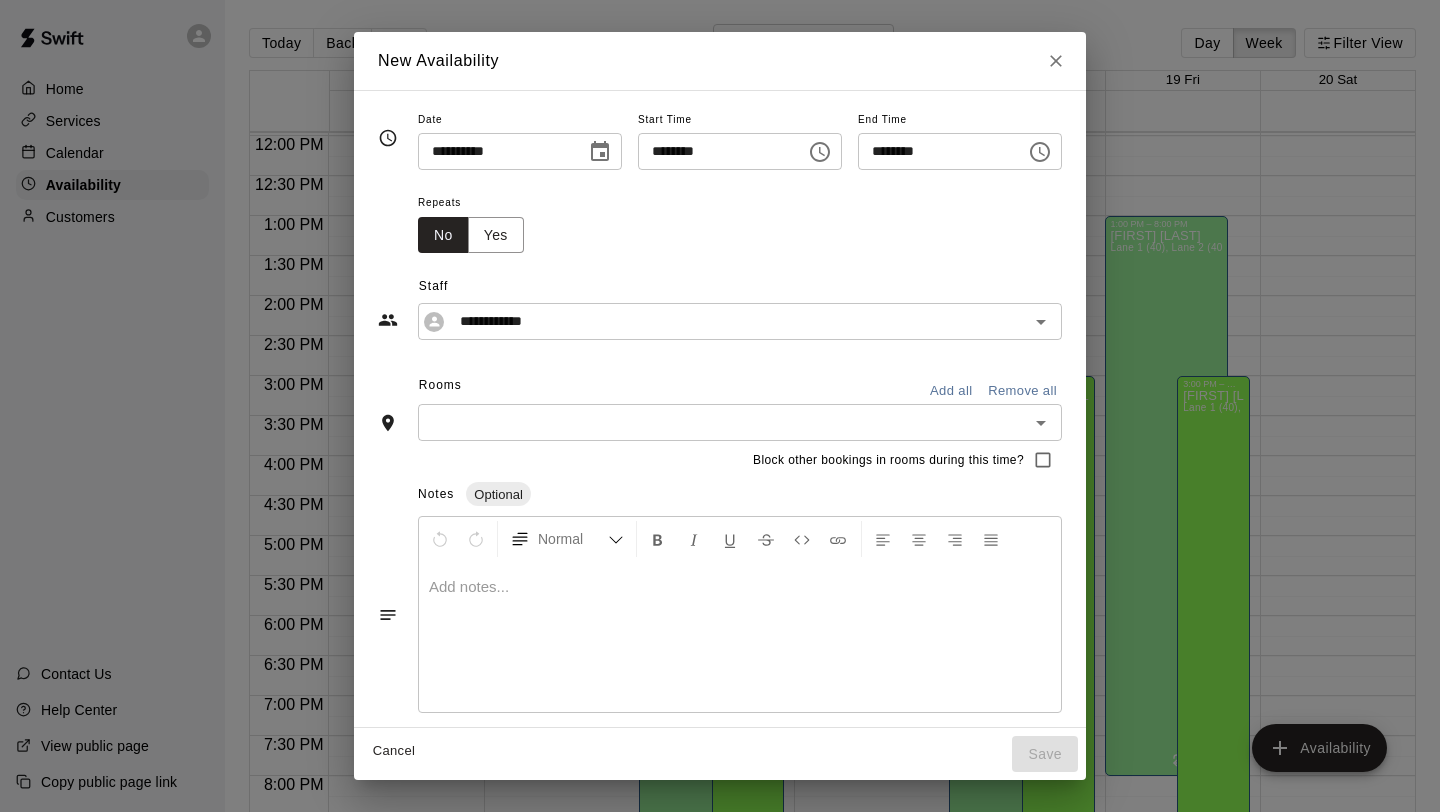 click on "Add all" at bounding box center [951, 391] 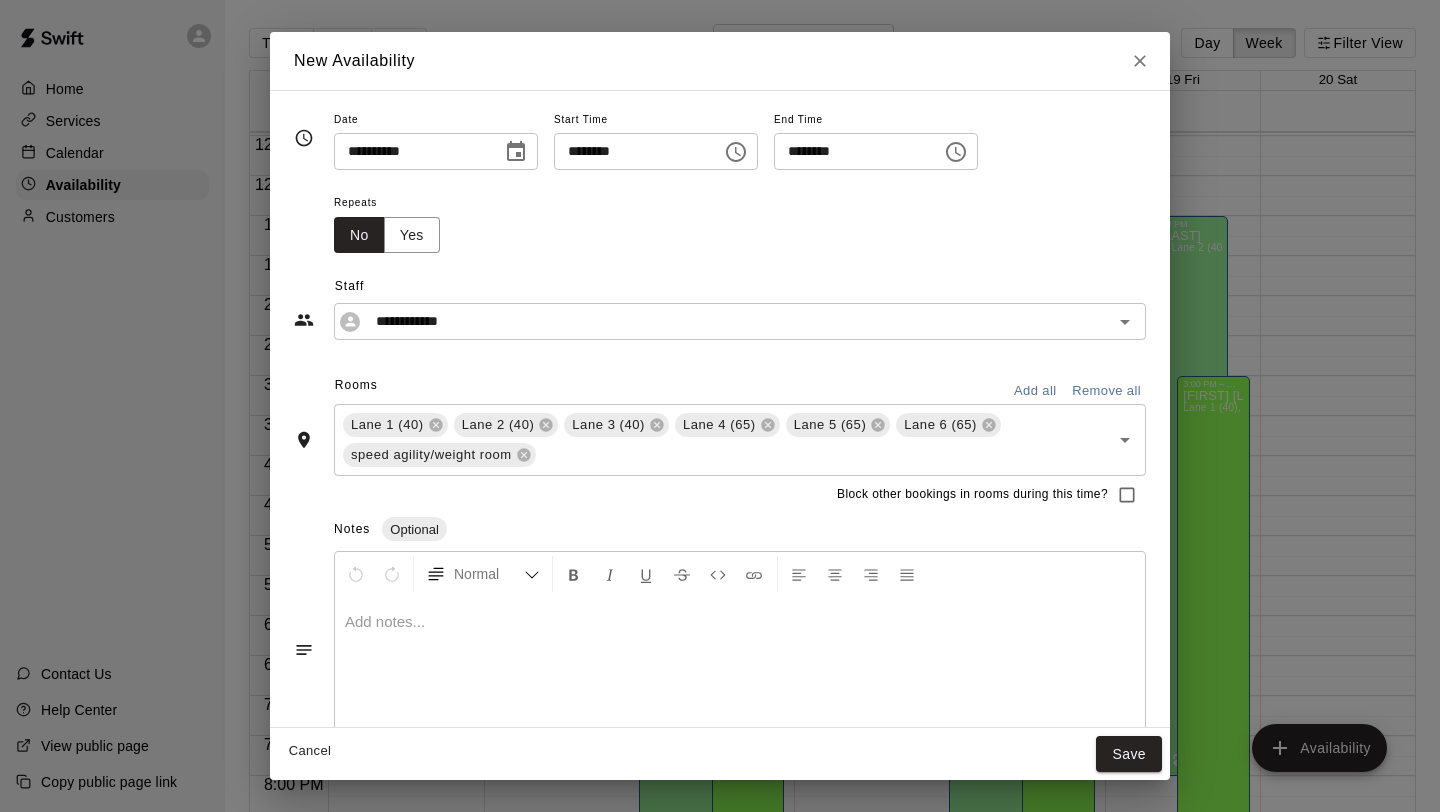 click 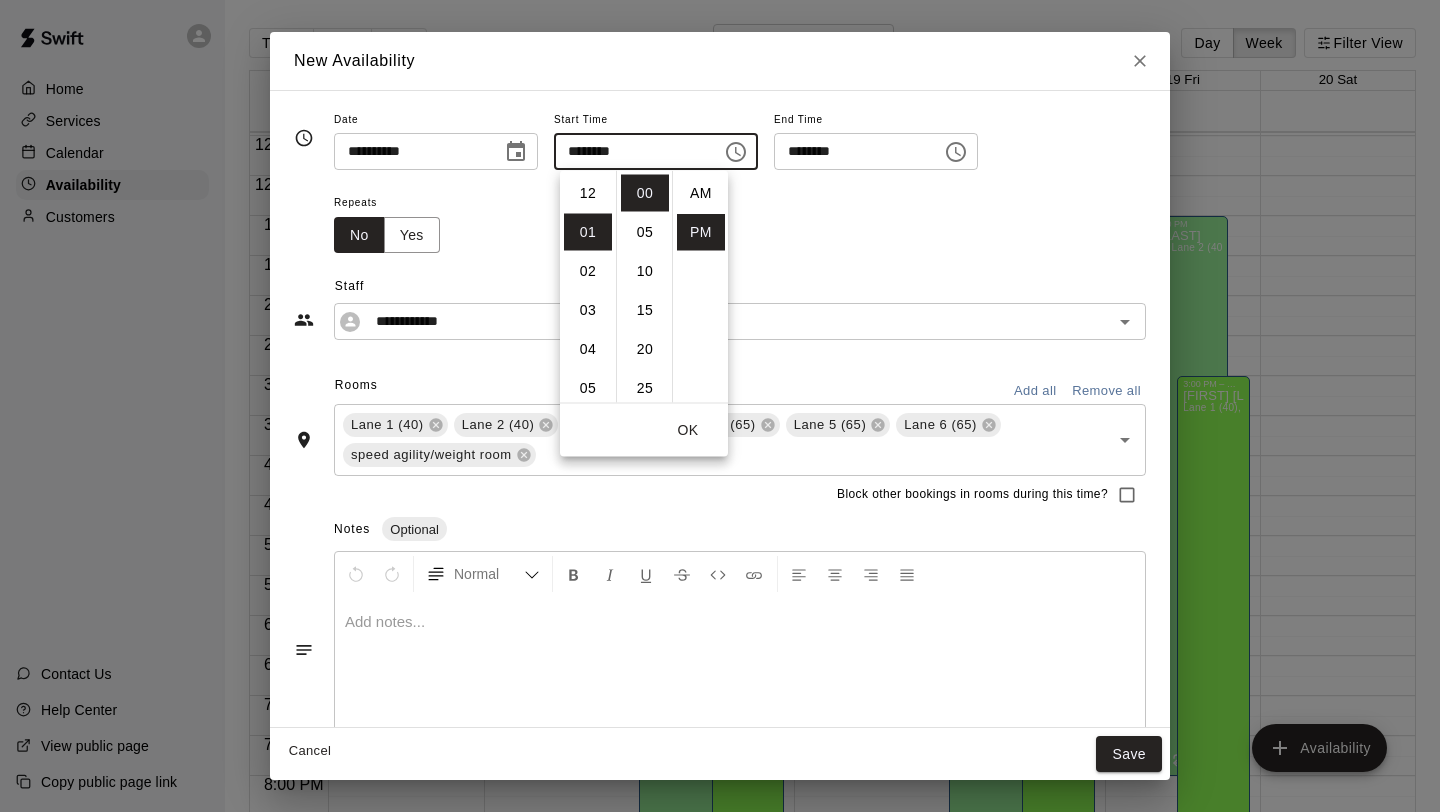 scroll, scrollTop: 39, scrollLeft: 0, axis: vertical 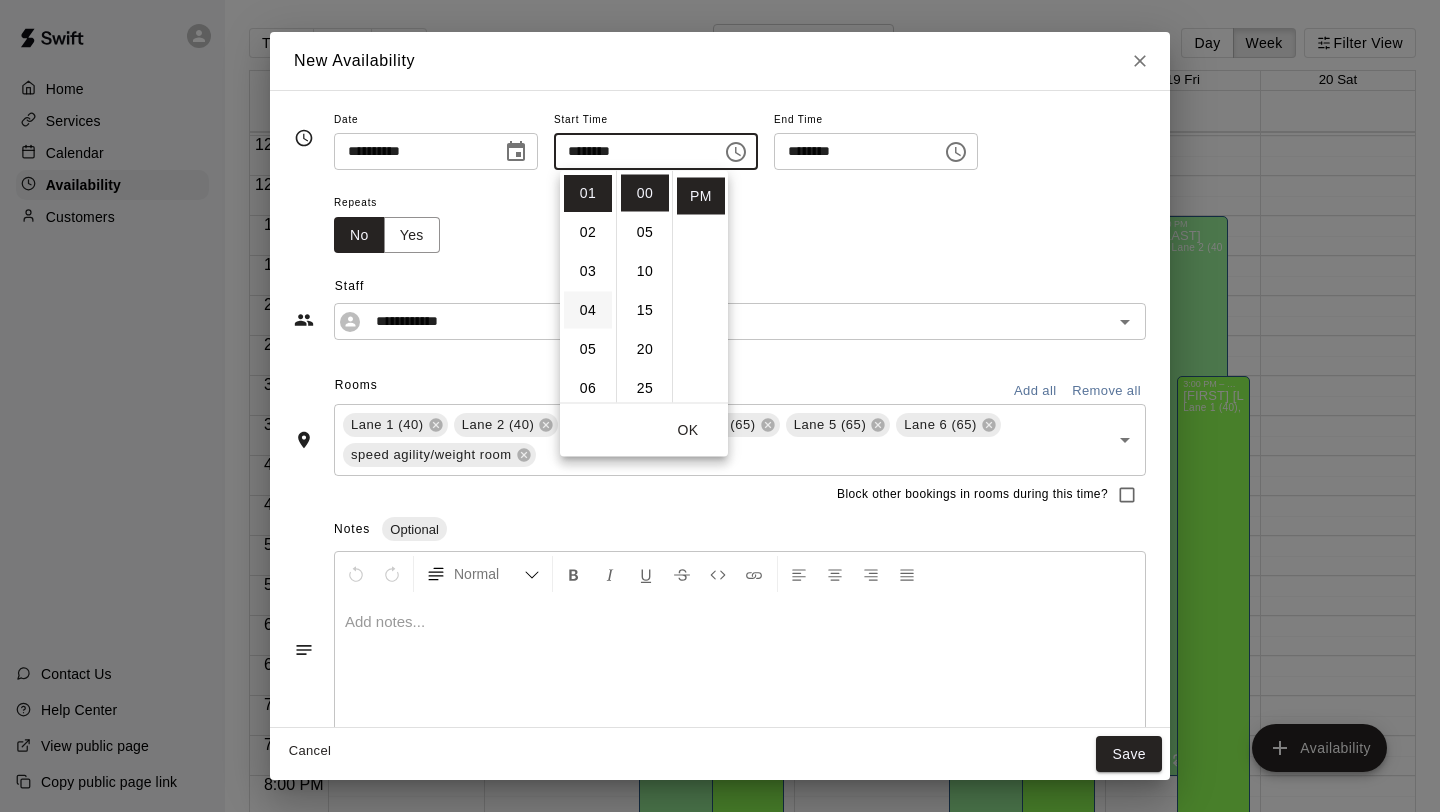 click on "04" at bounding box center [588, 310] 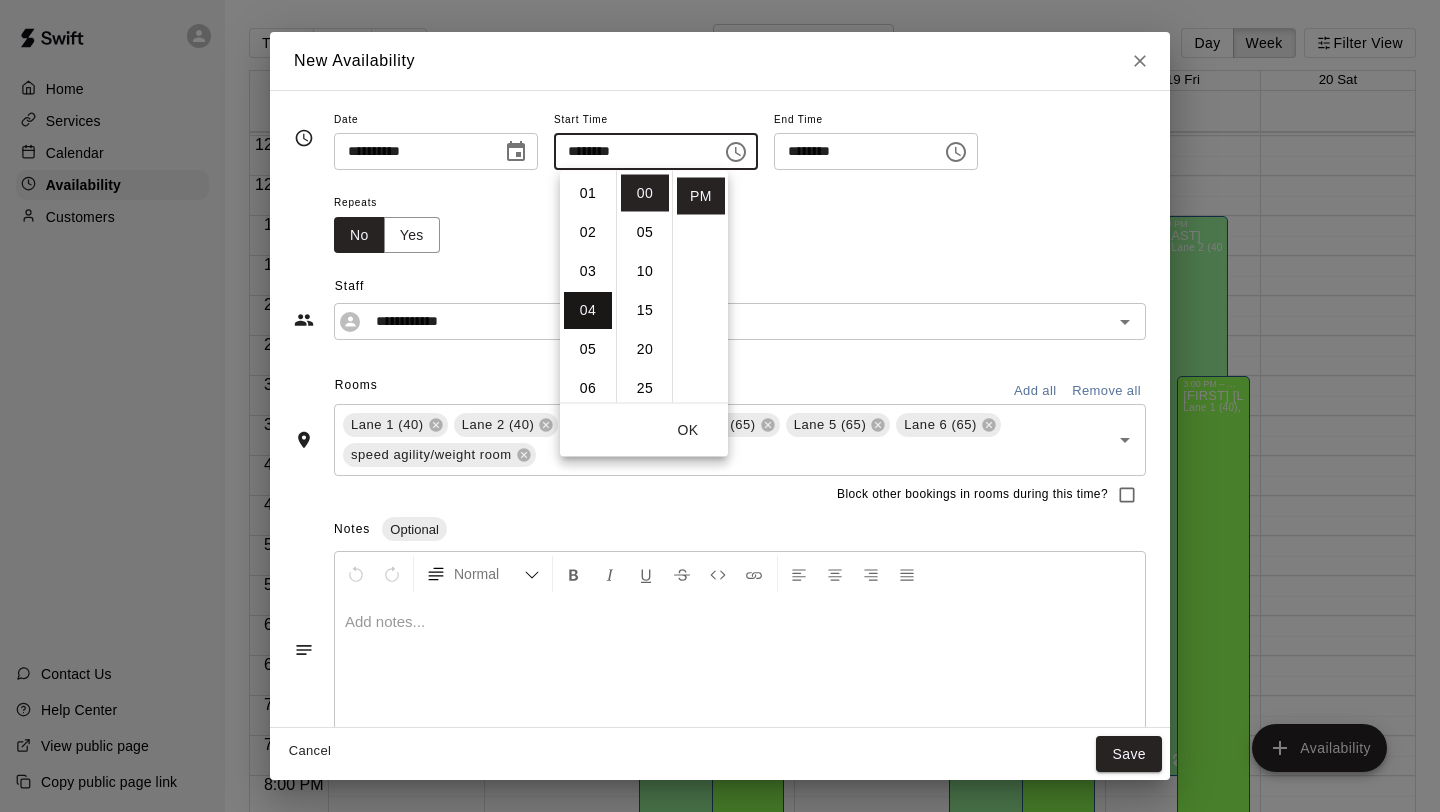 scroll, scrollTop: 156, scrollLeft: 0, axis: vertical 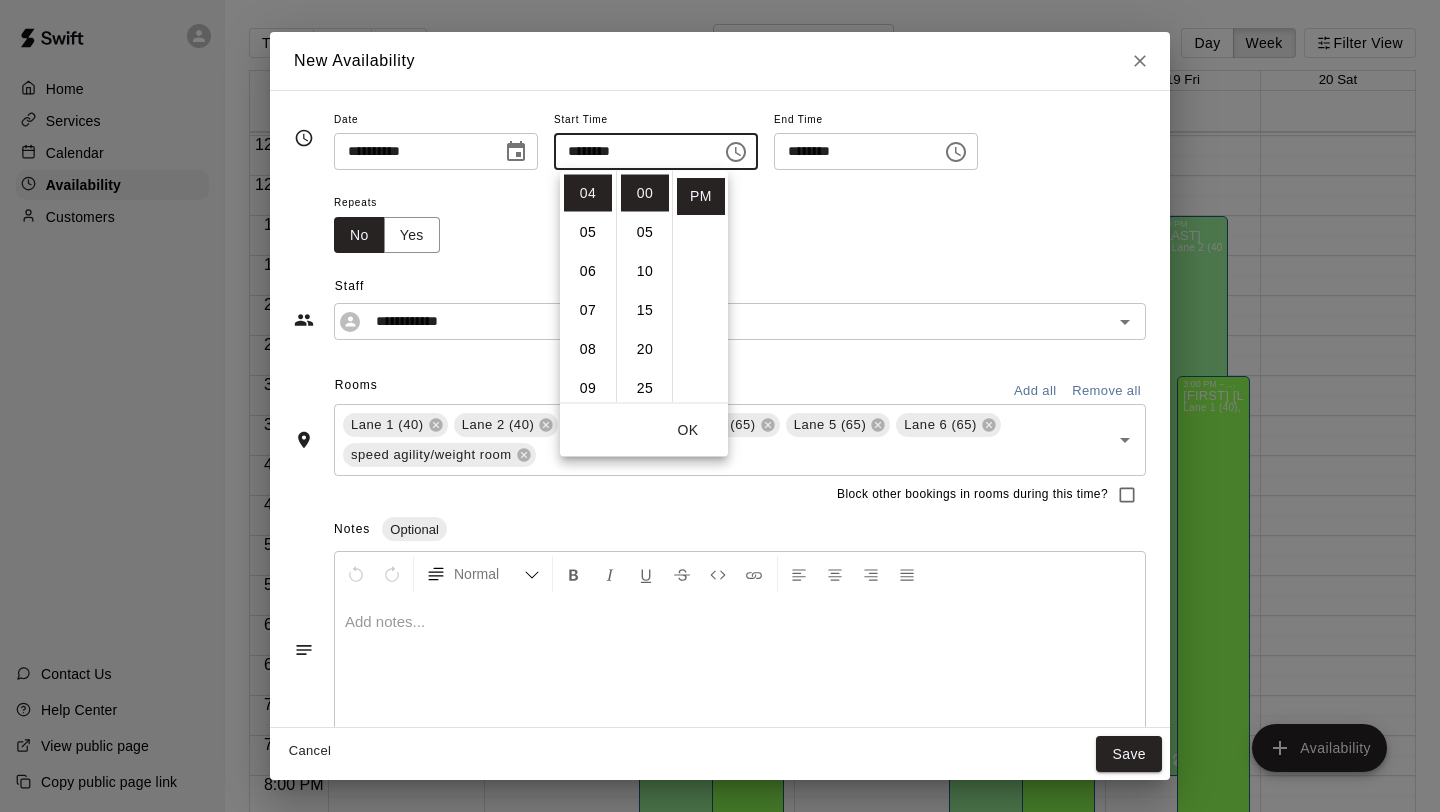 click on "OK" at bounding box center [688, 430] 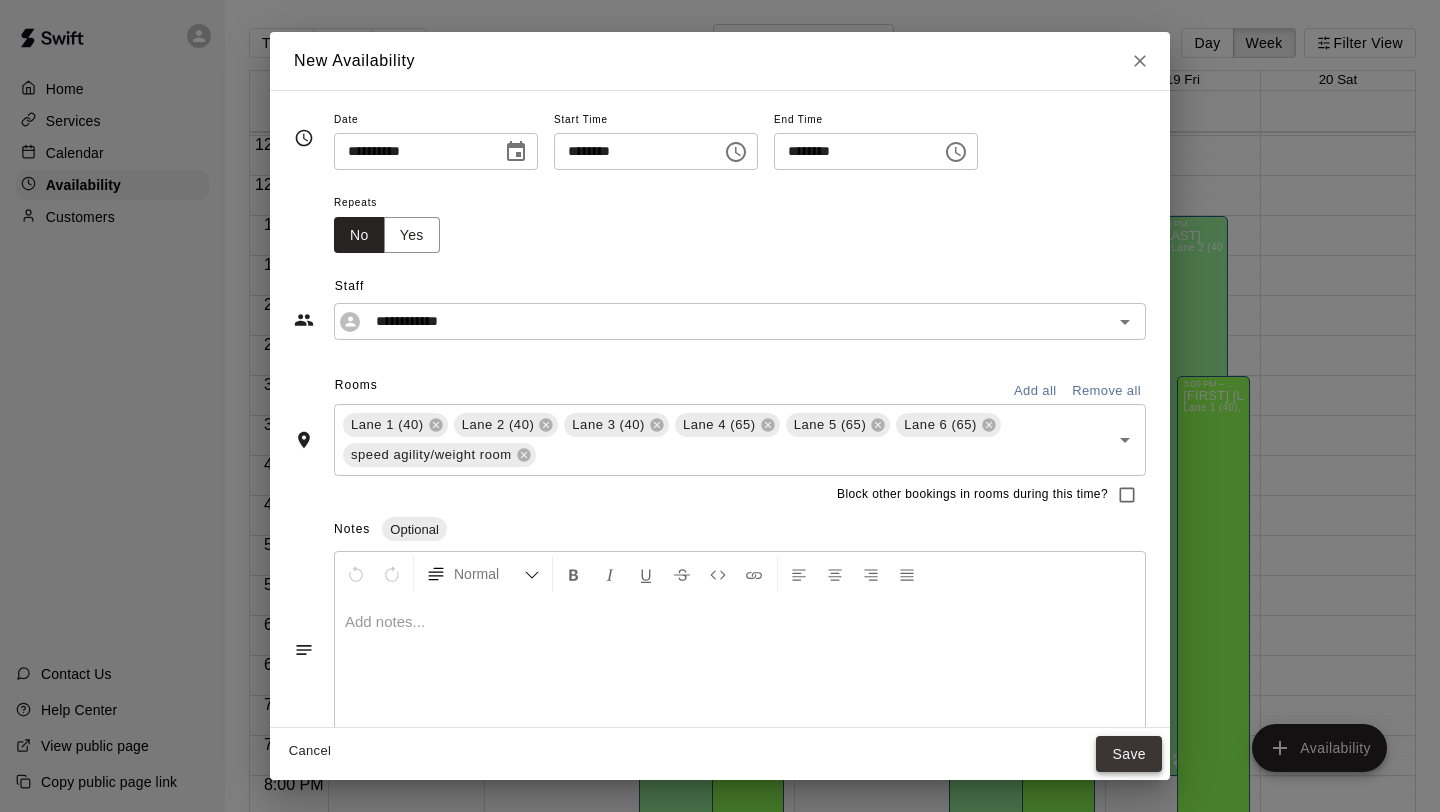 click on "Save" at bounding box center (1129, 754) 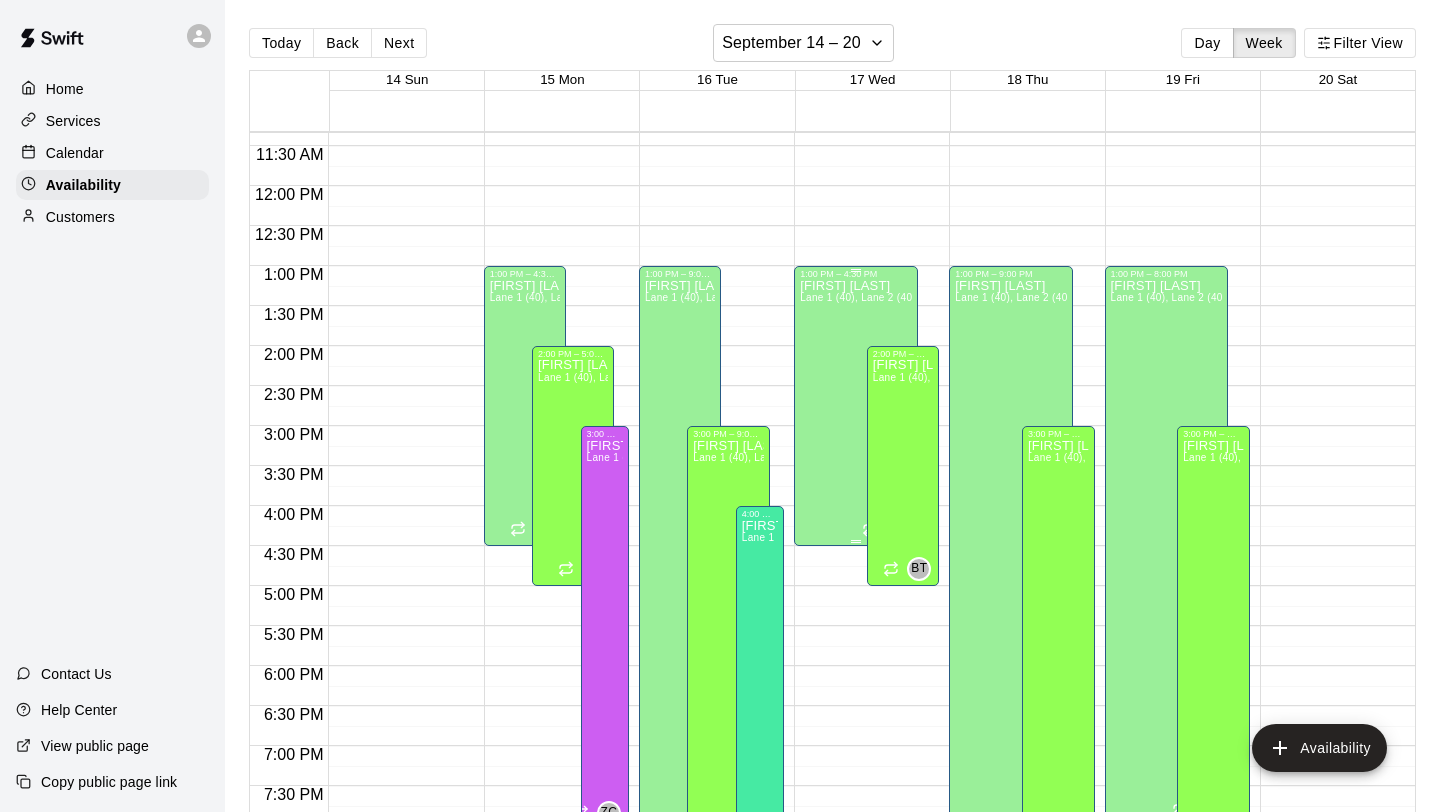 scroll, scrollTop: 930, scrollLeft: 0, axis: vertical 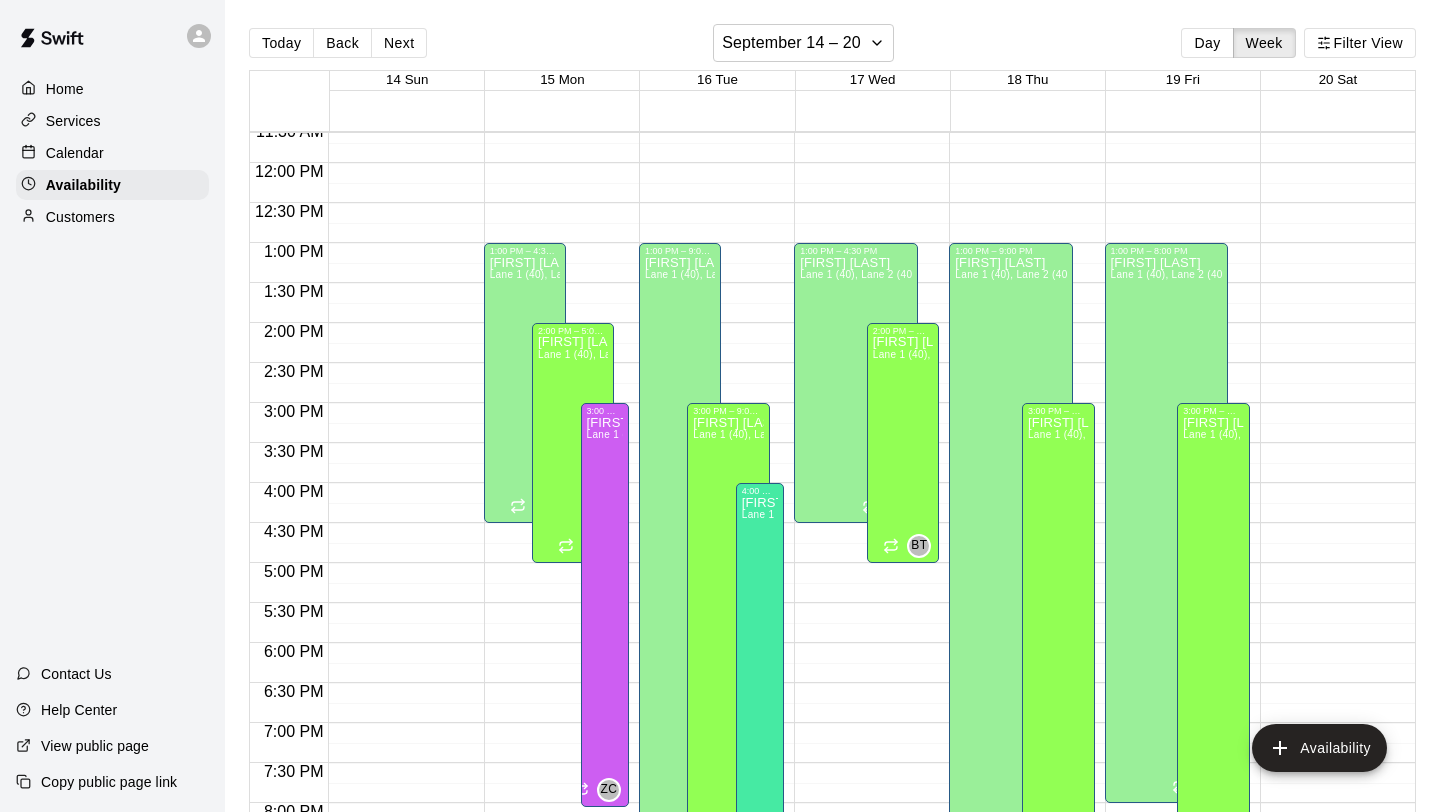 click on "12:00 AM – 8:00 AM Closed 1:00 PM – 9:00 PM [FIRST] [LAST] Lane 1 (40), Lane 2 (40), Lane 3 (40), Lane 4 (65), Lane 5 (65), Lane 6 (65), speed agility/weight room [INITIALS] 10:00 PM – 11:59 PM Closed 3:00 PM – 9:00 PM [FIRST] [LAST] Lane 1 (40), Lane 2 (40), Lane 3 (40), Lane 4 (65), Lane 5 (65), Lane 6 (65), speed agility/weight room [INITIALS]" at bounding box center (1021, 163) 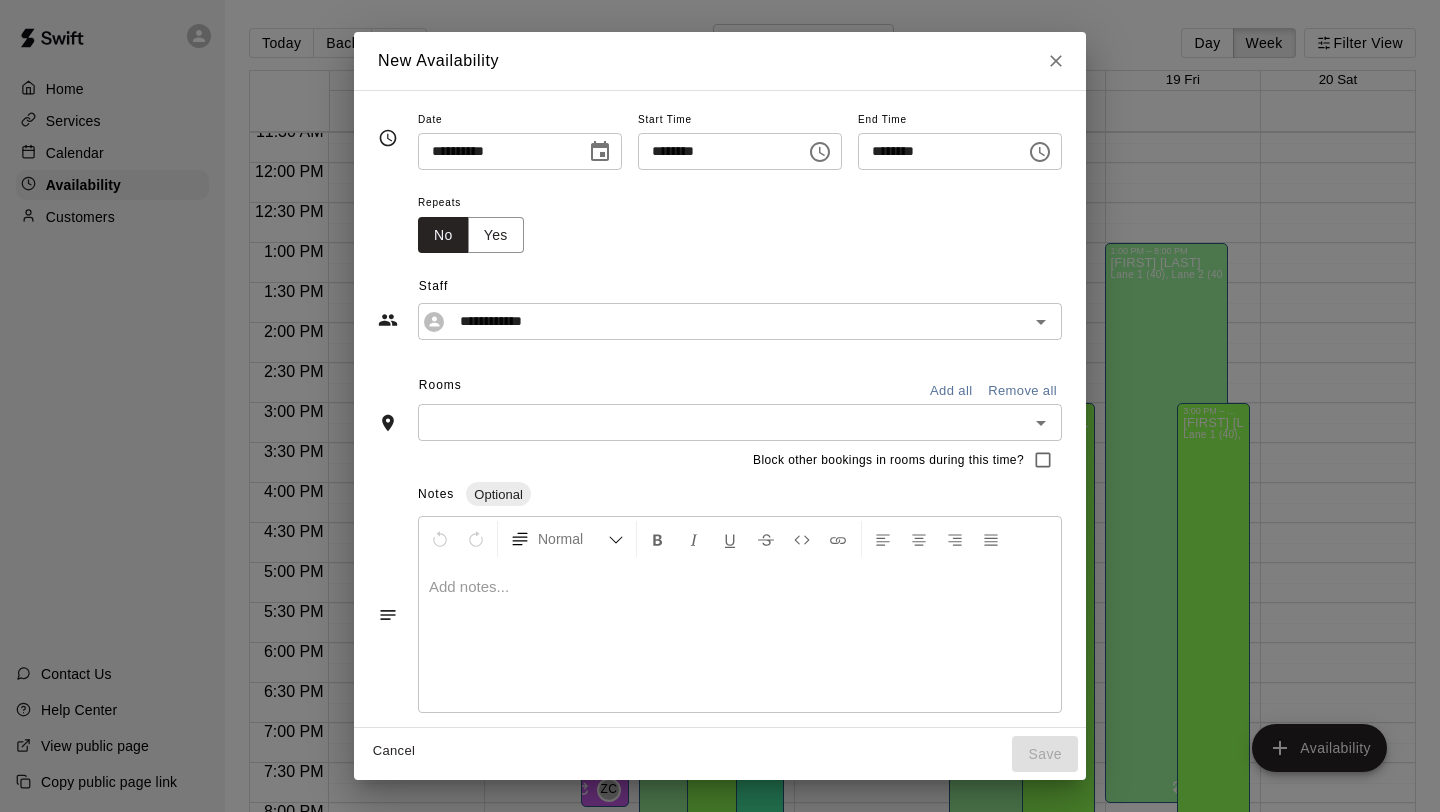 click 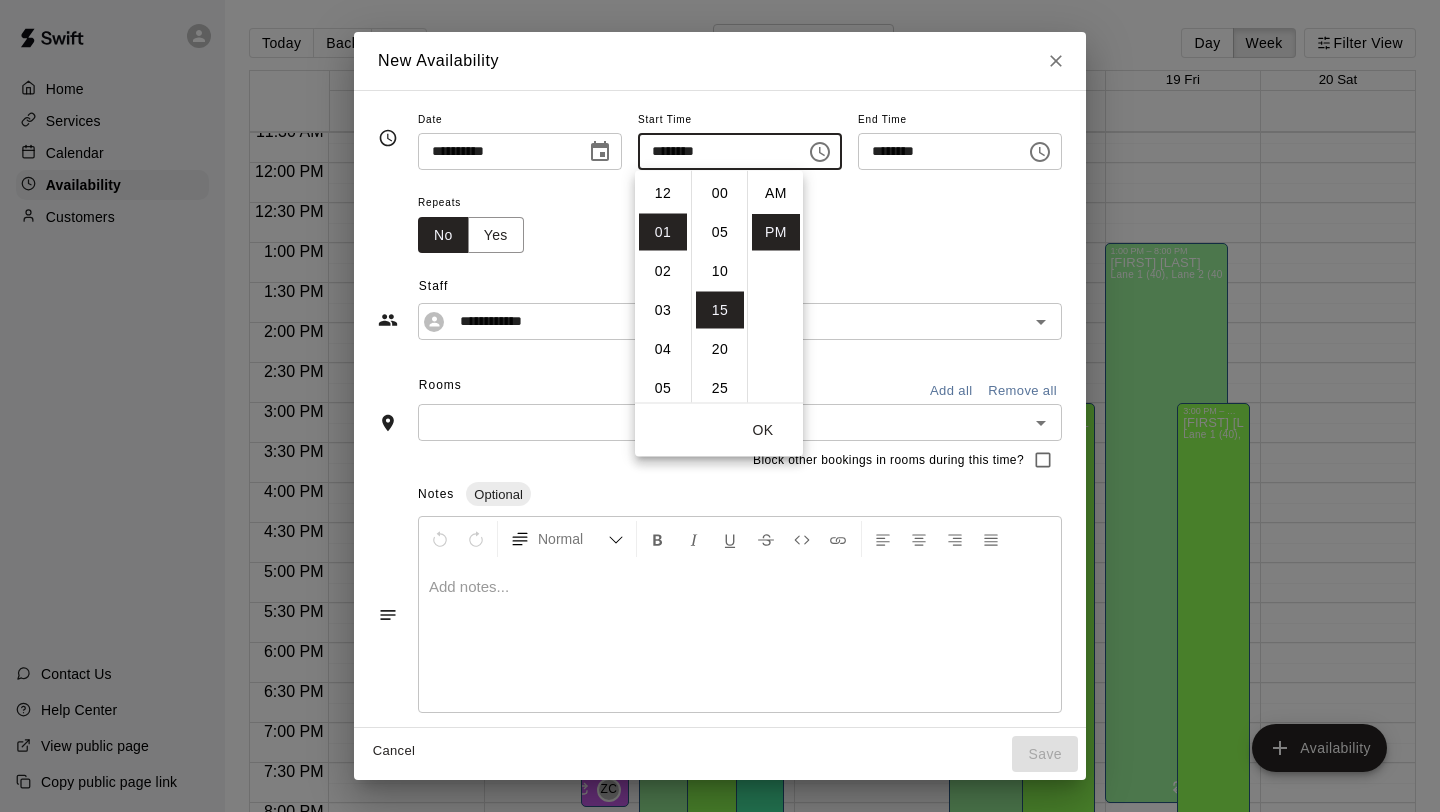 scroll, scrollTop: 39, scrollLeft: 0, axis: vertical 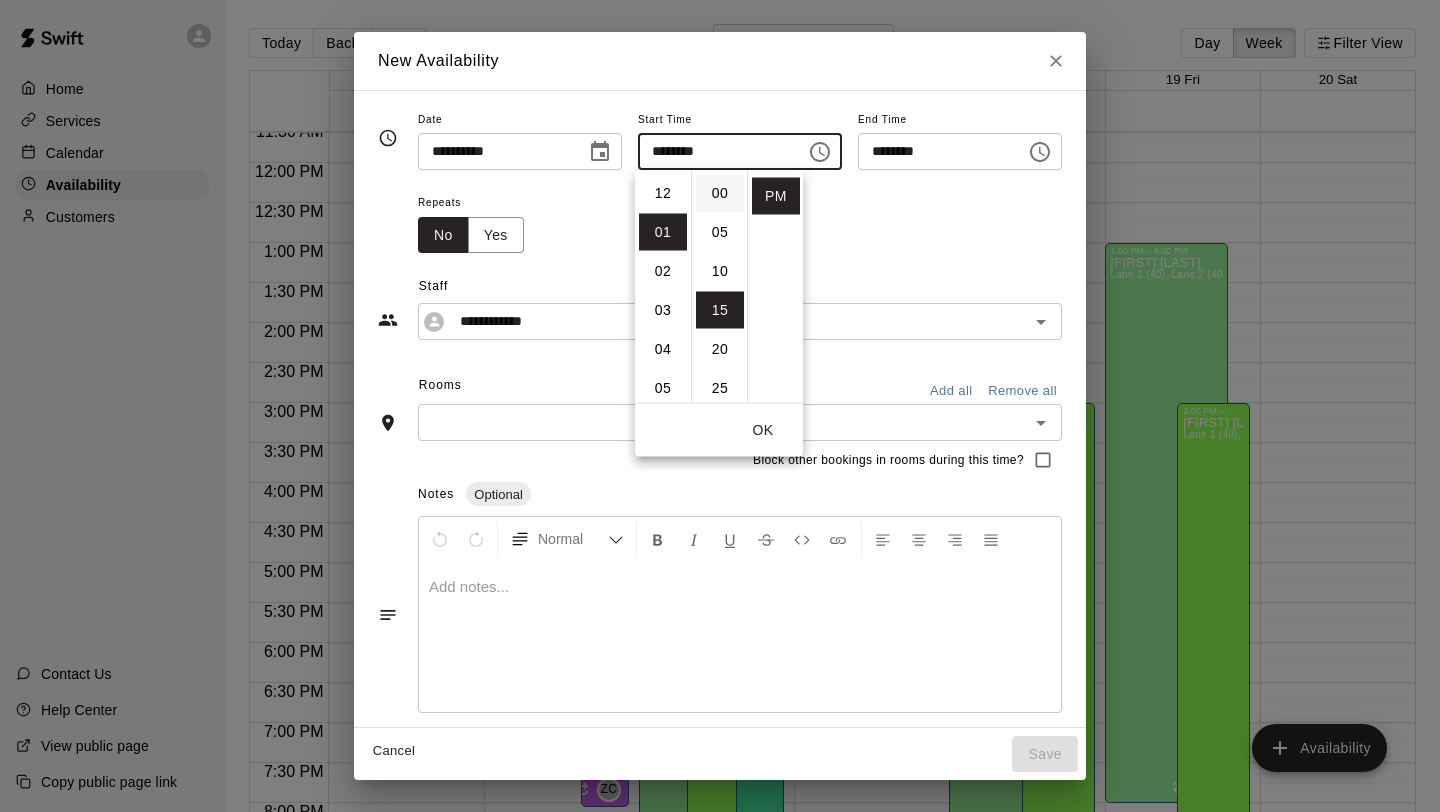 click on "00" at bounding box center [720, 193] 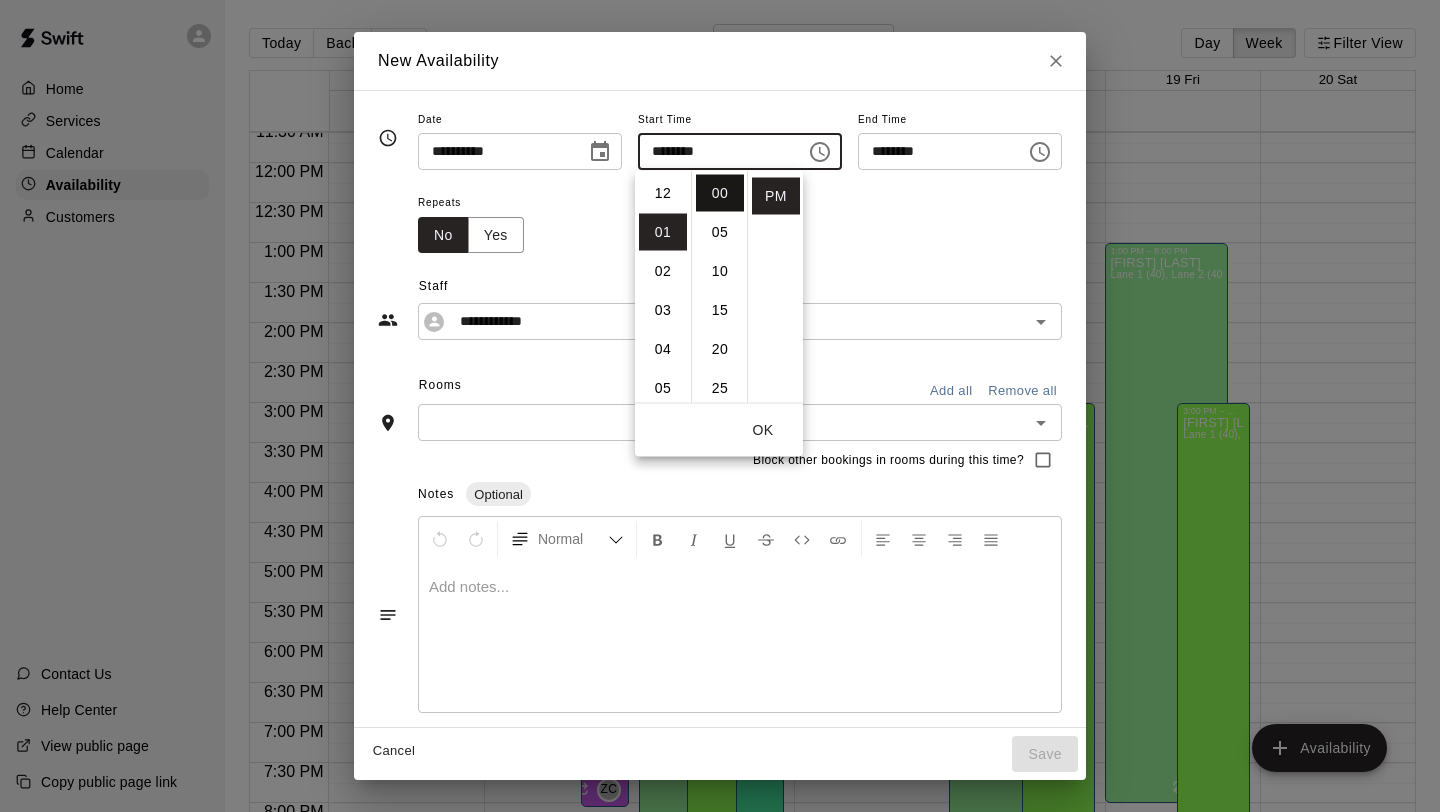 type on "********" 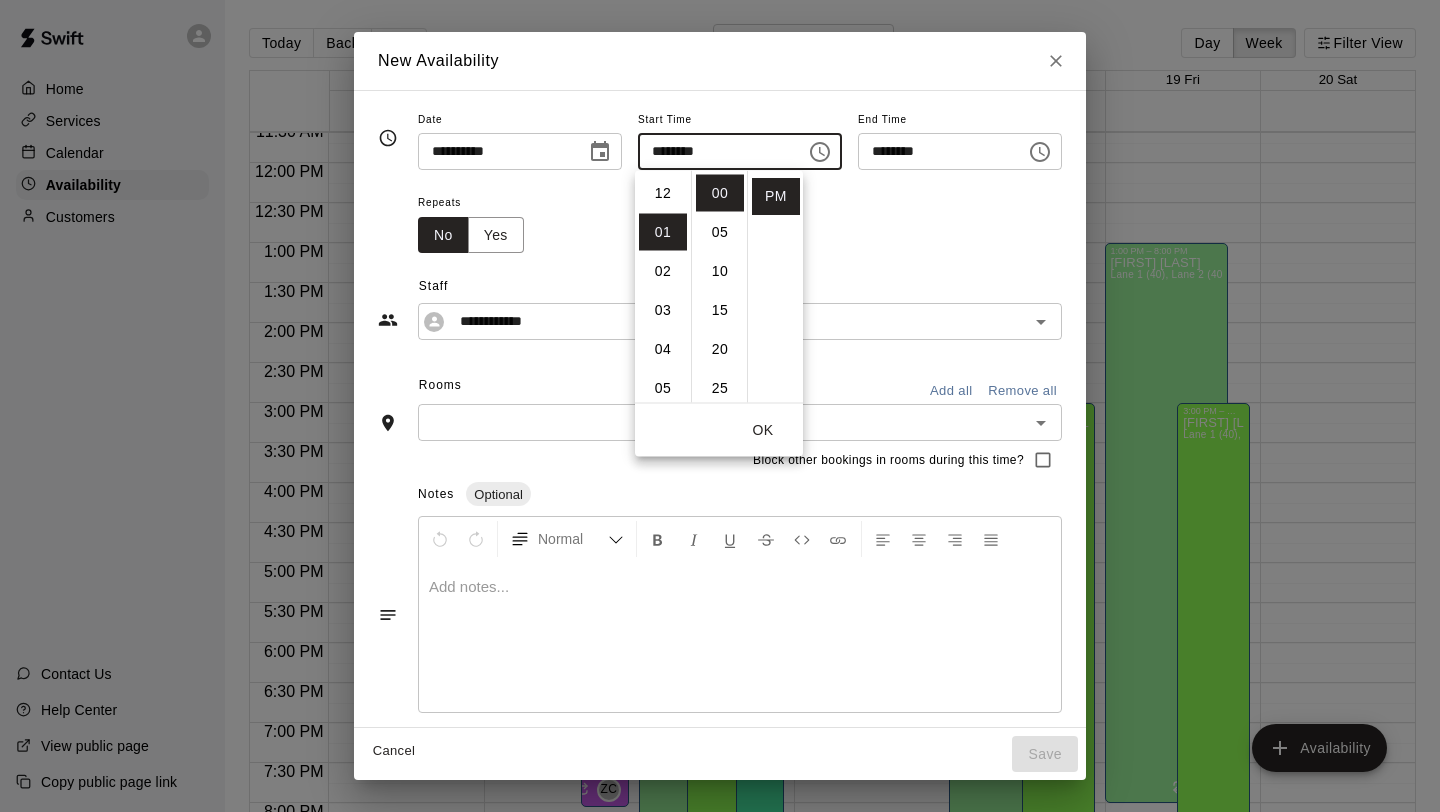 click on "OK" at bounding box center (763, 430) 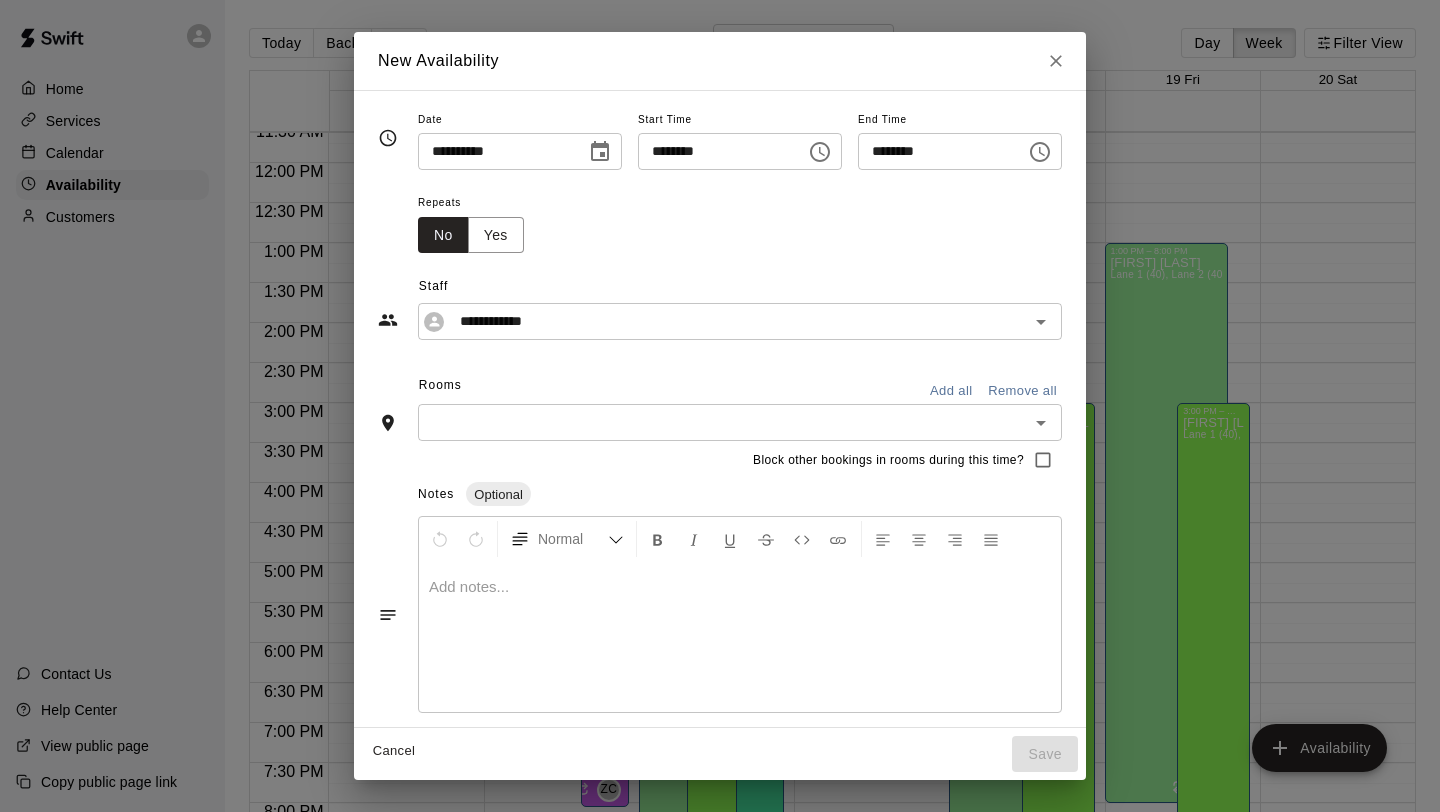 click 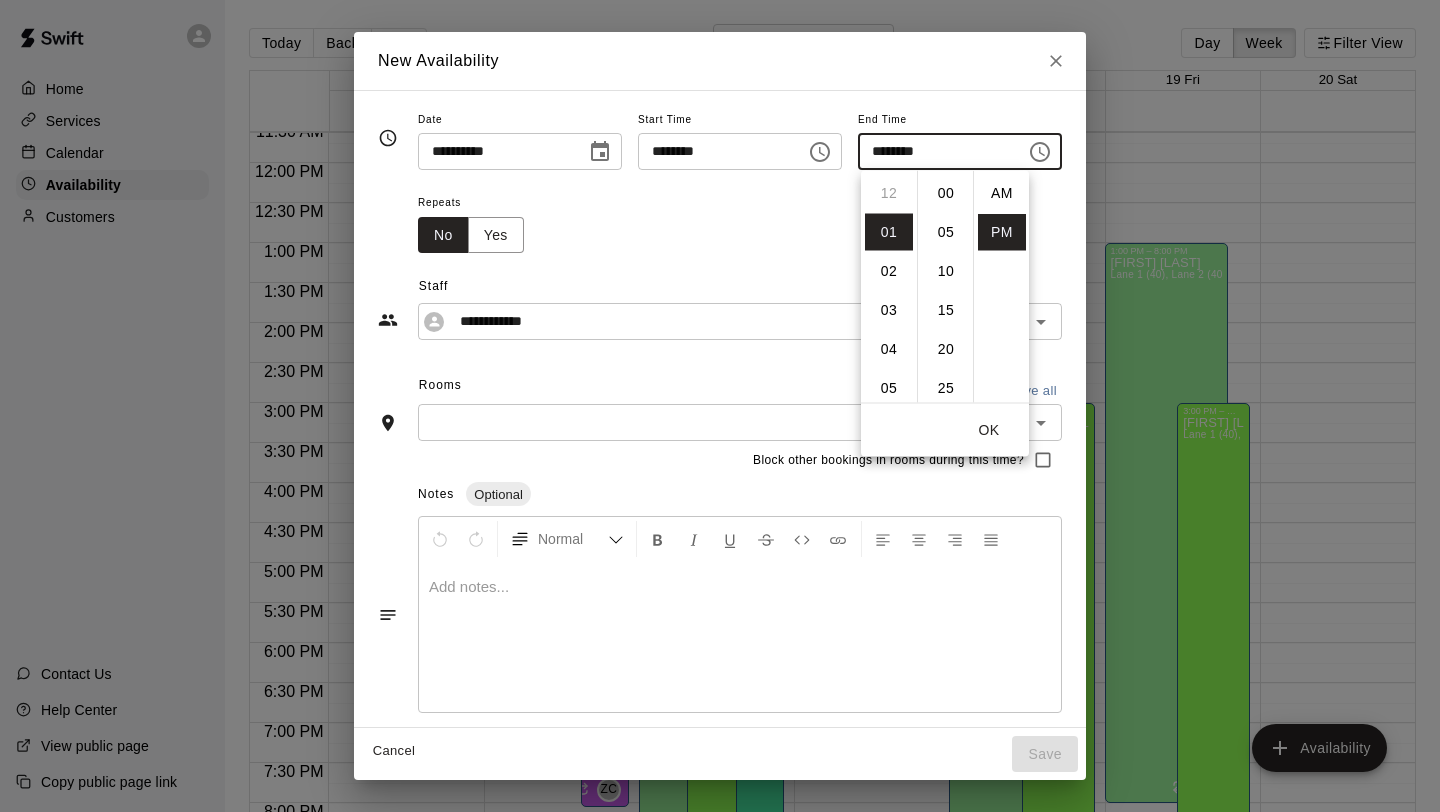 scroll, scrollTop: 39, scrollLeft: 0, axis: vertical 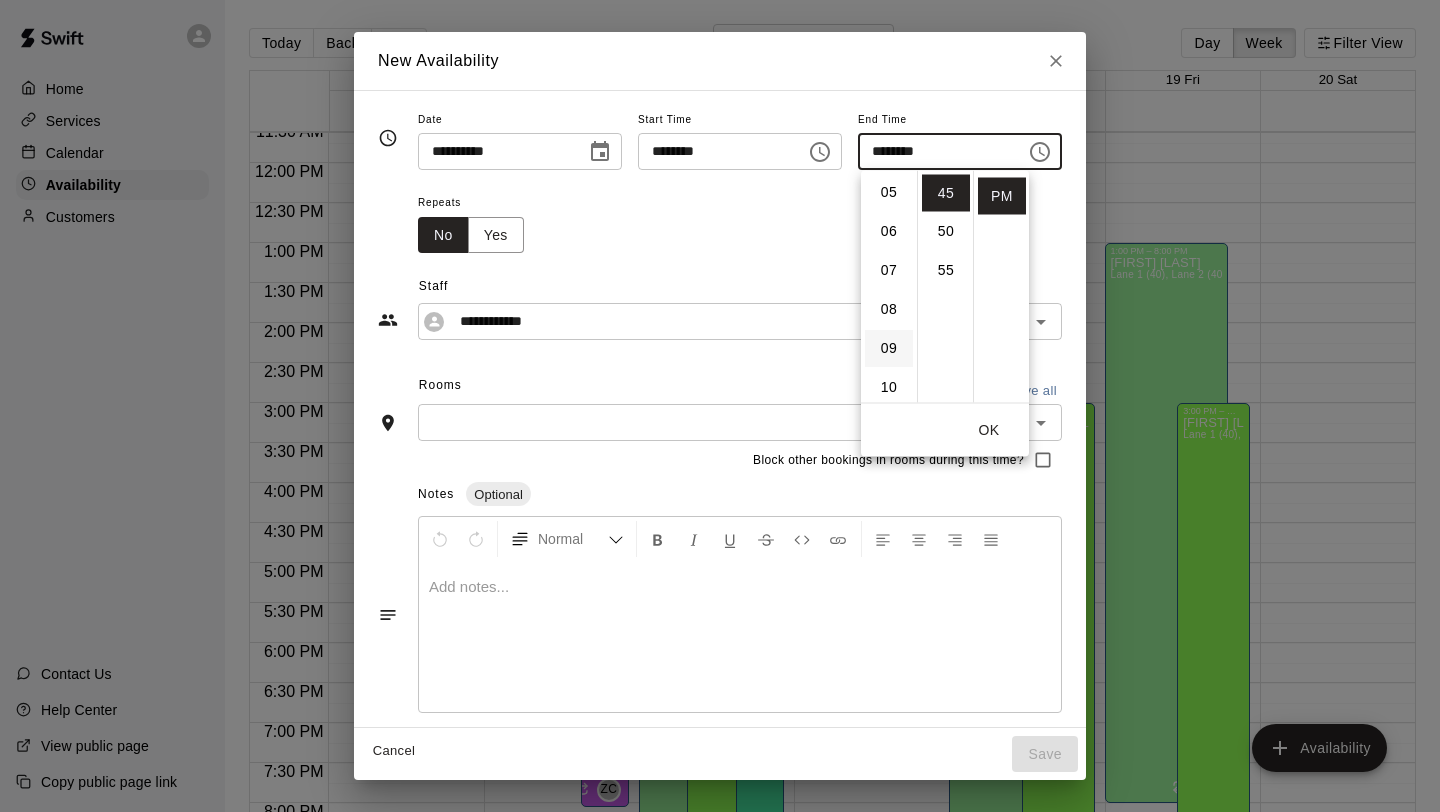 click on "09" at bounding box center (889, 349) 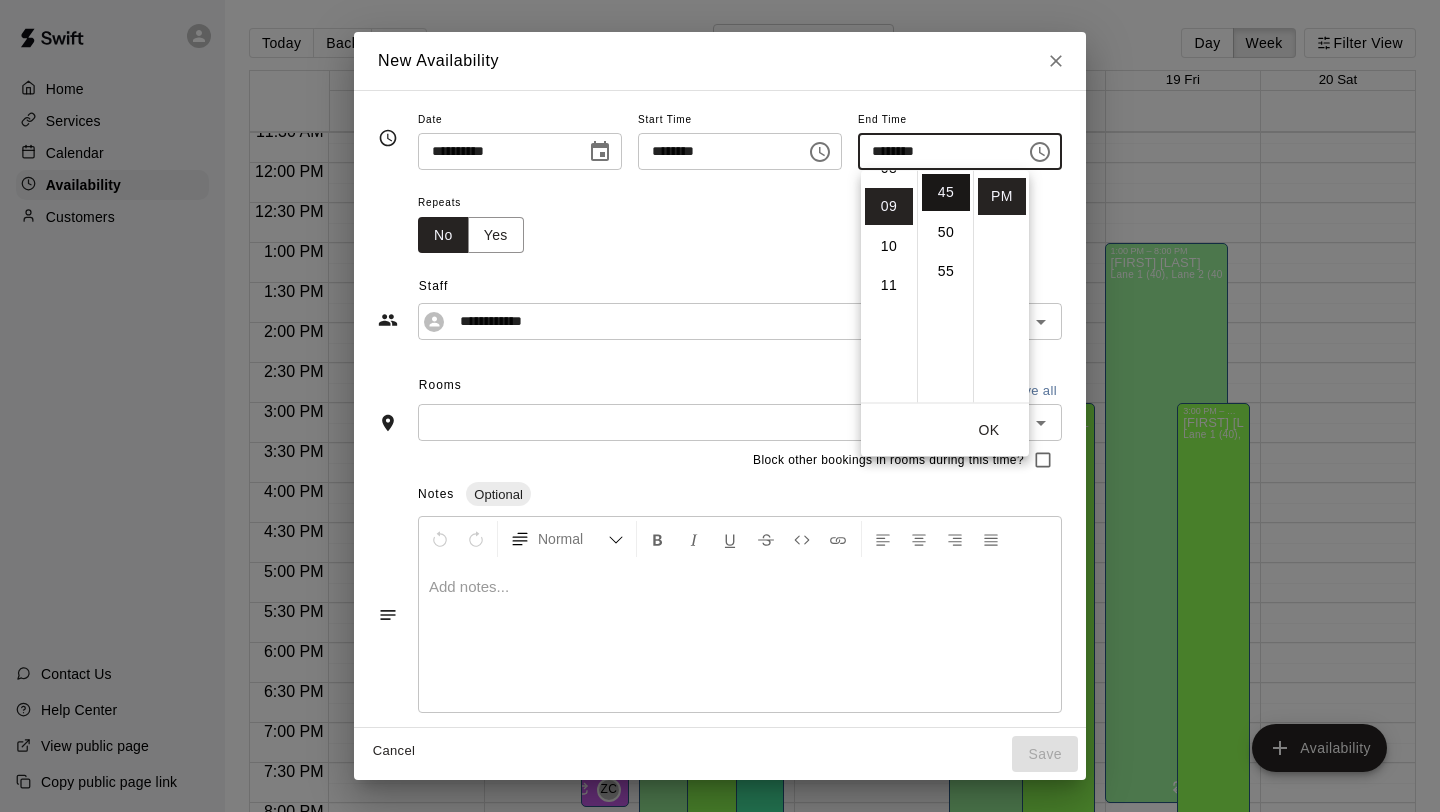 scroll, scrollTop: 351, scrollLeft: 0, axis: vertical 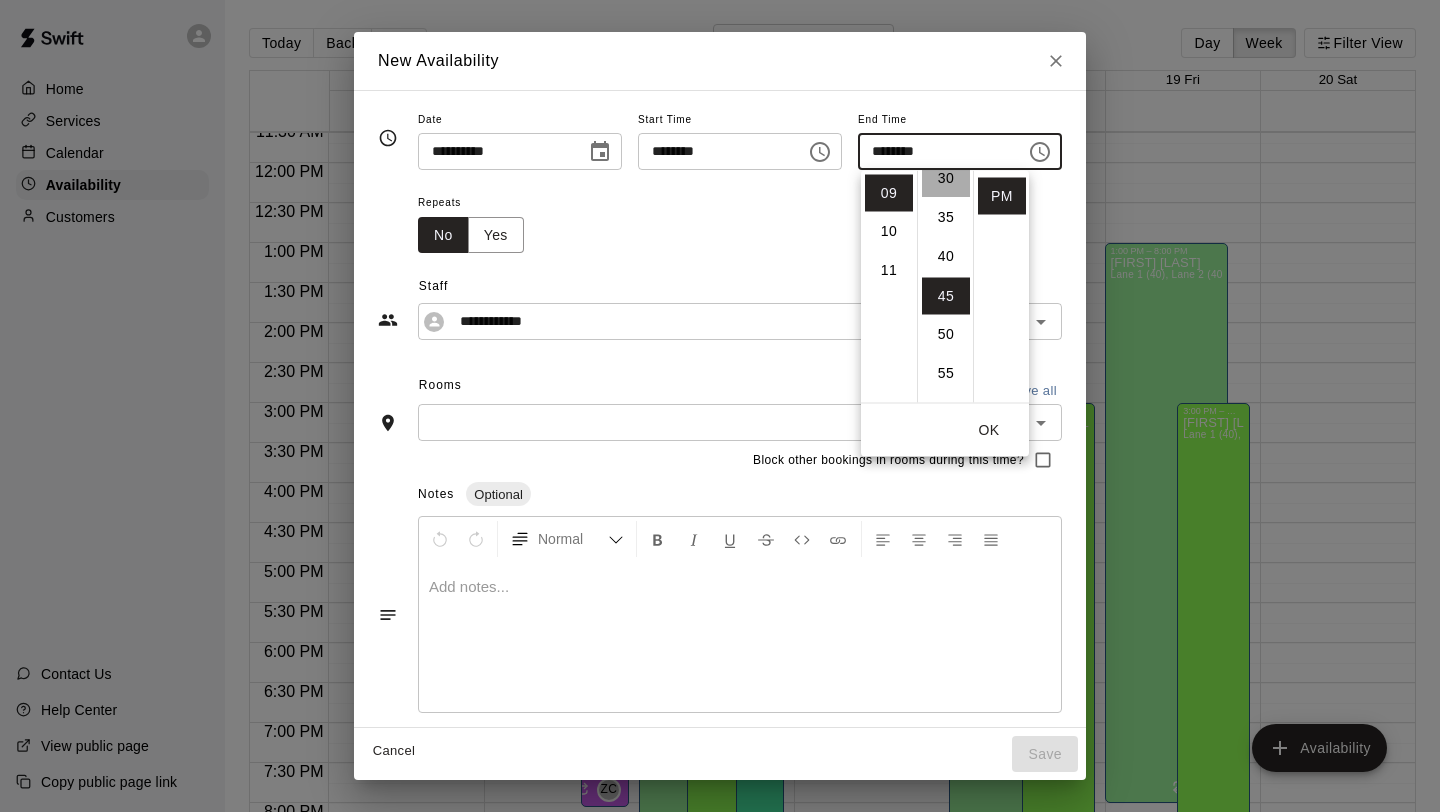 click on "30" at bounding box center [946, 179] 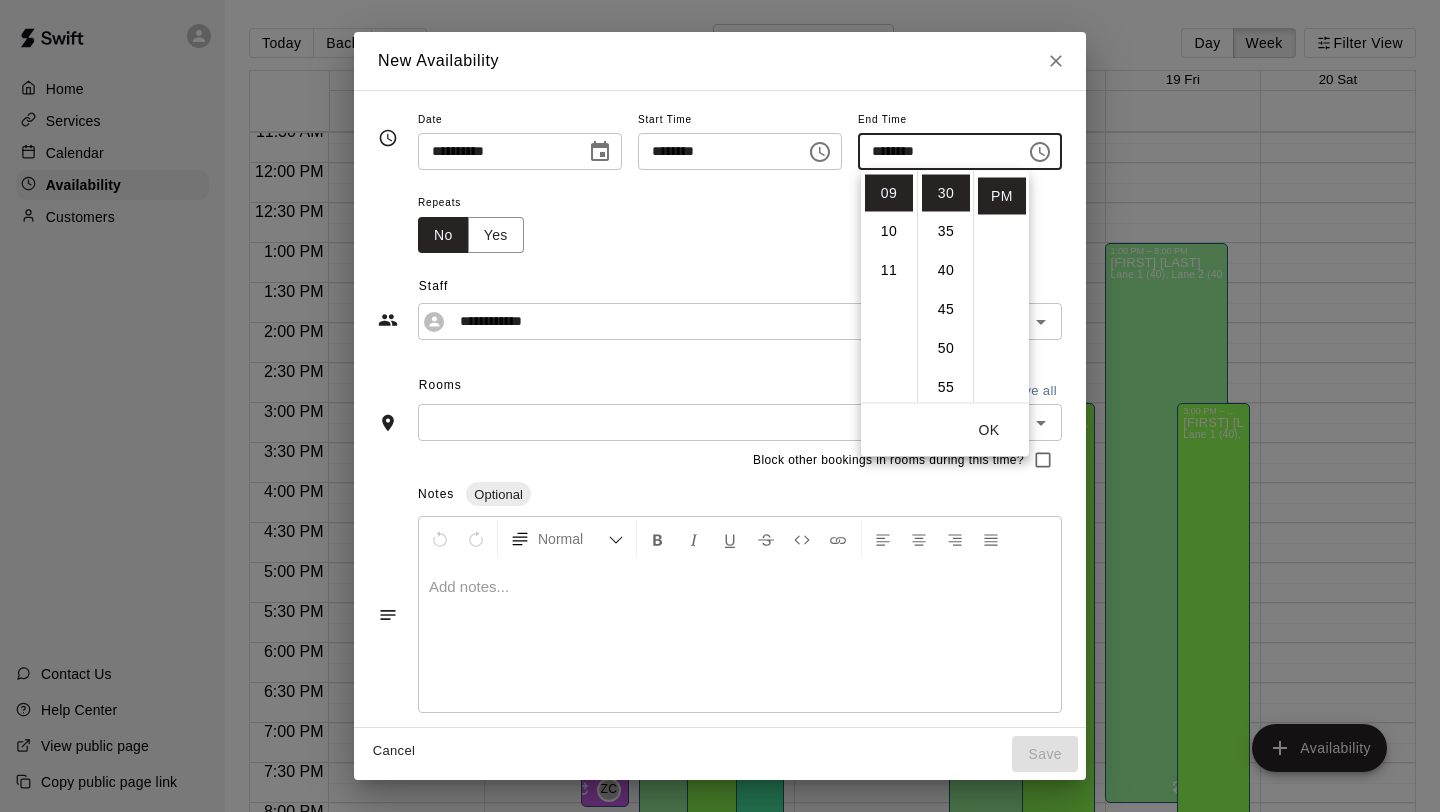 click on "OK" at bounding box center [989, 430] 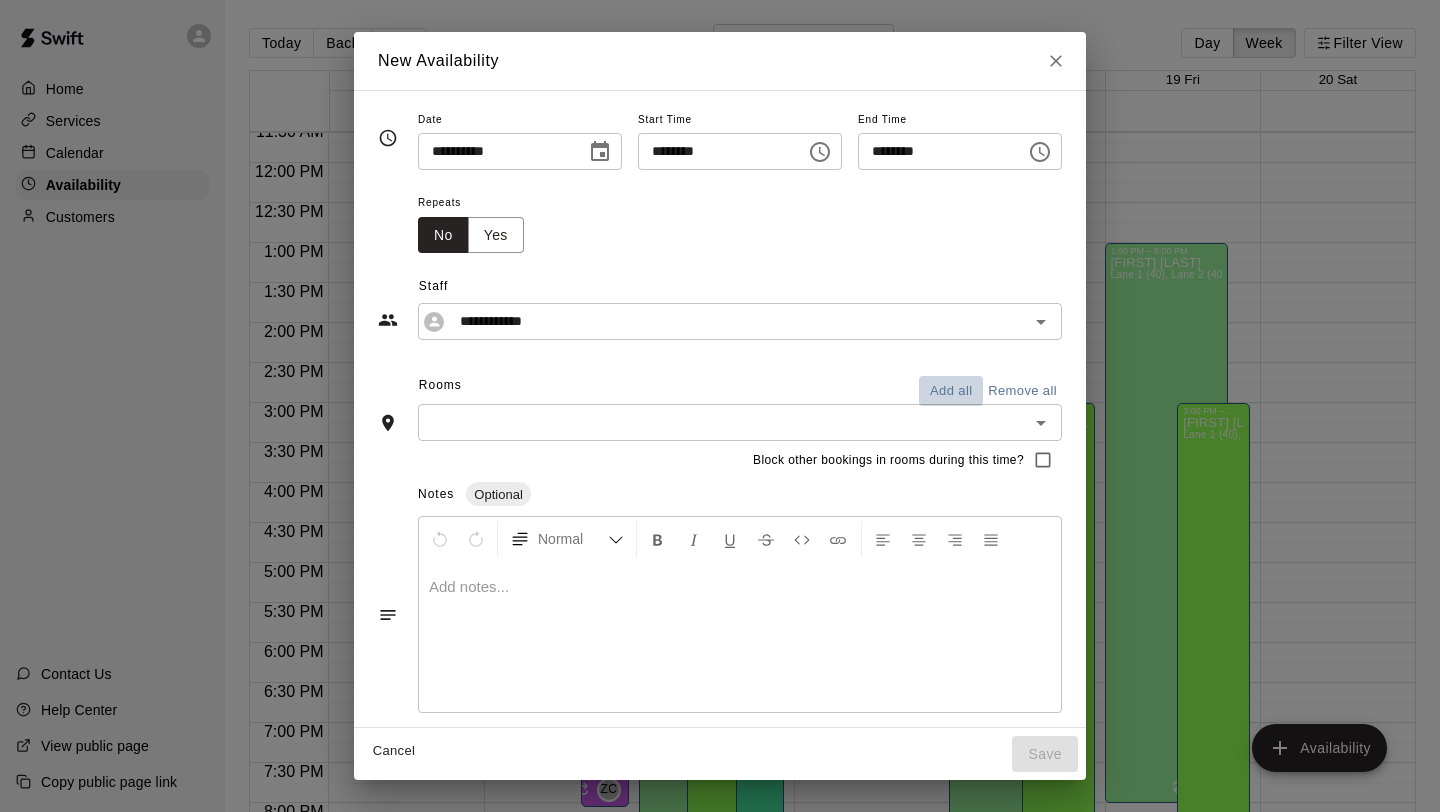 click on "Add all" at bounding box center [951, 391] 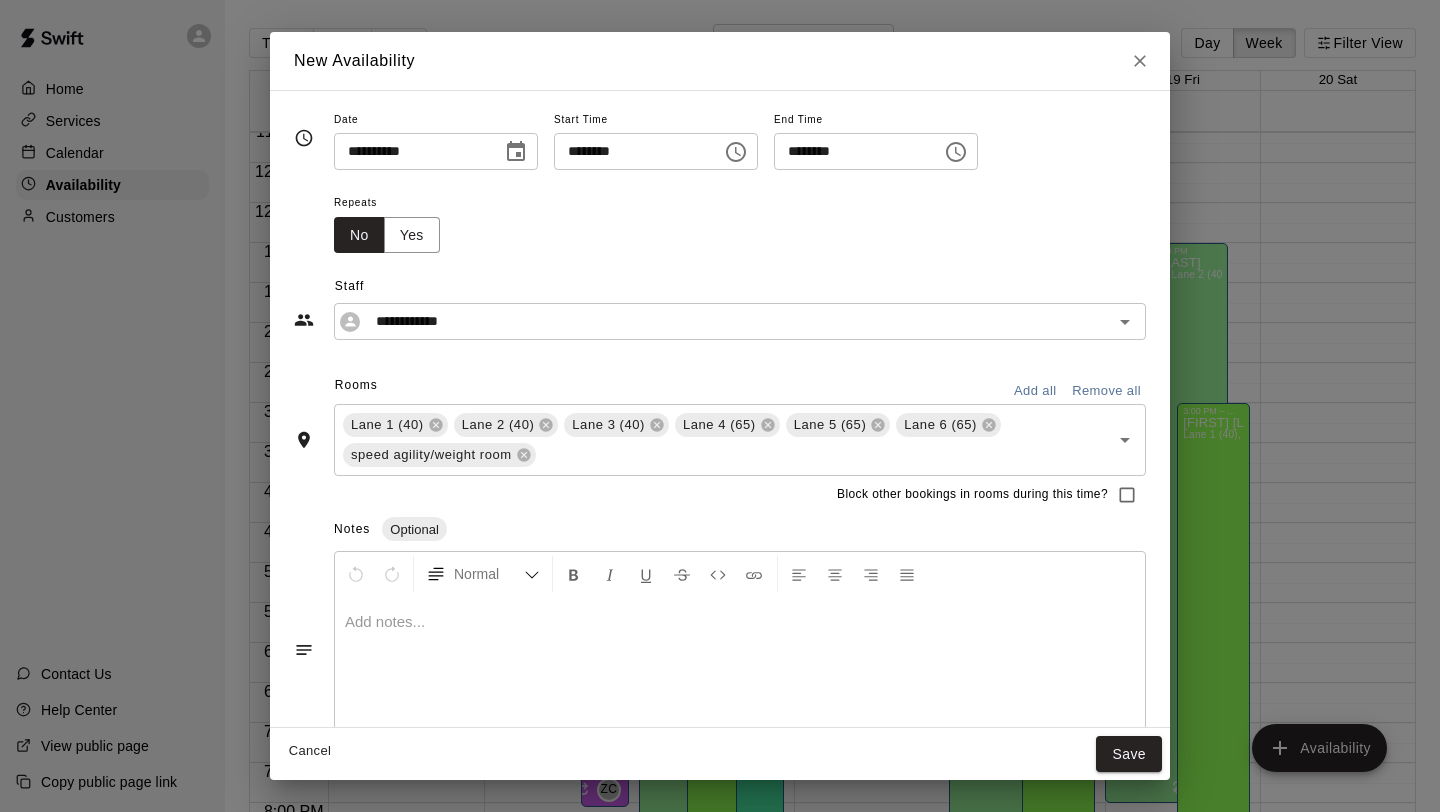 scroll, scrollTop: 42, scrollLeft: 0, axis: vertical 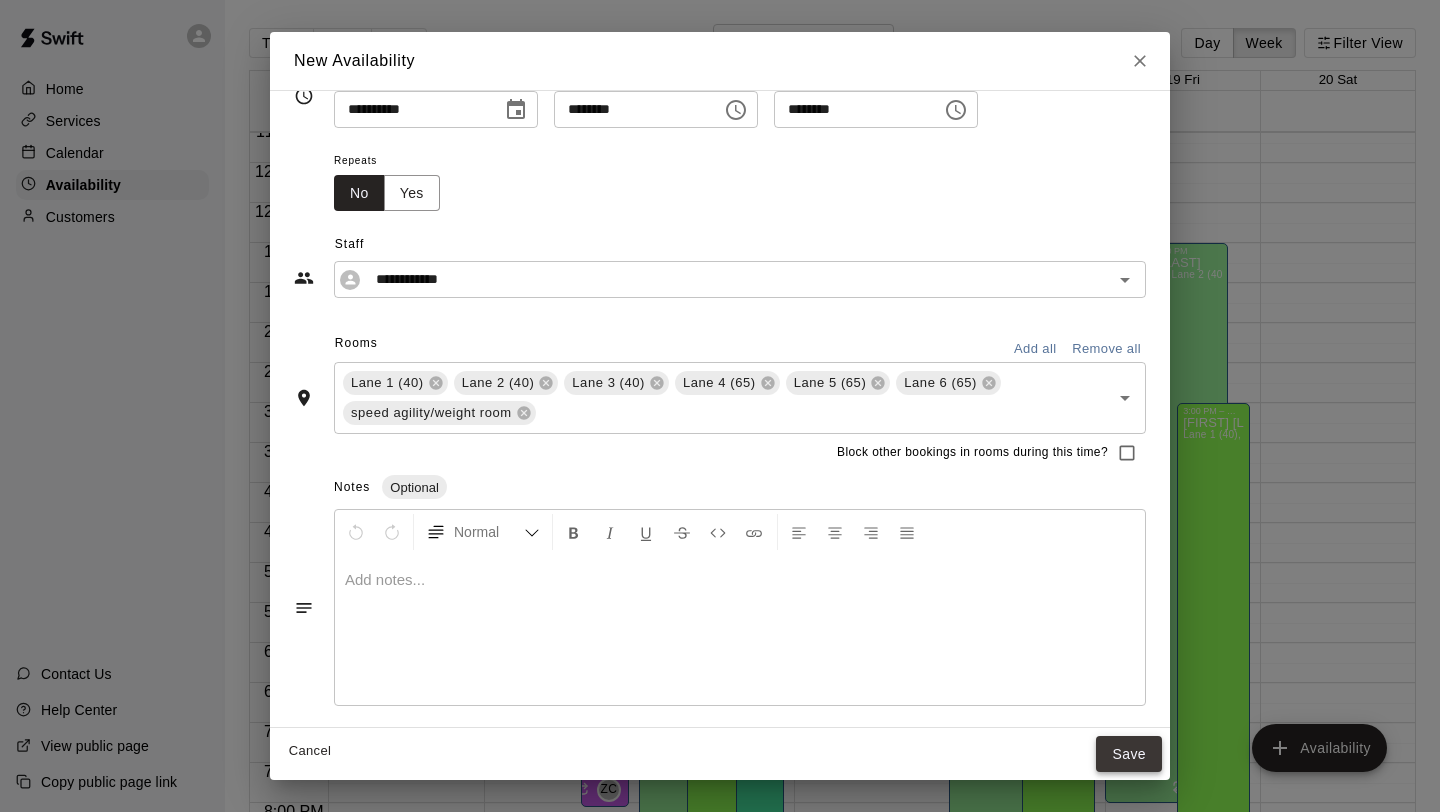 click on "Save" at bounding box center [1129, 754] 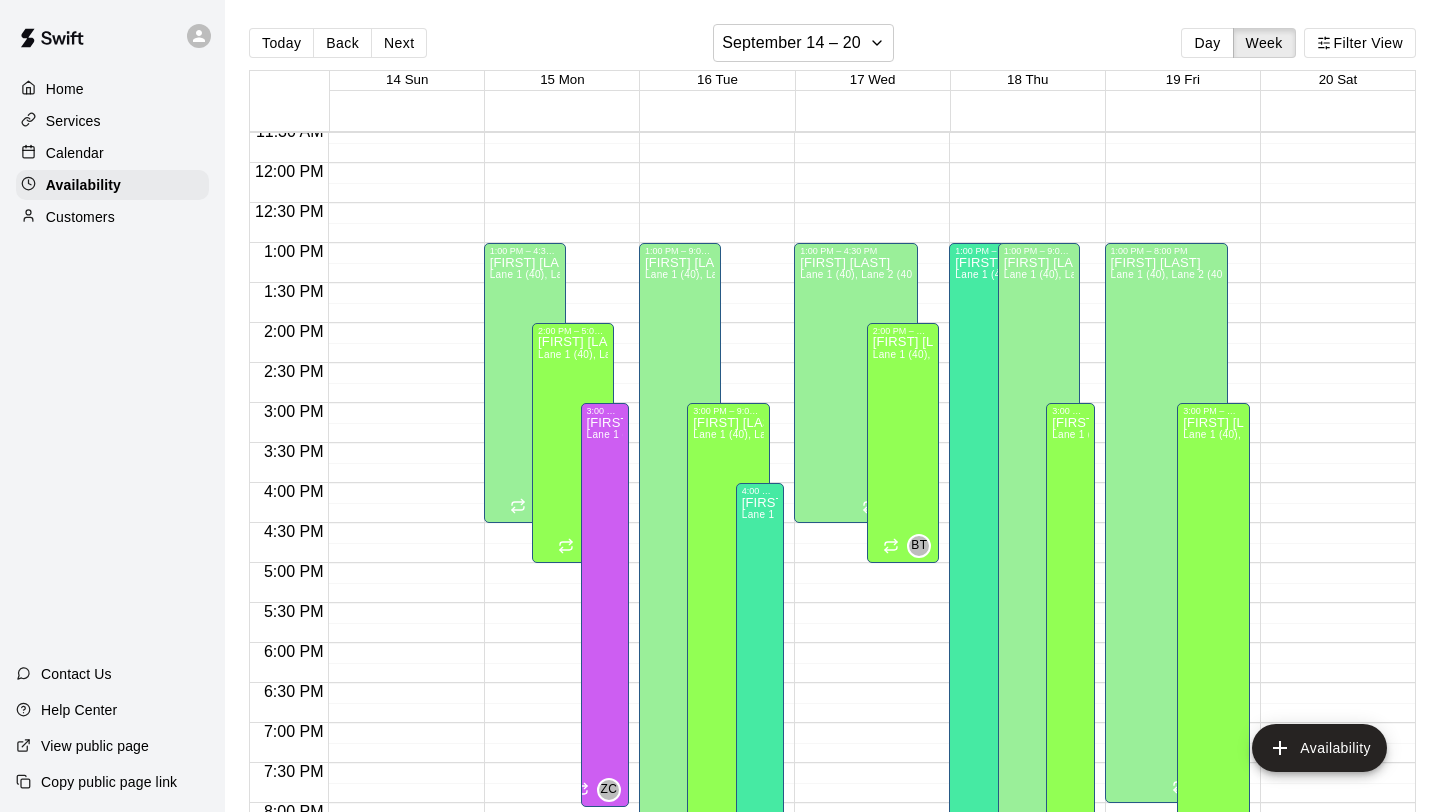 click on "12:00 AM – 8:00 AM Closed 1:00 PM – 8:00 PM [FIRST] [LAST] Lane 1 (40), Lane 2 (40), Lane 3 (40), Lane 4 (65), Lane 5 (65), Lane 6 (65), speed agility/weight room [INITIALS] 10:00 PM – 11:59 PM Closed 3:00 PM – 9:00 PM [FIRST] [LAST] Lane 1 (40), Lane 2 (40), Lane 3 (40), Lane 4 (65), Lane 5 (65), Lane 6 (65), speed agility/weight room [INITIALS]" at bounding box center (1177, 163) 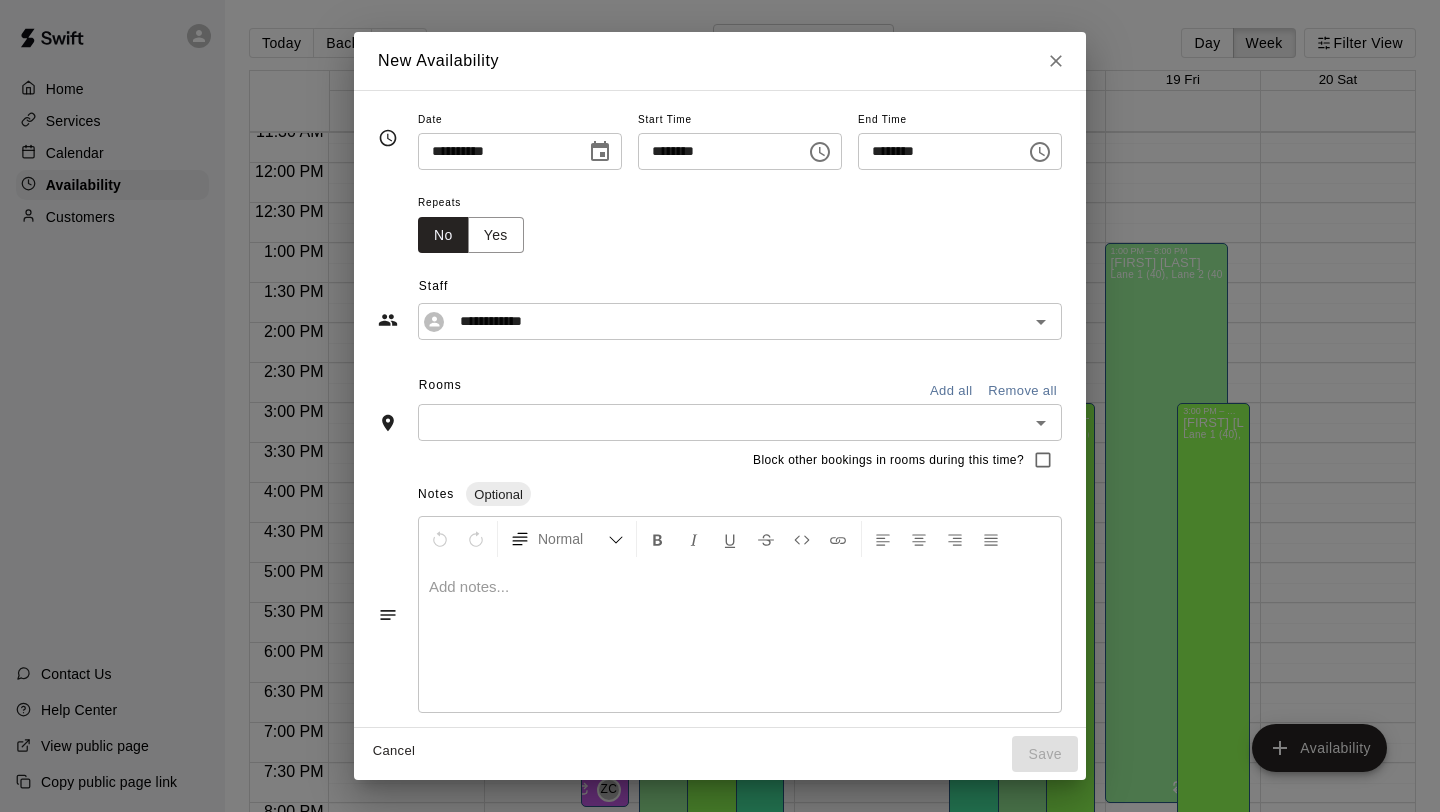 click 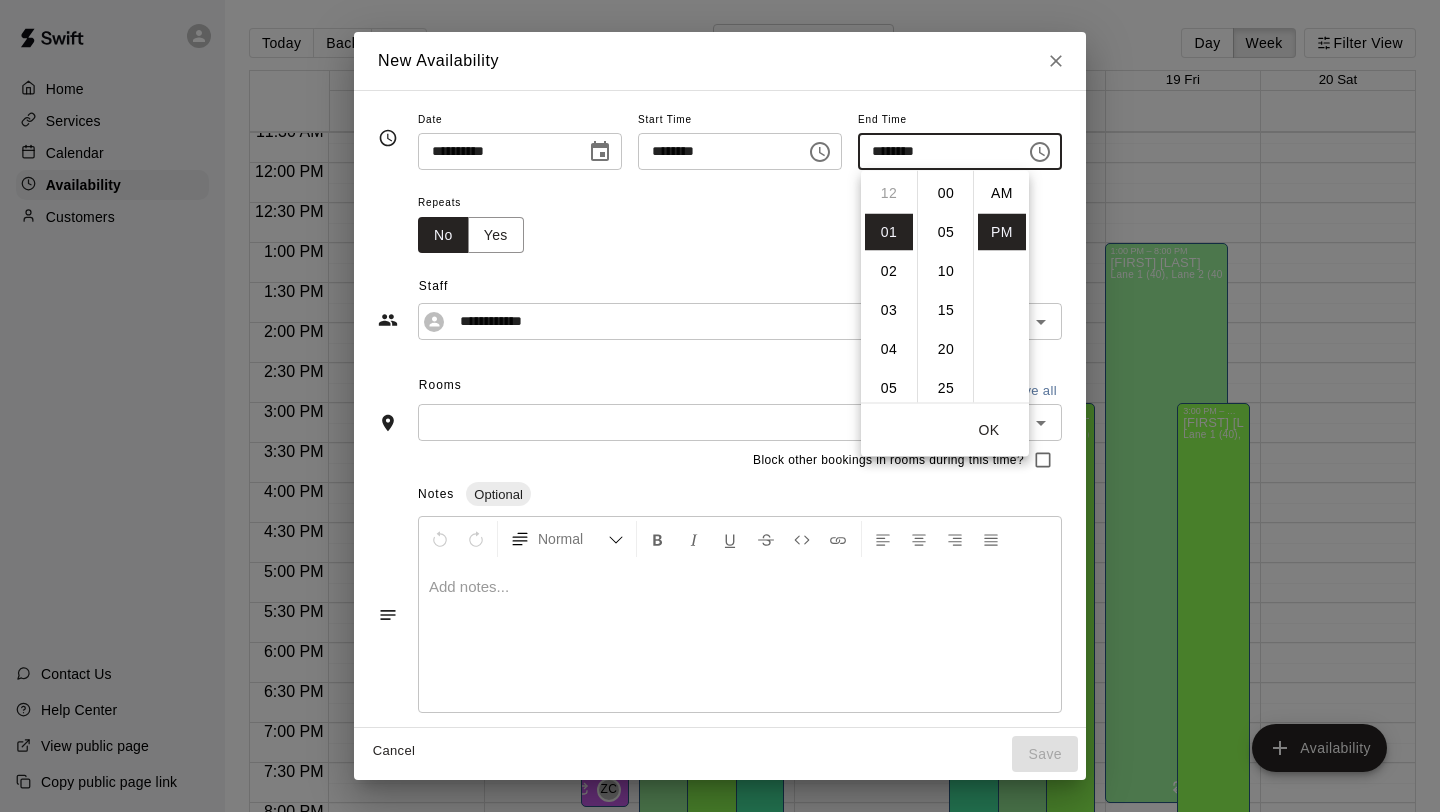 scroll, scrollTop: 39, scrollLeft: 0, axis: vertical 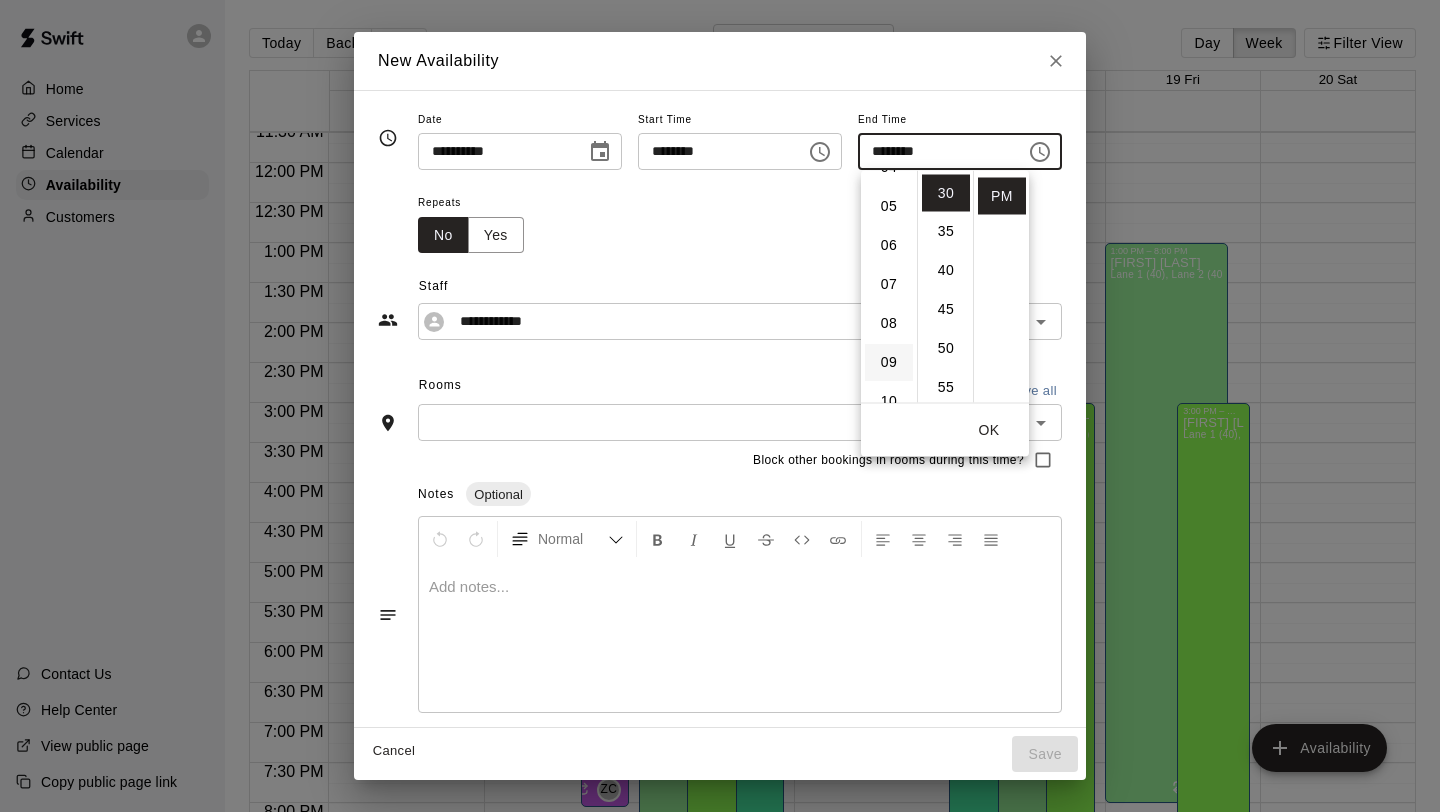 click on "09" at bounding box center [889, 363] 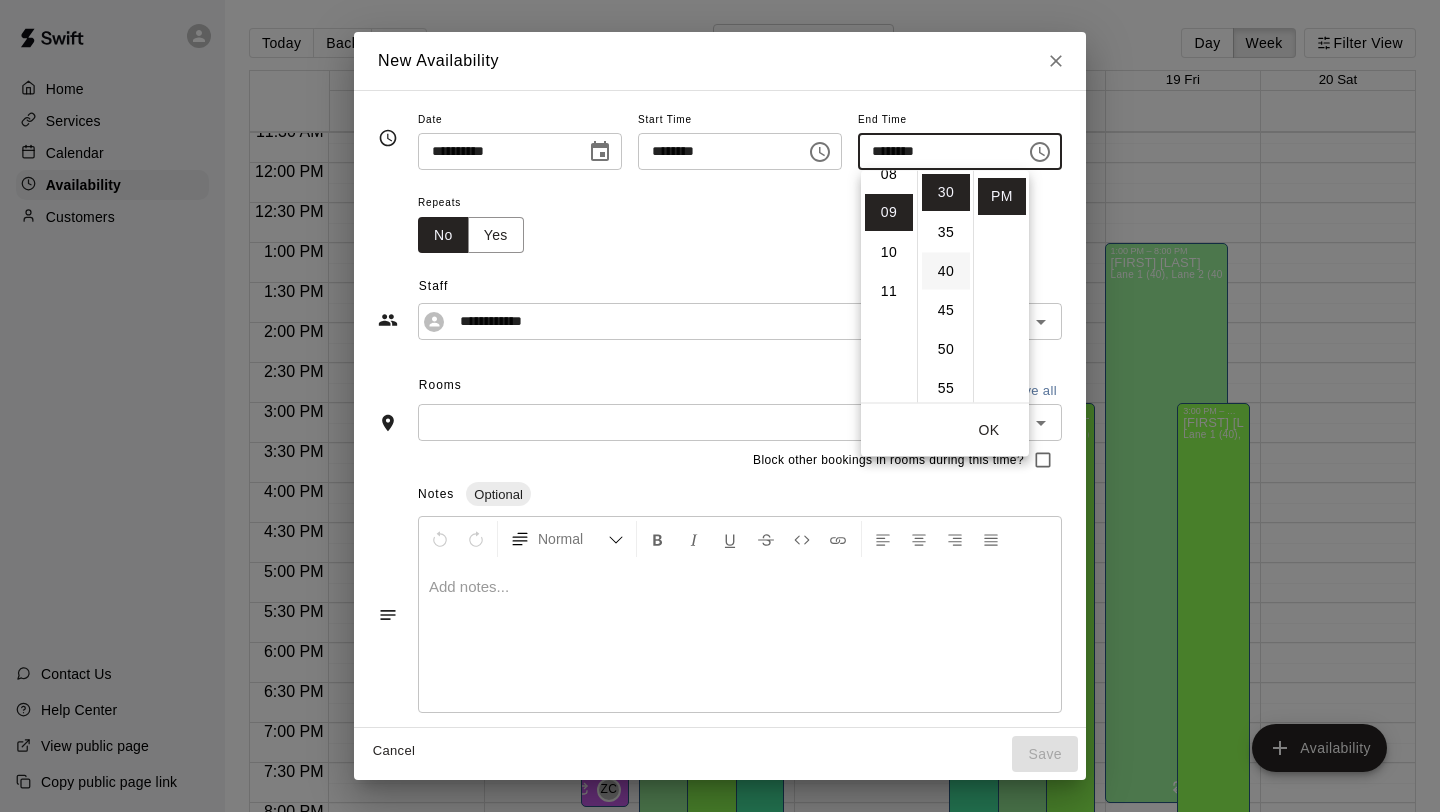 scroll, scrollTop: 351, scrollLeft: 0, axis: vertical 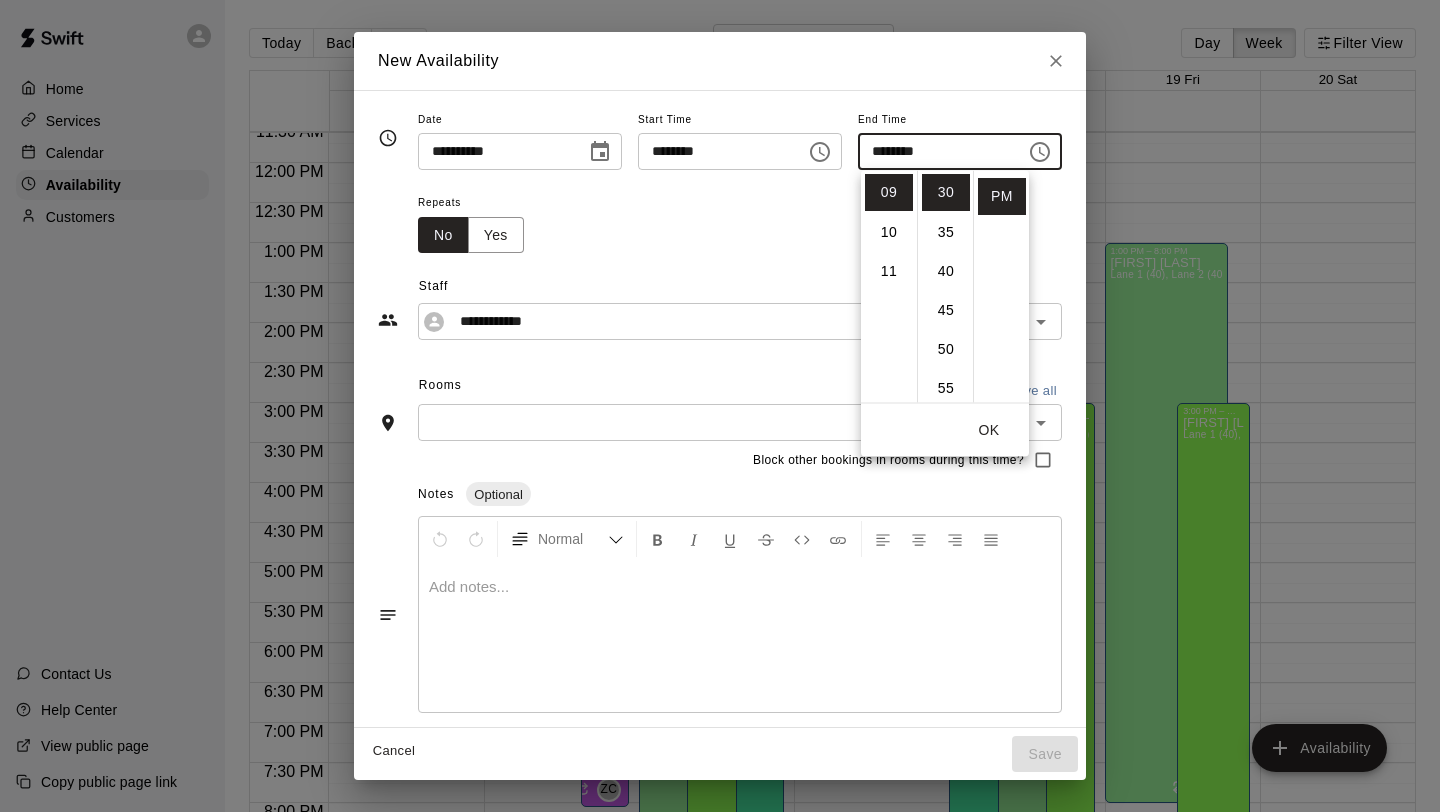 click on "OK" at bounding box center (989, 430) 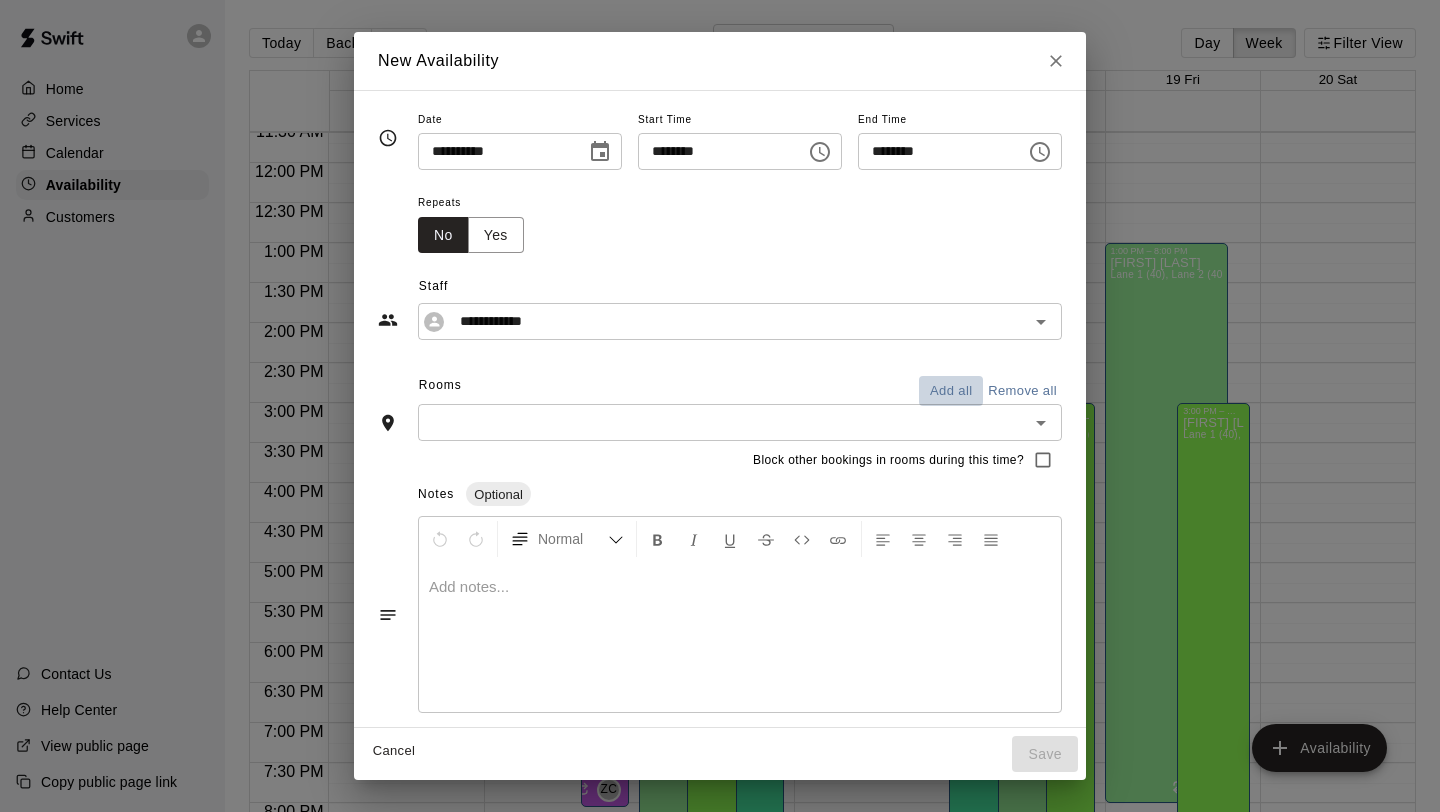 click on "Add all" at bounding box center [951, 391] 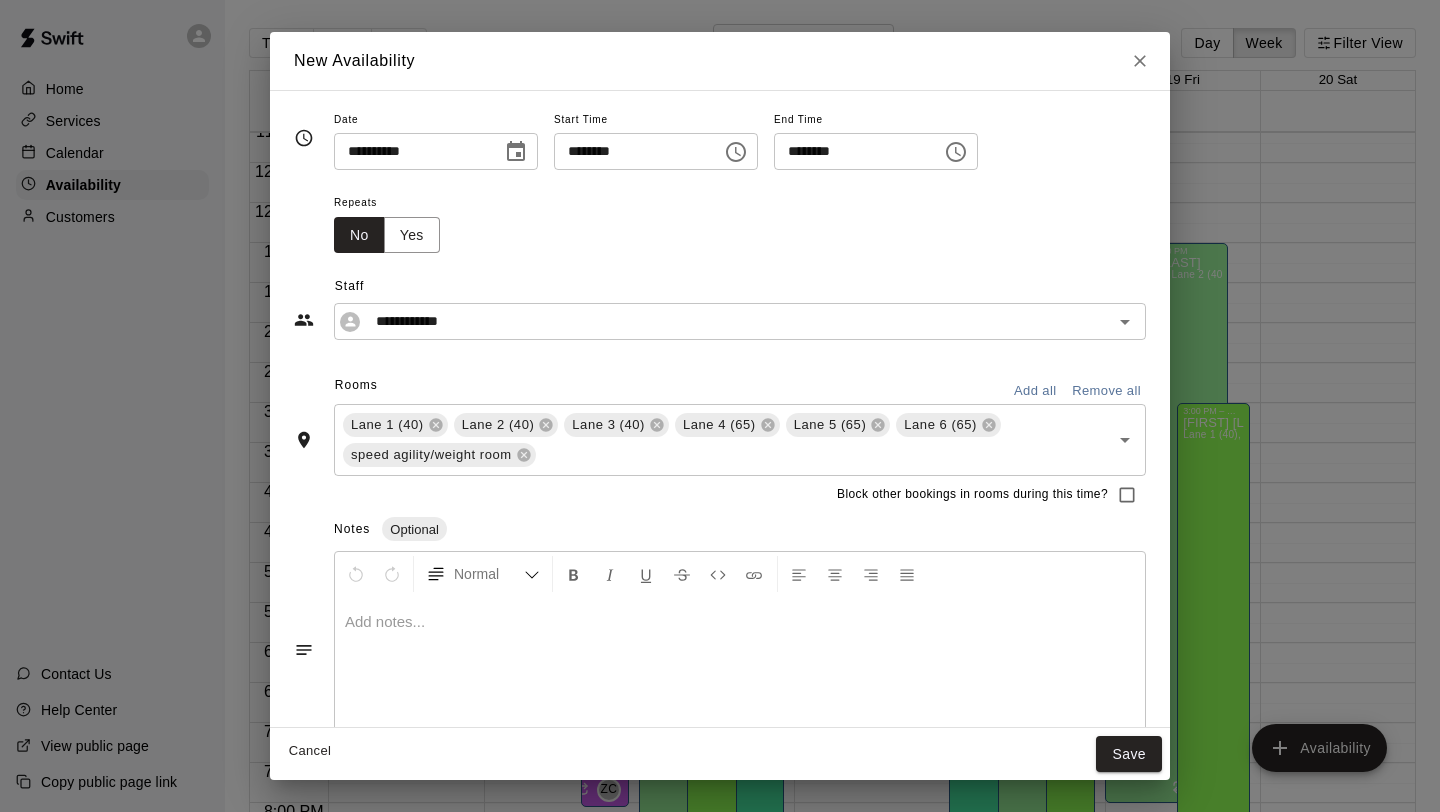 scroll, scrollTop: 42, scrollLeft: 0, axis: vertical 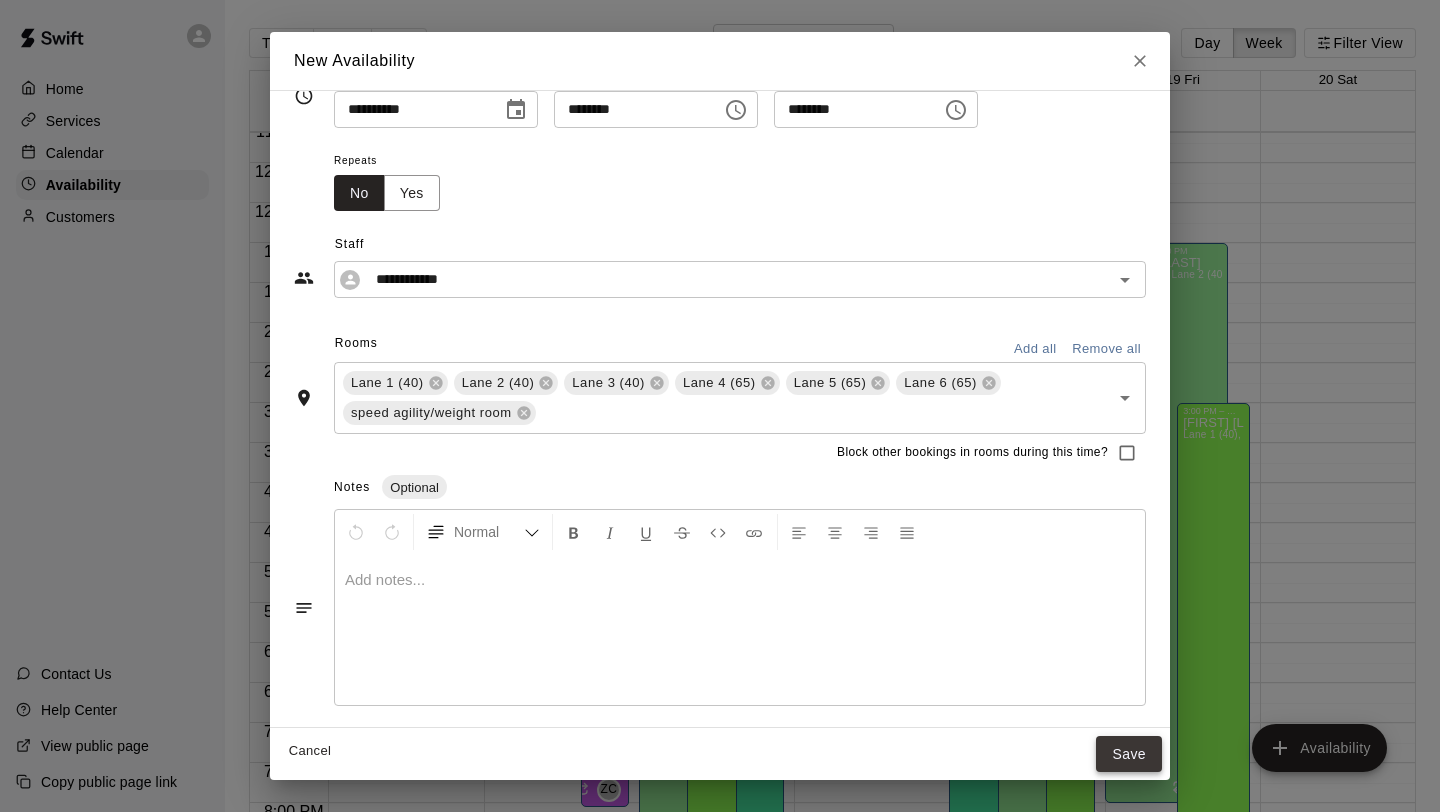 click on "Save" at bounding box center [1129, 754] 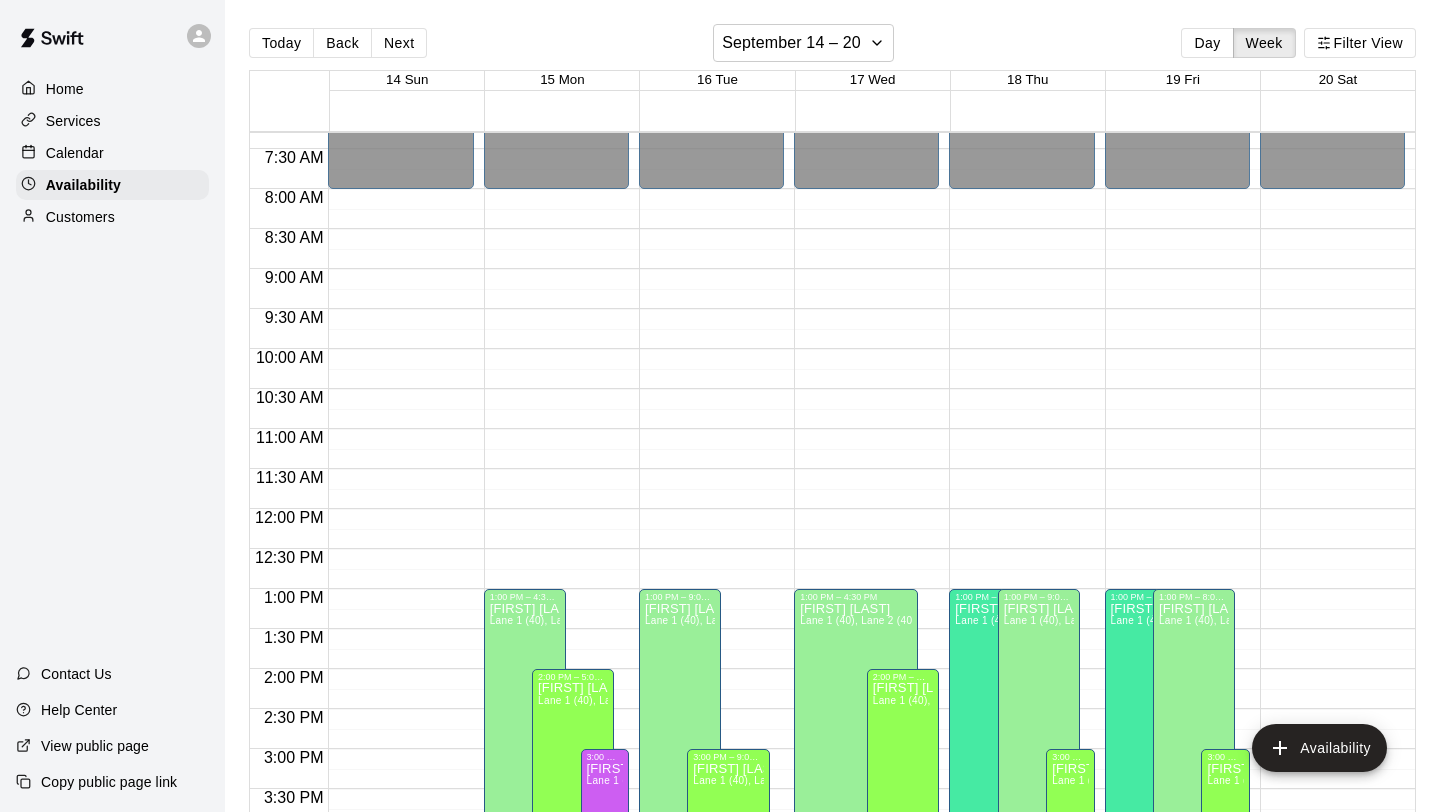 scroll, scrollTop: 587, scrollLeft: 0, axis: vertical 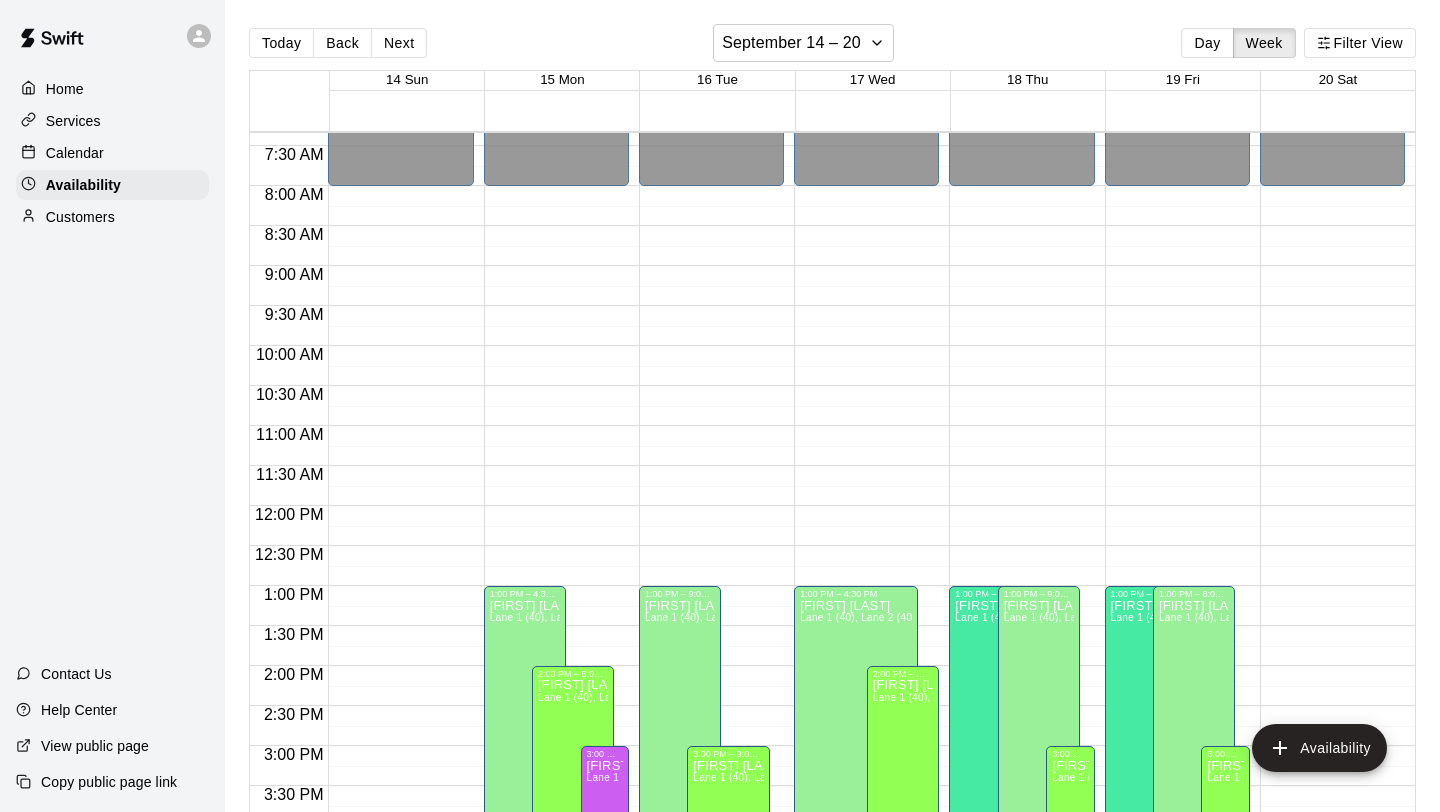 click on "12:00 AM – 8:00 AM Closed 10:00 PM – 11:59 PM Closed" at bounding box center [1332, 506] 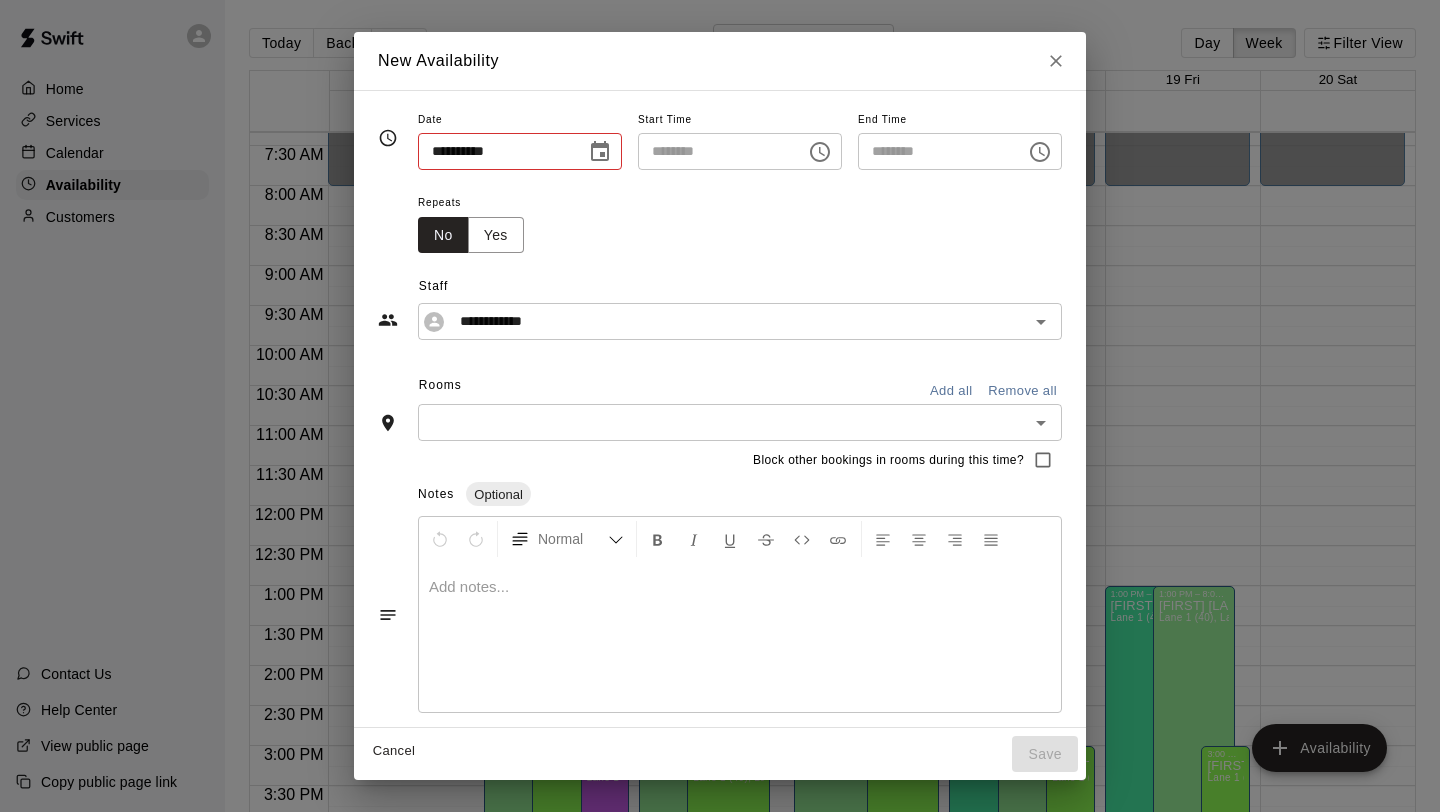 type on "**********" 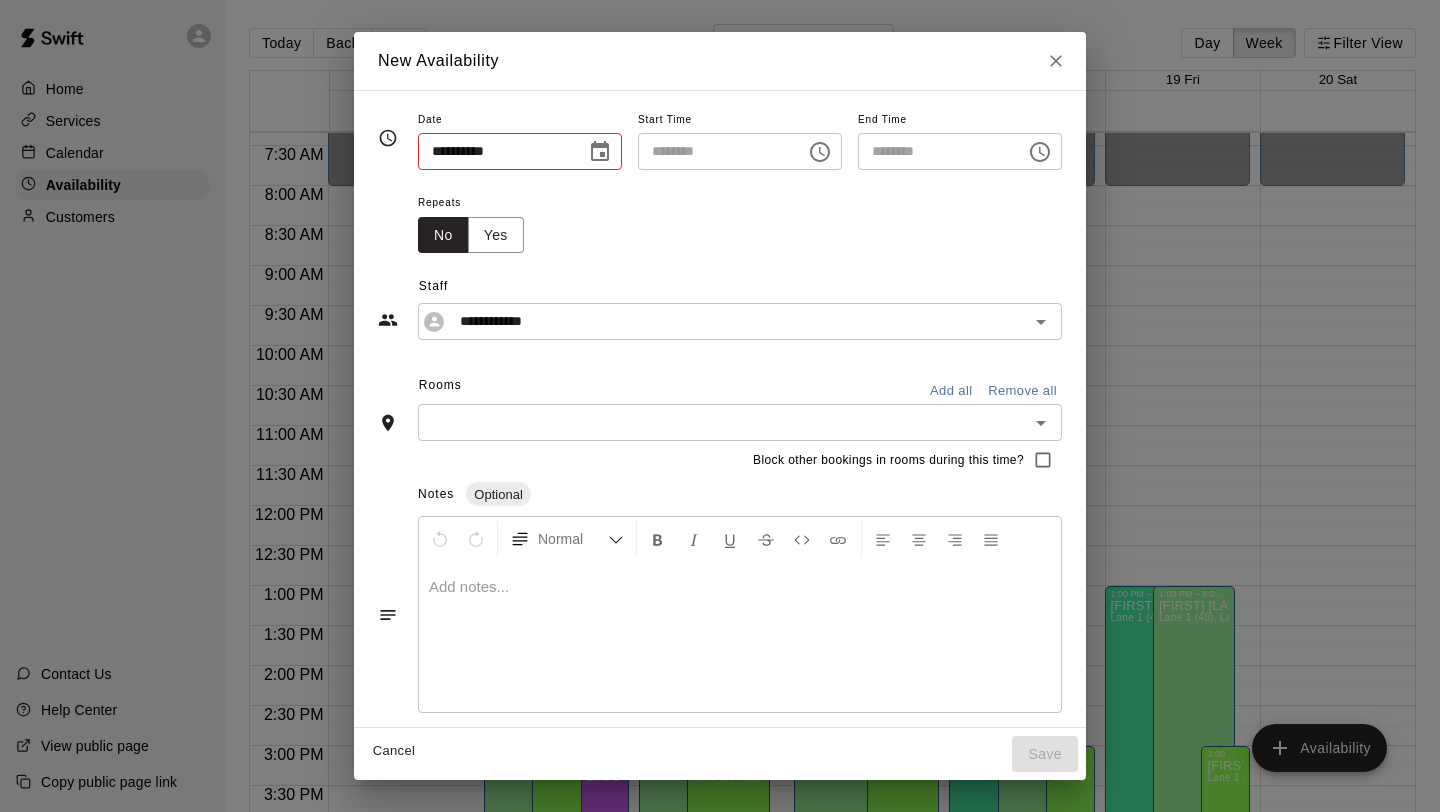 type on "********" 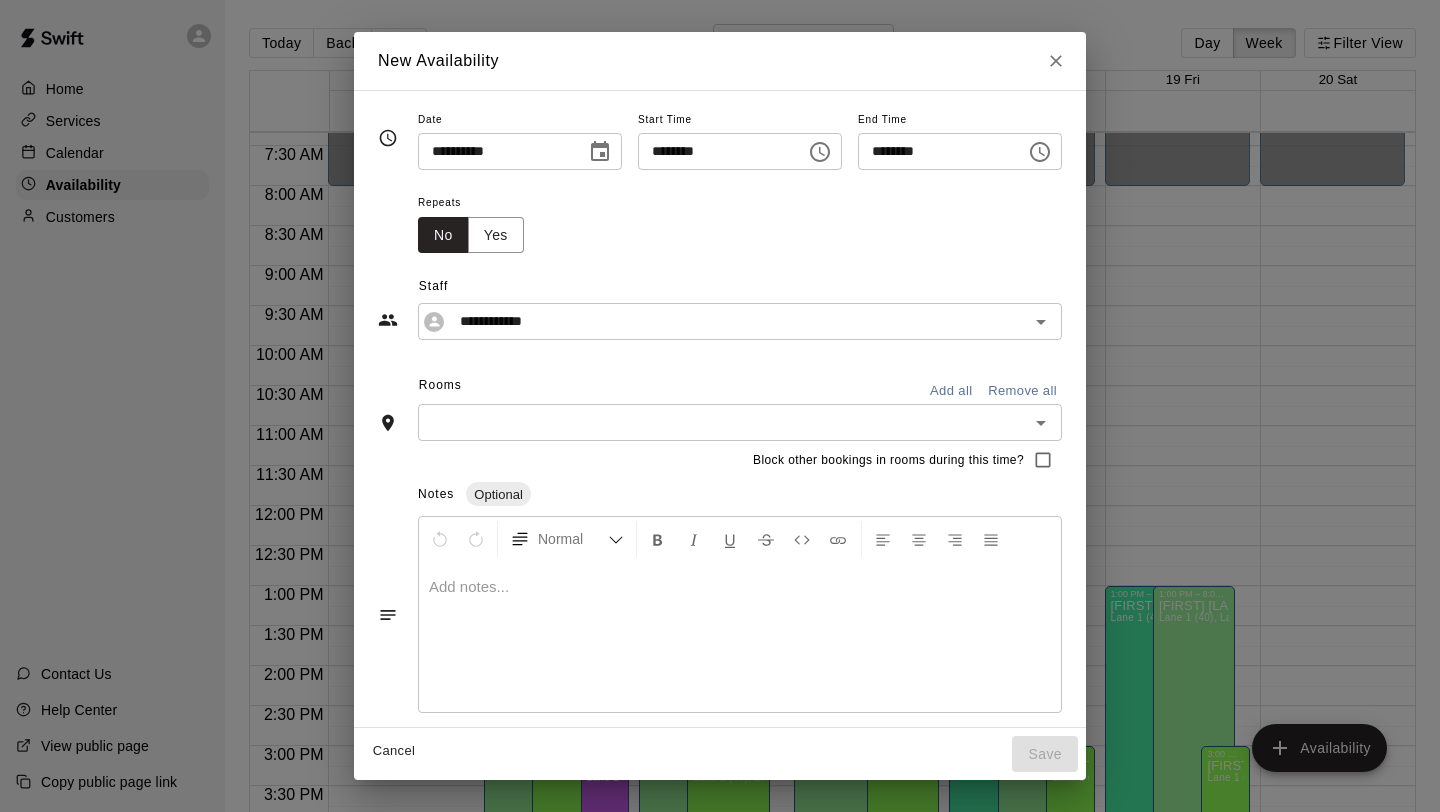click 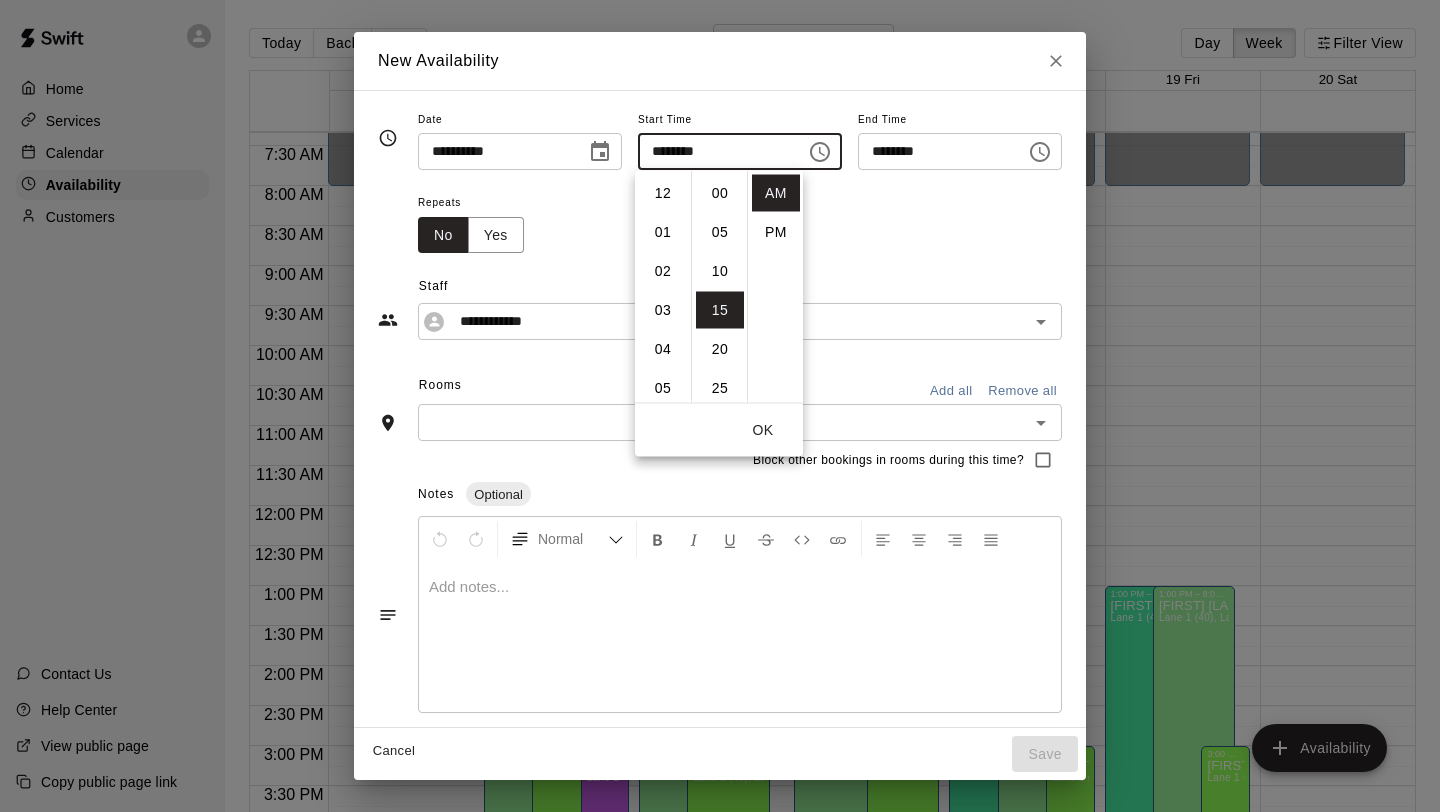 scroll, scrollTop: 351, scrollLeft: 0, axis: vertical 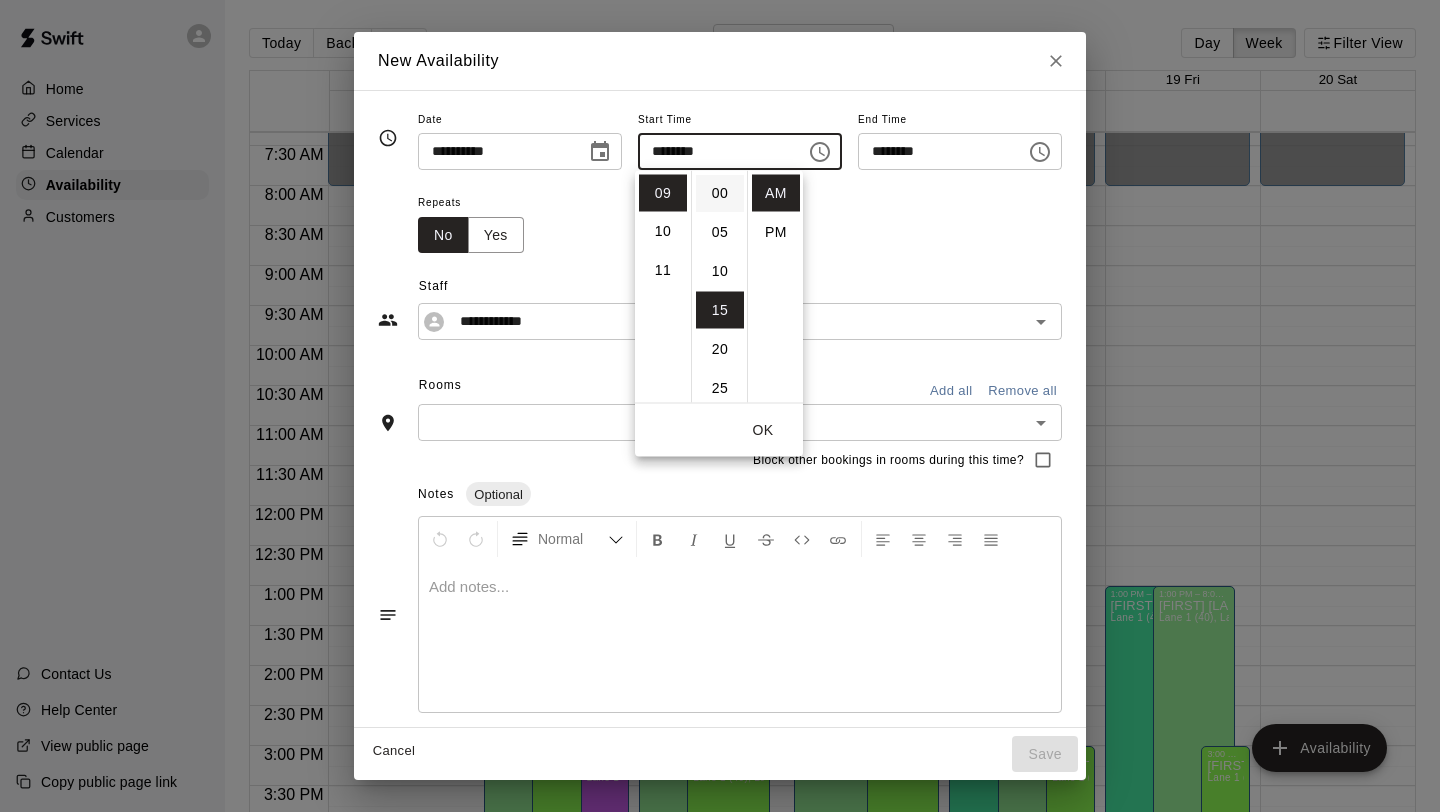 click on "00" at bounding box center [720, 193] 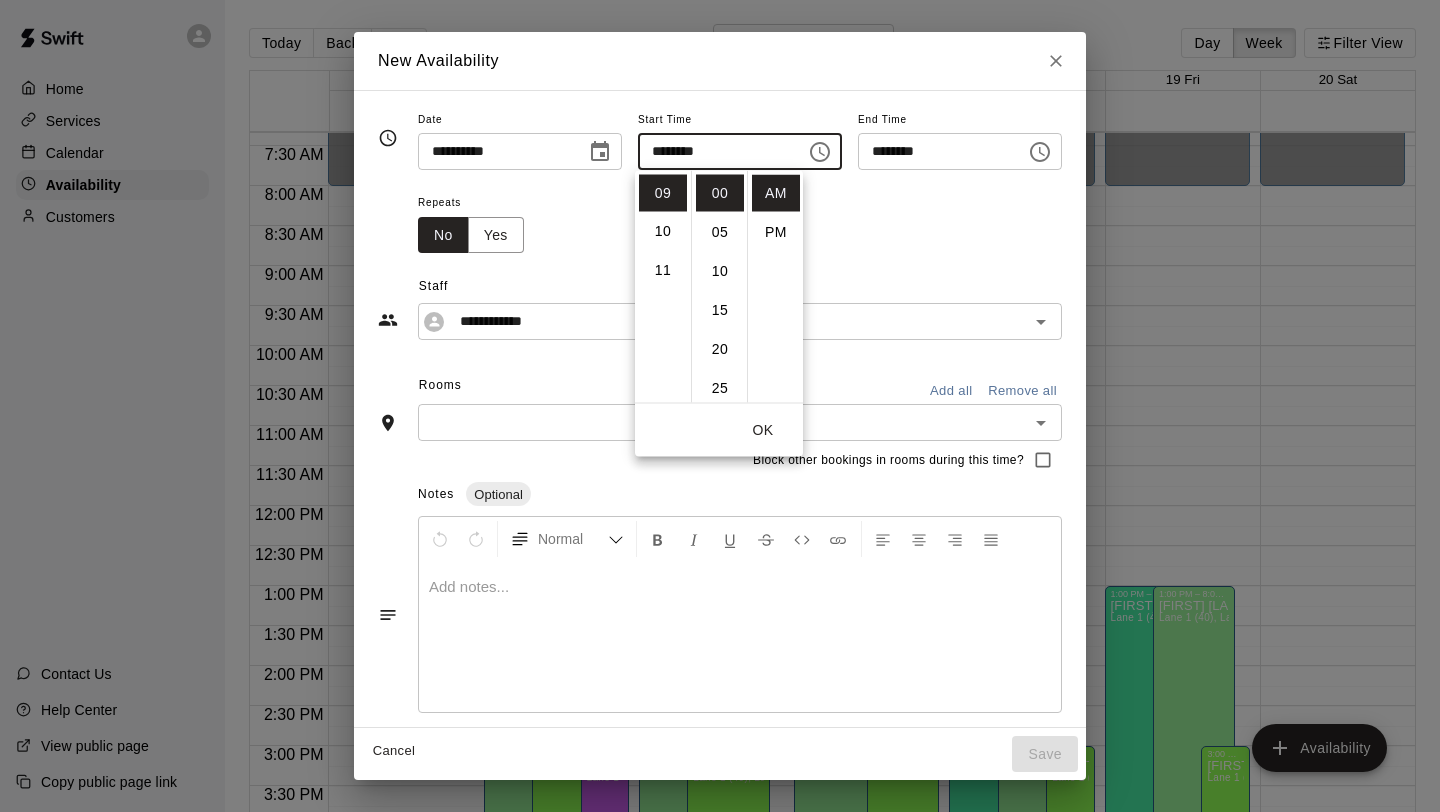 click 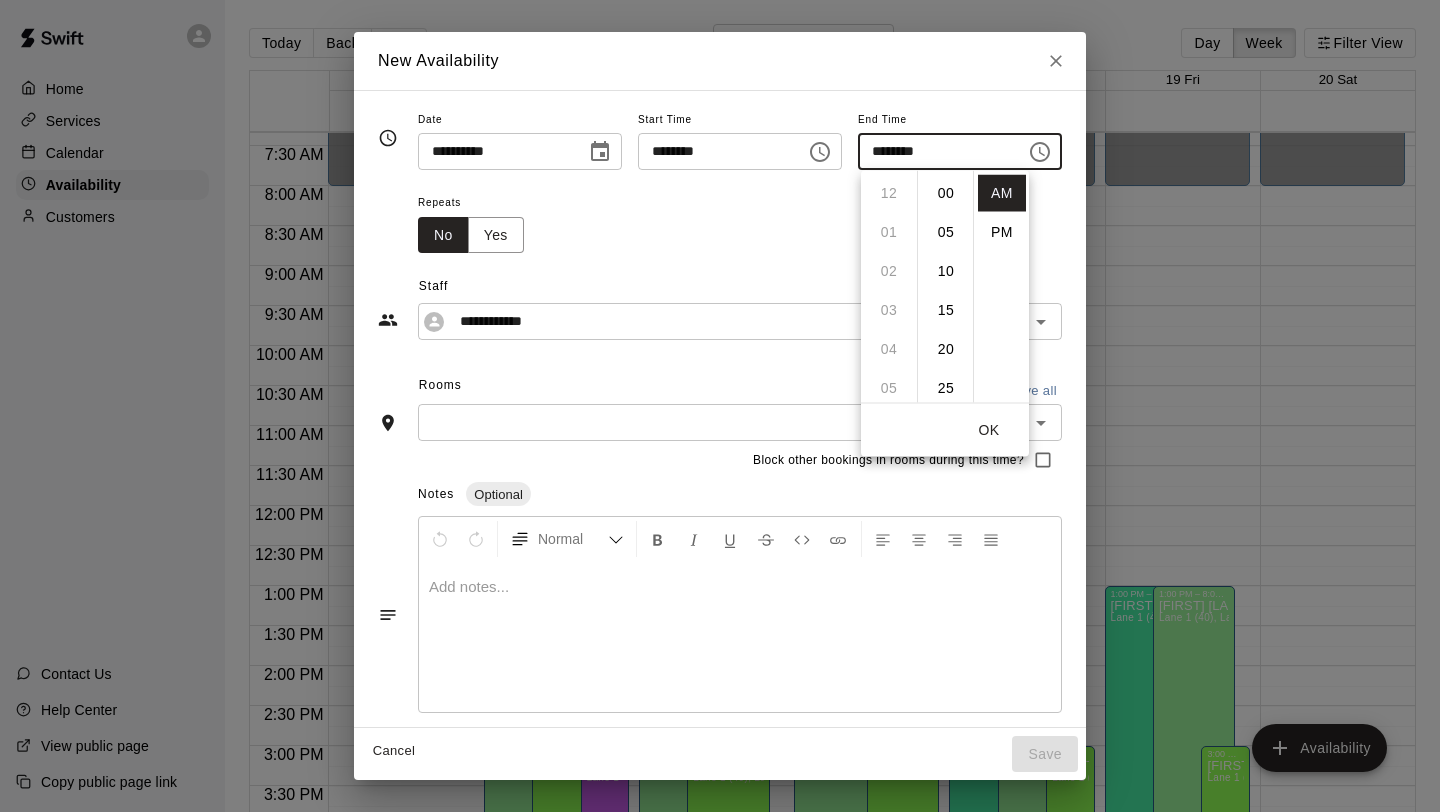 scroll, scrollTop: 351, scrollLeft: 0, axis: vertical 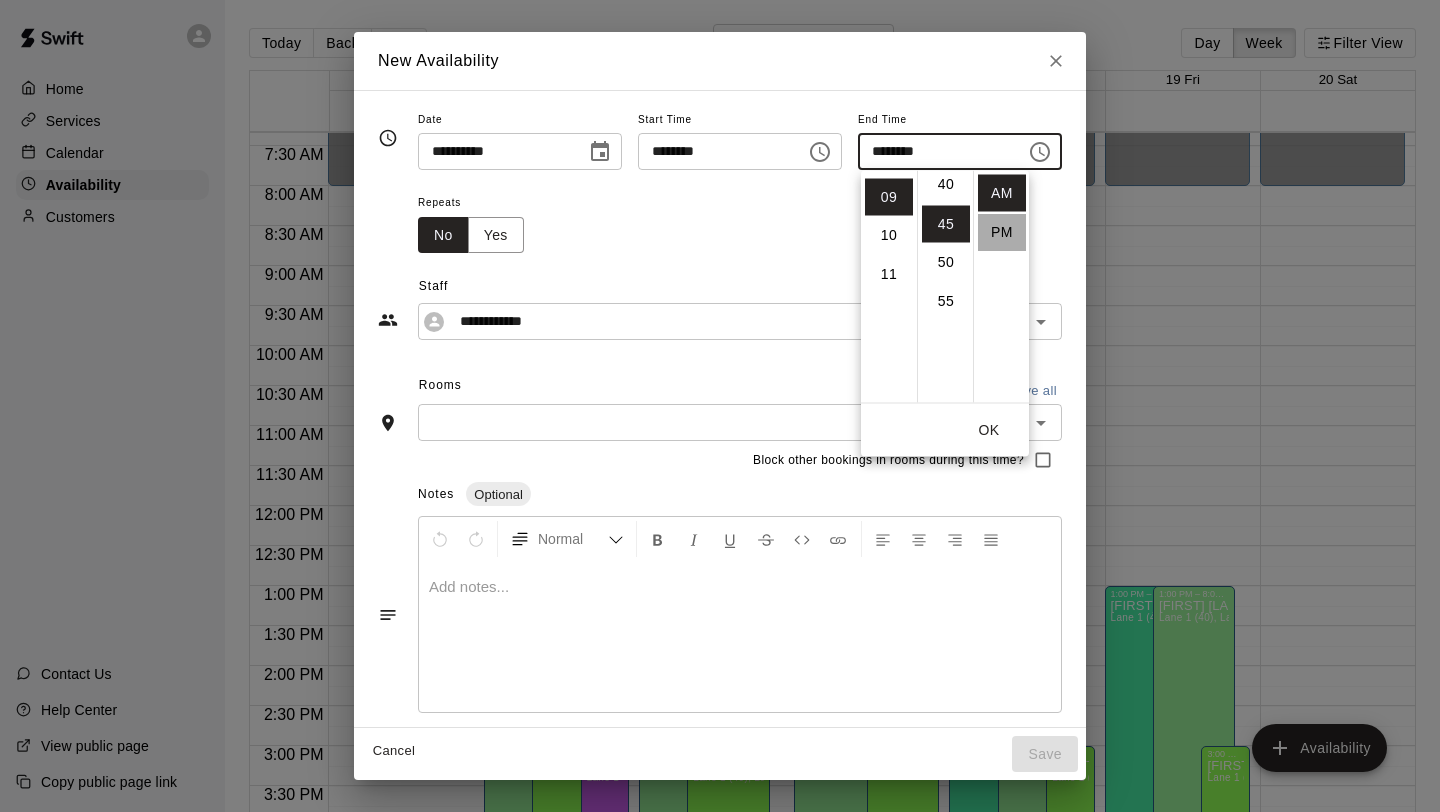 click on "PM" at bounding box center (1002, 232) 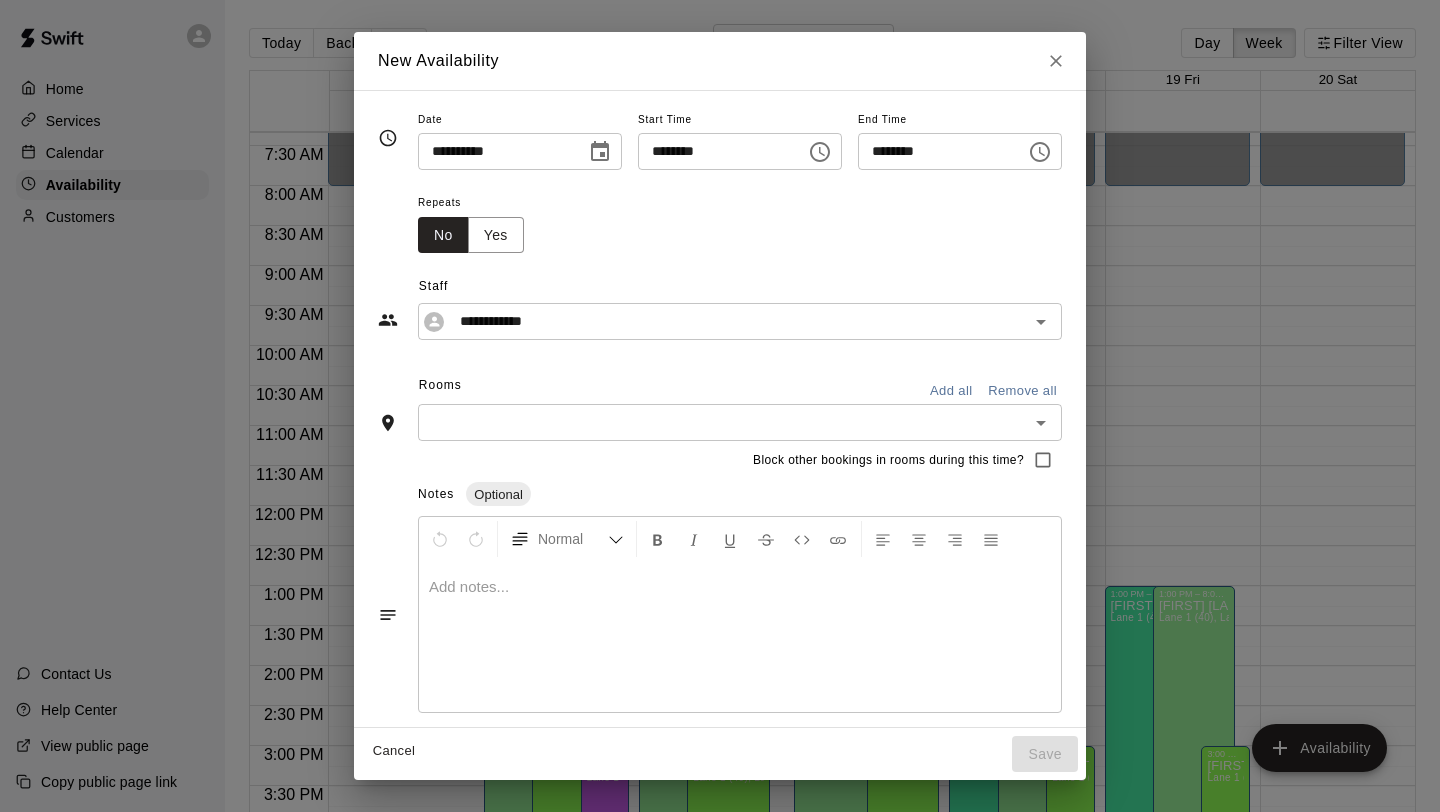 scroll, scrollTop: 36, scrollLeft: 0, axis: vertical 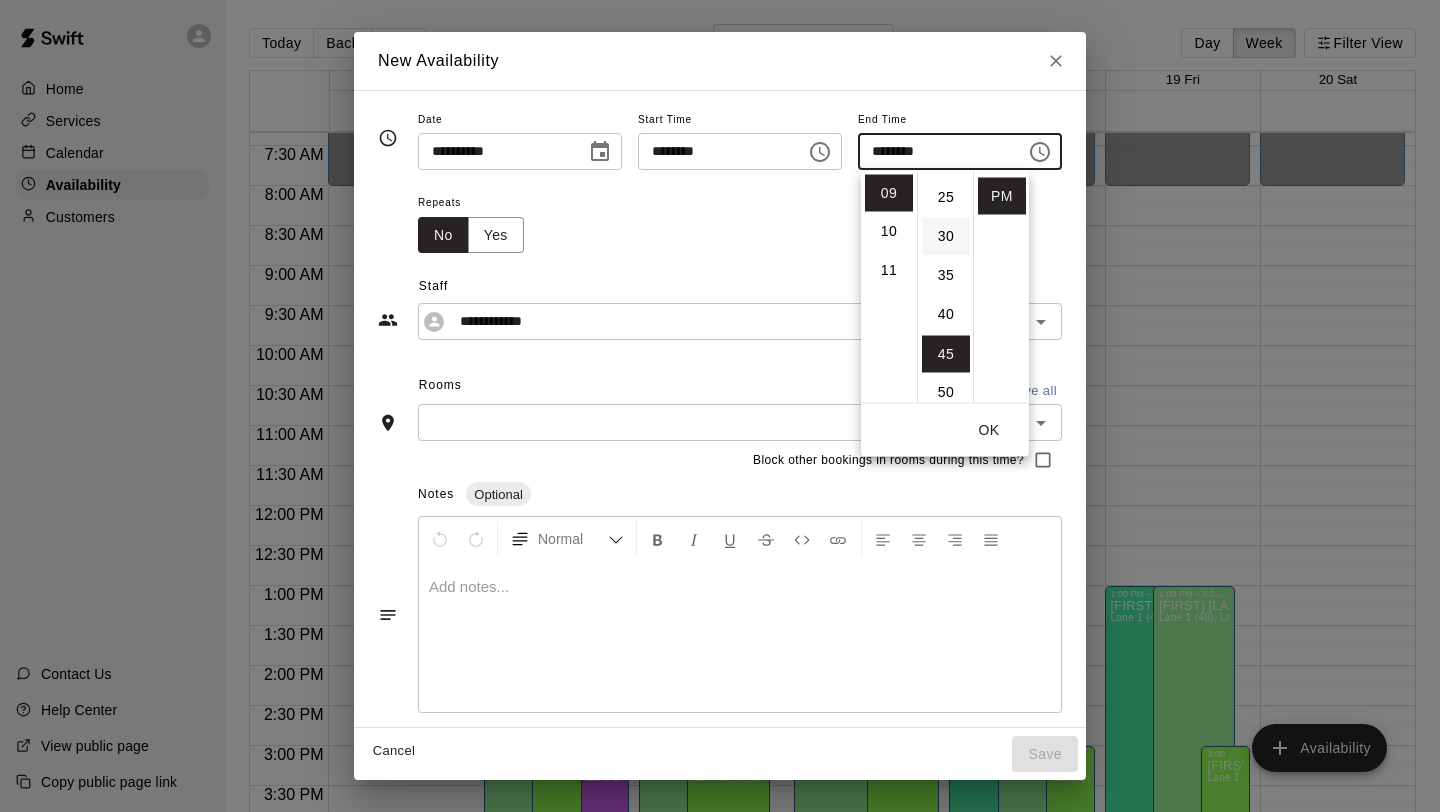 click on "30" at bounding box center (946, 237) 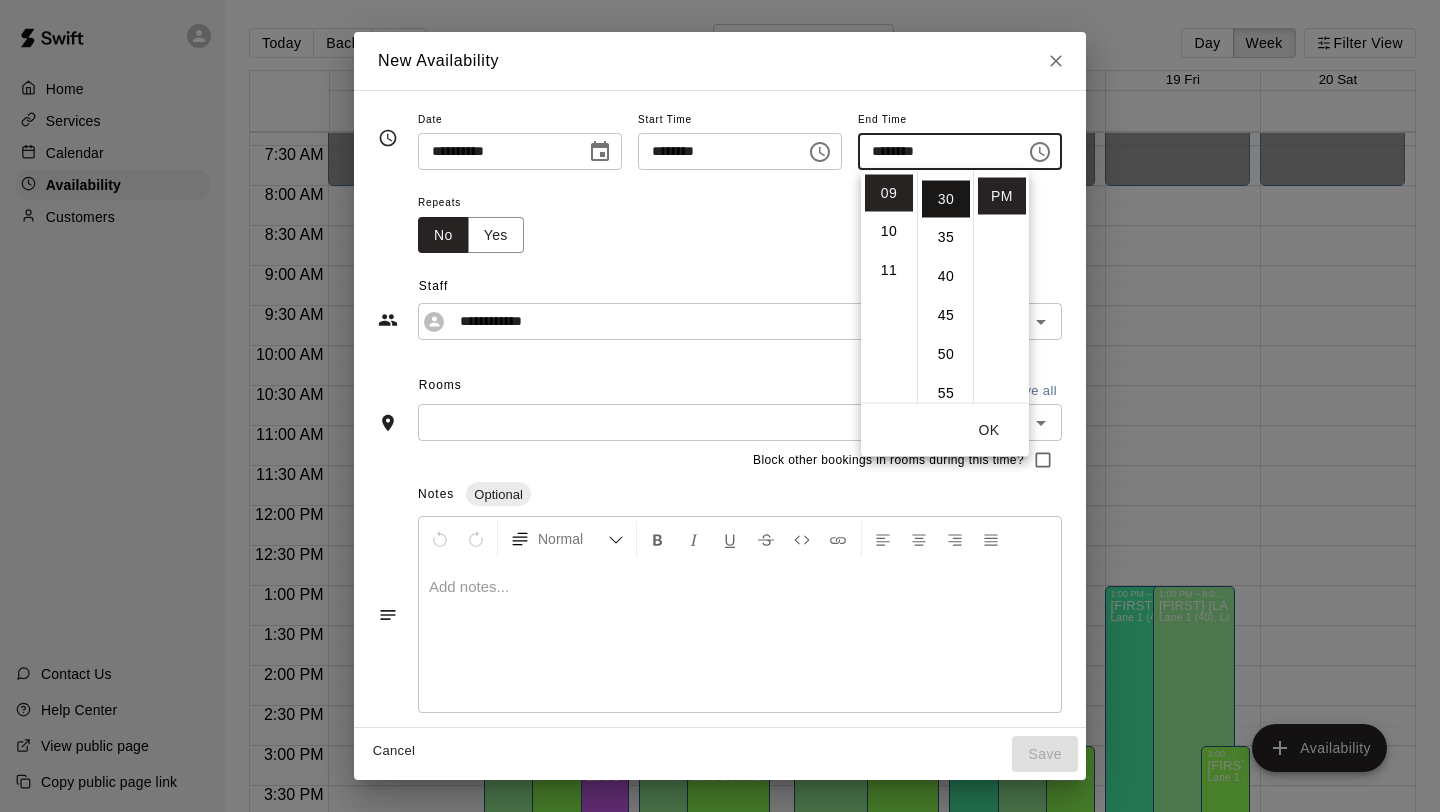 scroll, scrollTop: 234, scrollLeft: 0, axis: vertical 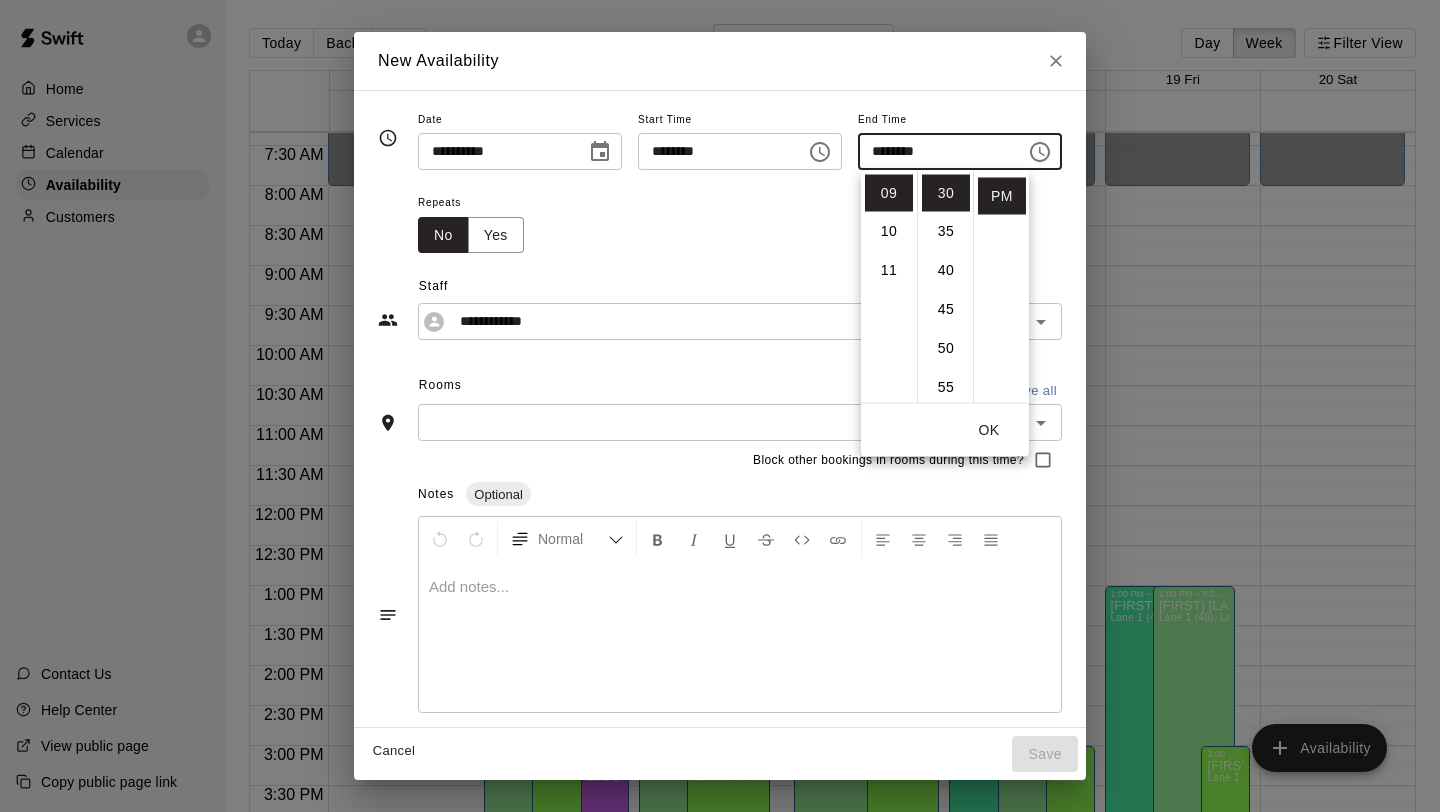 click on "OK" at bounding box center [989, 430] 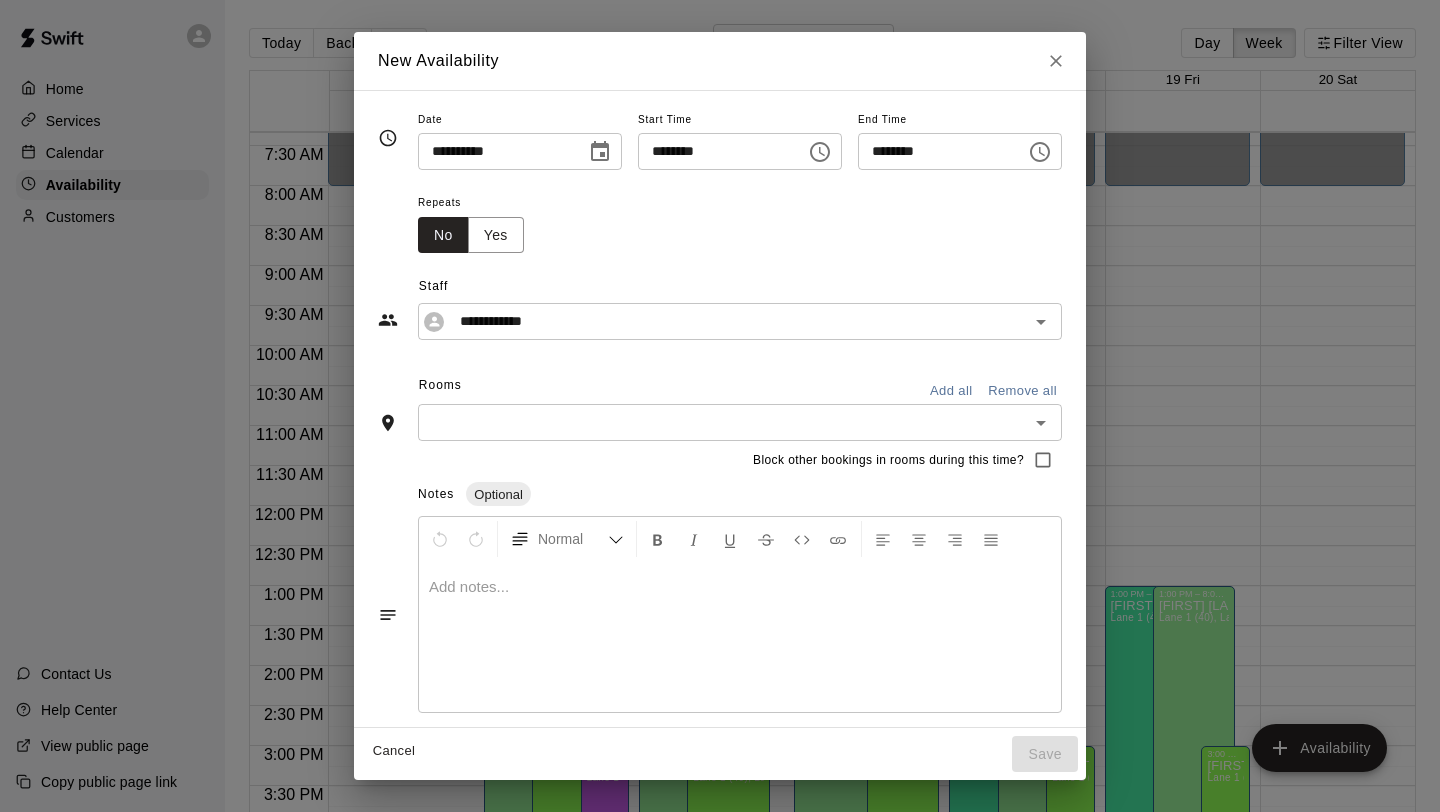 scroll, scrollTop: 8, scrollLeft: 0, axis: vertical 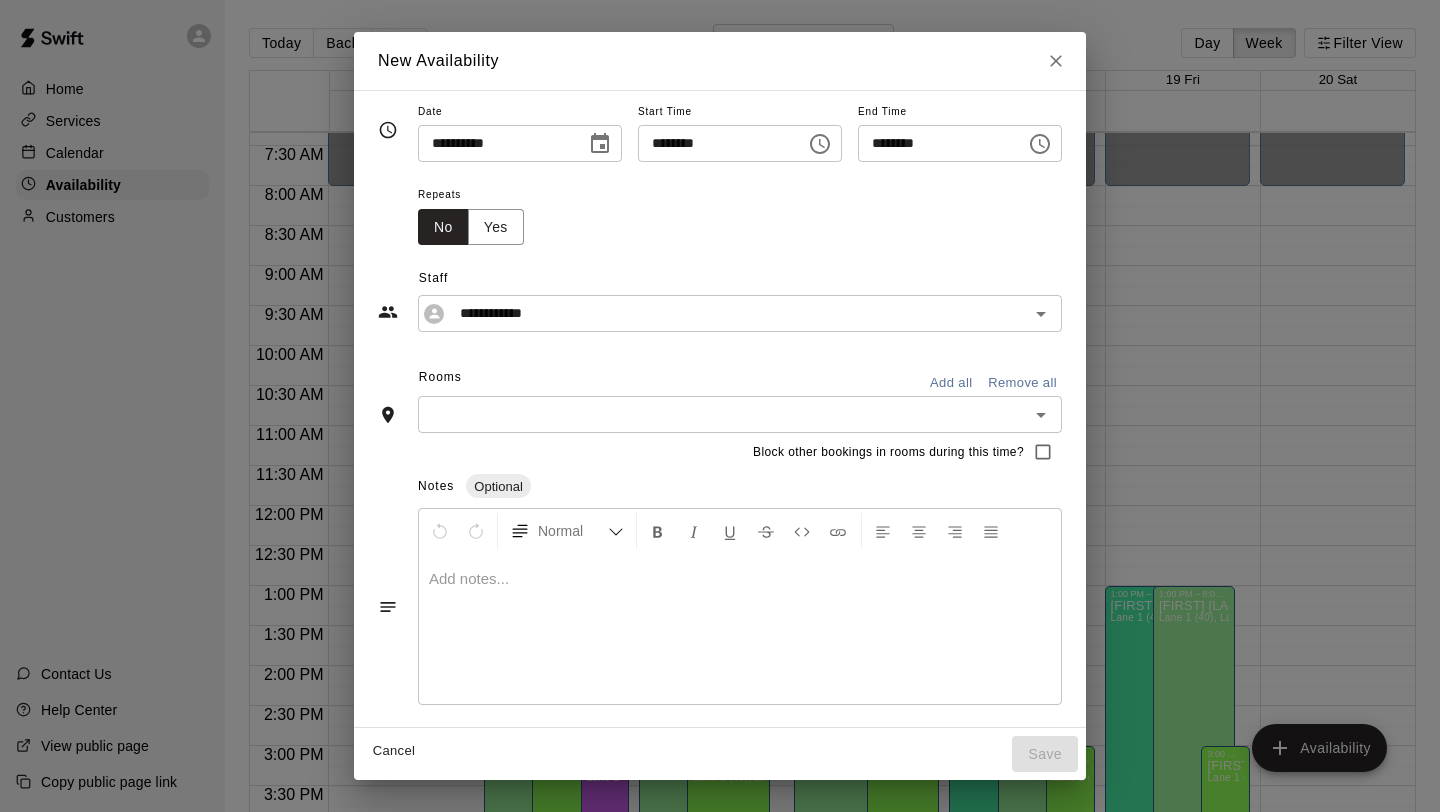 click on "Add all" at bounding box center [951, 383] 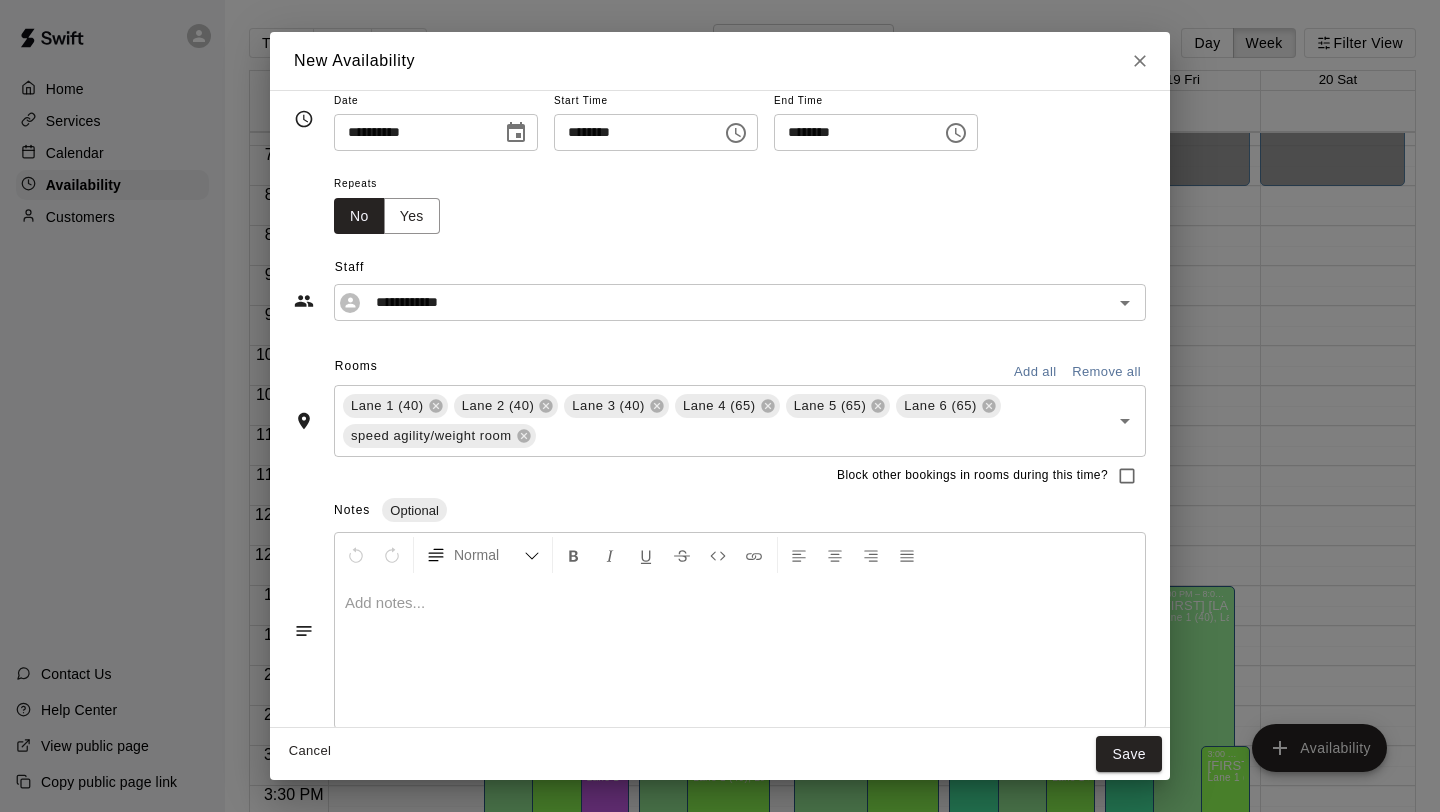 scroll, scrollTop: 42, scrollLeft: 0, axis: vertical 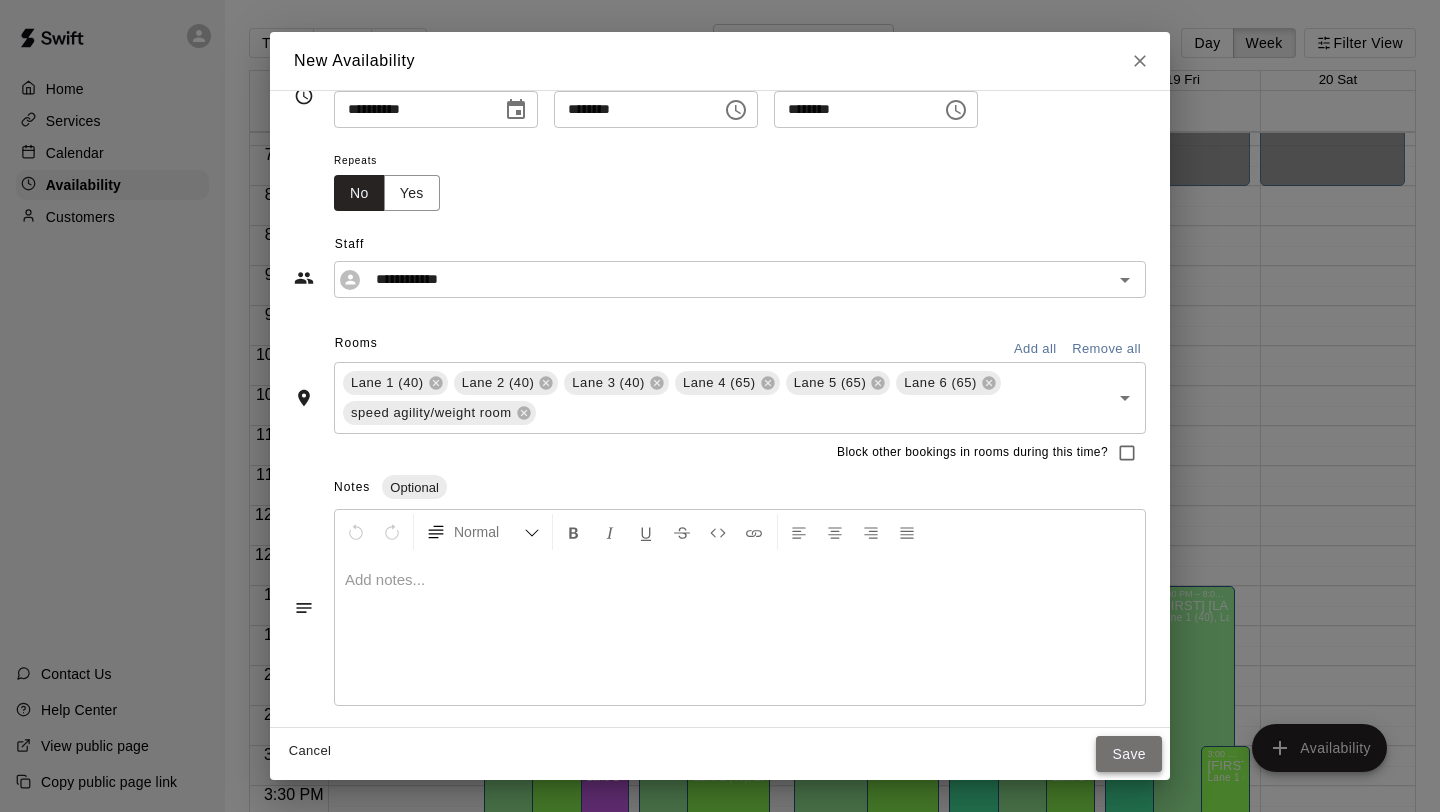 click on "Save" at bounding box center [1129, 754] 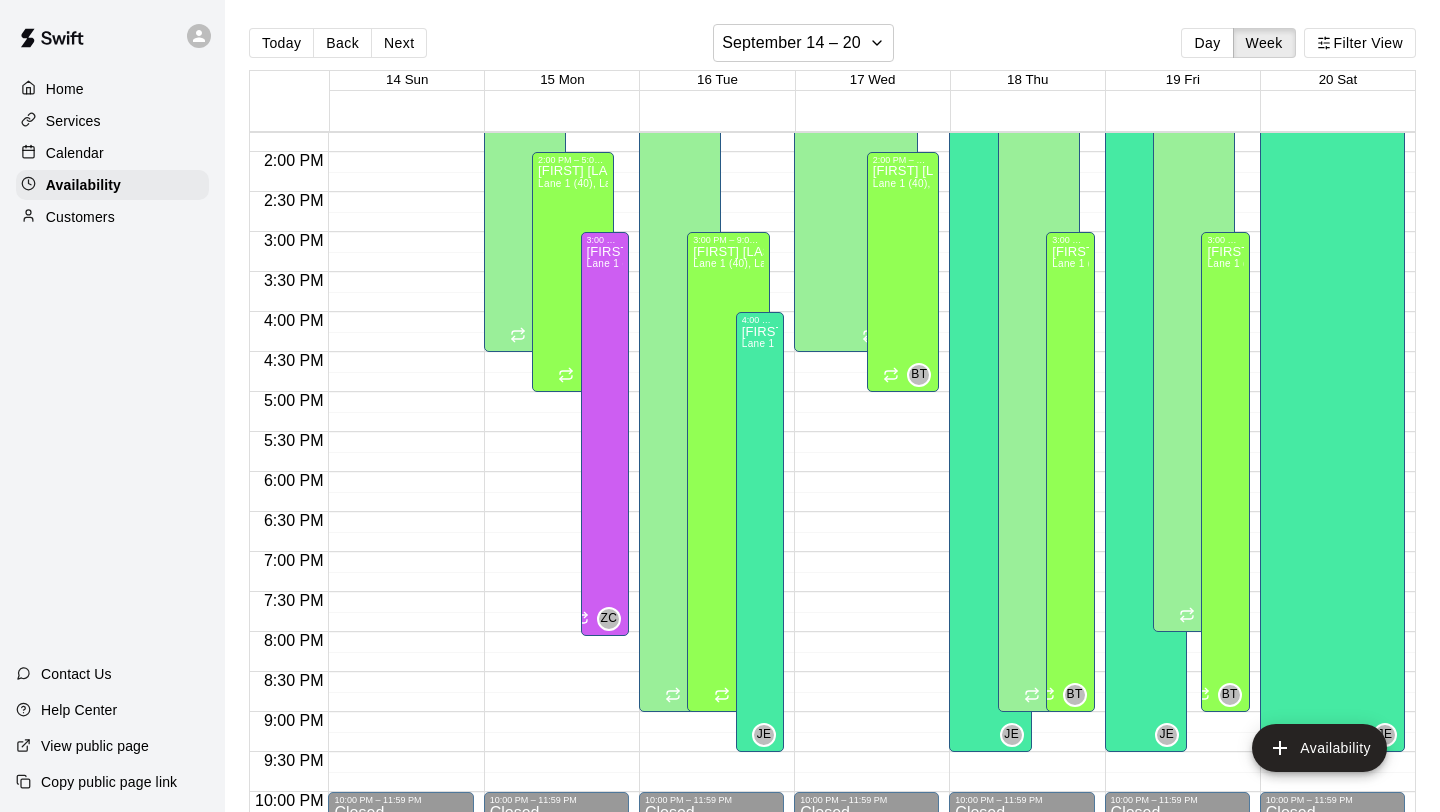 scroll, scrollTop: 1219, scrollLeft: 0, axis: vertical 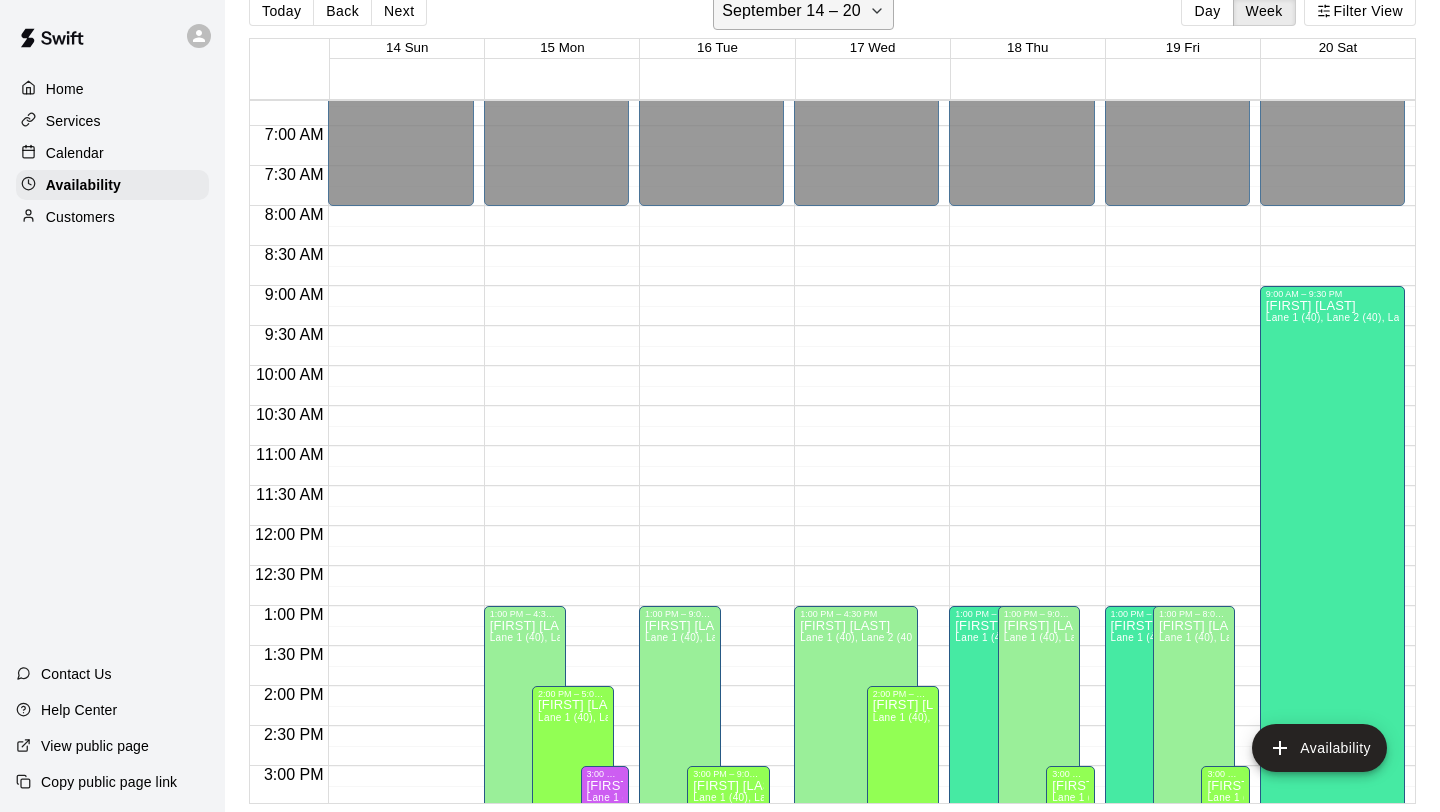 click 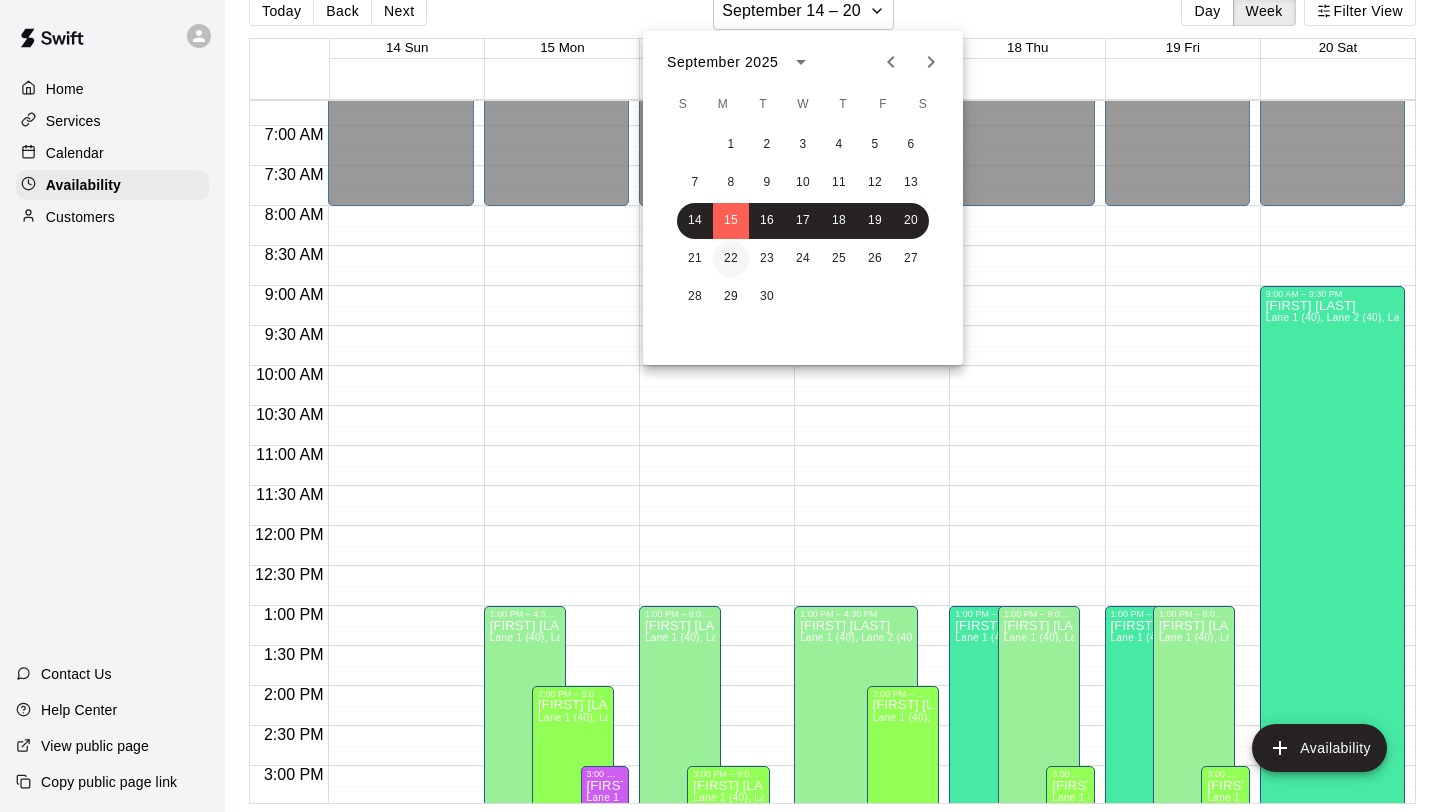 click on "22" at bounding box center (731, 259) 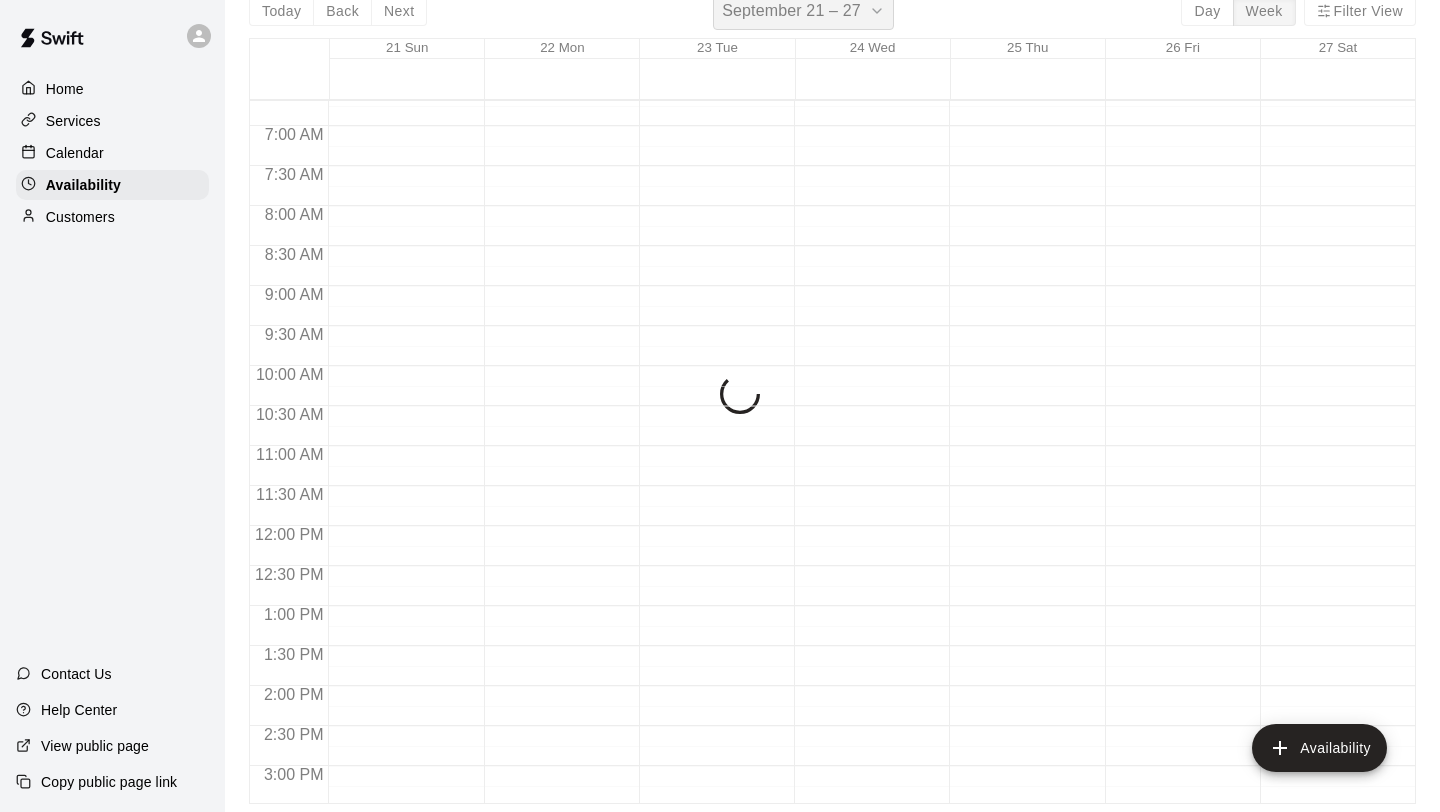 scroll, scrollTop: 24, scrollLeft: 0, axis: vertical 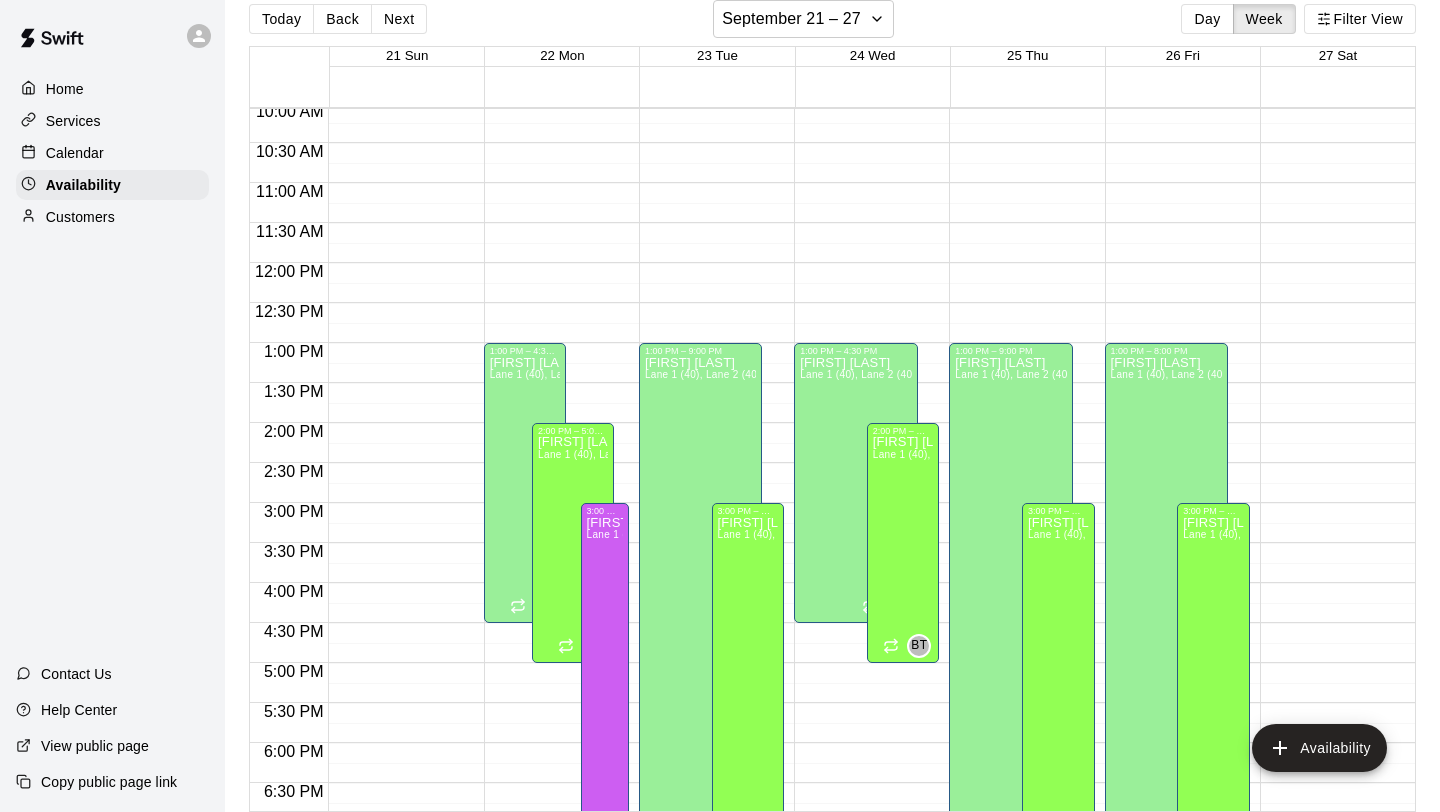 click on "12:00 AM – 8:00 AM Closed 1:00 PM – 4:30 PM [FIRST] [LAST] Lane 1 (40), Lane 2 (40), Lane 3 (40), Lane 4 (65), Lane 5 (65), Lane 6 (65), speed agility/weight room [INITIALS] 10:00 PM – 11:59 PM Closed 2:00 PM – 5:00 PM [FIRST] [LAST] Lane 1 (40), Lane 2 (40), Lane 3 (40), Lane 4 (65), Lane 5 (65), Lane 6 (65), speed agility/weight room [INITIALS] 3:00 PM – 8:03 PM [FIRST] [LAST] Lane 1 (40), Lane 2 (40), Lane 3 (40), Lane 4 (65), Lane 5 (65), Lane 6 (65), speed agility/weight room [INITIALS]" at bounding box center [556, 263] 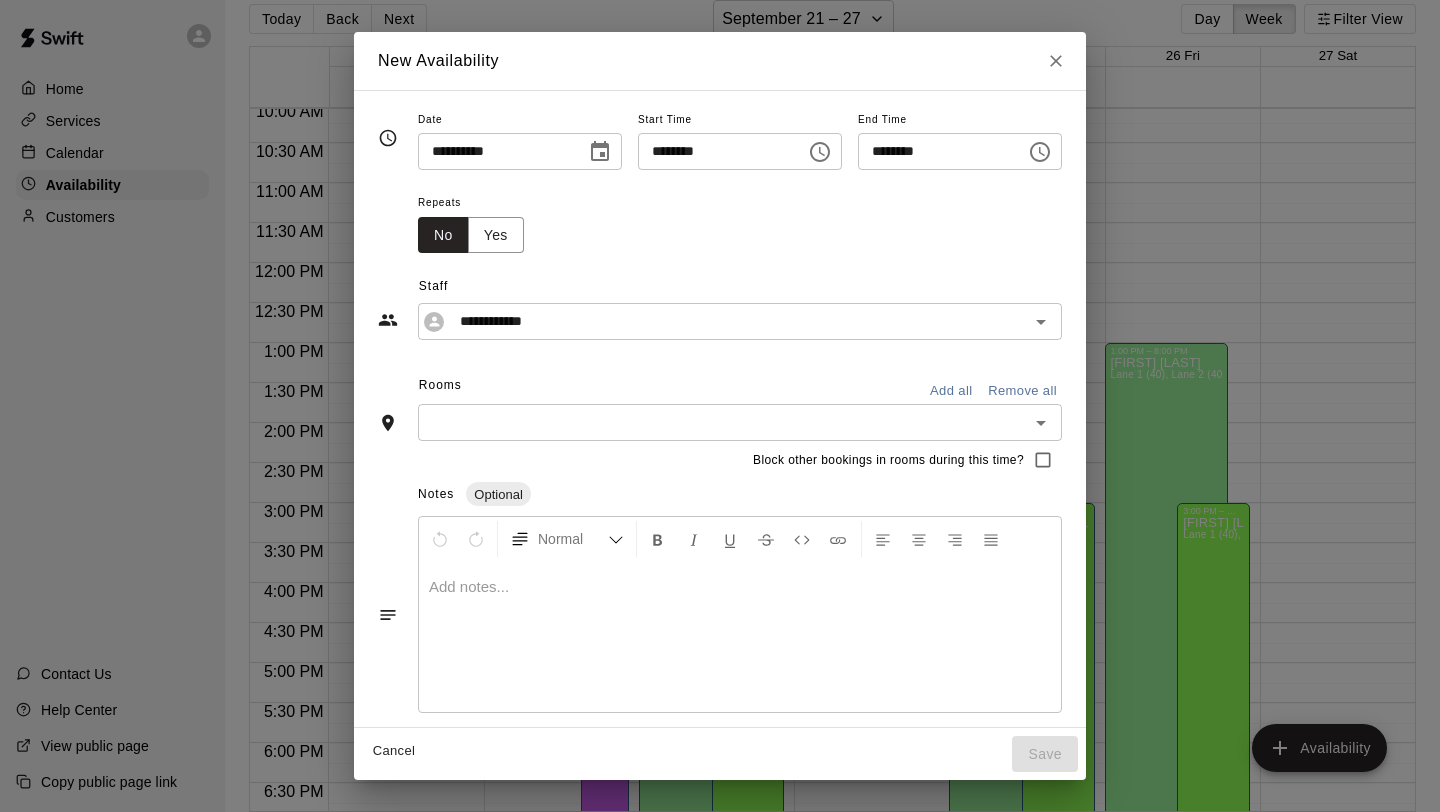 type on "**********" 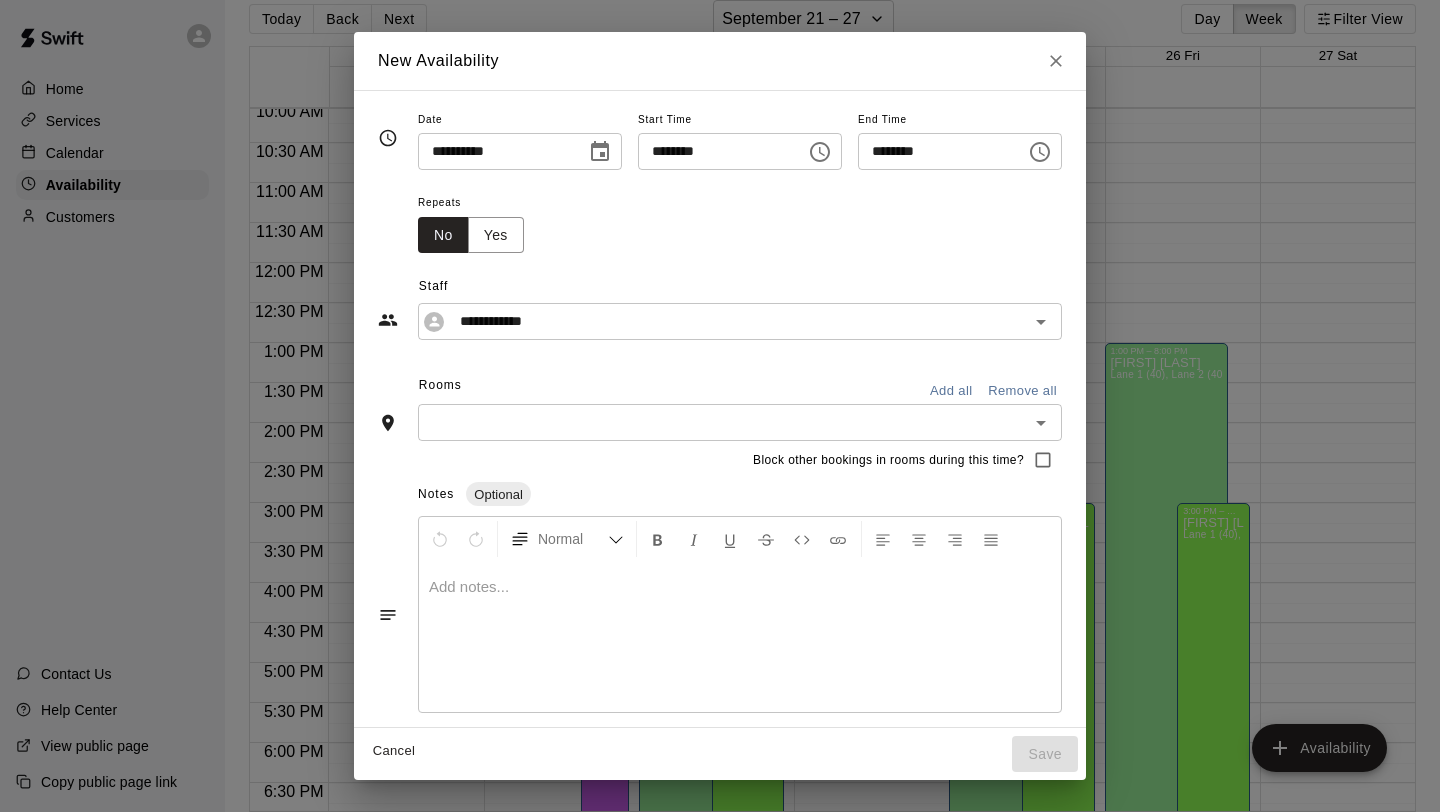 click 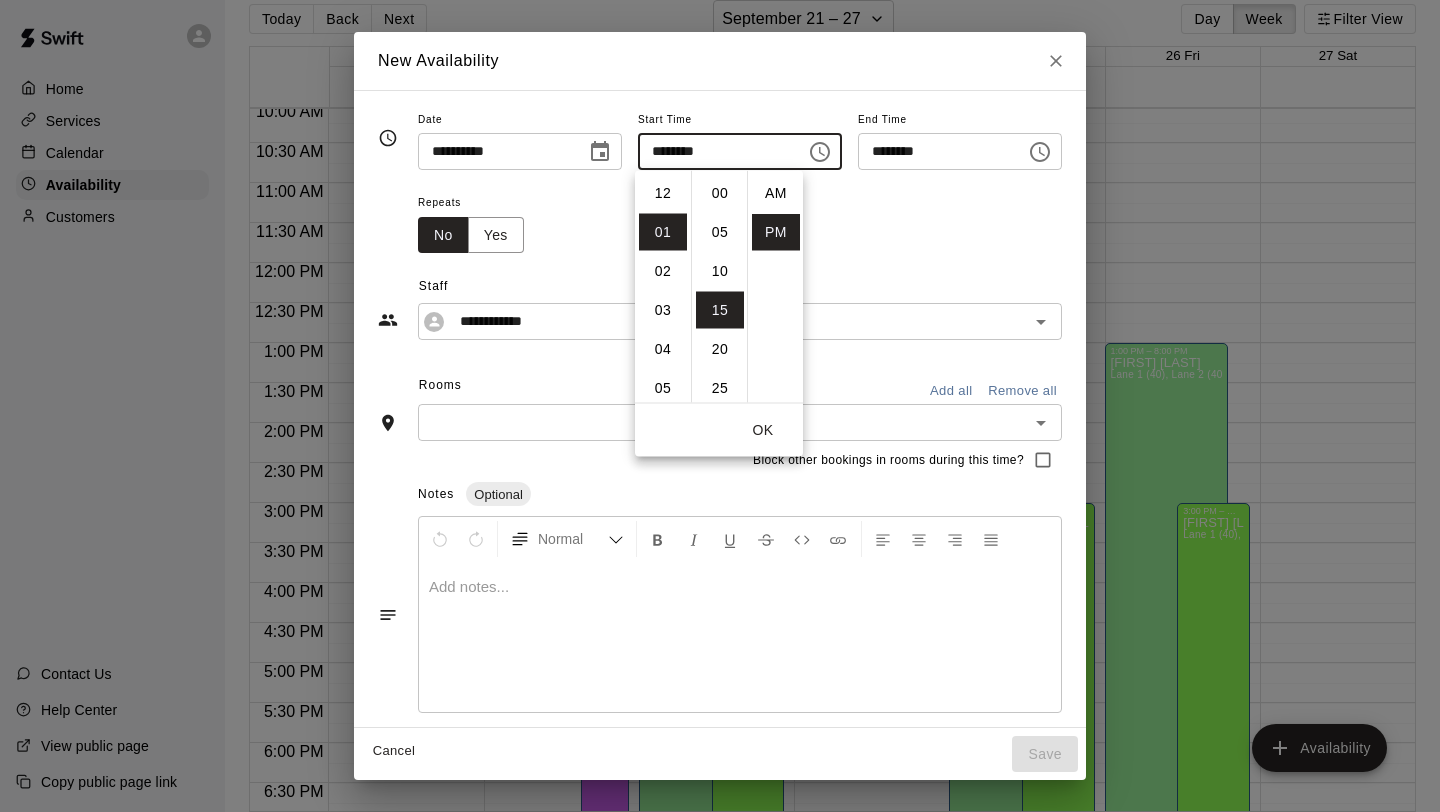 scroll, scrollTop: 39, scrollLeft: 0, axis: vertical 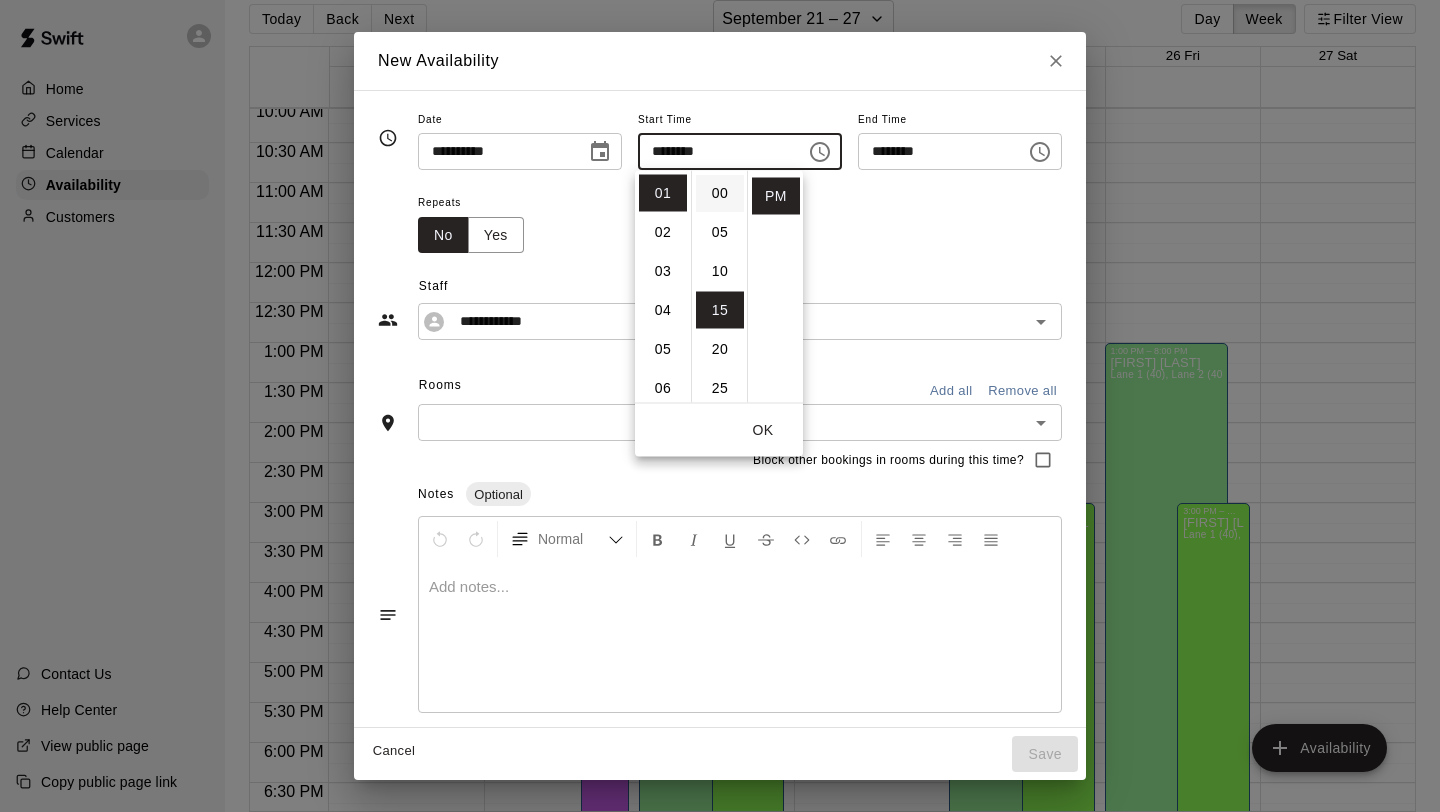 click on "00" at bounding box center [720, 193] 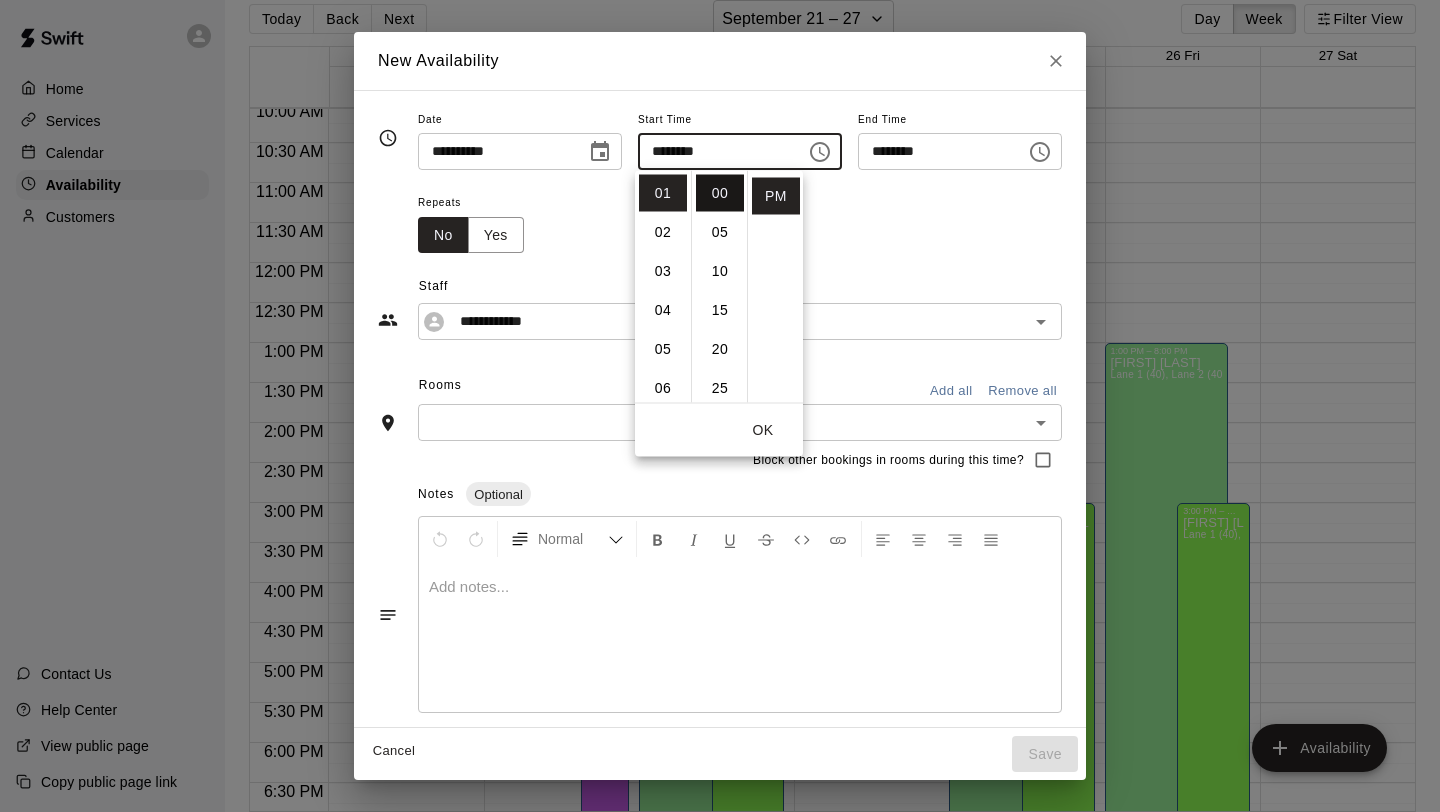 type on "********" 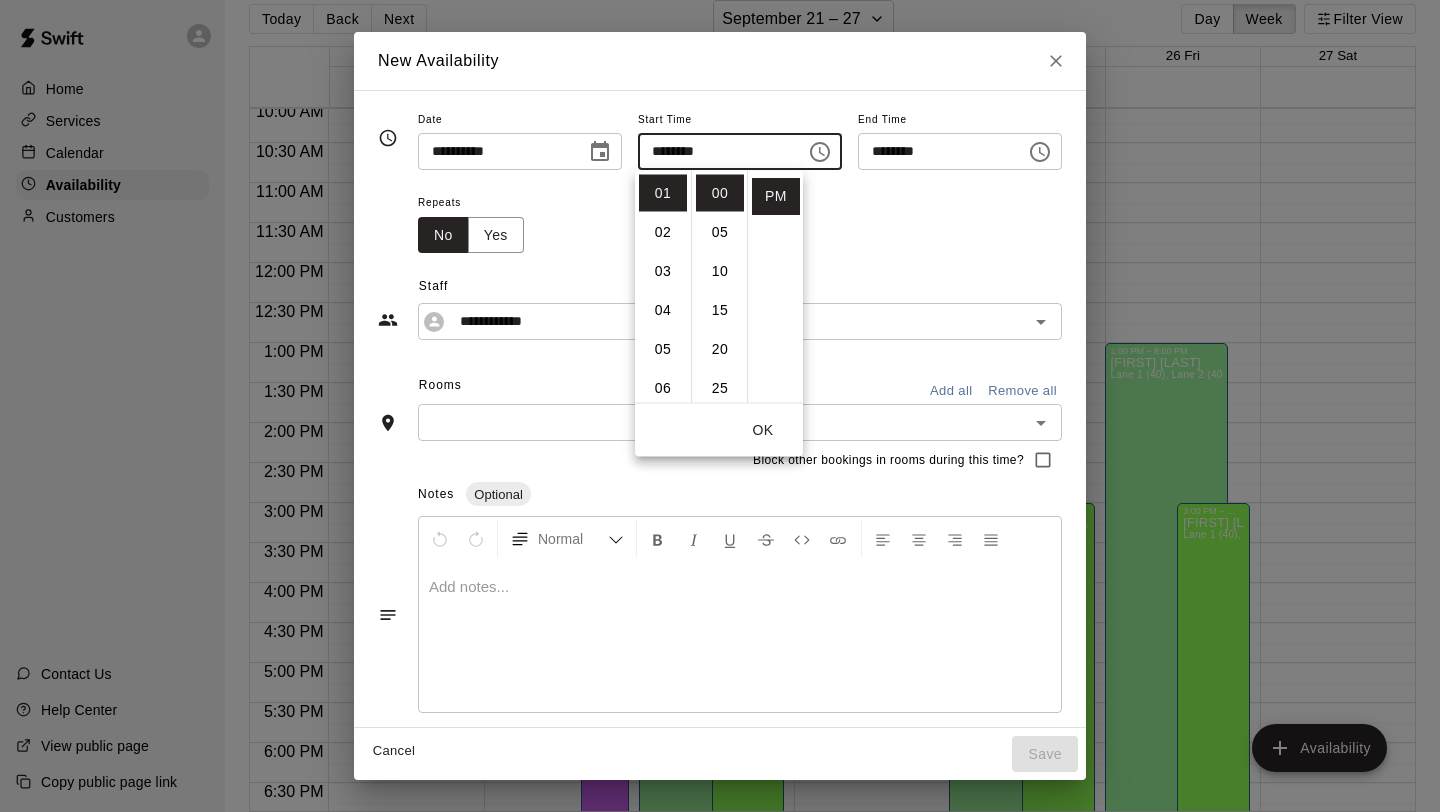 click 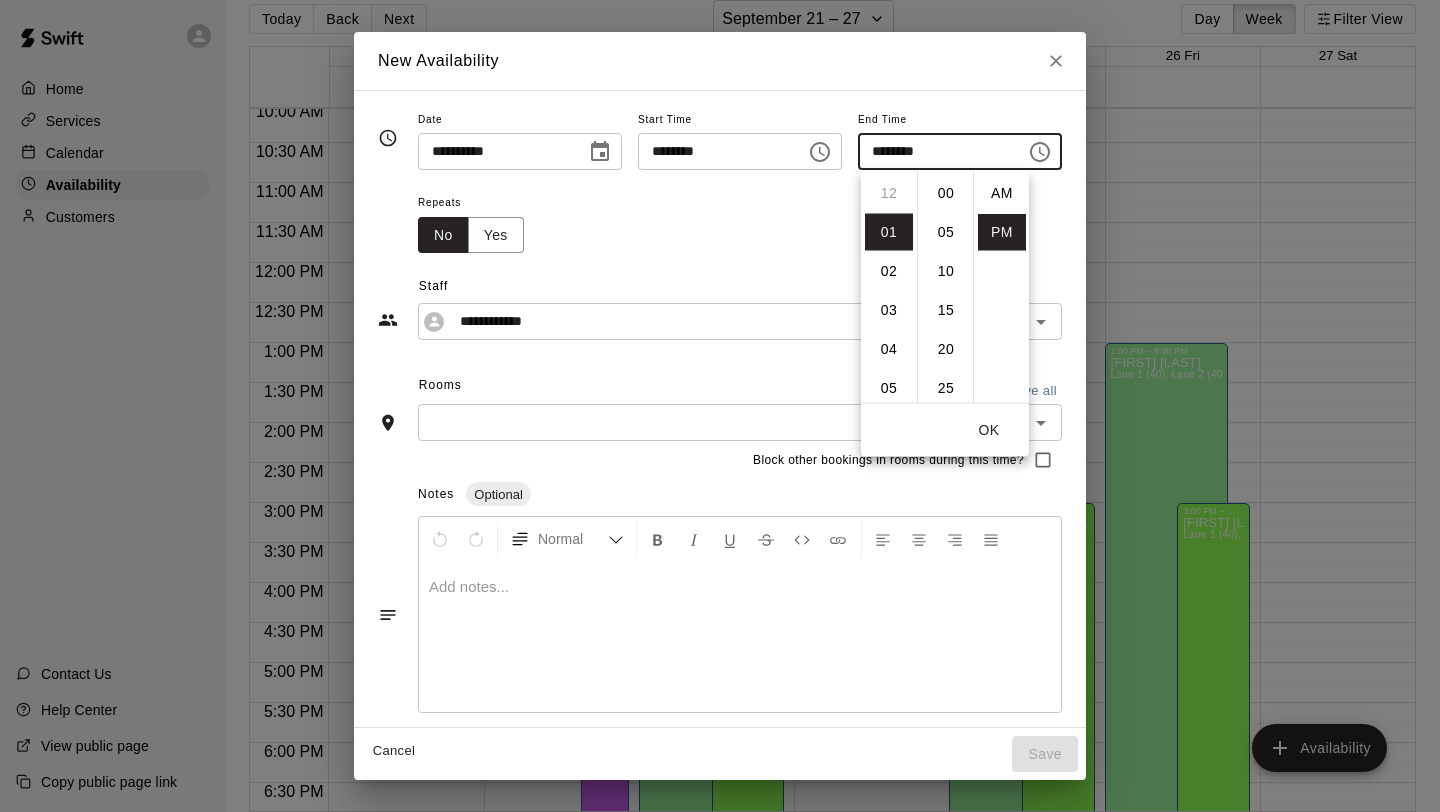 scroll, scrollTop: 39, scrollLeft: 0, axis: vertical 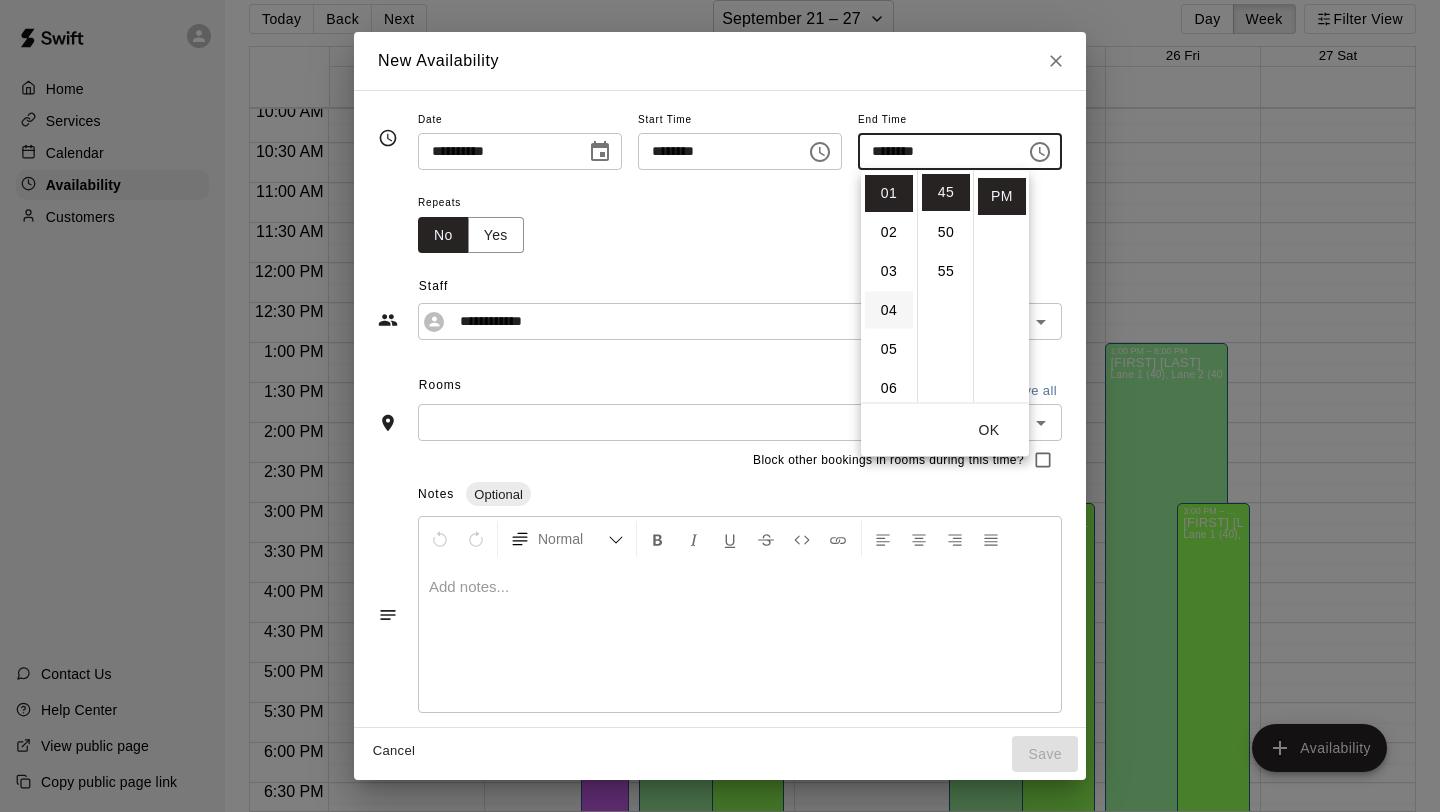 click on "04" at bounding box center (889, 310) 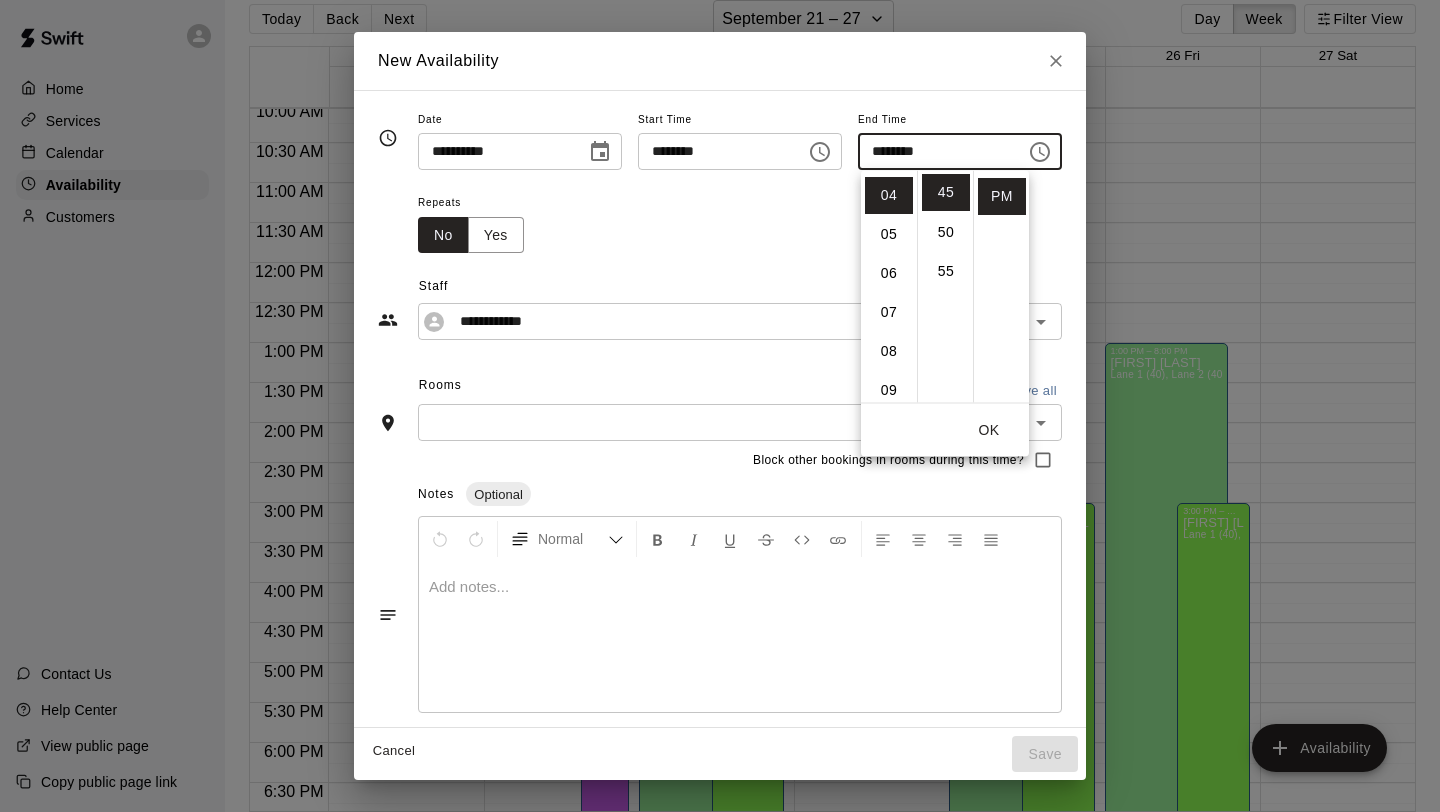 scroll, scrollTop: 156, scrollLeft: 0, axis: vertical 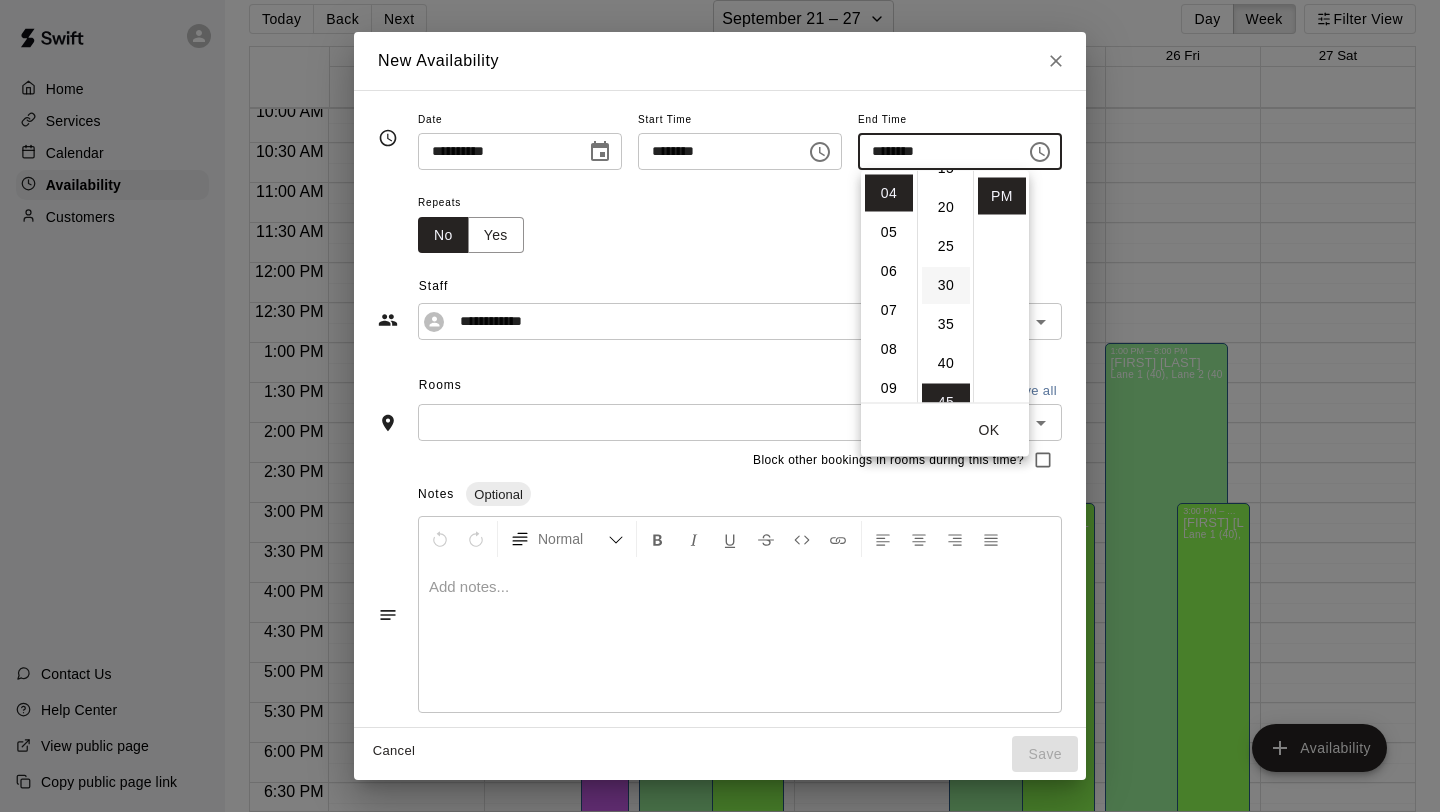 click on "30" at bounding box center [946, 285] 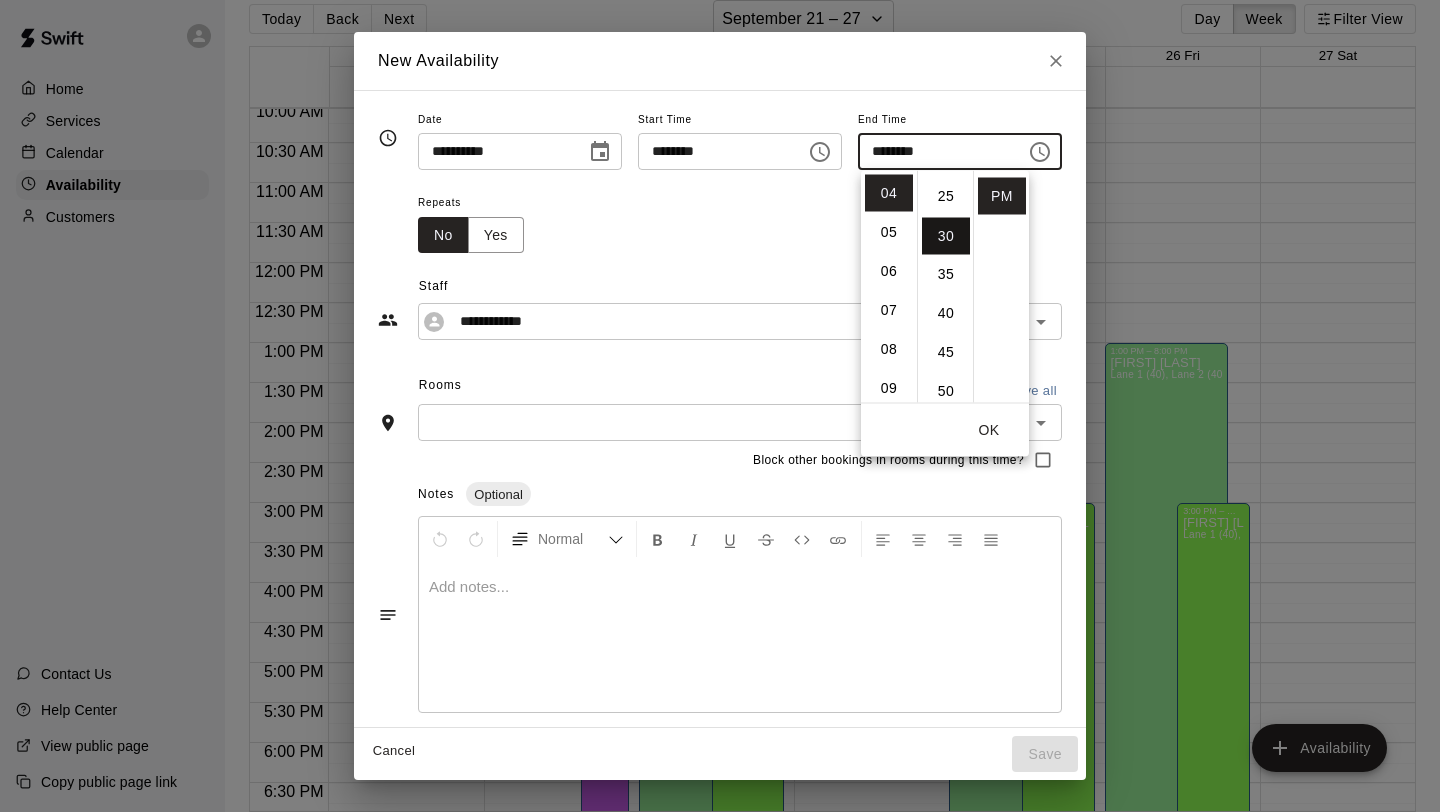 scroll, scrollTop: 234, scrollLeft: 0, axis: vertical 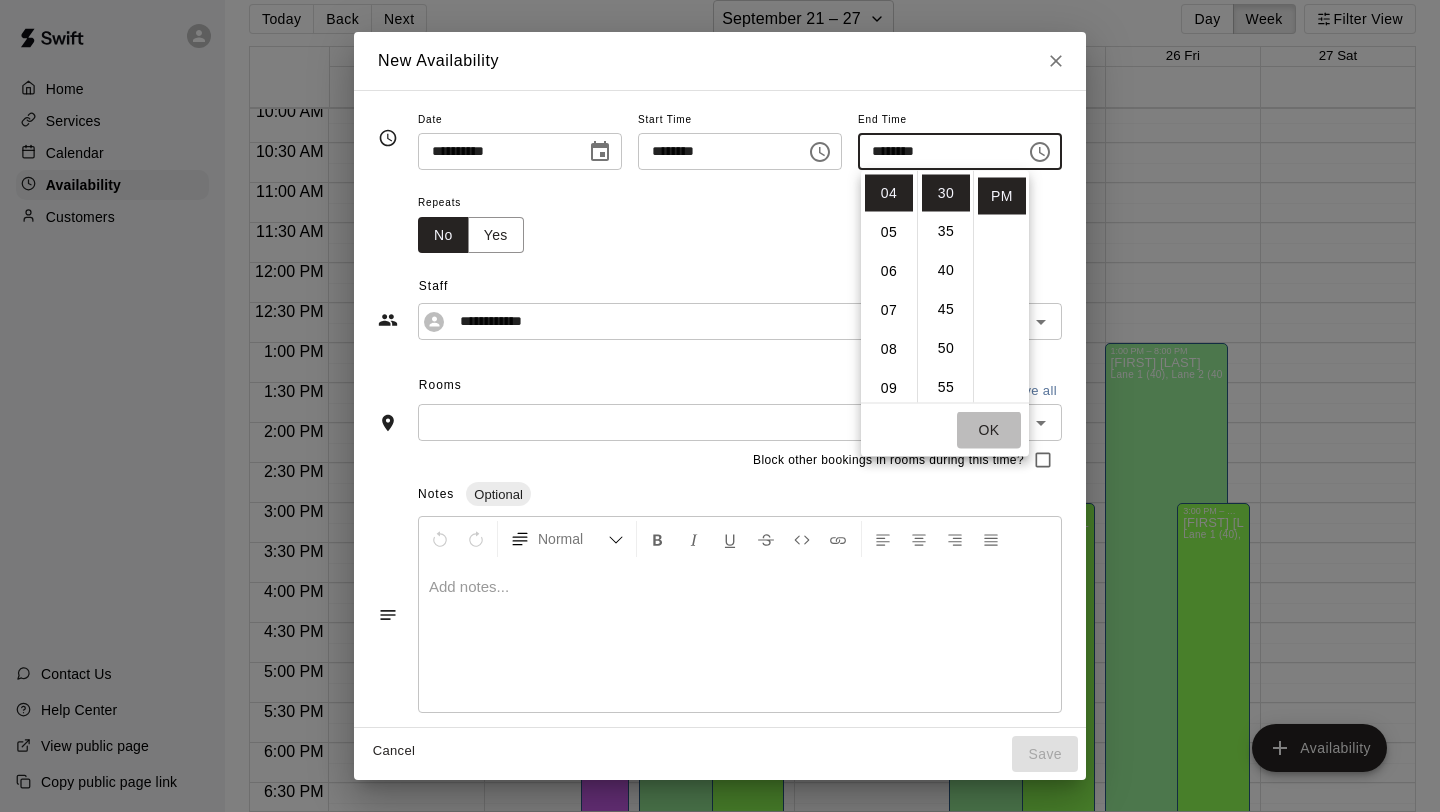 click on "OK" at bounding box center (989, 430) 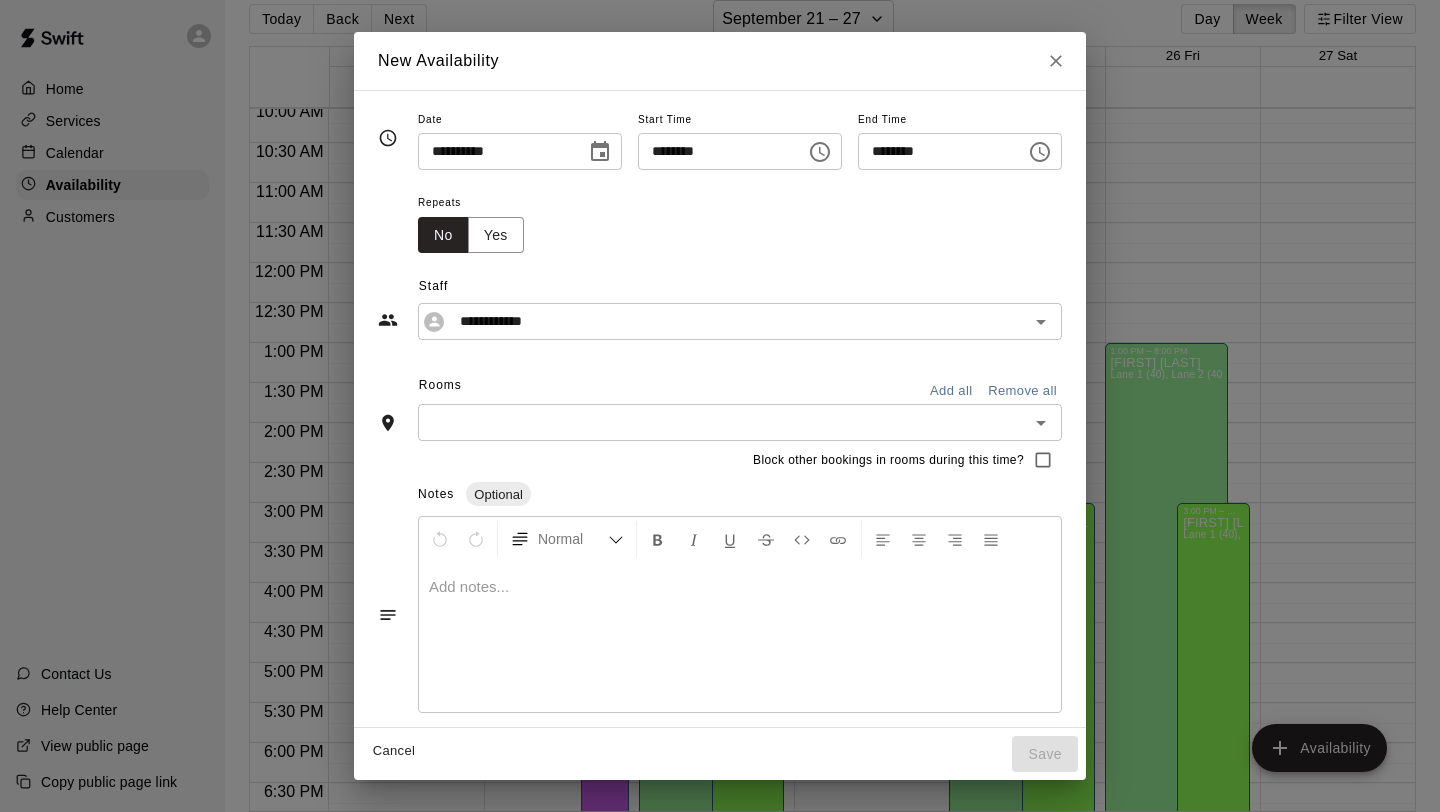 click on "Add all" at bounding box center [951, 391] 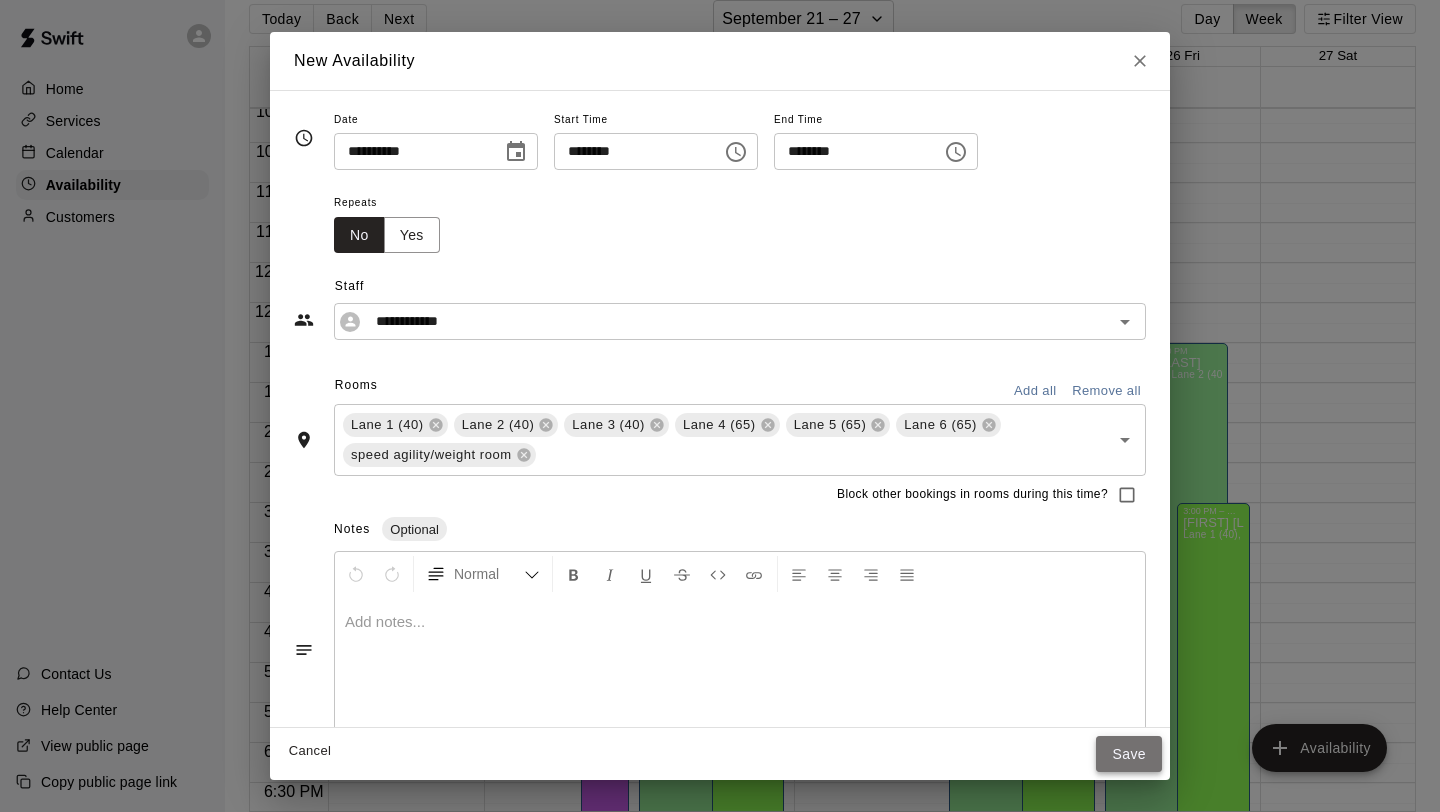click on "Save" at bounding box center [1129, 754] 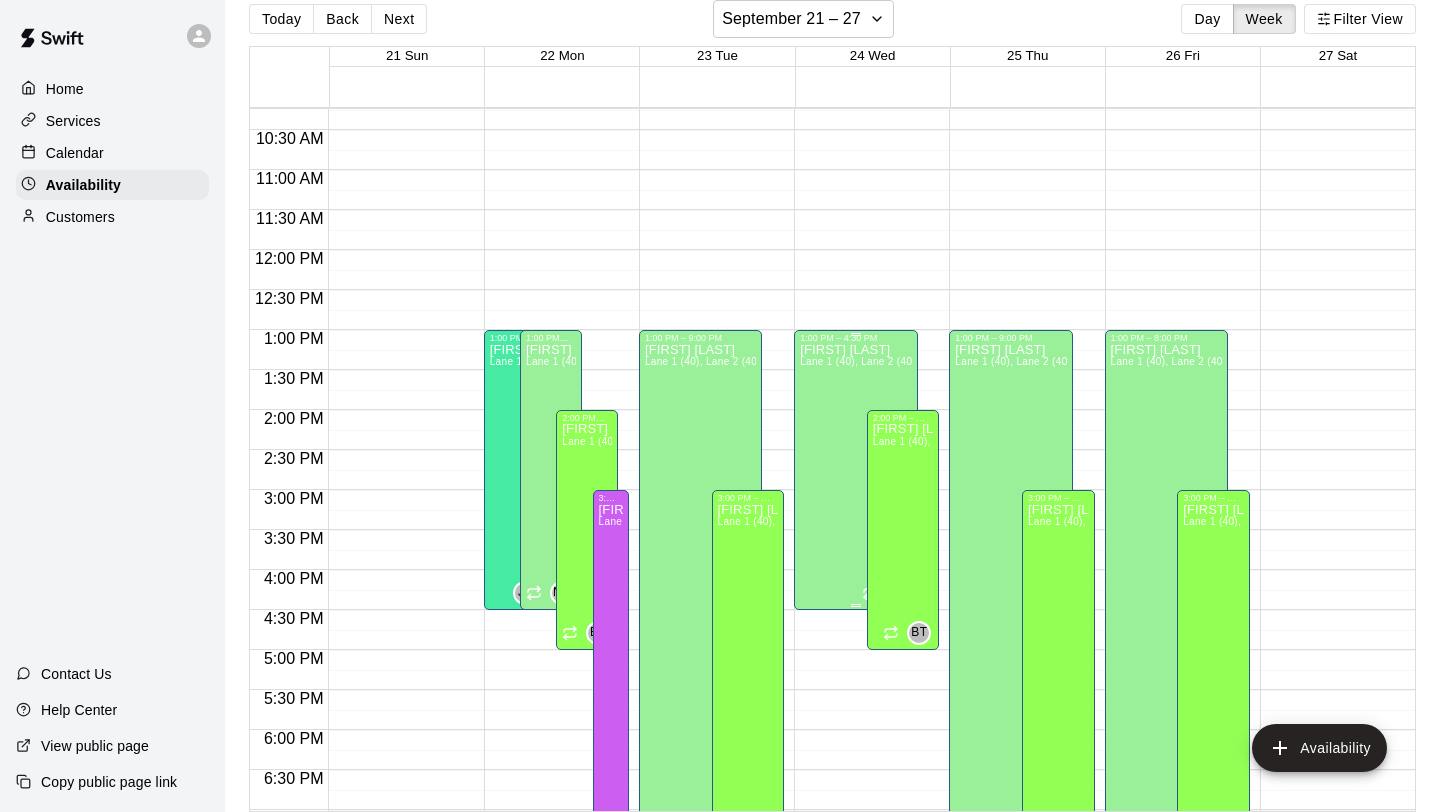 scroll, scrollTop: 793, scrollLeft: 0, axis: vertical 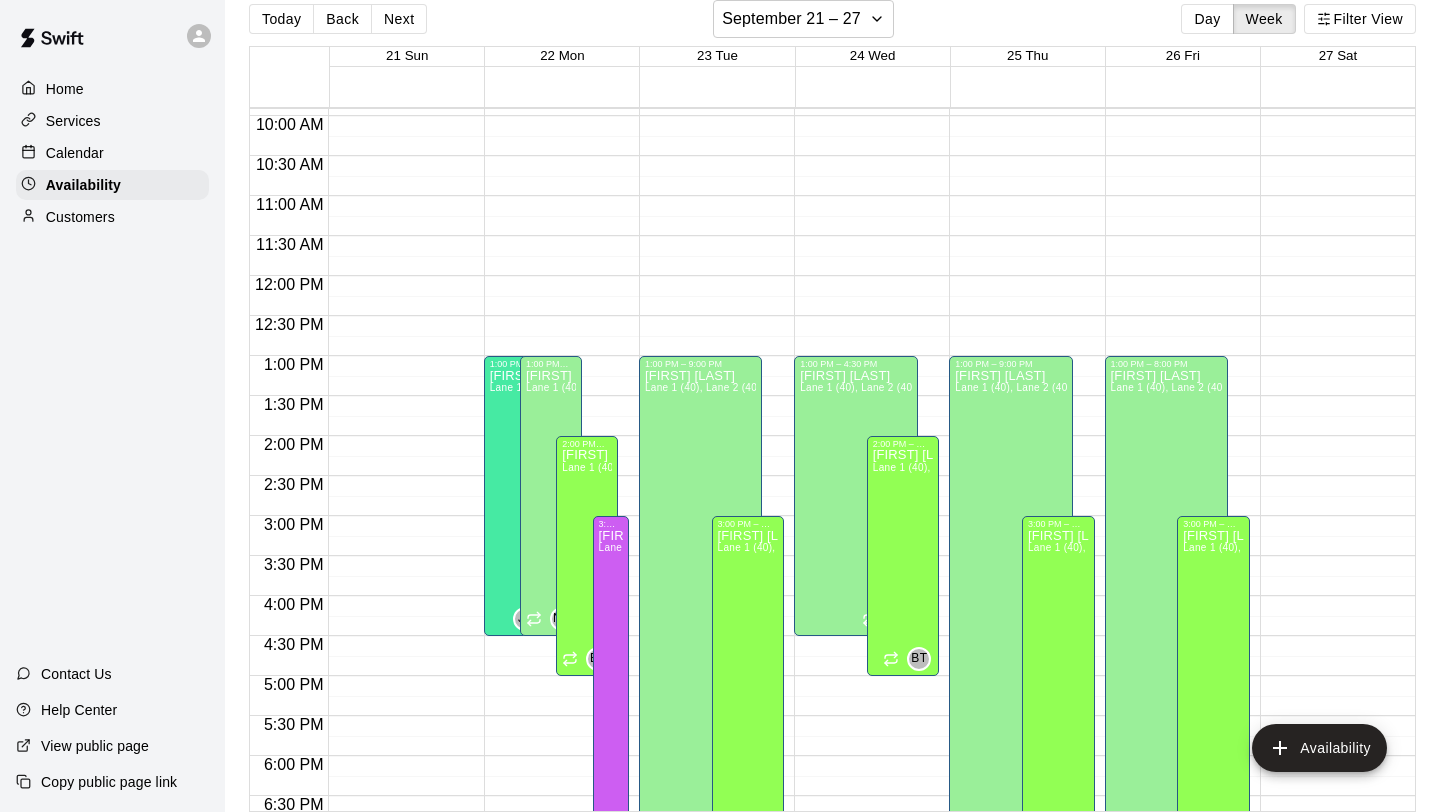 click on "12:00 AM – 8:00 AM Closed 1:00 PM – 9:00 PM [FIRST] [LAST] Lane 1 (40), Lane 2 (40), Lane 3 (40), Lane 4 (65), Lane 5 (65), Lane 6 (65), speed agility/weight room [INITIALS] 10:00 PM – 11:59 PM Closed 3:00 PM – 9:00 PM [FIRST] [LAST] Lane 1 (40), Lane 2 (40), Lane 3 (40), Lane 4 (65), Lane 5 (65), Lane 6 (65), speed agility/weight room [INITIALS]" at bounding box center [711, 276] 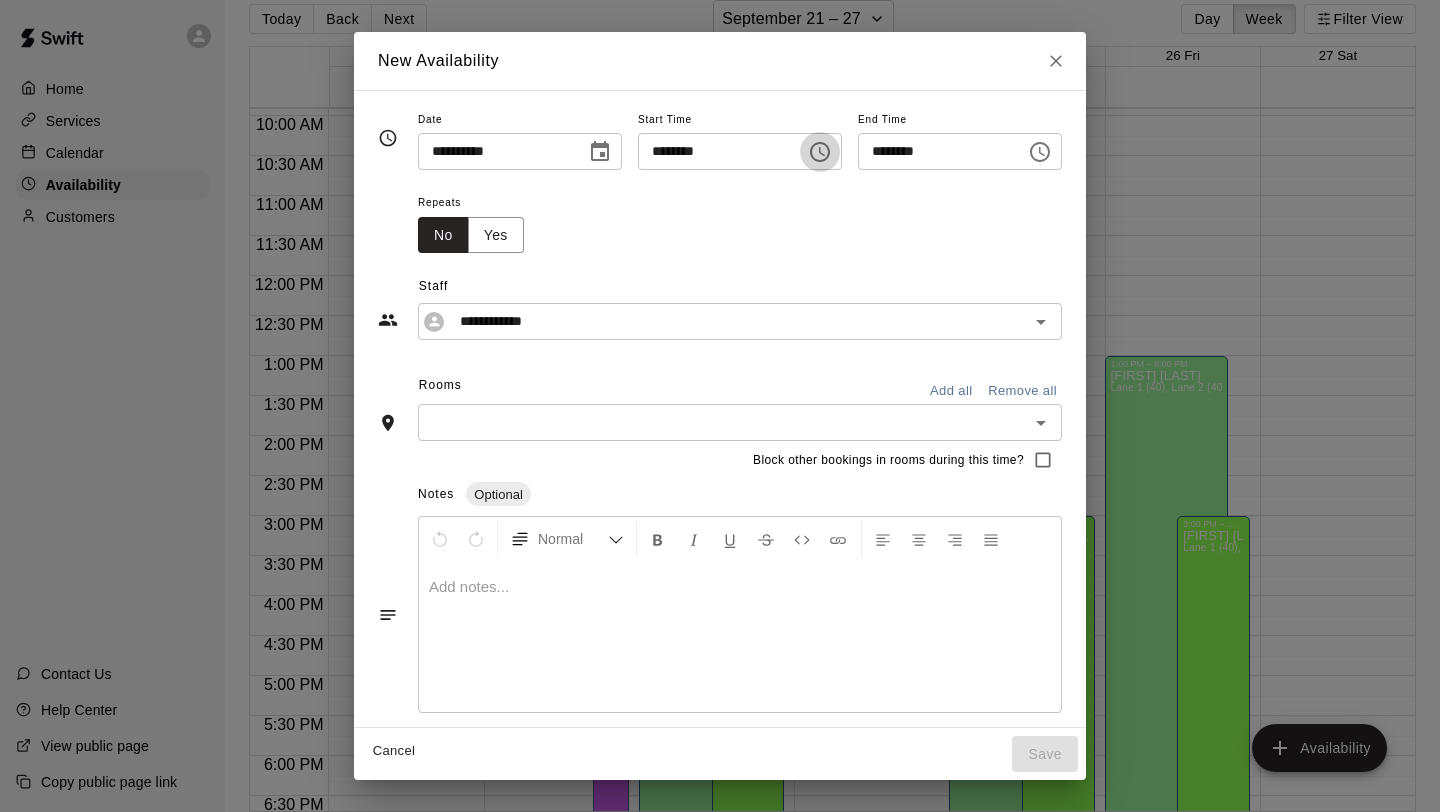 click 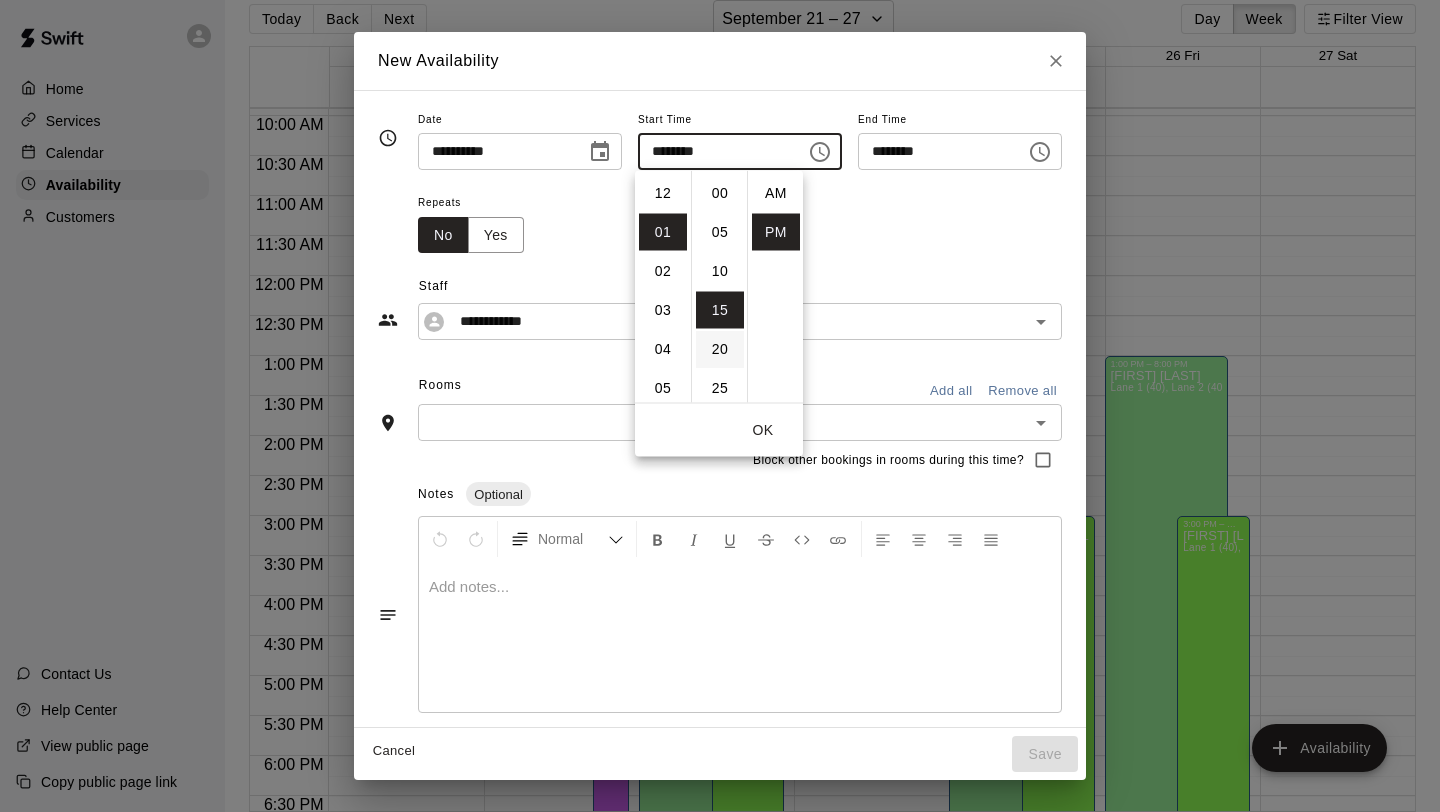 scroll, scrollTop: 39, scrollLeft: 0, axis: vertical 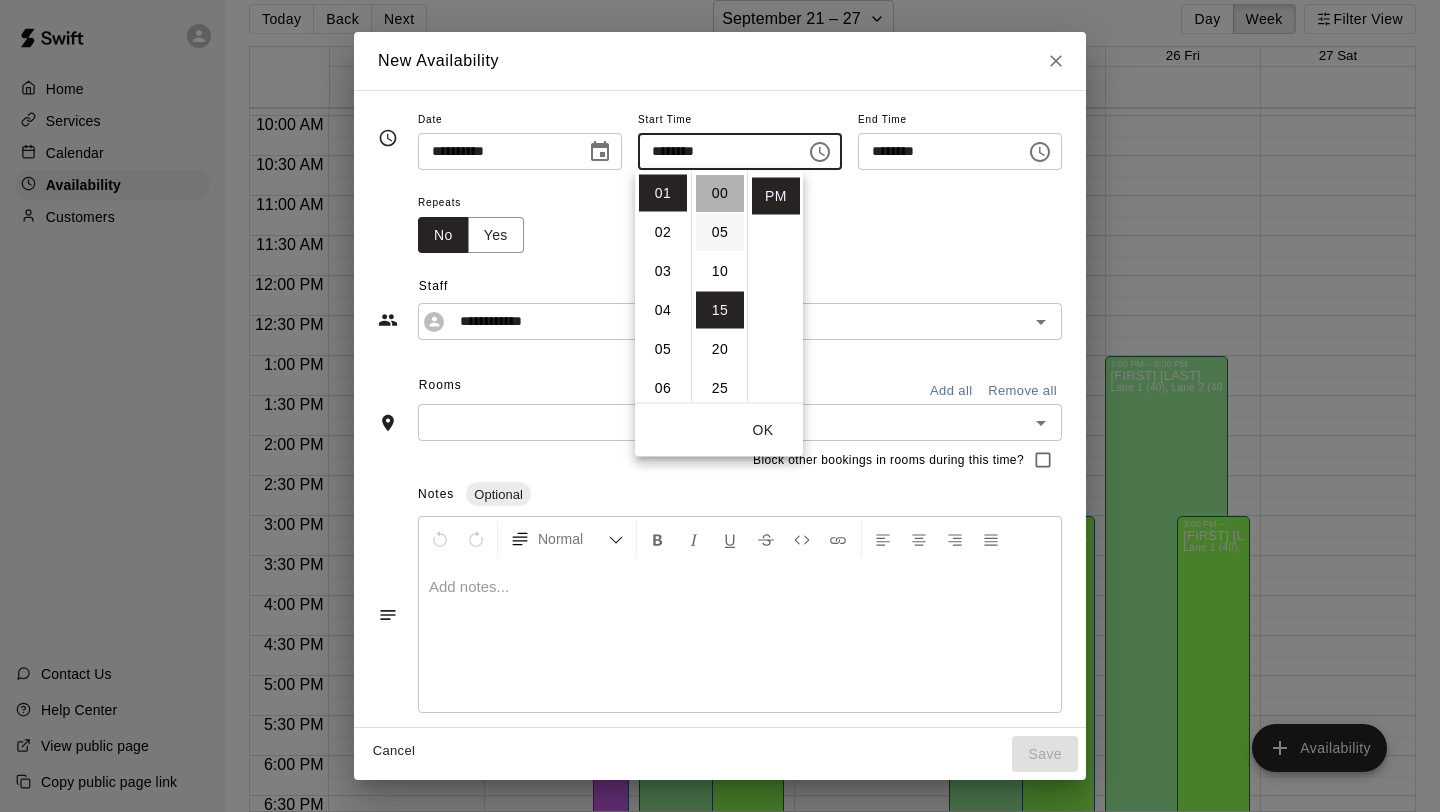 click on "00" at bounding box center [720, 193] 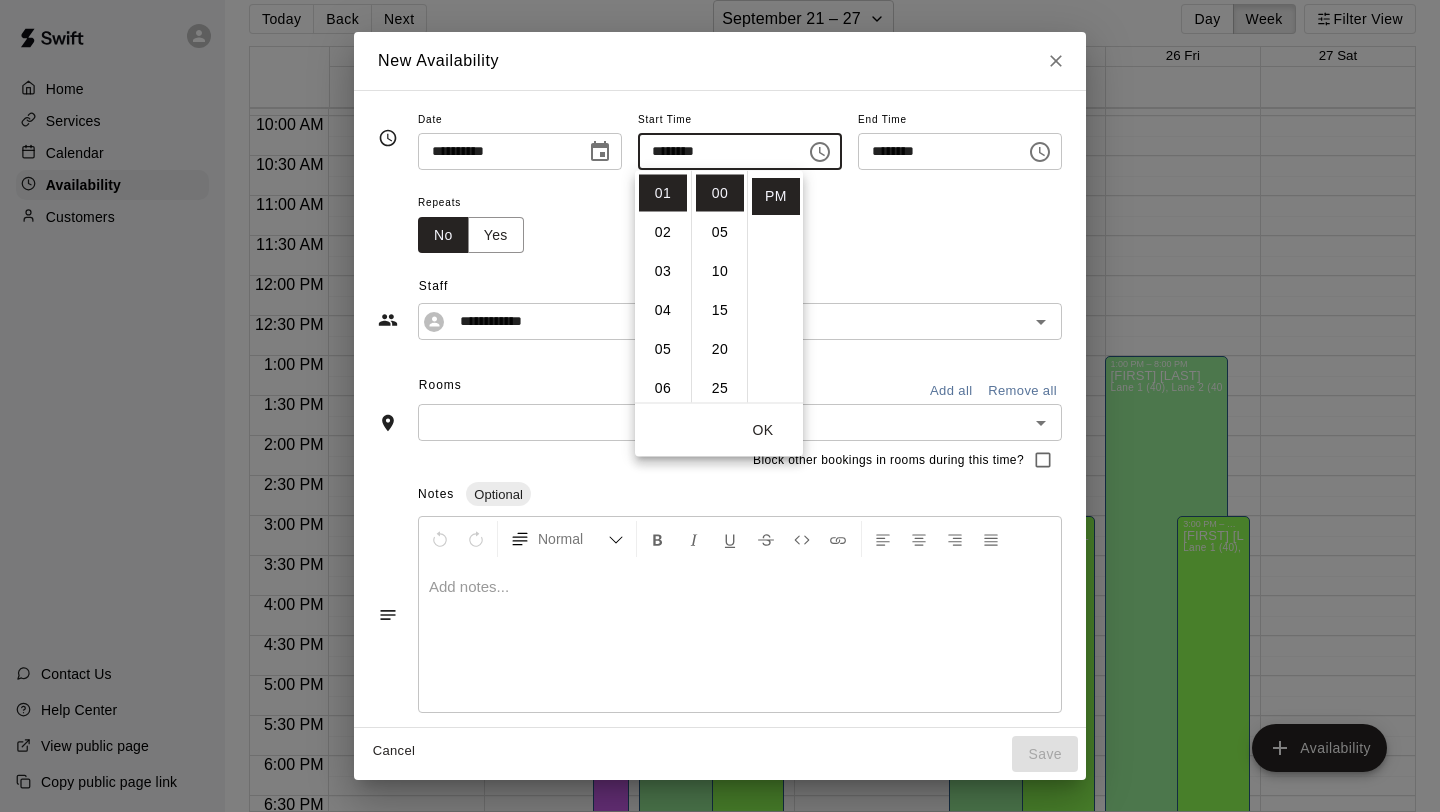 click on "OK" at bounding box center [763, 430] 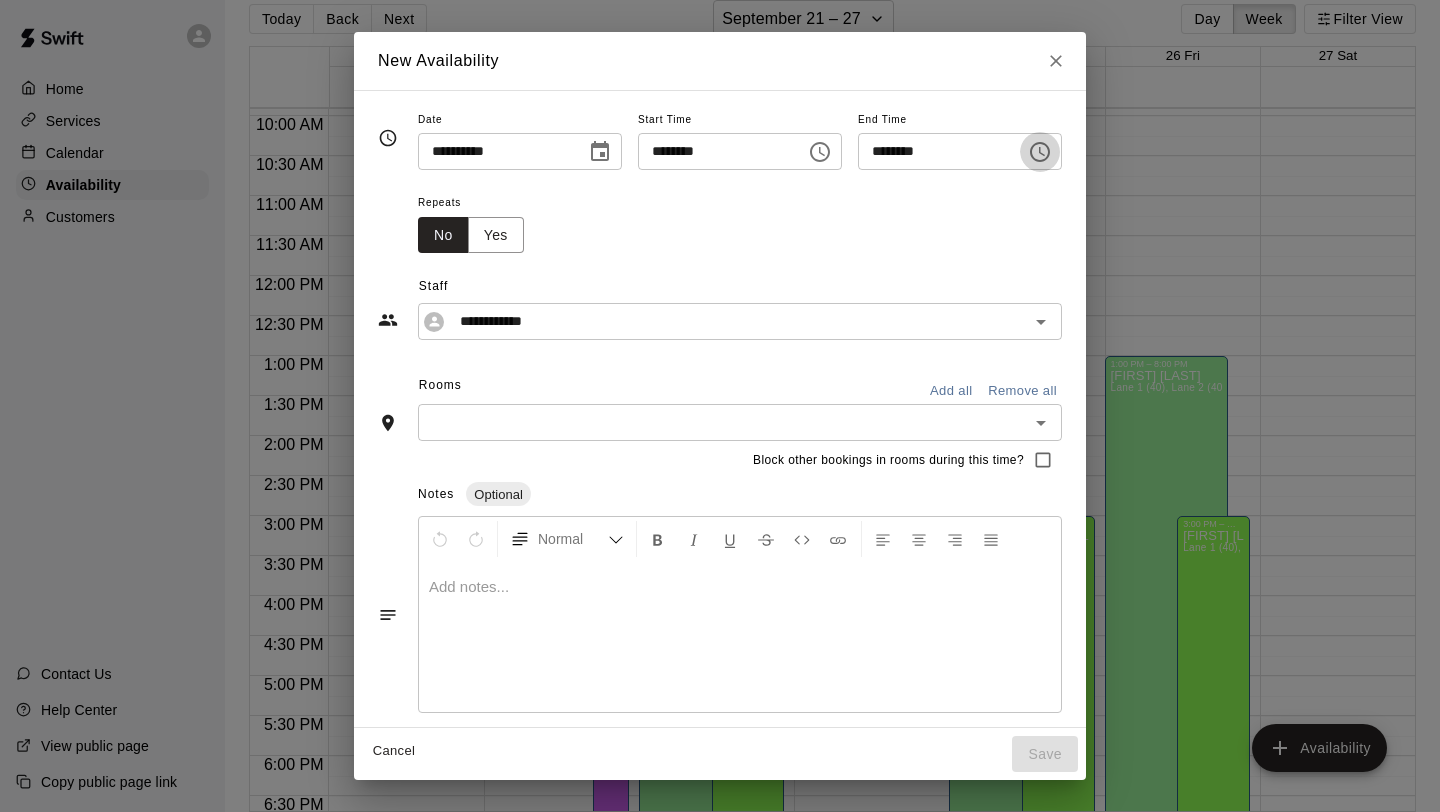 click 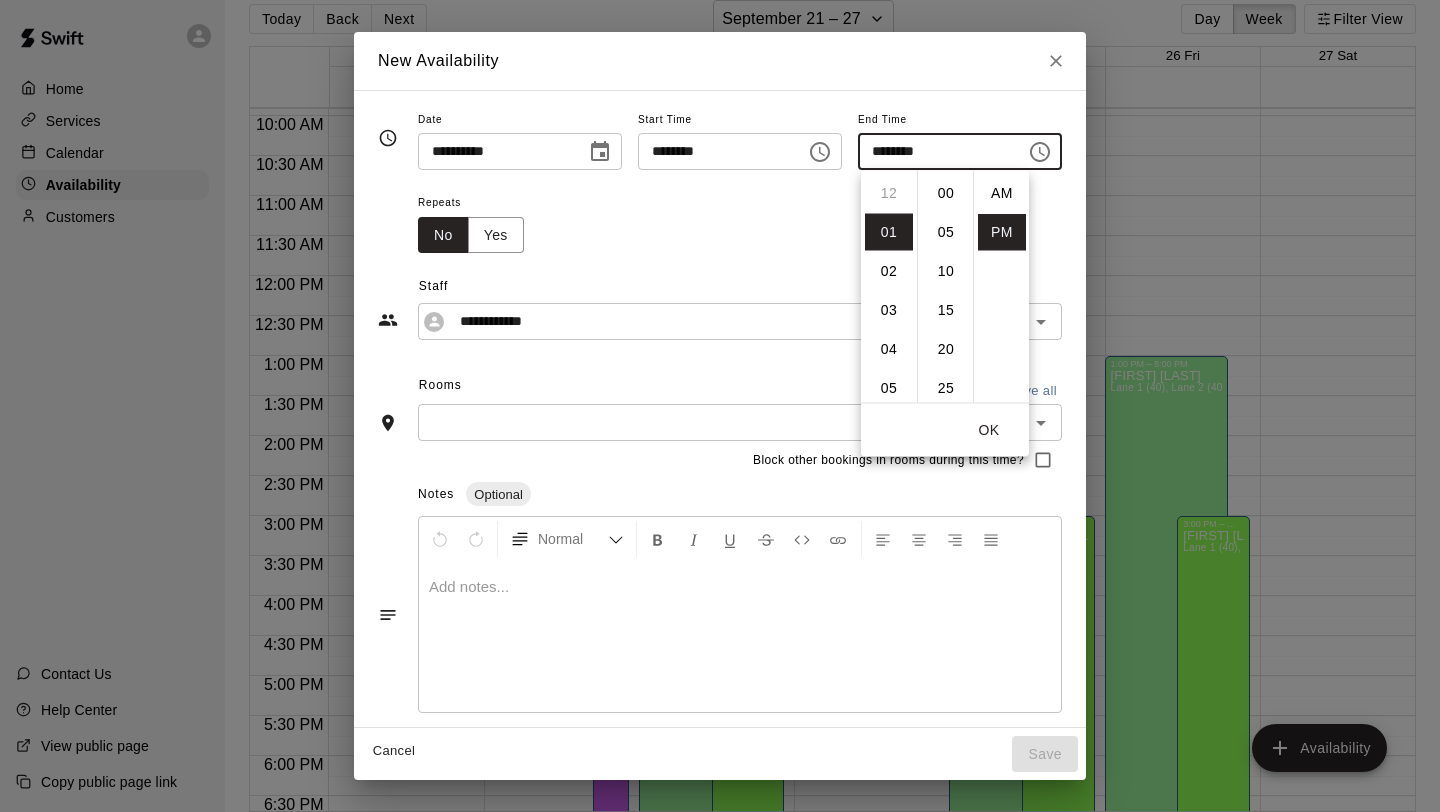 scroll, scrollTop: 39, scrollLeft: 0, axis: vertical 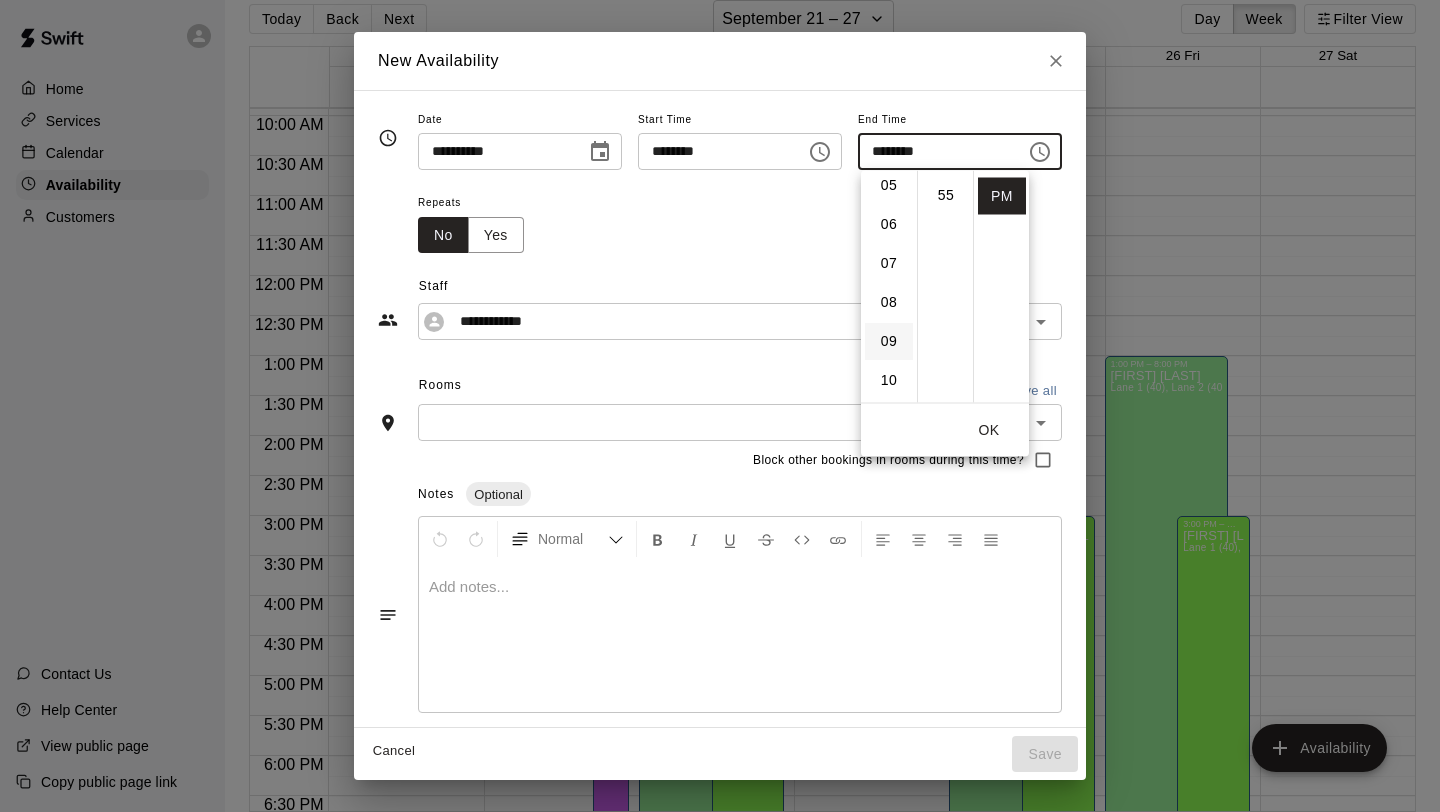 click on "09" at bounding box center (889, 342) 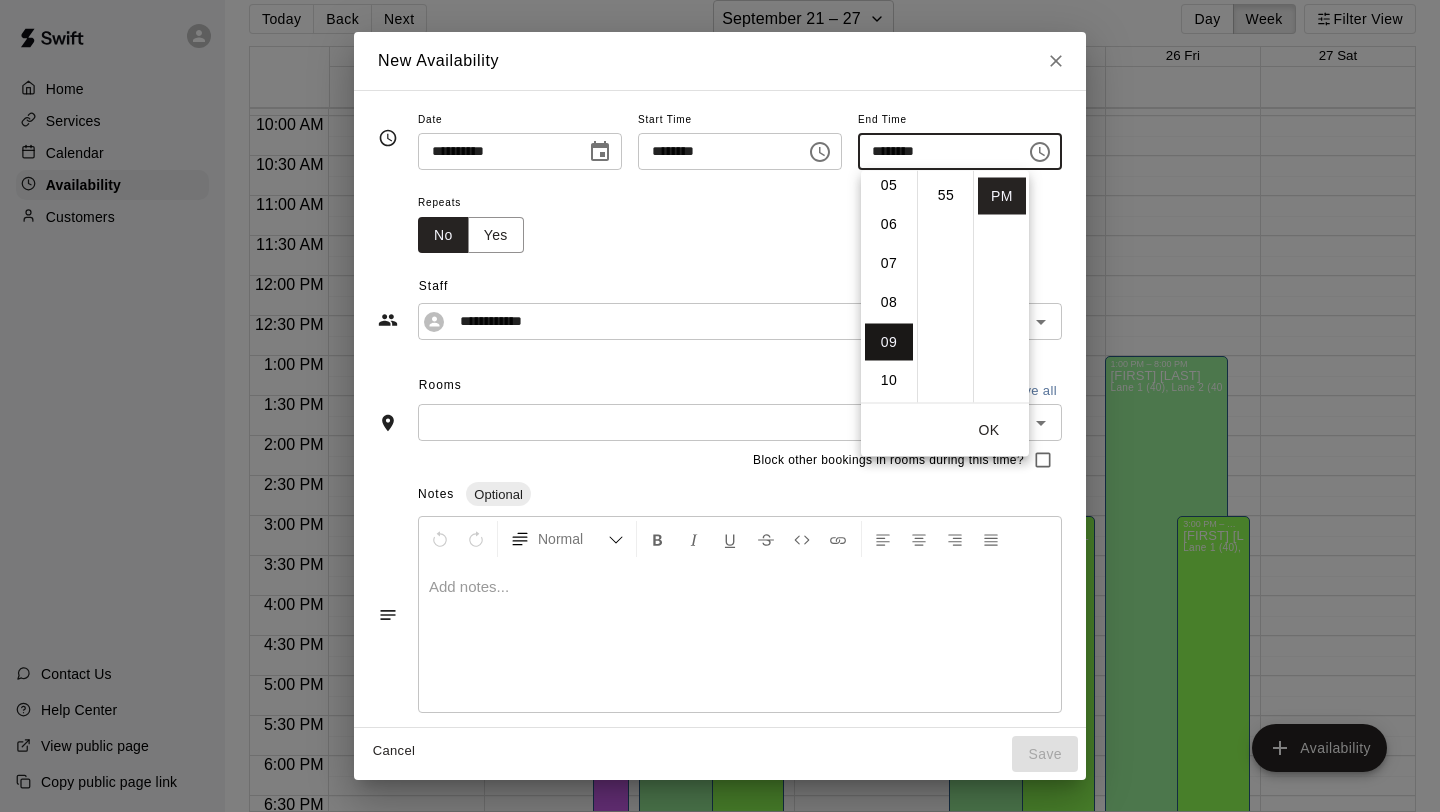 scroll, scrollTop: 332, scrollLeft: 0, axis: vertical 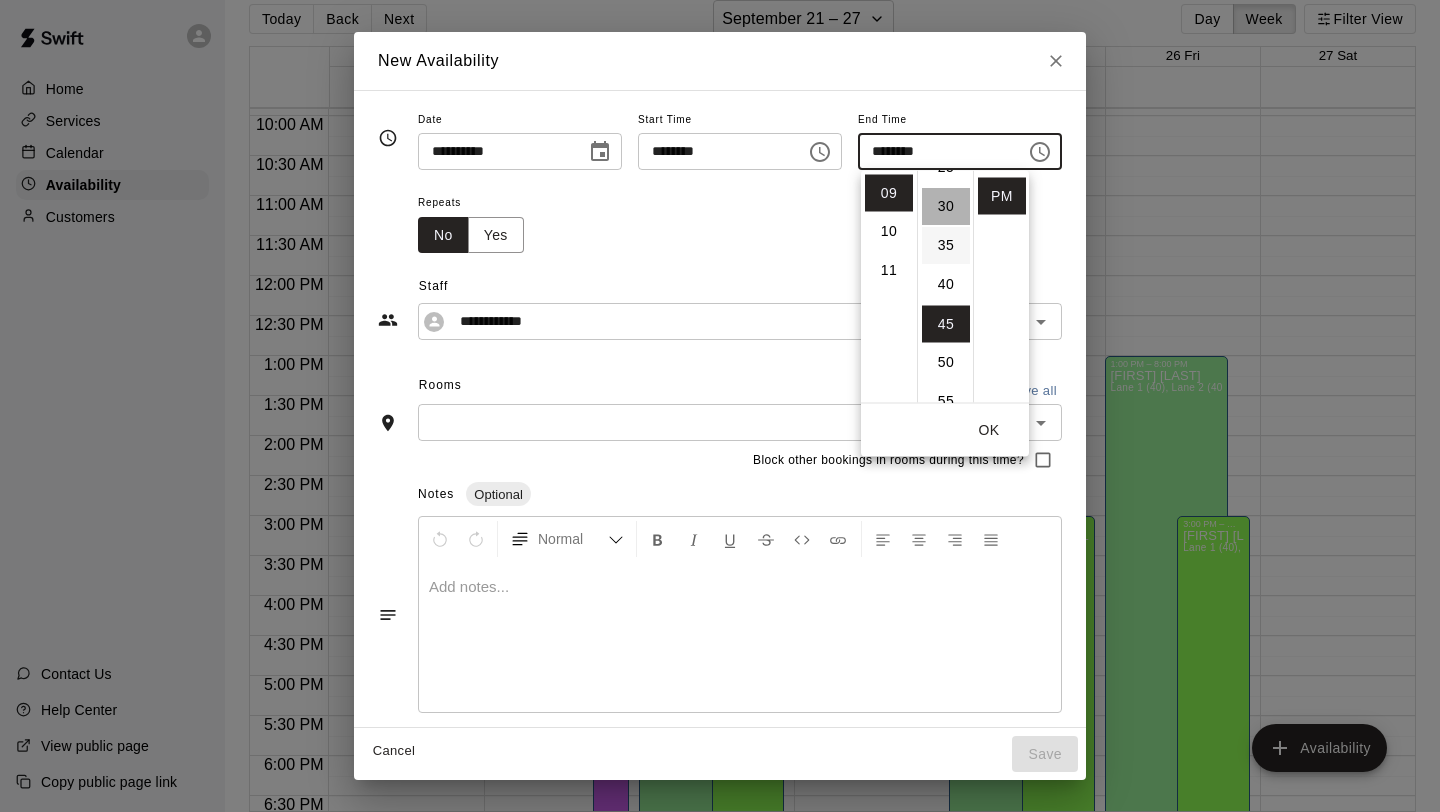 click on "30" at bounding box center [946, 207] 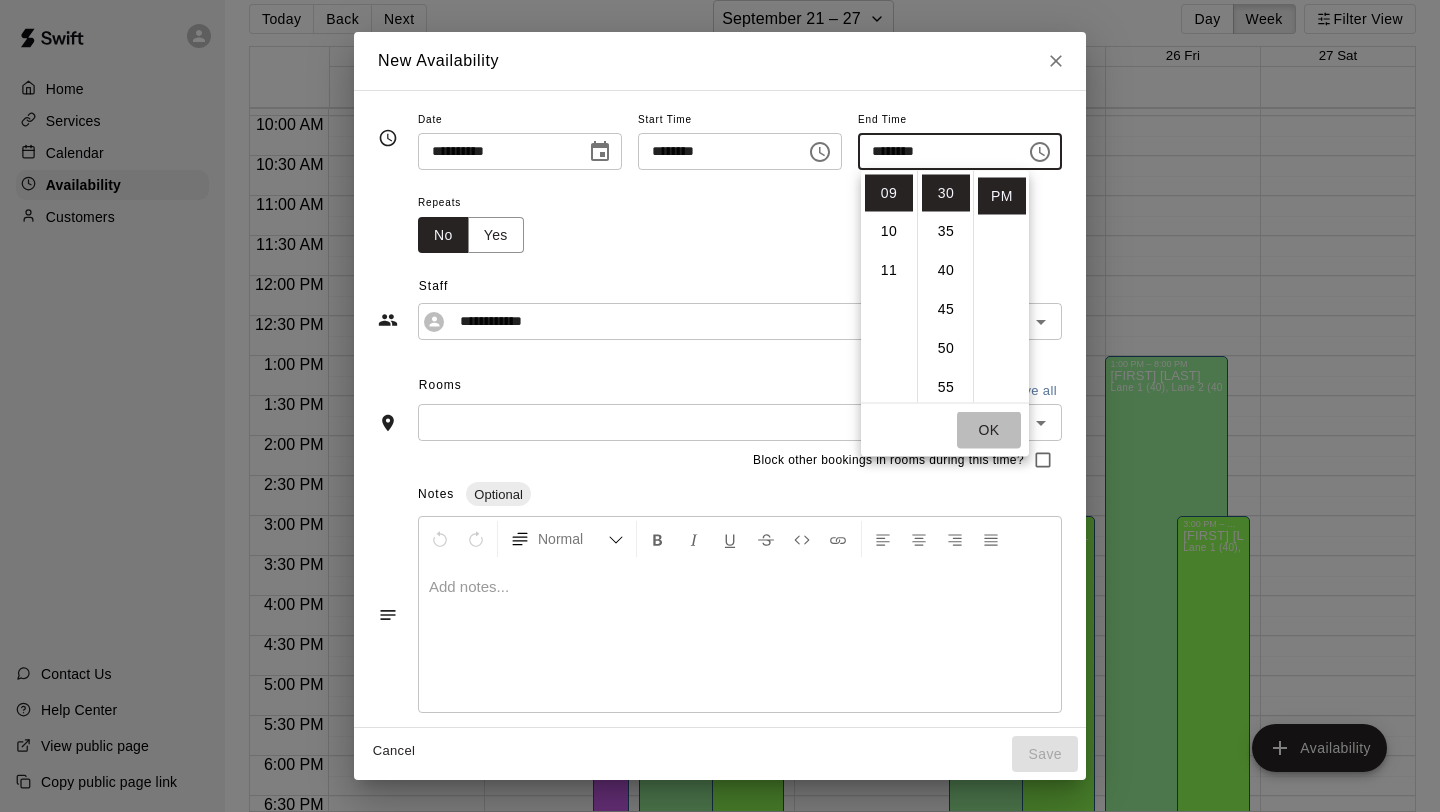 click on "OK" at bounding box center (989, 430) 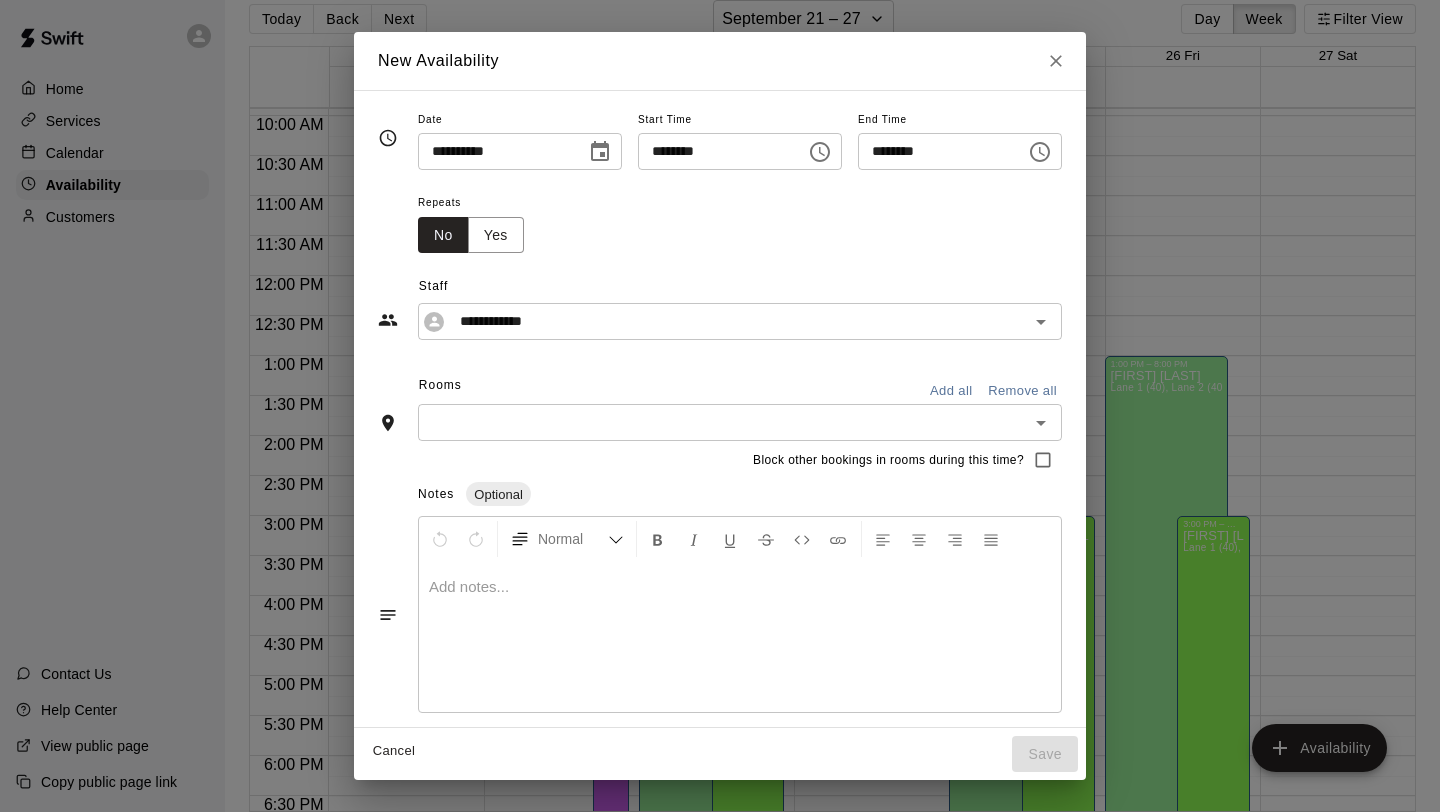 click on "Add all" at bounding box center (951, 391) 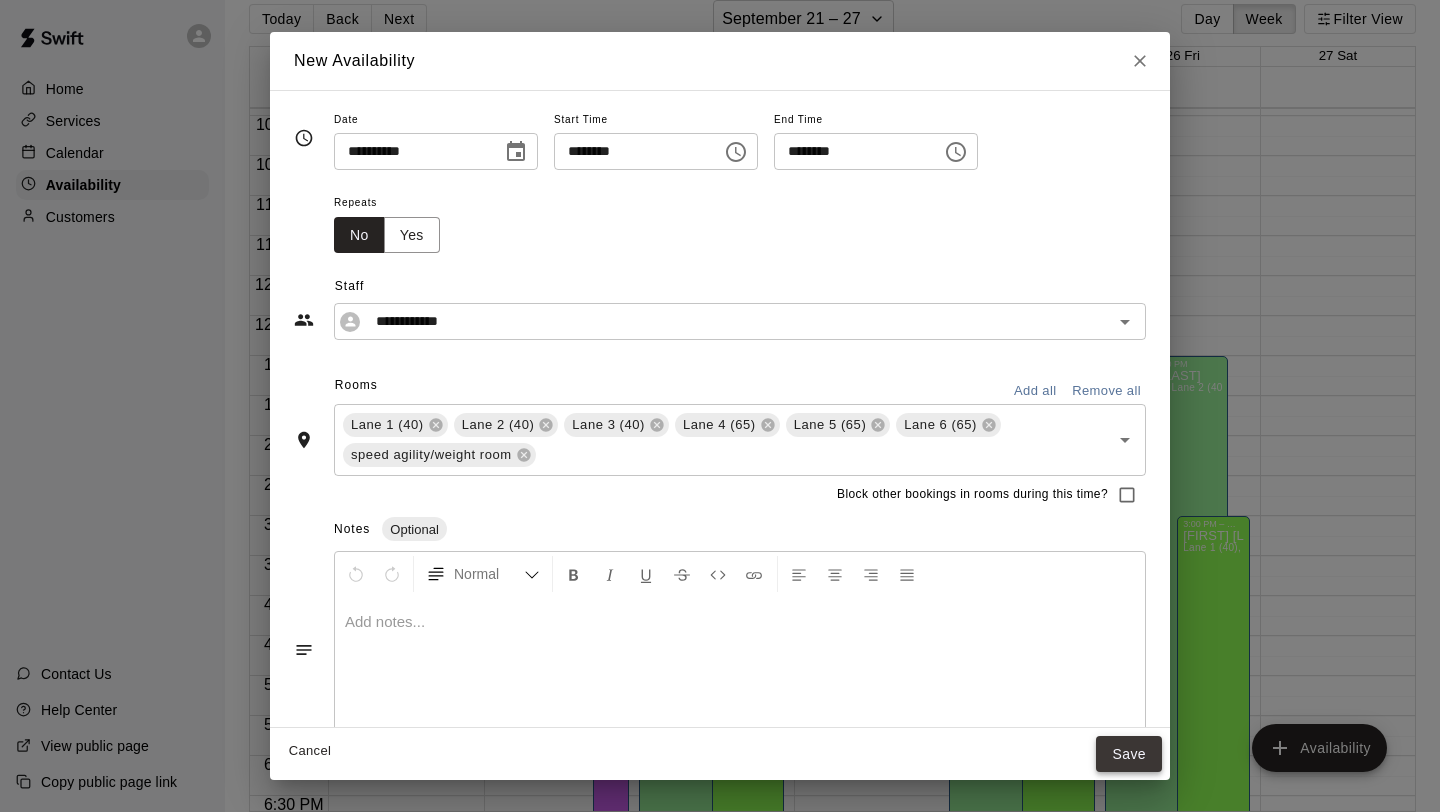 click on "Save" at bounding box center (1129, 754) 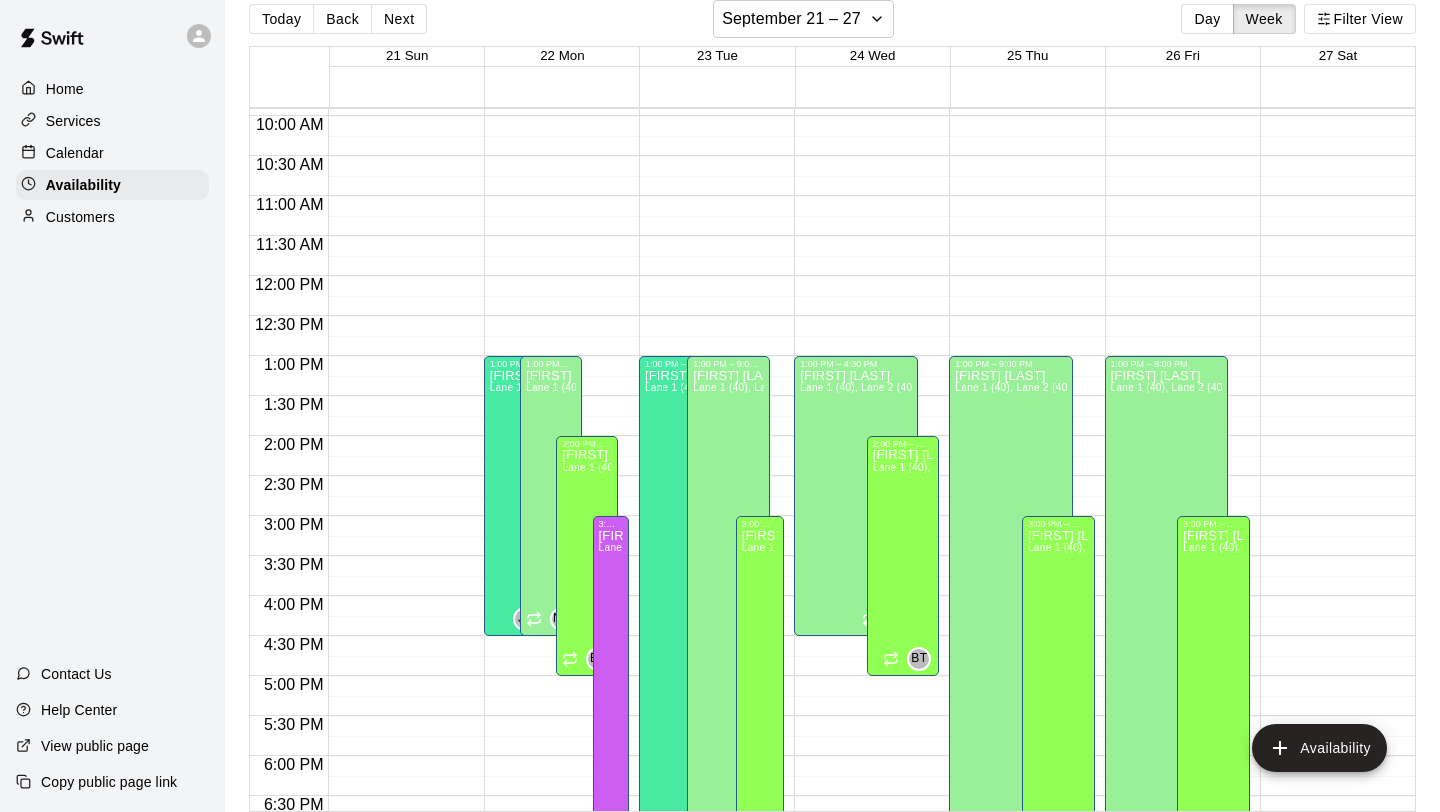 click on "12:00 AM – 8:00 AM Closed 1:00 PM – 4:30 PM [FIRST] [LAST] Lane 1 (40), Lane 2 (40), Lane 3 (40), Lane 4 (65), Lane 5 (65), Lane 6 (65), speed agility/weight room [INITIALS] 10:00 PM – 11:59 PM Closed 2:00 PM – 5:00 PM [FIRST] [LAST] Lane 1 (40), Lane 2 (40), Lane 3 (40), Lane 4 (65), Lane 5 (65), Lane 6 (65), speed agility/weight room [INITIALS]" at bounding box center (866, 276) 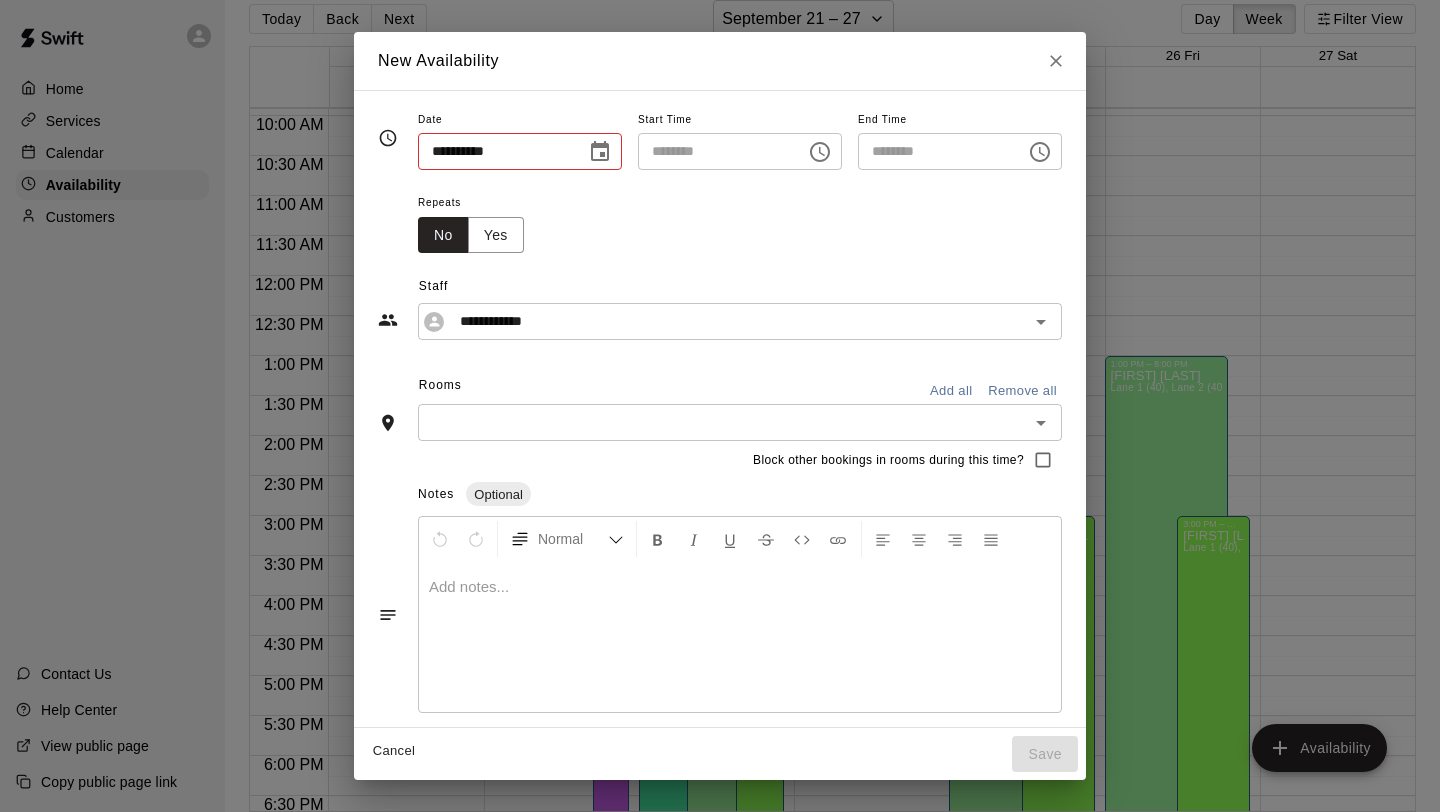 type on "**********" 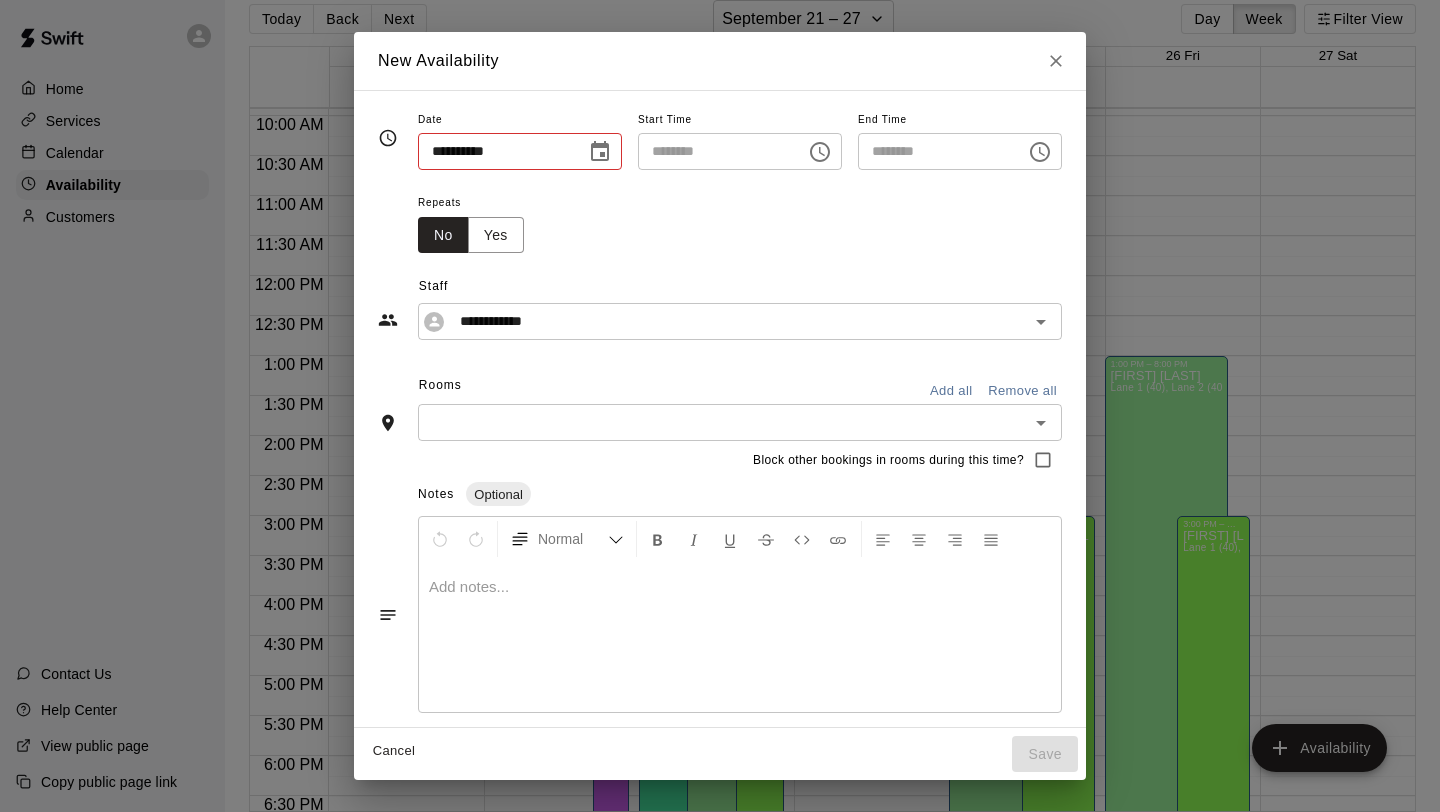 type on "********" 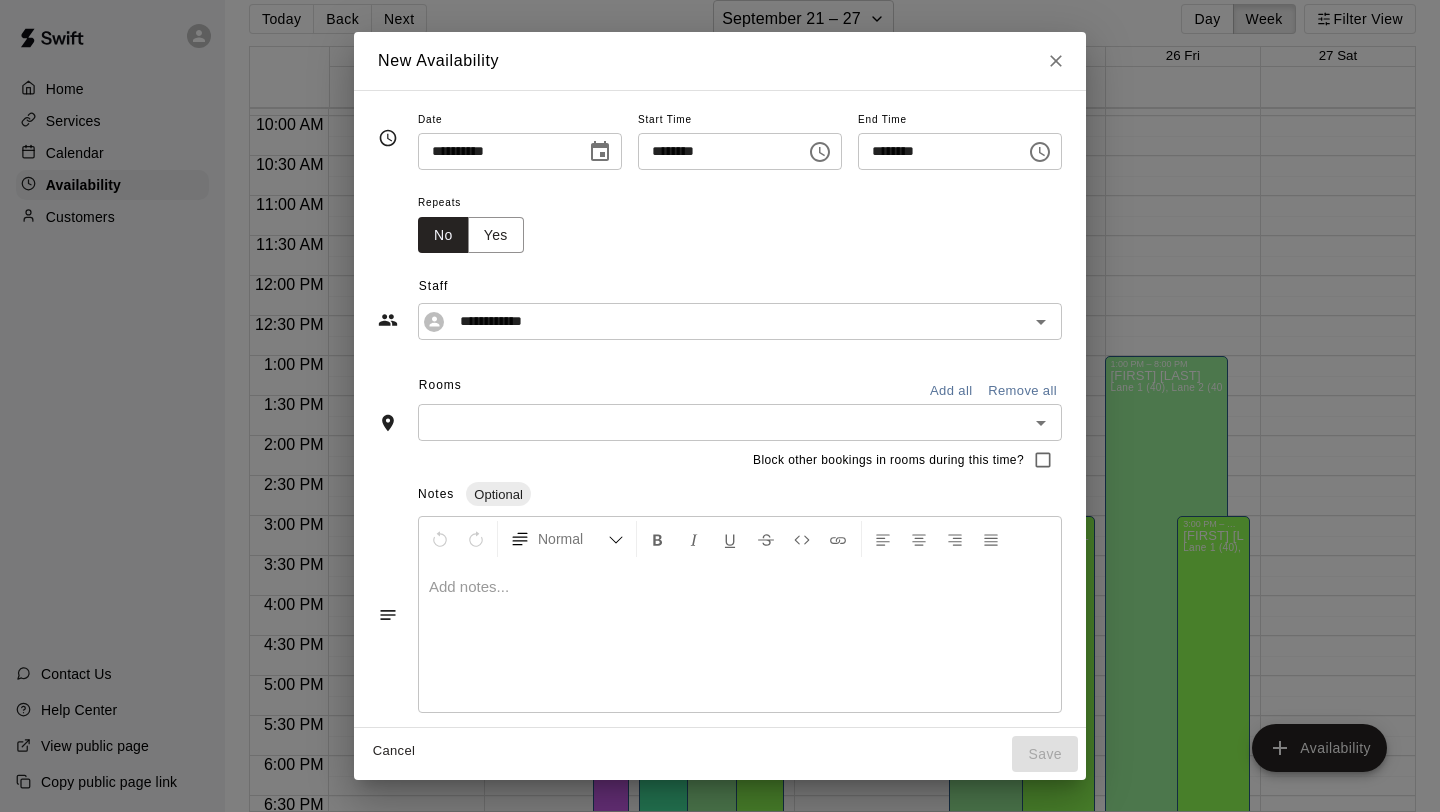 click 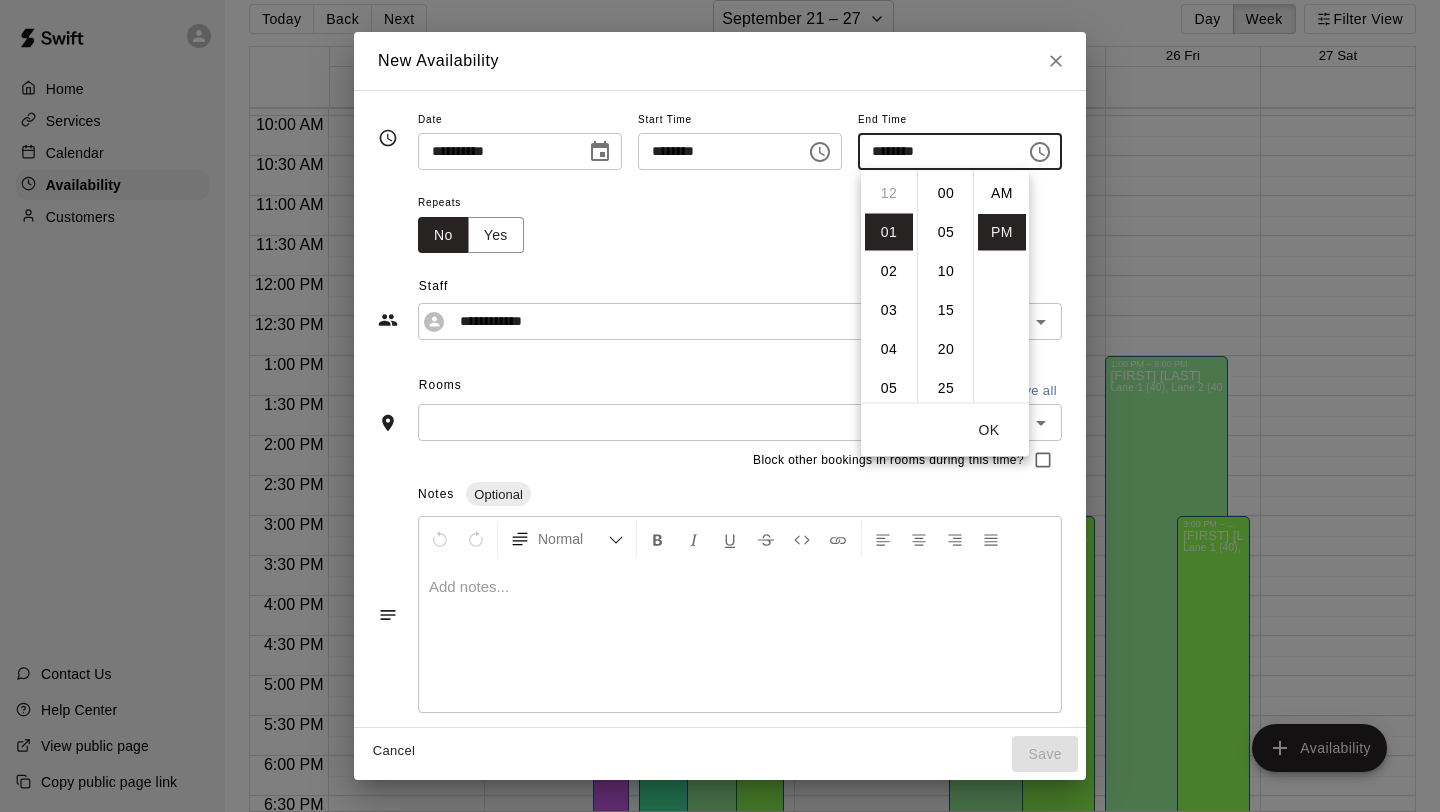 scroll, scrollTop: 39, scrollLeft: 0, axis: vertical 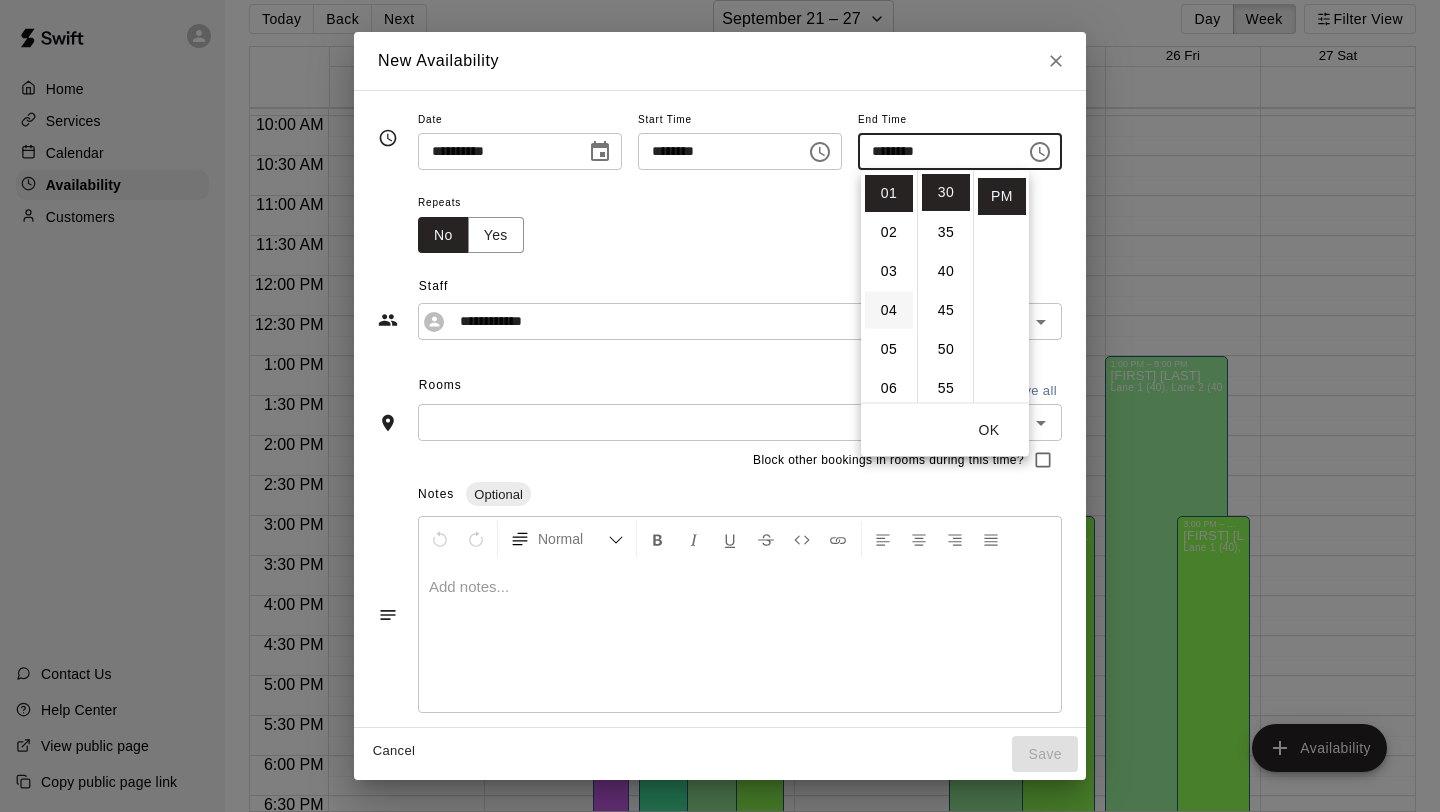click on "04" at bounding box center [889, 310] 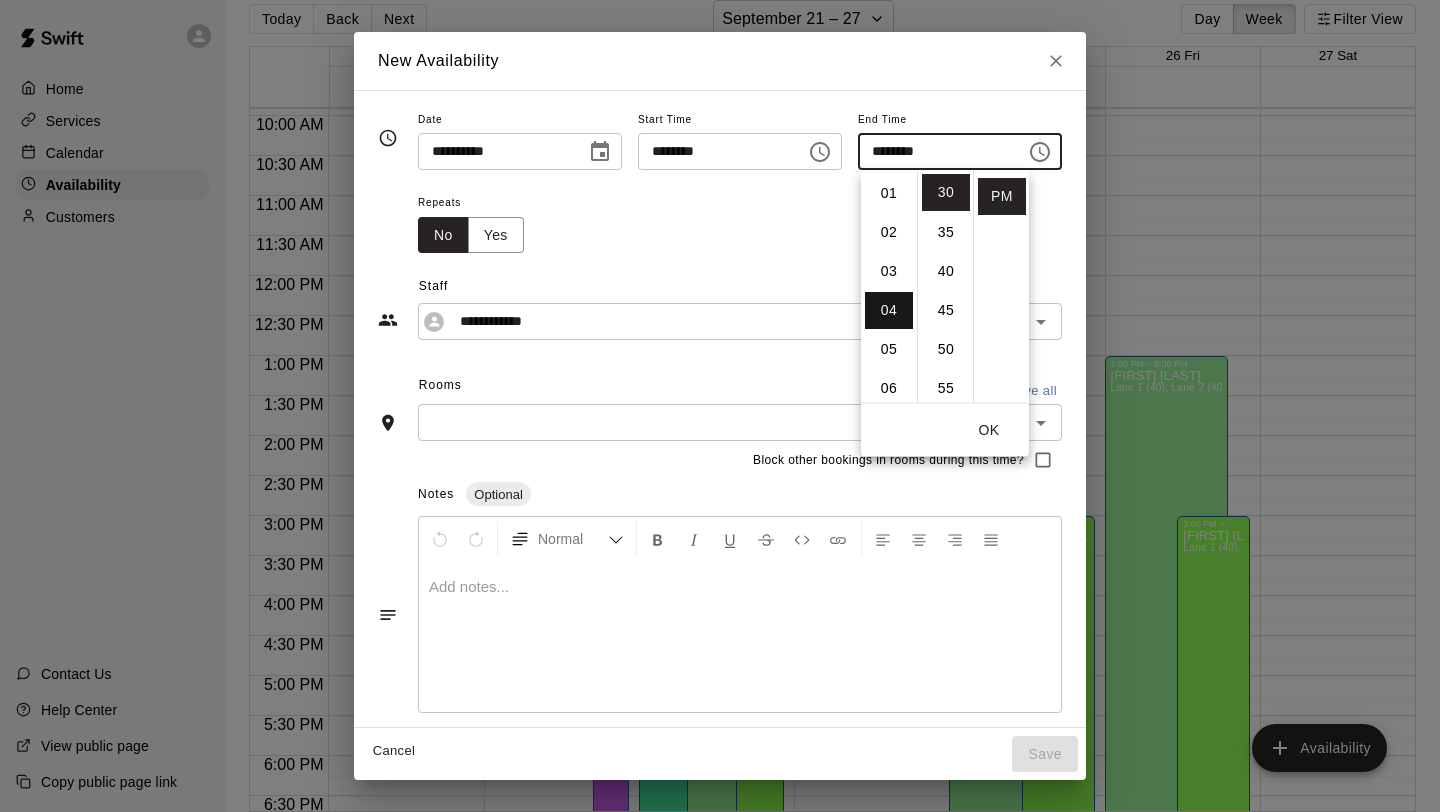 type on "********" 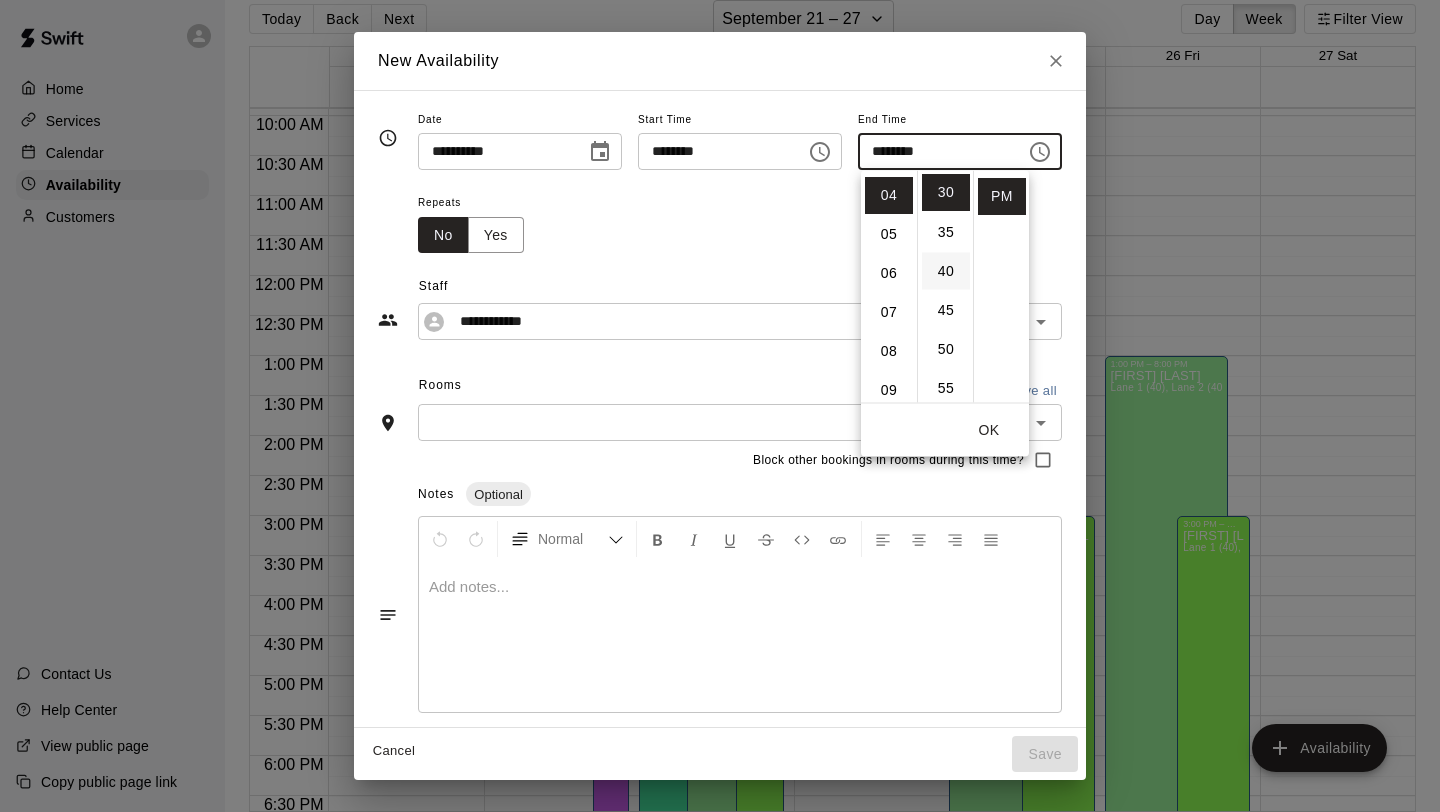scroll, scrollTop: 156, scrollLeft: 0, axis: vertical 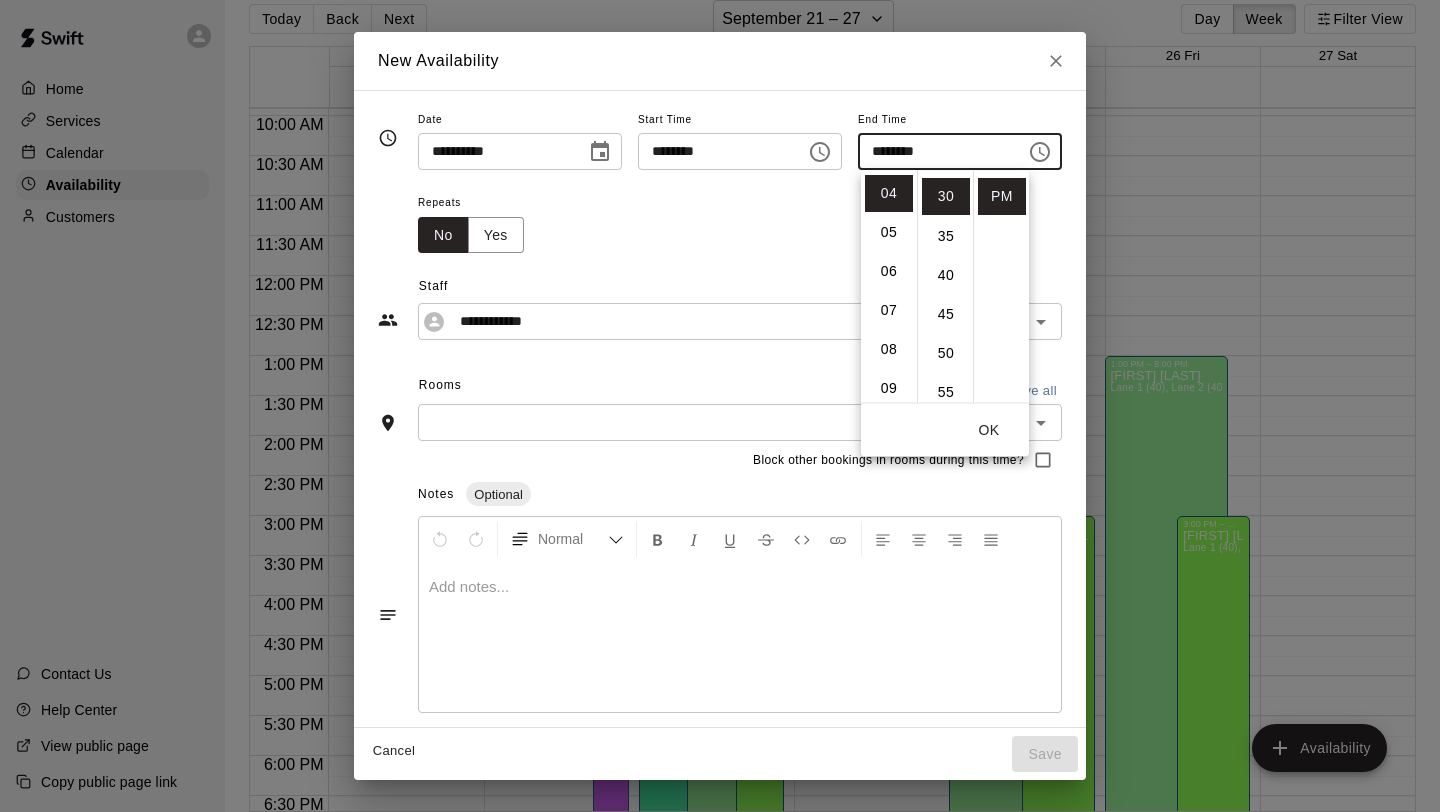 click on "OK" at bounding box center (989, 430) 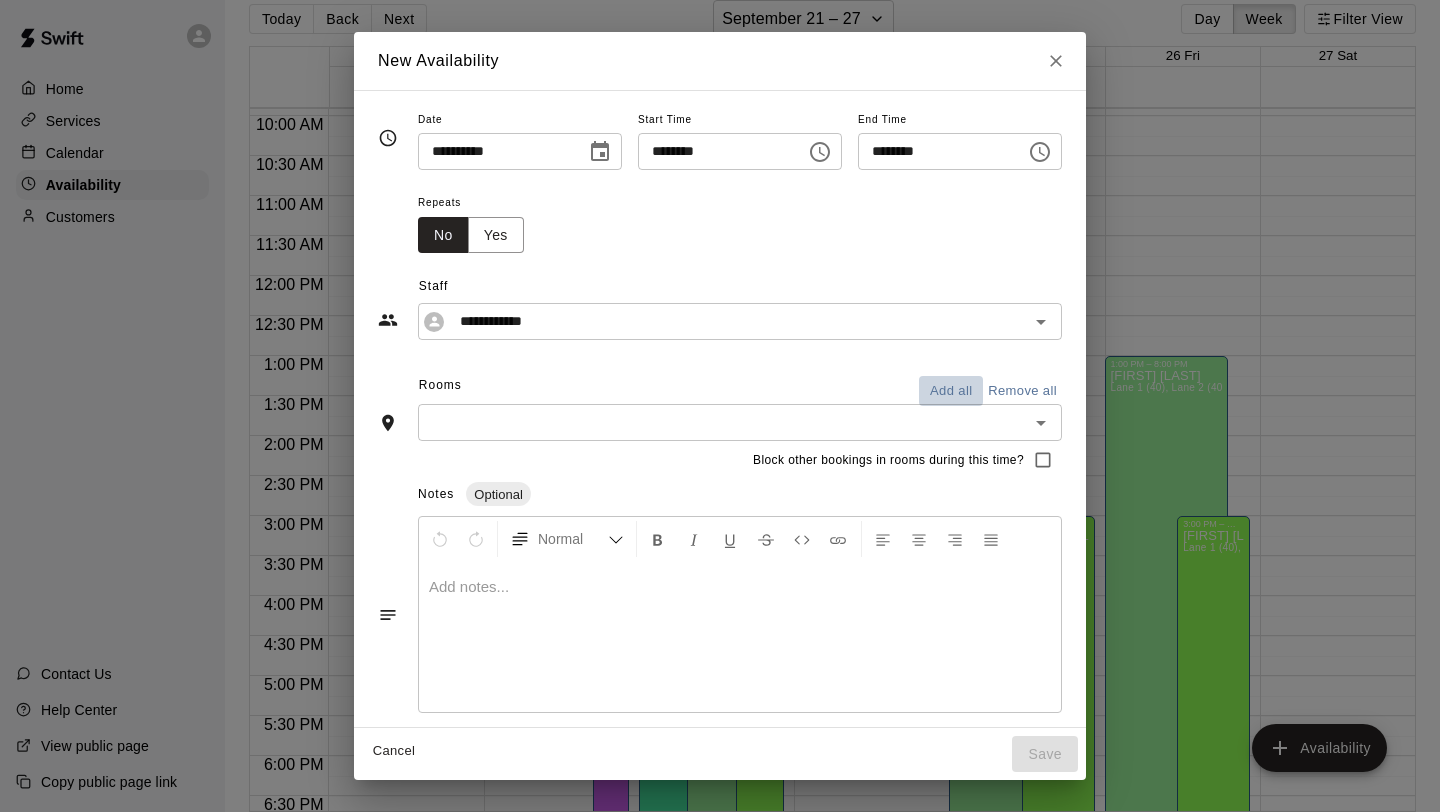 click on "Add all" at bounding box center [951, 391] 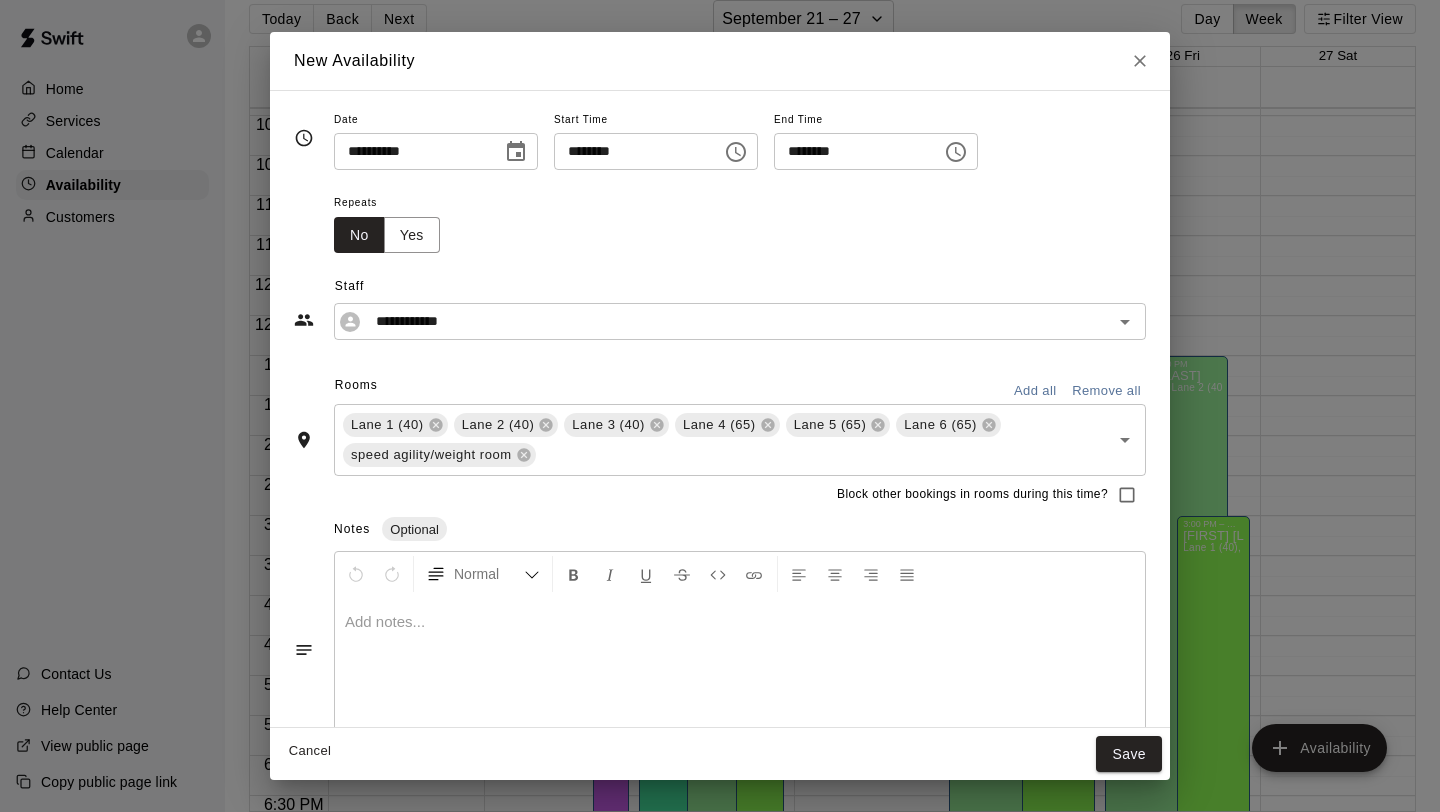 scroll 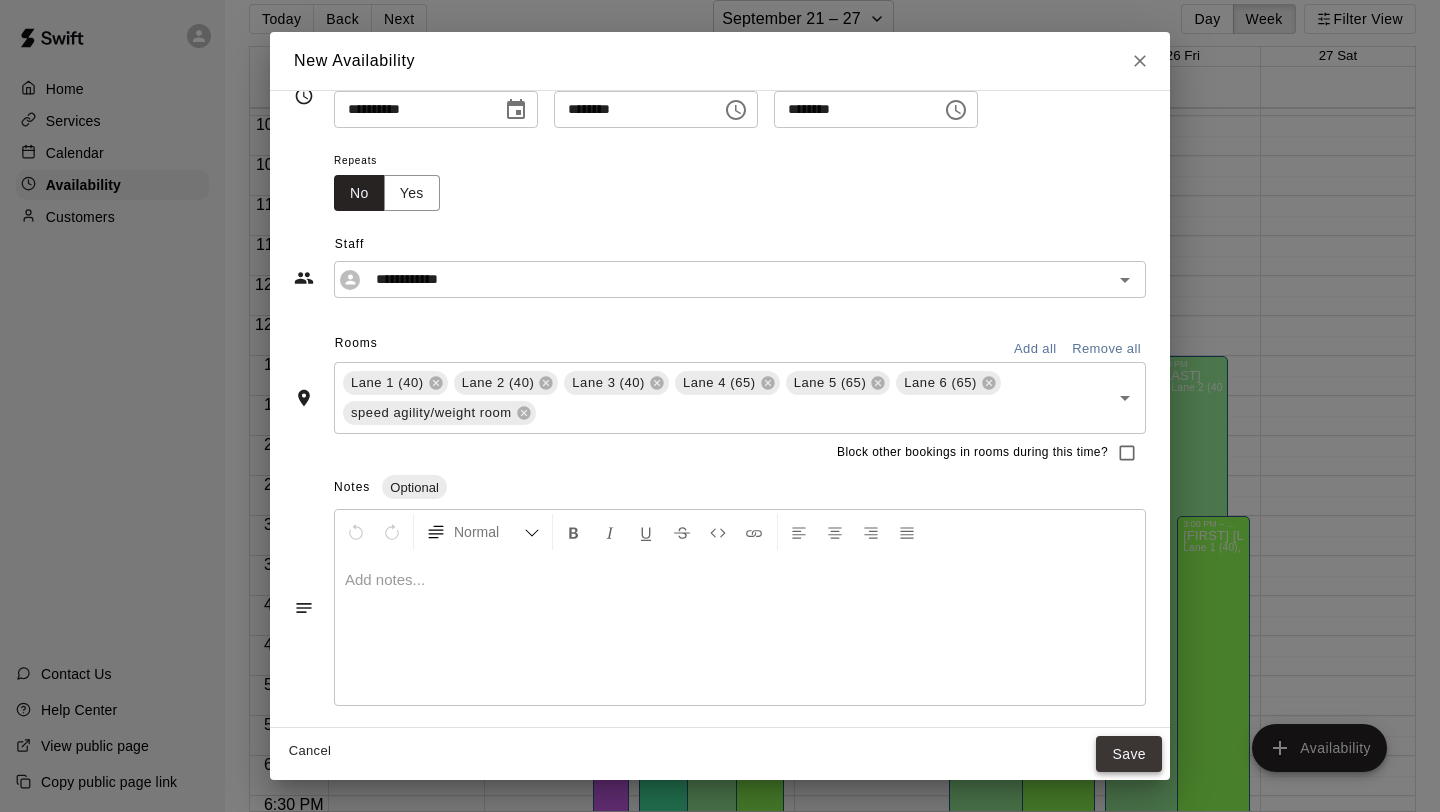 click on "Save" at bounding box center (1129, 754) 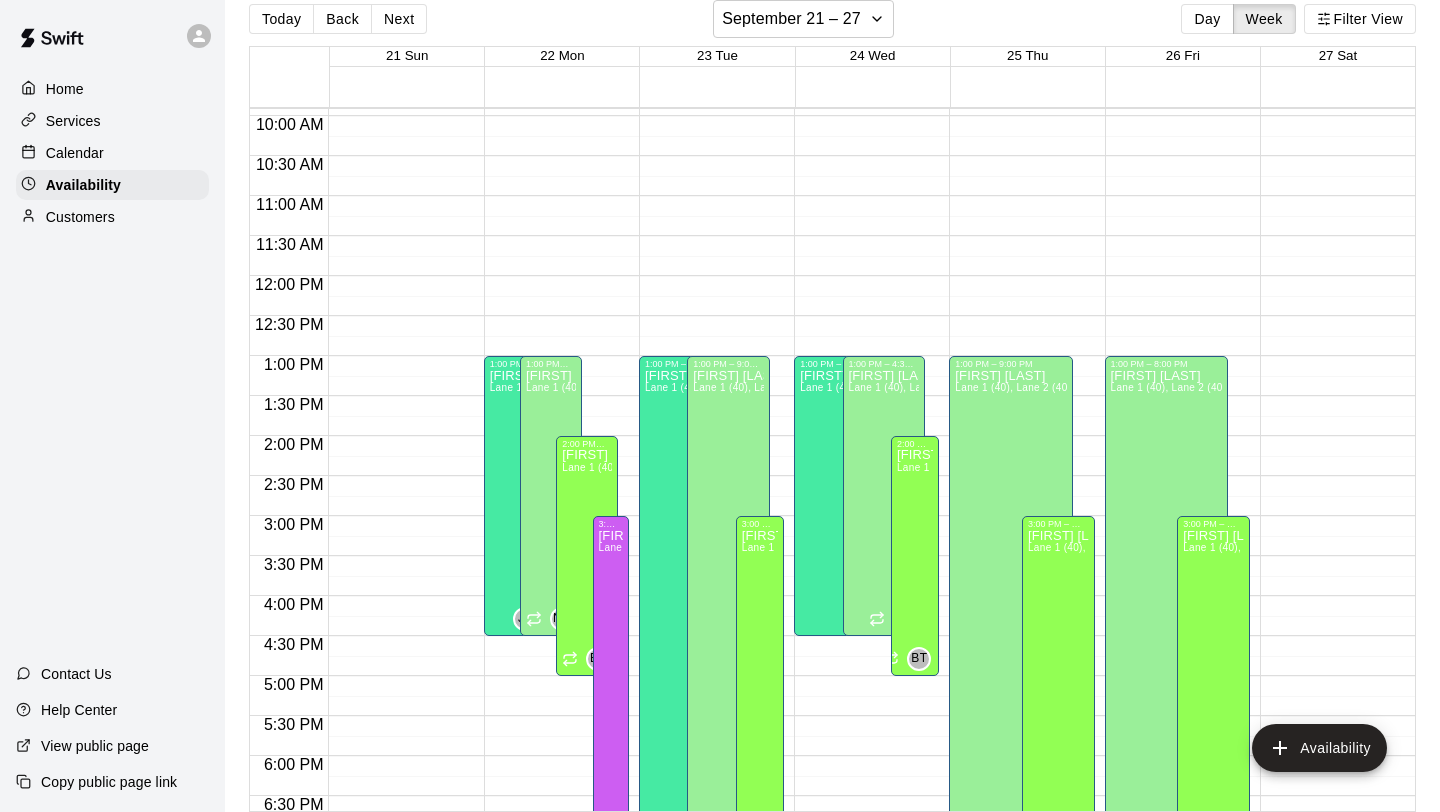 click on "12:00 AM – 8:00 AM Closed 1:00 PM – 9:00 PM [FIRST] [LAST] Lane 1 (40), Lane 2 (40), Lane 3 (40), Lane 4 (65), Lane 5 (65), Lane 6 (65), speed agility/weight room [INITIALS] 10:00 PM – 11:59 PM Closed 3:00 PM – 9:00 PM [FIRST] [LAST] Lane 1 (40), Lane 2 (40), Lane 3 (40), Lane 4 (65), Lane 5 (65), Lane 6 (65), speed agility/weight room [INITIALS]" at bounding box center (1021, 276) 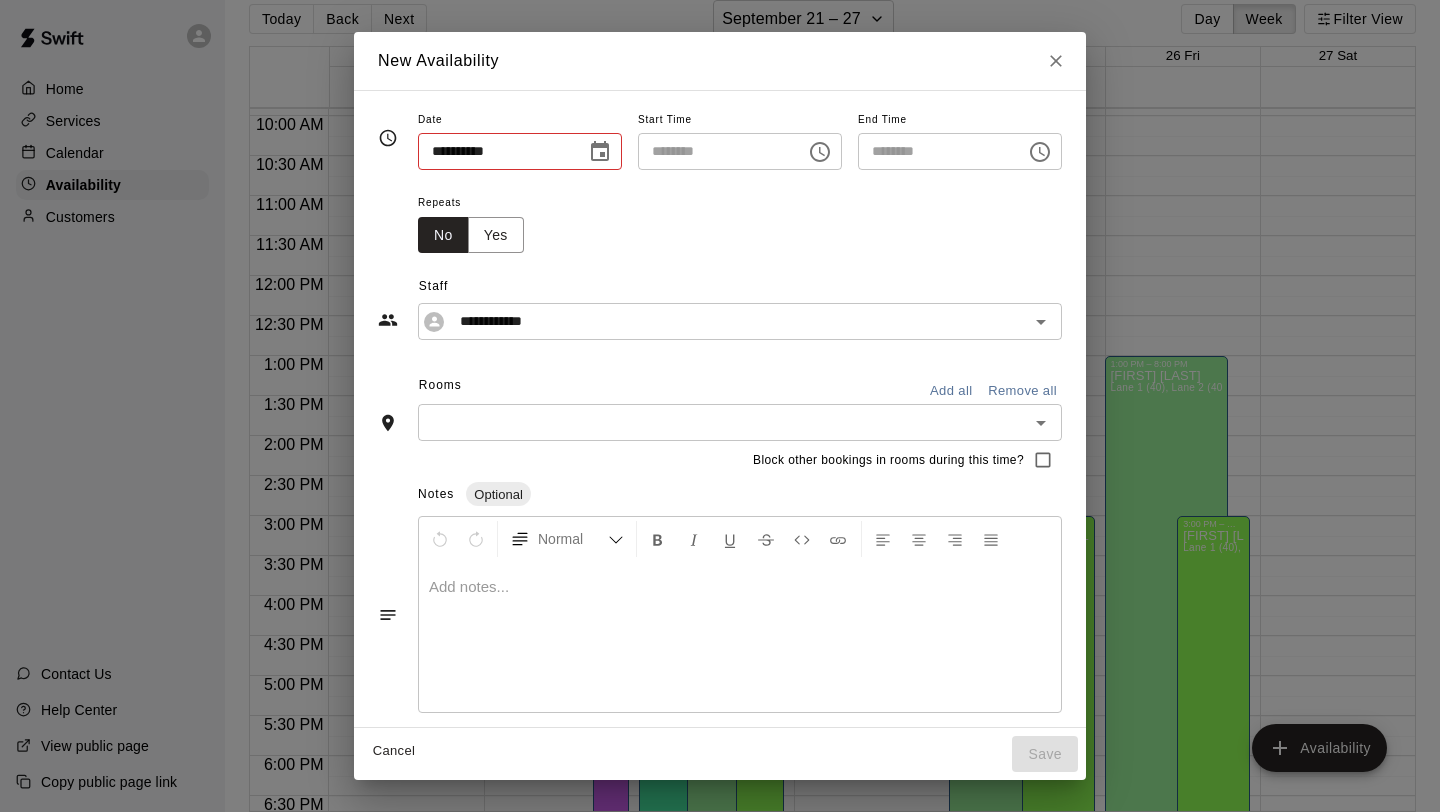 type on "**********" 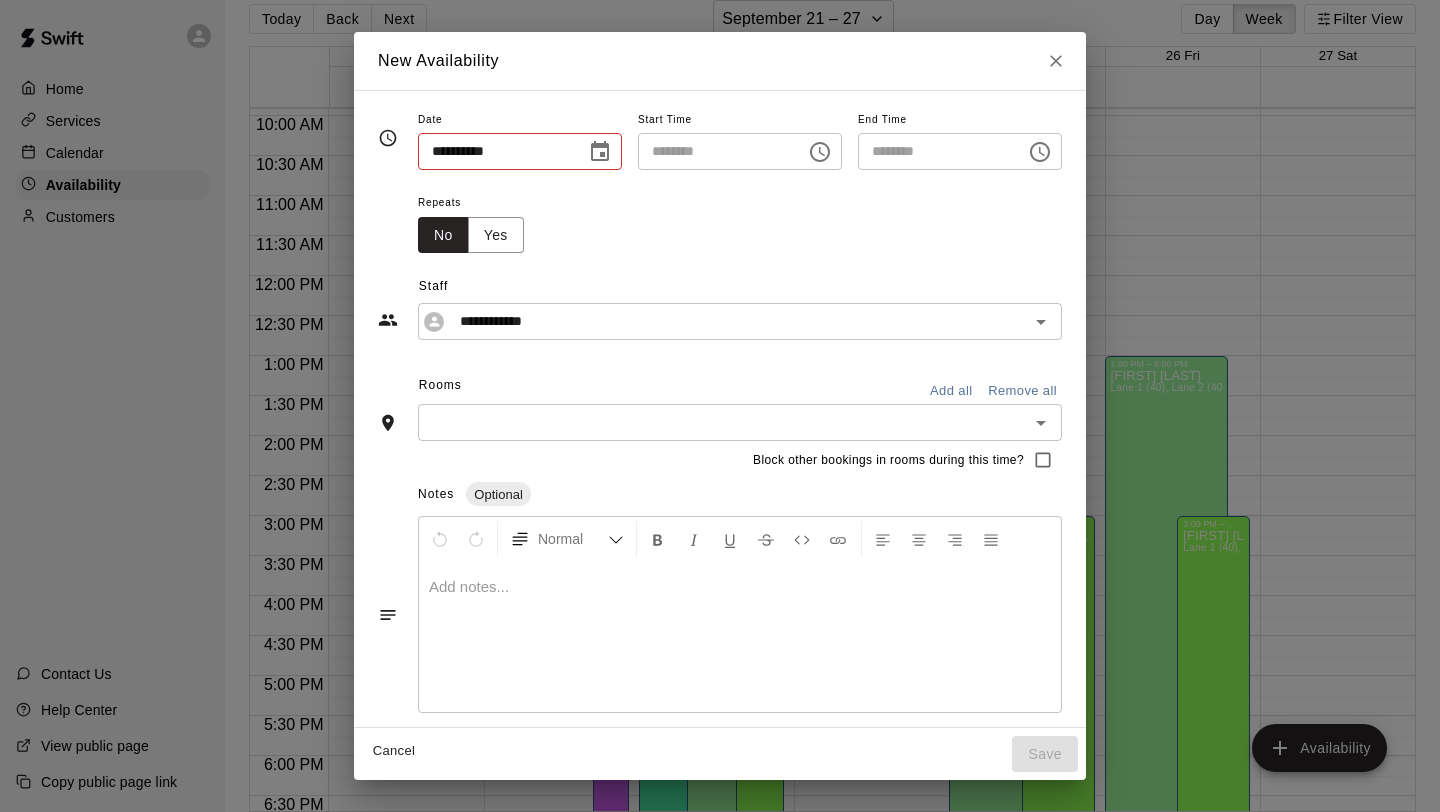 type on "********" 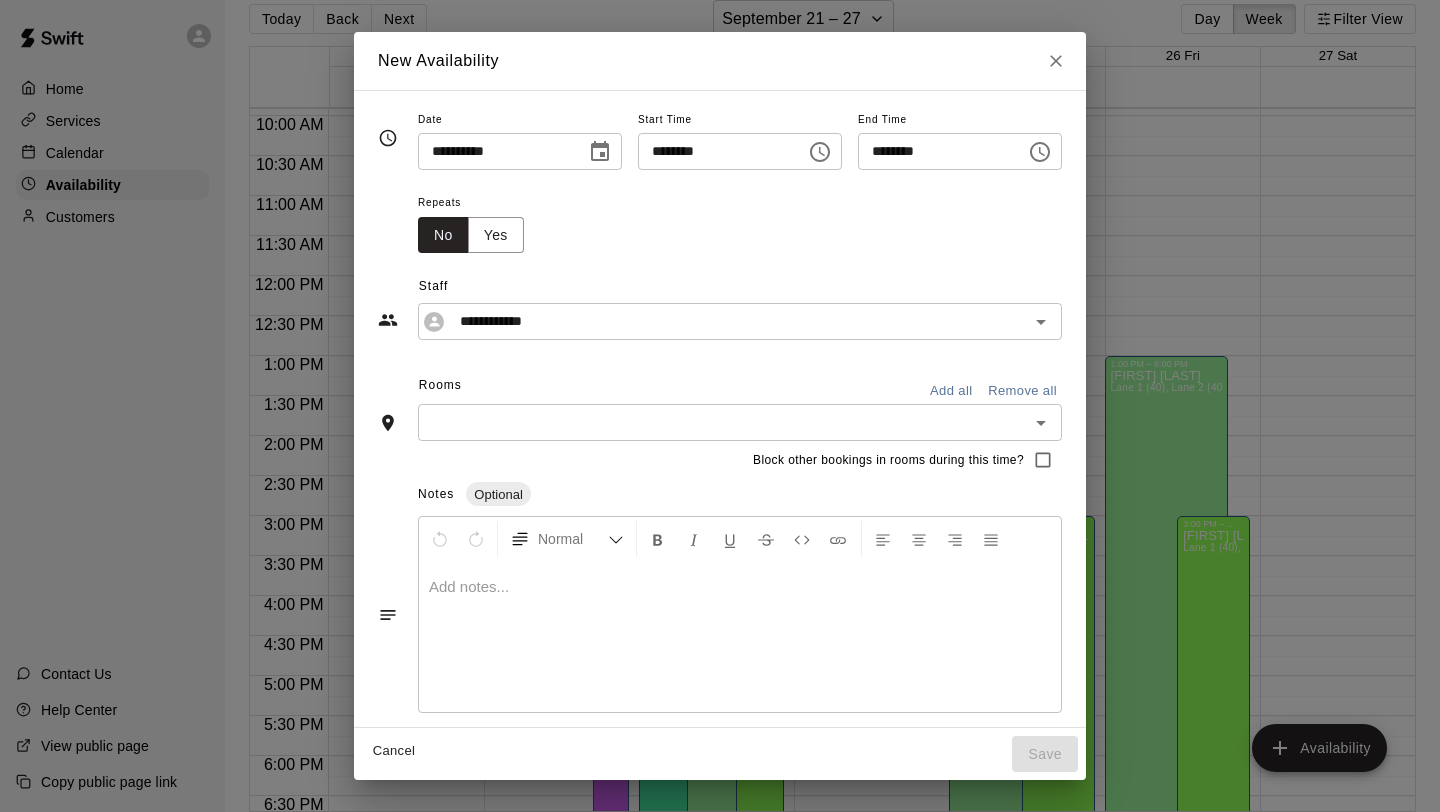 click 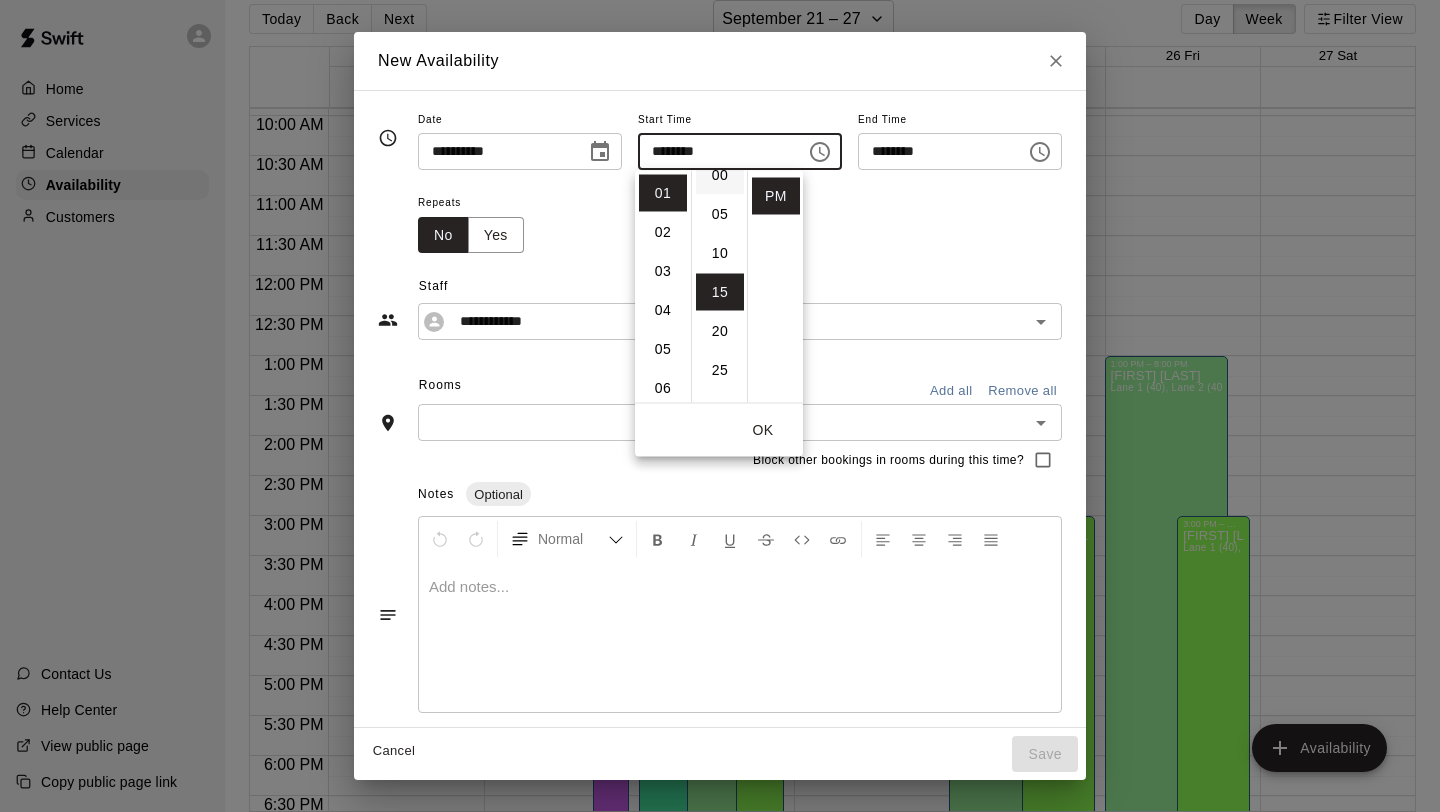 click on "00" at bounding box center [720, 175] 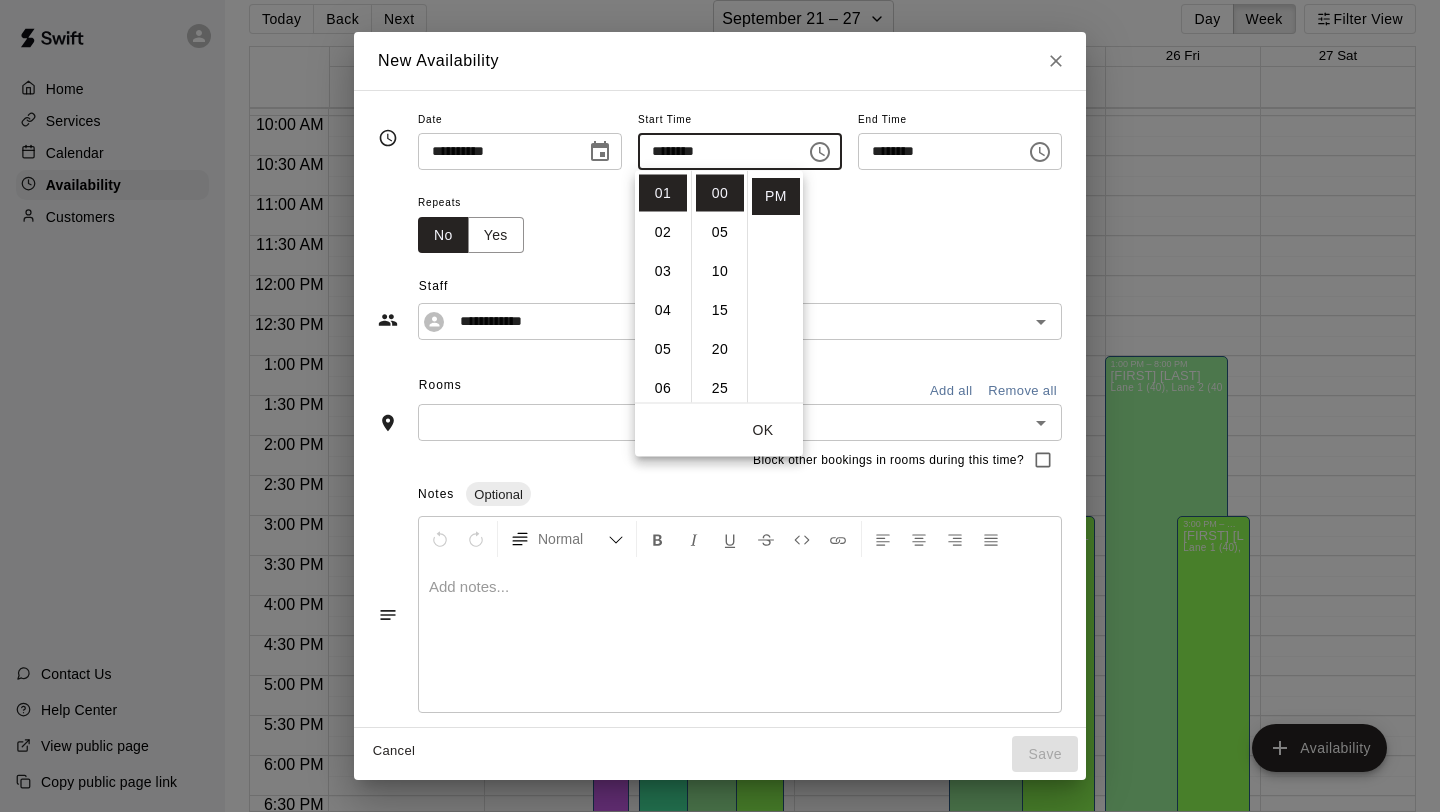click on "OK" at bounding box center [763, 430] 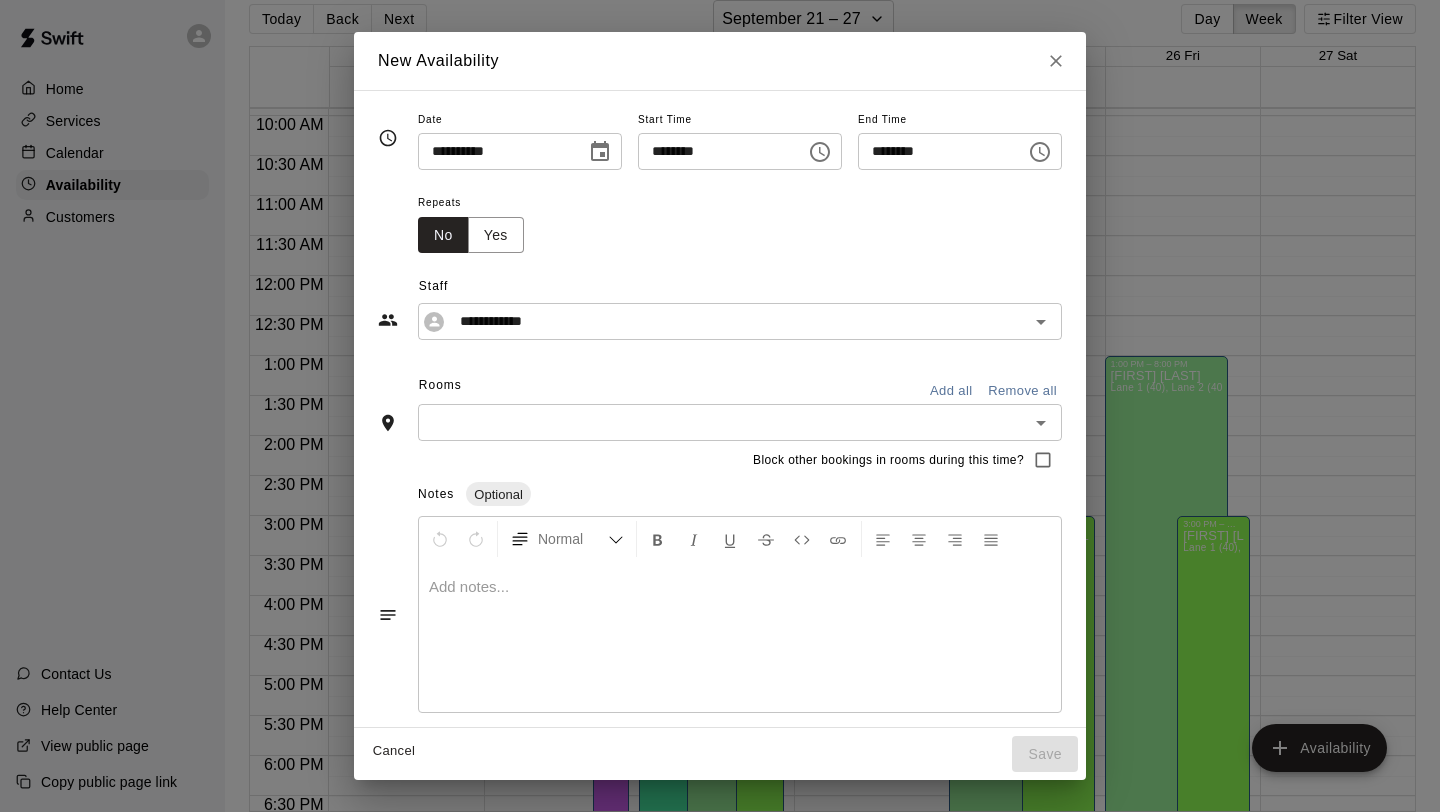 click 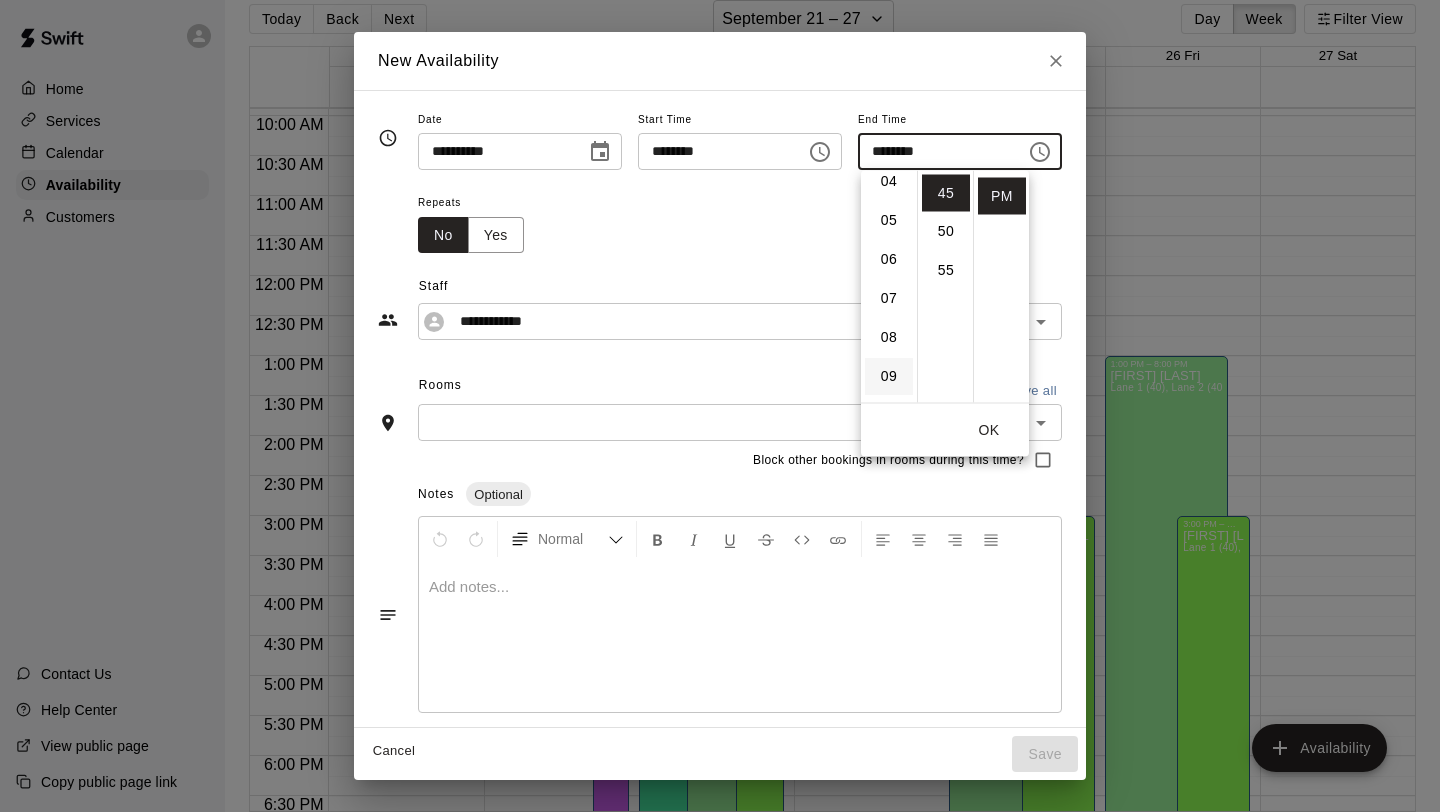 click on "09" at bounding box center (889, 376) 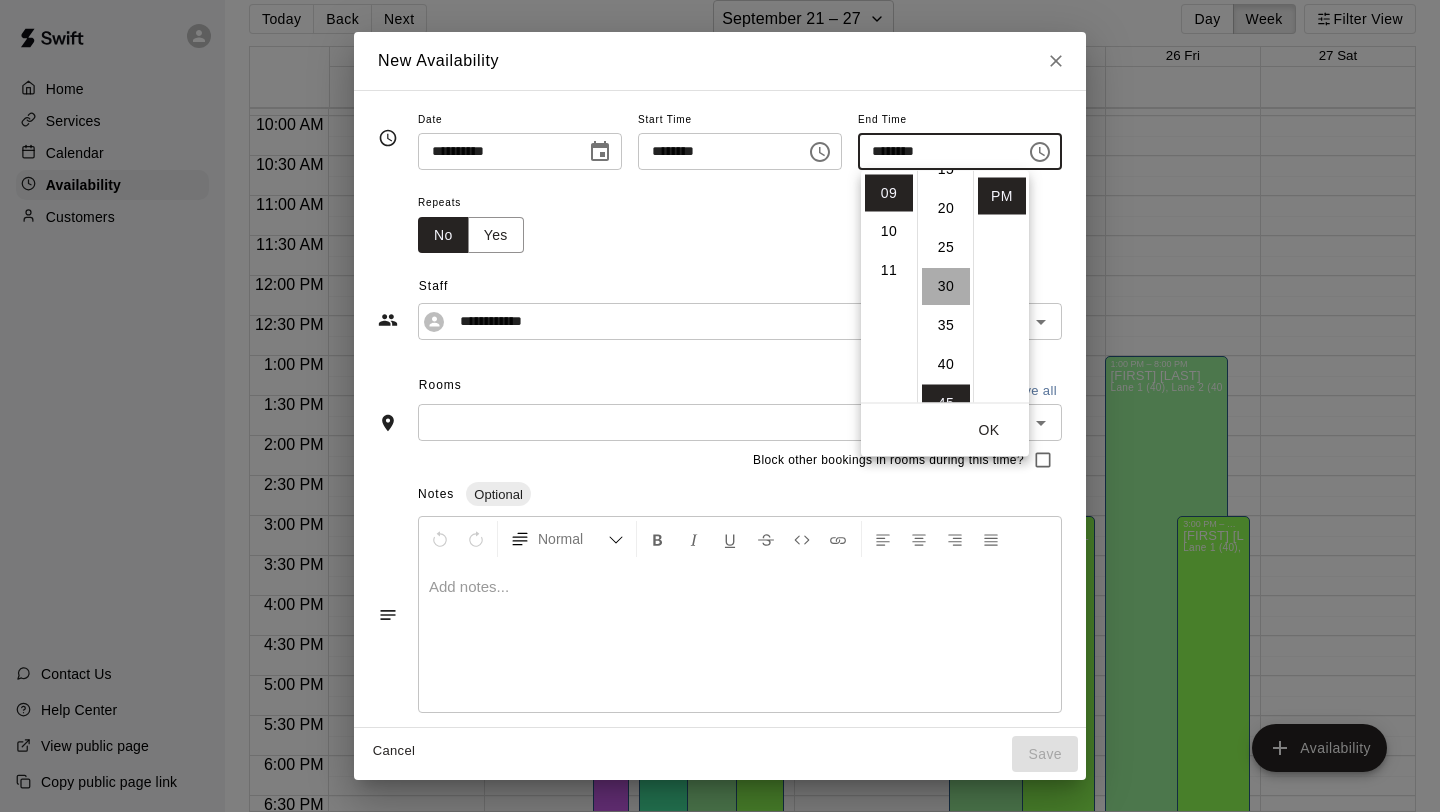 click on "30" at bounding box center (946, 286) 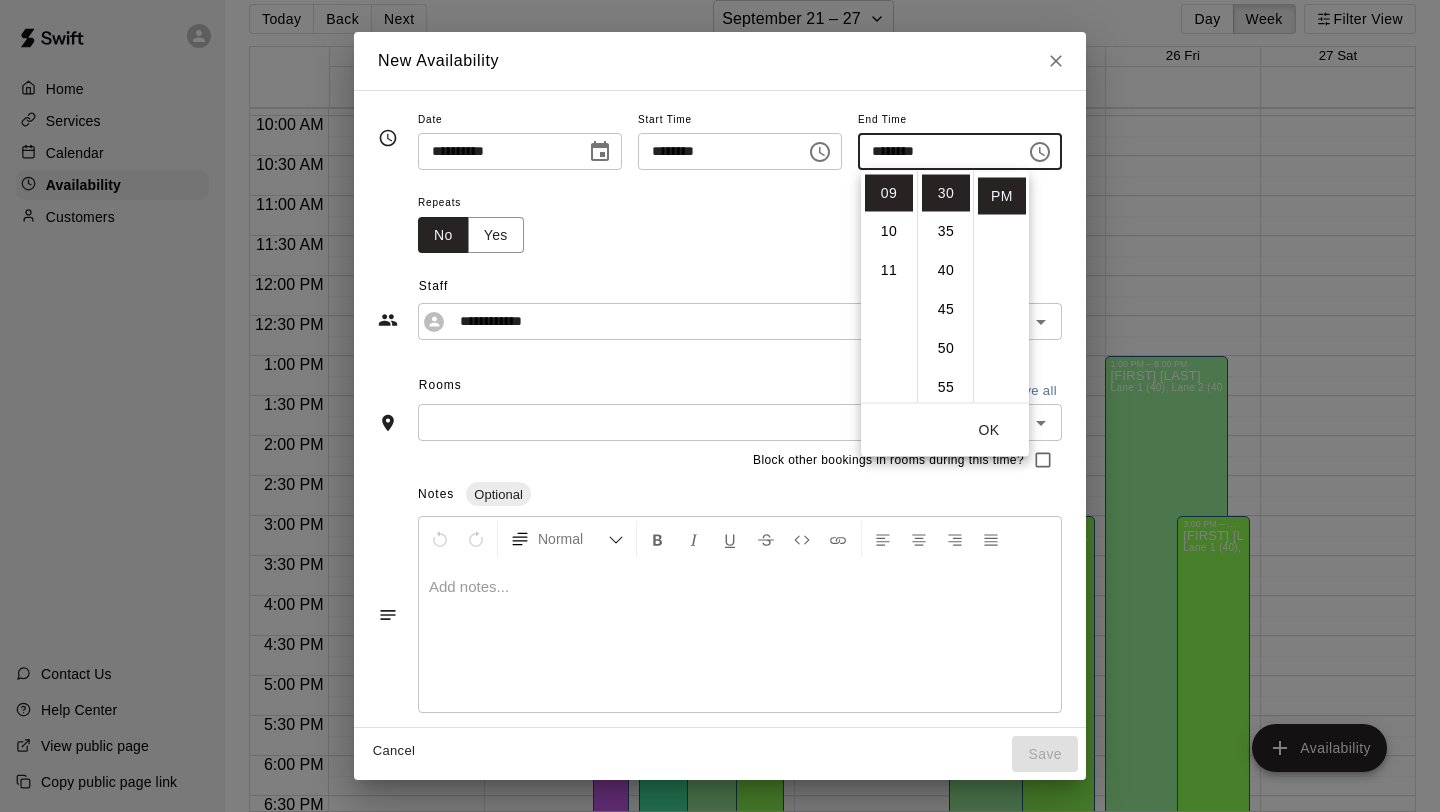 click on "OK" at bounding box center [989, 430] 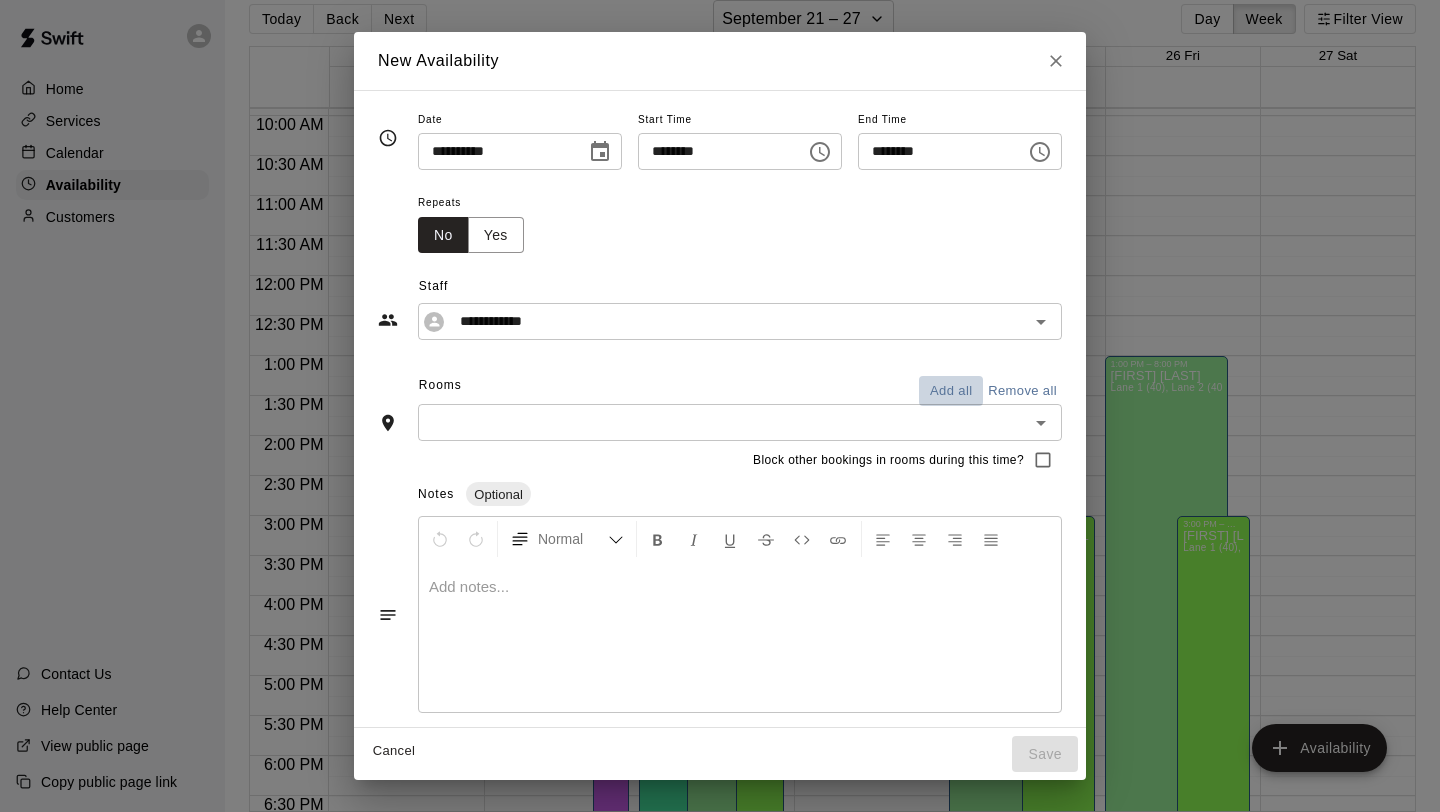 click on "Add all" at bounding box center [951, 391] 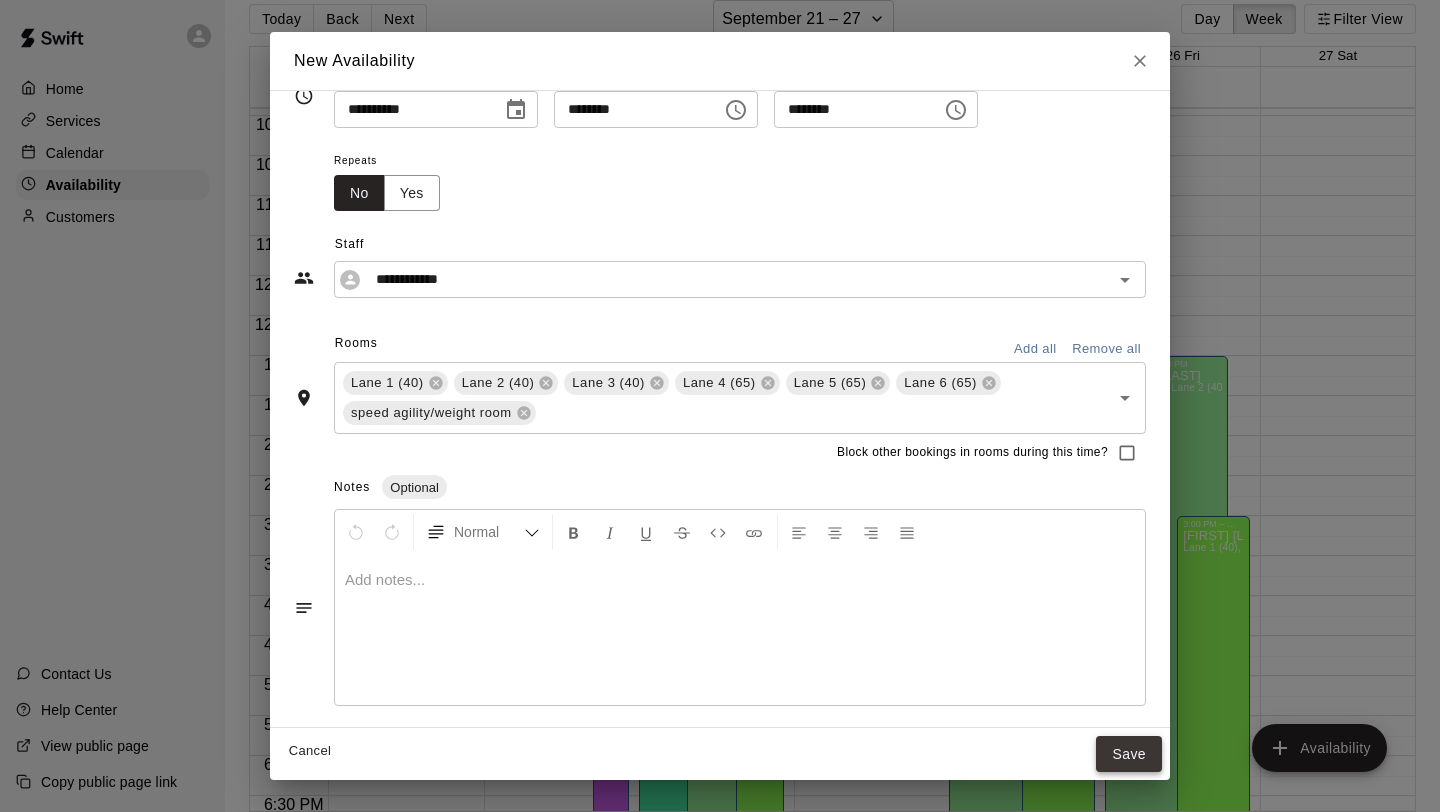 click on "Save" at bounding box center [1129, 754] 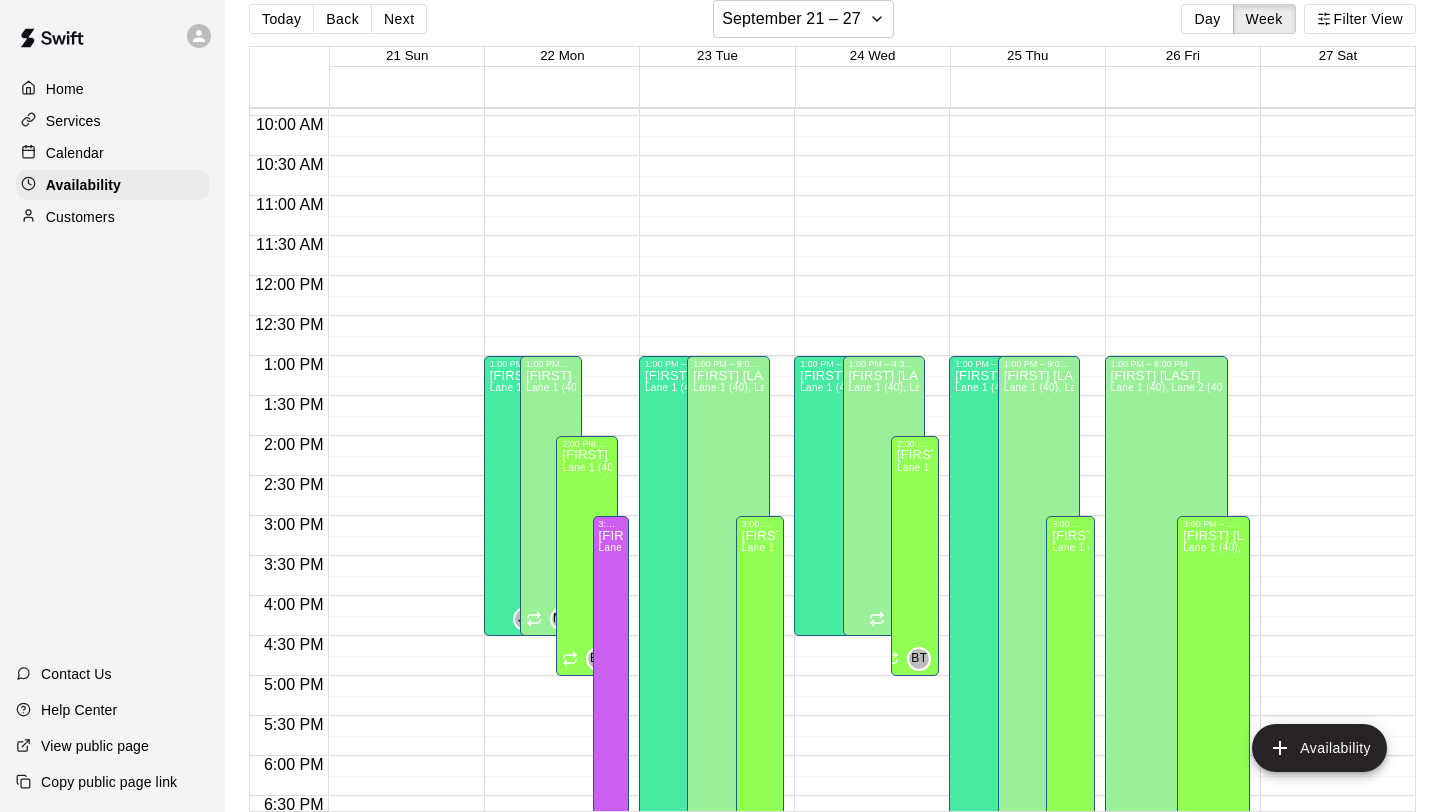 click on "12:00 AM – 8:00 AM Closed 1:00 PM – 8:00 PM [FIRST] [LAST] Lane 1 (40), Lane 2 (40), Lane 3 (40), Lane 4 (65), Lane 5 (65), Lane 6 (65), speed agility/weight room [INITIALS] 10:00 PM – 11:59 PM Closed 3:00 PM – 9:00 PM [FIRST] [LAST] Lane 1 (40), Lane 2 (40), Lane 3 (40), Lane 4 (65), Lane 5 (65), Lane 6 (65), speed agility/weight room [INITIALS]" at bounding box center [1177, 276] 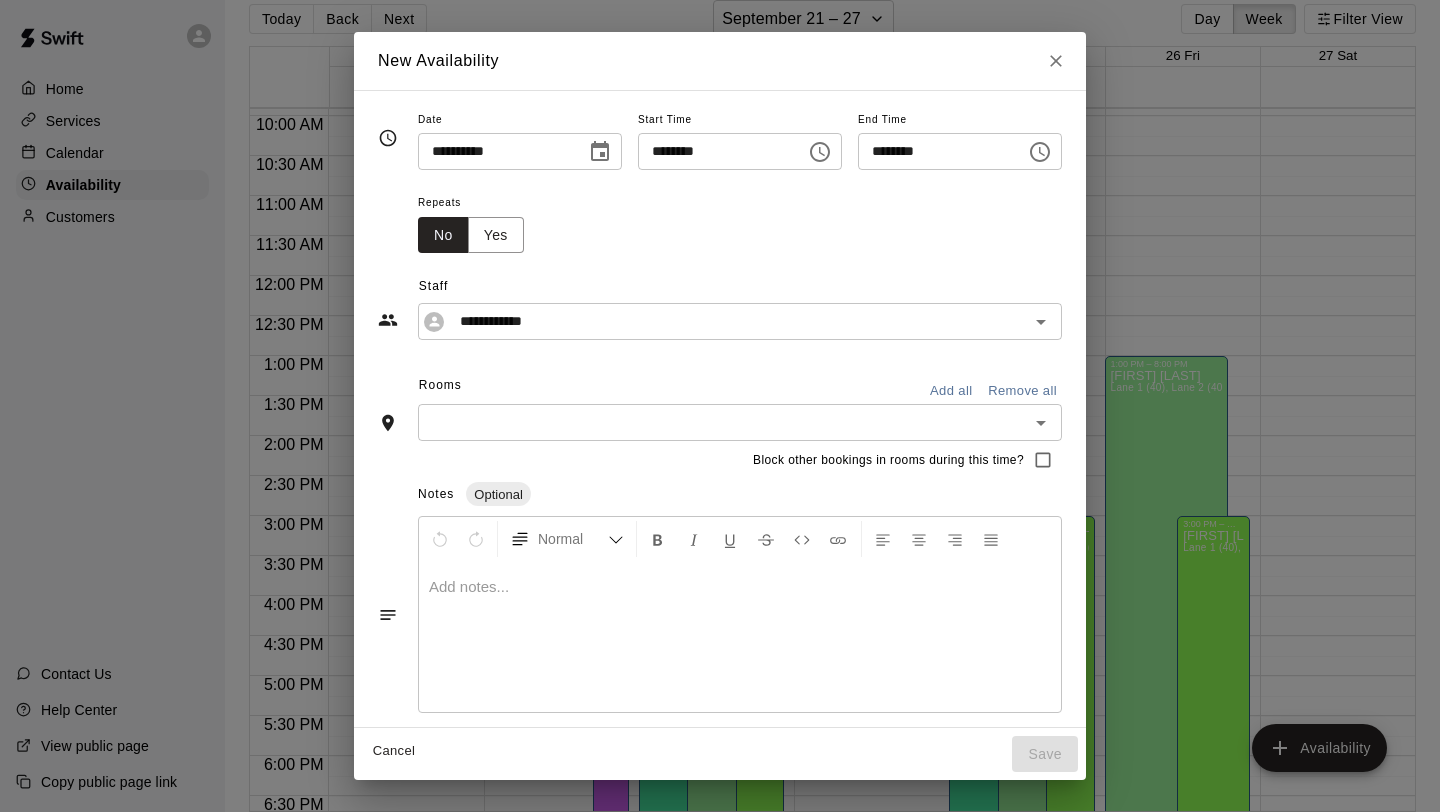 click 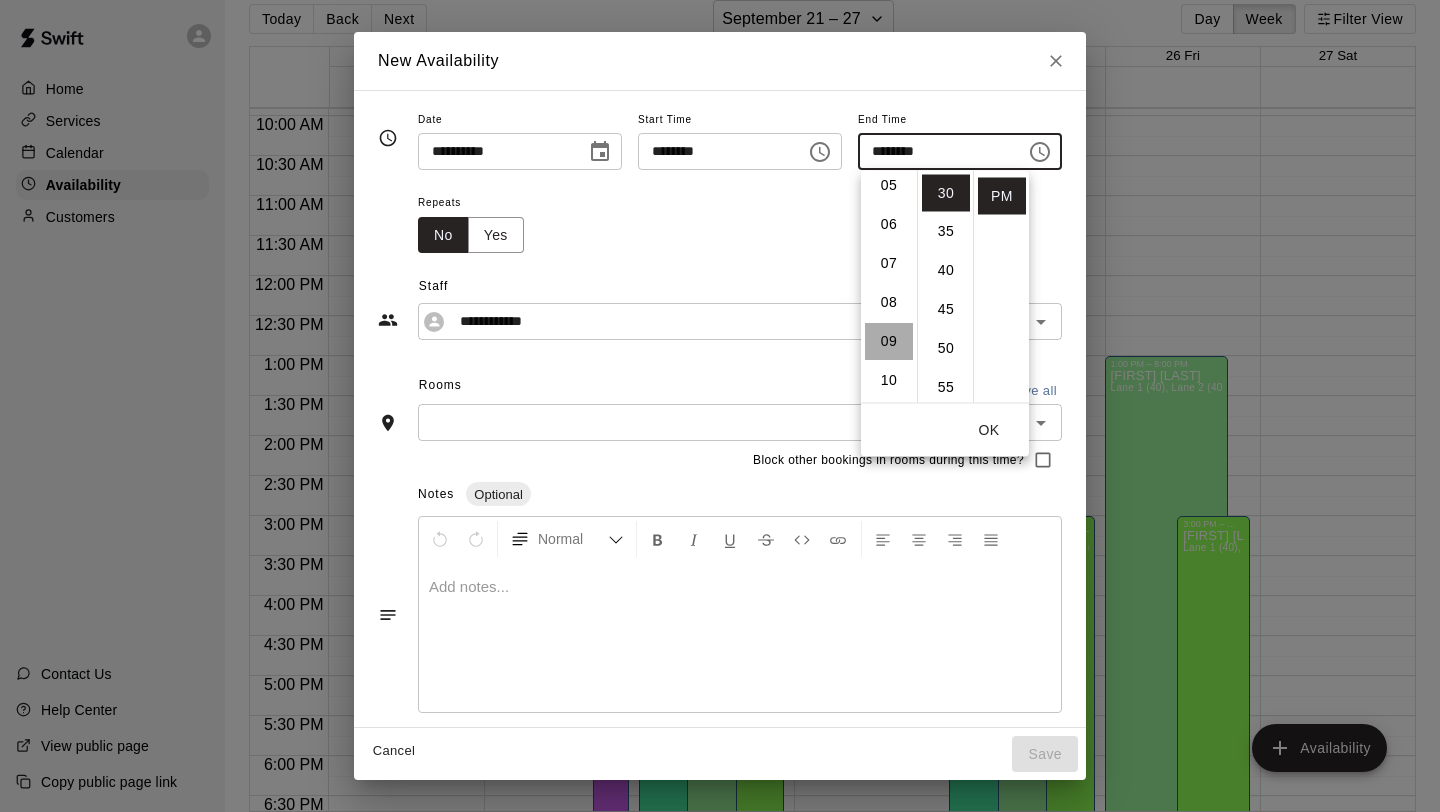 click on "09" at bounding box center (889, 342) 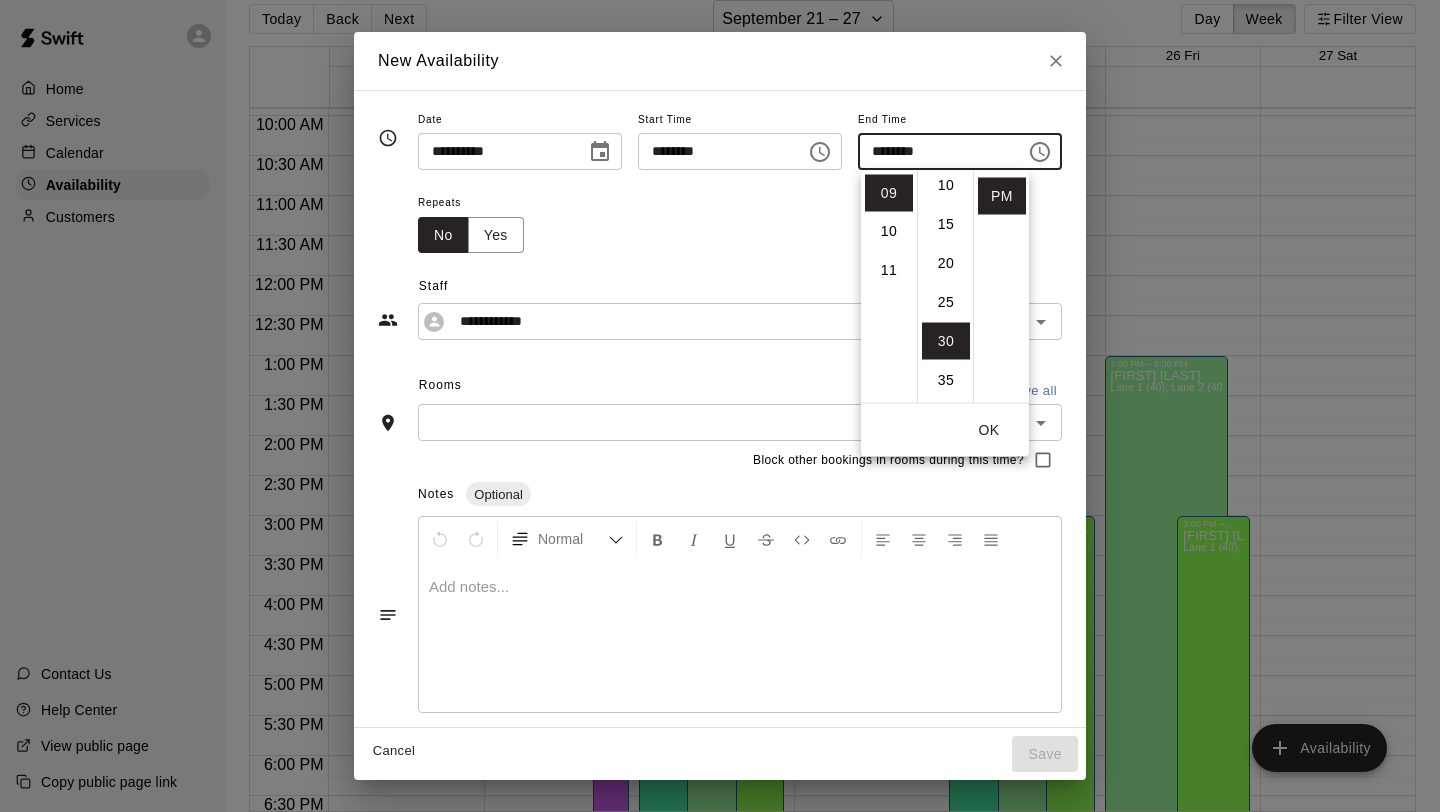 click on "OK" at bounding box center [989, 430] 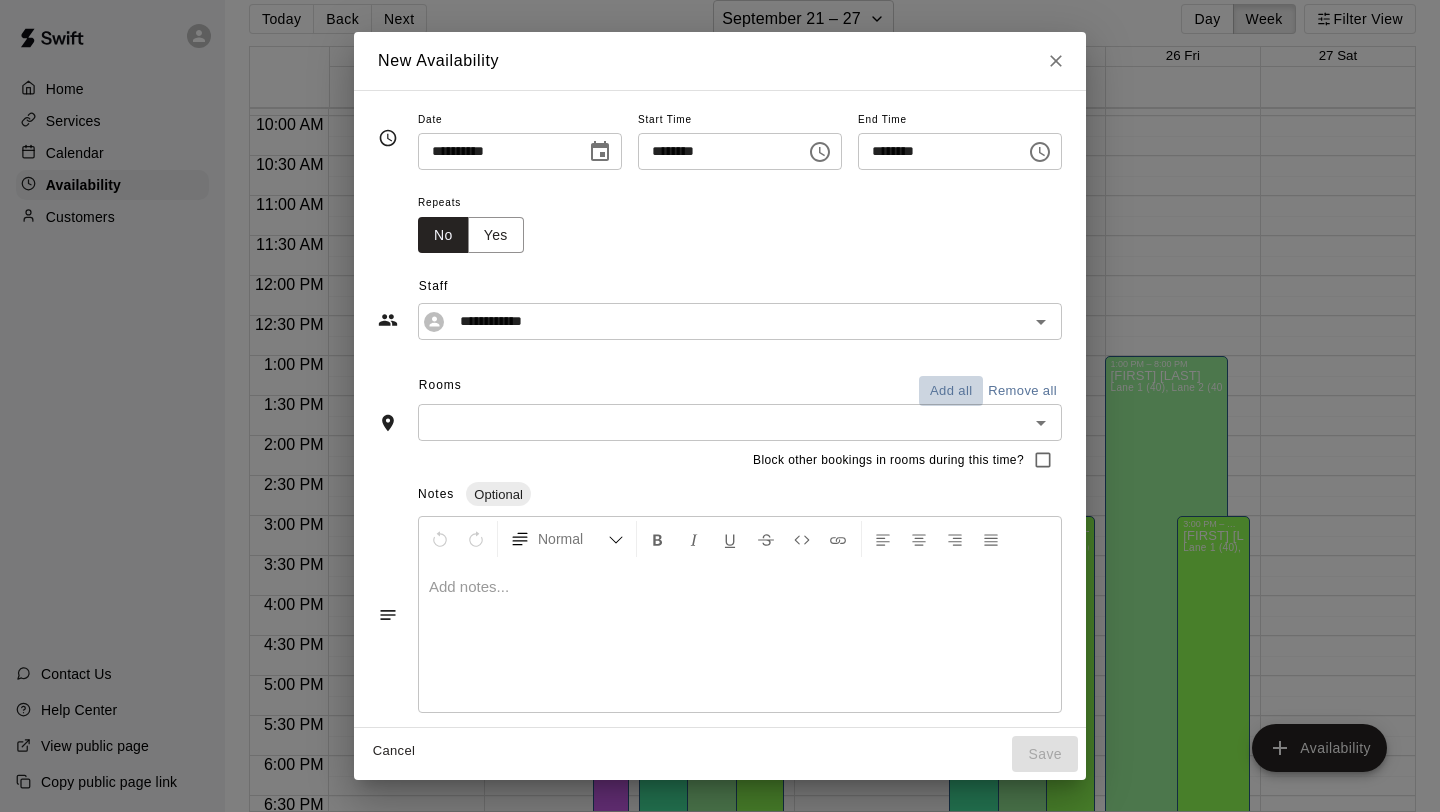 click on "Add all" at bounding box center (951, 391) 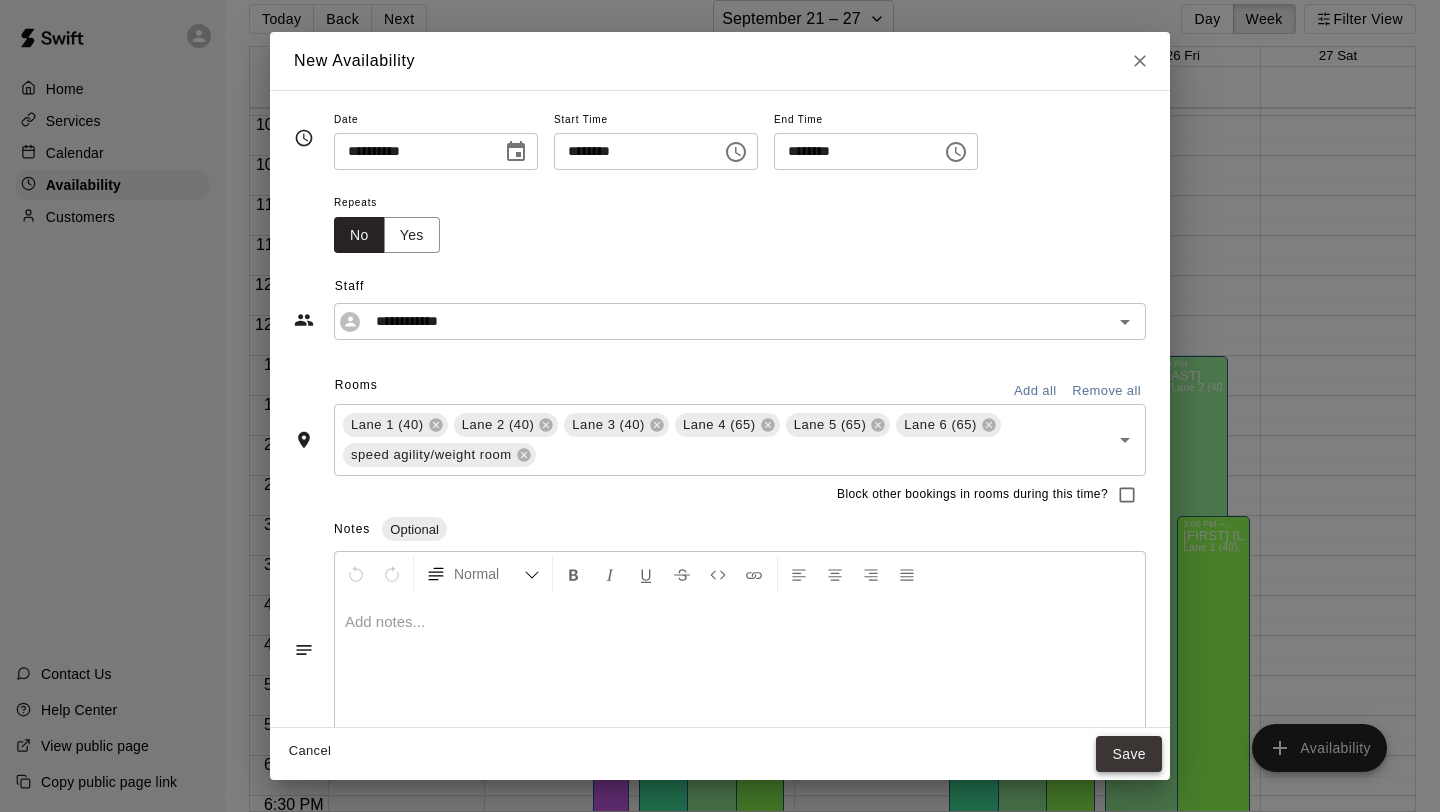 click on "Save" at bounding box center [1129, 754] 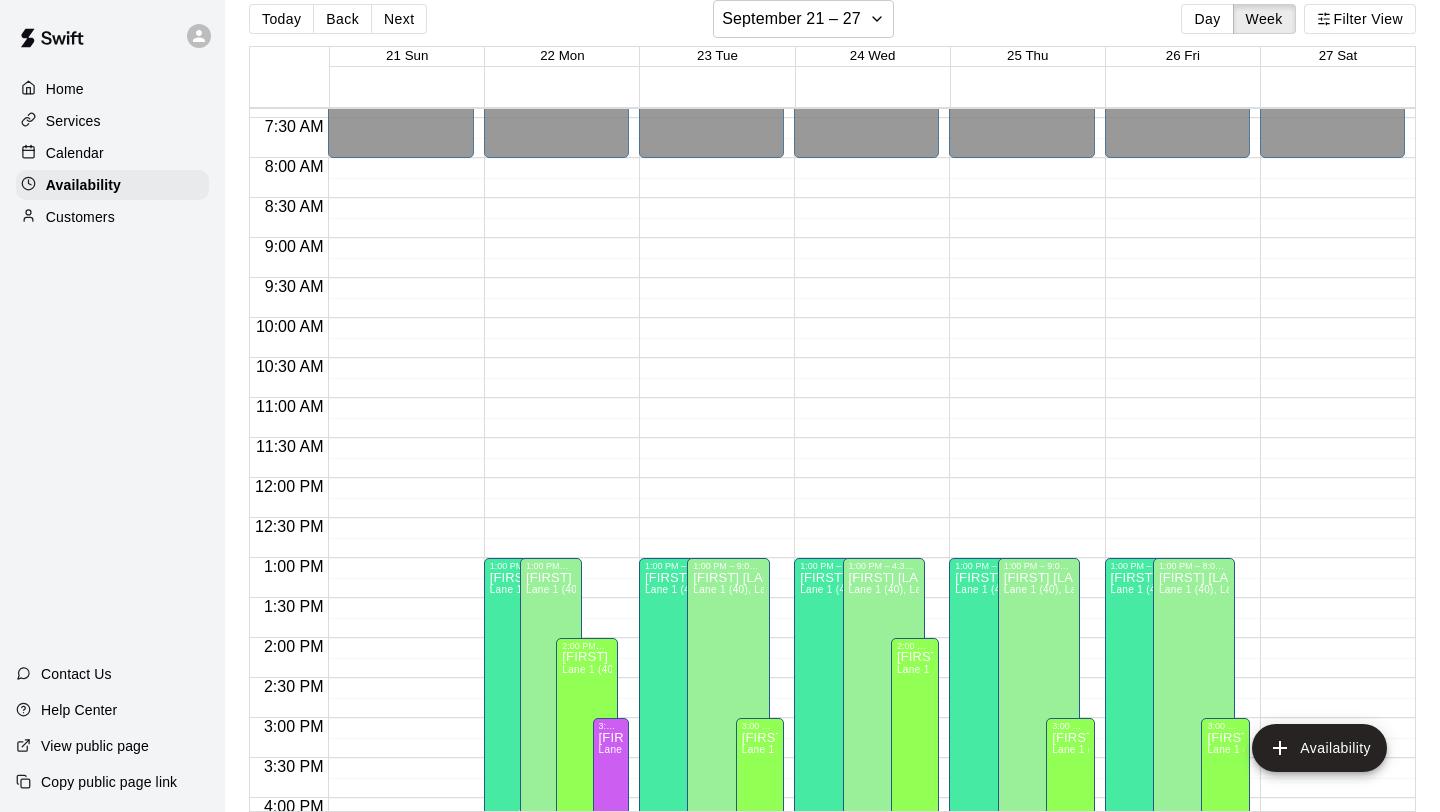 scroll, scrollTop: 578, scrollLeft: 0, axis: vertical 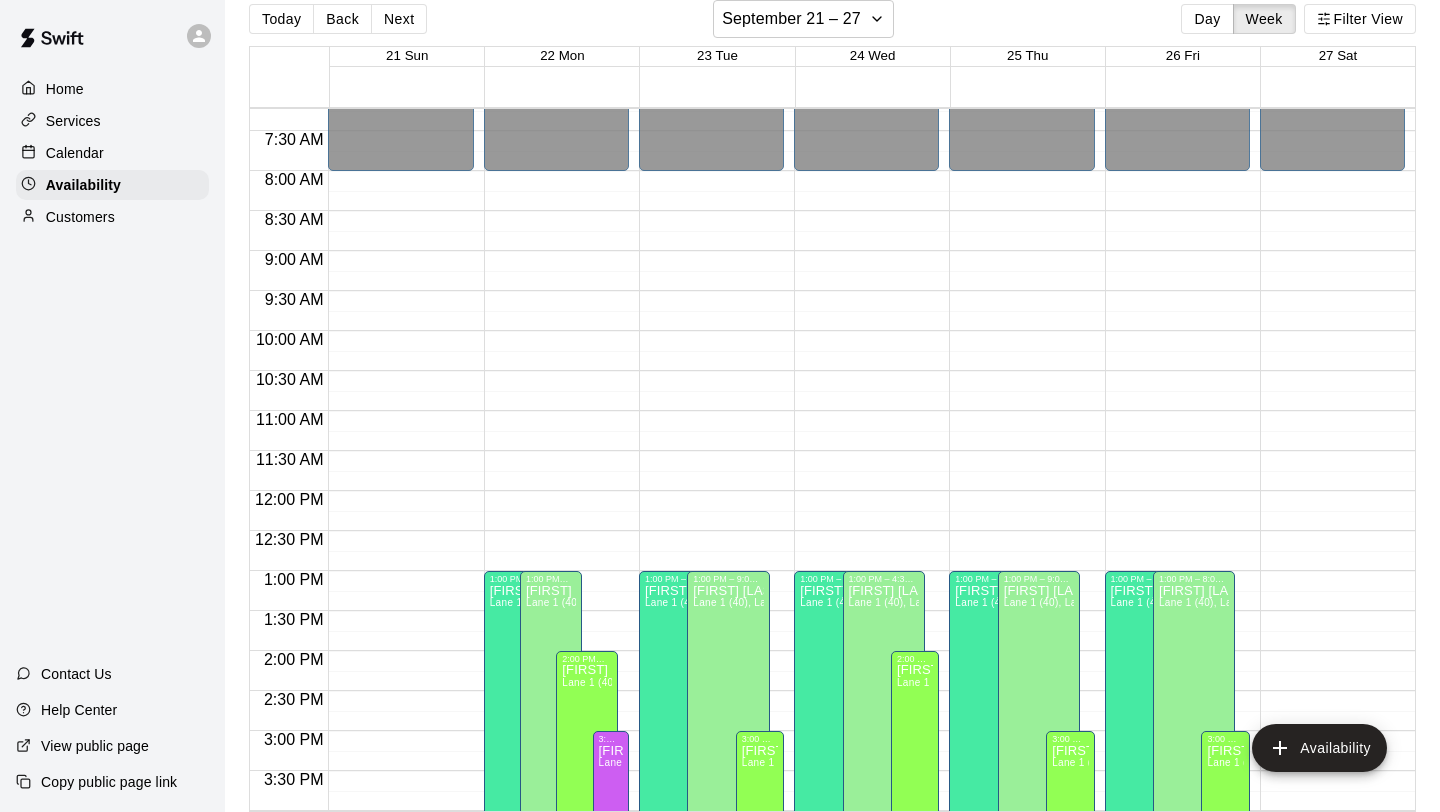 click on "12:00 AM – 8:00 AM Closed 10:00 PM – 11:59 PM Closed" at bounding box center [1332, 491] 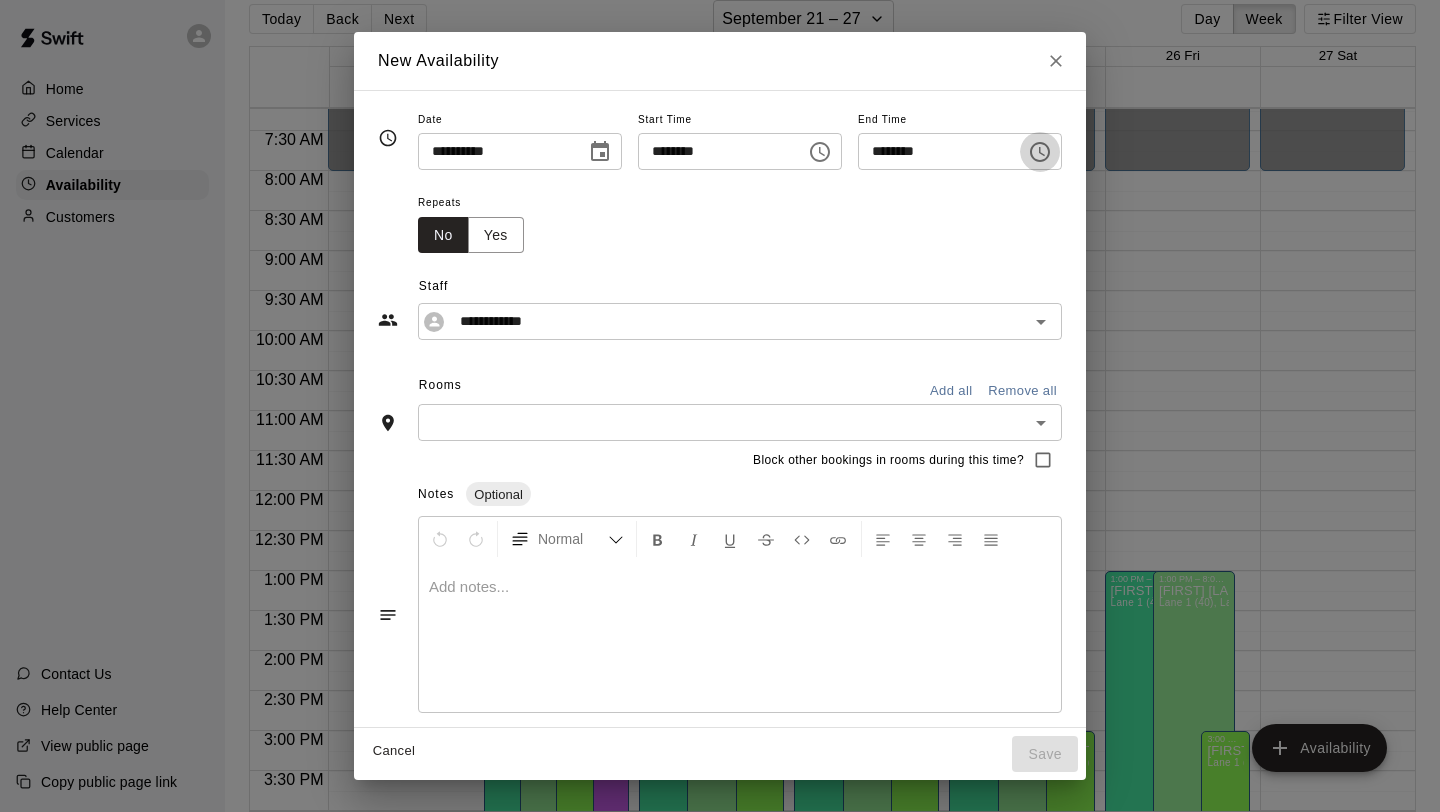 click 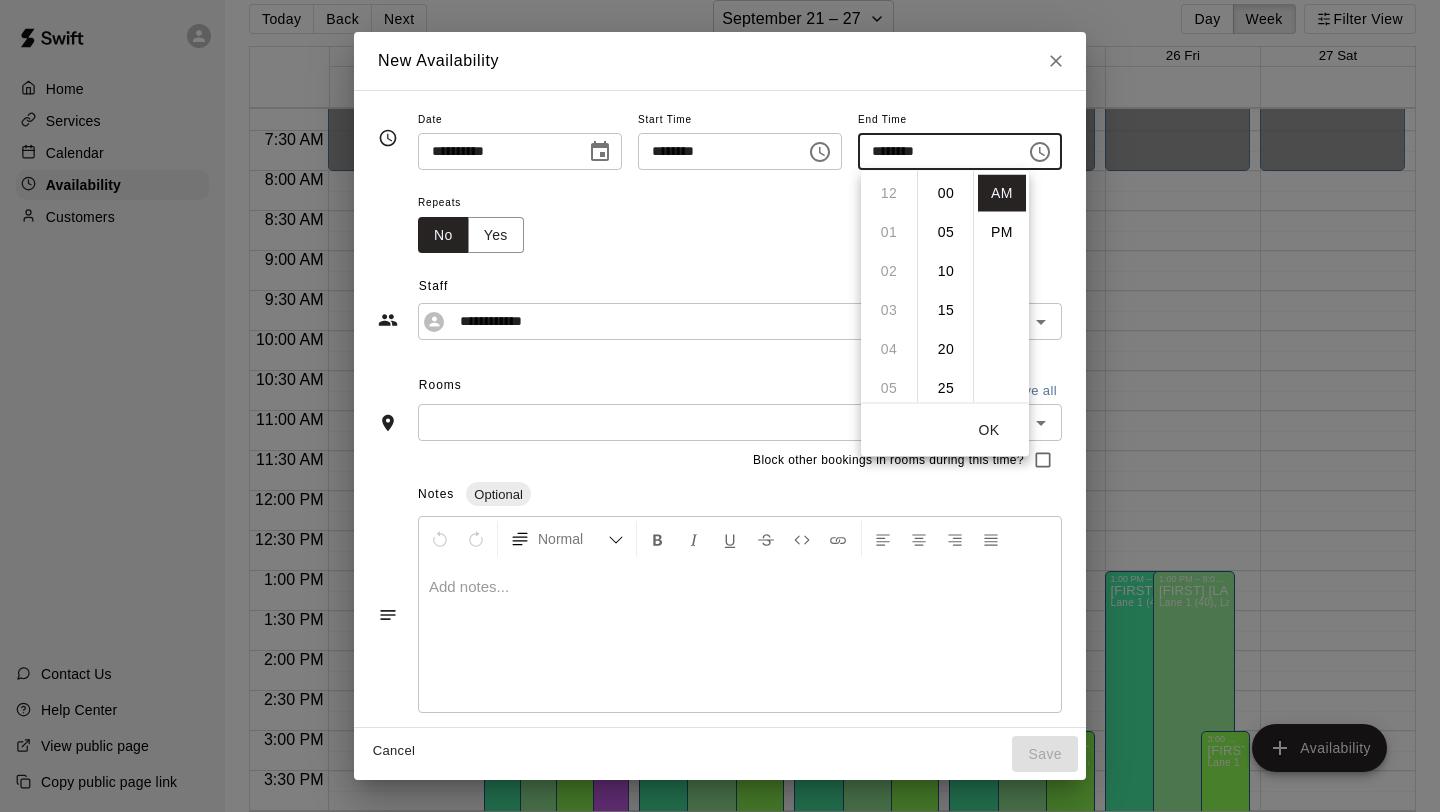 scroll, scrollTop: 351, scrollLeft: 0, axis: vertical 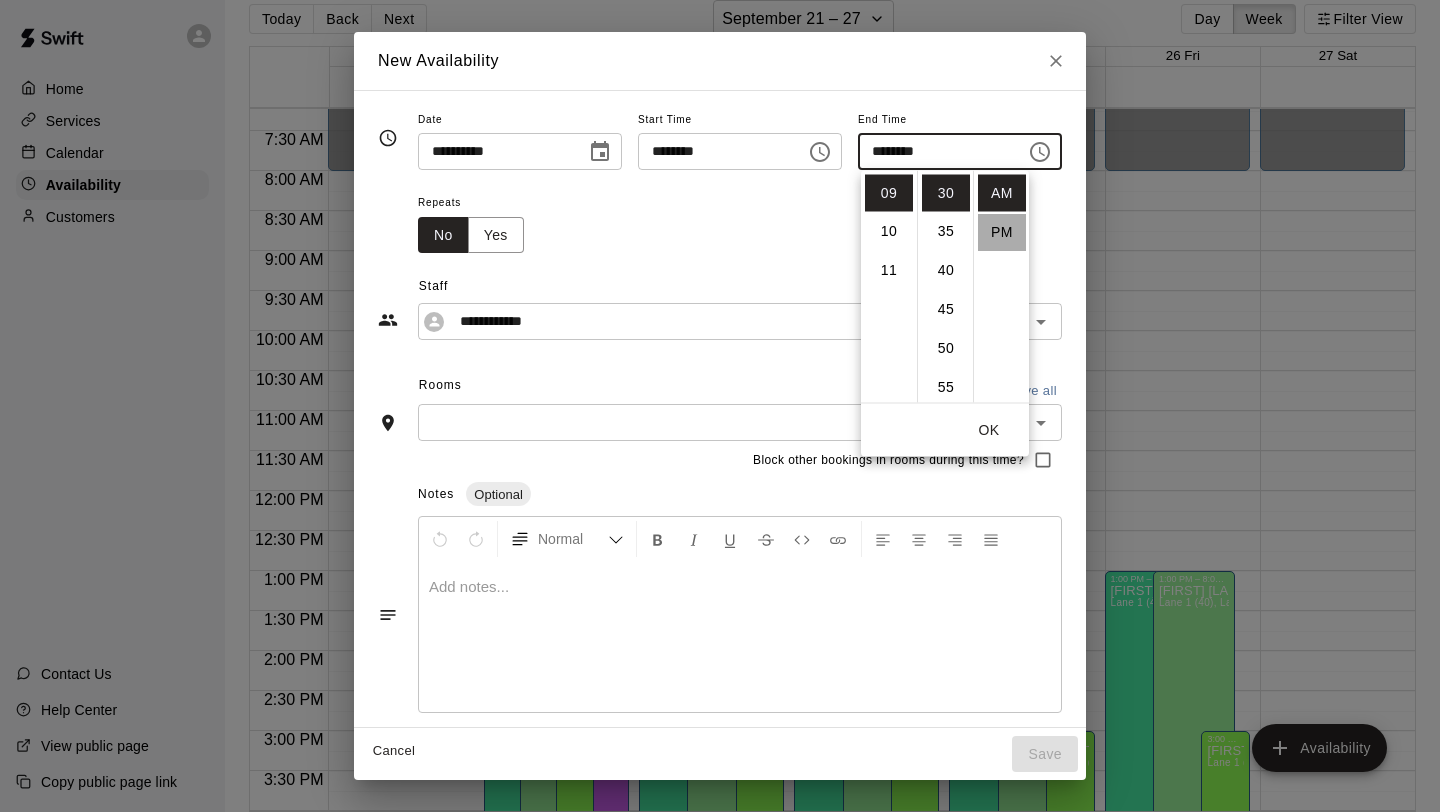click on "PM" at bounding box center [1002, 232] 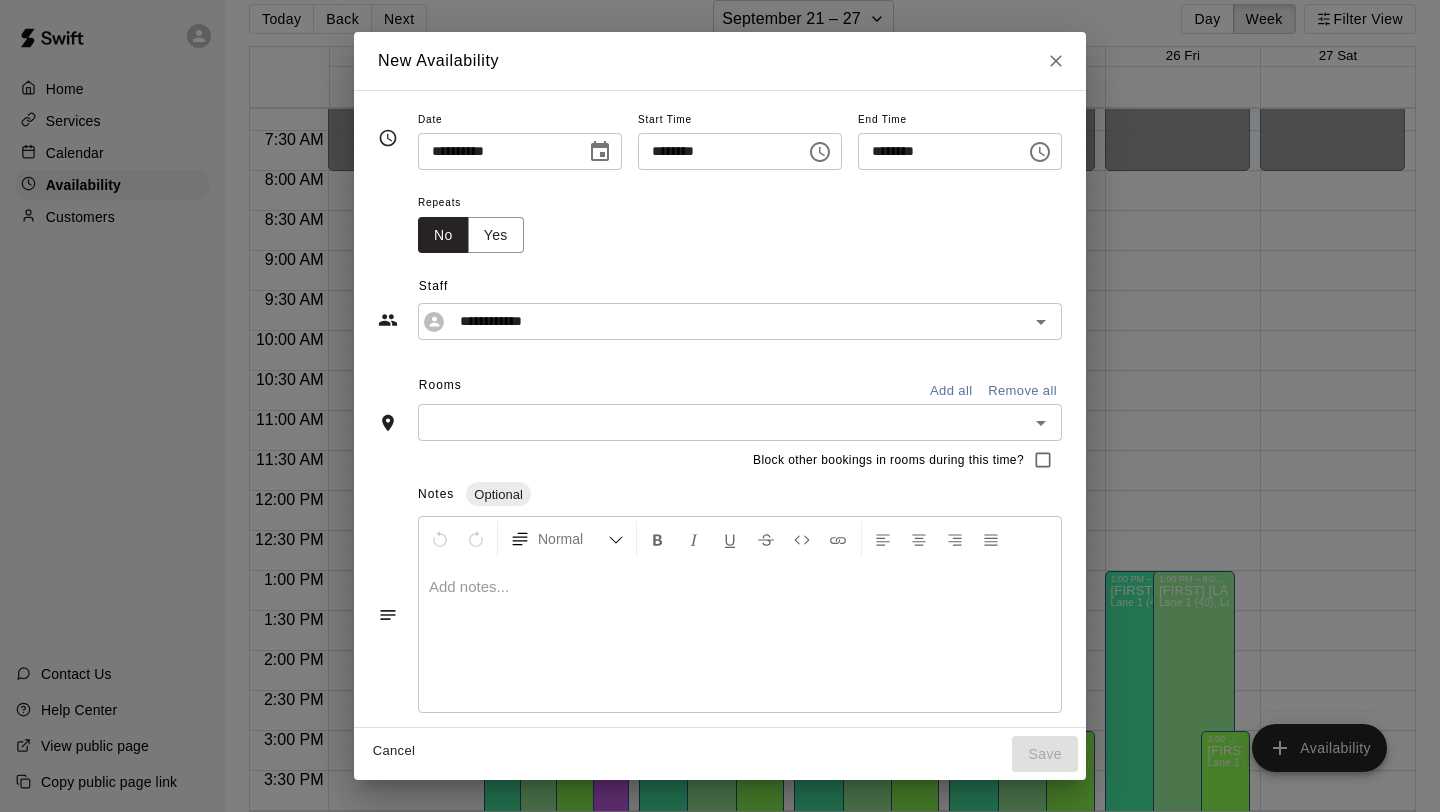 scroll, scrollTop: 36, scrollLeft: 0, axis: vertical 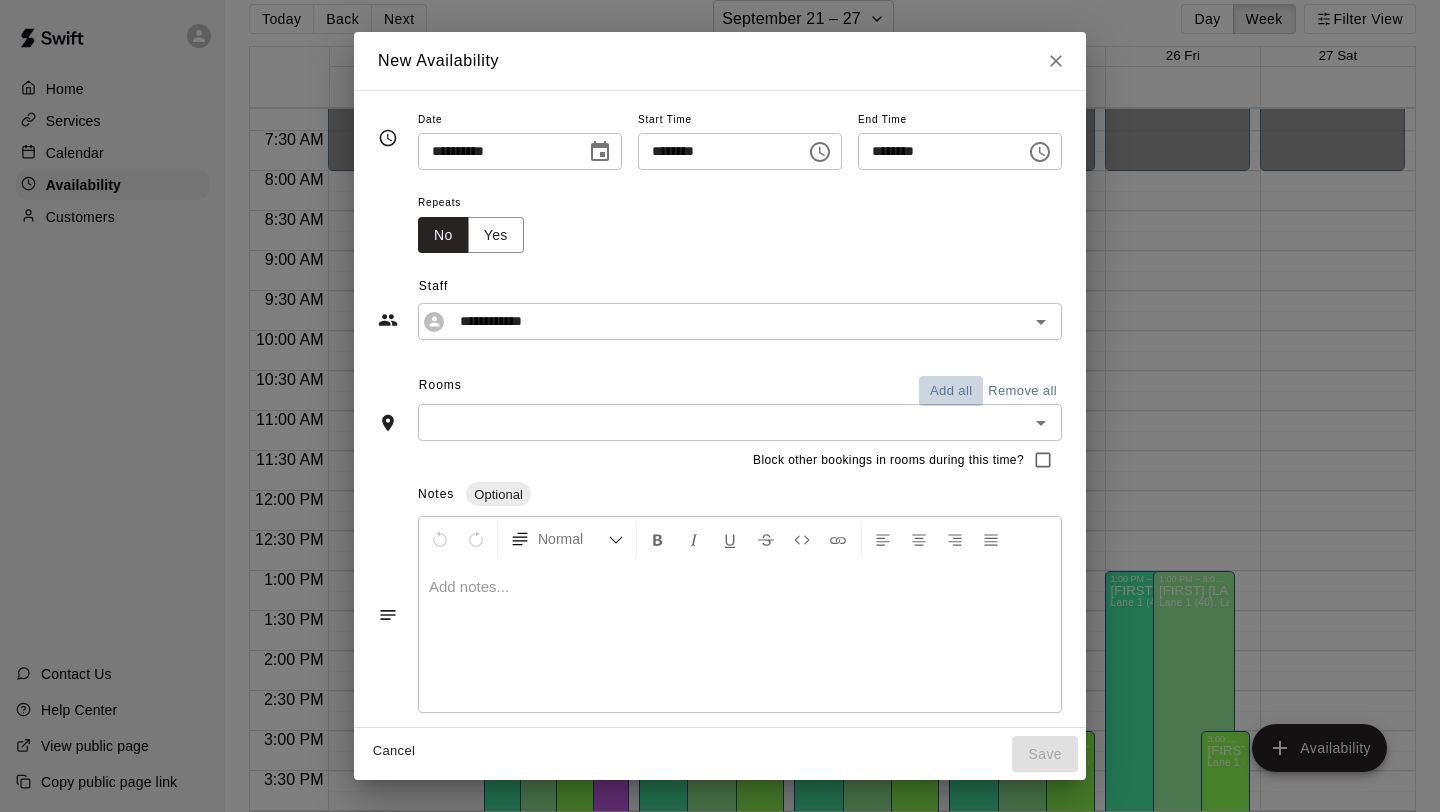 click on "Add all" at bounding box center [951, 391] 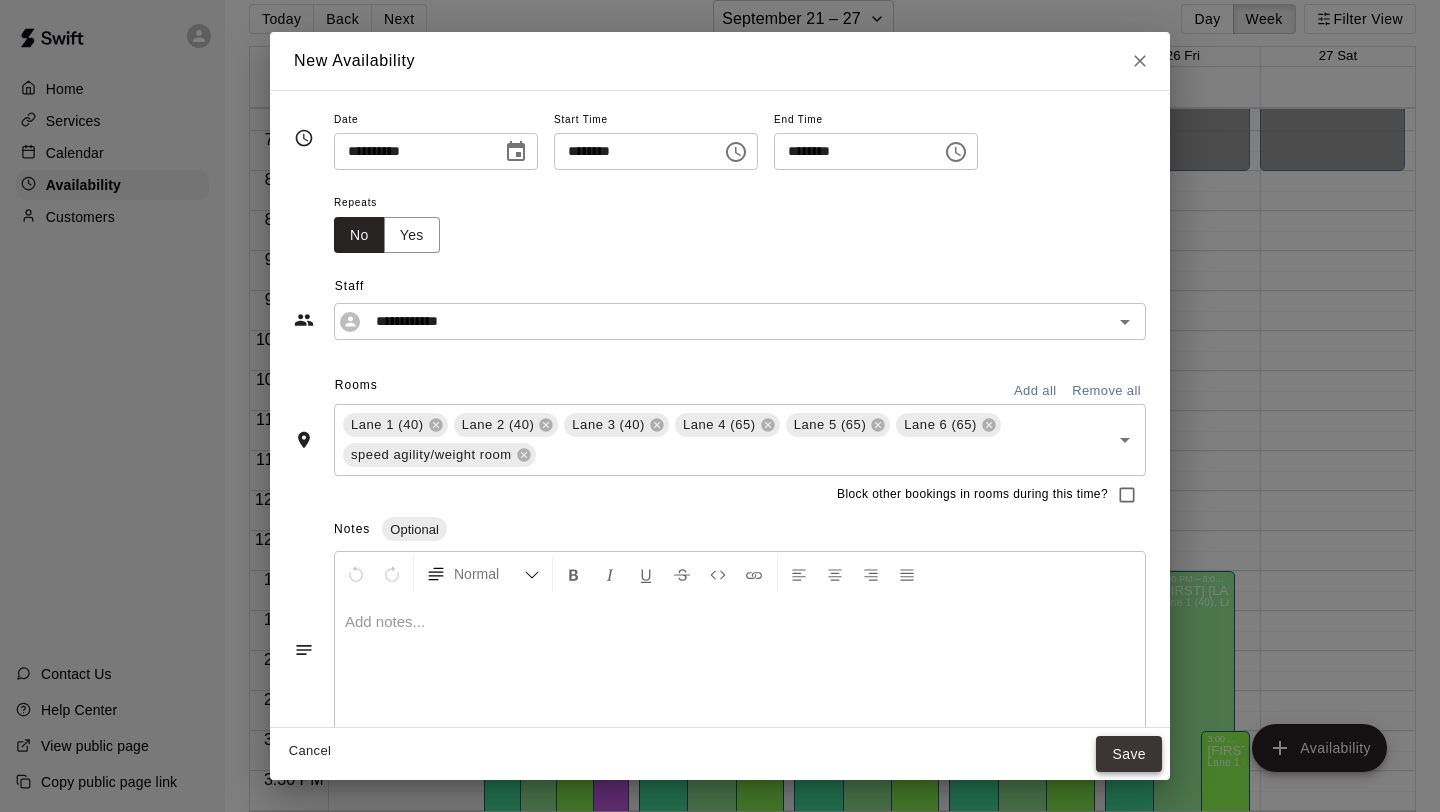 click on "Save" at bounding box center (1129, 754) 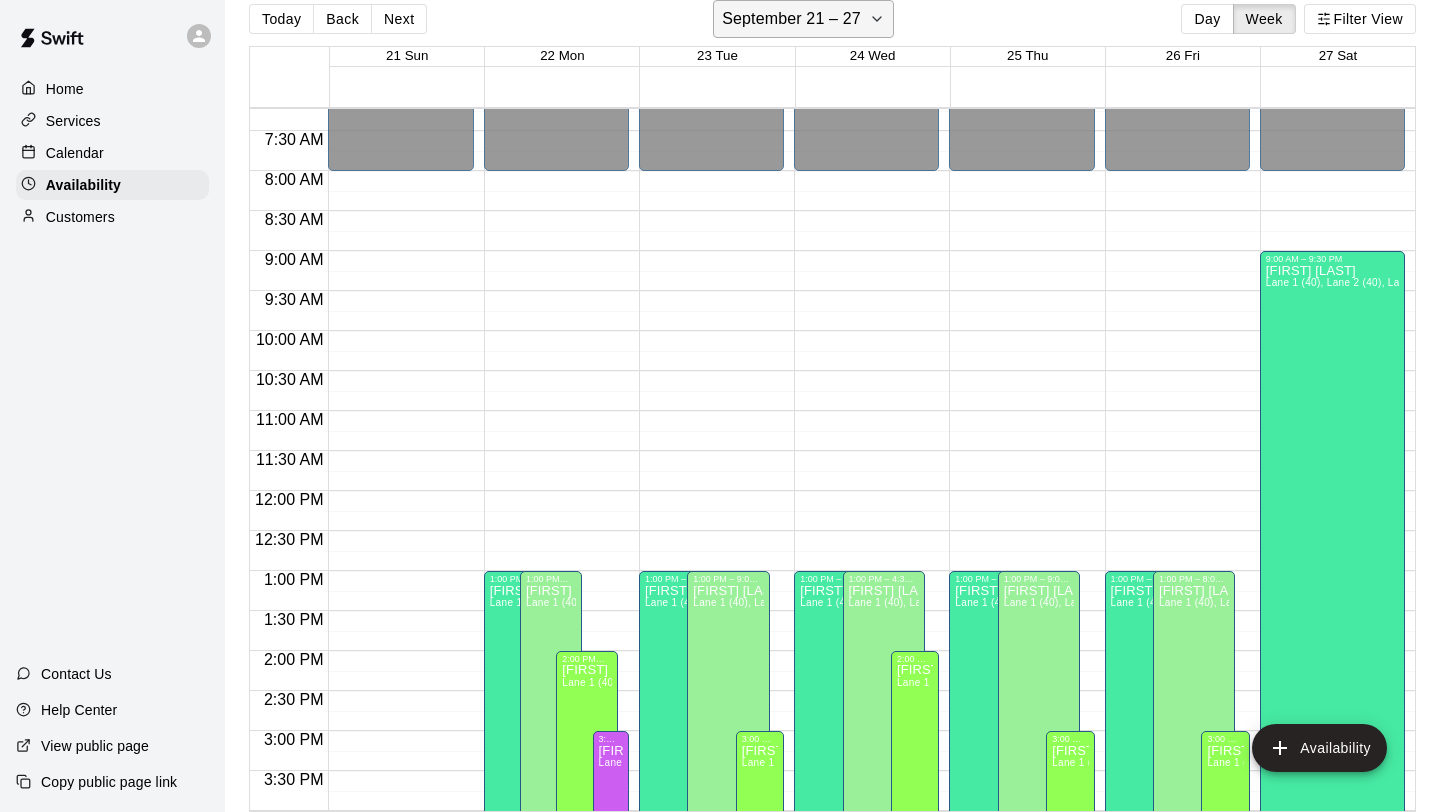click 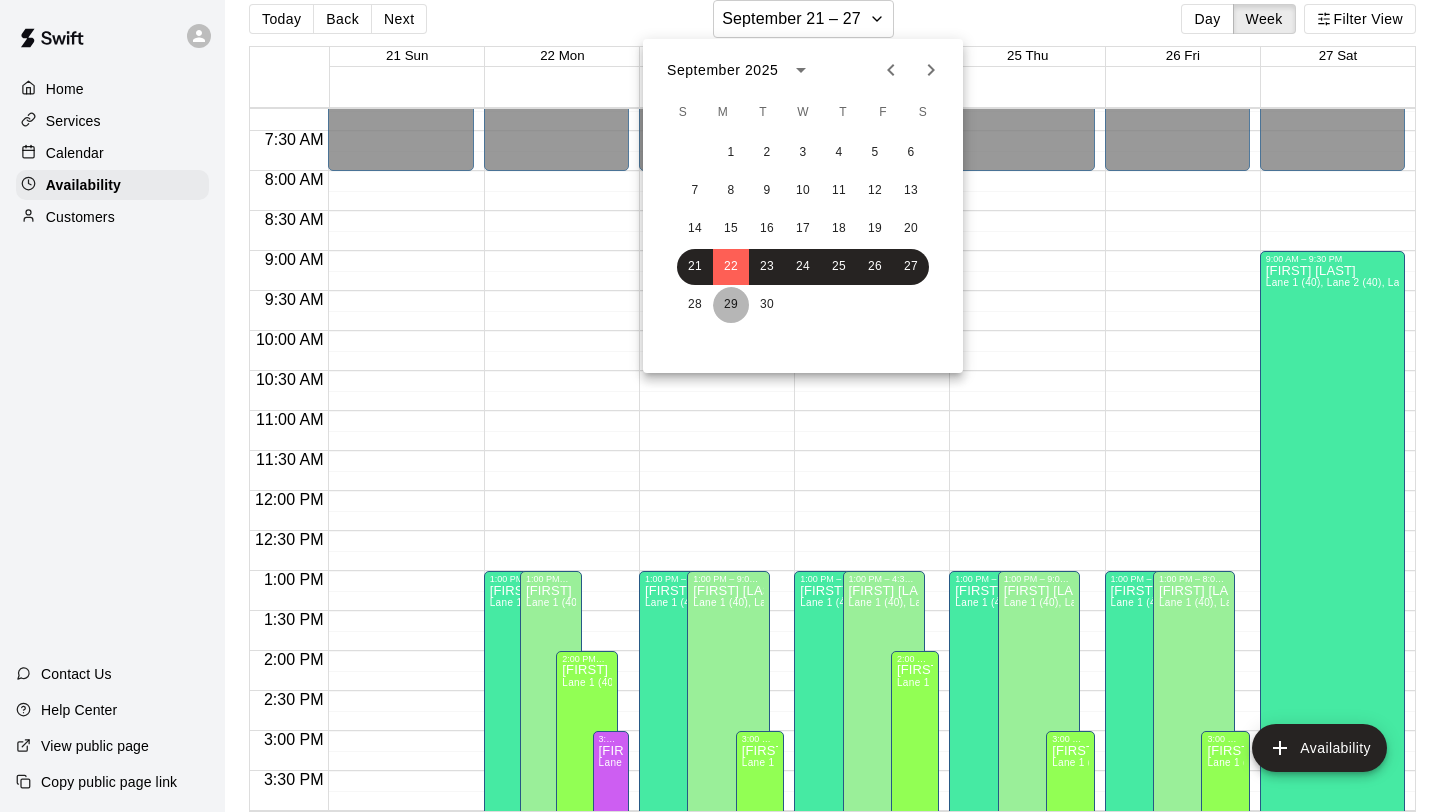 click on "29" at bounding box center (731, 305) 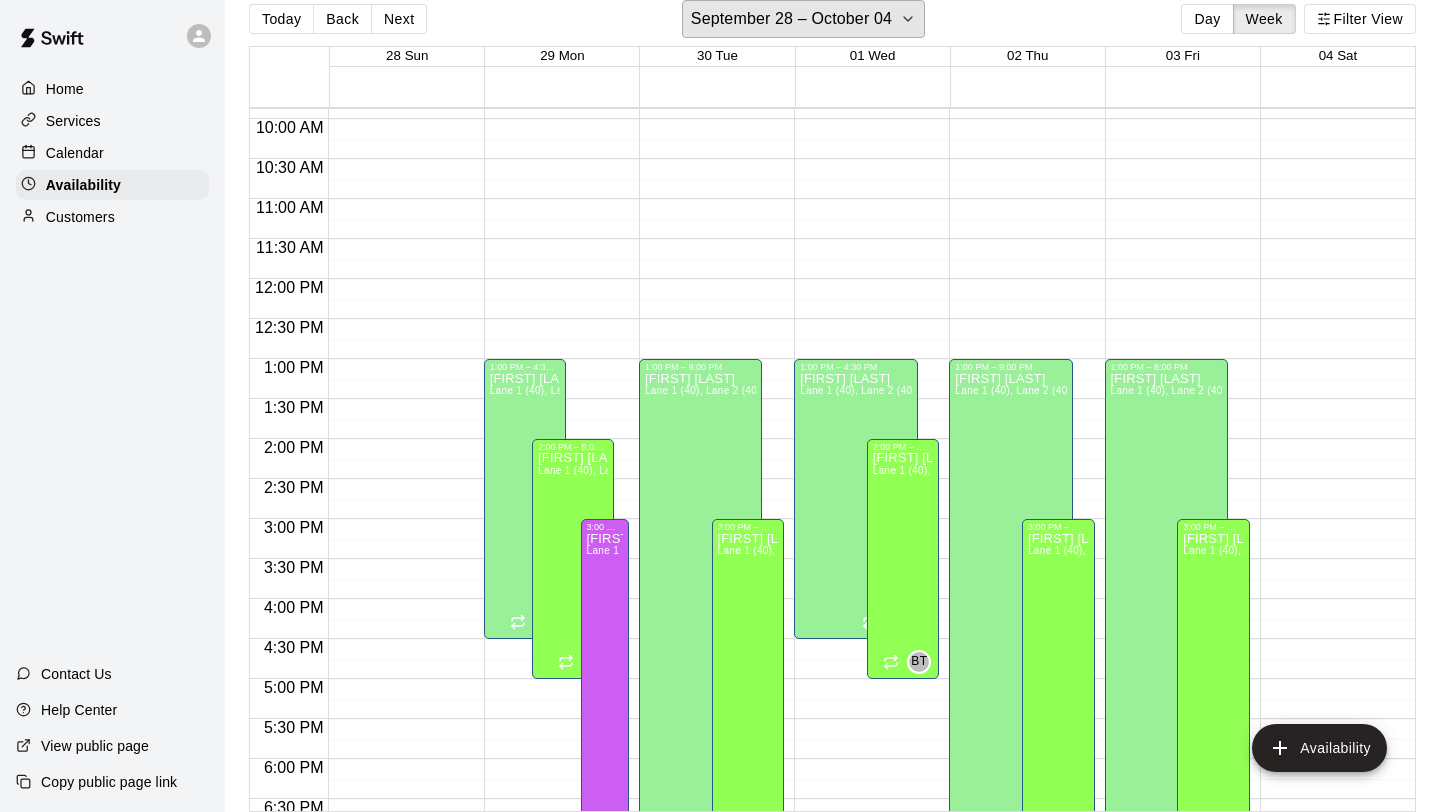 scroll, scrollTop: 795, scrollLeft: 0, axis: vertical 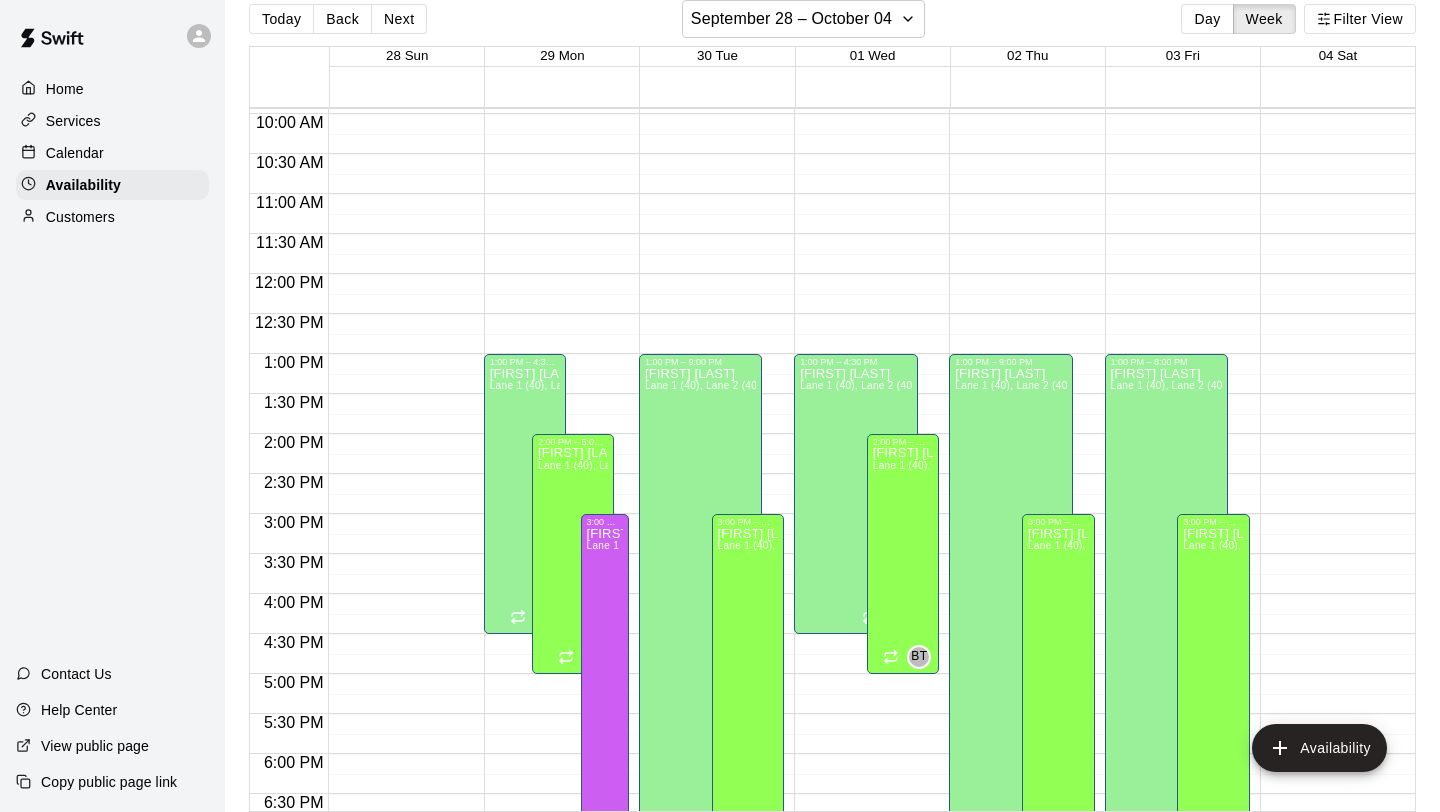 click on "12:00 AM – 8:00 AM Closed 1:00 PM – 9:00 PM [FIRST] [LAST] Lane 1 (40), Lane 2 (40), Lane 3 (40), Lane 4 (65), Lane 5 (65), Lane 6 (65), speed agility/weight room [INITIALS] 10:00 PM – 11:59 PM Closed 3:00 PM – 9:00 PM [FIRST] [LAST] Lane 1 (40), Lane 2 (40), Lane 3 (40), Lane 4 (65), Lane 5 (65), Lane 6 (65), speed agility/weight room [INITIALS]" at bounding box center (711, 274) 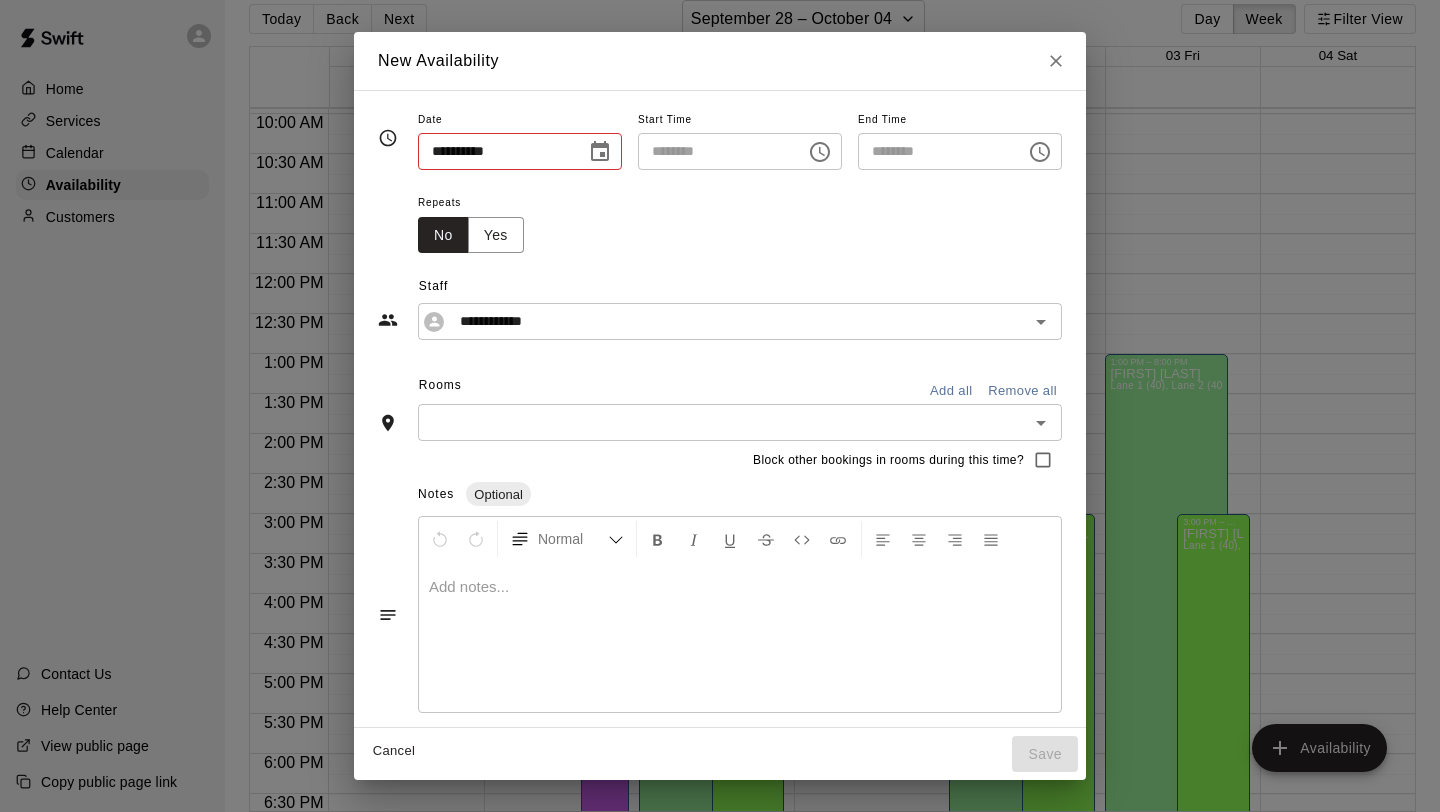 type on "**********" 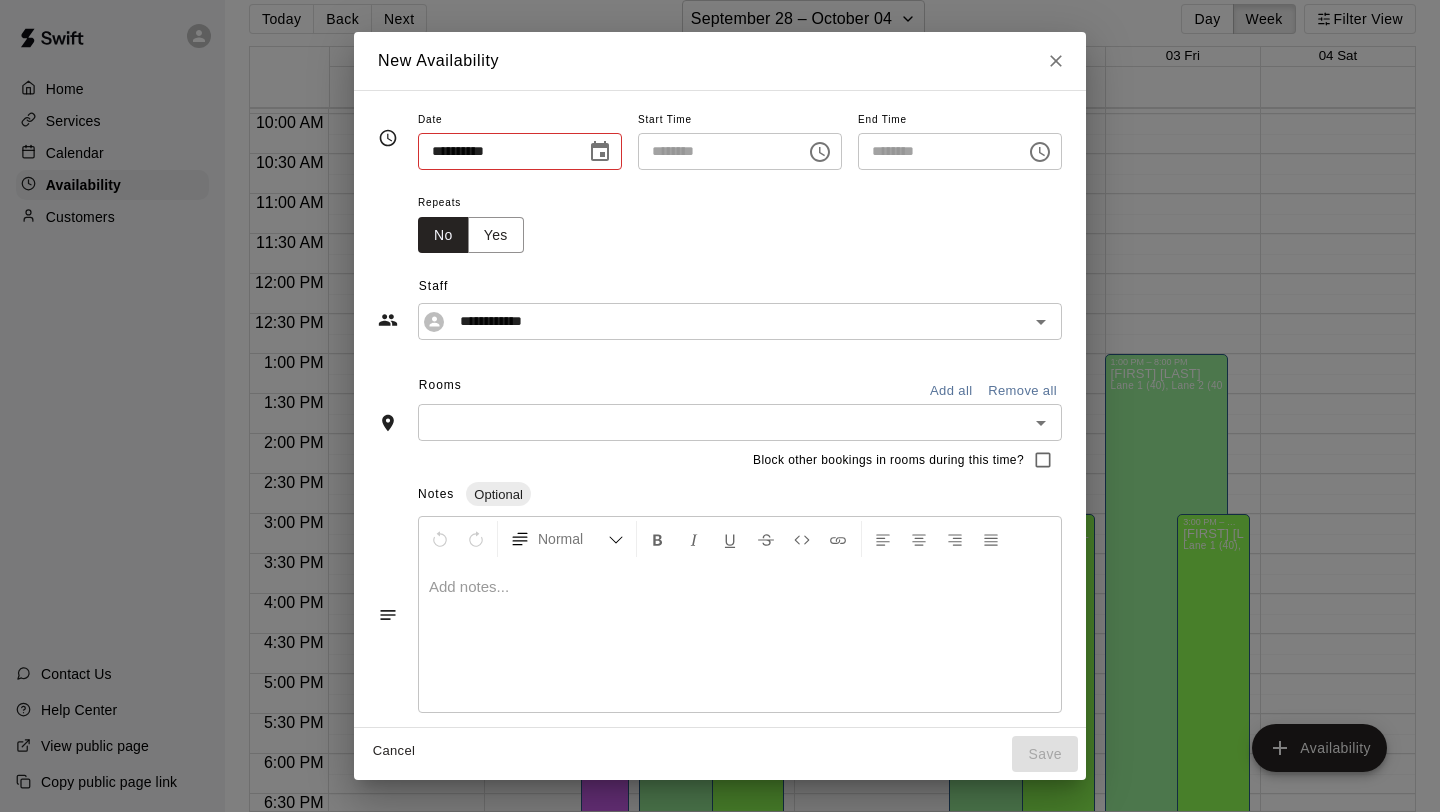 type on "********" 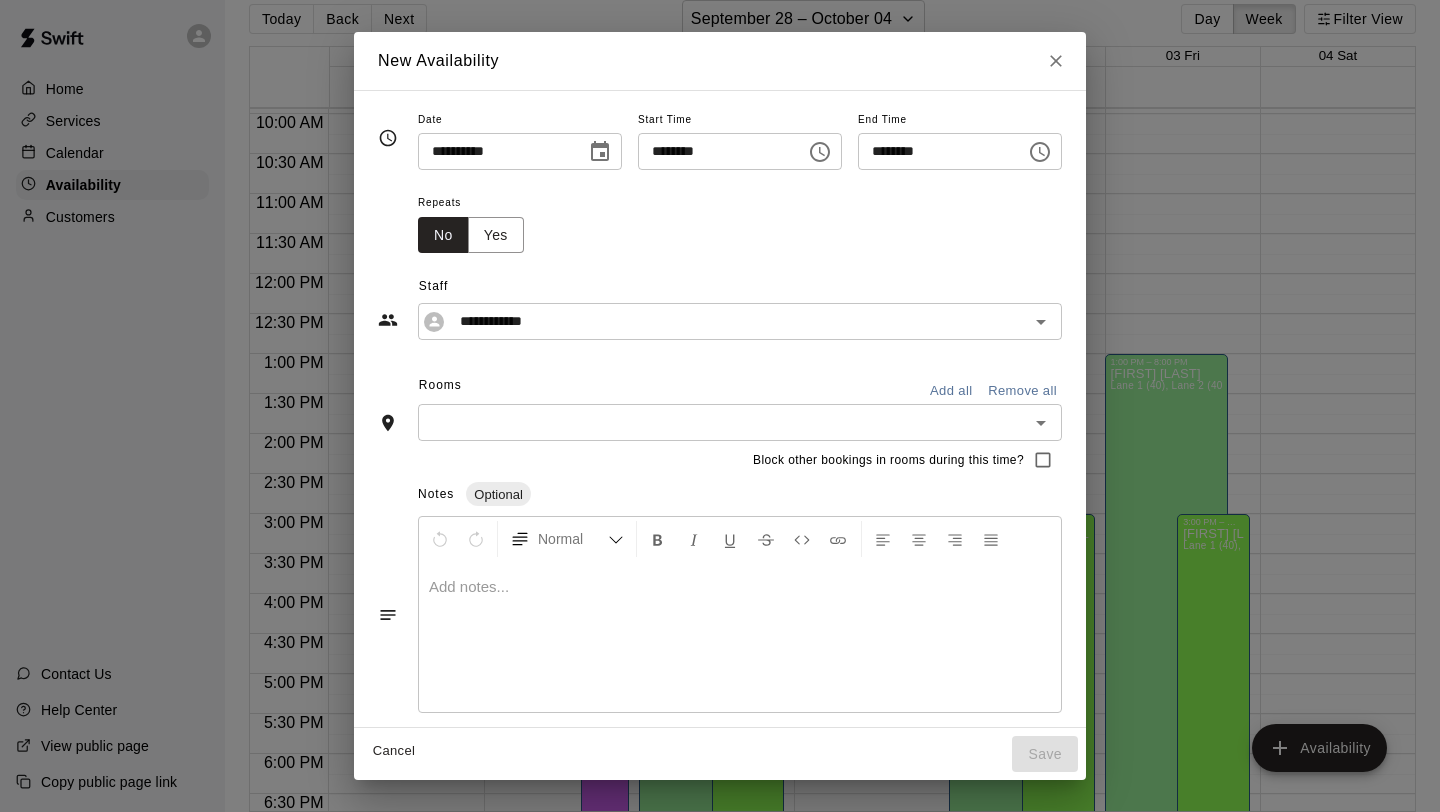 click 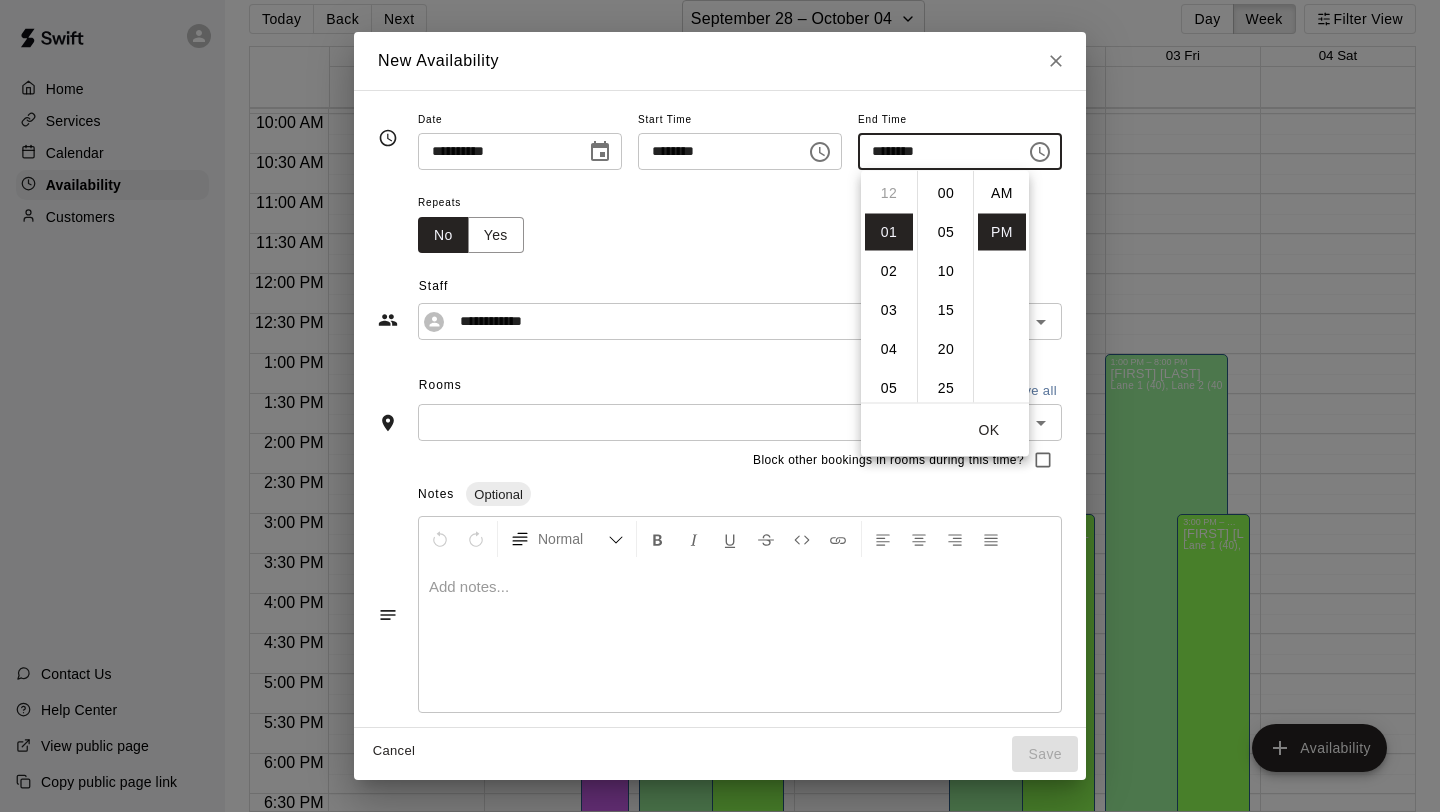 scroll, scrollTop: 39, scrollLeft: 0, axis: vertical 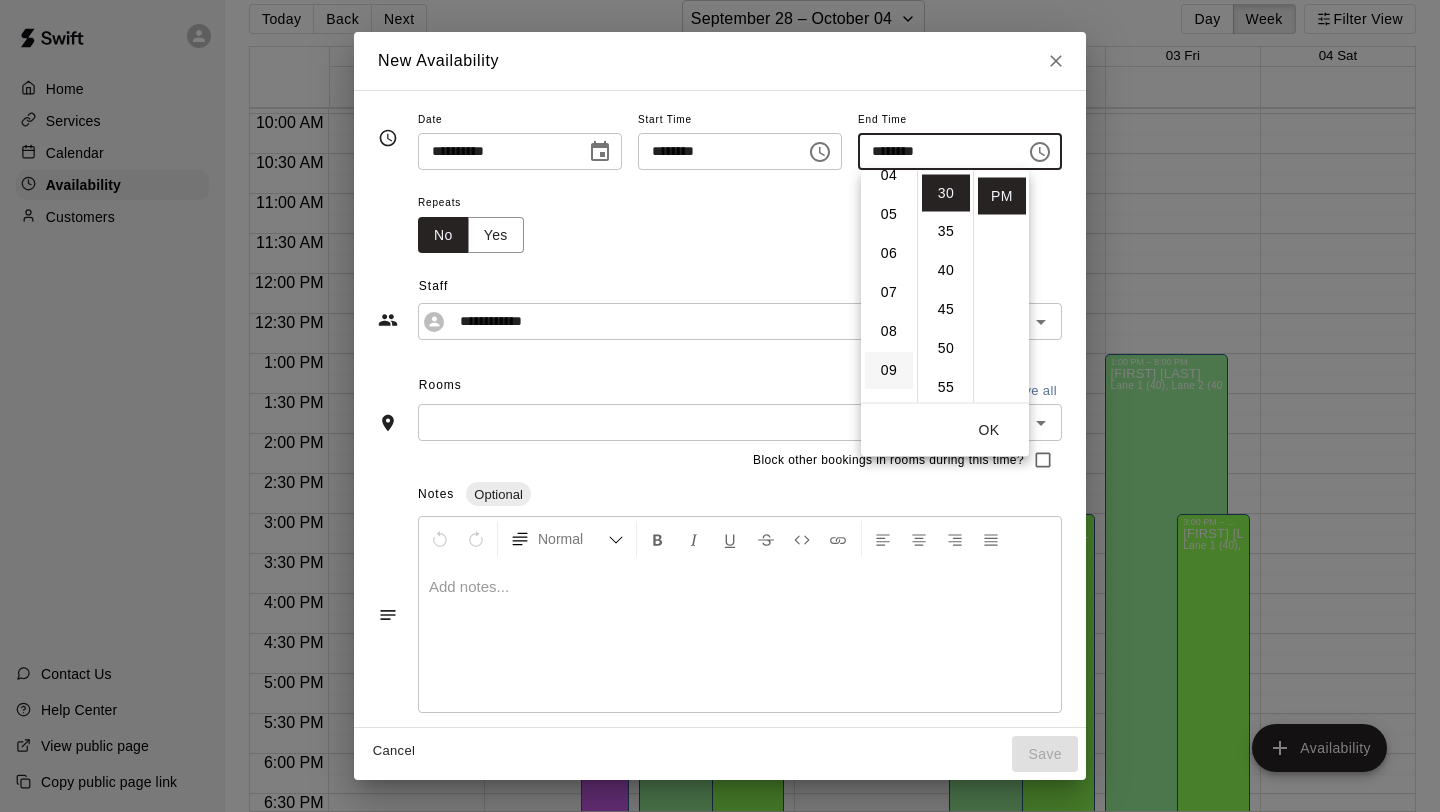 click on "09" at bounding box center (889, 371) 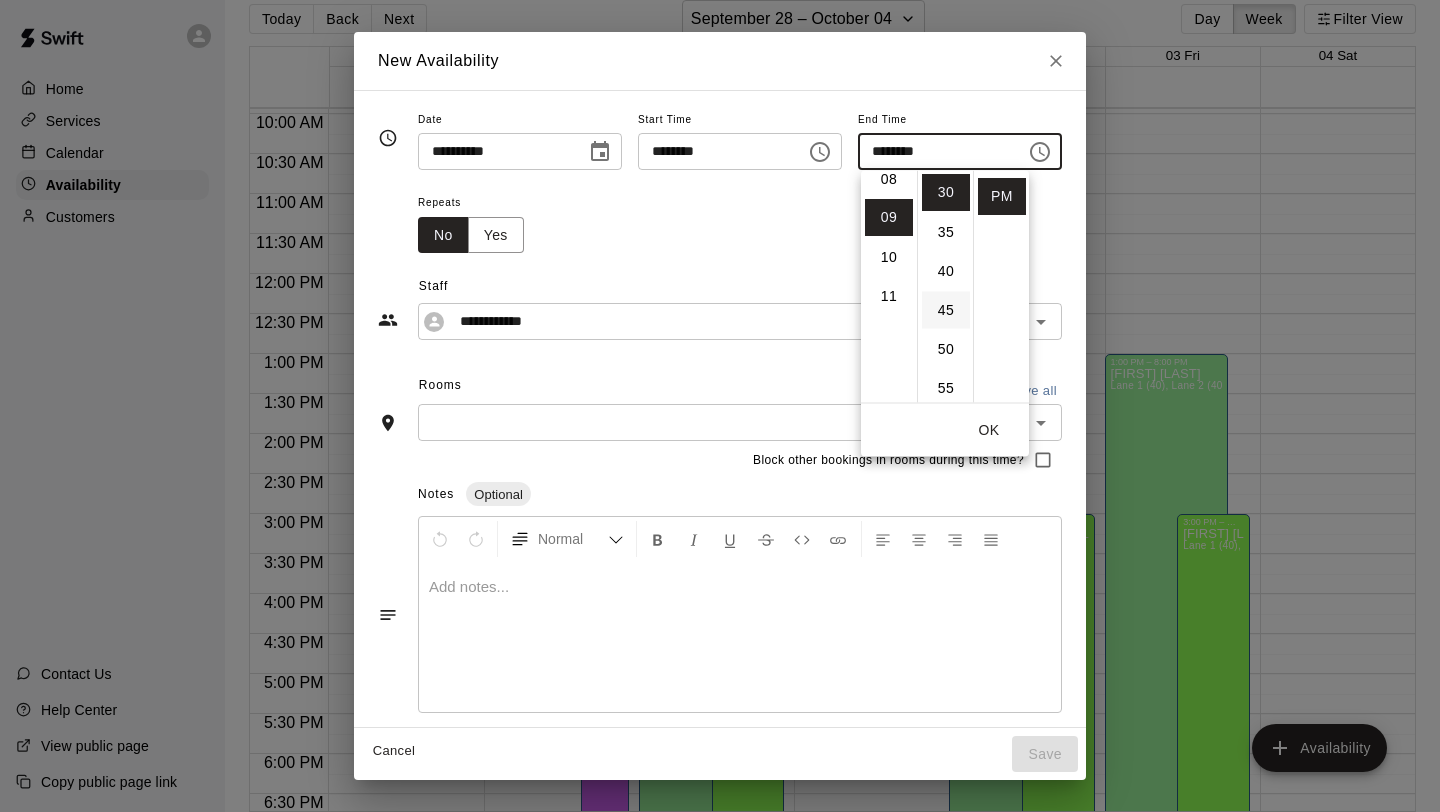 scroll, scrollTop: 351, scrollLeft: 0, axis: vertical 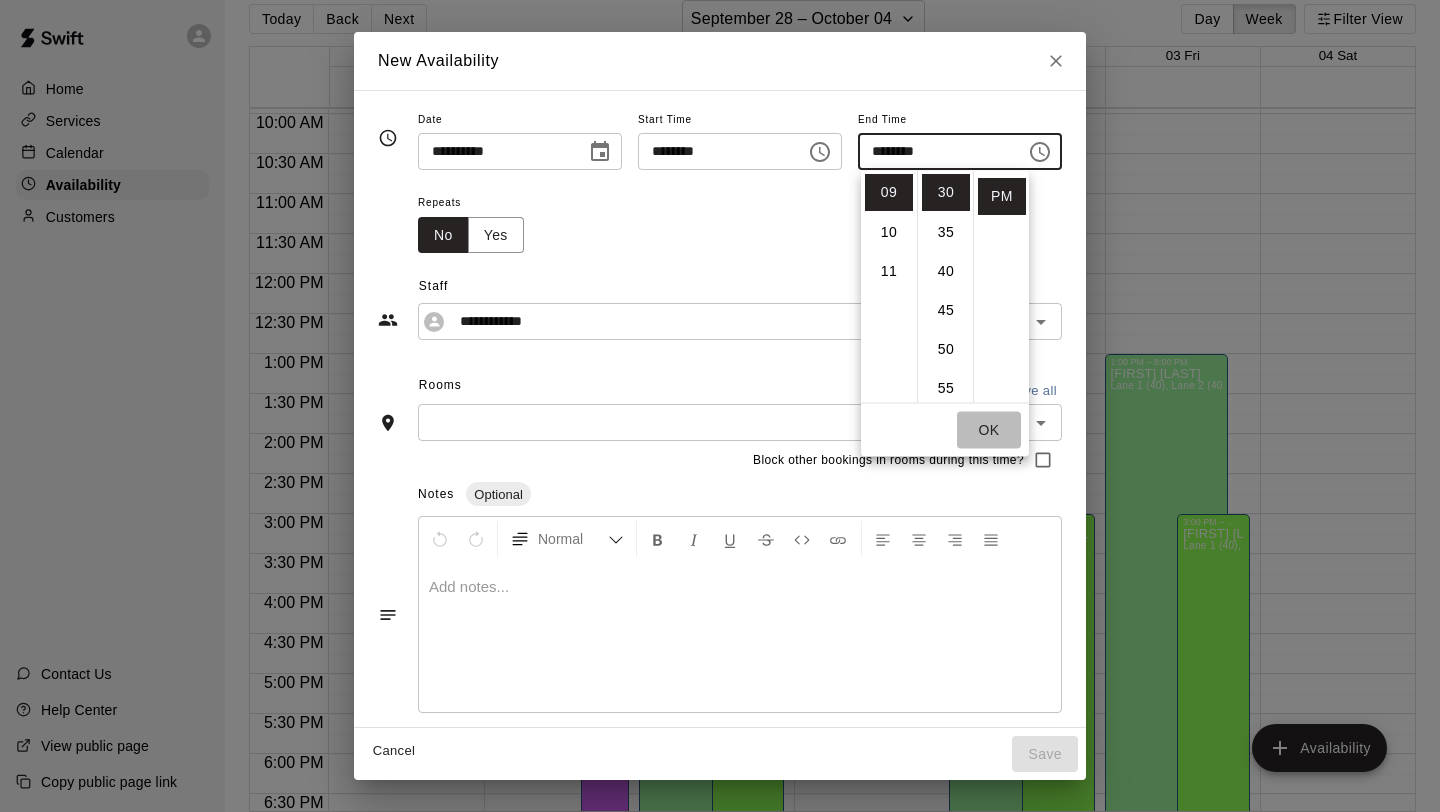 click on "OK" at bounding box center [989, 430] 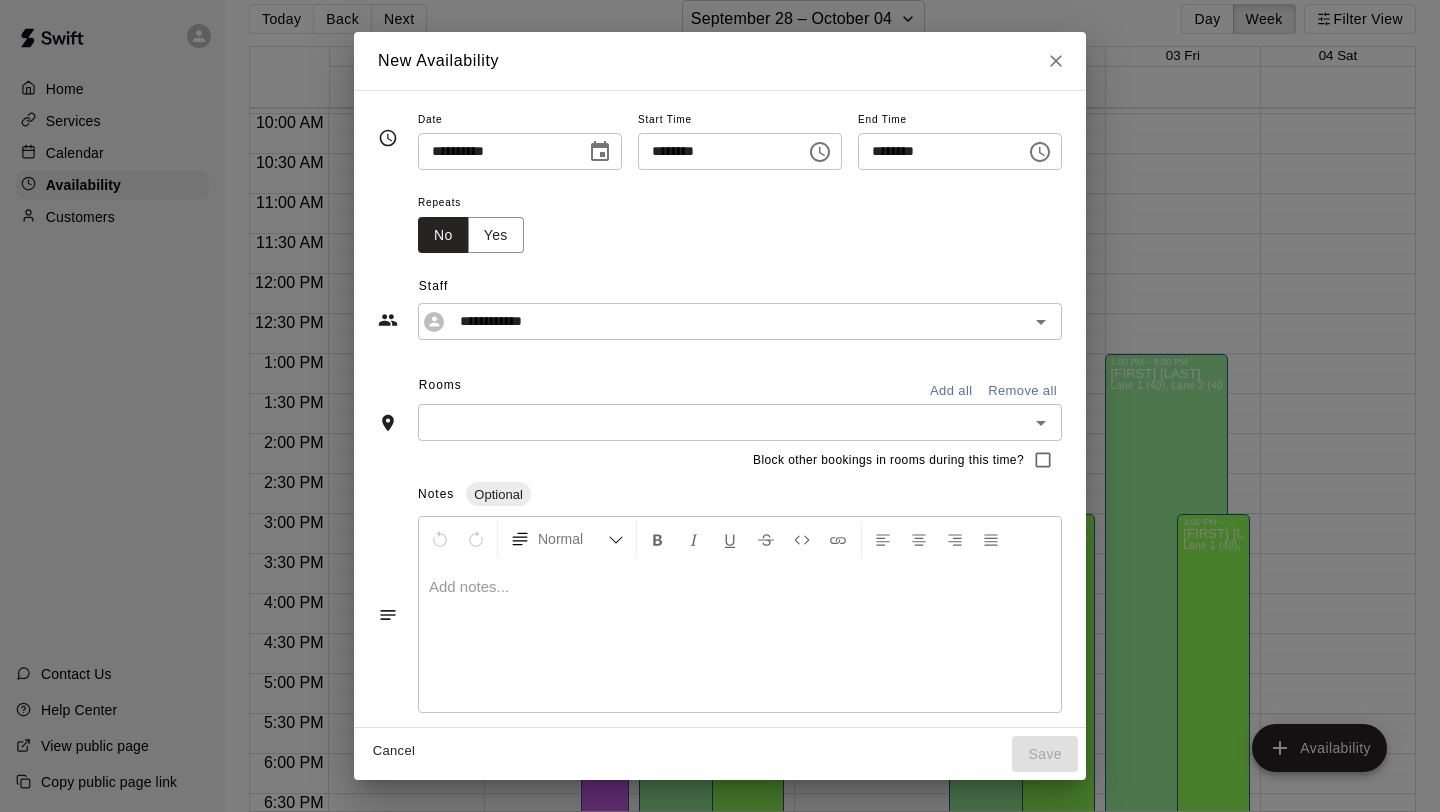 click on "Add all" at bounding box center [951, 391] 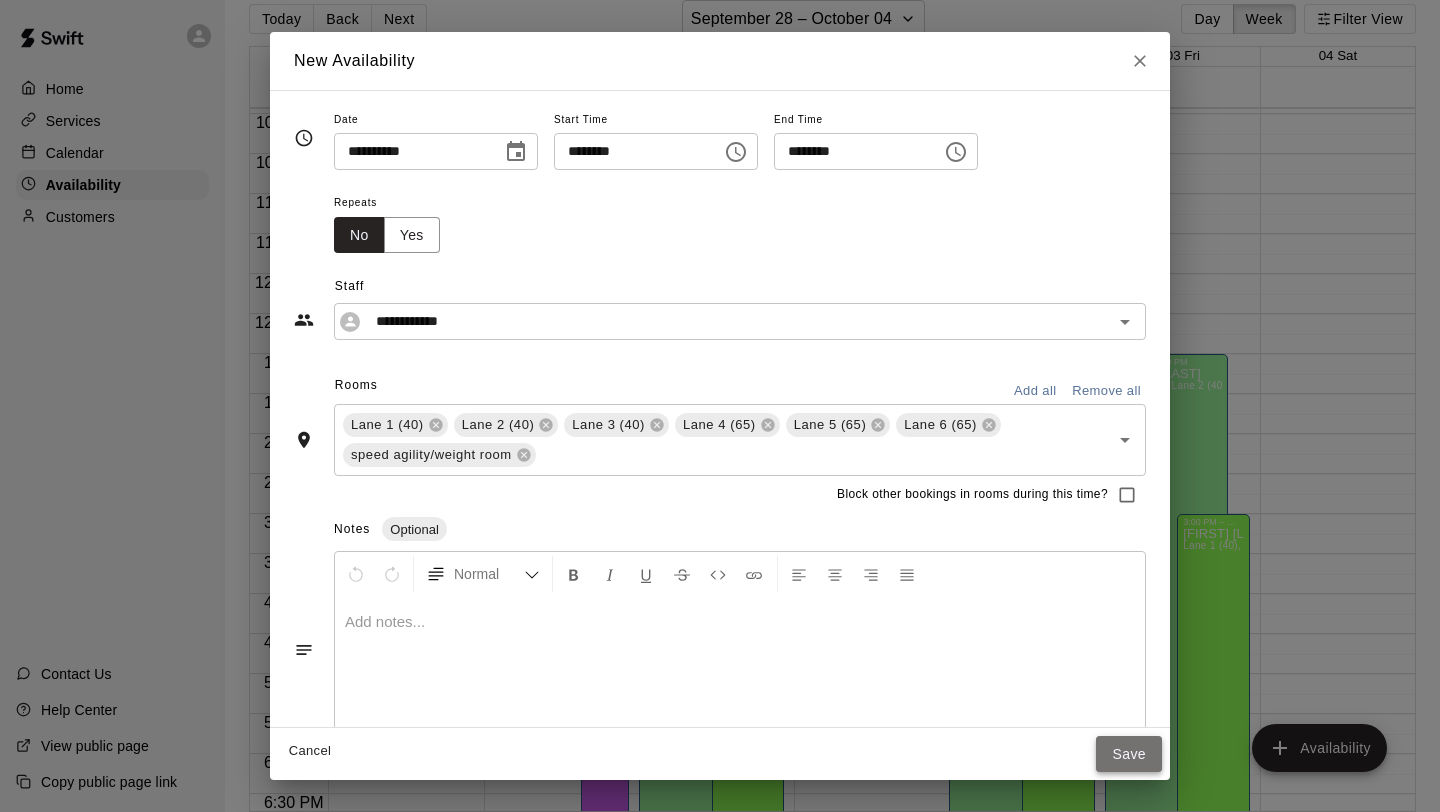 click on "Save" at bounding box center [1129, 754] 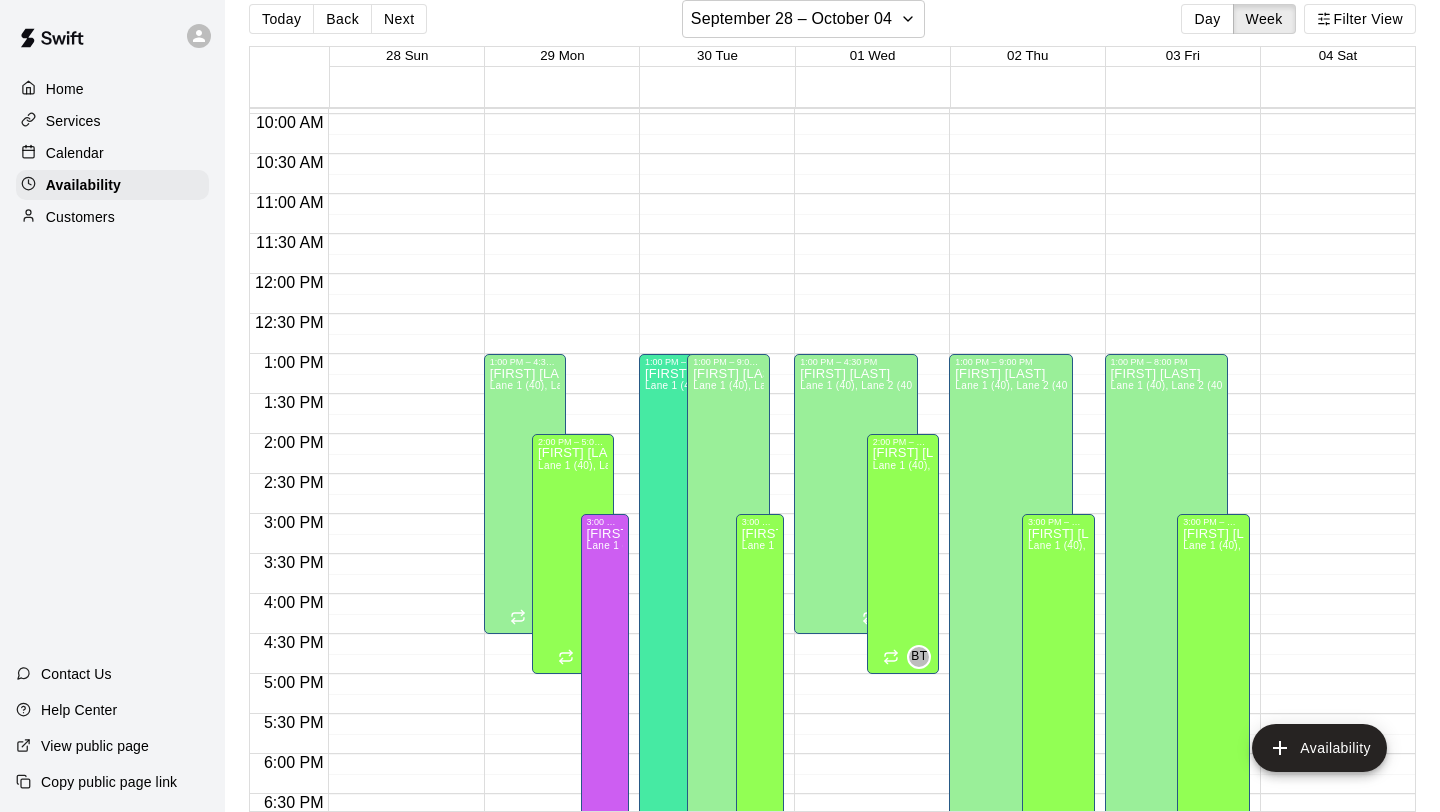 click on "12:00 AM – 8:00 AM Closed 1:00 PM – 9:00 PM [FIRST] [LAST] Lane 1 (40), Lane 2 (40), Lane 3 (40), Lane 4 (65), Lane 5 (65), Lane 6 (65), speed agility/weight room [INITIALS] 10:00 PM – 11:59 PM Closed 3:00 PM – 9:00 PM [FIRST] [LAST] Lane 1 (40), Lane 2 (40), Lane 3 (40), Lane 4 (65), Lane 5 (65), Lane 6 (65), speed agility/weight room [INITIALS]" at bounding box center [1021, 274] 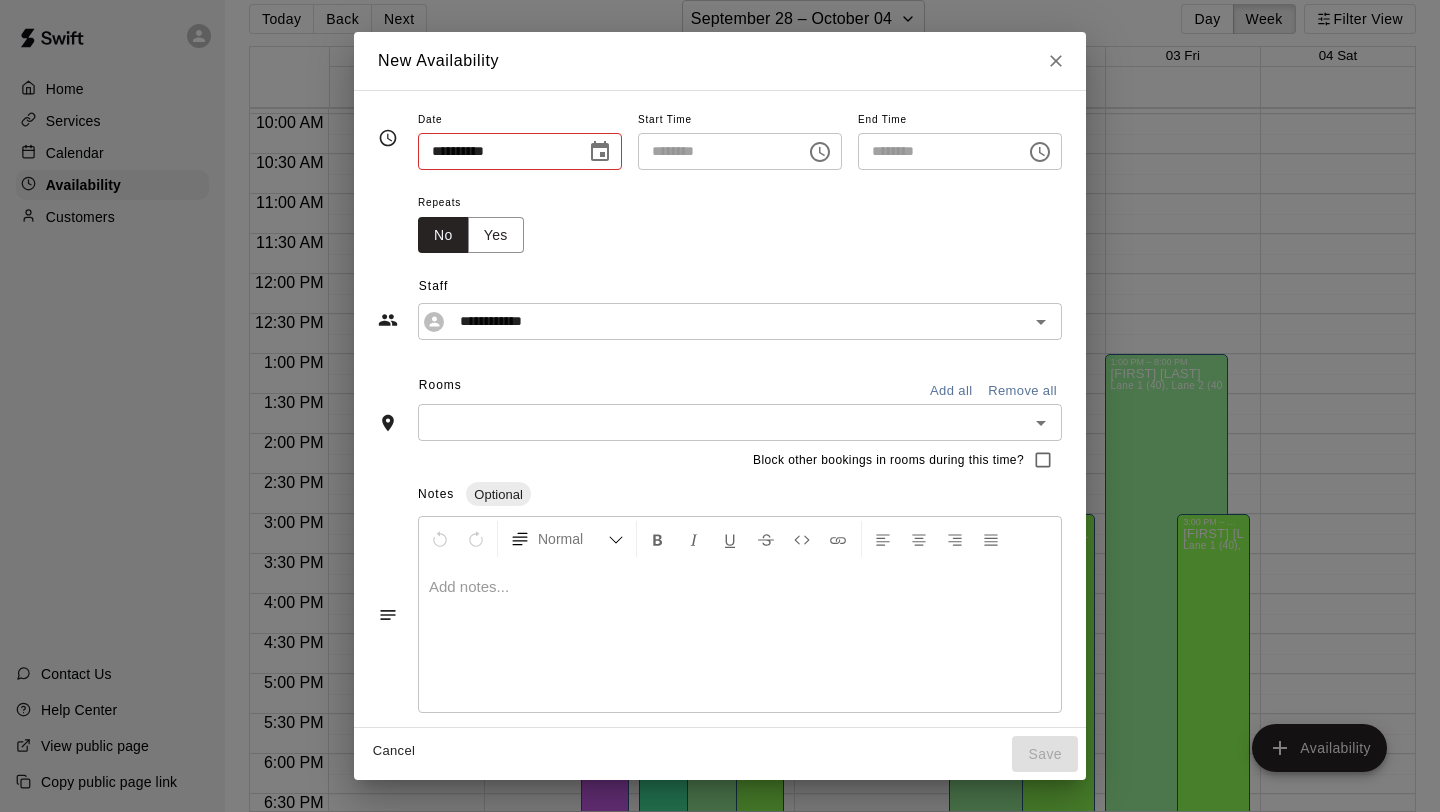 type on "**********" 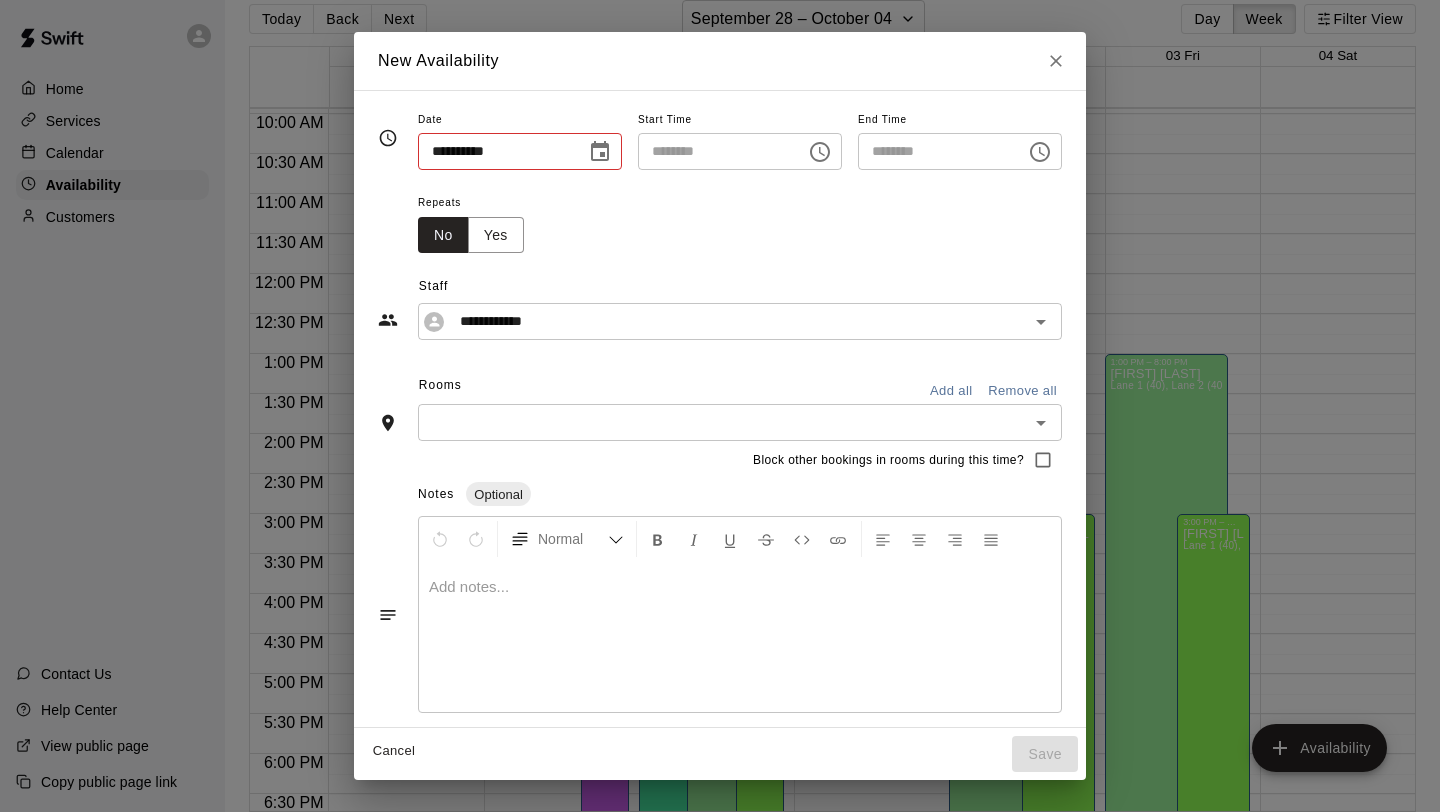 type on "********" 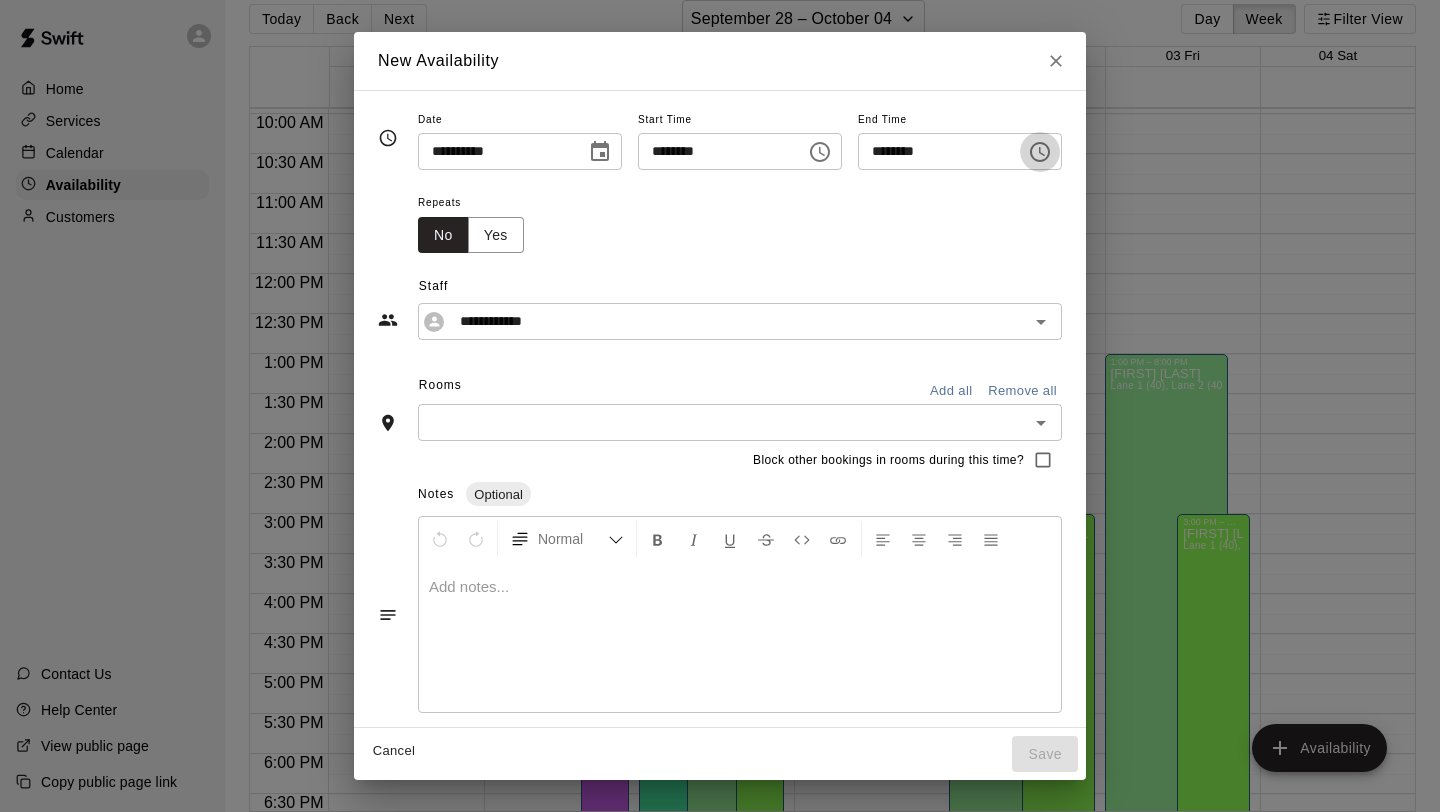 click 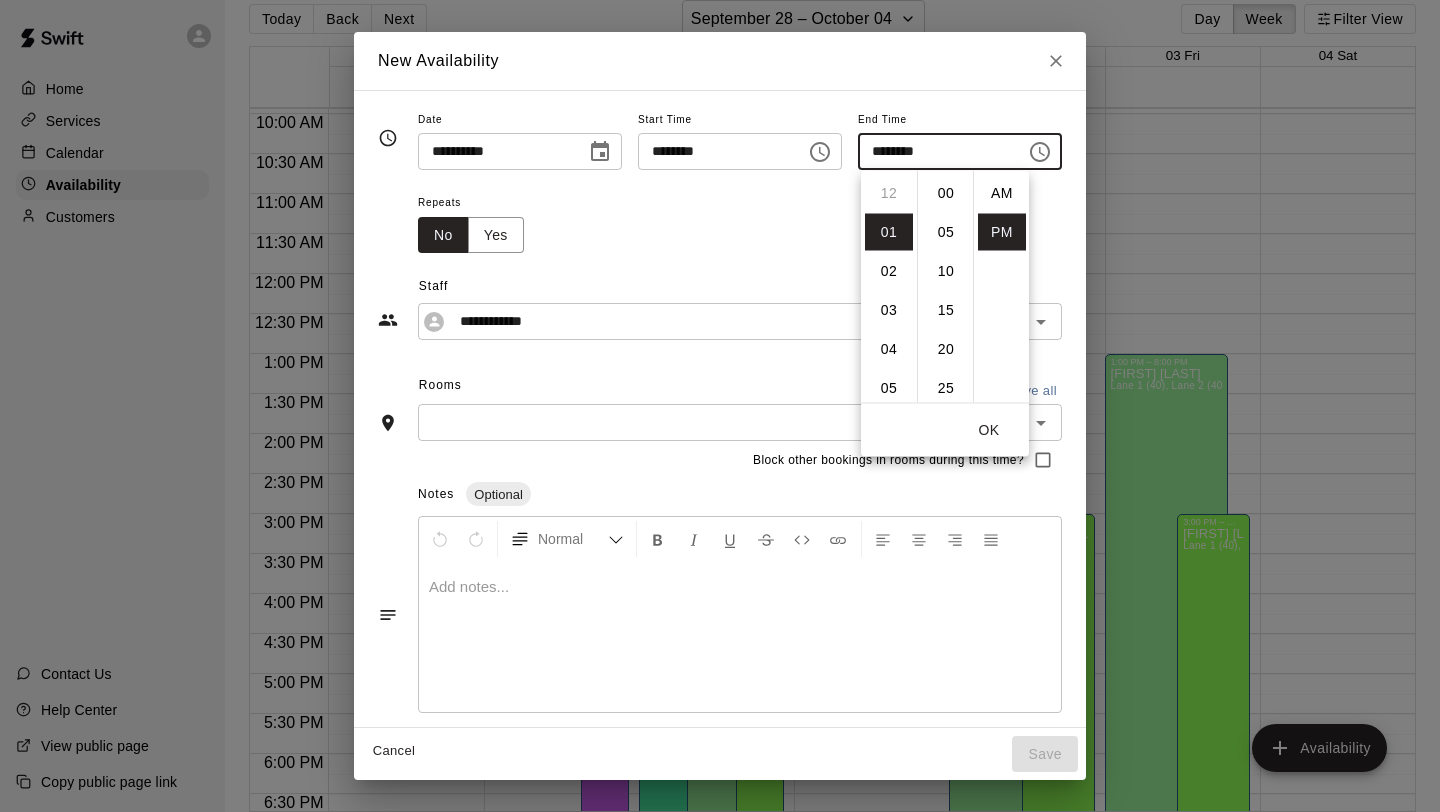 scroll, scrollTop: 39, scrollLeft: 0, axis: vertical 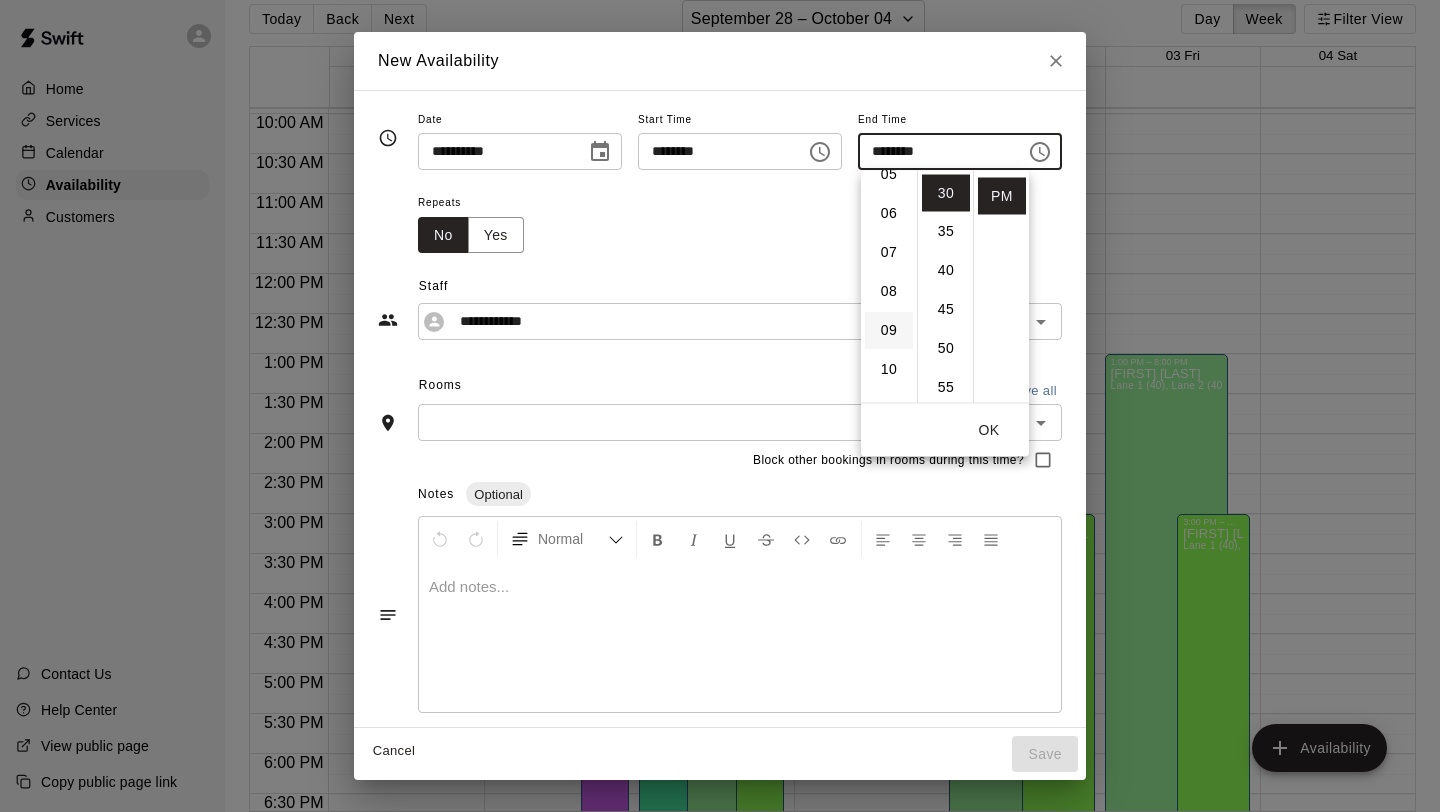 click on "09" at bounding box center (889, 331) 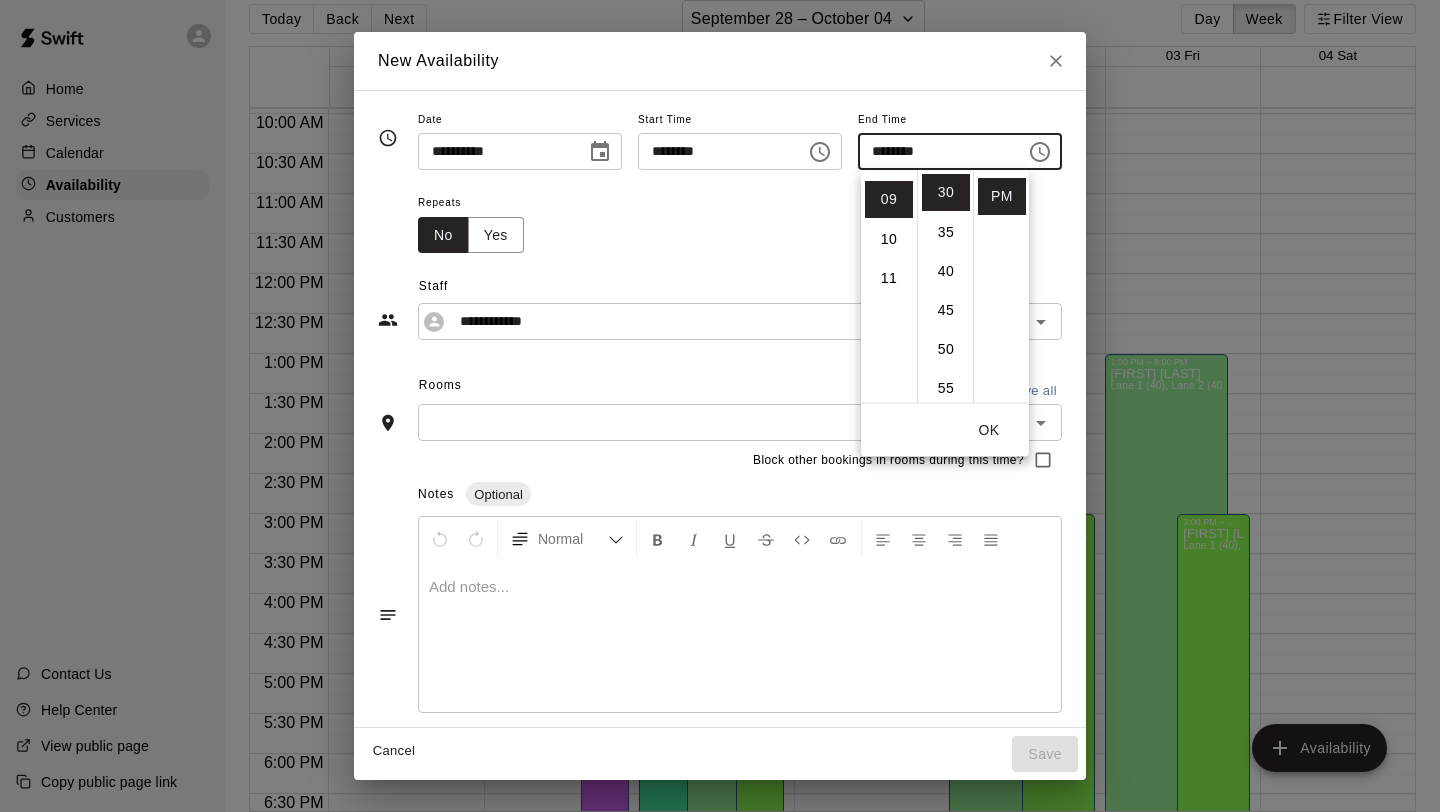 scroll, scrollTop: 351, scrollLeft: 0, axis: vertical 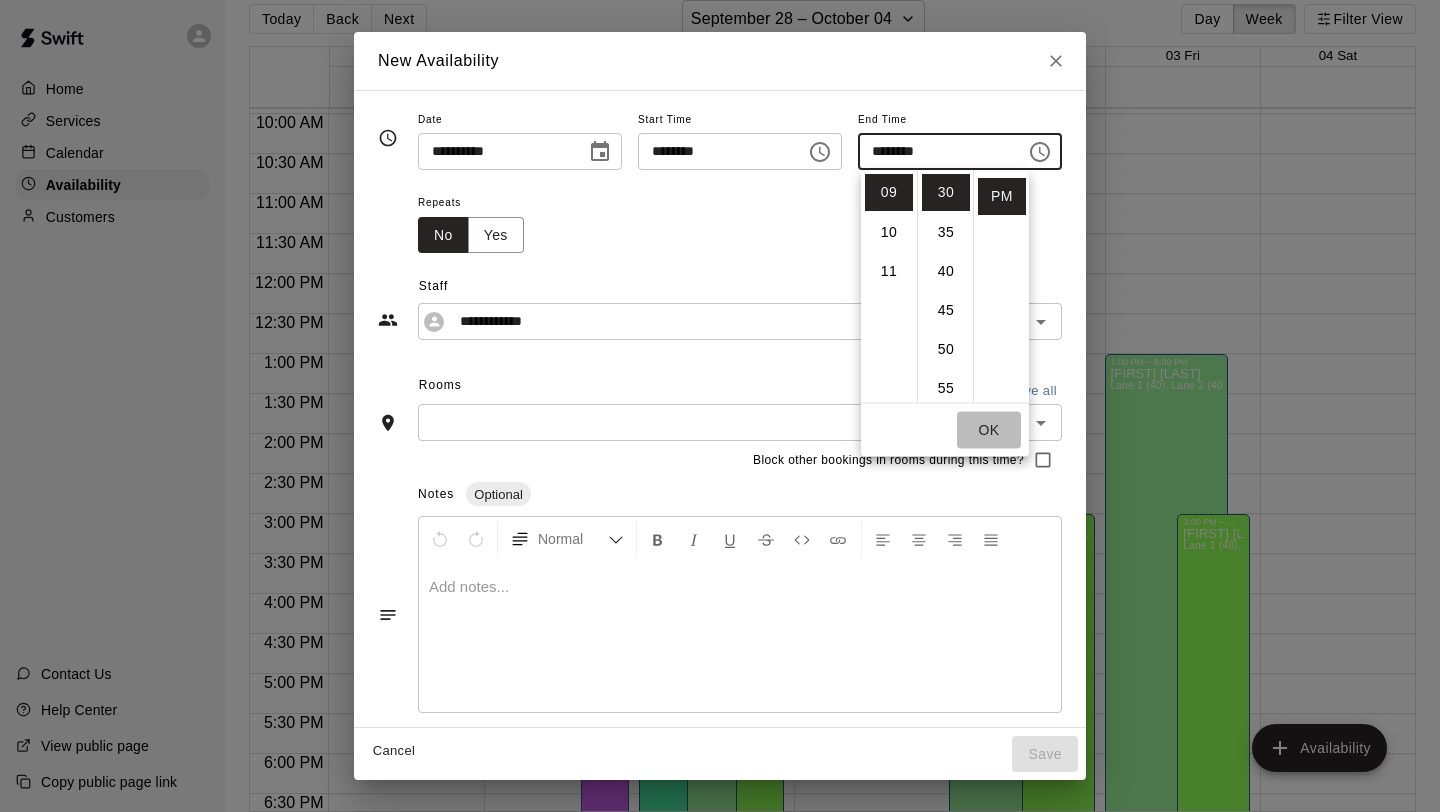 click on "OK" at bounding box center (989, 430) 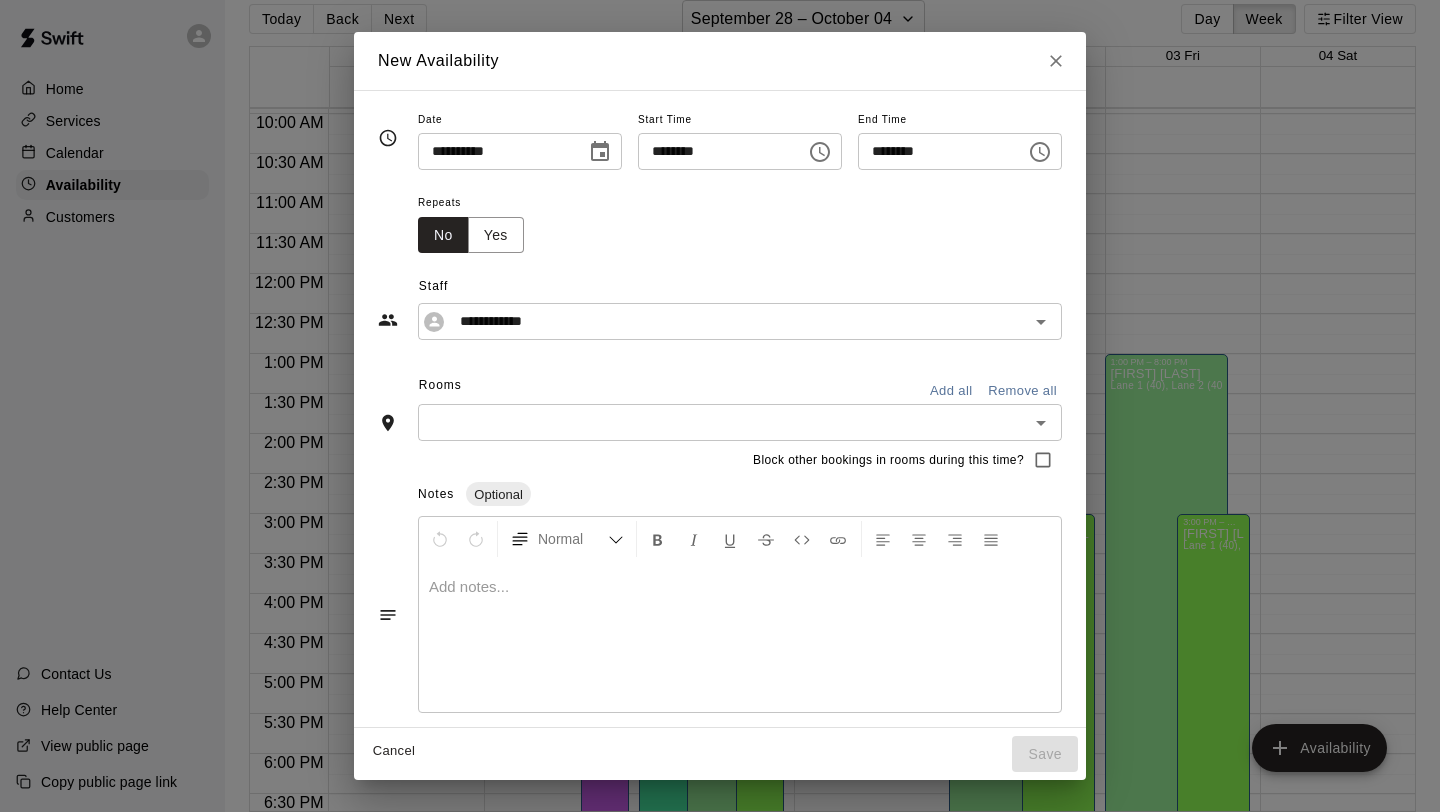 click on "Add all" at bounding box center (951, 391) 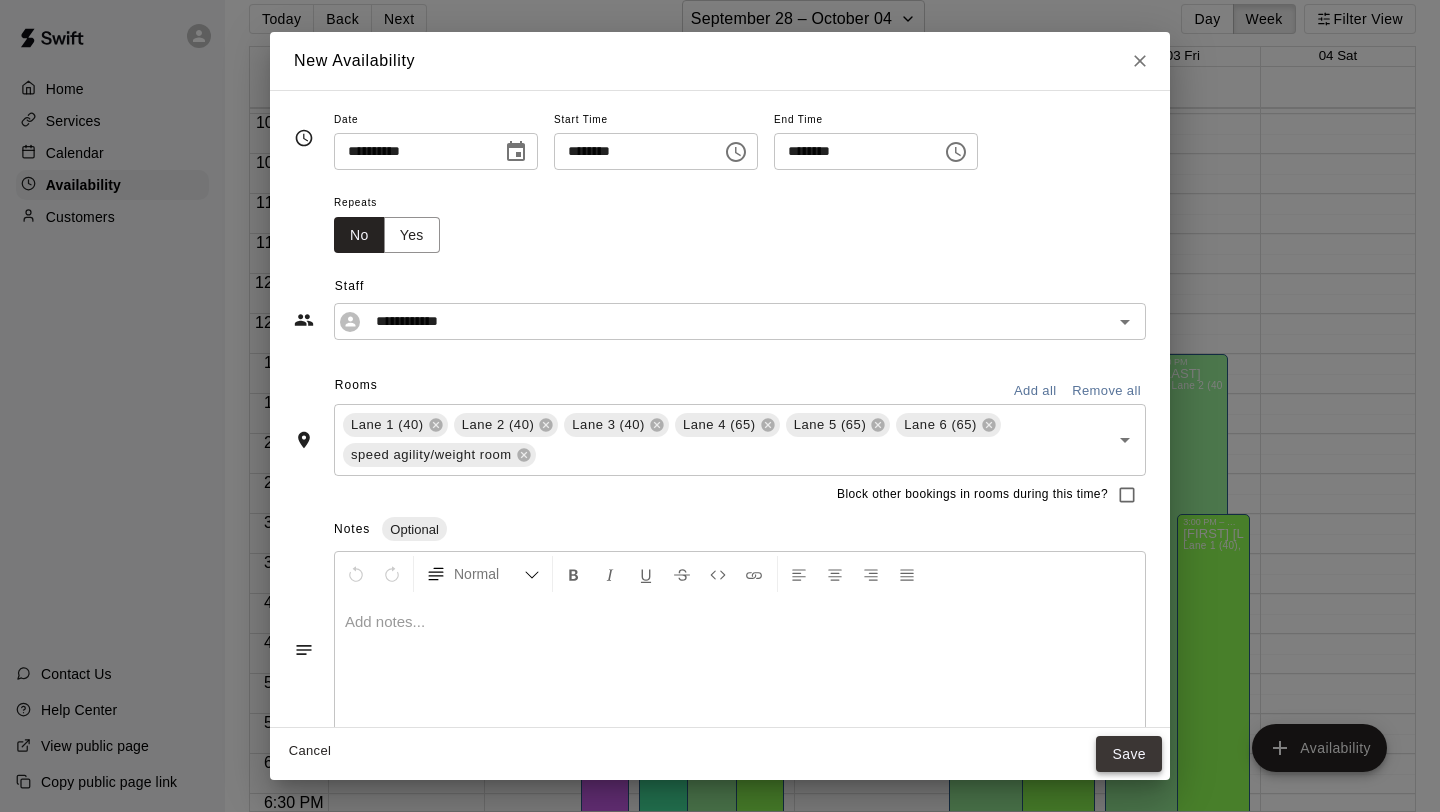 click on "Save" at bounding box center (1129, 754) 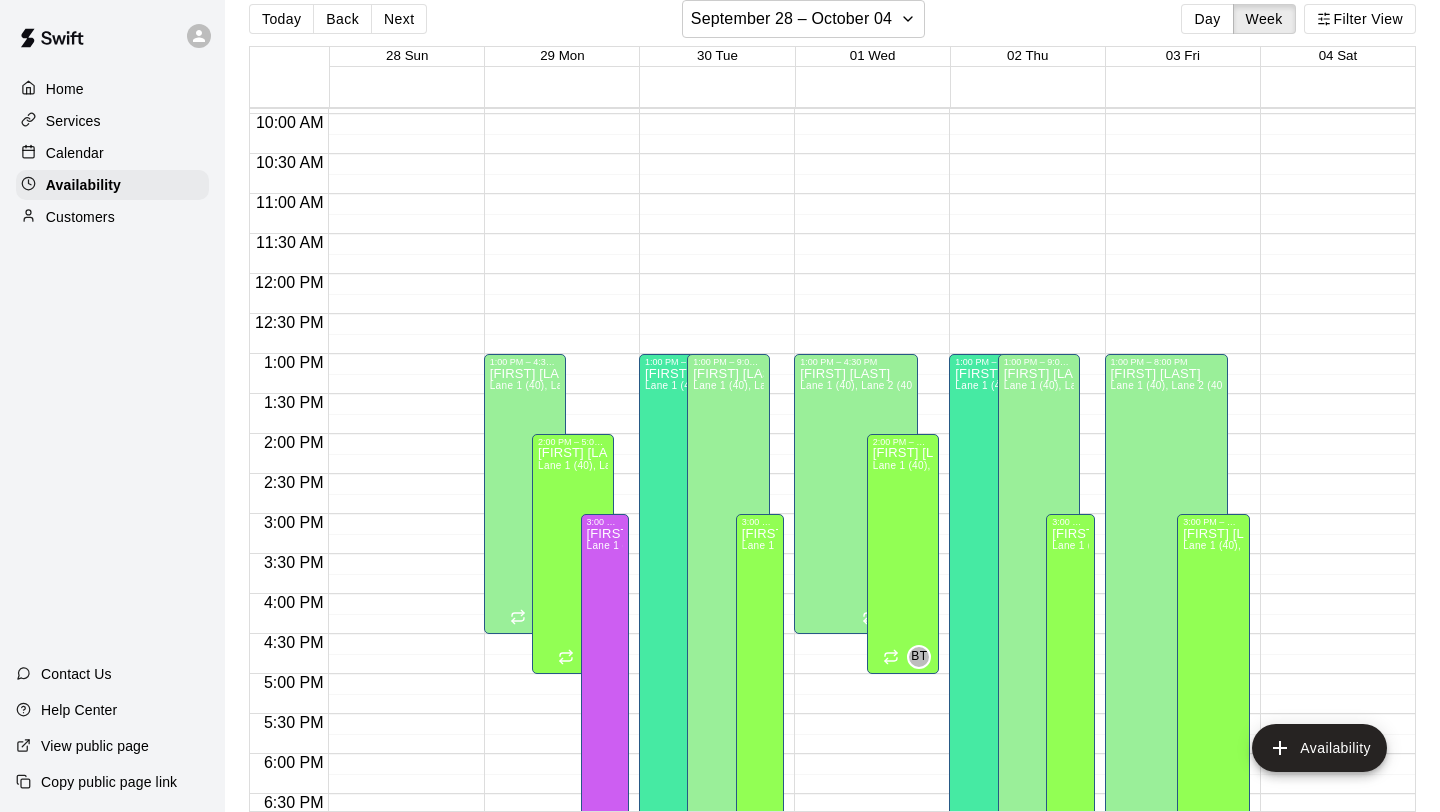 click on "12:00 AM – 8:00 AM Closed 1:00 PM – 8:00 PM [FIRST] [LAST] Lane 1 (40), Lane 2 (40), Lane 3 (40), Lane 4 (65), Lane 5 (65), Lane 6 (65), speed agility/weight room [INITIALS] 10:00 PM – 11:59 PM Closed 3:00 PM – 9:00 PM [FIRST] [LAST] Lane 1 (40), Lane 2 (40), Lane 3 (40), Lane 4 (65), Lane 5 (65), Lane 6 (65), speed agility/weight room [INITIALS]" at bounding box center (1177, 274) 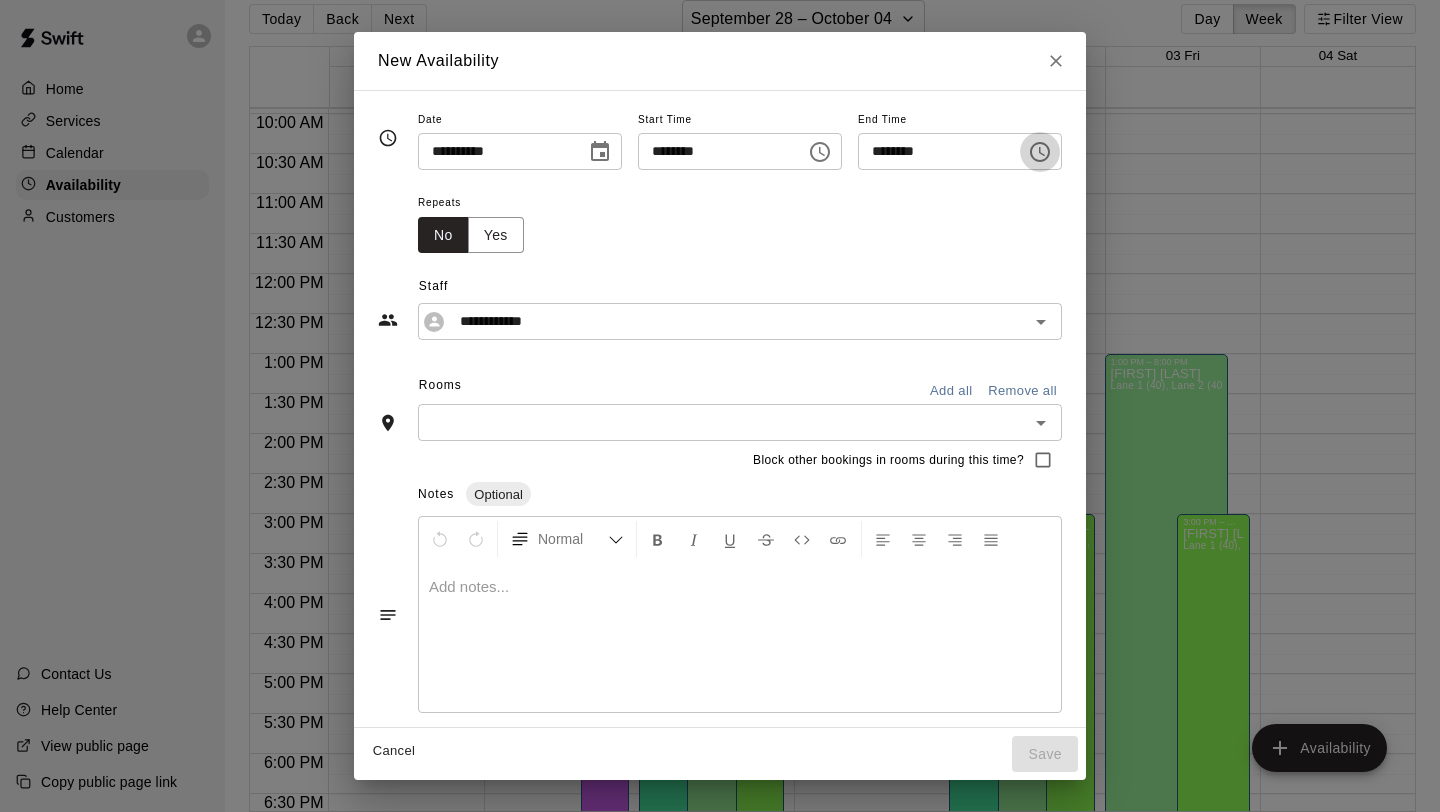 click 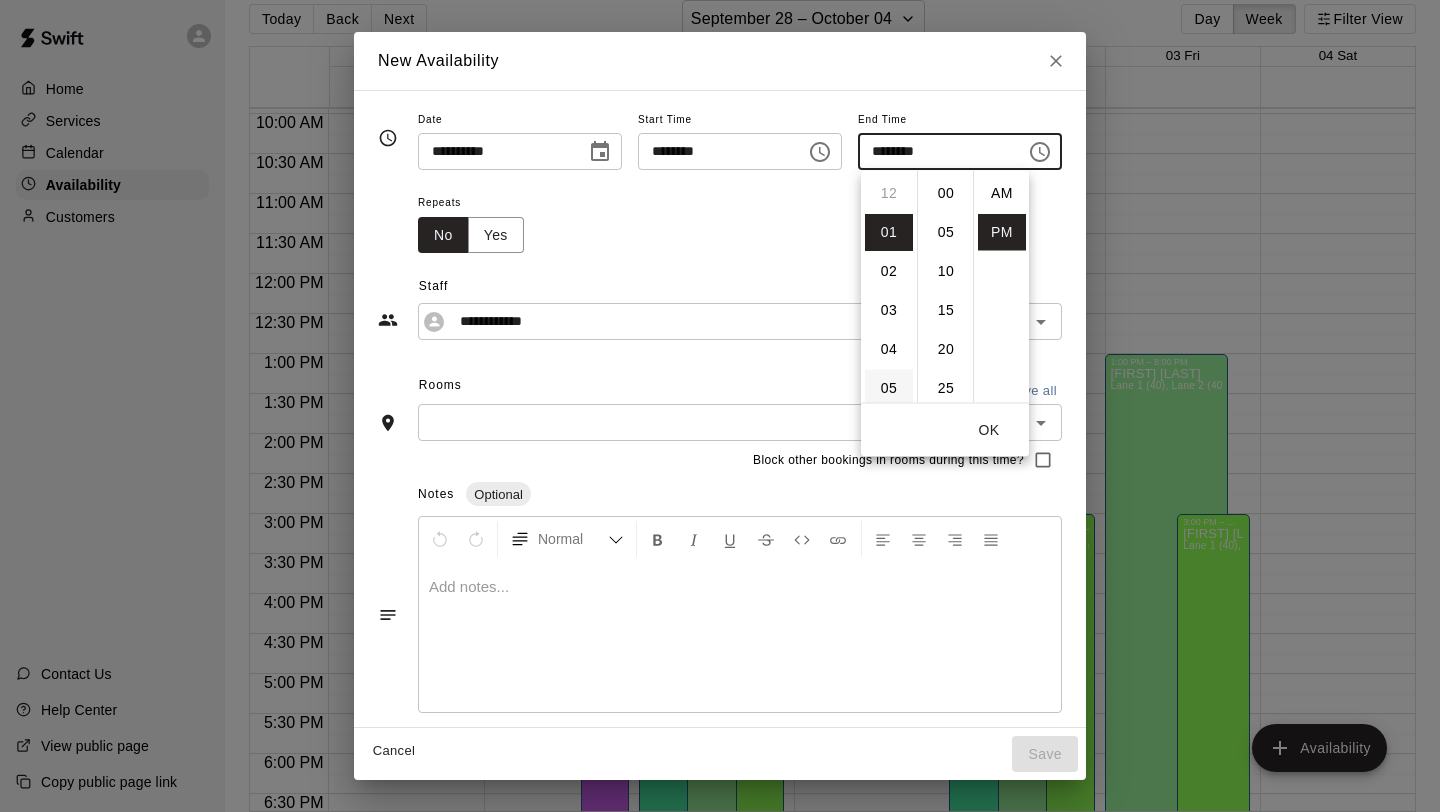 scroll, scrollTop: 39, scrollLeft: 0, axis: vertical 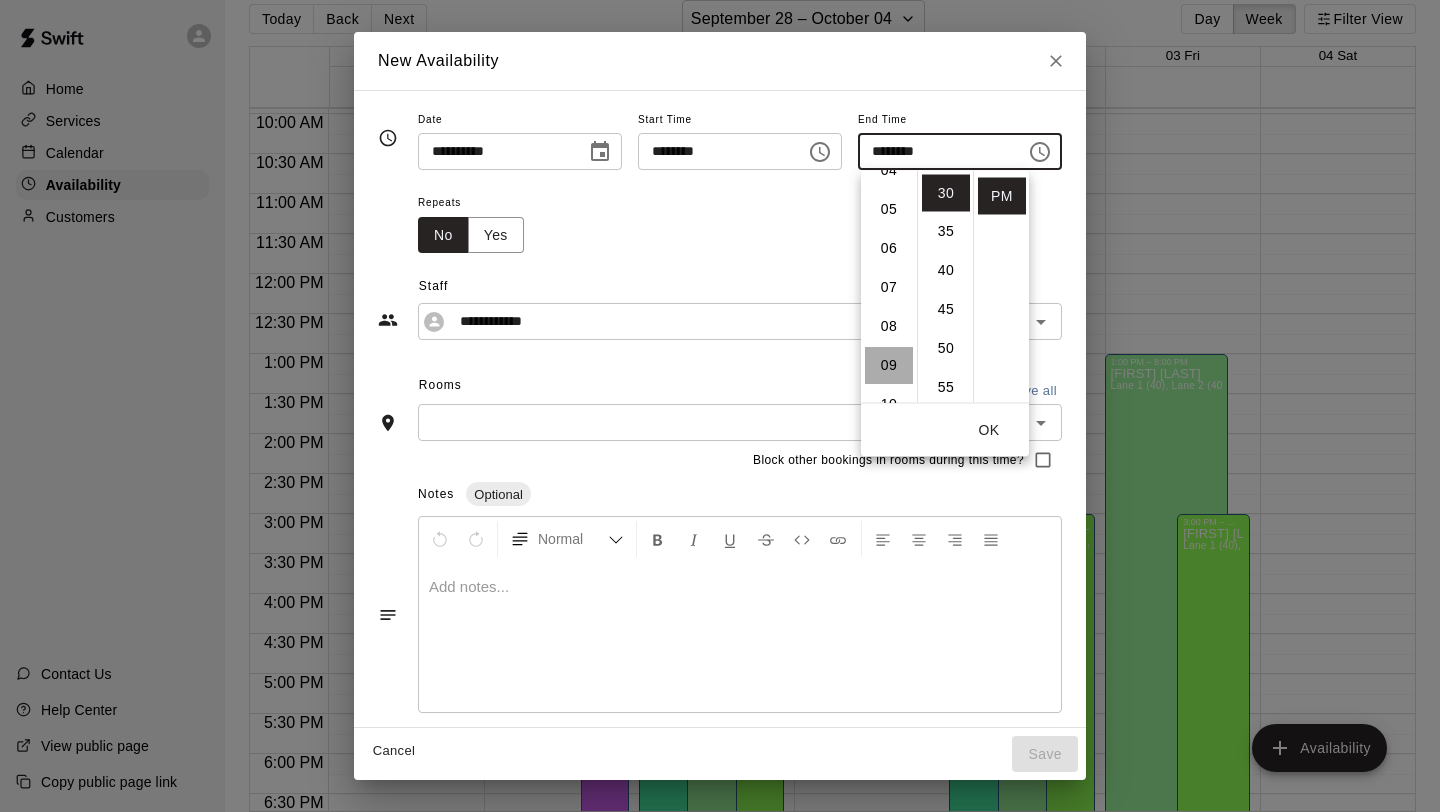 click on "09" at bounding box center [889, 366] 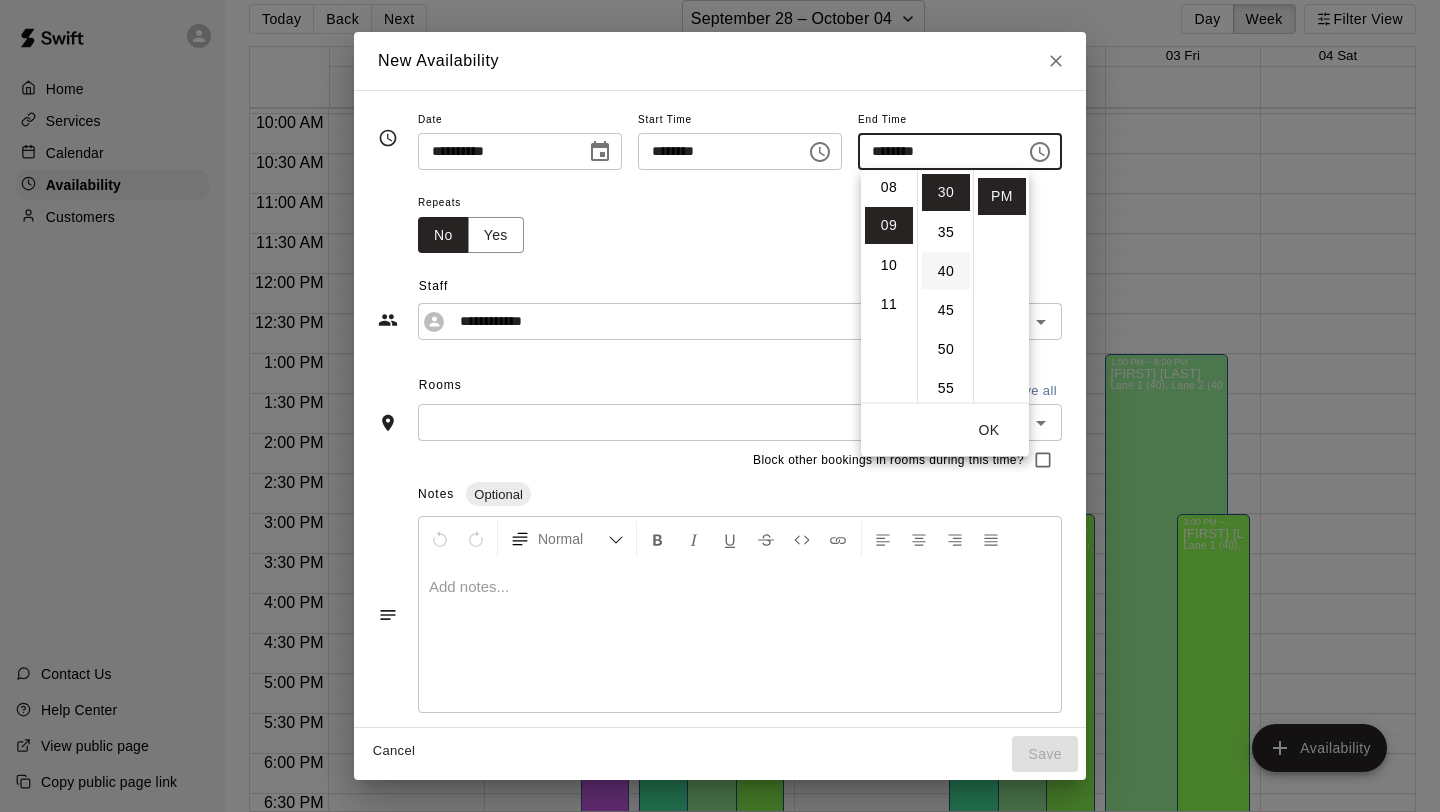 scroll, scrollTop: 351, scrollLeft: 0, axis: vertical 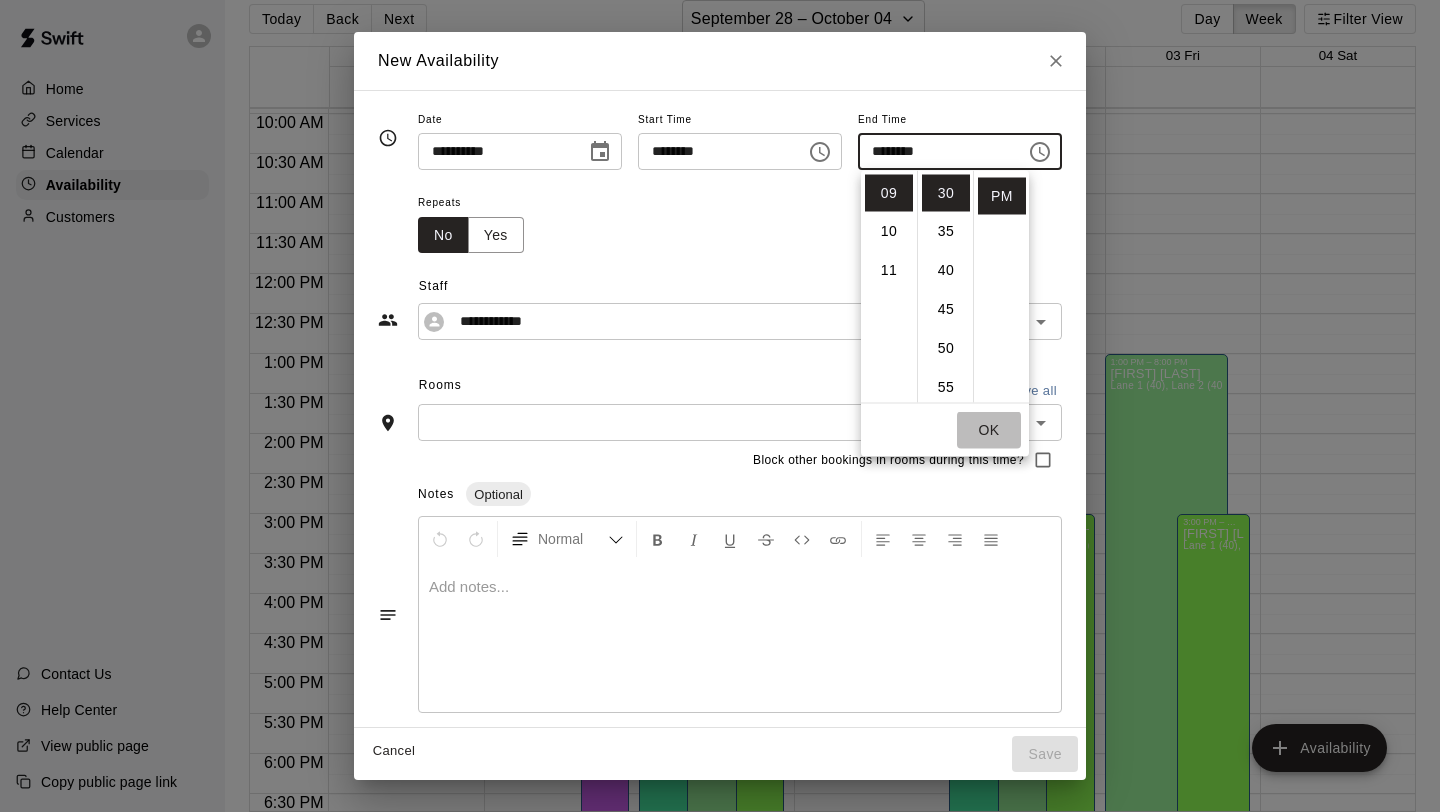 click on "OK" at bounding box center (989, 430) 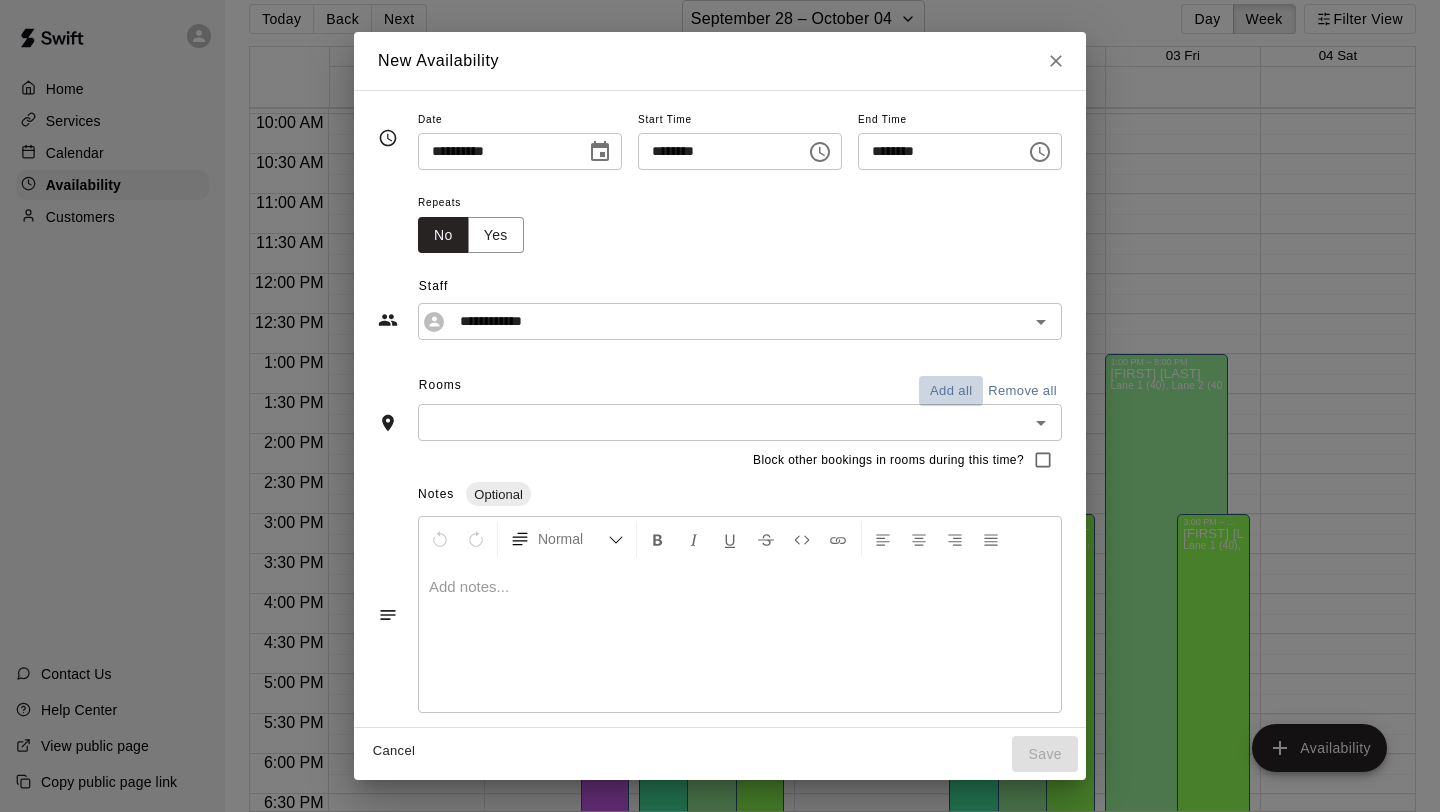 click on "Add all" at bounding box center [951, 391] 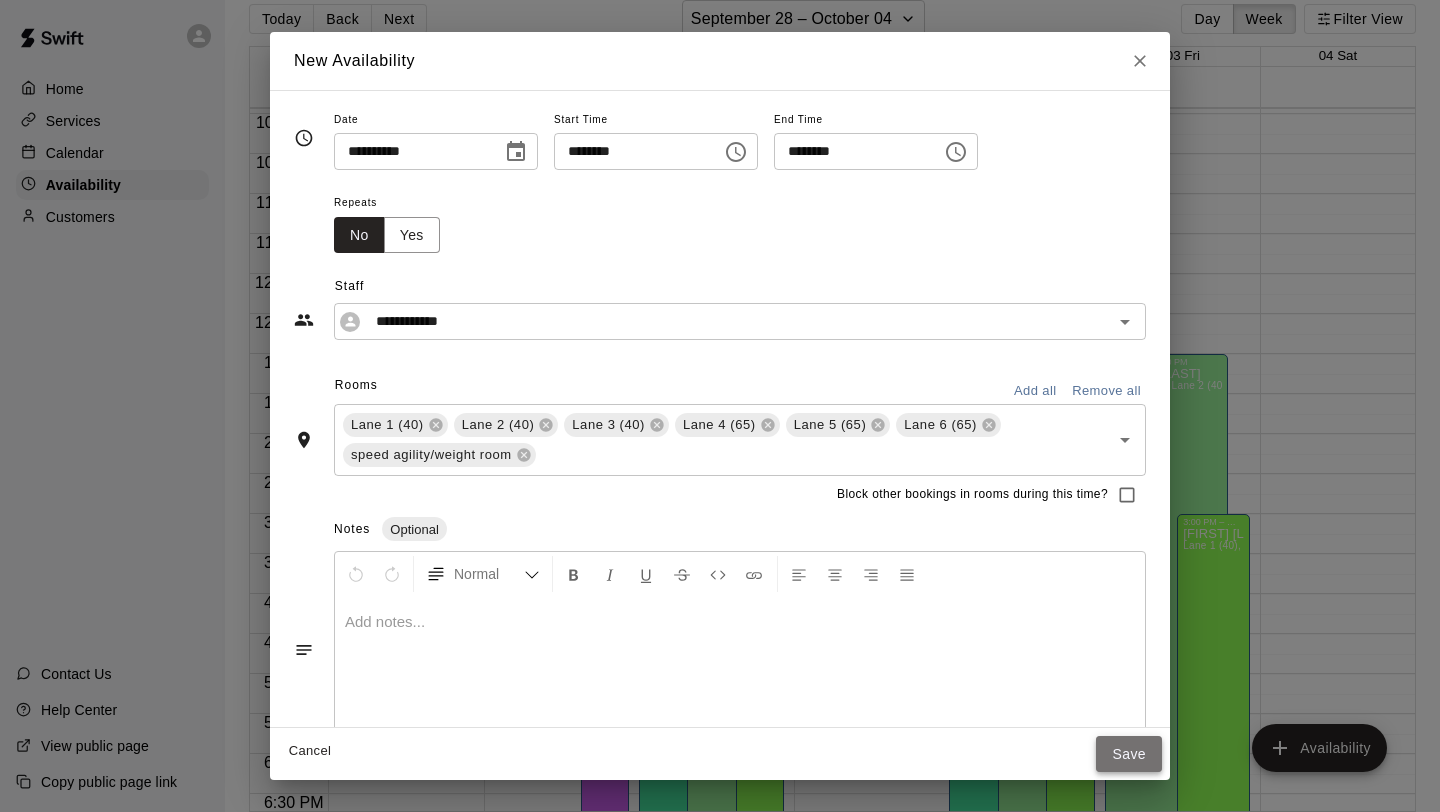 click on "Save" at bounding box center [1129, 754] 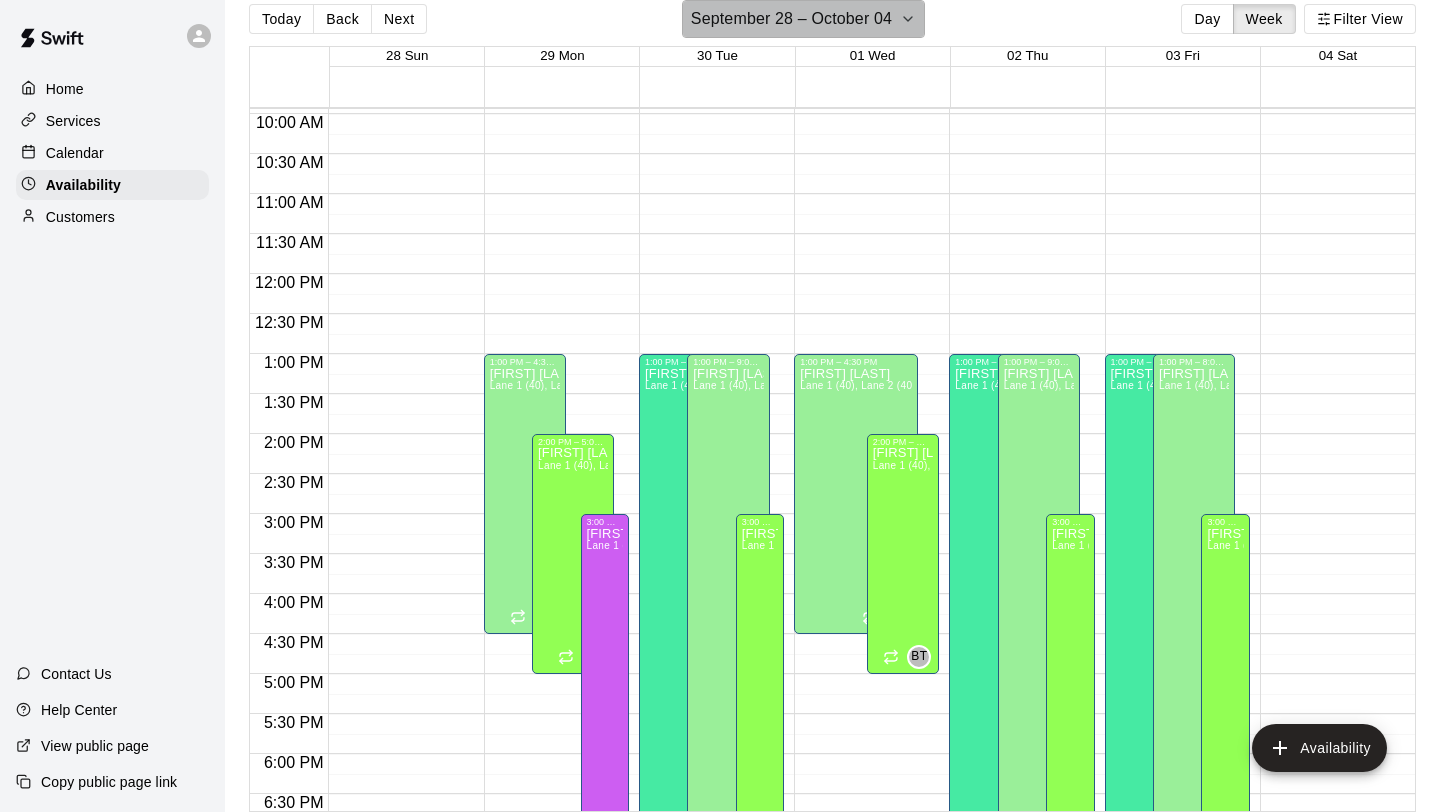 click 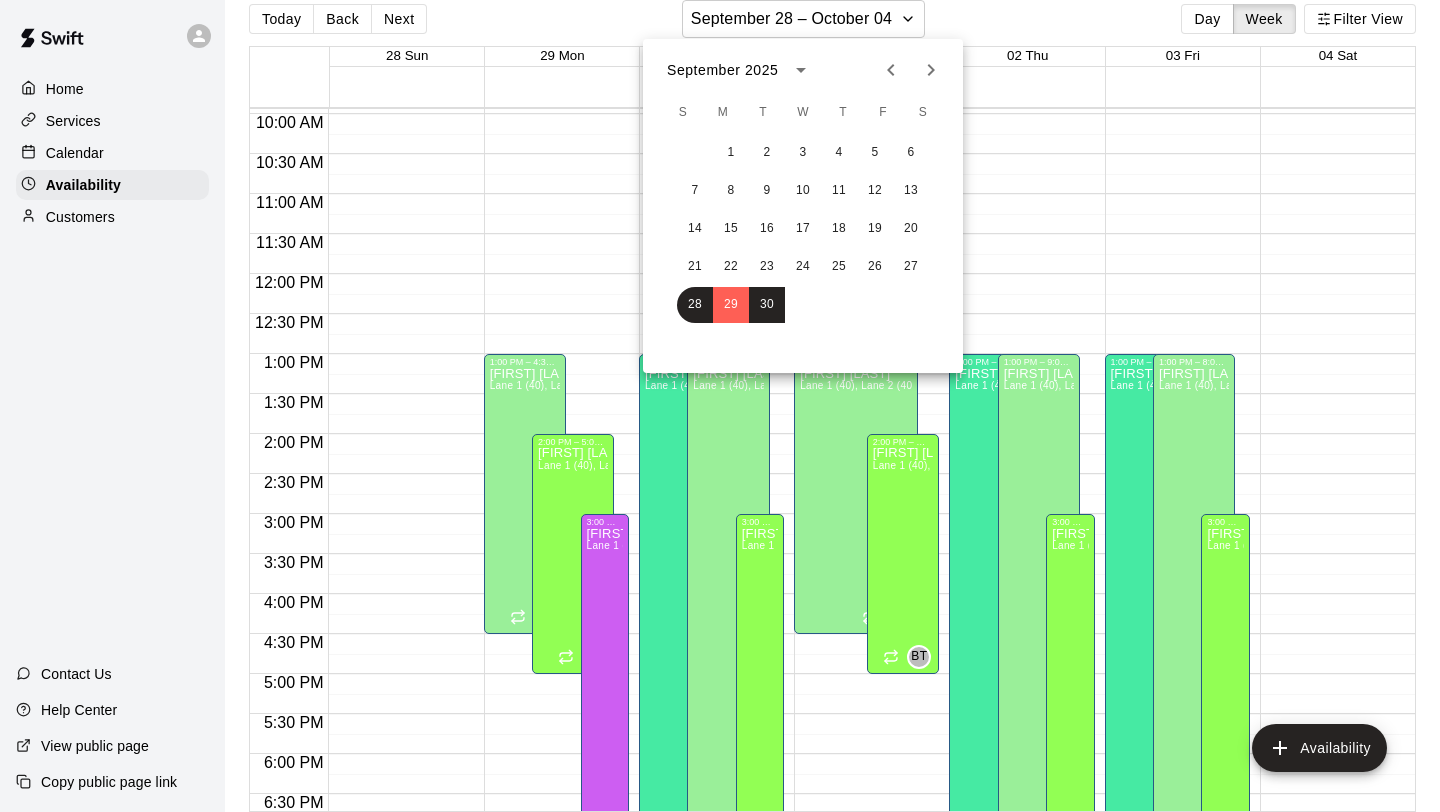 click 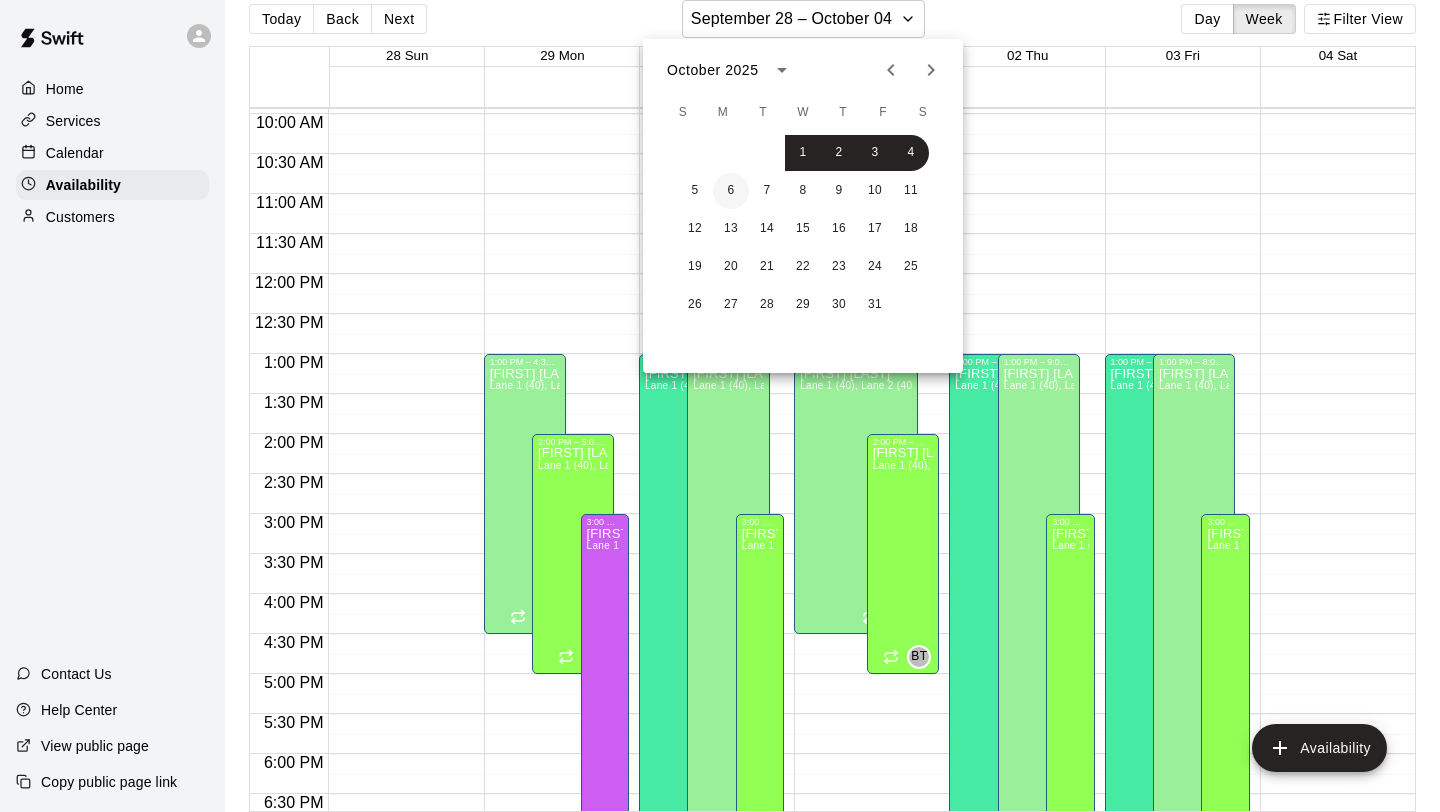 click on "6" at bounding box center (731, 191) 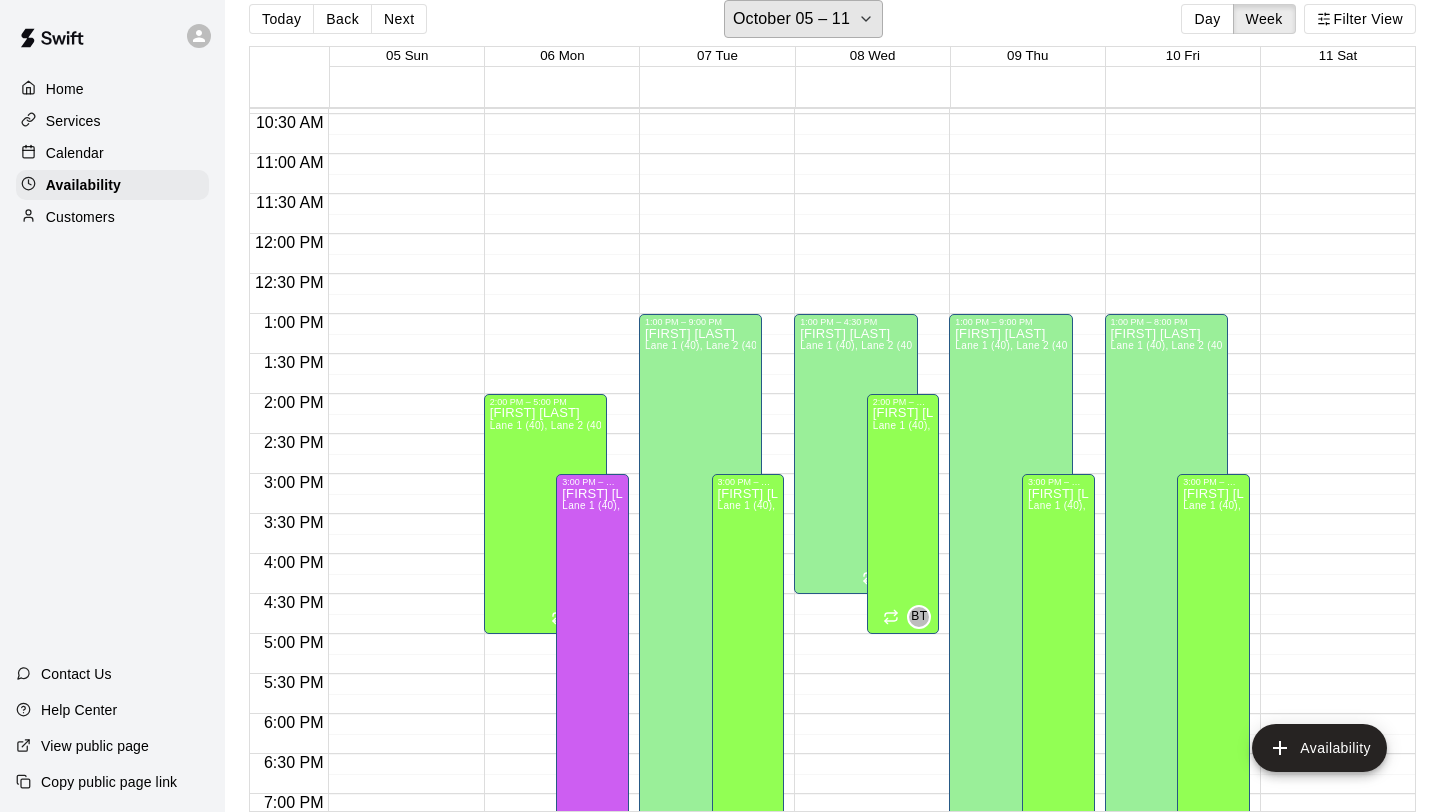 scroll, scrollTop: 802, scrollLeft: 0, axis: vertical 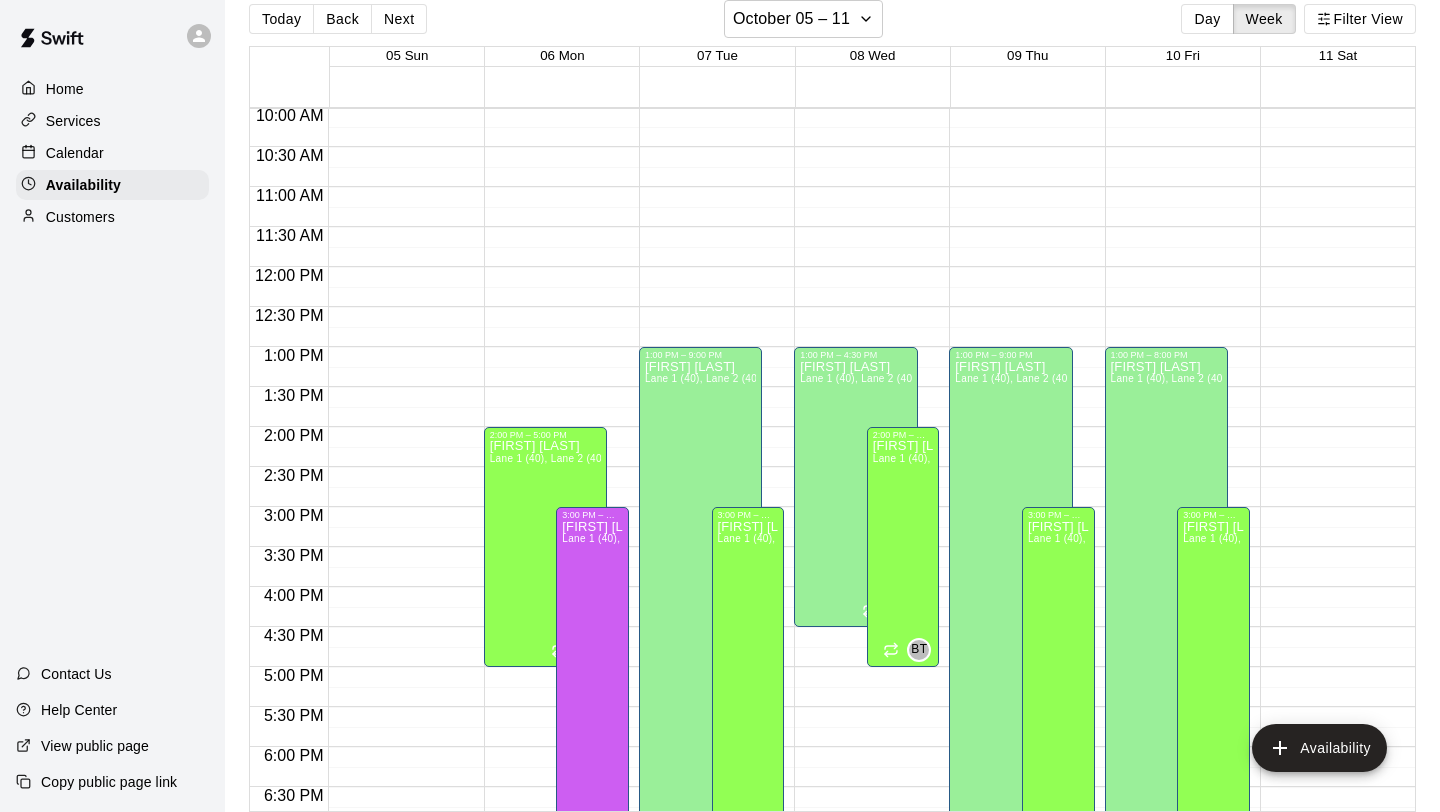 click on "12:00 AM – 8:00 AM Closed 1:00 PM – 9:00 PM [FIRST] [LAST] Lane 1 (40), Lane 2 (40), Lane 3 (40), Lane 4 (65), Lane 5 (65), Lane 6 (65), speed agility/weight room [INITIALS] 10:00 PM – 11:59 PM Closed 3:00 PM – 9:00 PM [FIRST] [LAST] Lane 1 (40), Lane 2 (40), Lane 3 (40), Lane 4 (65), Lane 5 (65), Lane 6 (65), speed agility/weight room [INITIALS]" at bounding box center [711, 267] 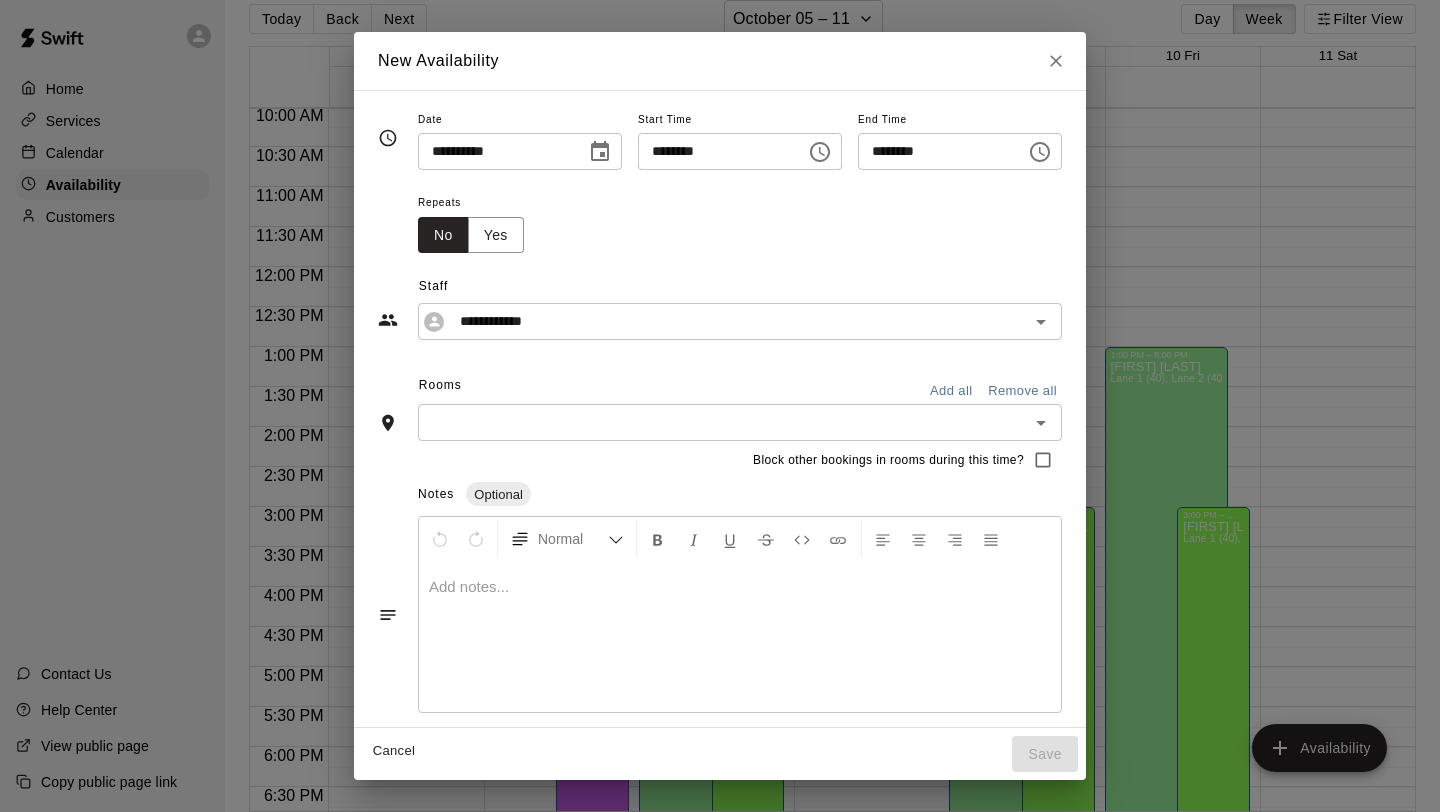 click 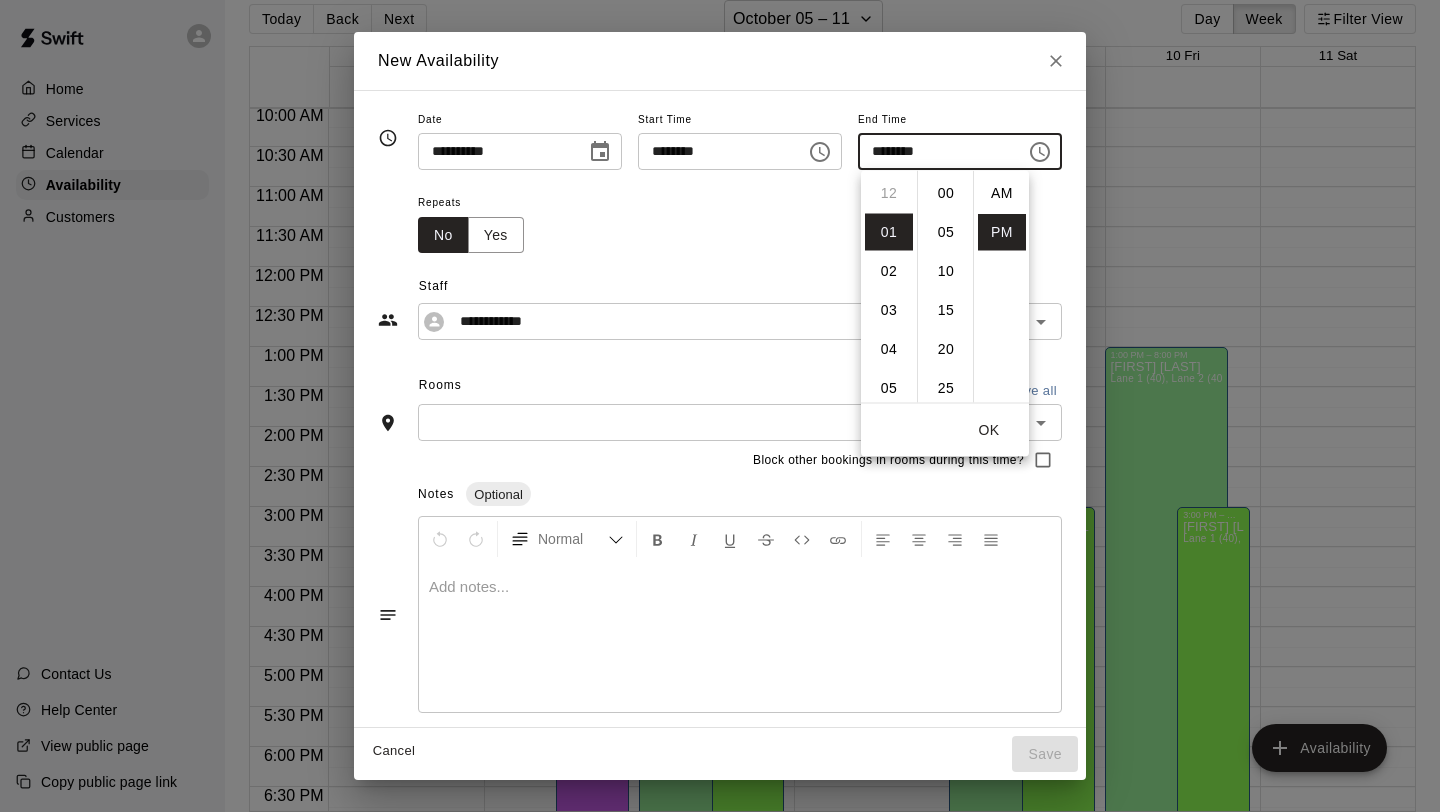 scroll, scrollTop: 39, scrollLeft: 0, axis: vertical 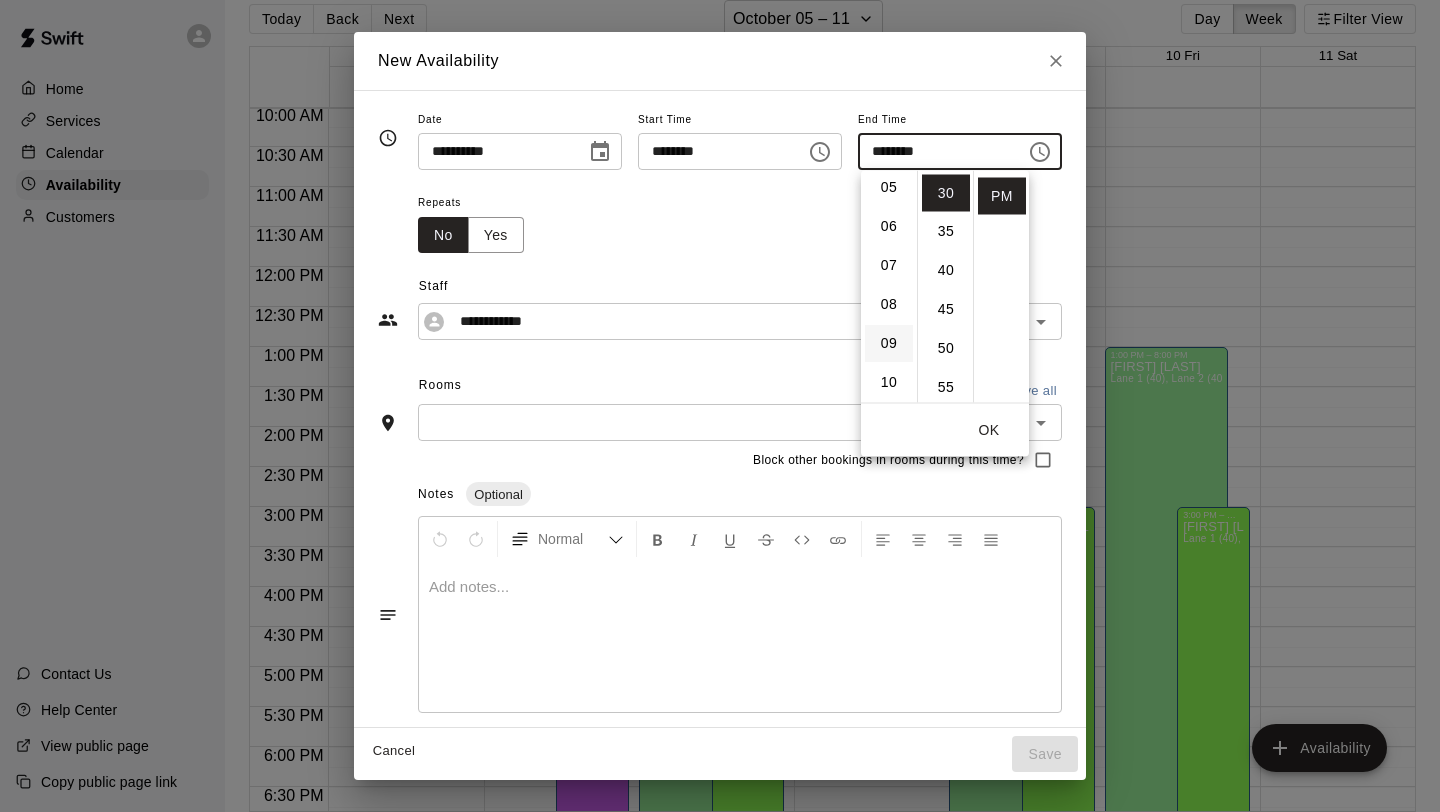 click on "09" at bounding box center (889, 344) 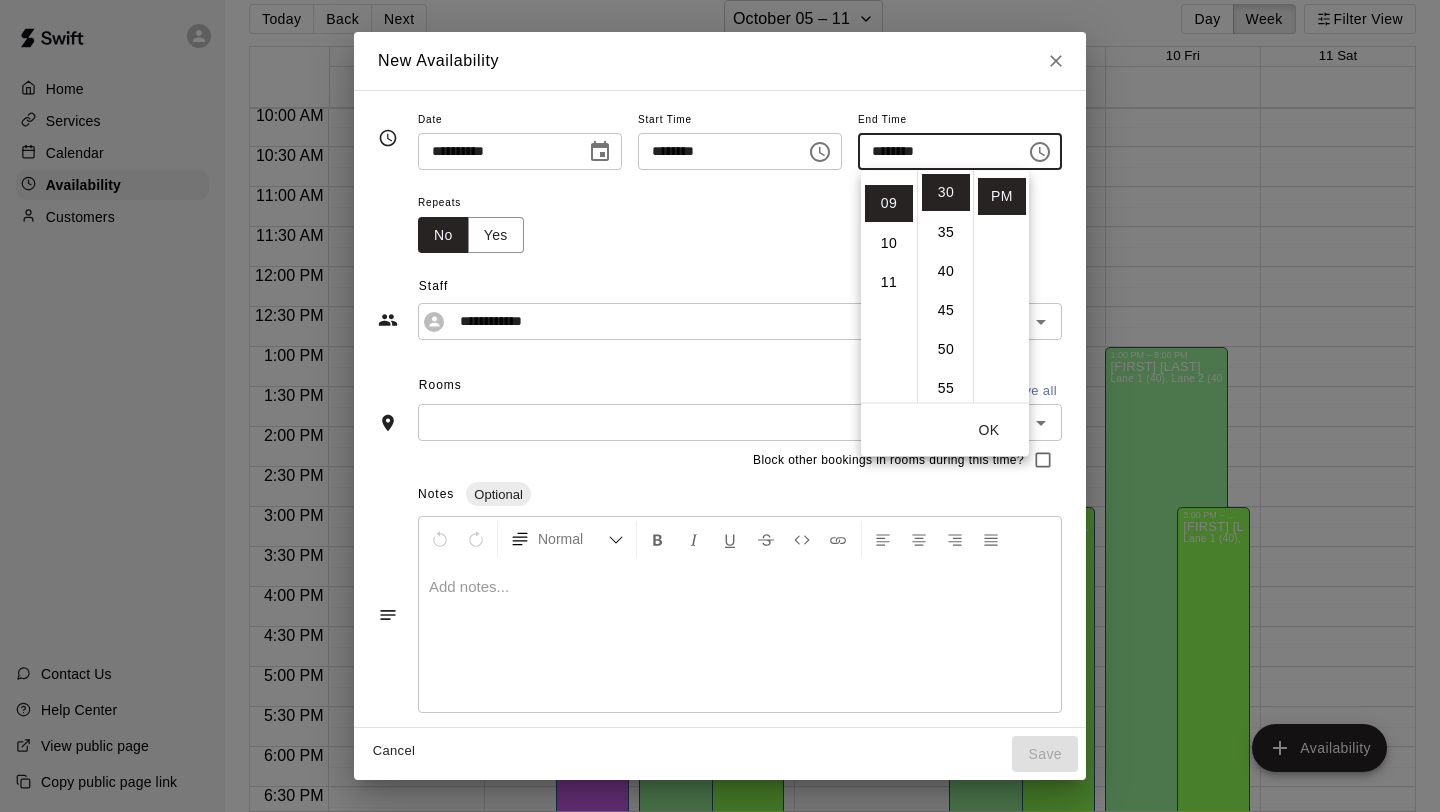 scroll, scrollTop: 351, scrollLeft: 0, axis: vertical 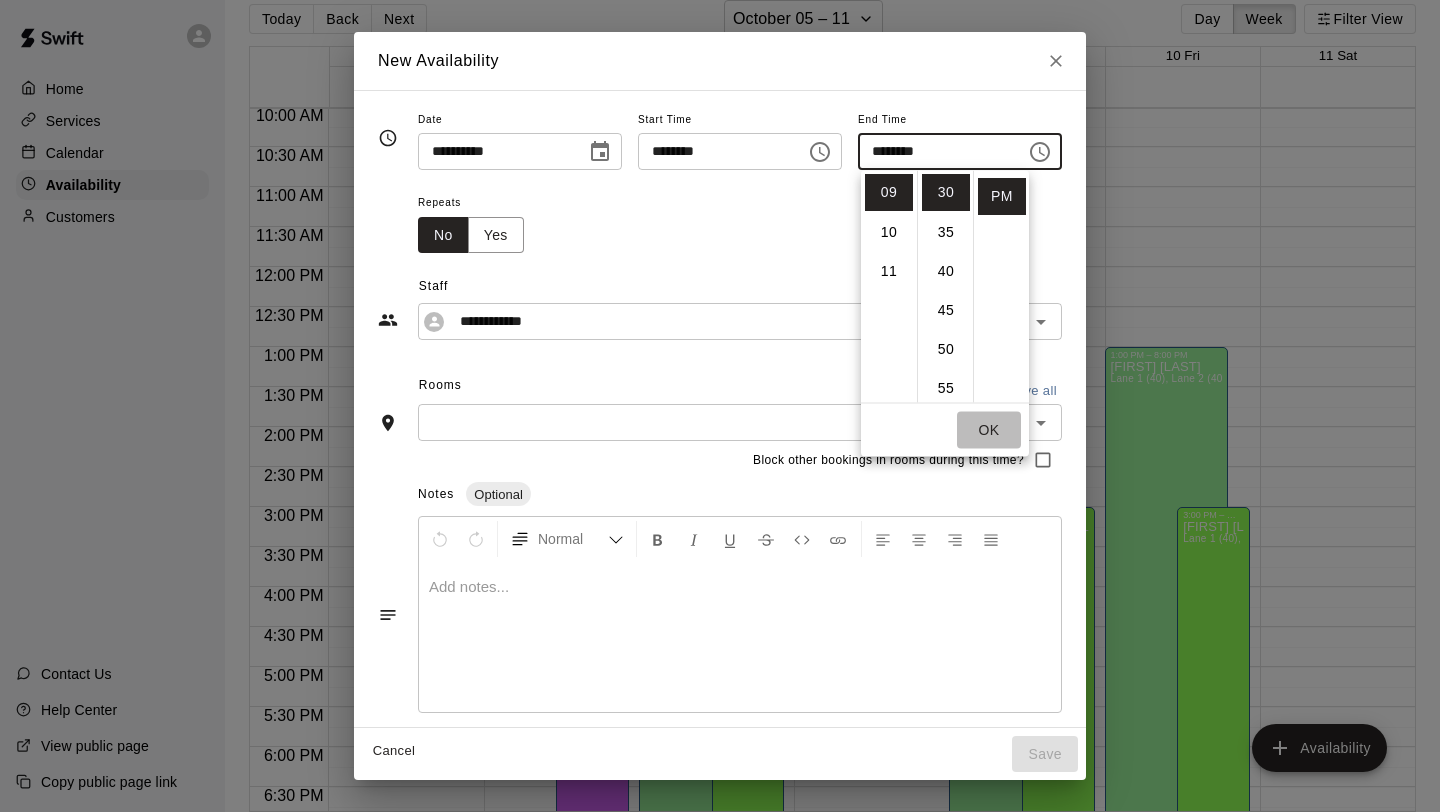 click on "OK" at bounding box center [989, 430] 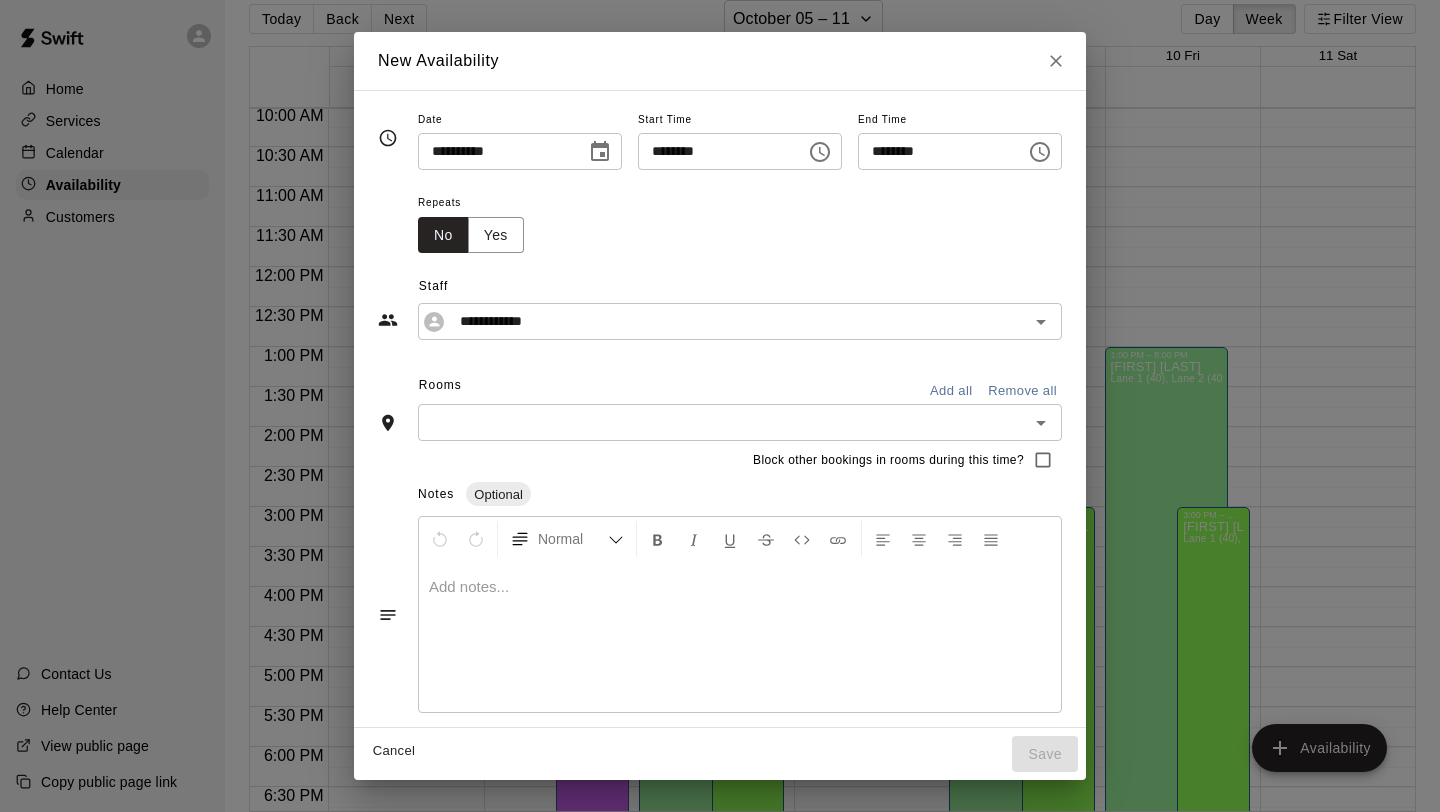 click on "Add all" at bounding box center (951, 391) 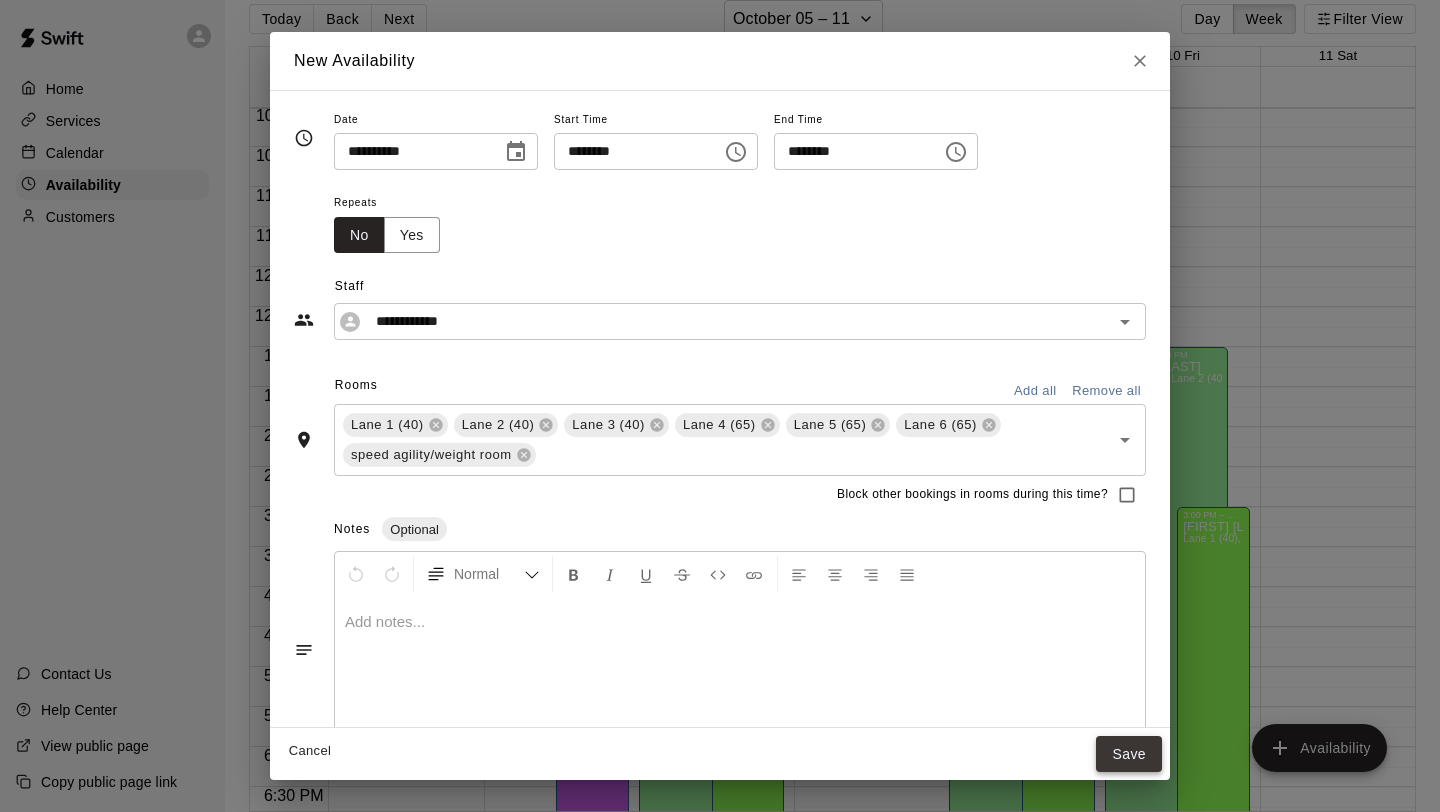 click on "Save" at bounding box center (1129, 754) 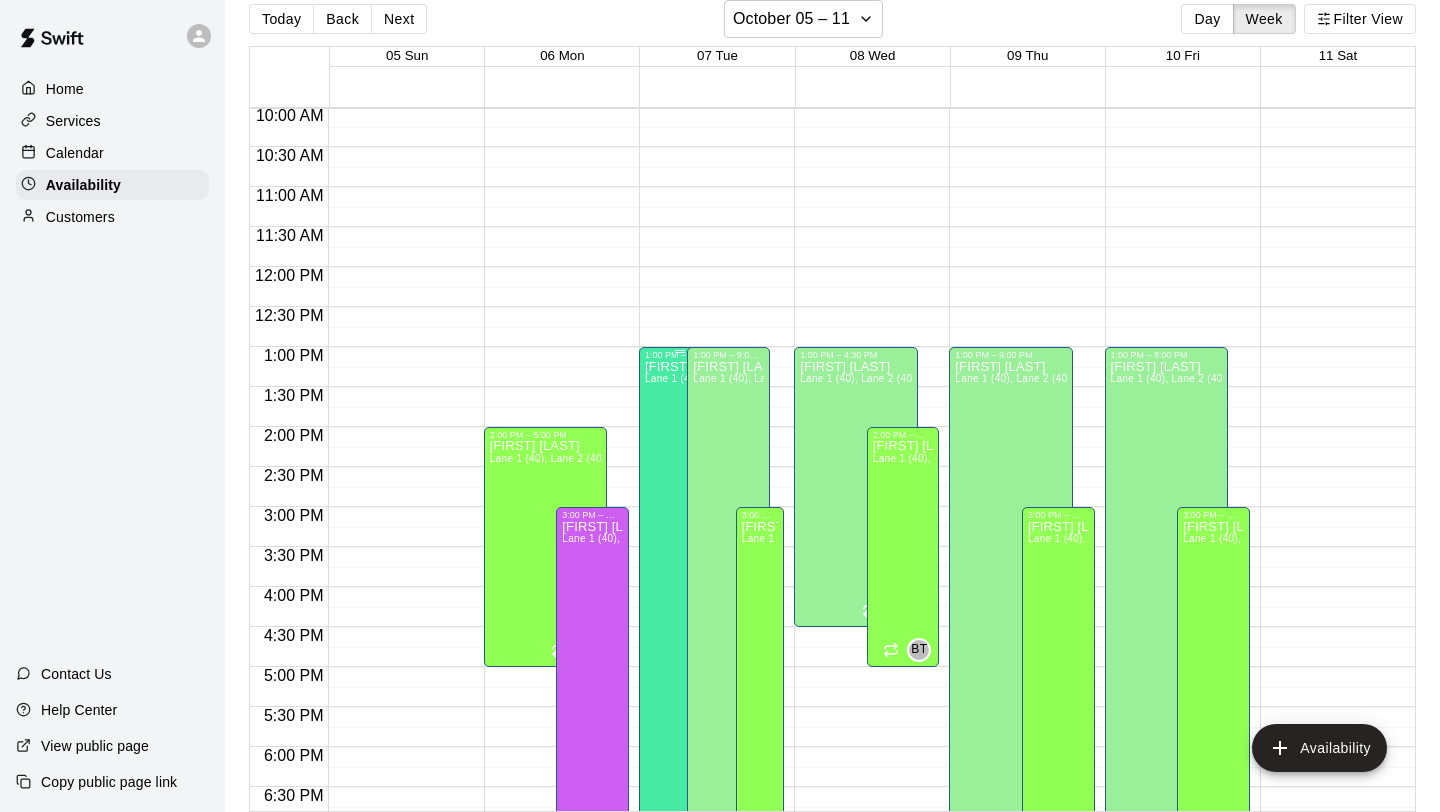 click on "Lane 1 (40), Lane 2 (40), Lane 3 (40), Lane 4 (65), Lane 5 (65), Lane 6 (65), speed agility/weight room" at bounding box center (888, 378) 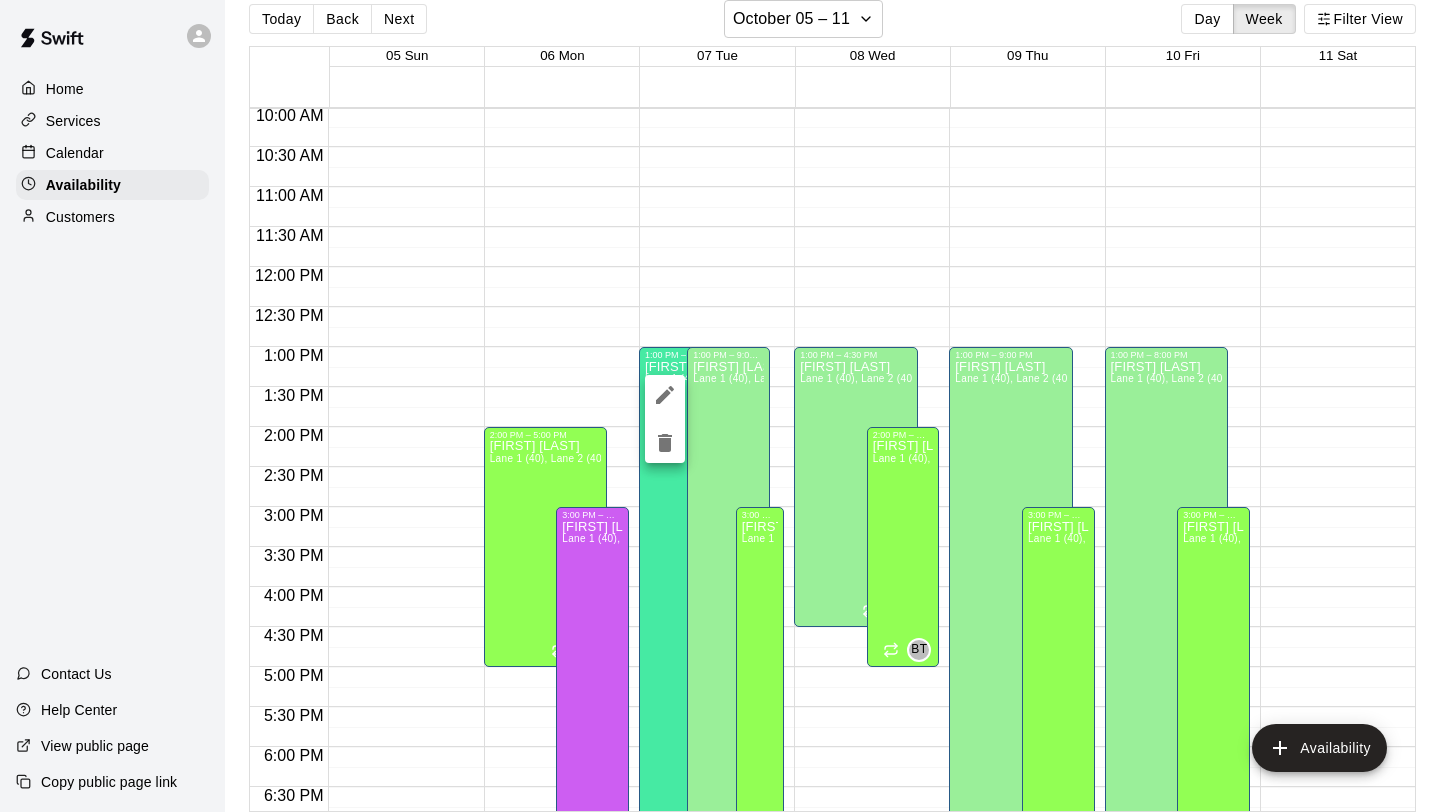 click 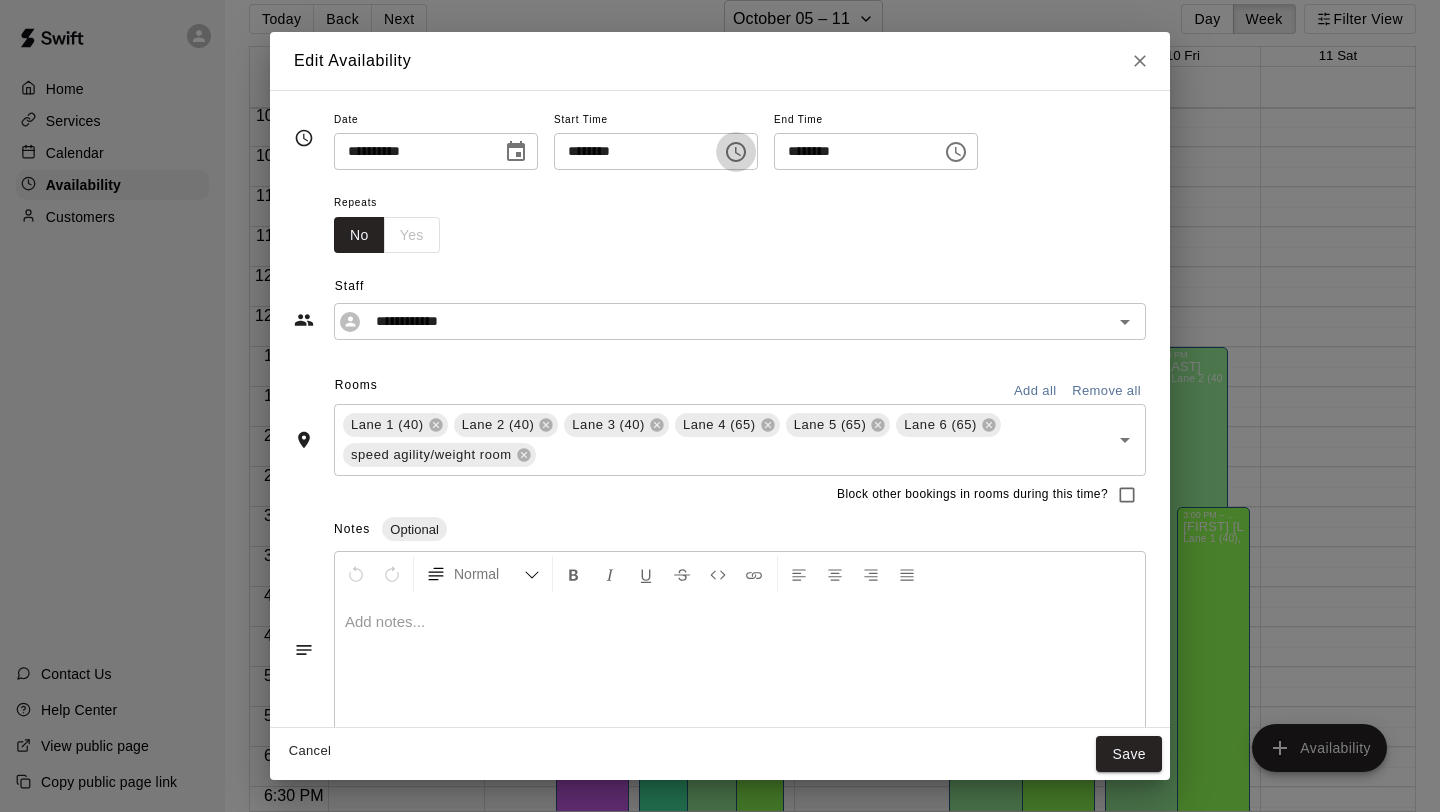 click 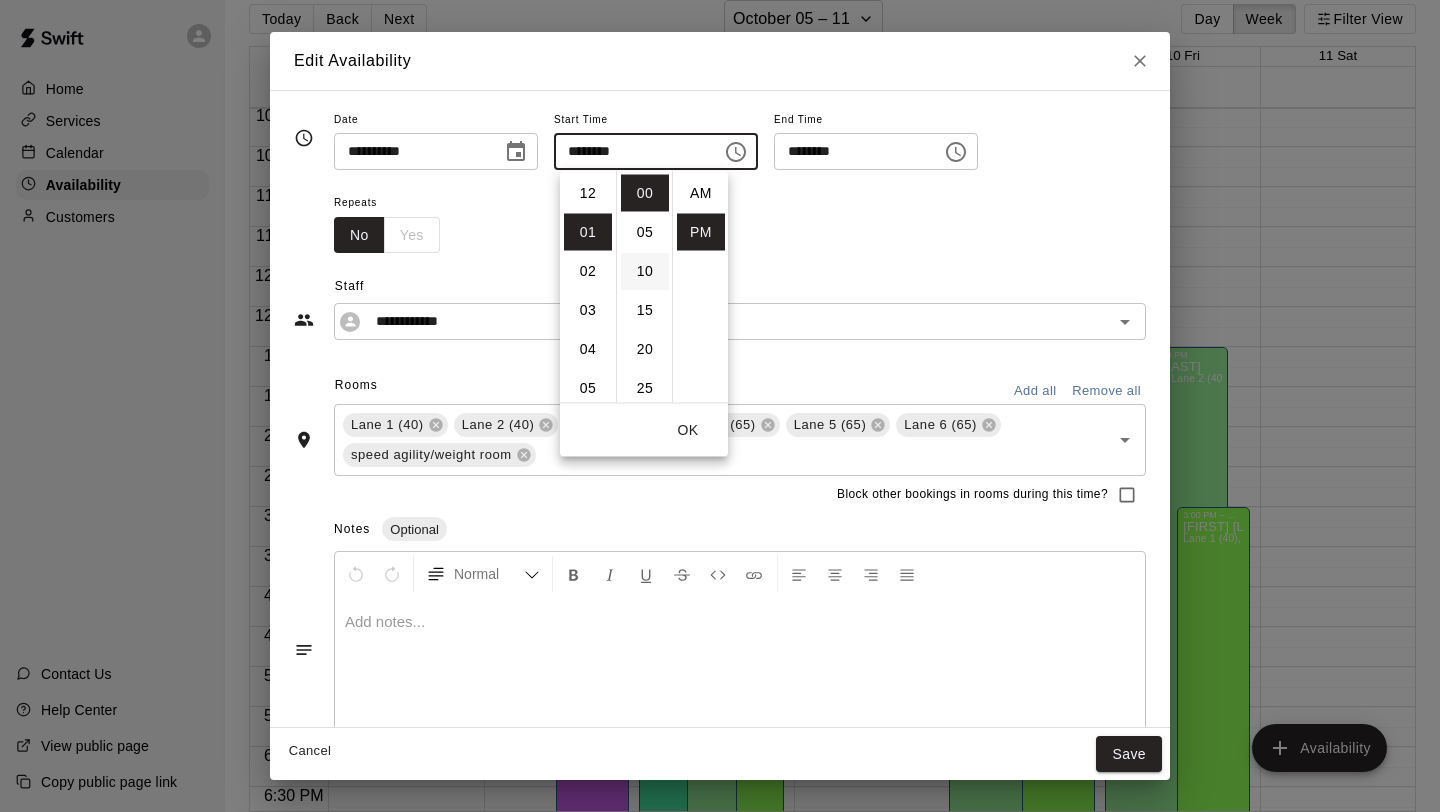 scroll, scrollTop: 39, scrollLeft: 0, axis: vertical 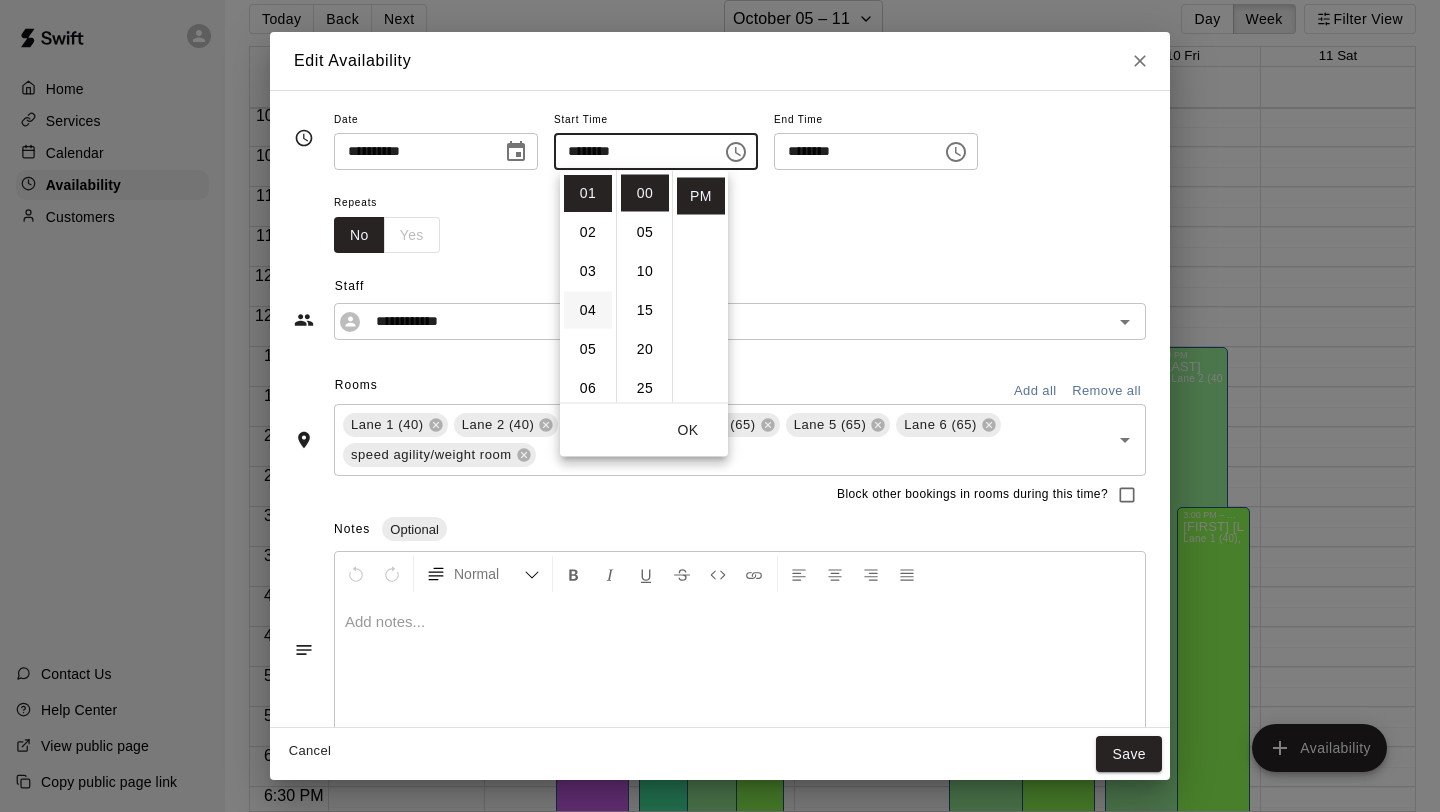 click on "04" at bounding box center [588, 310] 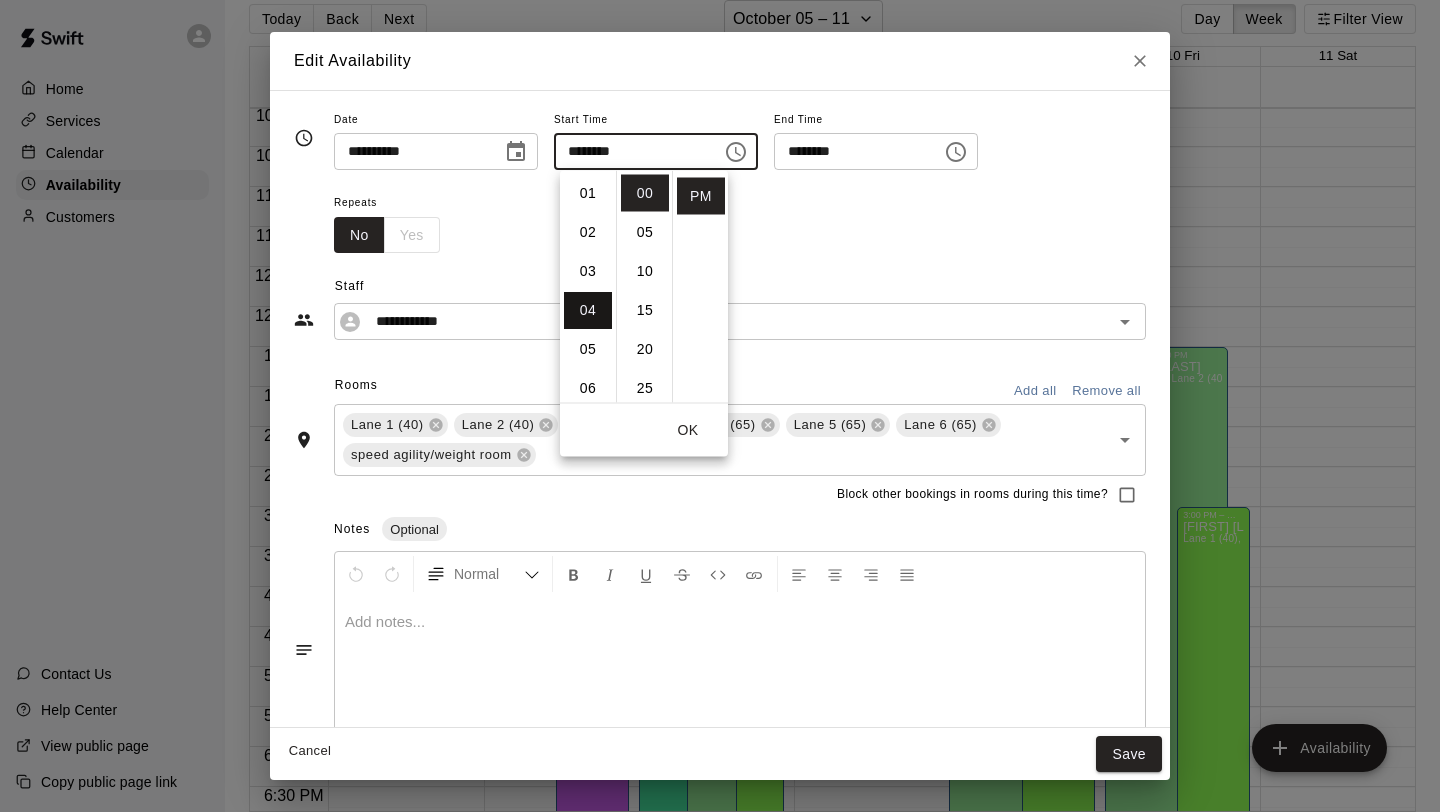 type on "********" 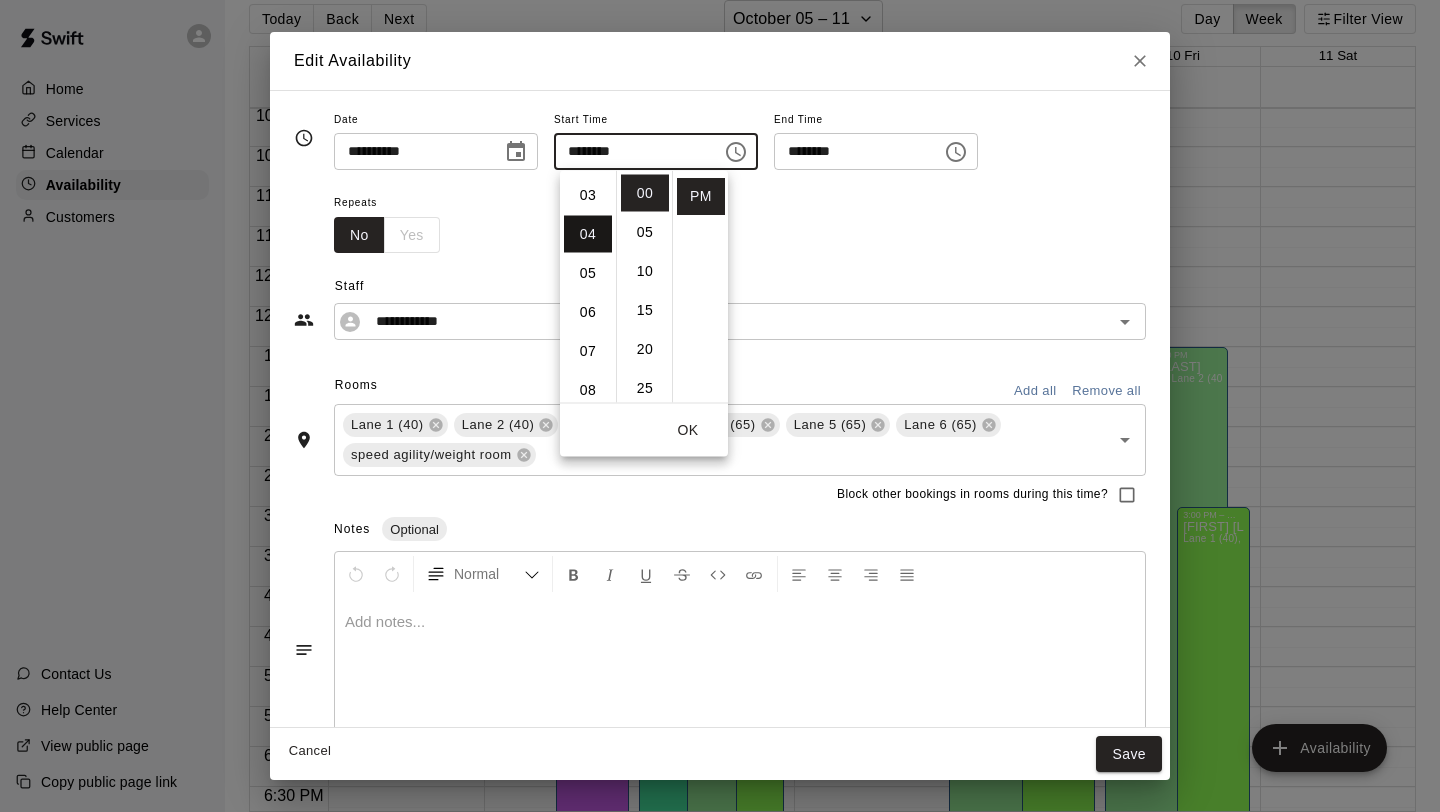 scroll, scrollTop: 156, scrollLeft: 0, axis: vertical 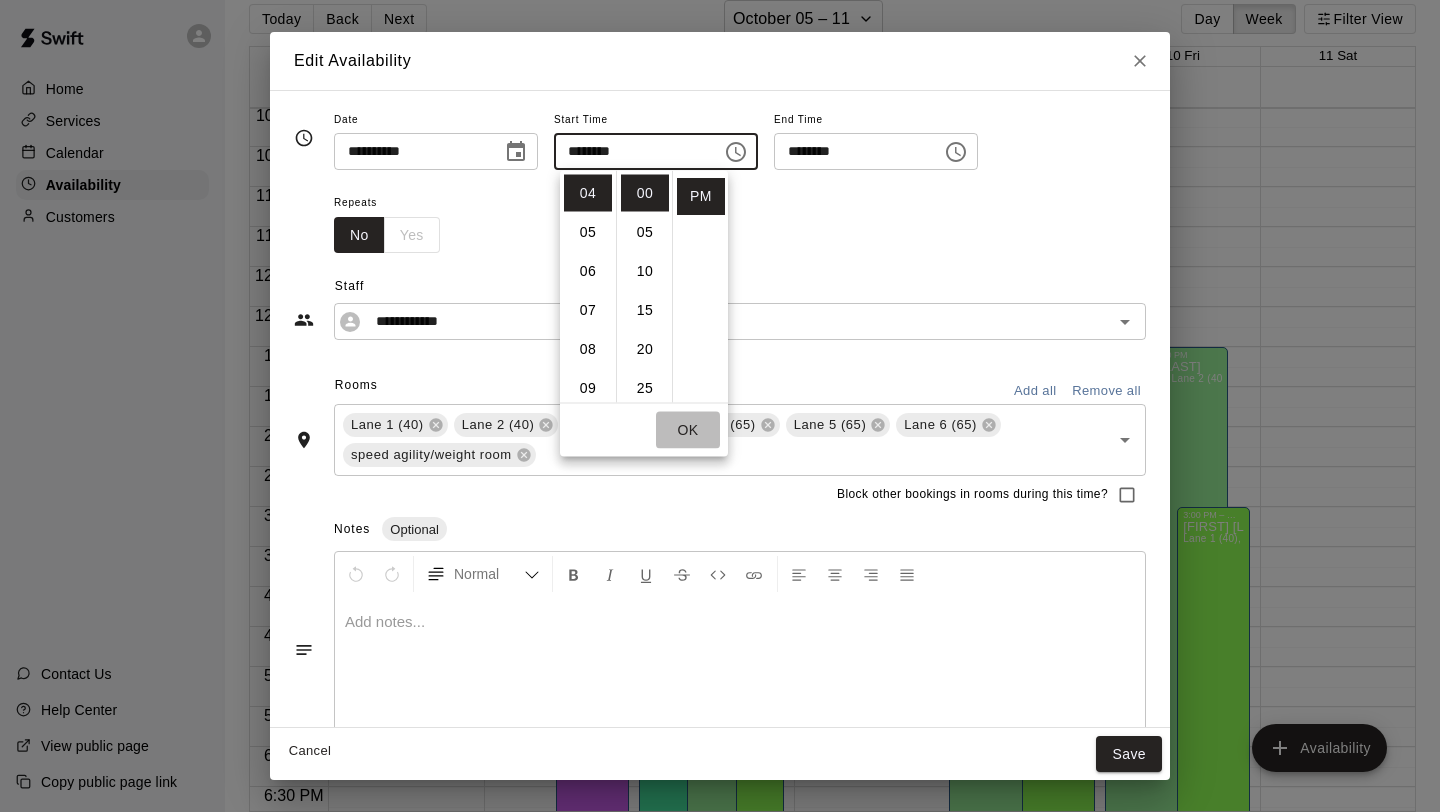 click on "OK" at bounding box center (688, 430) 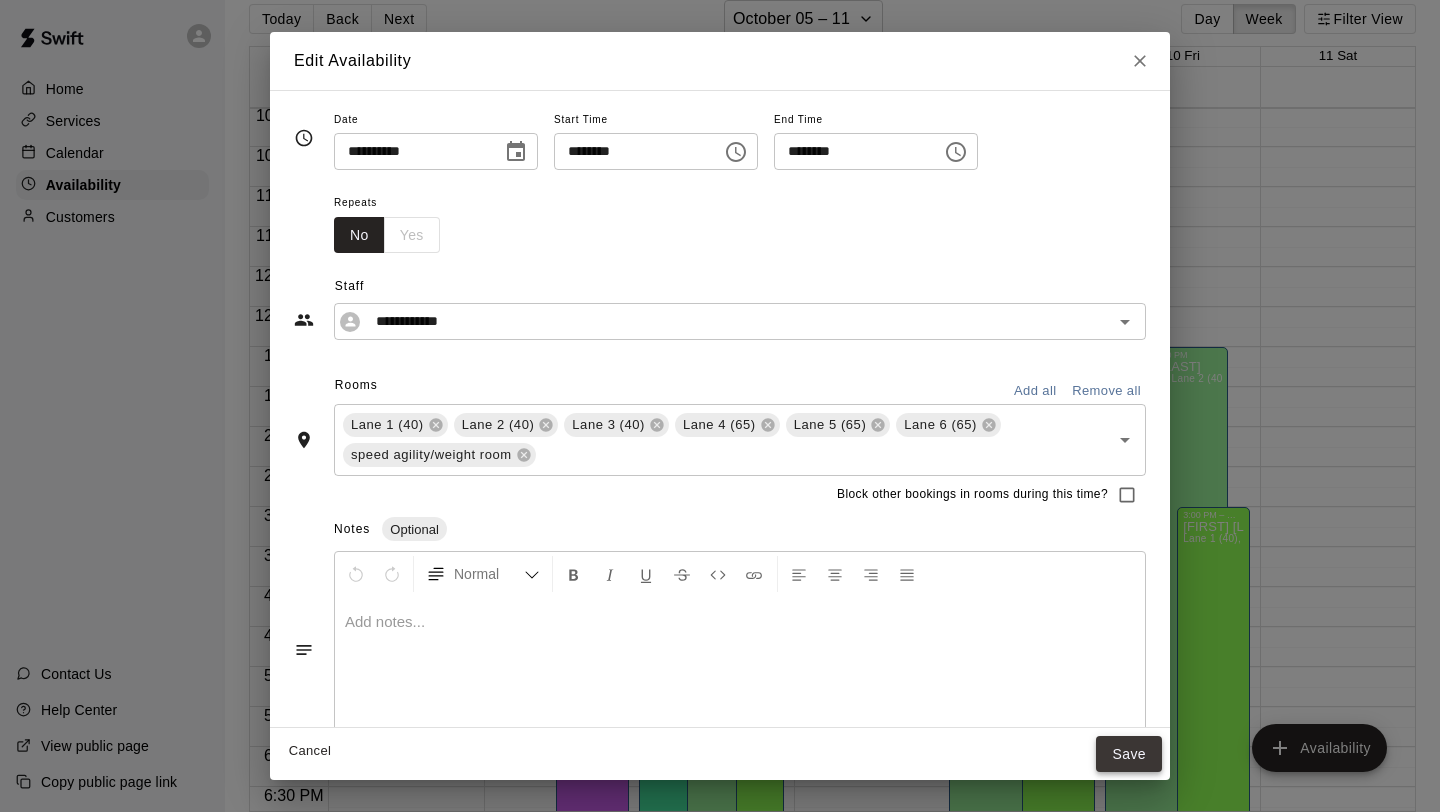 click on "Save" at bounding box center [1129, 754] 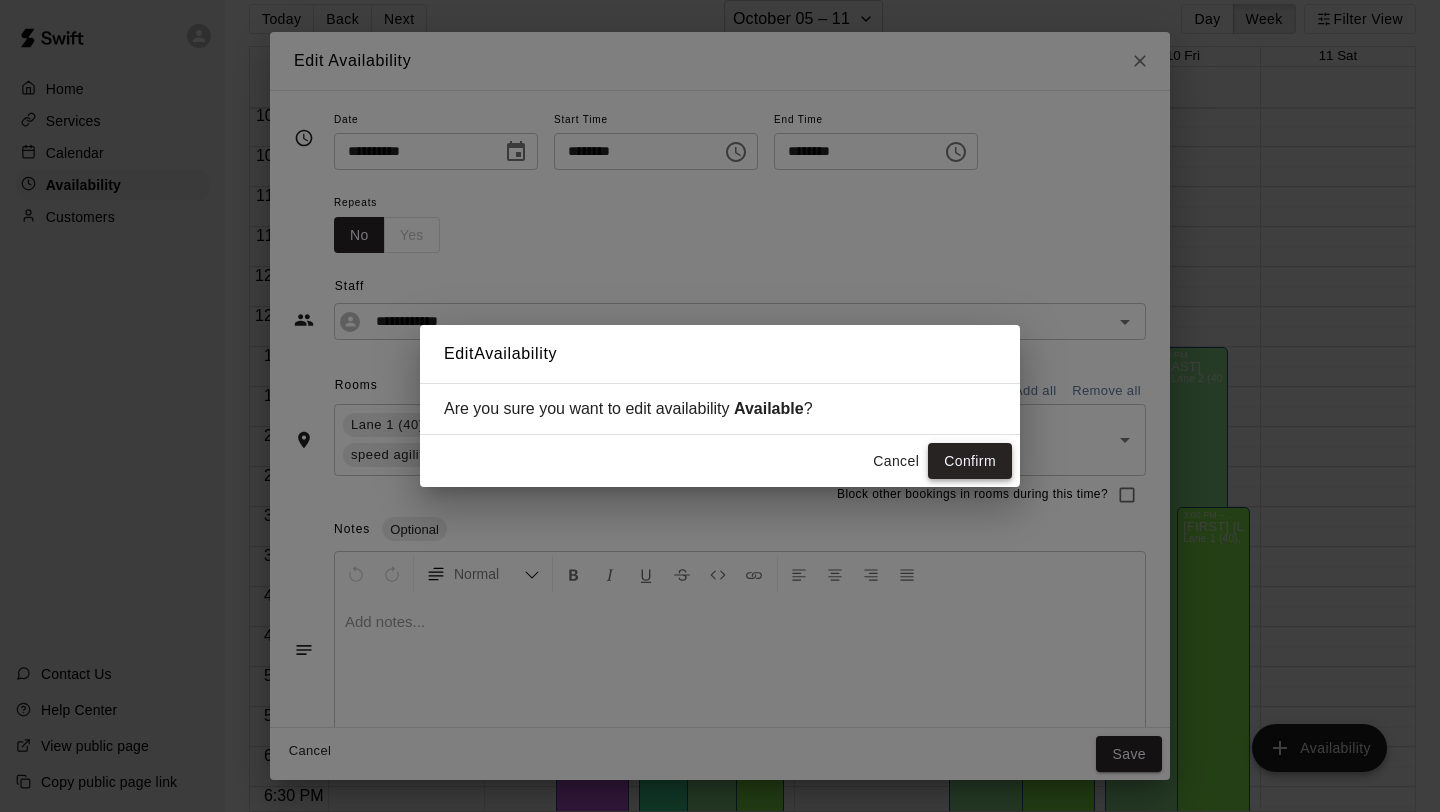 click on "Confirm" at bounding box center [970, 461] 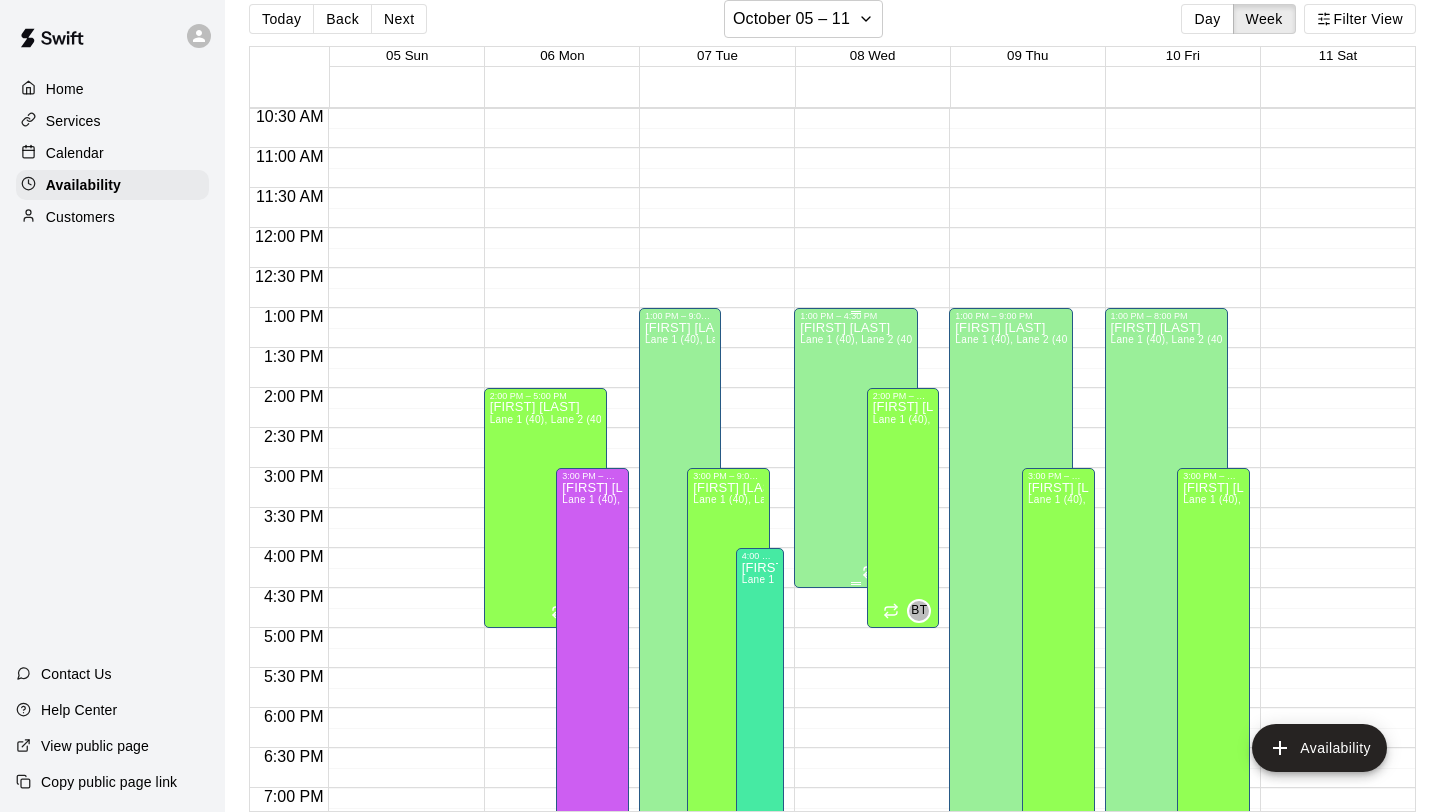 scroll, scrollTop: 840, scrollLeft: 0, axis: vertical 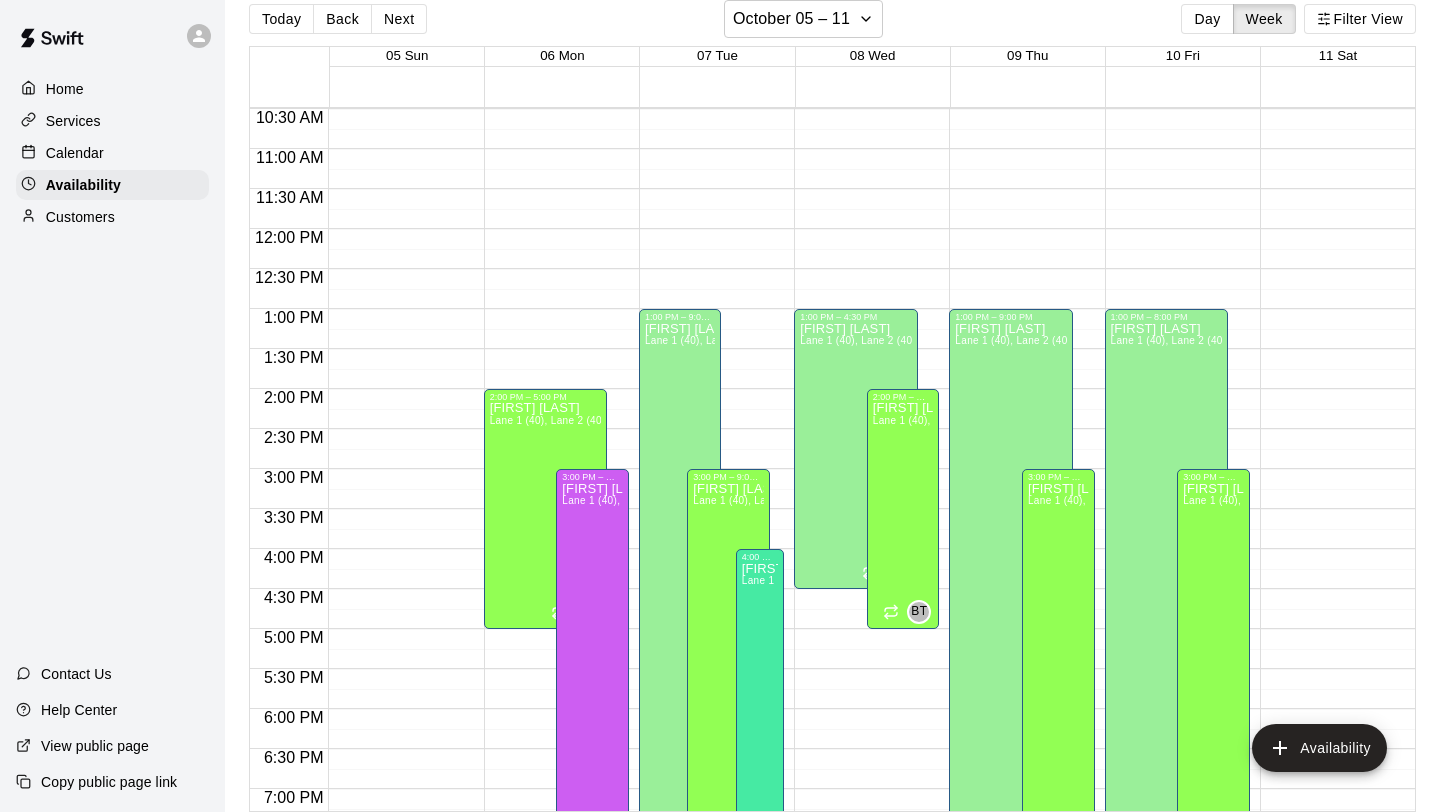 click on "12:00 AM – 8:00 AM Closed 1:00 PM – 9:00 PM [FIRST] [LAST] Lane 1 (40), Lane 2 (40), Lane 3 (40), Lane 4 (65), Lane 5 (65), Lane 6 (65), speed agility/weight room [INITIALS] 10:00 PM – 11:59 PM Closed 3:00 PM – 9:00 PM [FIRST] [LAST] Lane 1 (40), Lane 2 (40), Lane 3 (40), Lane 4 (65), Lane 5 (65), Lane 6 (65), speed agility/weight room [INITIALS]" at bounding box center [1021, 229] 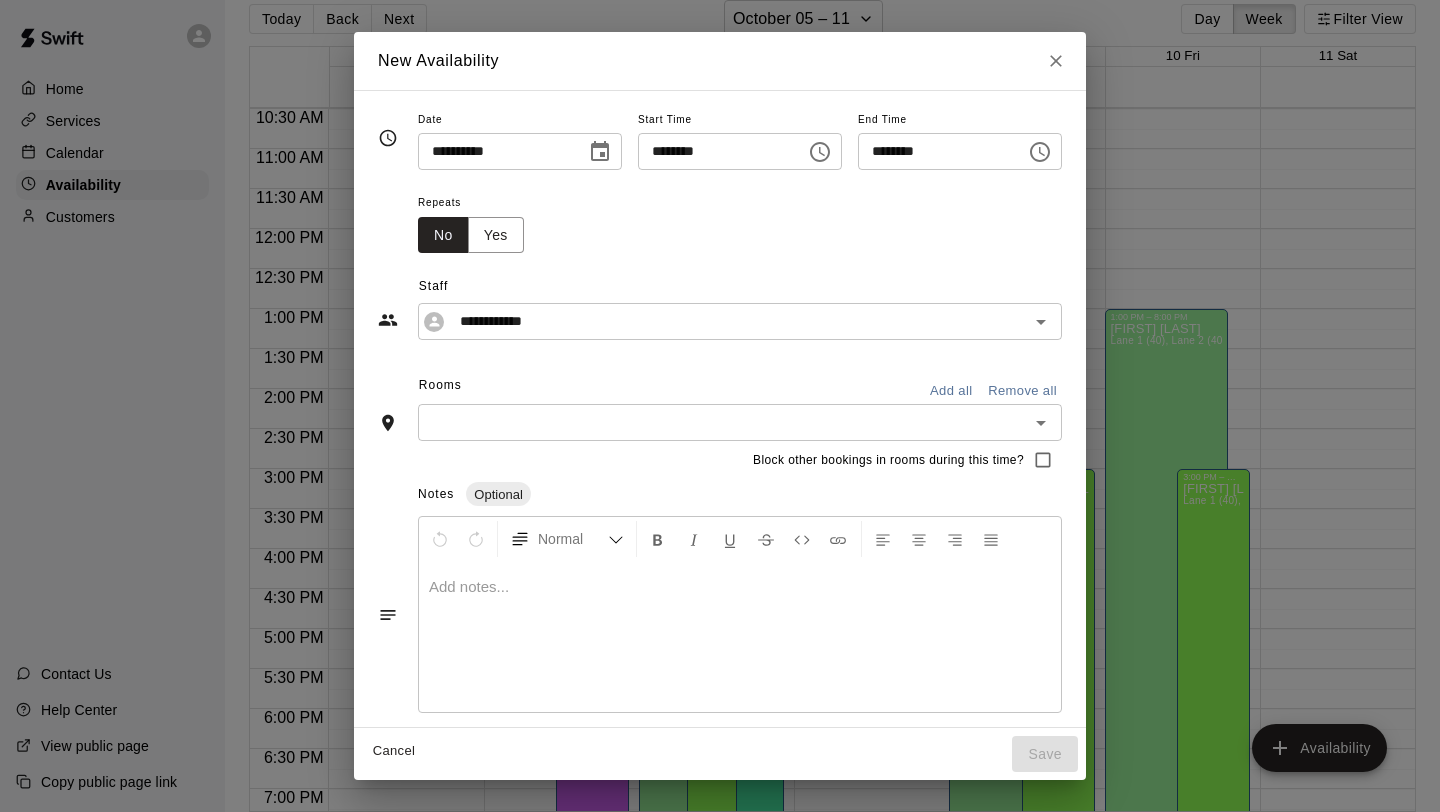 click 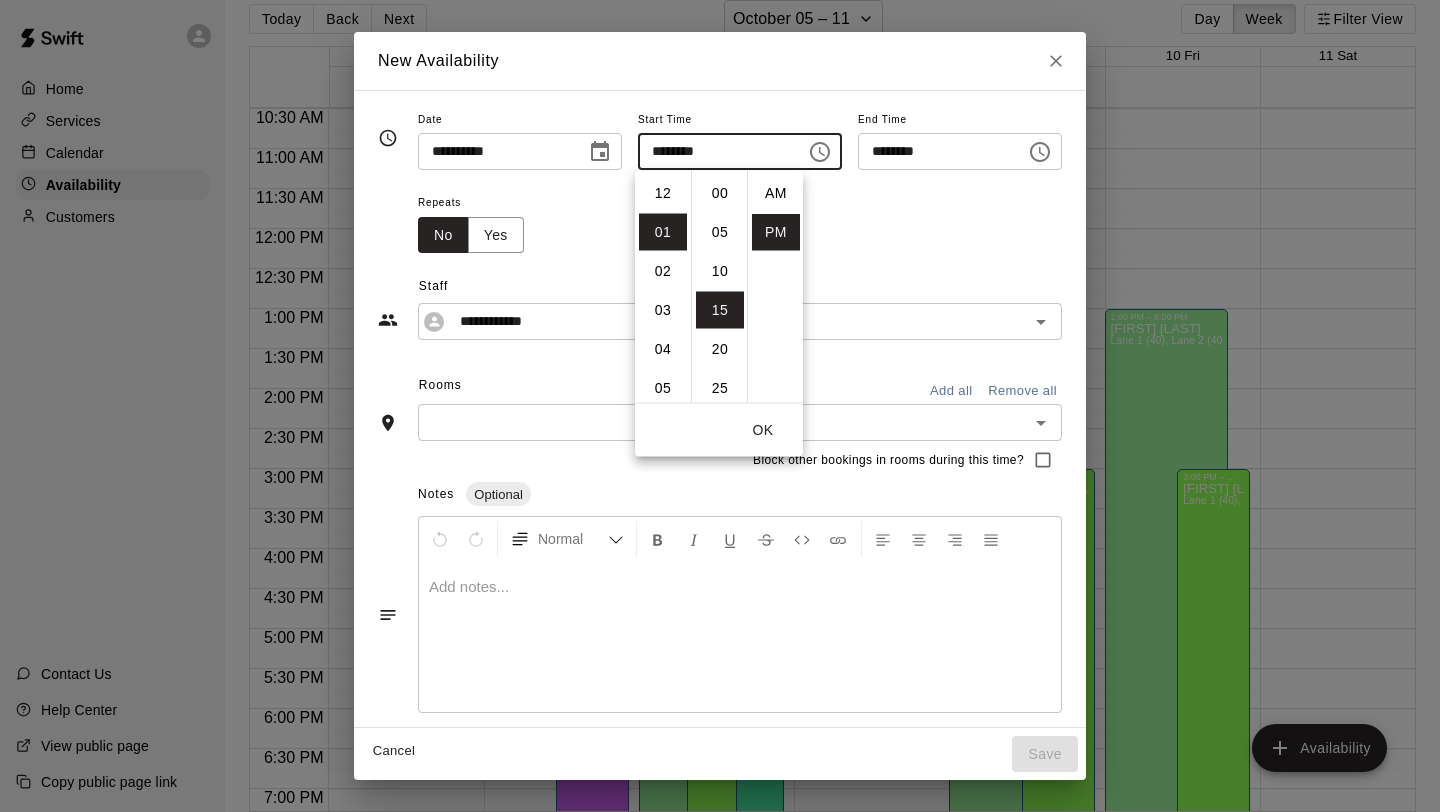scroll, scrollTop: 39, scrollLeft: 0, axis: vertical 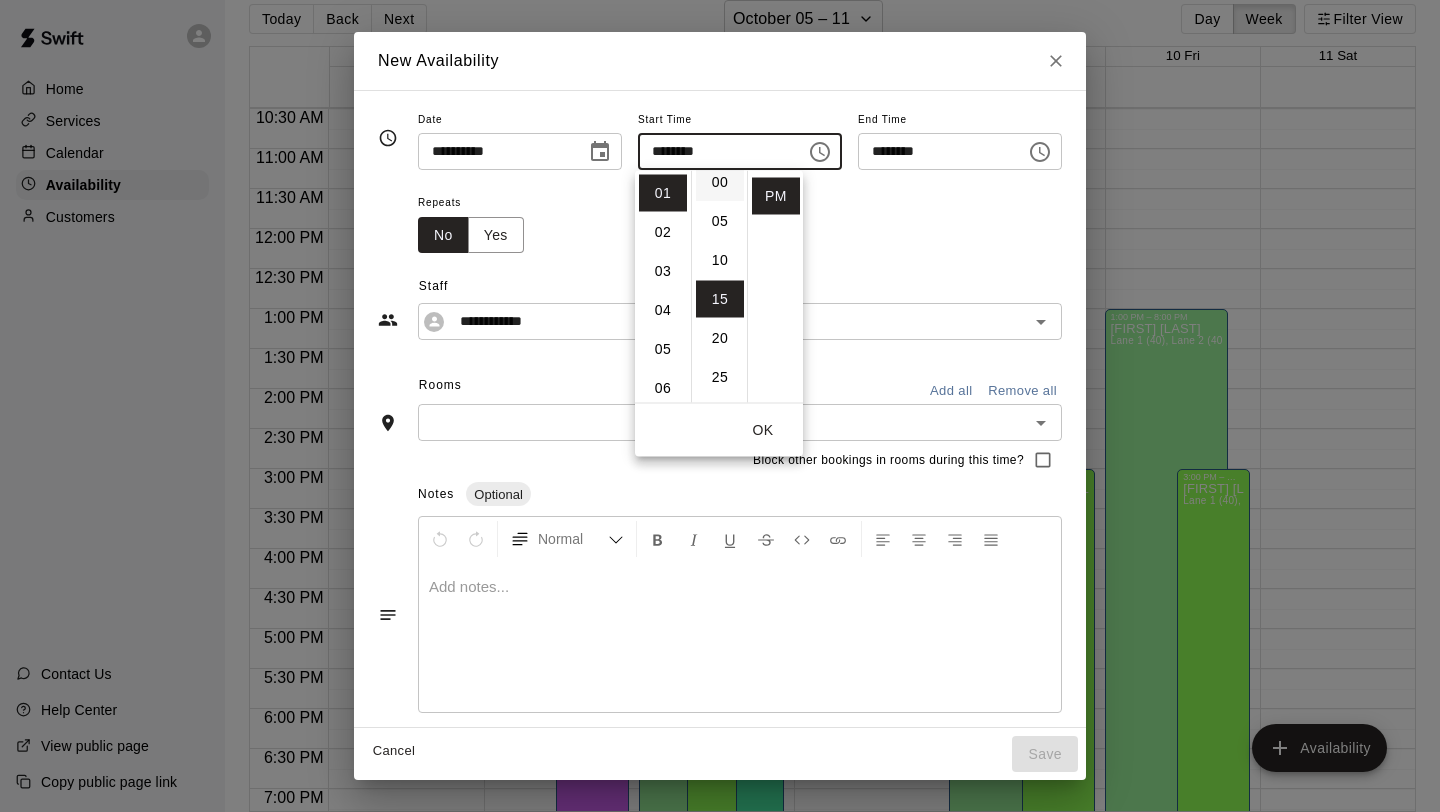 click on "00" at bounding box center [720, 182] 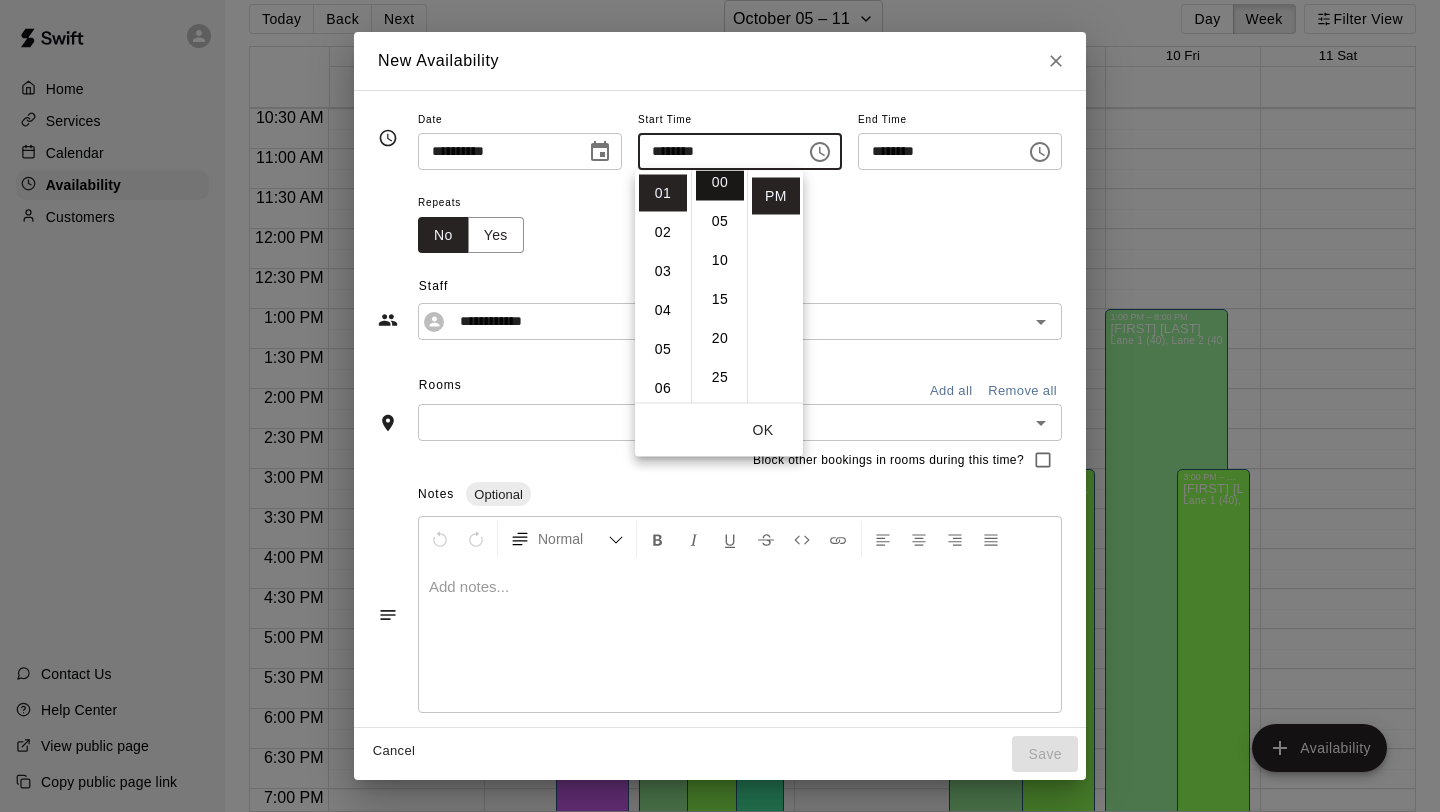 type on "********" 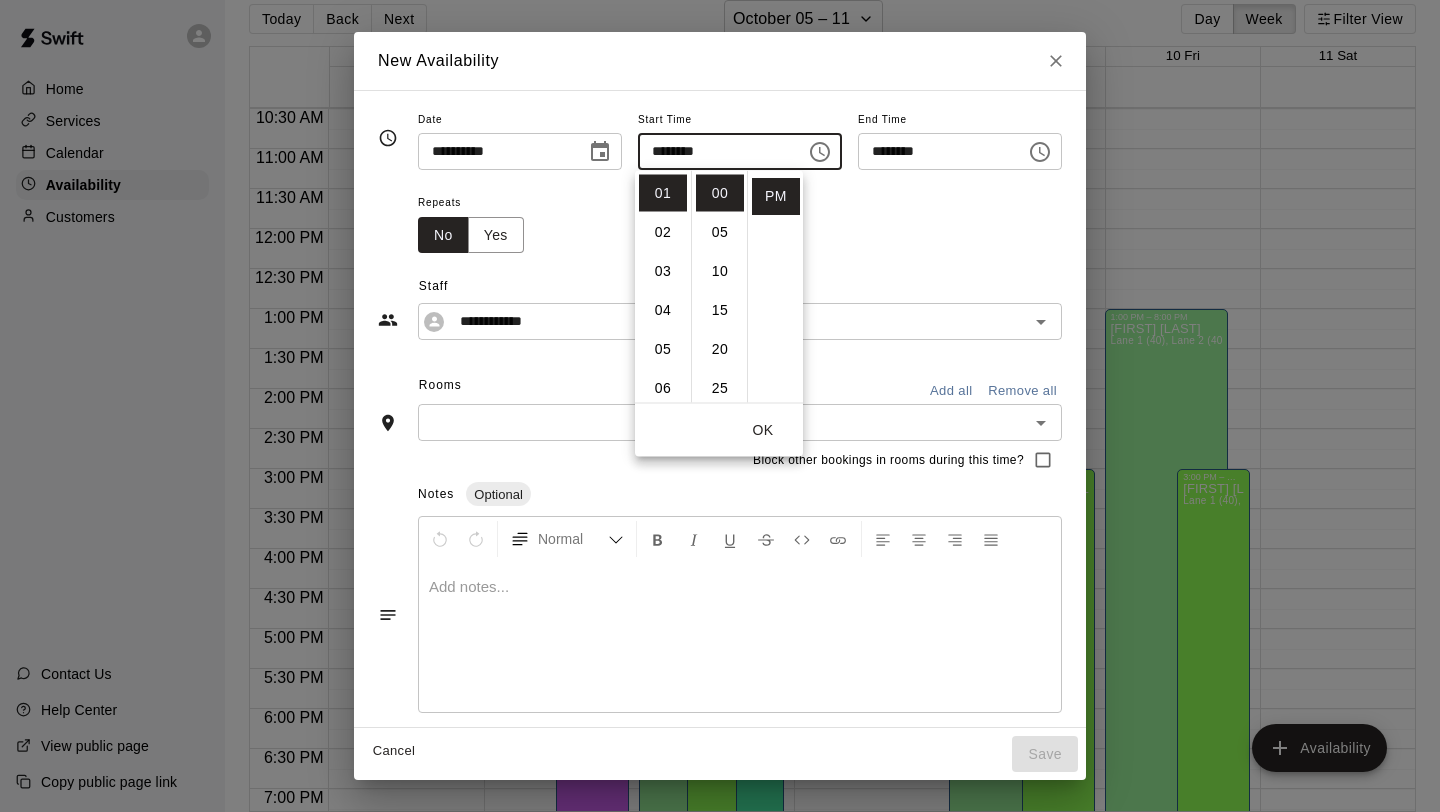 click on "OK" at bounding box center [763, 430] 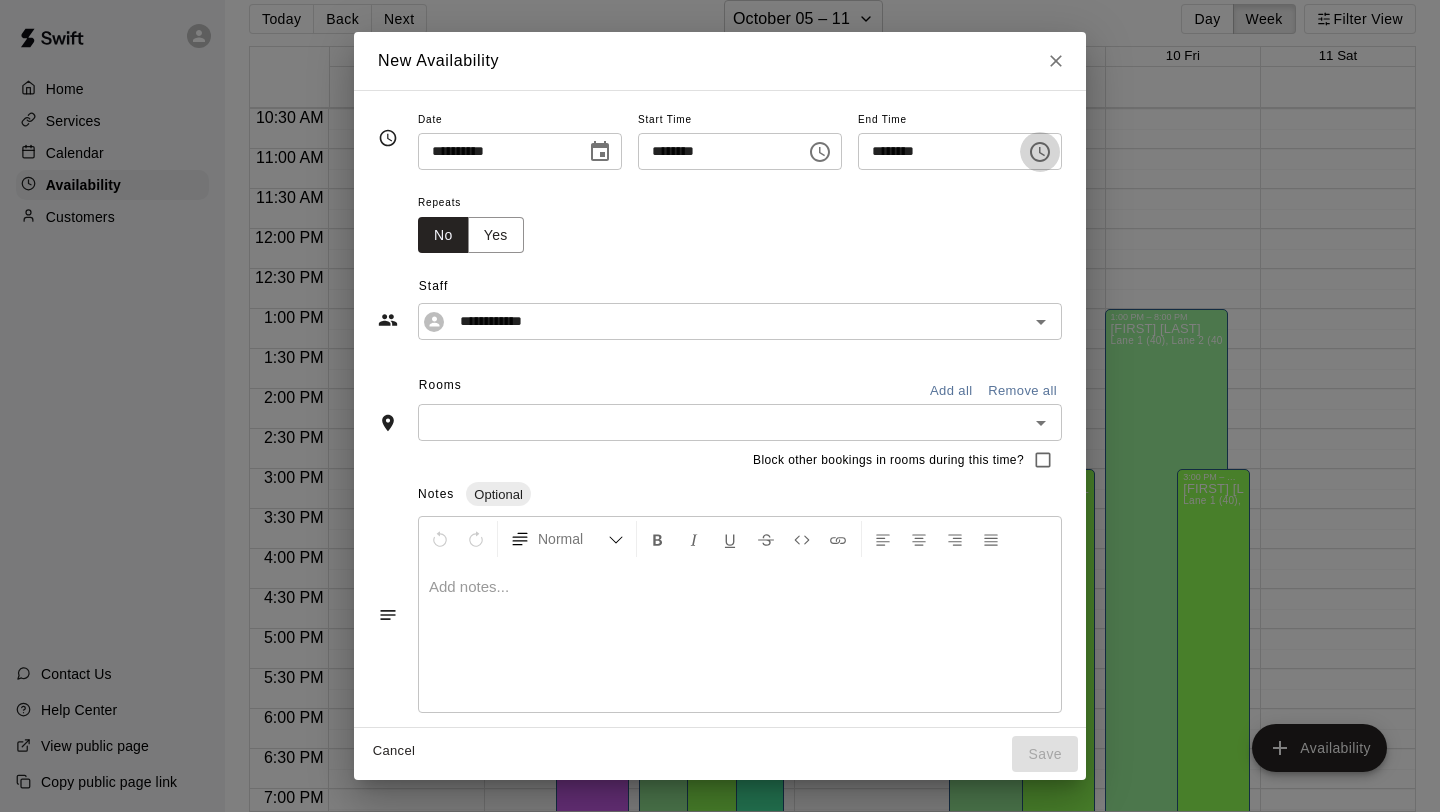 click 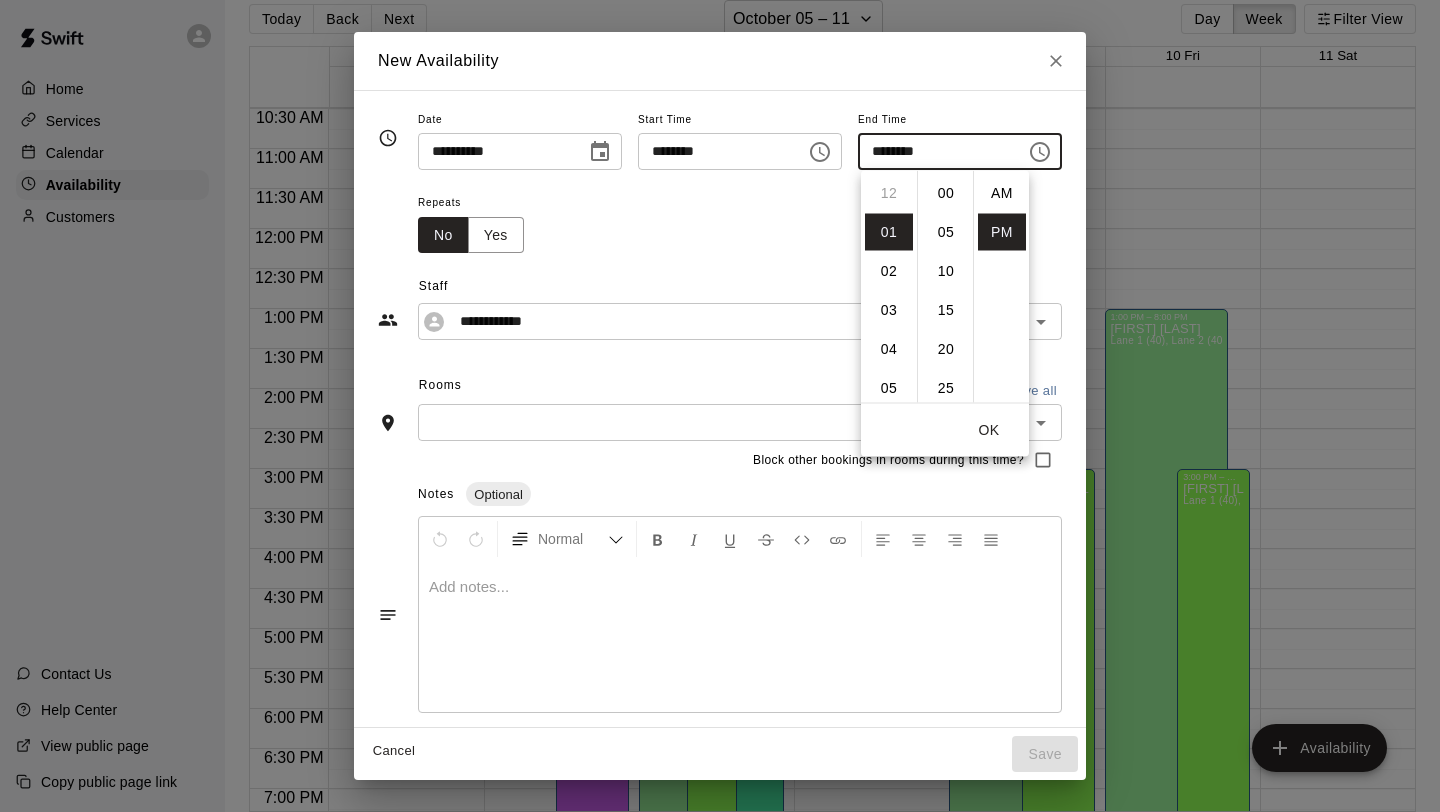 scroll, scrollTop: 39, scrollLeft: 0, axis: vertical 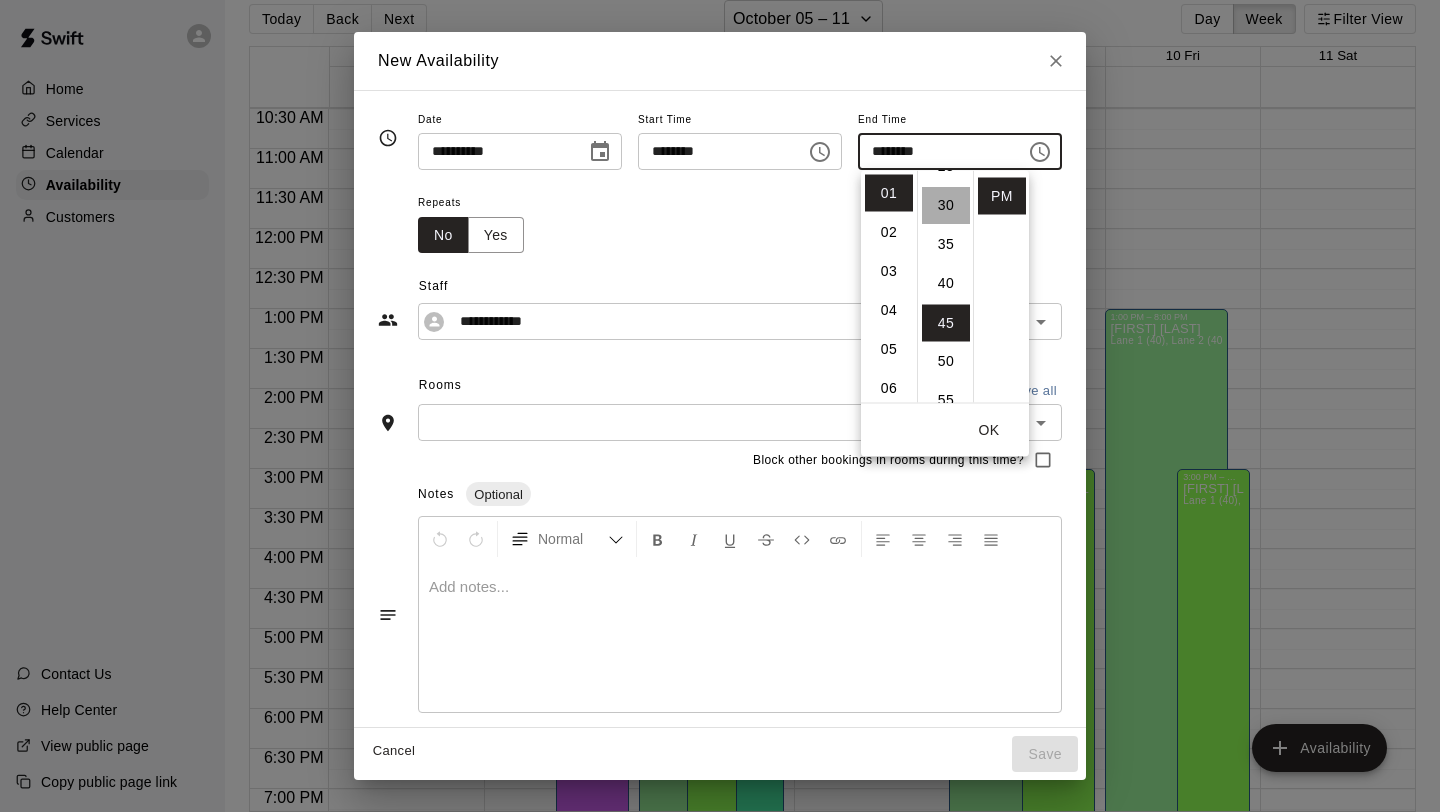 click on "30" at bounding box center [946, 206] 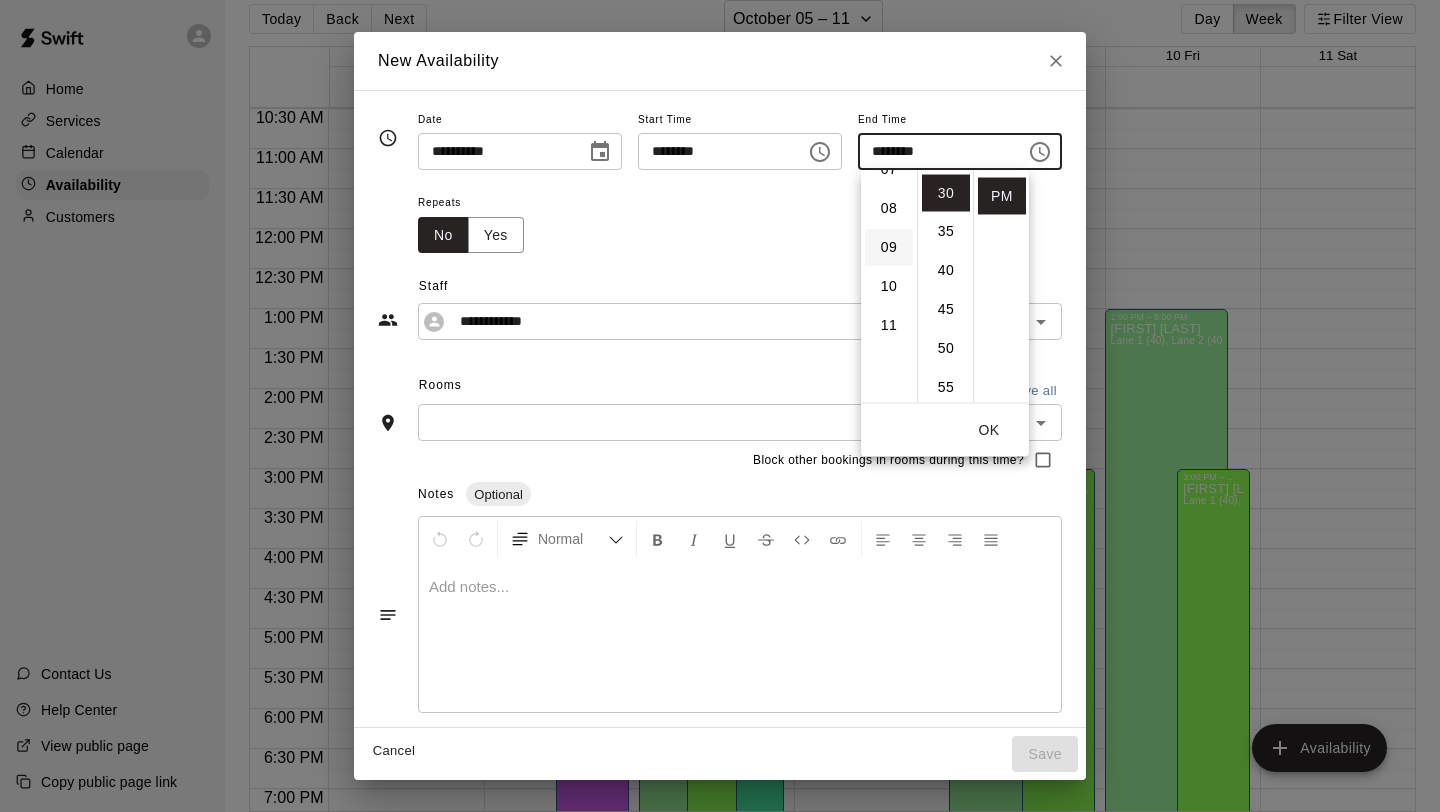 click on "09" at bounding box center (889, 248) 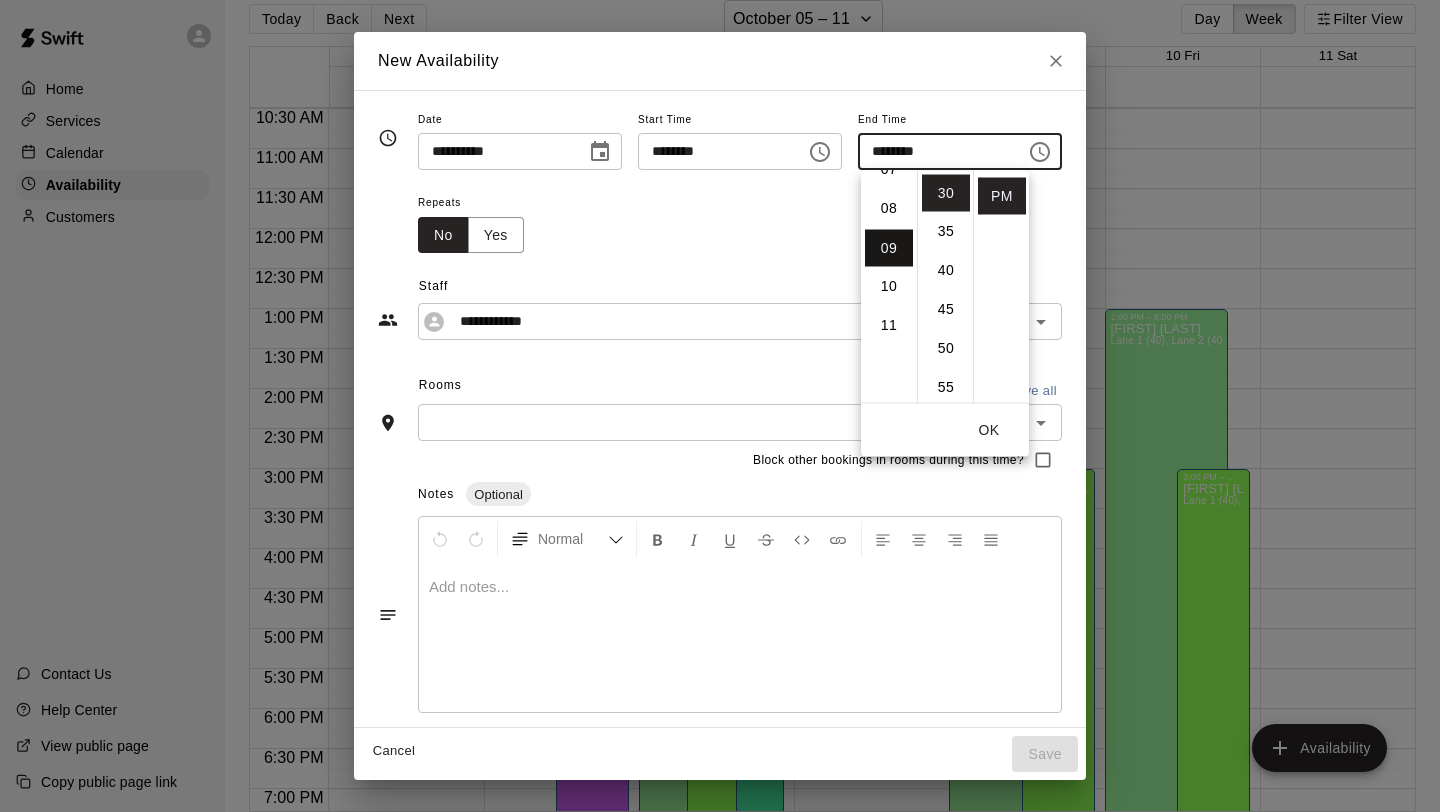 type on "********" 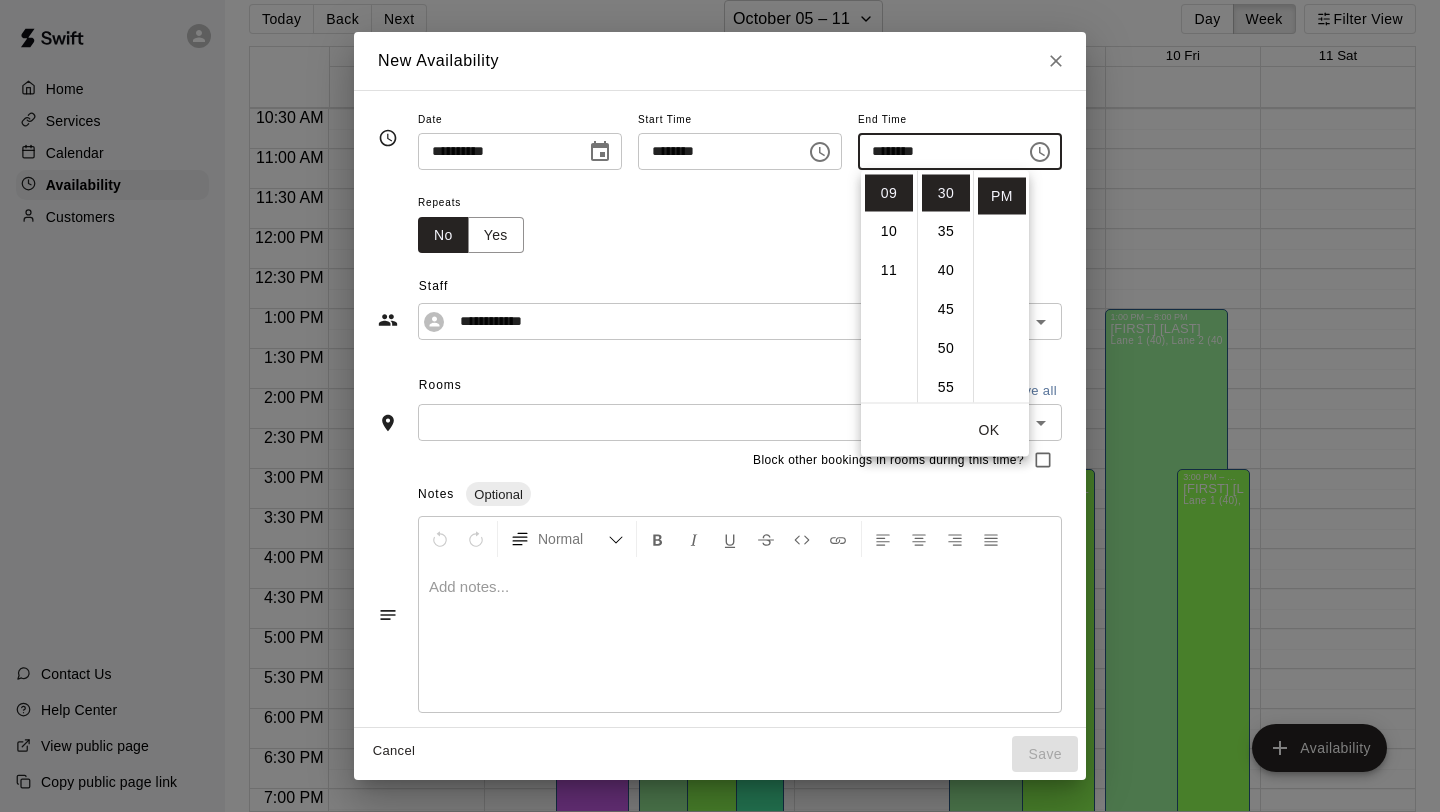 click on "OK" at bounding box center [989, 430] 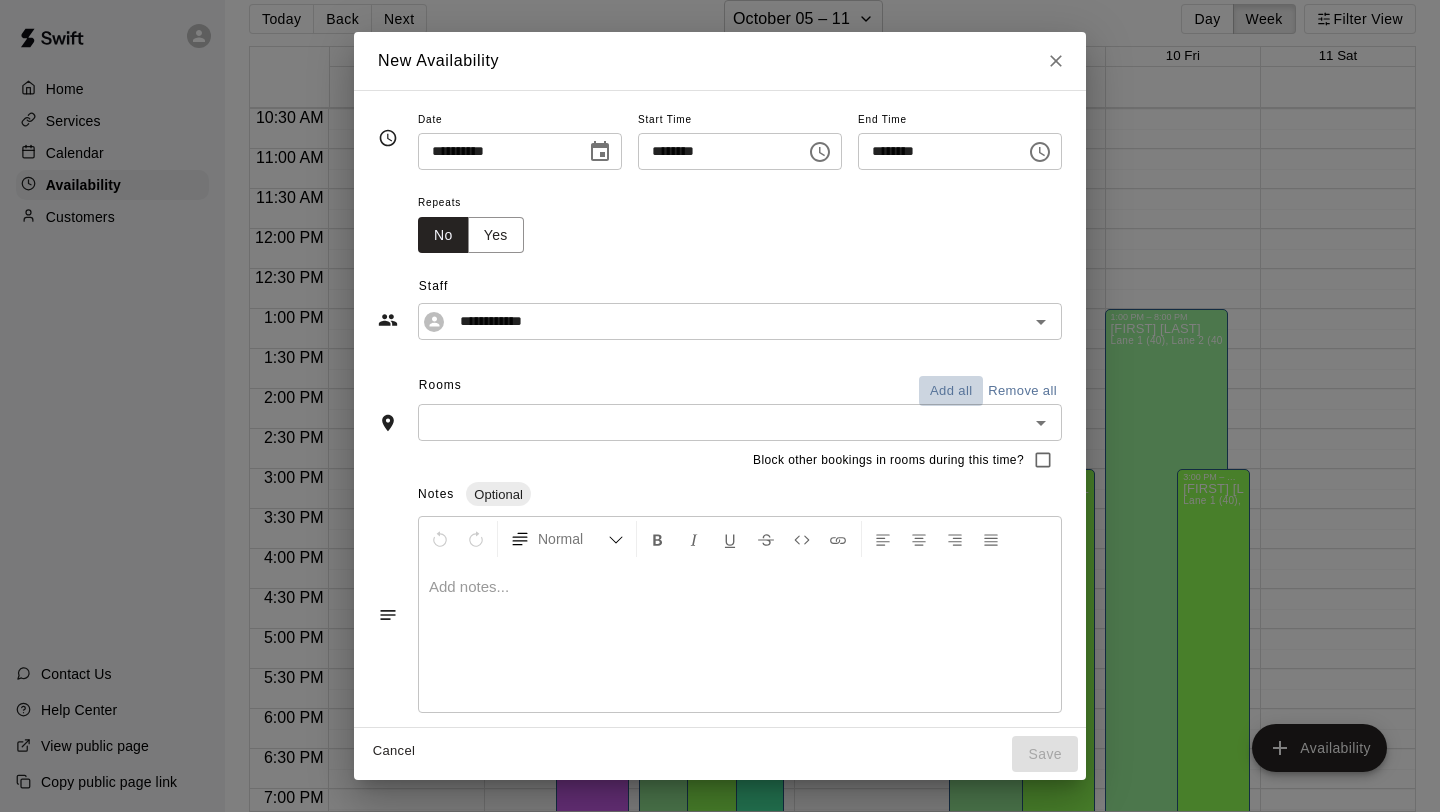 click on "Add all" at bounding box center (951, 391) 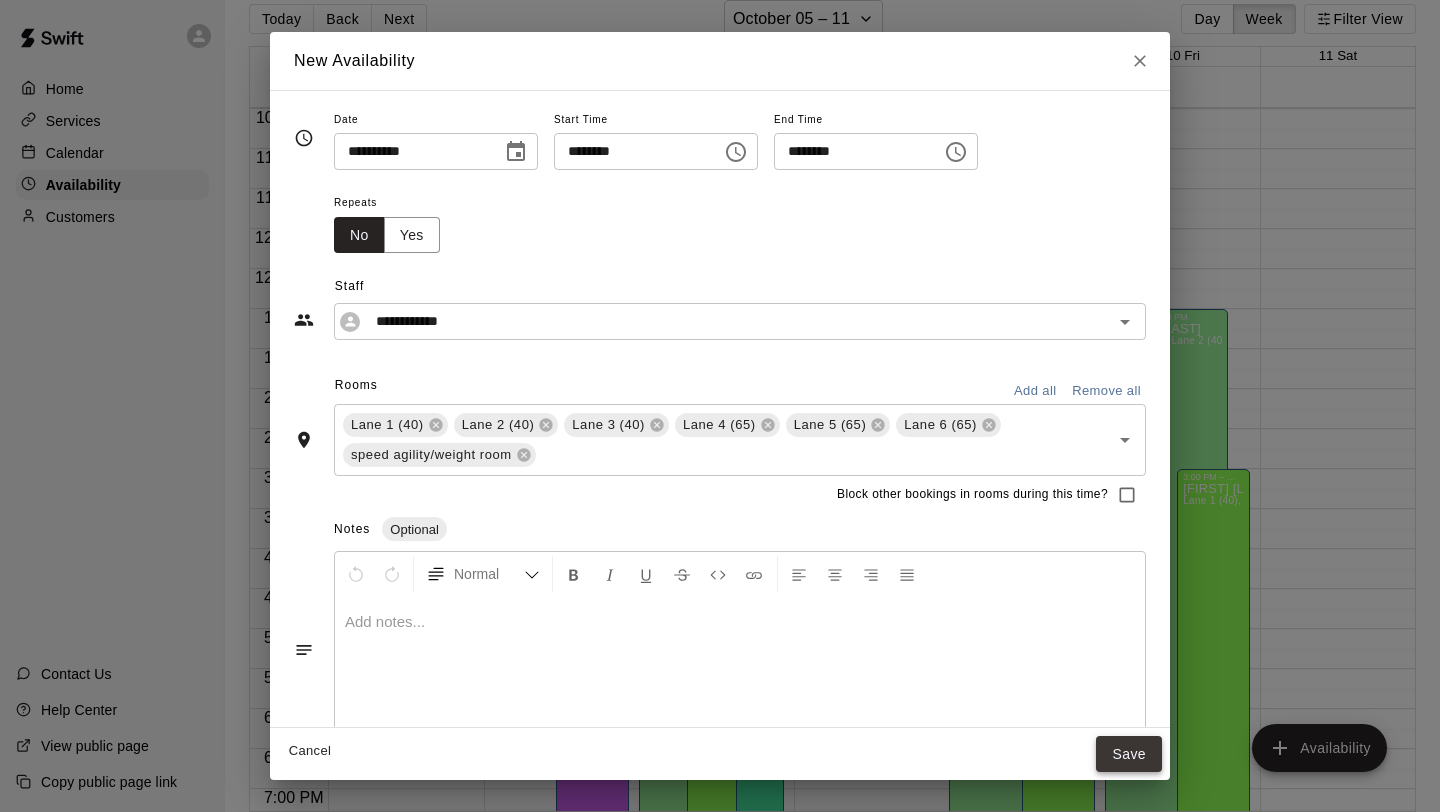 click on "Save" at bounding box center (1129, 754) 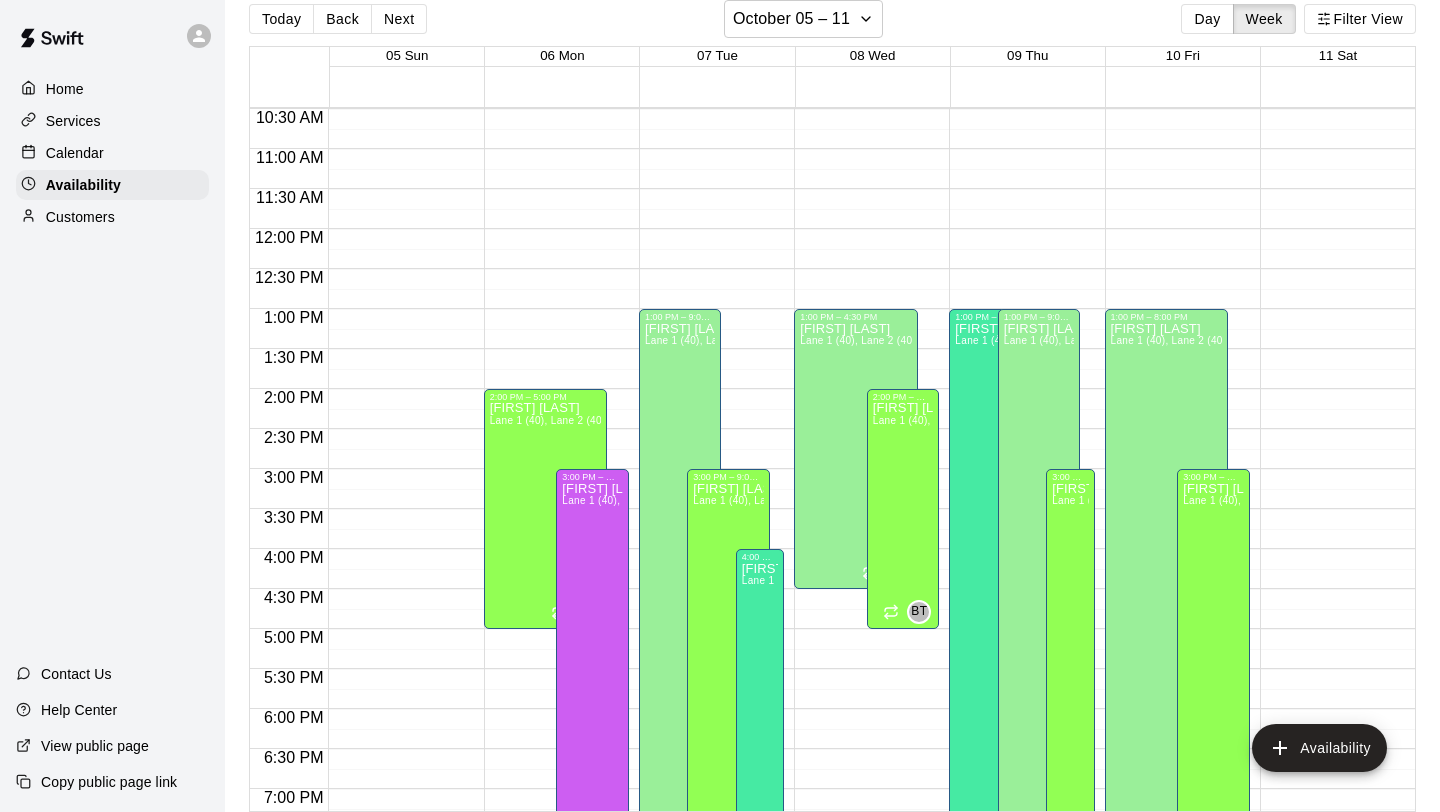 click on "12:00 AM – 8:00 AM Closed 1:00 PM – 8:00 PM [FIRST] [LAST] Lane 1 (40), Lane 2 (40), Lane 3 (40), Lane 4 (65), Lane 5 (65), Lane 6 (65), speed agility/weight room [INITIALS] 10:00 PM – 11:59 PM Closed 3:00 PM – 9:00 PM [FIRST] [LAST] Lane 1 (40), Lane 2 (40), Lane 3 (40), Lane 4 (65), Lane 5 (65), Lane 6 (65), speed agility/weight room [INITIALS]" at bounding box center [1177, 229] 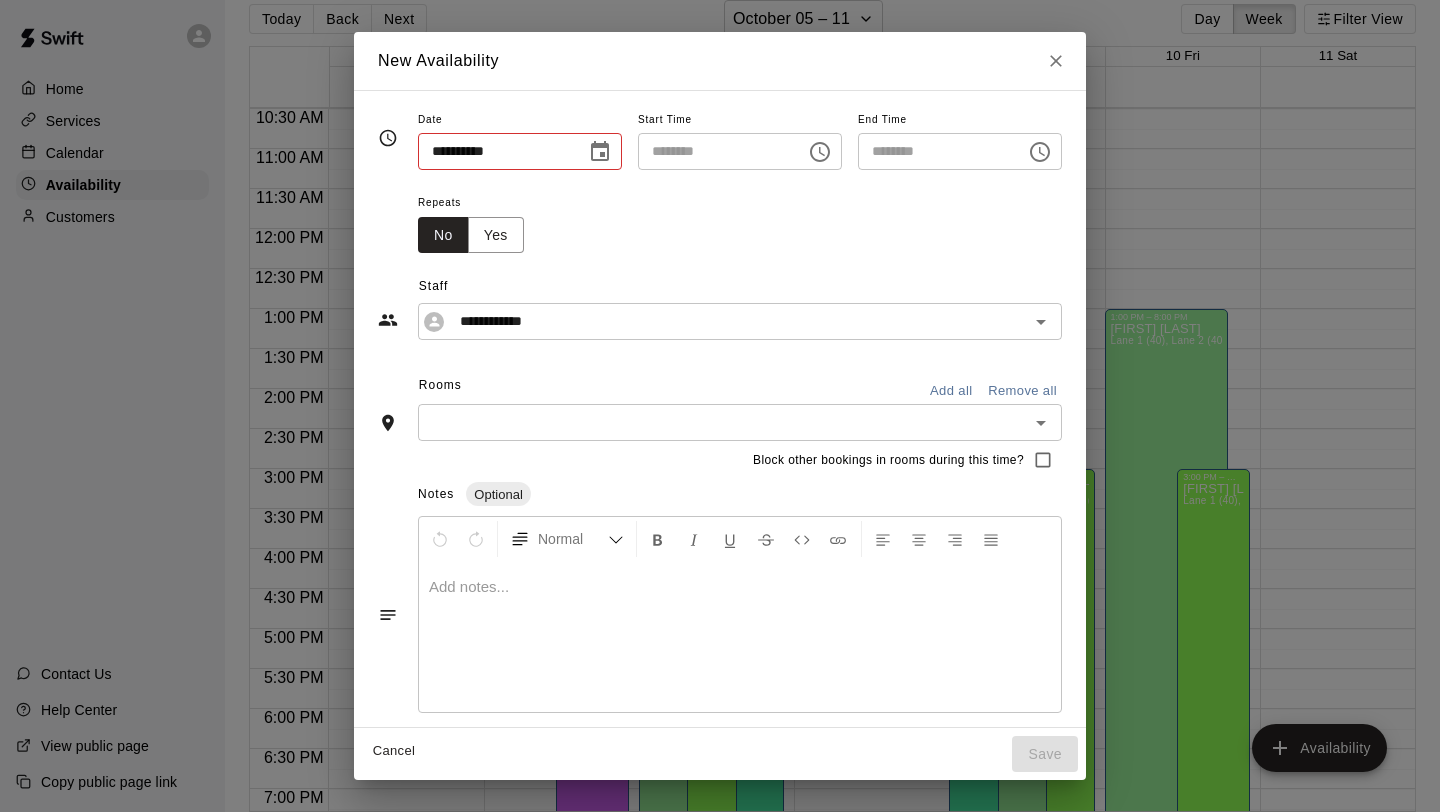 type on "**********" 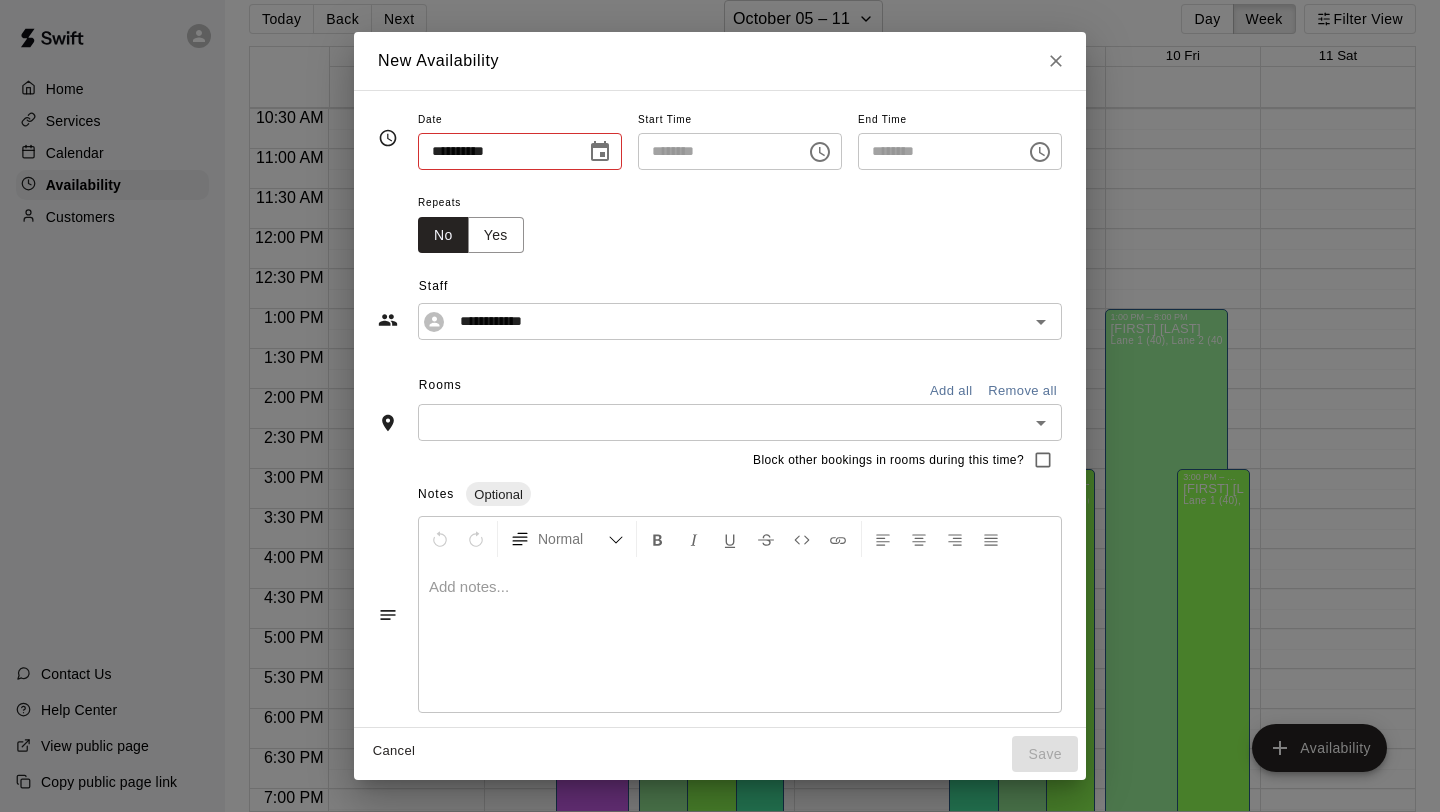 type on "********" 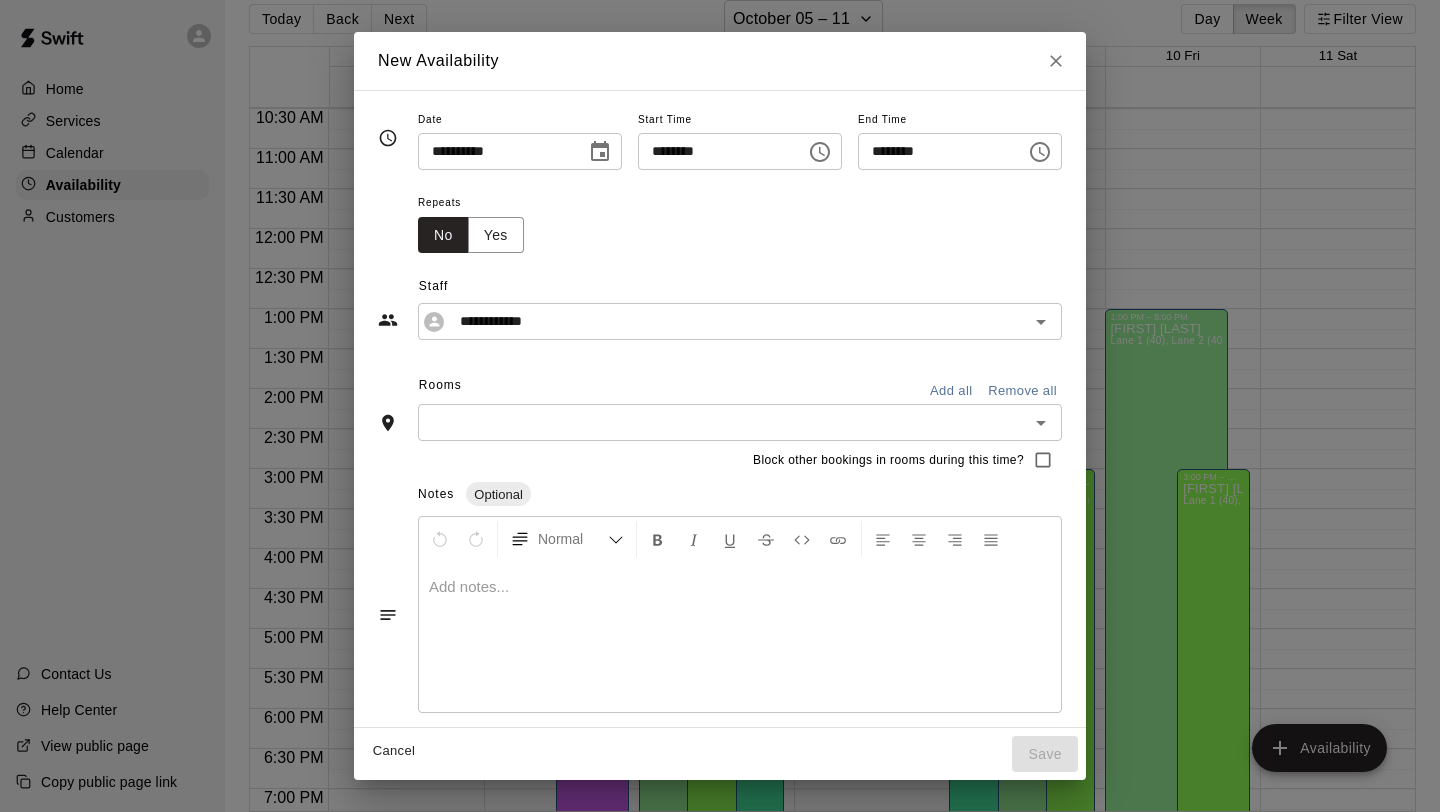 click 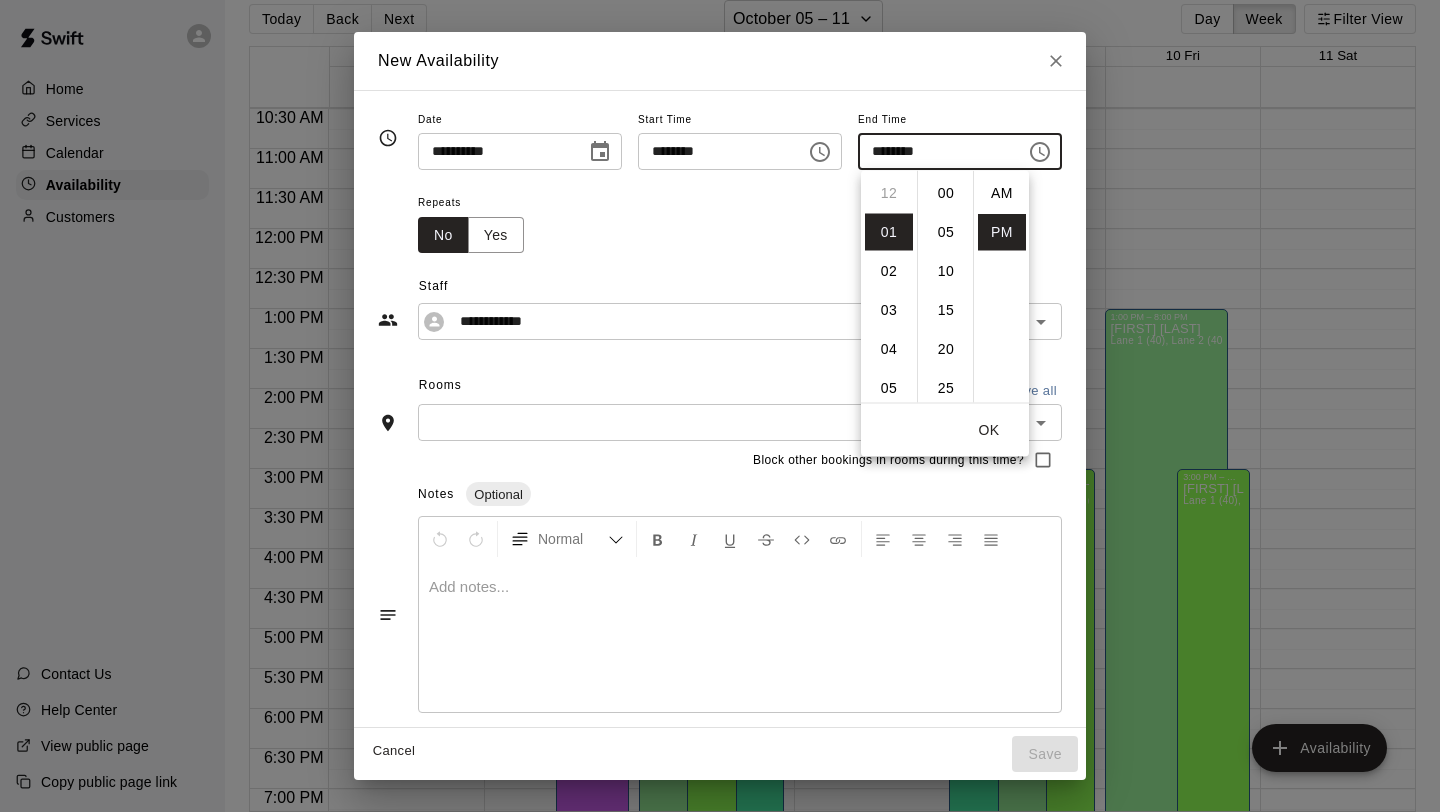 scroll, scrollTop: 39, scrollLeft: 0, axis: vertical 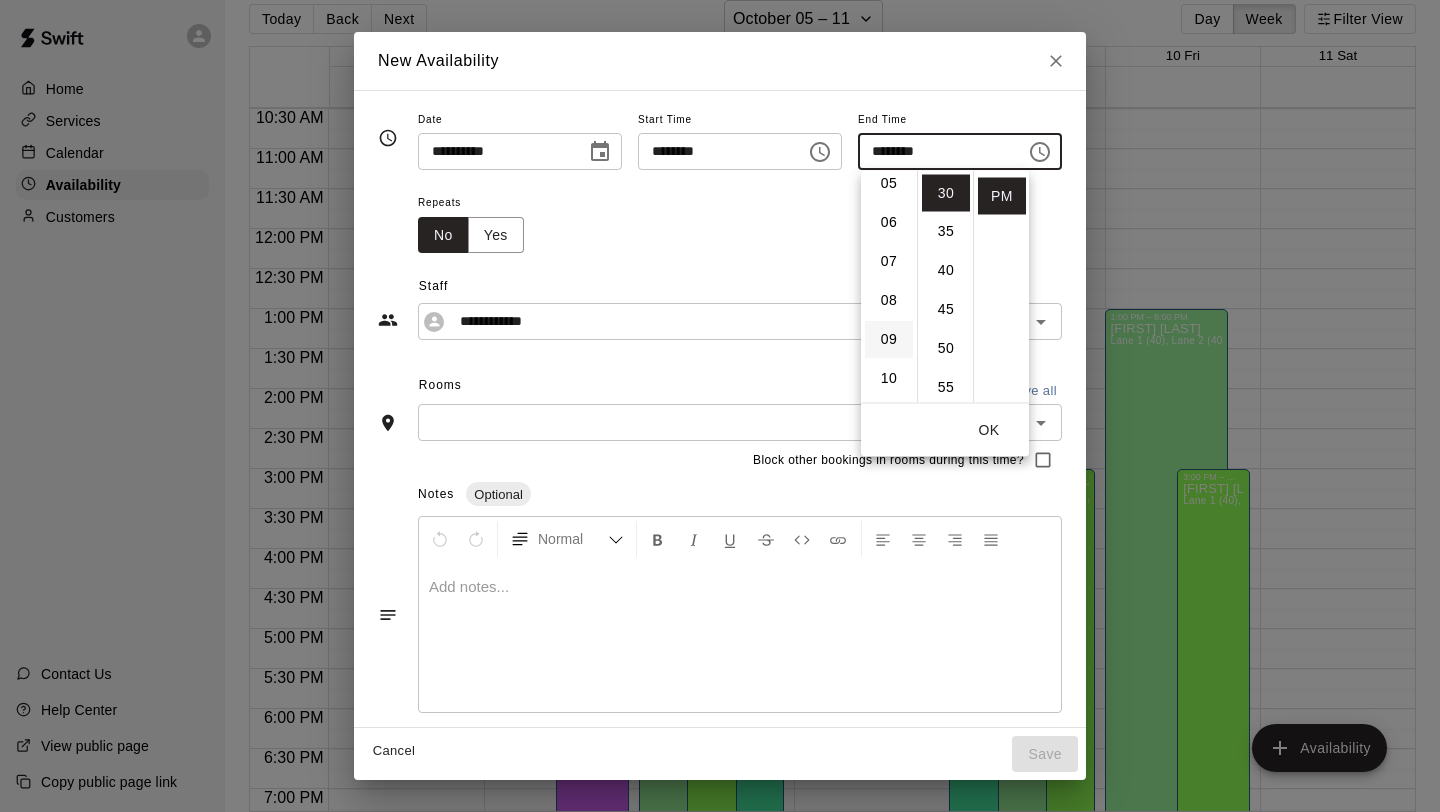 click on "09" at bounding box center (889, 340) 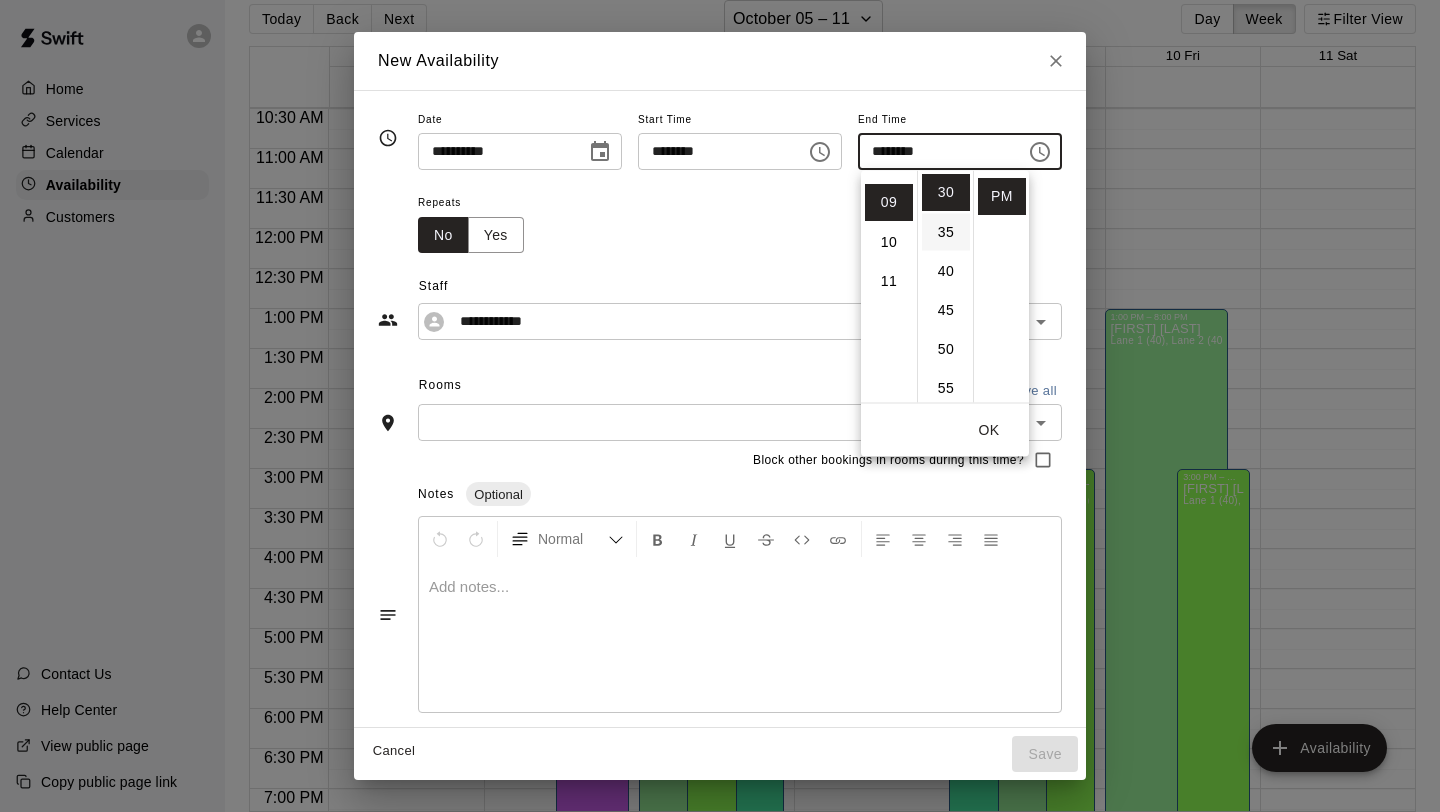 scroll, scrollTop: 351, scrollLeft: 0, axis: vertical 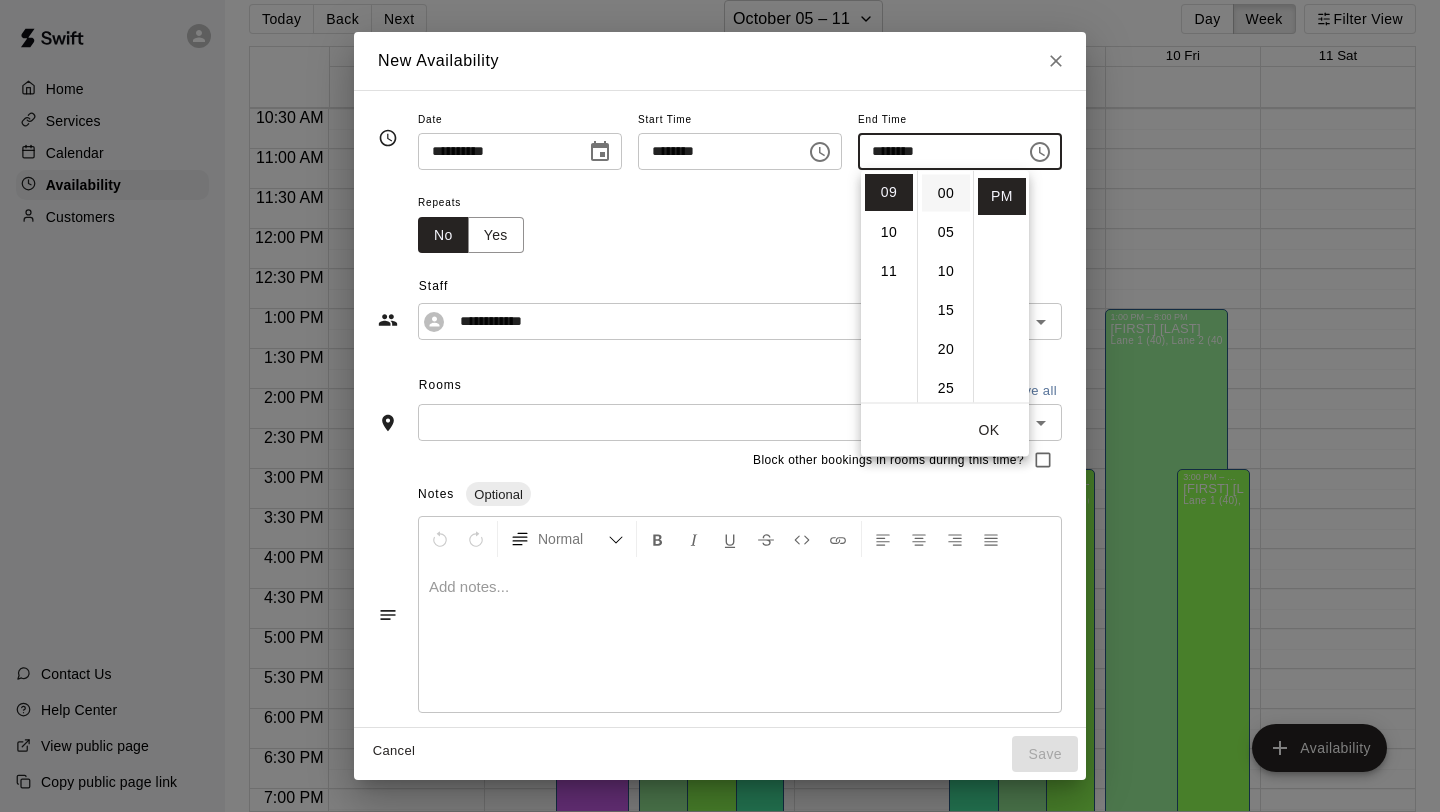 click on "00" at bounding box center (946, 193) 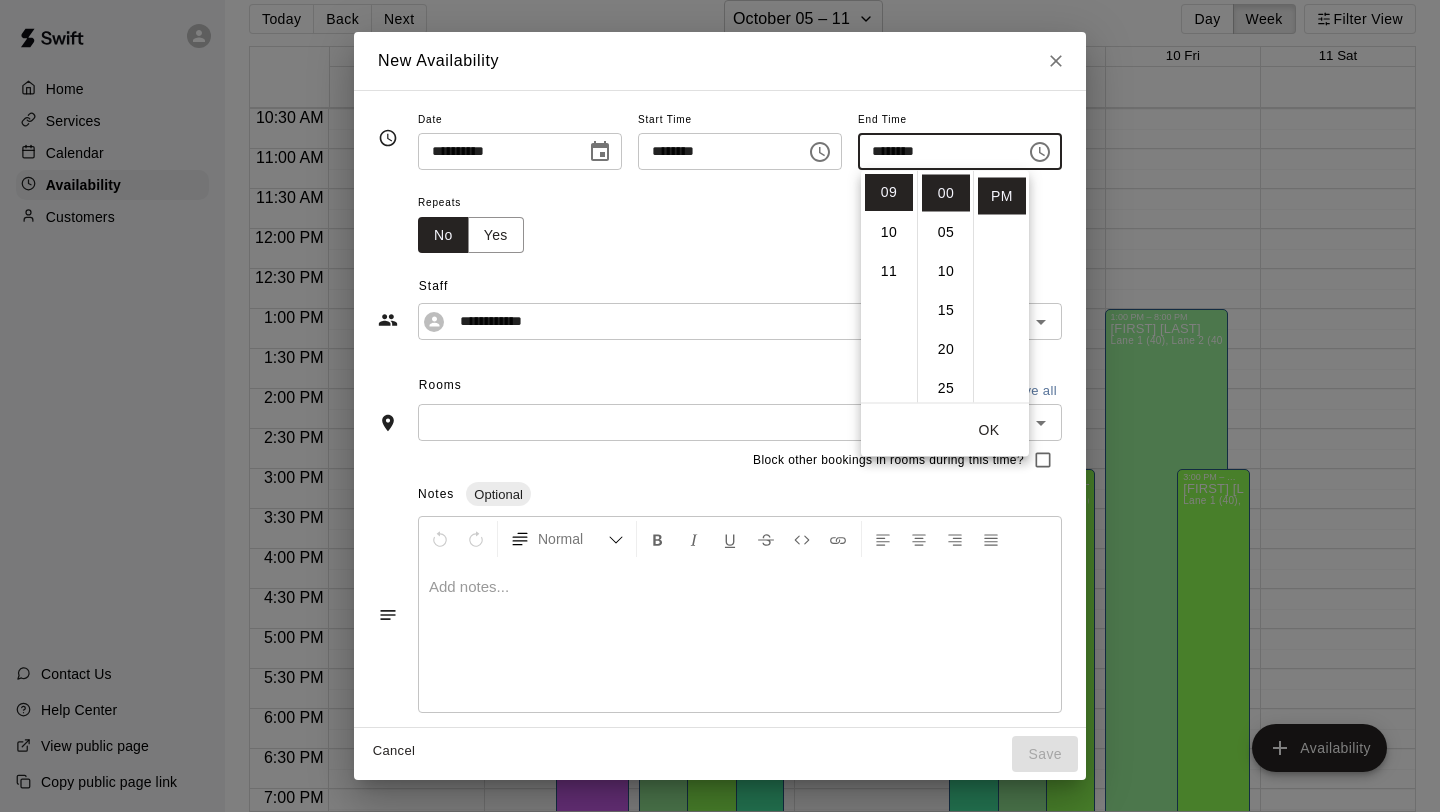 click on "OK" at bounding box center [989, 430] 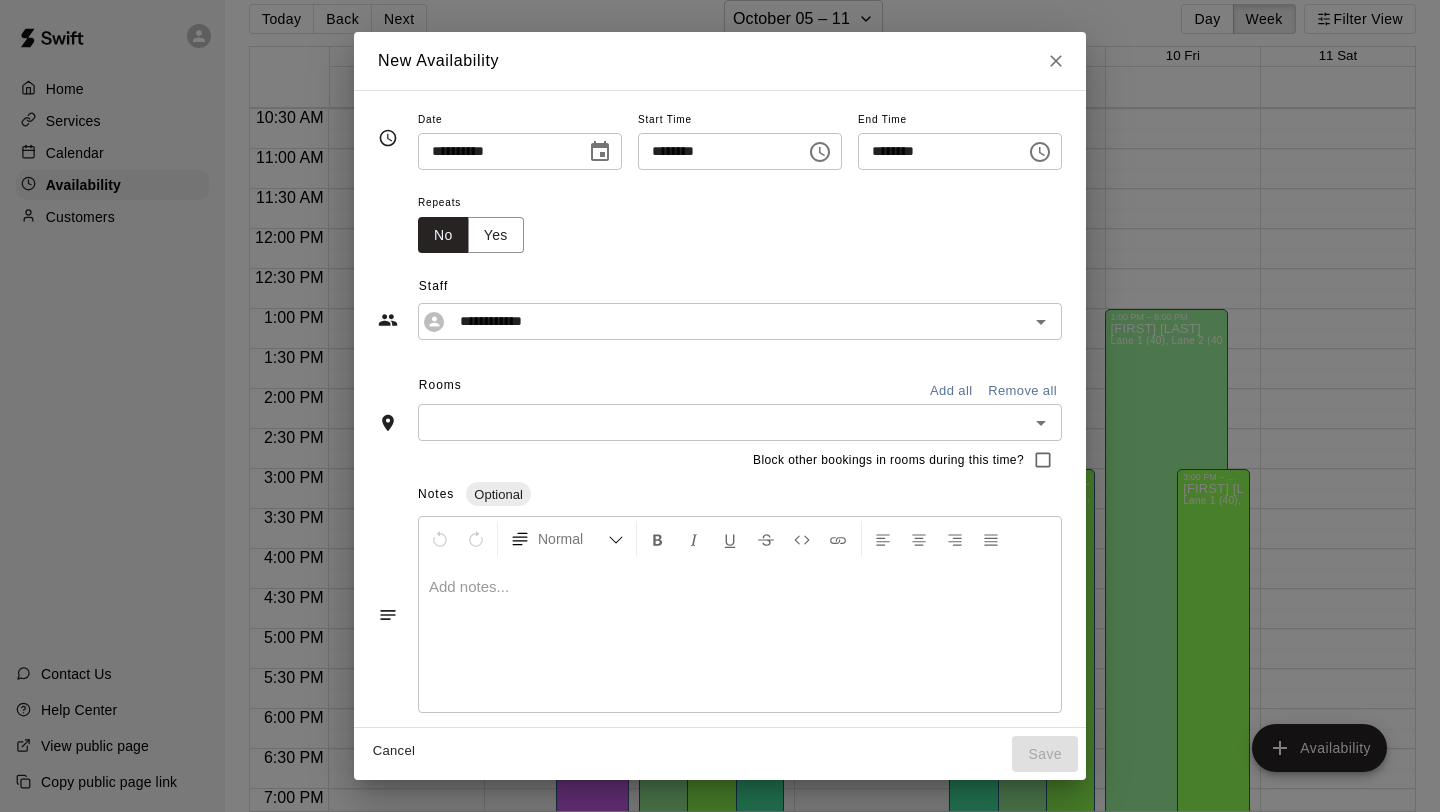 click on "Add all" at bounding box center [951, 391] 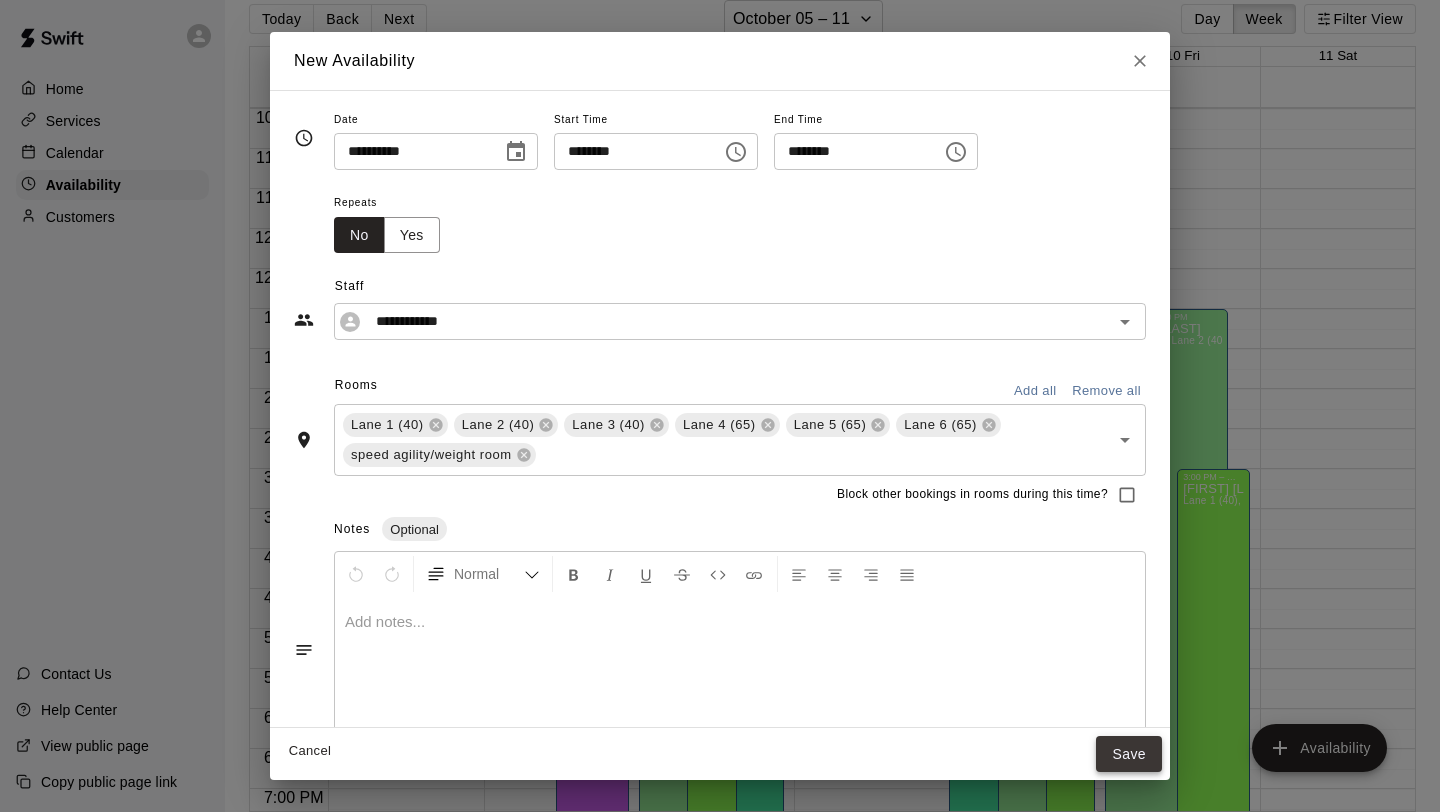 click on "Save" at bounding box center (1129, 754) 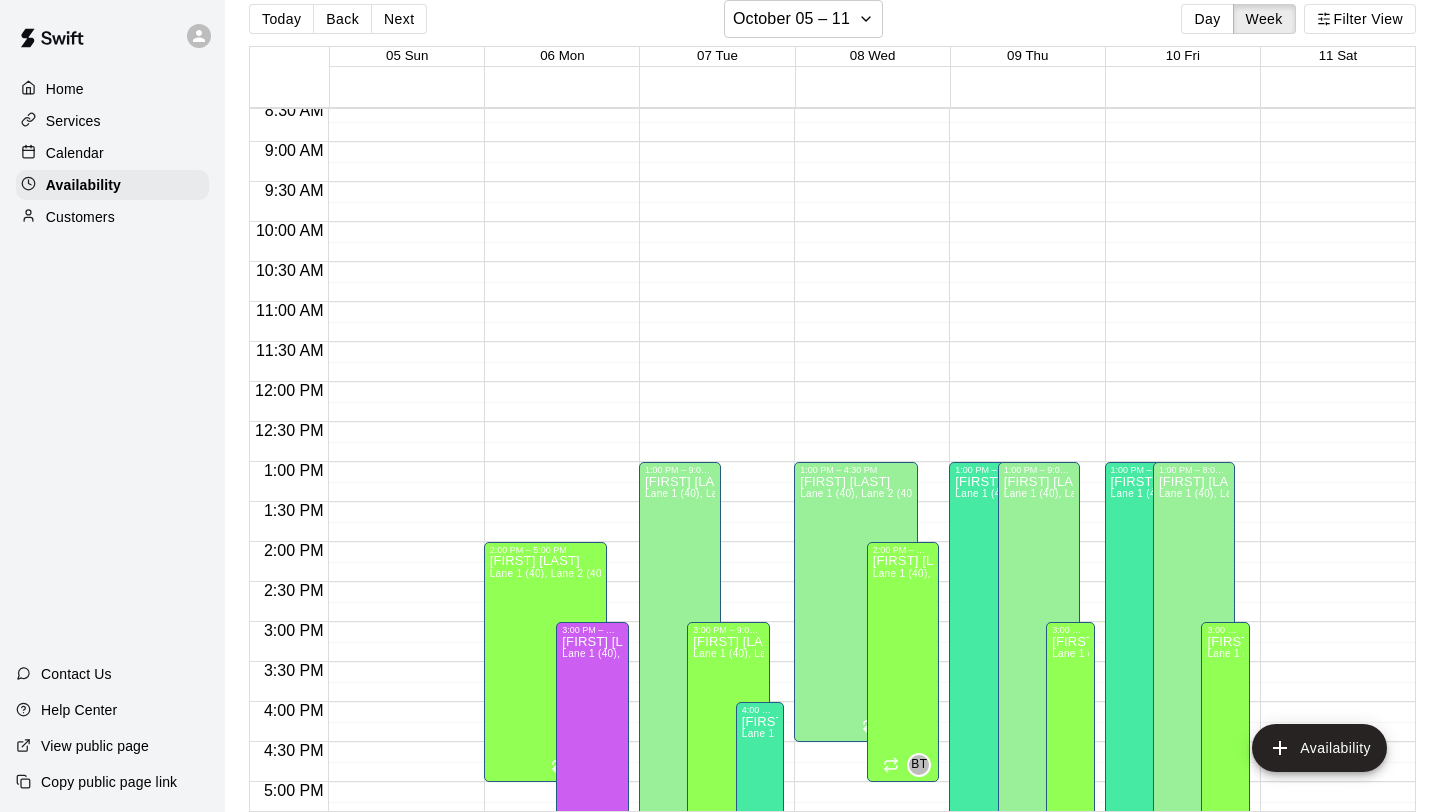 scroll, scrollTop: 685, scrollLeft: 0, axis: vertical 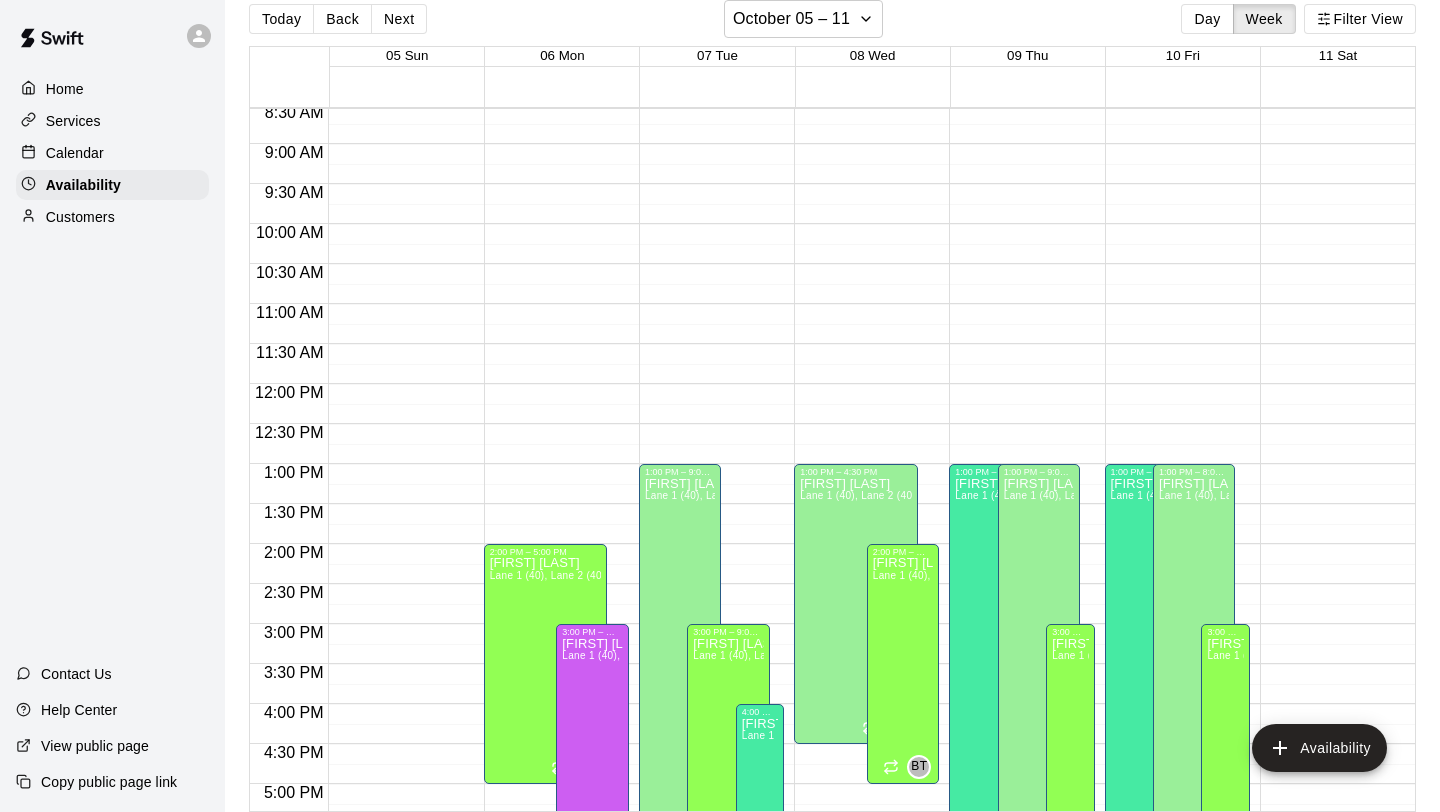 click on "12:00 AM – 8:00 AM Closed 10:00 PM – 11:59 PM Closed" at bounding box center (1332, 384) 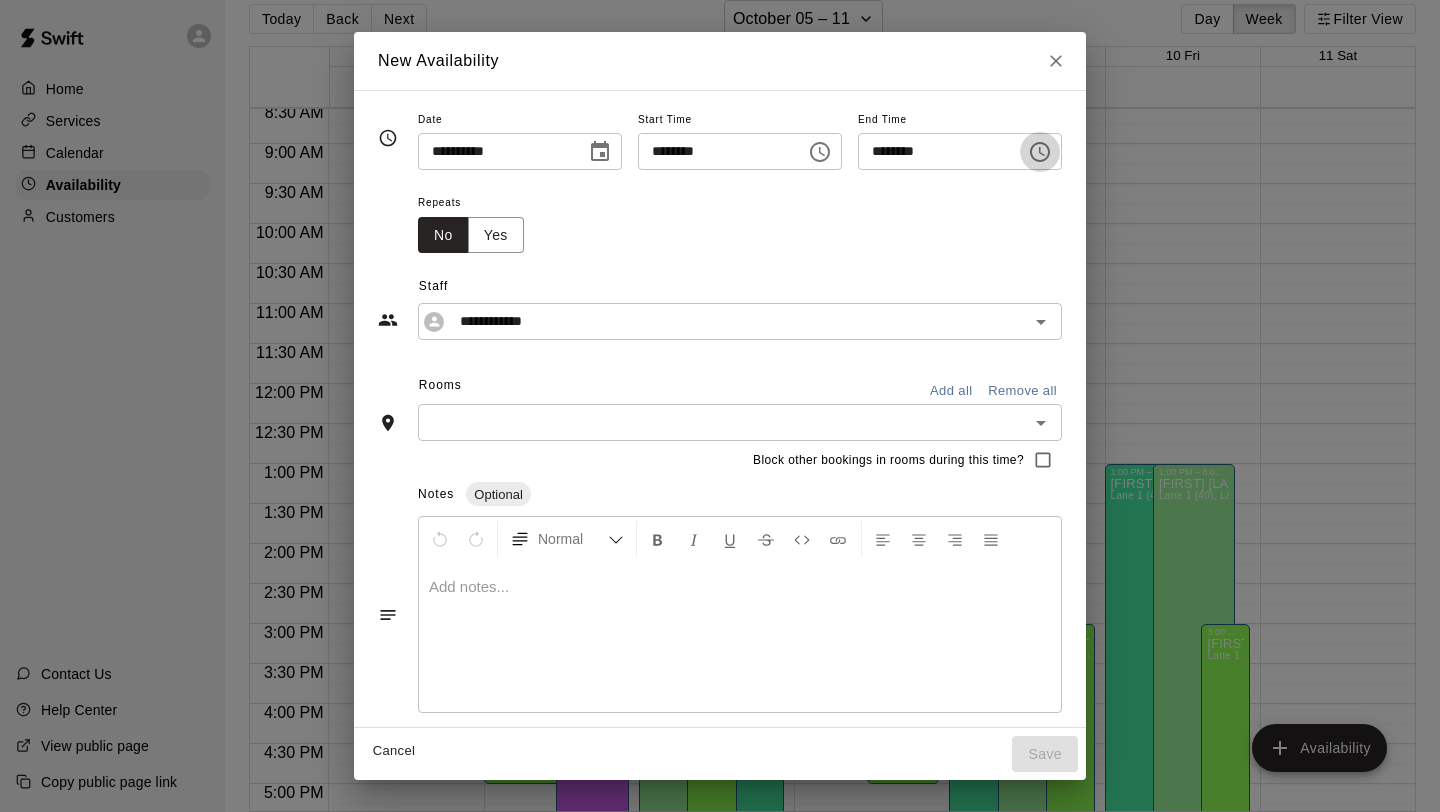 click 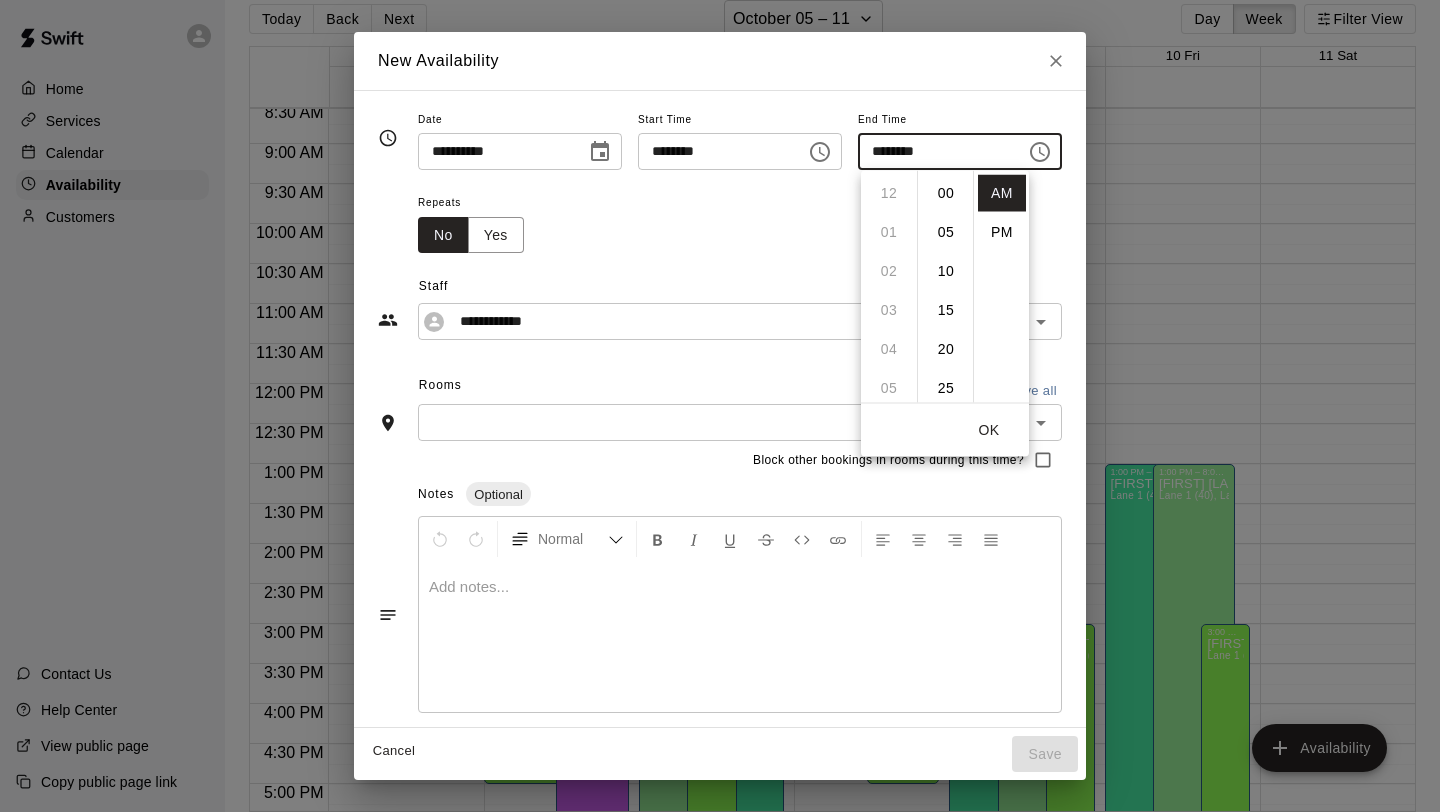 scroll, scrollTop: 351, scrollLeft: 0, axis: vertical 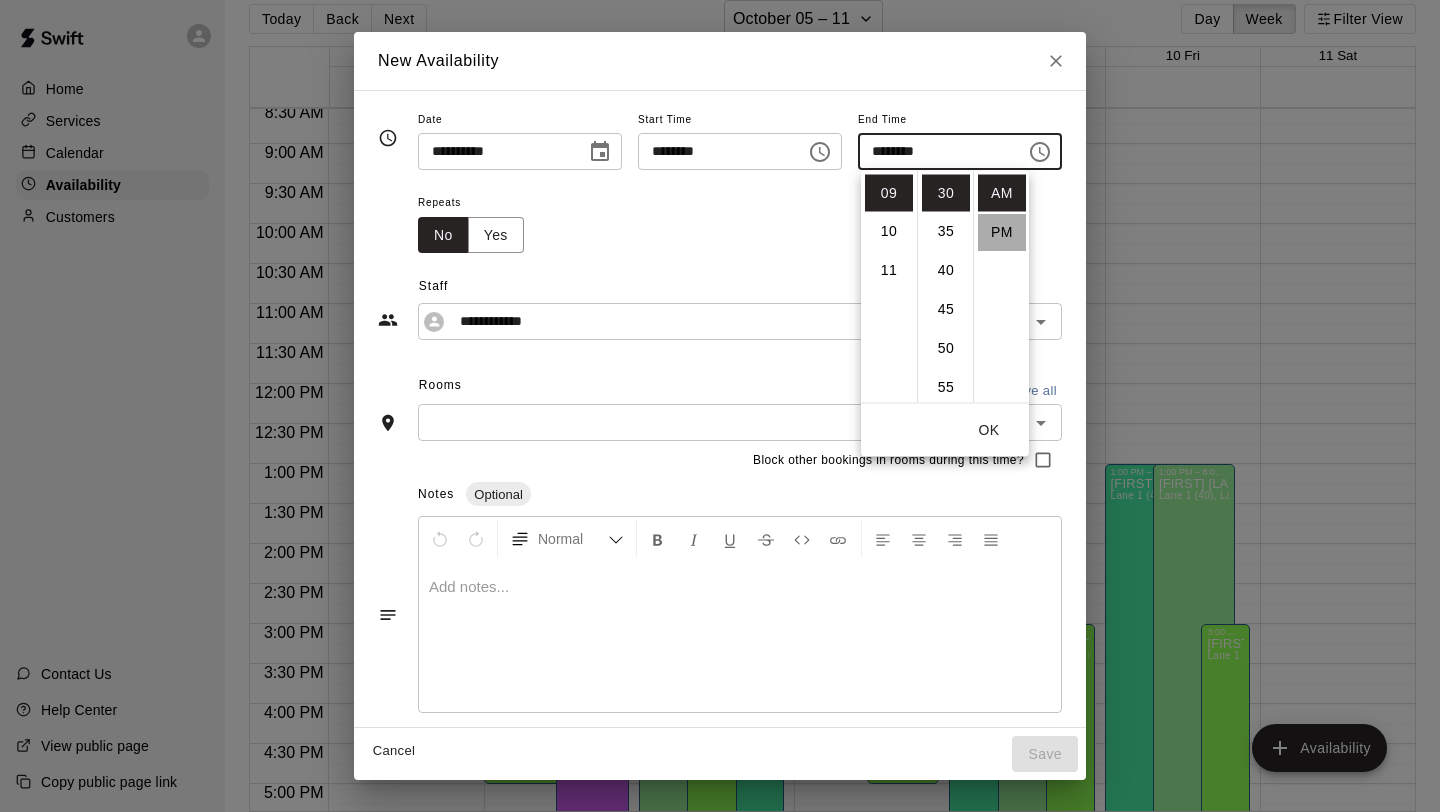 click on "PM" at bounding box center (1002, 232) 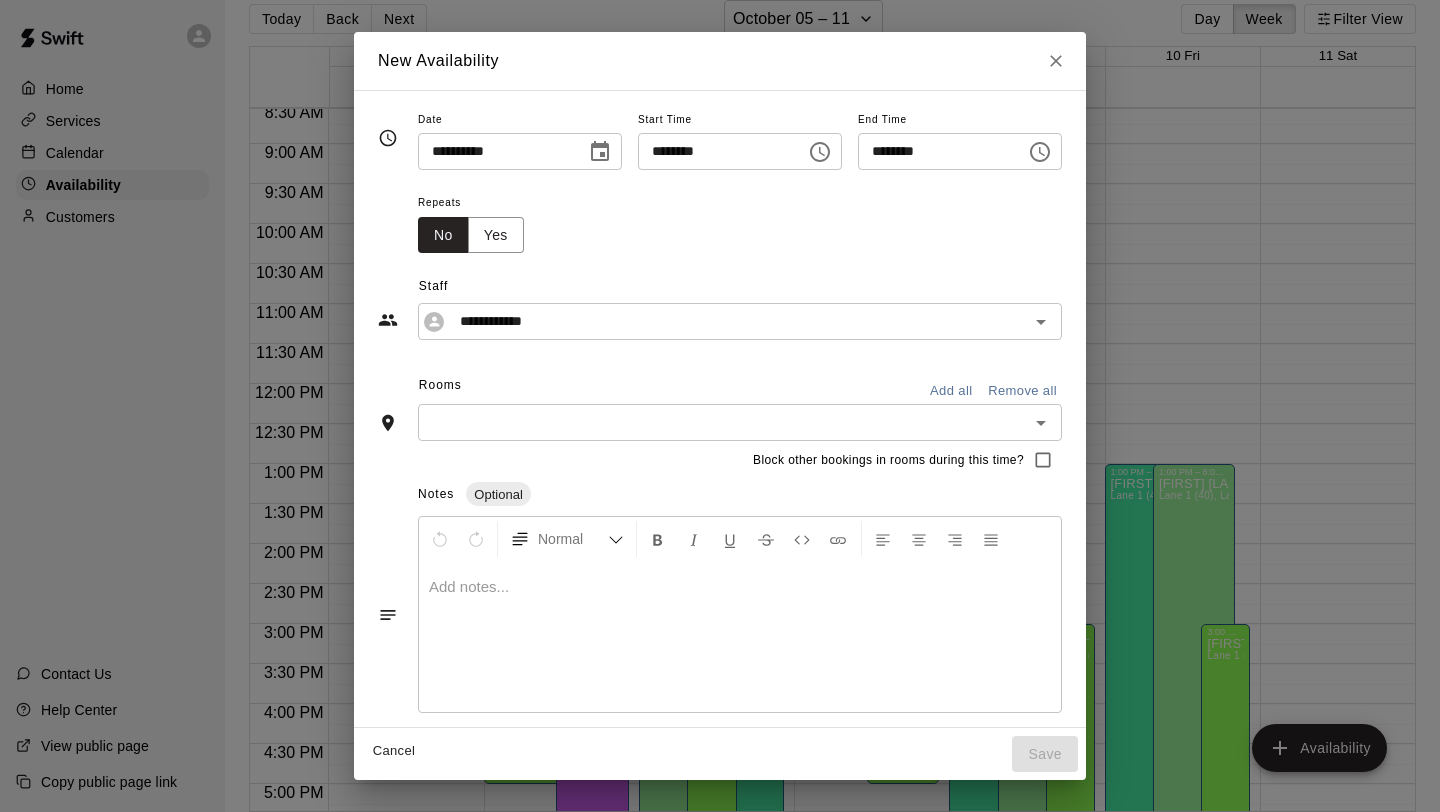scroll, scrollTop: 36, scrollLeft: 0, axis: vertical 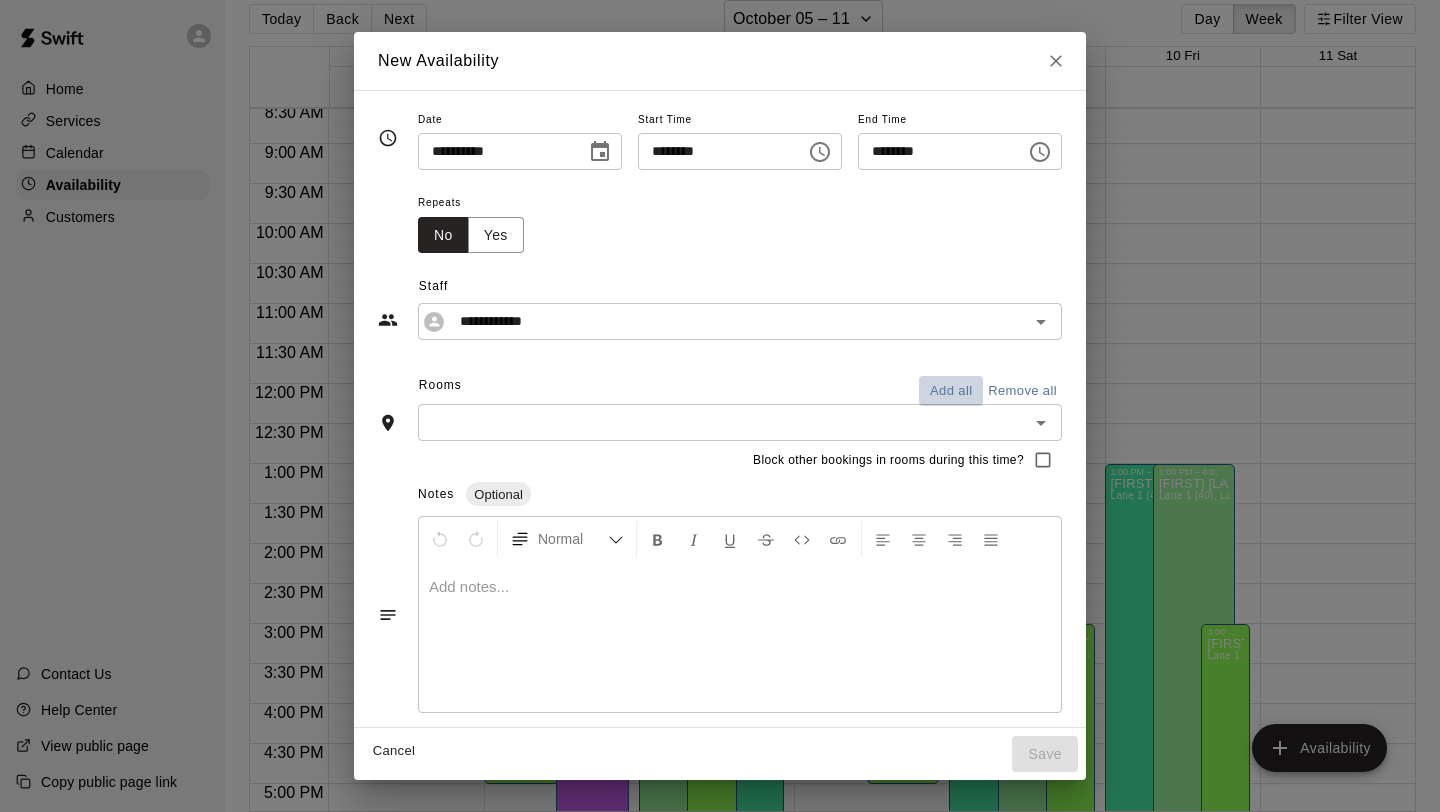 click on "Add all" at bounding box center [951, 391] 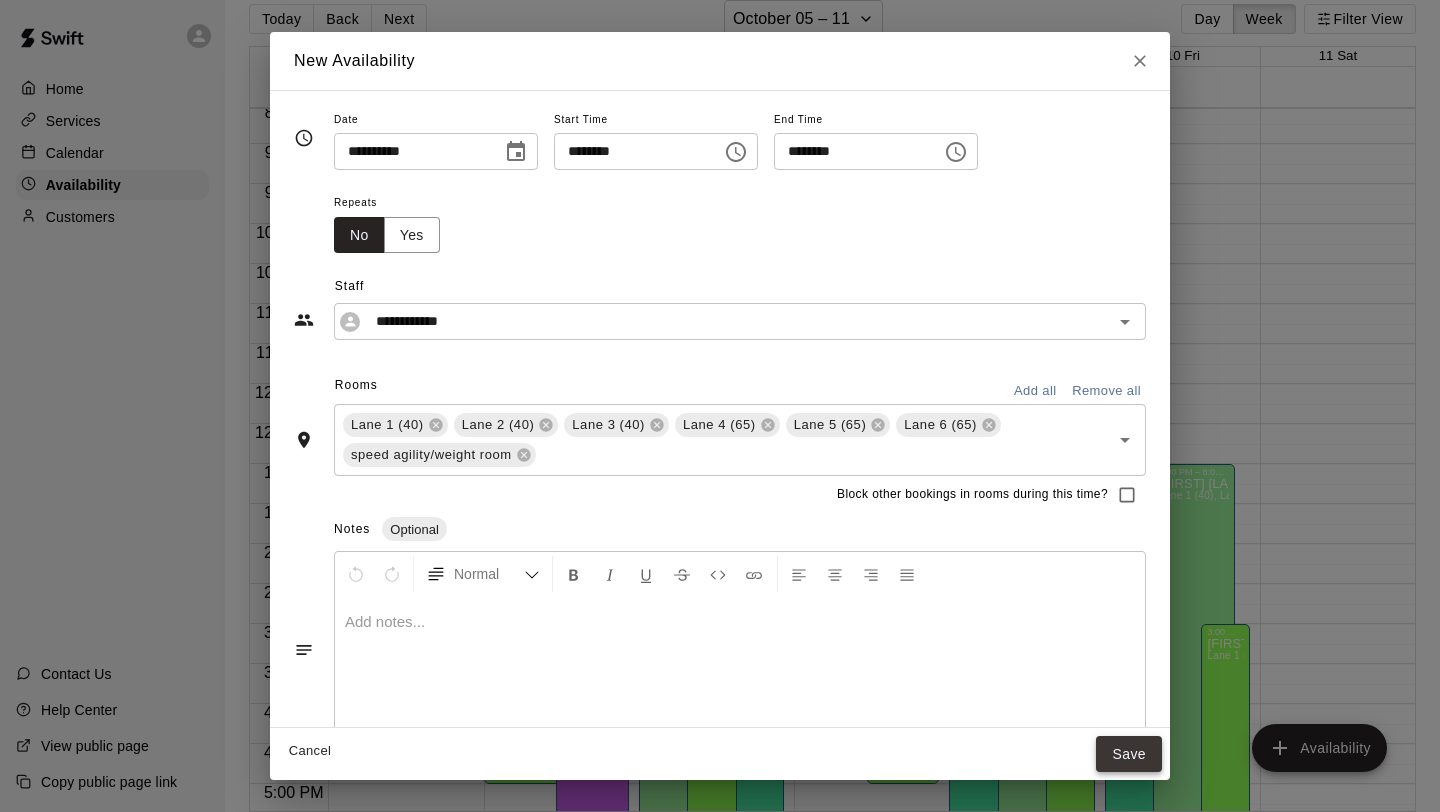 click on "Save" at bounding box center [1129, 754] 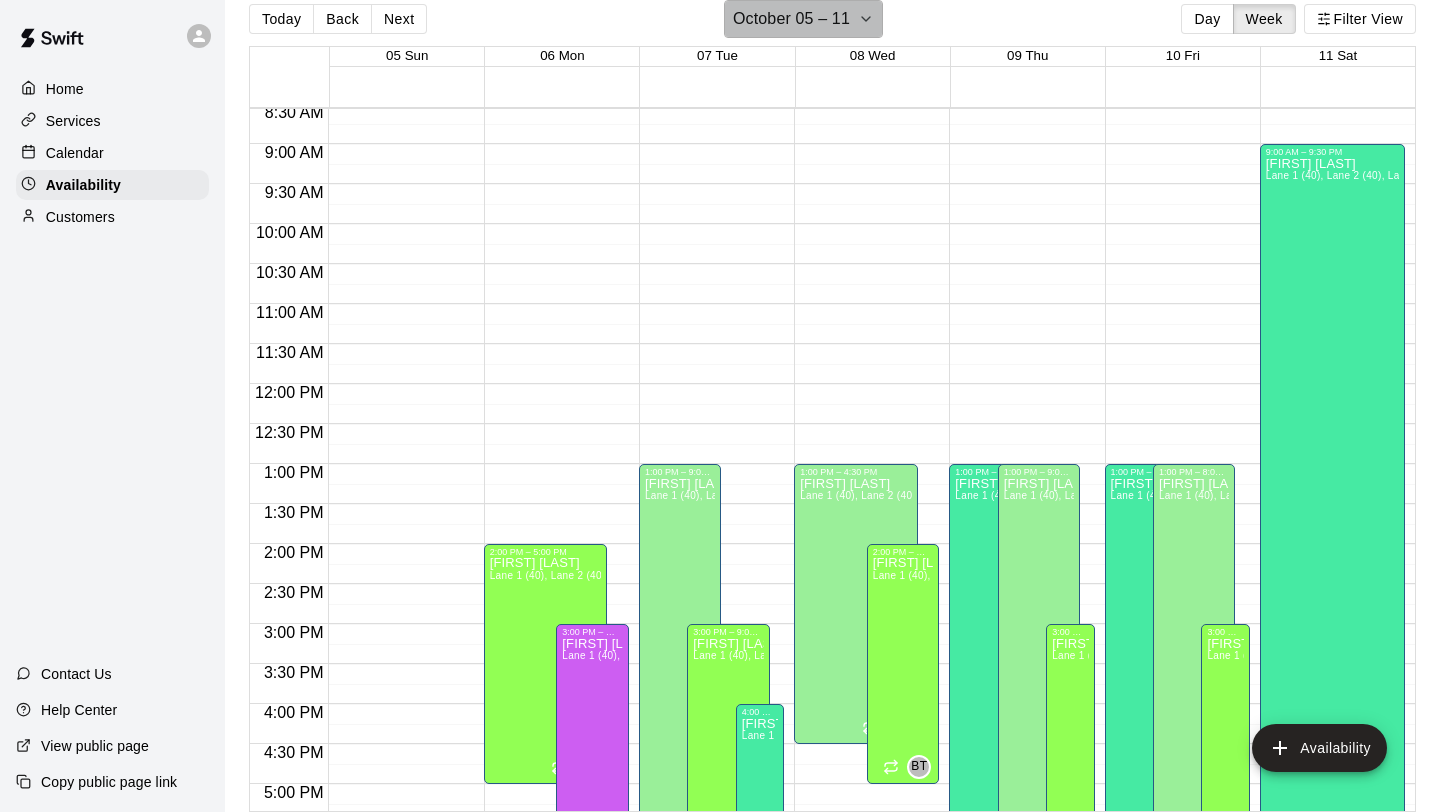 click on "October 05 – 11" at bounding box center [803, 19] 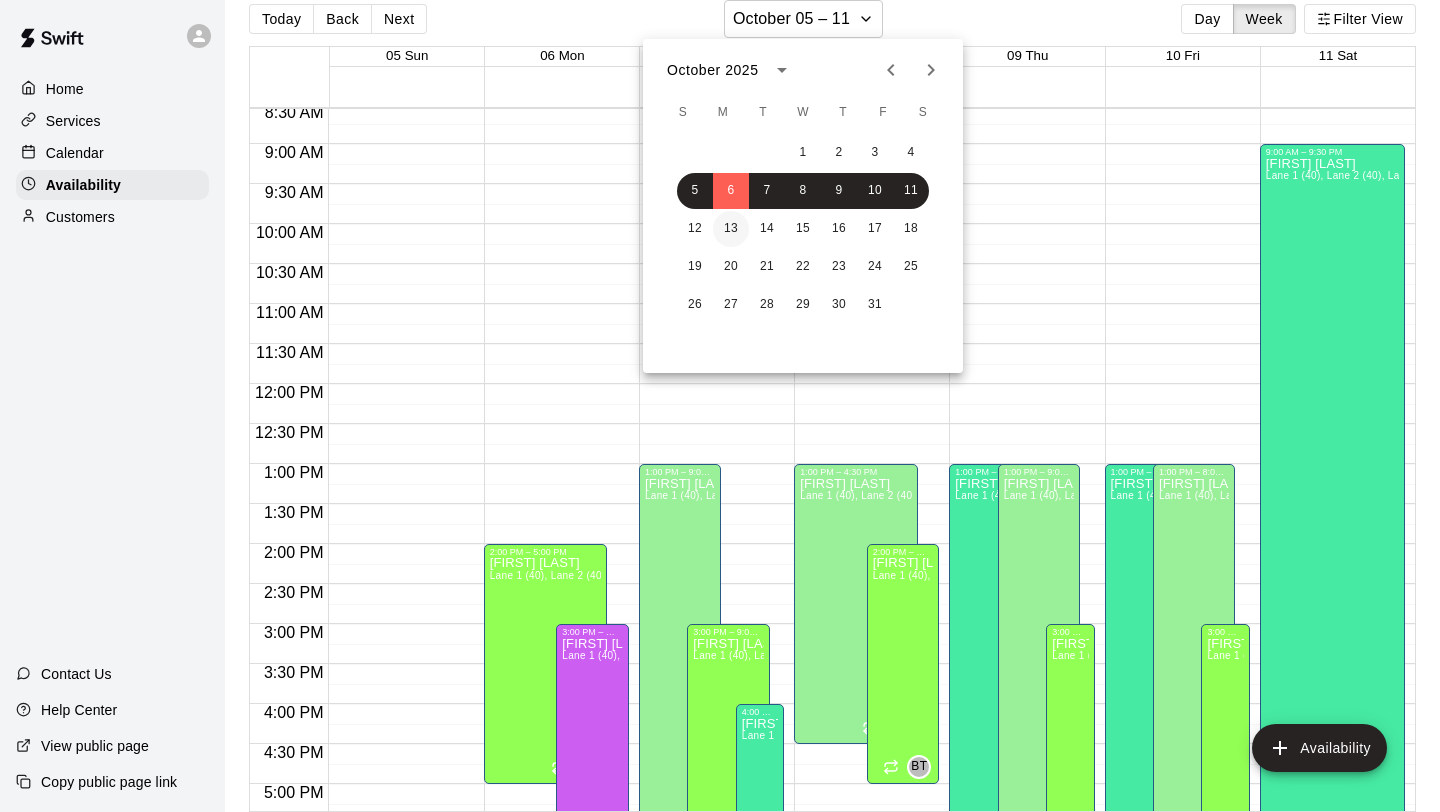 click on "13" at bounding box center [731, 229] 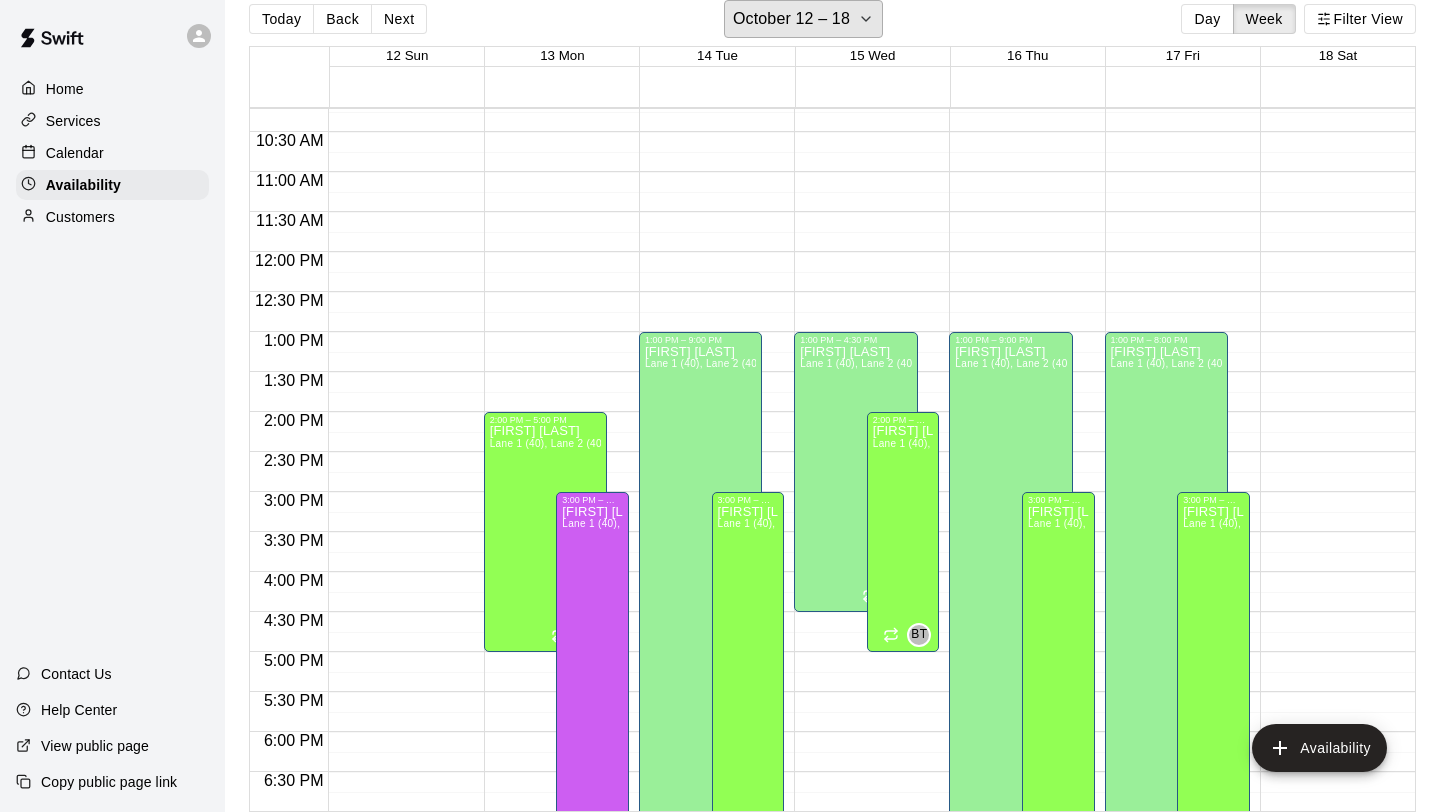 scroll, scrollTop: 816, scrollLeft: 0, axis: vertical 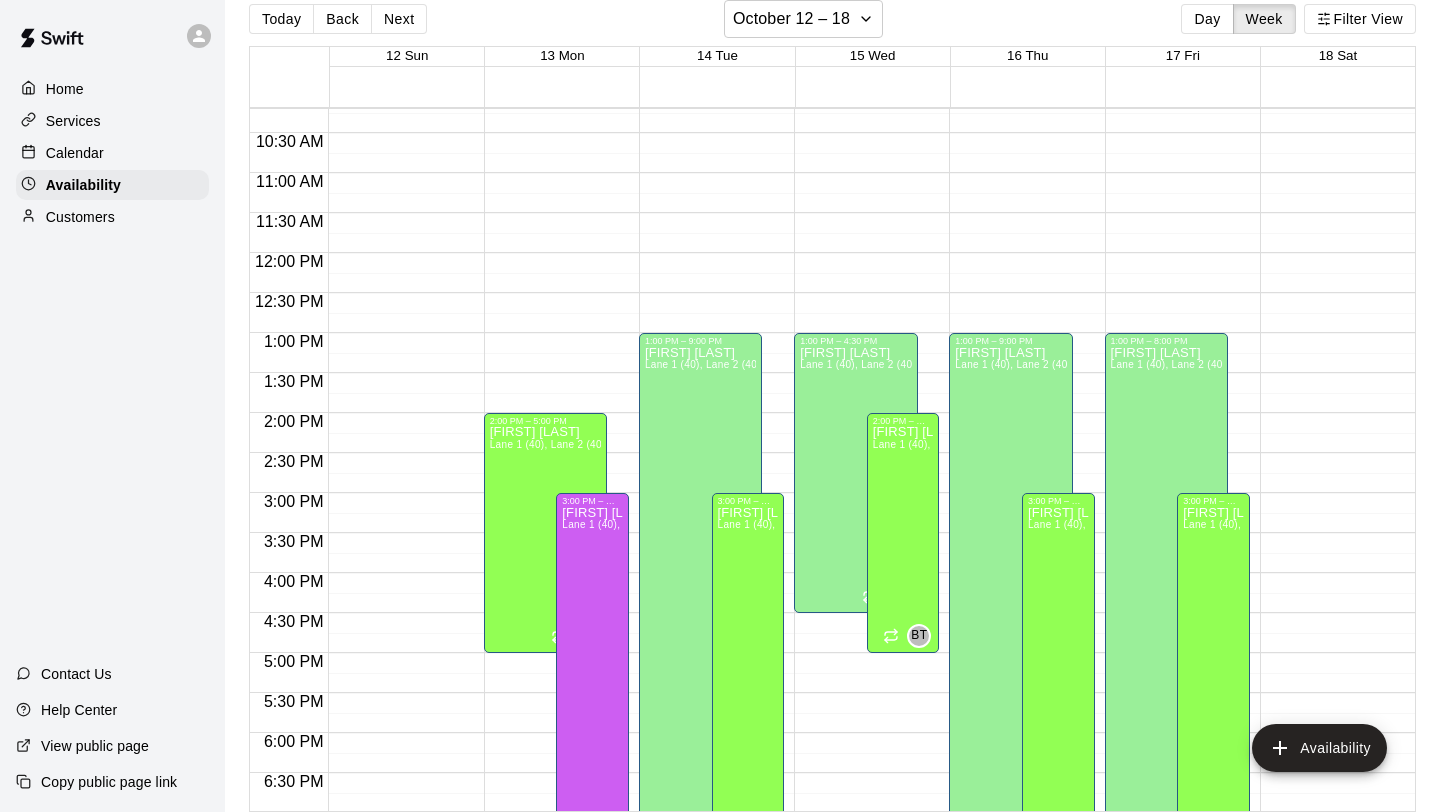 click on "12:00 AM – 8:00 AM Closed 2:00 PM – 5:00 PM [FIRST] [LAST] Lane 1 (40), Lane 2 (40), Lane 3 (40), Lane 4 (65), Lane 5 (65), Lane 6 (65), speed agility/weight room [INITIALS] 10:00 PM – 11:59 PM Closed 3:00 PM – 8:03 PM [FIRST] [LAST] Lane 1 (40), Lane 2 (40), Lane 3 (40), Lane 4 (65), Lane 5 (65), Lane 6 (65), speed agility/weight room [INITIALS]" at bounding box center [556, 253] 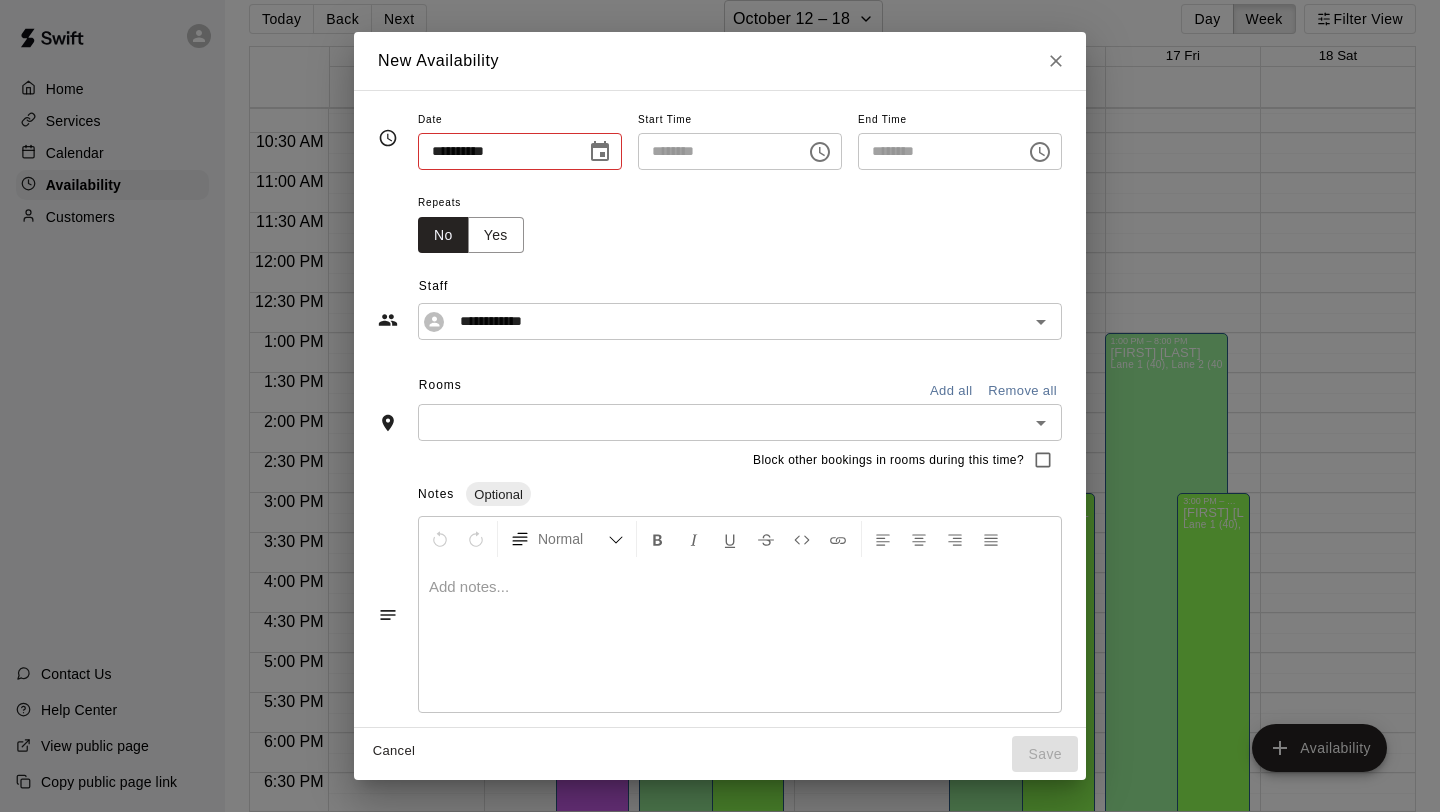 type on "**********" 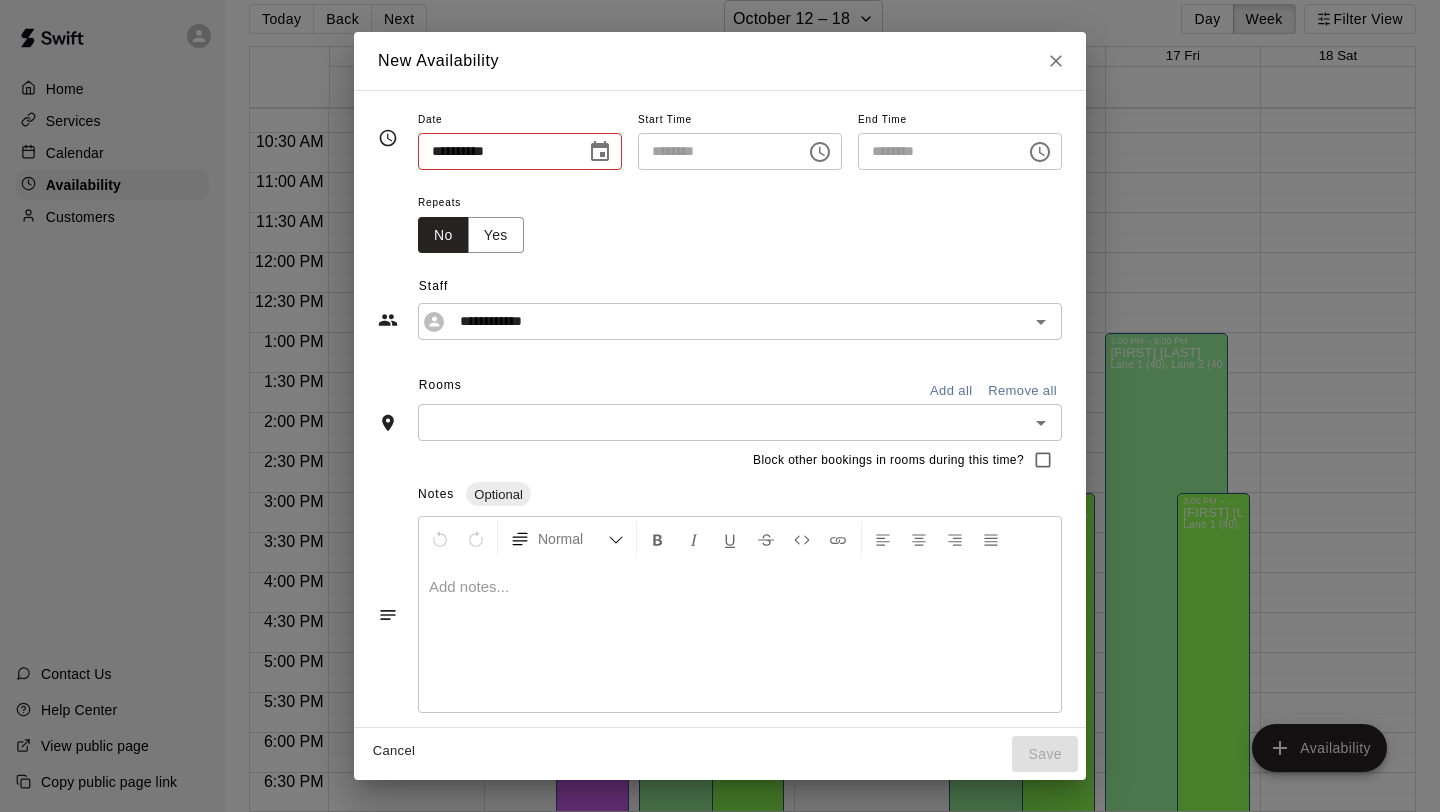type on "********" 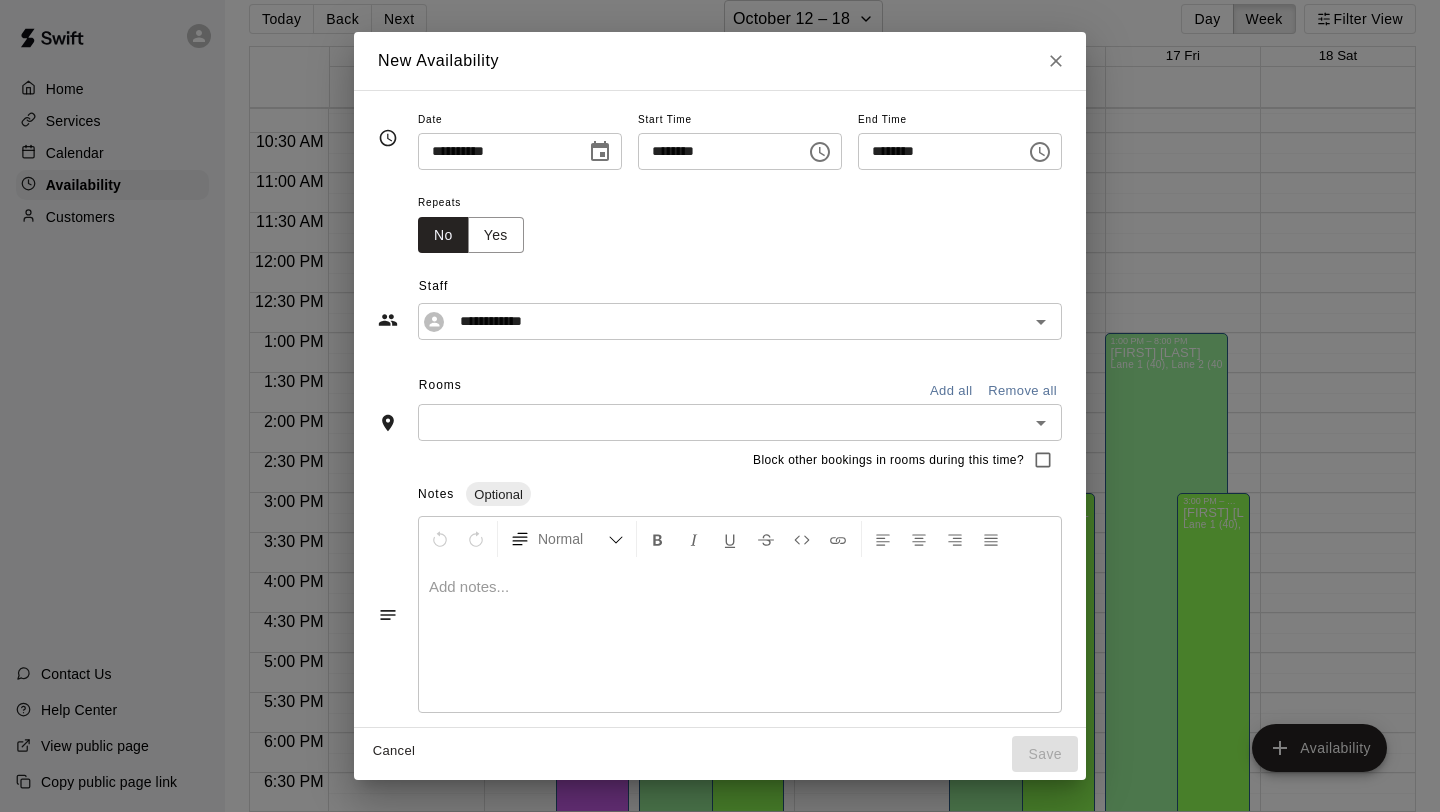 click 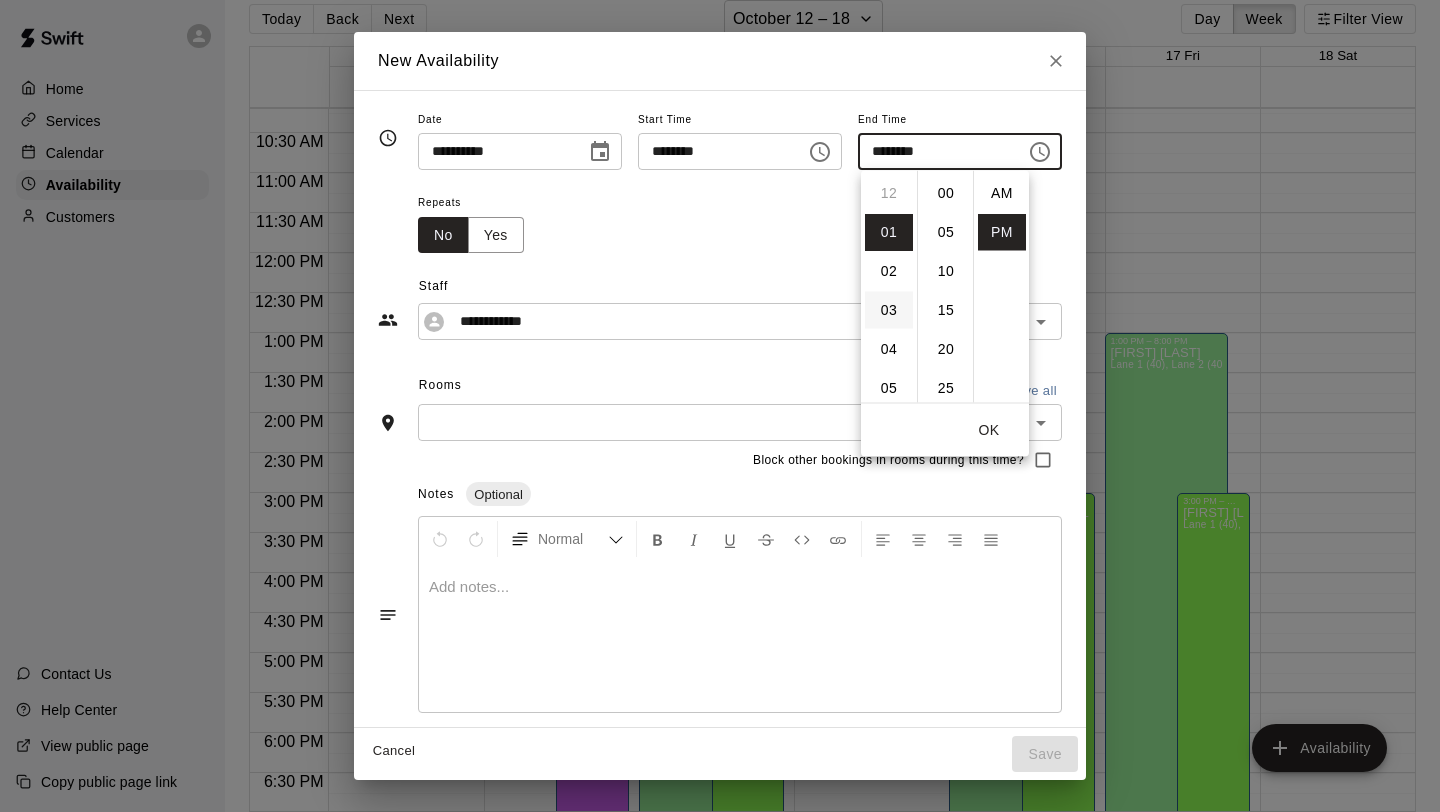 scroll, scrollTop: 39, scrollLeft: 0, axis: vertical 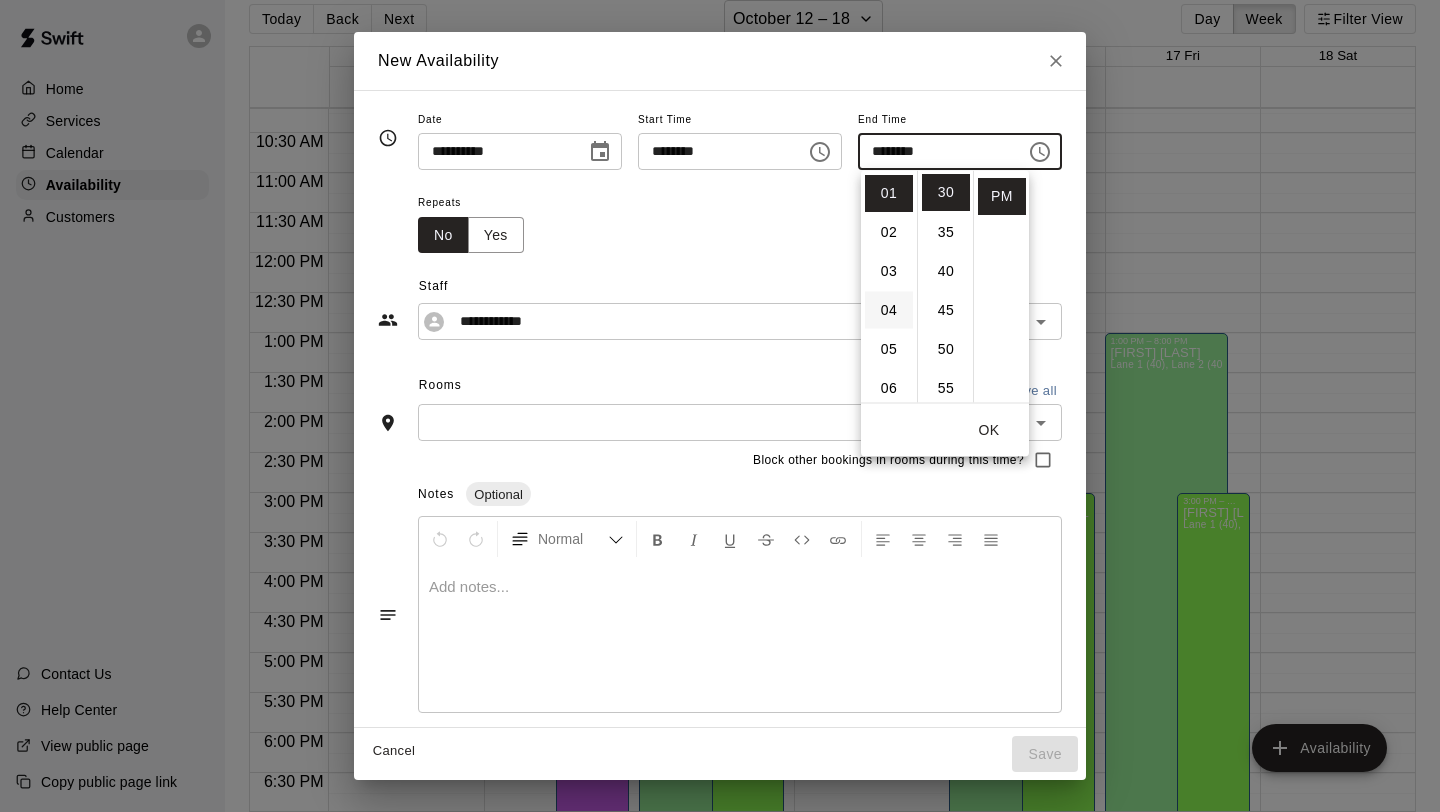click on "04" at bounding box center [889, 310] 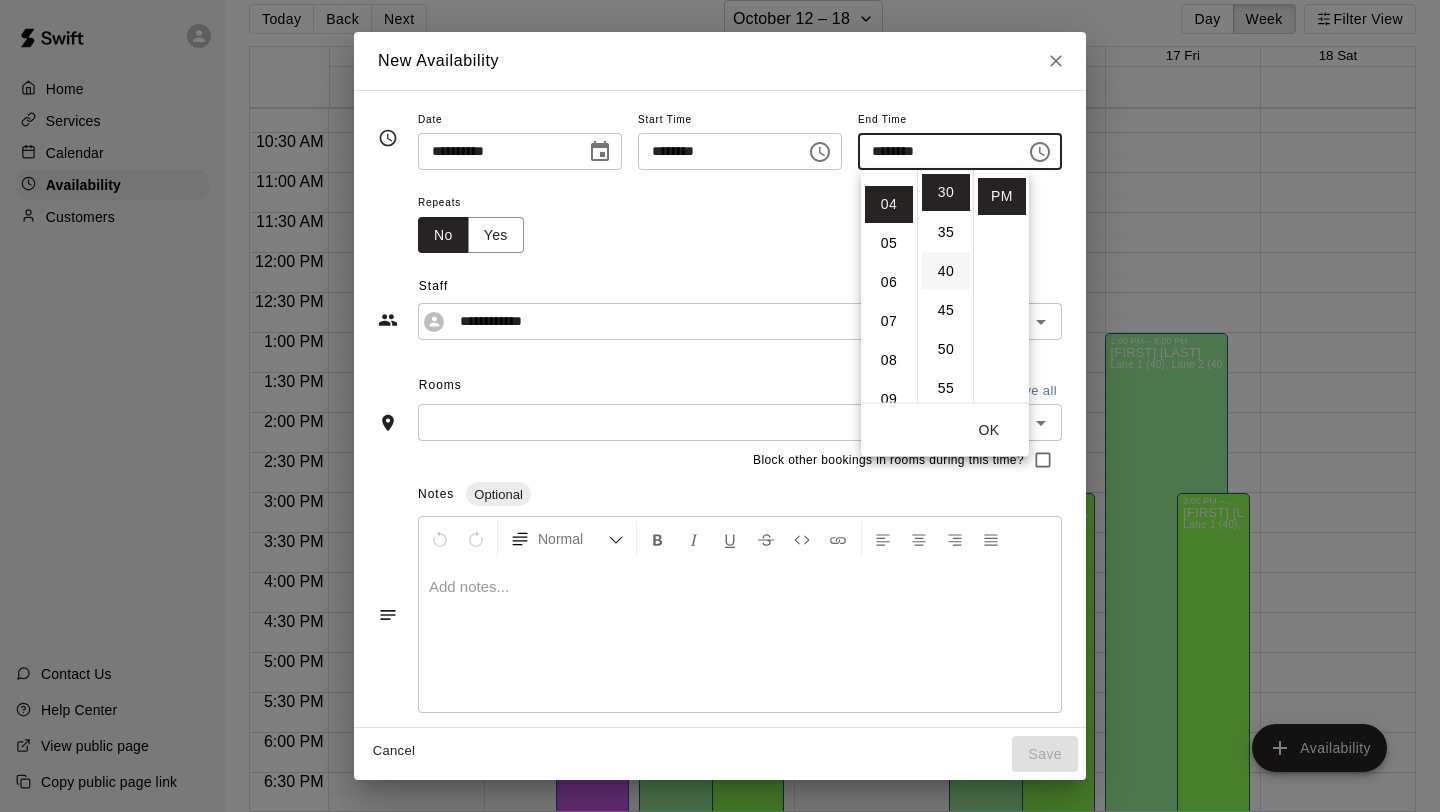 scroll, scrollTop: 156, scrollLeft: 0, axis: vertical 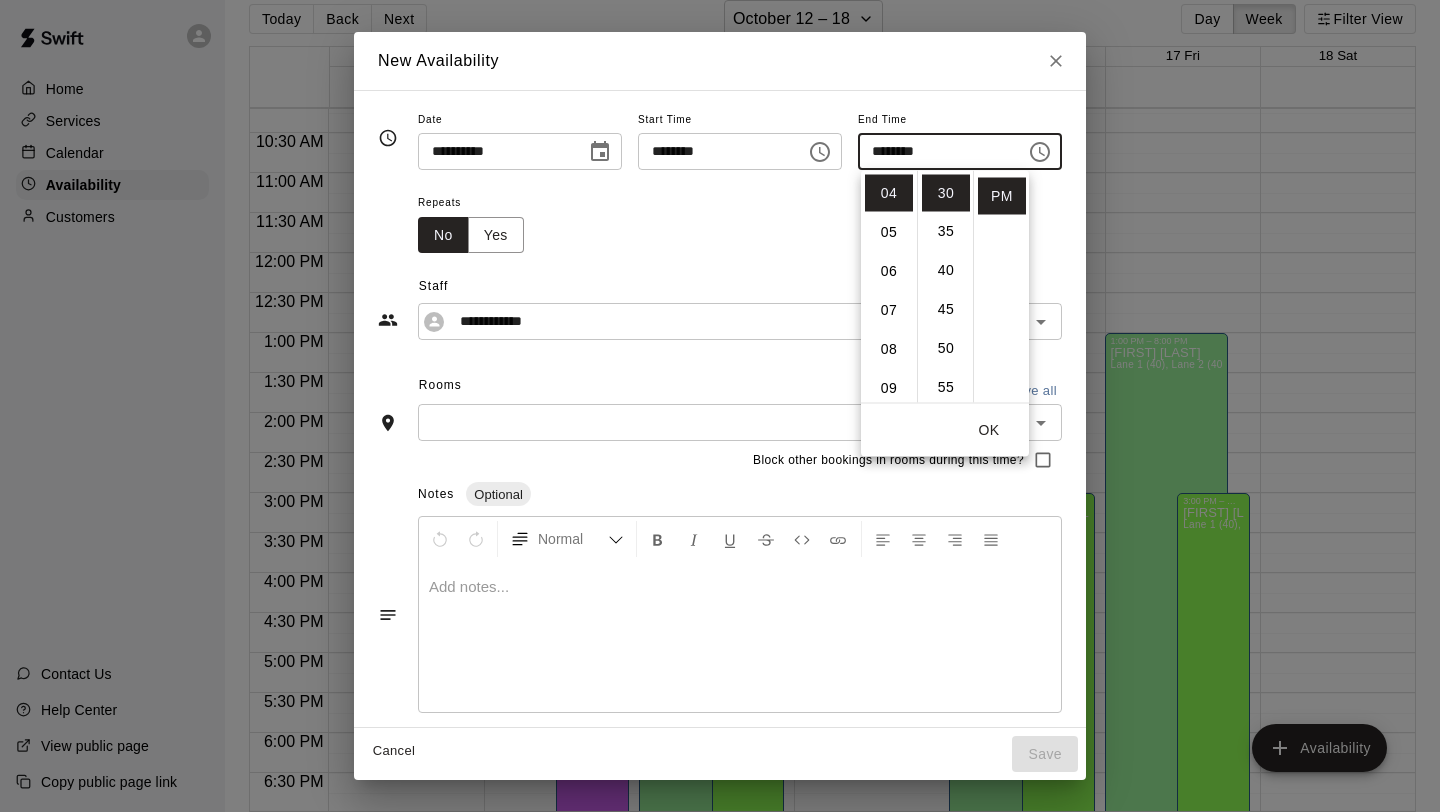 click on "OK" at bounding box center [989, 430] 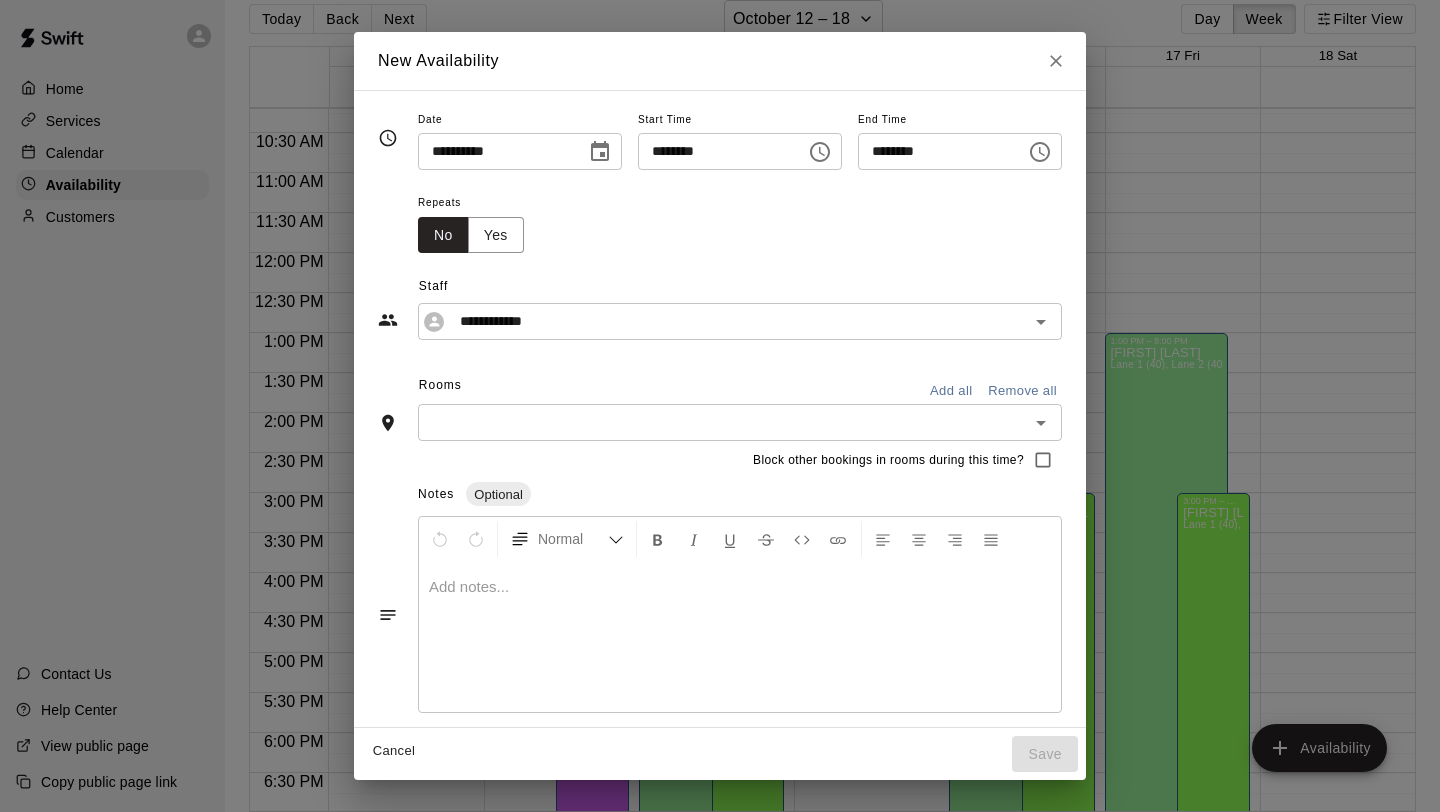 click on "Add all" at bounding box center (951, 391) 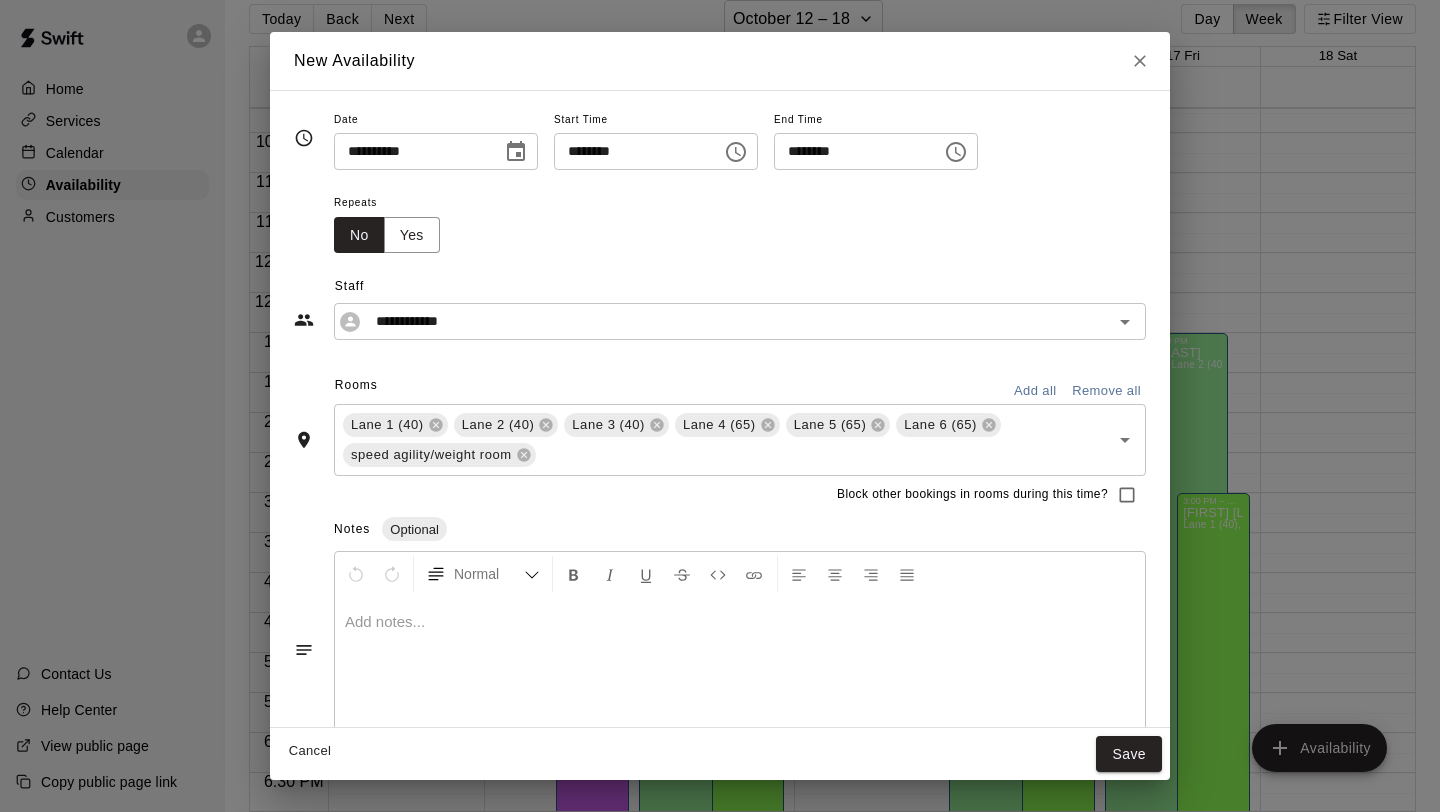 scroll, scrollTop: 42, scrollLeft: 0, axis: vertical 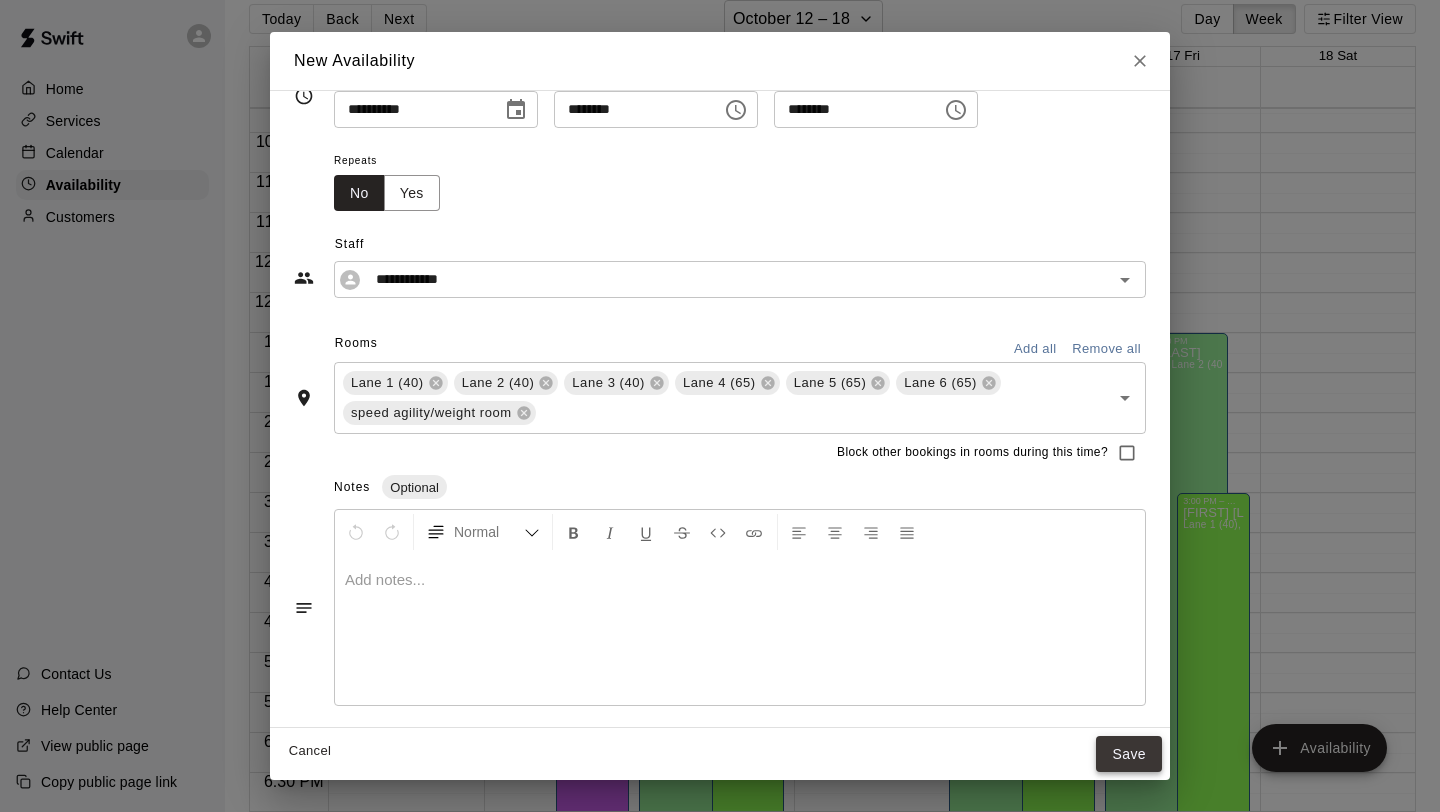 click on "Save" at bounding box center [1129, 754] 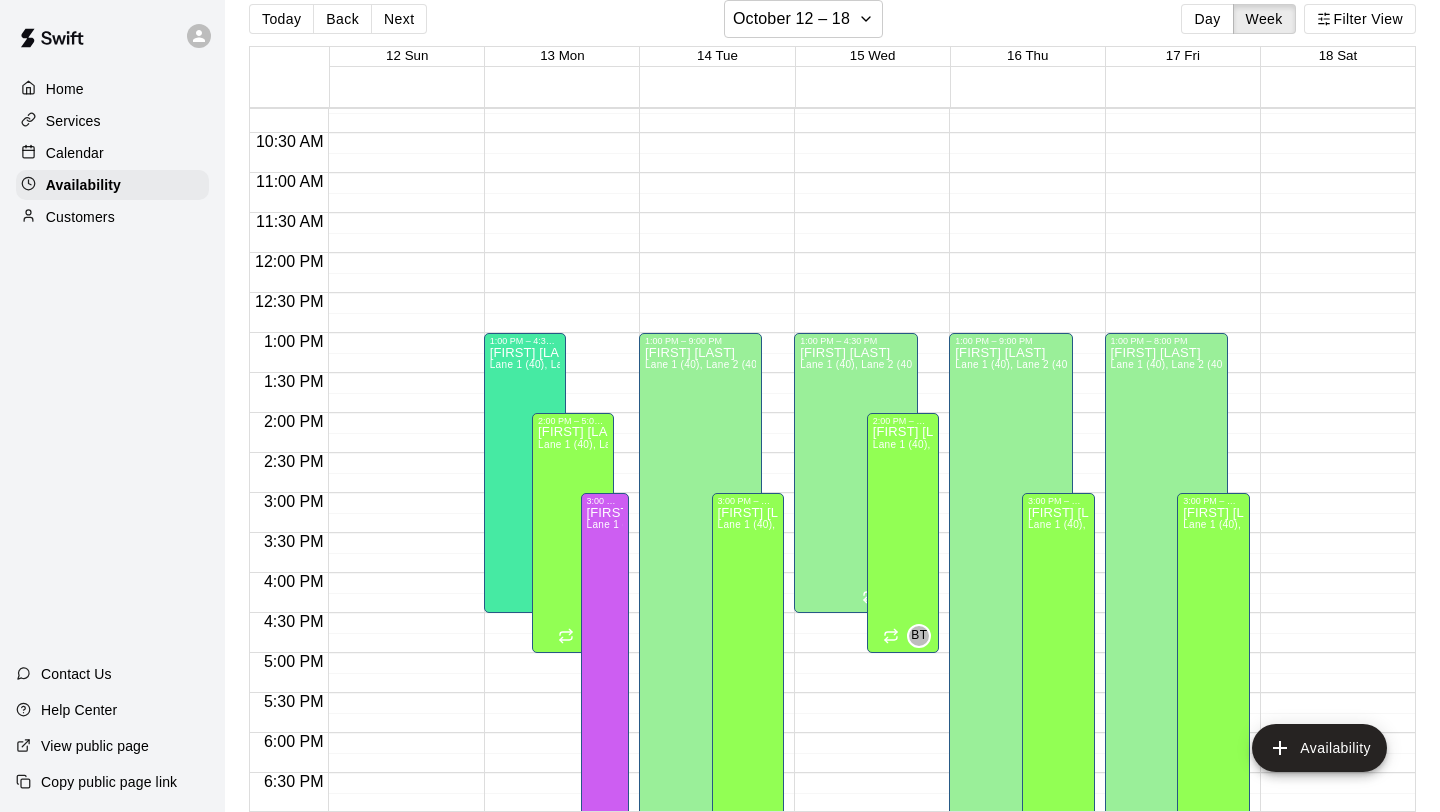 click on "12:00 AM – 8:00 AM Closed 1:00 PM – 9:00 PM [FIRST] [LAST] Lane 1 (40), Lane 2 (40), Lane 3 (40), Lane 4 (65), Lane 5 (65), Lane 6 (65), speed agility/weight room [INITIALS] 10:00 PM – 11:59 PM Closed 3:00 PM – 9:00 PM [FIRST] [LAST] Lane 1 (40), Lane 2 (40), Lane 3 (40), Lane 4 (65), Lane 5 (65), Lane 6 (65), speed agility/weight room [INITIALS]" at bounding box center (711, 253) 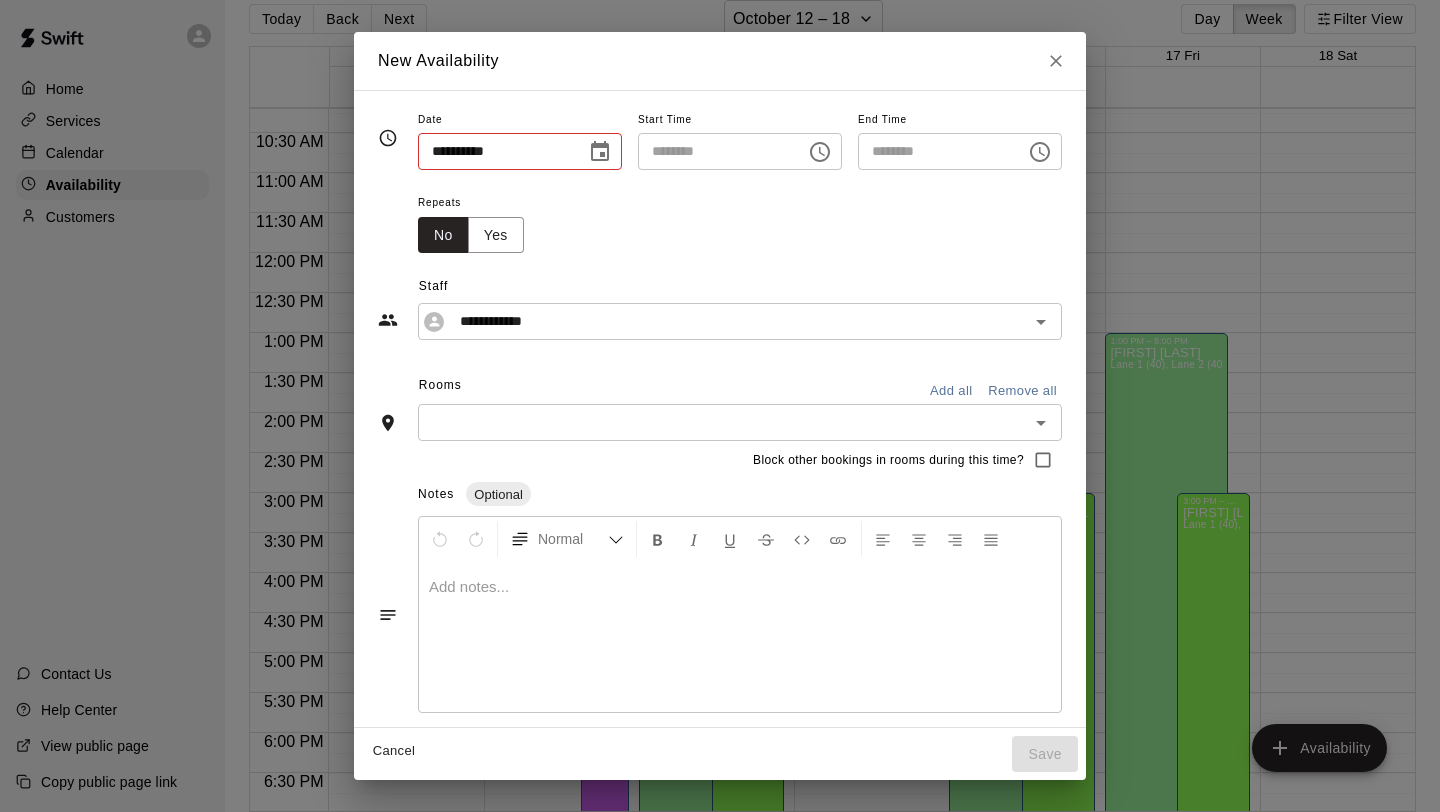 type on "**********" 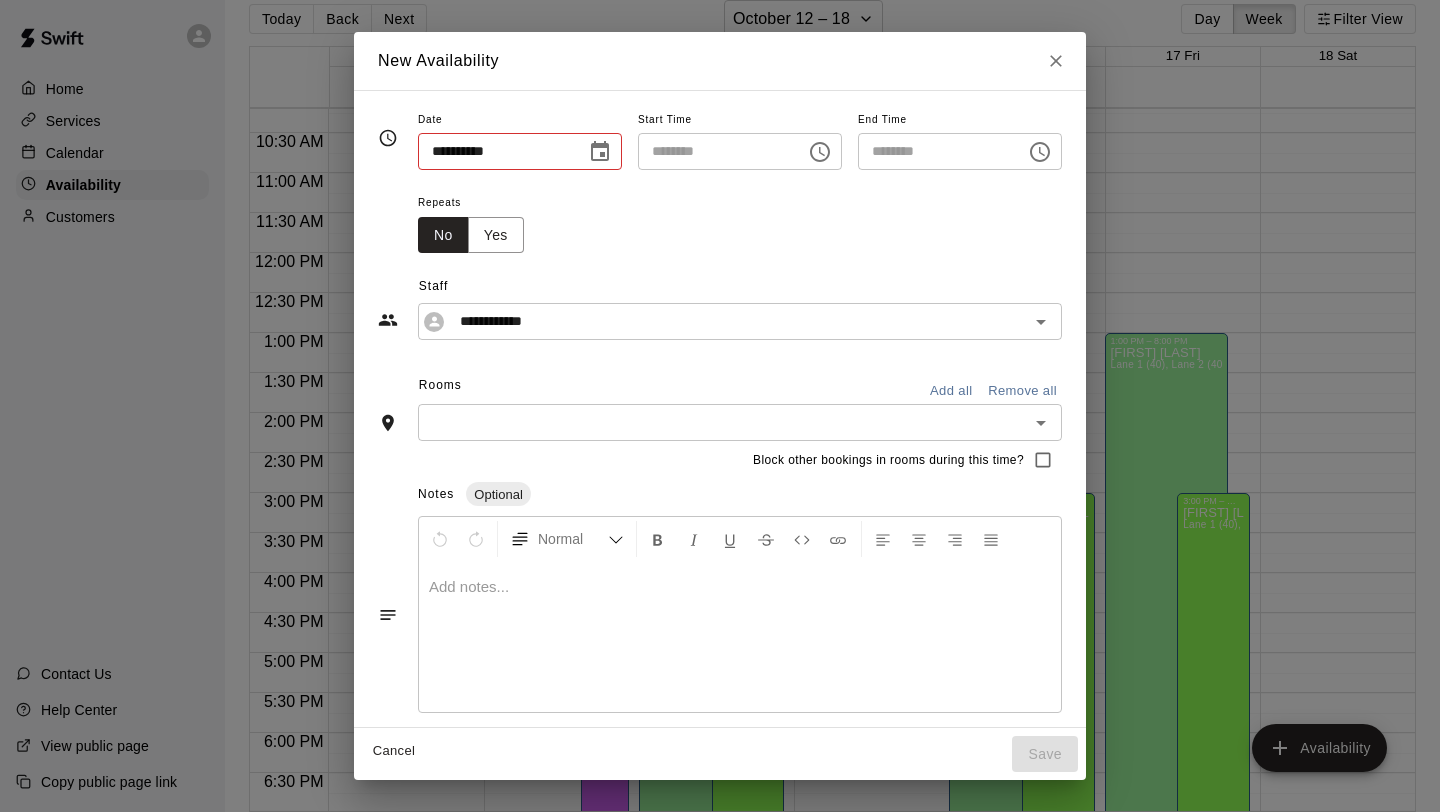 type on "********" 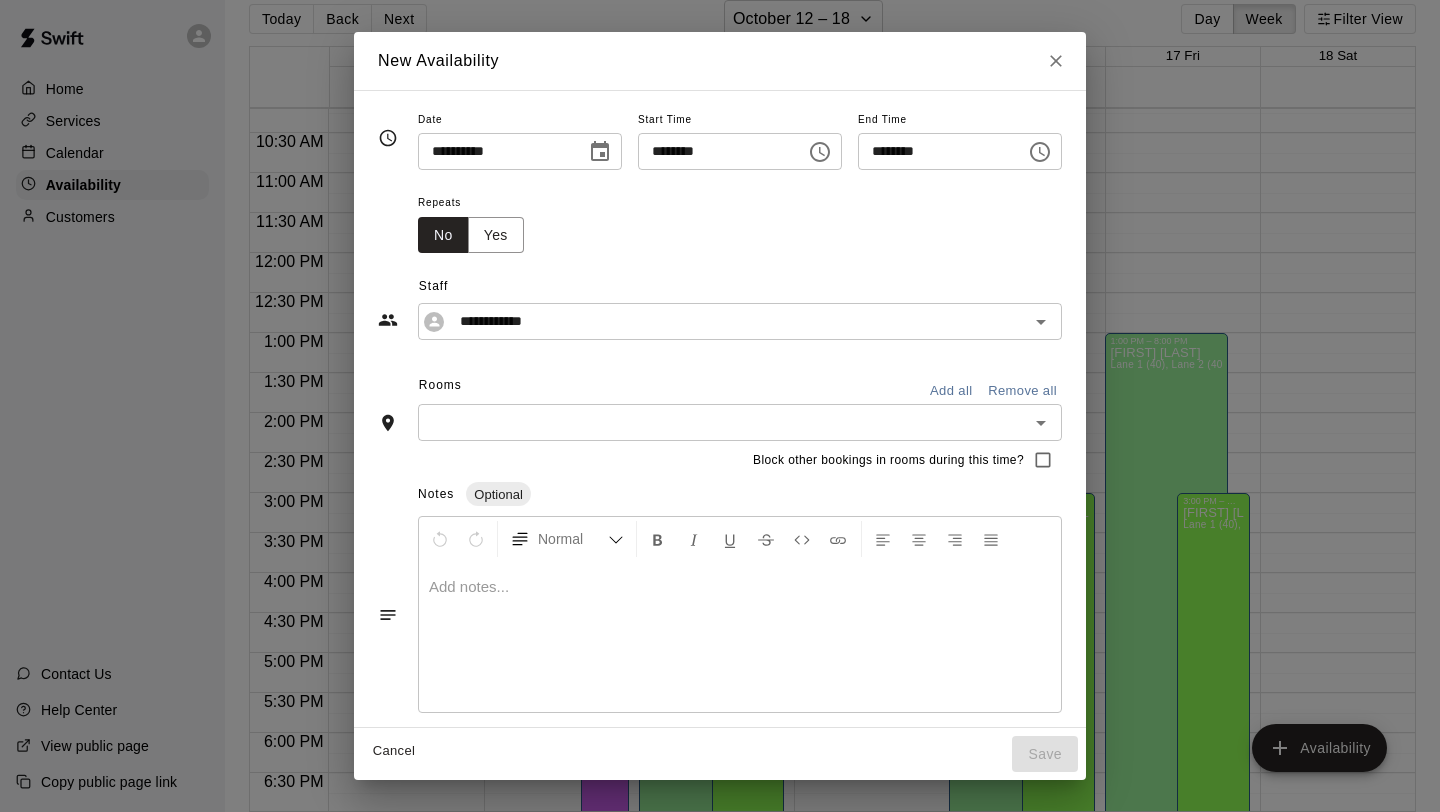 click 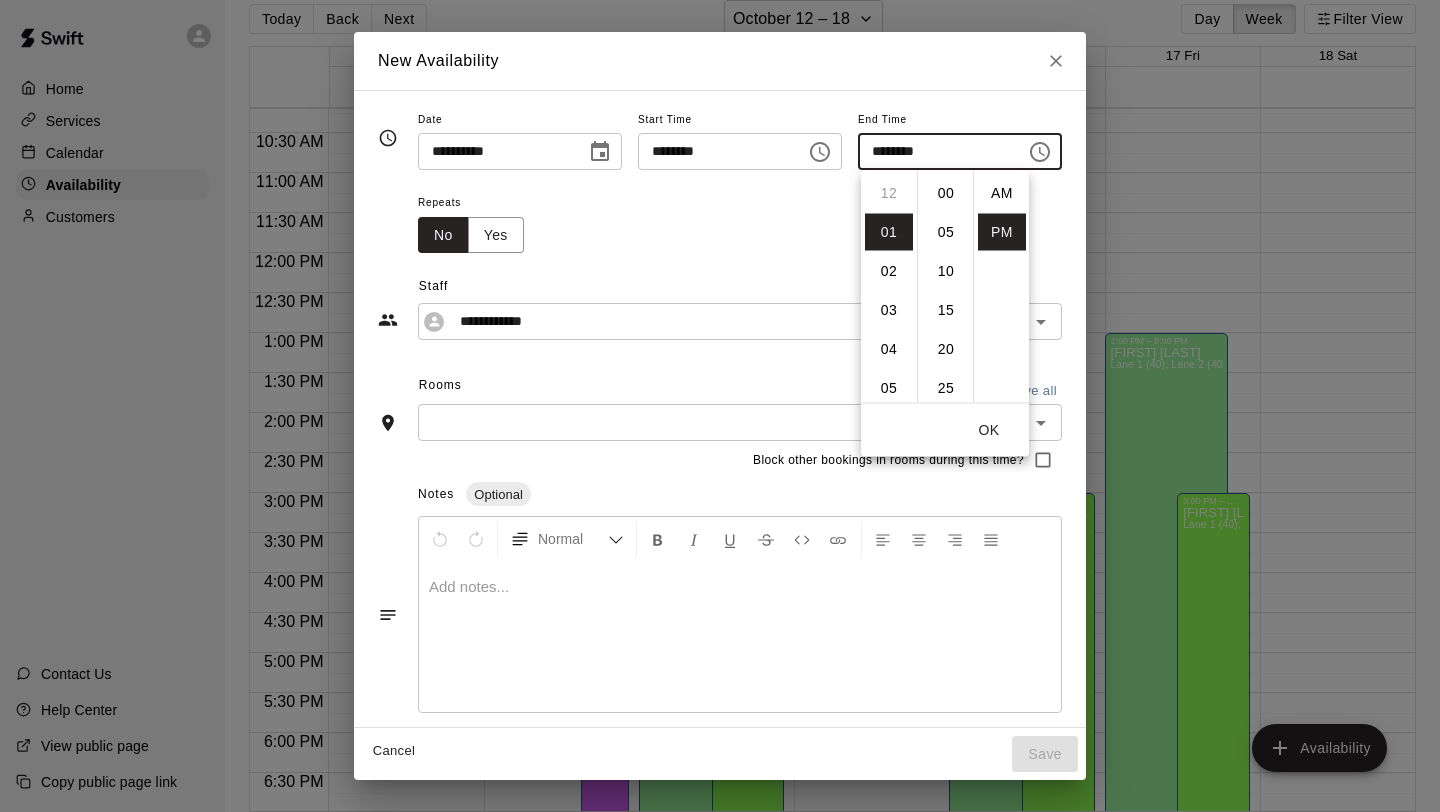 scroll, scrollTop: 39, scrollLeft: 0, axis: vertical 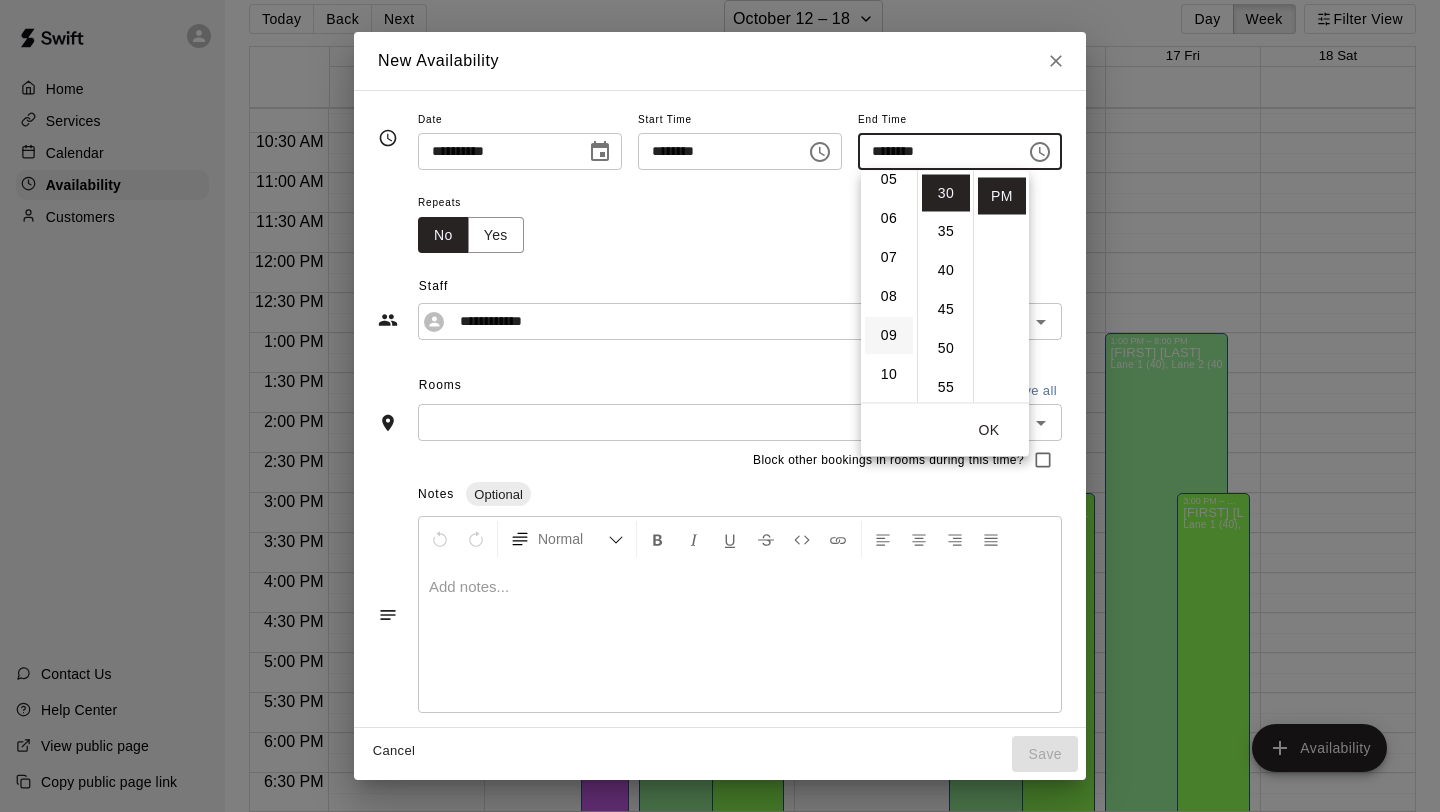click on "09" at bounding box center (889, 336) 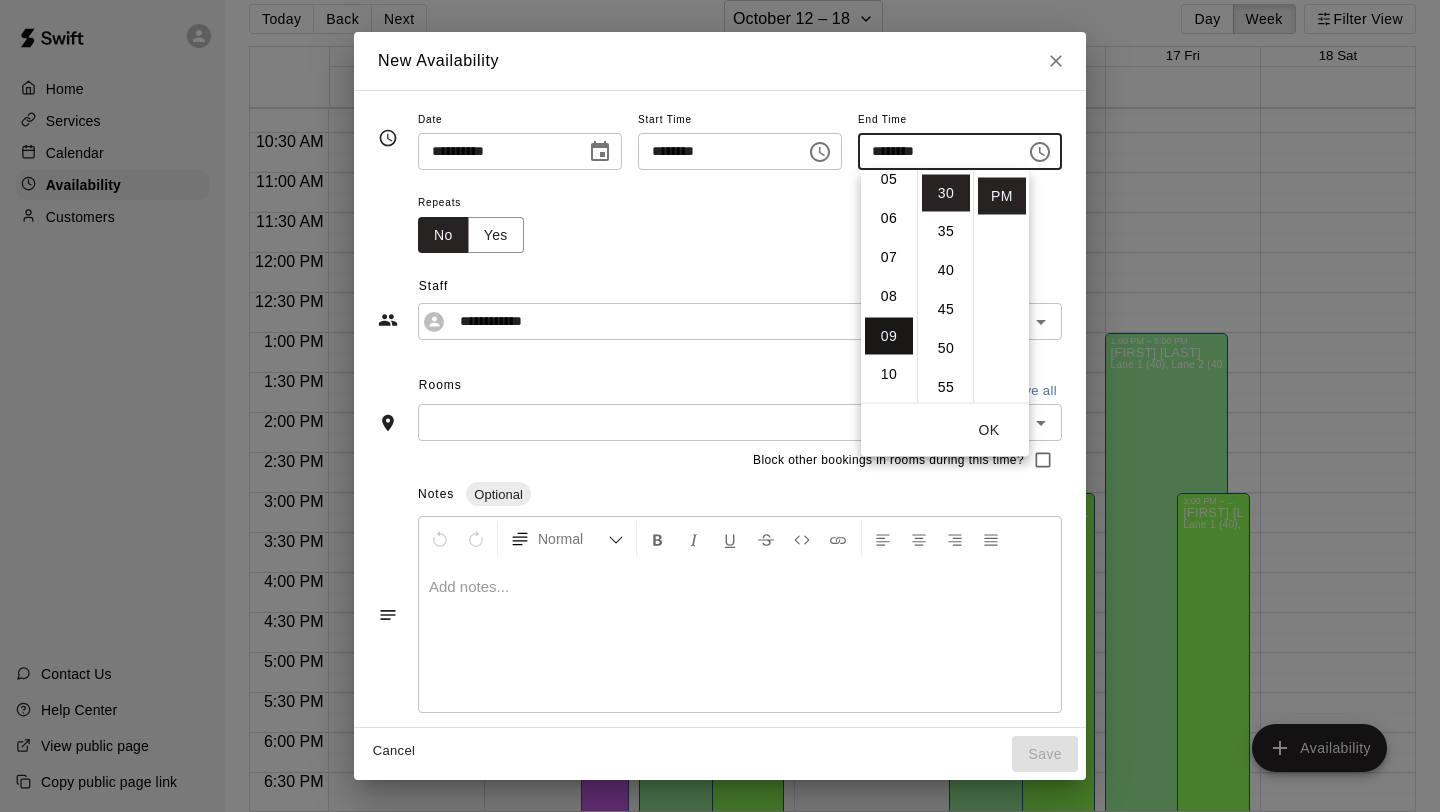 type on "********" 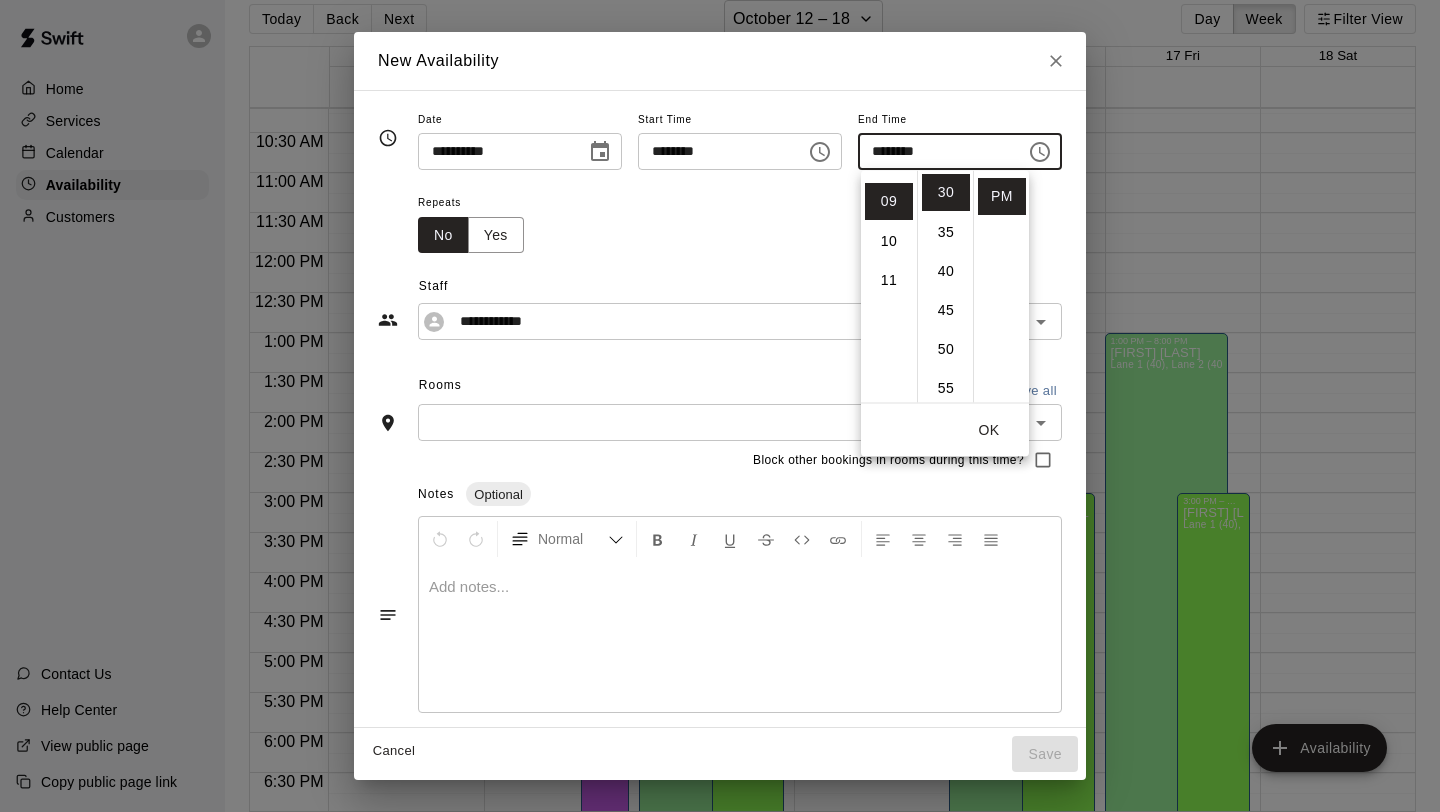scroll, scrollTop: 351, scrollLeft: 0, axis: vertical 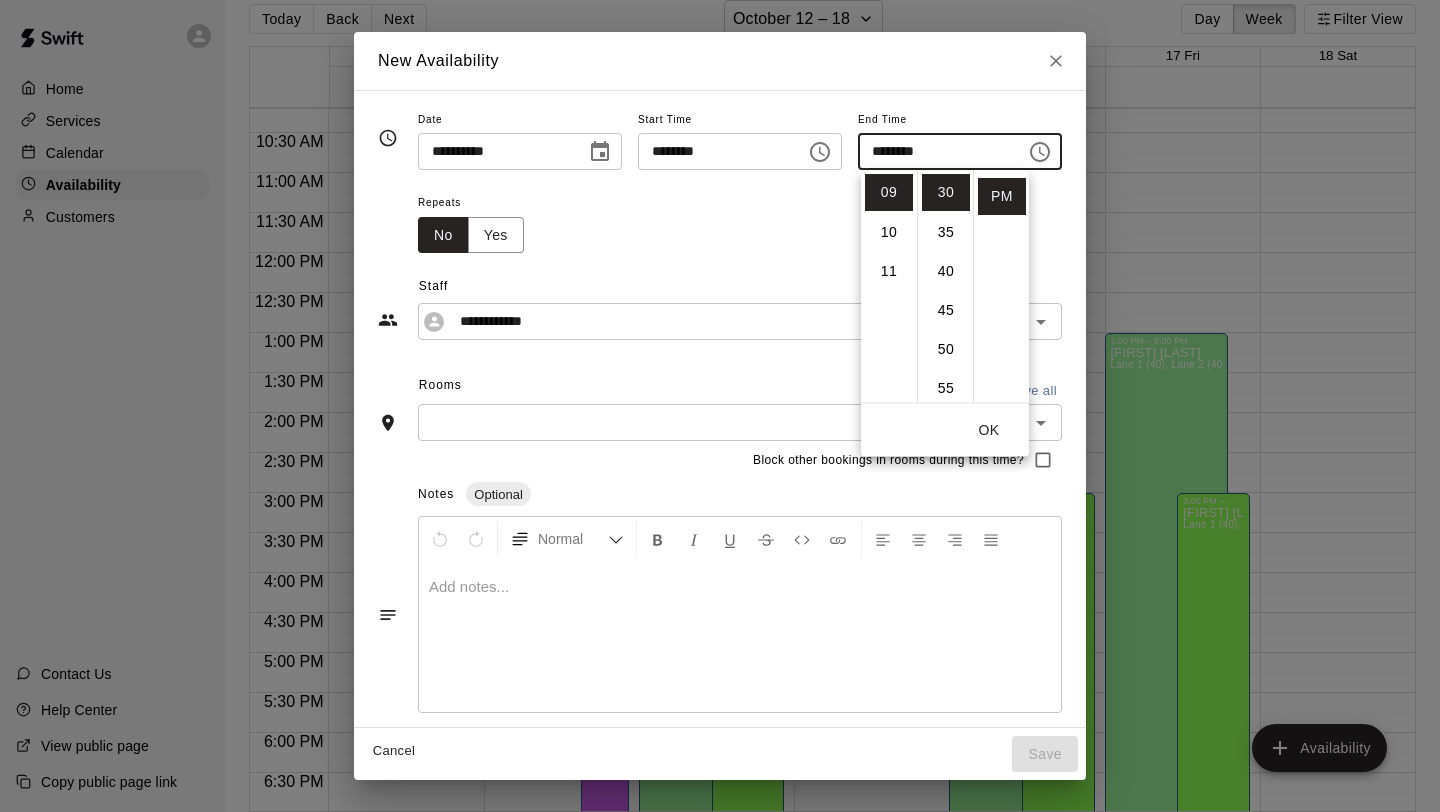 click on "OK" at bounding box center (989, 430) 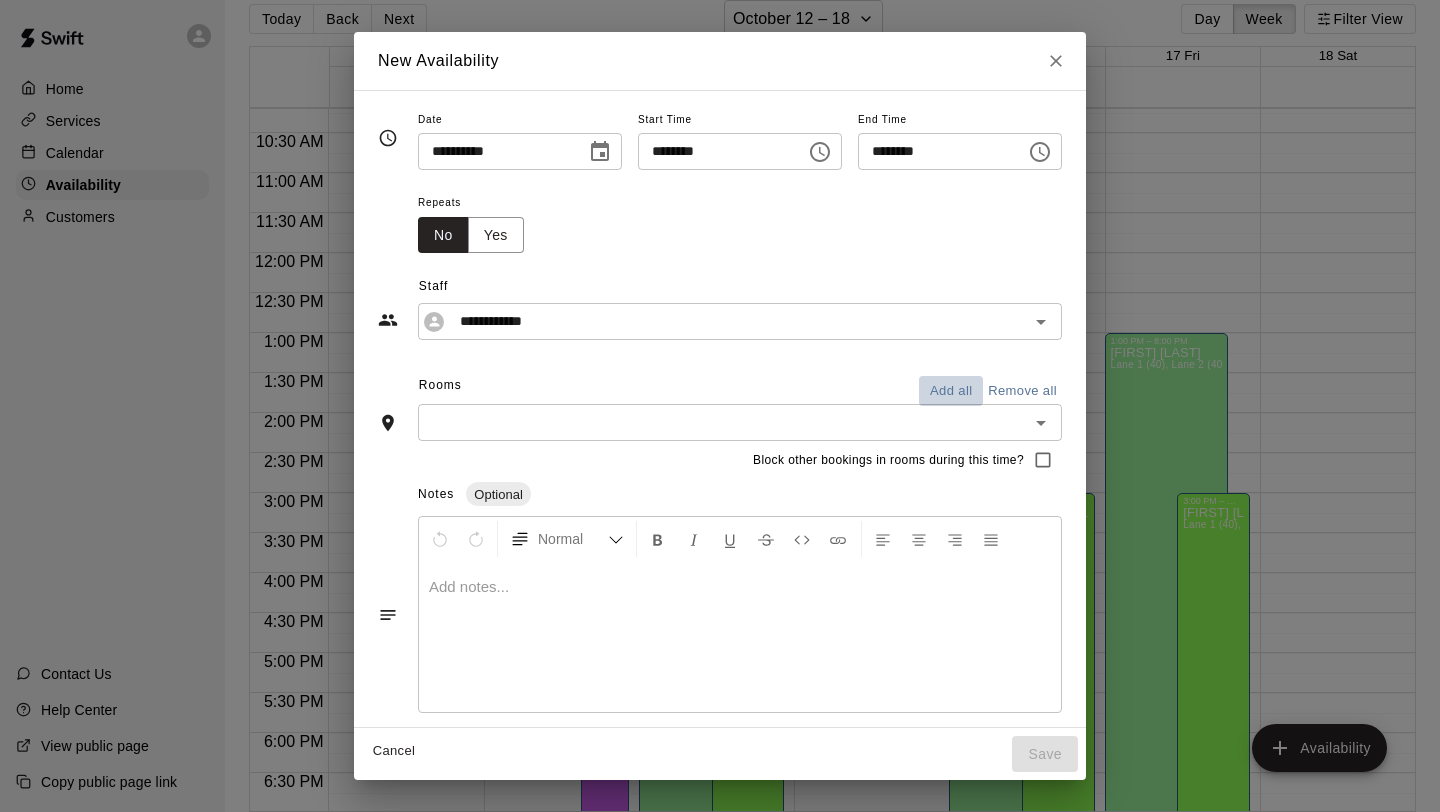 click on "Add all" at bounding box center [951, 391] 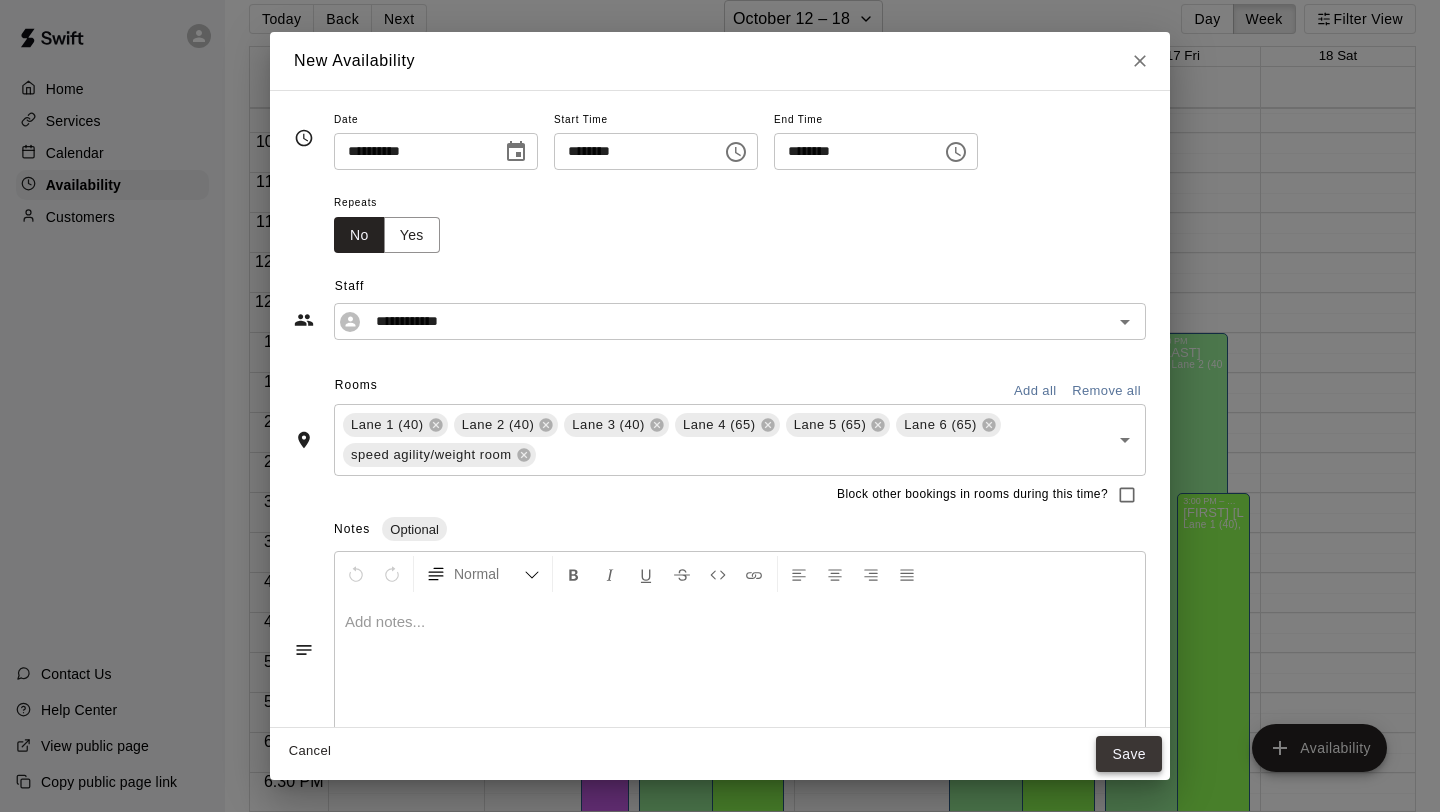 click on "Save" at bounding box center [1129, 754] 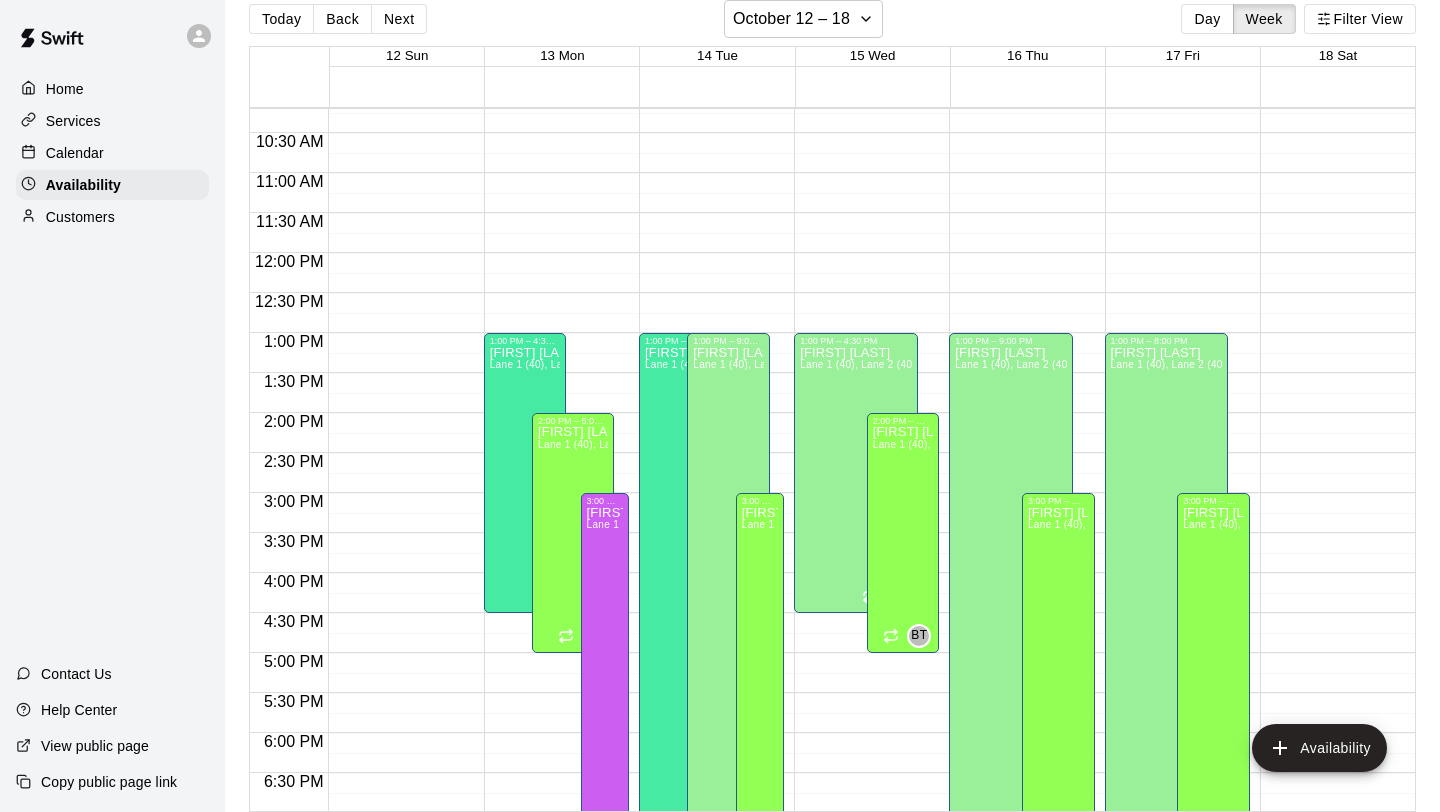 click on "12:00 AM – 8:00 AM Closed 1:00 PM – 4:30 PM [FIRST] [LAST] Lane 1 (40), Lane 2 (40), Lane 3 (40), Lane 4 (65), Lane 5 (65), Lane 6 (65), speed agility/weight room [INITIALS] 10:00 PM – 11:59 PM Closed 2:00 PM – 5:00 PM [FIRST] [LAST] Lane 1 (40), Lane 2 (40), Lane 3 (40), Lane 4 (65), Lane 5 (65), Lane 6 (65), speed agility/weight room [INITIALS]" at bounding box center (866, 253) 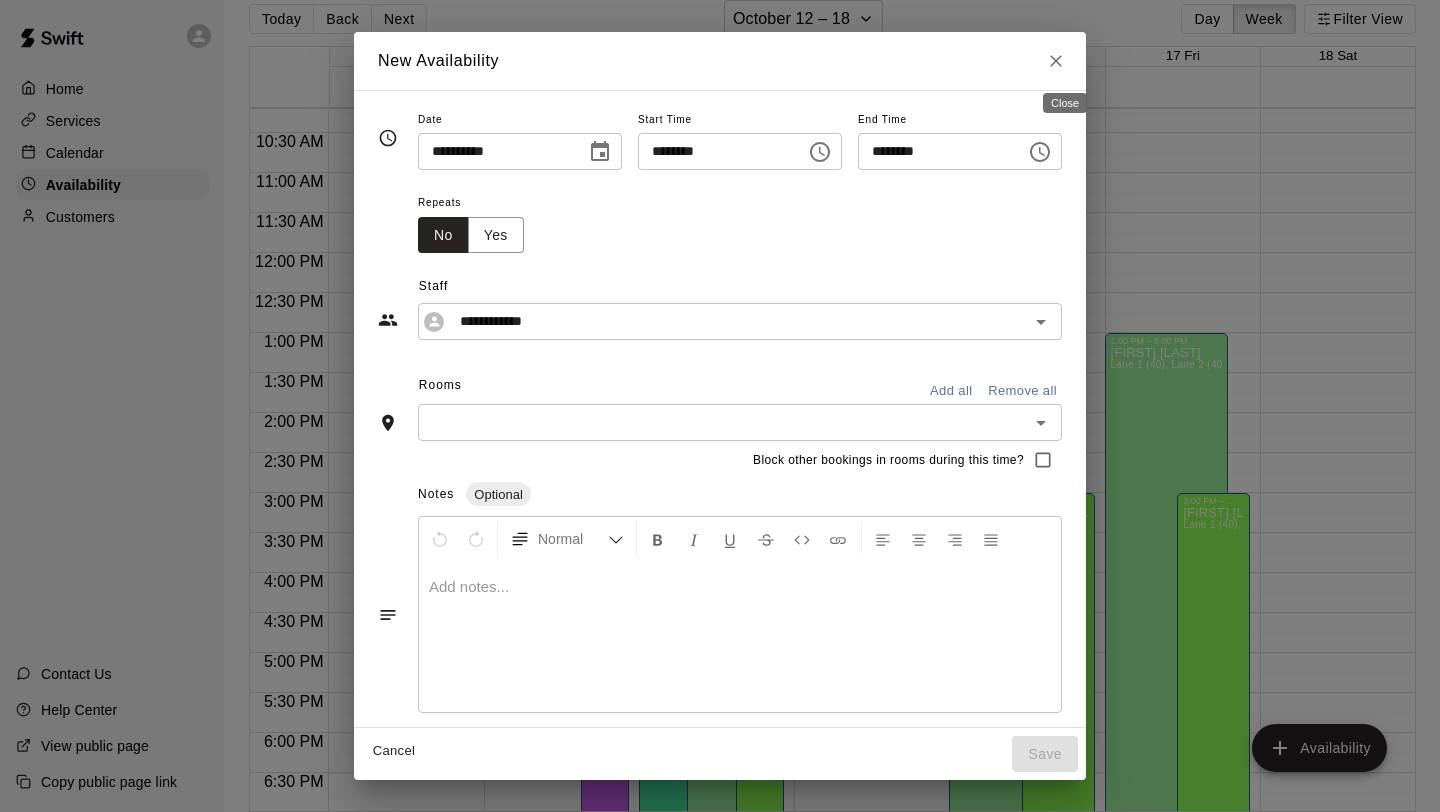 click at bounding box center [1056, 61] 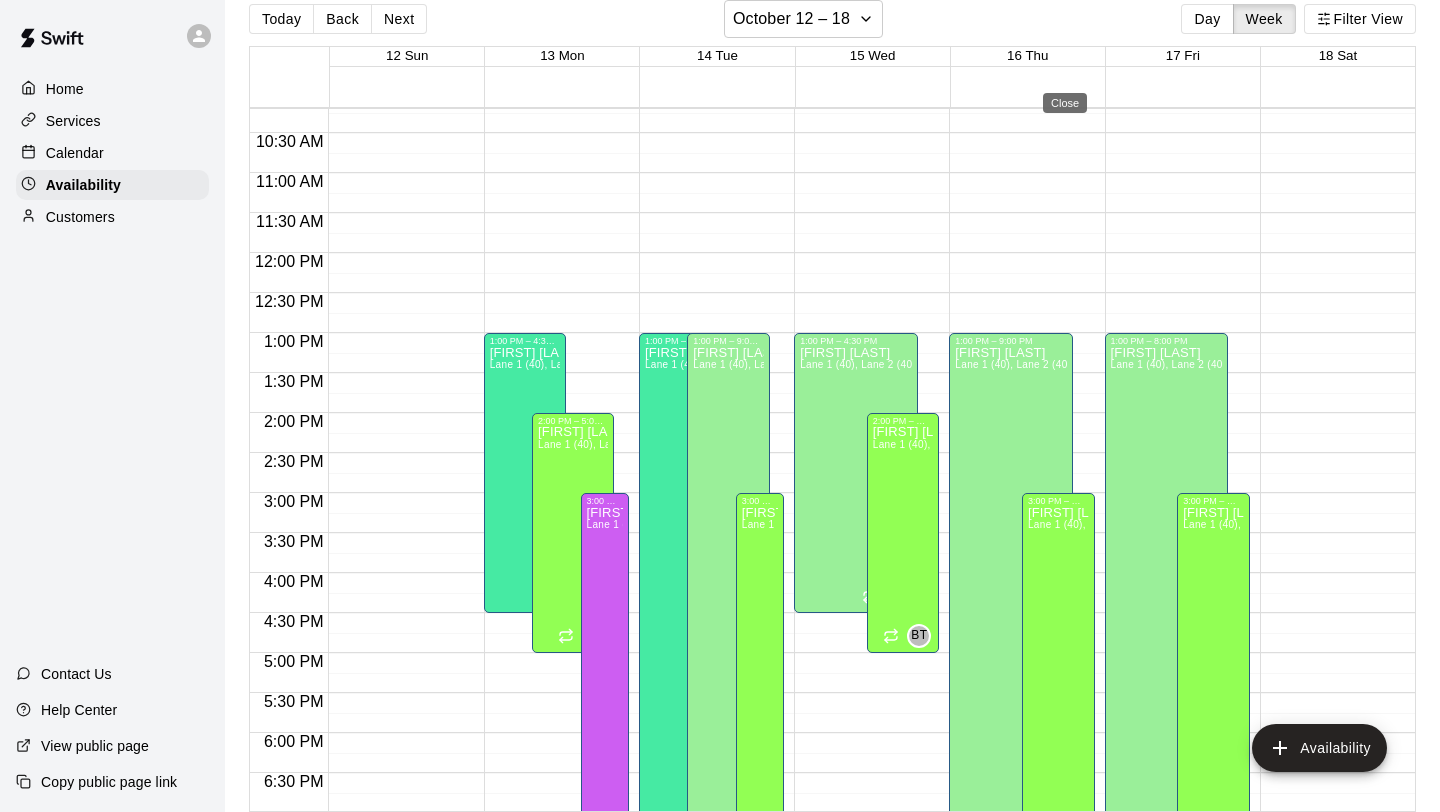 type on "**********" 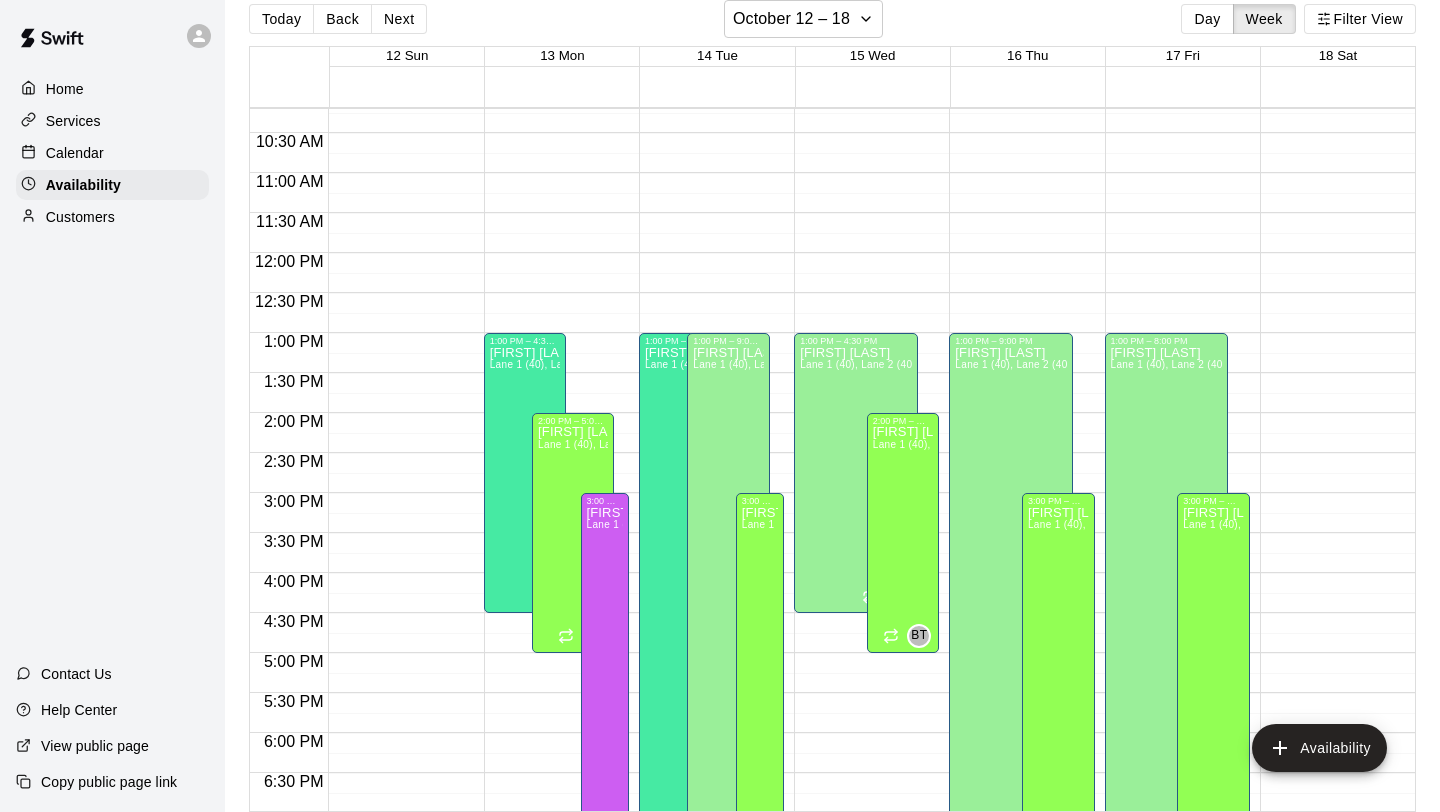 click on "12:00 AM – 8:00 AM Closed 1:00 PM – 4:30 PM [FIRST] [LAST] Lane 1 (40), Lane 2 (40), Lane 3 (40), Lane 4 (65), Lane 5 (65), Lane 6 (65), speed agility/weight room [INITIALS] 10:00 PM – 11:59 PM Closed 2:00 PM – 5:00 PM [FIRST] [LAST] Lane 1 (40), Lane 2 (40), Lane 3 (40), Lane 4 (65), Lane 5 (65), Lane 6 (65), speed agility/weight room [INITIALS]" at bounding box center (866, 253) 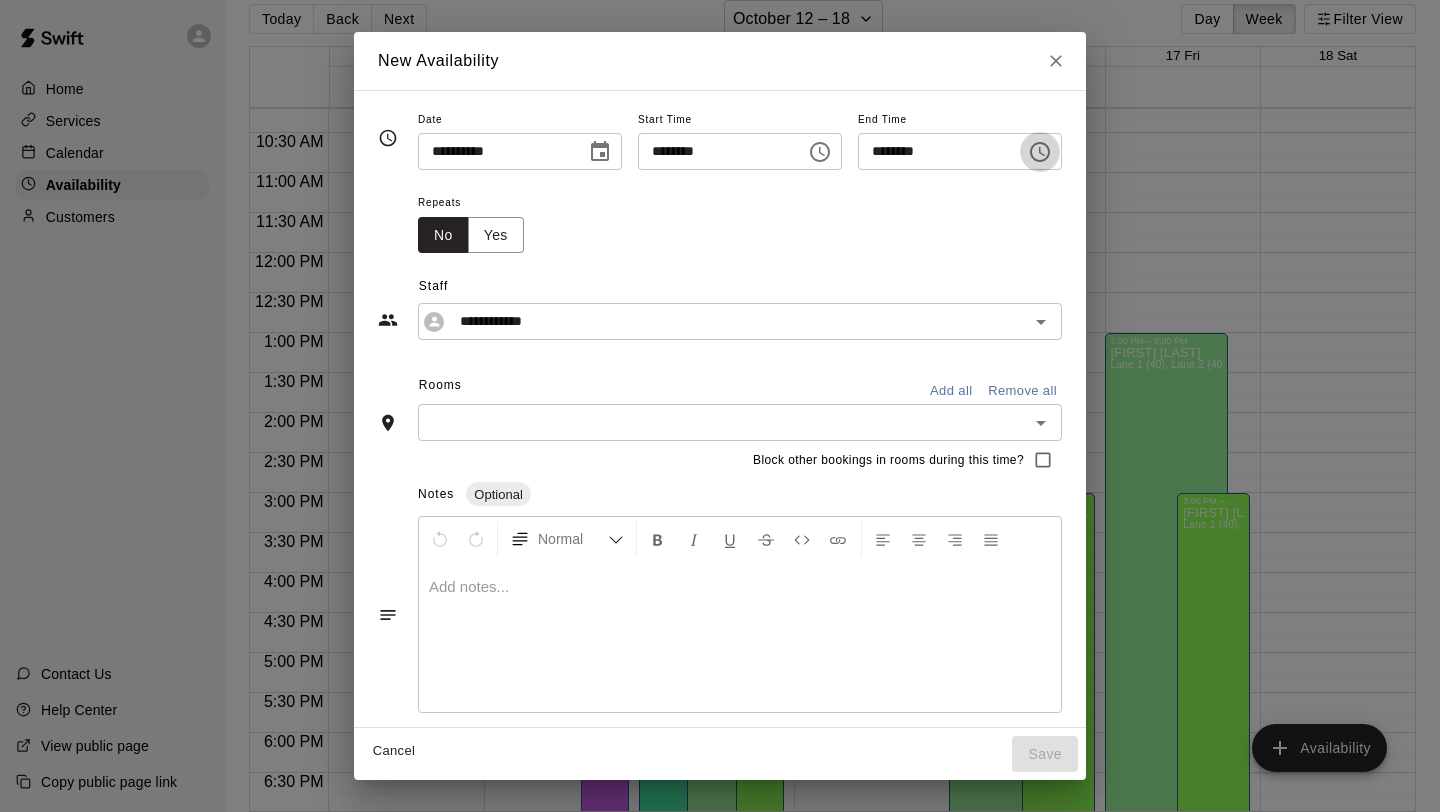 click 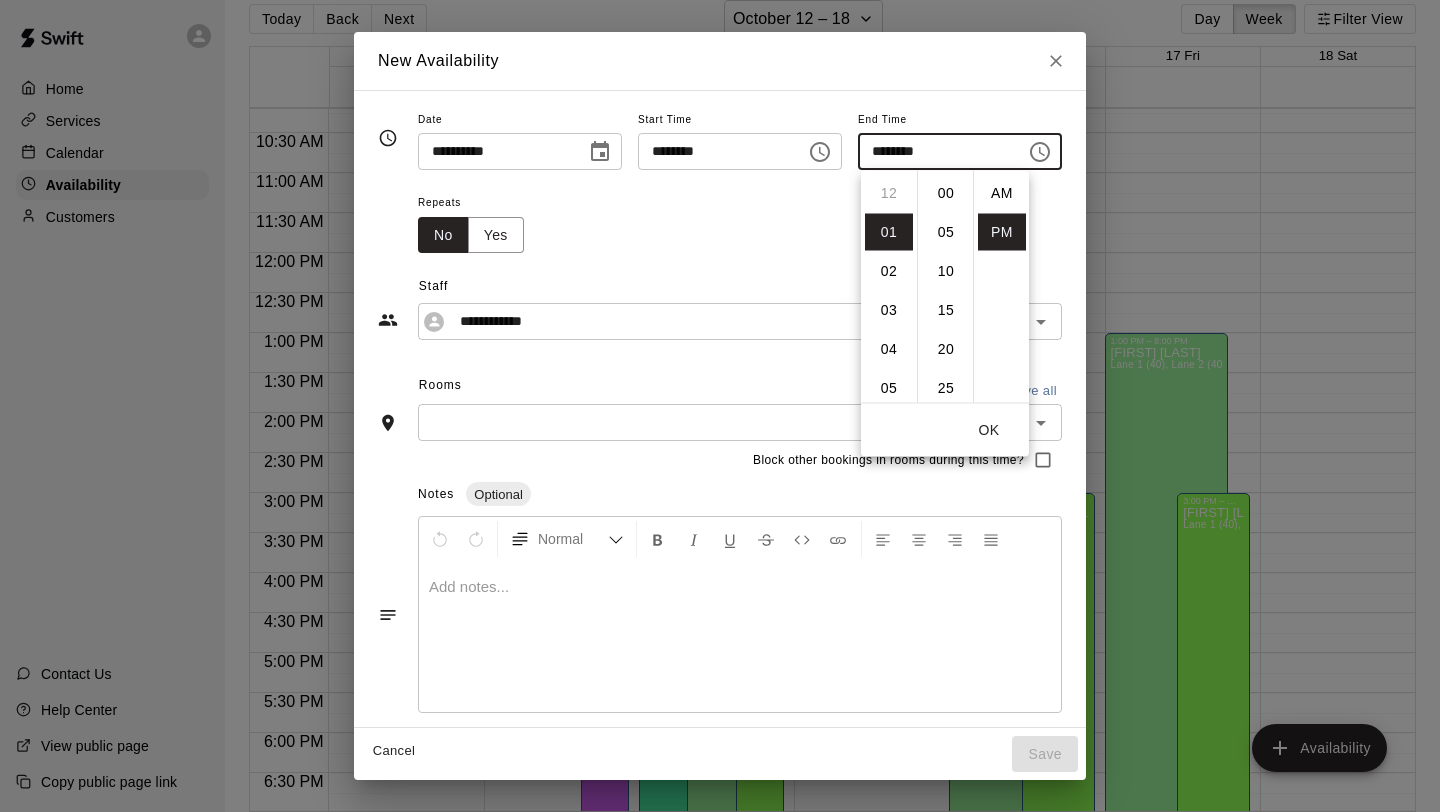 scroll, scrollTop: 39, scrollLeft: 0, axis: vertical 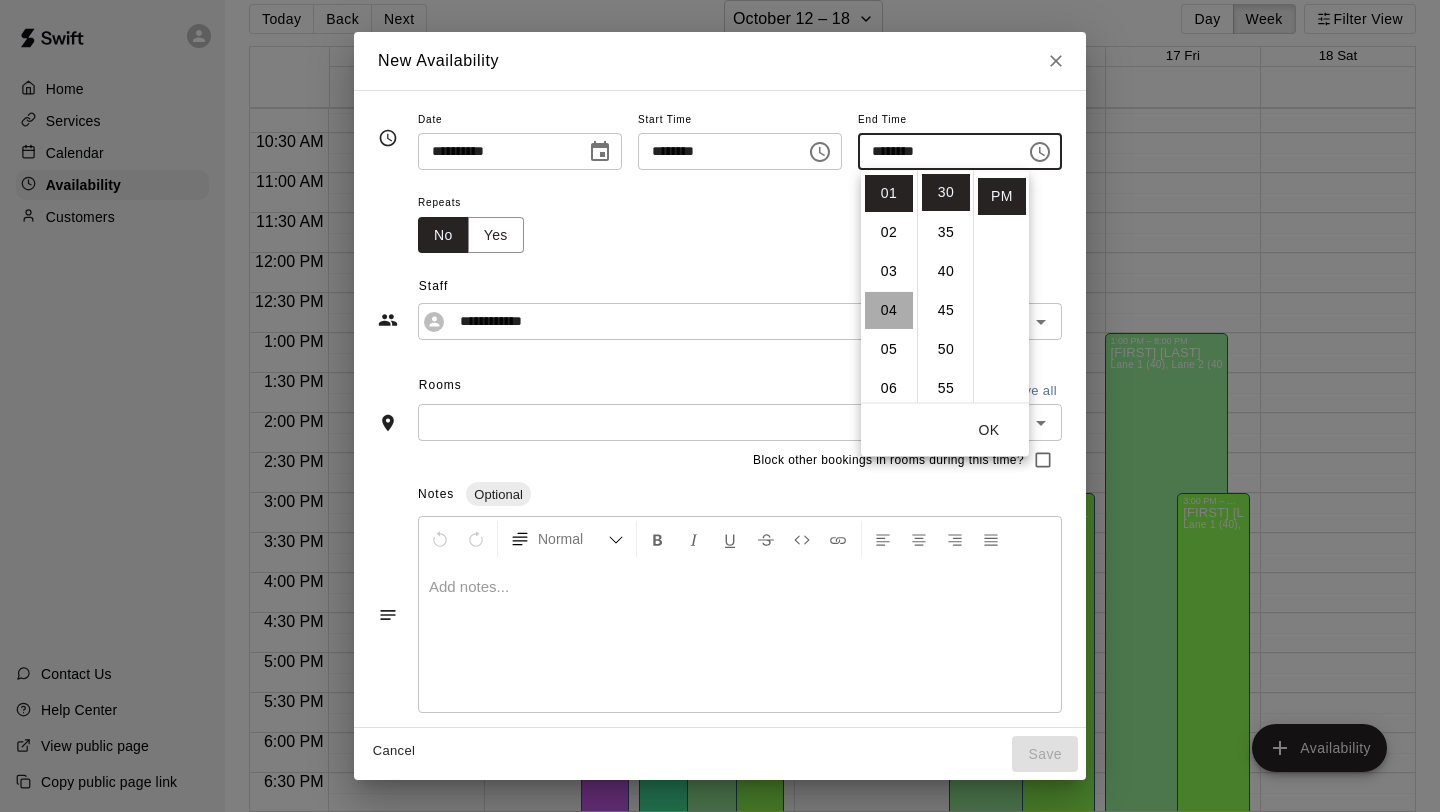 click on "04" at bounding box center [889, 310] 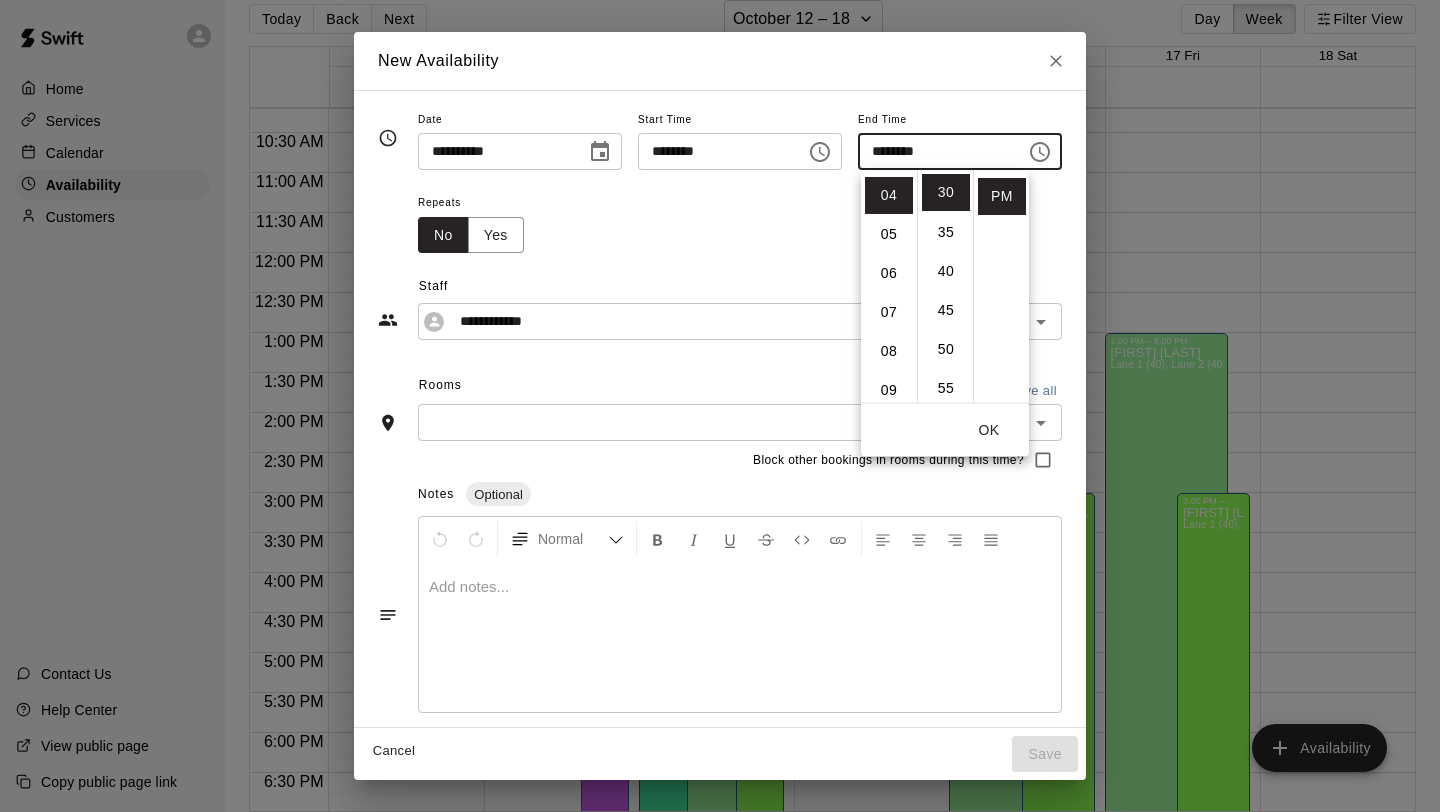 scroll, scrollTop: 156, scrollLeft: 0, axis: vertical 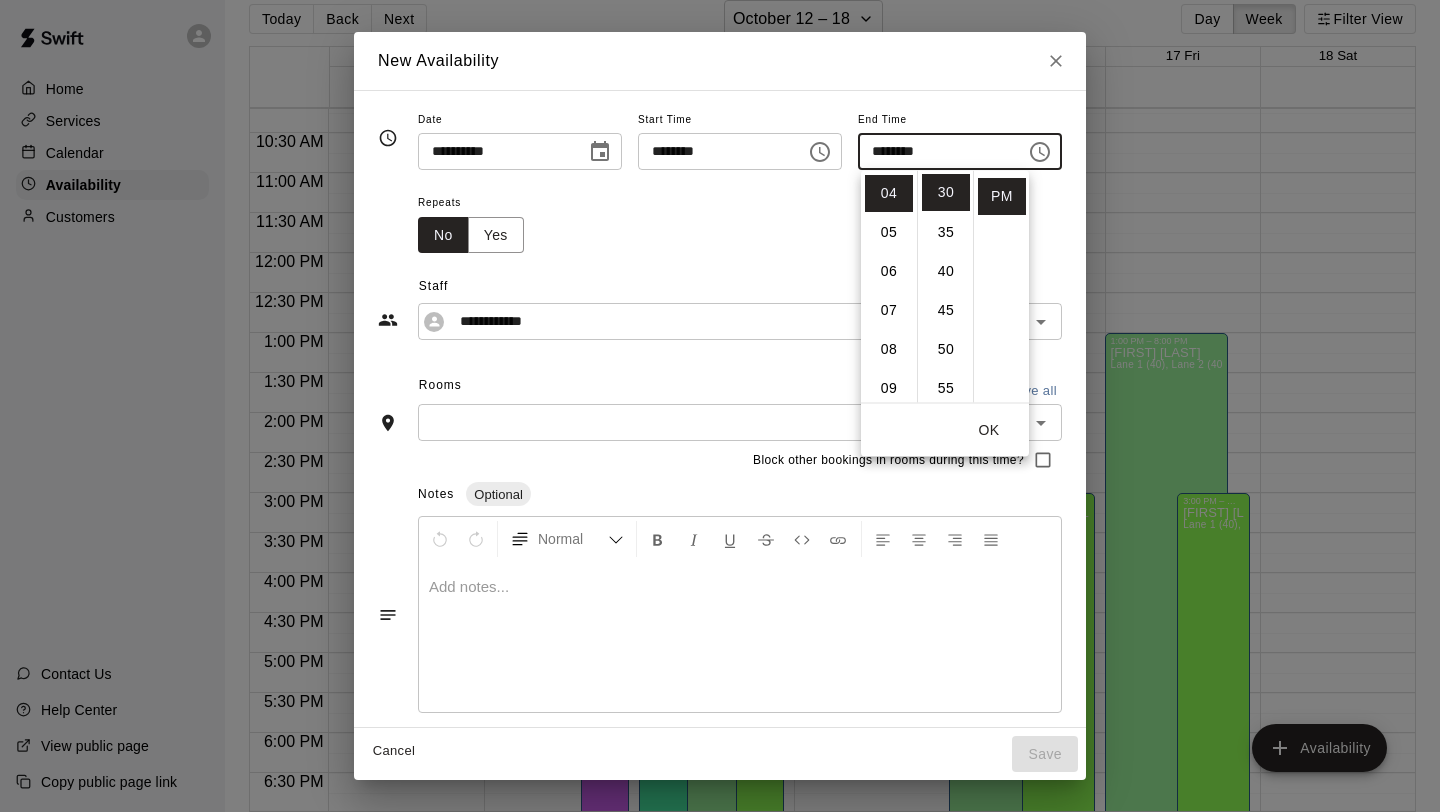 click on "OK" at bounding box center [989, 430] 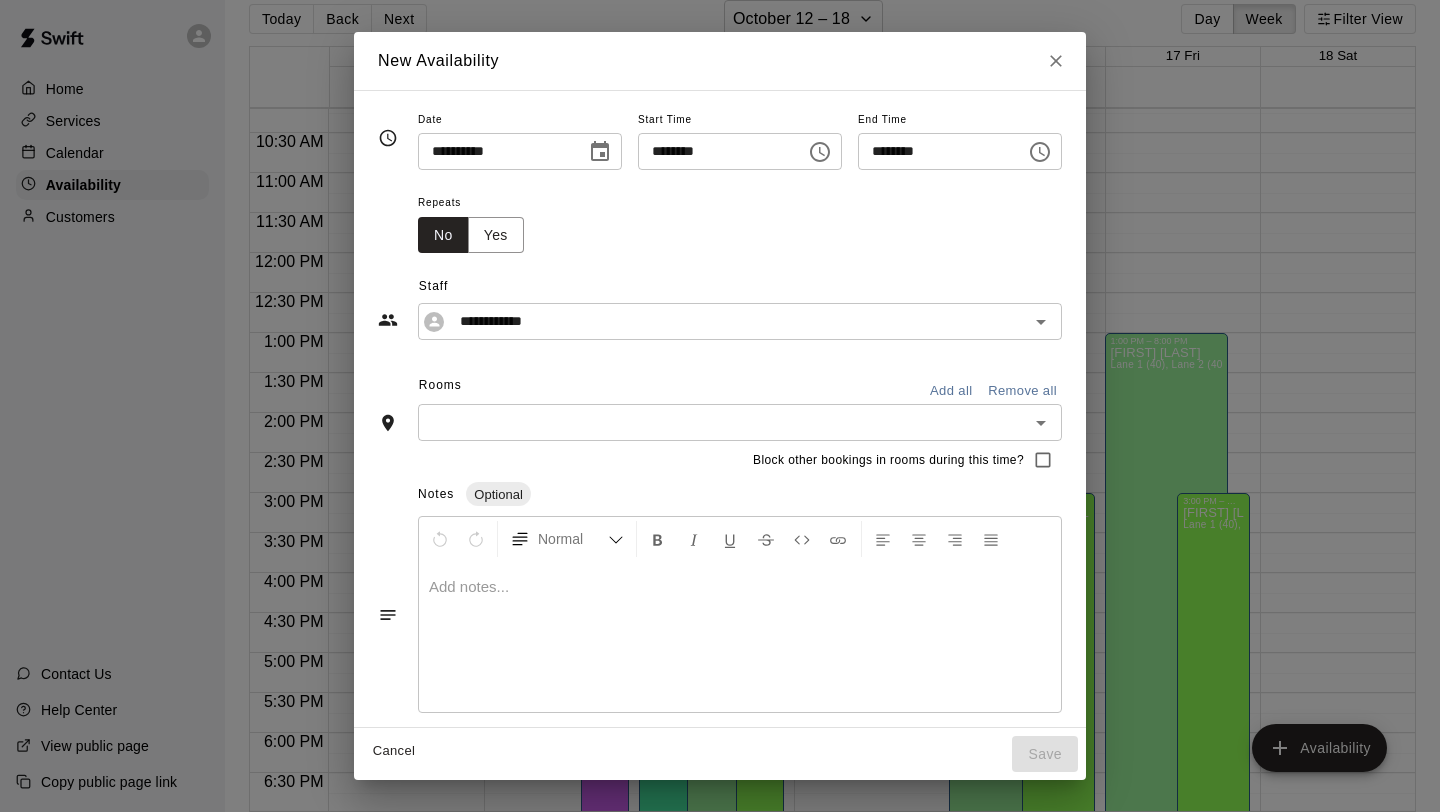 click on "Add all" at bounding box center (951, 391) 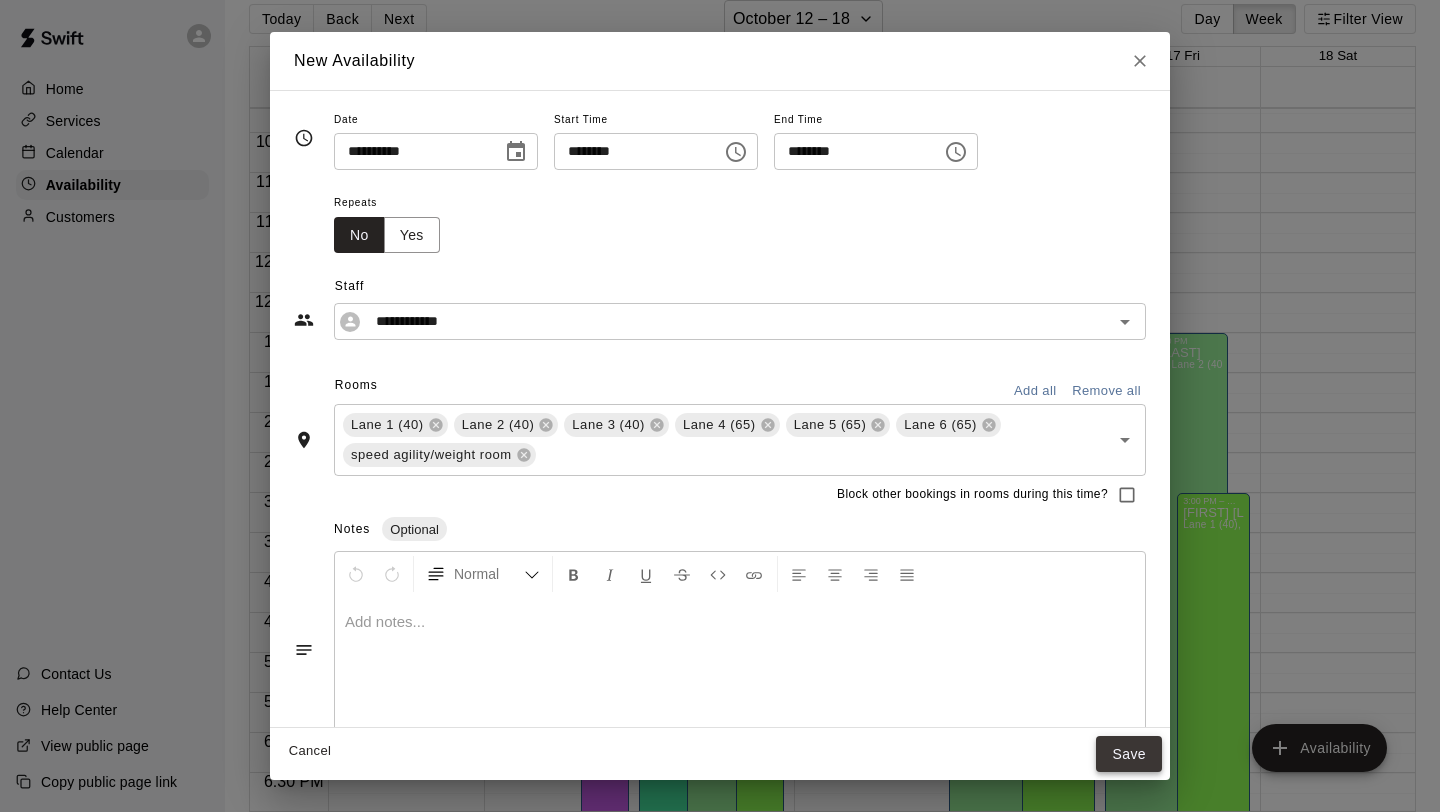 click on "Save" at bounding box center [1129, 754] 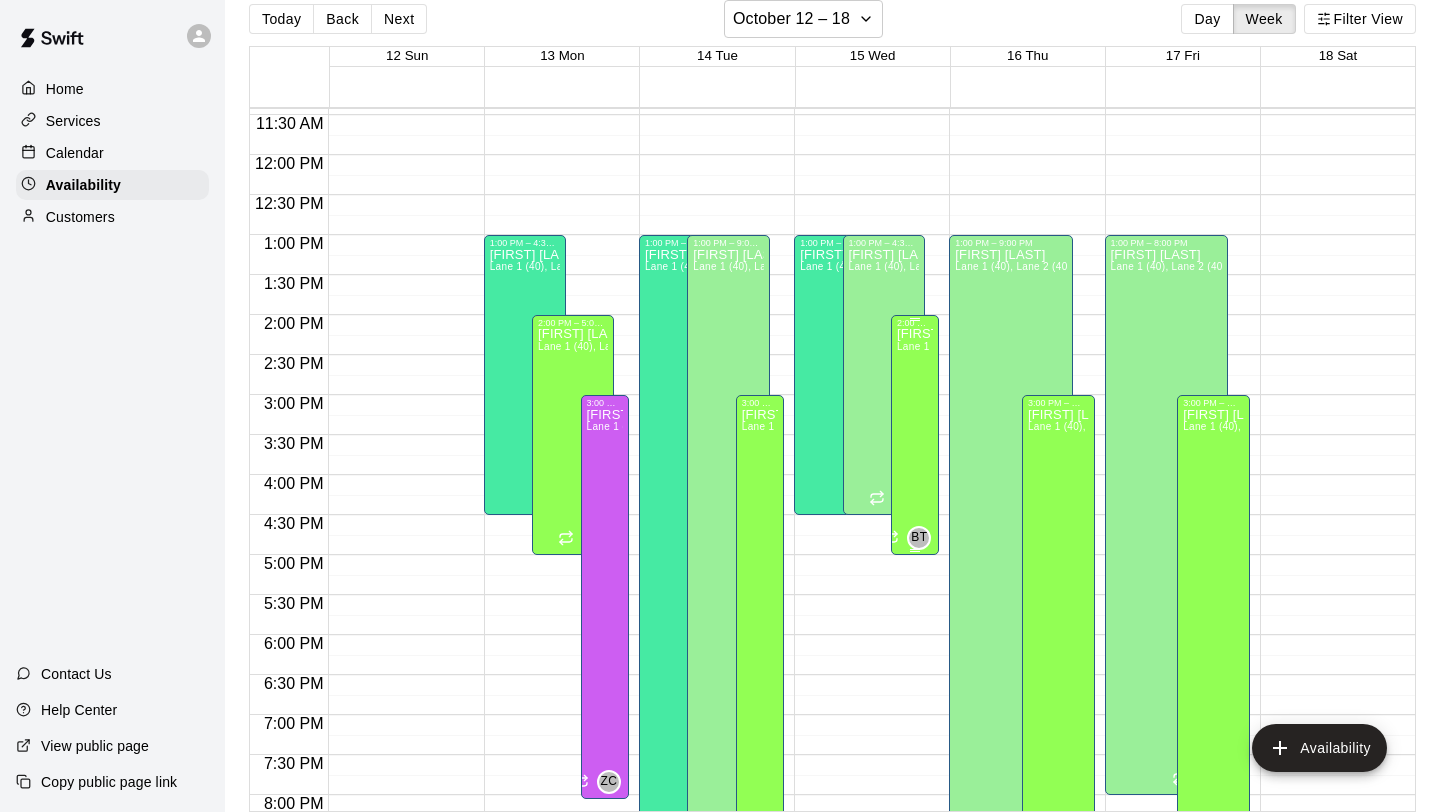 scroll, scrollTop: 908, scrollLeft: 0, axis: vertical 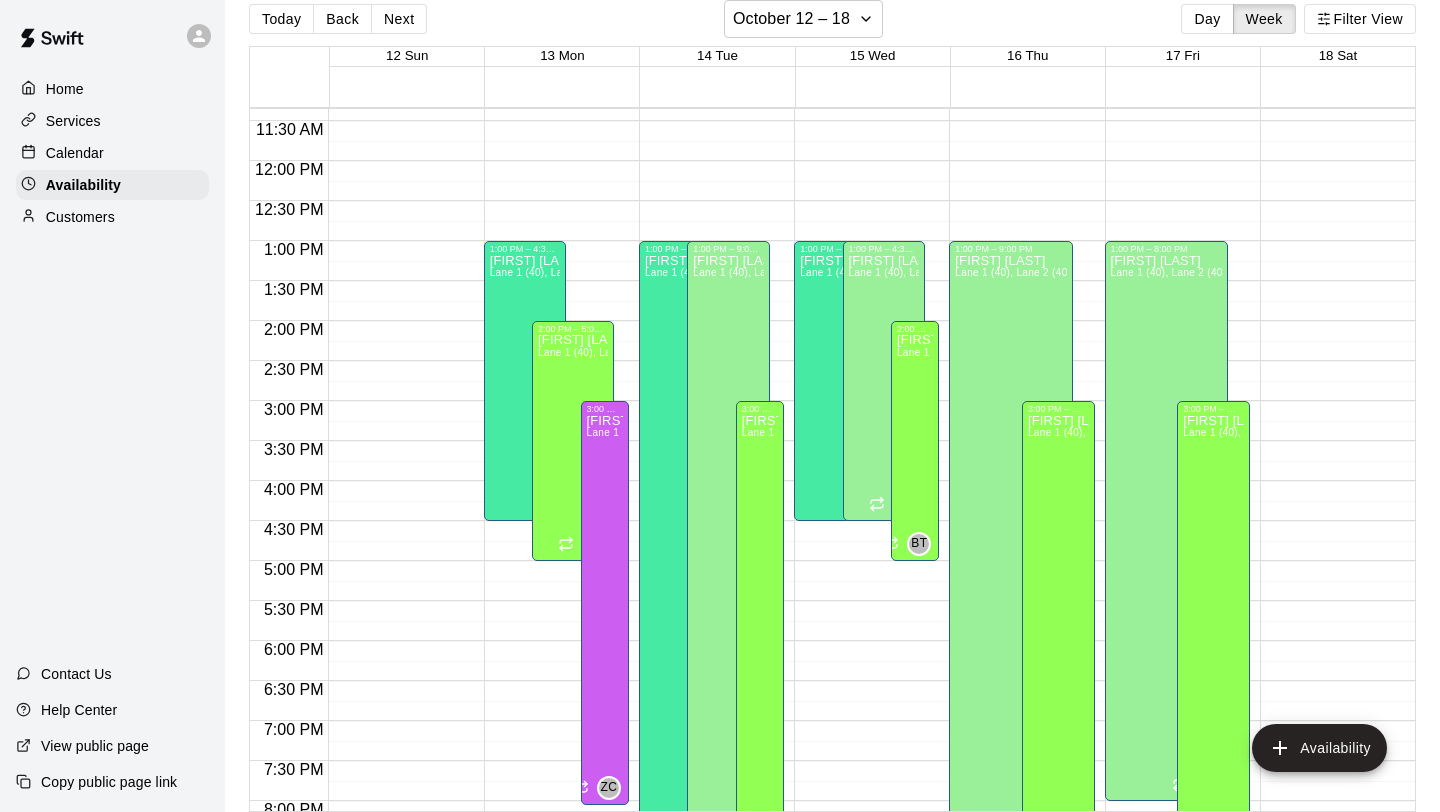 click on "12:00 AM – 8:00 AM Closed 1:00 PM – 9:00 PM [FIRST] [LAST] Lane 1 (40), Lane 2 (40), Lane 3 (40), Lane 4 (65), Lane 5 (65), Lane 6 (65), speed agility/weight room [INITIALS] 10:00 PM – 11:59 PM Closed 3:00 PM – 9:00 PM [FIRST] [LAST] Lane 1 (40), Lane 2 (40), Lane 3 (40), Lane 4 (65), Lane 5 (65), Lane 6 (65), speed agility/weight room [INITIALS]" at bounding box center [1021, 161] 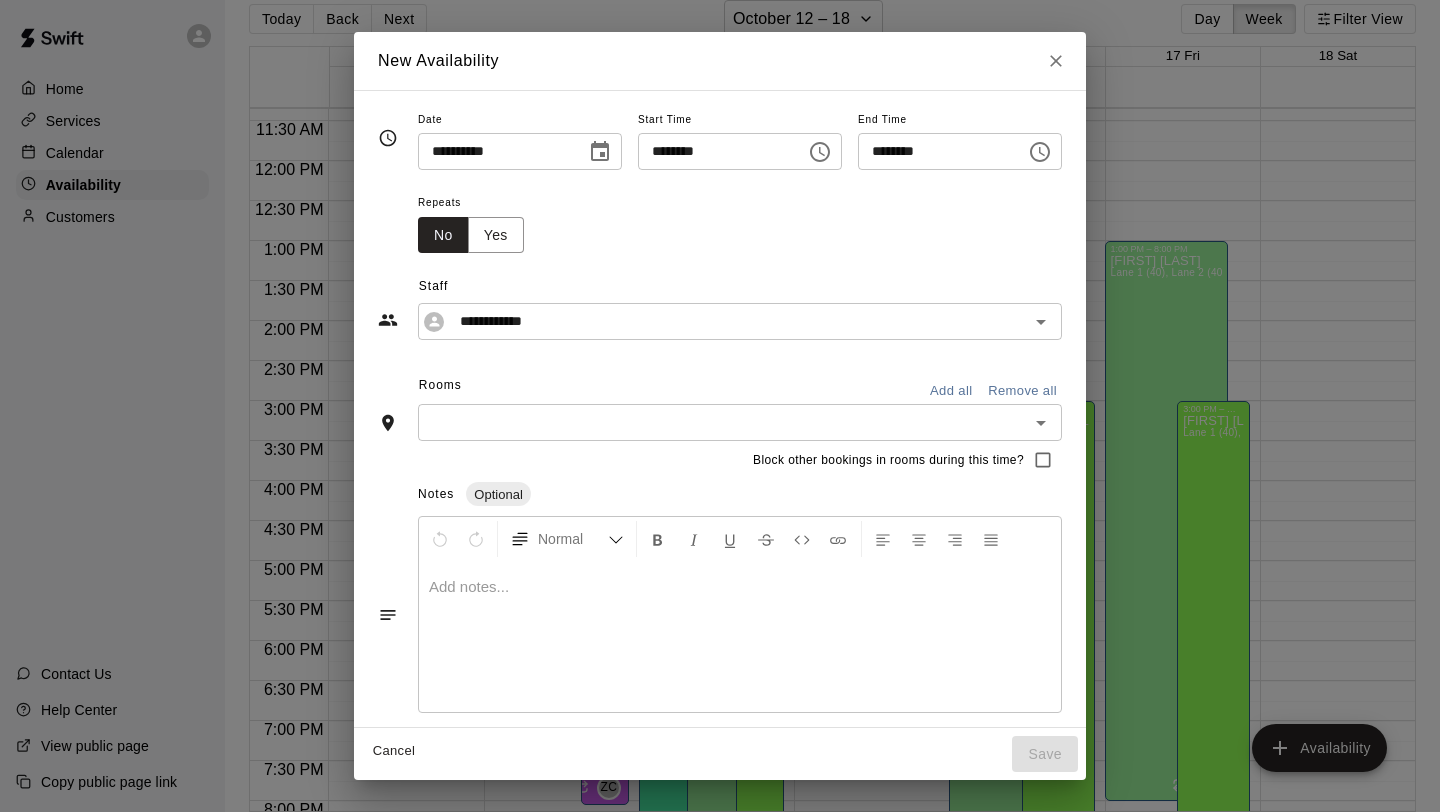 click 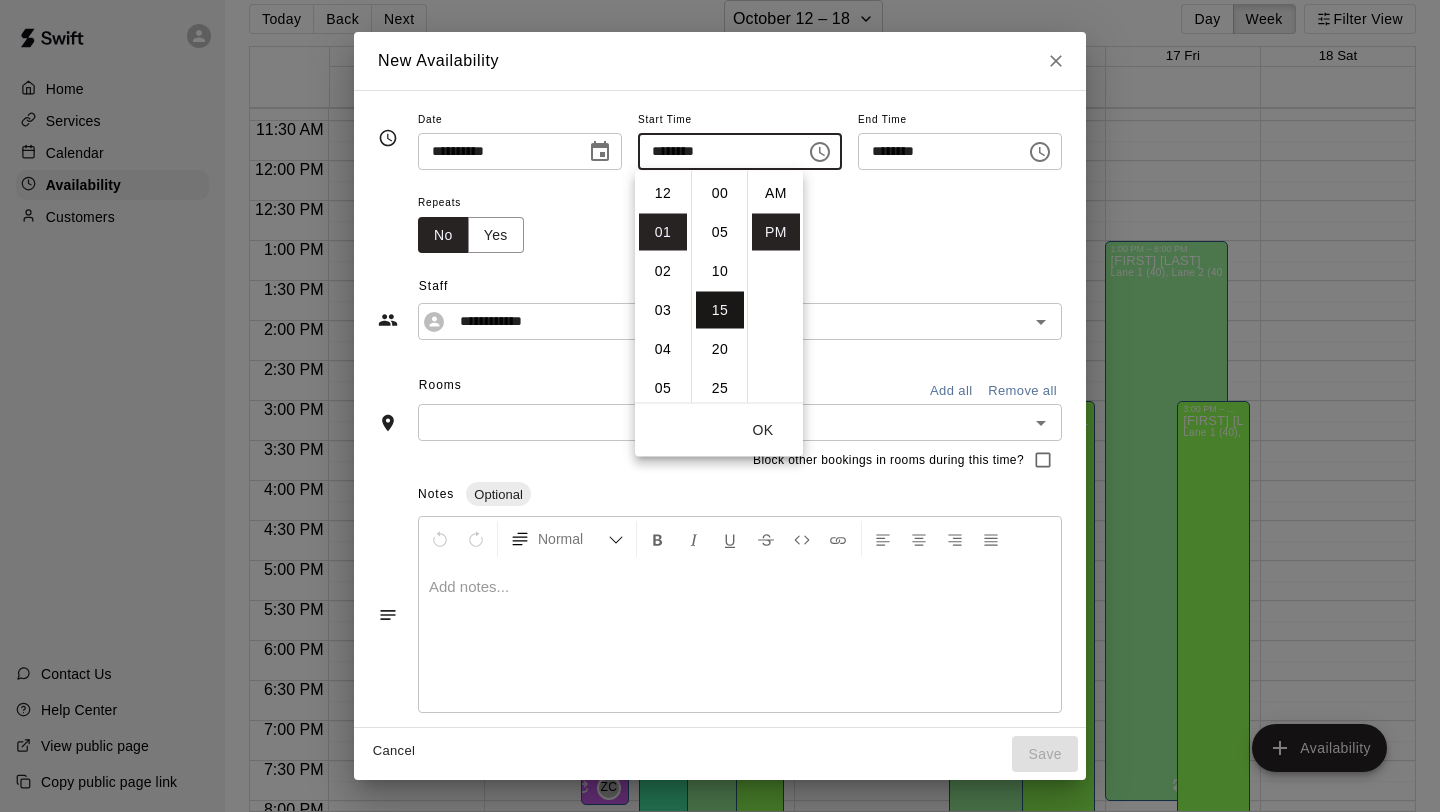scroll, scrollTop: 39, scrollLeft: 0, axis: vertical 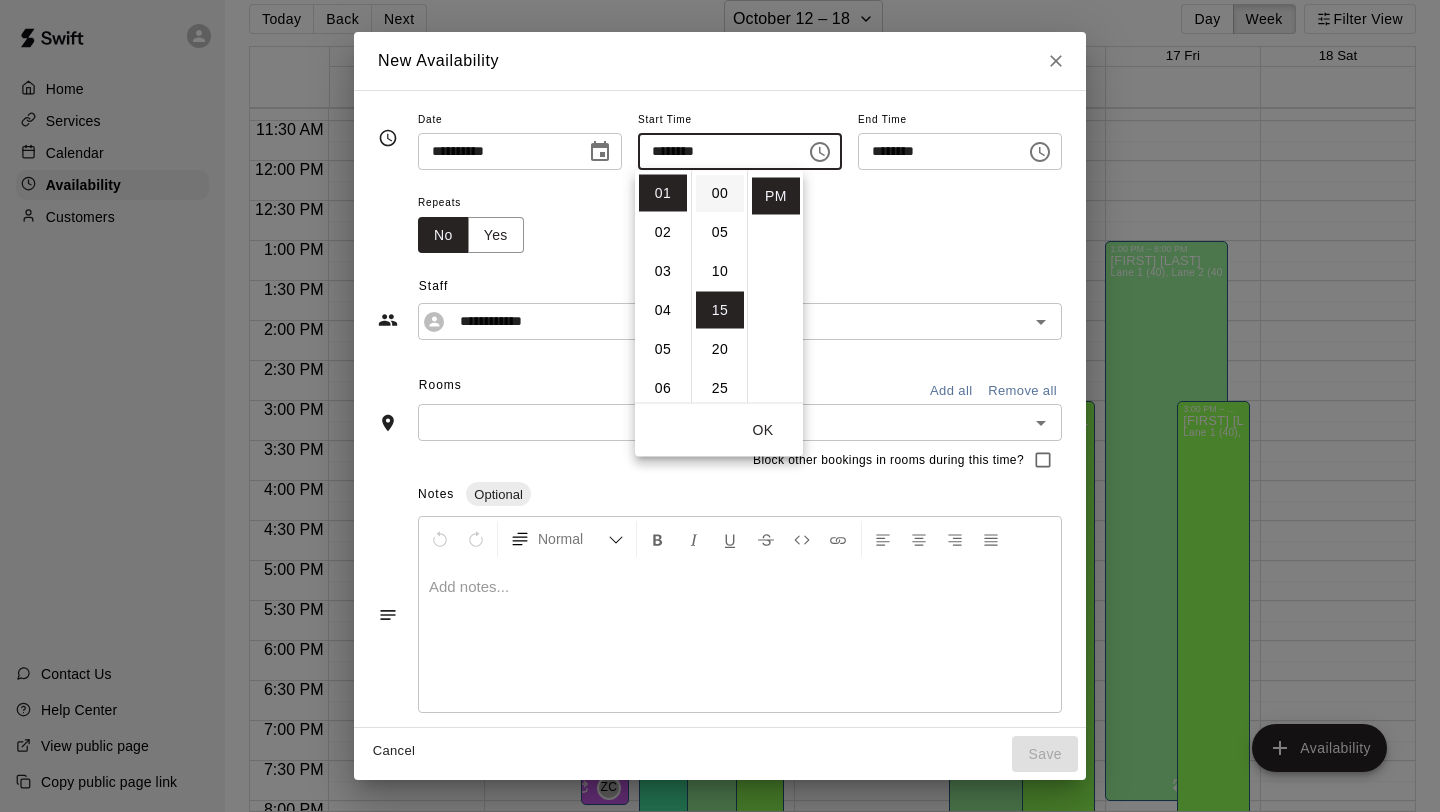 click on "00" at bounding box center (720, 193) 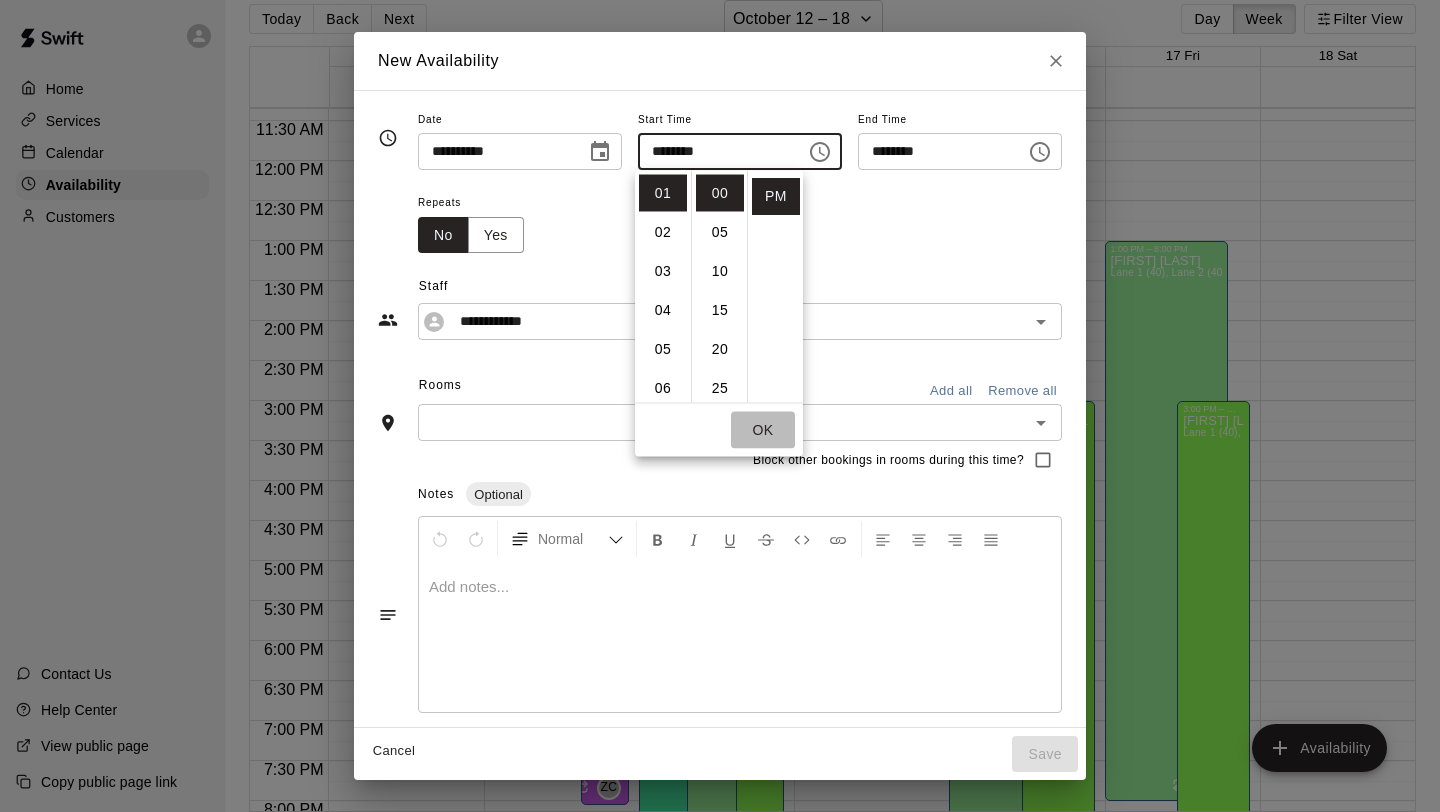 click on "OK" at bounding box center [763, 430] 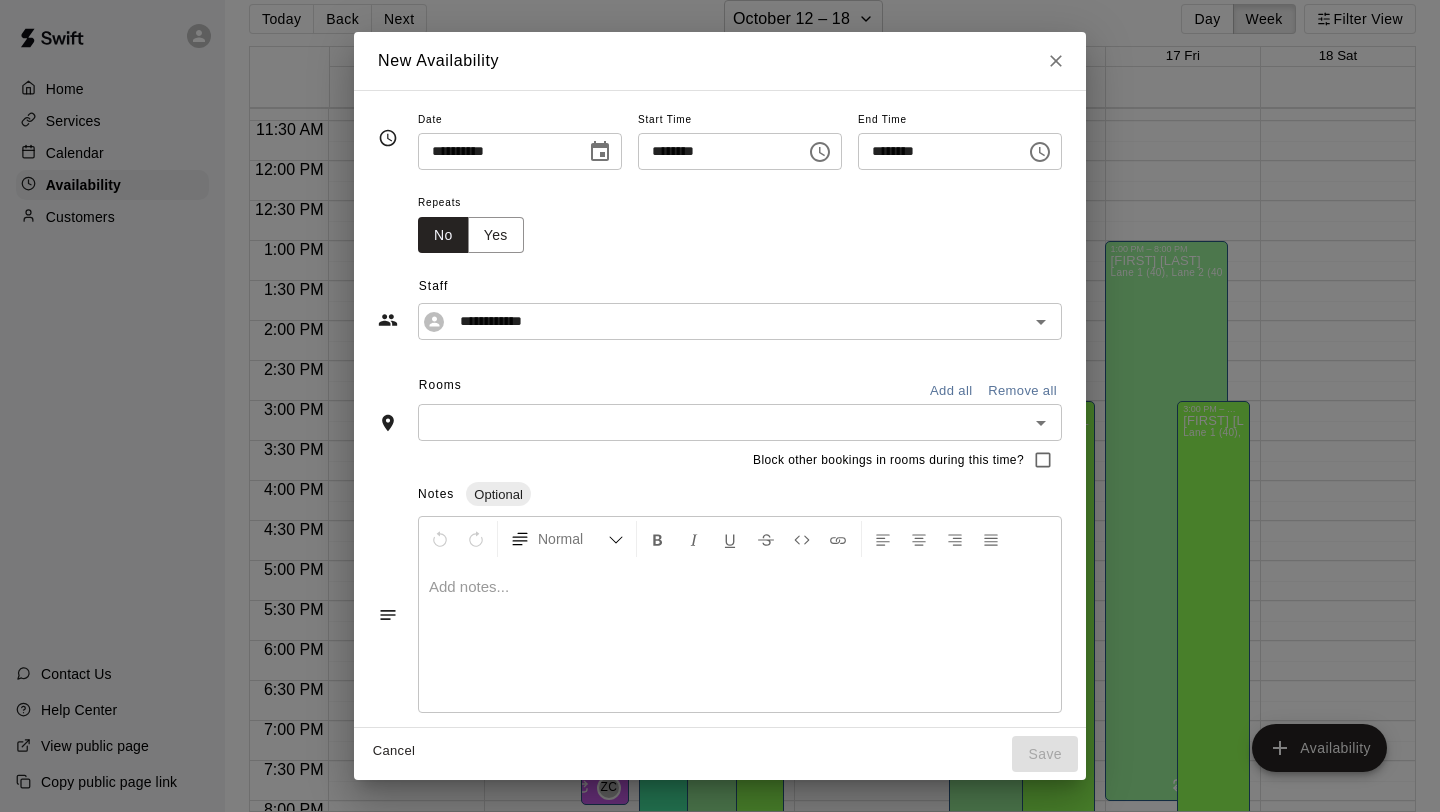 click 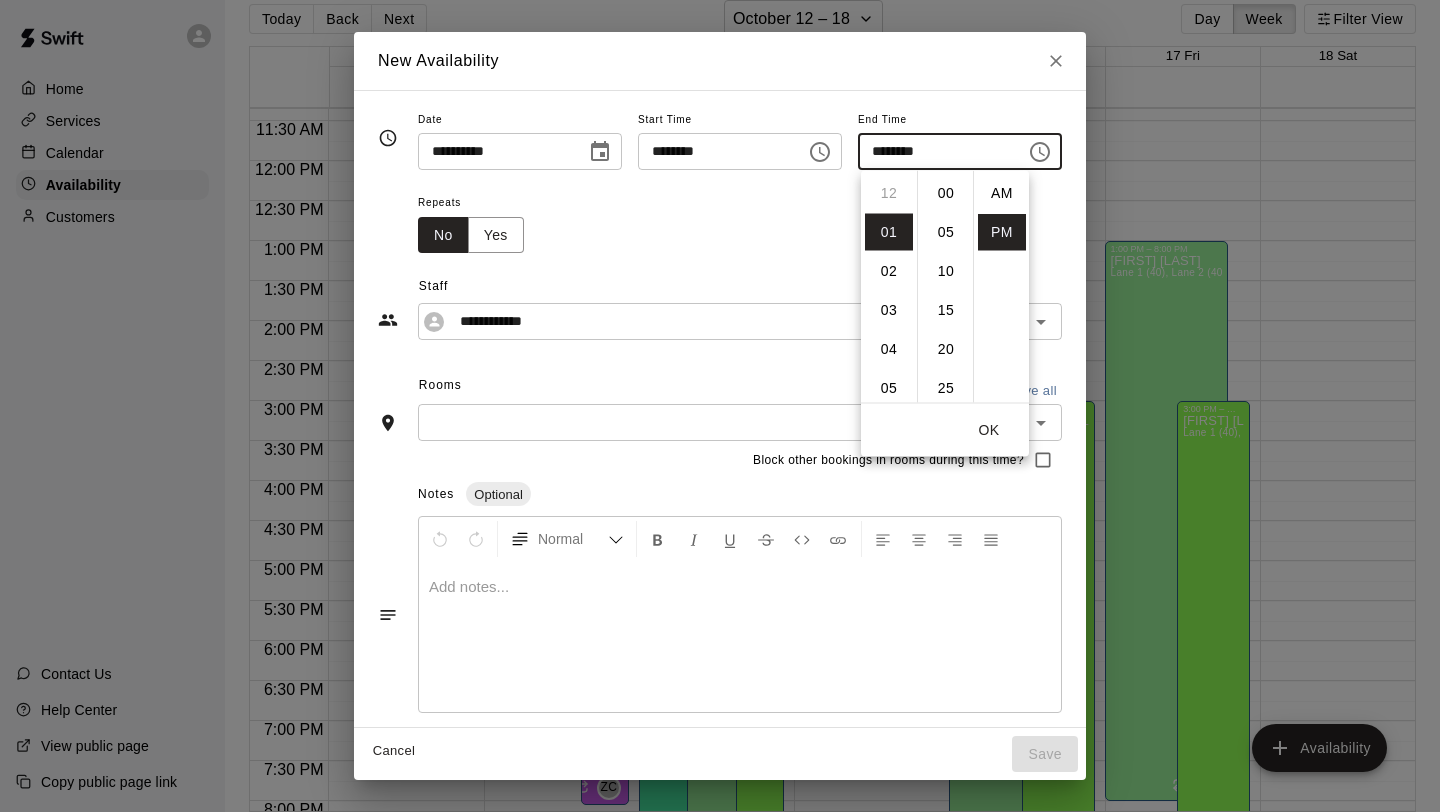 scroll, scrollTop: 39, scrollLeft: 0, axis: vertical 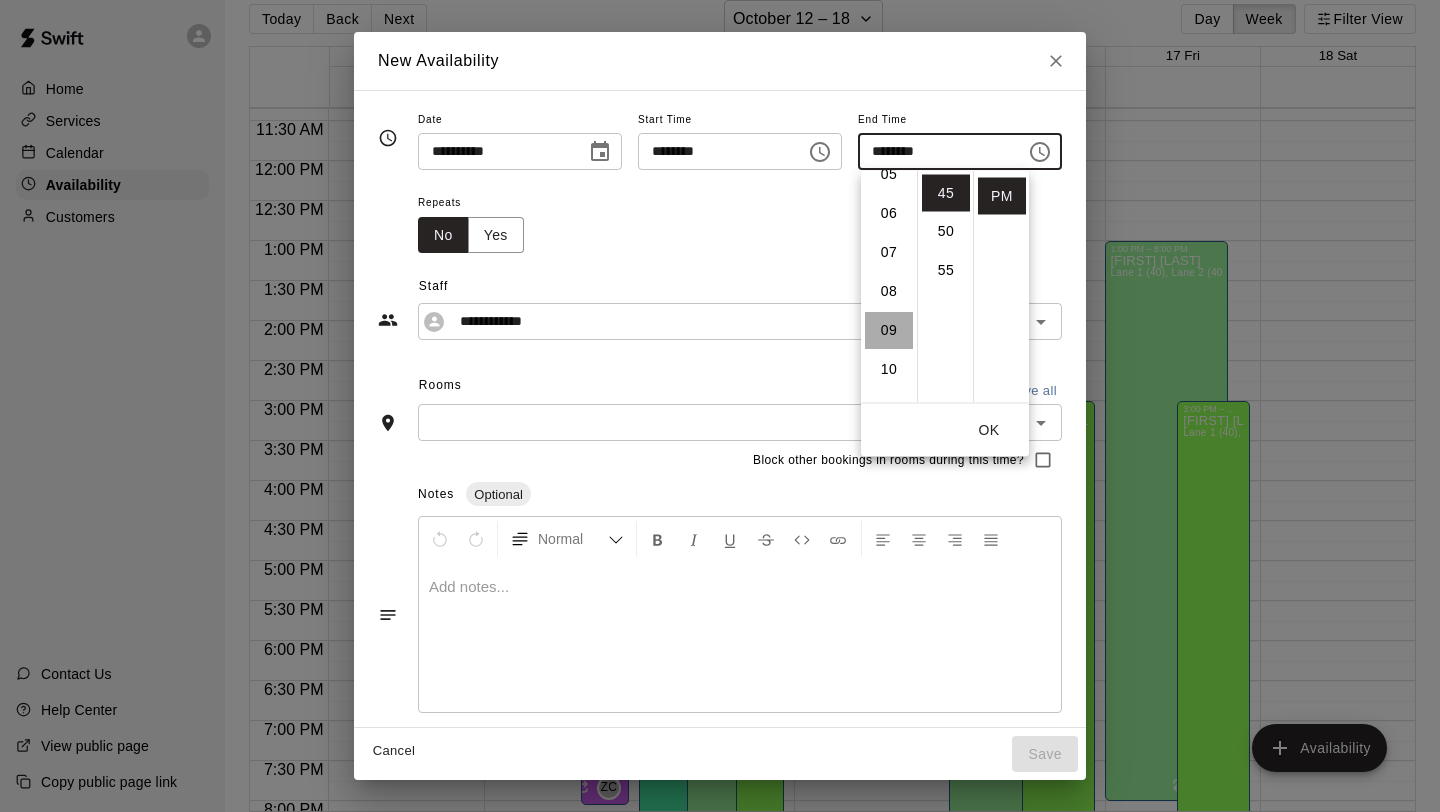 click on "09" at bounding box center [889, 331] 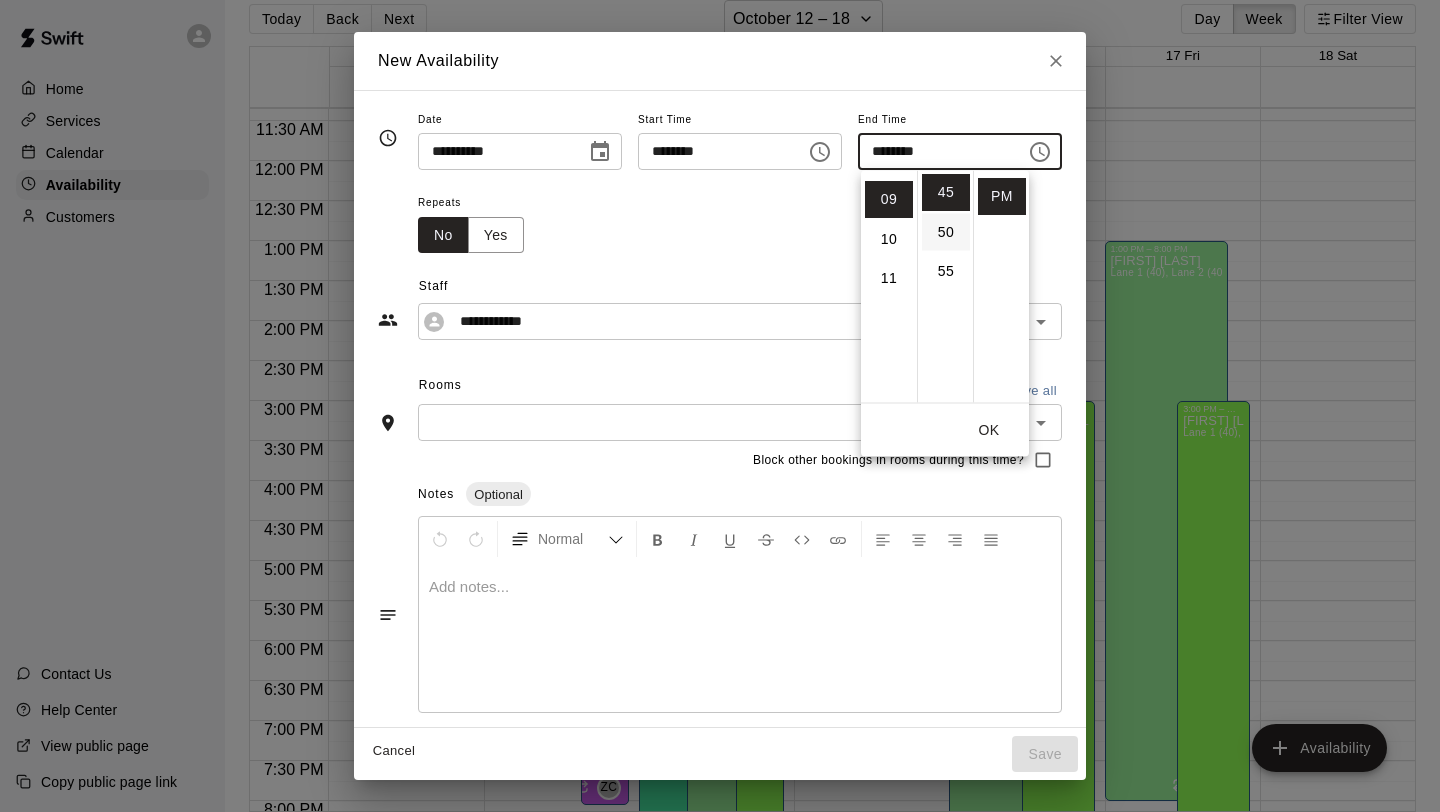scroll, scrollTop: 351, scrollLeft: 0, axis: vertical 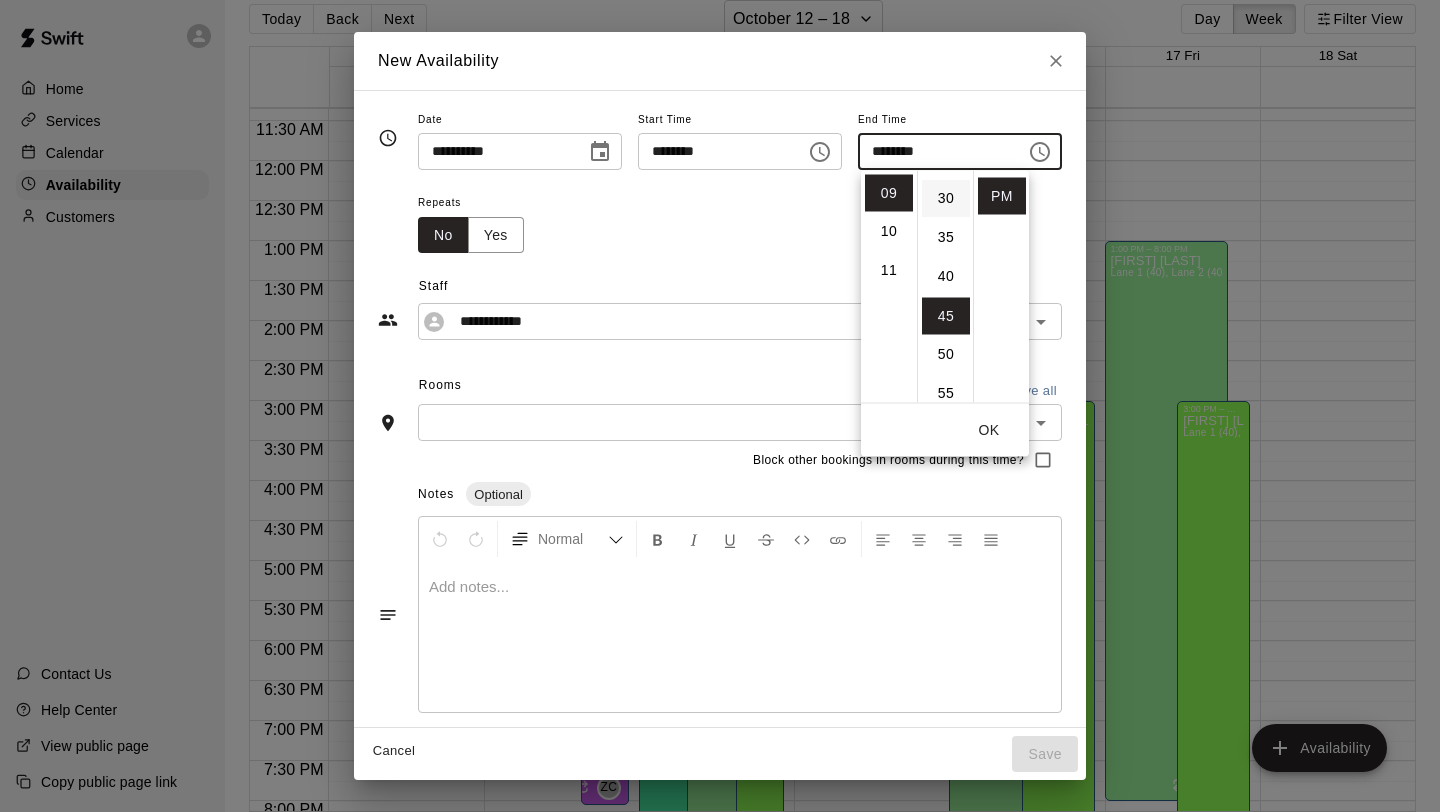 click on "30" at bounding box center [946, 199] 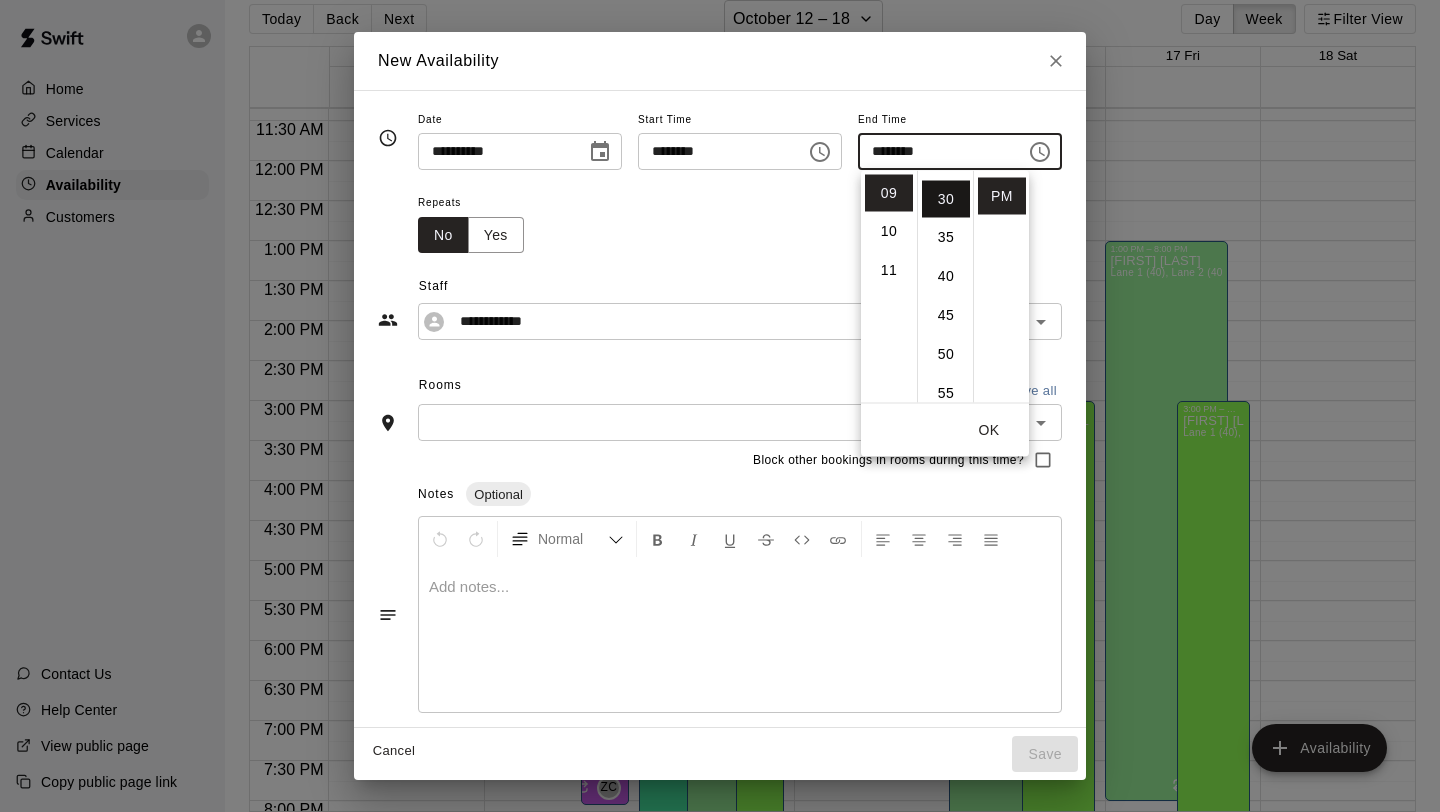scroll, scrollTop: 234, scrollLeft: 0, axis: vertical 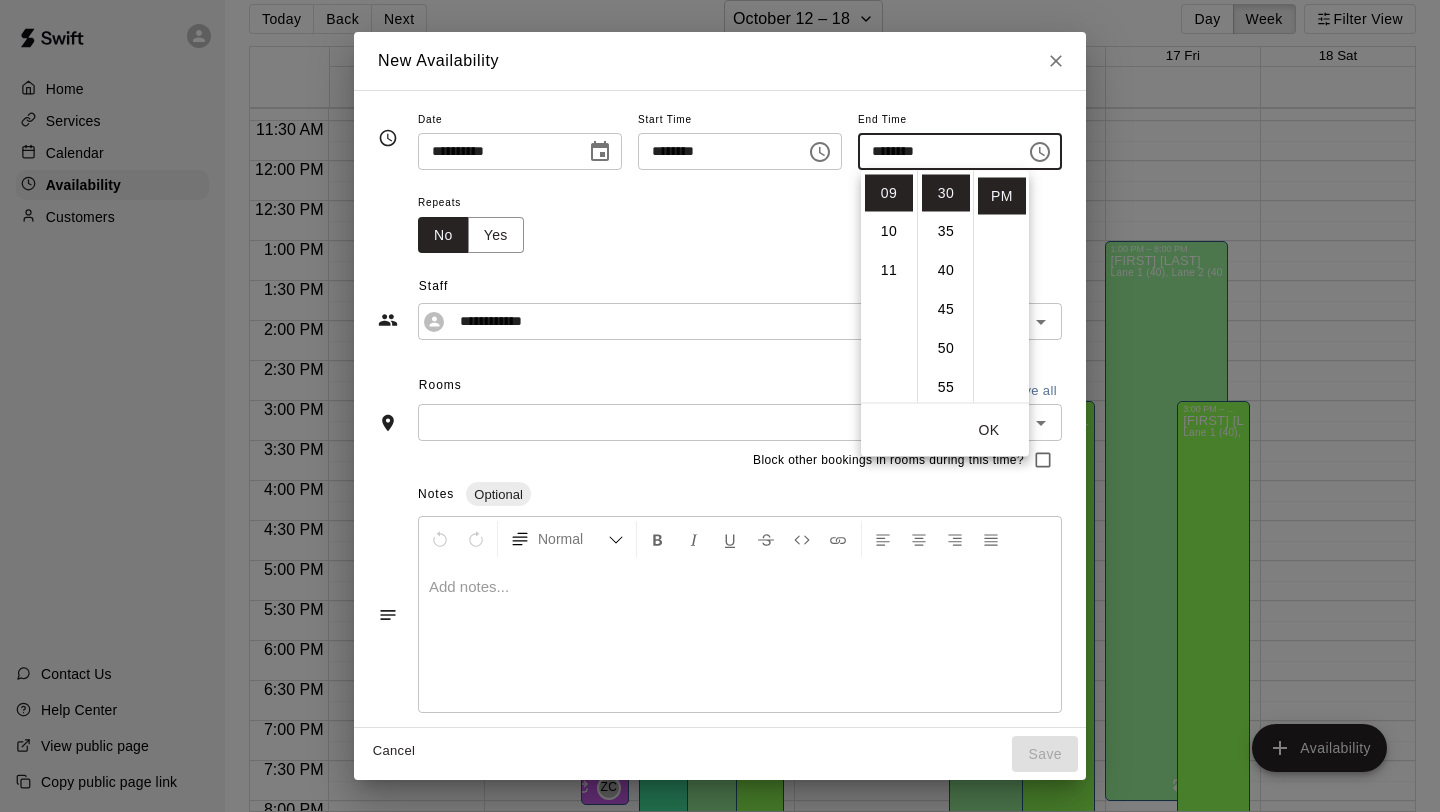 click on "OK" at bounding box center (989, 430) 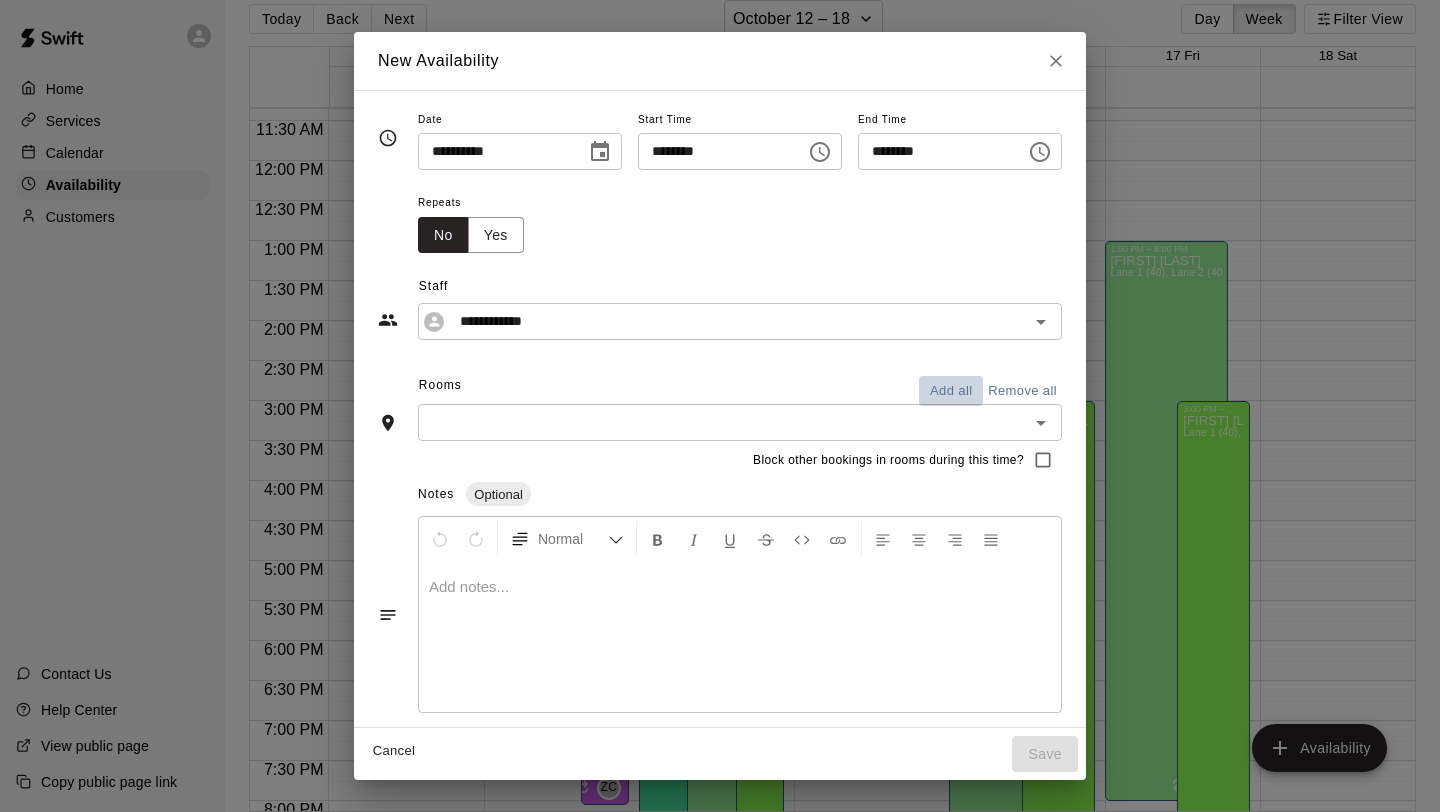 click on "Add all" at bounding box center (951, 391) 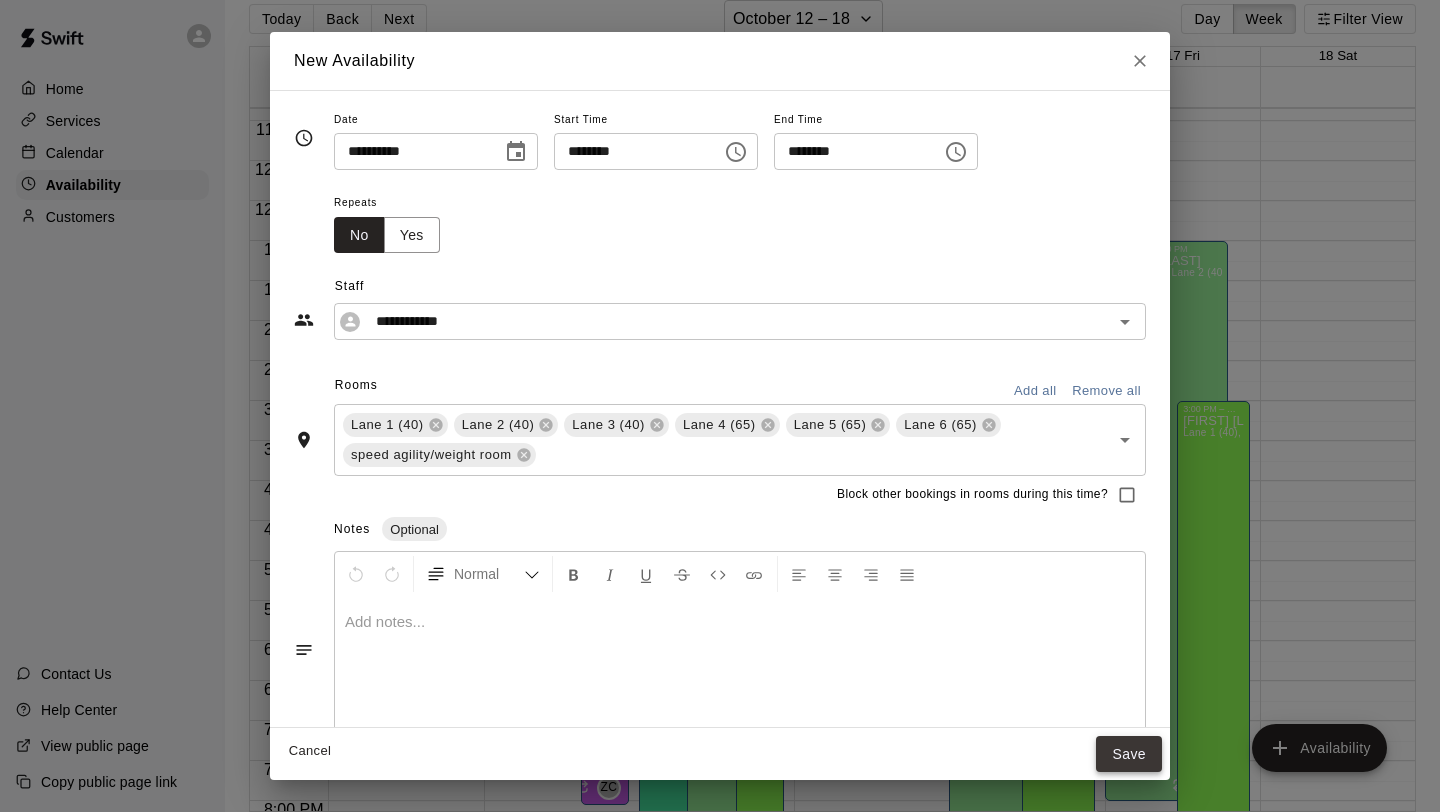 click on "Save" at bounding box center [1129, 754] 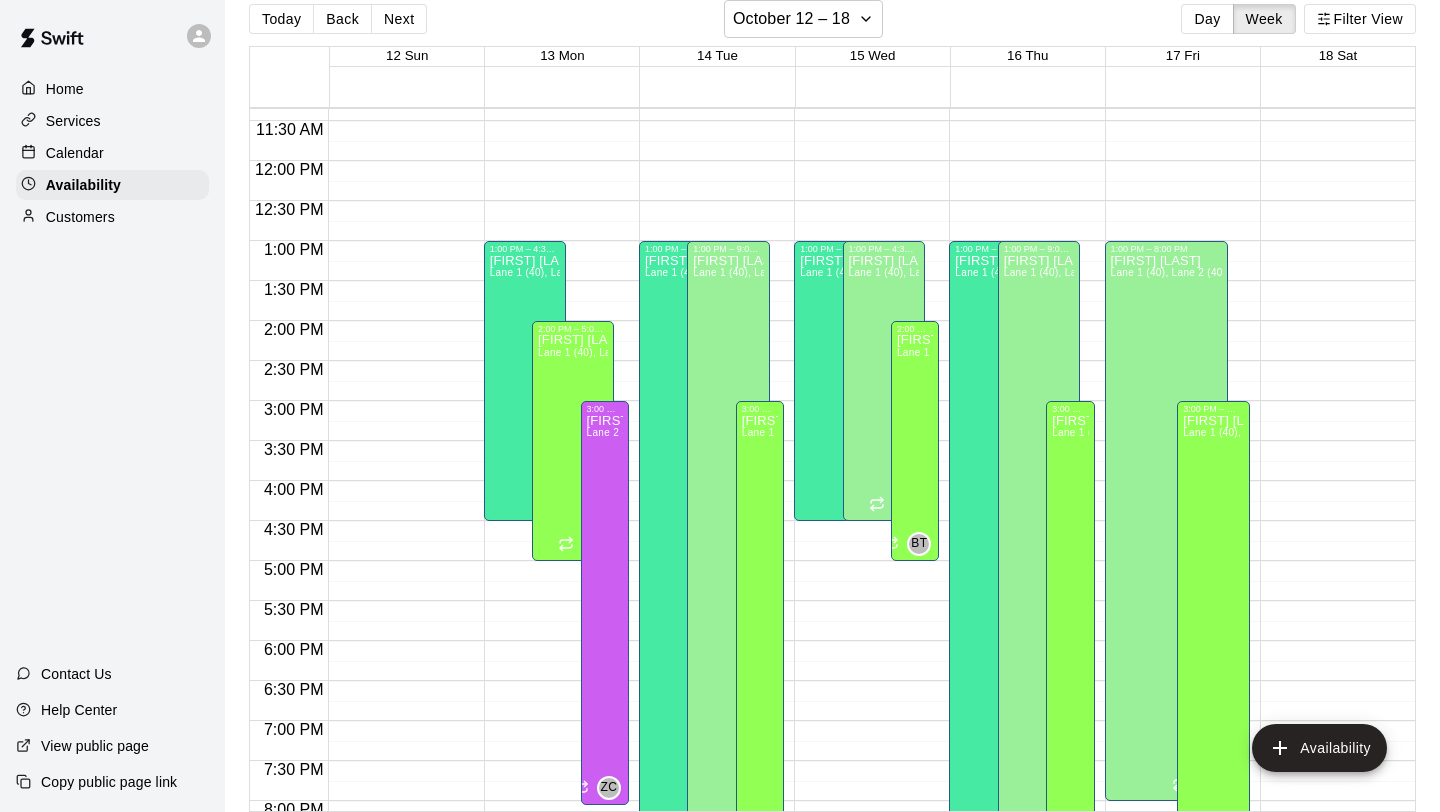 click on "12:00 AM – 8:00 AM Closed 1:00 PM – 8:00 PM [FIRST] [LAST] Lane 1 (40), Lane 2 (40), Lane 3 (40), Lane 4 (65), Lane 5 (65), Lane 6 (65), speed agility/weight room [INITIALS] 10:00 PM – 11:59 PM Closed 3:00 PM – 9:00 PM [FIRST] [LAST] Lane 1 (40), Lane 2 (40), Lane 3 (40), Lane 4 (65), Lane 5 (65), Lane 6 (65), speed agility/weight room [INITIALS]" at bounding box center (1177, 161) 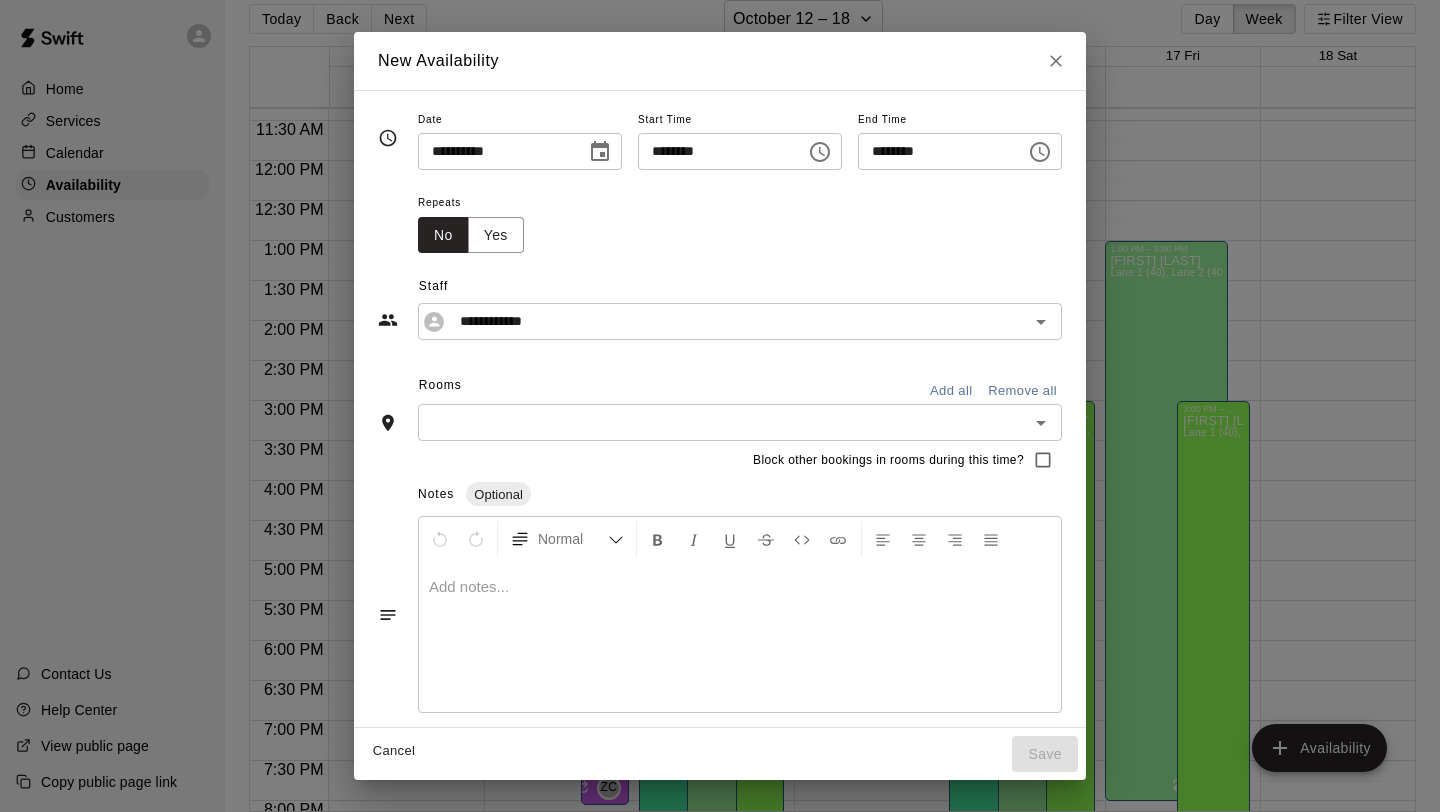 click 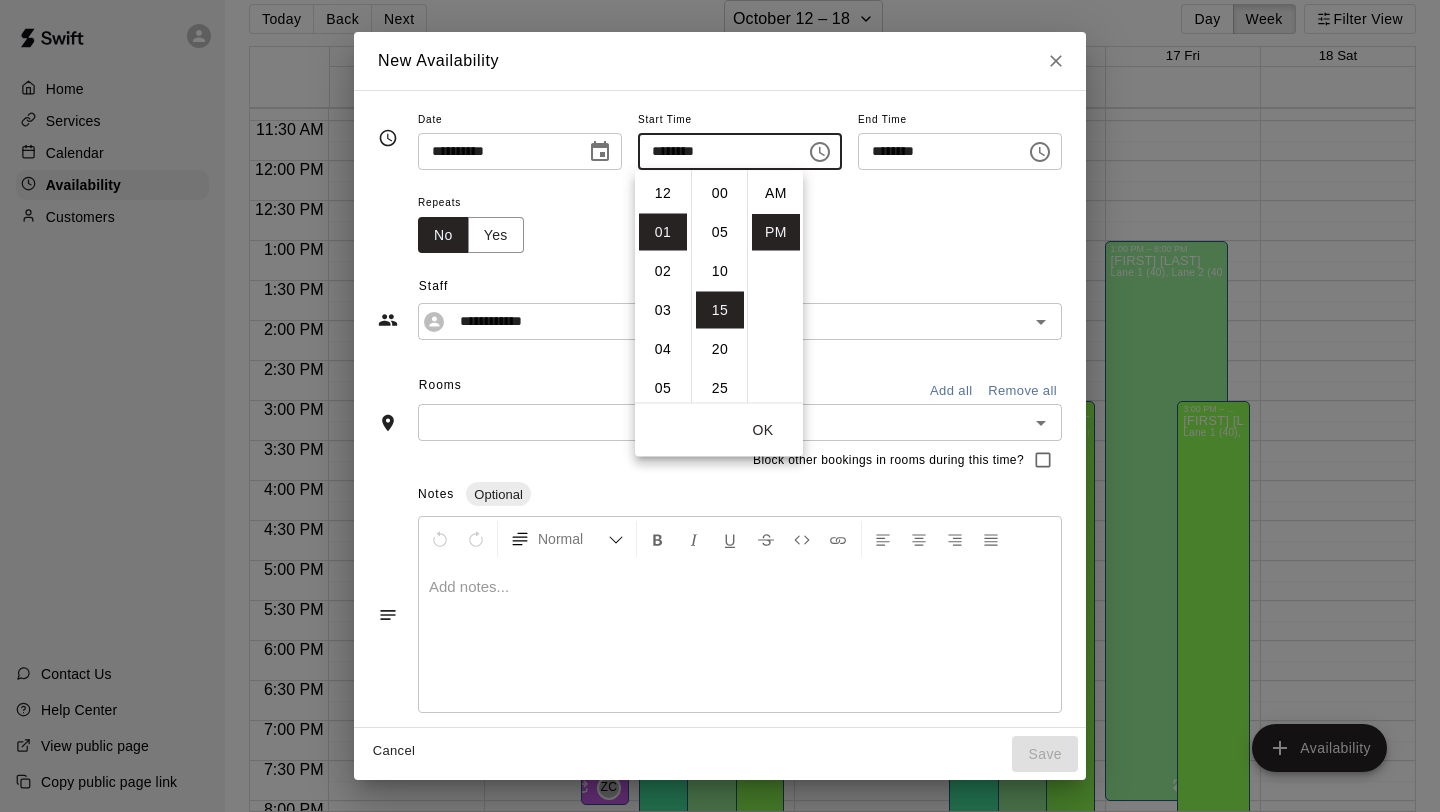 scroll, scrollTop: 39, scrollLeft: 0, axis: vertical 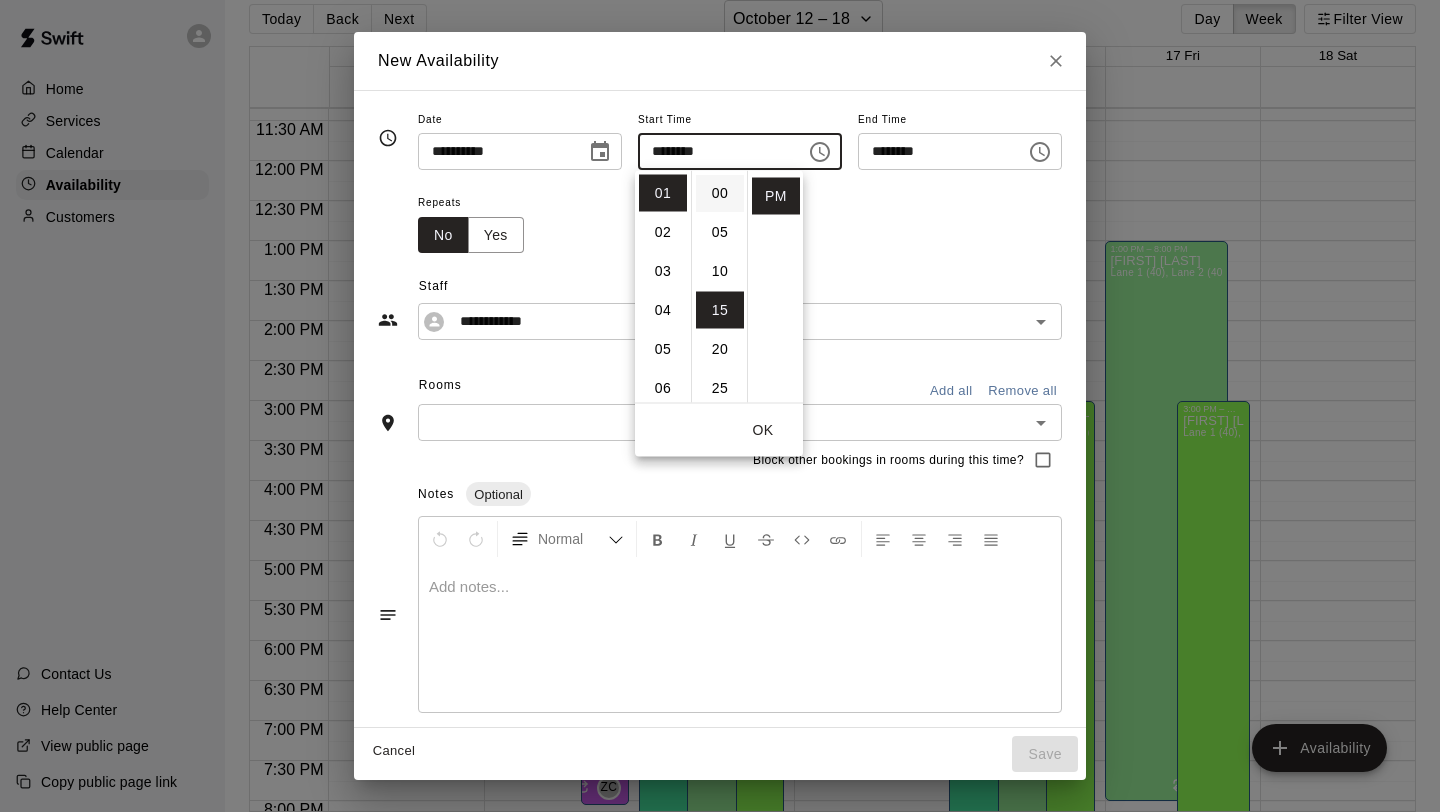click on "00" at bounding box center [720, 193] 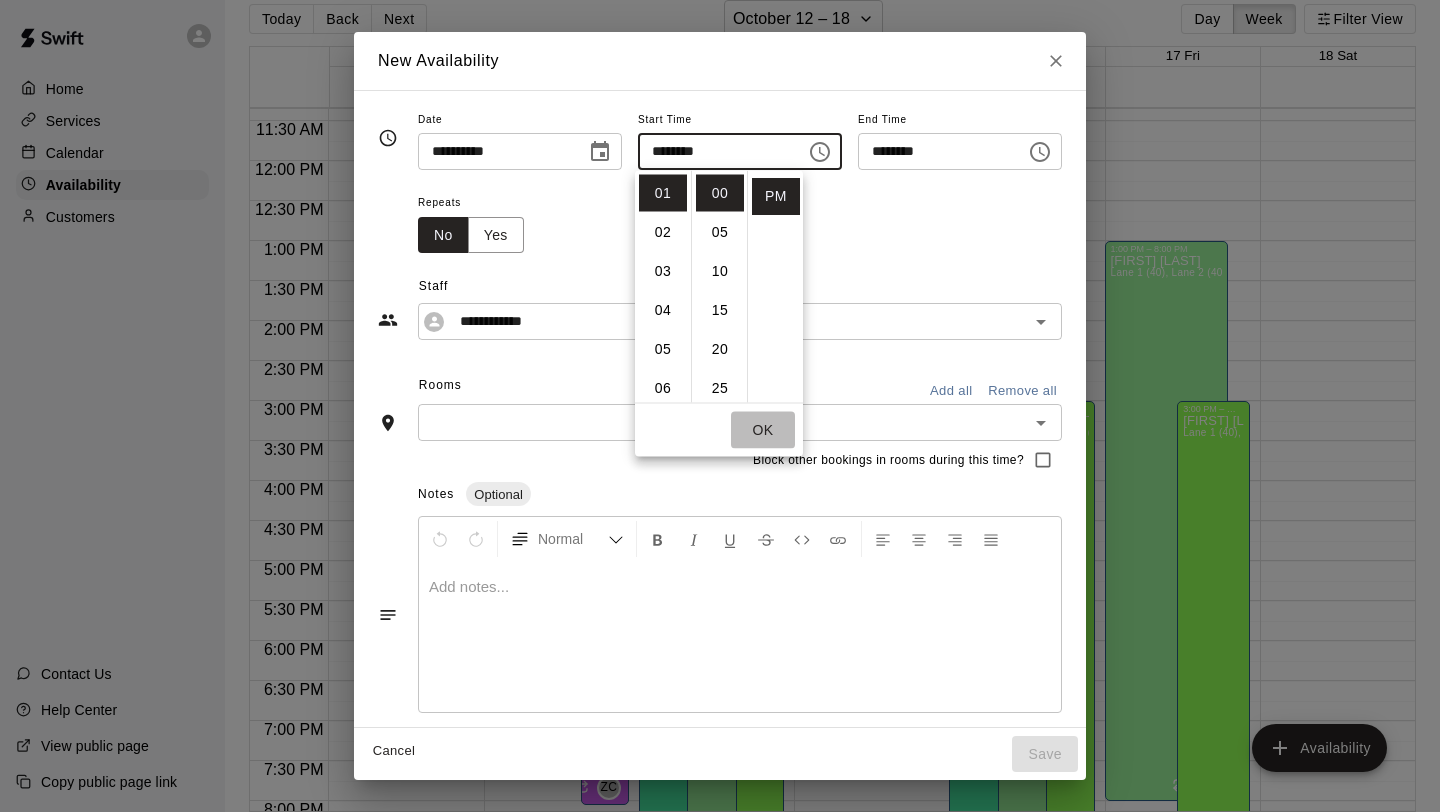 click on "OK" at bounding box center (763, 430) 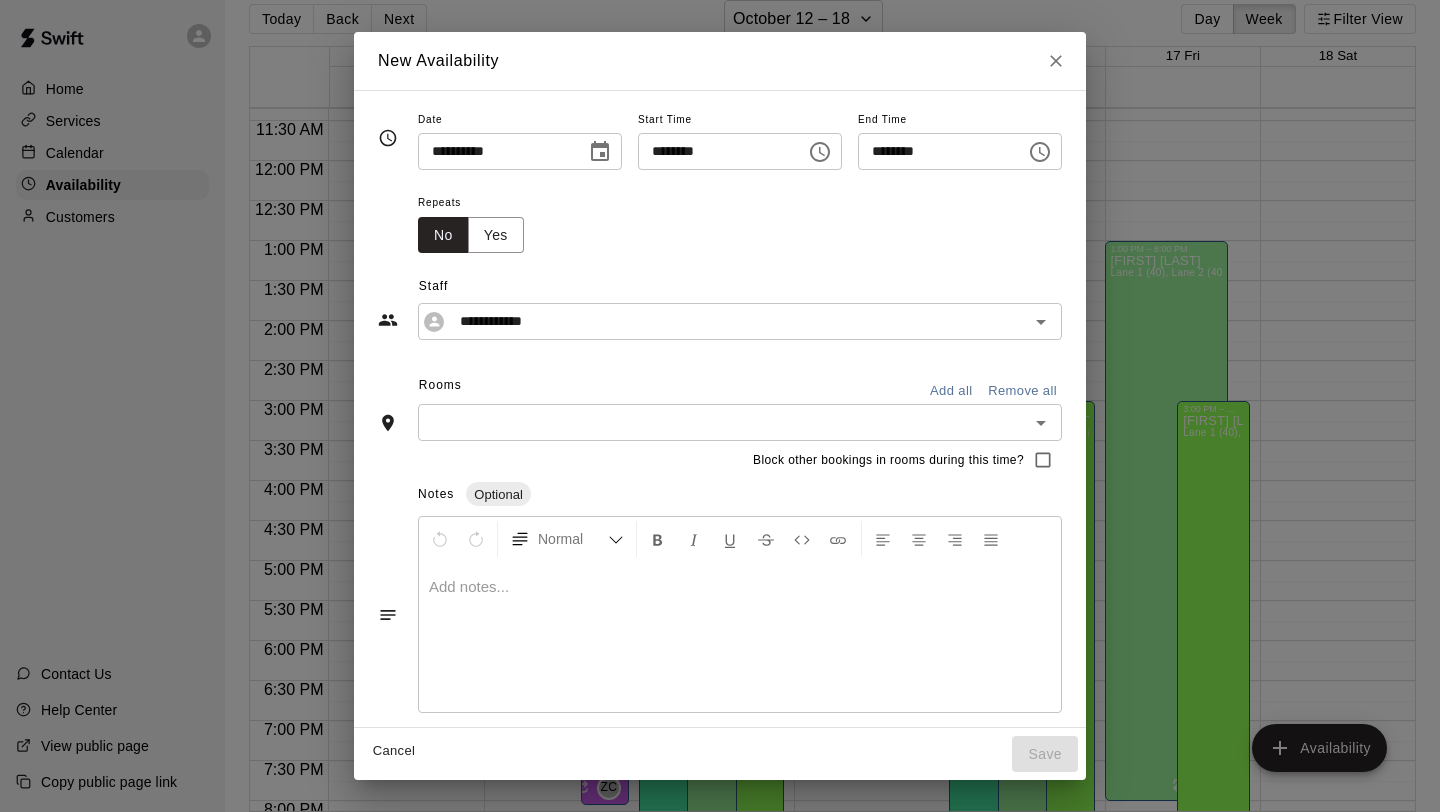 click 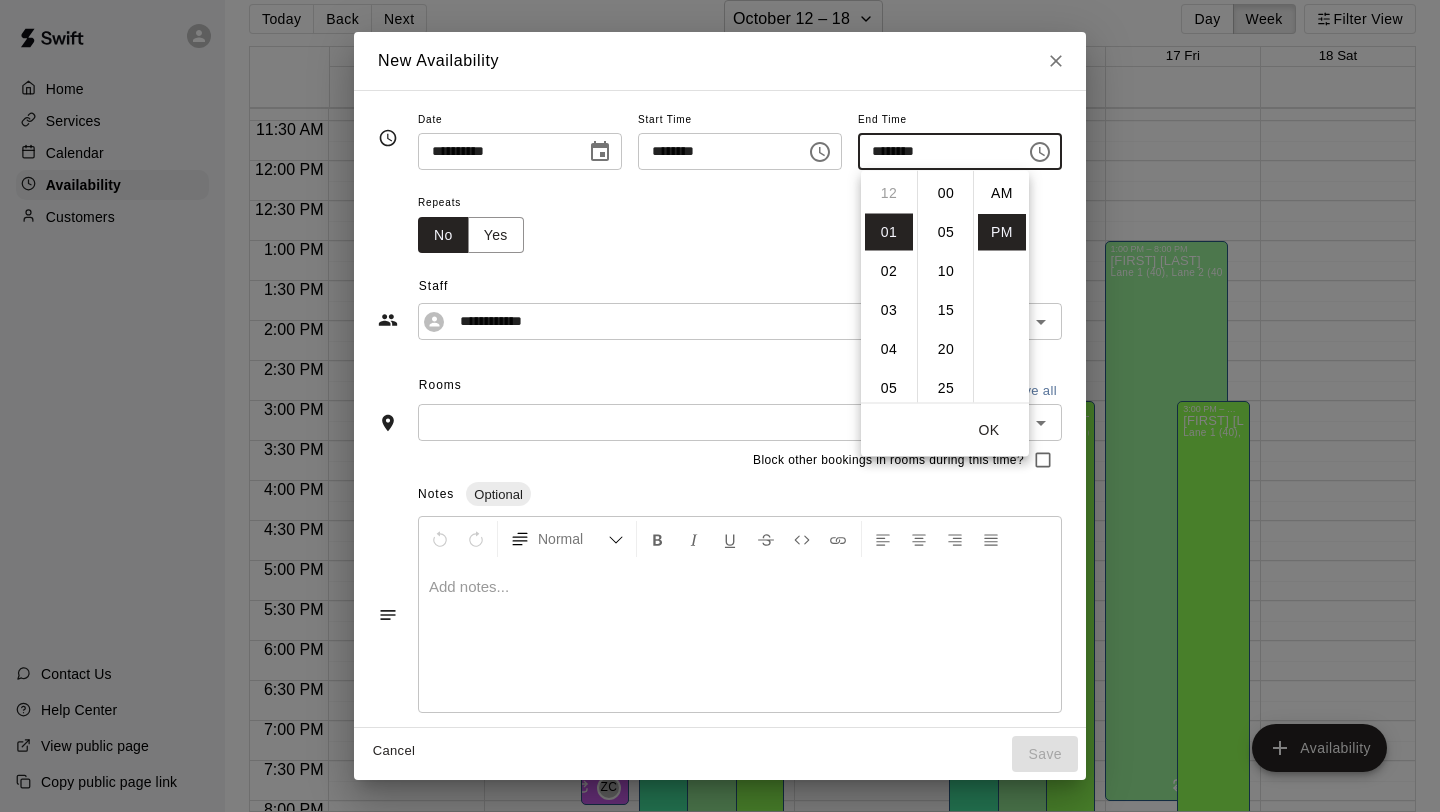 scroll, scrollTop: 39, scrollLeft: 0, axis: vertical 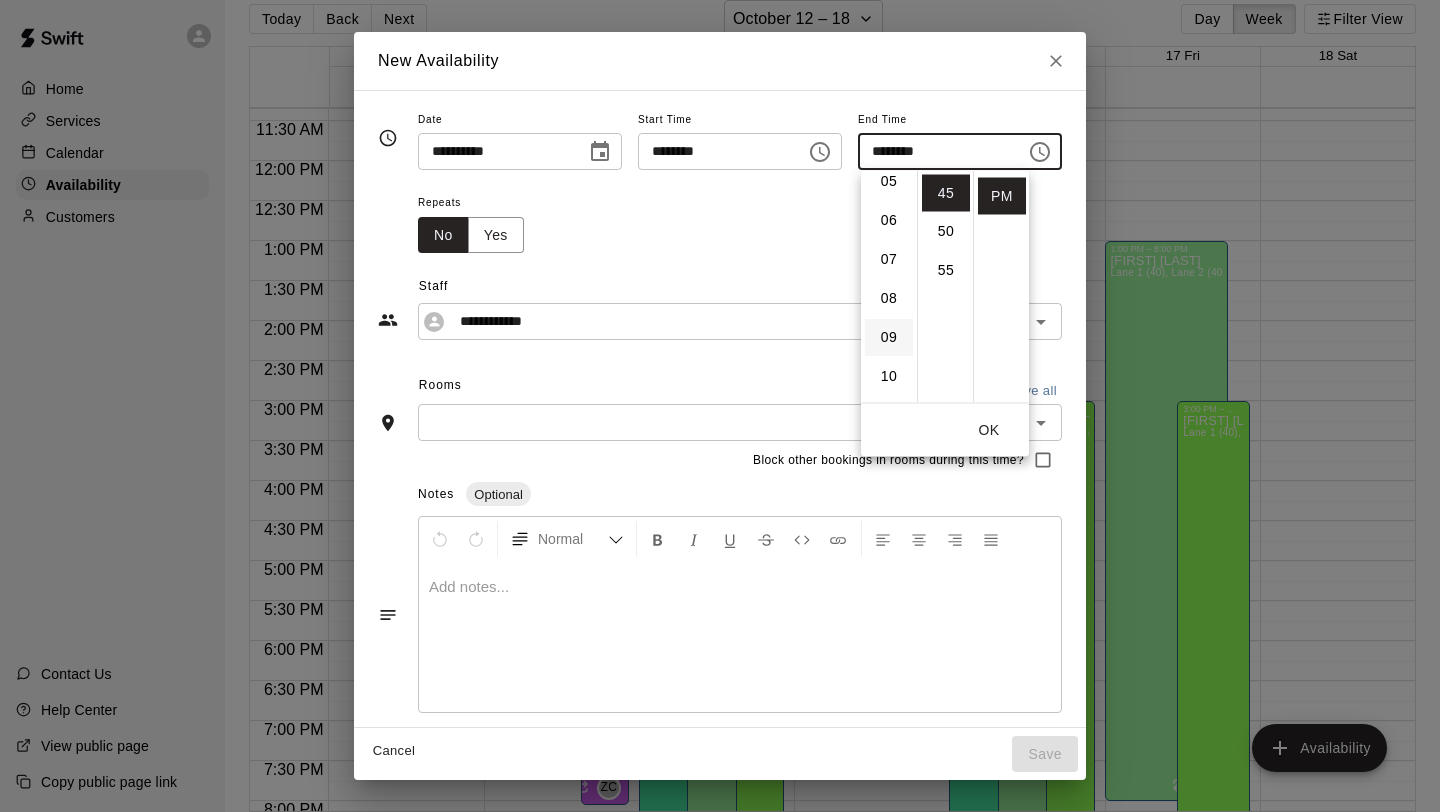 click on "09" at bounding box center [889, 338] 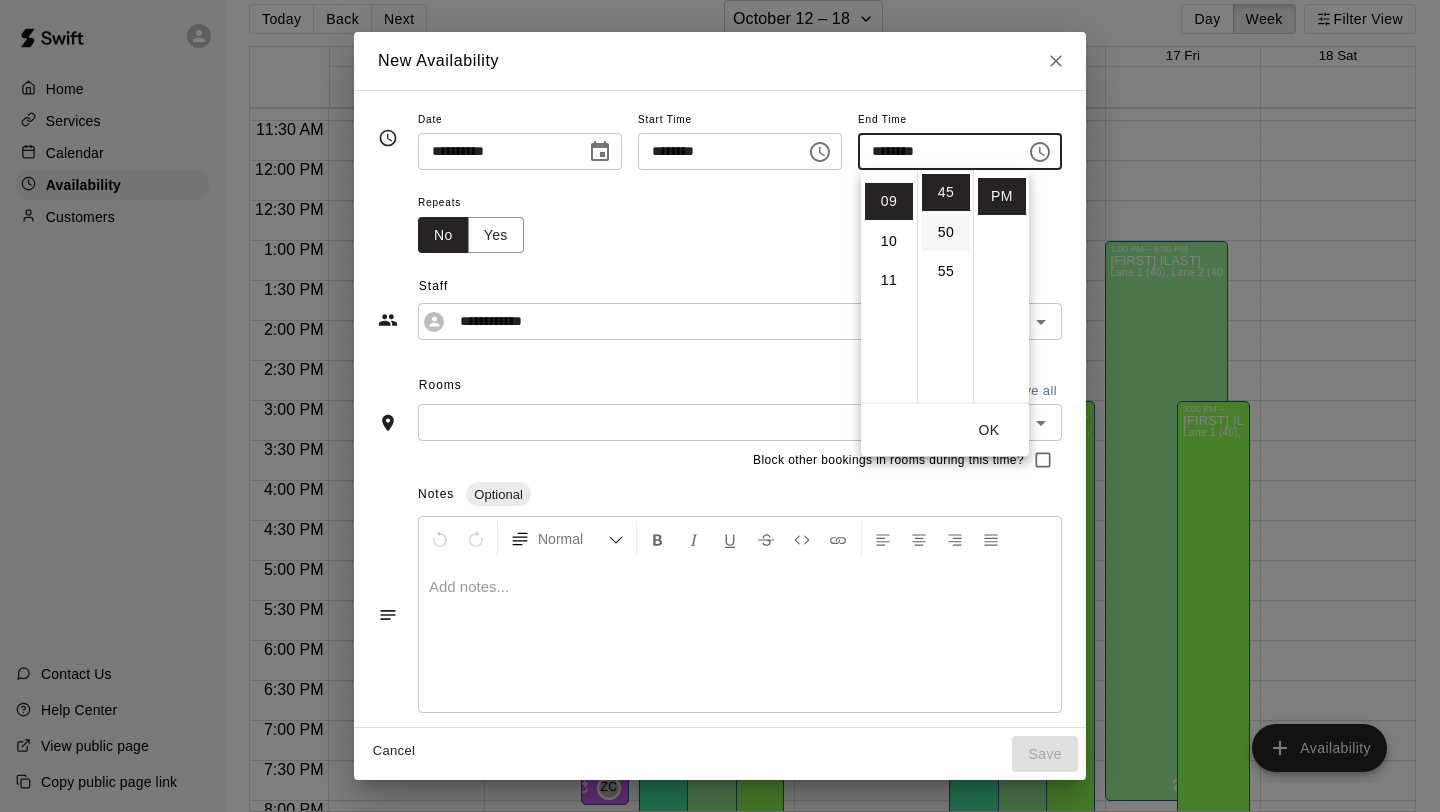 scroll, scrollTop: 351, scrollLeft: 0, axis: vertical 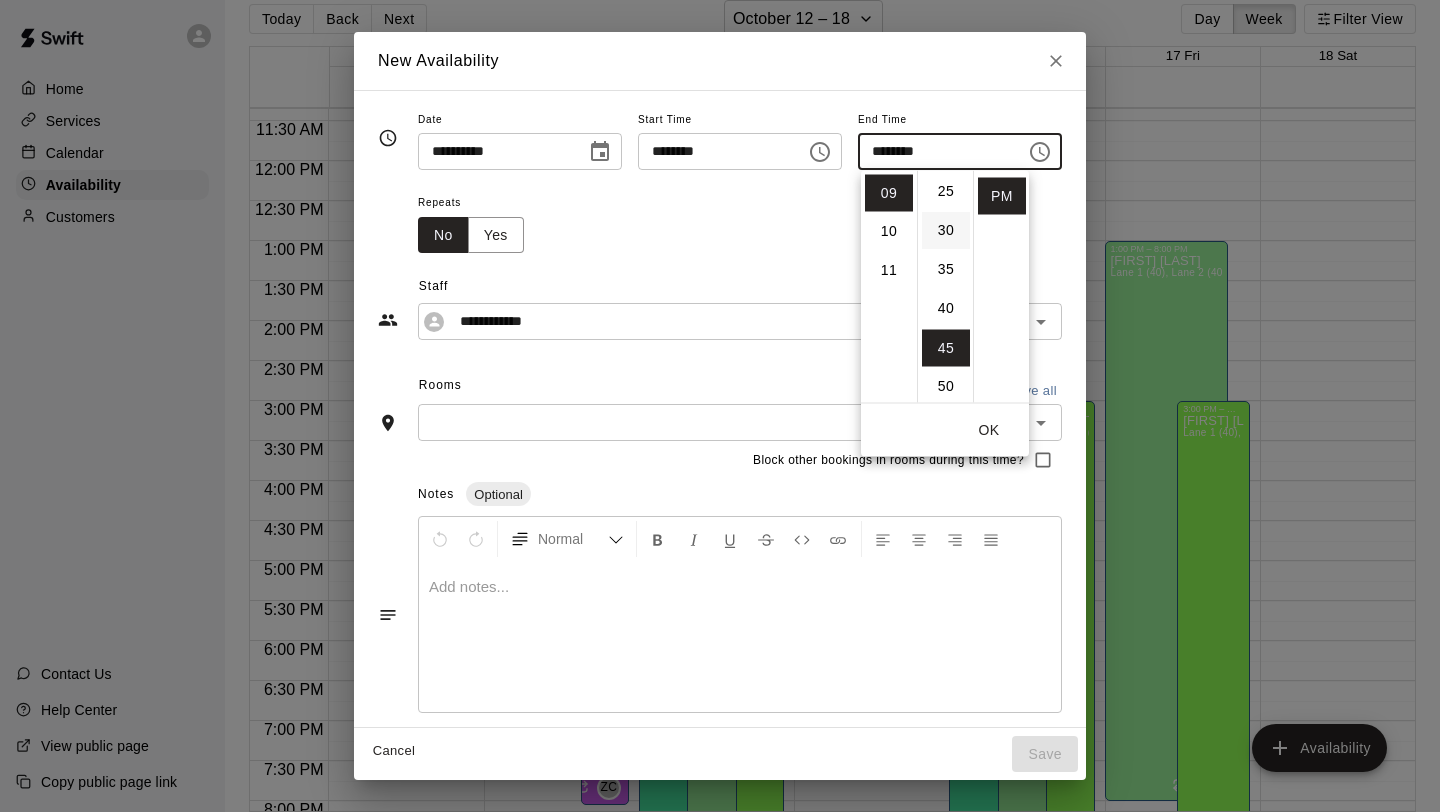 click on "30" at bounding box center [946, 231] 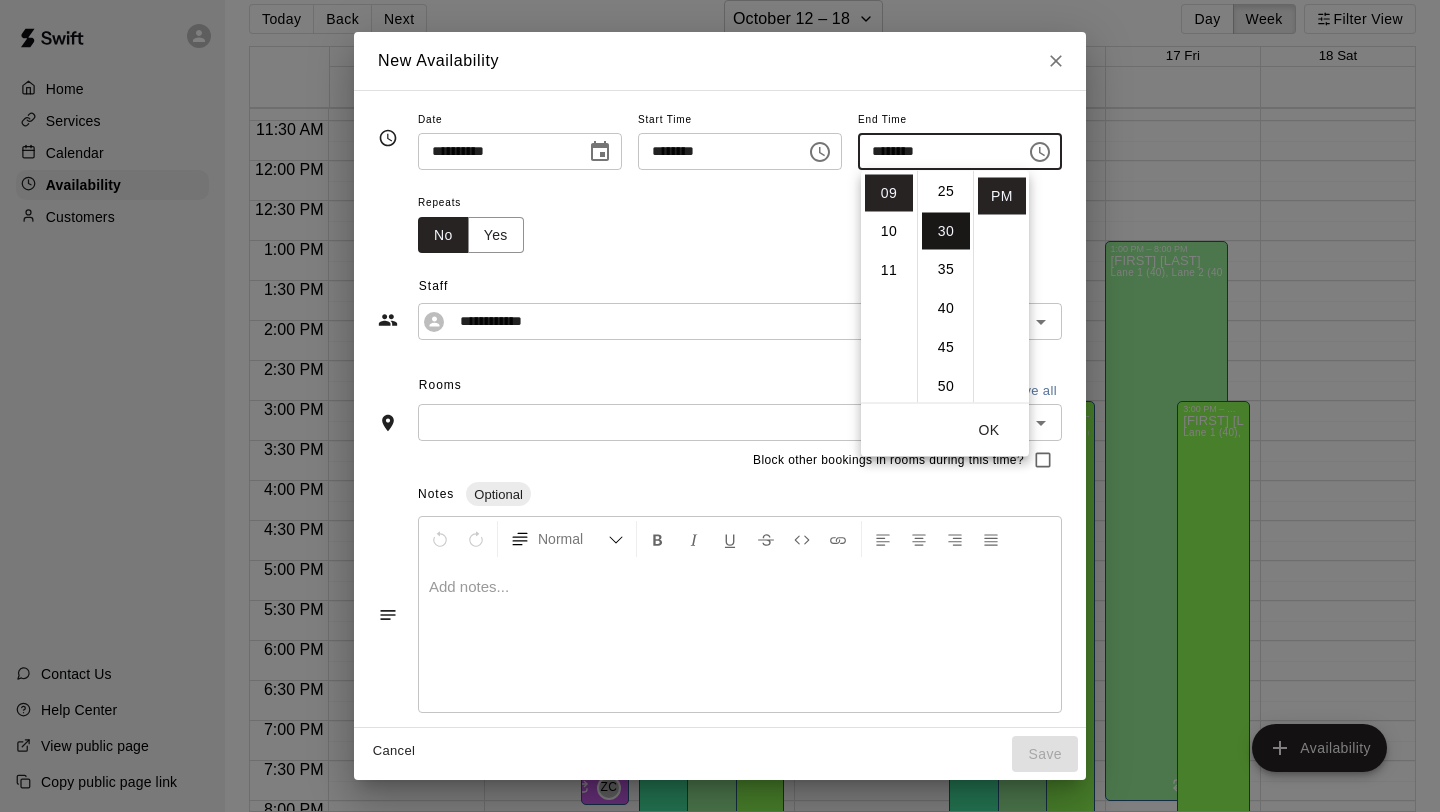 scroll, scrollTop: 234, scrollLeft: 0, axis: vertical 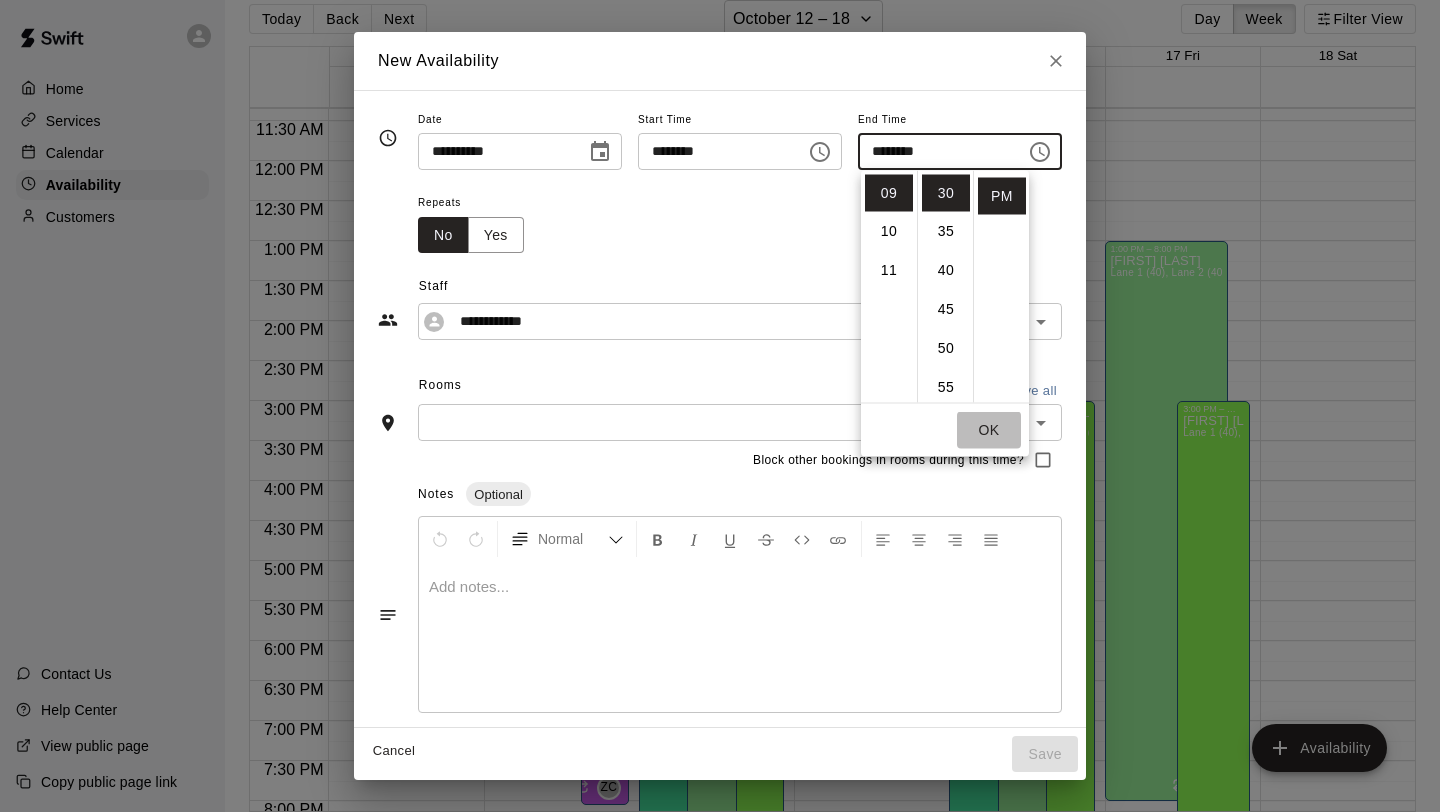 click on "OK" at bounding box center [989, 430] 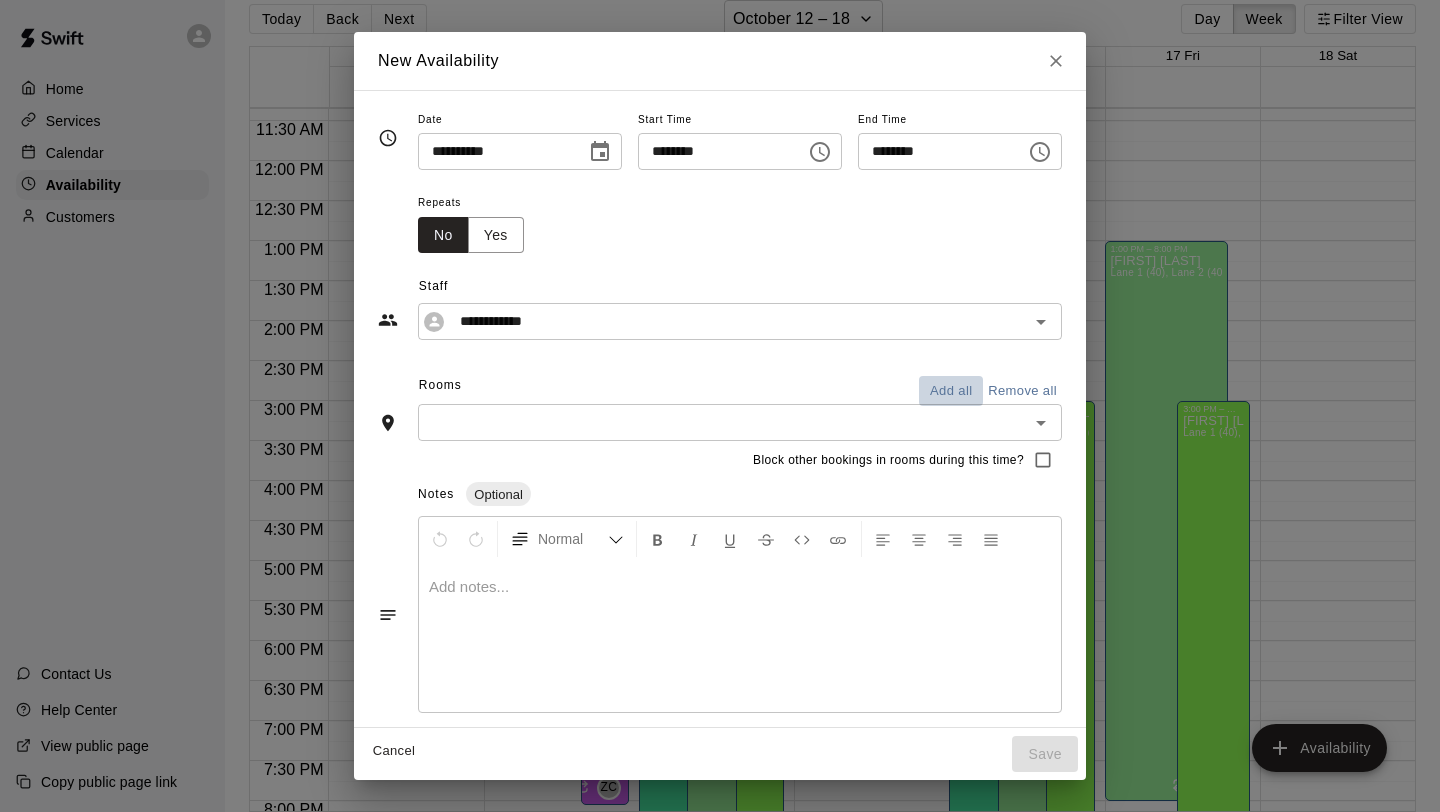 click on "Add all" at bounding box center (951, 391) 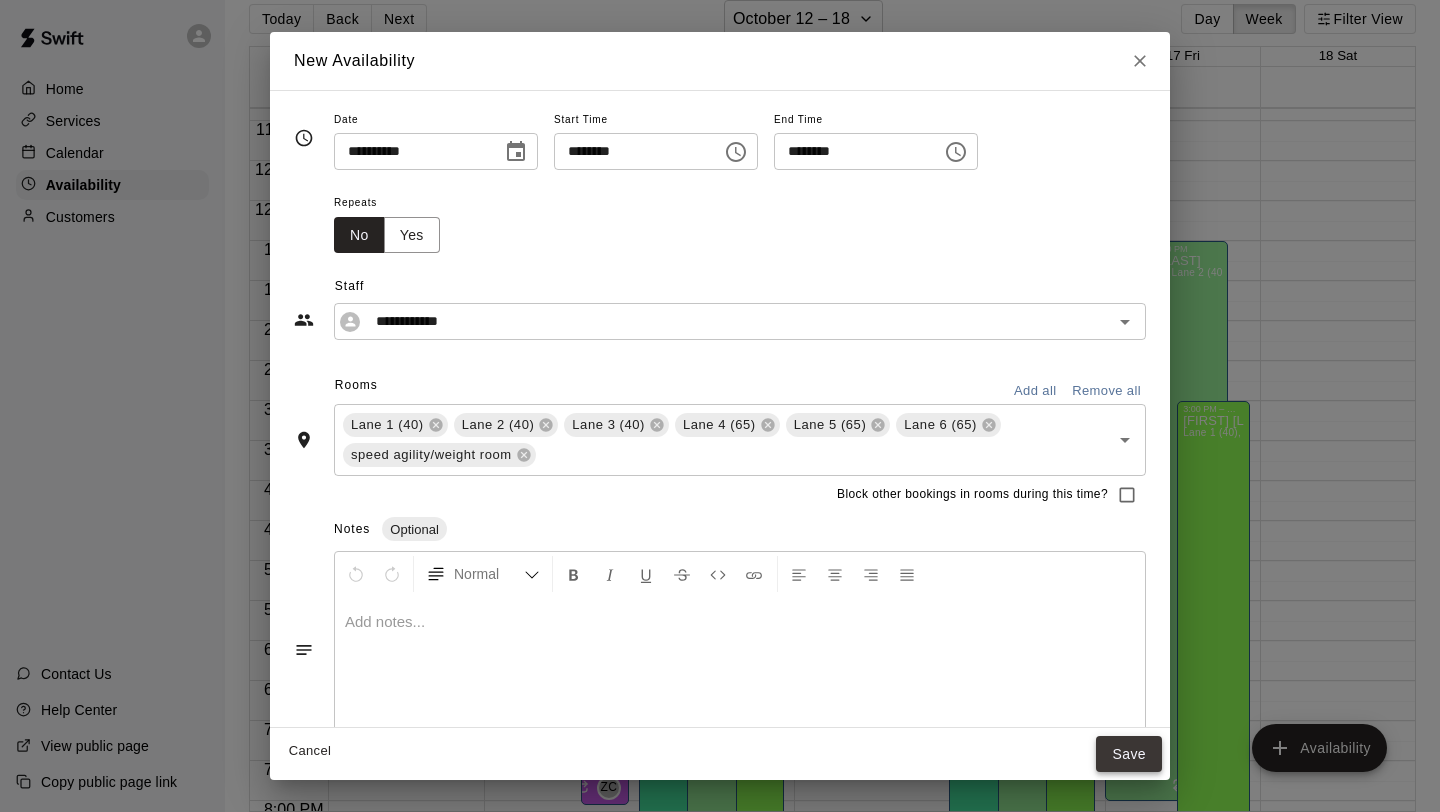 click on "Save" at bounding box center (1129, 754) 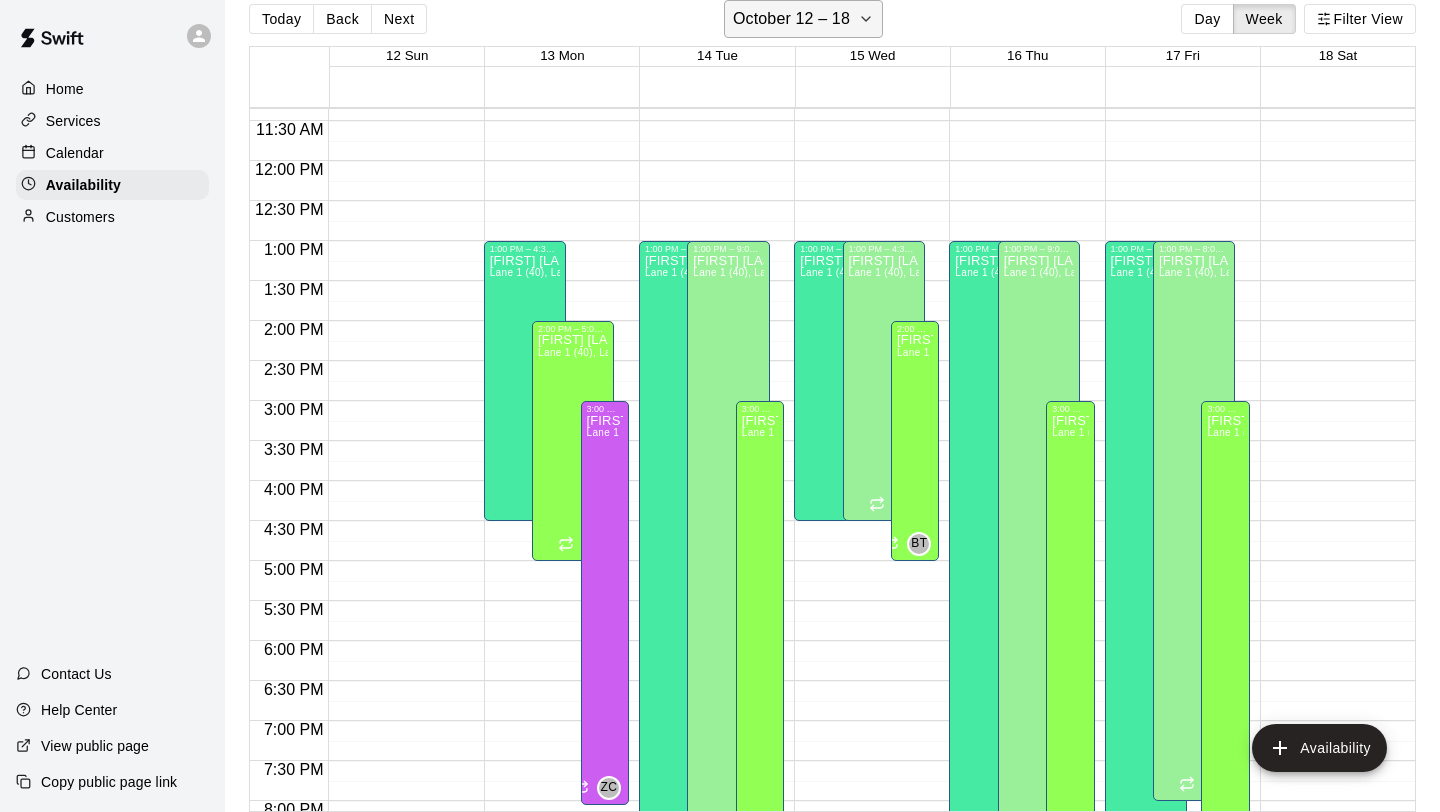 click 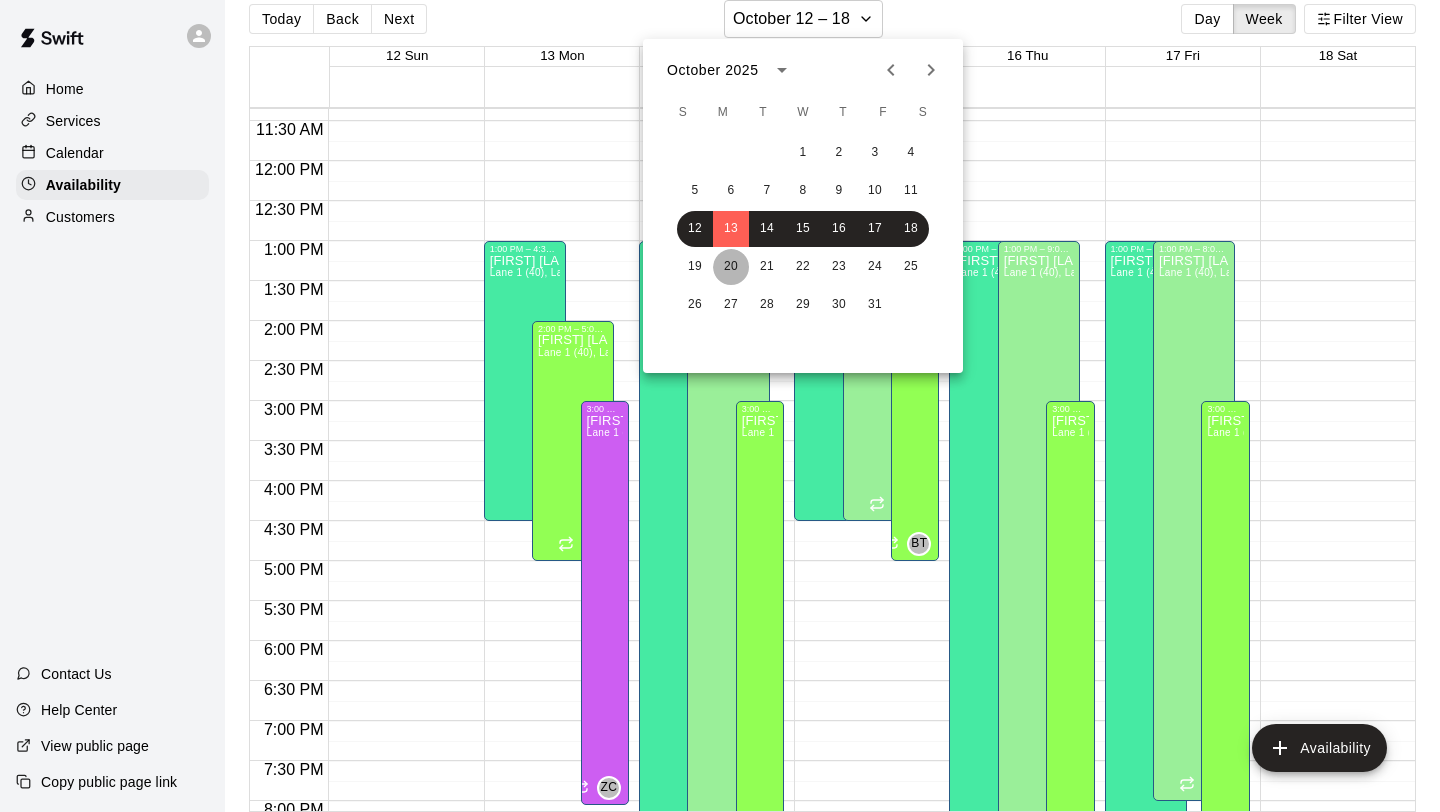 click on "20" at bounding box center (731, 267) 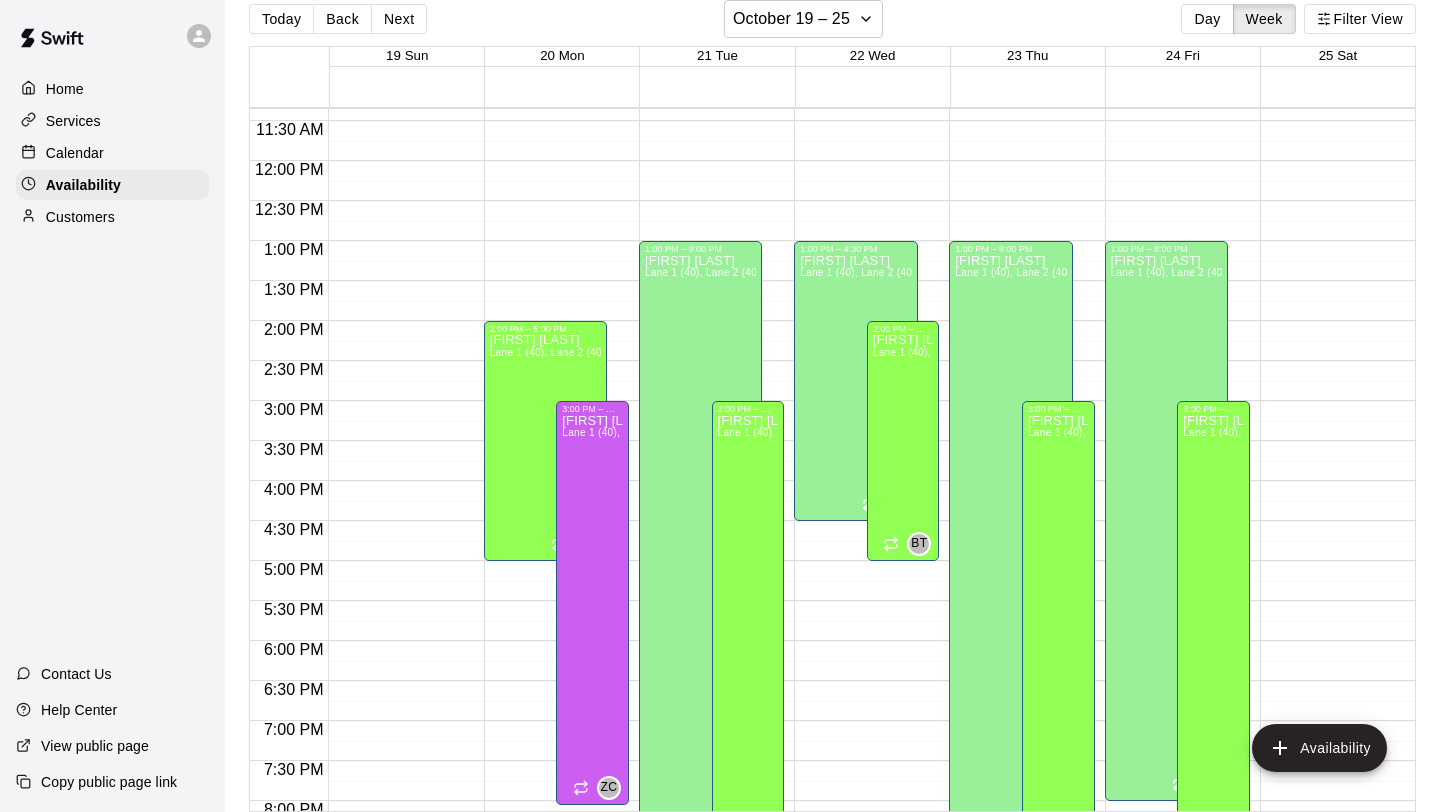 click on "12:00 AM – 8:00 AM Closed 1:00 PM – 9:00 PM [FIRST] [LAST] Lane 1 (40), Lane 2 (40), Lane 3 (40), Lane 4 (65), Lane 5 (65), Lane 6 (65), speed agility/weight room [INITIALS] 10:00 PM – 11:59 PM Closed 3:00 PM – 9:00 PM [FIRST] [LAST] Lane 1 (40), Lane 2 (40), Lane 3 (40), Lane 4 (65), Lane 5 (65), Lane 6 (65), speed agility/weight room [INITIALS]" at bounding box center (711, 161) 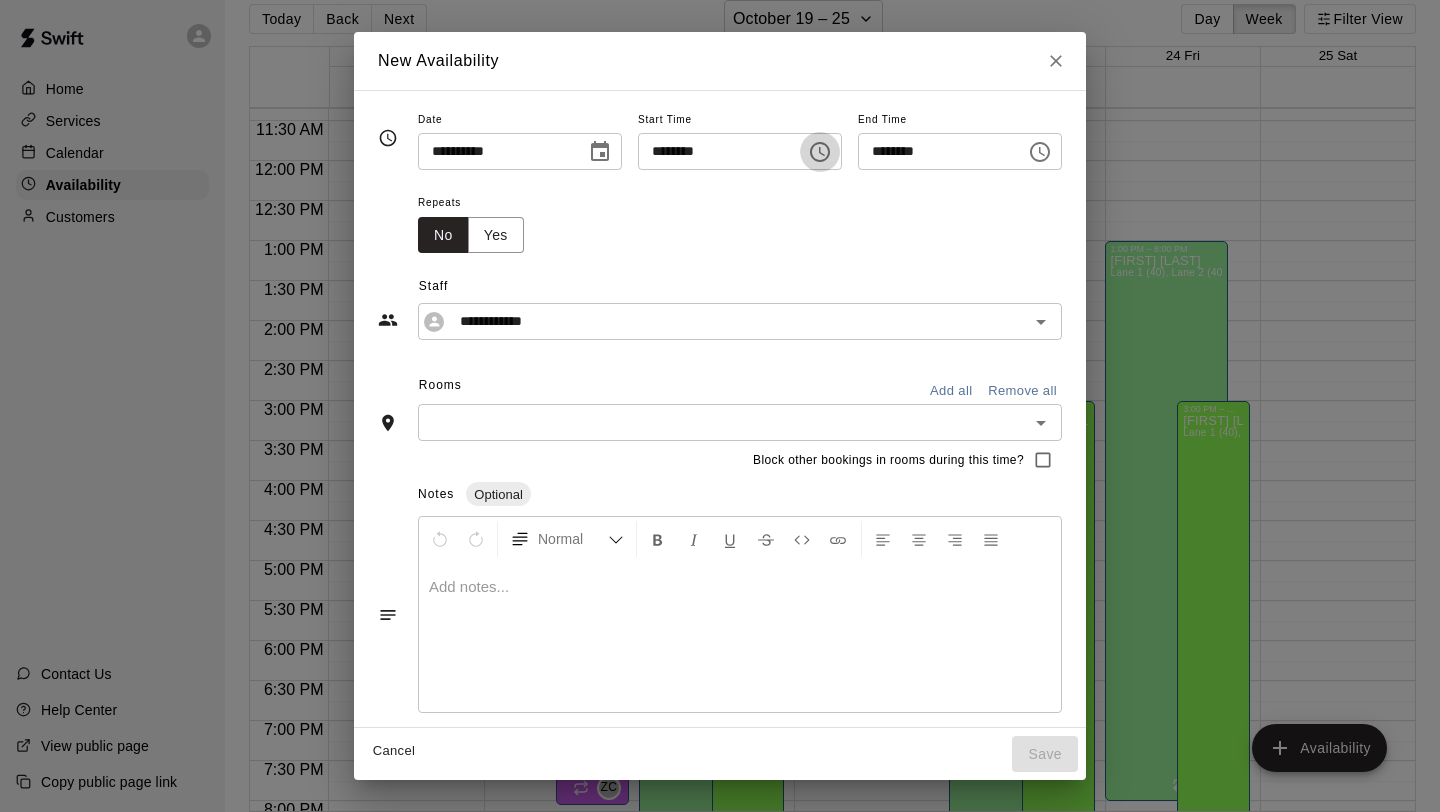 click 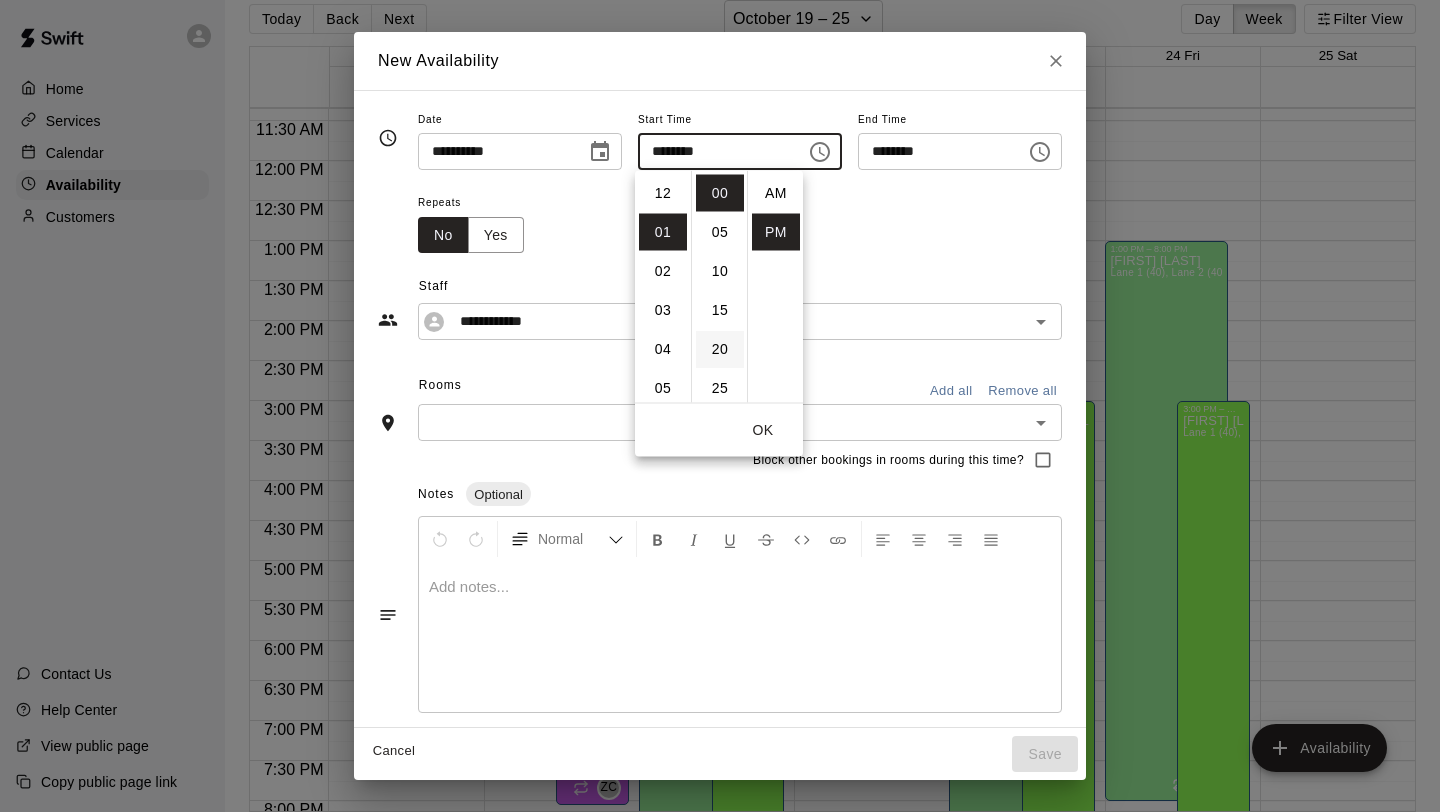 scroll, scrollTop: 39, scrollLeft: 0, axis: vertical 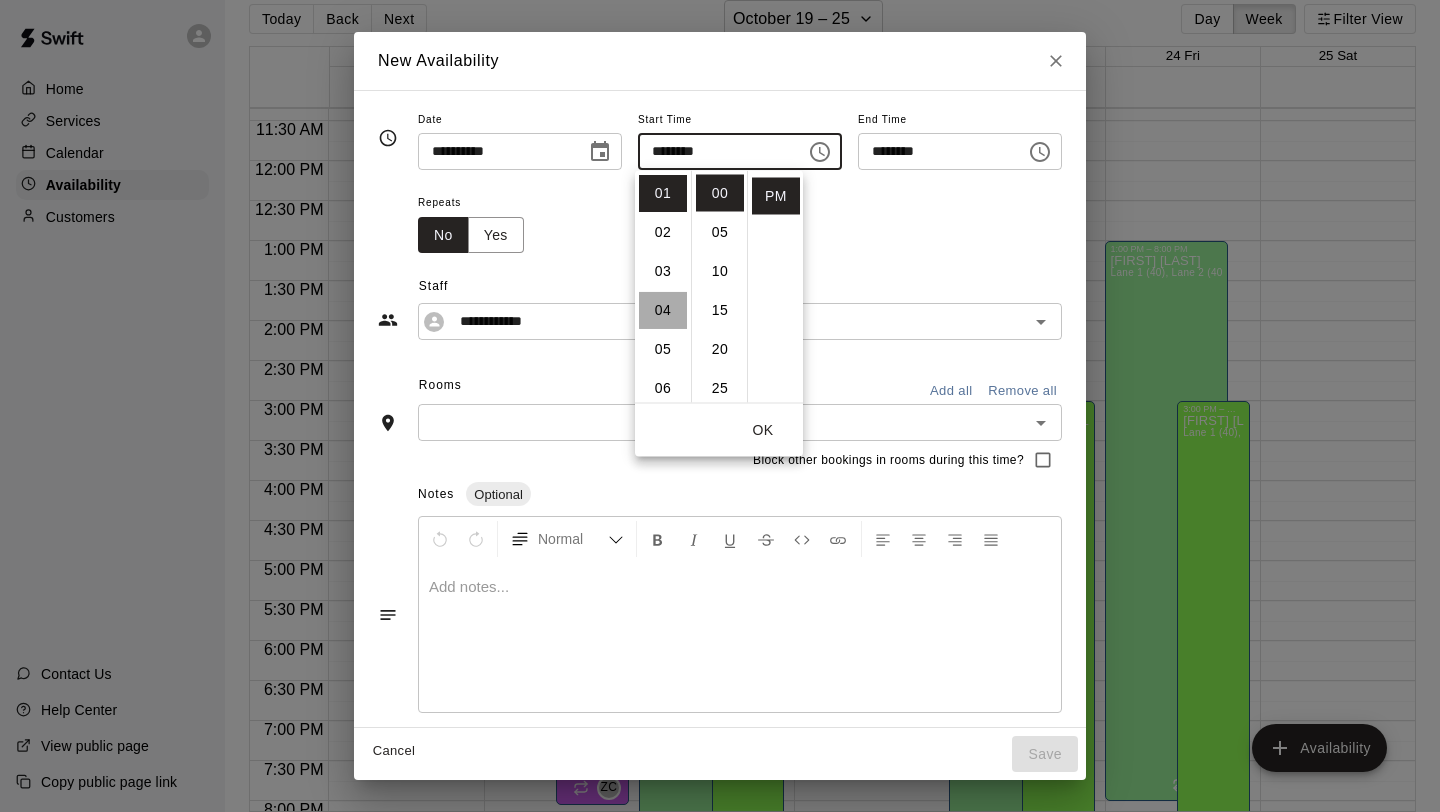 click on "04" at bounding box center (663, 310) 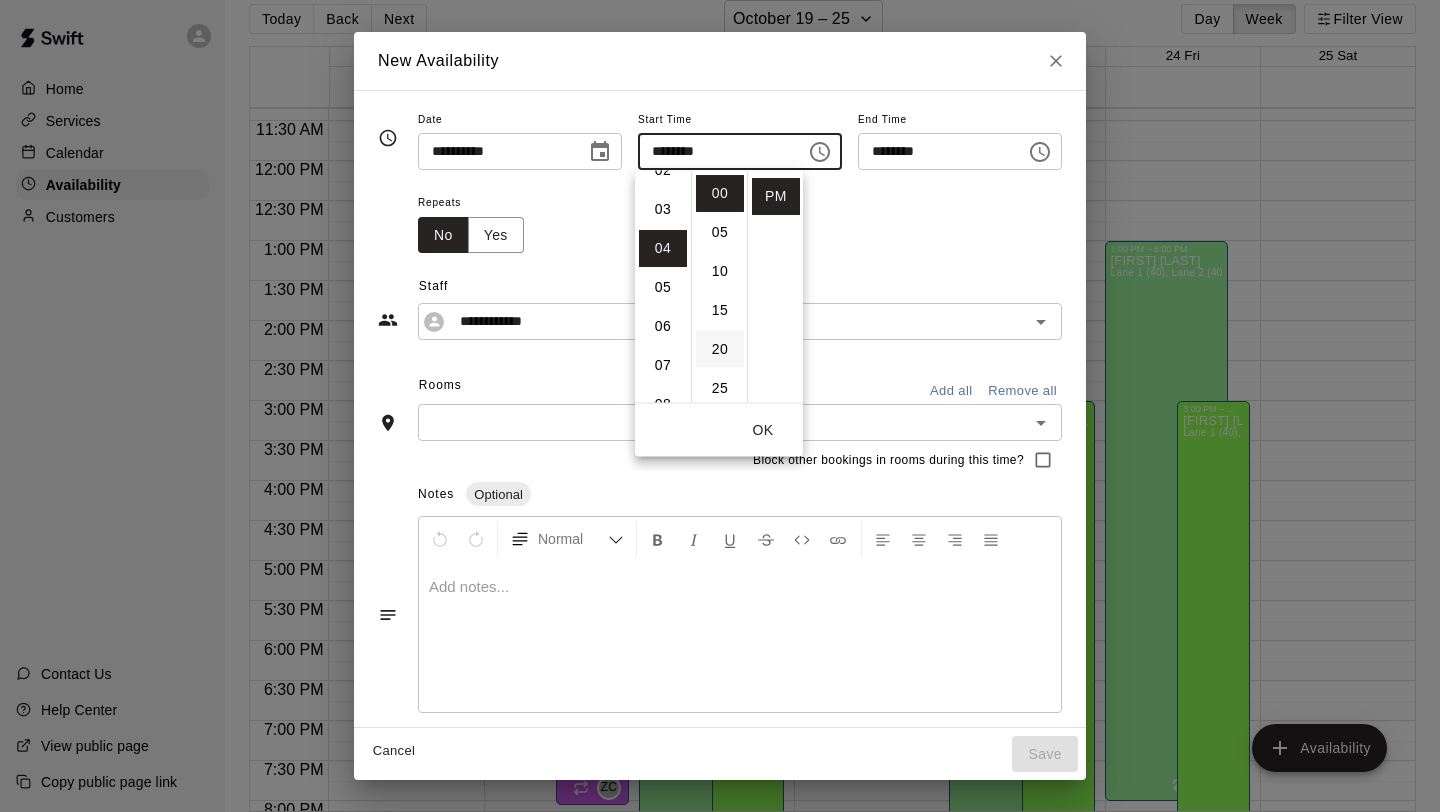 scroll, scrollTop: 156, scrollLeft: 0, axis: vertical 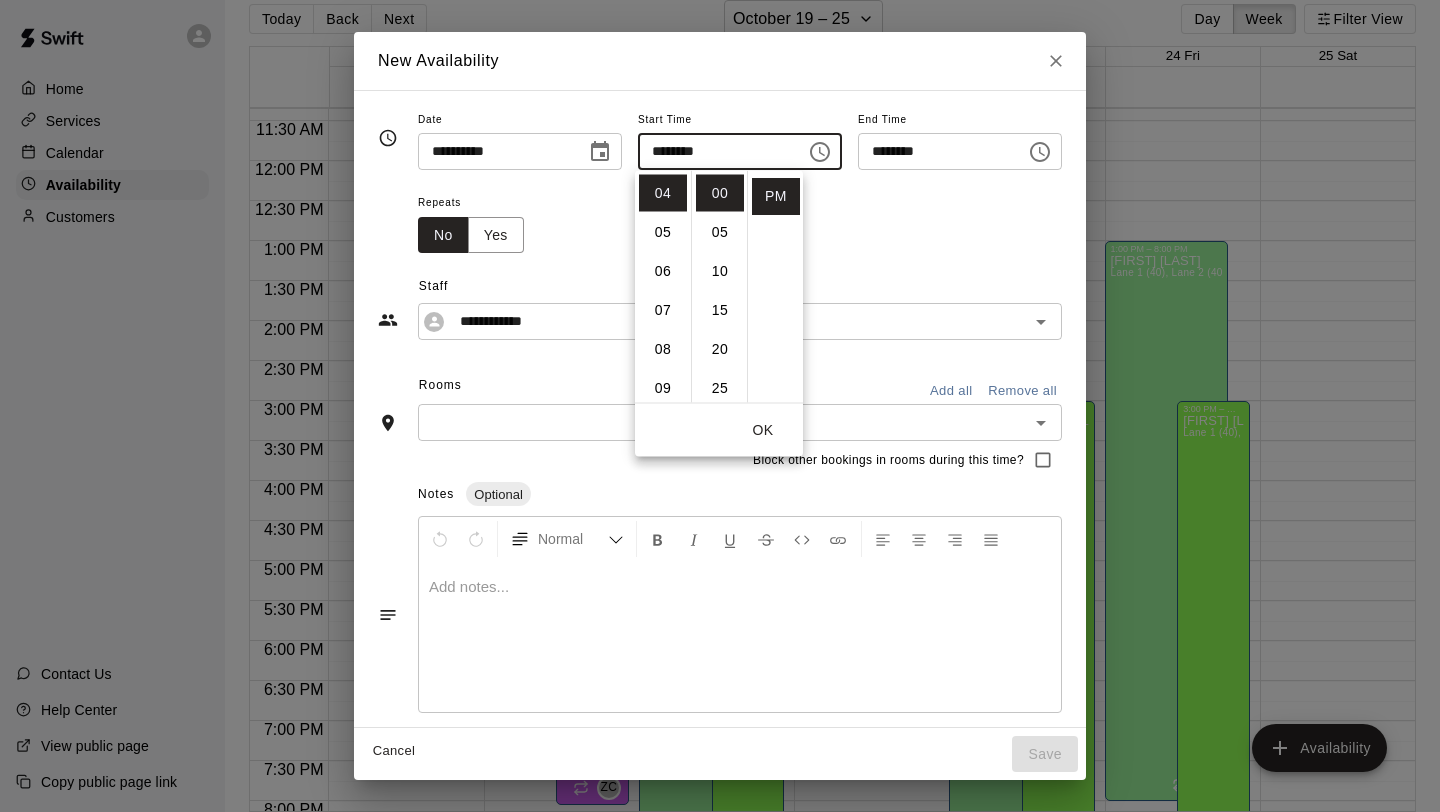 click on "OK" at bounding box center [763, 430] 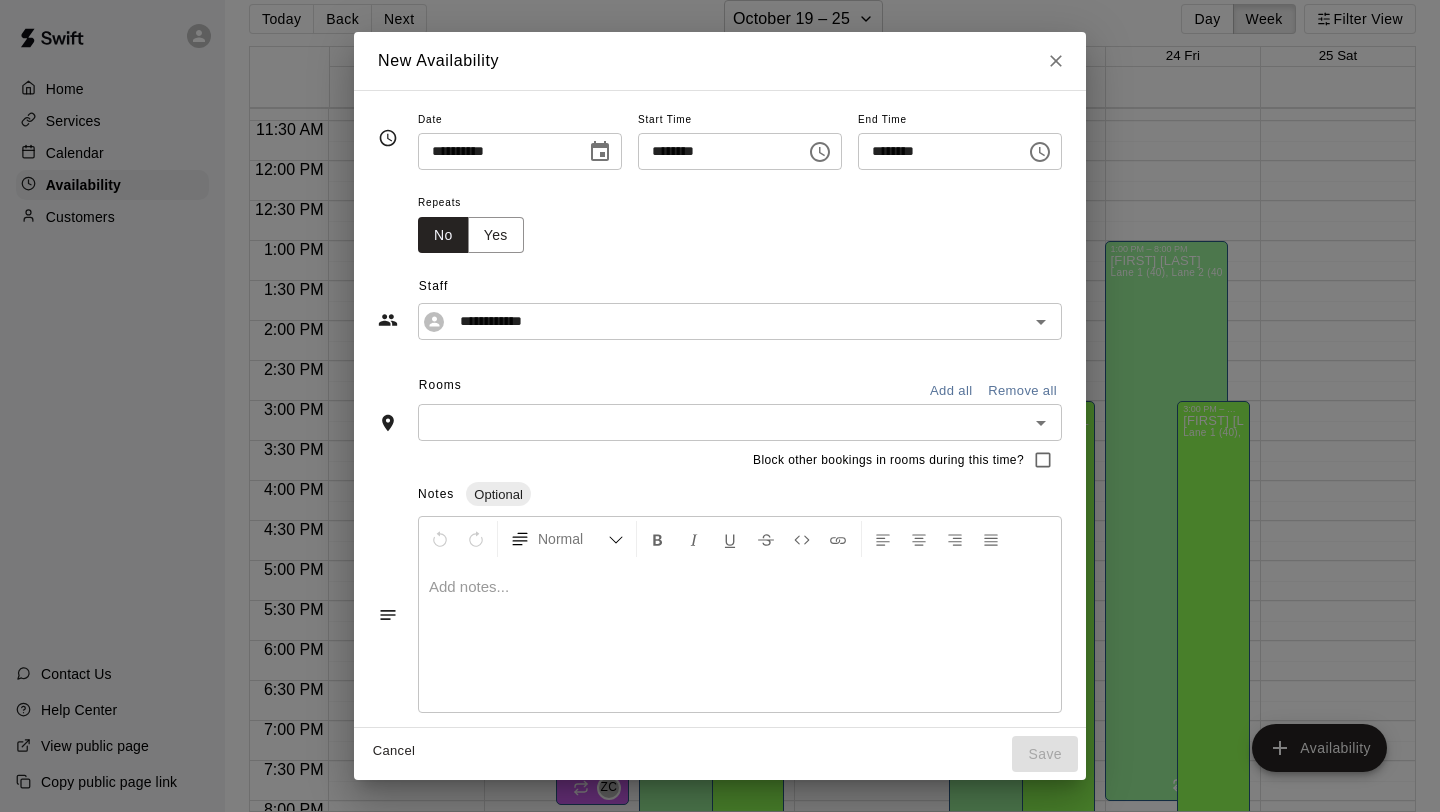 click 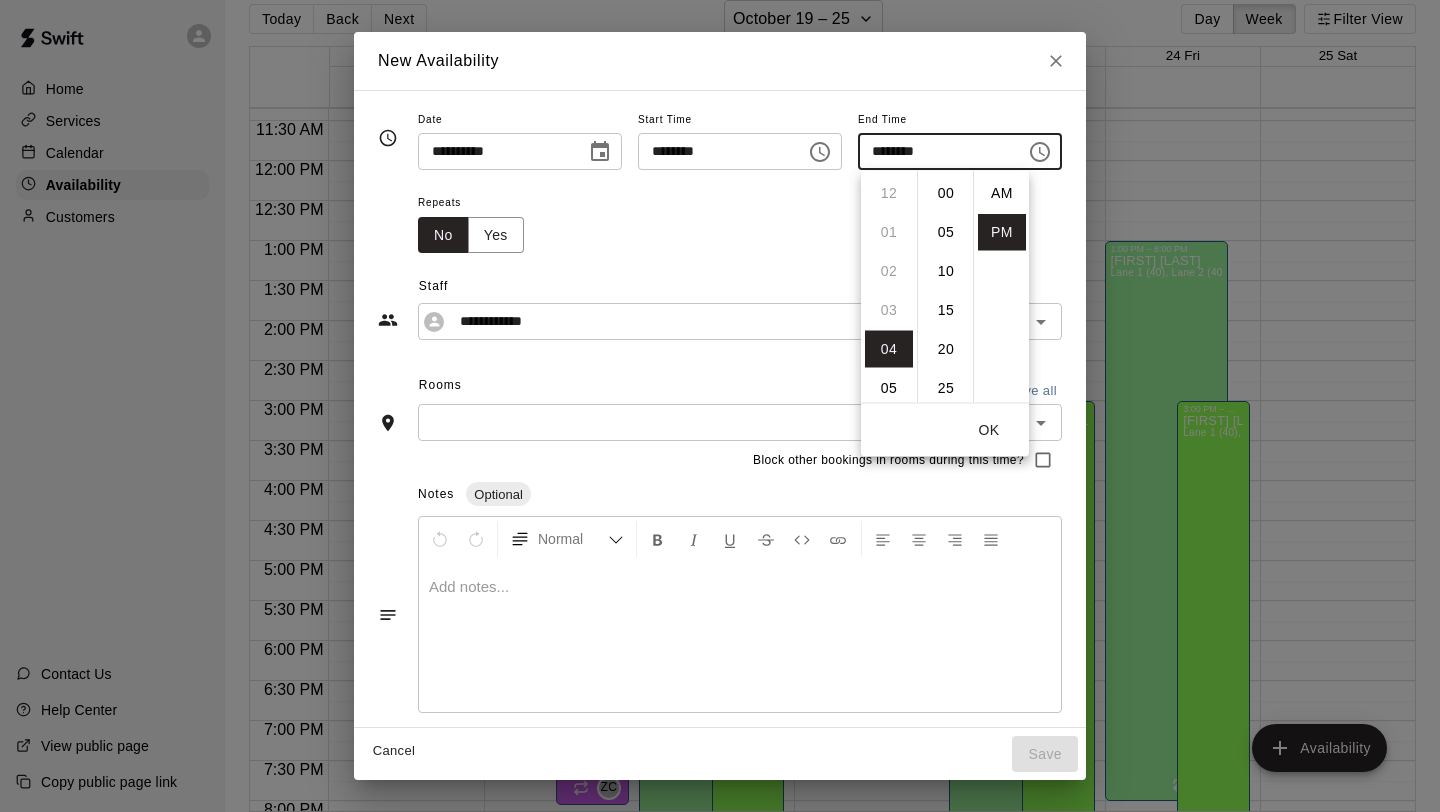 scroll, scrollTop: 156, scrollLeft: 0, axis: vertical 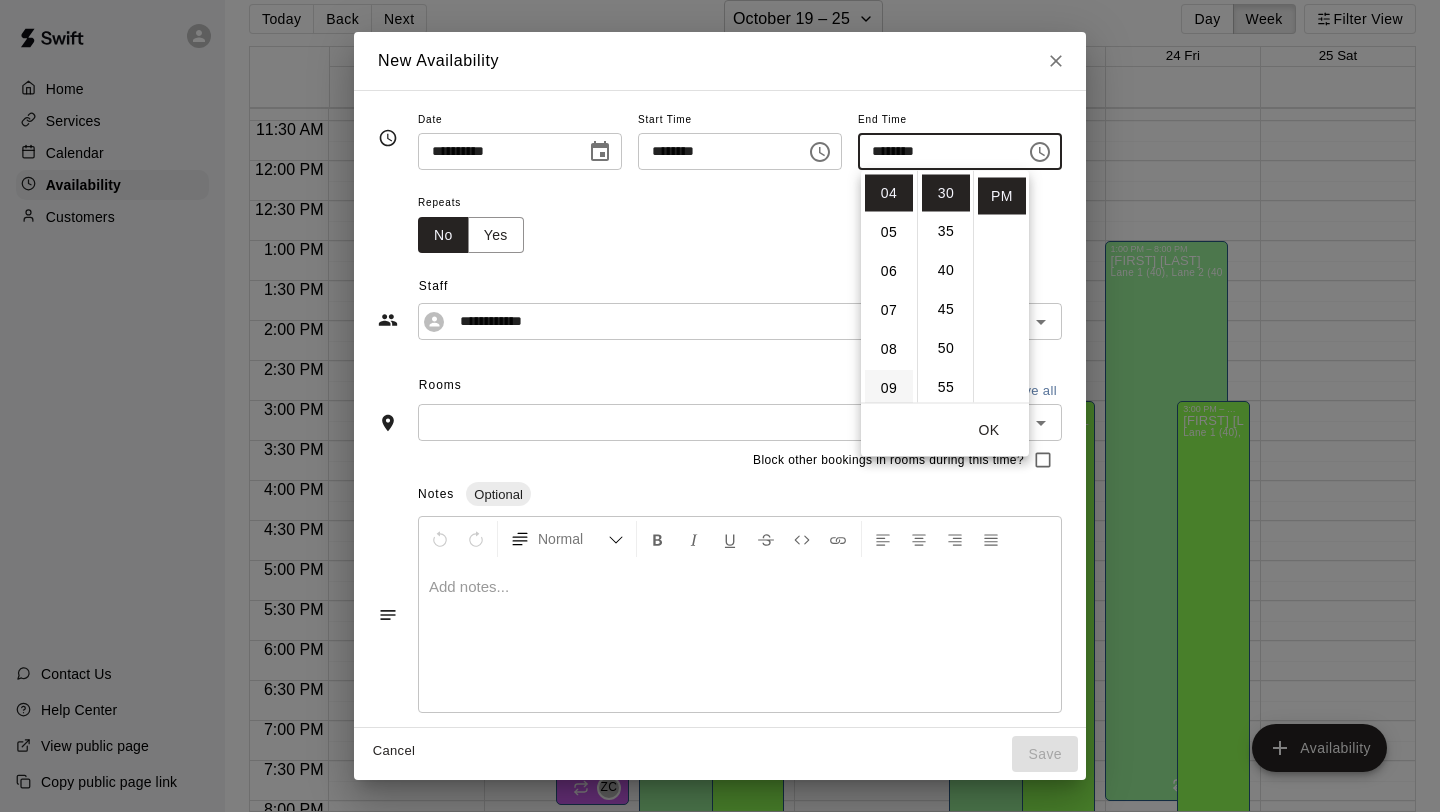 click on "09" at bounding box center (889, 388) 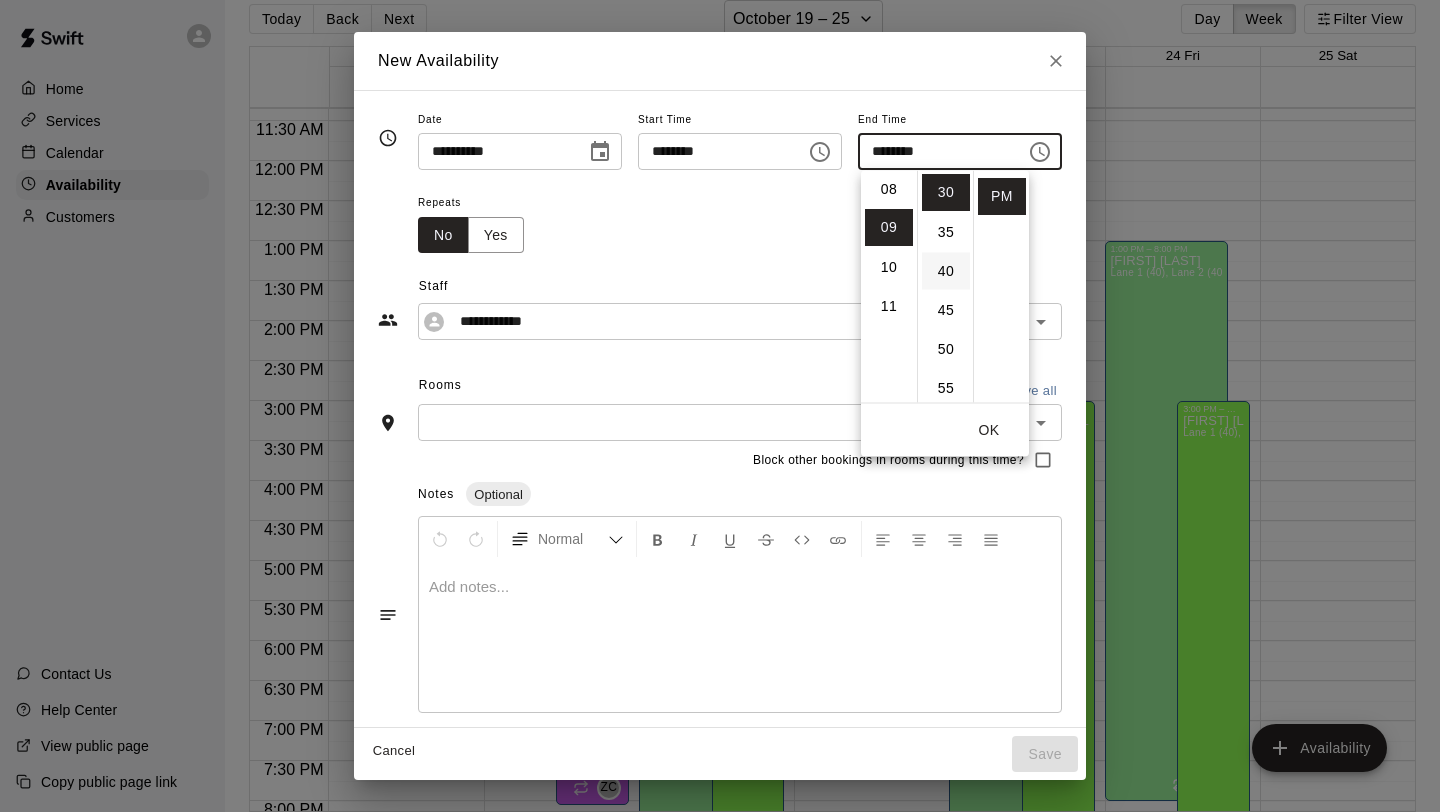 scroll, scrollTop: 351, scrollLeft: 0, axis: vertical 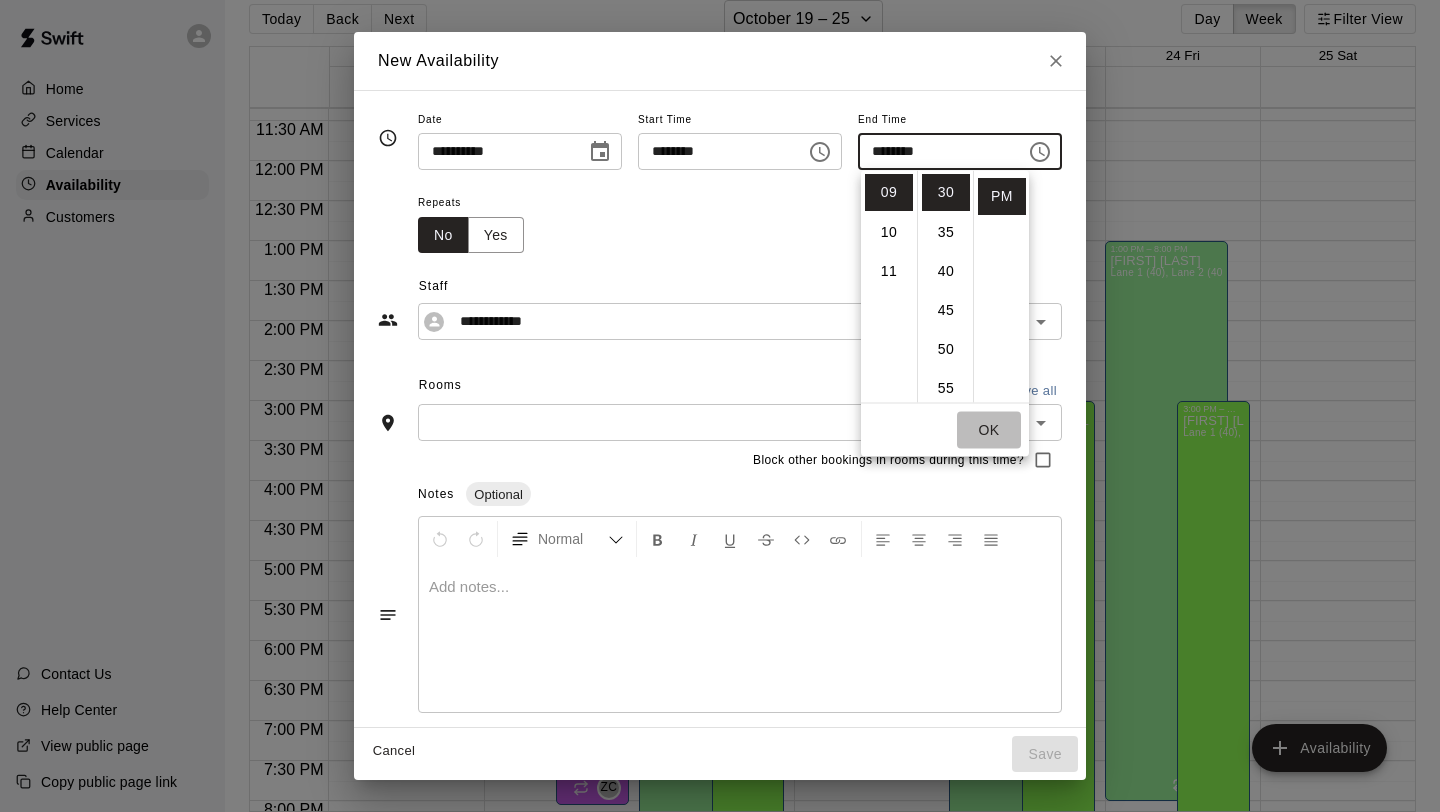 click on "OK" at bounding box center [989, 430] 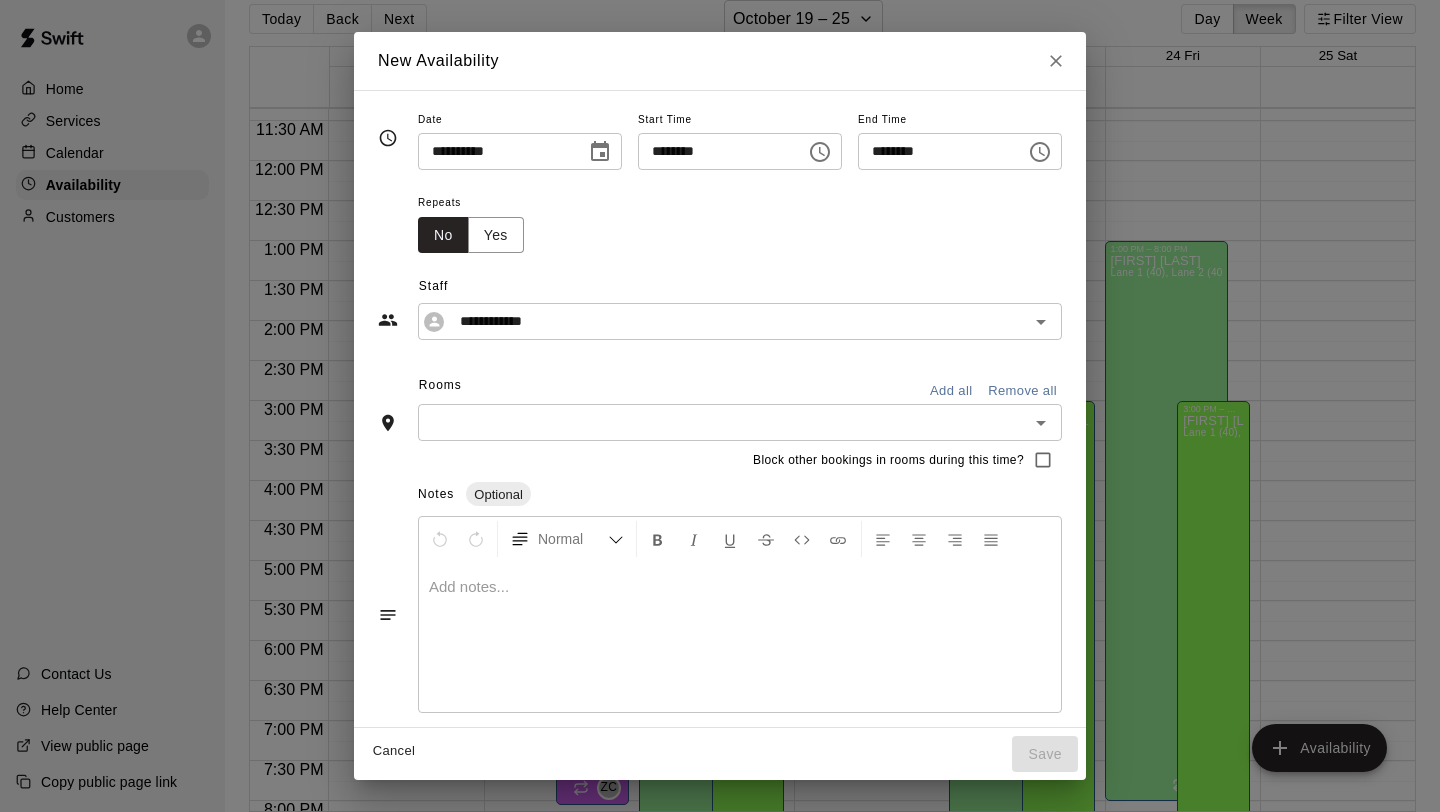click on "Add all" at bounding box center (951, 391) 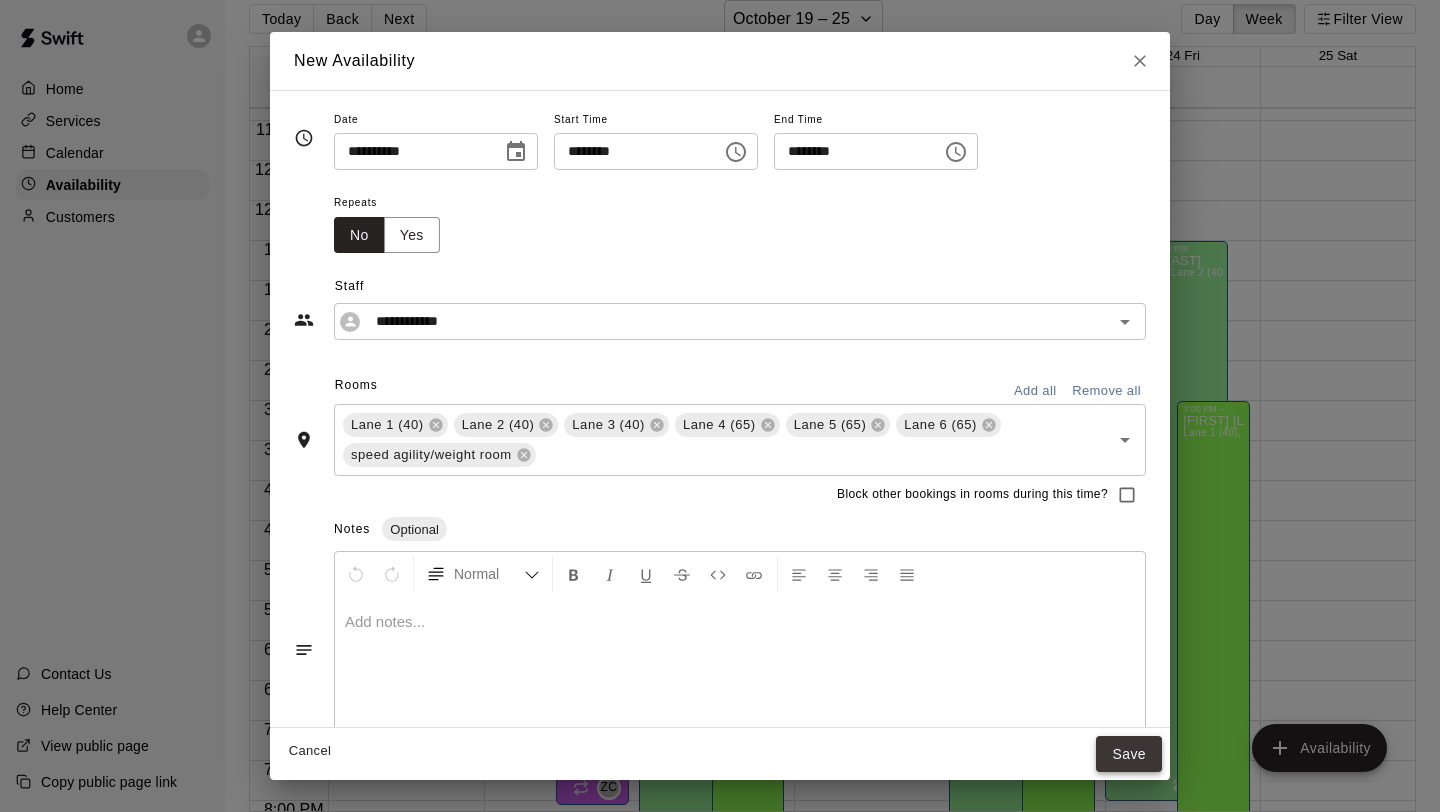 click on "Save" at bounding box center (1129, 754) 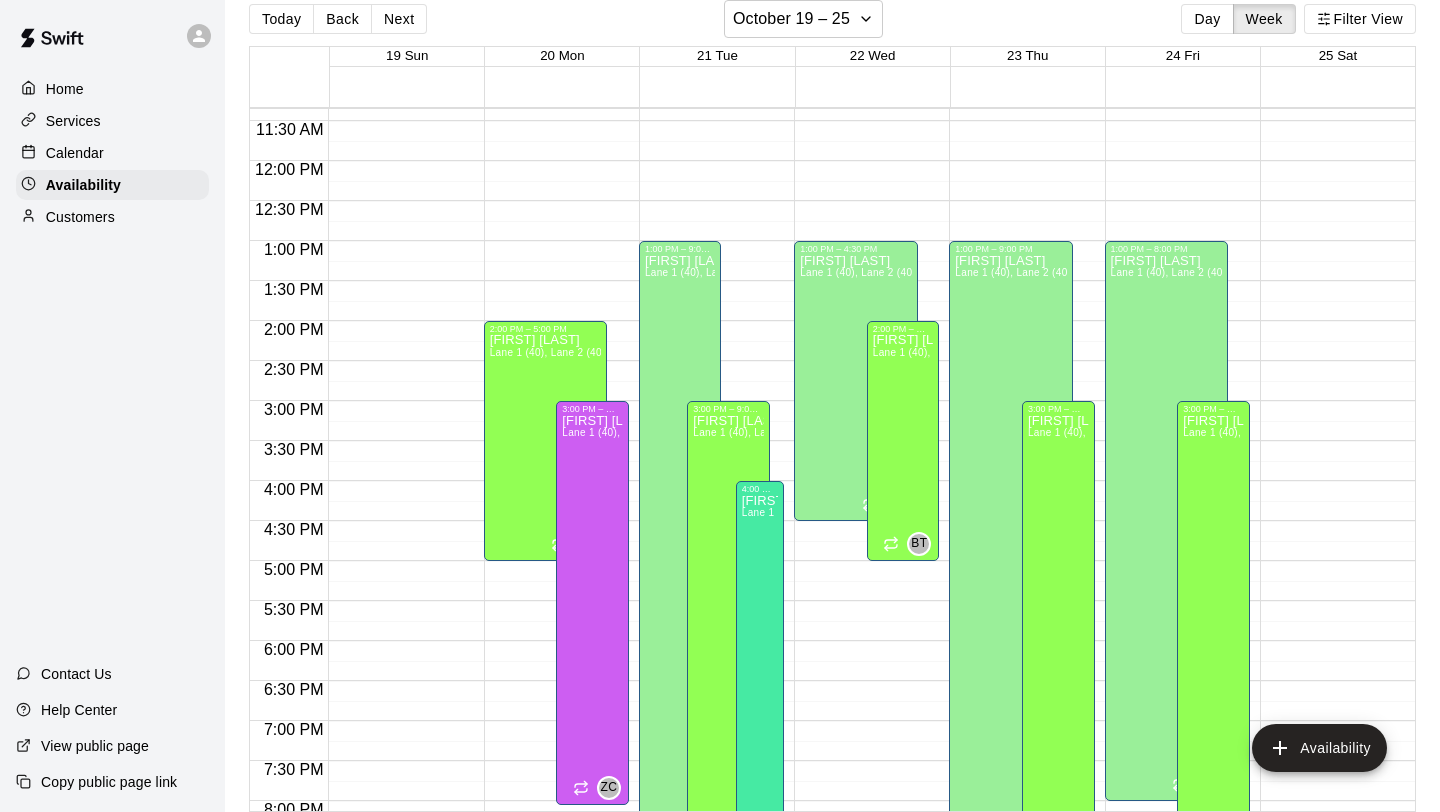 click on "12:00 AM – 8:00 AM Closed 1:00 PM – 9:00 PM [FIRST] [LAST] Lane 1 (40), Lane 2 (40), Lane 3 (40), Lane 4 (65), Lane 5 (65), Lane 6 (65), speed agility/weight room [INITIALS] 10:00 PM – 11:59 PM Closed 3:00 PM – 9:00 PM [FIRST] [LAST] Lane 1 (40), Lane 2 (40), Lane 3 (40), Lane 4 (65), Lane 5 (65), Lane 6 (65), speed agility/weight room [INITIALS]" at bounding box center (1021, 161) 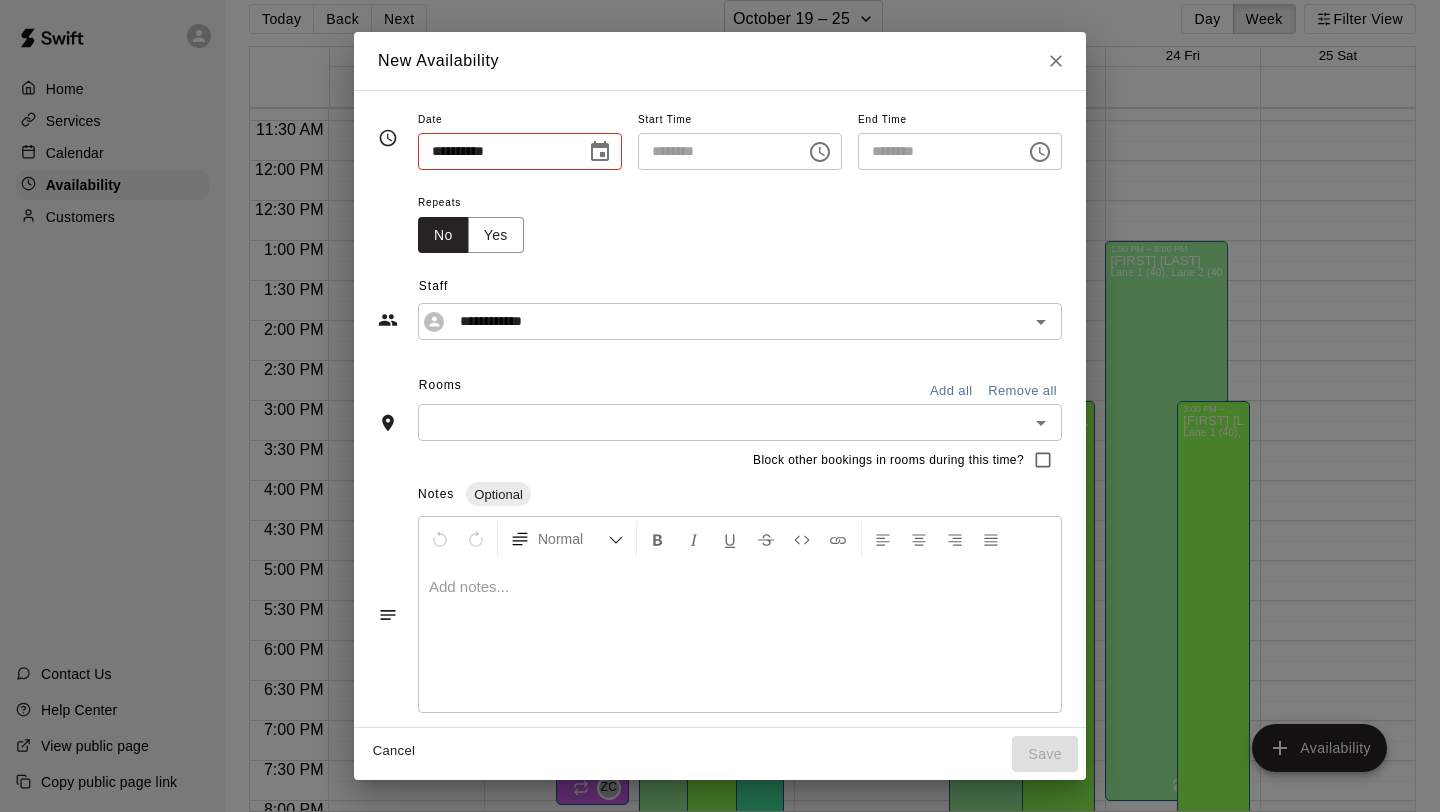 type on "**********" 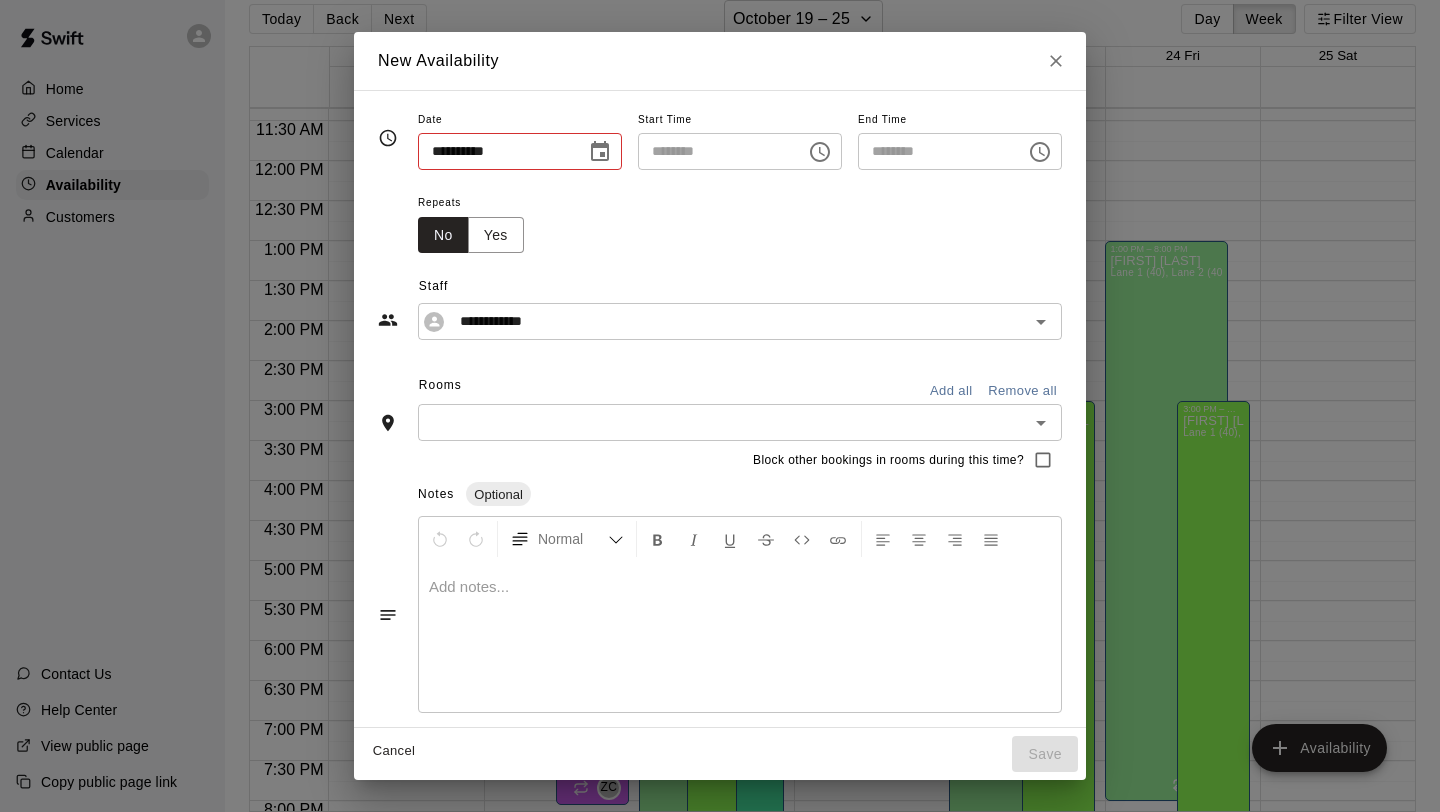 type on "********" 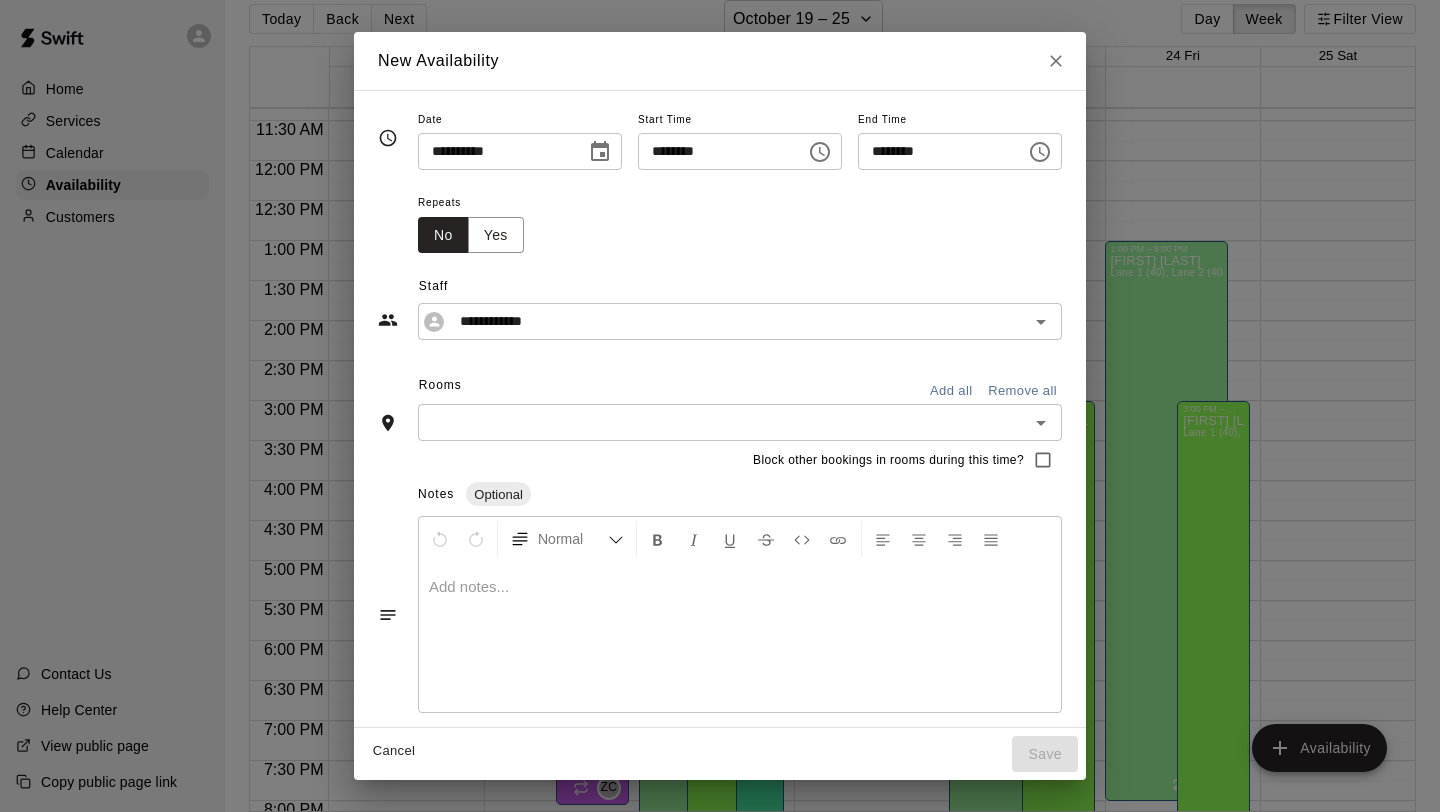 click 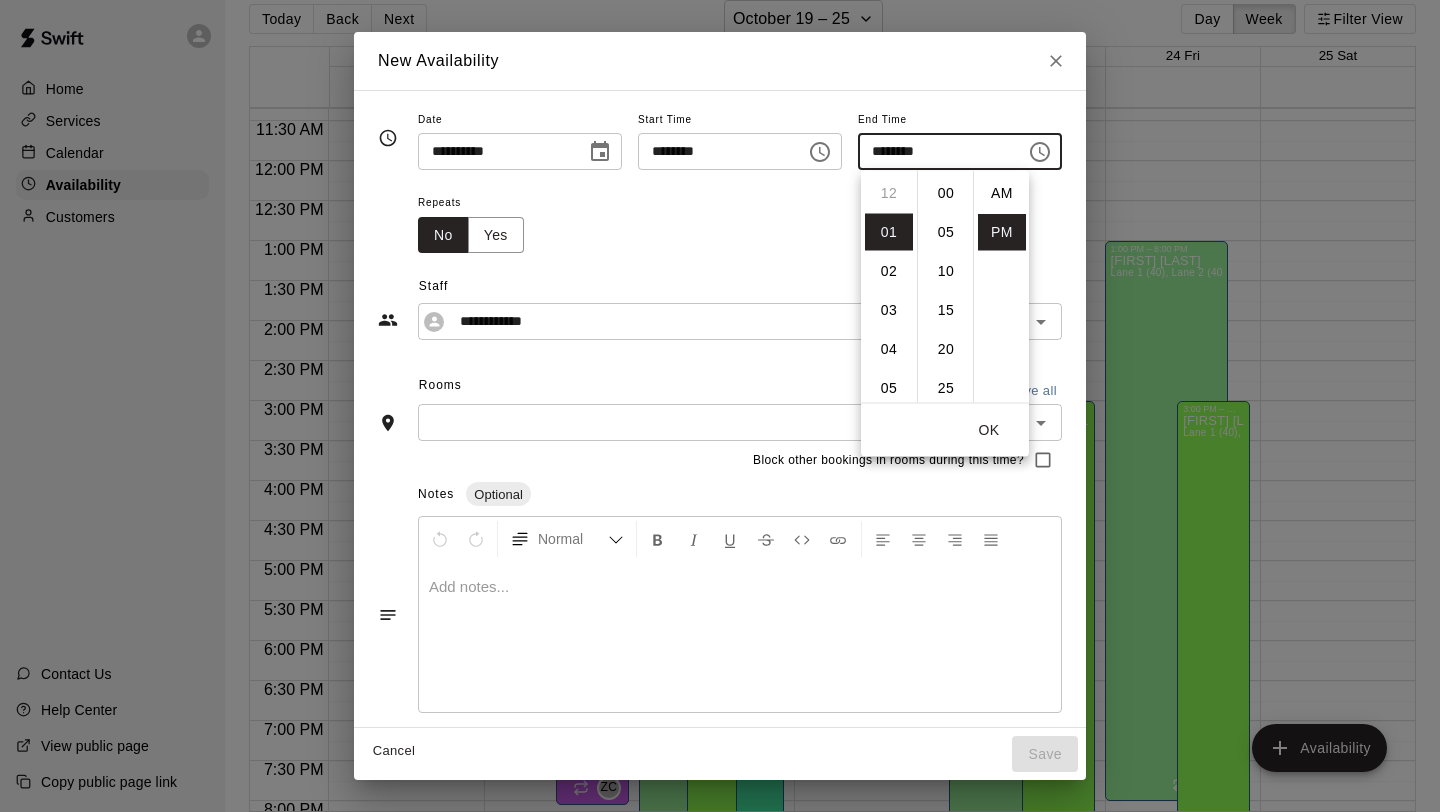 scroll, scrollTop: 39, scrollLeft: 0, axis: vertical 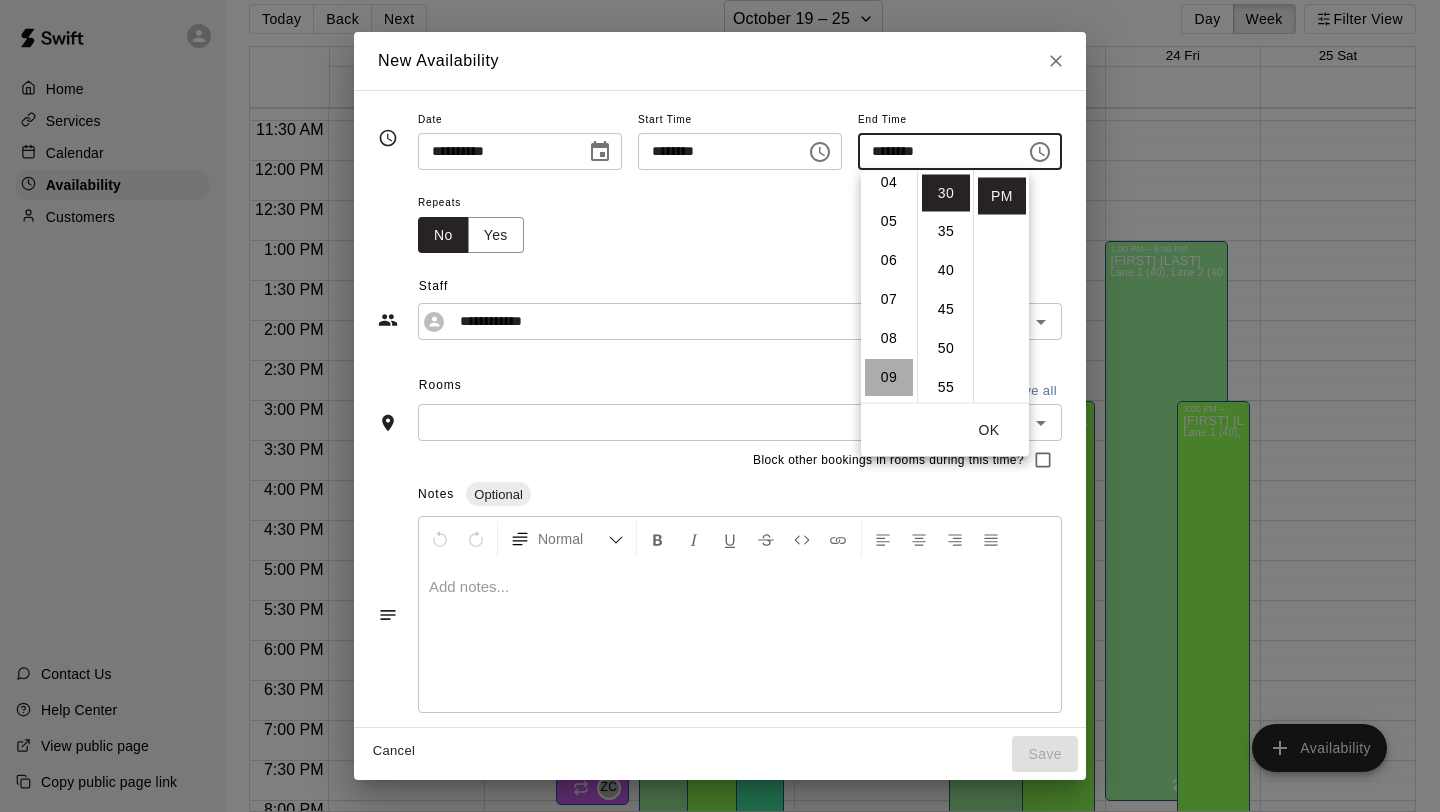 click on "09" at bounding box center [889, 377] 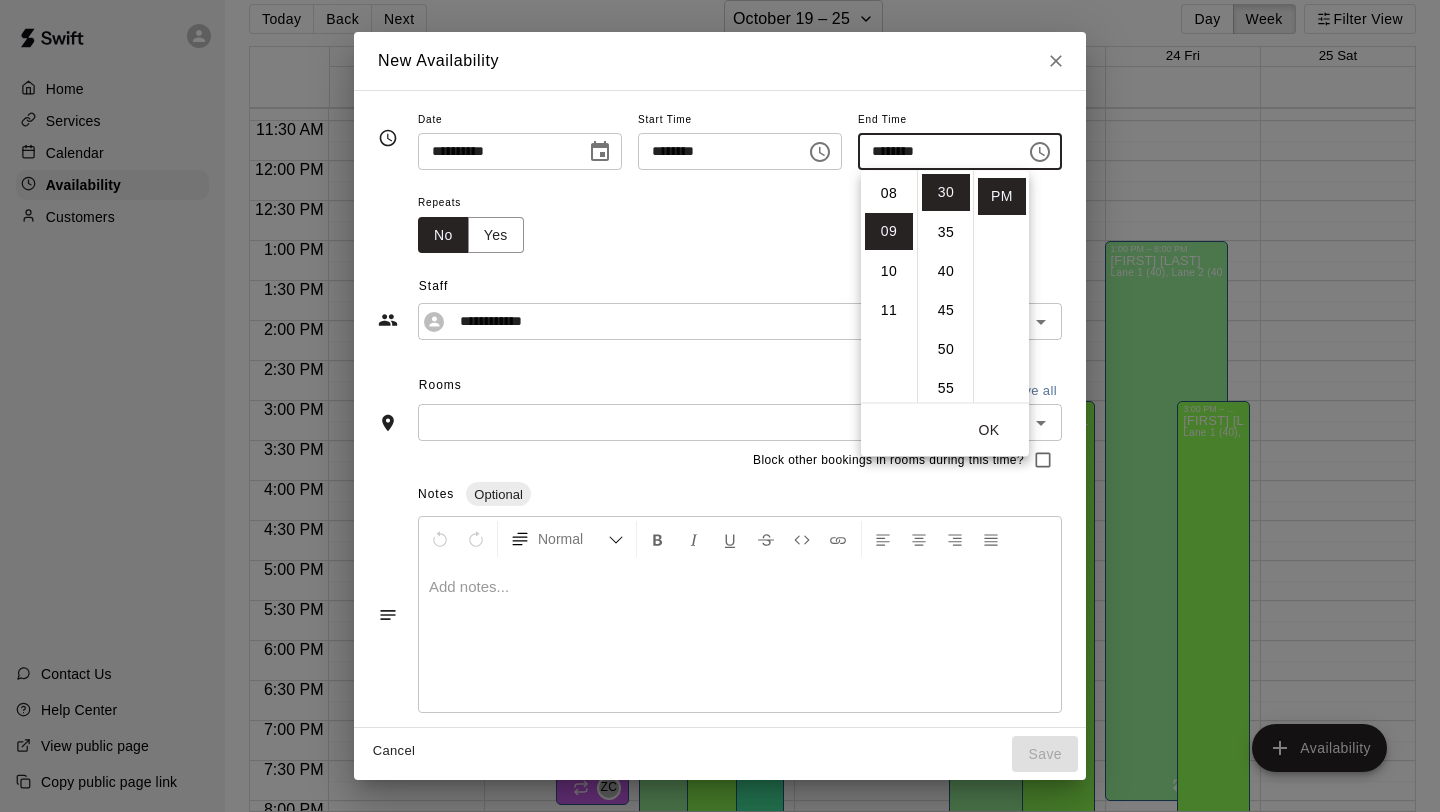 scroll, scrollTop: 351, scrollLeft: 0, axis: vertical 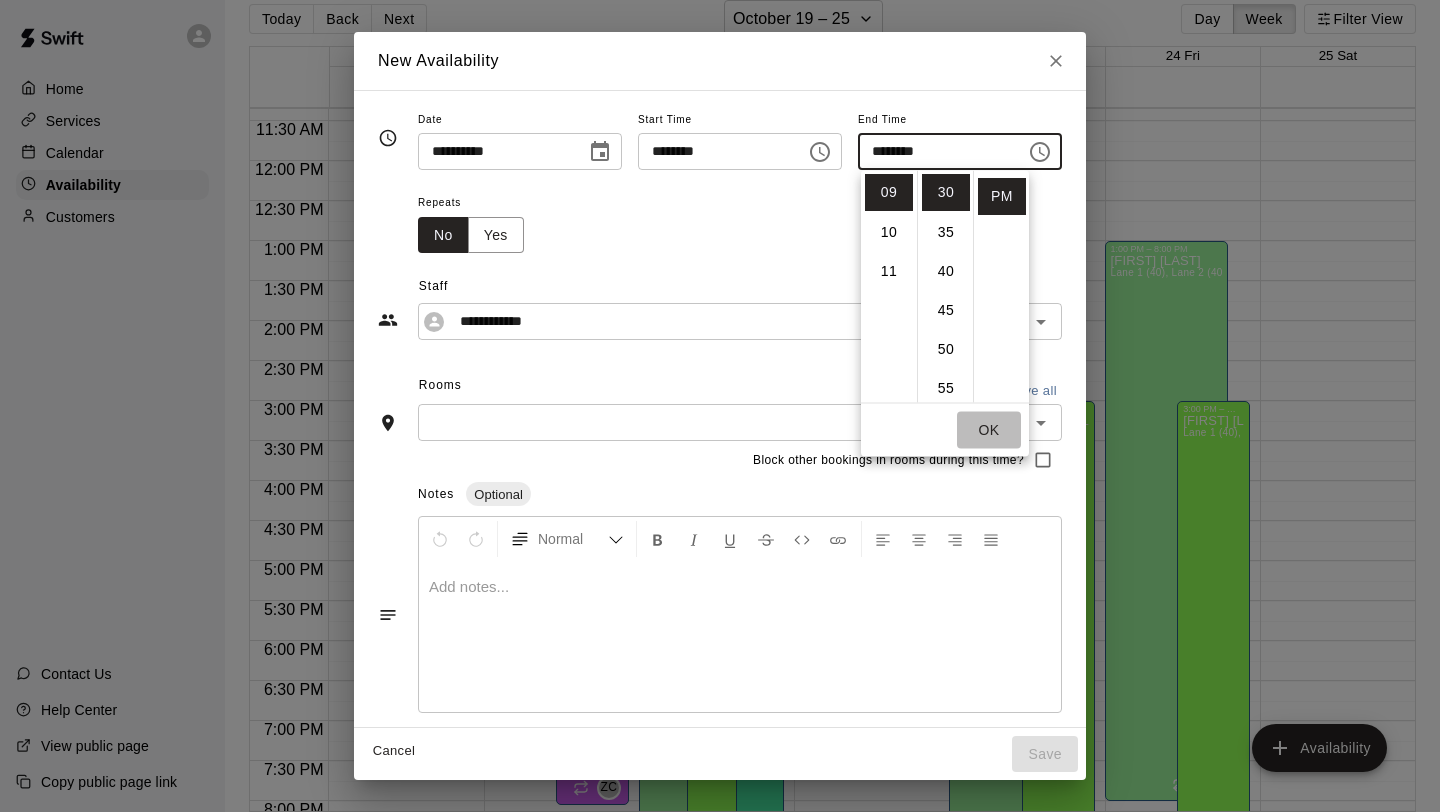 click on "OK" at bounding box center (989, 430) 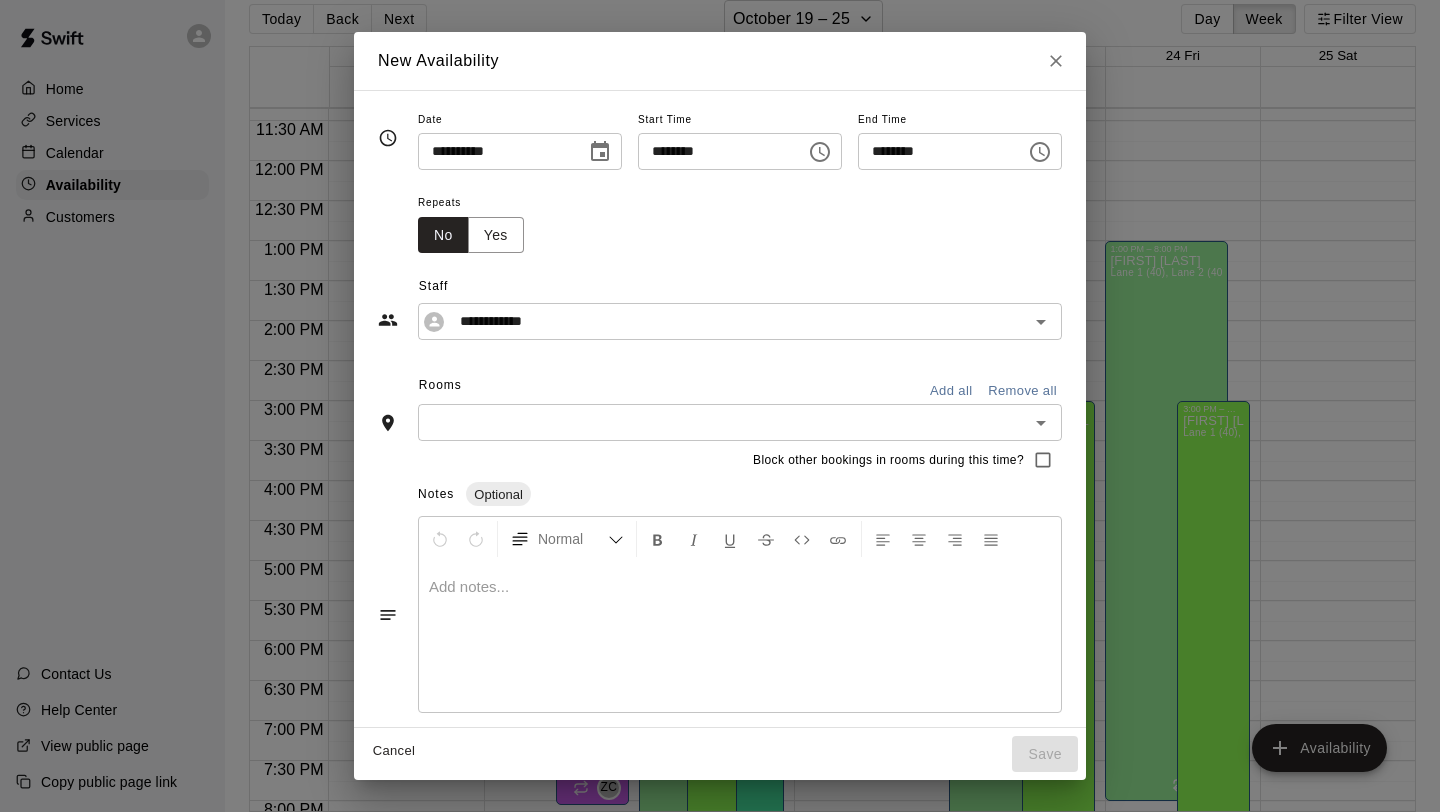 click on "Add all" at bounding box center [951, 391] 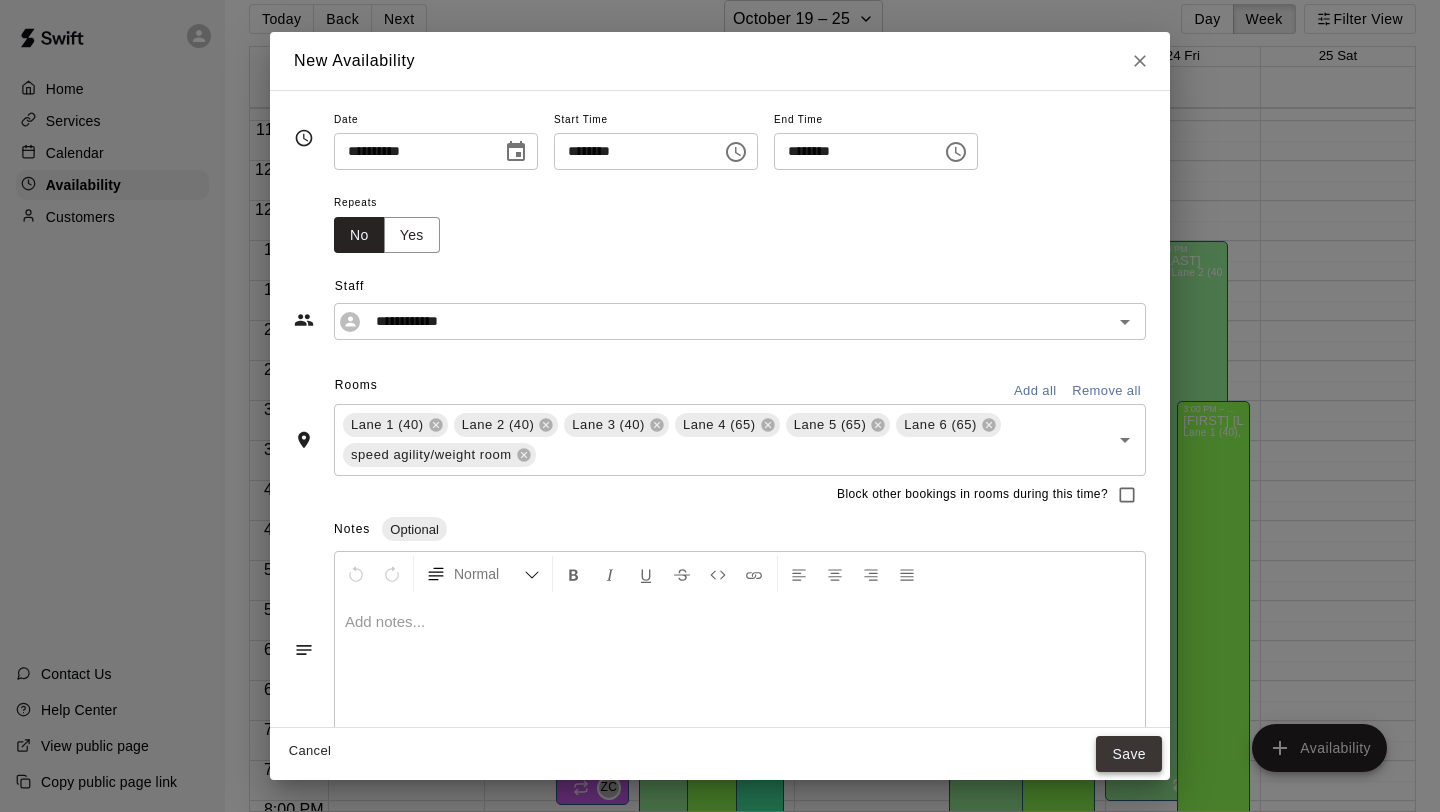 click on "Save" at bounding box center [1129, 754] 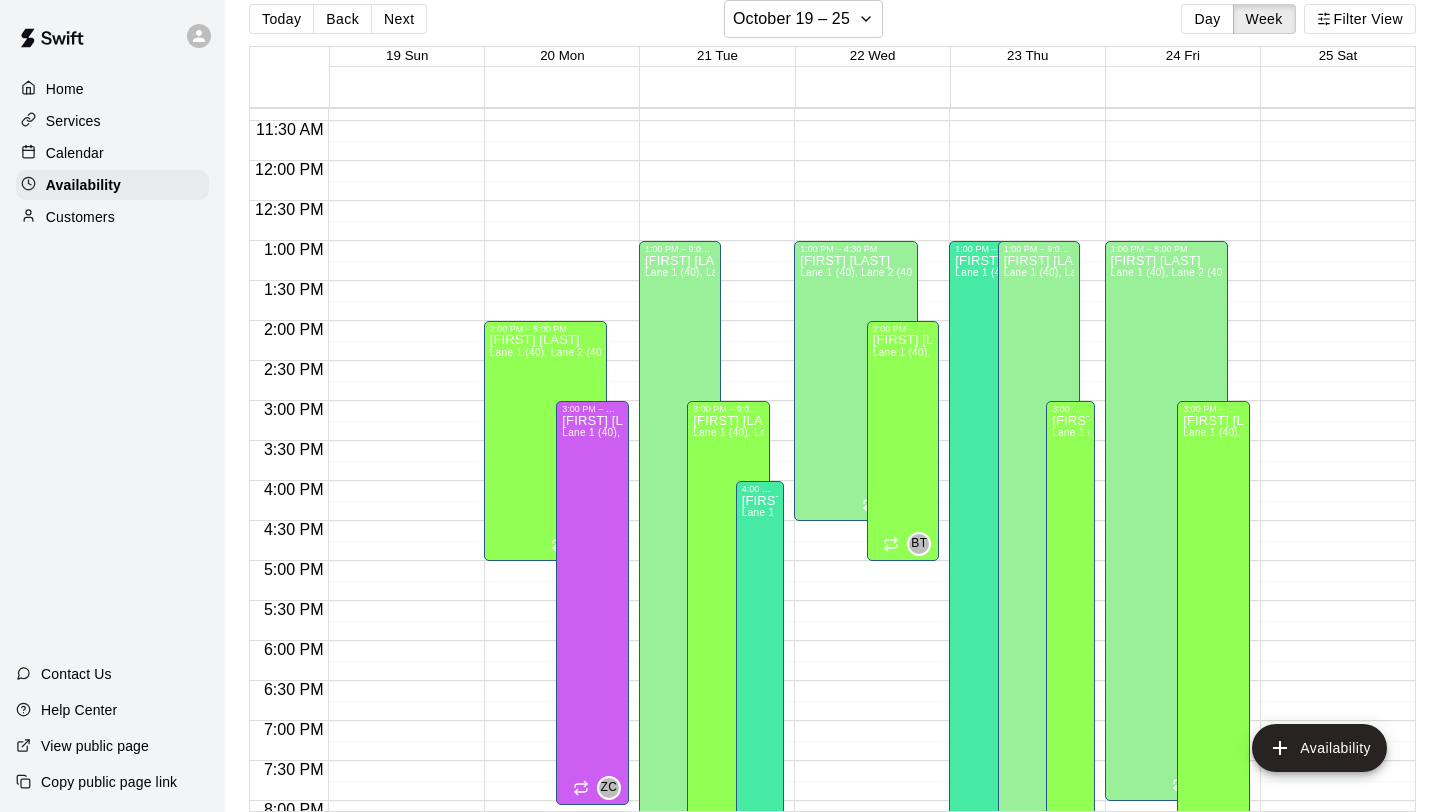 click on "12:00 AM – 8:00 AM Closed 1:00 PM – 8:00 PM [FIRST] [LAST] Lane 1 (40), Lane 2 (40), Lane 3 (40), Lane 4 (65), Lane 5 (65), Lane 6 (65), speed agility/weight room [INITIALS] 10:00 PM – 11:59 PM Closed 3:00 PM – 9:00 PM [FIRST] [LAST] Lane 1 (40), Lane 2 (40), Lane 3 (40), Lane 4 (65), Lane 5 (65), Lane 6 (65), speed agility/weight room [INITIALS]" at bounding box center (1177, 161) 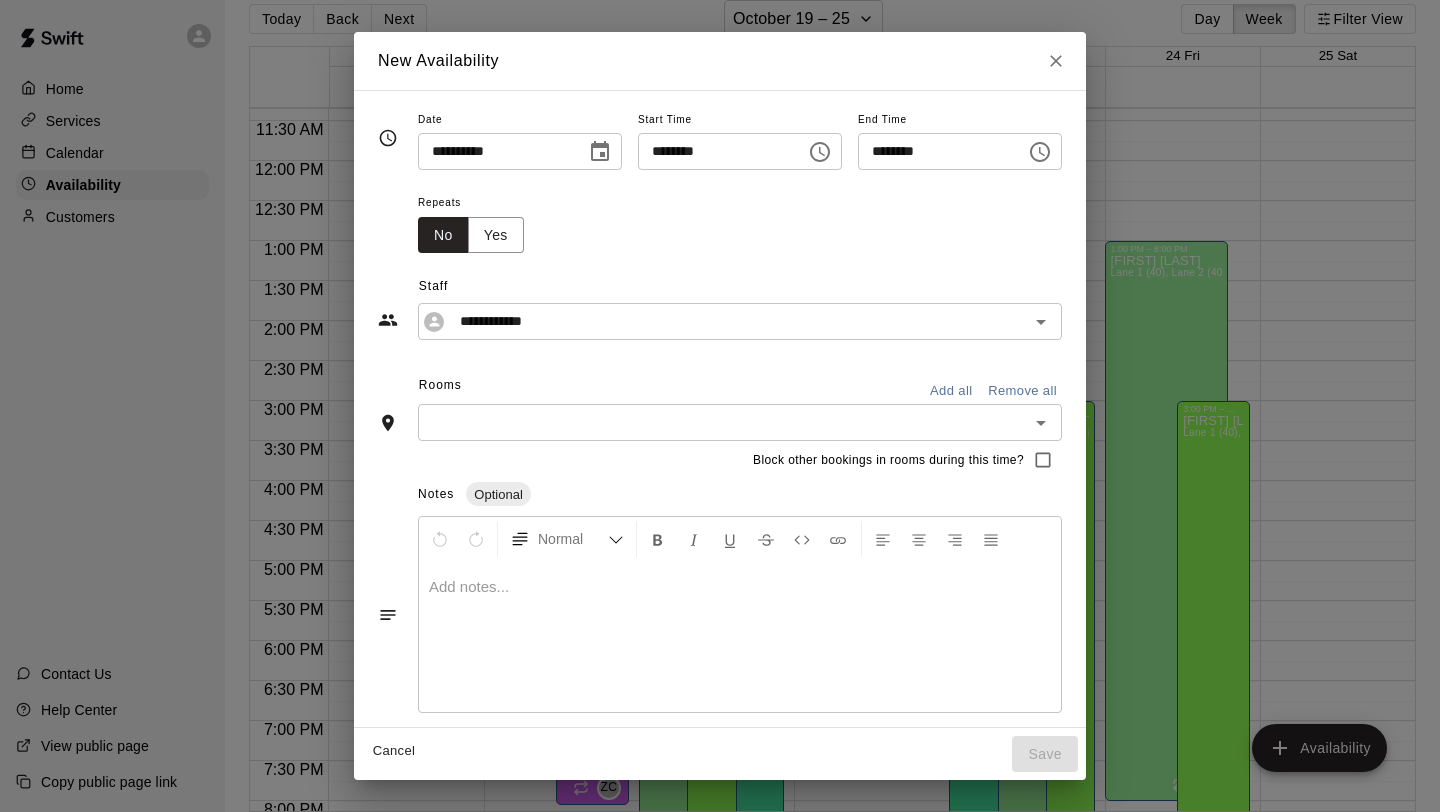 click 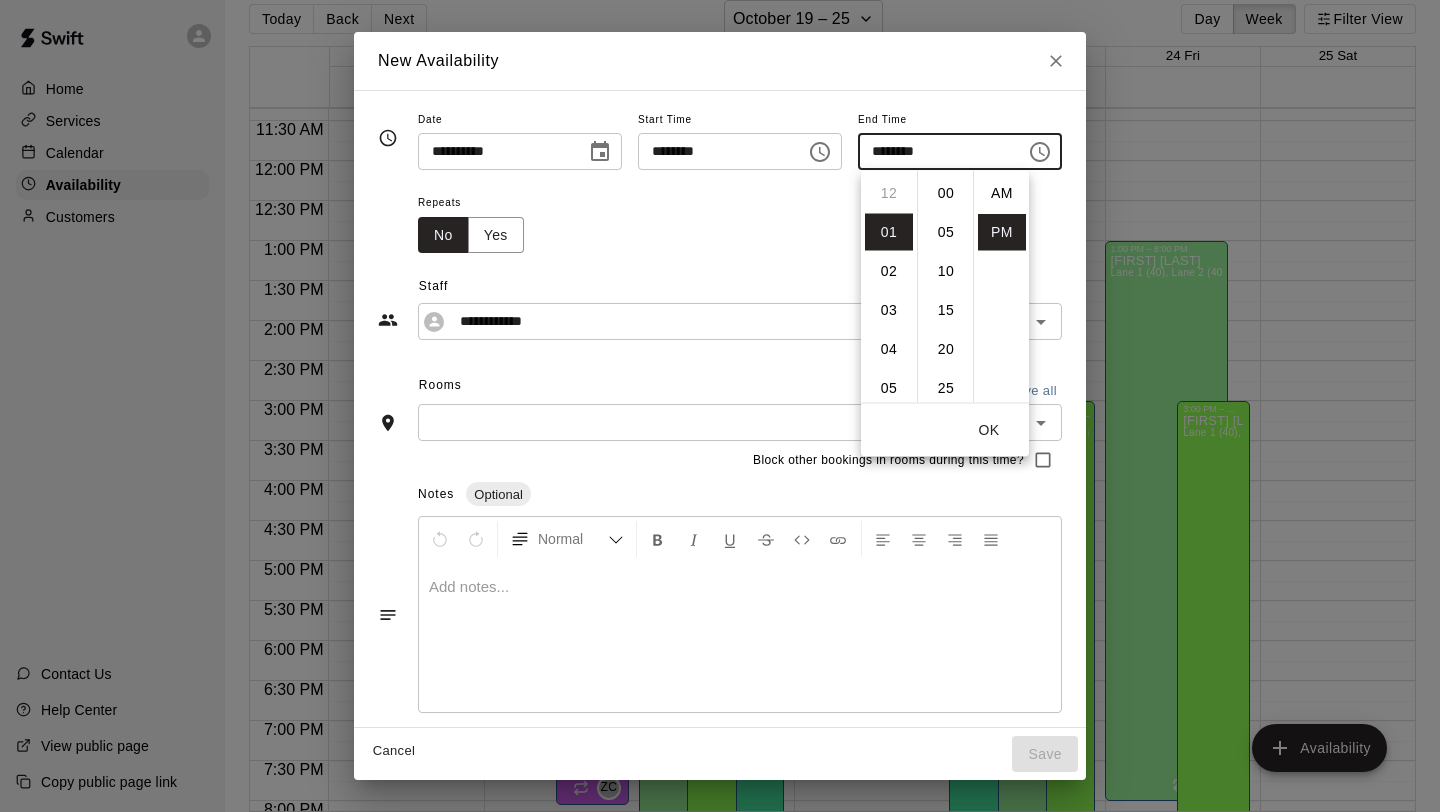 scroll, scrollTop: 39, scrollLeft: 0, axis: vertical 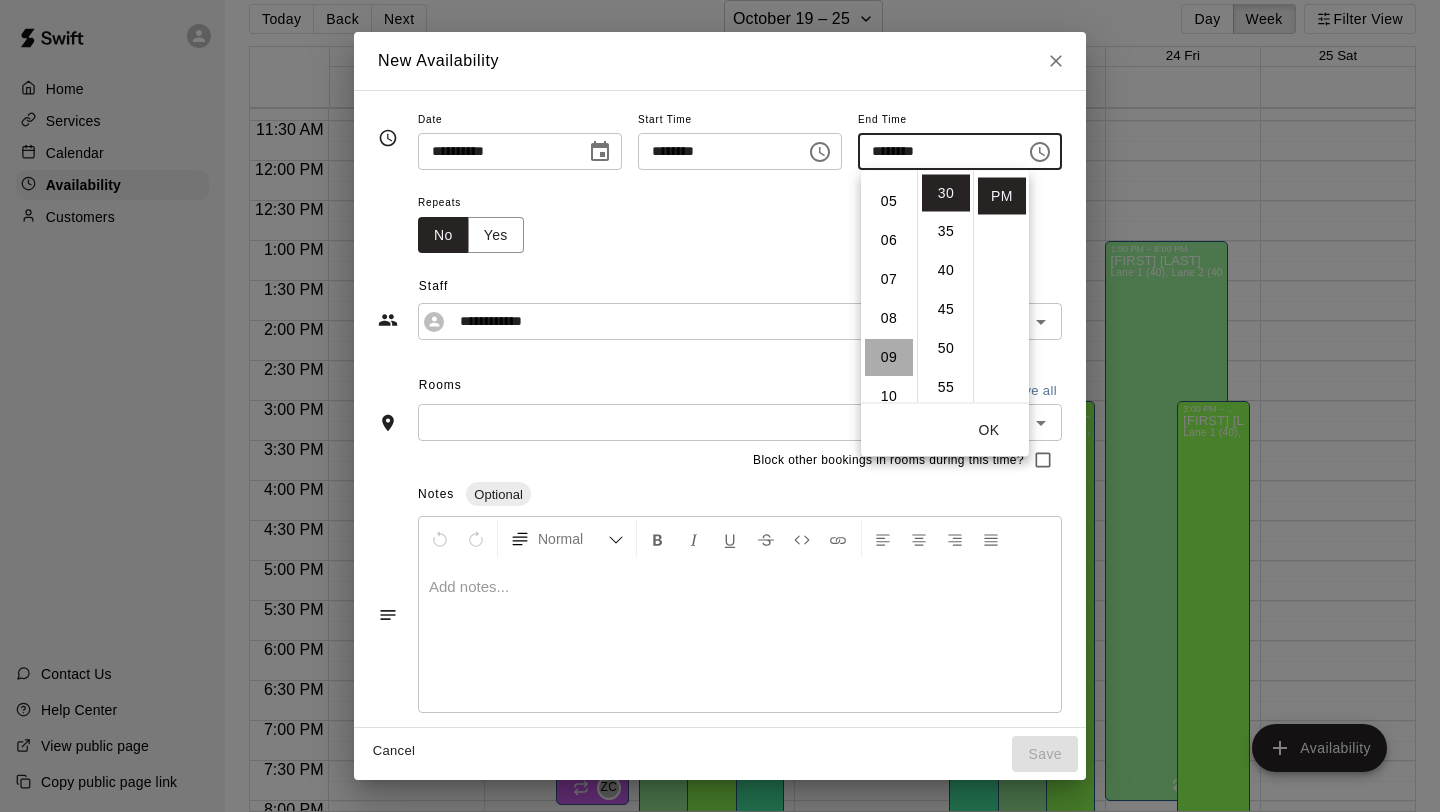 click on "09" at bounding box center [889, 358] 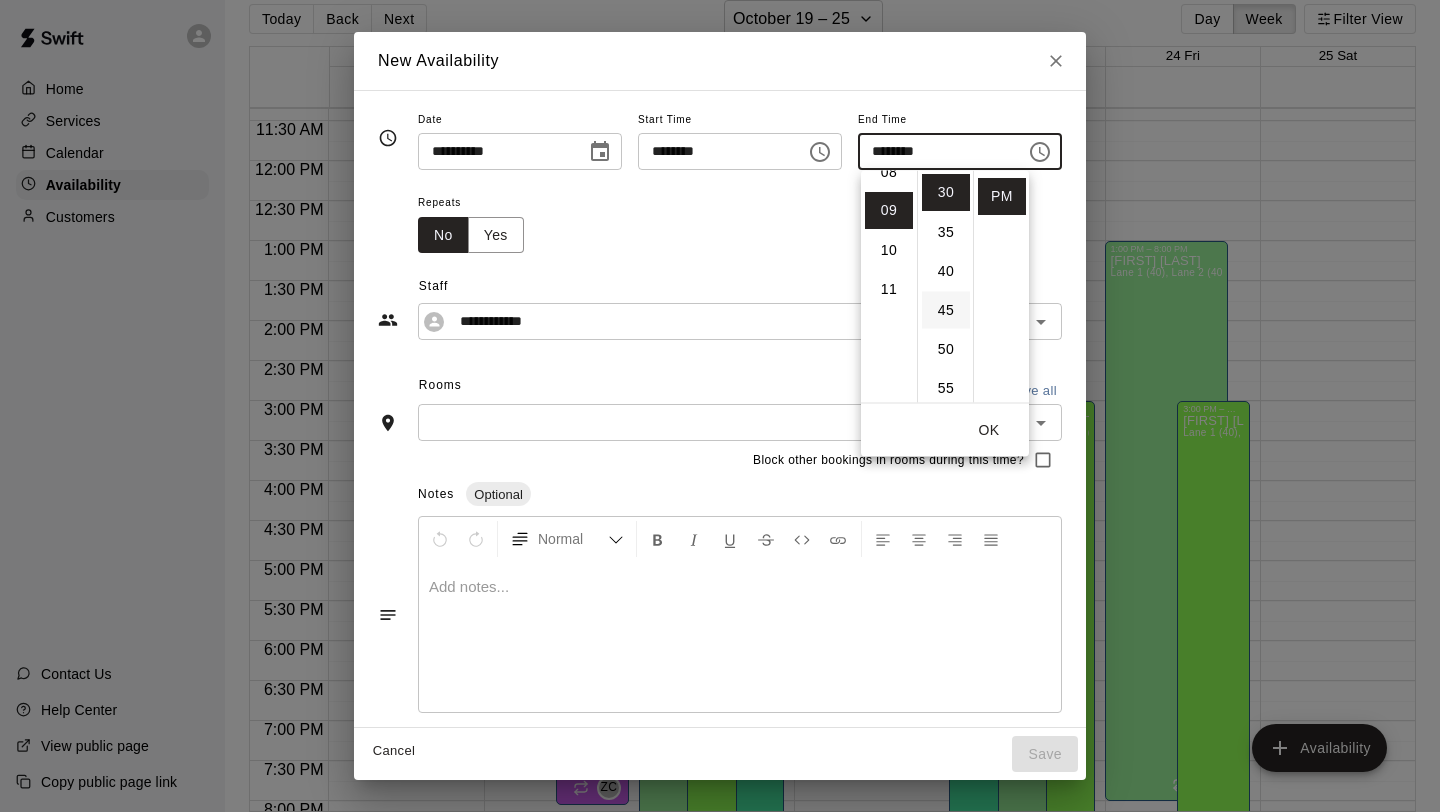 scroll, scrollTop: 351, scrollLeft: 0, axis: vertical 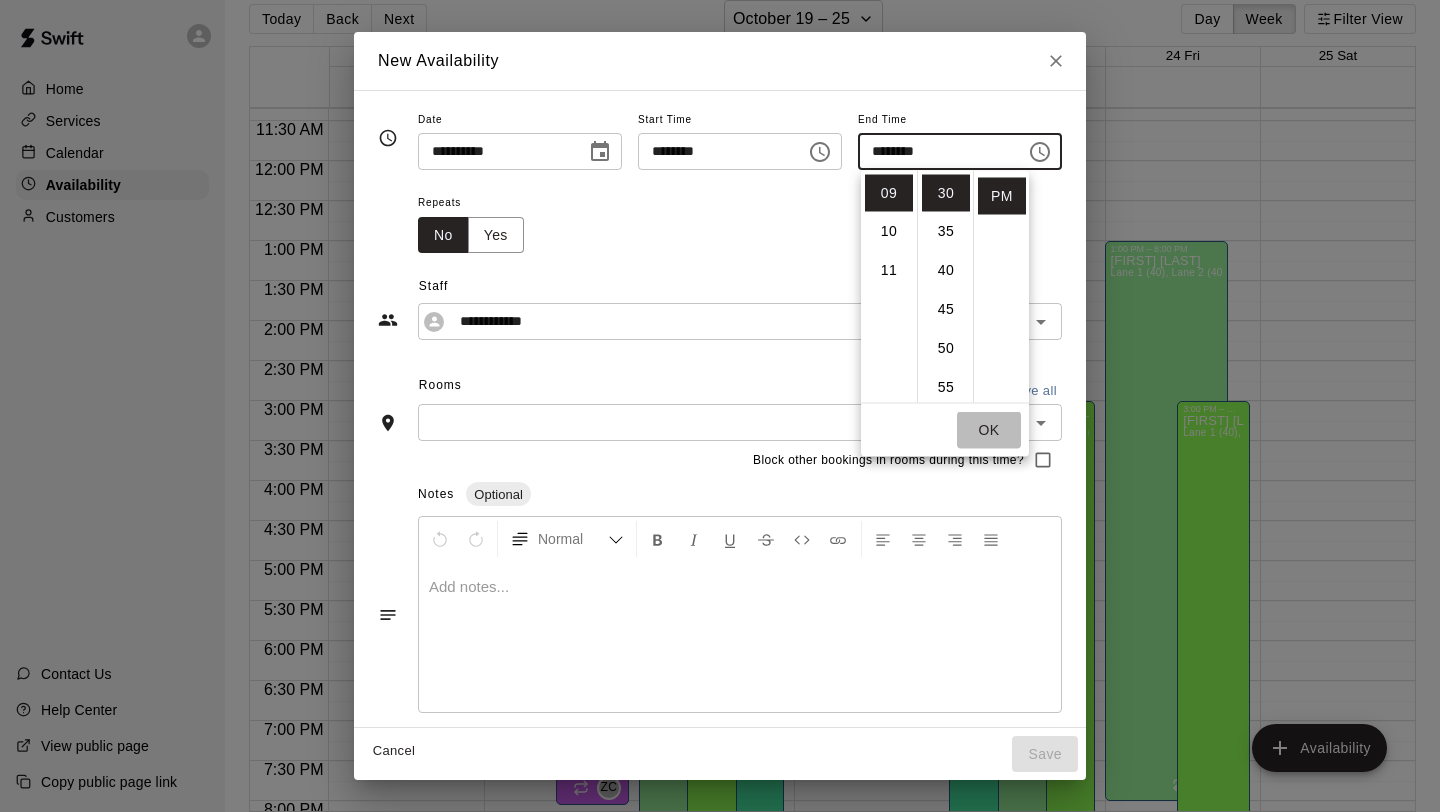 click on "OK" at bounding box center [989, 430] 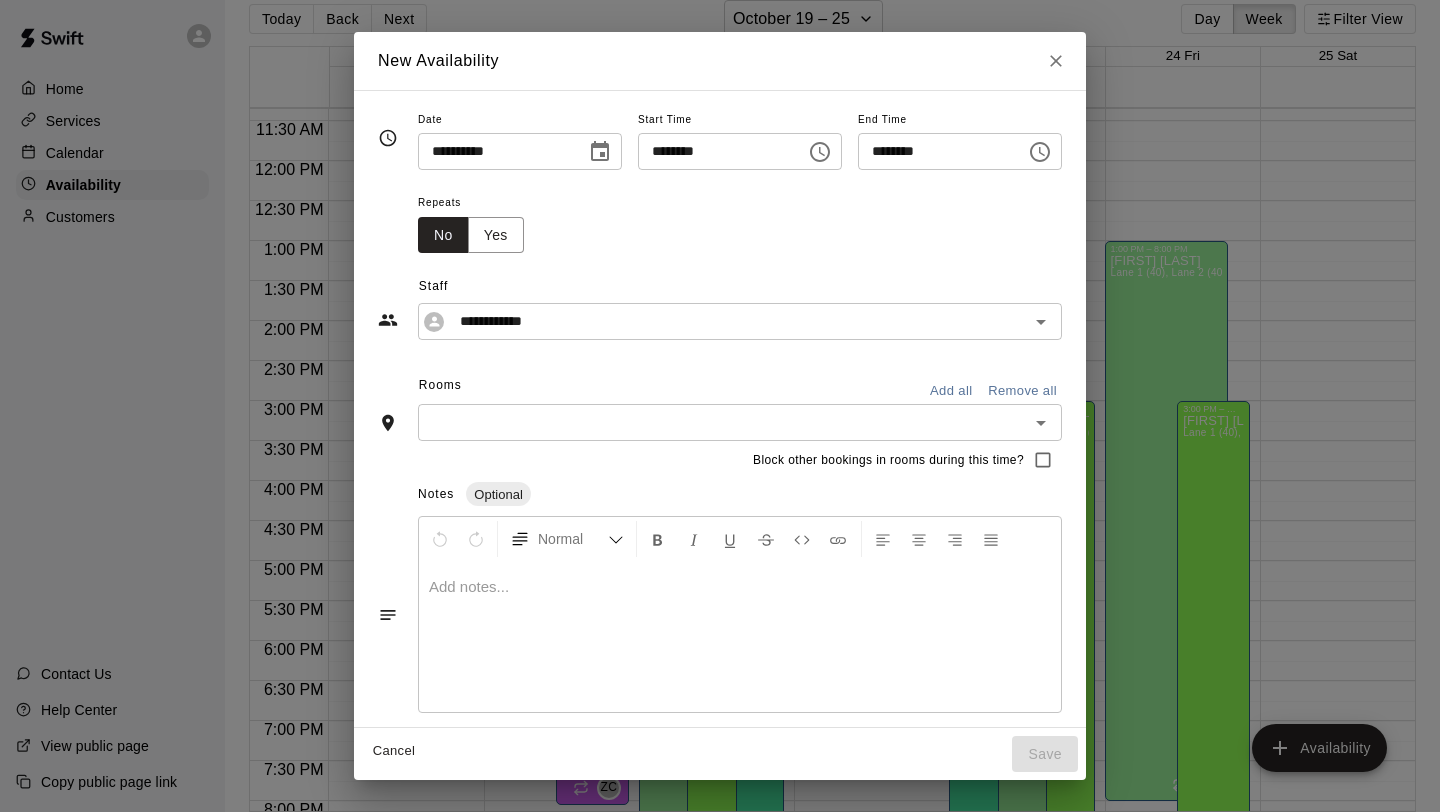 click on "Add all" at bounding box center (951, 391) 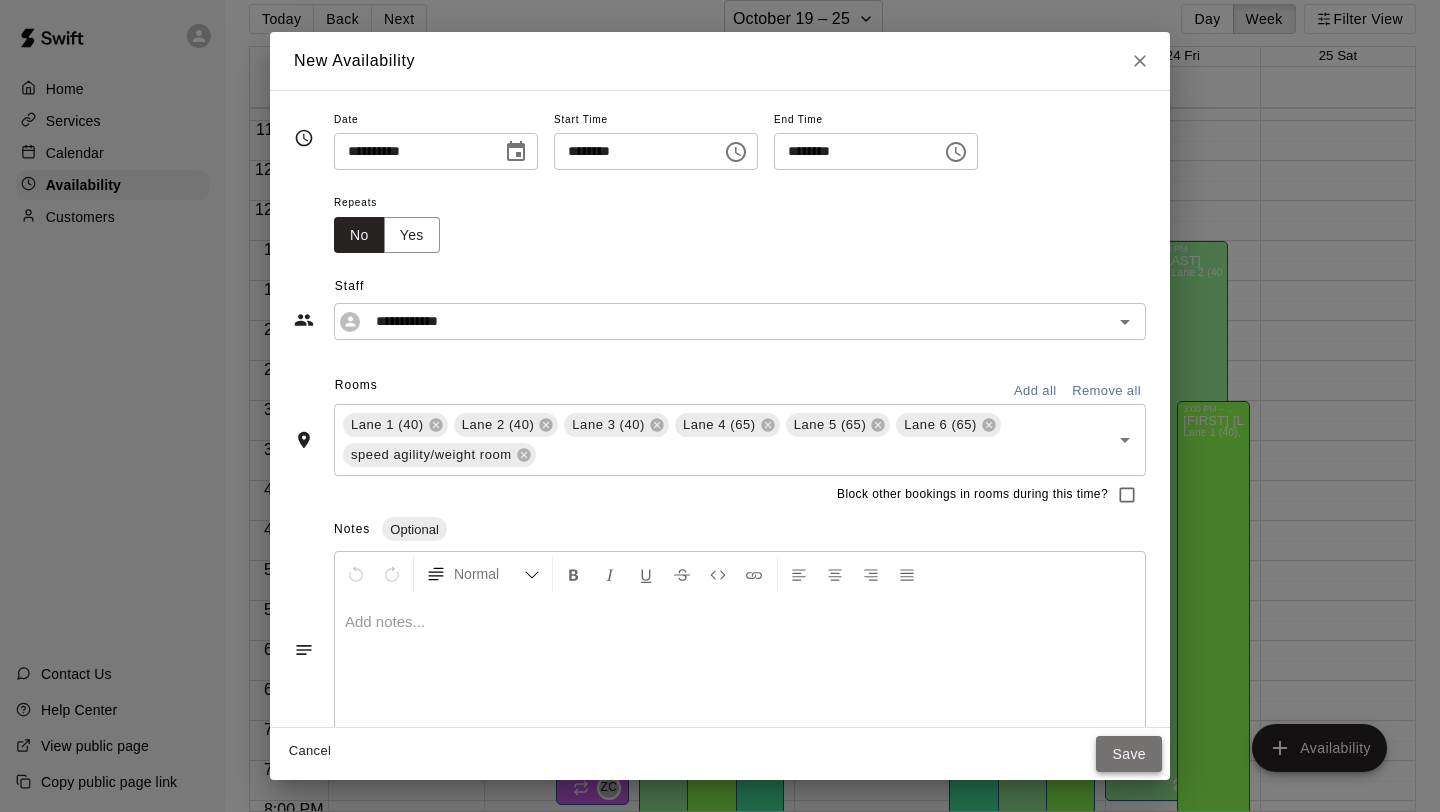 click on "Save" at bounding box center (1129, 754) 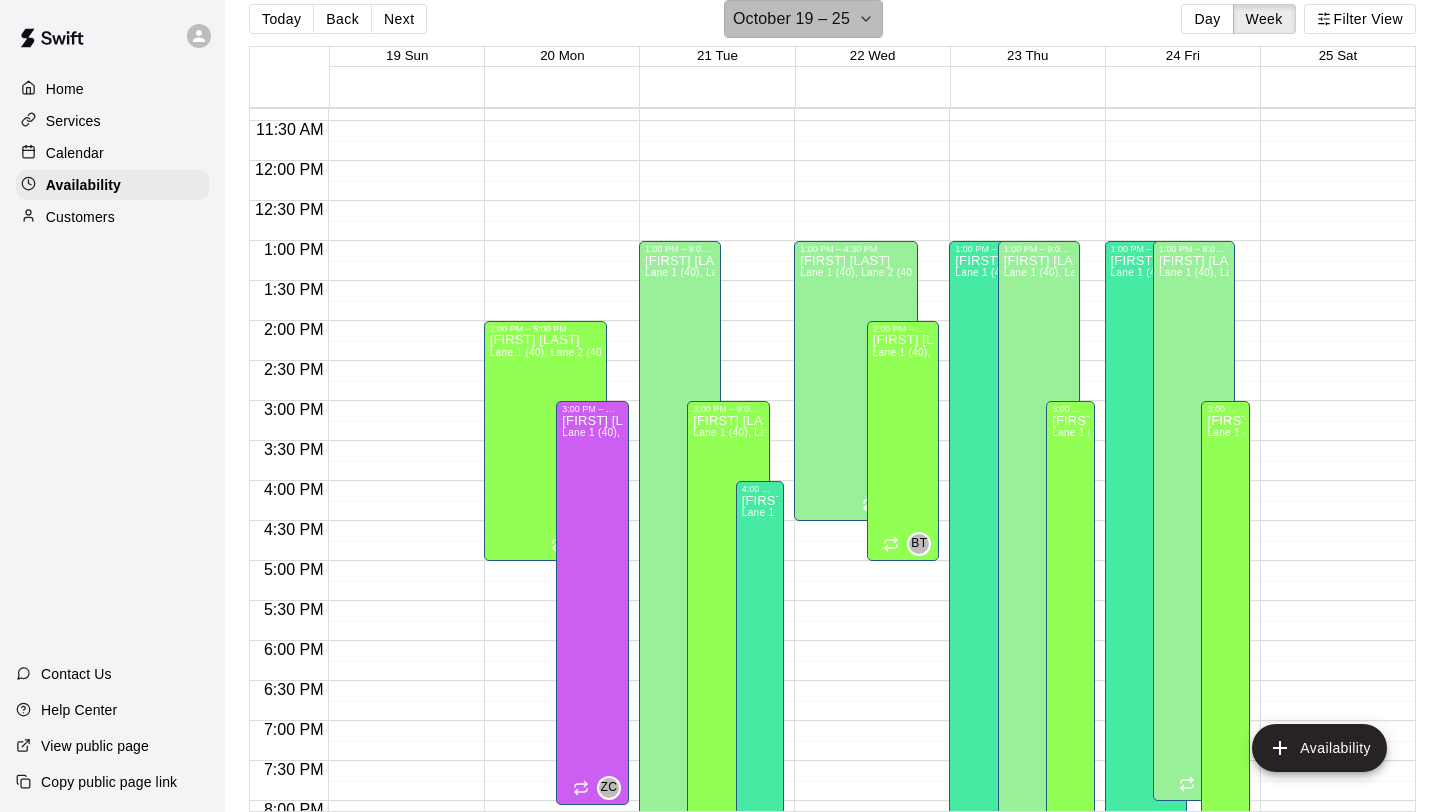 click on "October 19 – 25" at bounding box center (803, 19) 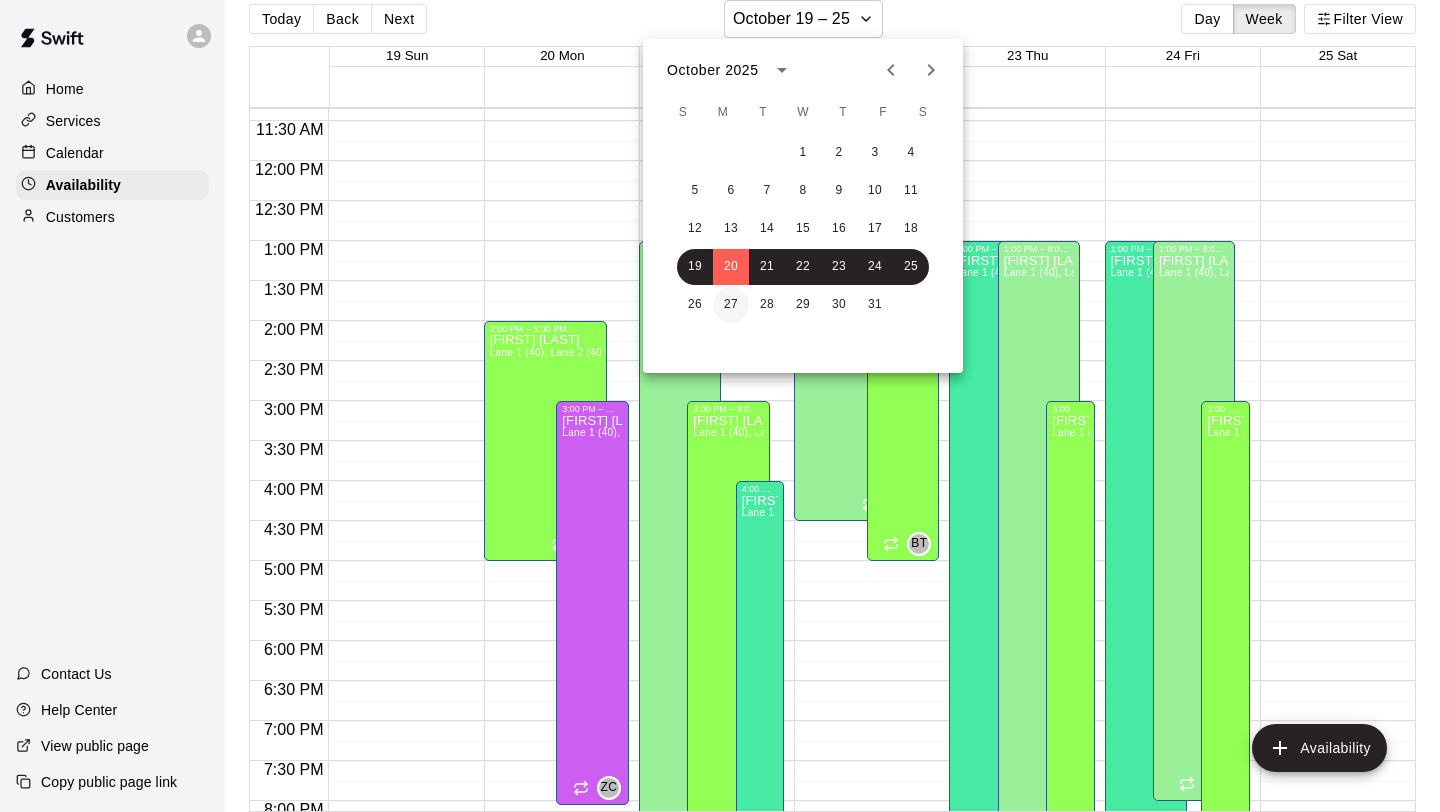 click on "27" at bounding box center (731, 305) 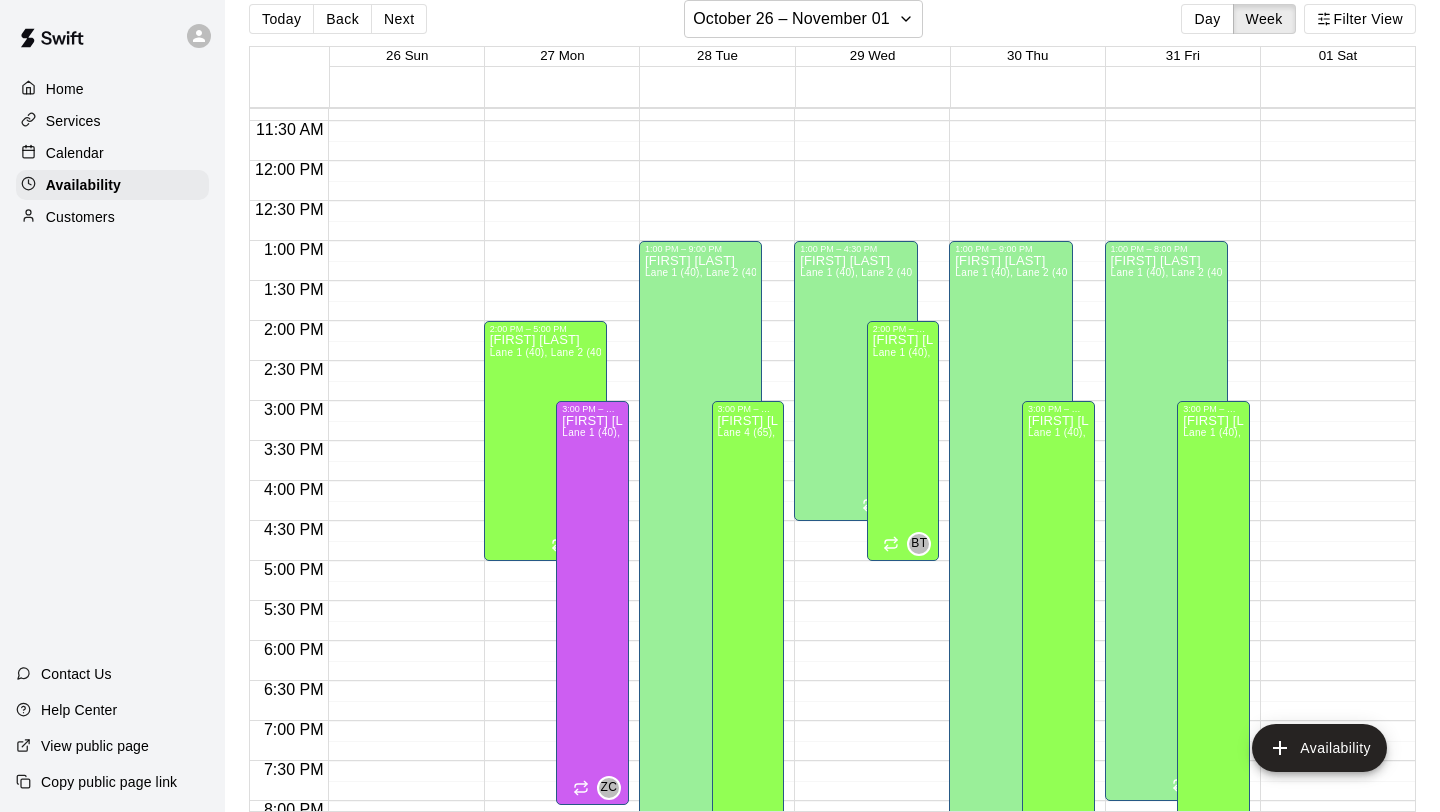 click on "12:00 AM – 8:00 AM Closed 1:00 PM – 9:00 PM [FIRST] [LAST] Lane 1 (40), Lane 2 (40), Lane 3 (40), Lane 4 (65), Lane 5 (65), Lane 6 (65), speed agility/weight room [INITIALS] 10:00 PM – 11:59 PM Closed 3:00 PM – 9:00 PM [FIRST] [LAST] Lane 4 (65), Lane 5 (65), Lane 6 (65), speed agility/weight room, Lane 1 (40), Lane 2 (40), Lane 3 (40) [INITIALS]" at bounding box center [711, 161] 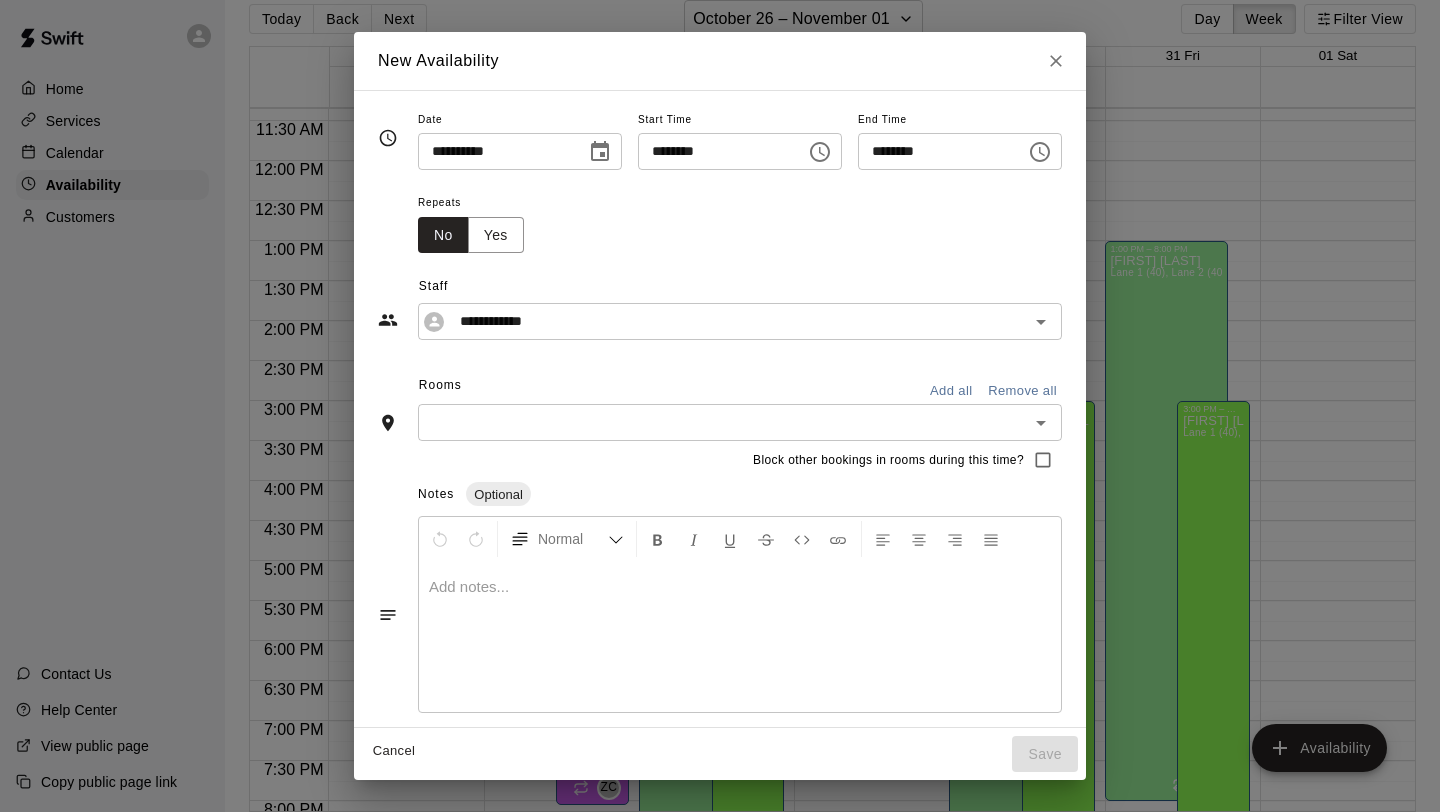 click 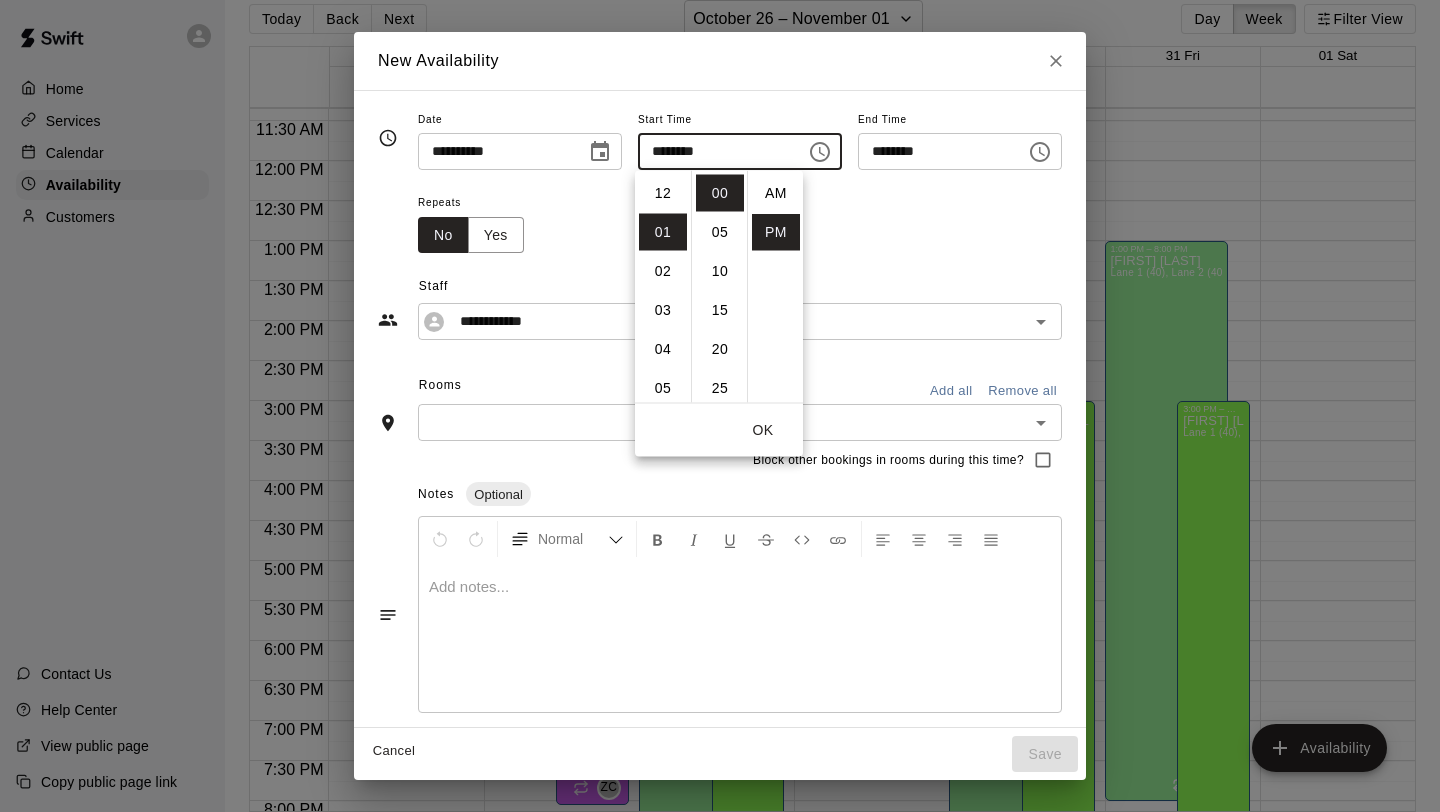 scroll, scrollTop: 39, scrollLeft: 0, axis: vertical 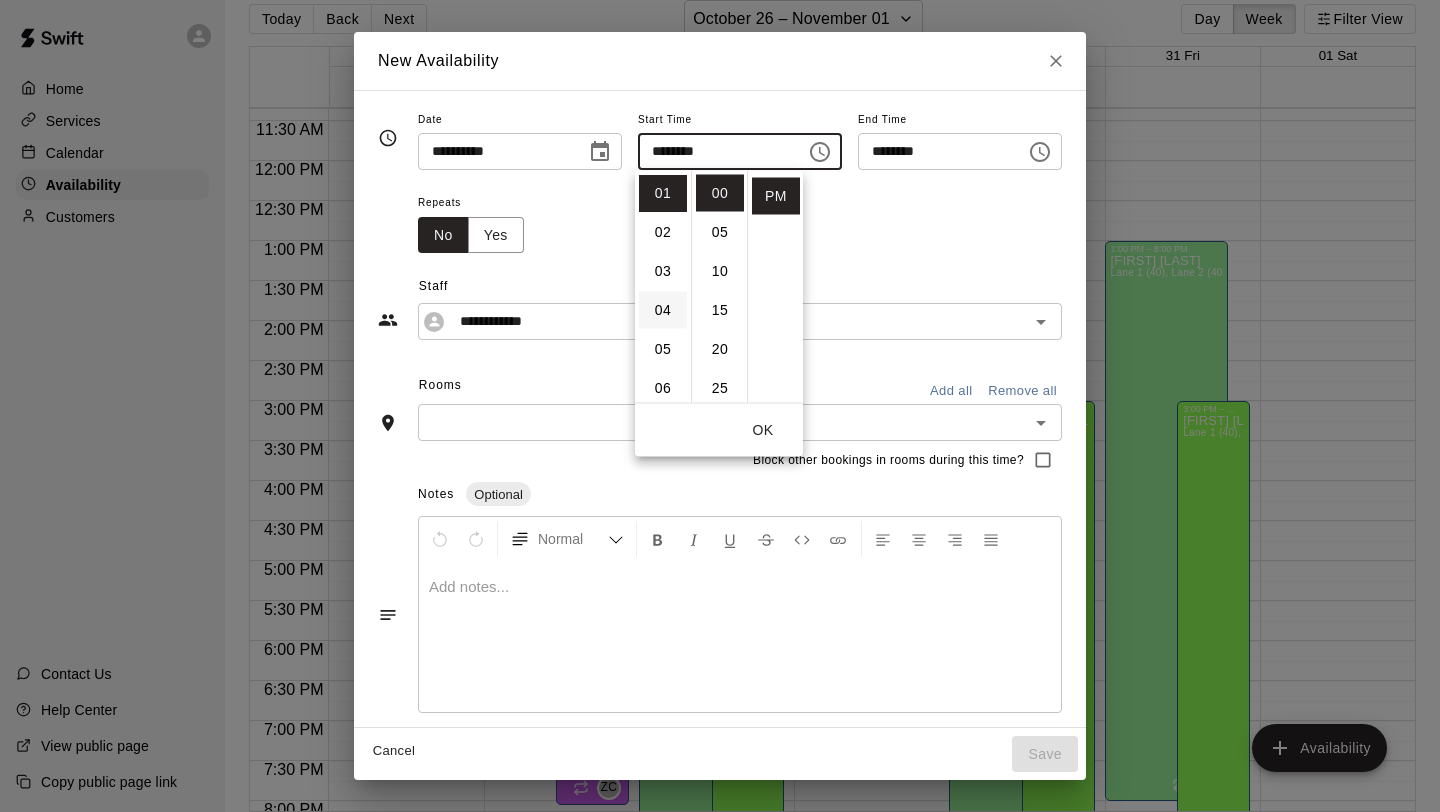 click on "04" at bounding box center [663, 310] 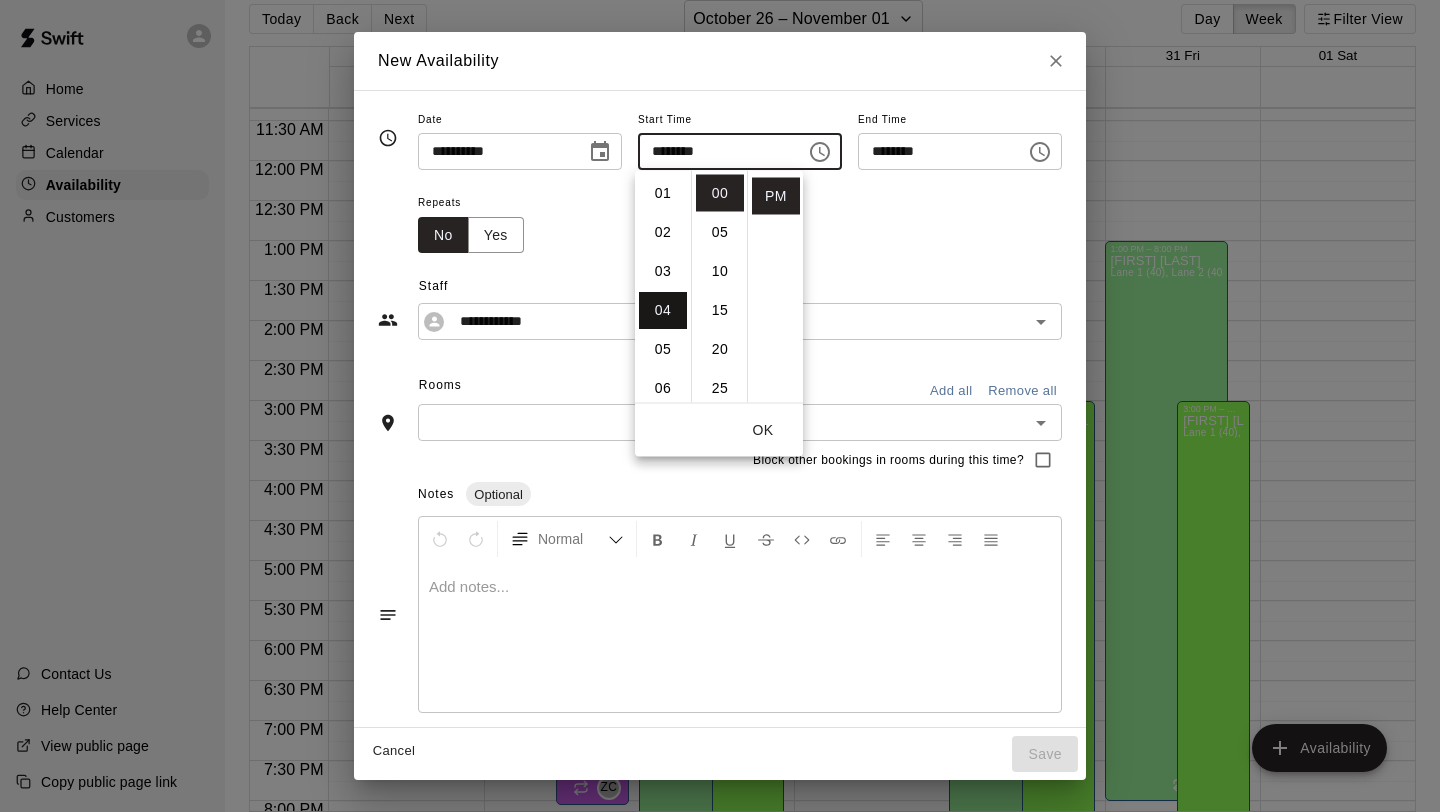 scroll, scrollTop: 156, scrollLeft: 0, axis: vertical 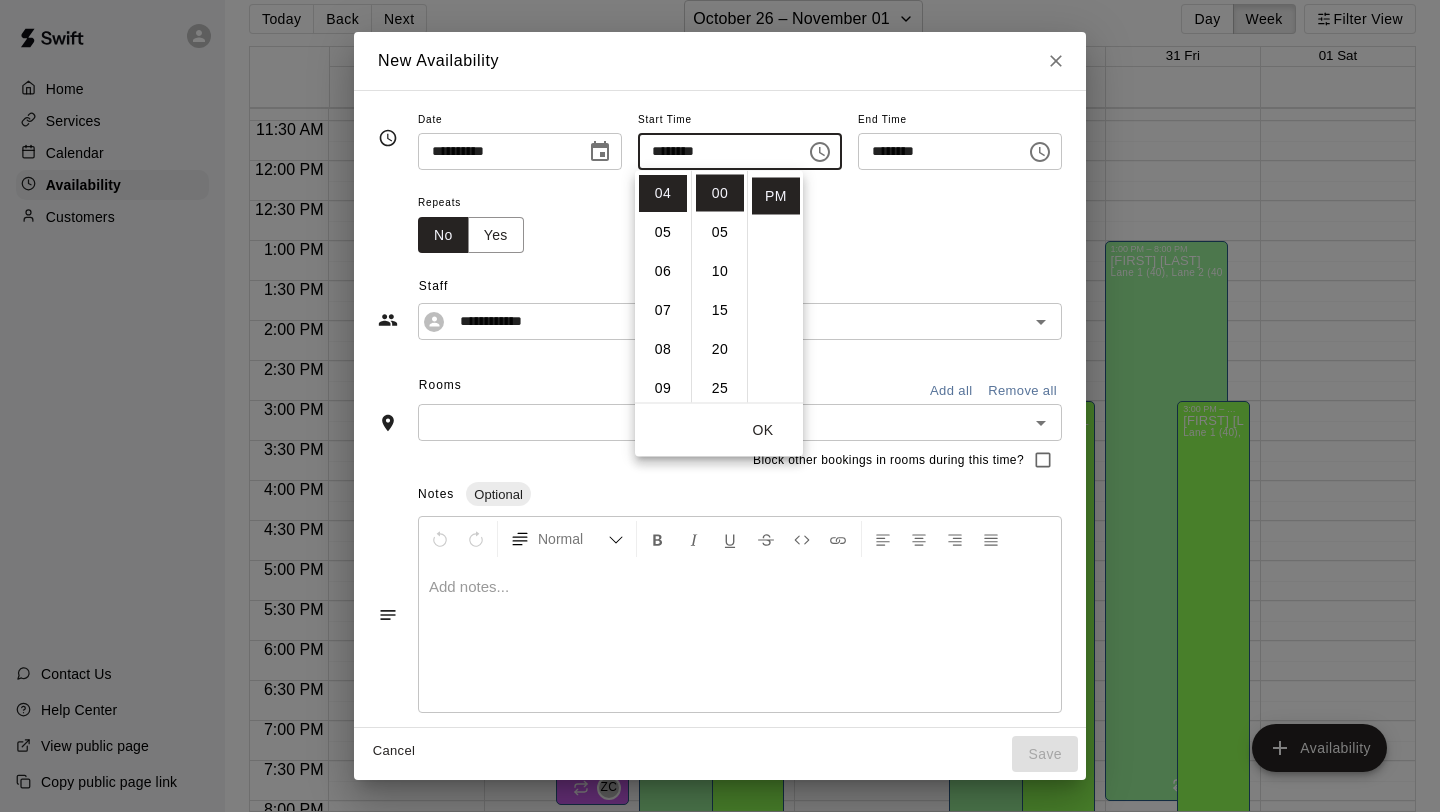 click on "OK" at bounding box center (763, 430) 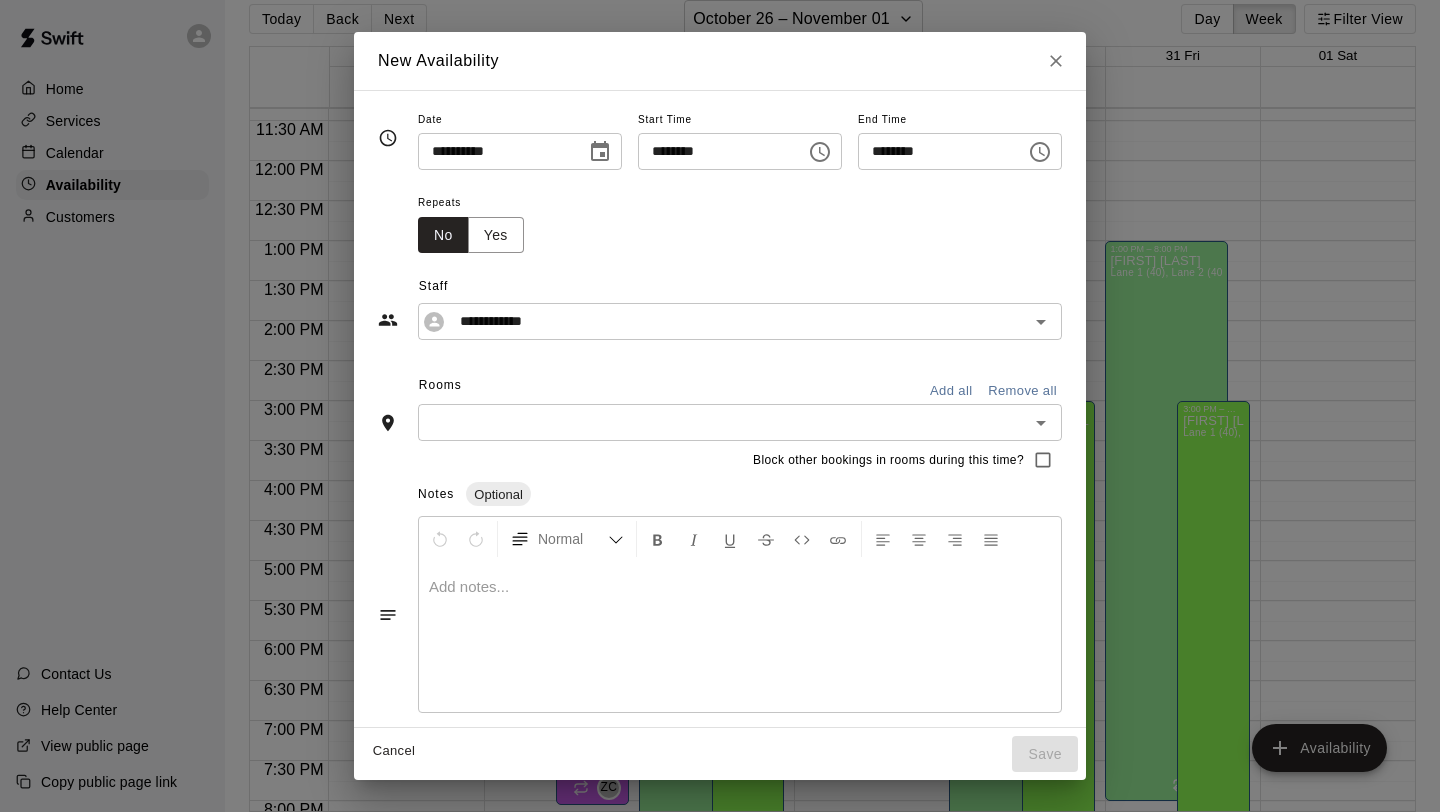 click 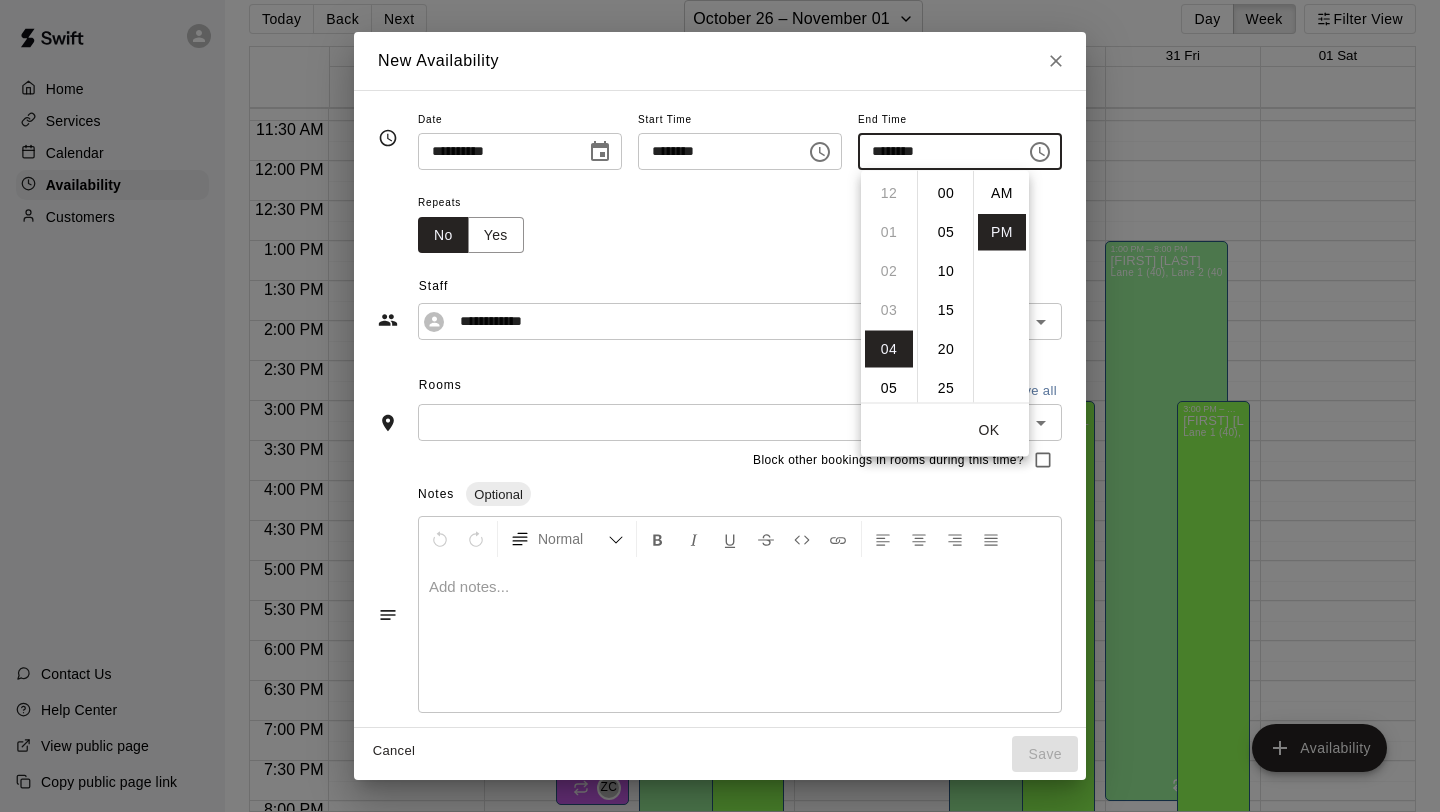 scroll, scrollTop: 156, scrollLeft: 0, axis: vertical 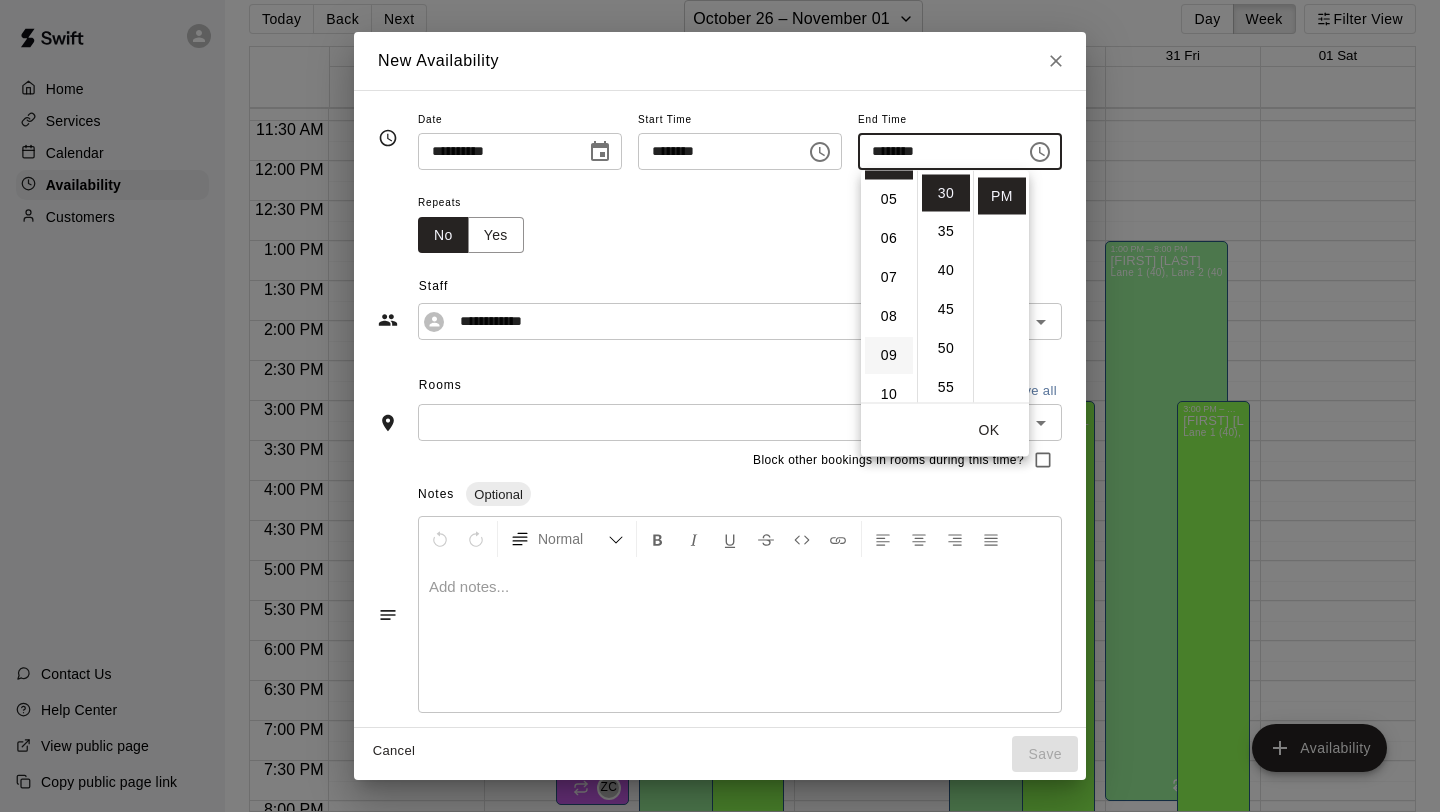 click on "09" at bounding box center [889, 356] 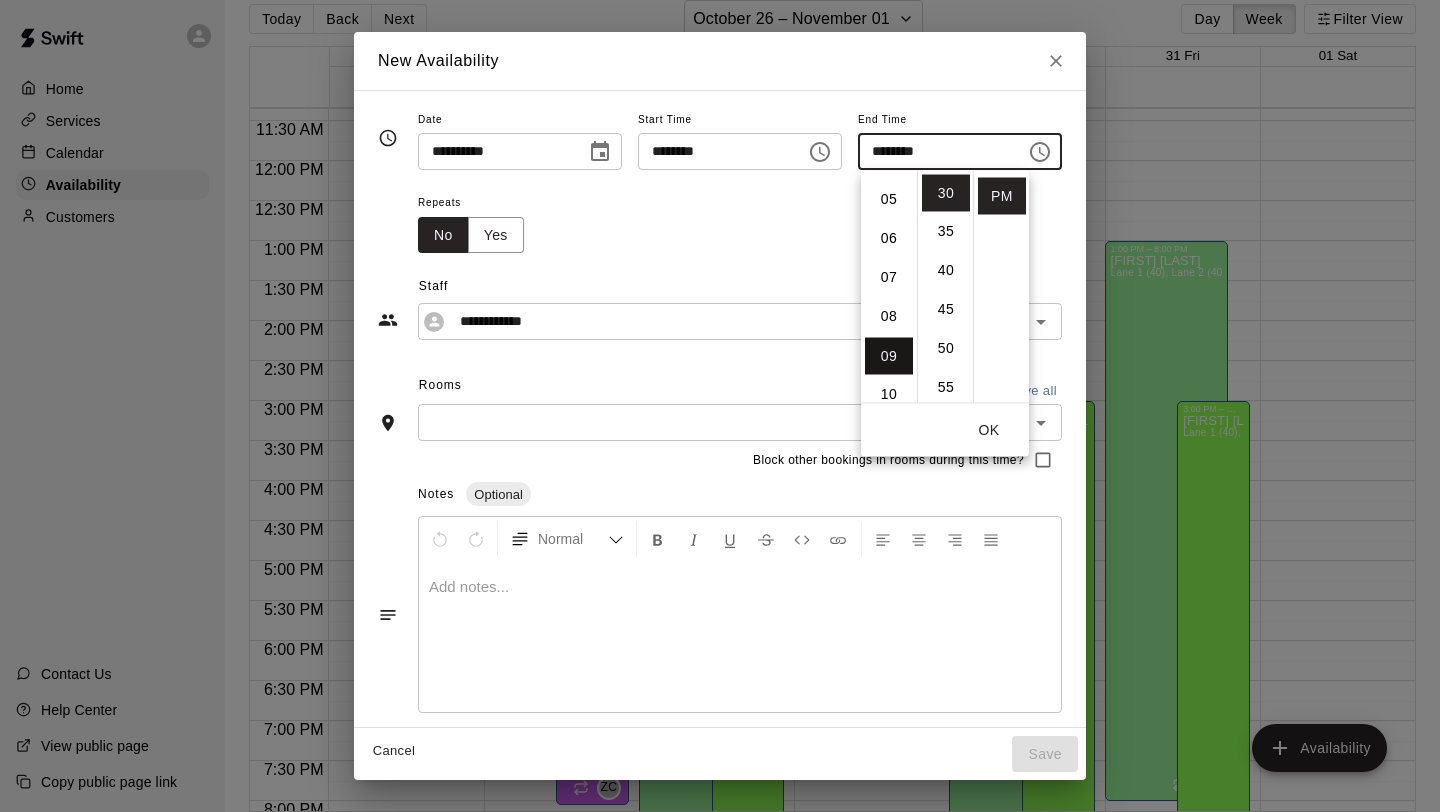 type on "********" 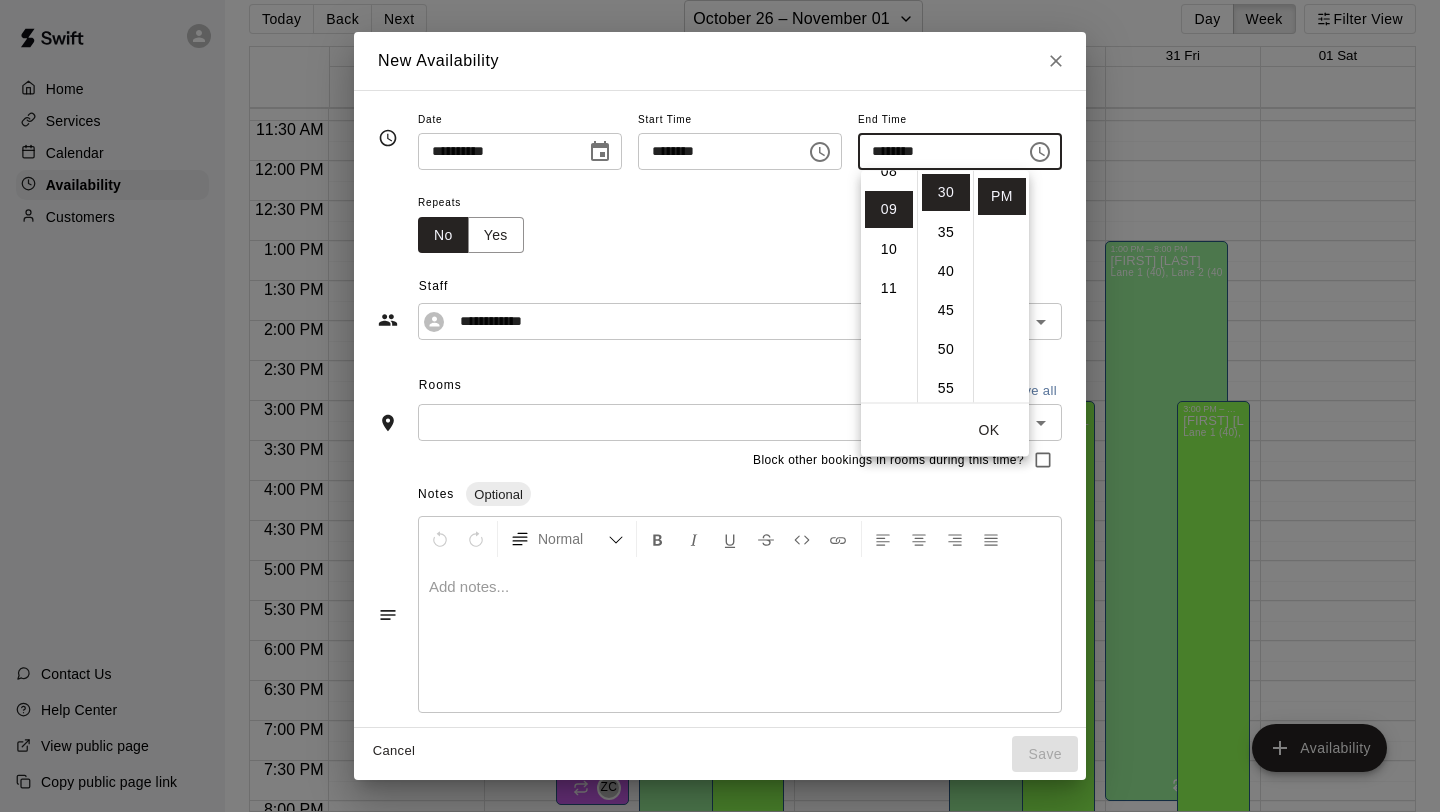 scroll, scrollTop: 351, scrollLeft: 0, axis: vertical 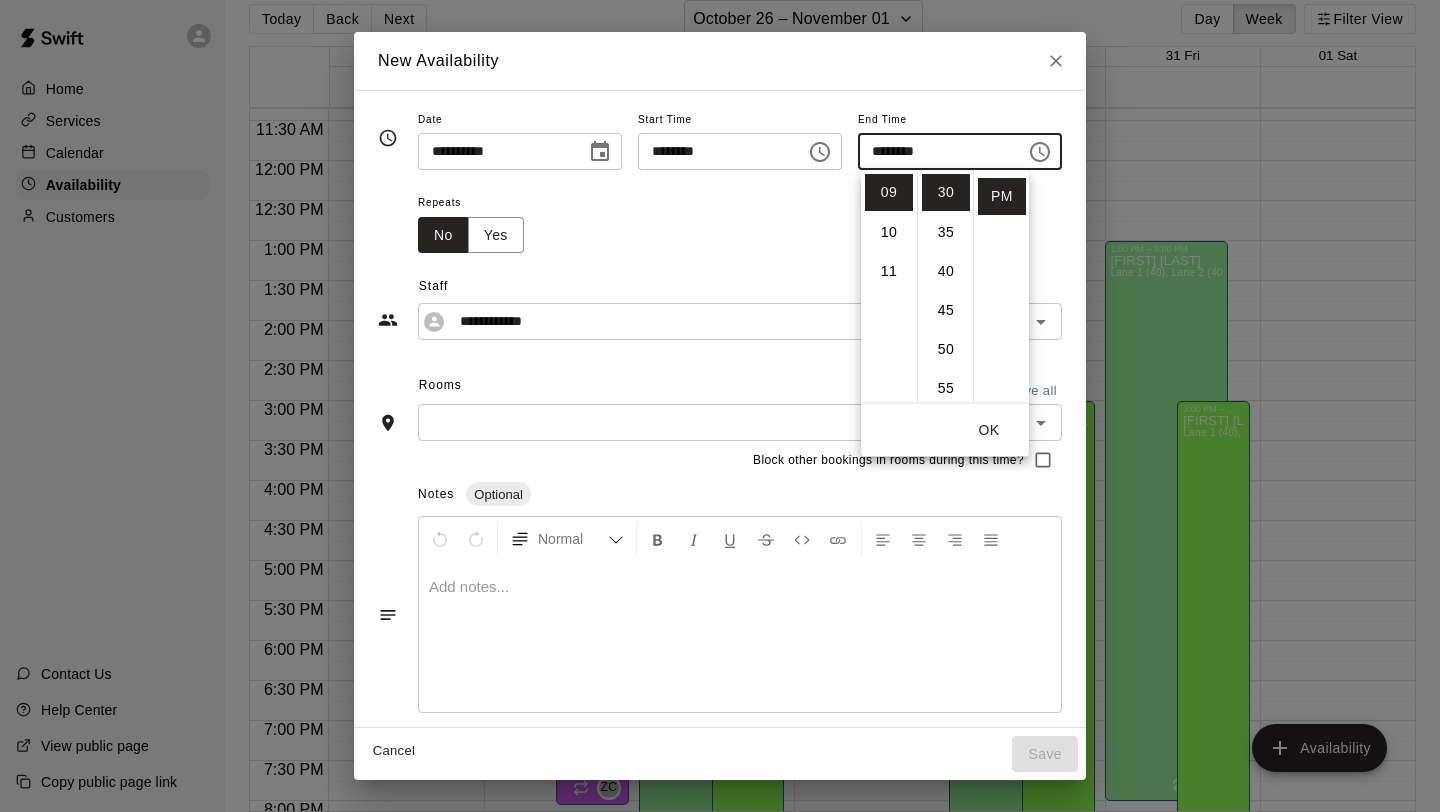 click on "OK" at bounding box center (989, 430) 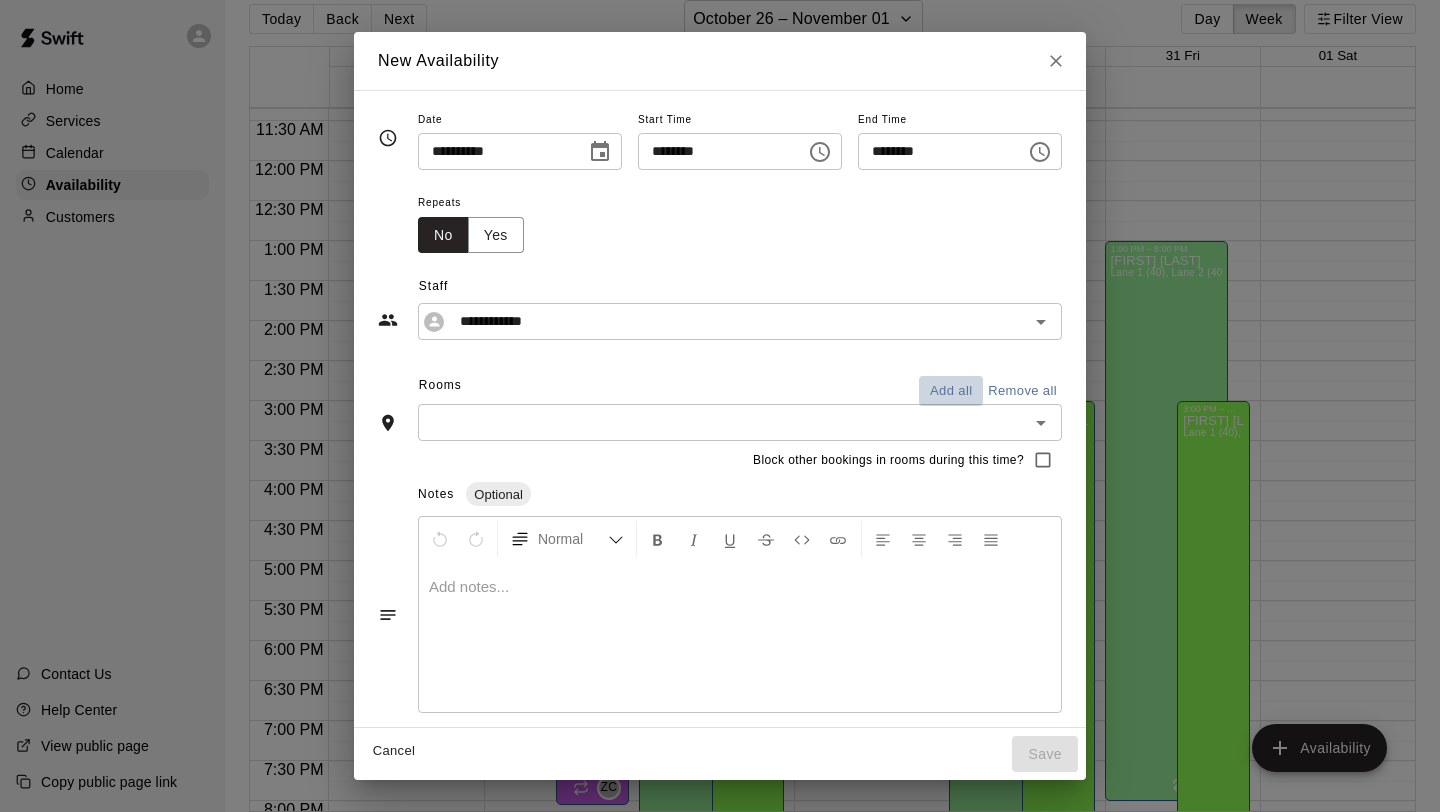 click on "Add all" at bounding box center (951, 391) 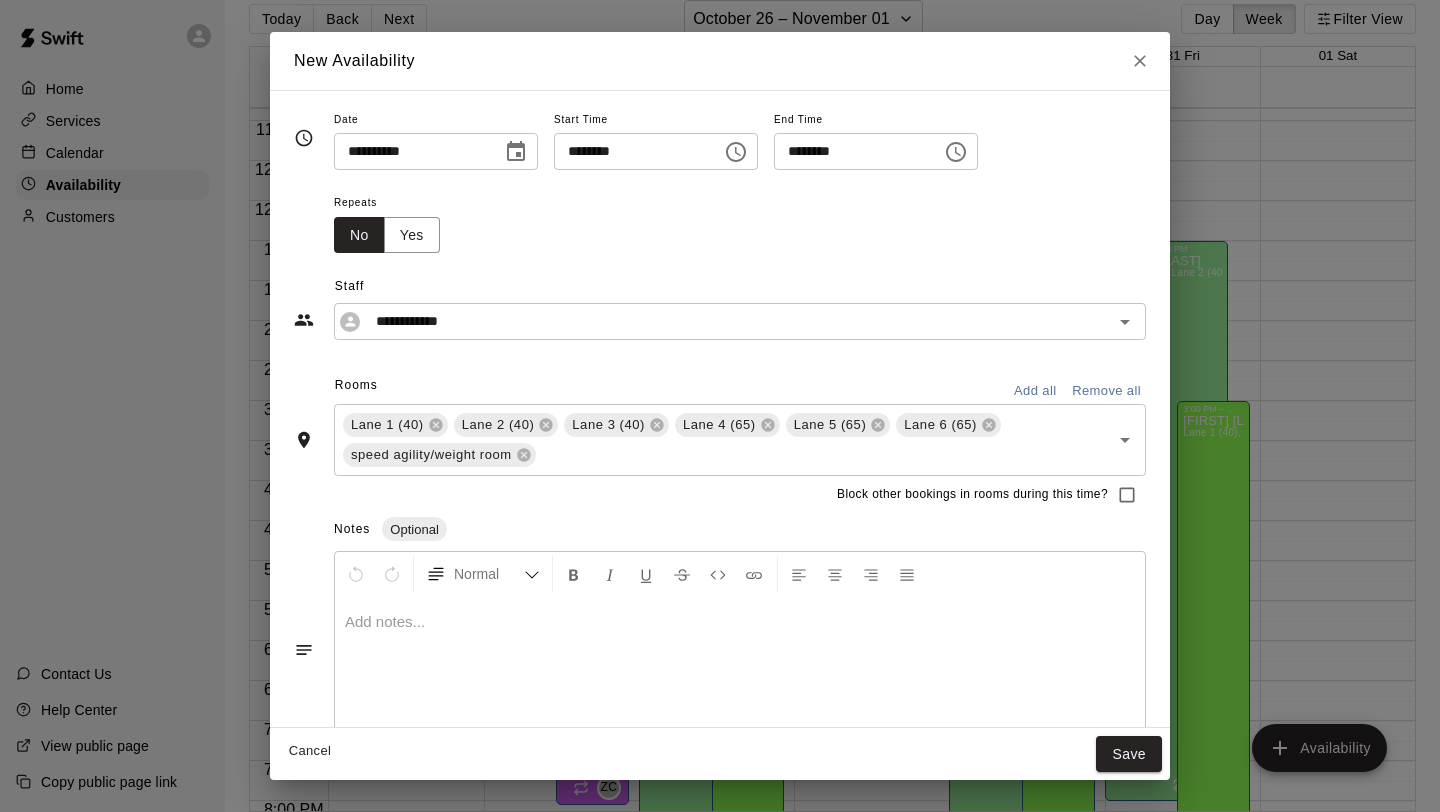 scroll, scrollTop: 42, scrollLeft: 0, axis: vertical 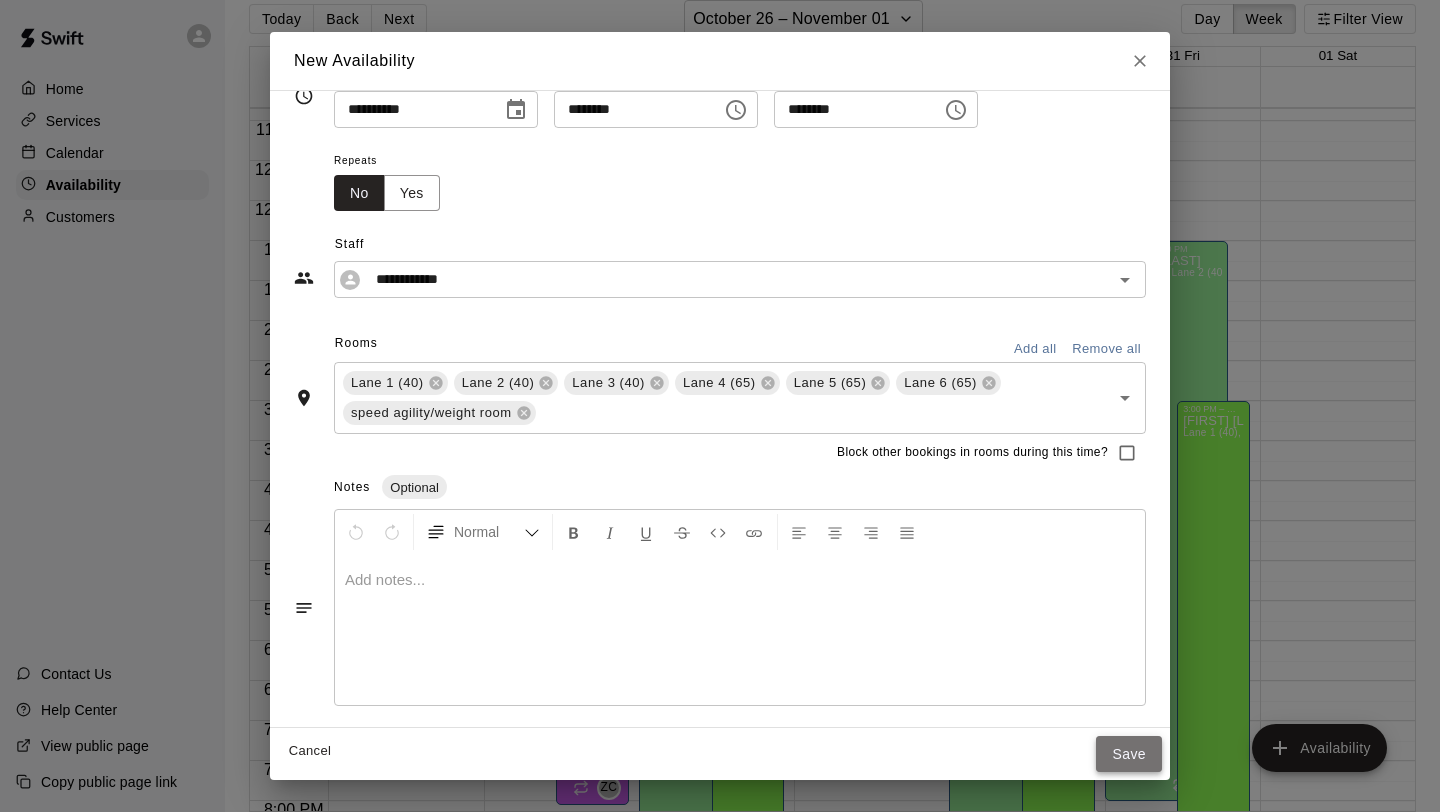 click on "Save" at bounding box center (1129, 754) 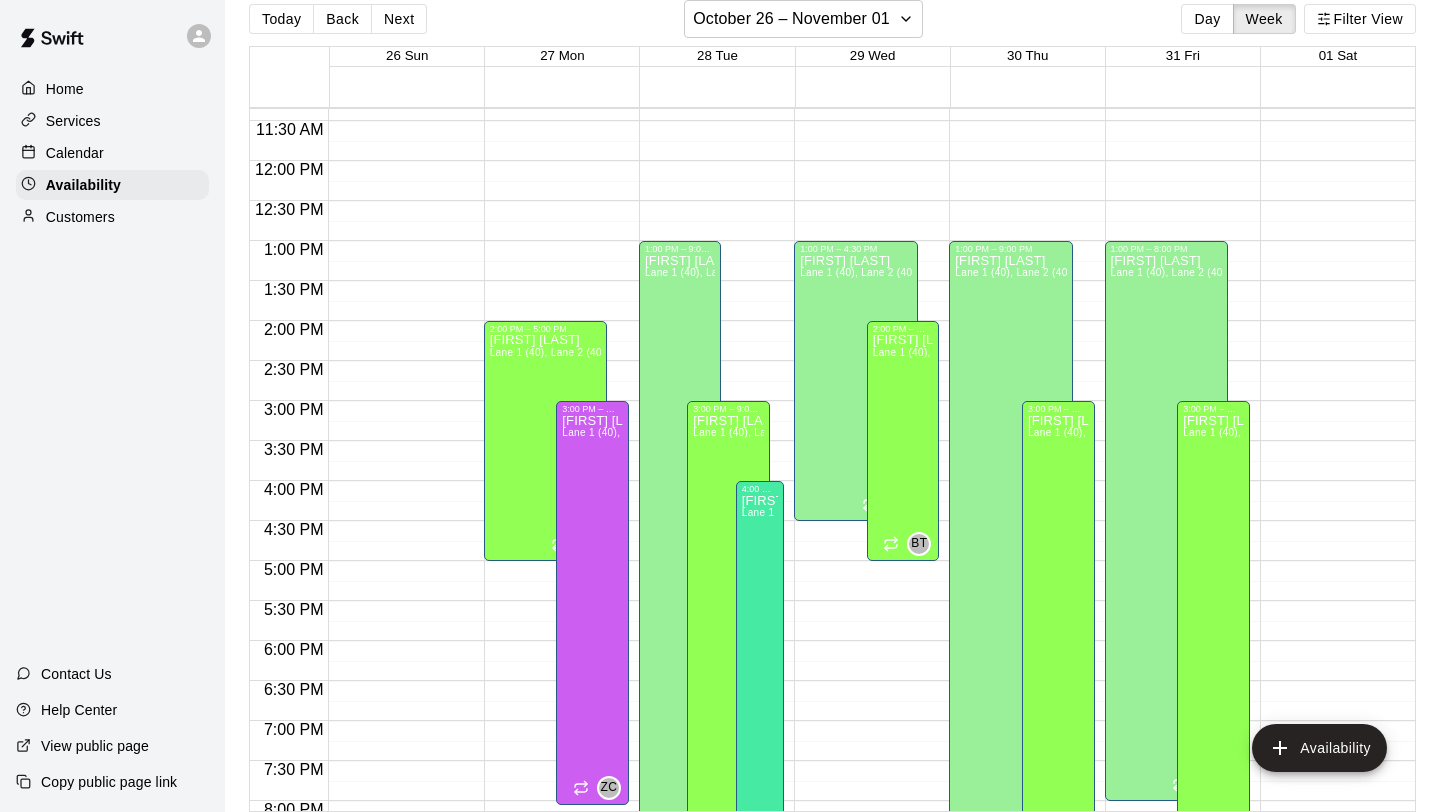 click on "12:00 AM – 8:00 AM Closed 1:00 PM – 9:00 PM [FIRST] [LAST] Lane 1 (40), Lane 2 (40), Lane 3 (40), Lane 4 (65), Lane 5 (65), Lane 6 (65), speed agility/weight room [INITIALS] 10:00 PM – 11:59 PM Closed 3:00 PM – 9:00 PM [FIRST] [LAST] Lane 1 (40), Lane 2 (40), Lane 3 (40), Lane 4 (65), Lane 5 (65), Lane 6 (65), speed agility/weight room [INITIALS]" at bounding box center [1021, 161] 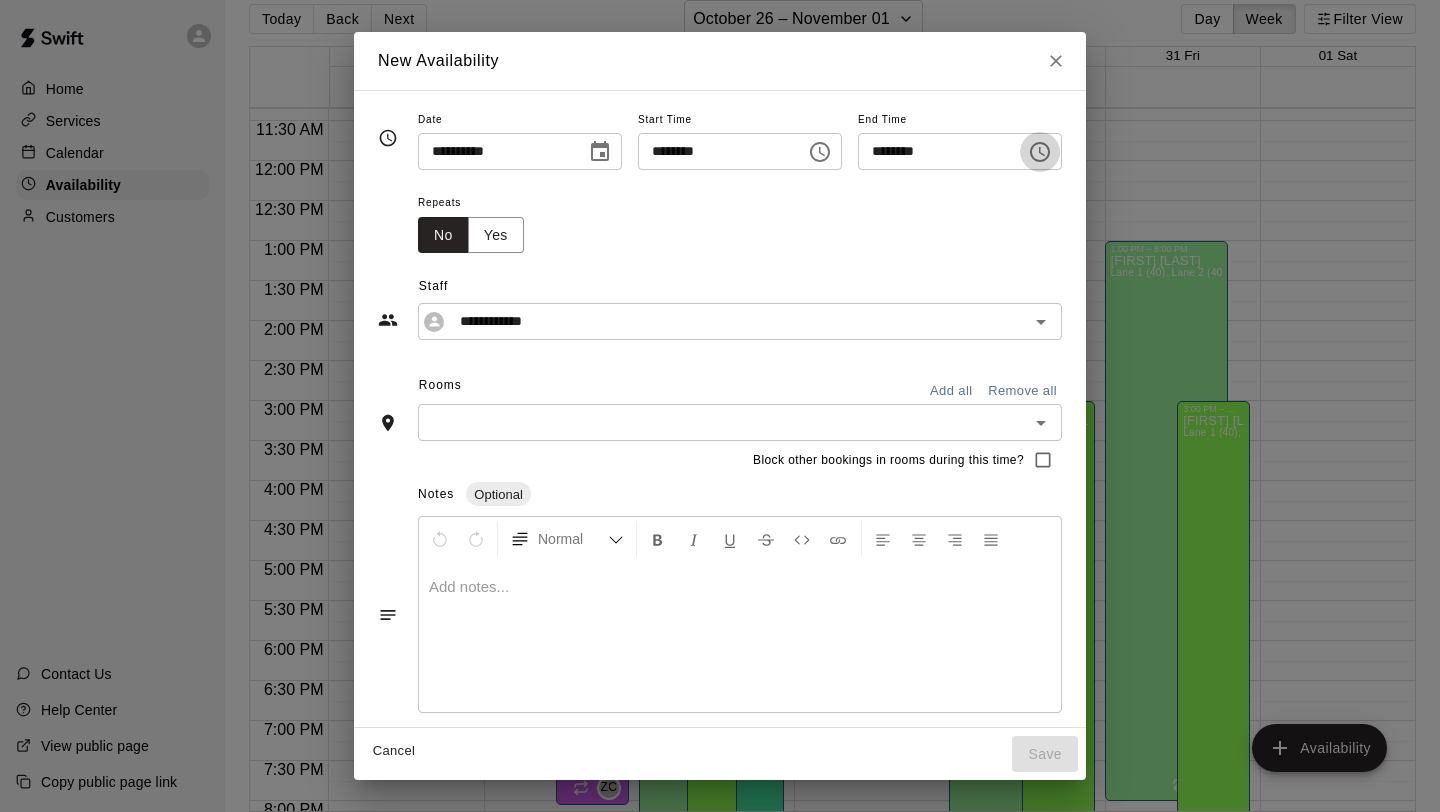 click 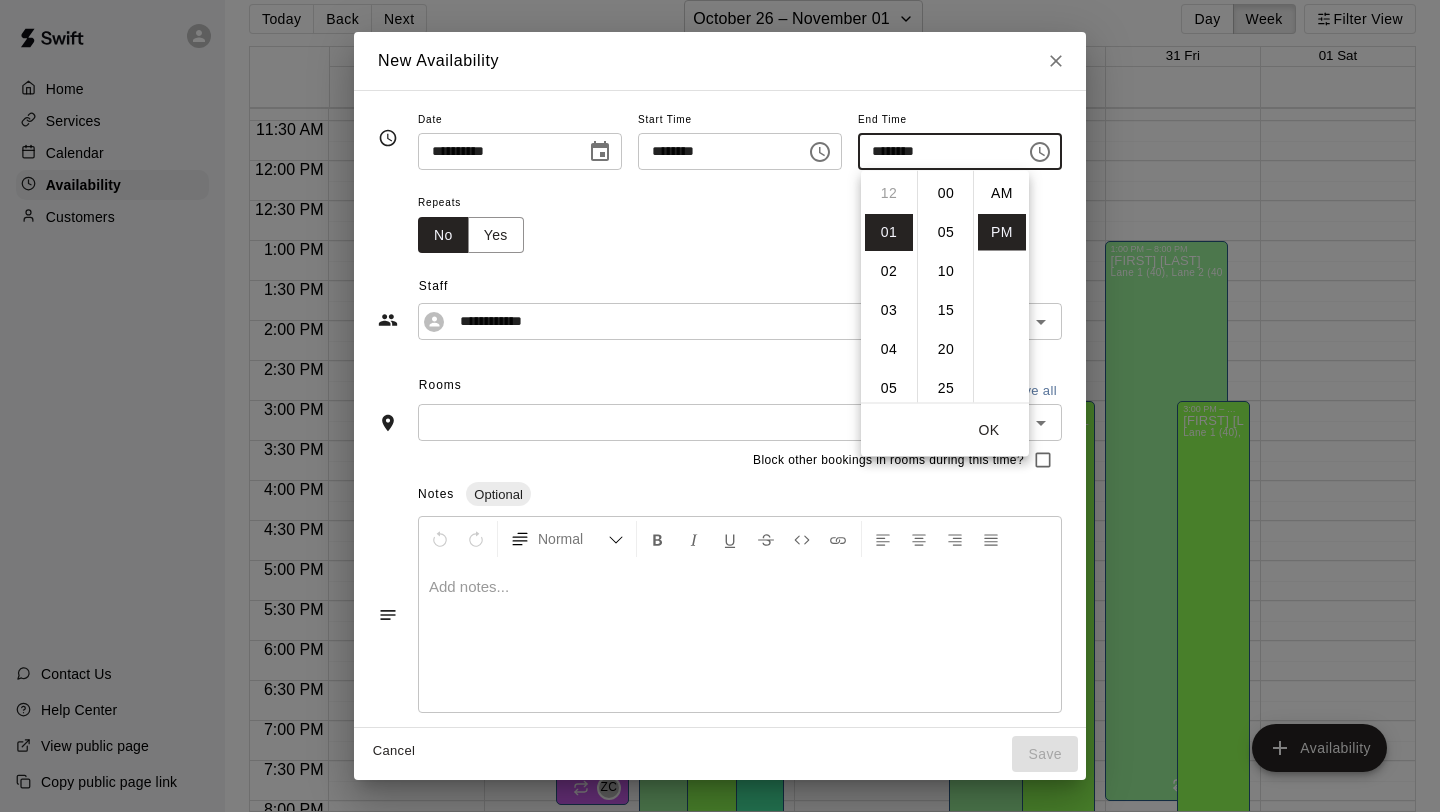 scroll, scrollTop: 39, scrollLeft: 0, axis: vertical 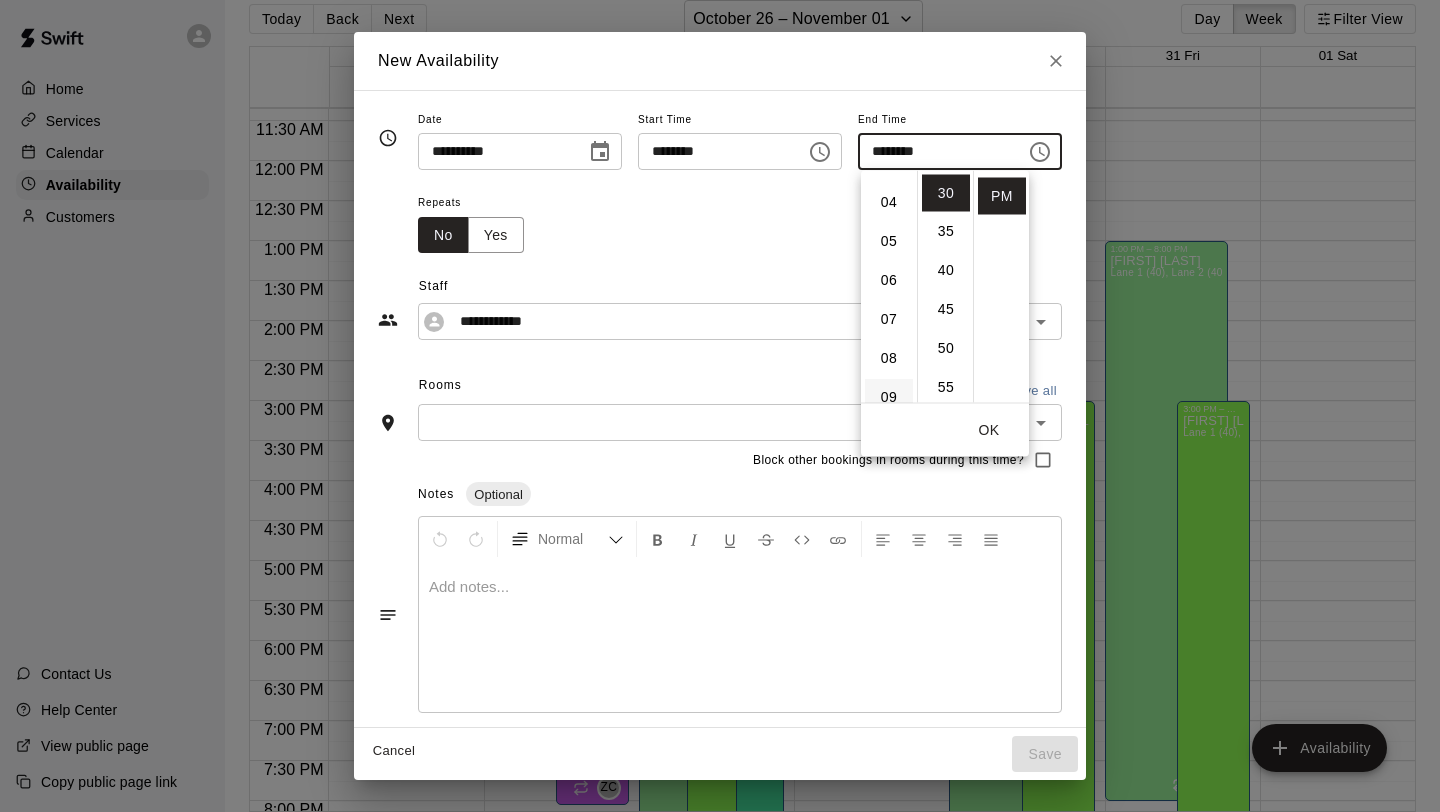 click on "09" at bounding box center [889, 397] 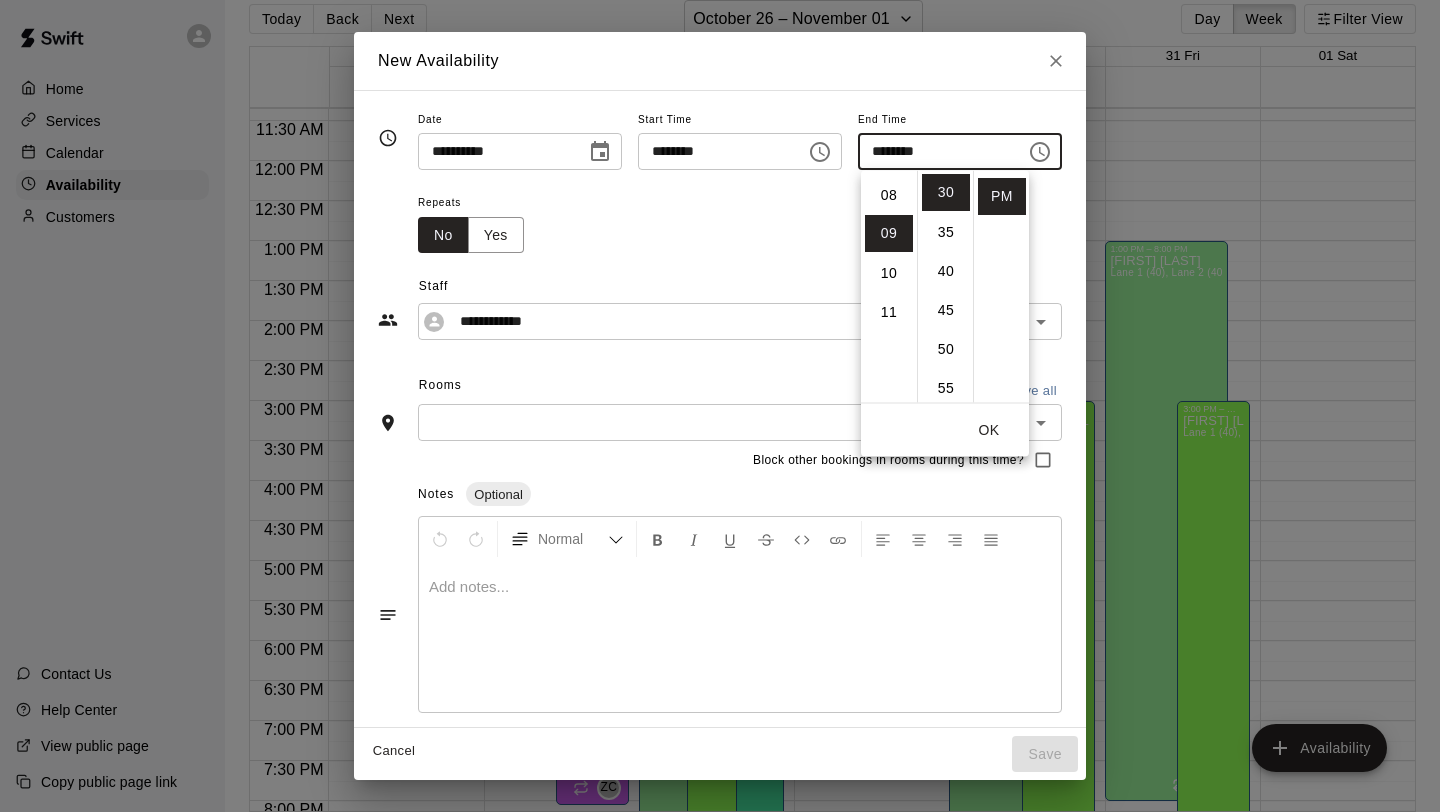 scroll, scrollTop: 351, scrollLeft: 0, axis: vertical 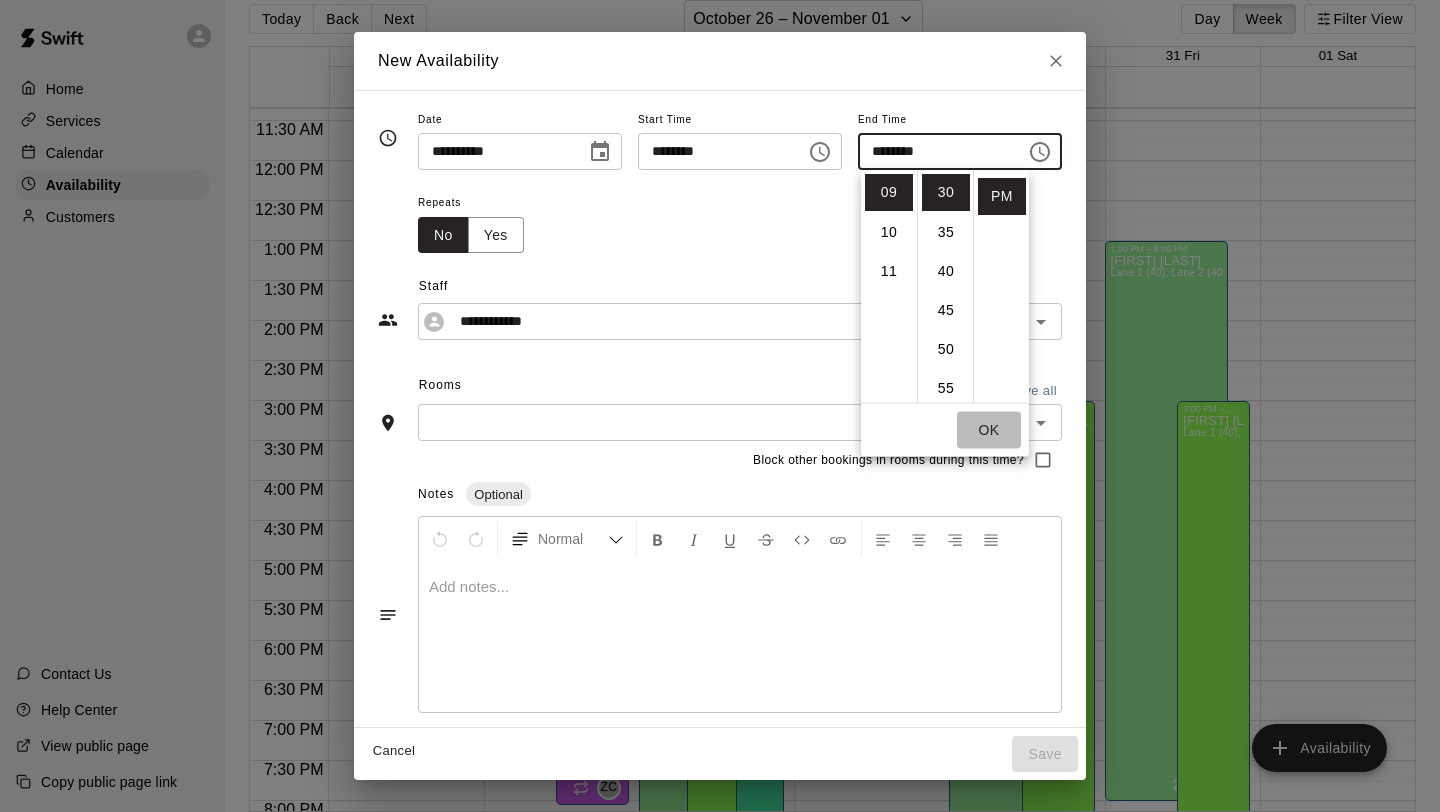 click on "OK" at bounding box center (989, 430) 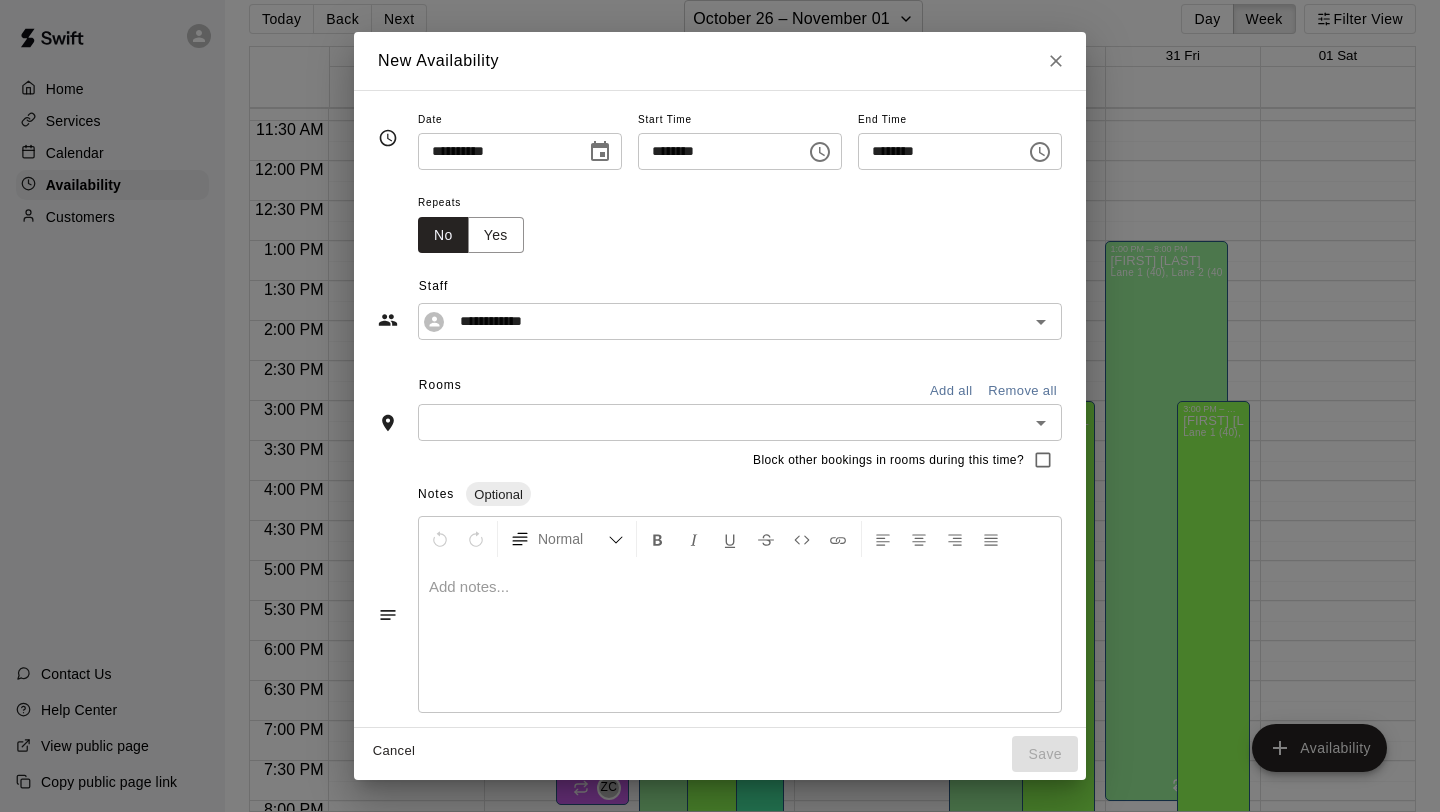 click on "Add all" at bounding box center [951, 391] 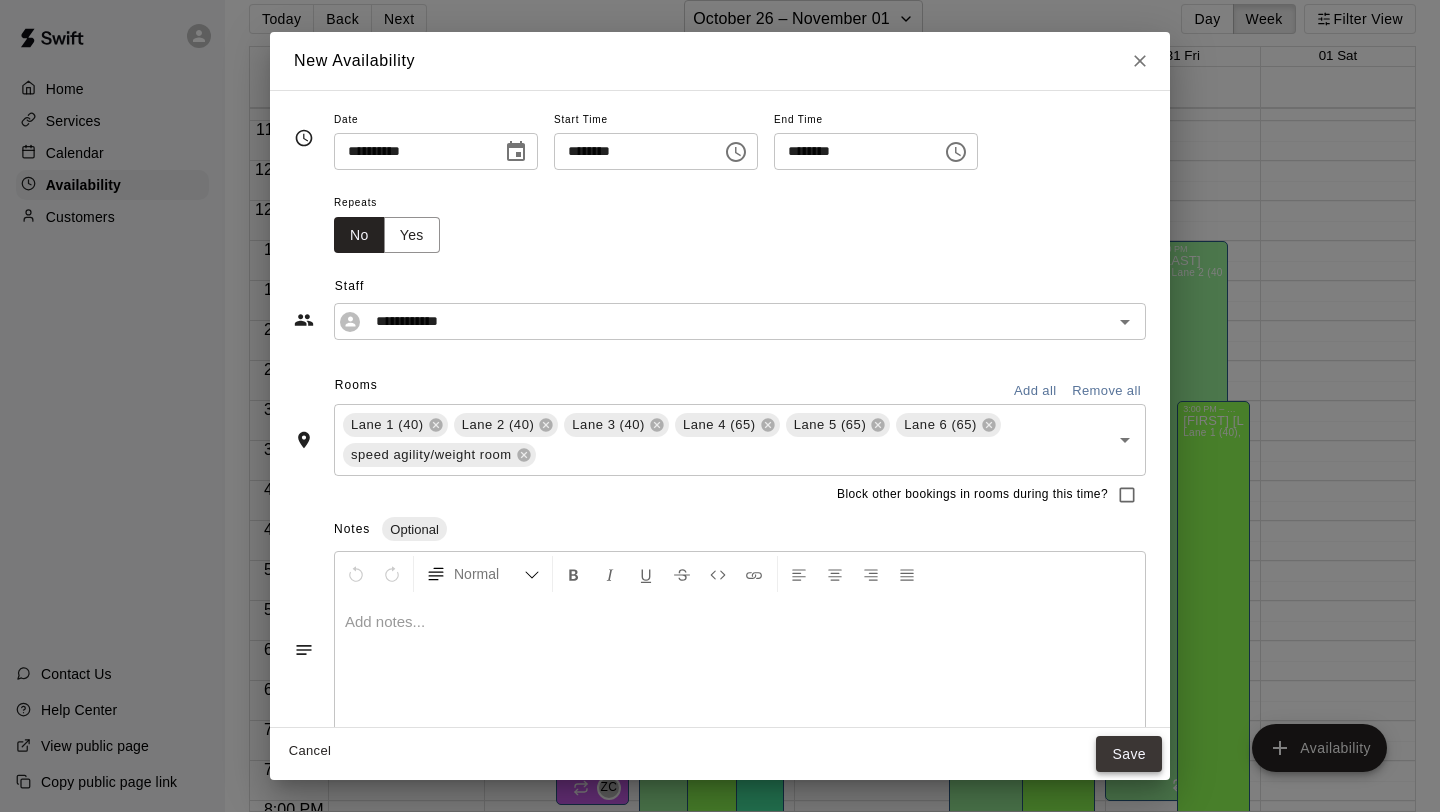 click on "Save" at bounding box center (1129, 754) 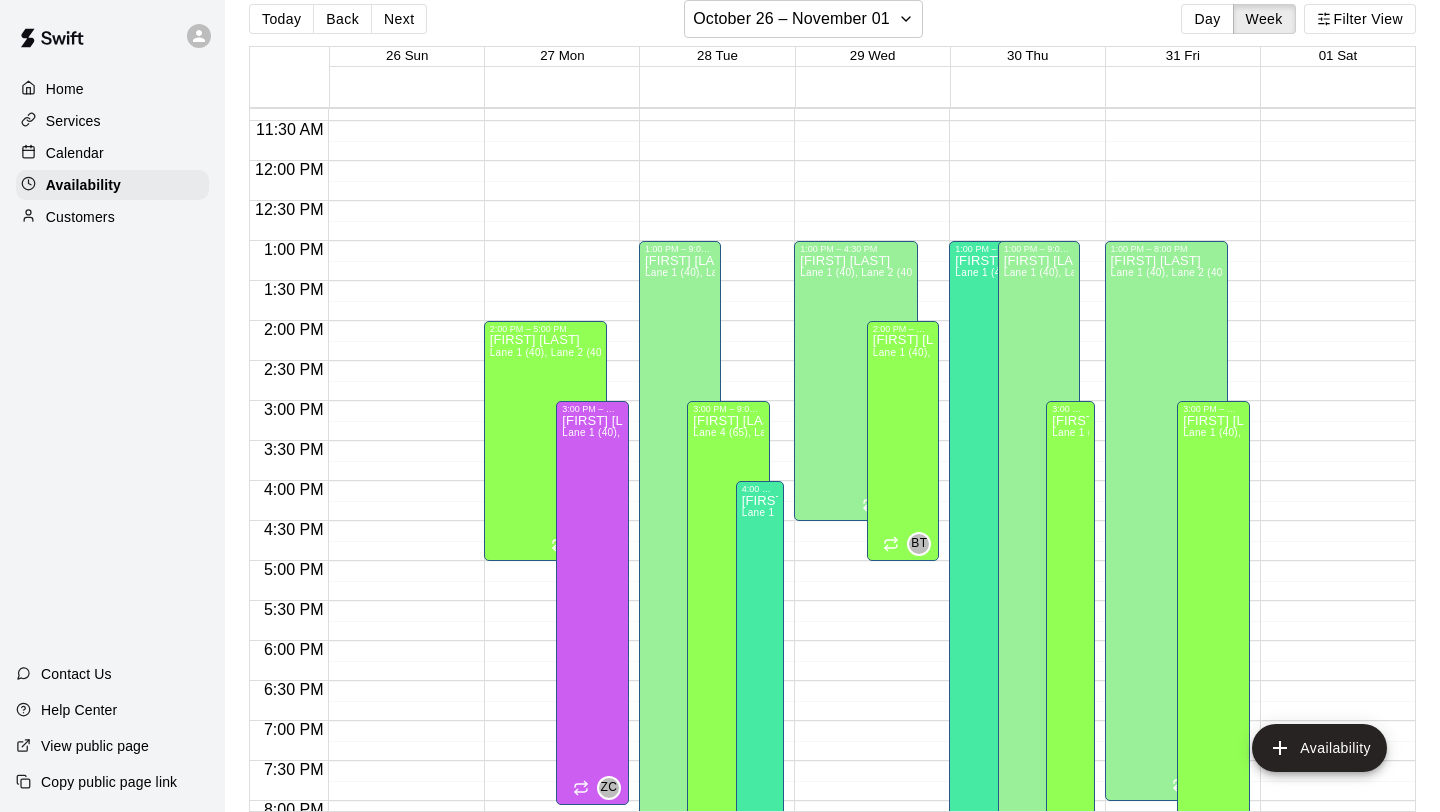 click on "12:00 AM – 8:00 AM Closed 1:00 PM – 8:00 PM [FIRST] [LAST] Lane 1 (40), Lane 2 (40), Lane 3 (40), Lane 4 (65), Lane 5 (65), Lane 6 (65), speed agility/weight room [INITIALS] 10:00 PM – 11:59 PM Closed 3:00 PM – 9:00 PM [FIRST] [LAST] Lane 1 (40), Lane 2 (40), Lane 3 (40), Lane 4 (65), Lane 5 (65), Lane 6 (65), speed agility/weight room [INITIALS]" at bounding box center (1177, 161) 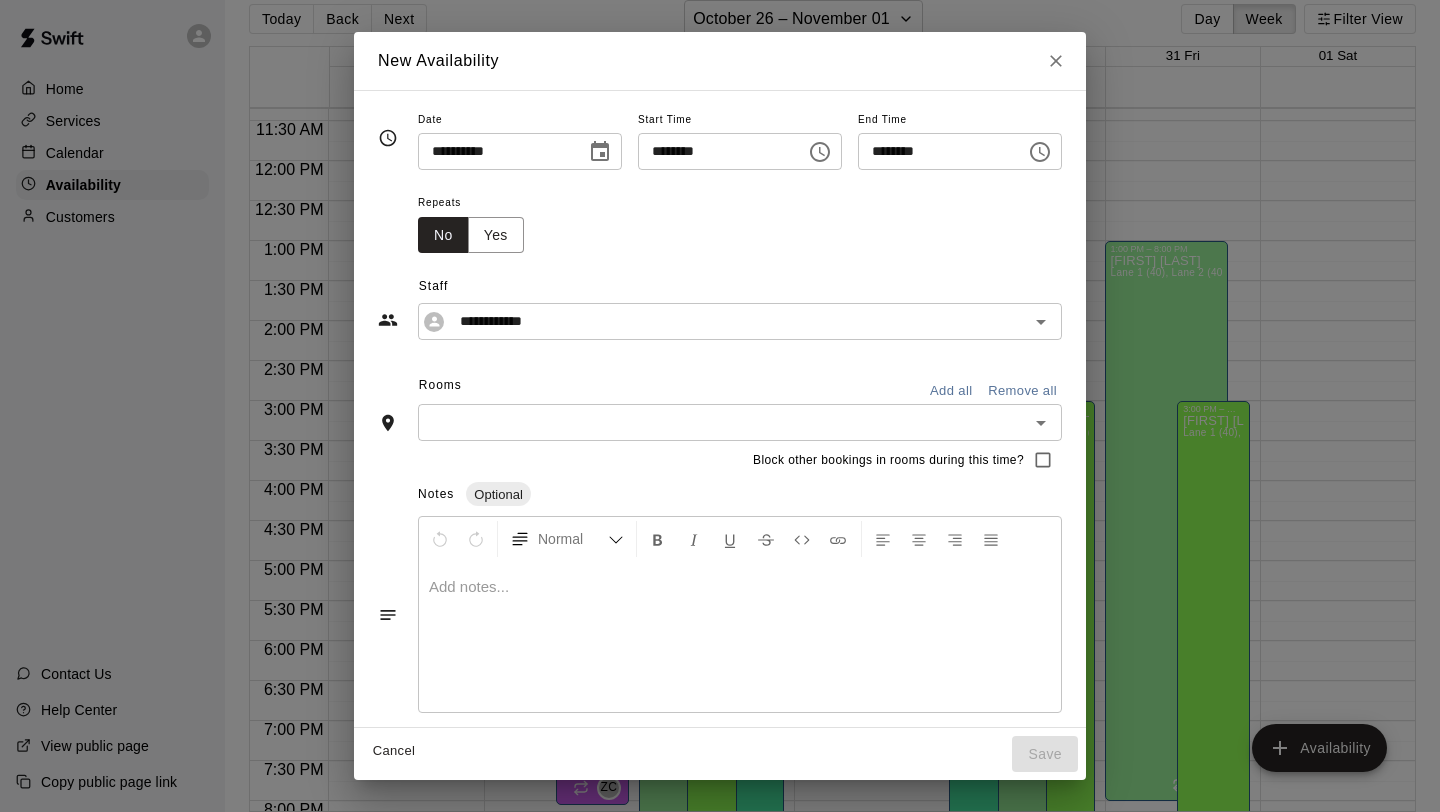 click 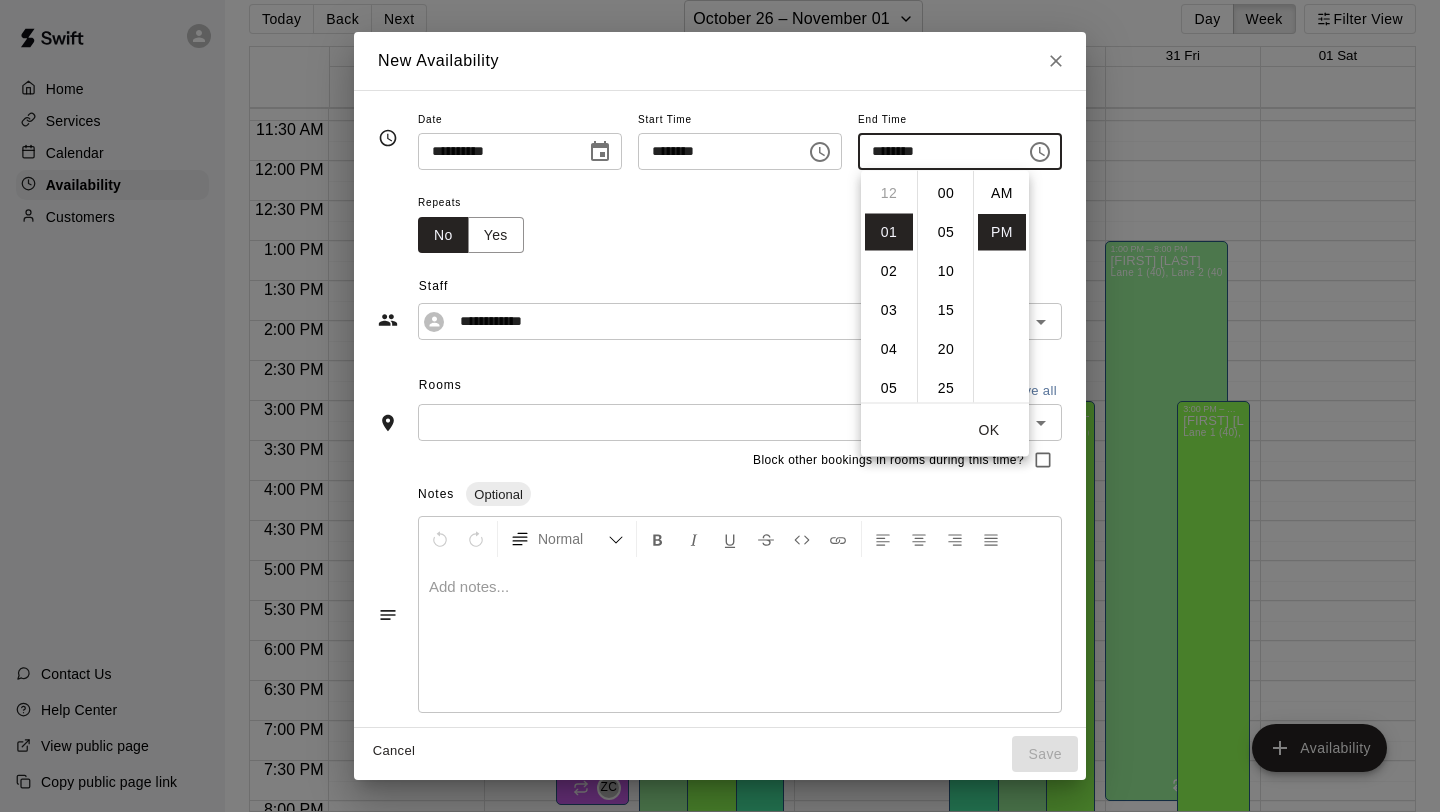 scroll, scrollTop: 39, scrollLeft: 0, axis: vertical 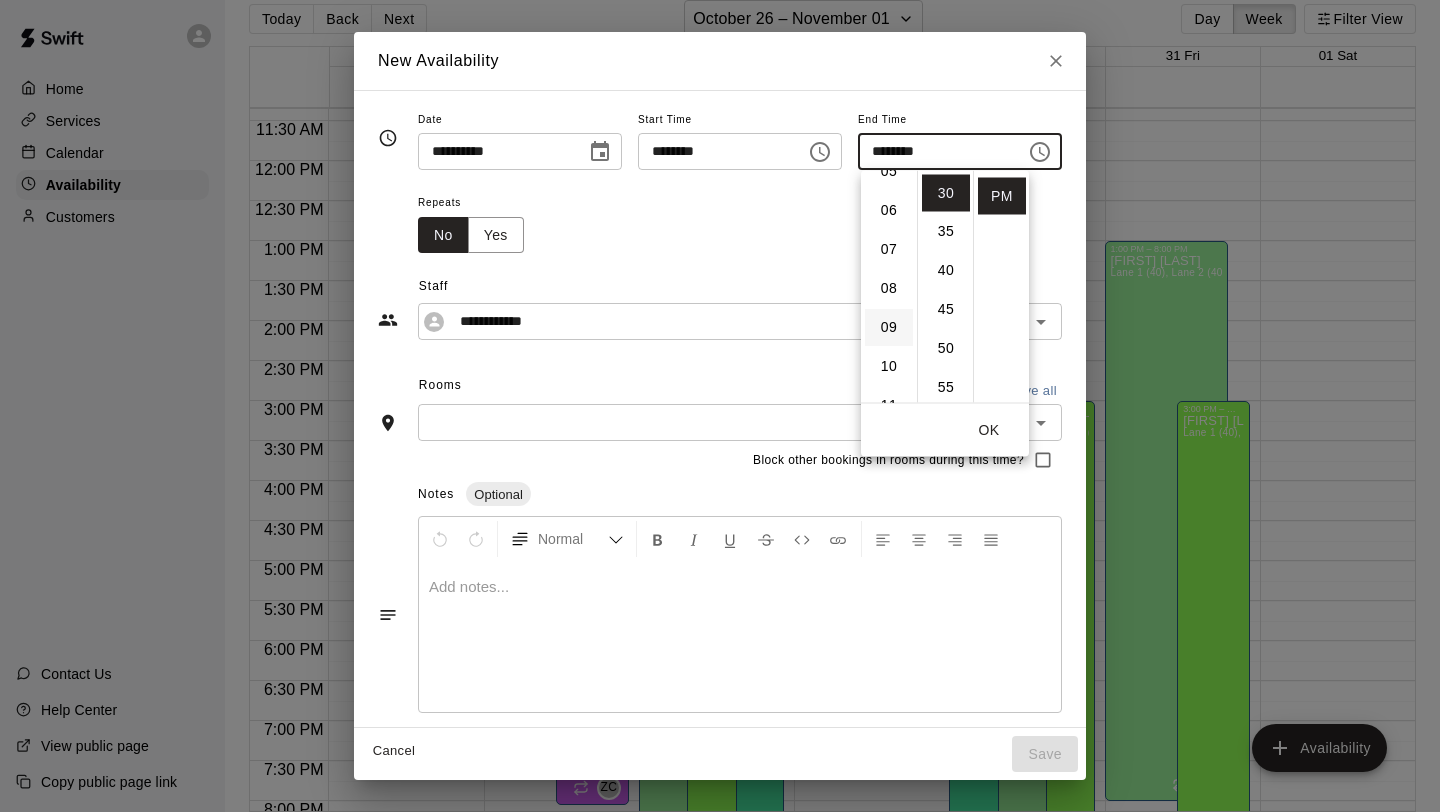 click on "09" at bounding box center (889, 328) 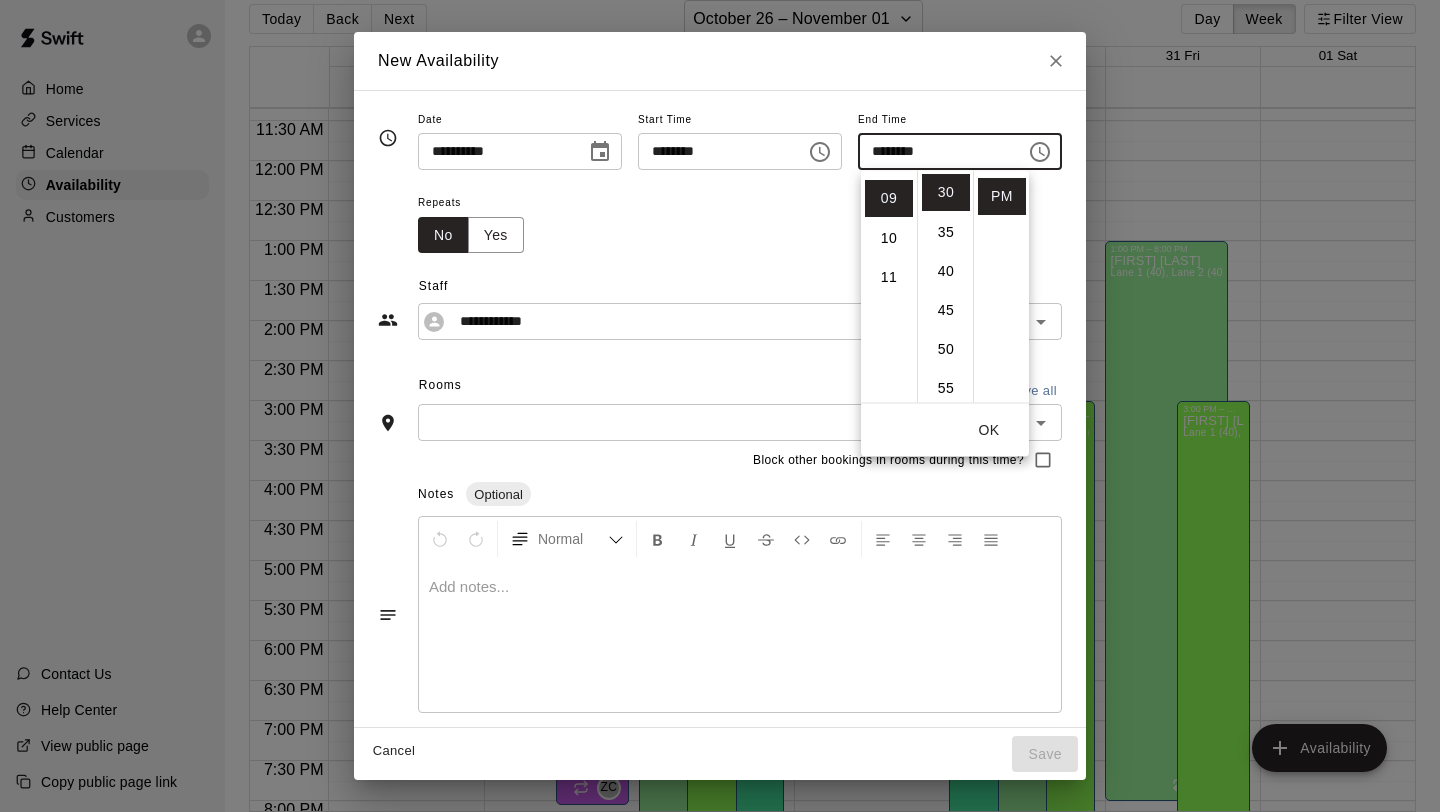 scroll, scrollTop: 351, scrollLeft: 0, axis: vertical 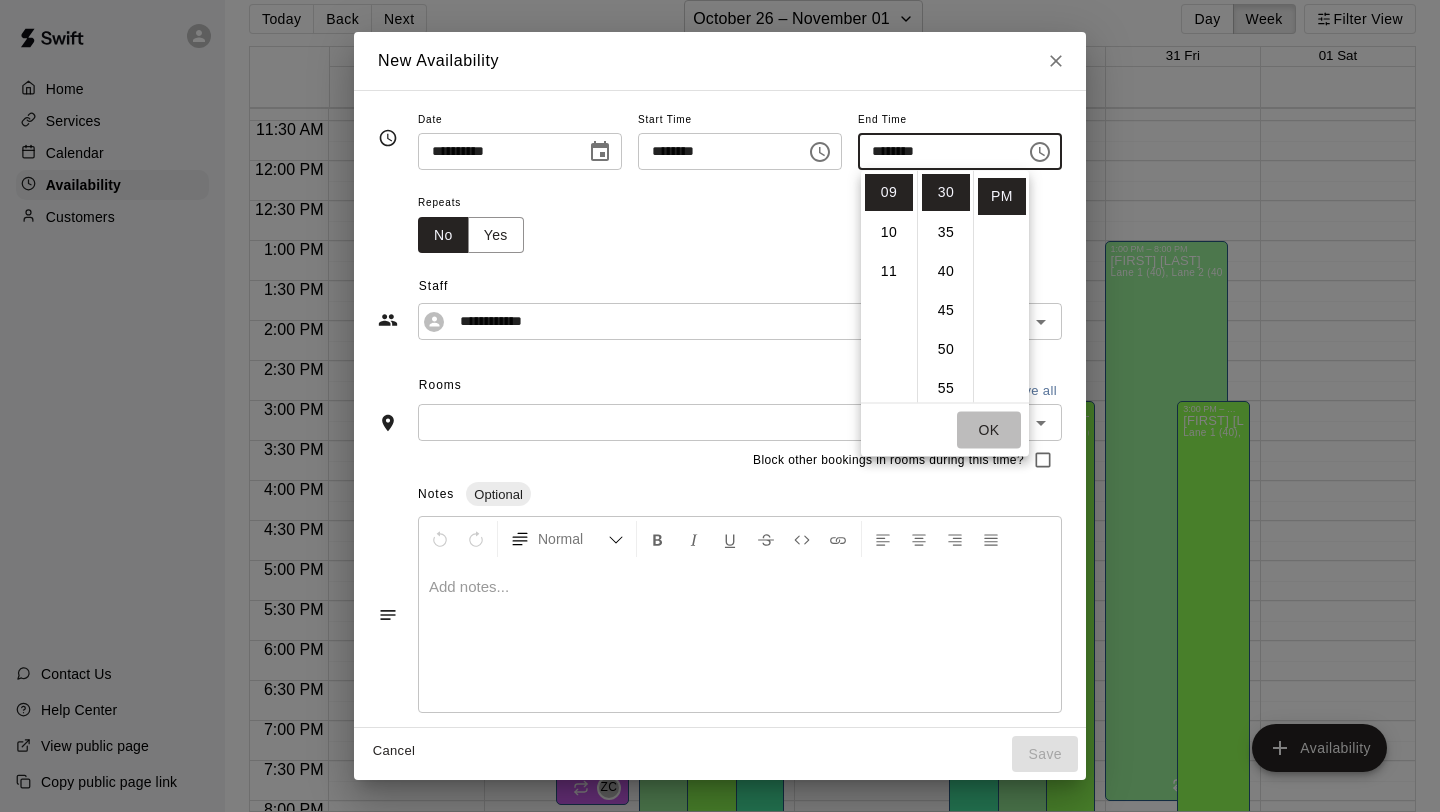 click on "OK" at bounding box center (989, 430) 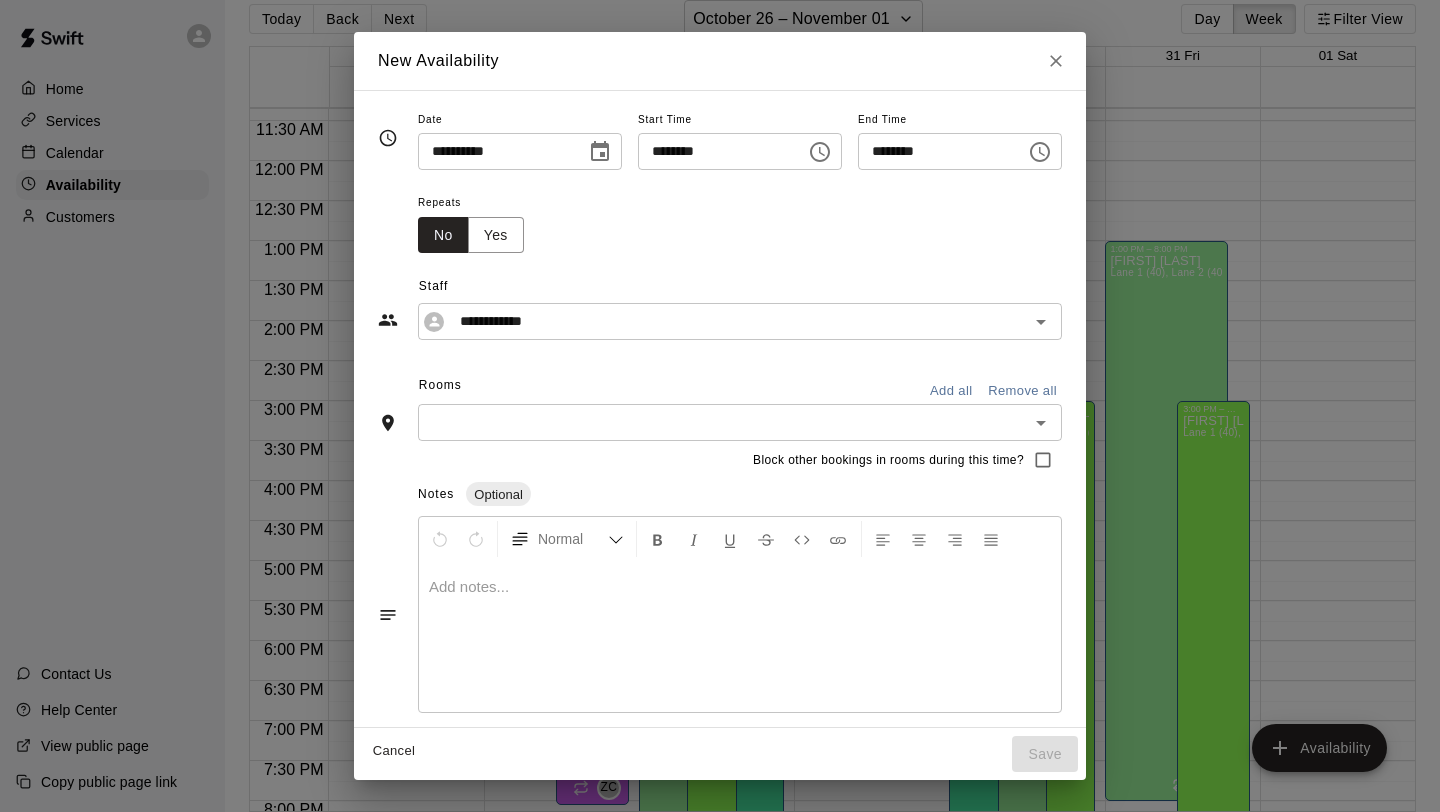 click on "Add all" at bounding box center [951, 391] 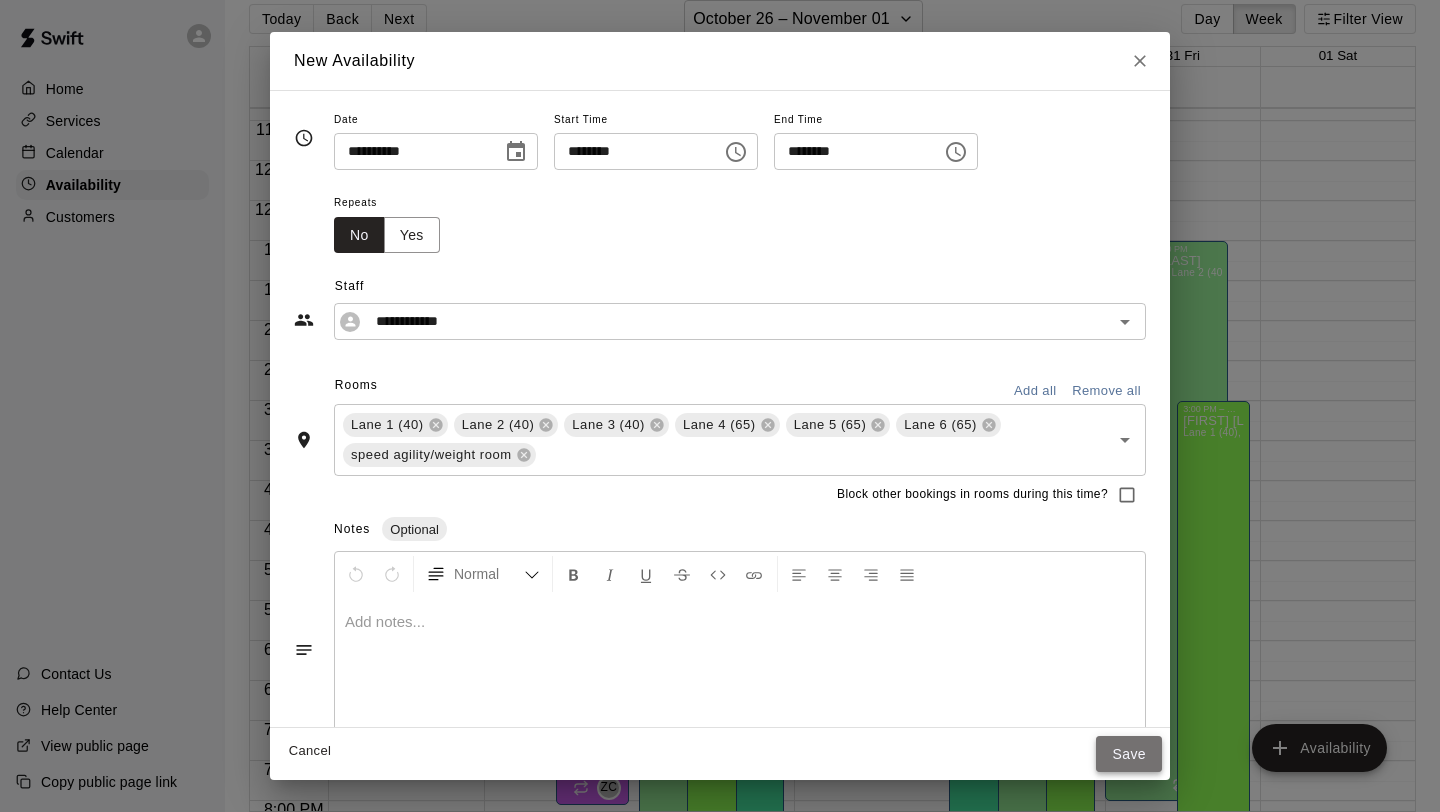 click on "Save" at bounding box center [1129, 754] 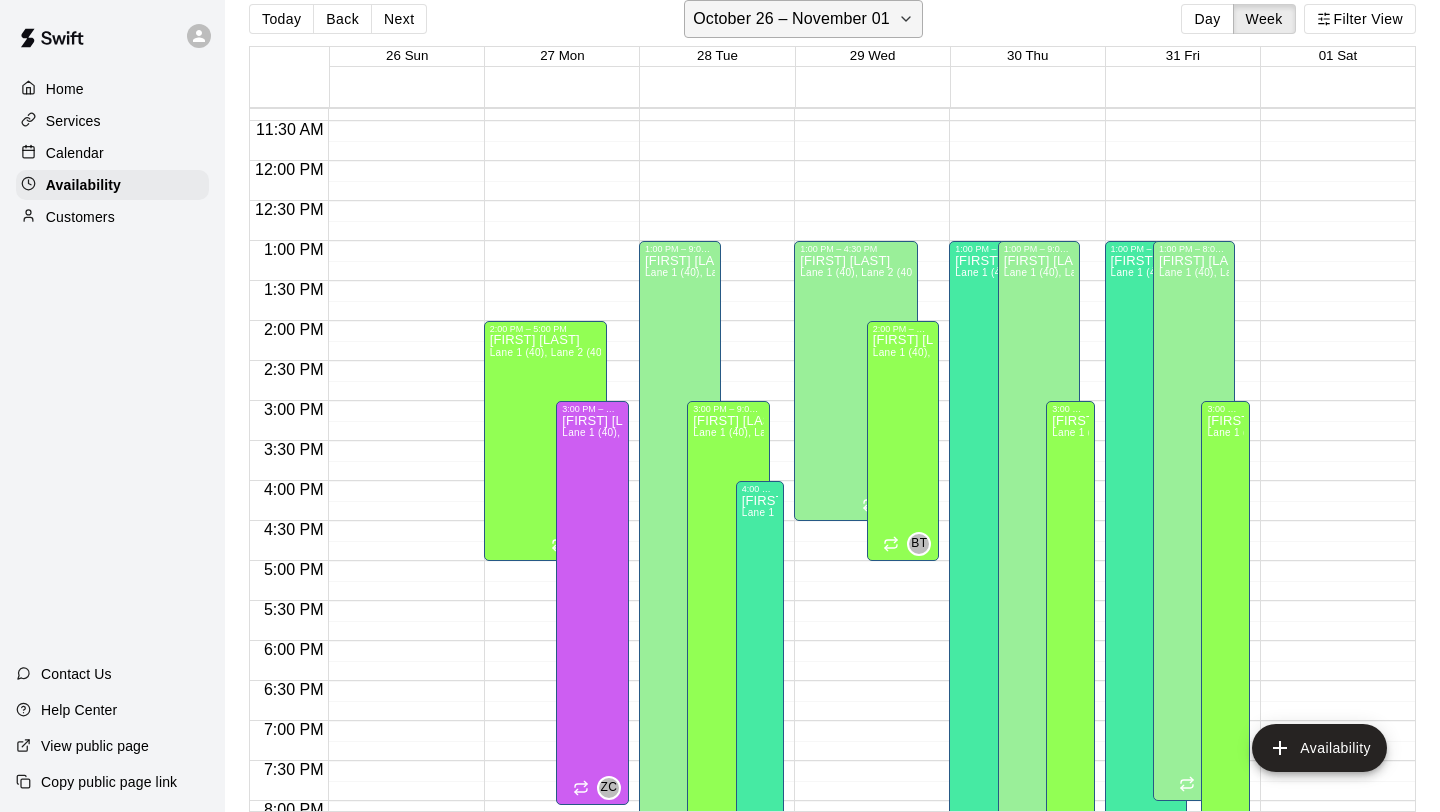 click 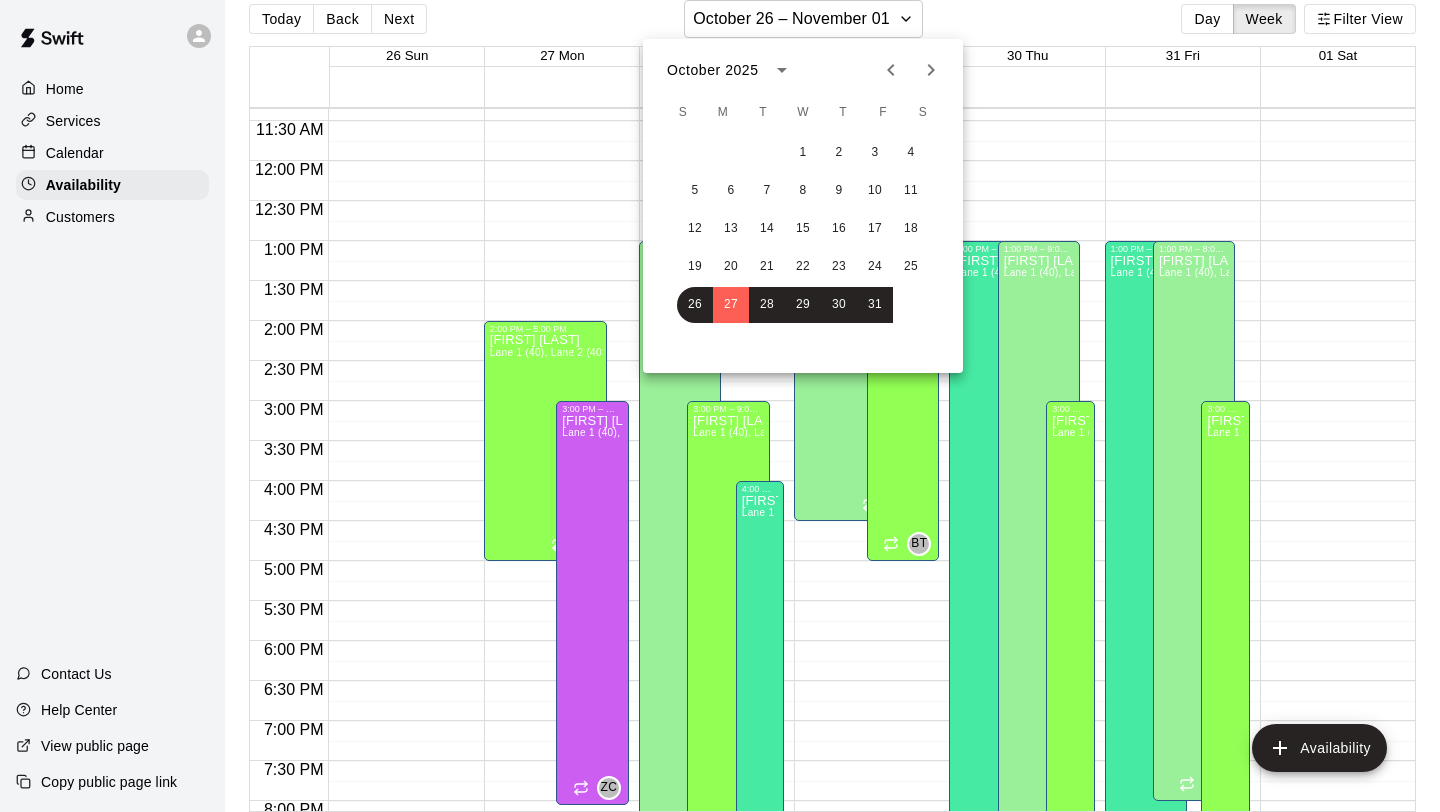 click 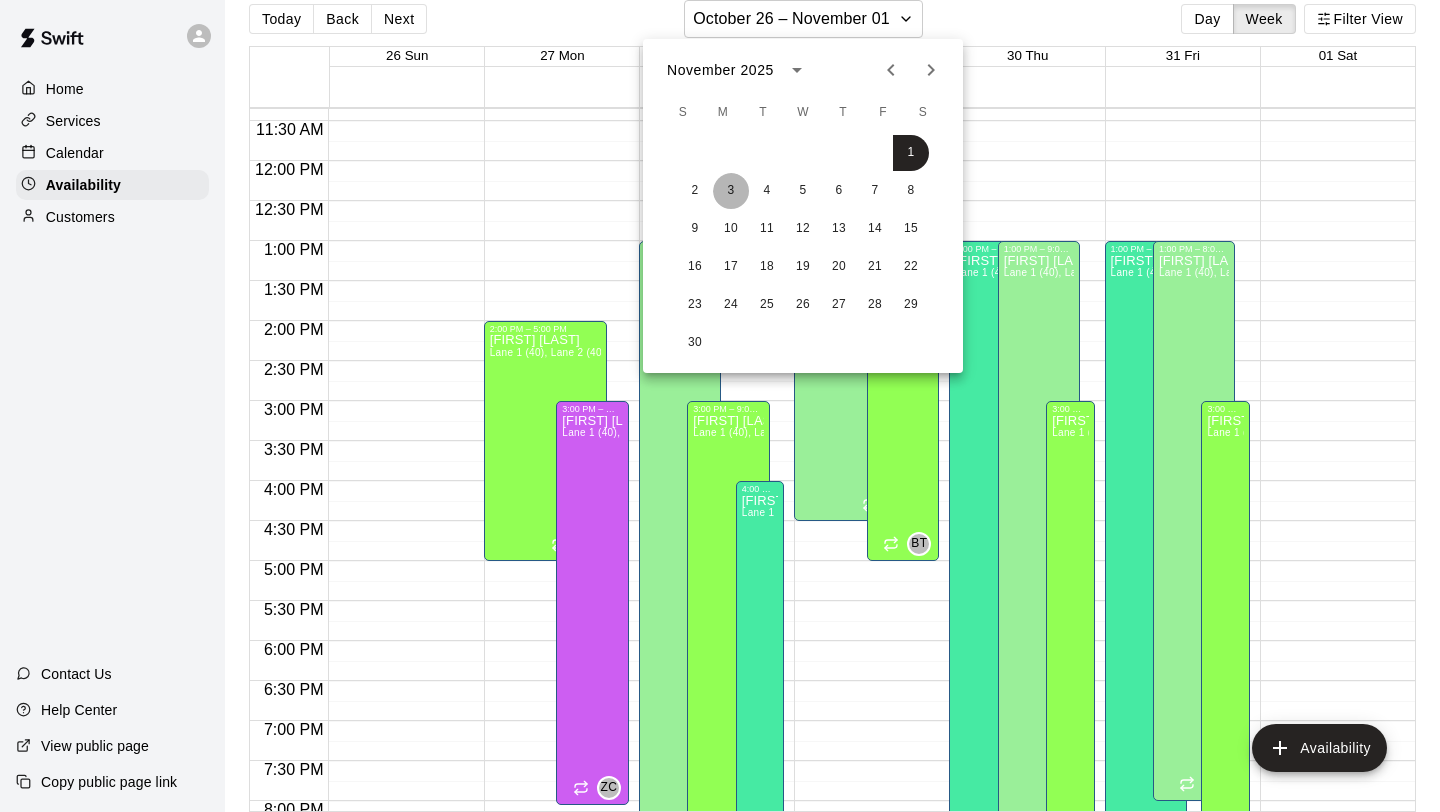 click on "3" at bounding box center (731, 191) 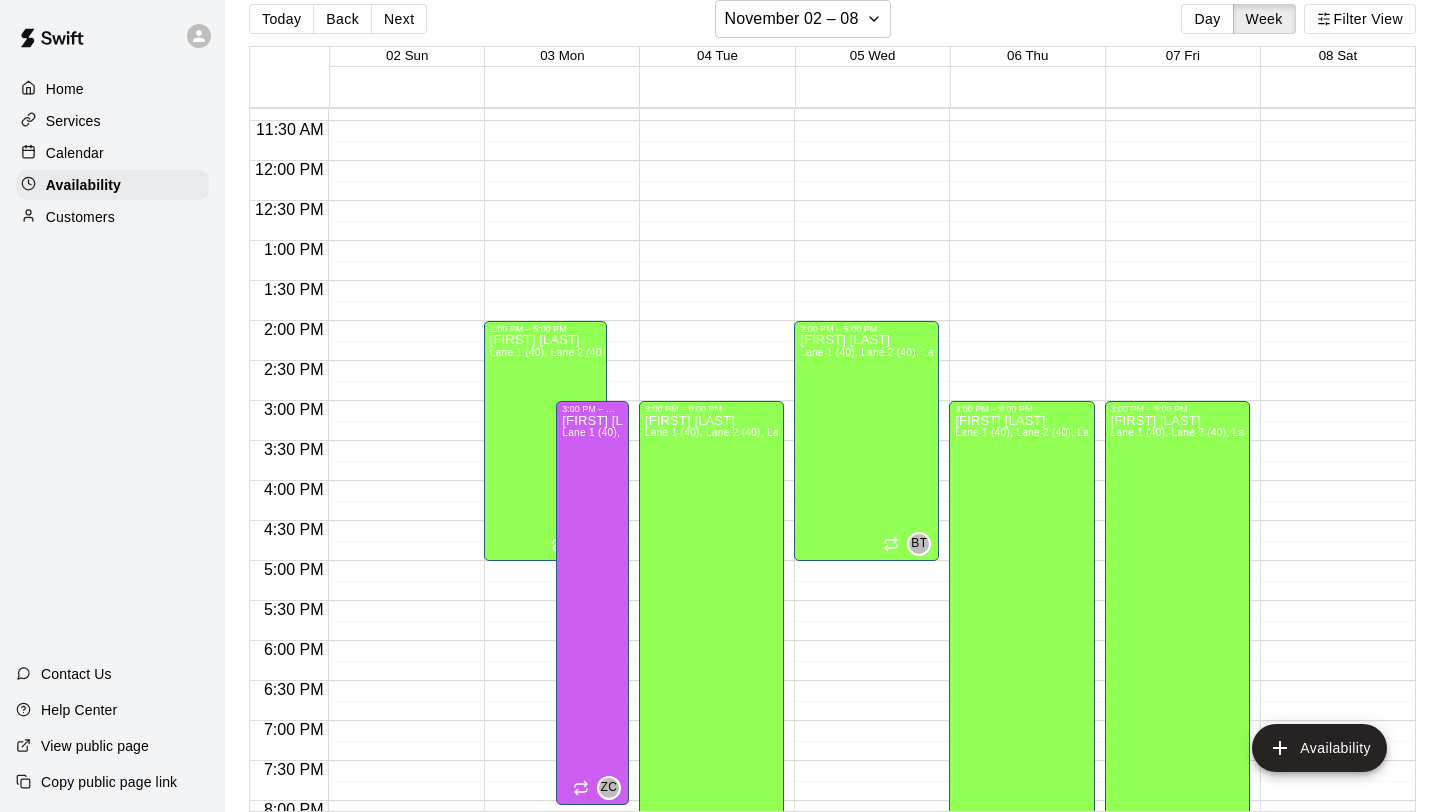 click on "12:00 AM – 8:00 AM Closed 3:00 PM – 9:00 PM [FIRST] [LAST] Lane 1 (40), Lane 2 (40), Lane 3 (40), Lane 4 (65), Lane 5 (65), Lane 6 (65), speed agility/weight room [INITIALS] 10:00 PM – 11:59 PM Closed" at bounding box center (711, 161) 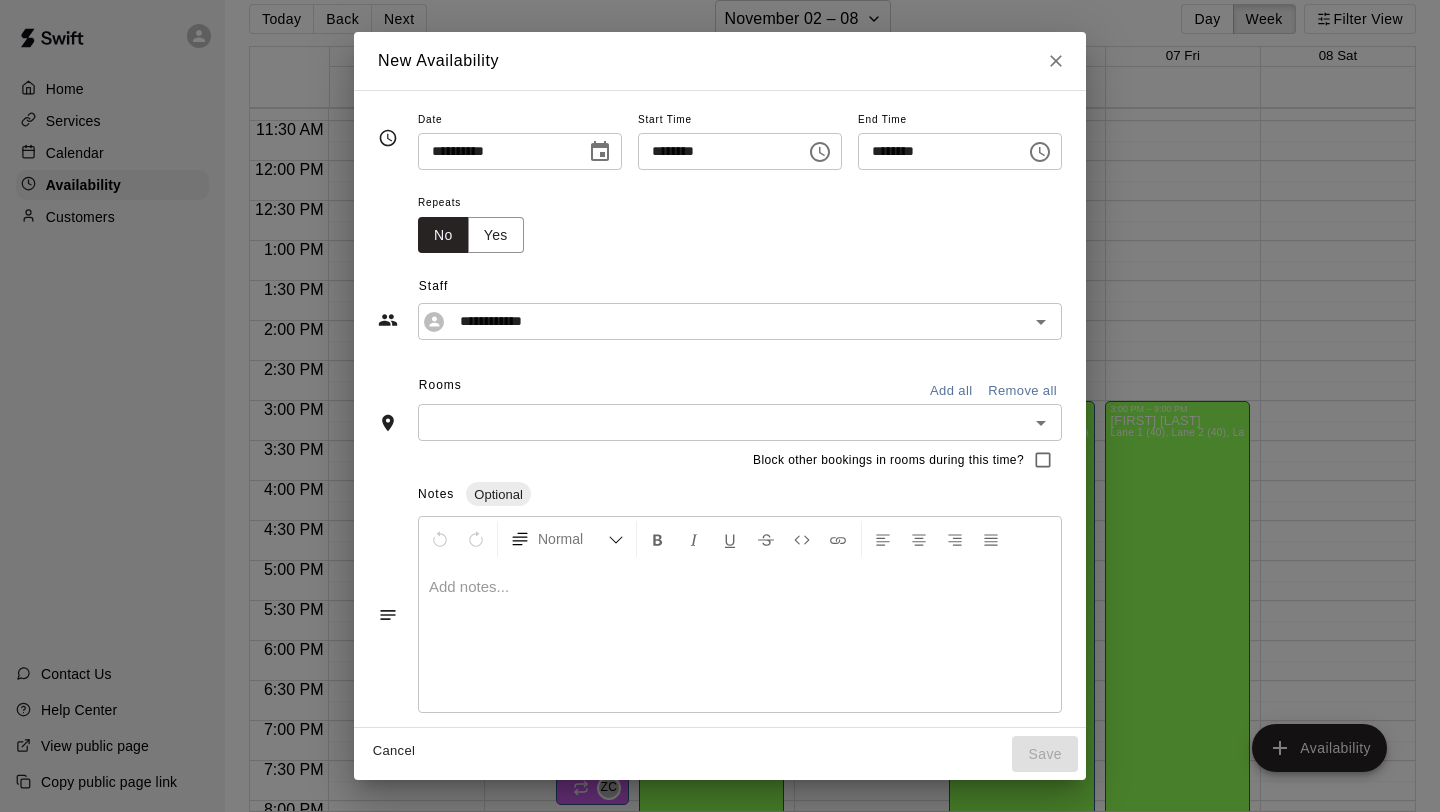 click 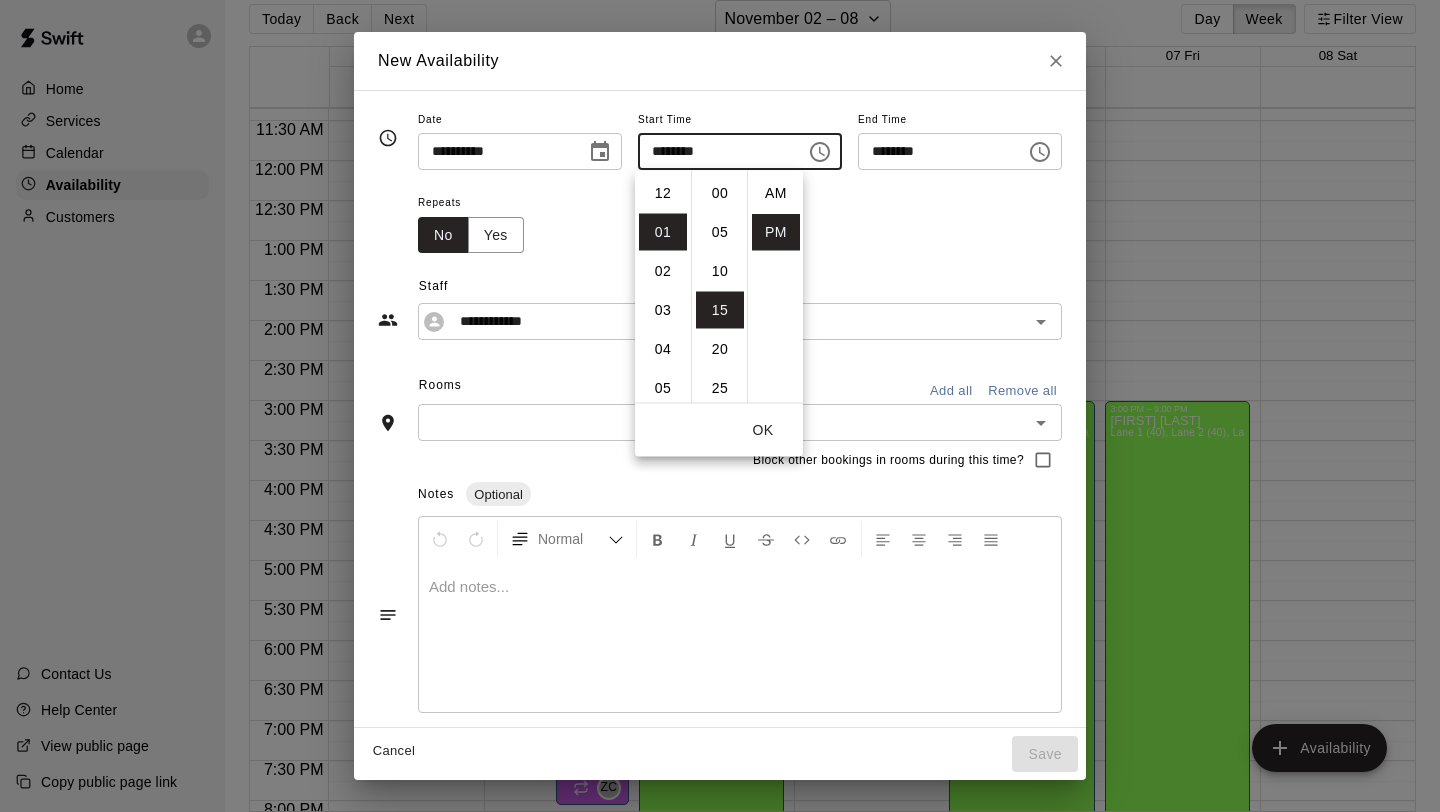 scroll, scrollTop: 39, scrollLeft: 0, axis: vertical 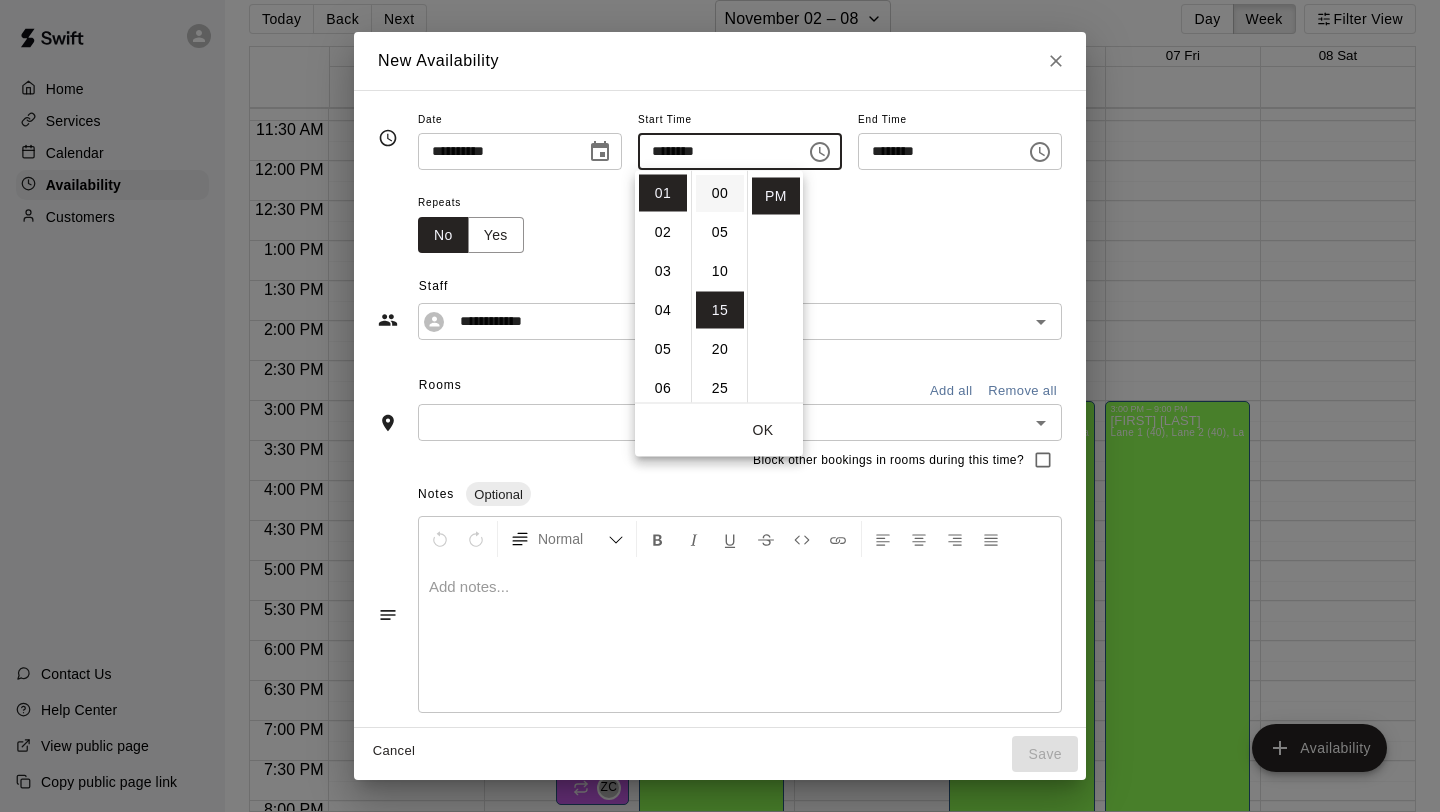 click on "00" at bounding box center [720, 193] 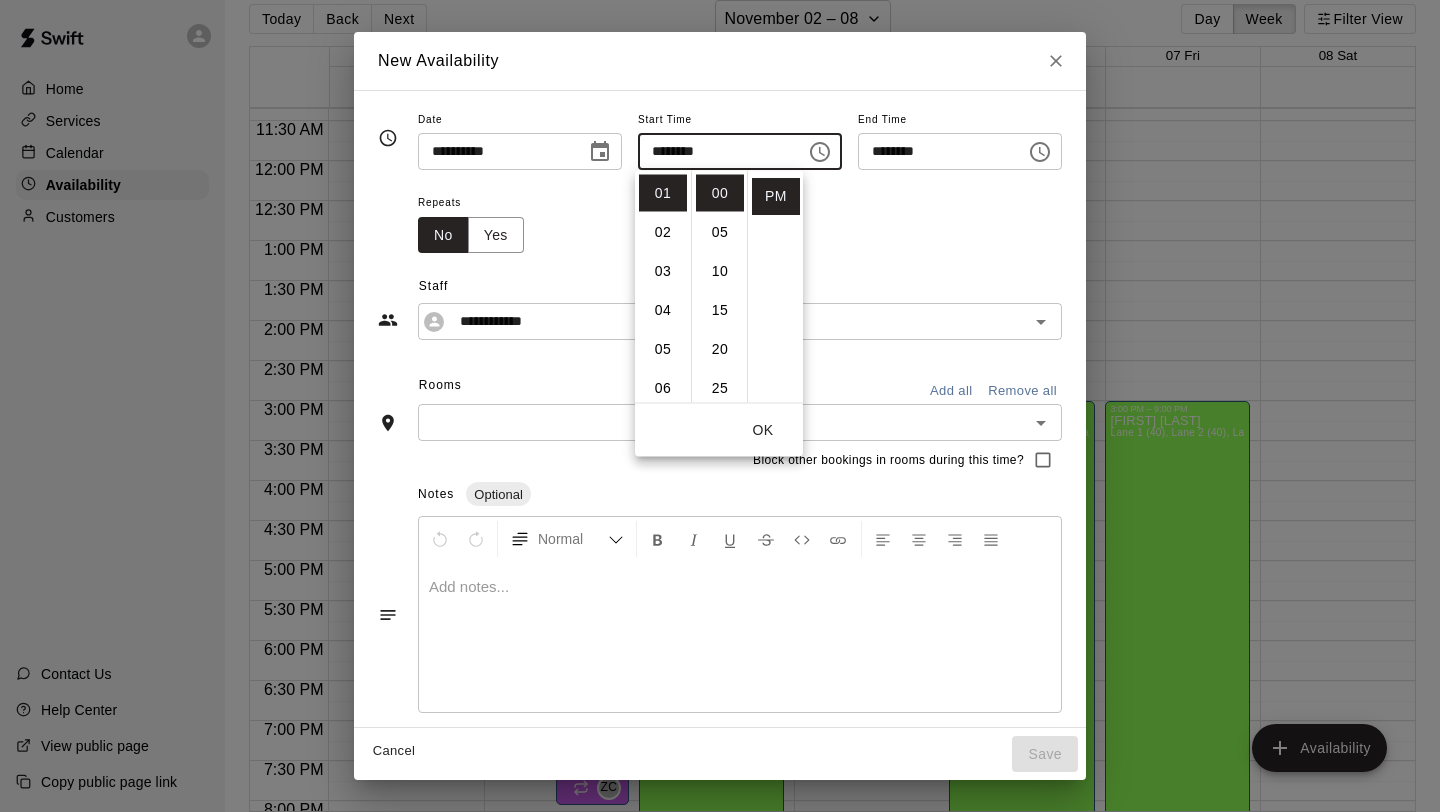 click on "OK" at bounding box center [763, 430] 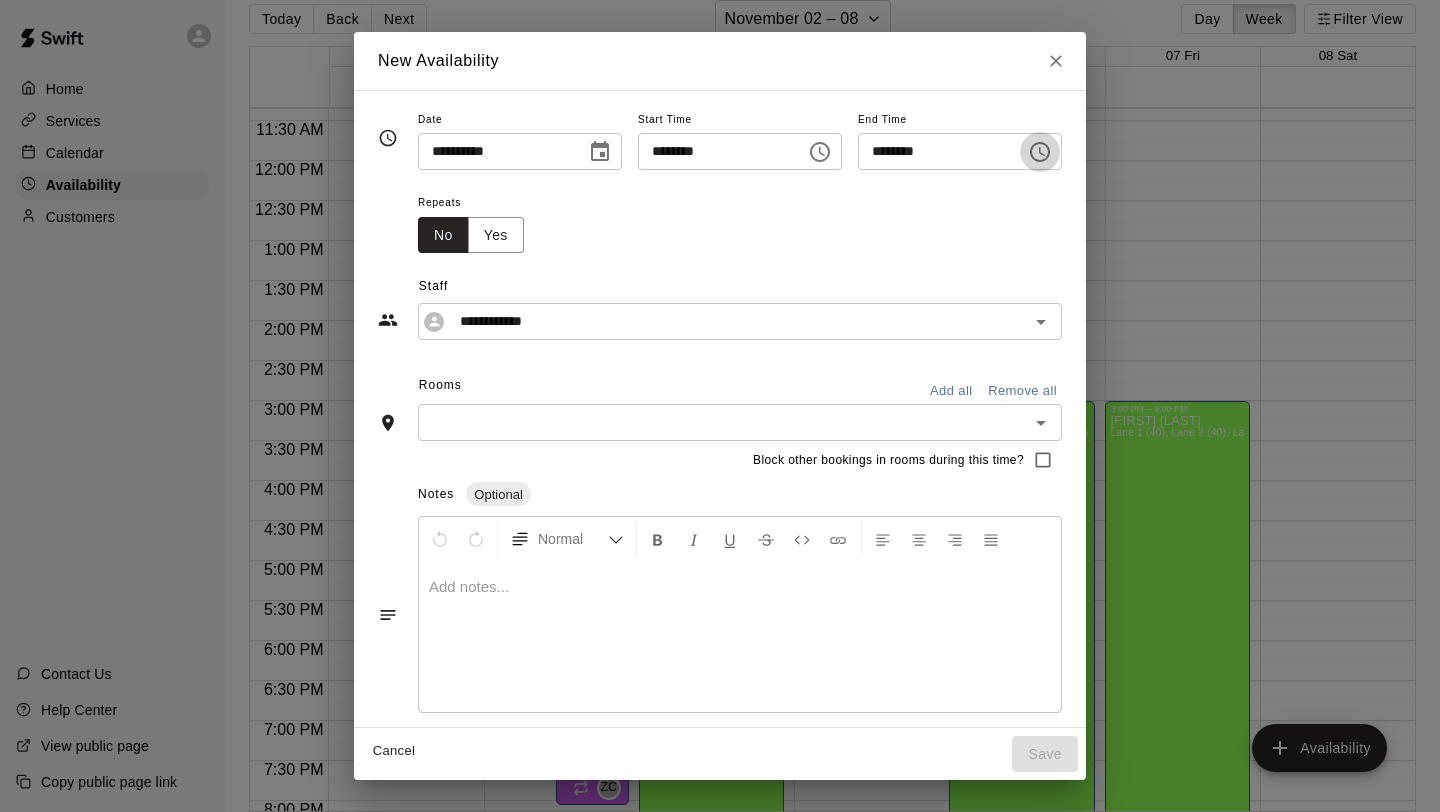 click 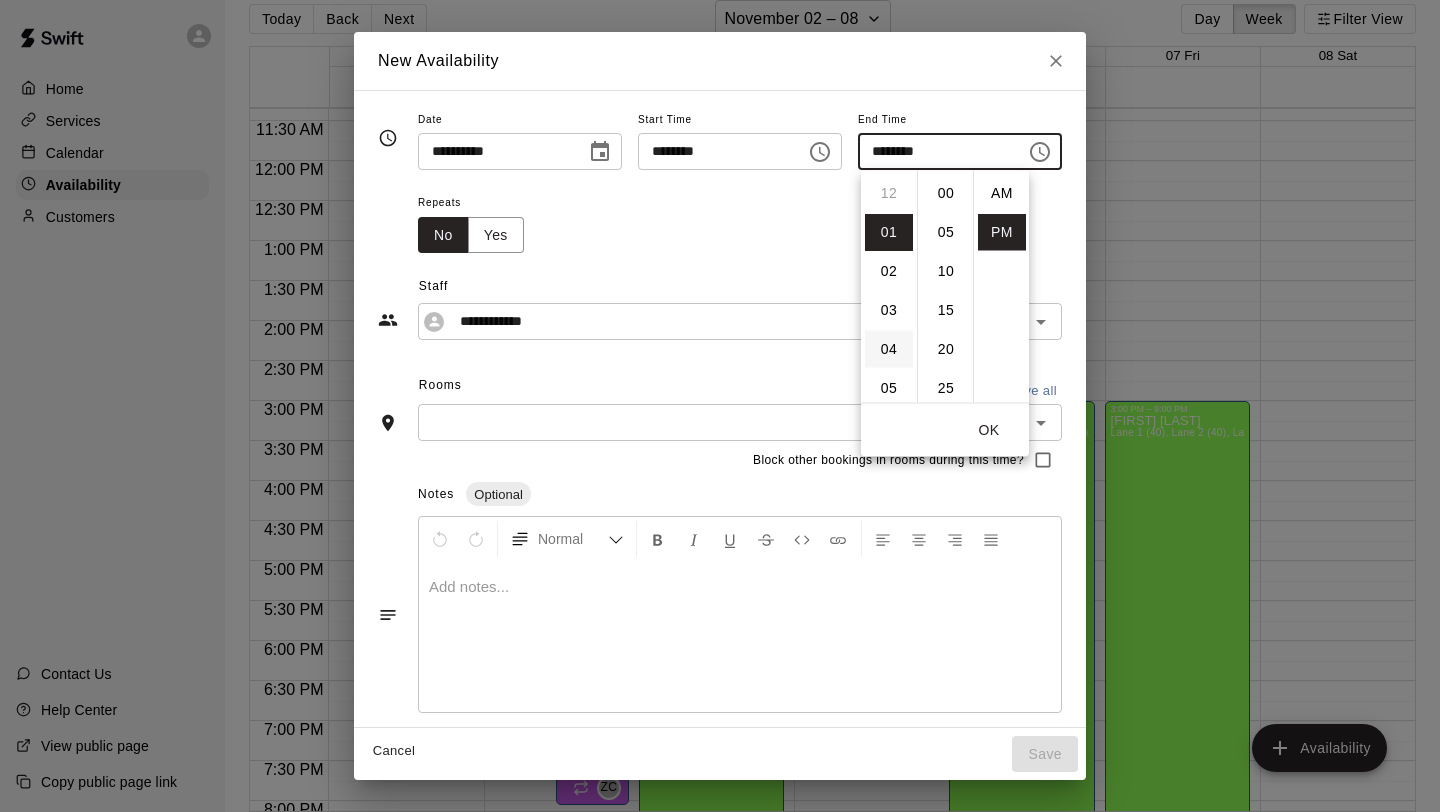 scroll, scrollTop: 39, scrollLeft: 0, axis: vertical 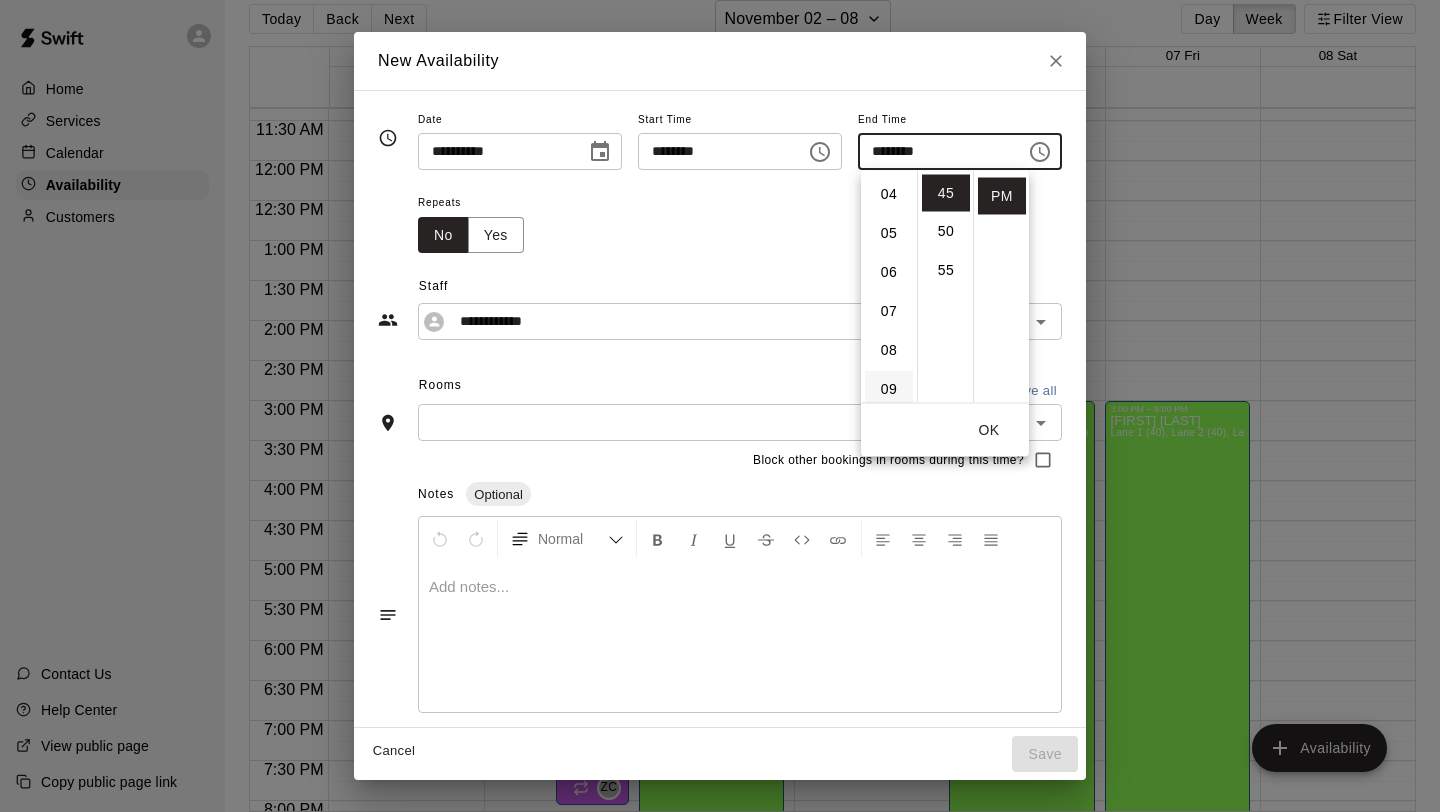 click on "09" at bounding box center (889, 389) 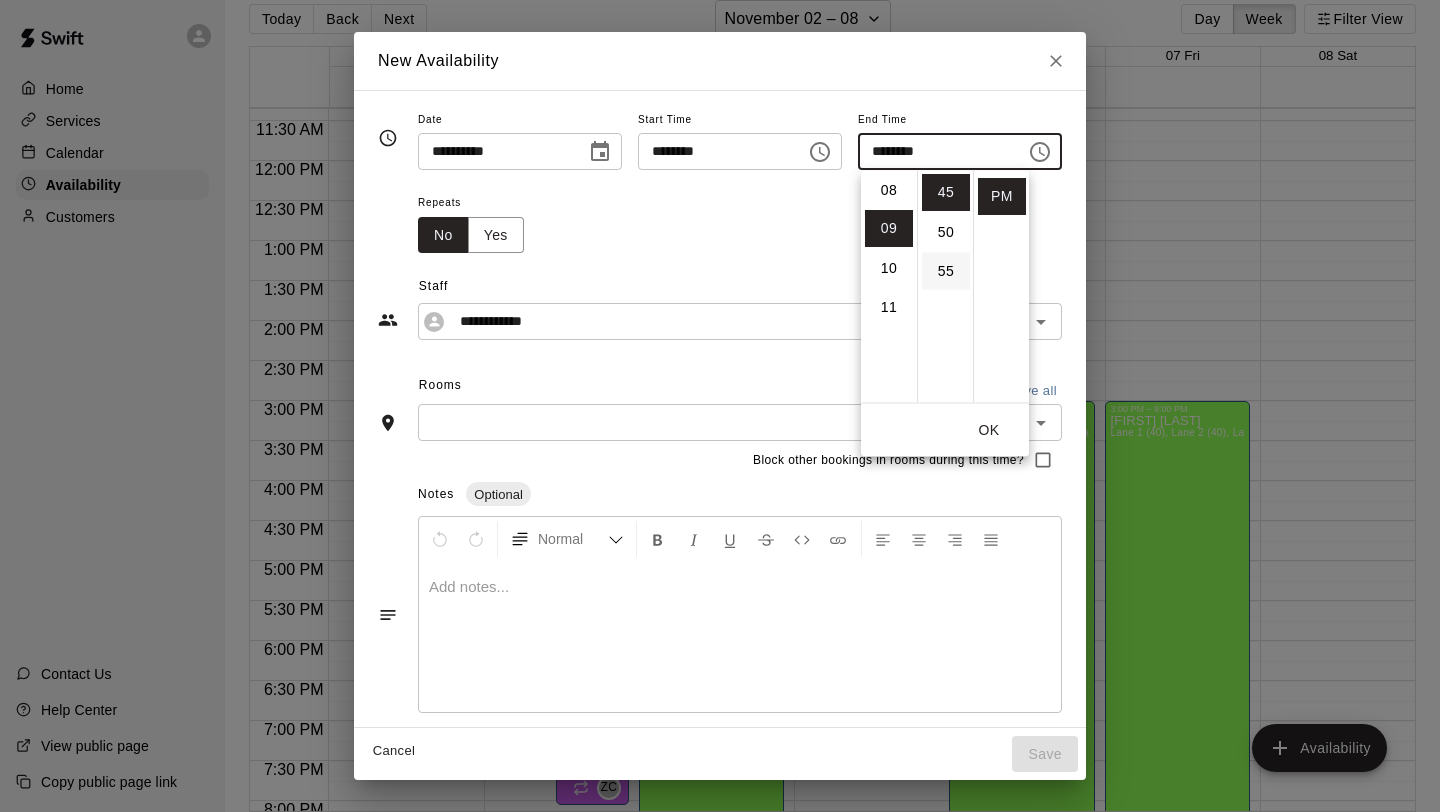 scroll, scrollTop: 351, scrollLeft: 0, axis: vertical 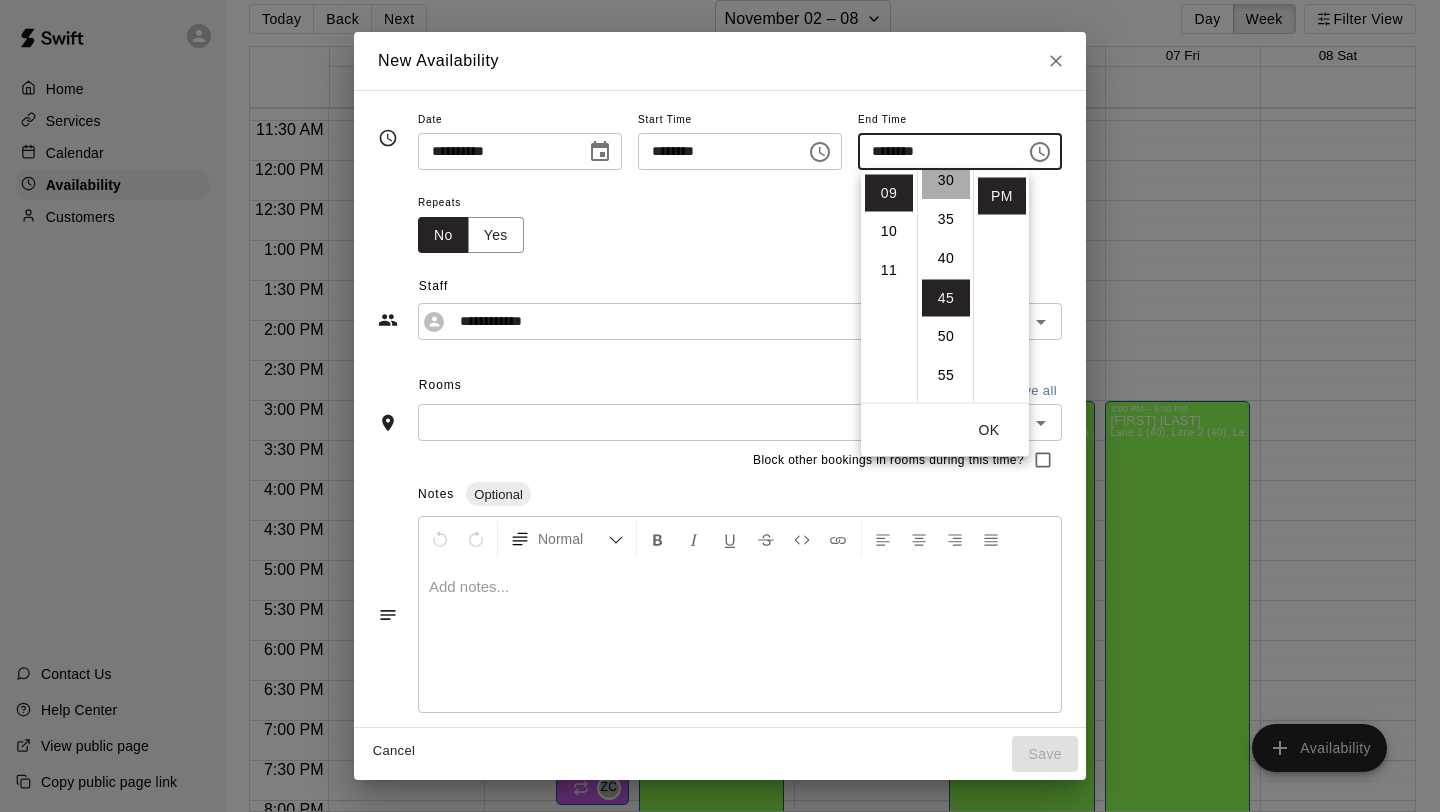 click on "30" at bounding box center [946, 181] 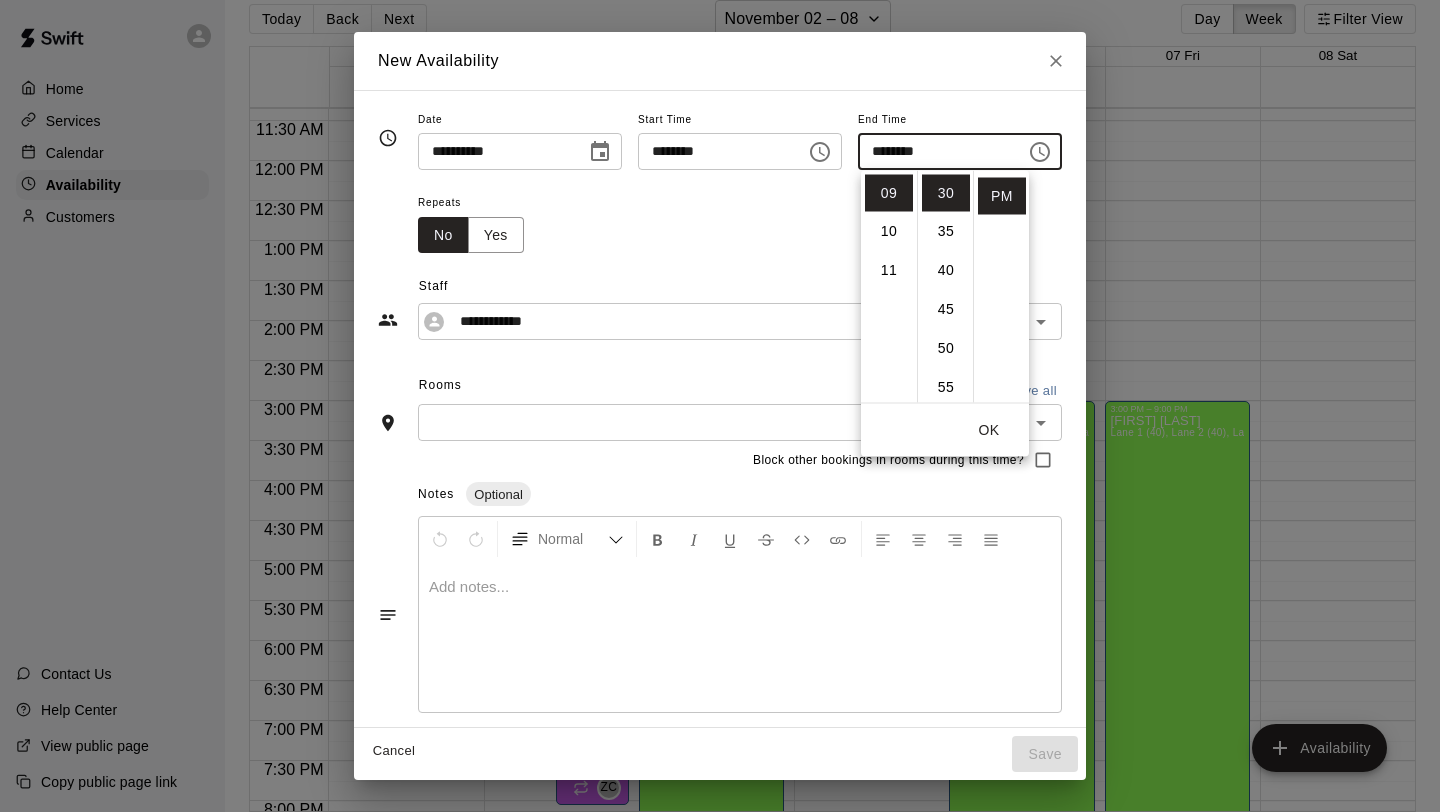 click on "OK" at bounding box center (989, 430) 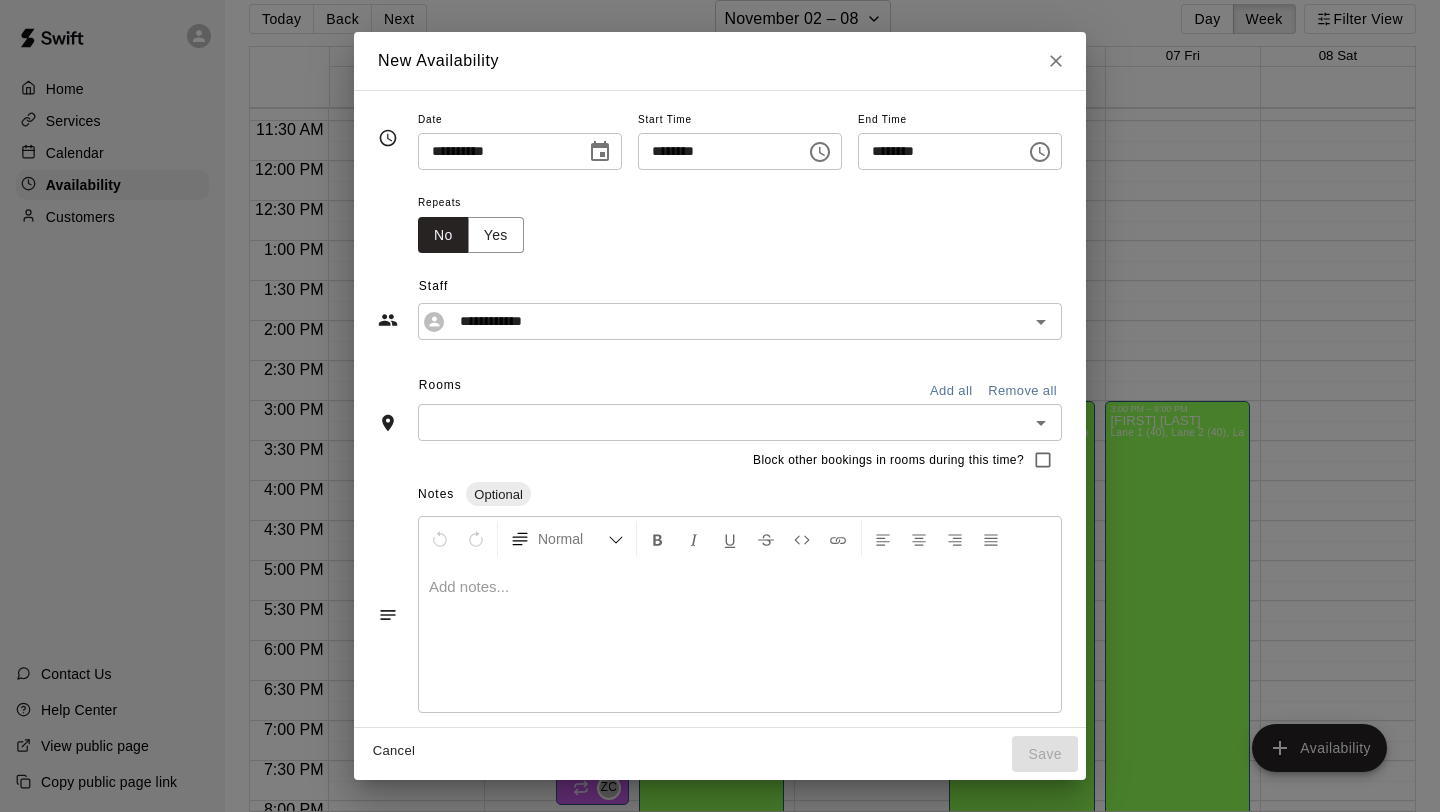 click on "Add all" at bounding box center (951, 391) 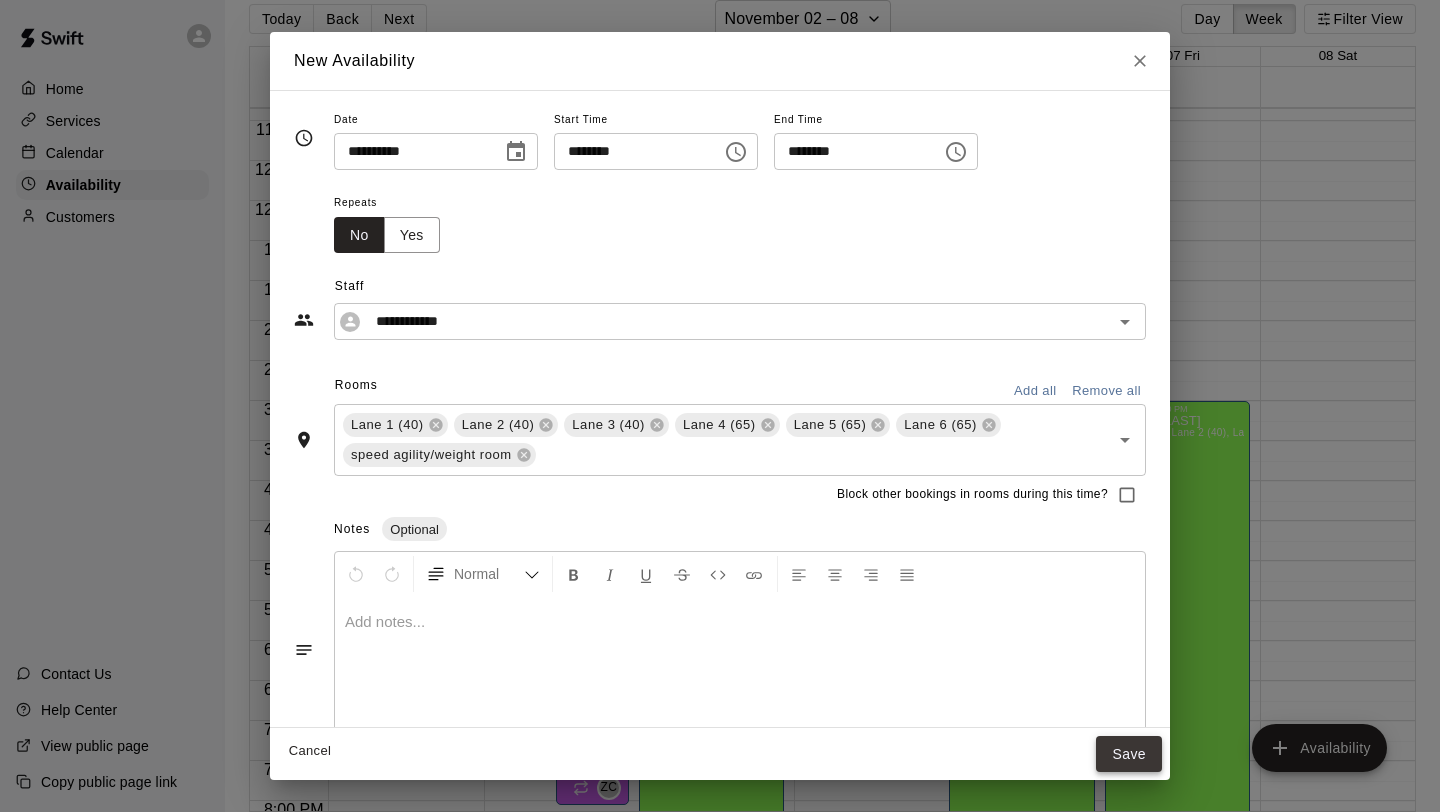 click on "Save" at bounding box center (1129, 754) 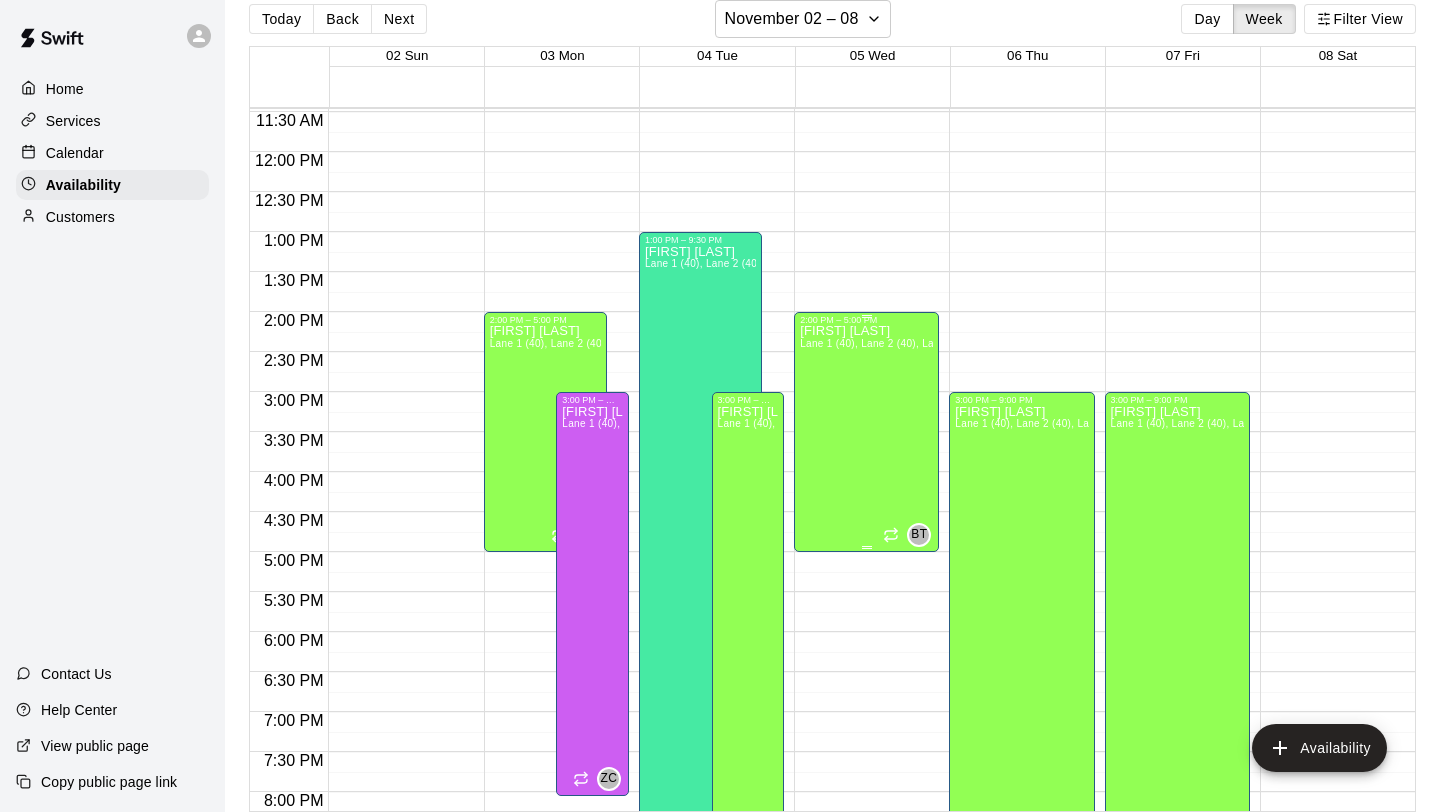 scroll, scrollTop: 882, scrollLeft: 0, axis: vertical 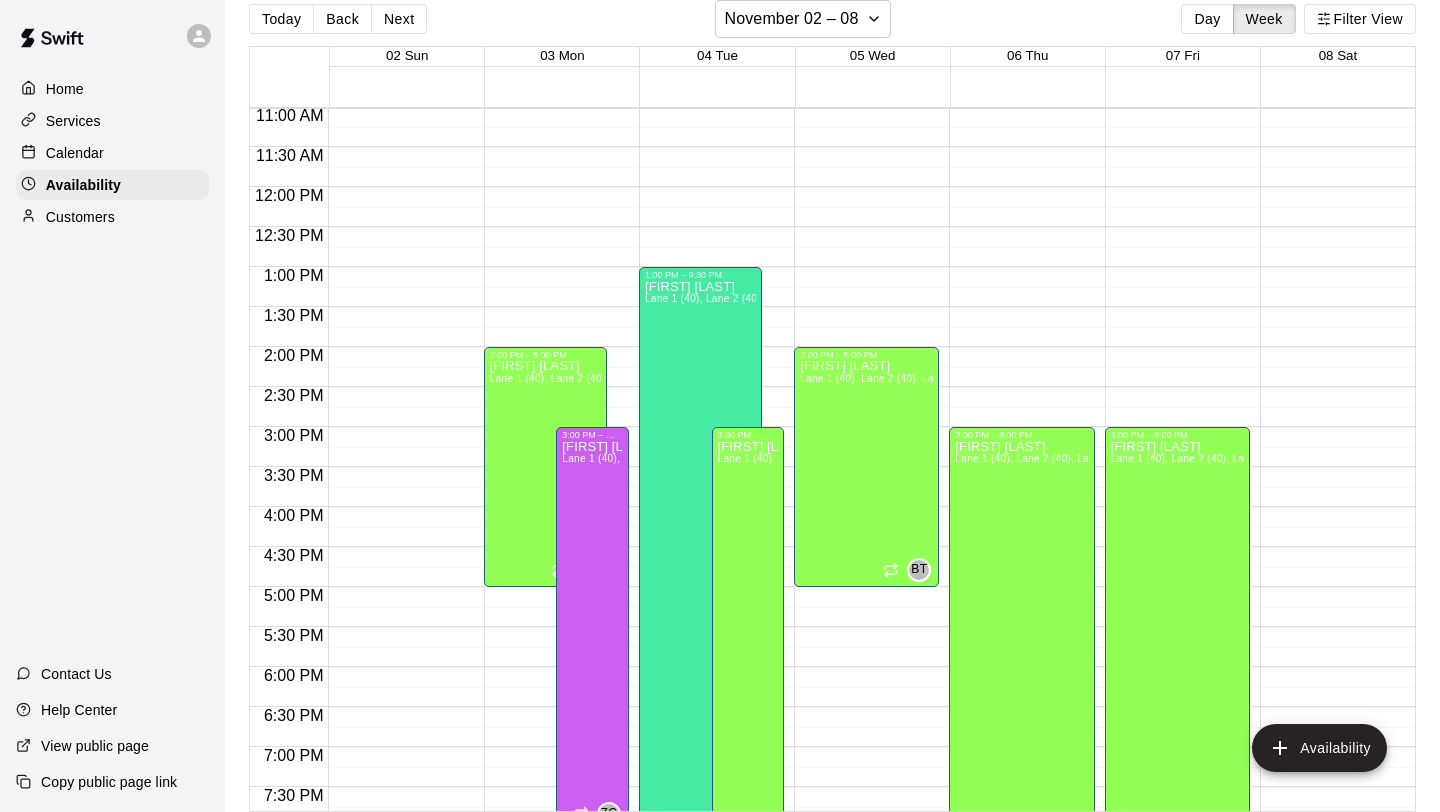 click on "12:00 AM – 8:00 AM Closed 3:00 PM – 9:00 PM [FIRST] [LAST] Lane 1 (40), Lane 2 (40), Lane 3 (40), Lane 4 (65), Lane 5 (65), Lane 6 (65), speed agility/weight room [INITIALS] 10:00 PM – 11:59 PM Closed" at bounding box center [1021, 187] 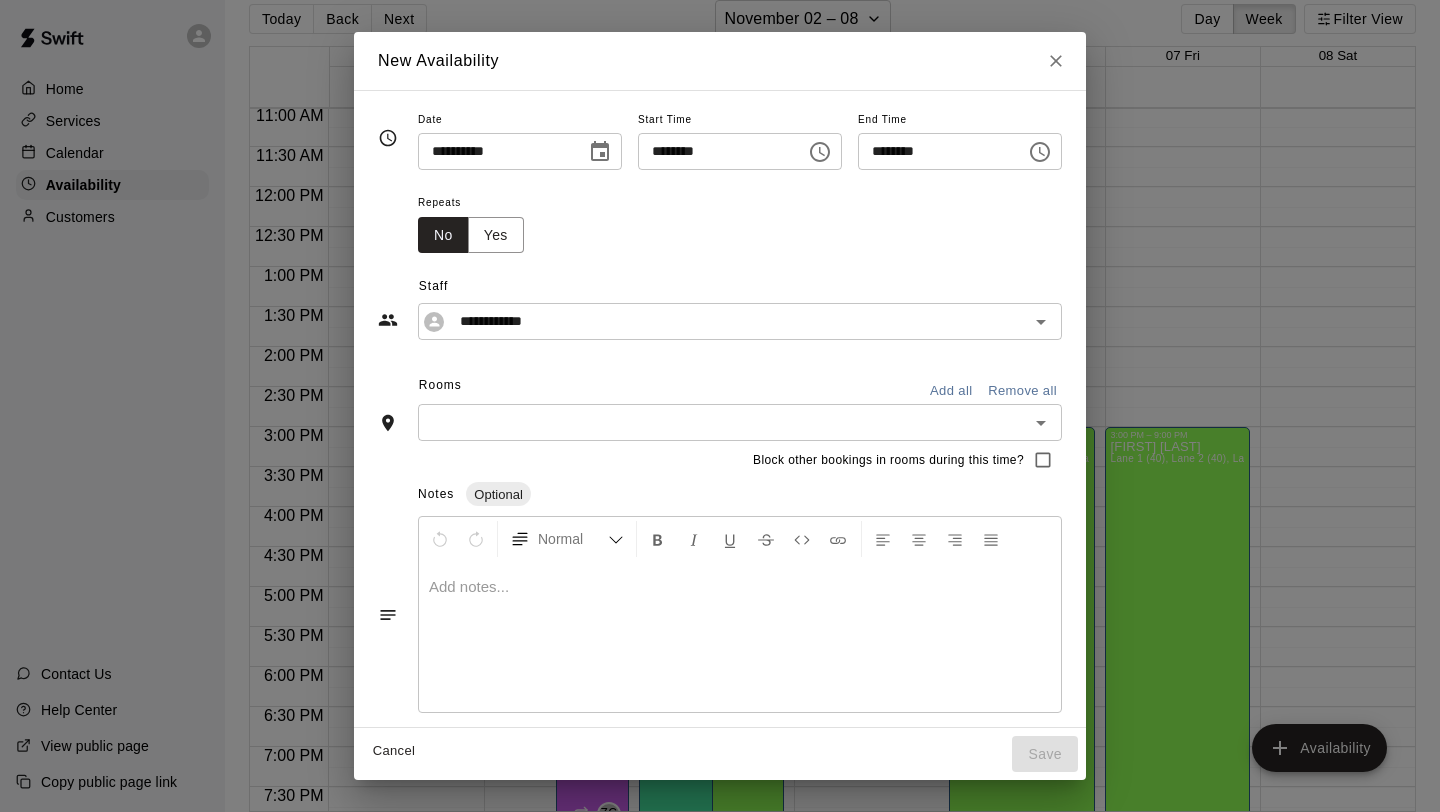 click 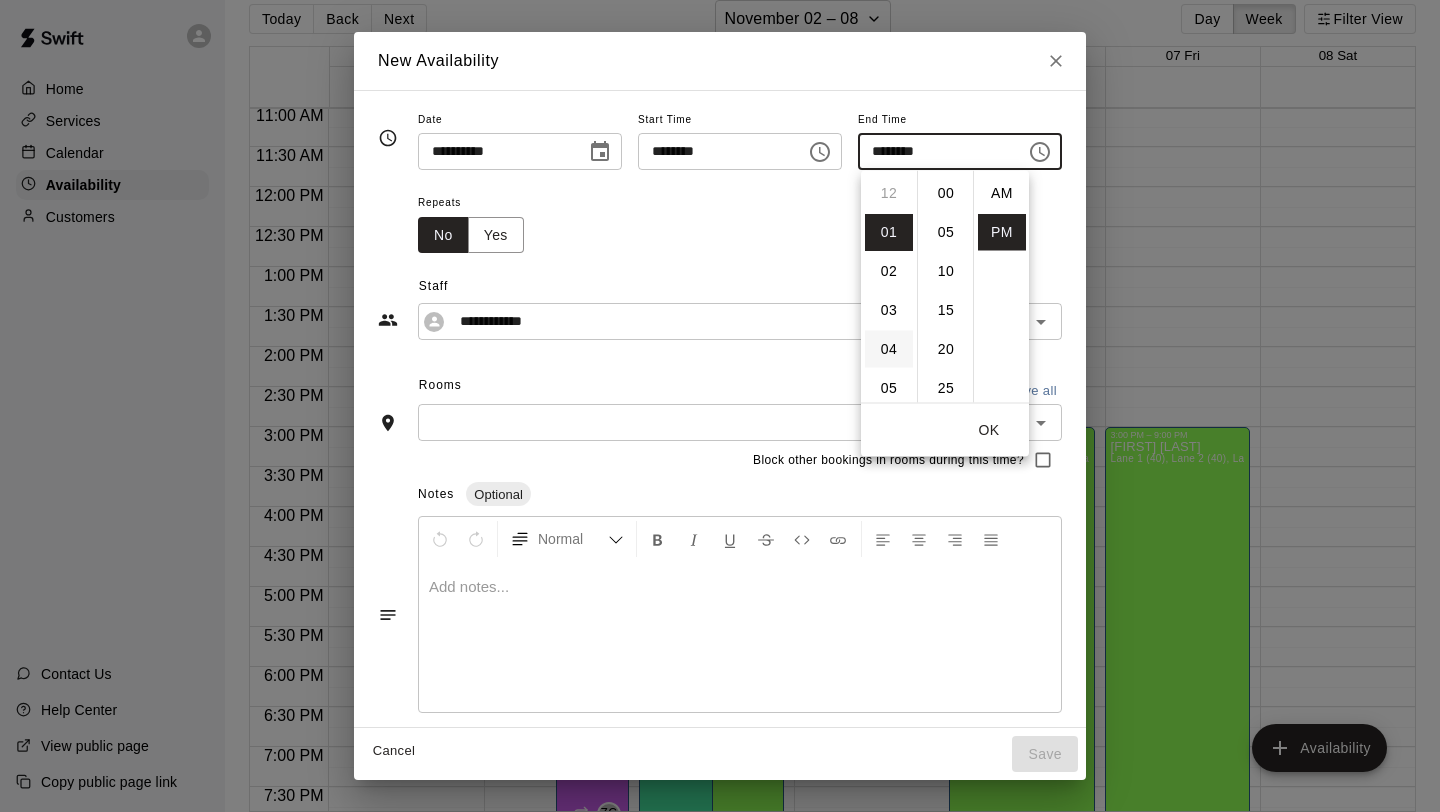 scroll, scrollTop: 39, scrollLeft: 0, axis: vertical 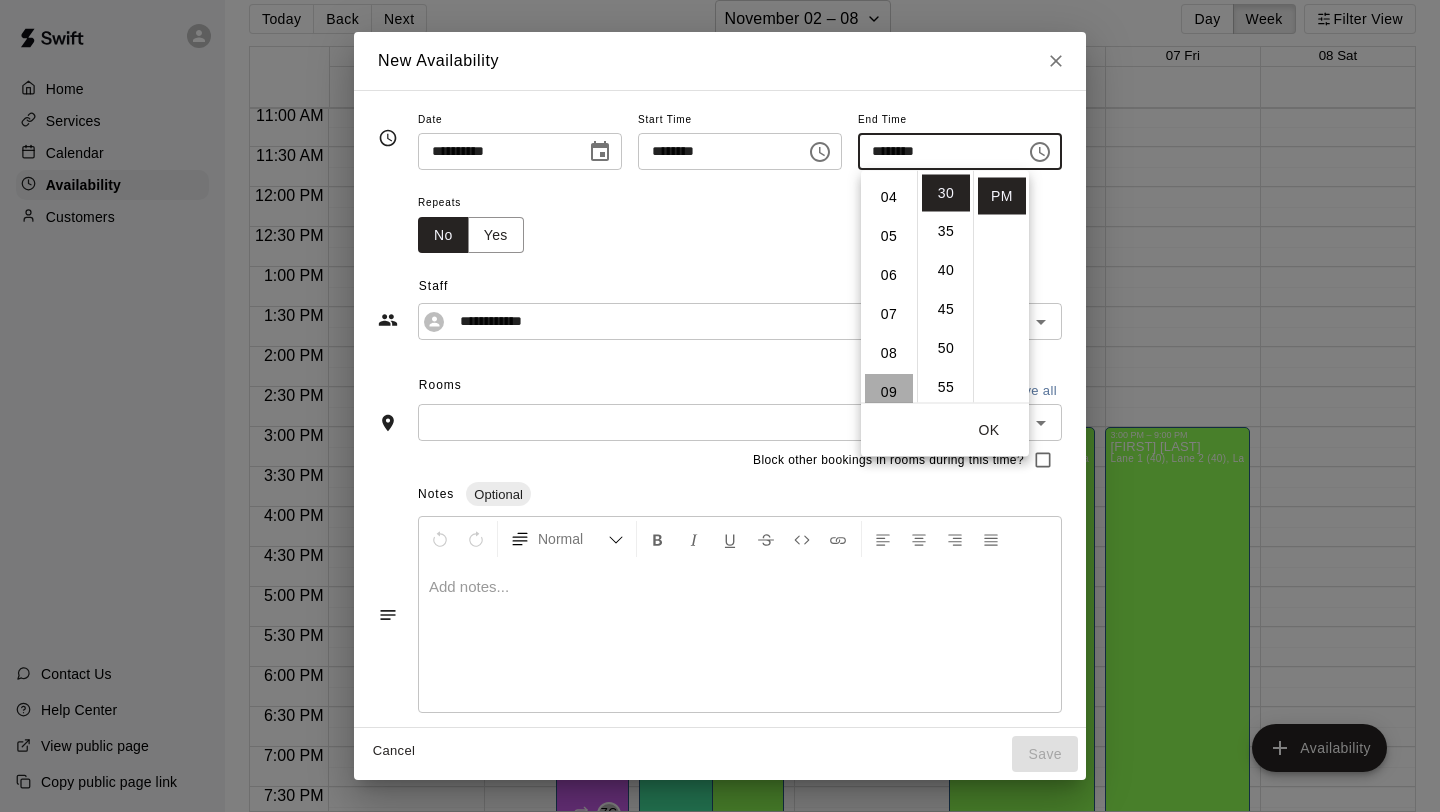 click on "09" at bounding box center (889, 392) 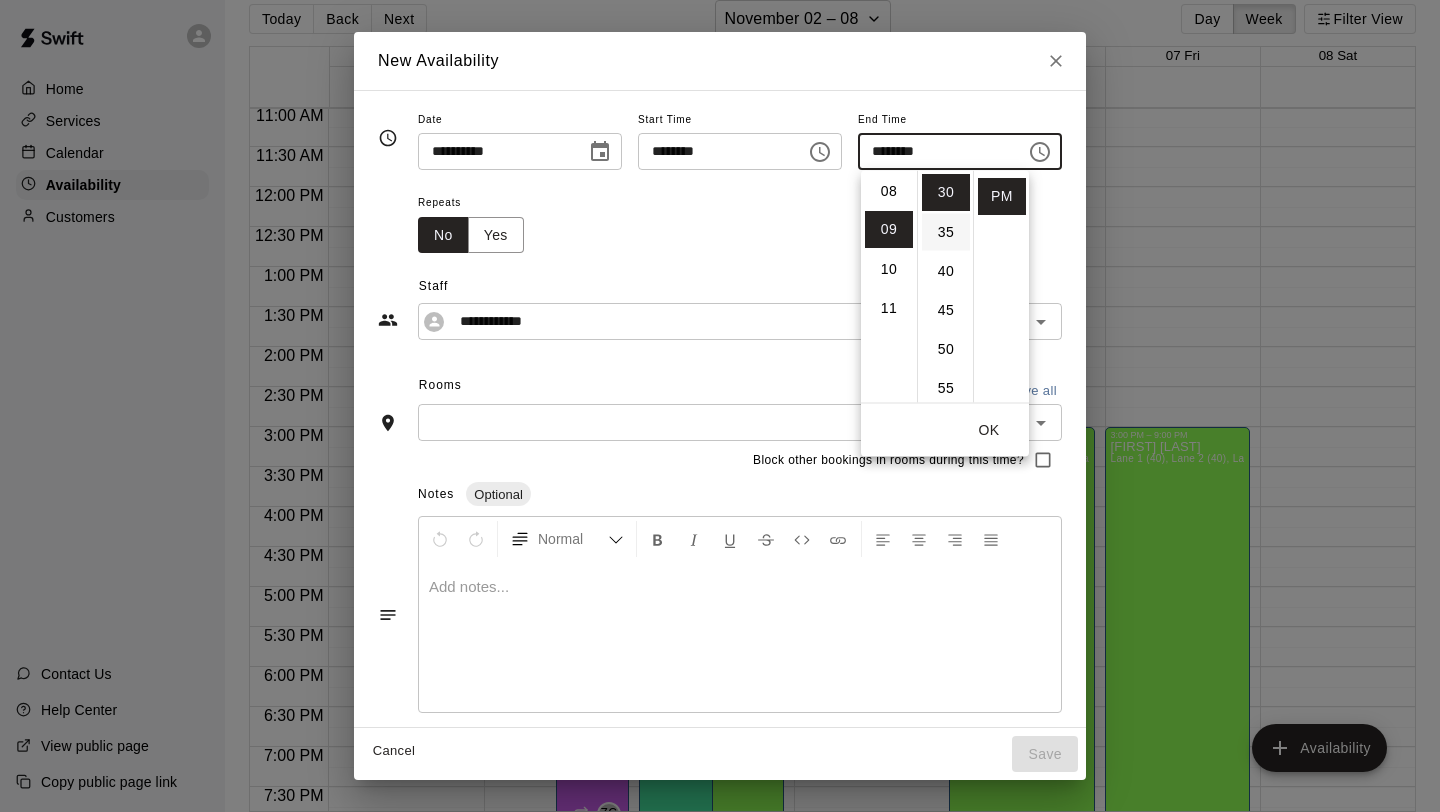 scroll, scrollTop: 351, scrollLeft: 0, axis: vertical 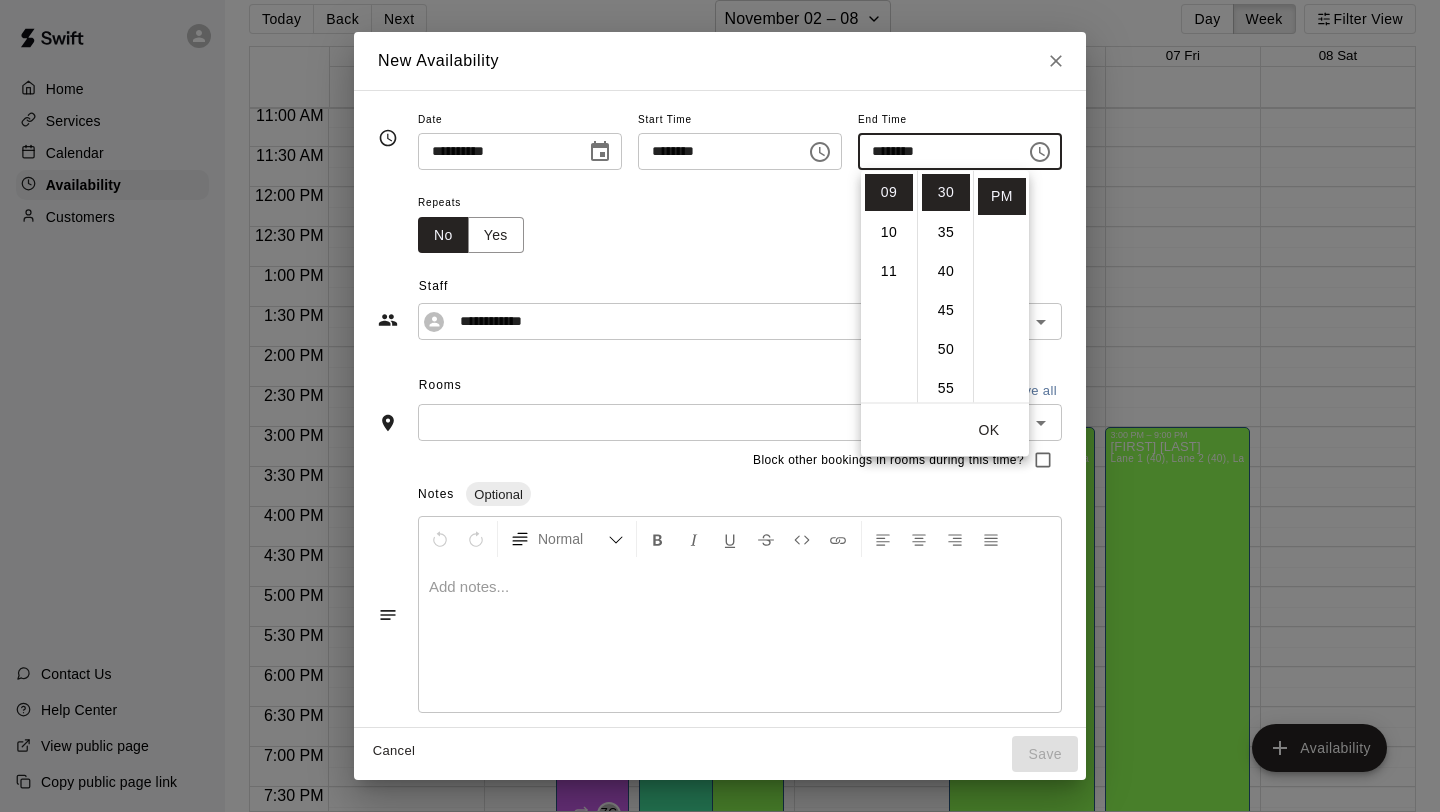 click on "OK" at bounding box center (989, 430) 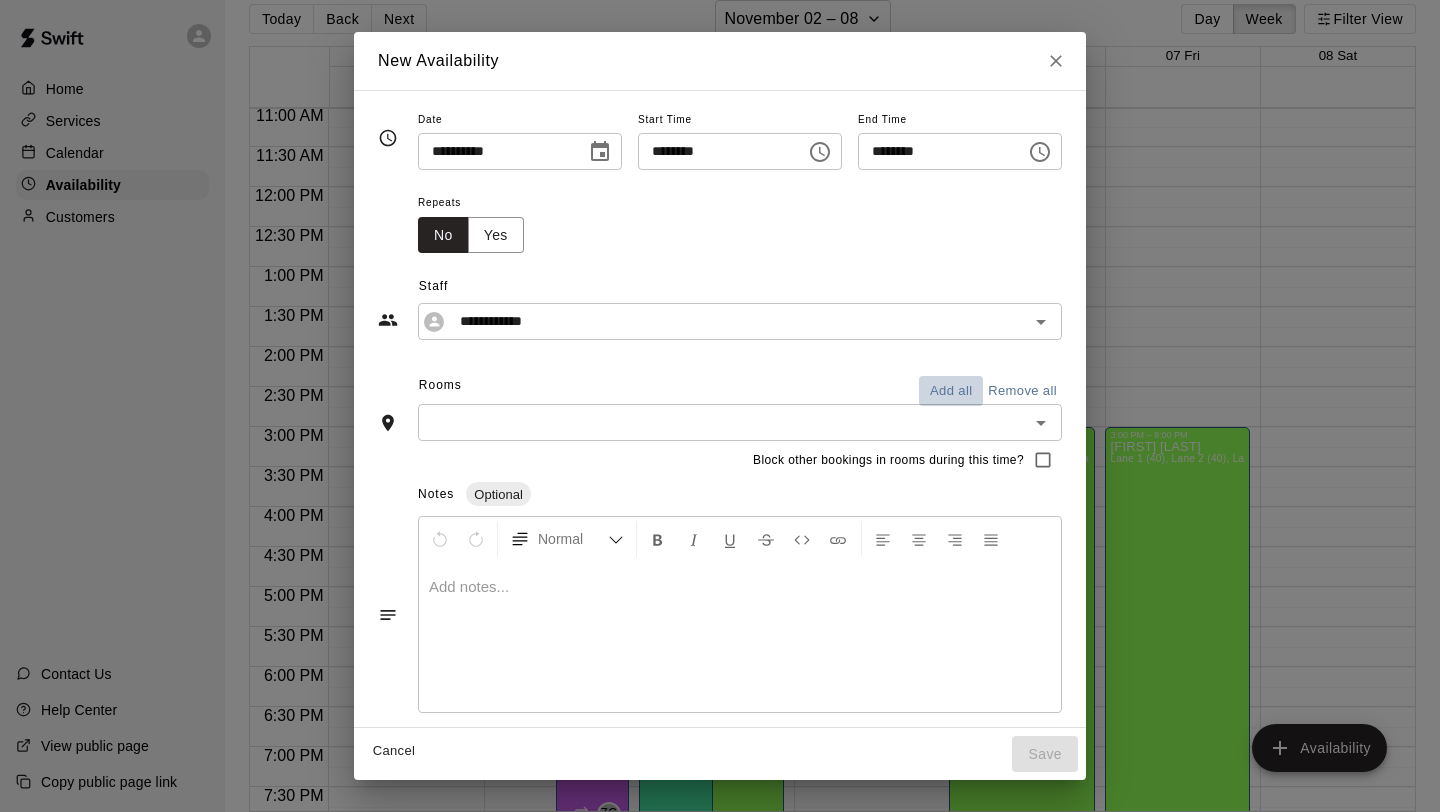 click on "Add all" at bounding box center [951, 391] 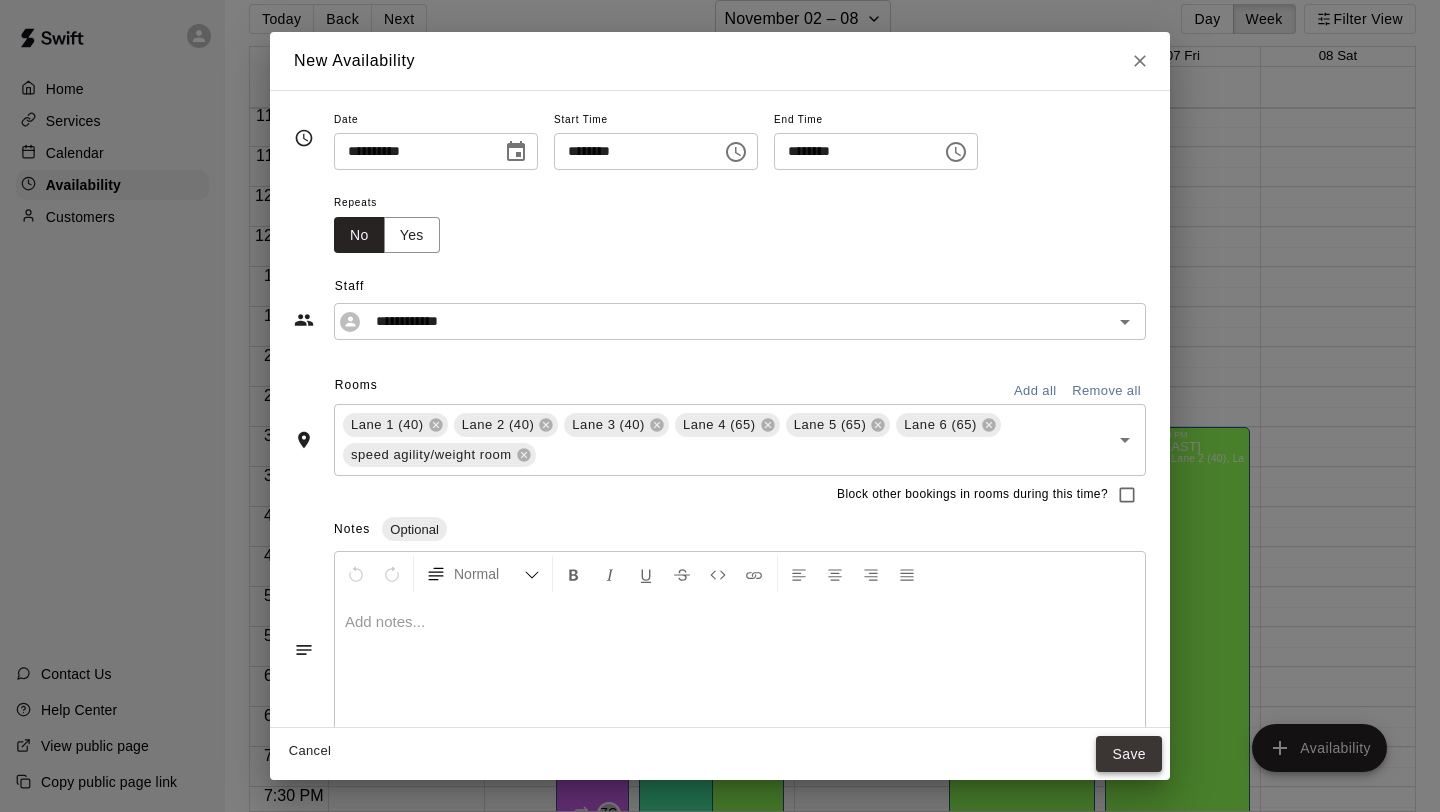 click on "Save" at bounding box center [1129, 754] 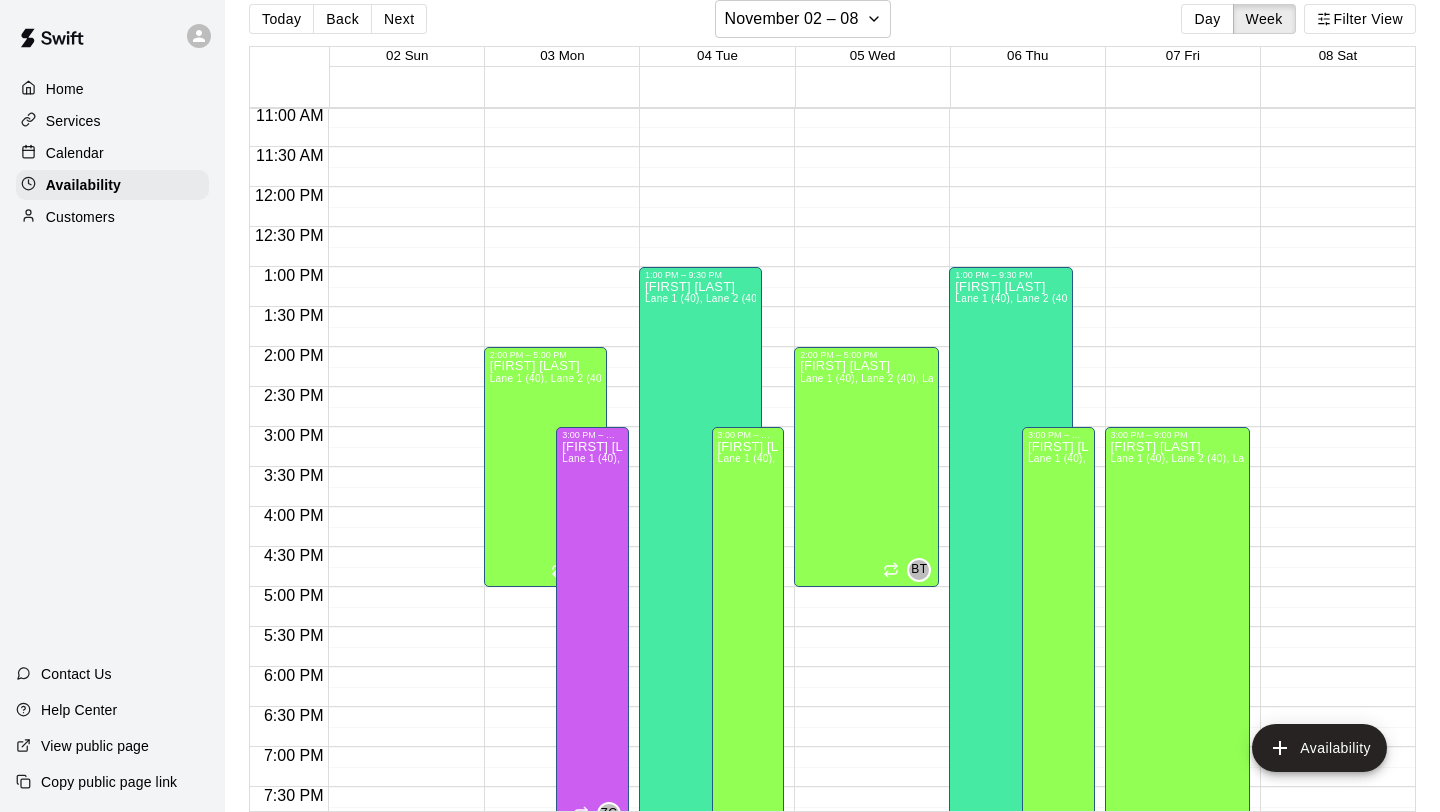 click on "12:00 AM – 8:00 AM Closed 3:00 PM – 9:00 PM [FIRST] [LAST] Lane 1 (40), Lane 2 (40), Lane 3 (40), Lane 4 (65), Lane 5 (65), Lane 6 (65), speed agility/weight room [INITIALS] 10:00 PM – 11:59 PM Closed" at bounding box center (1177, 187) 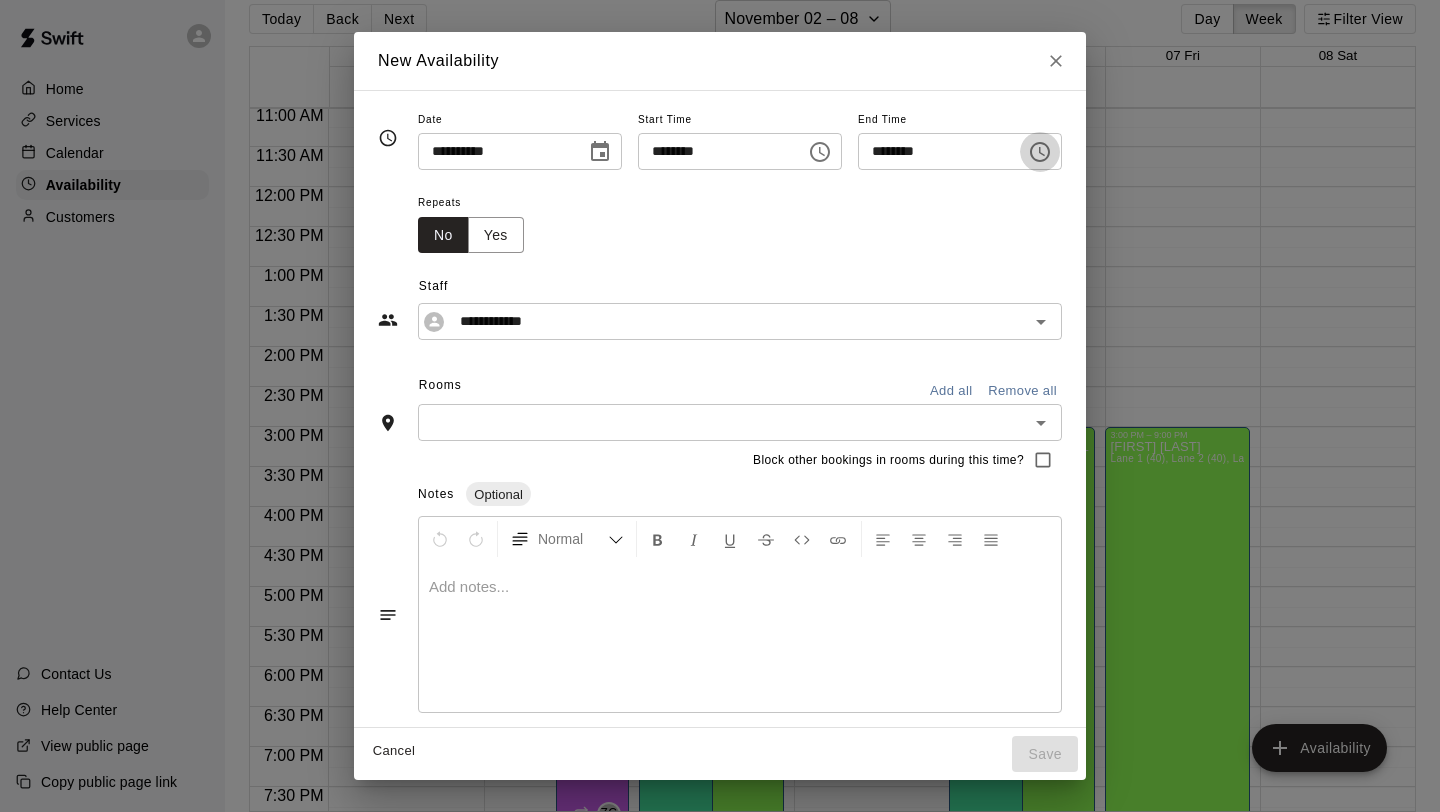 click 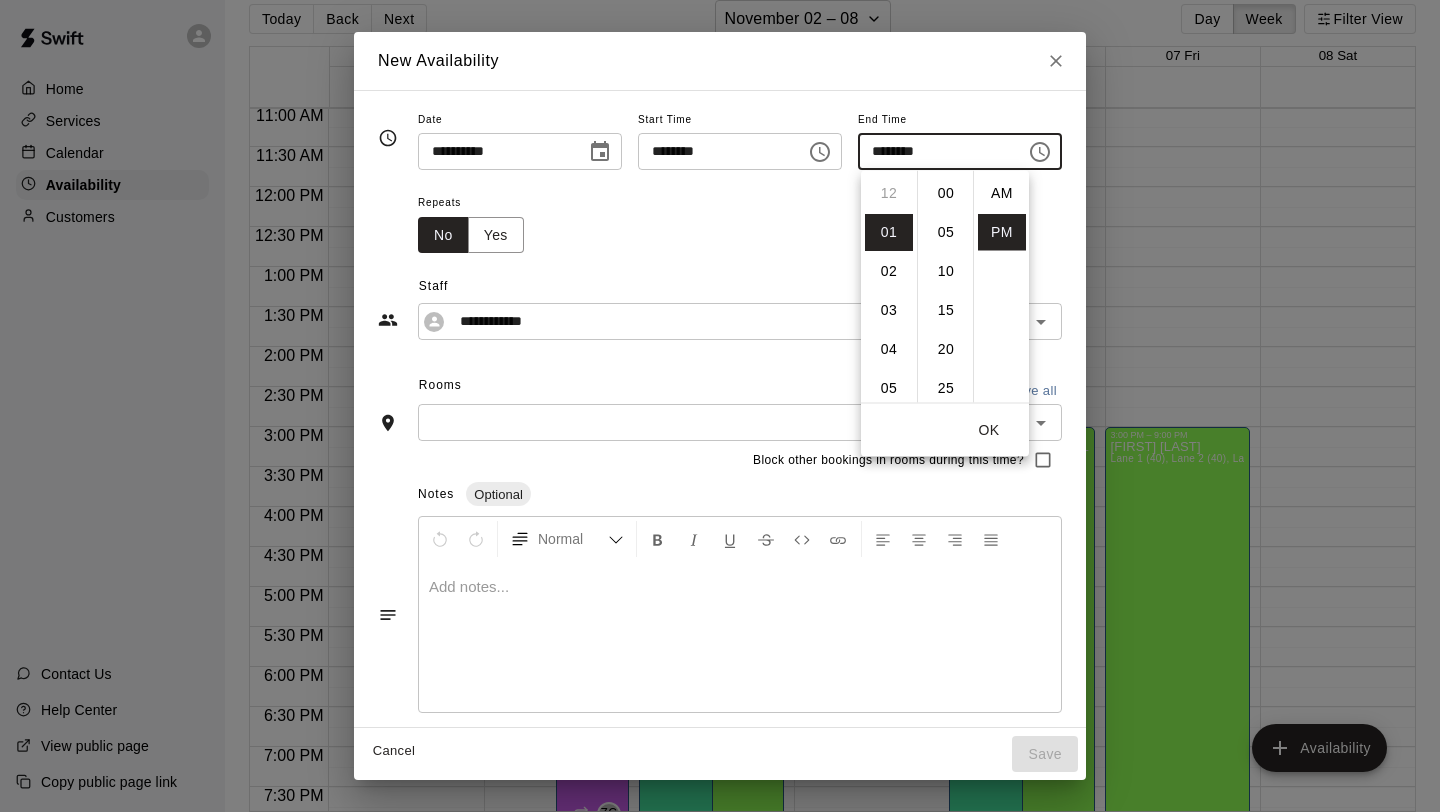 scroll, scrollTop: 39, scrollLeft: 0, axis: vertical 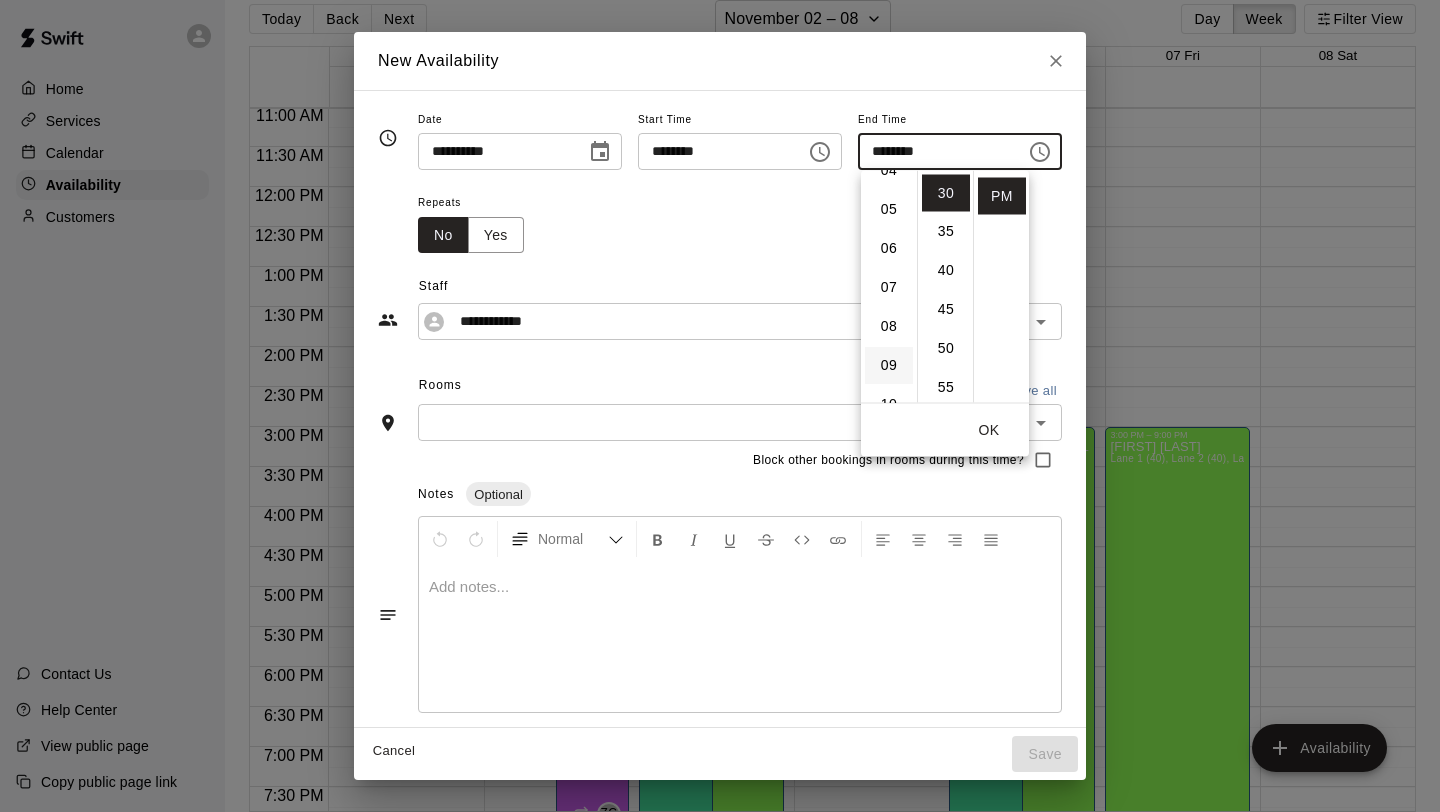 click on "09" at bounding box center (889, 366) 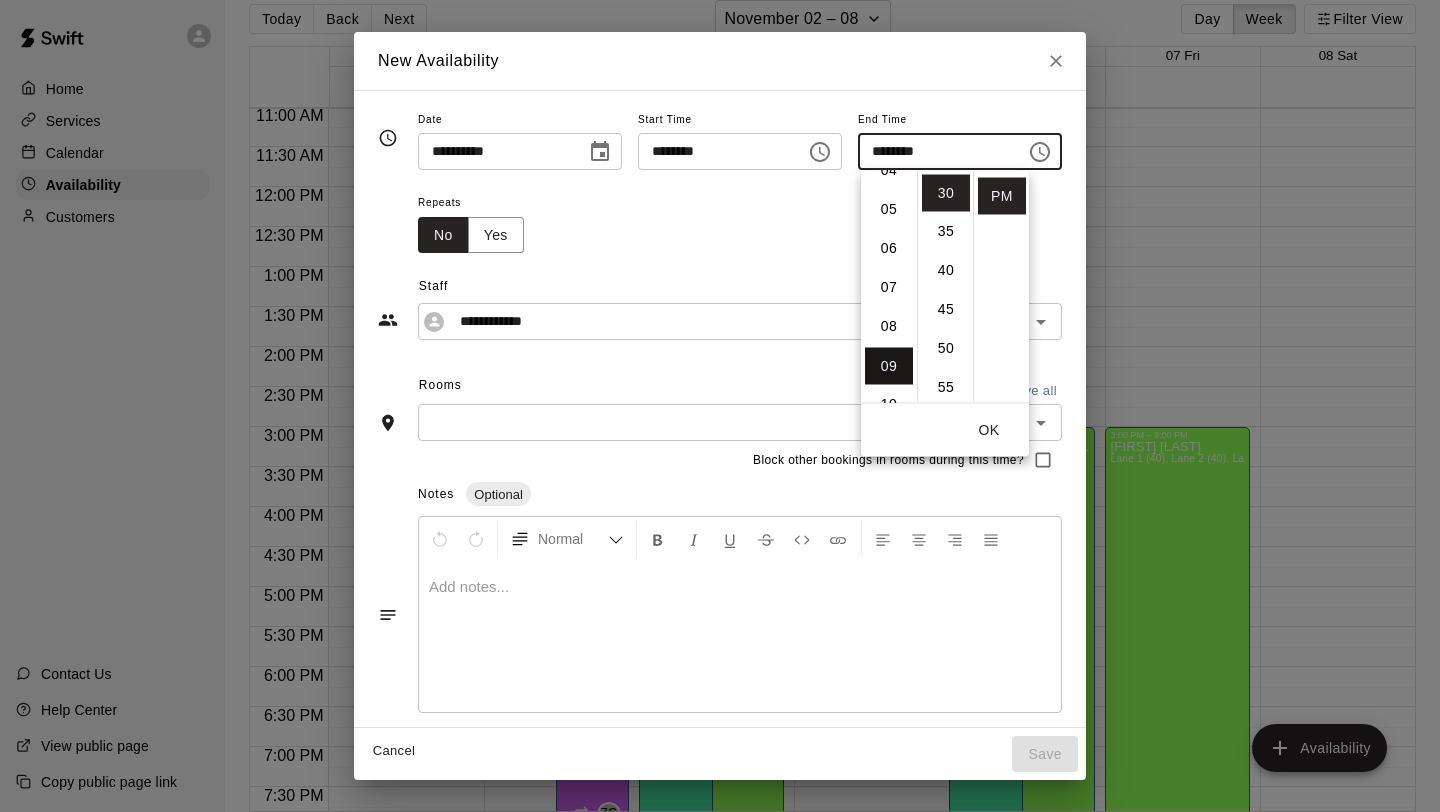 type on "********" 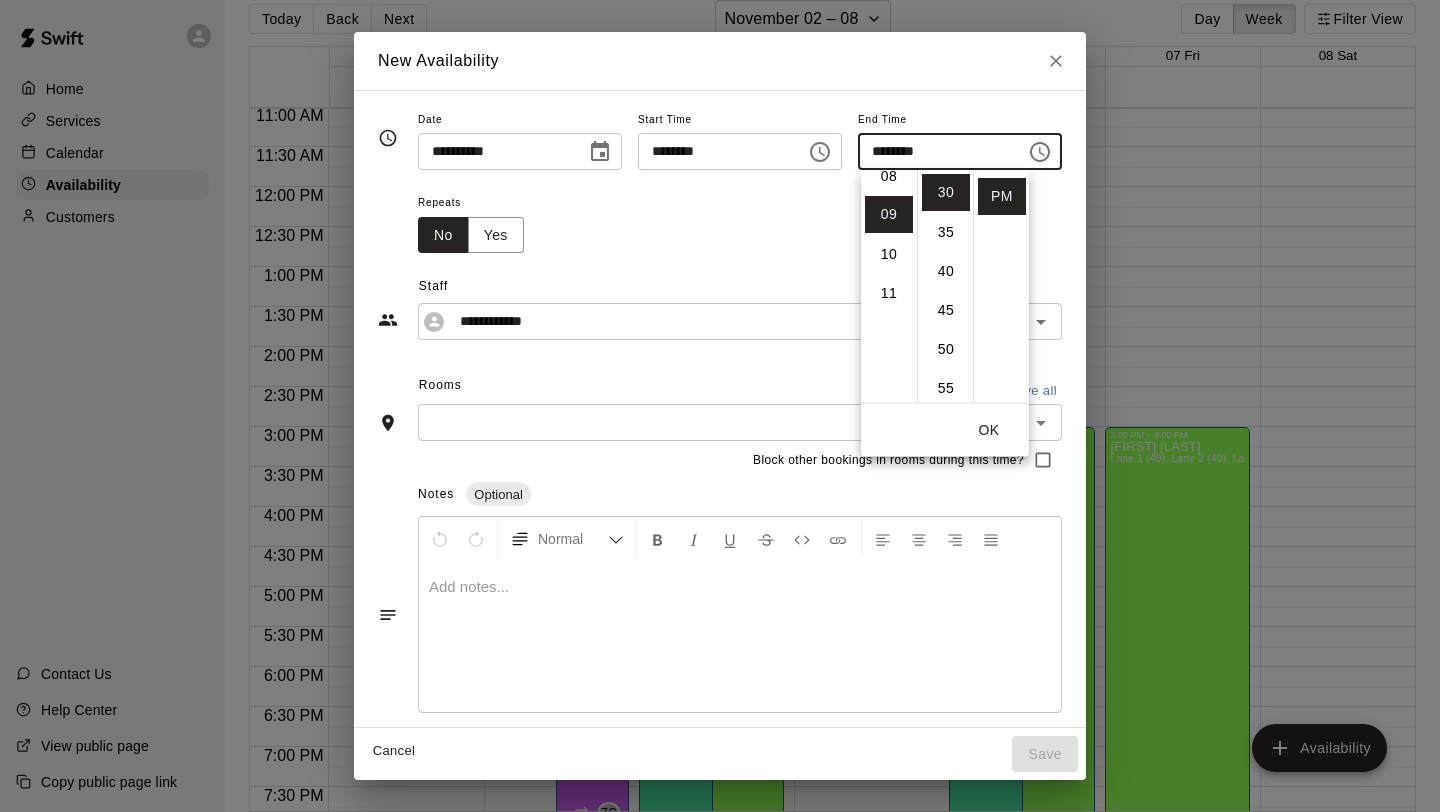 scroll, scrollTop: 351, scrollLeft: 0, axis: vertical 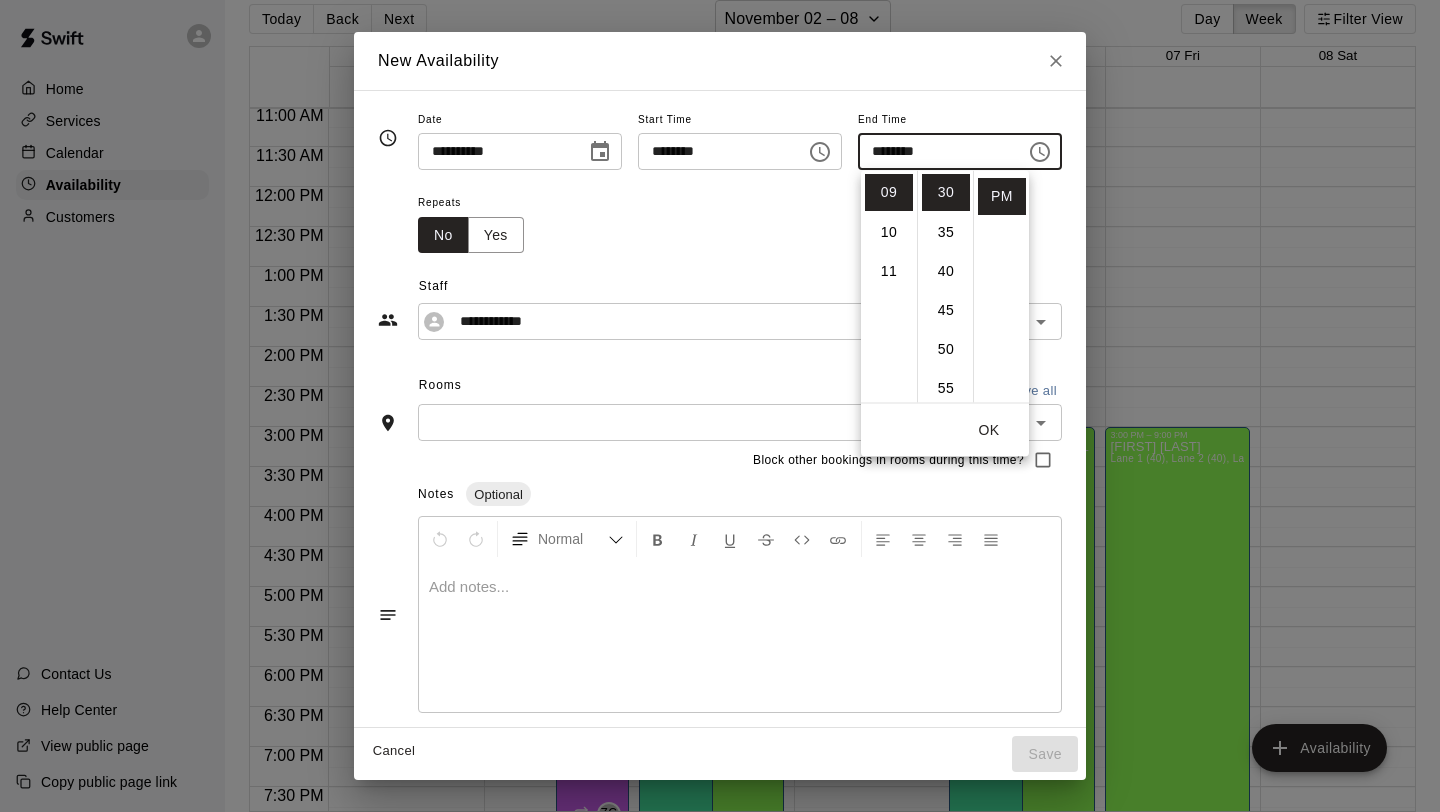 click on "OK" at bounding box center [989, 430] 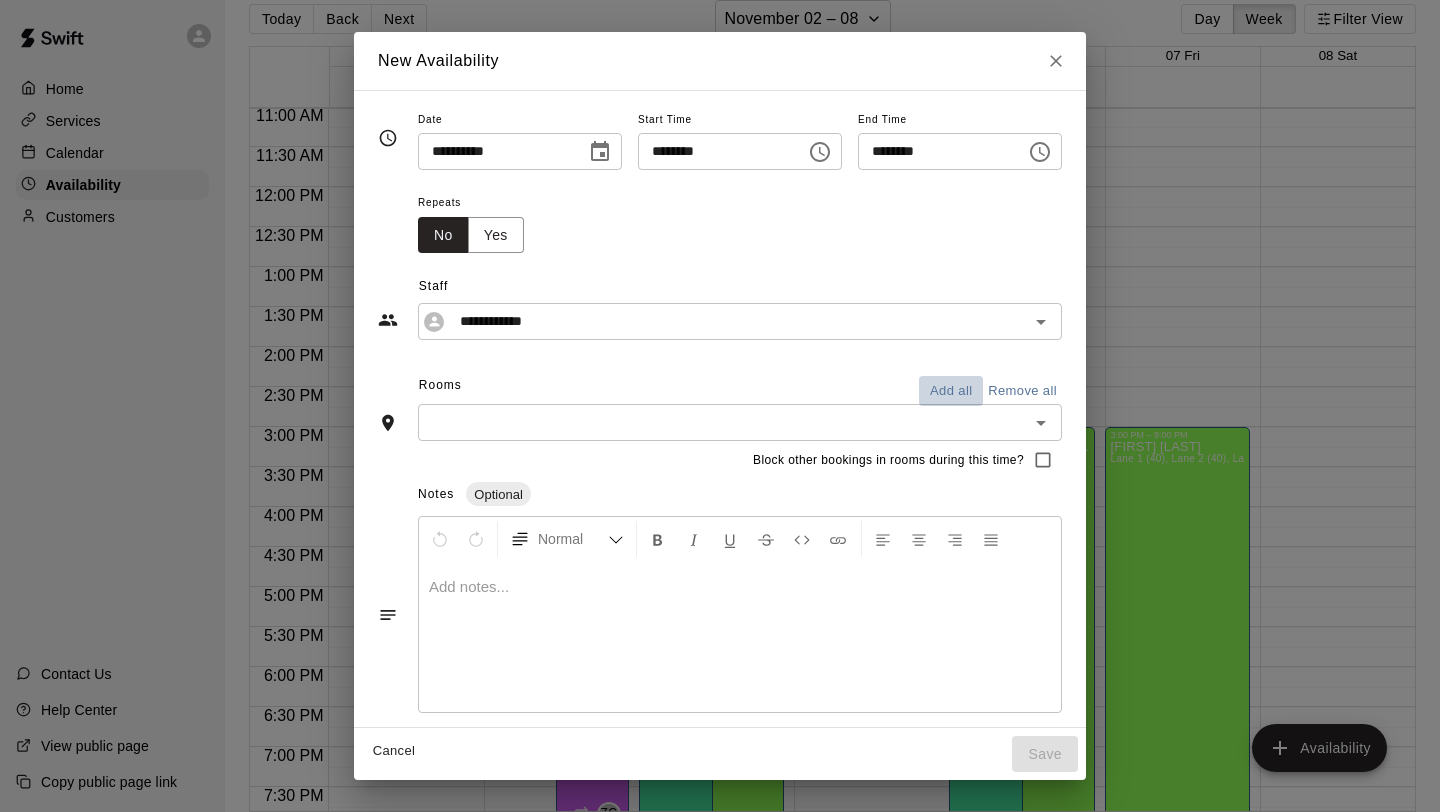 click on "Add all" at bounding box center (951, 391) 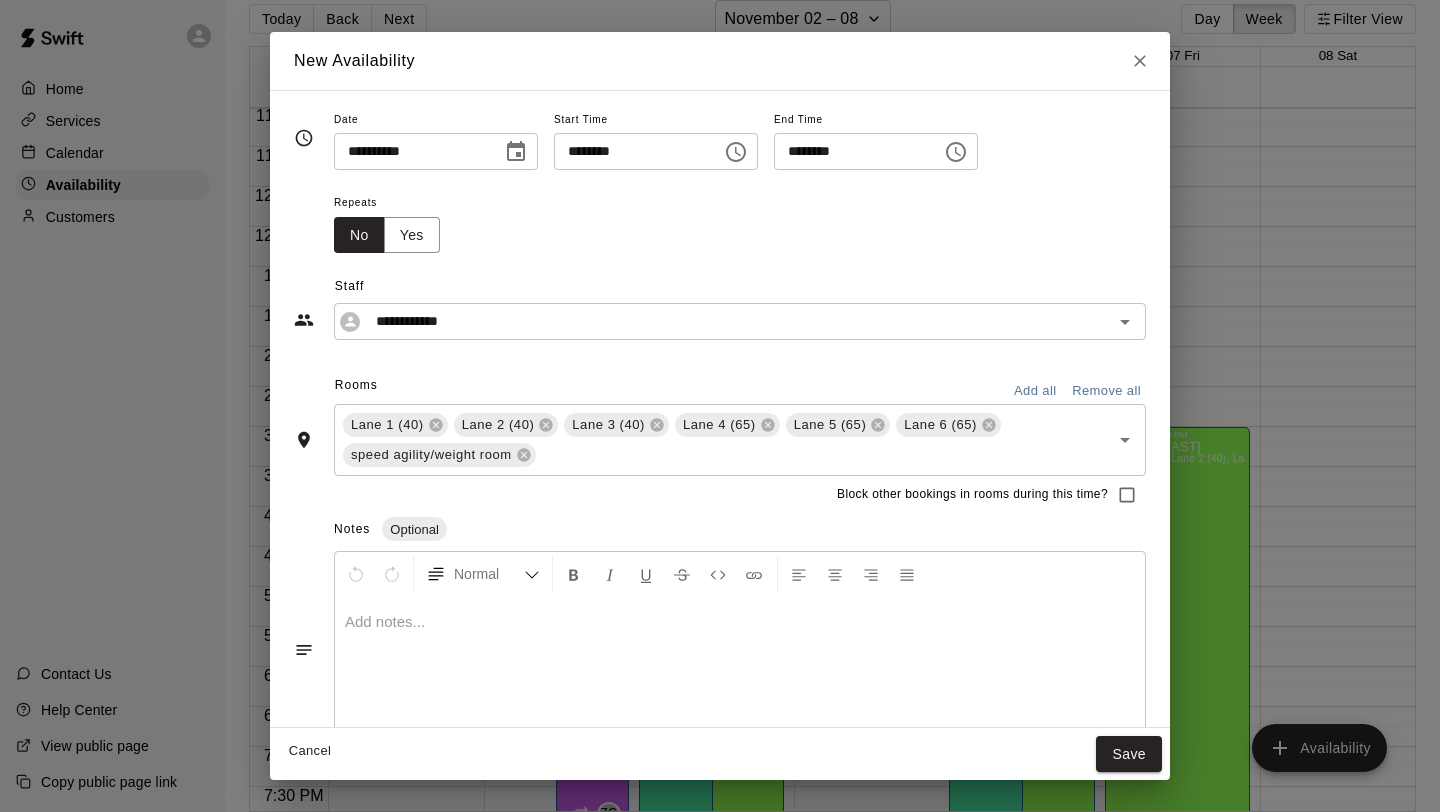 scroll, scrollTop: 42, scrollLeft: 0, axis: vertical 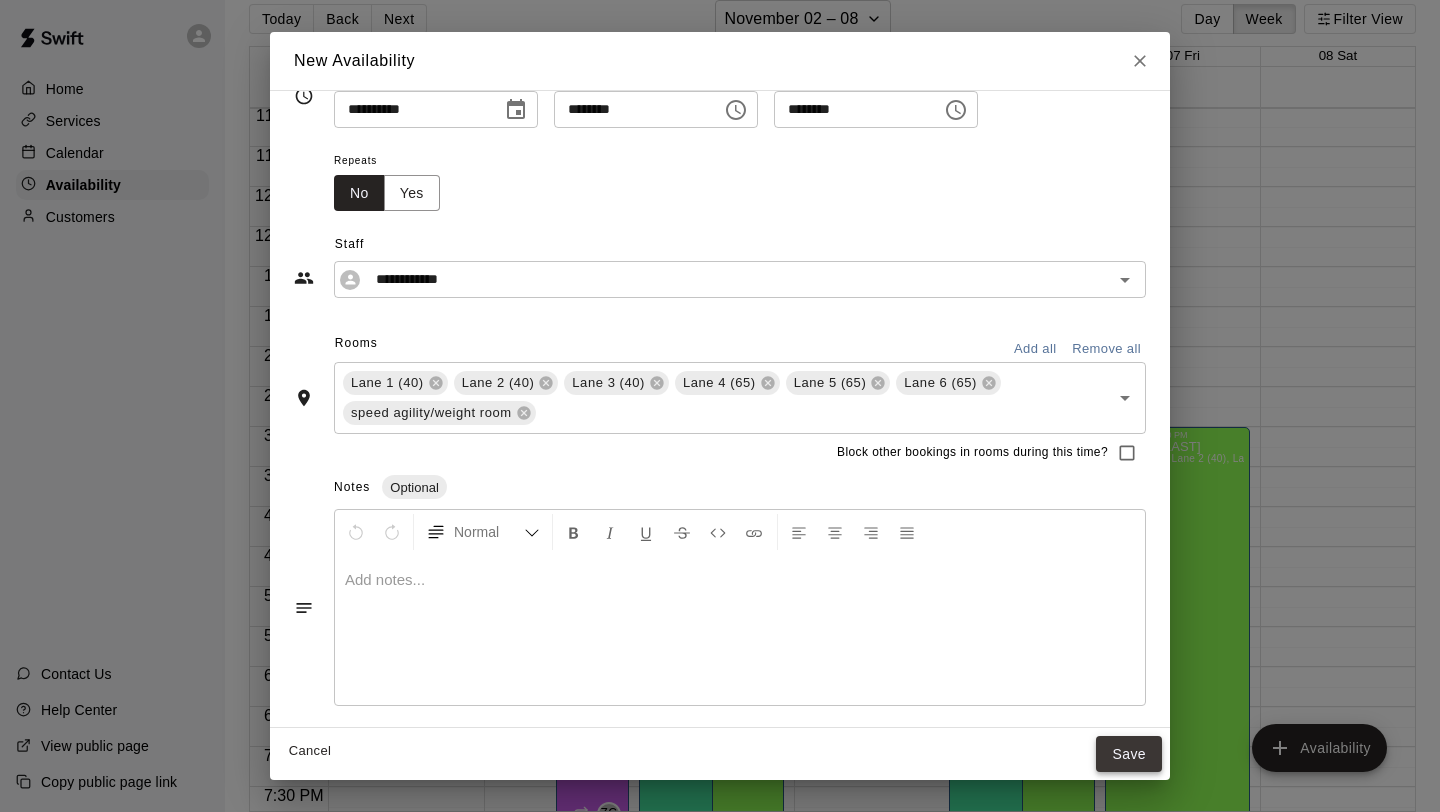 click on "Save" at bounding box center (1129, 754) 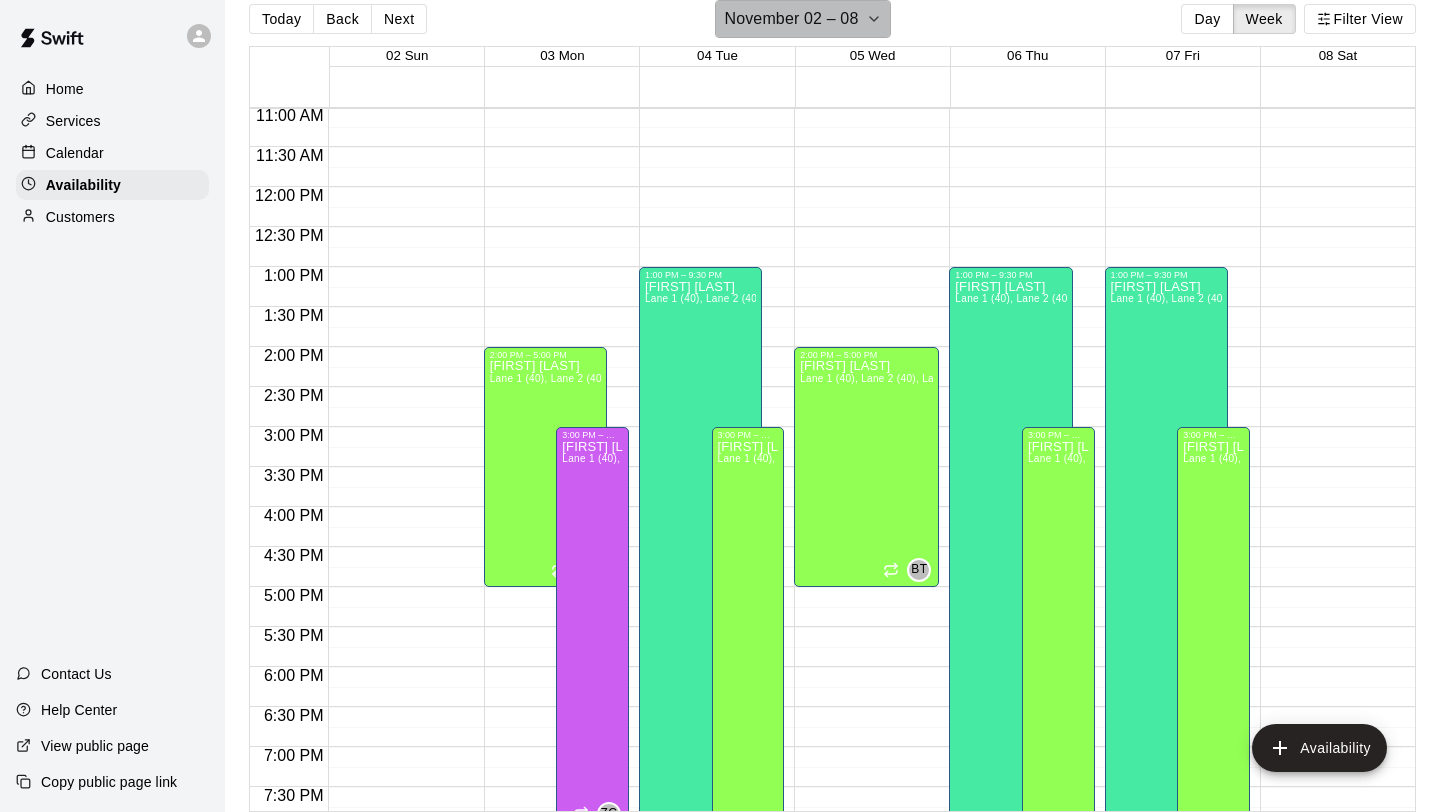 click 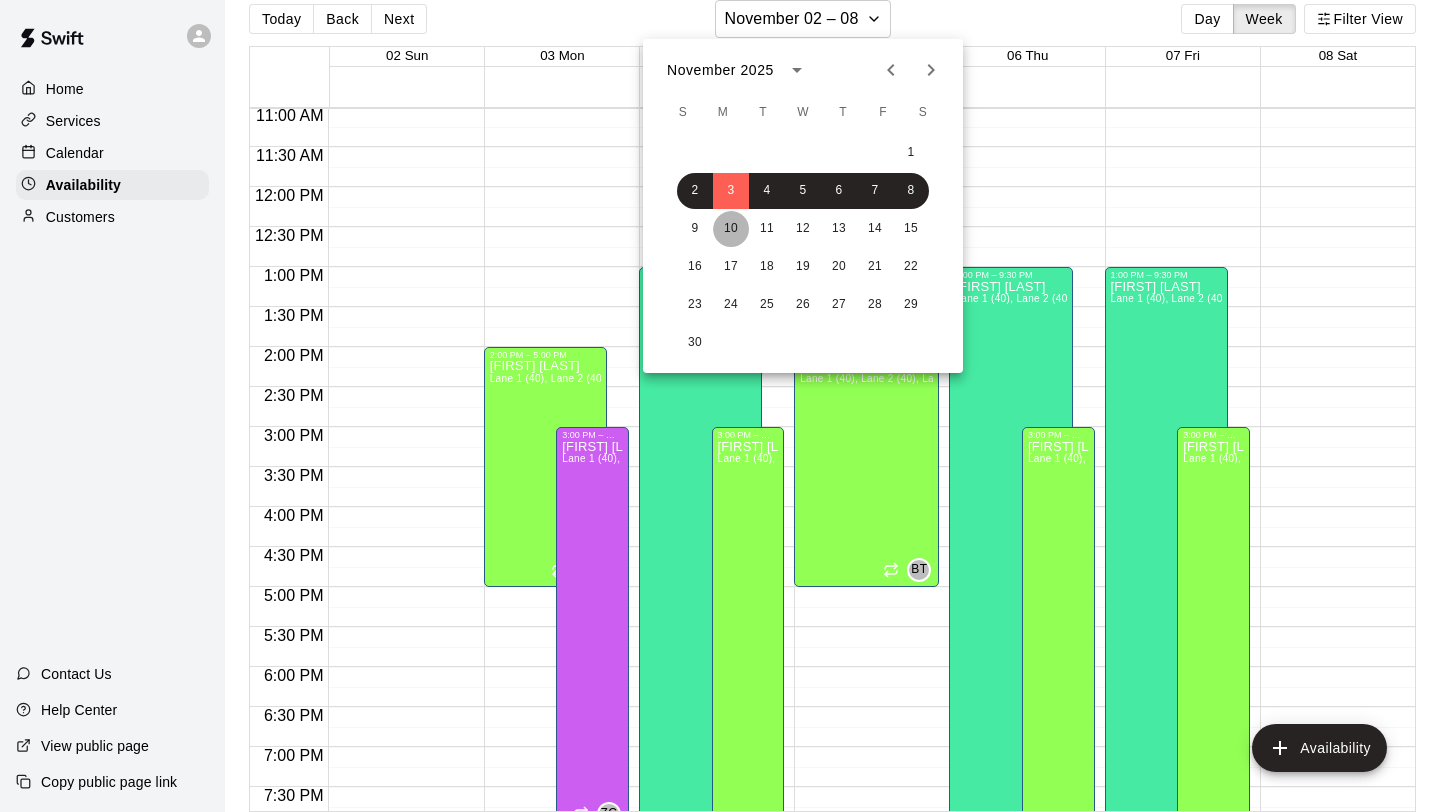 click on "10" at bounding box center (731, 229) 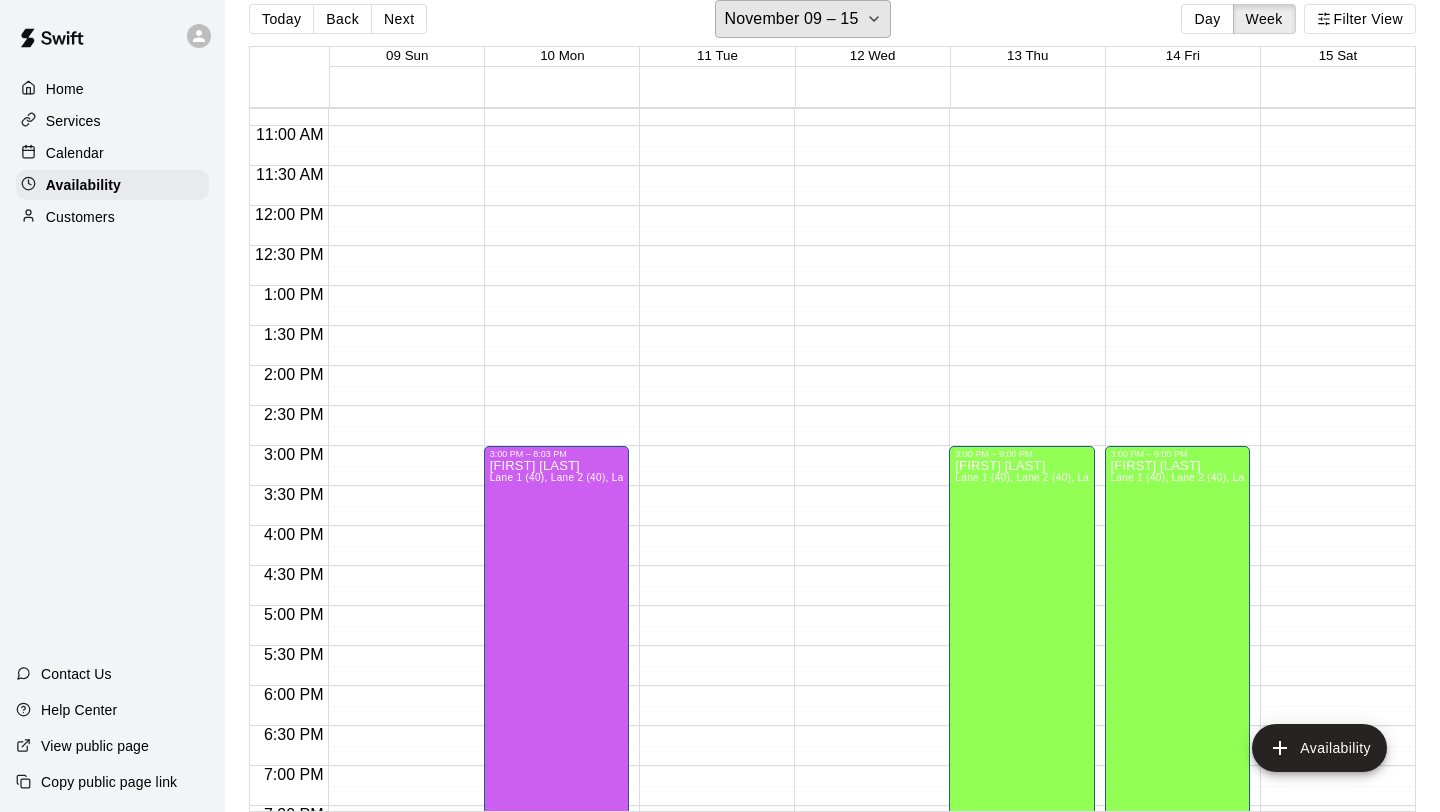 scroll, scrollTop: 851, scrollLeft: 0, axis: vertical 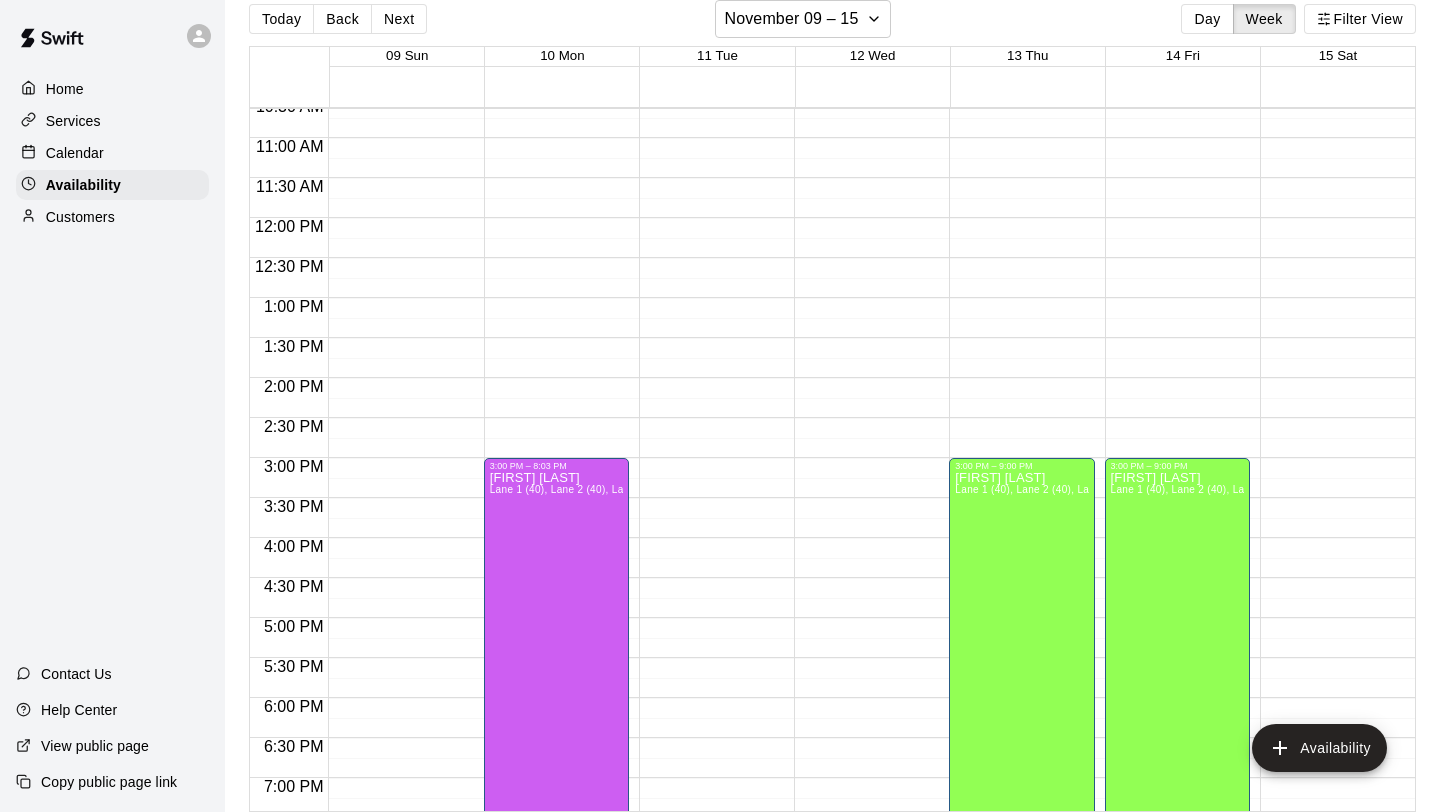 click on "12:00 AM – 8:00 AM Closed 10:00 PM – 11:59 PM Closed" at bounding box center [711, 218] 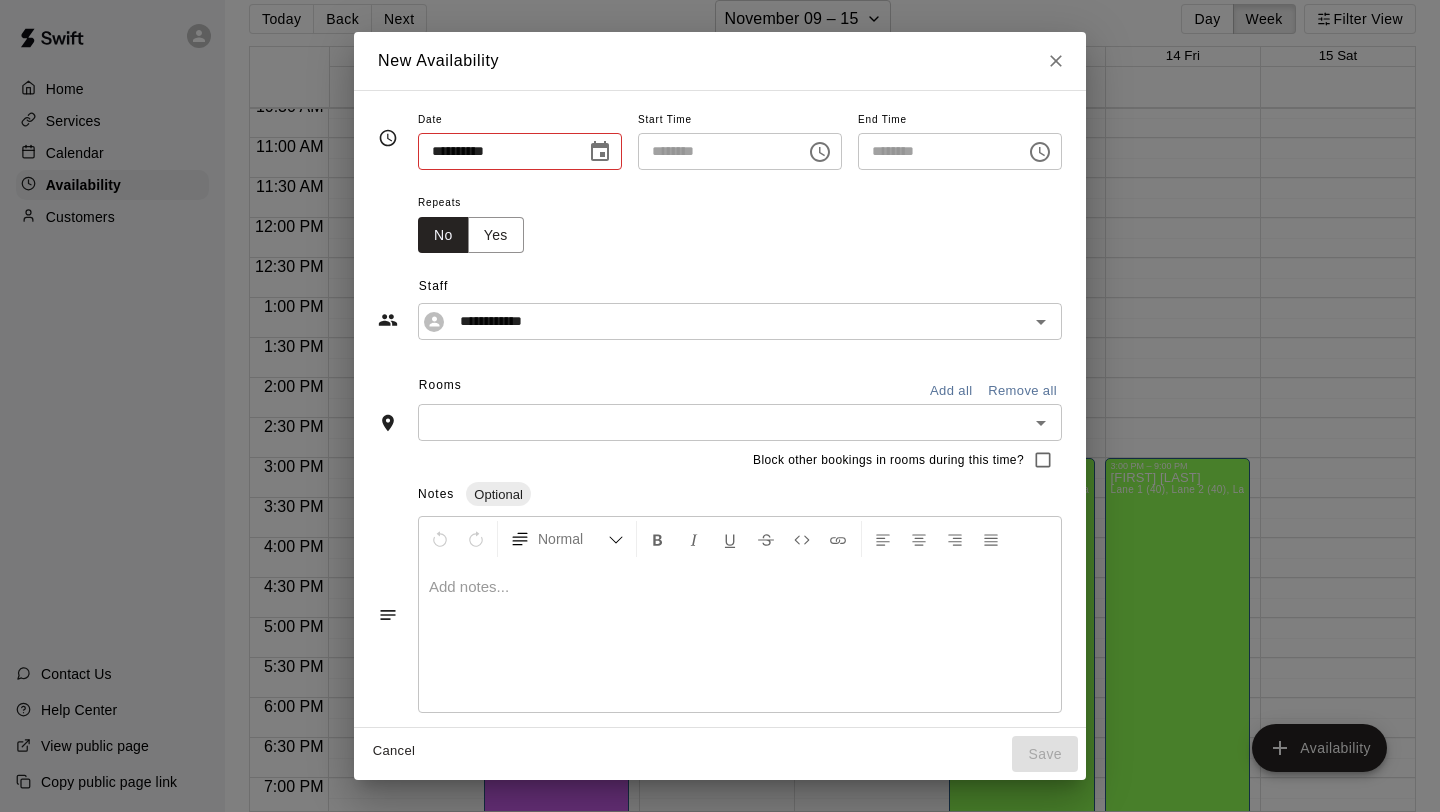 type on "**********" 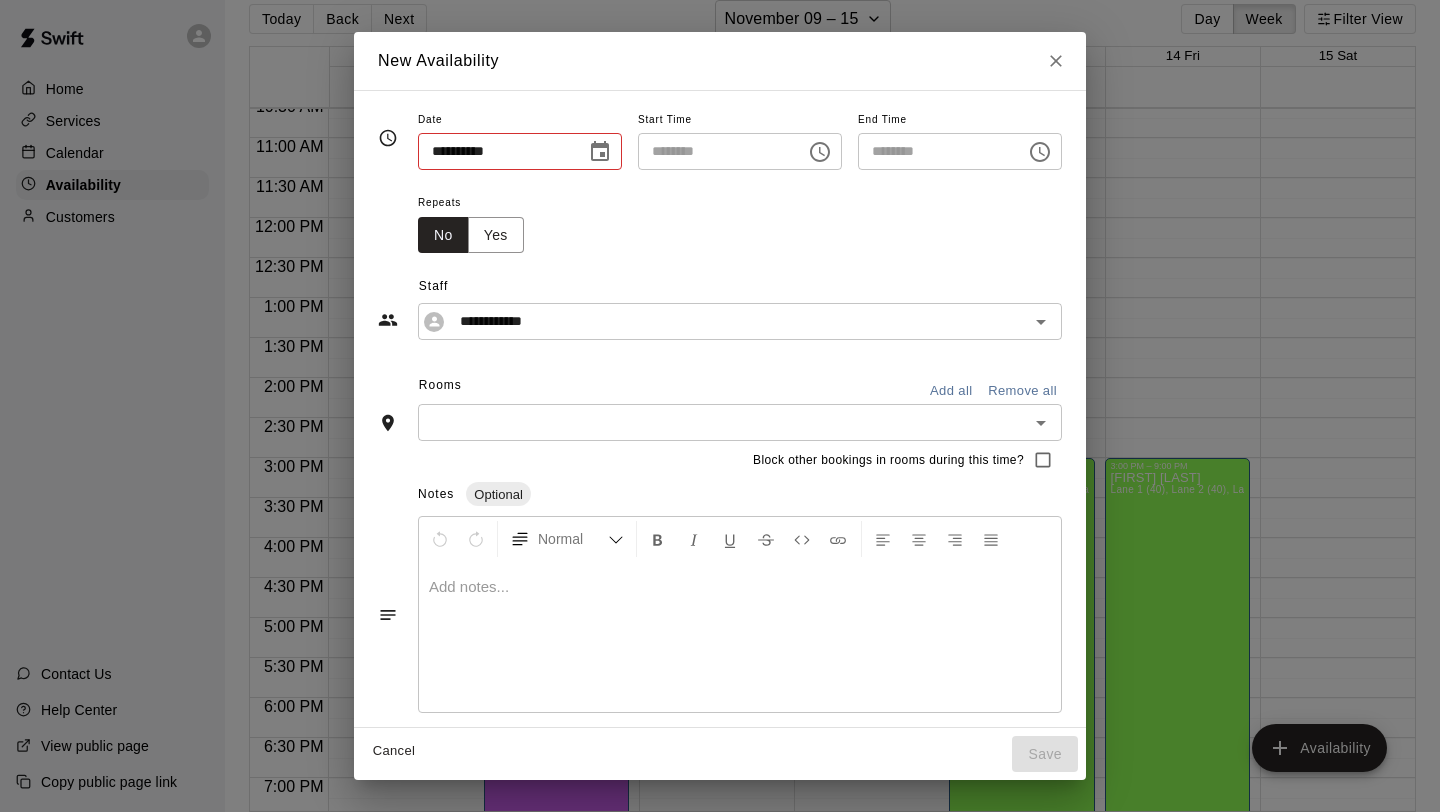 type on "********" 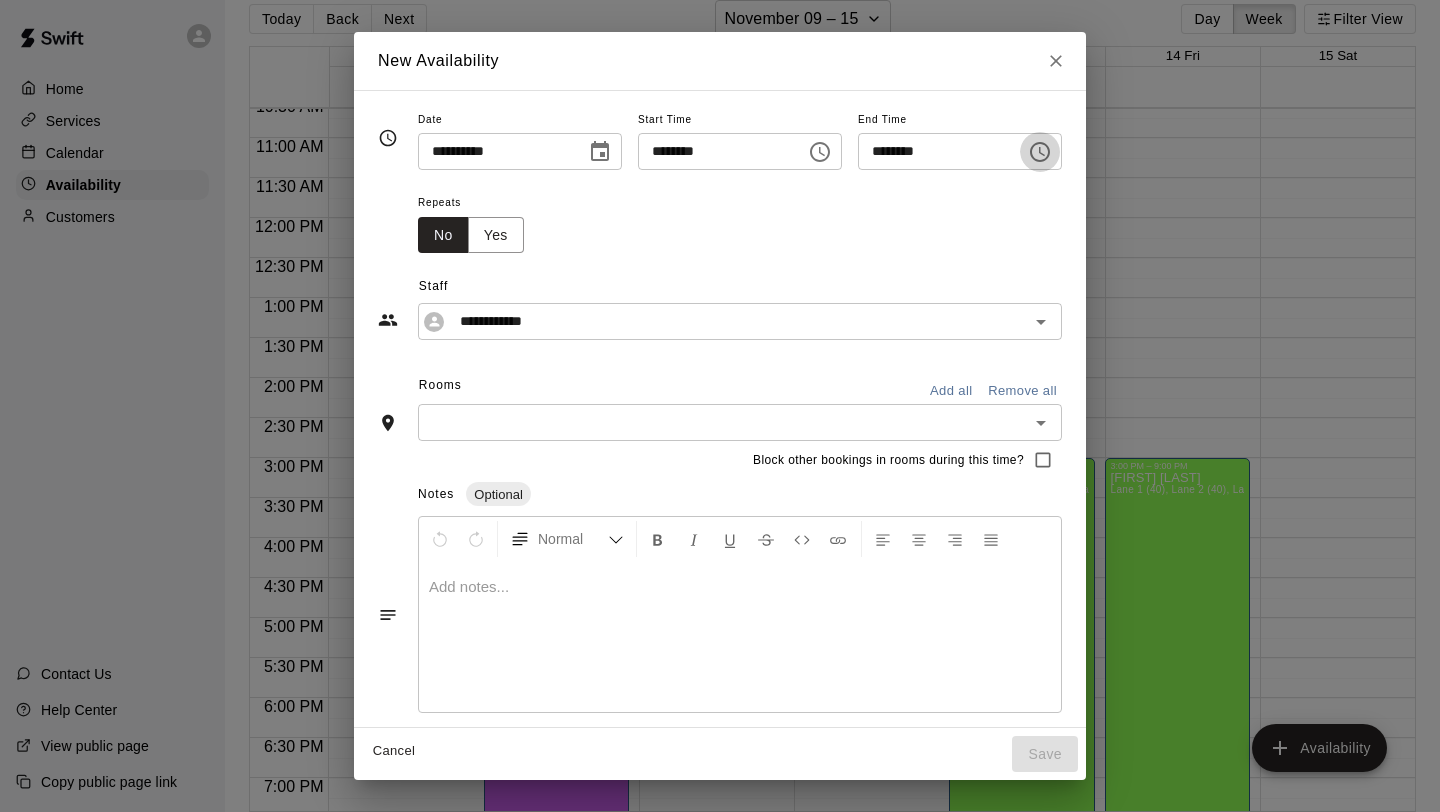 click 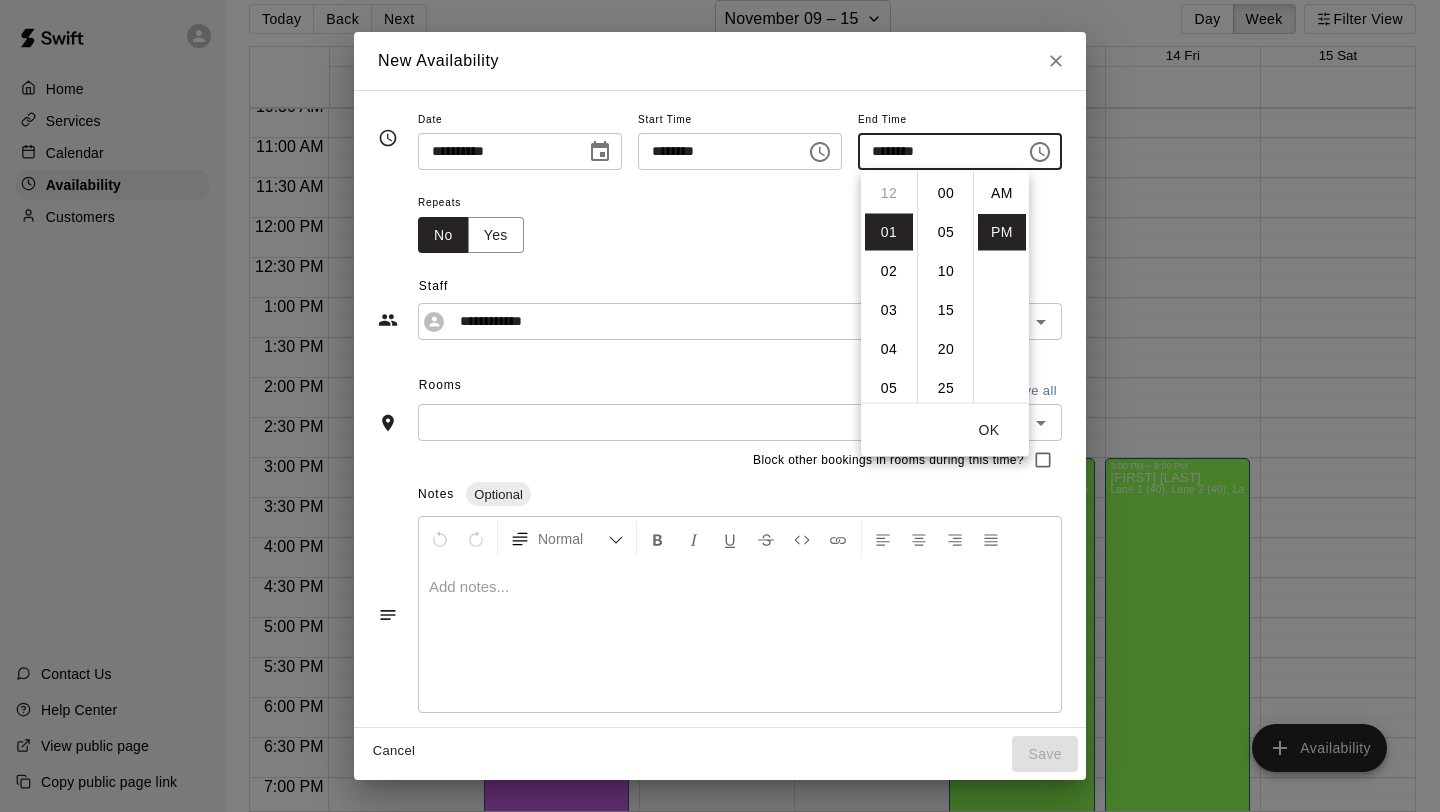 scroll, scrollTop: 39, scrollLeft: 0, axis: vertical 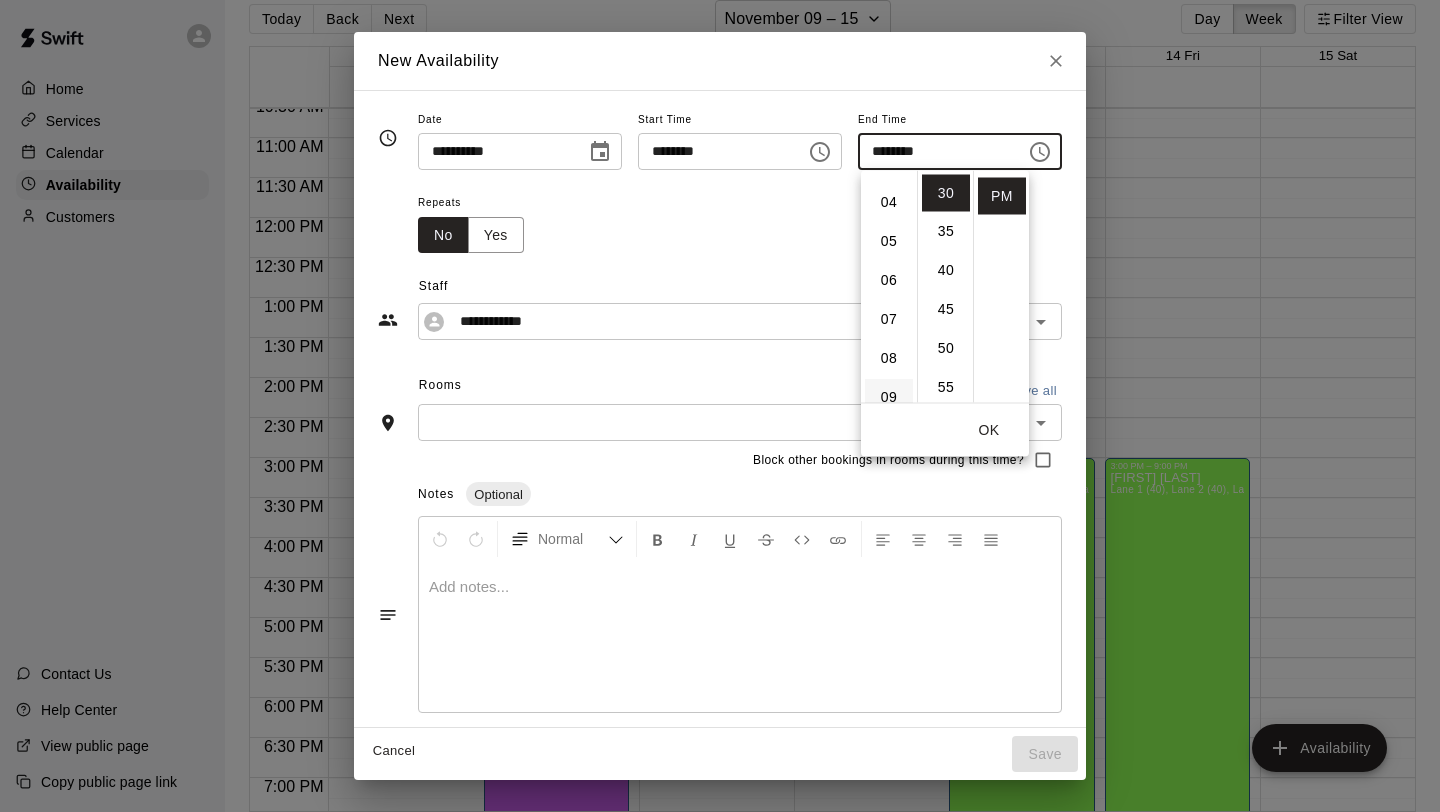 click on "09" at bounding box center (889, 397) 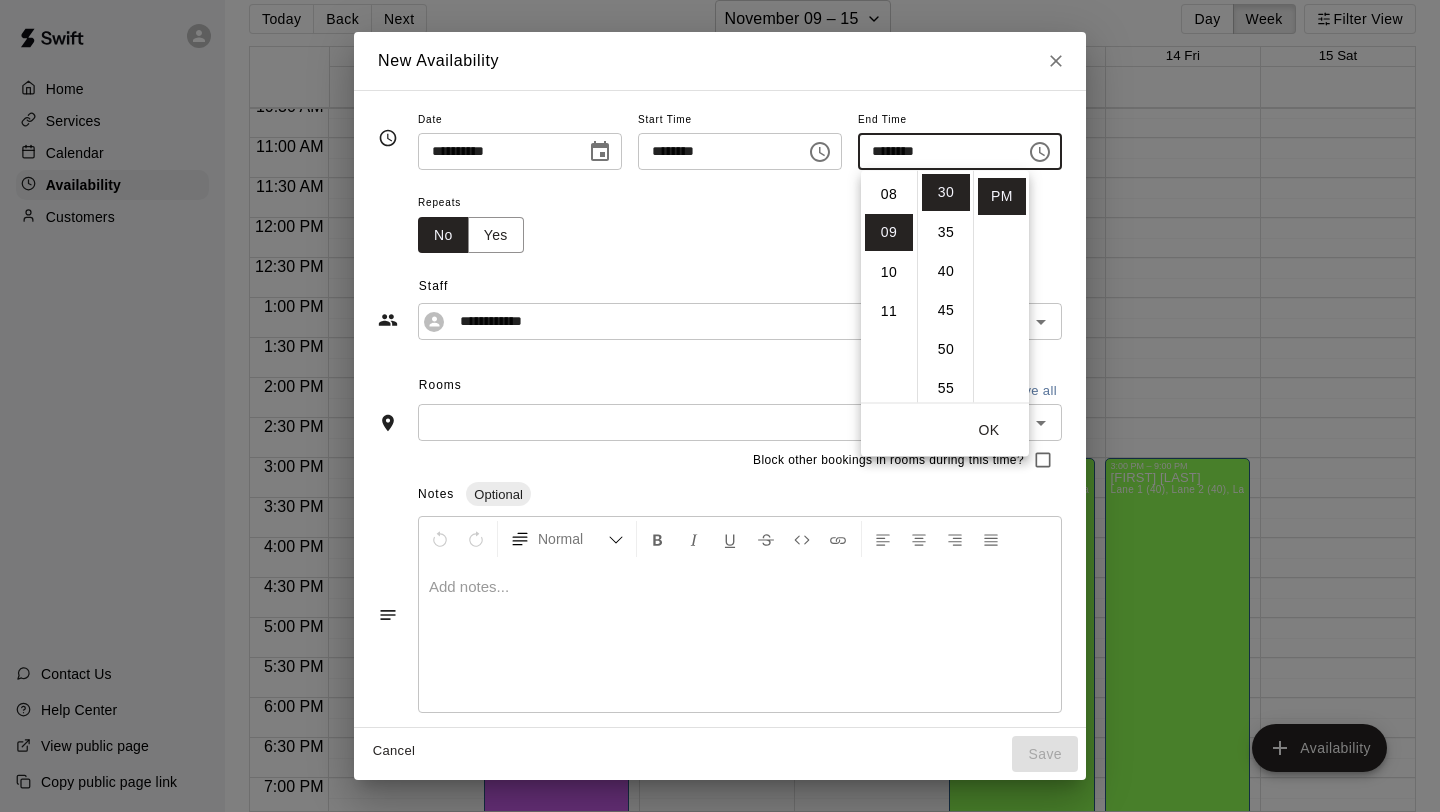 scroll, scrollTop: 351, scrollLeft: 0, axis: vertical 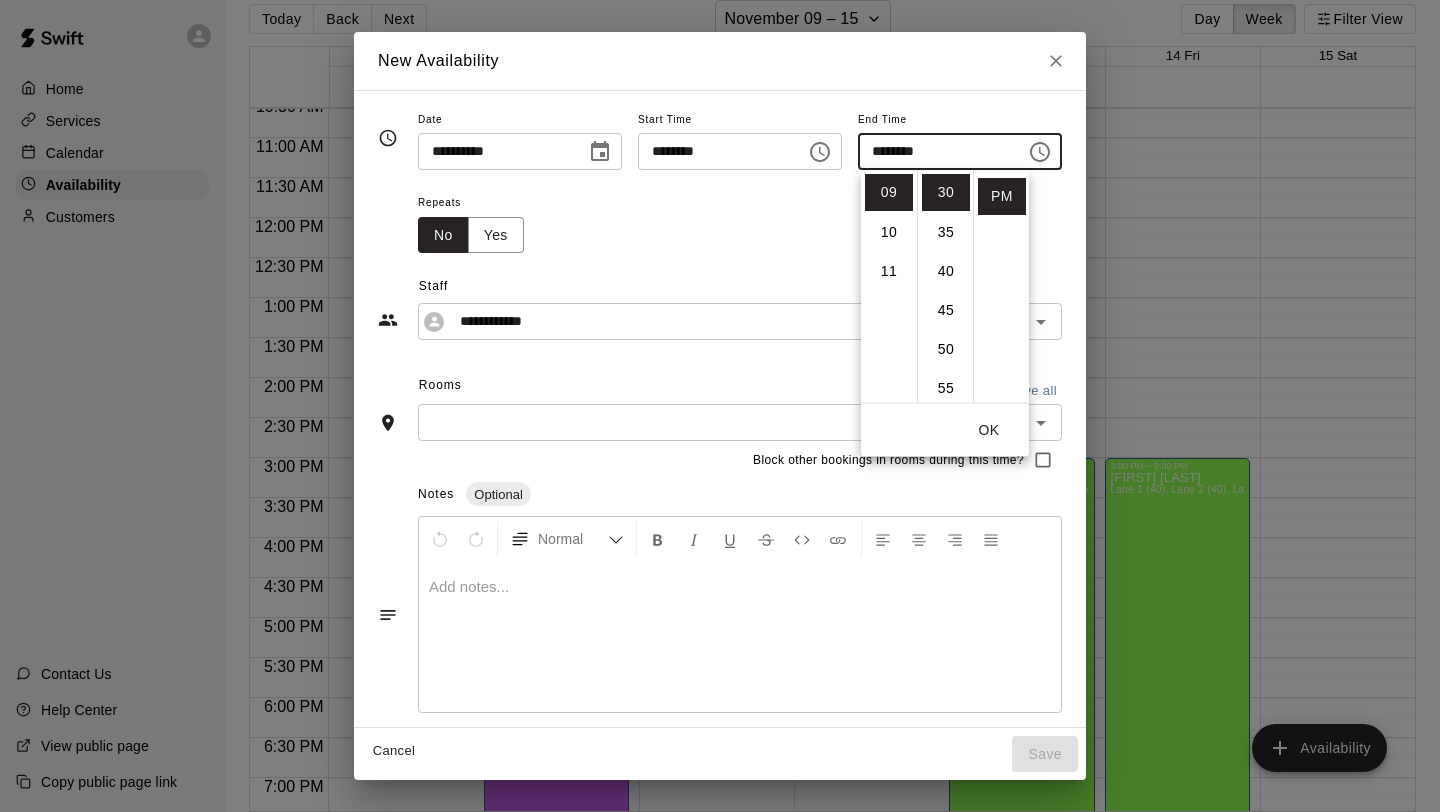 click on "OK" at bounding box center (989, 430) 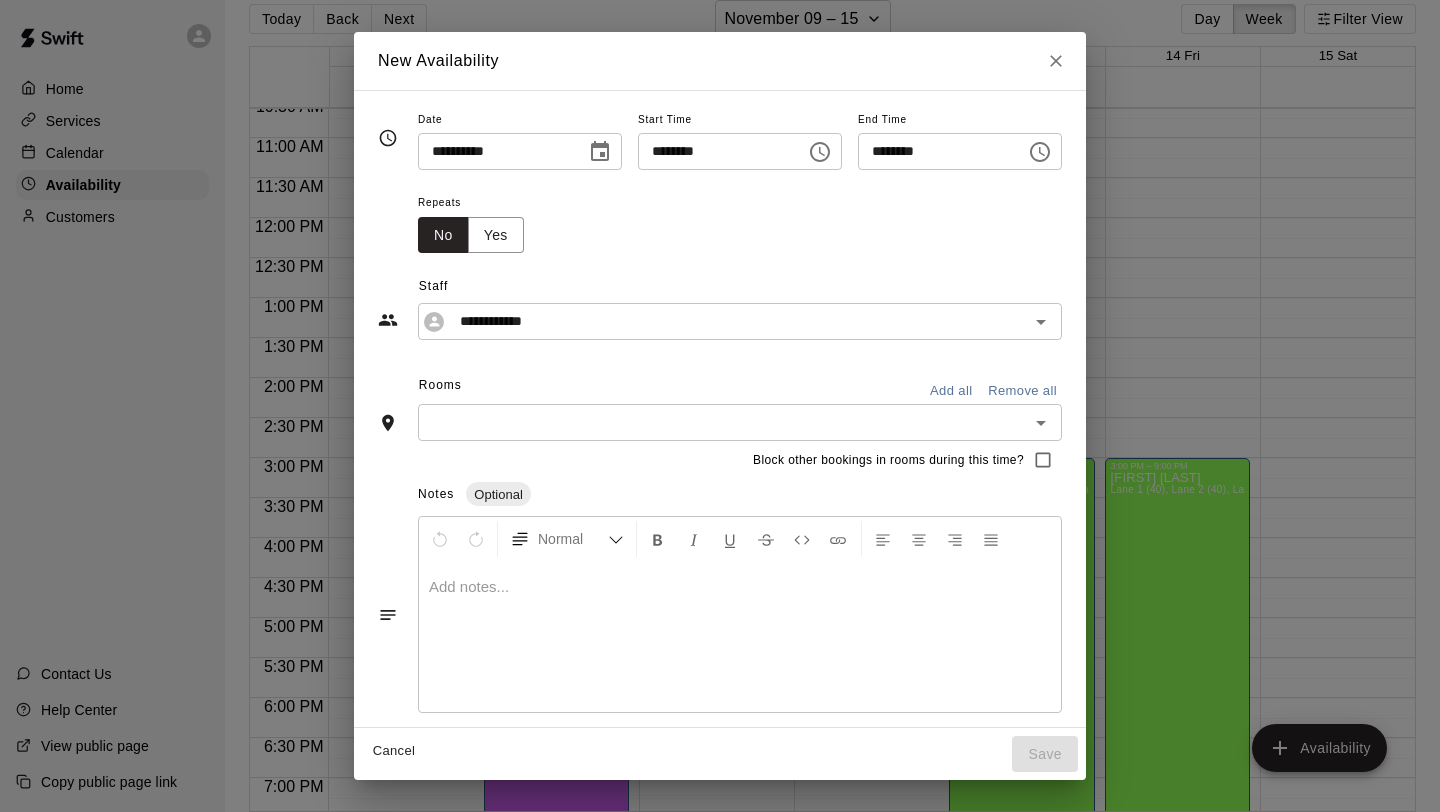 click 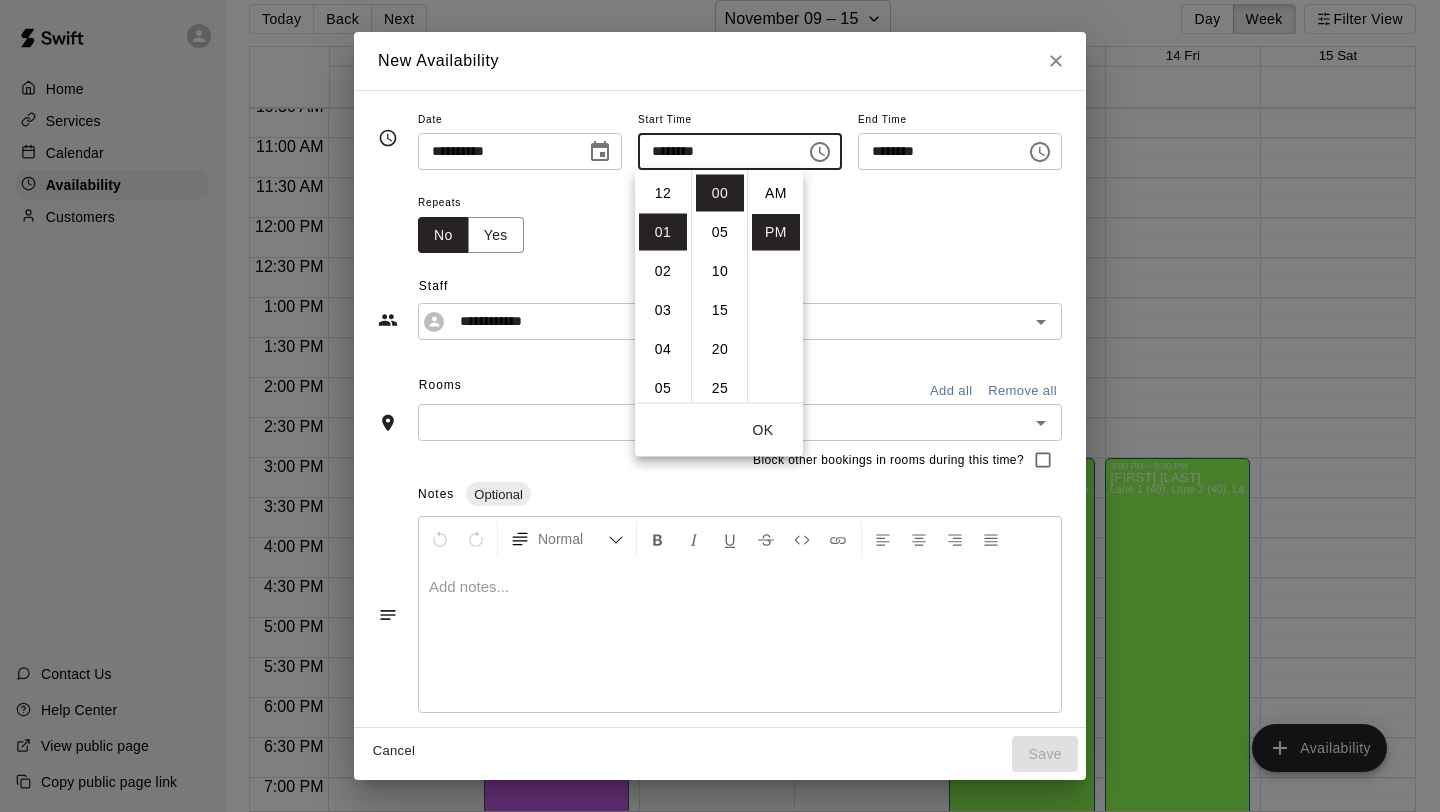 scroll, scrollTop: 39, scrollLeft: 0, axis: vertical 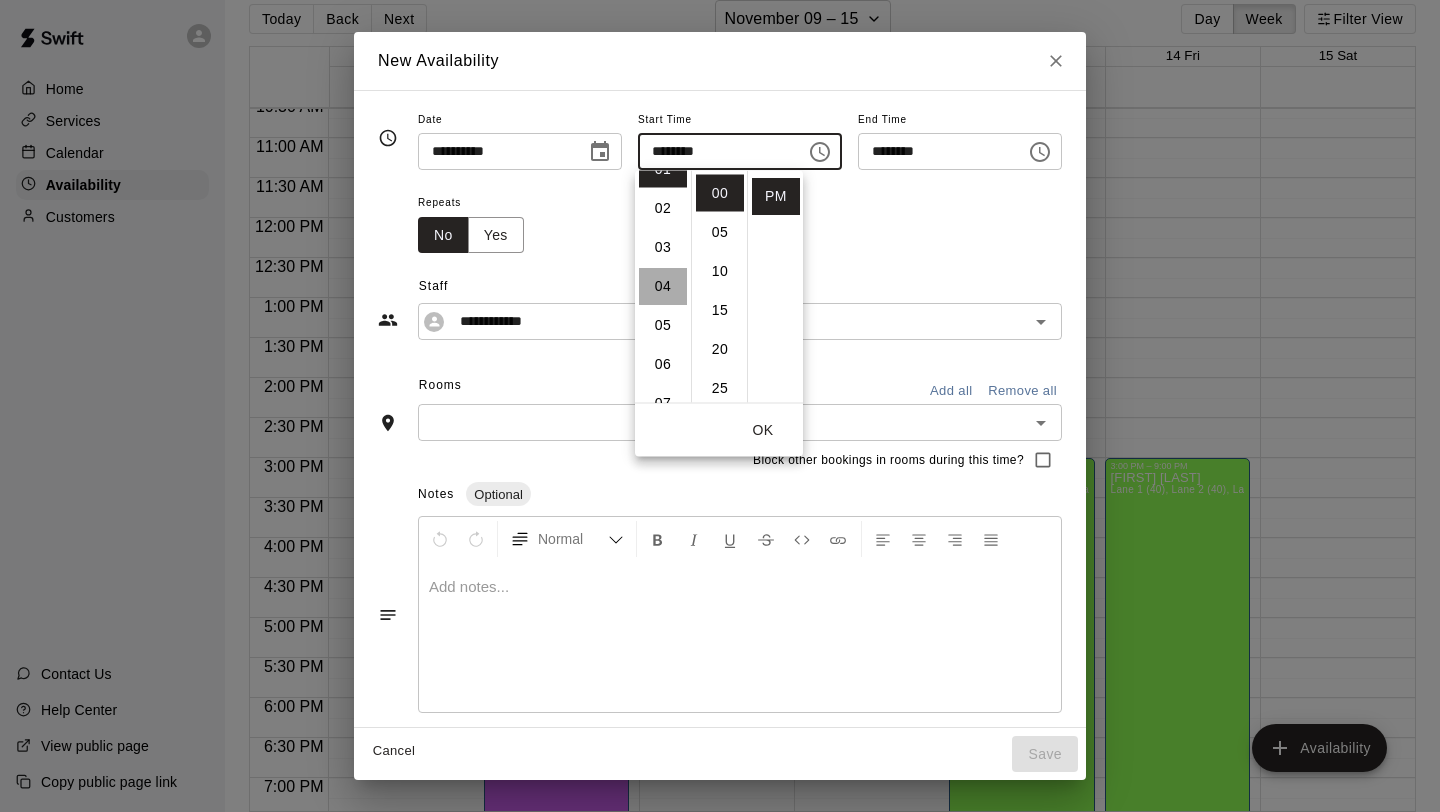 click on "04" at bounding box center (663, 286) 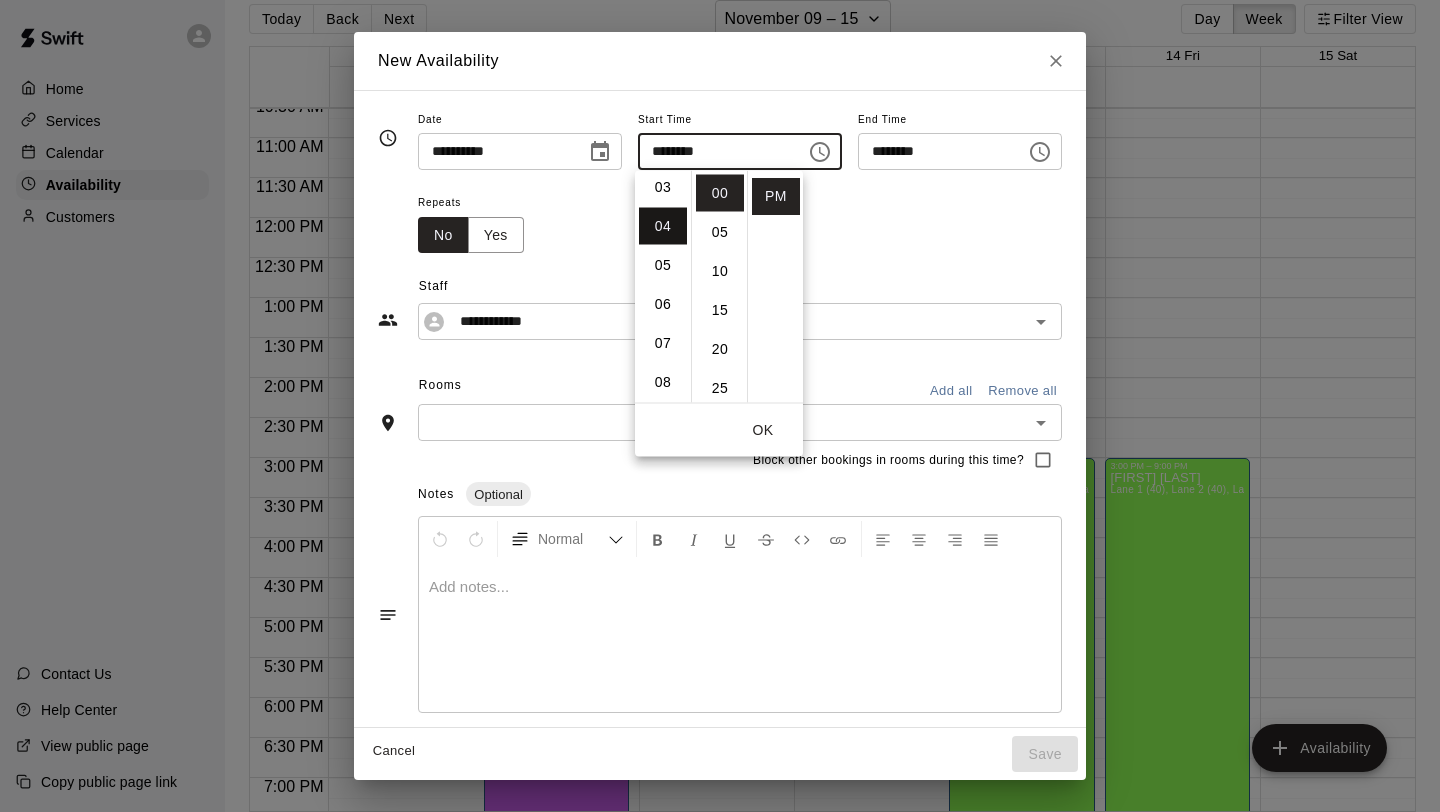 scroll, scrollTop: 156, scrollLeft: 0, axis: vertical 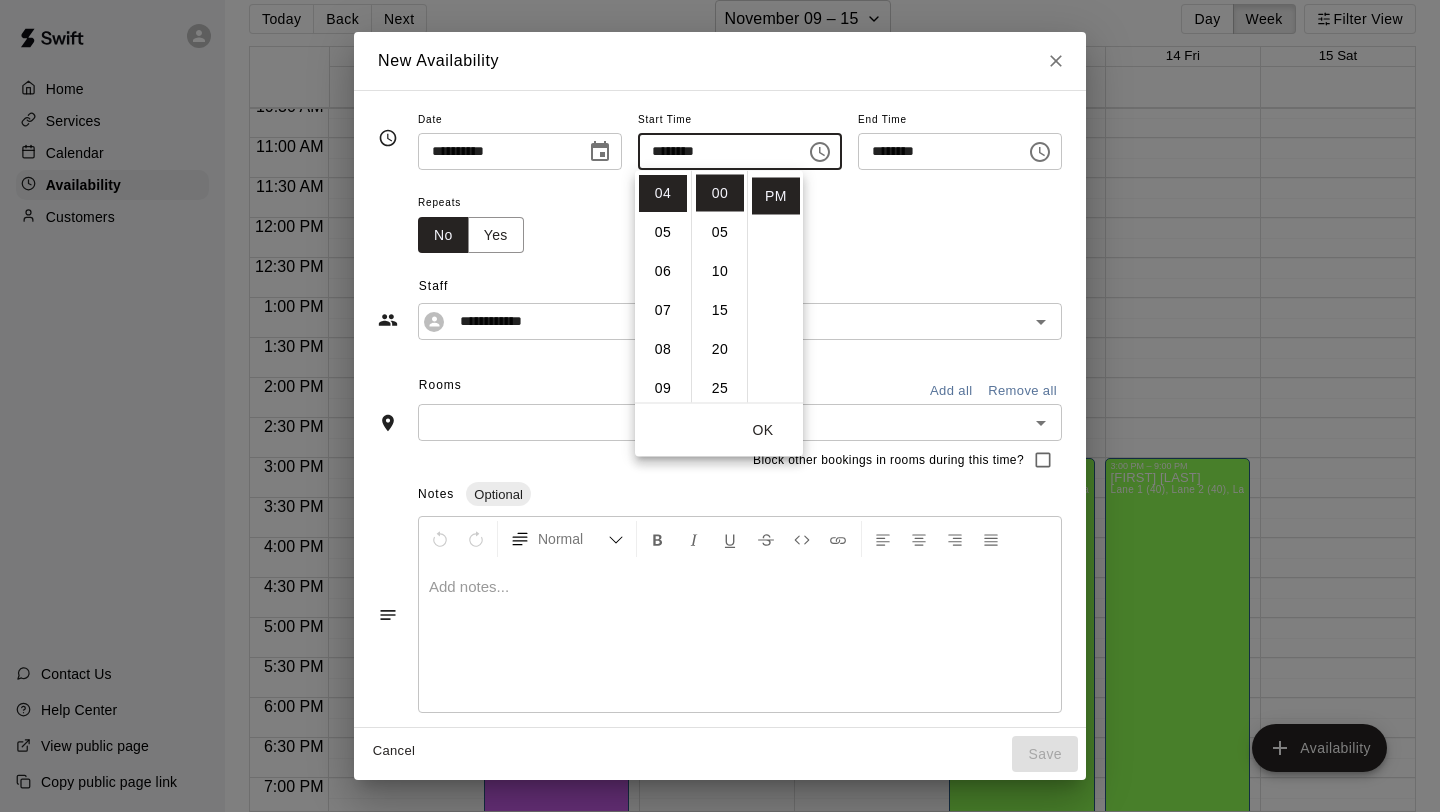 click on "OK" at bounding box center [763, 430] 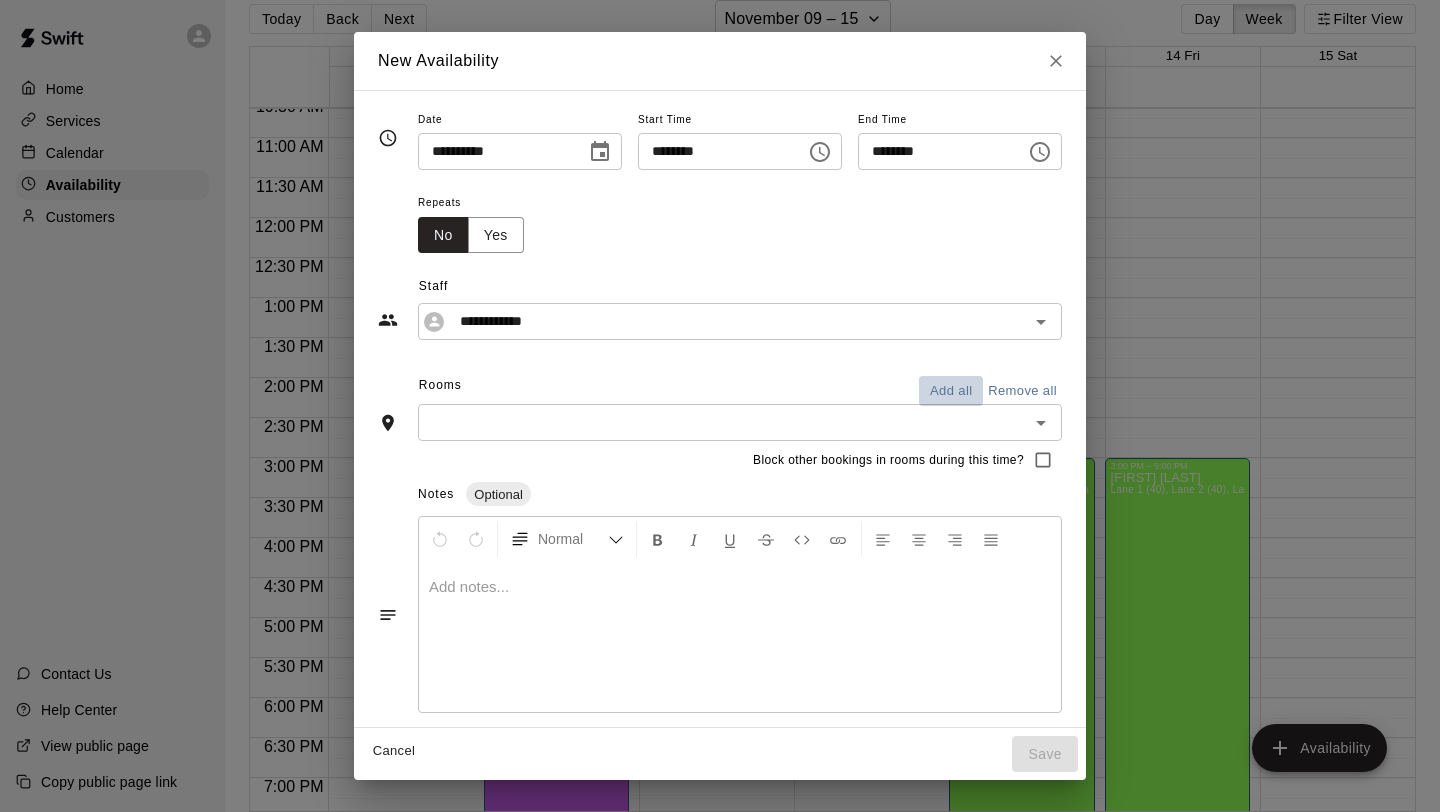 click on "Add all" at bounding box center [951, 391] 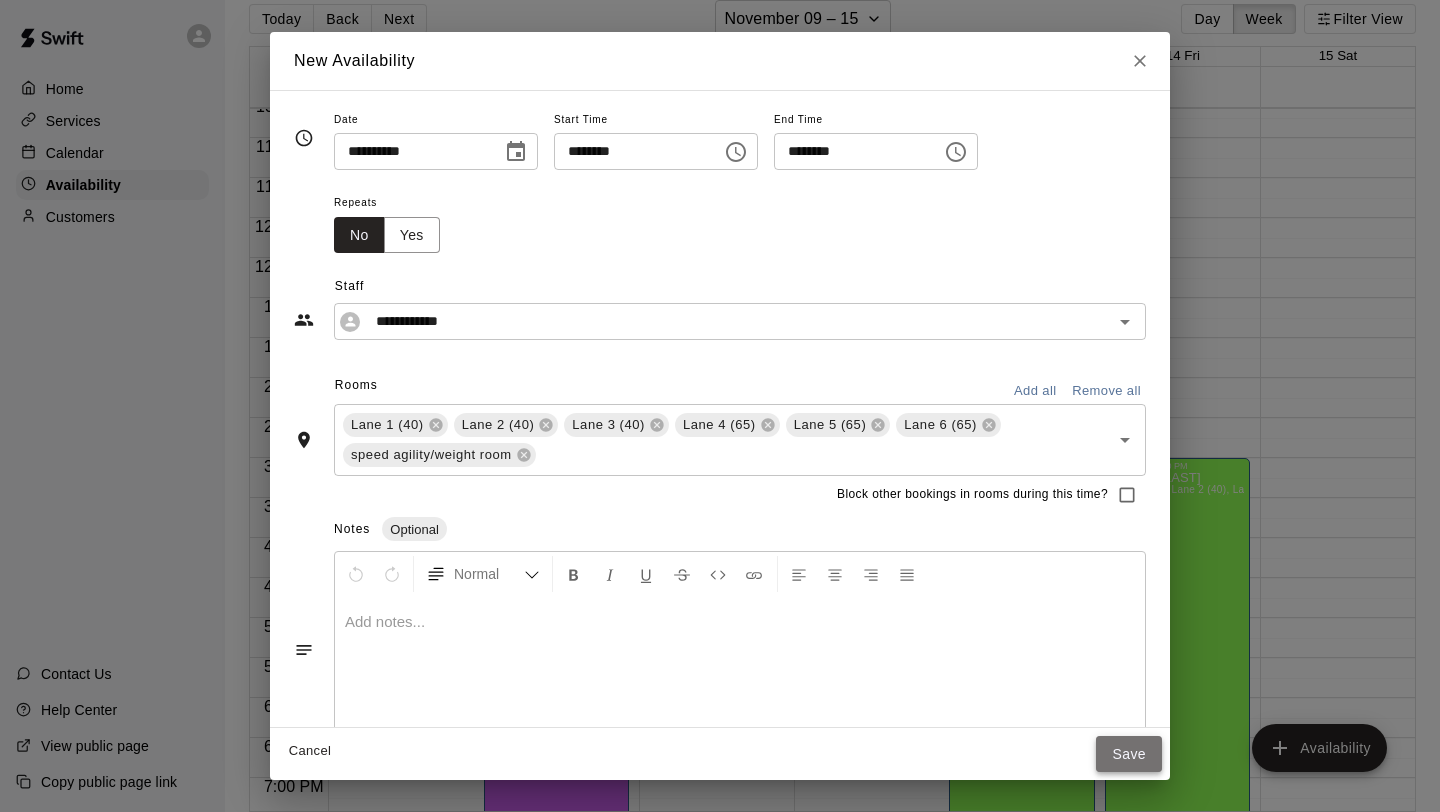 click on "Save" at bounding box center [1129, 754] 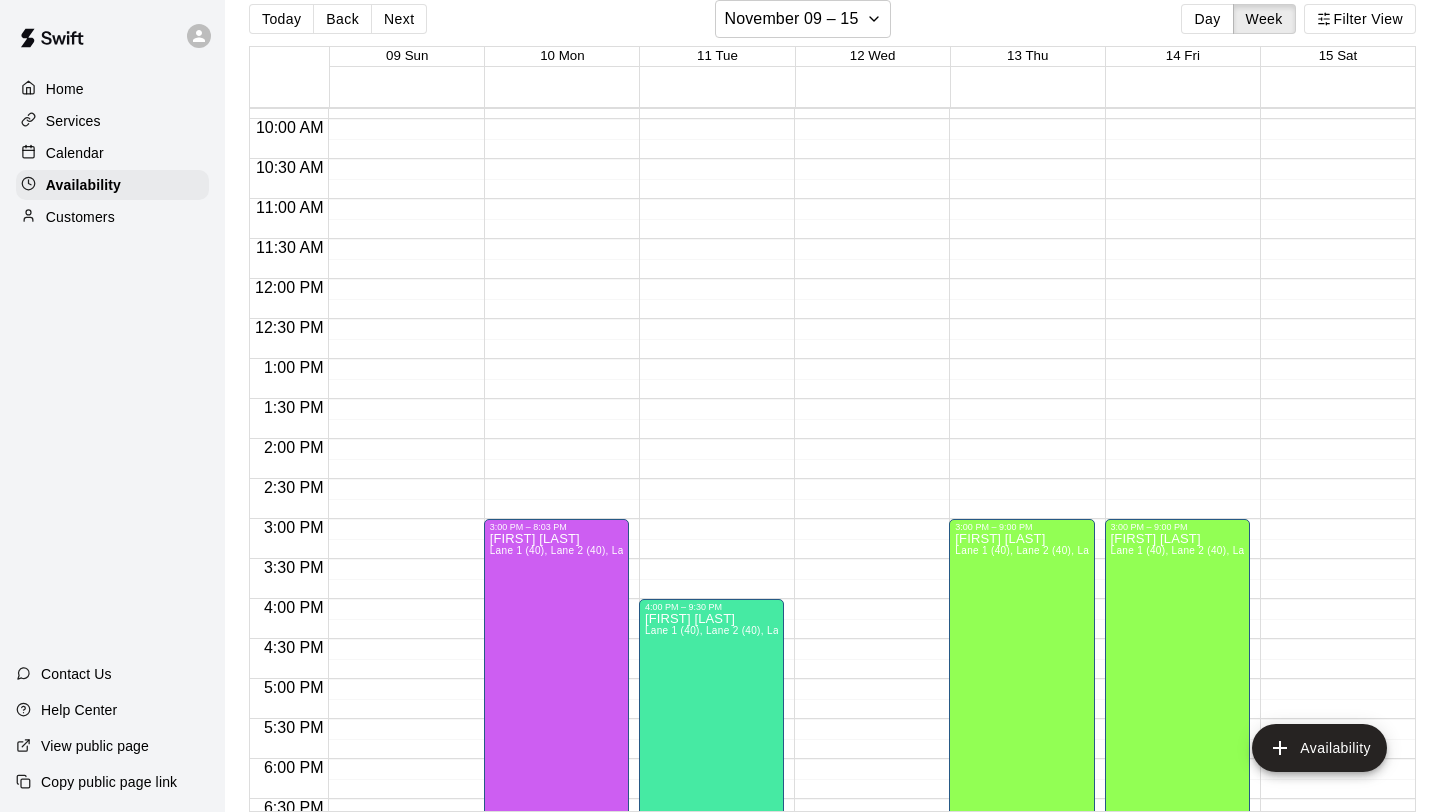 scroll, scrollTop: 786, scrollLeft: 0, axis: vertical 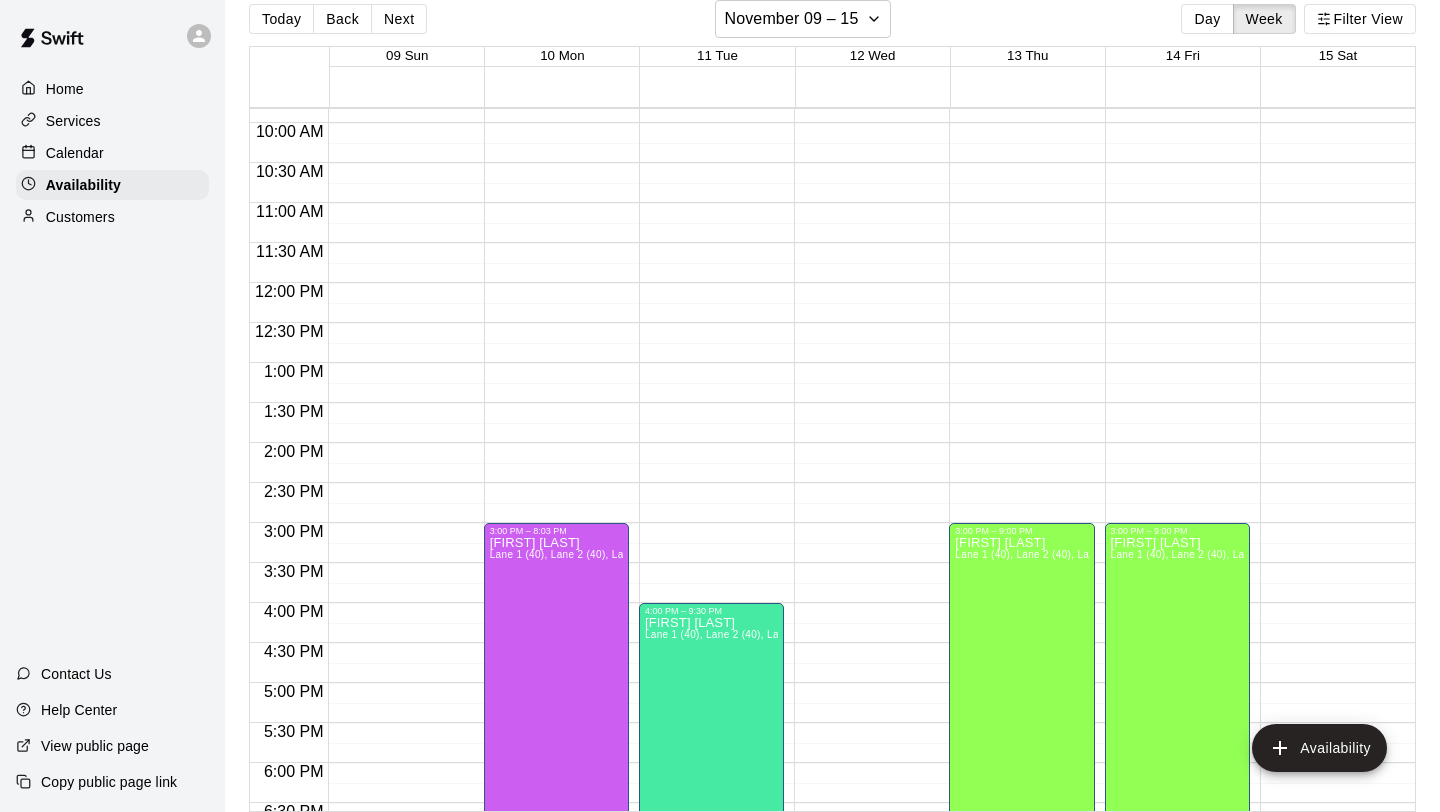 click on "12:00 AM – 8:00 AM Closed 3:00 PM – 9:00 PM [FIRST] [LAST] Lane 1 (40), Lane 2 (40), Lane 3 (40), Lane 4 (65), Lane 5 (65), Lane 6 (65), speed agility/weight room [INITIALS] 10:00 PM – 11:59 PM Closed" at bounding box center (1021, 283) 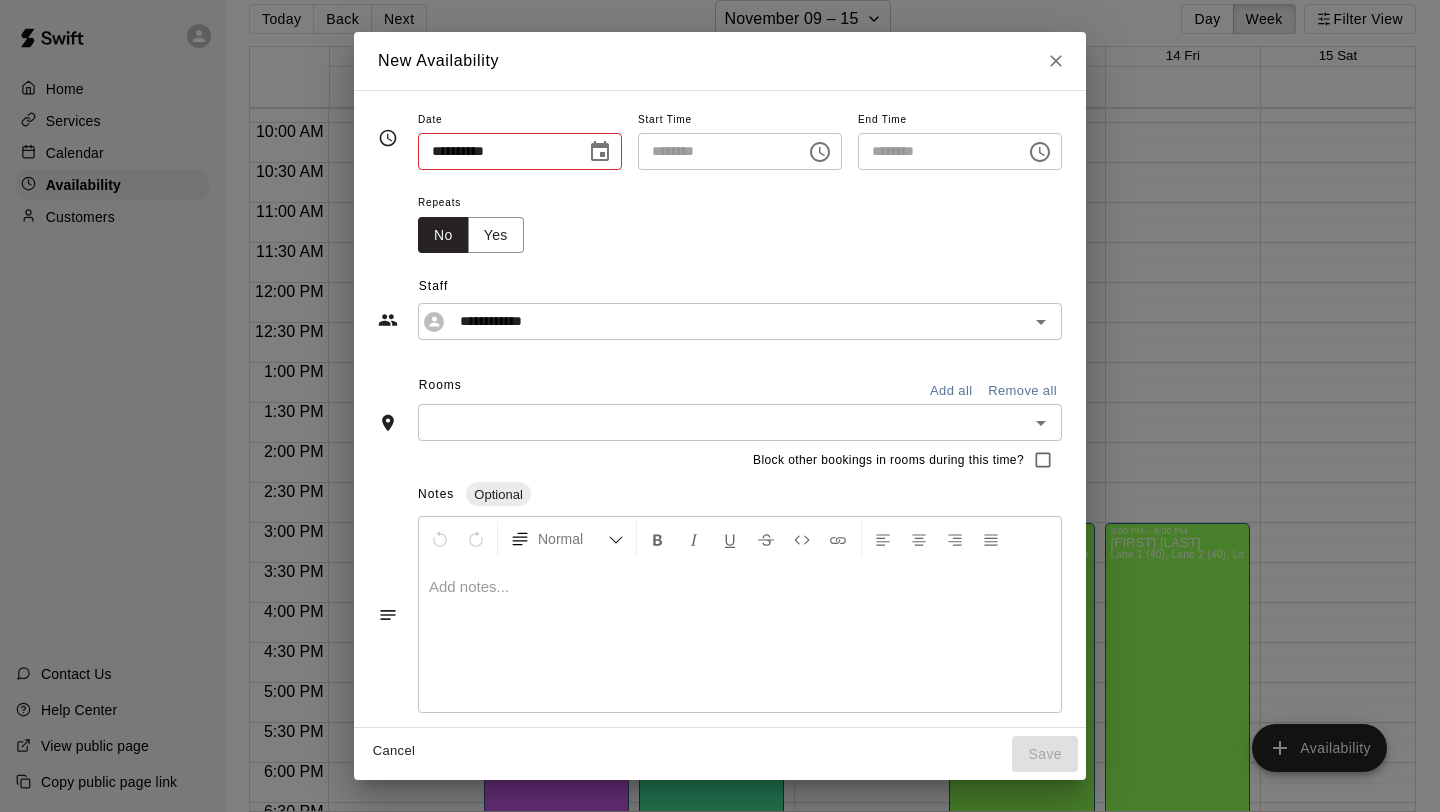 type on "**********" 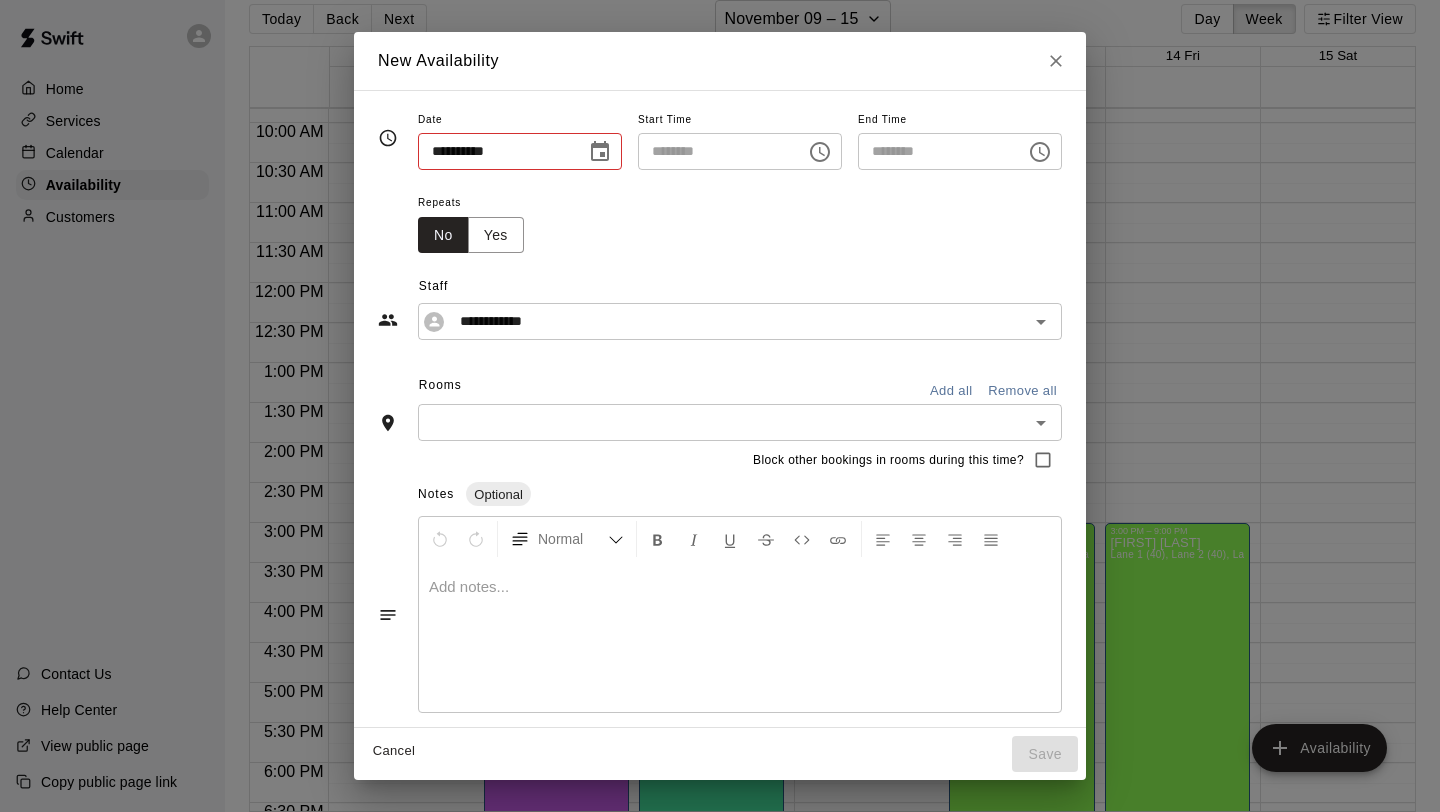 type on "********" 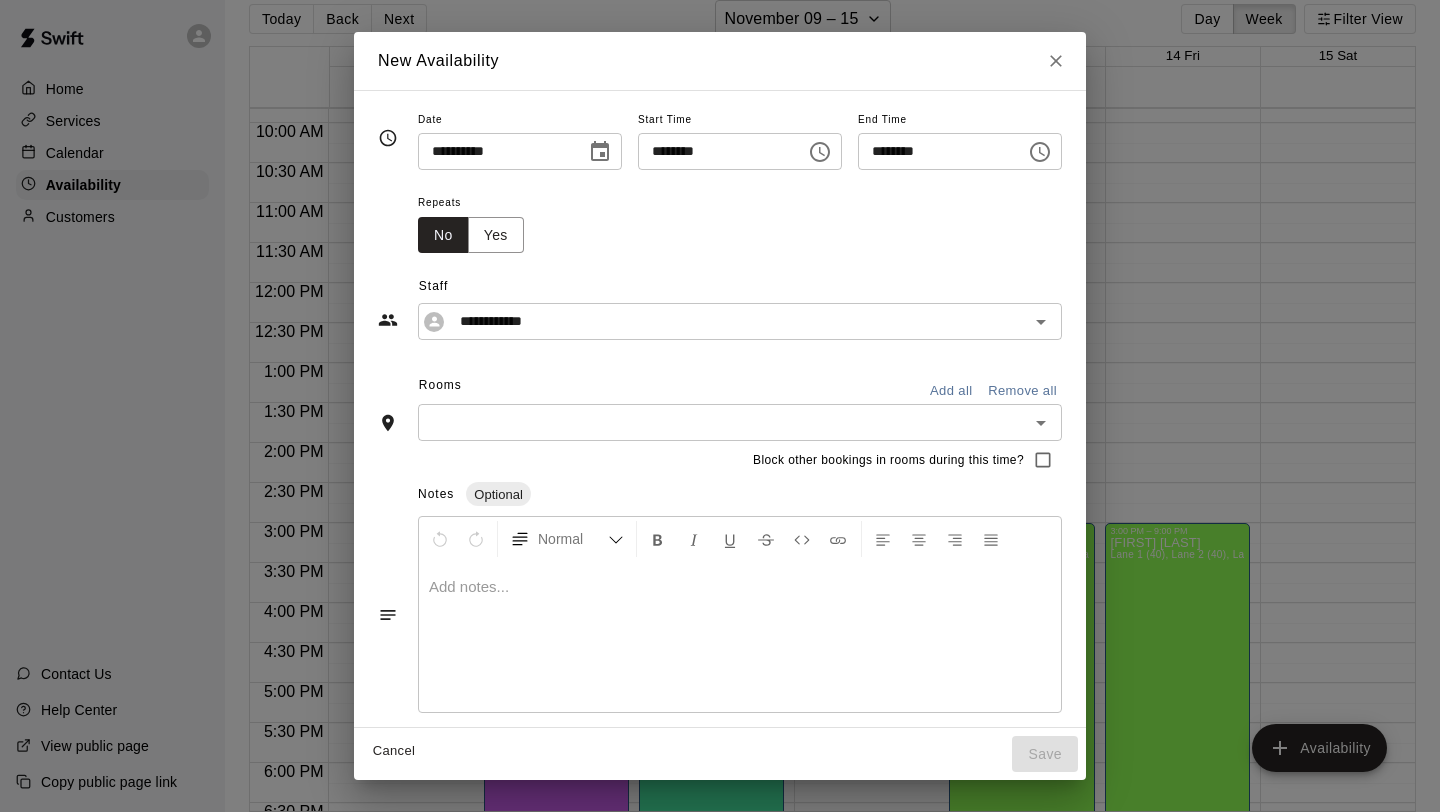 click 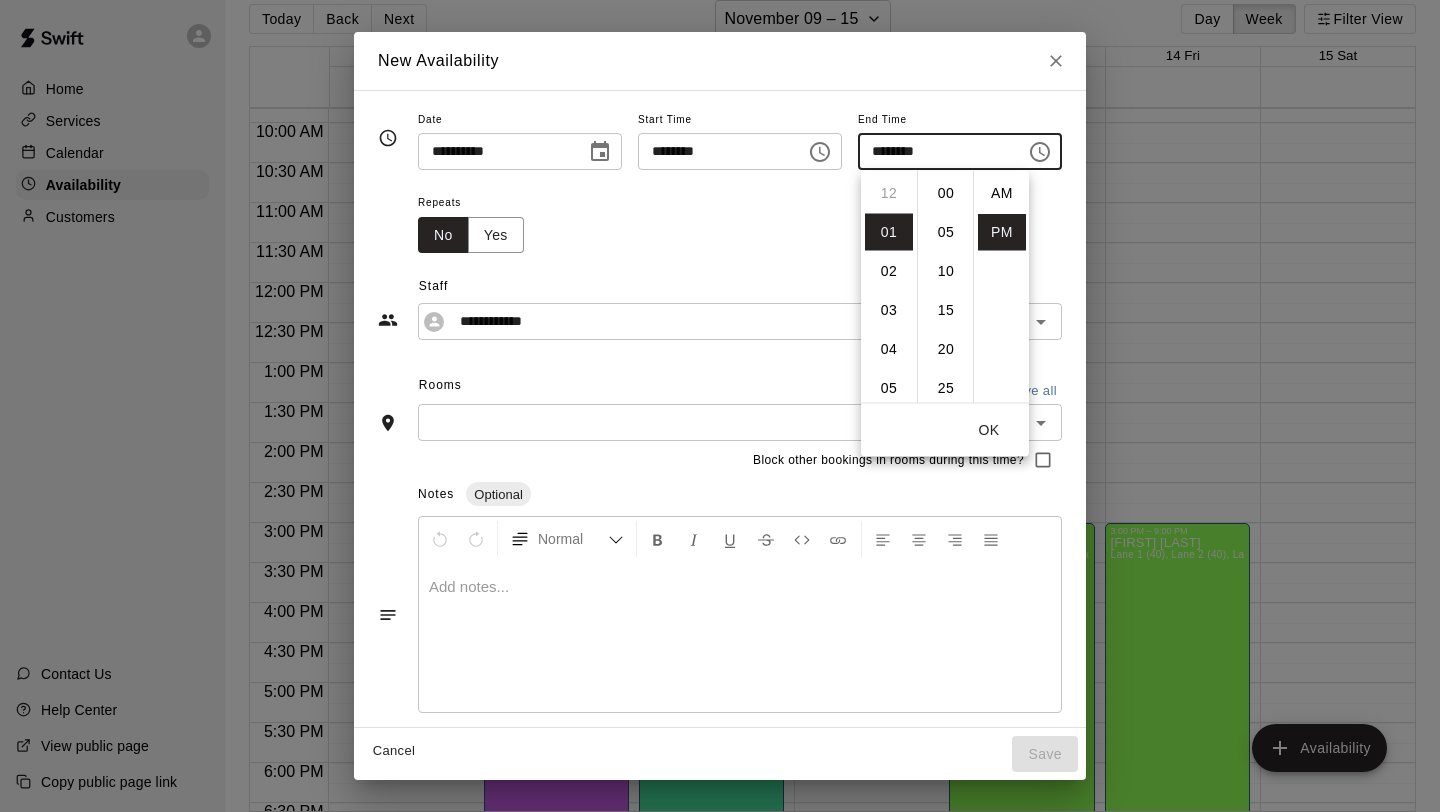 scroll, scrollTop: 39, scrollLeft: 0, axis: vertical 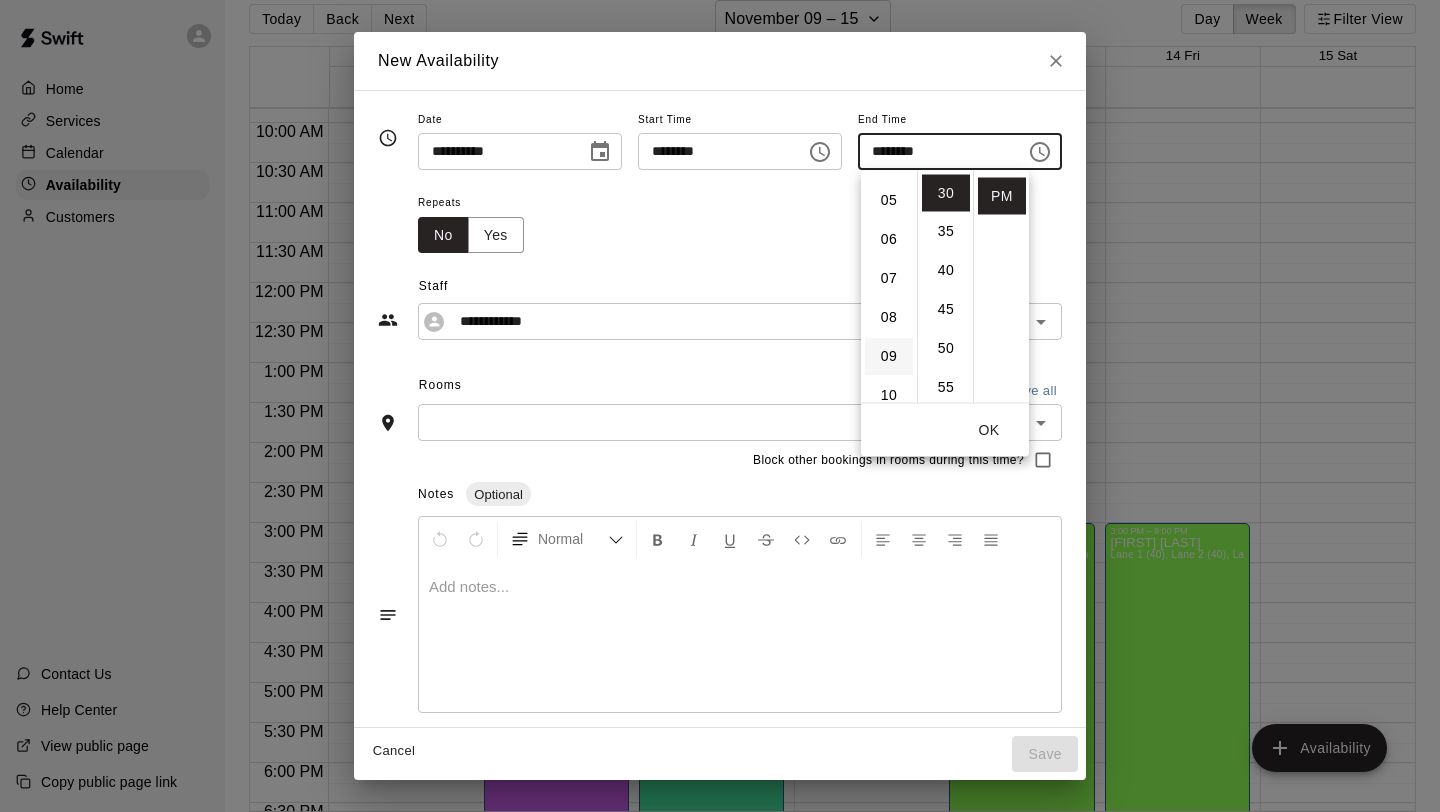 click on "09" at bounding box center (889, 357) 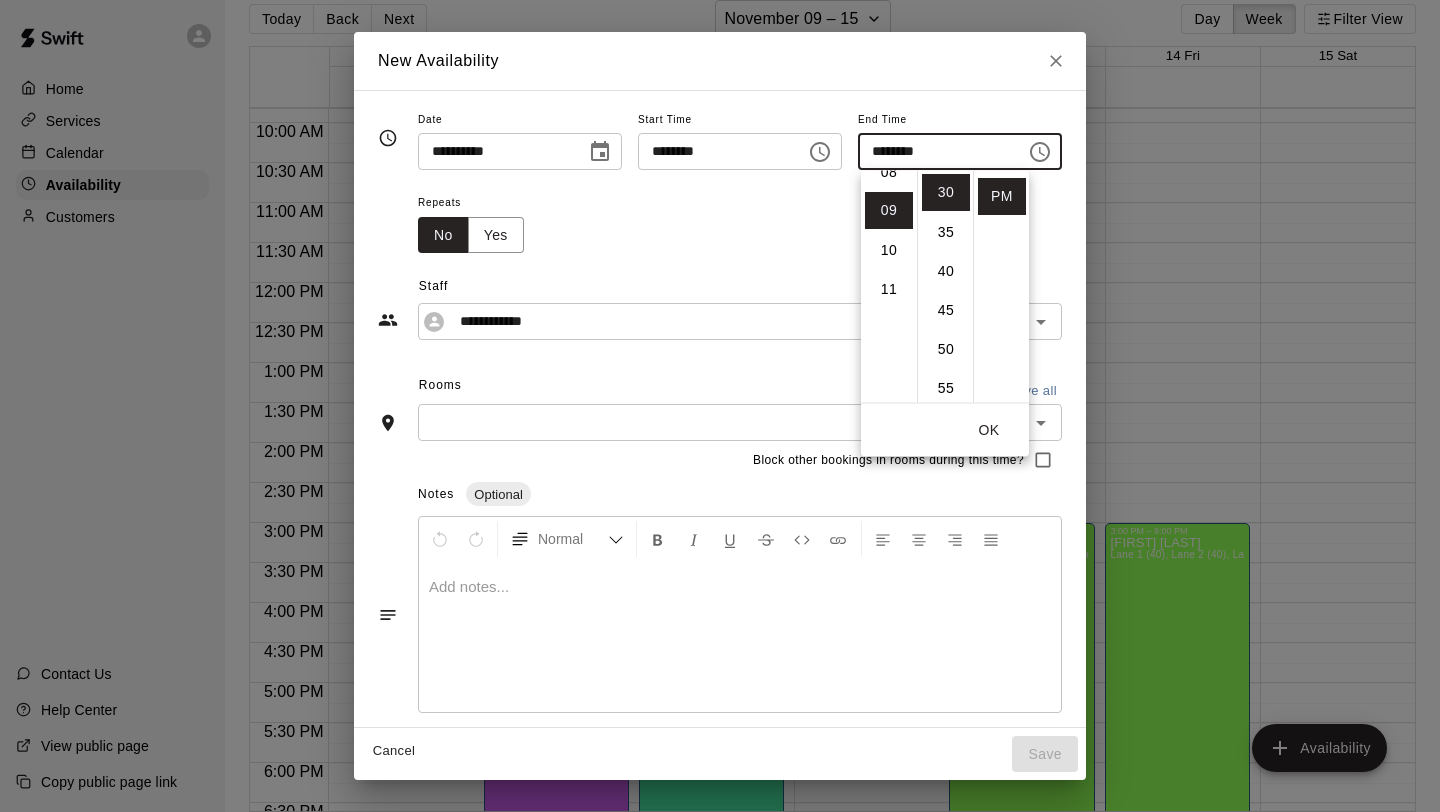 scroll, scrollTop: 351, scrollLeft: 0, axis: vertical 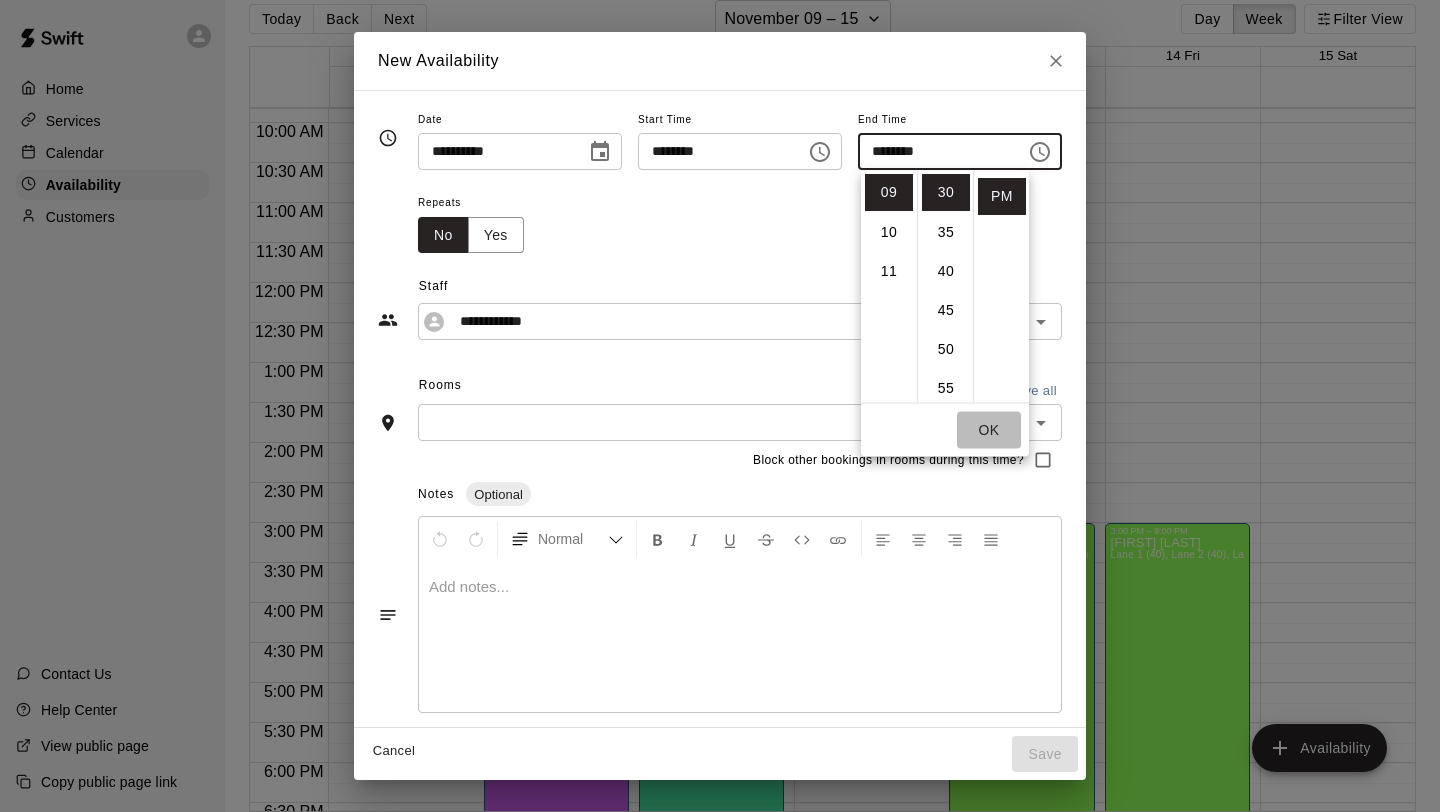 click on "OK" at bounding box center [989, 430] 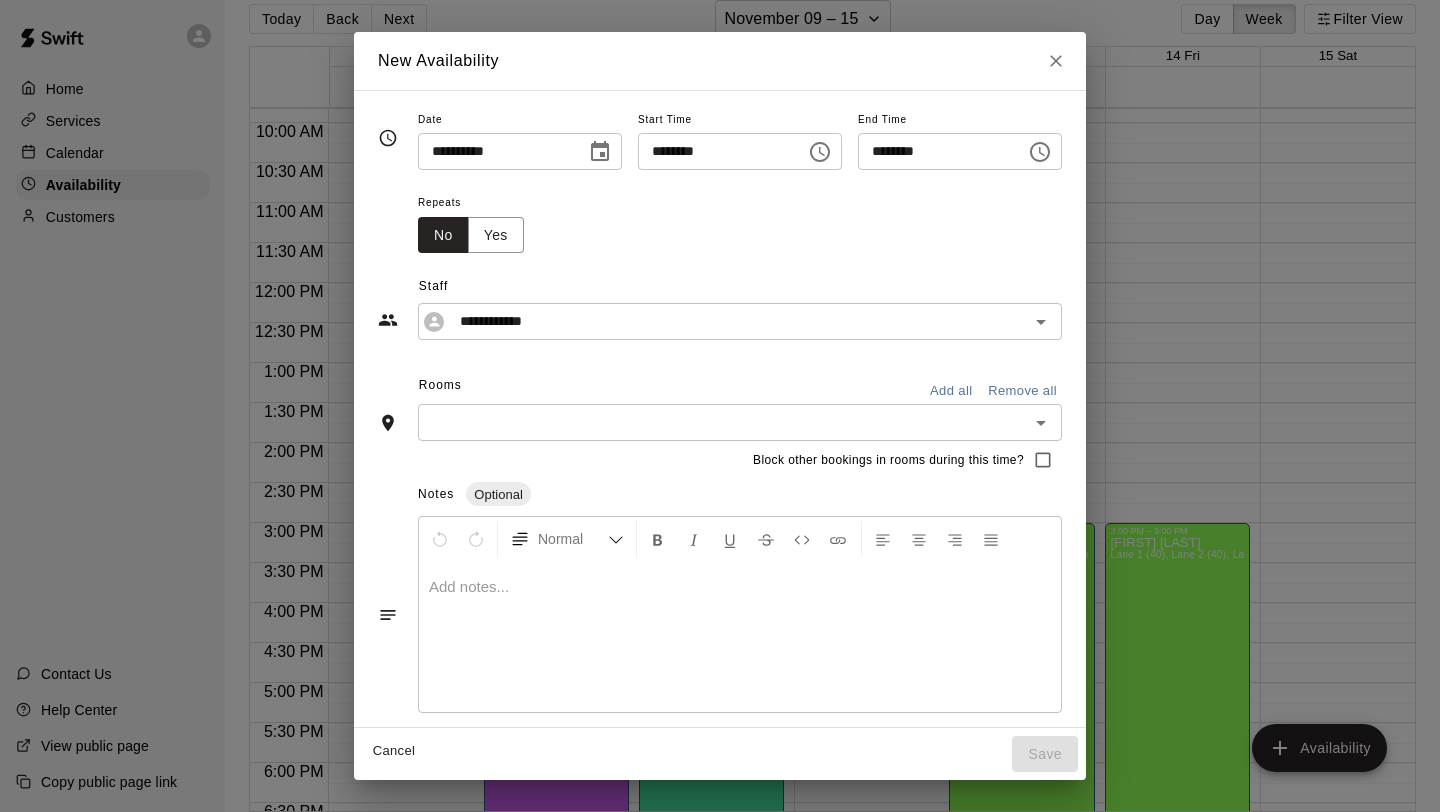 click on "Add all" at bounding box center (951, 391) 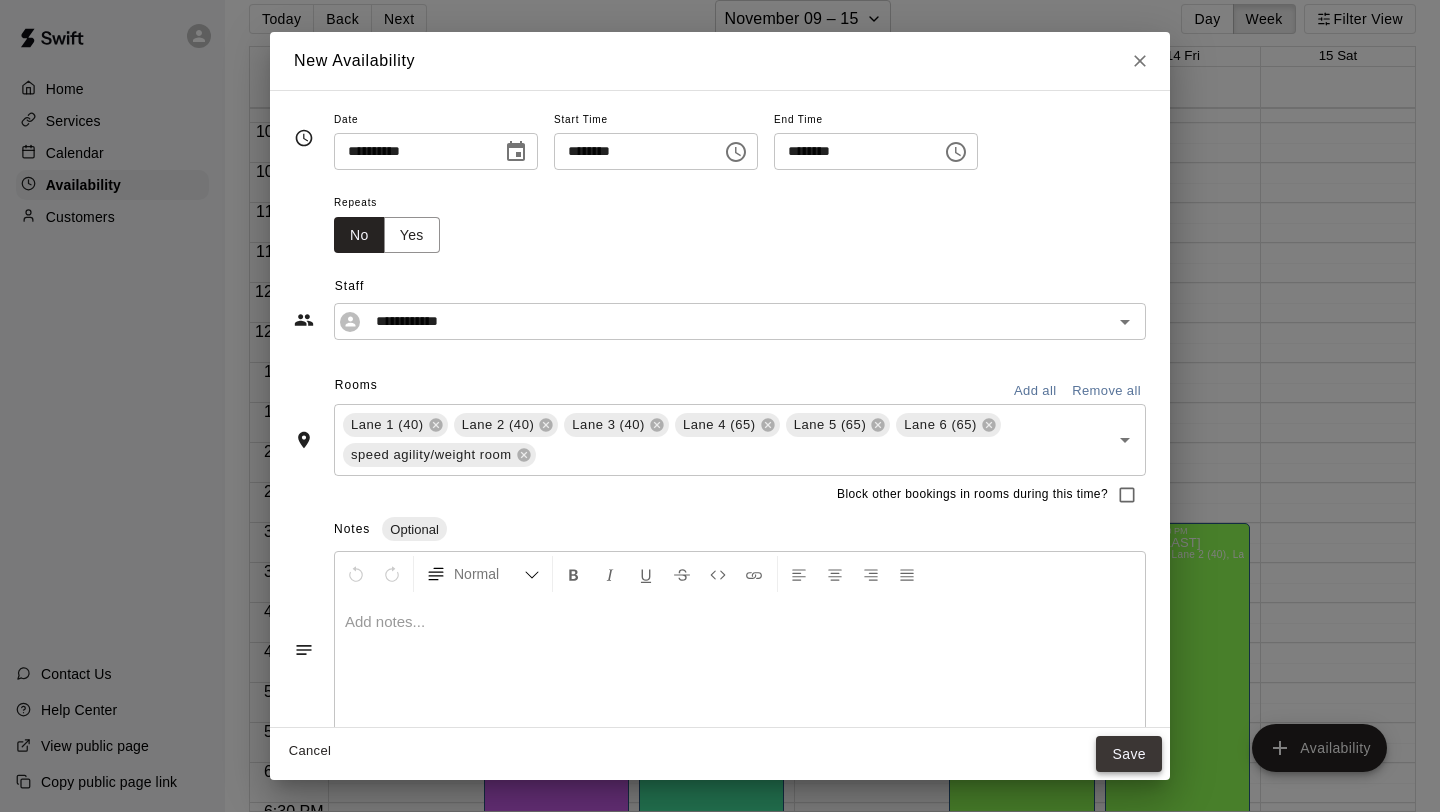 click on "Save" at bounding box center (1129, 754) 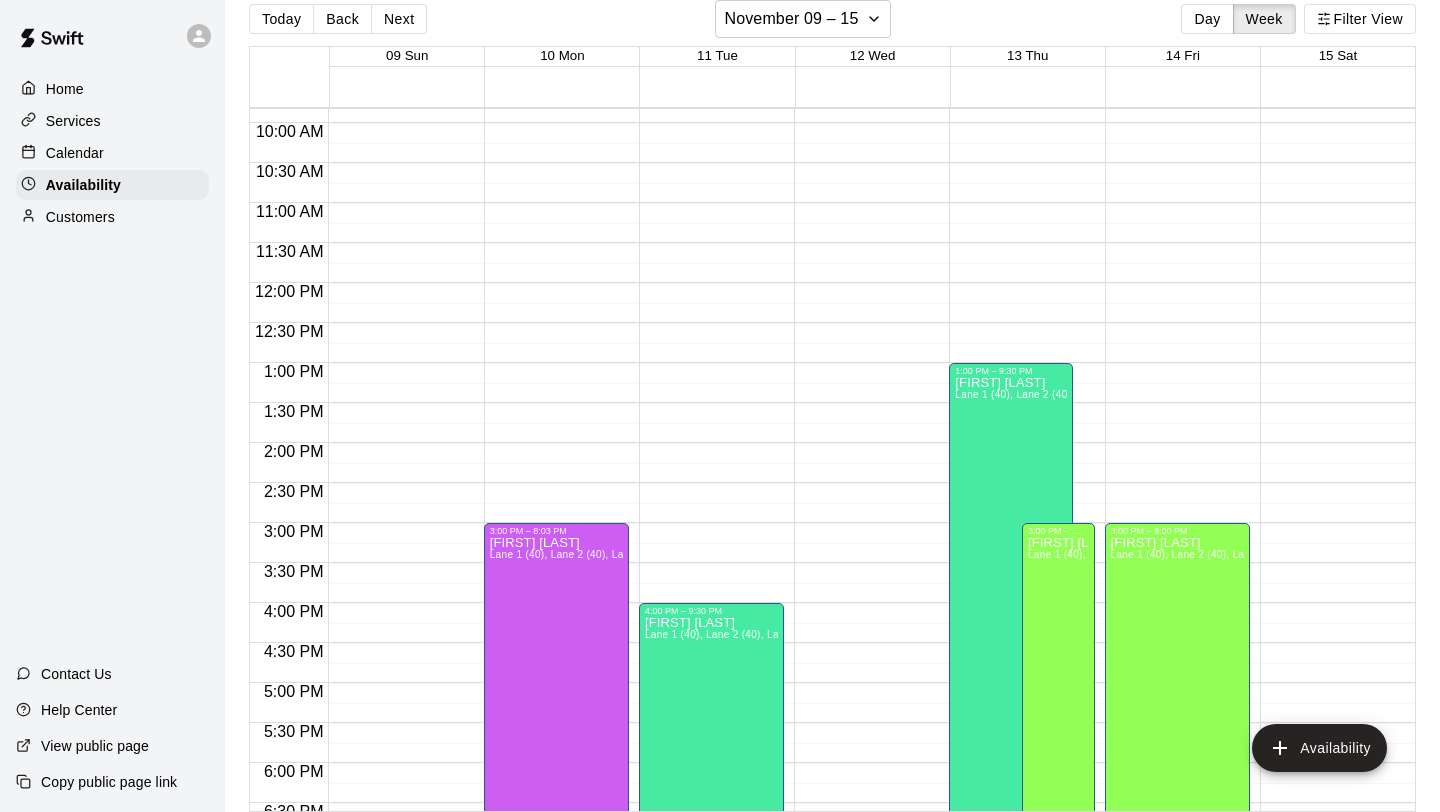 click on "12:00 AM – 8:00 AM Closed 3:00 PM – 9:00 PM [FIRST] [LAST] Lane 1 (40), Lane 2 (40), Lane 3 (40), Lane 4 (65), Lane 5 (65), Lane 6 (65), speed agility/weight room [INITIALS] 10:00 PM – 11:59 PM Closed" at bounding box center (1177, 283) 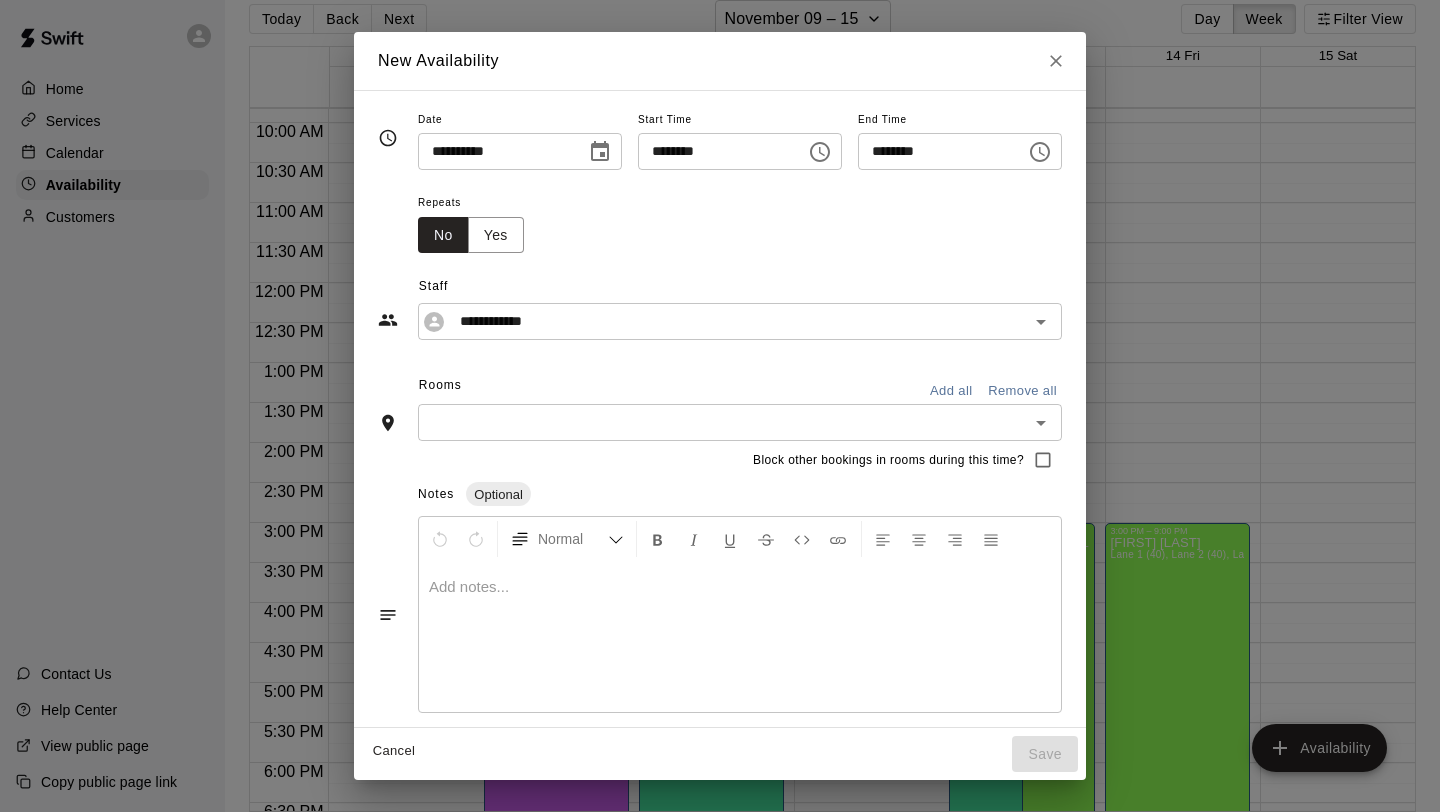 click 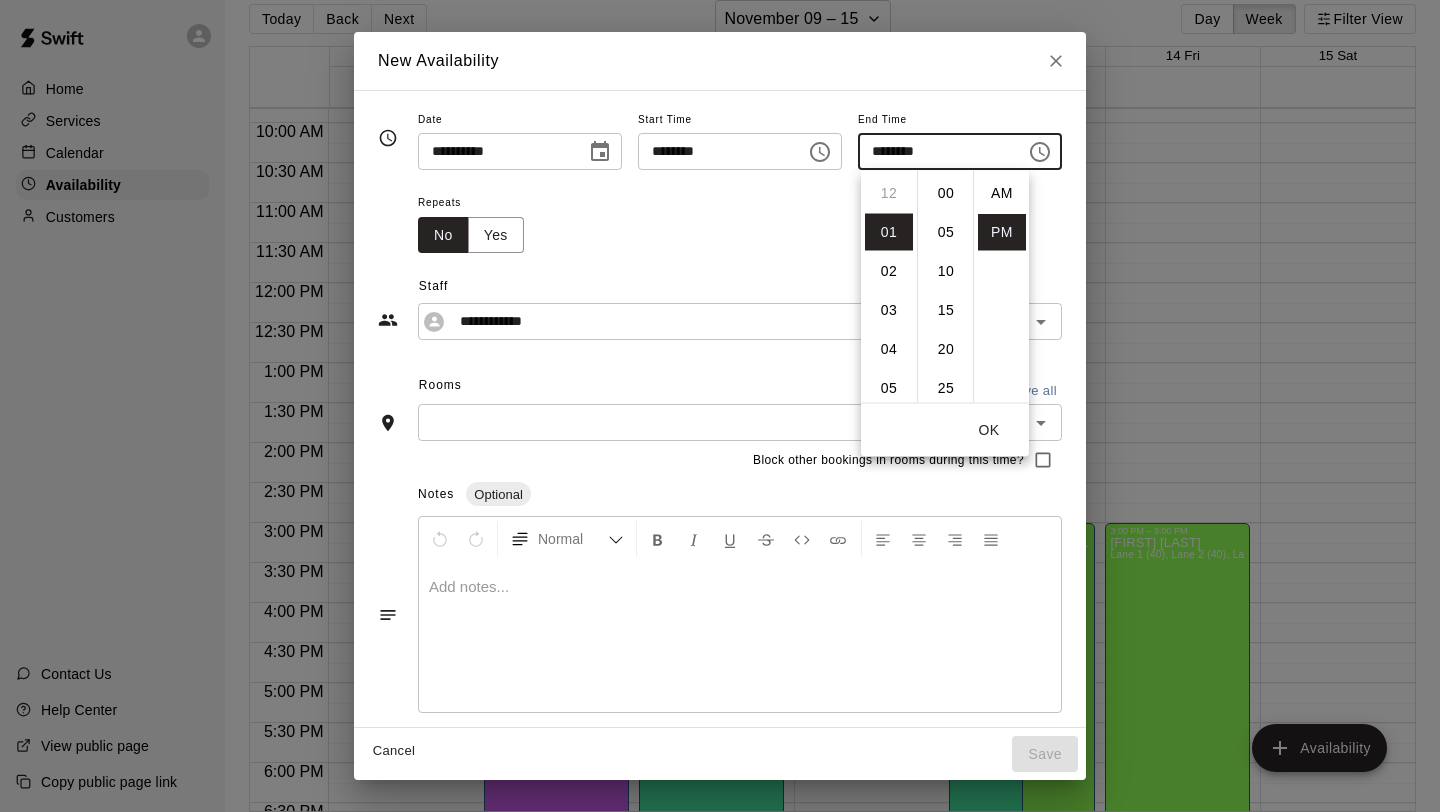 scroll, scrollTop: 39, scrollLeft: 0, axis: vertical 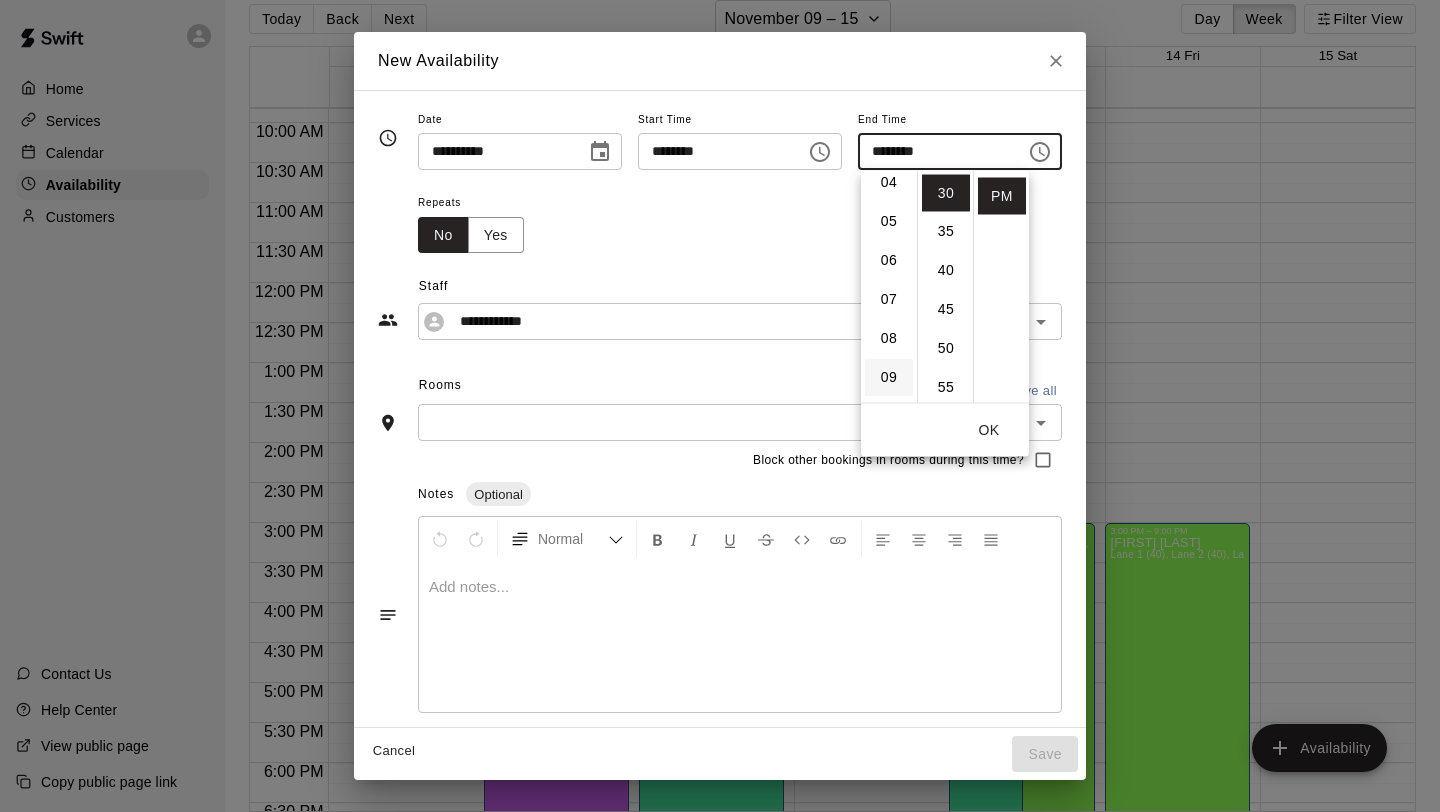 click on "09" at bounding box center (889, 377) 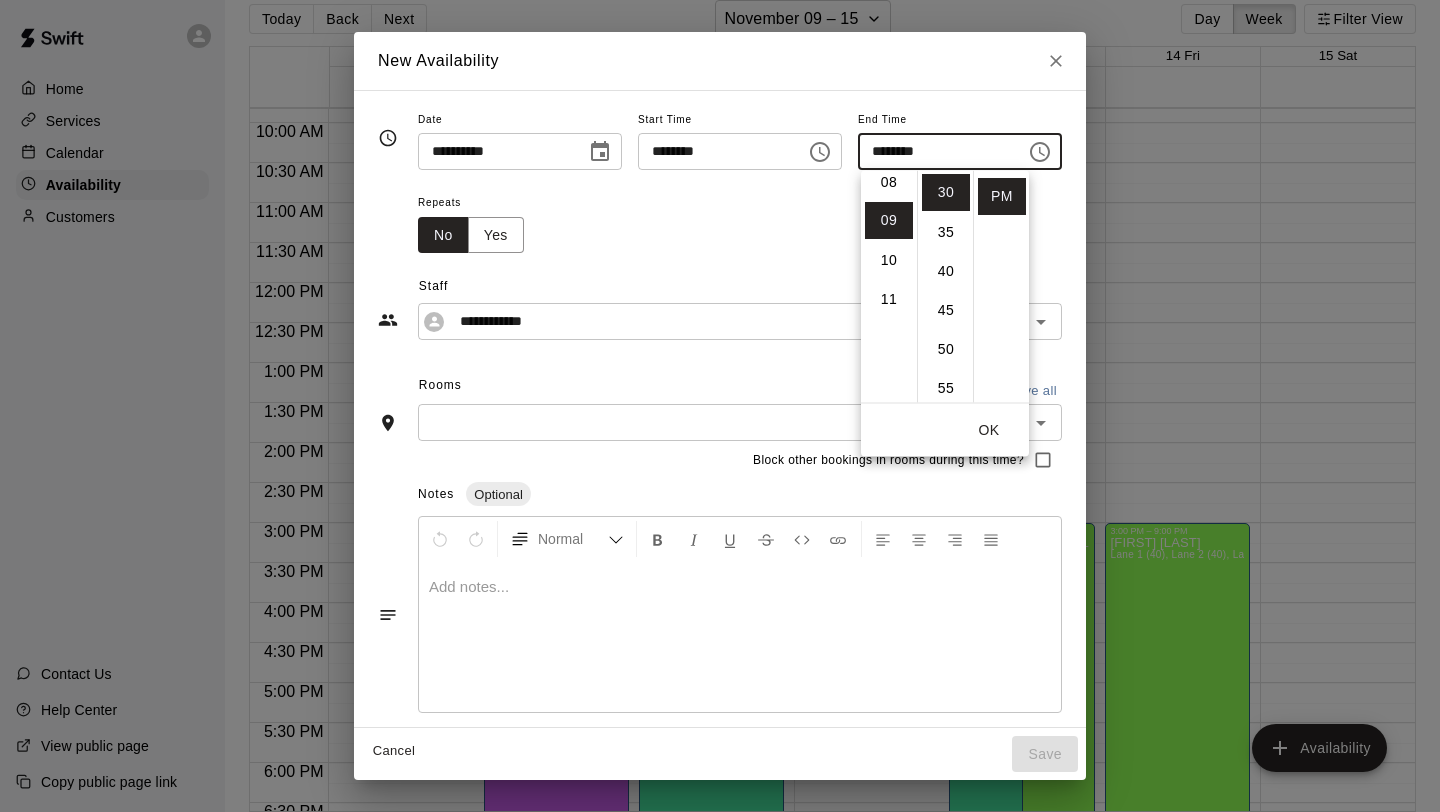 scroll, scrollTop: 351, scrollLeft: 0, axis: vertical 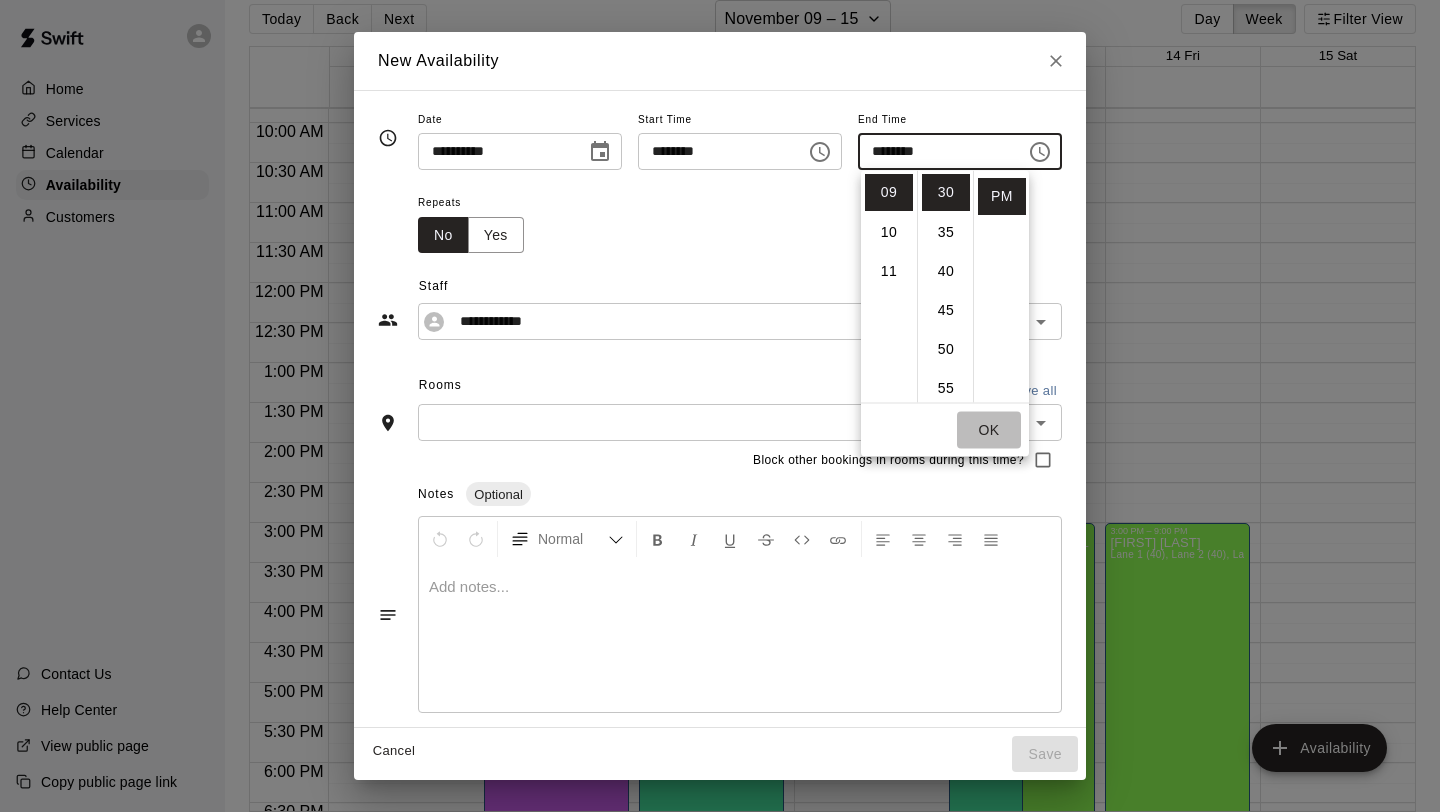 click on "OK" at bounding box center [989, 430] 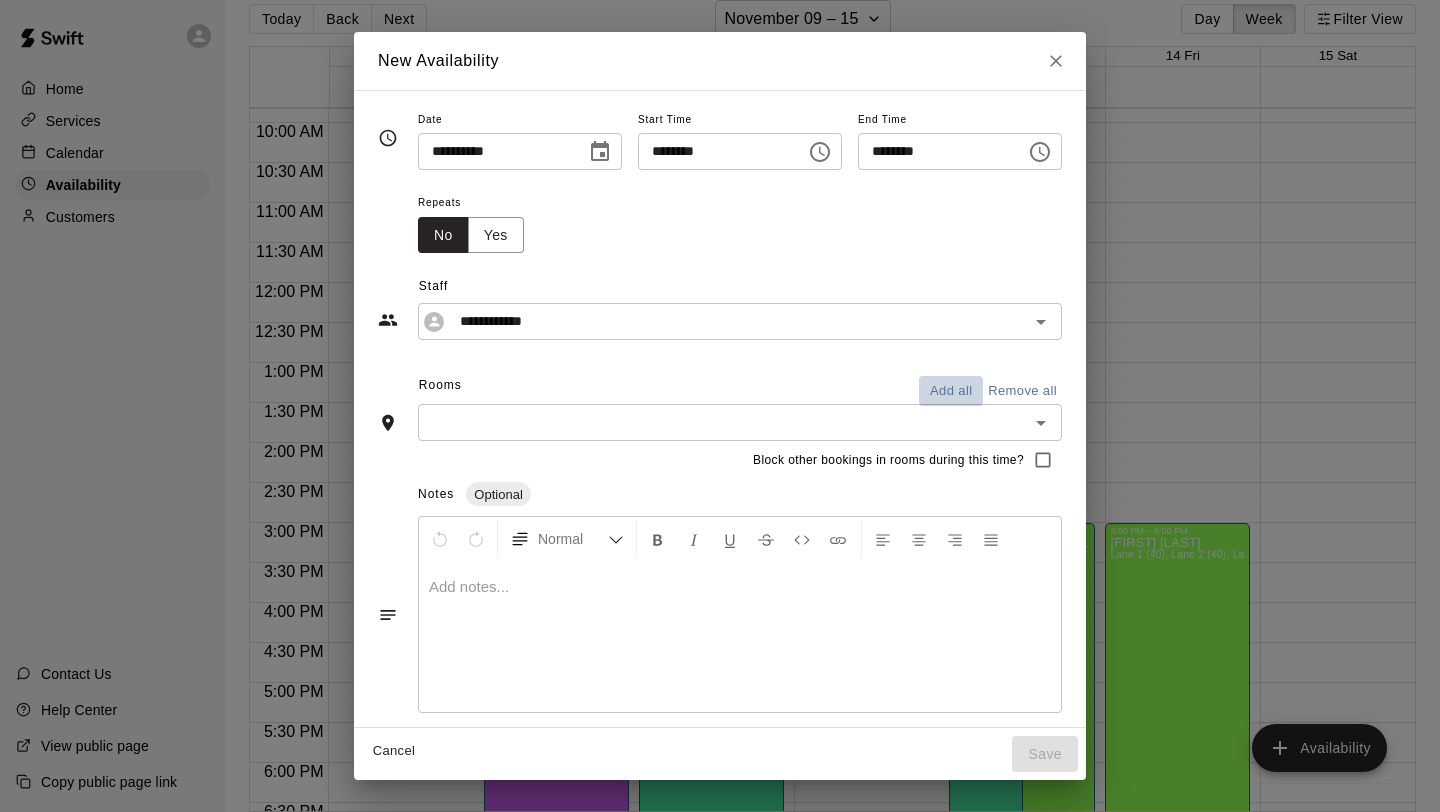 click on "Add all" at bounding box center [951, 391] 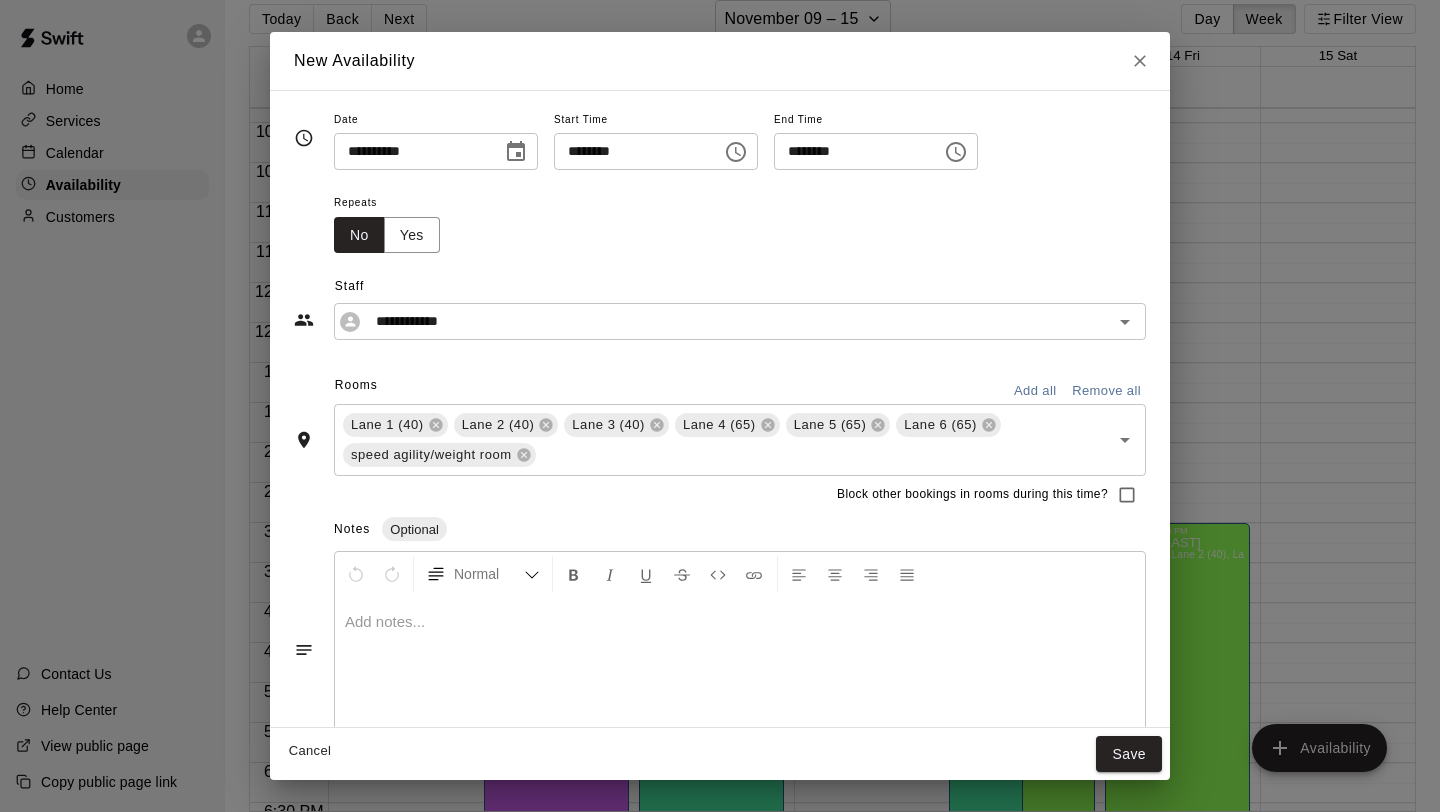 scroll, scrollTop: 42, scrollLeft: 0, axis: vertical 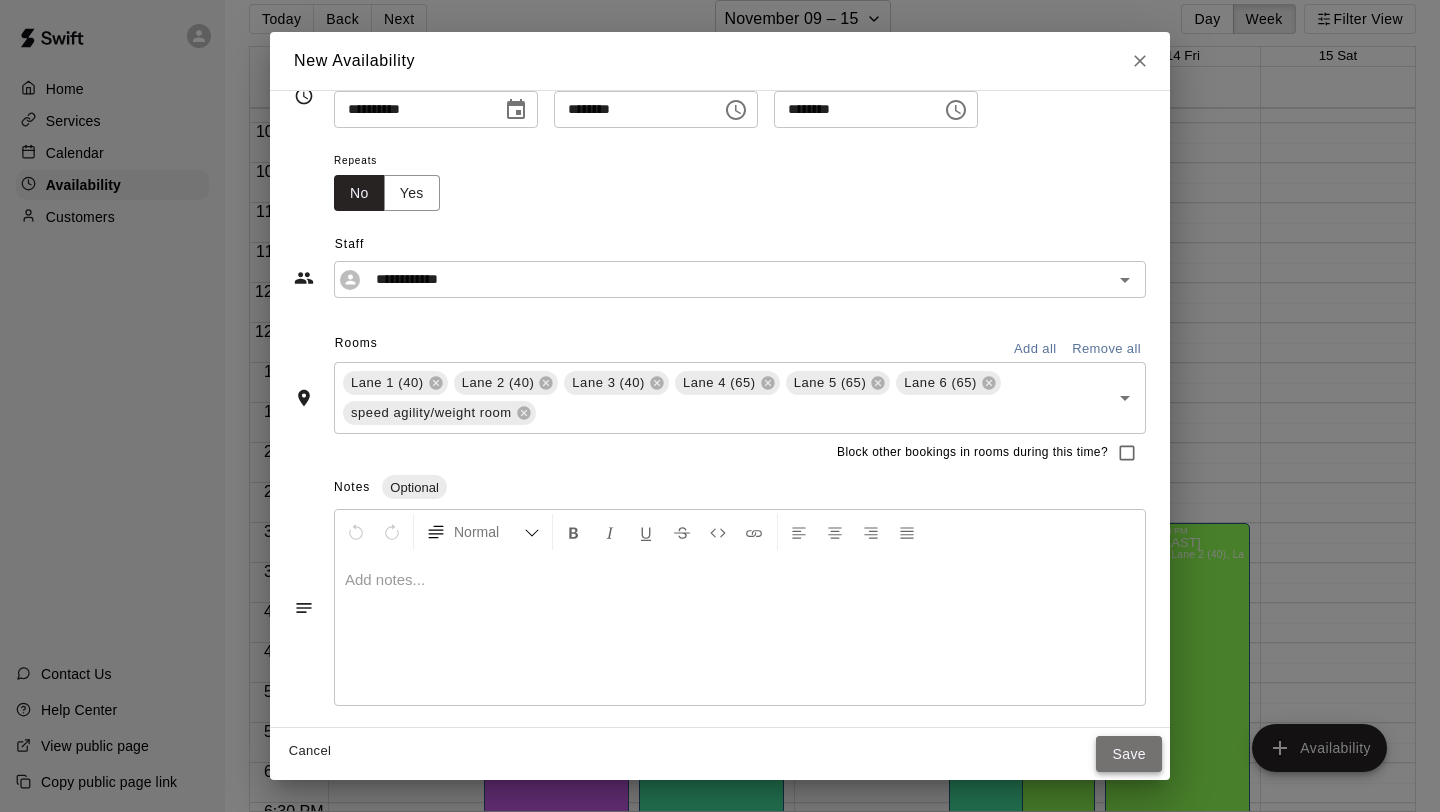 click on "Save" at bounding box center [1129, 754] 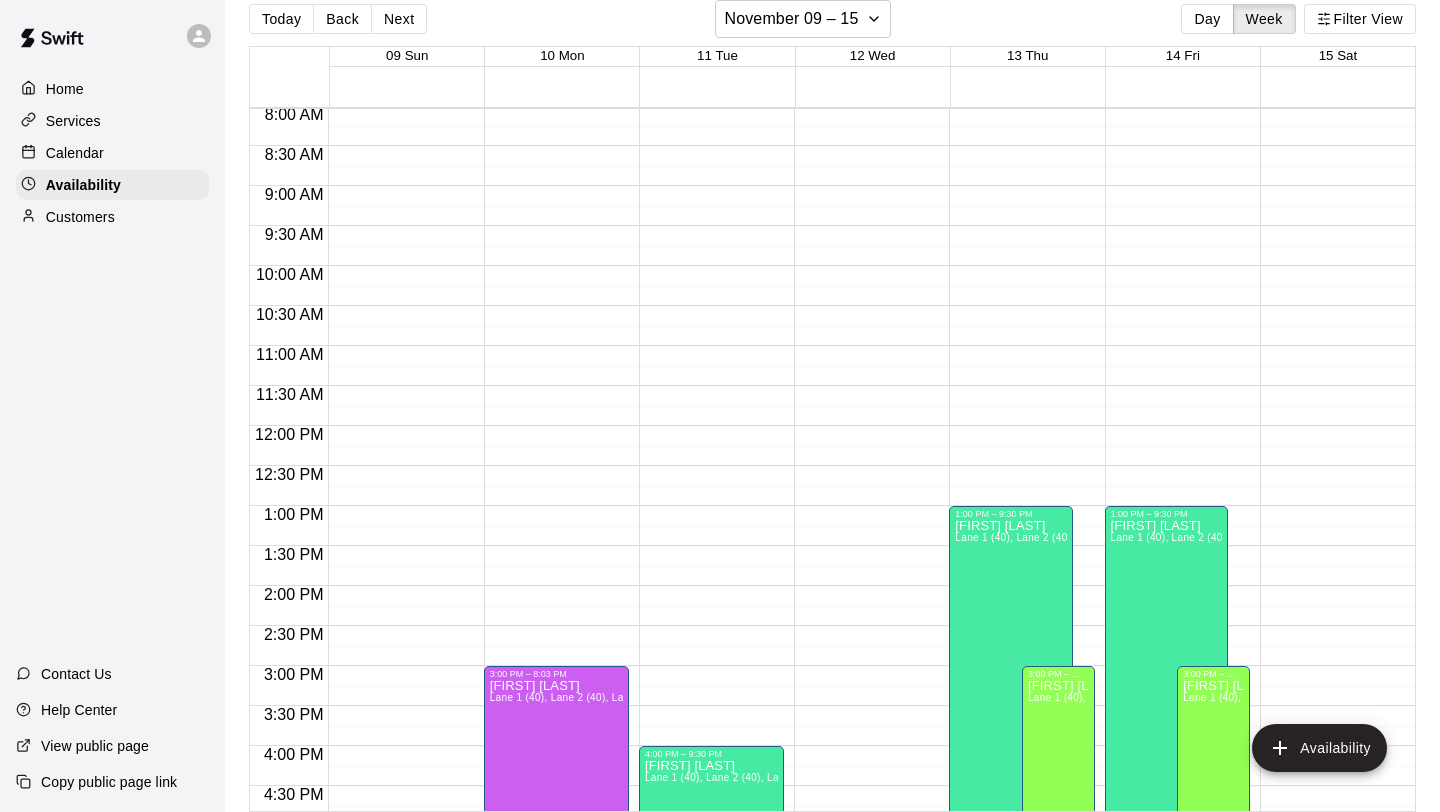 scroll, scrollTop: 630, scrollLeft: 0, axis: vertical 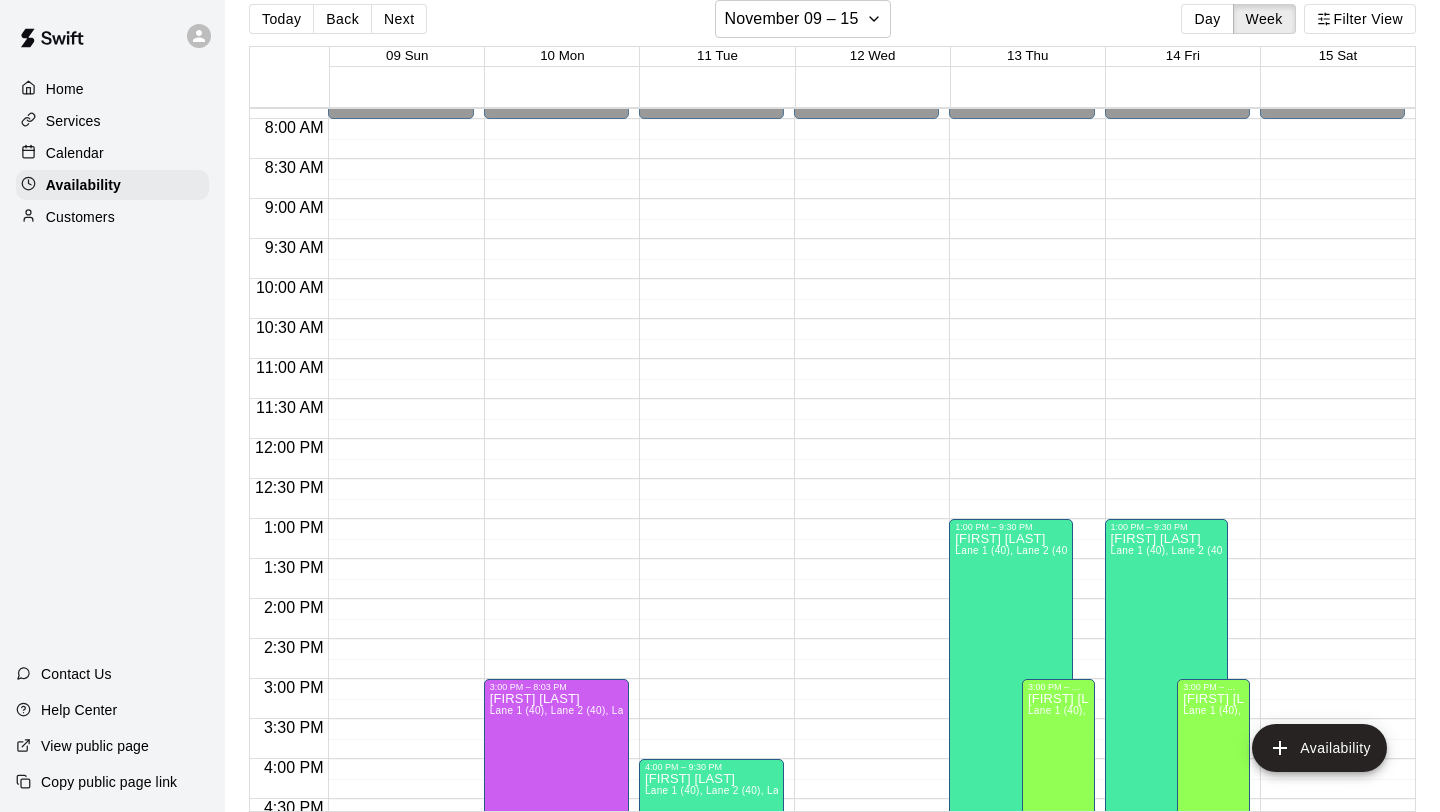 click on "12:00 AM – 8:00 AM Closed 10:00 PM – 11:59 PM Closed" at bounding box center [1332, 439] 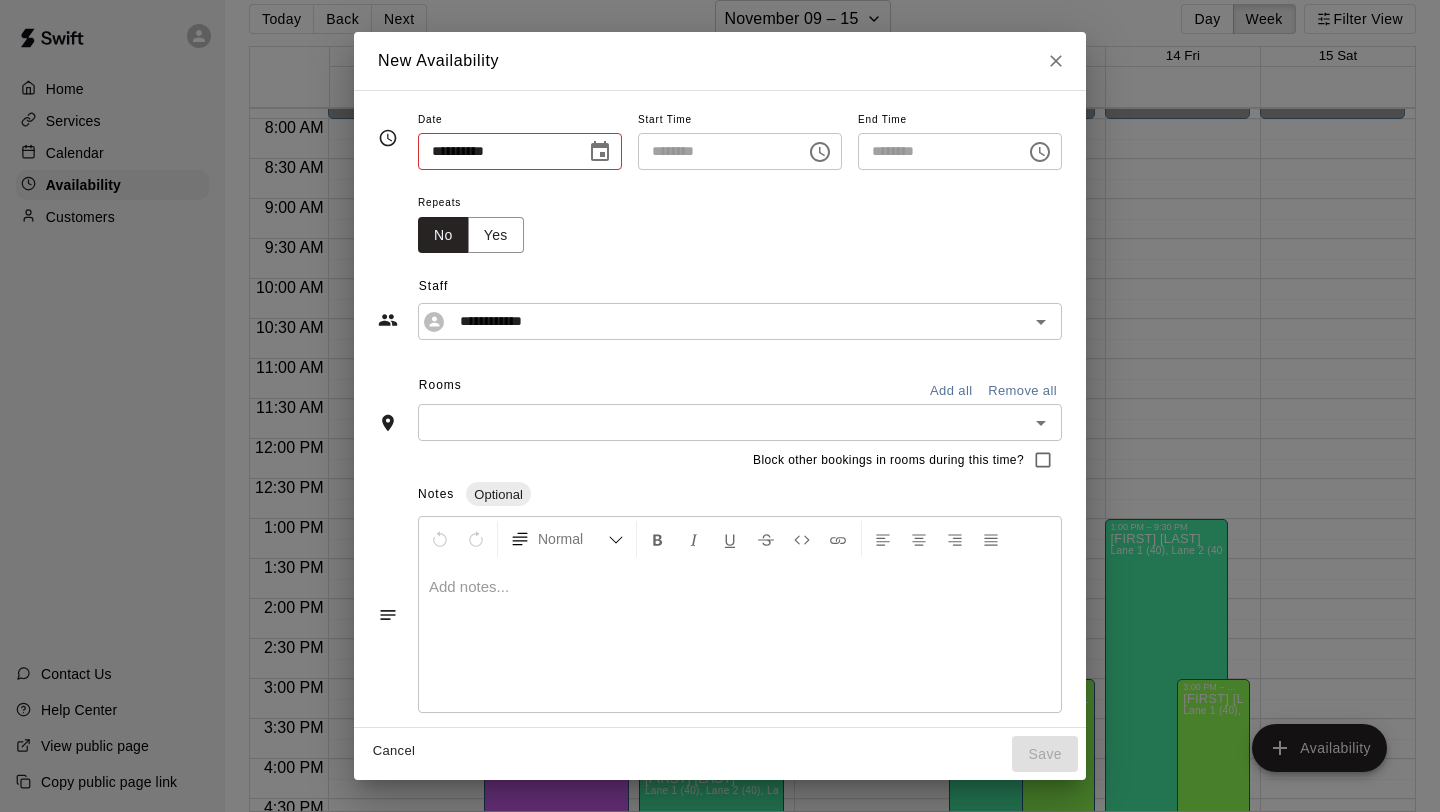 type on "**********" 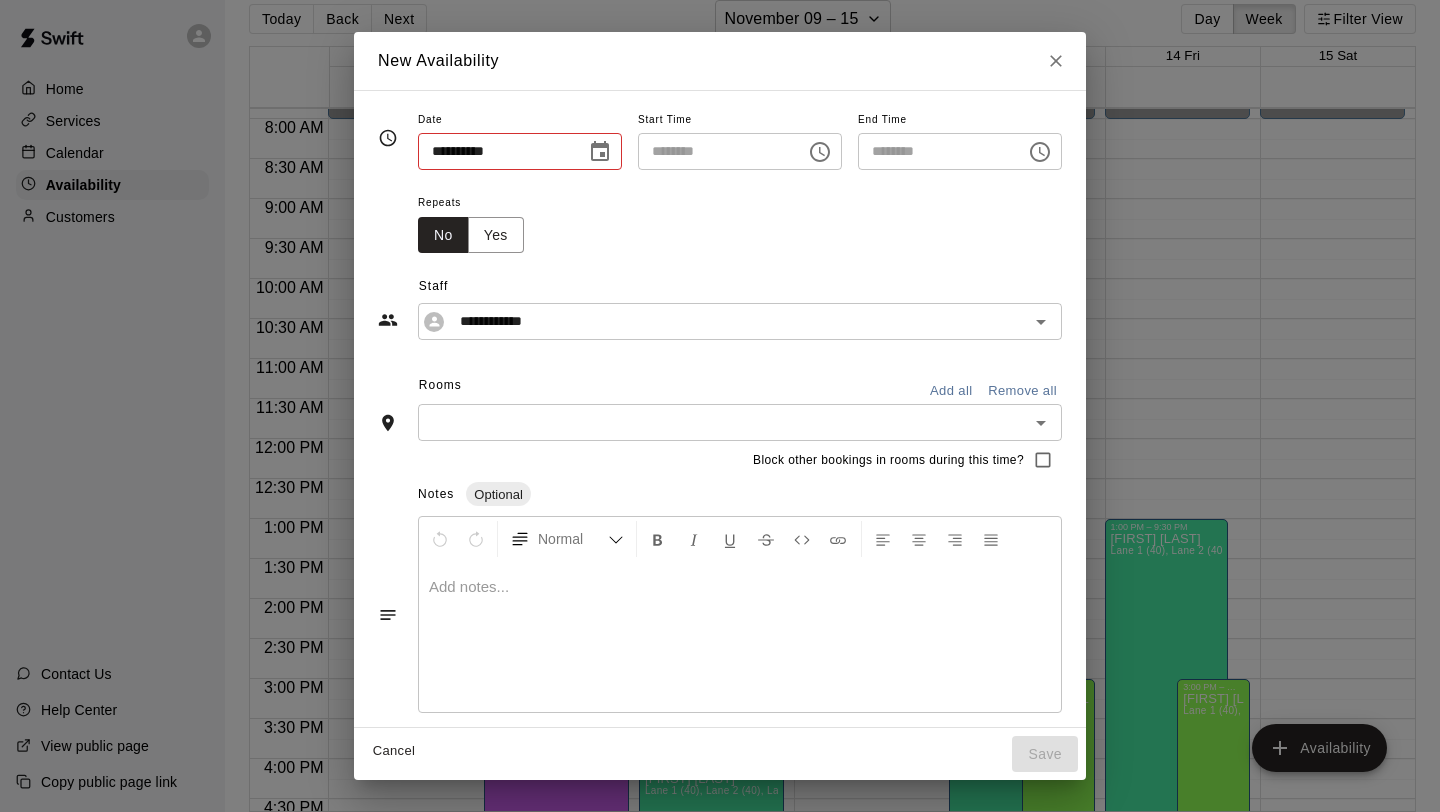 type on "********" 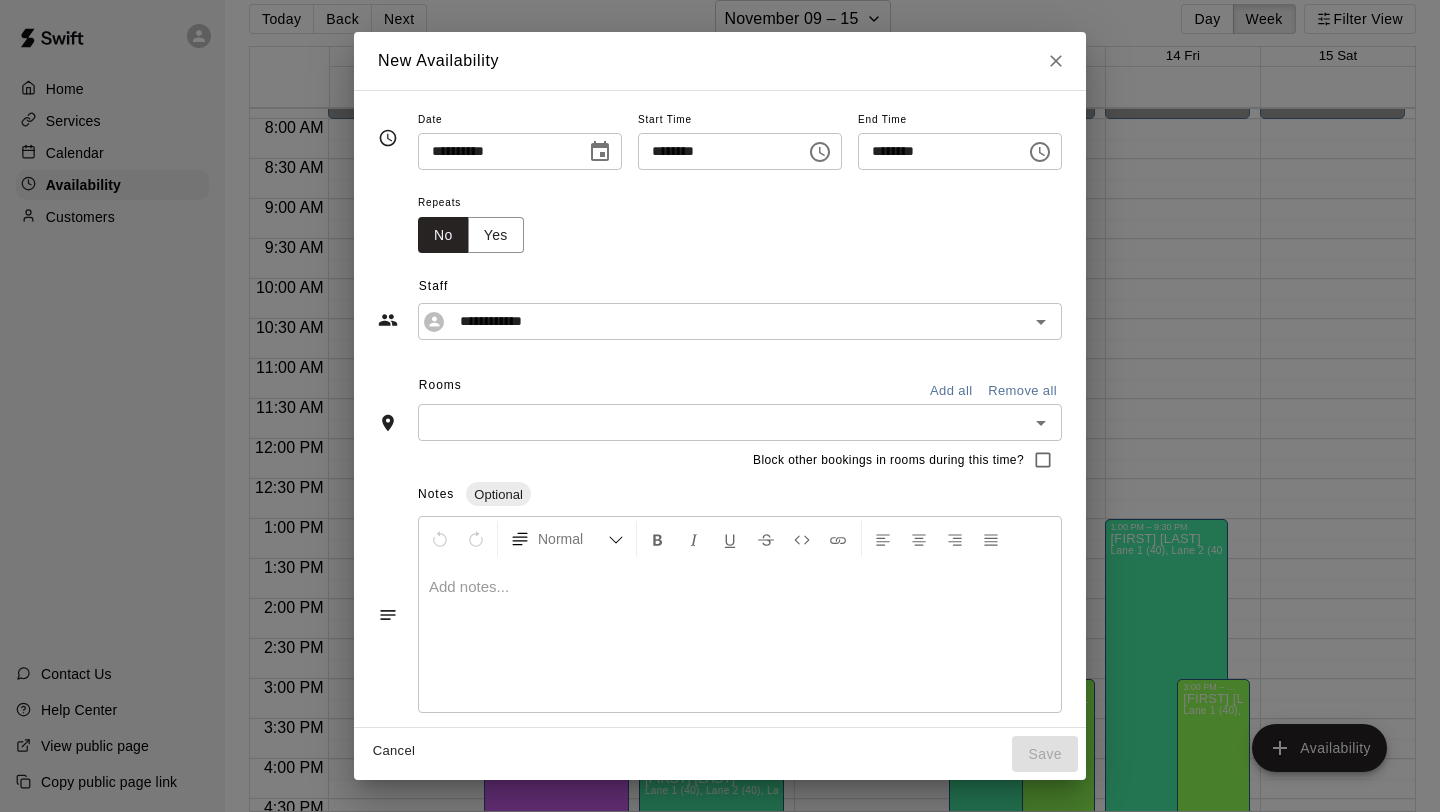 click 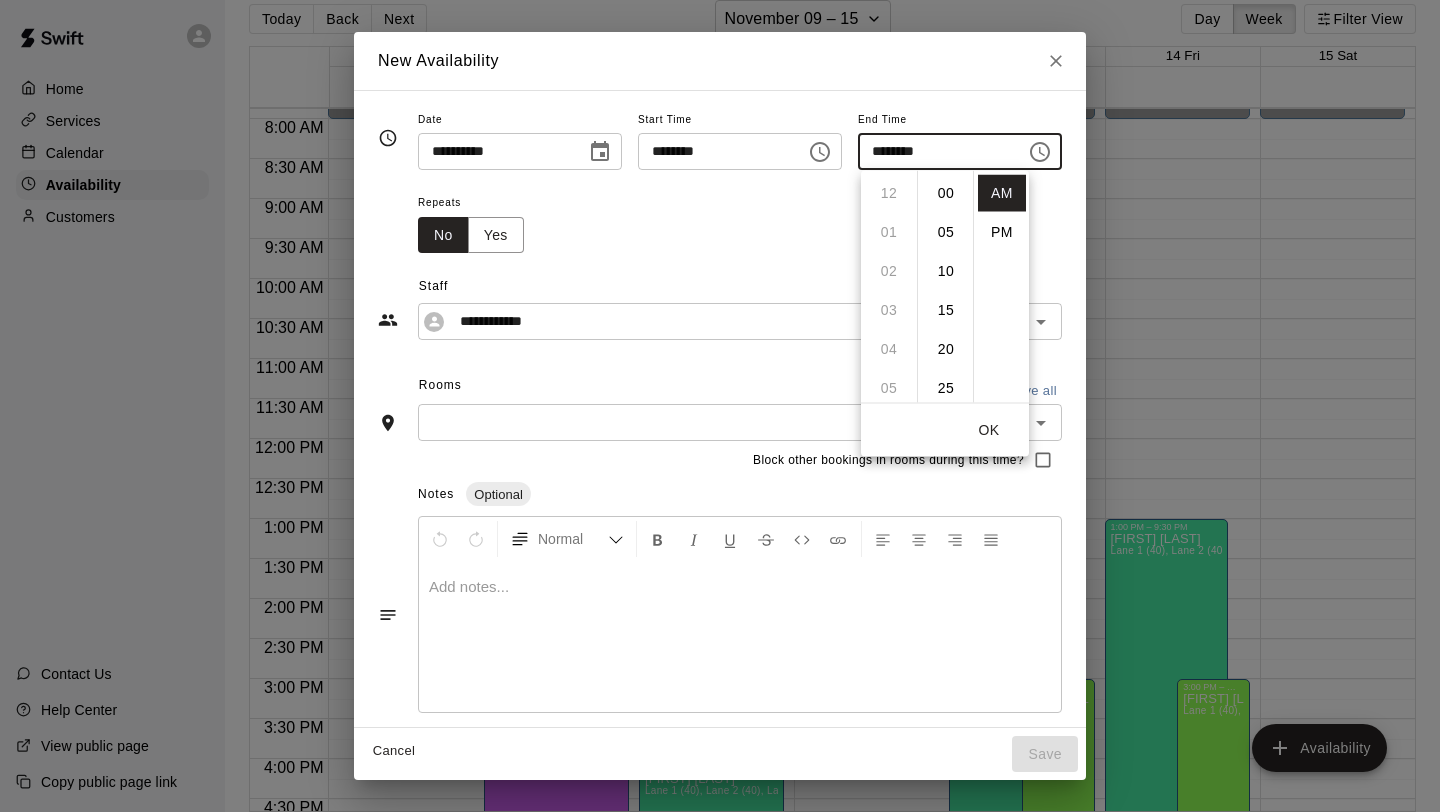 scroll, scrollTop: 351, scrollLeft: 0, axis: vertical 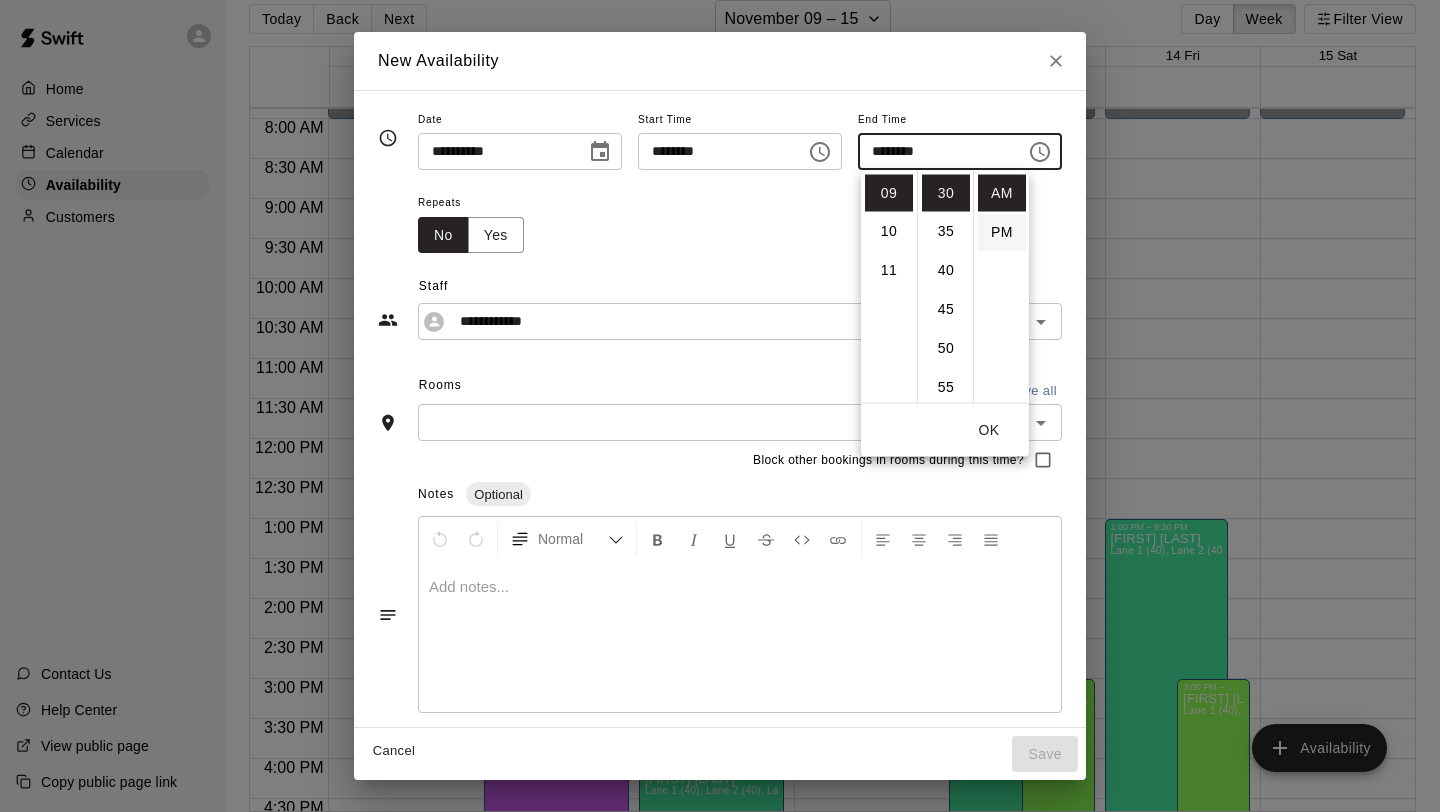click on "PM" at bounding box center (1002, 232) 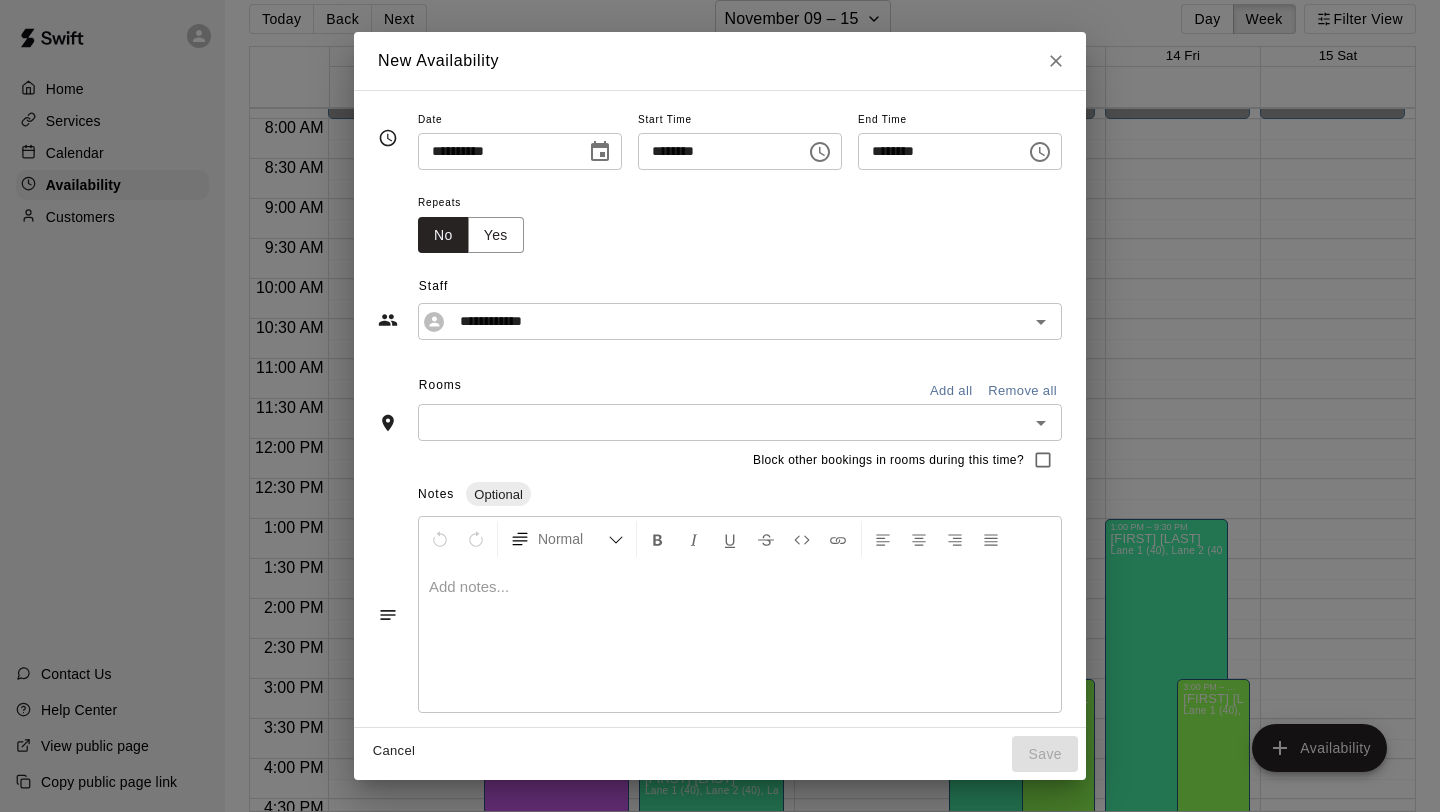 scroll, scrollTop: 36, scrollLeft: 0, axis: vertical 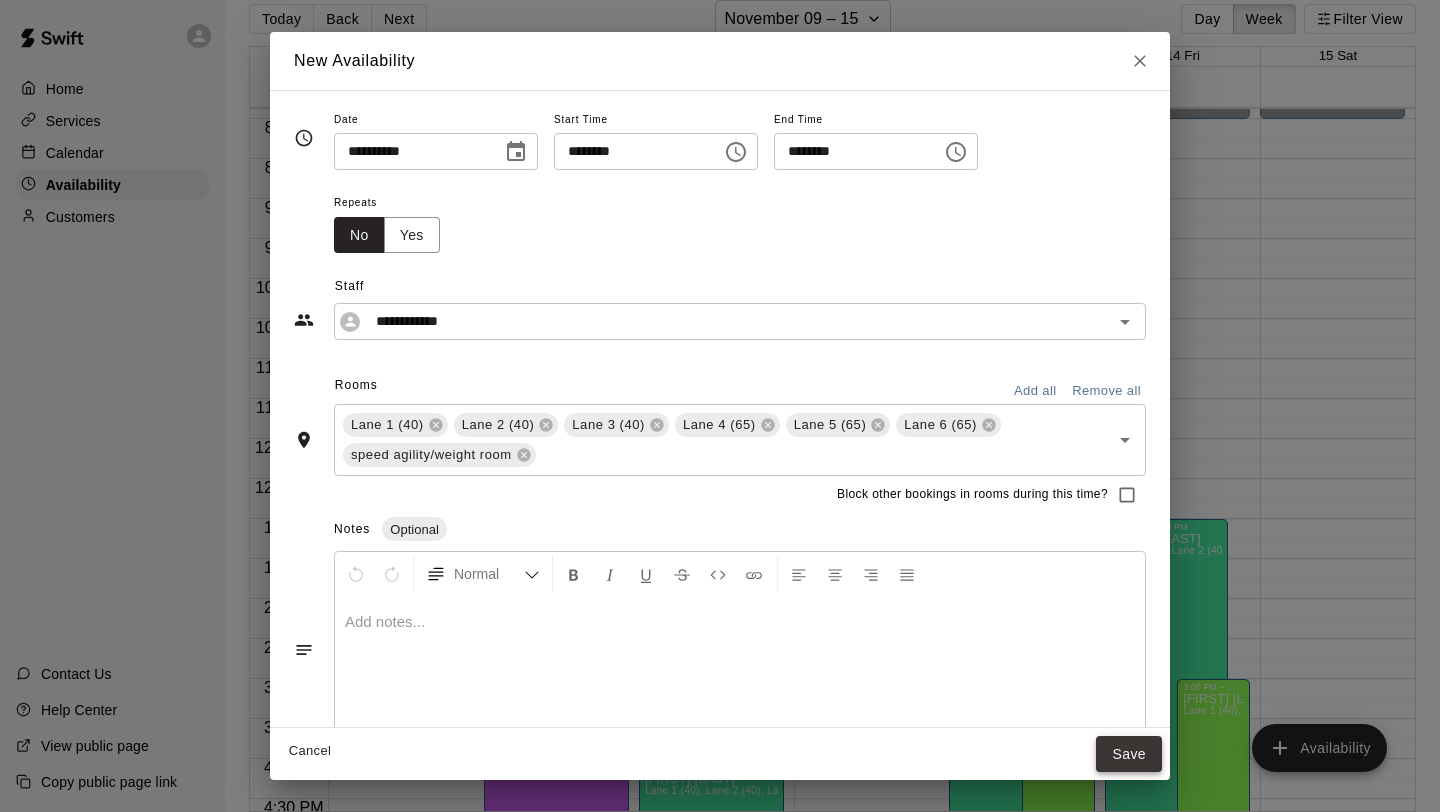 click on "Save" at bounding box center [1129, 754] 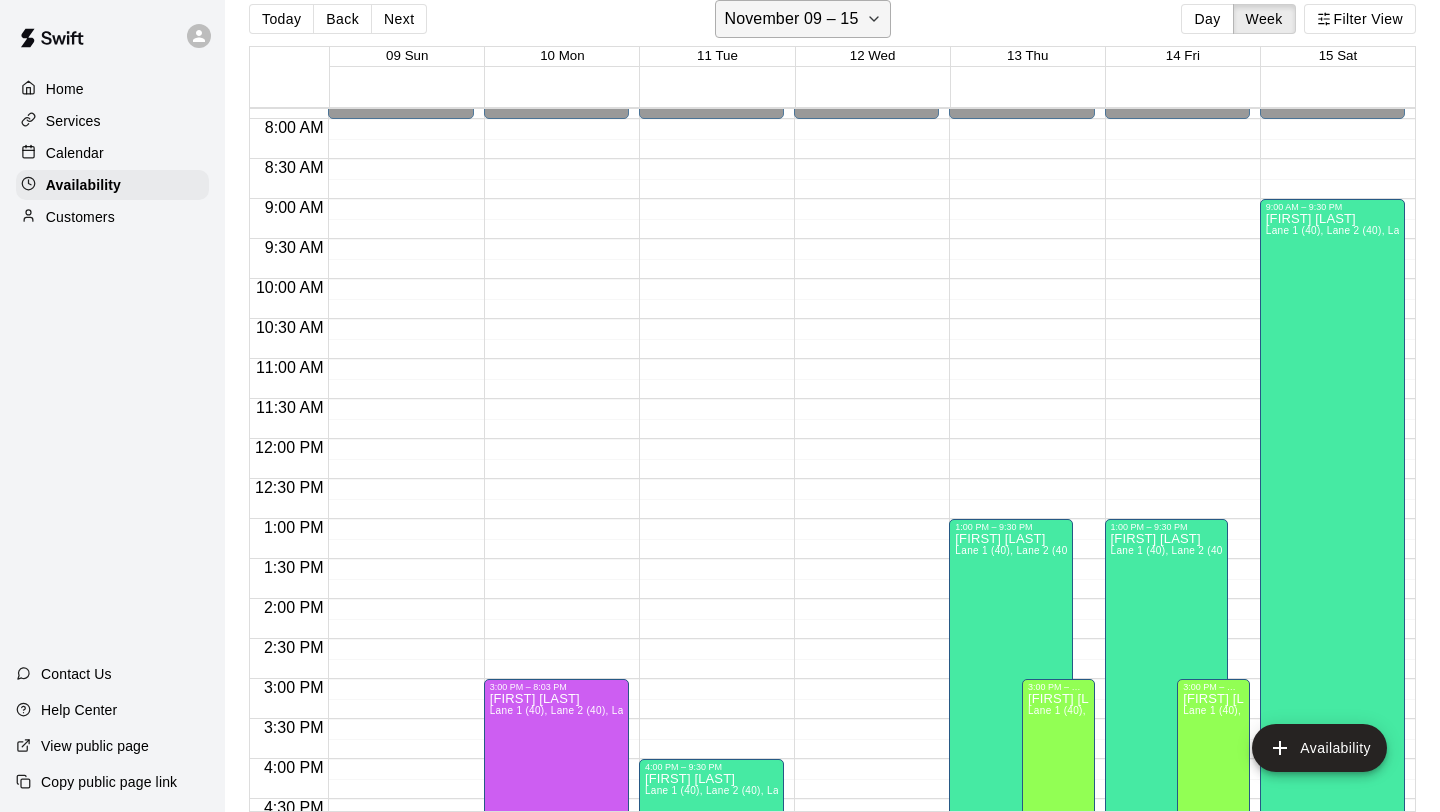 click 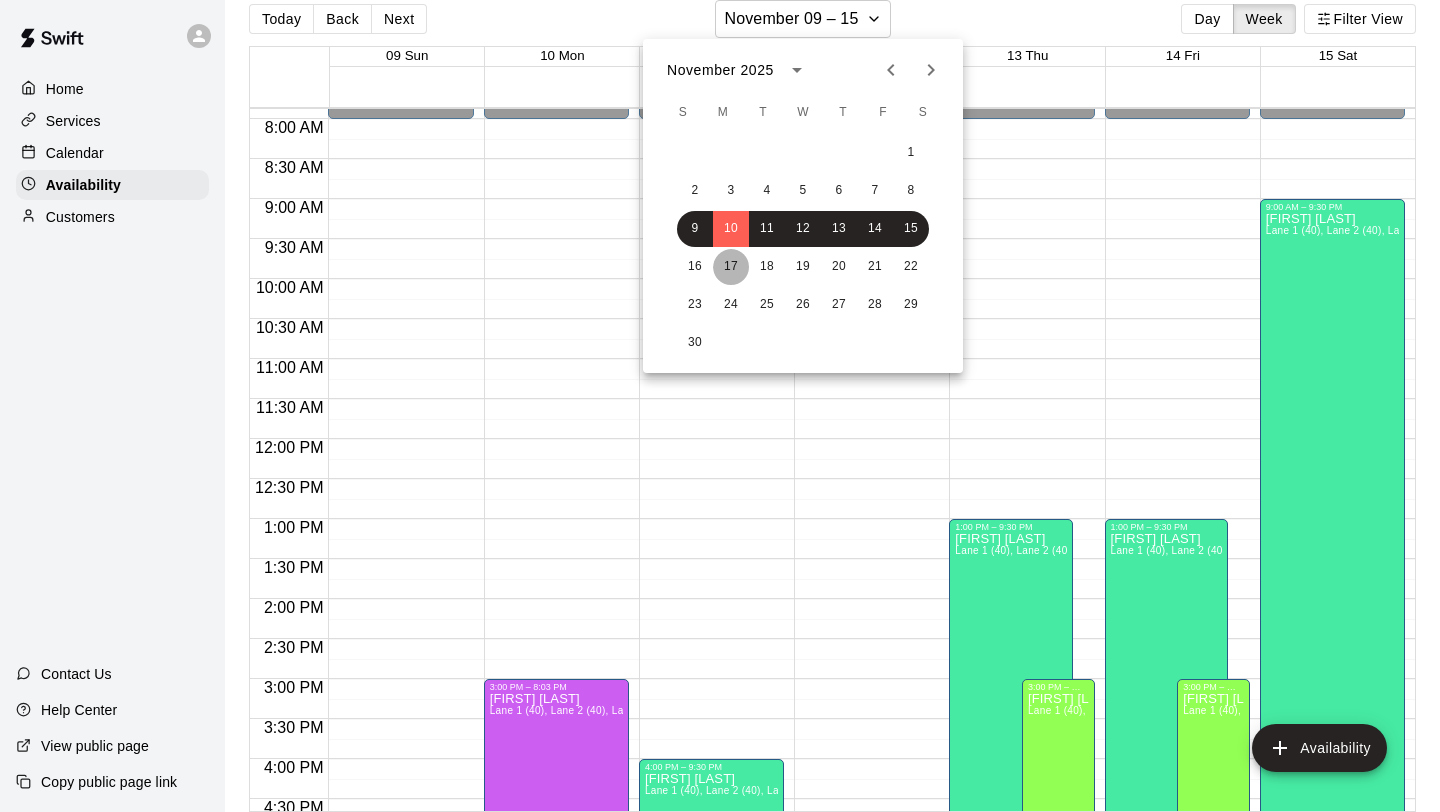 click on "17" at bounding box center [731, 267] 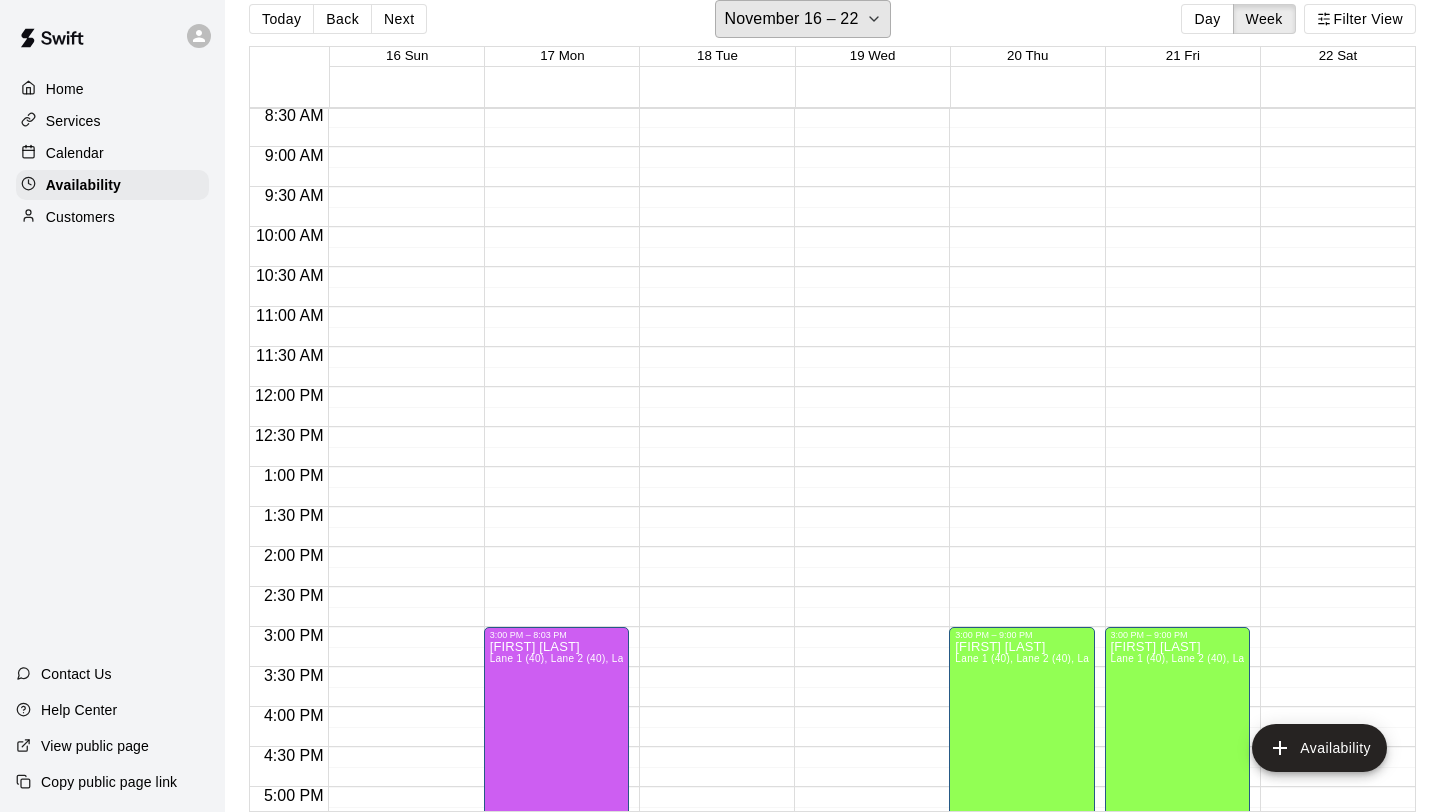 scroll, scrollTop: 685, scrollLeft: 0, axis: vertical 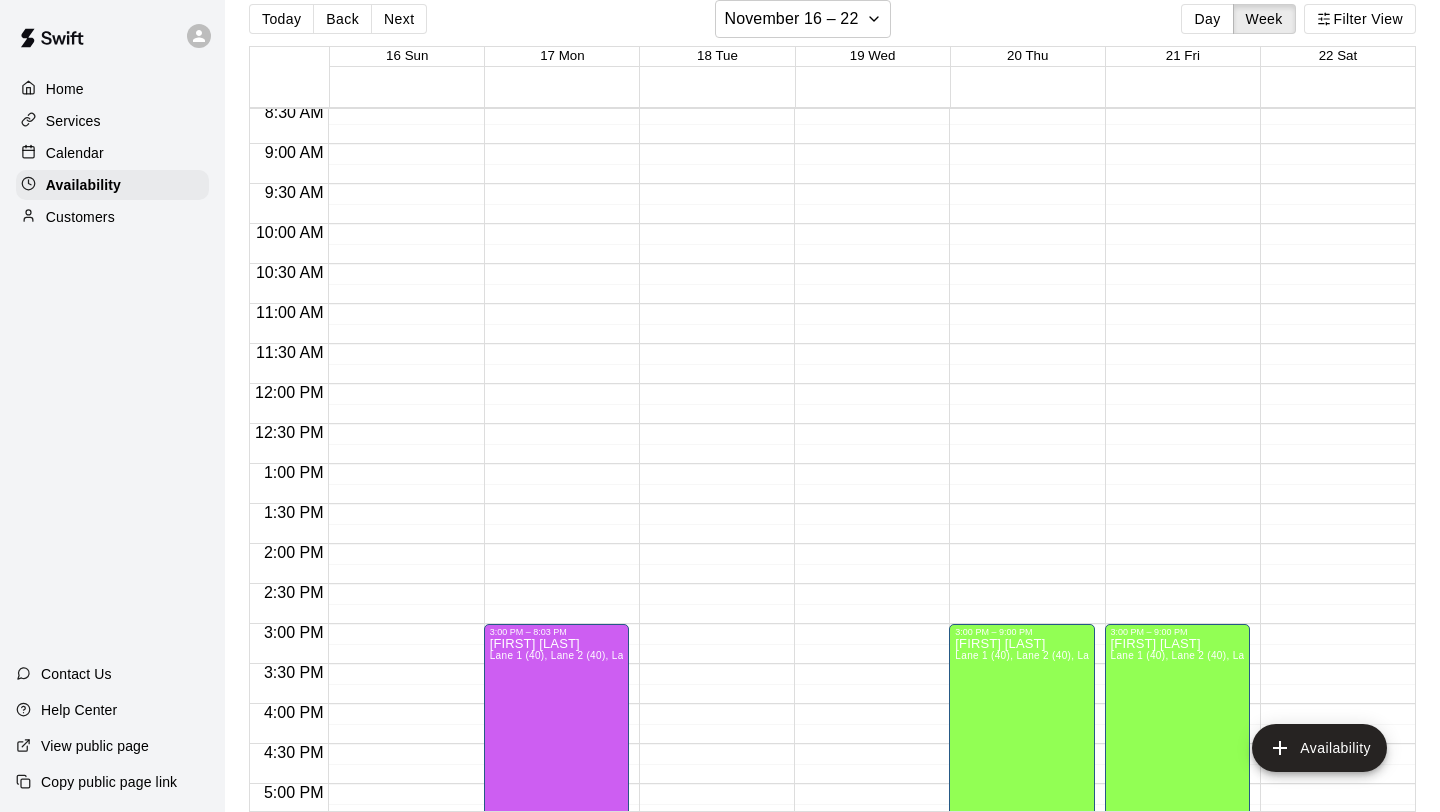 click on "12:00 AM – 8:00 AM Closed 10:00 PM – 11:59 PM Closed" at bounding box center (711, 384) 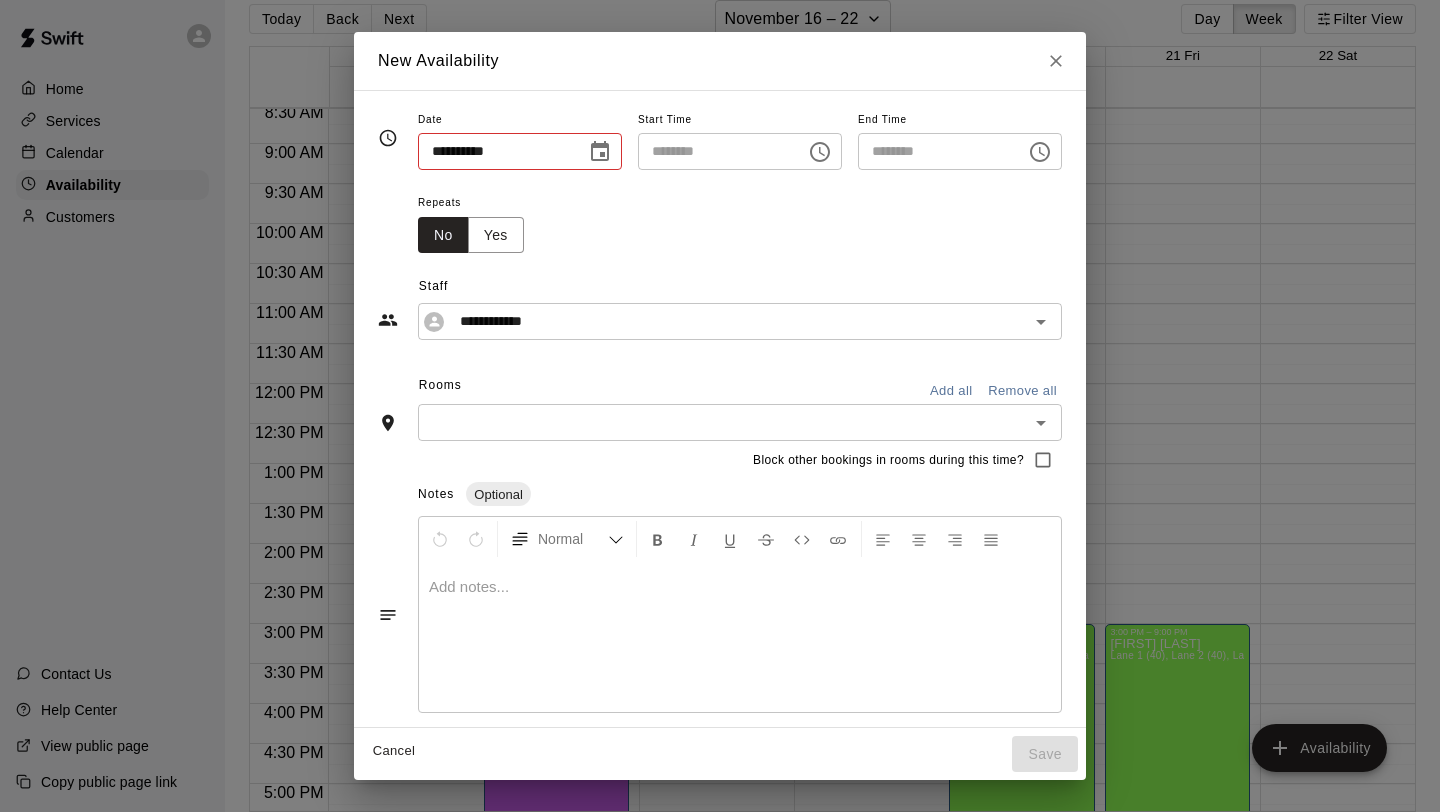type on "**********" 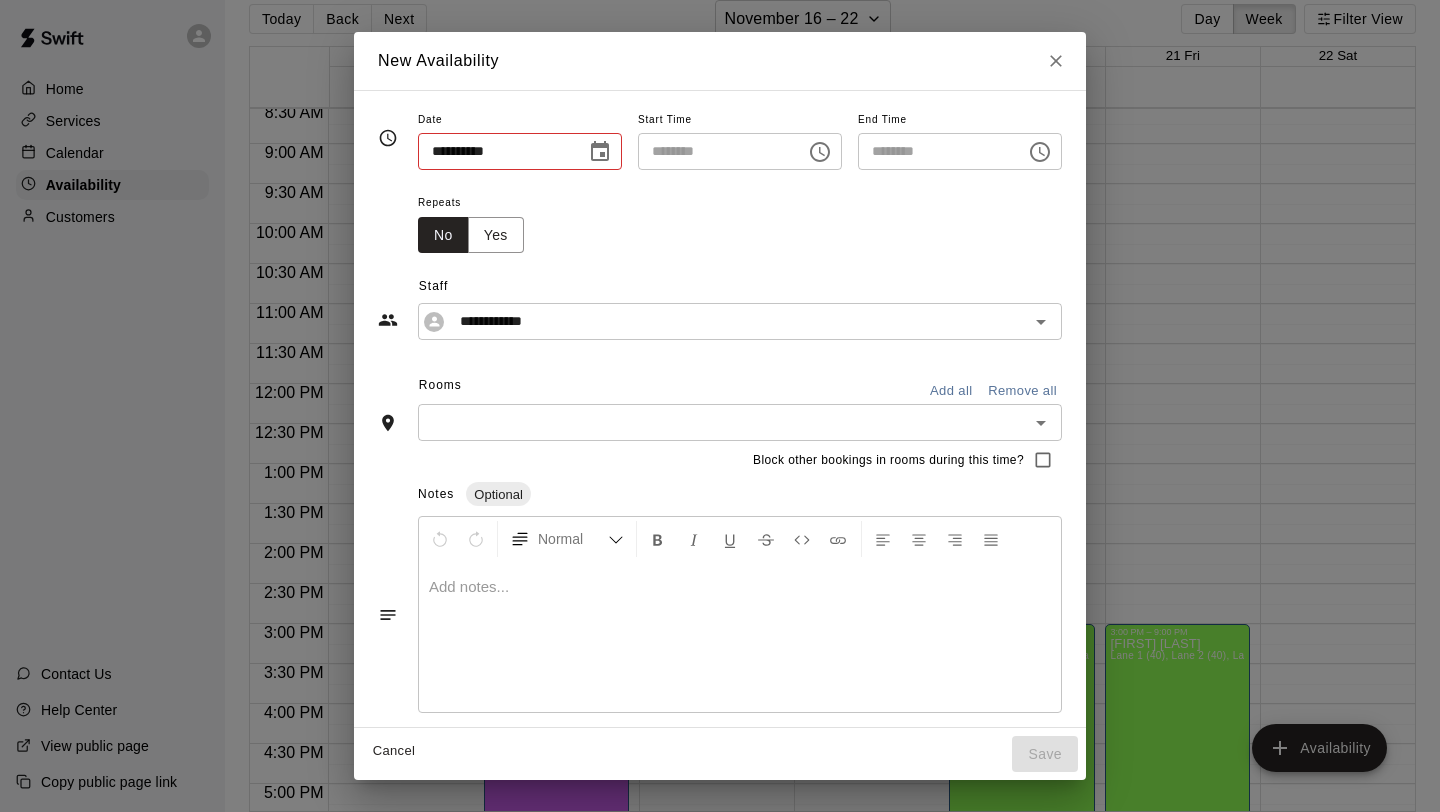 type on "********" 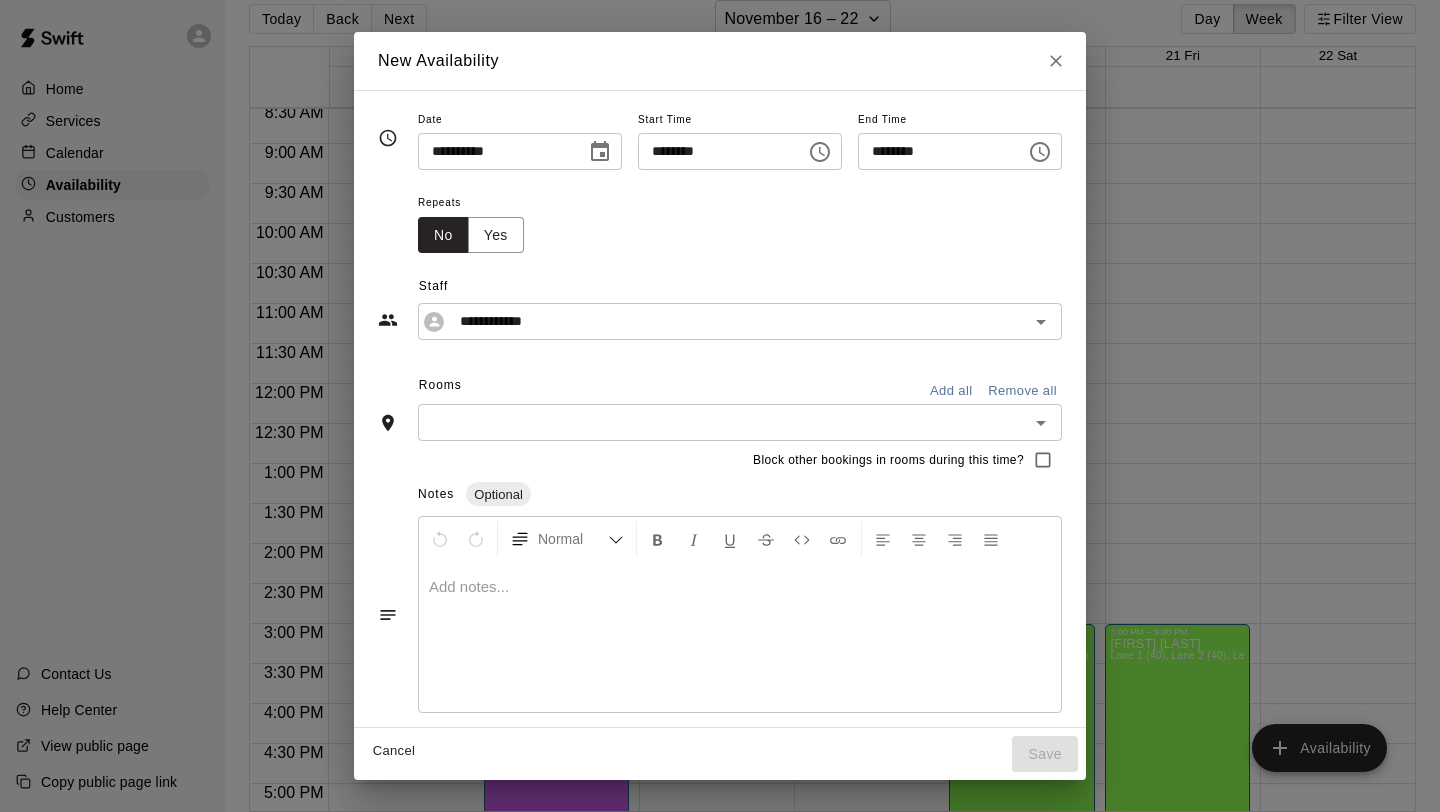 click 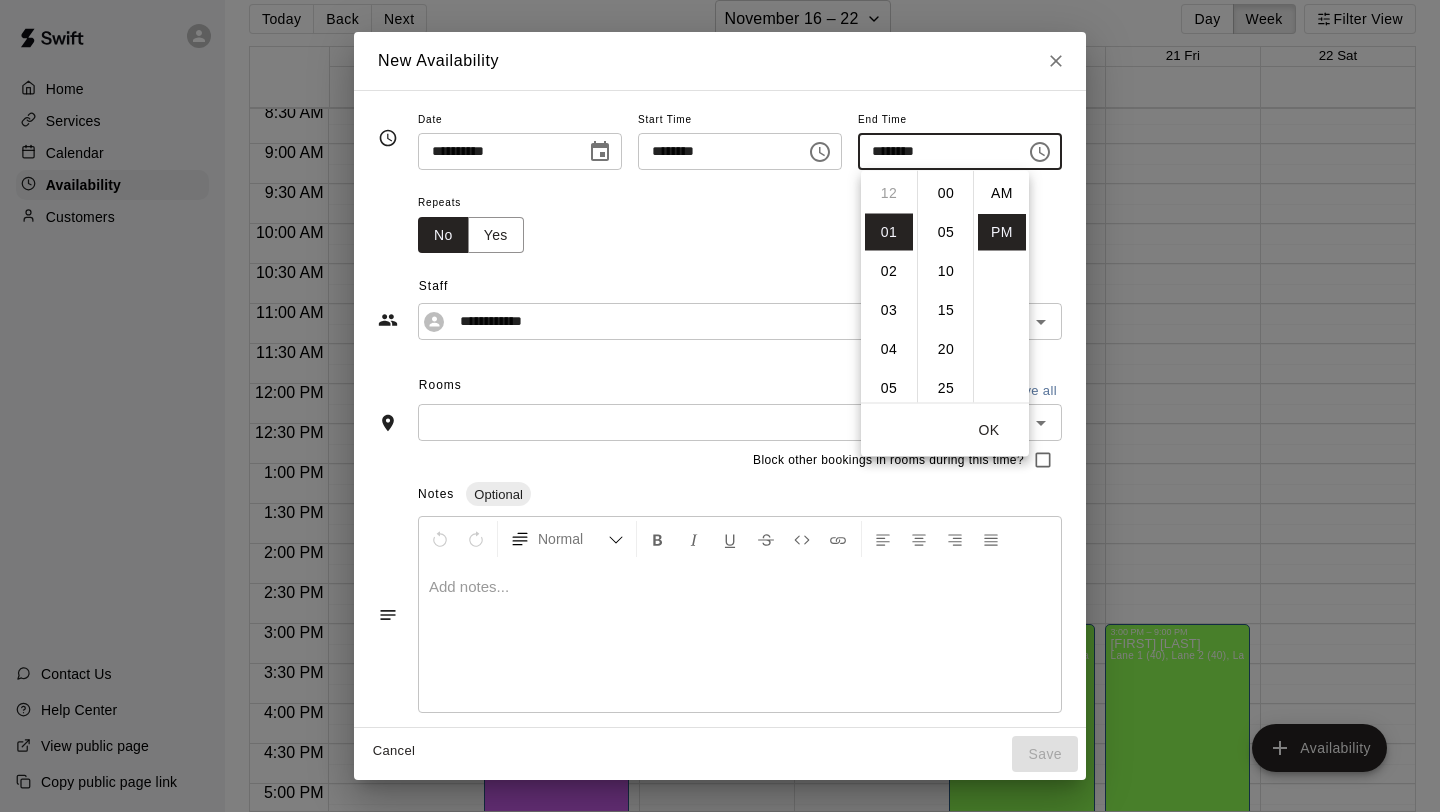 scroll, scrollTop: 39, scrollLeft: 0, axis: vertical 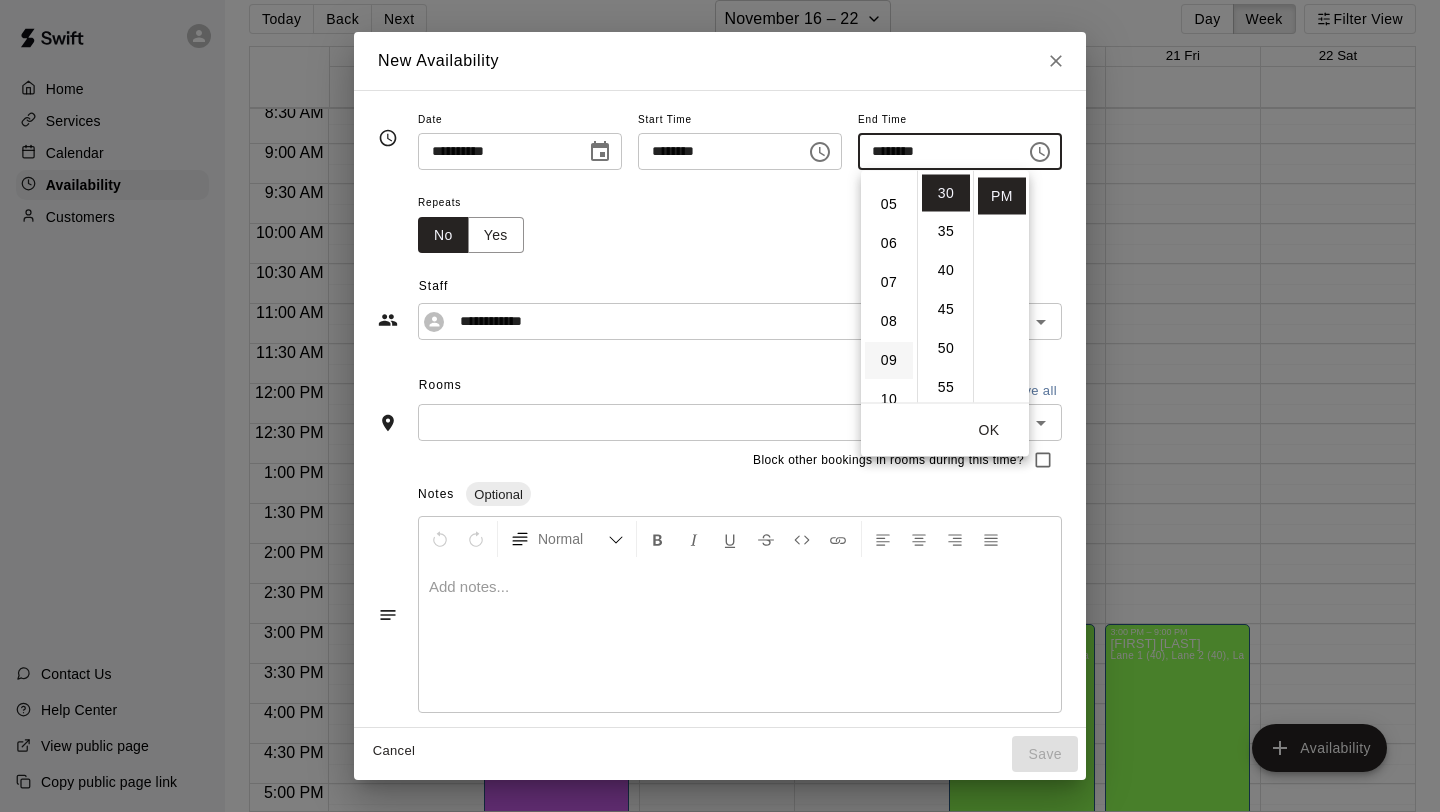 click on "09" at bounding box center (889, 361) 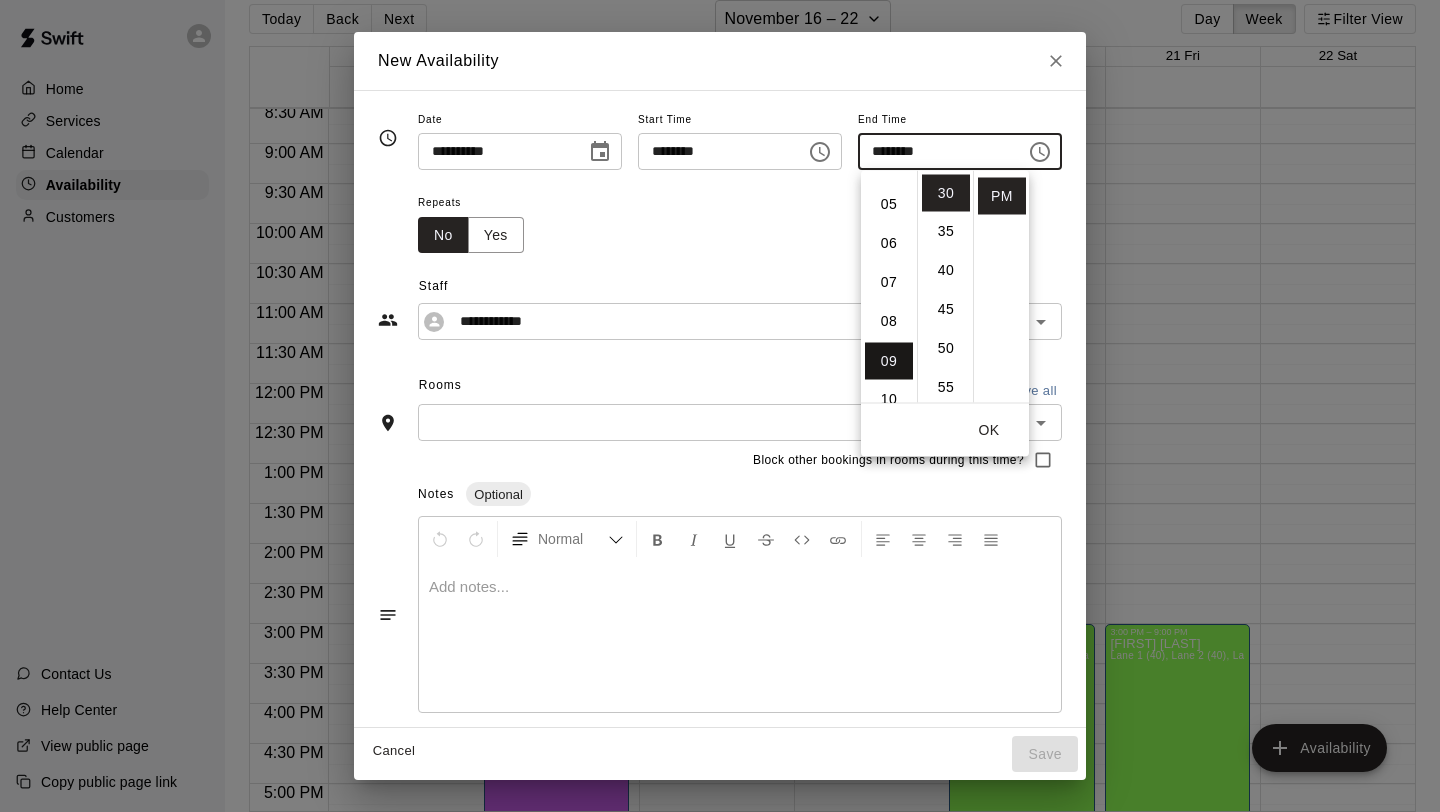 type on "********" 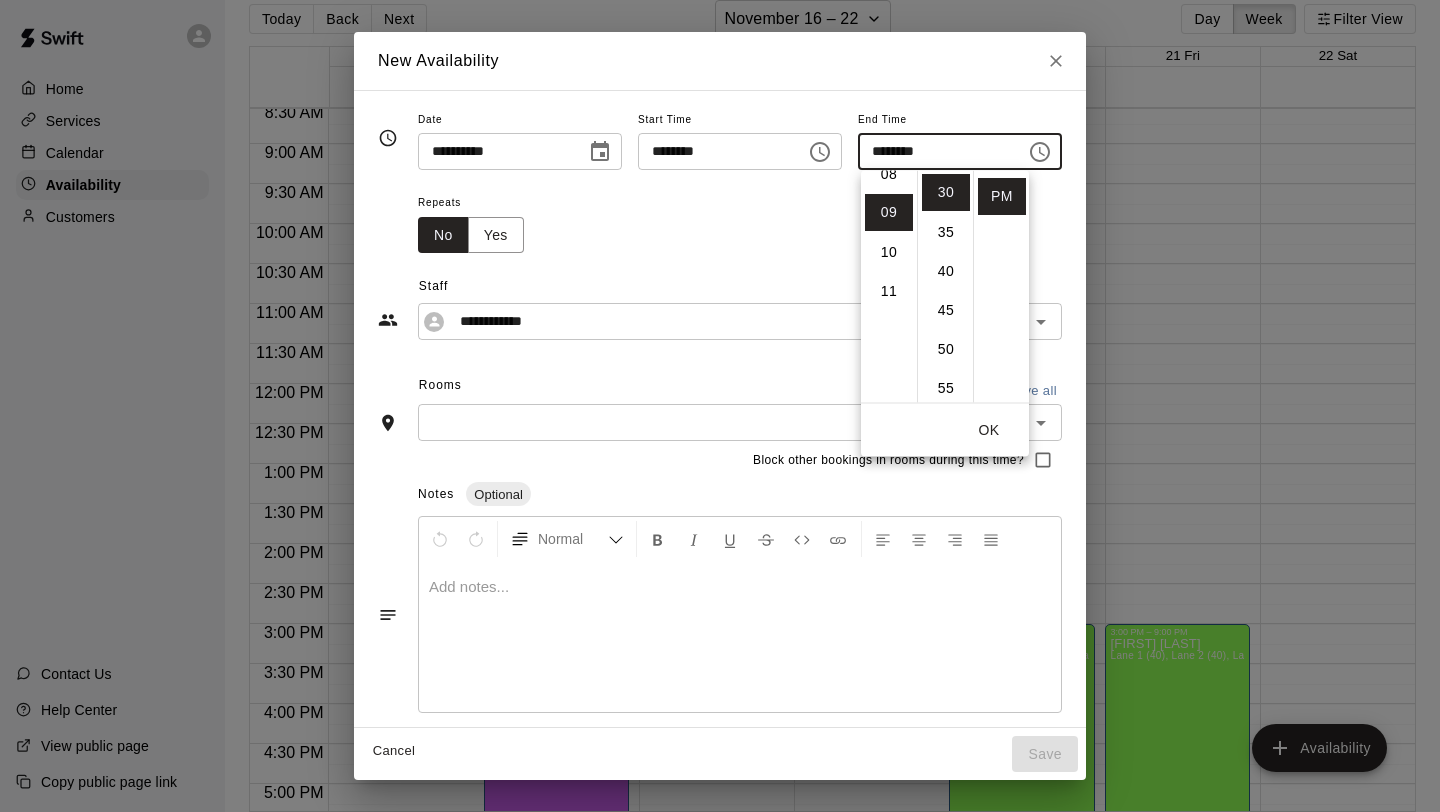 scroll, scrollTop: 351, scrollLeft: 0, axis: vertical 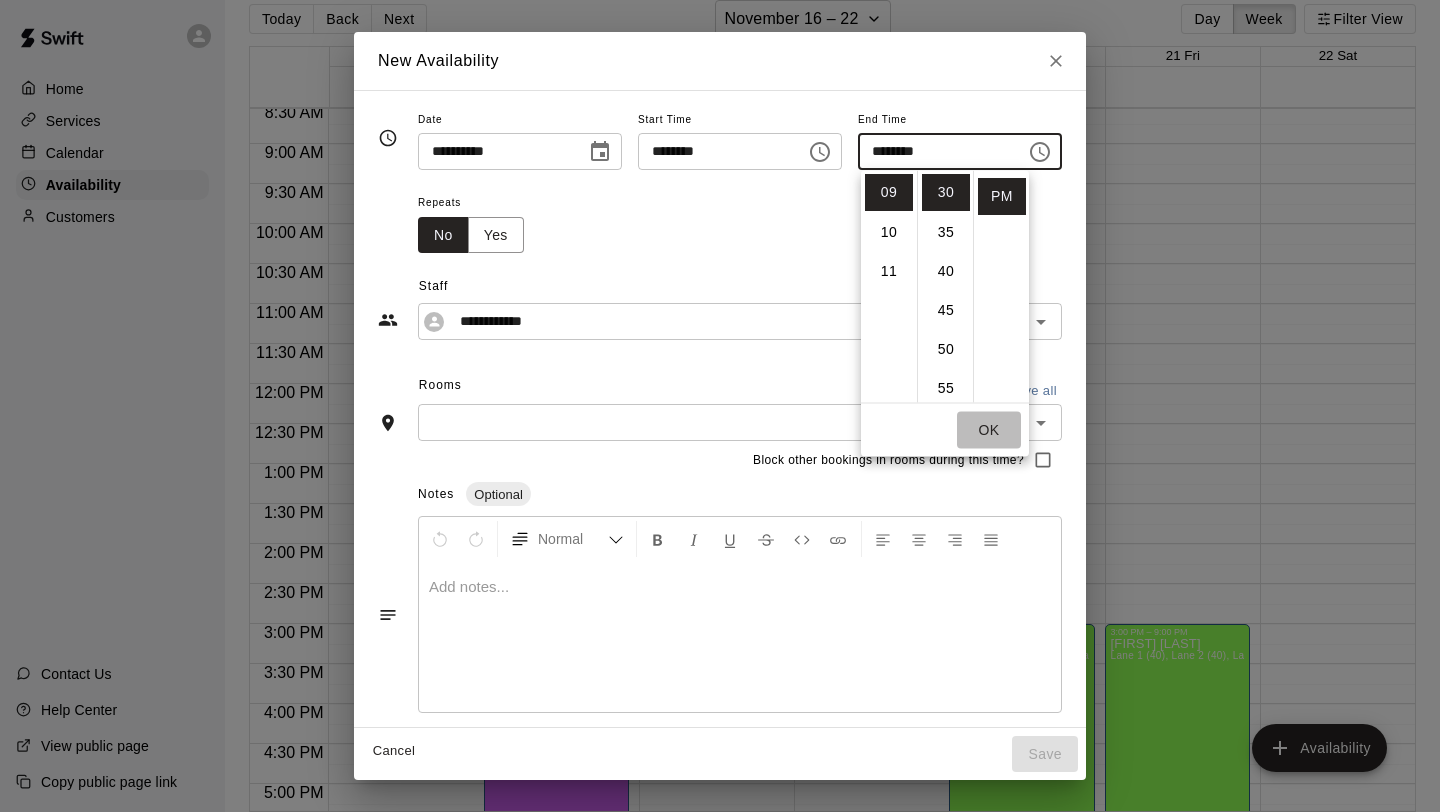 click on "OK" at bounding box center [989, 430] 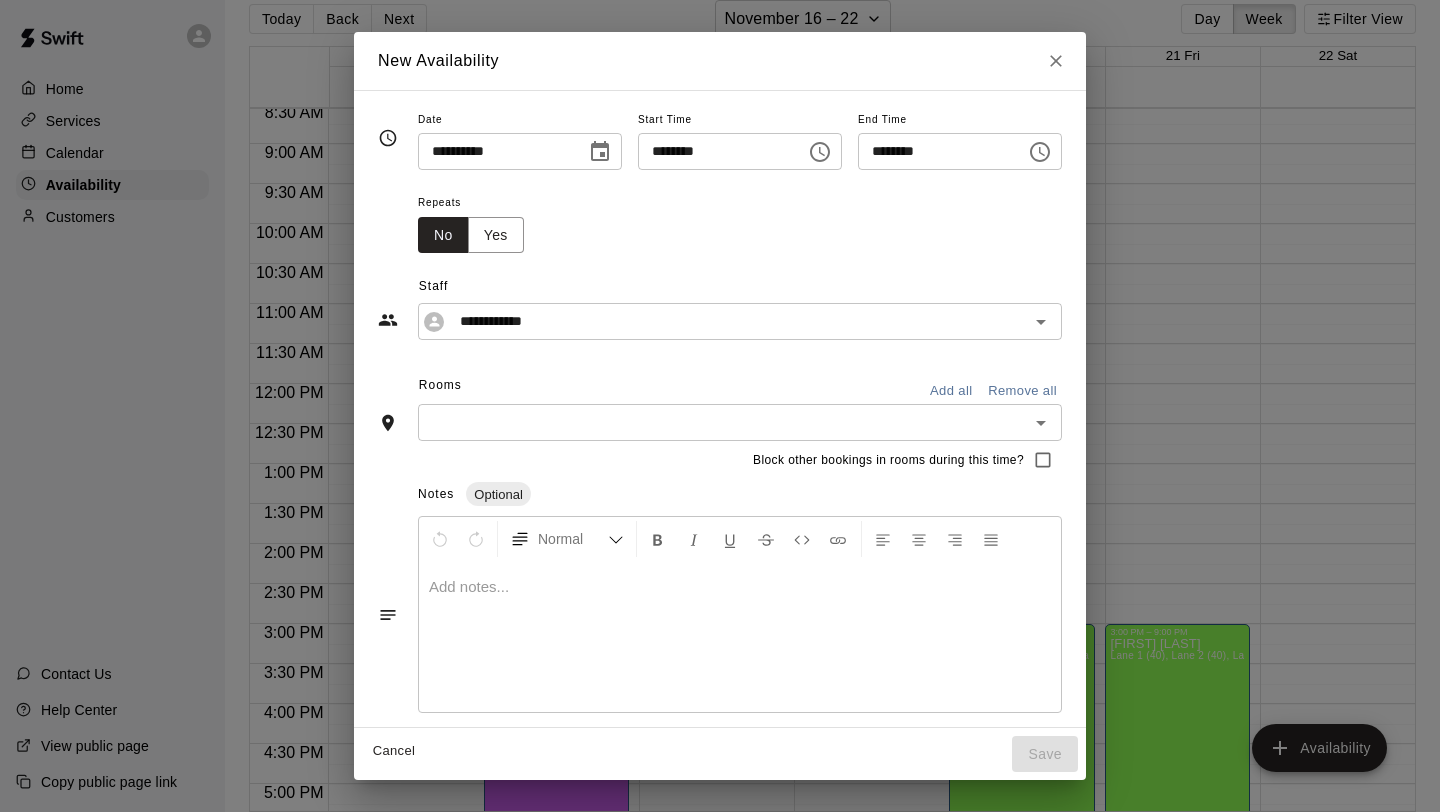 click on "Add all" at bounding box center (951, 391) 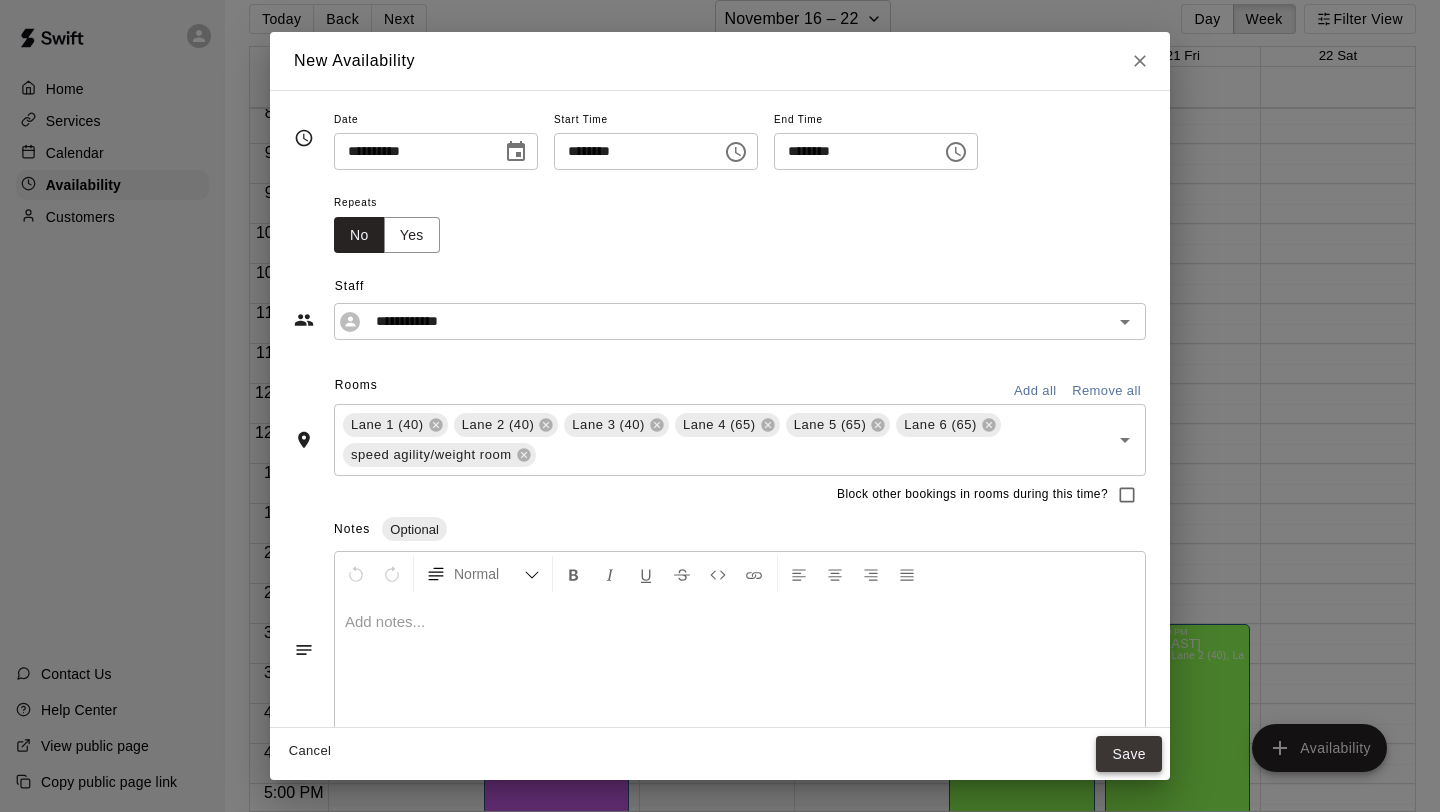 click on "Save" at bounding box center (1129, 754) 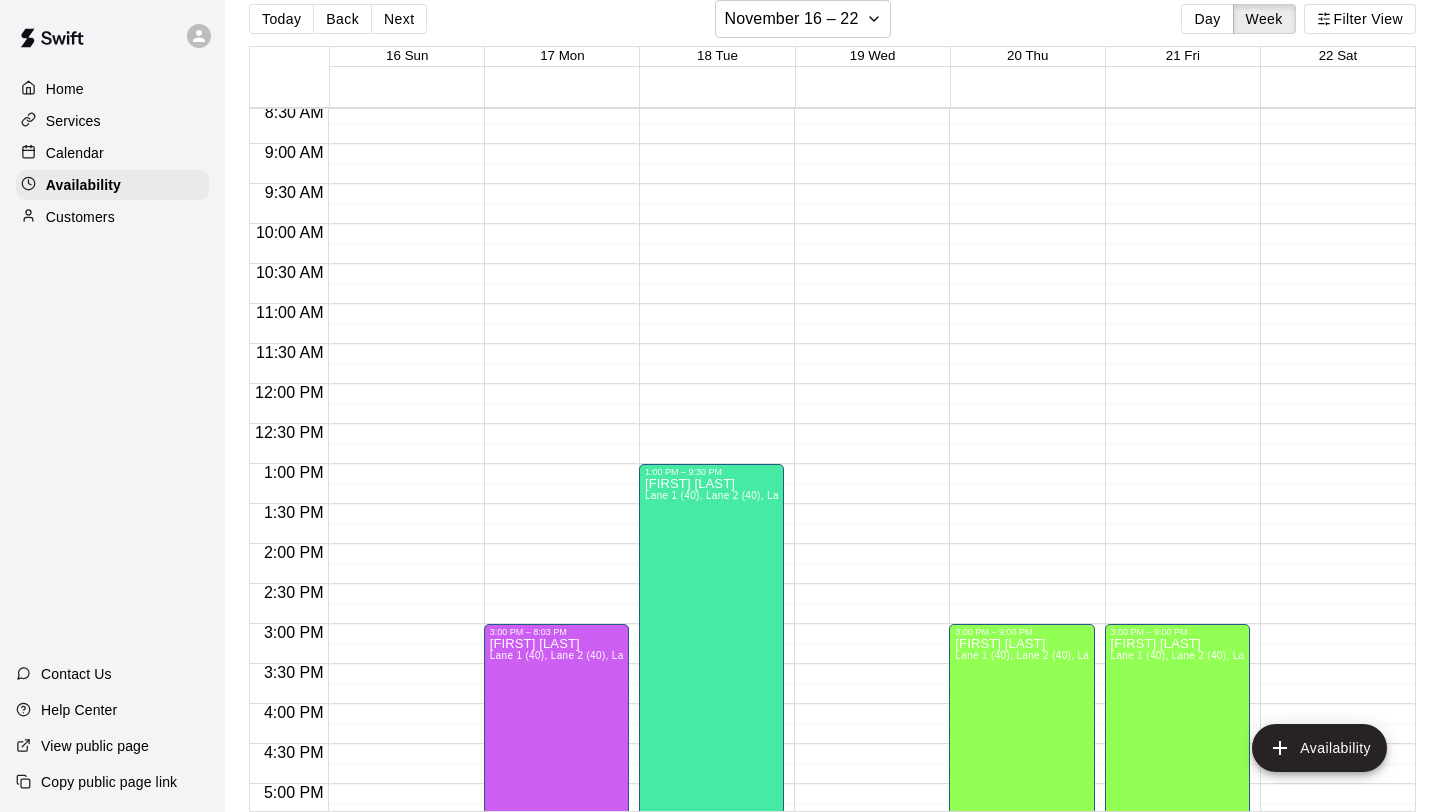 click on "12:00 AM – 8:00 AM Closed 3:00 PM – 9:00 PM [FIRST] [LAST] Lane 1 (40), Lane 2 (40), Lane 3 (40), Lane 4 (65), Lane 5 (65), Lane 6 (65), speed agility/weight room [INITIALS] 10:00 PM – 11:59 PM Closed" at bounding box center (1021, 384) 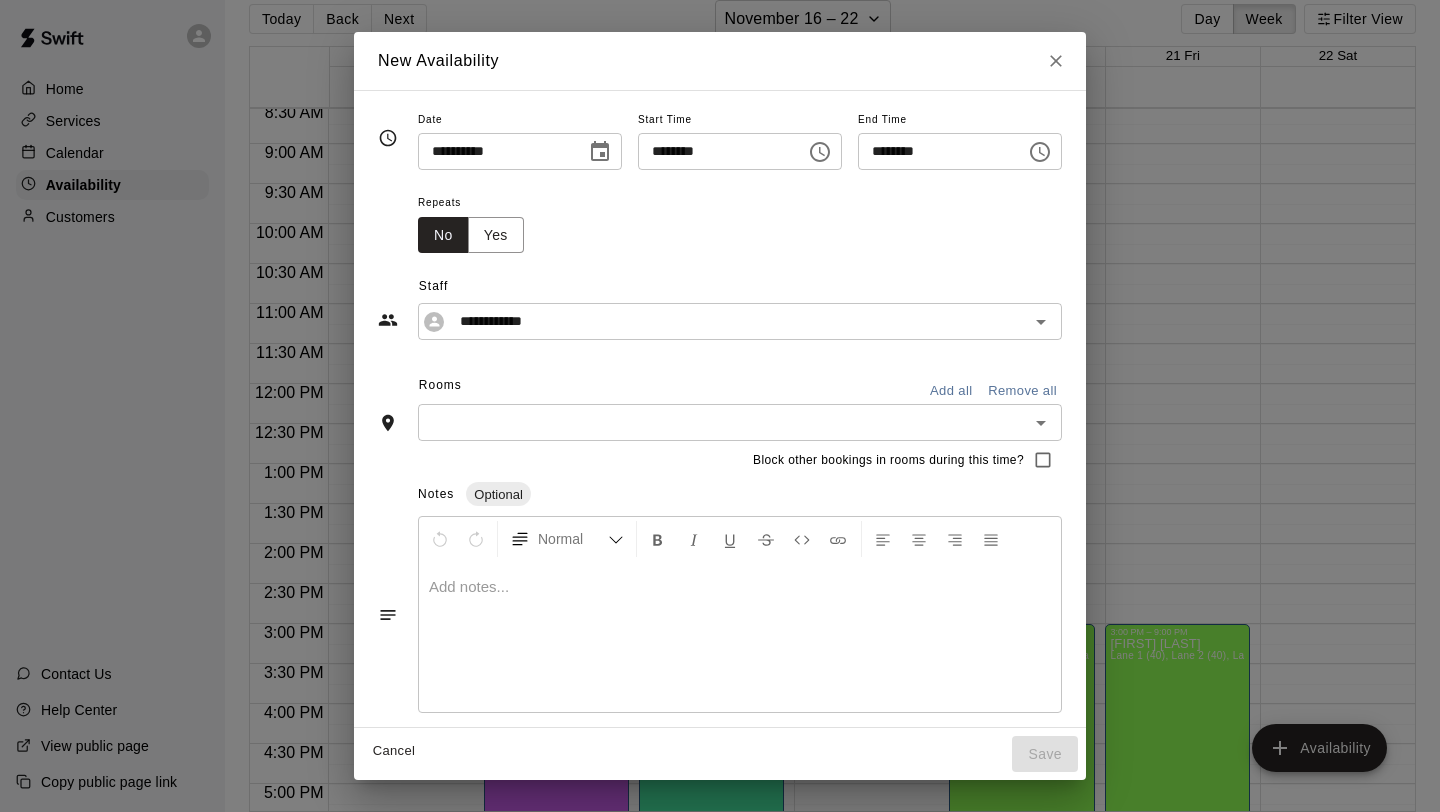 click 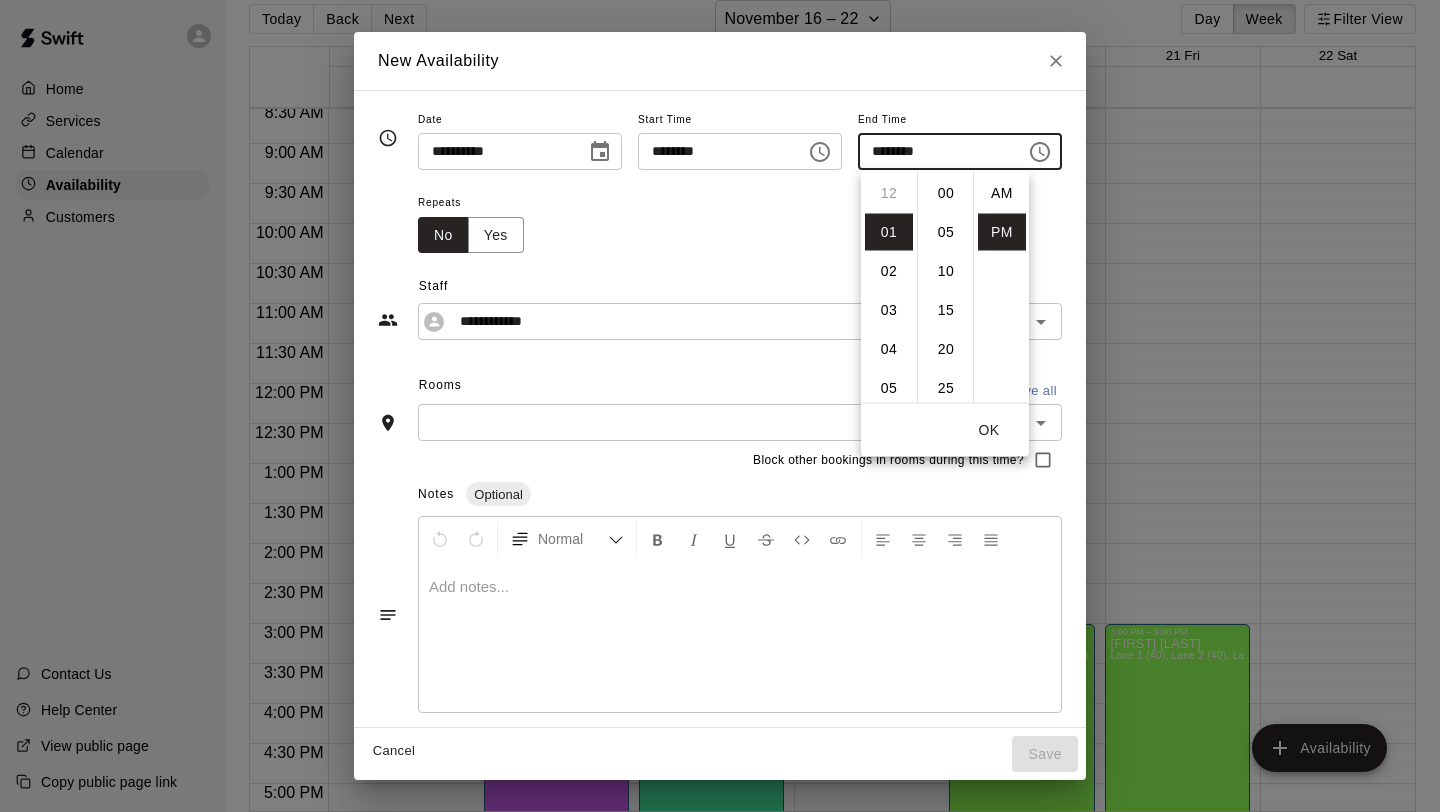 scroll, scrollTop: 39, scrollLeft: 0, axis: vertical 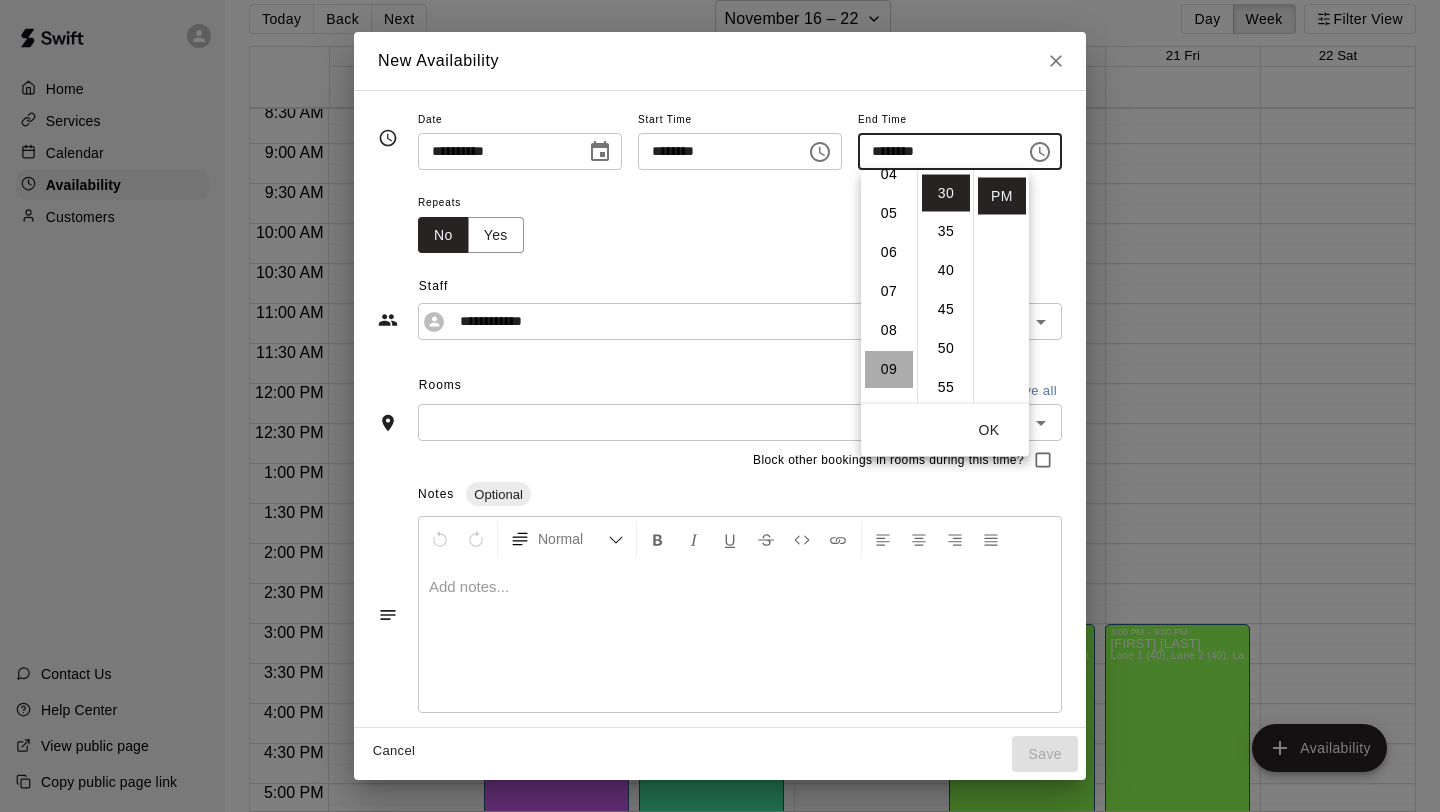 click on "09" at bounding box center (889, 370) 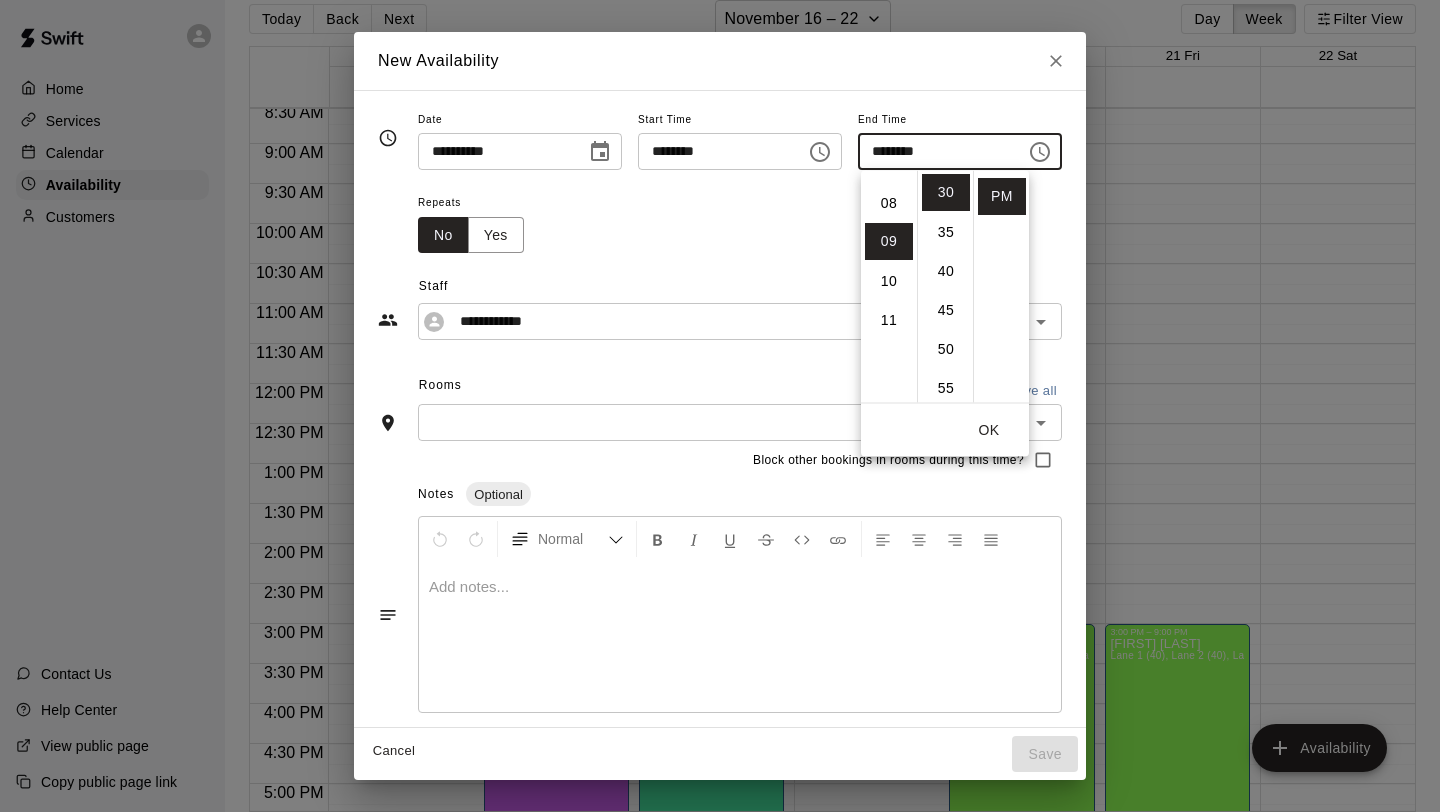 scroll, scrollTop: 351, scrollLeft: 0, axis: vertical 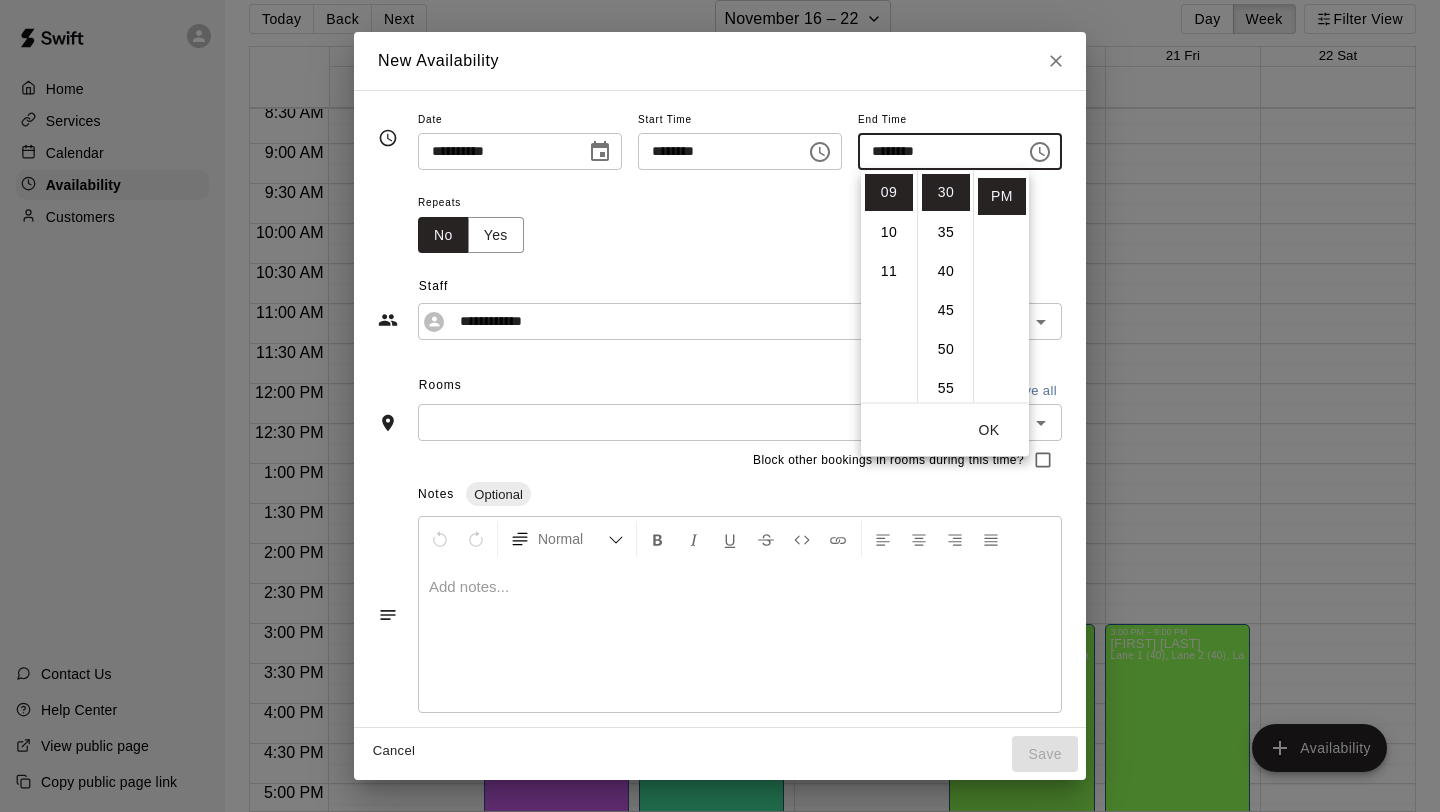 click on "OK" at bounding box center (989, 430) 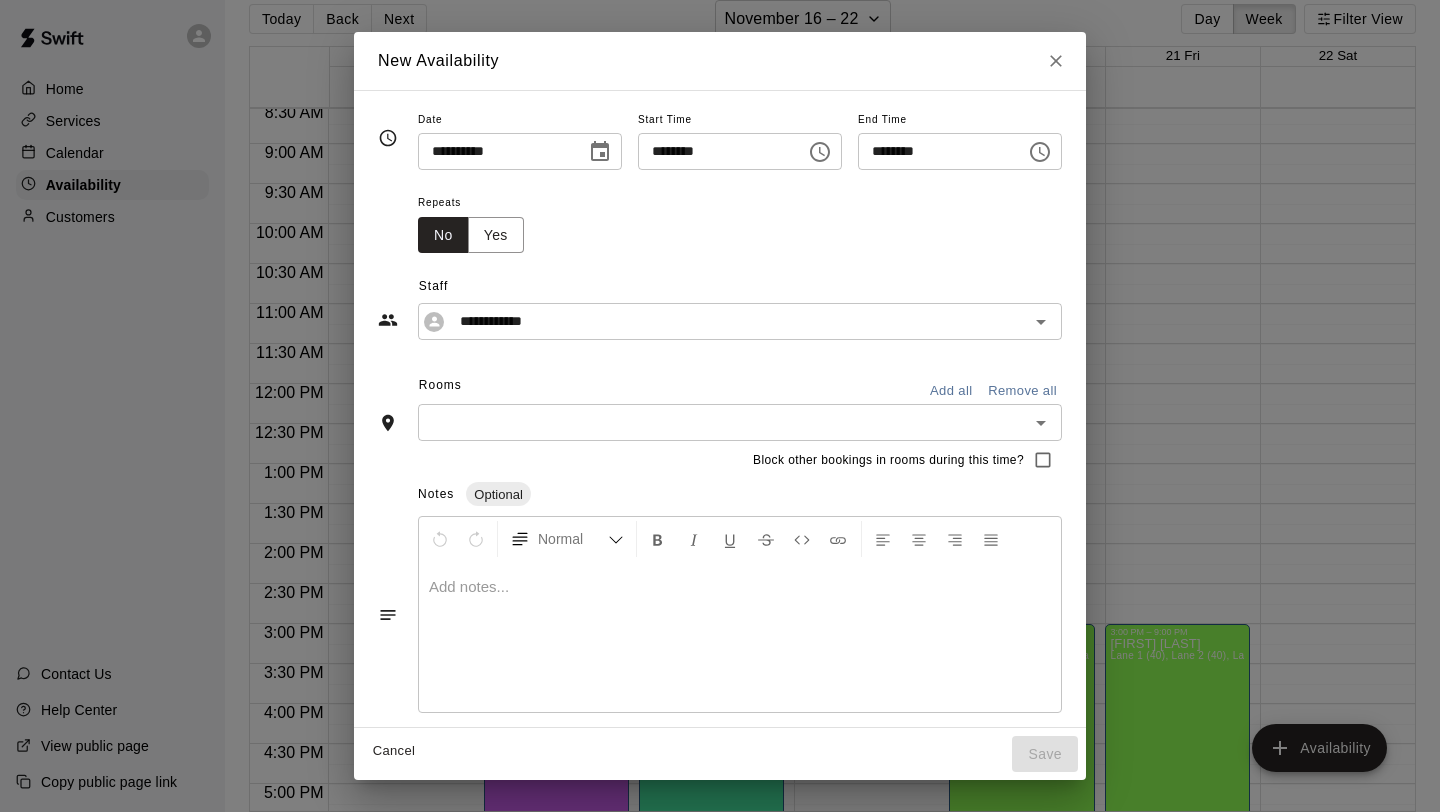 click on "Add all" at bounding box center [951, 391] 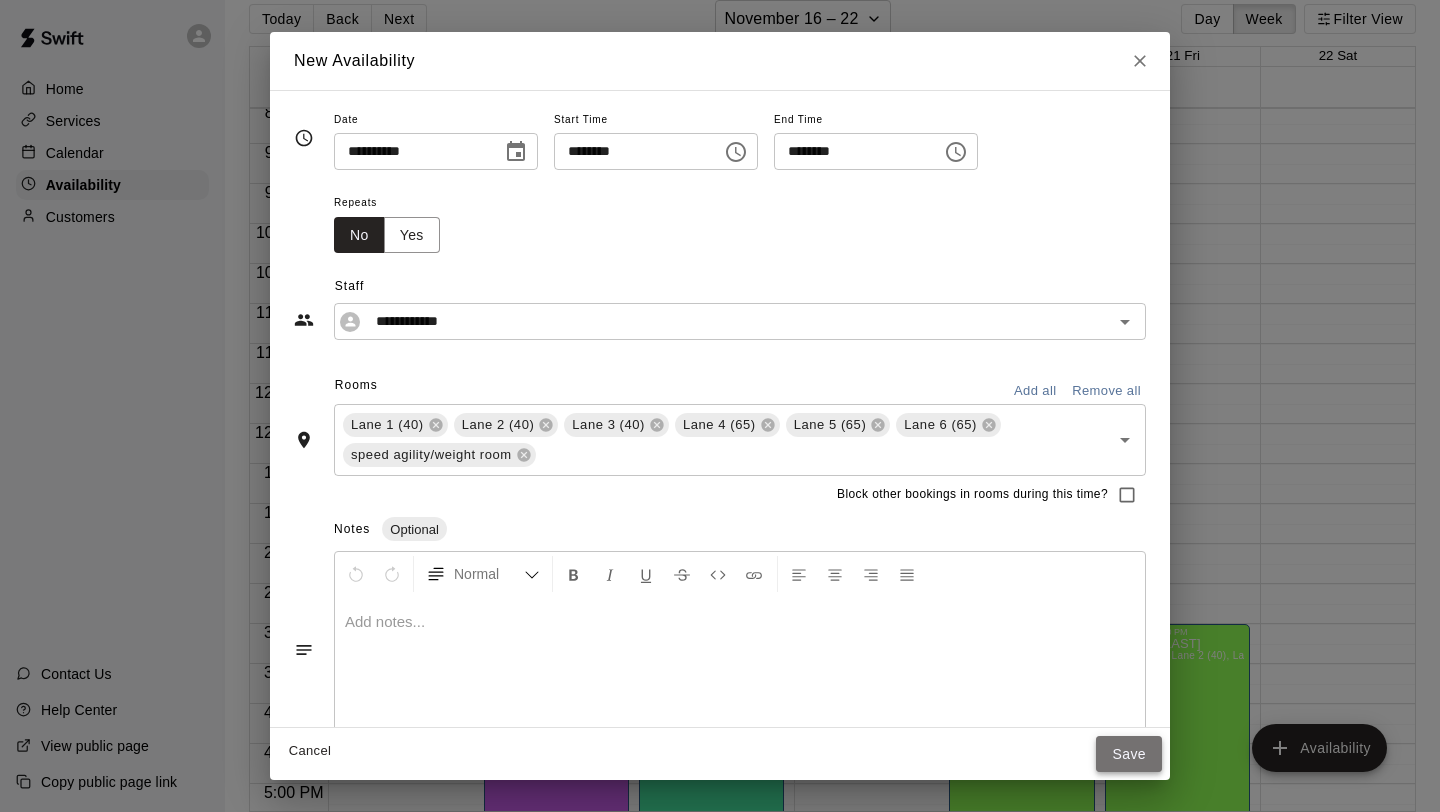 click on "Save" at bounding box center [1129, 754] 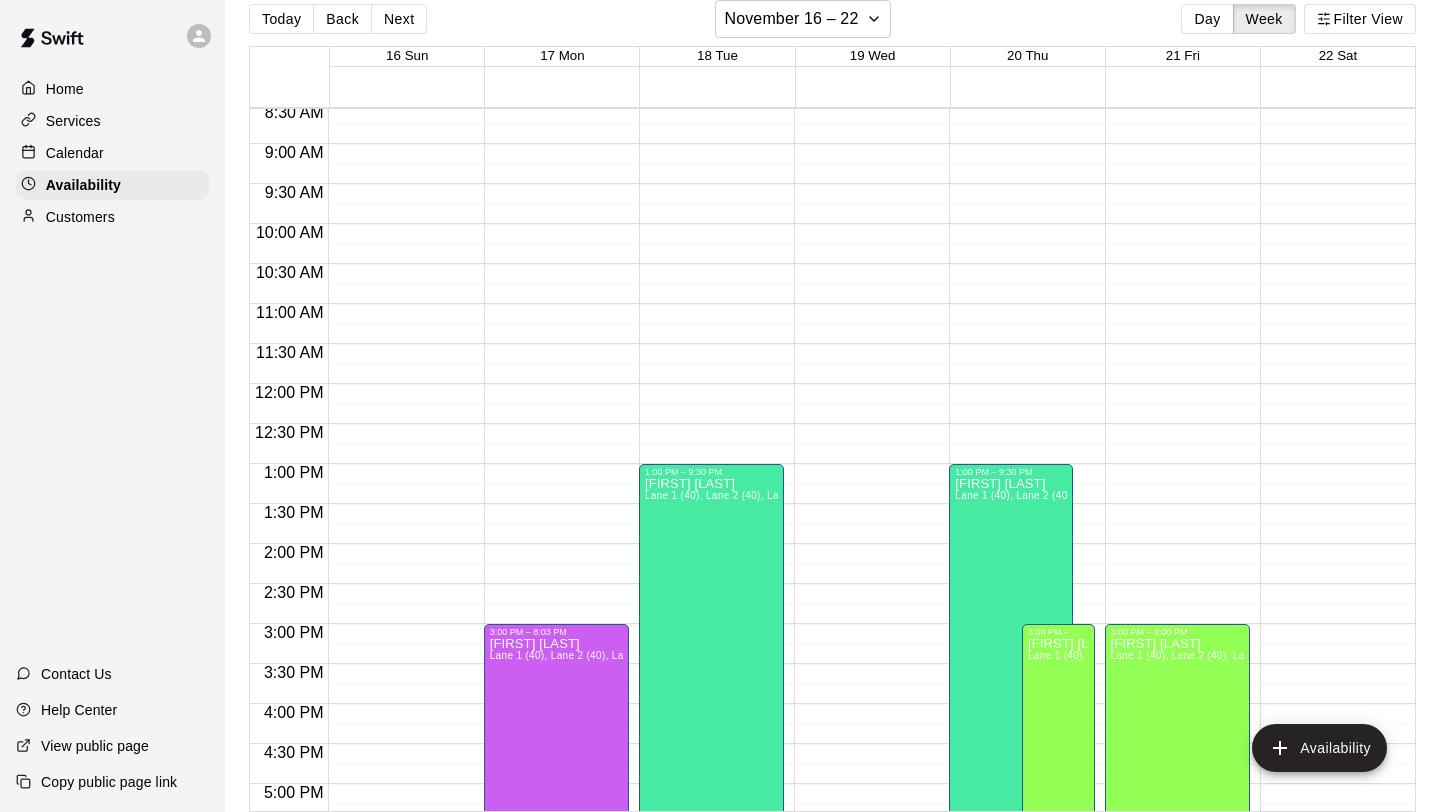 click on "12:00 AM – 8:00 AM Closed 3:00 PM – 9:00 PM [FIRST] [LAST] Lane 1 (40), Lane 2 (40), Lane 3 (40), Lane 4 (65), Lane 5 (65), Lane 6 (65), speed agility/weight room [INITIALS] 10:00 PM – 11:59 PM Closed" at bounding box center (1177, 384) 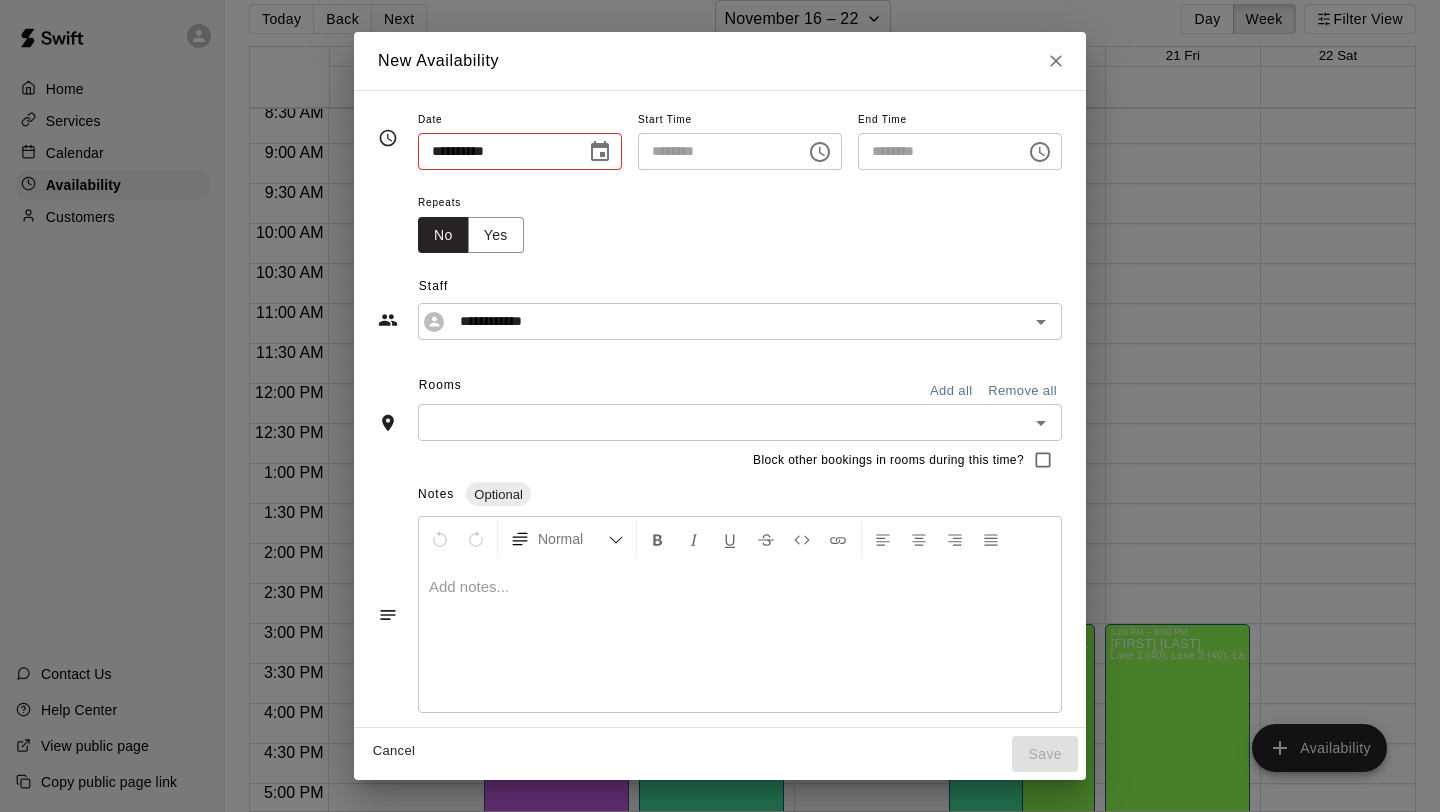 type on "**********" 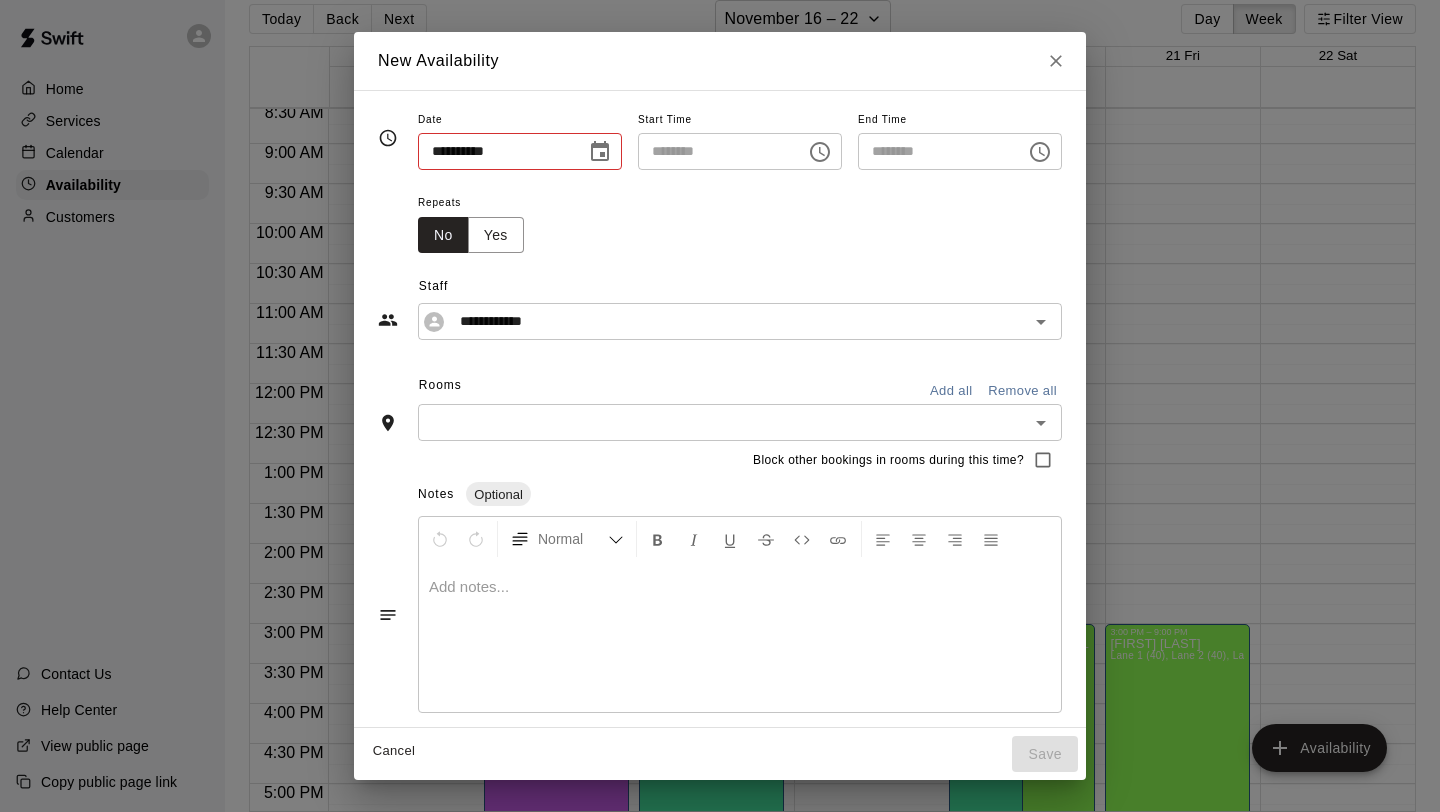 type on "********" 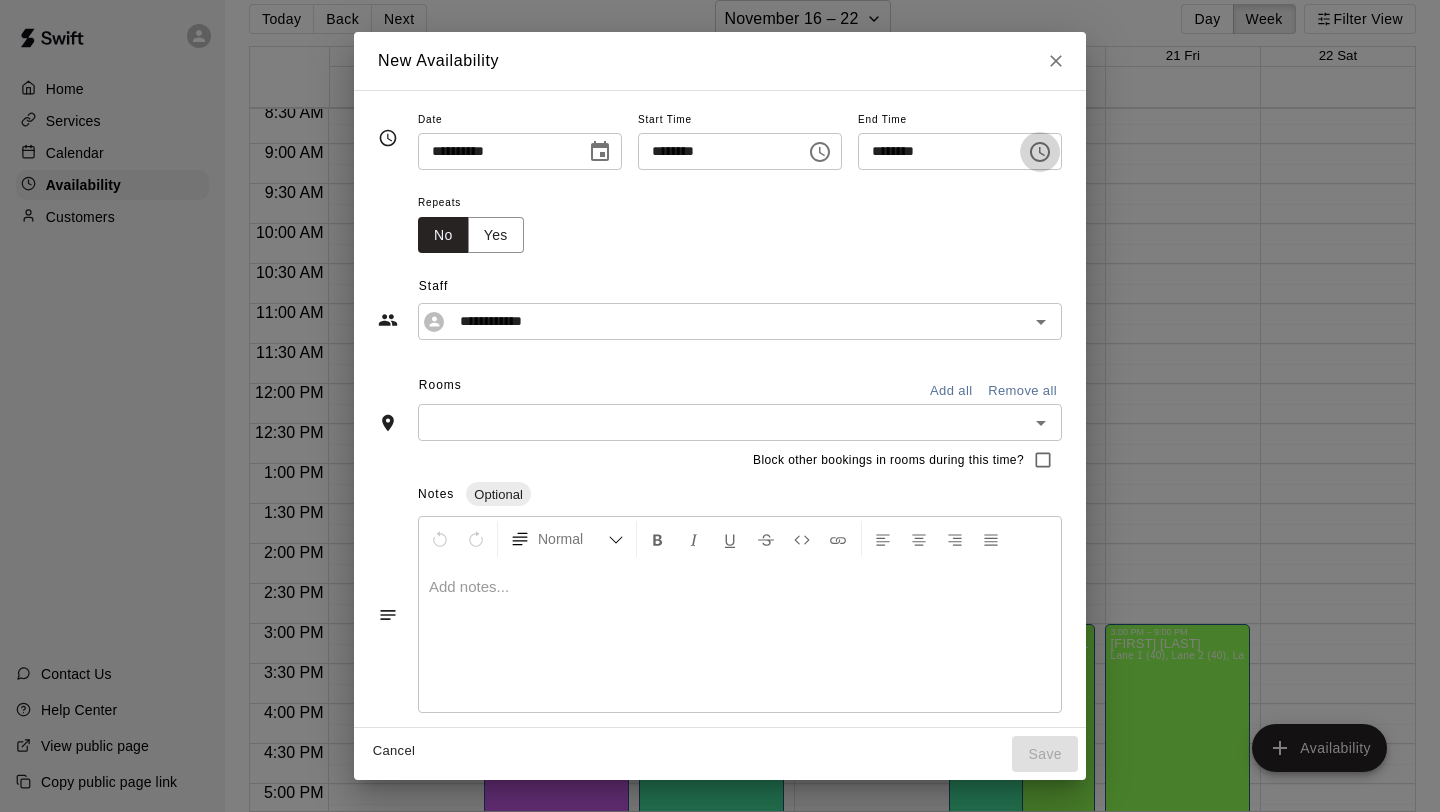 click 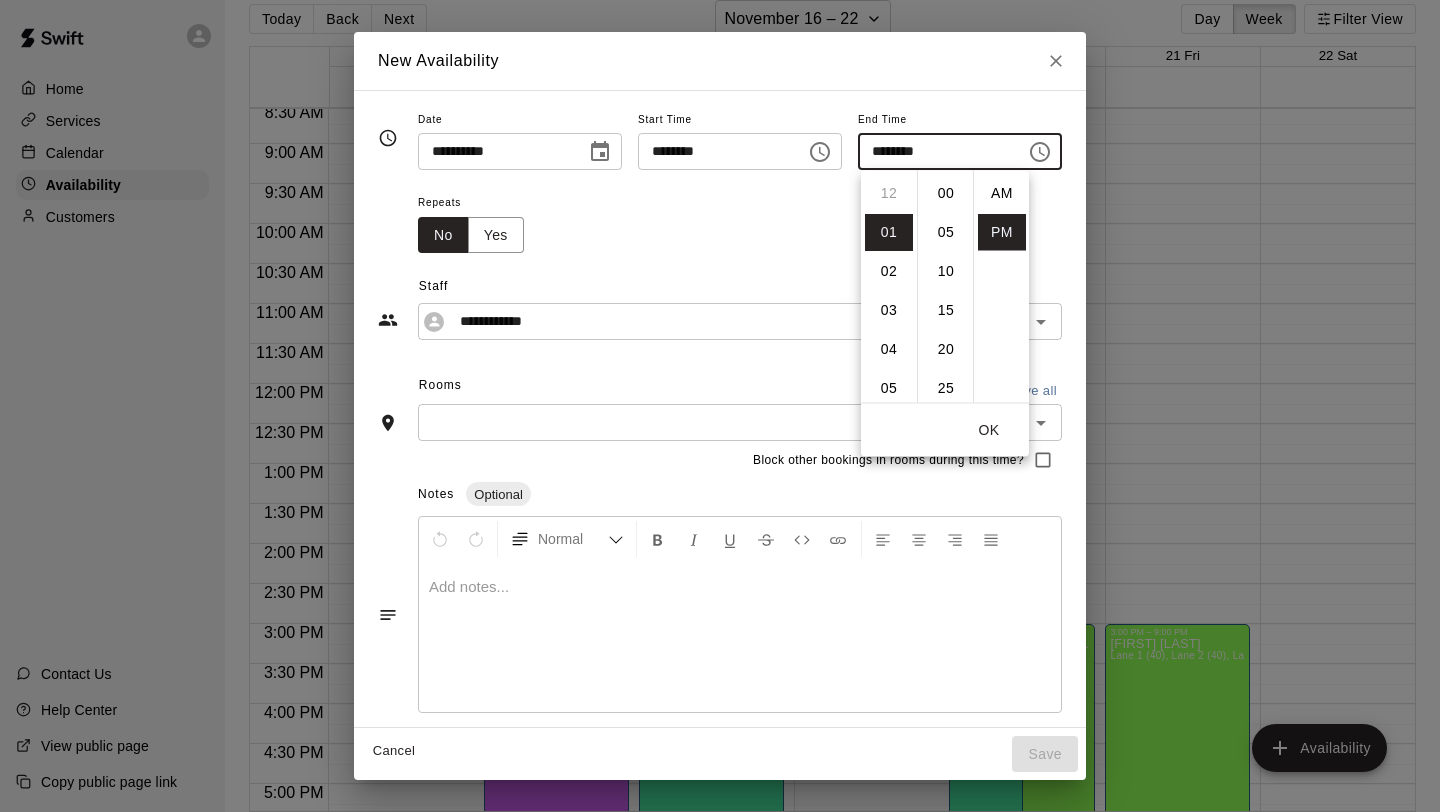 scroll, scrollTop: 39, scrollLeft: 0, axis: vertical 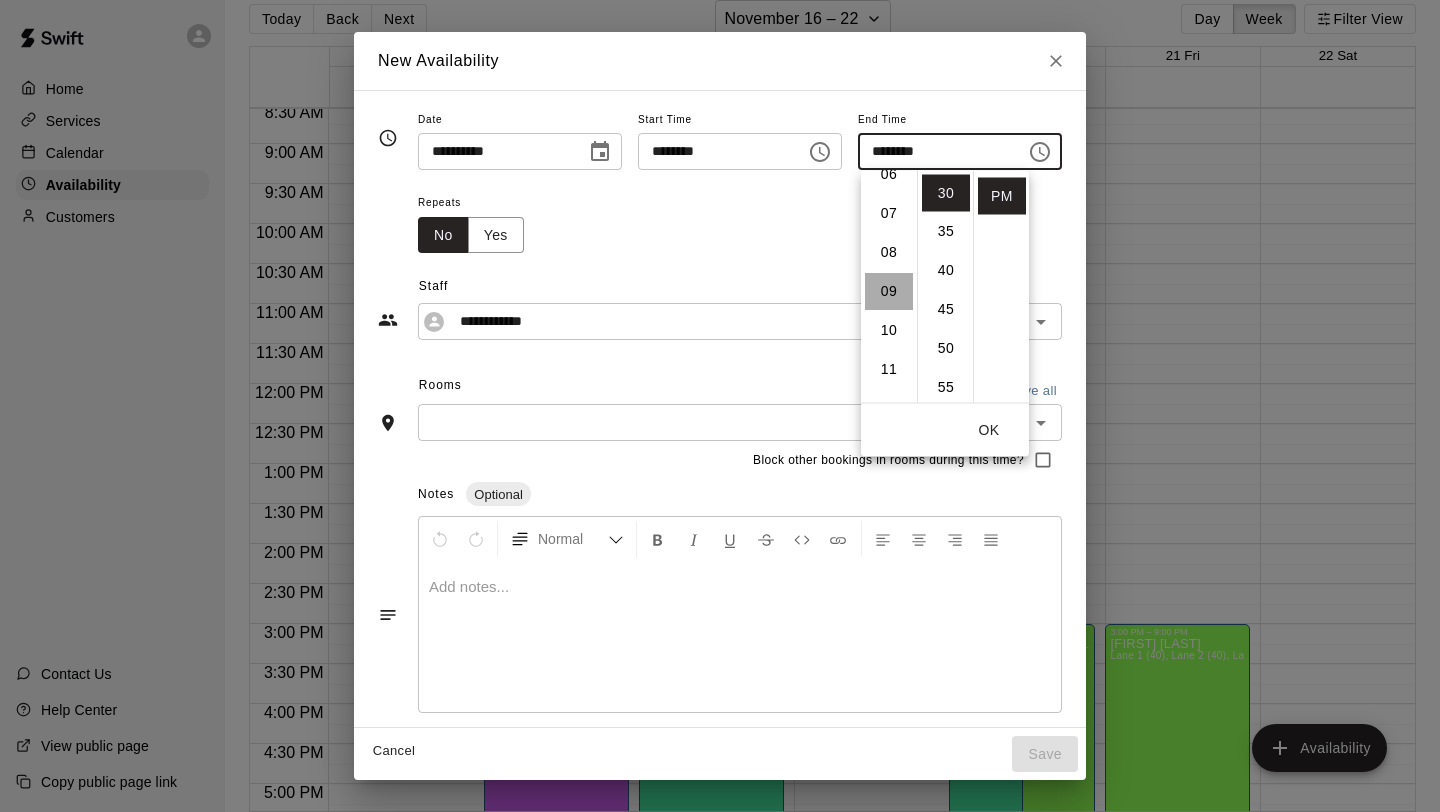 click on "09" at bounding box center (889, 292) 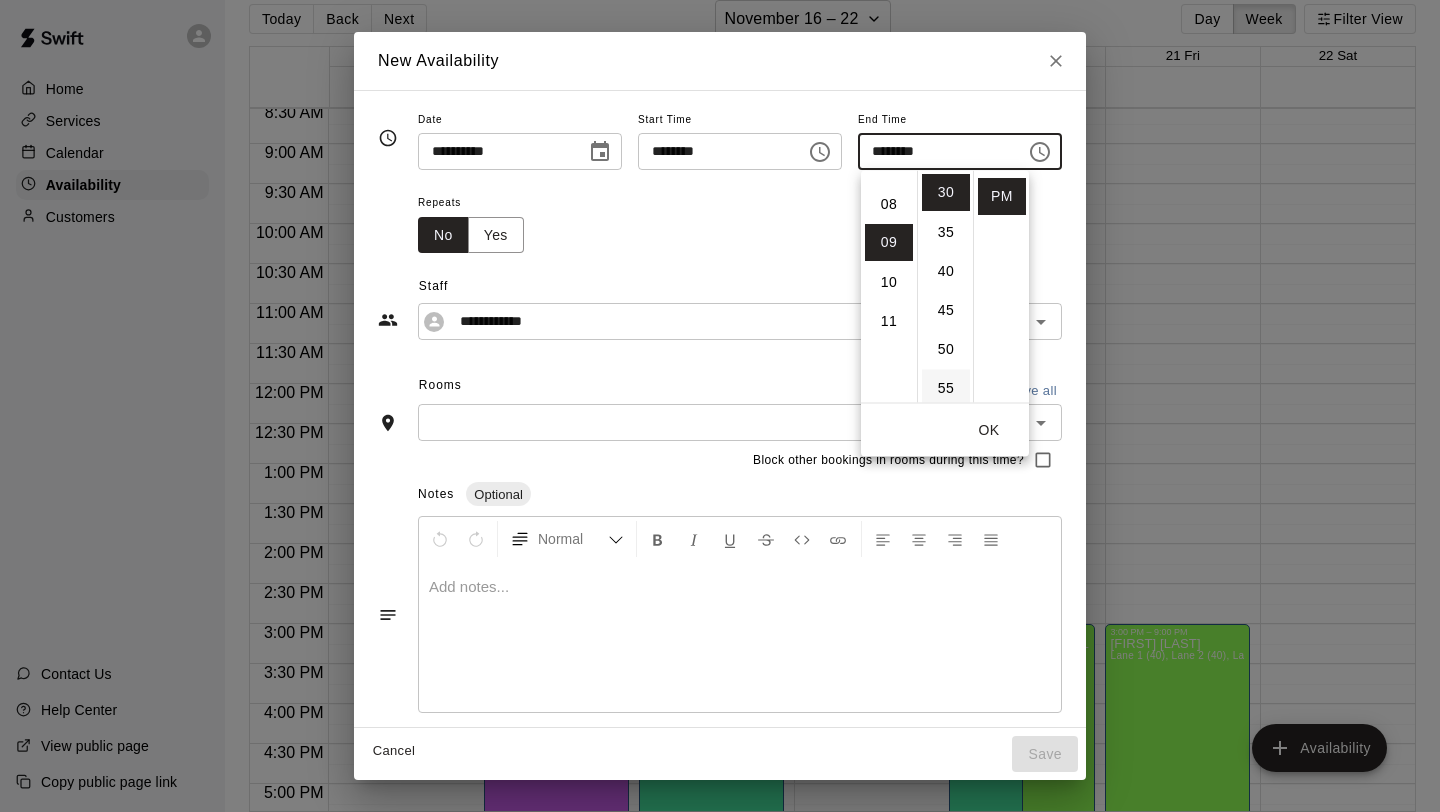 scroll, scrollTop: 351, scrollLeft: 0, axis: vertical 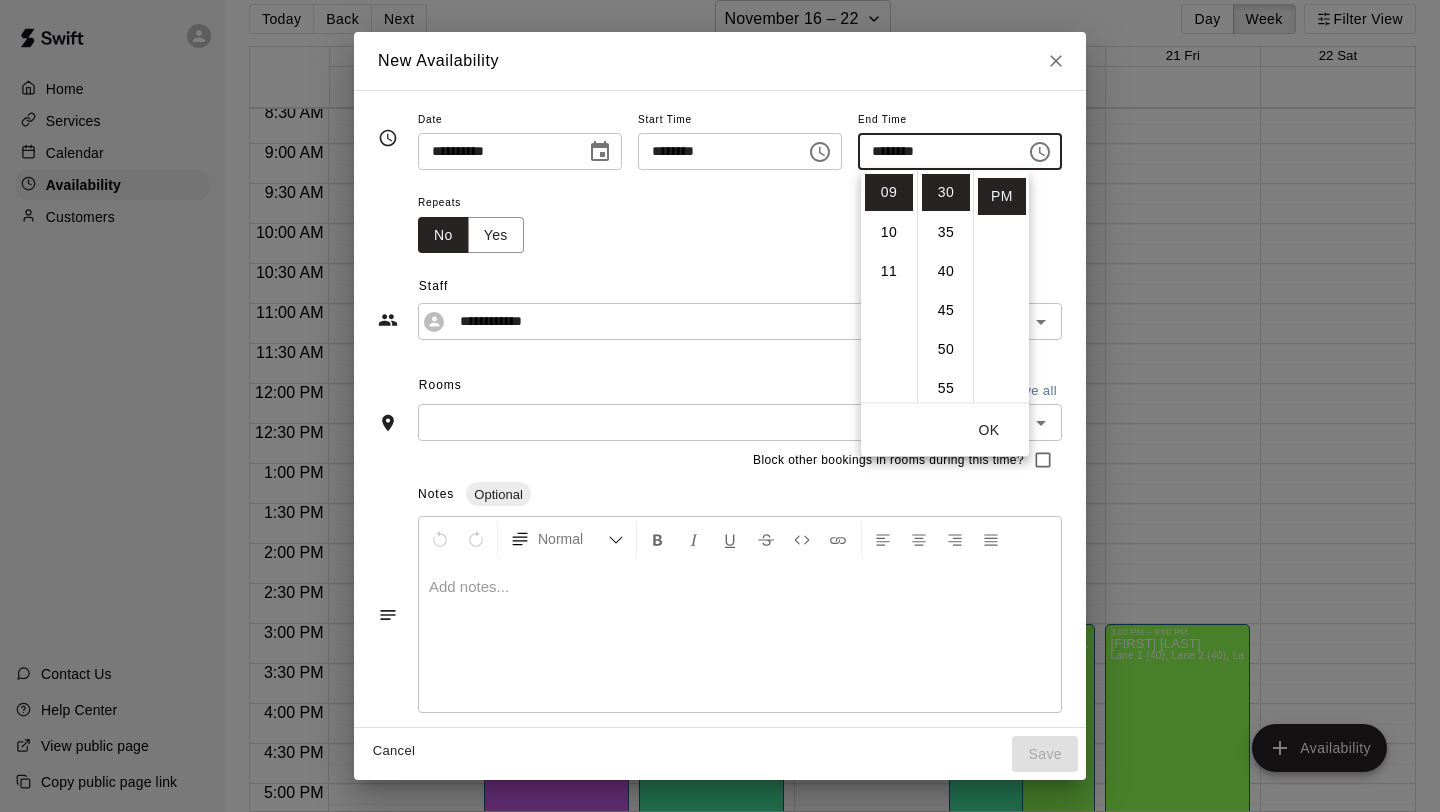 click on "OK" at bounding box center (989, 430) 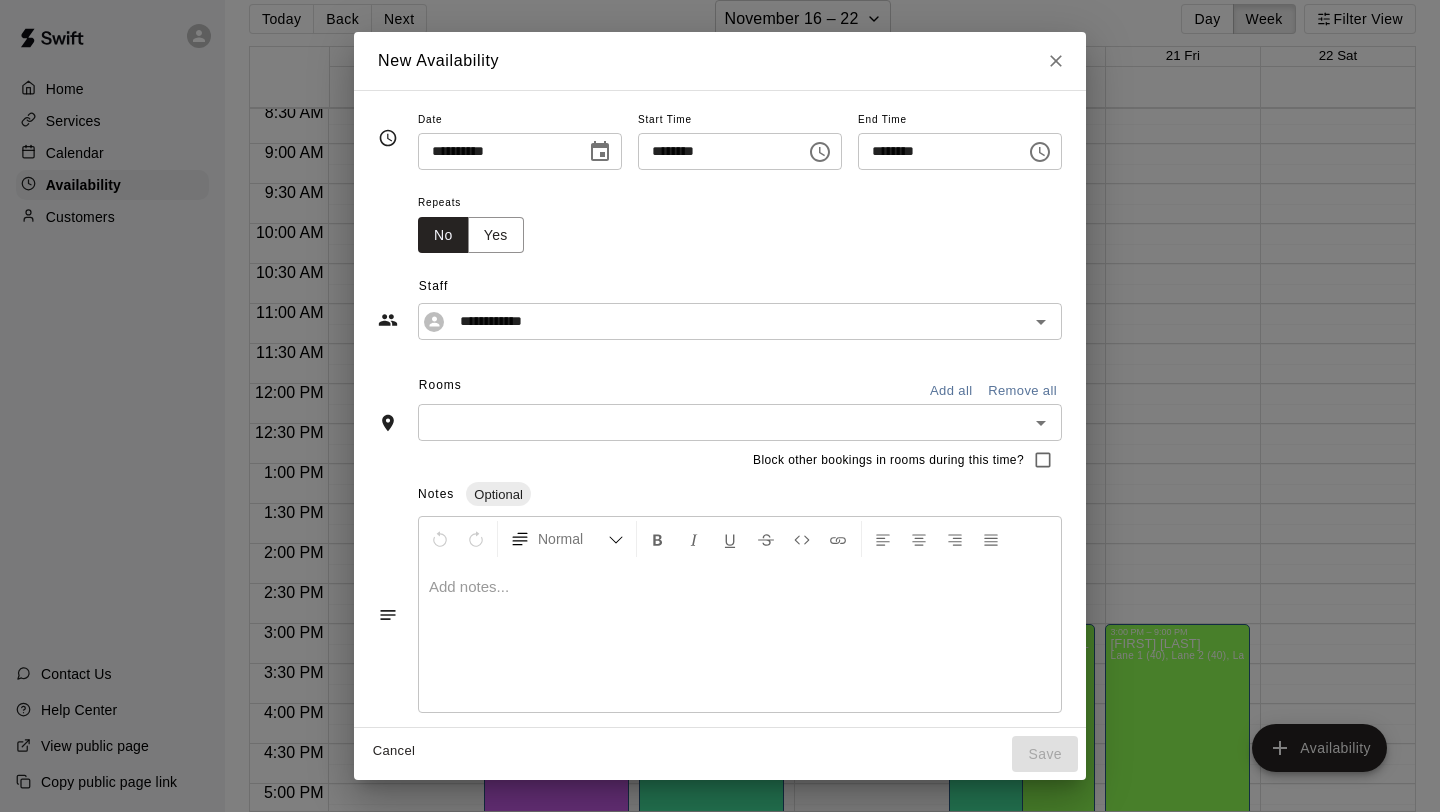 click on "Add all" at bounding box center [951, 391] 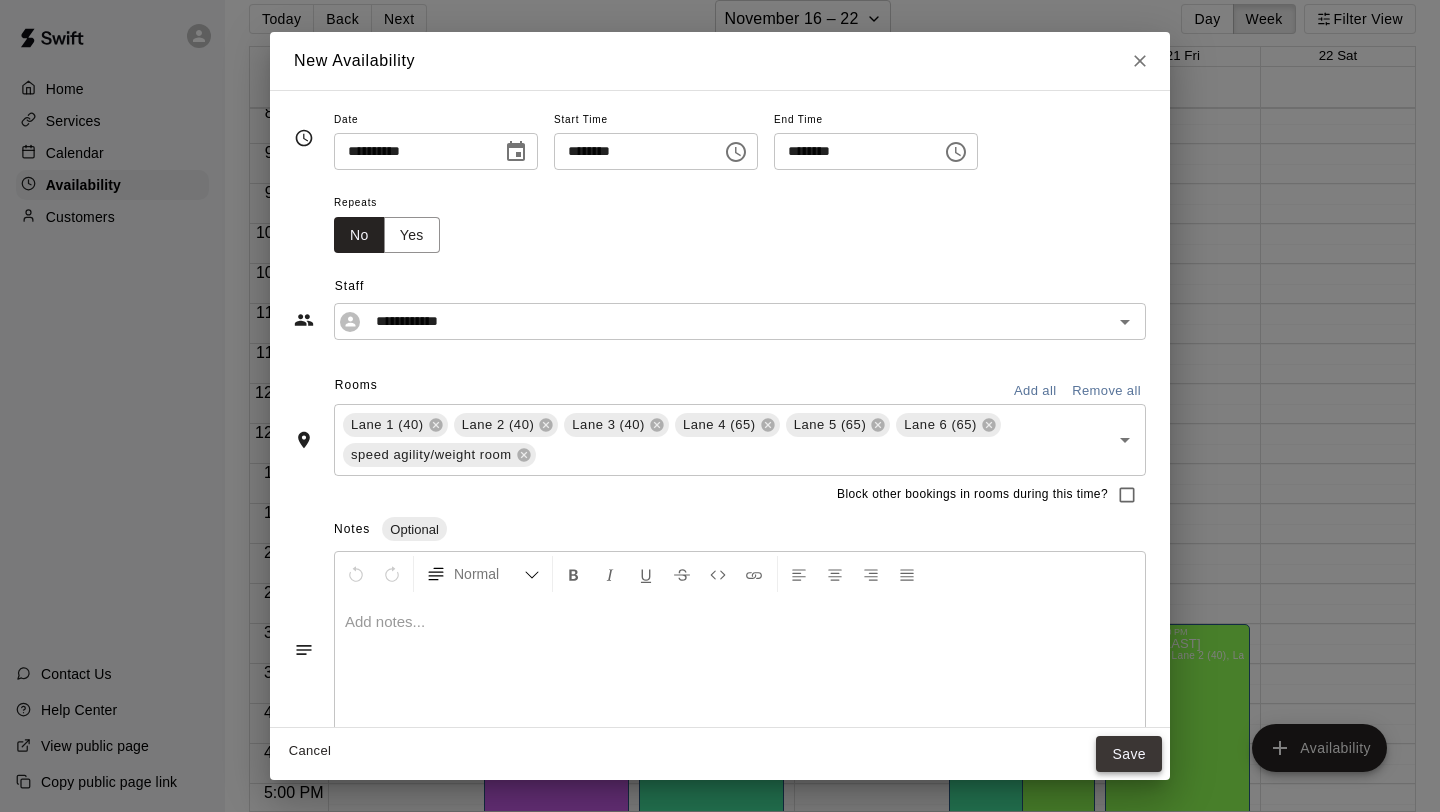 click on "Save" at bounding box center (1129, 754) 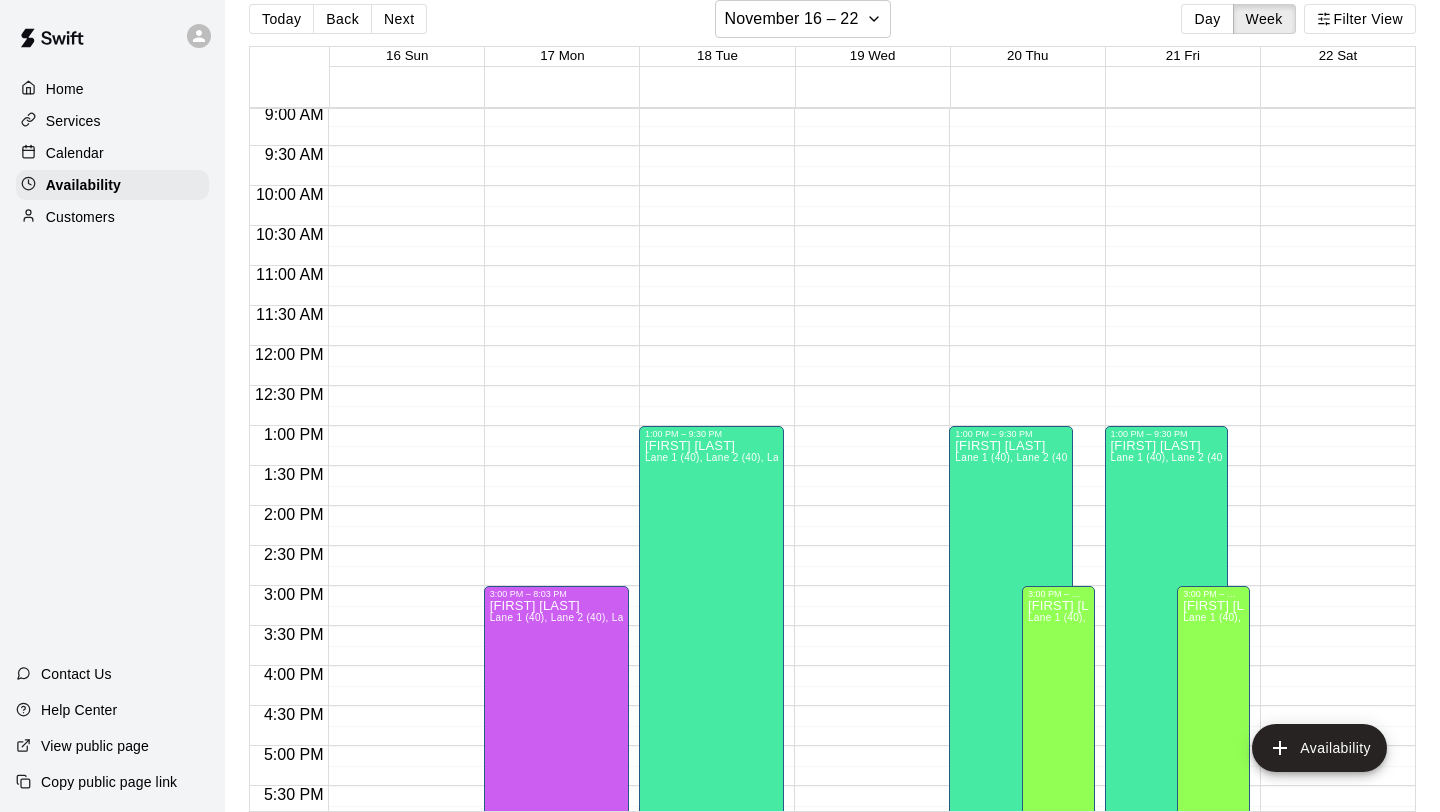 scroll, scrollTop: 687, scrollLeft: 0, axis: vertical 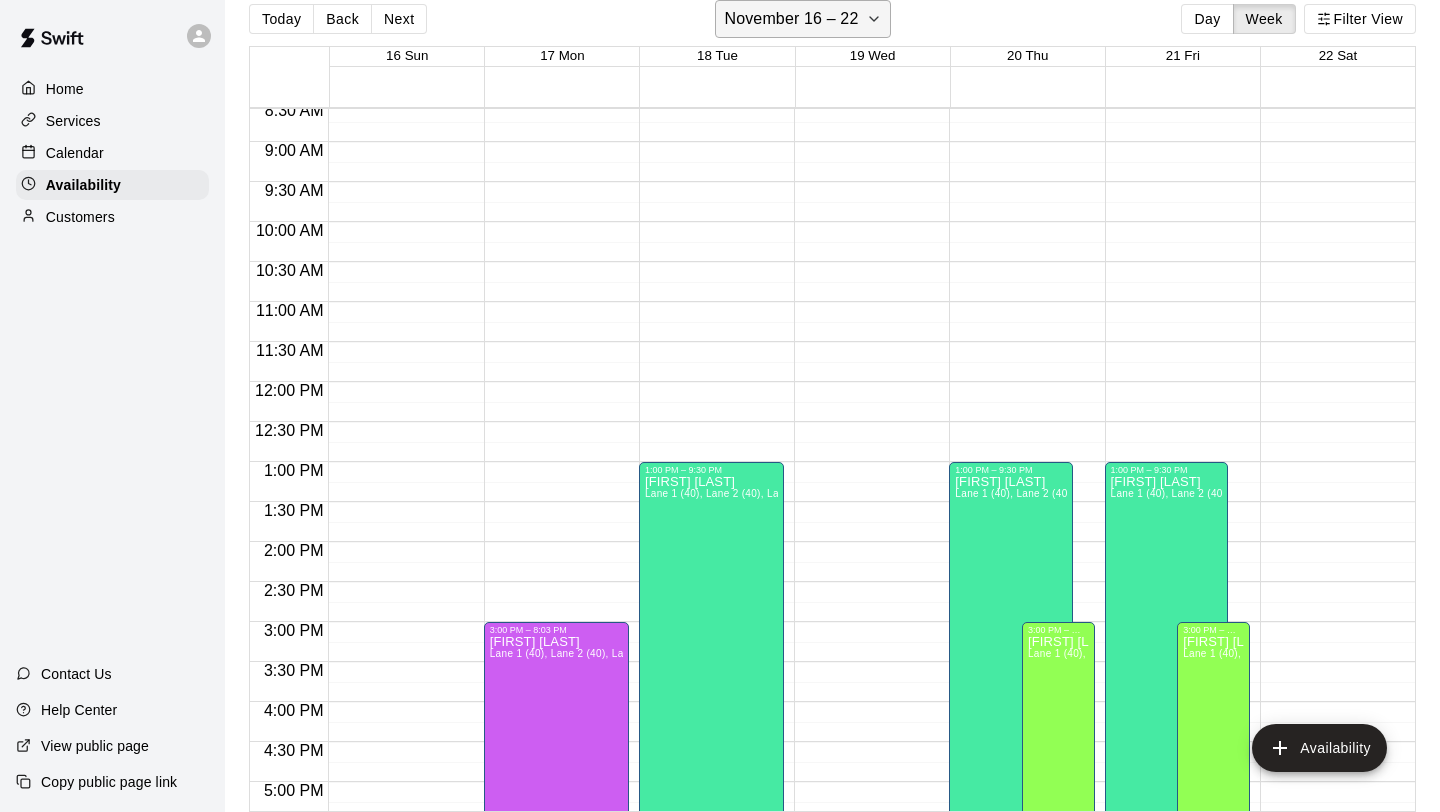 click 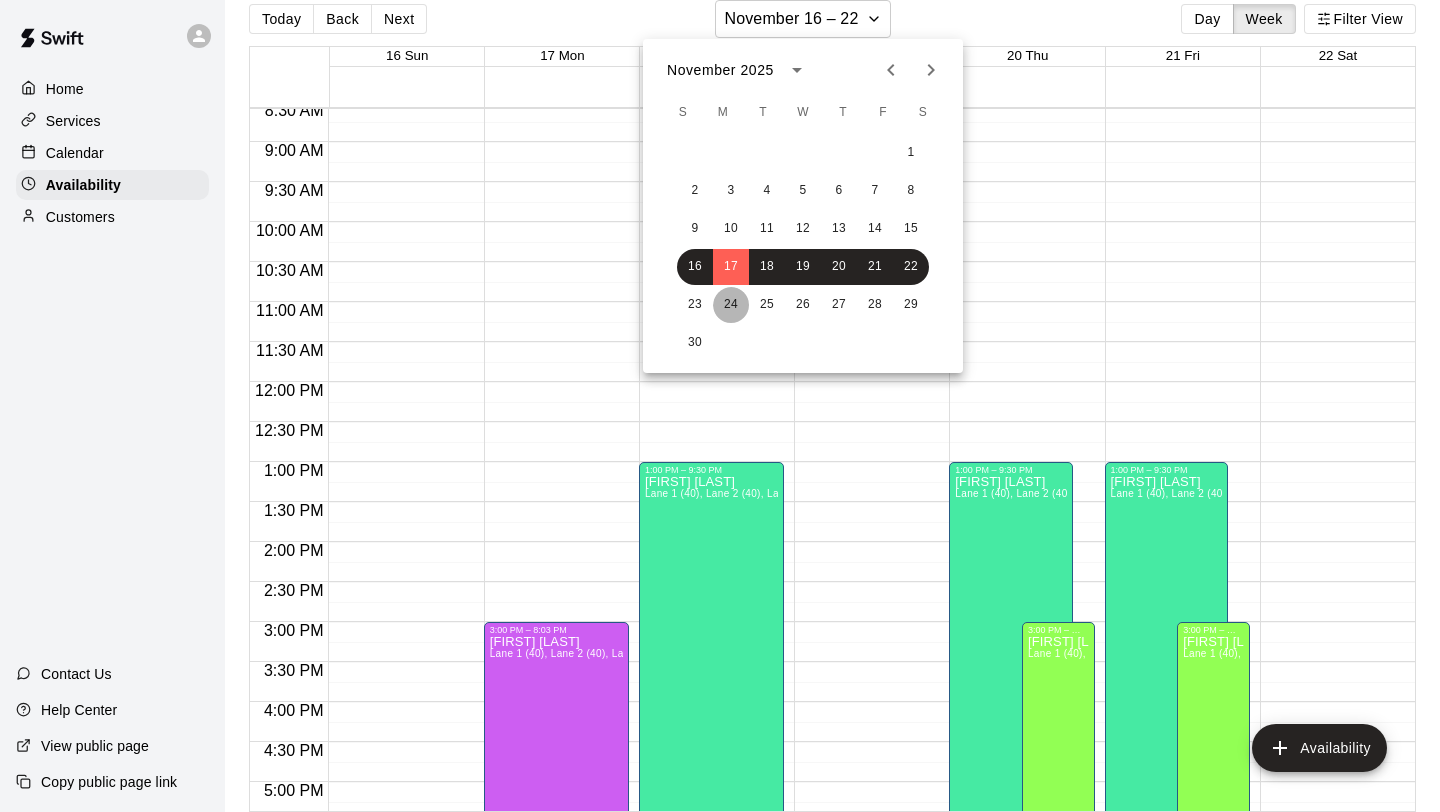 click on "24" at bounding box center (731, 305) 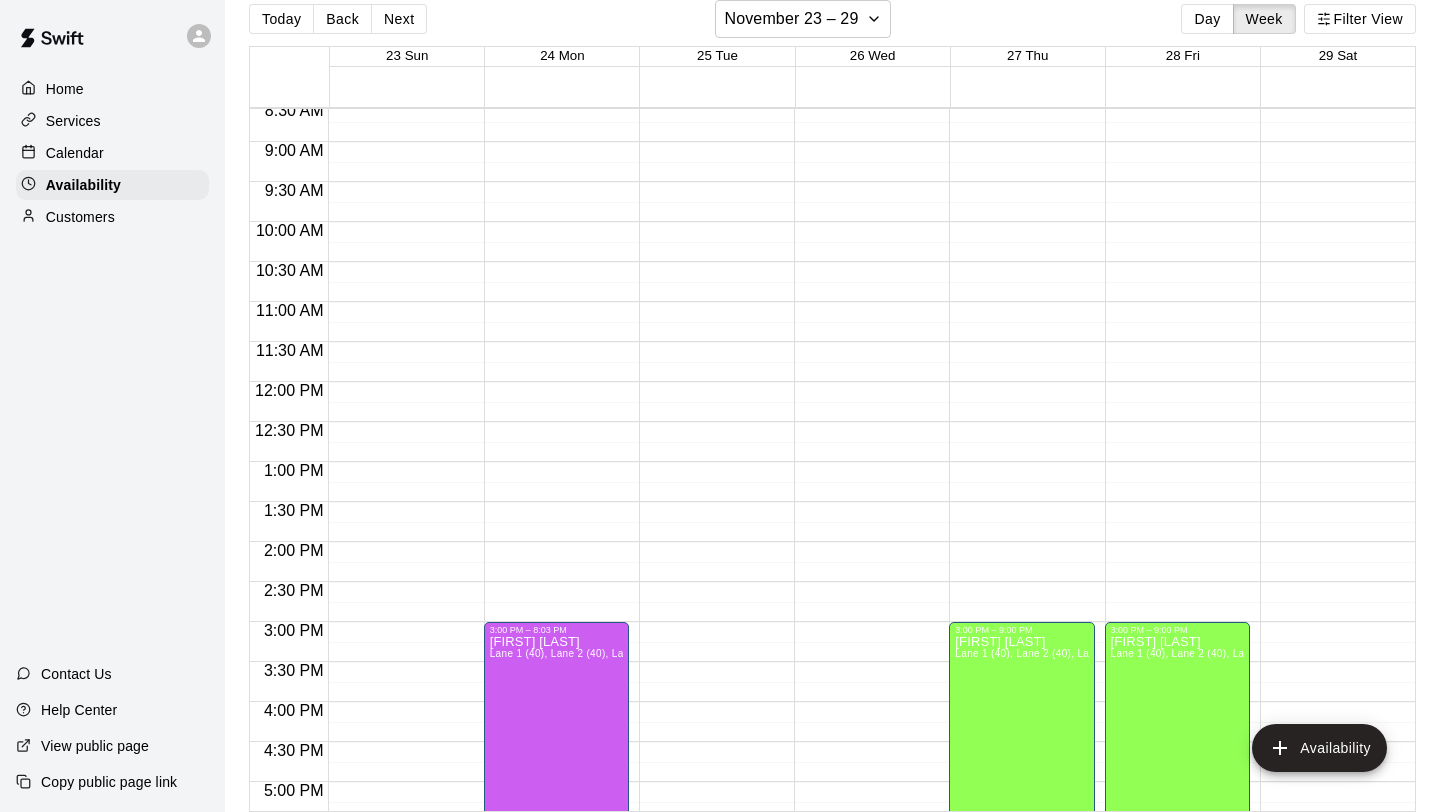 click on "12:00 AM – 8:00 AM Closed 3:00 PM – 8:03 PM [FIRST] [LAST] Lane 1 (40), Lane 2 (40), Lane 3 (40), Lane 4 (65), Lane 5 (65), Lane 6 (65), speed agility/weight room [INITIALS] 10:00 PM – 11:59 PM Closed" at bounding box center (556, 382) 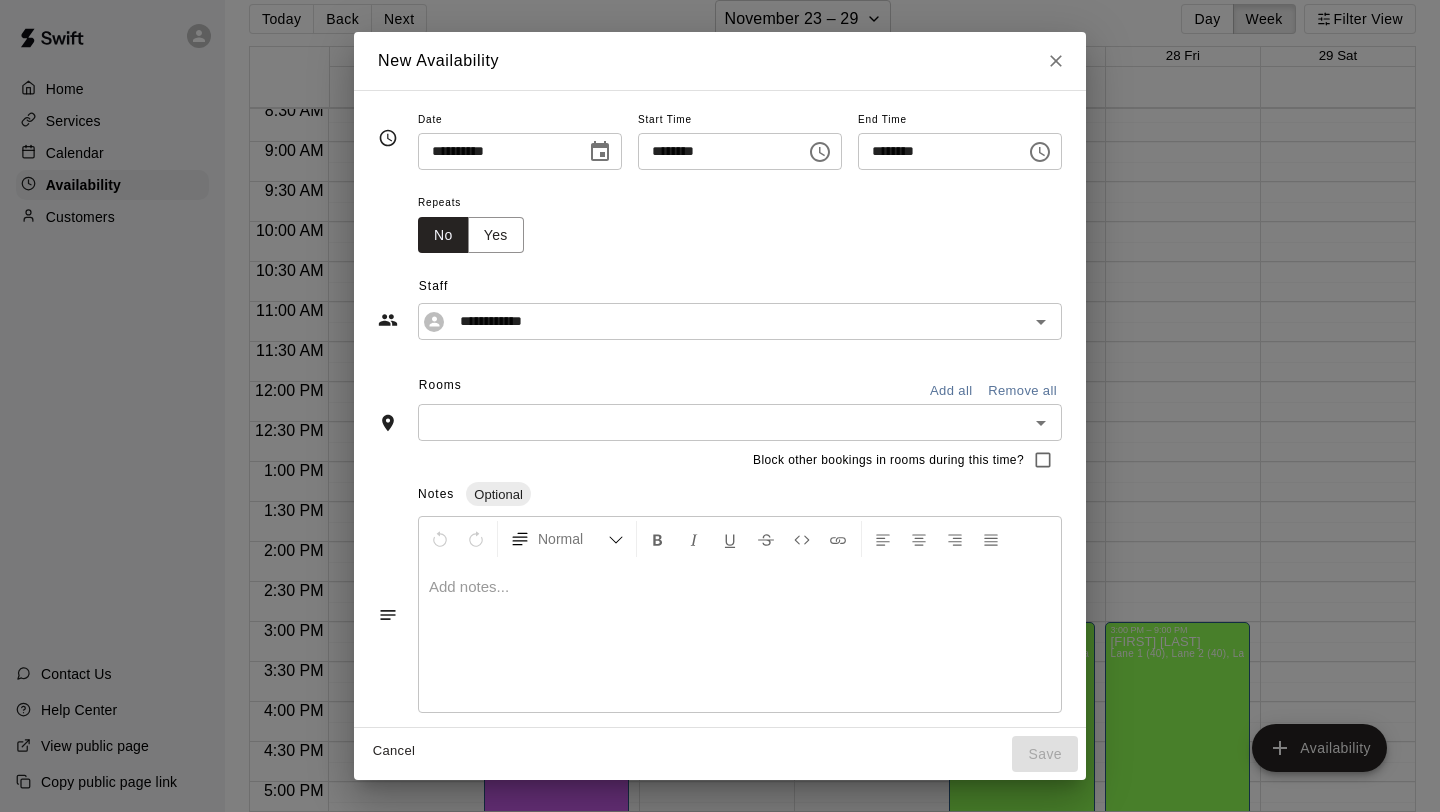 click 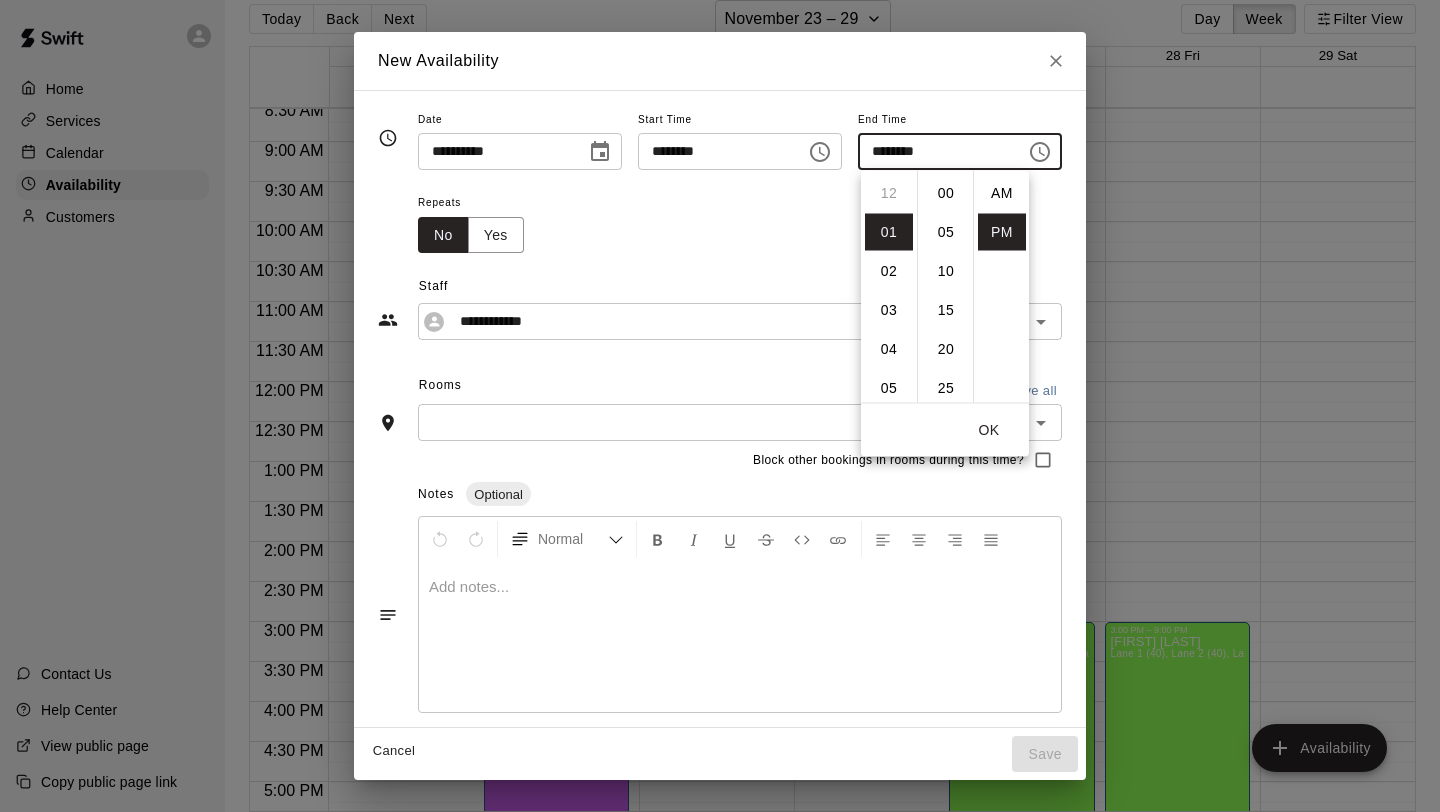 scroll, scrollTop: 39, scrollLeft: 0, axis: vertical 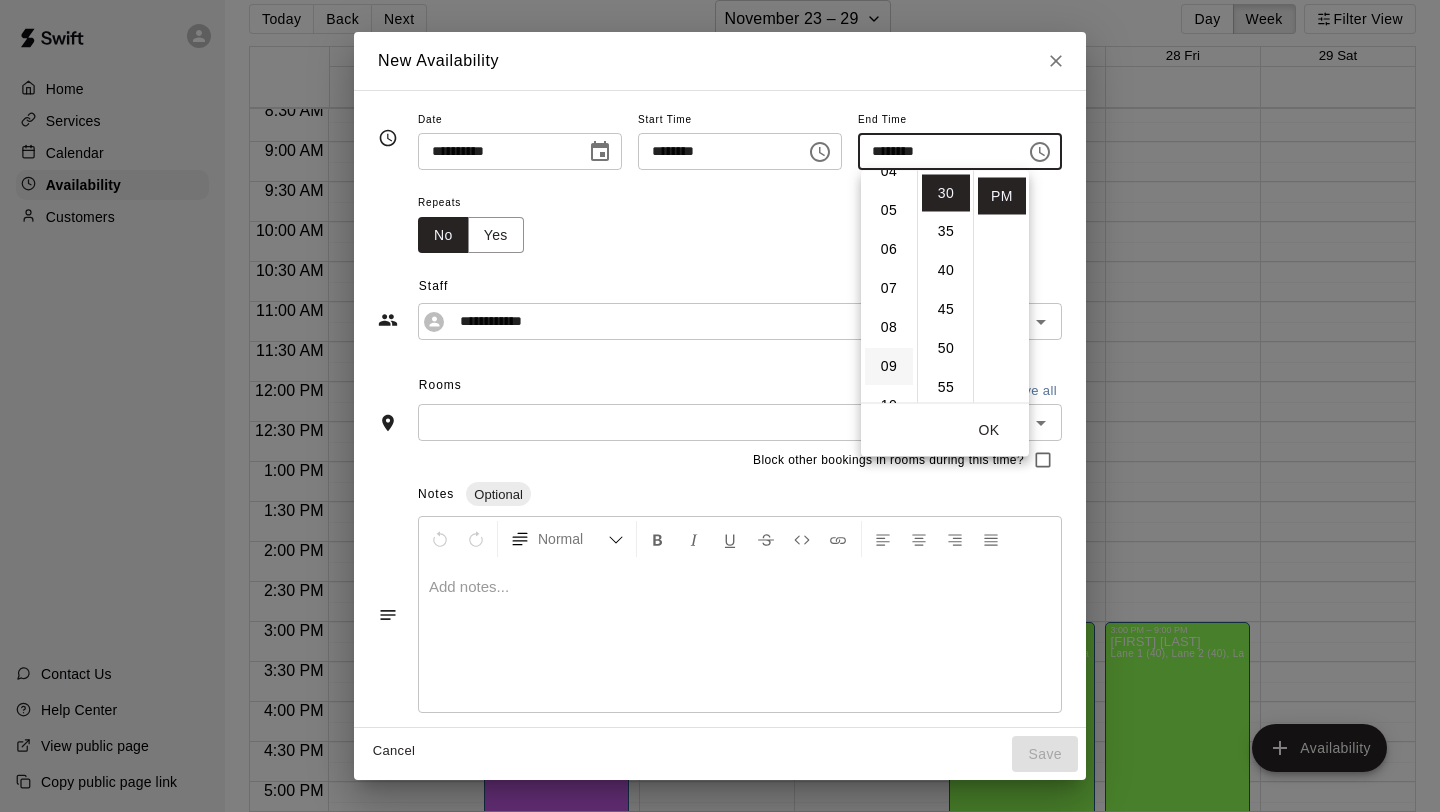 click on "09" at bounding box center (889, 367) 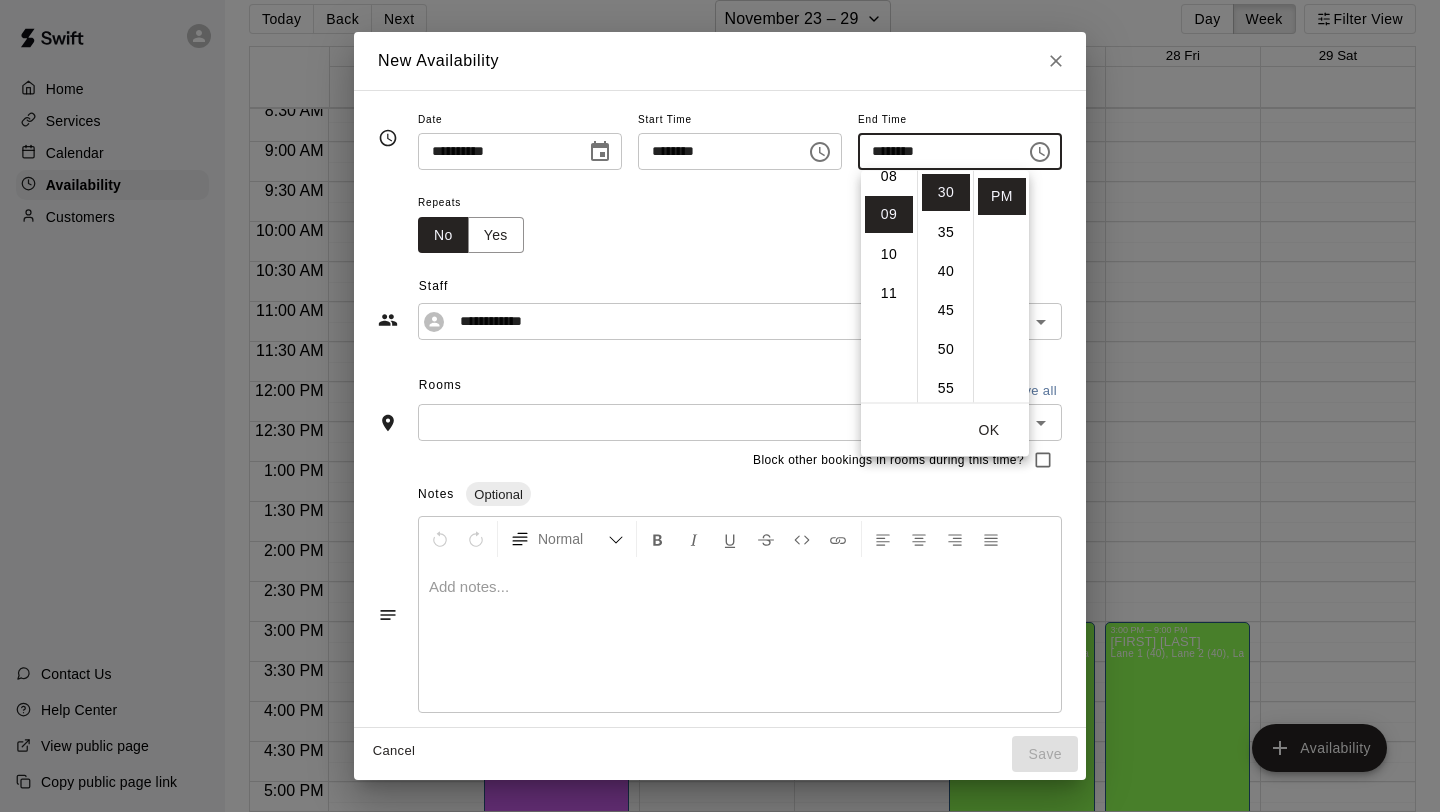 scroll, scrollTop: 351, scrollLeft: 0, axis: vertical 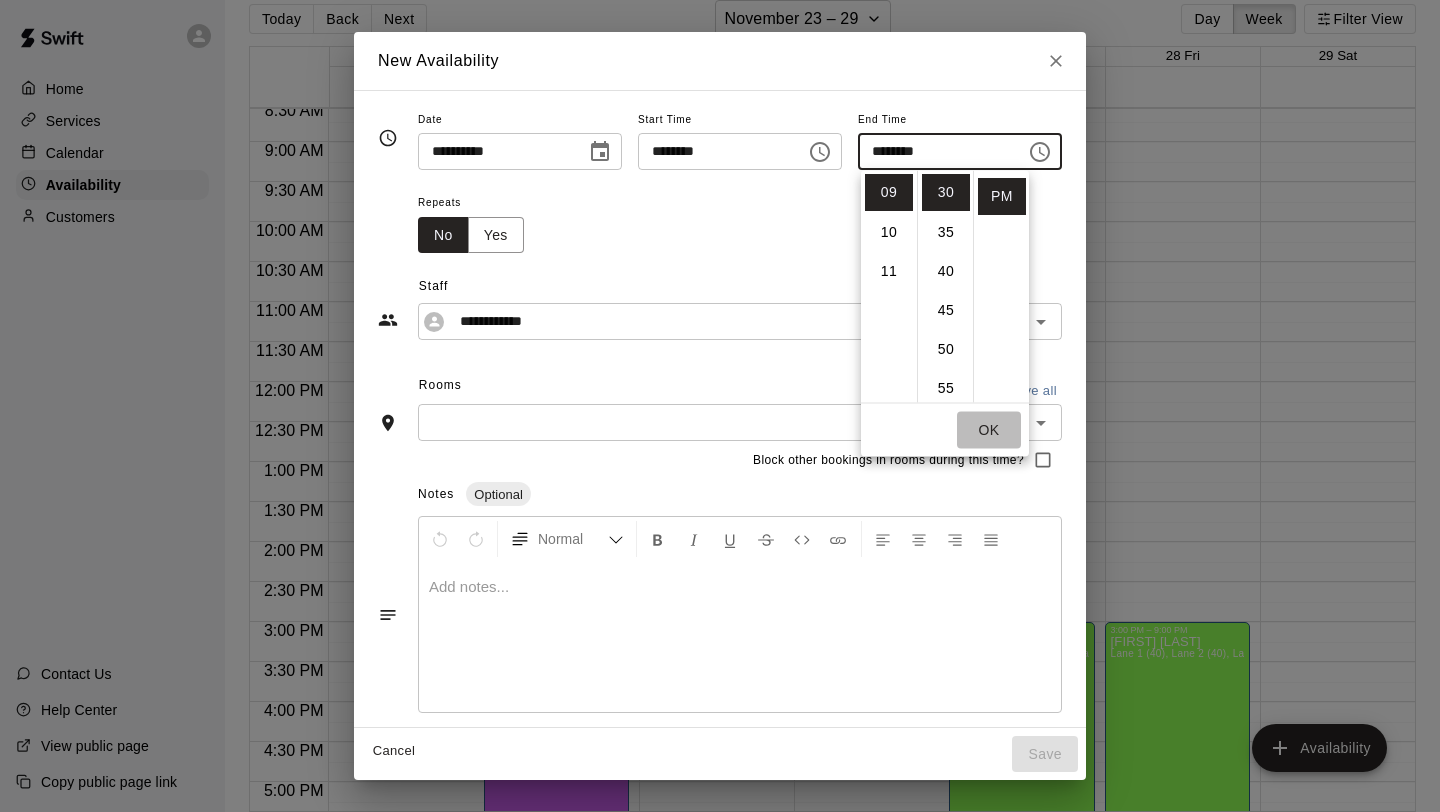 click on "OK" at bounding box center (989, 430) 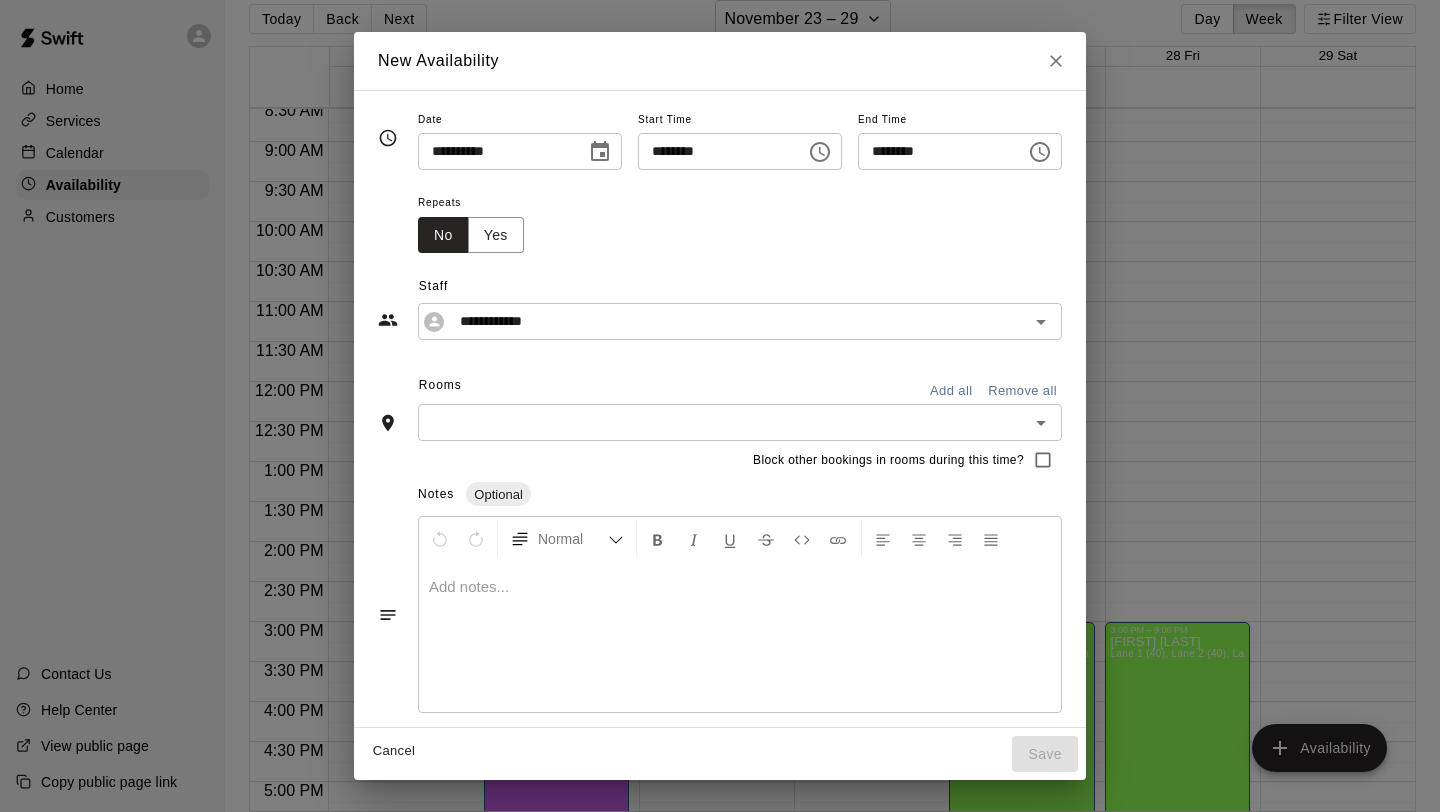 click on "Add all" at bounding box center [951, 391] 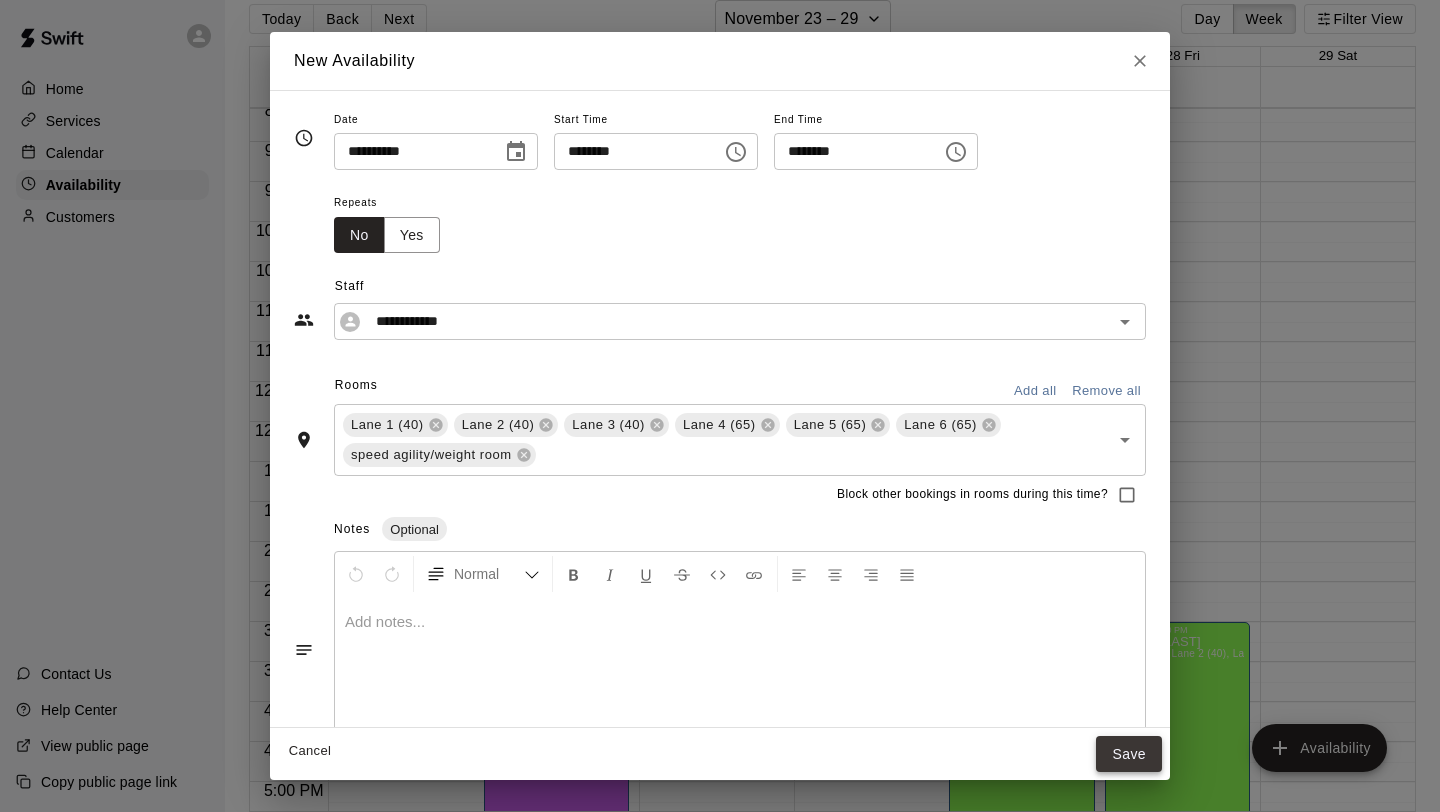 click on "Save" at bounding box center [1129, 754] 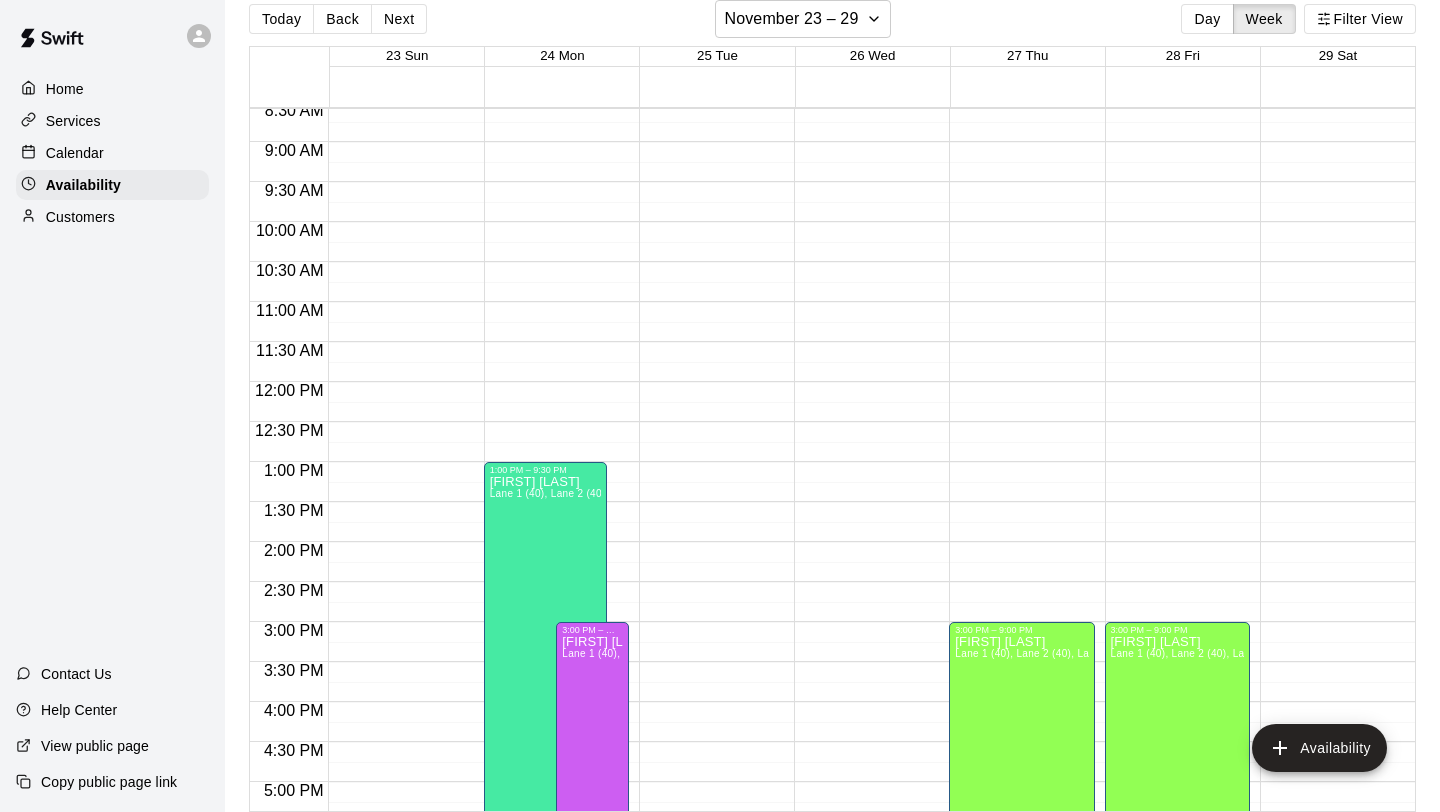 click on "12:00 AM – 8:00 AM Closed 10:00 PM – 11:59 PM Closed" at bounding box center [711, 382] 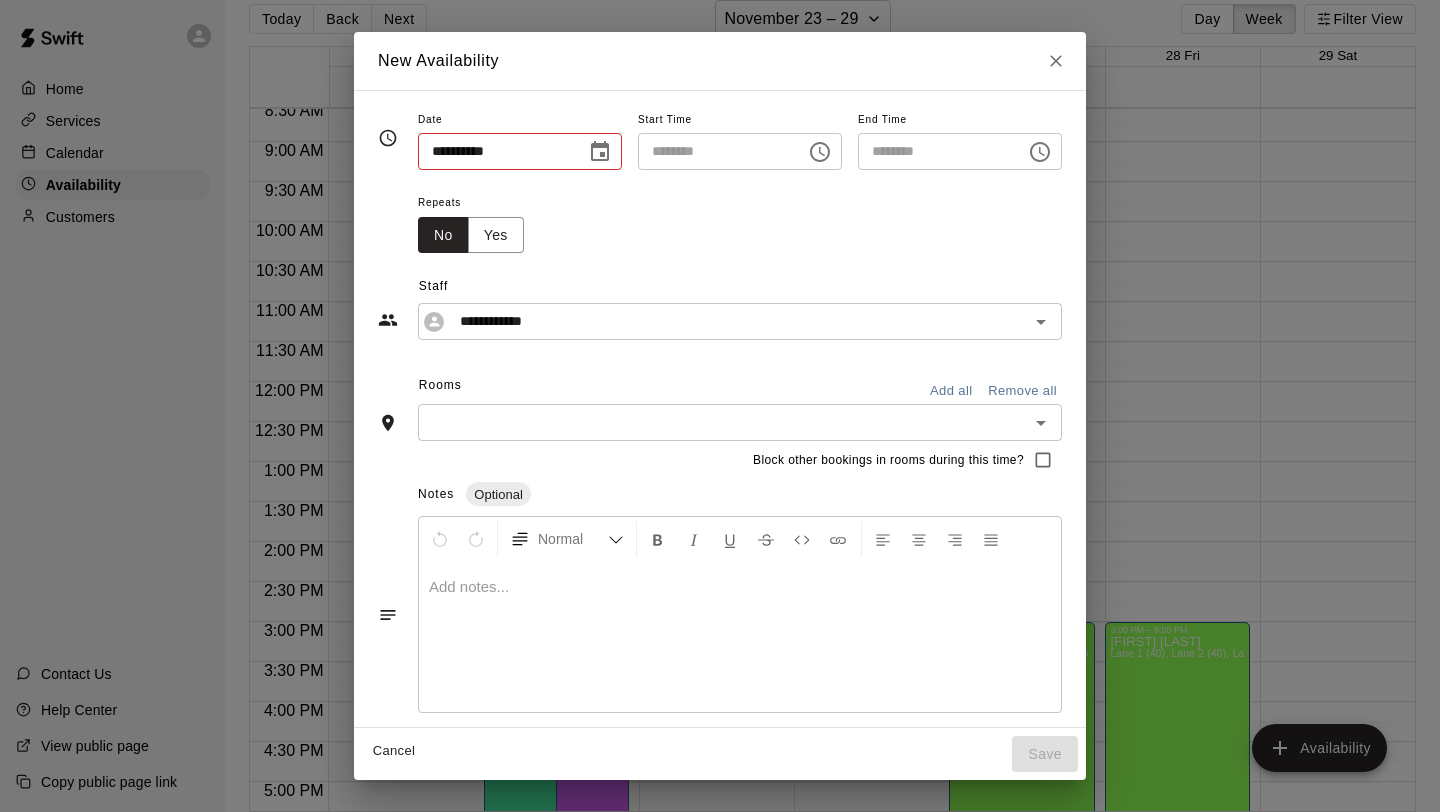 type on "**********" 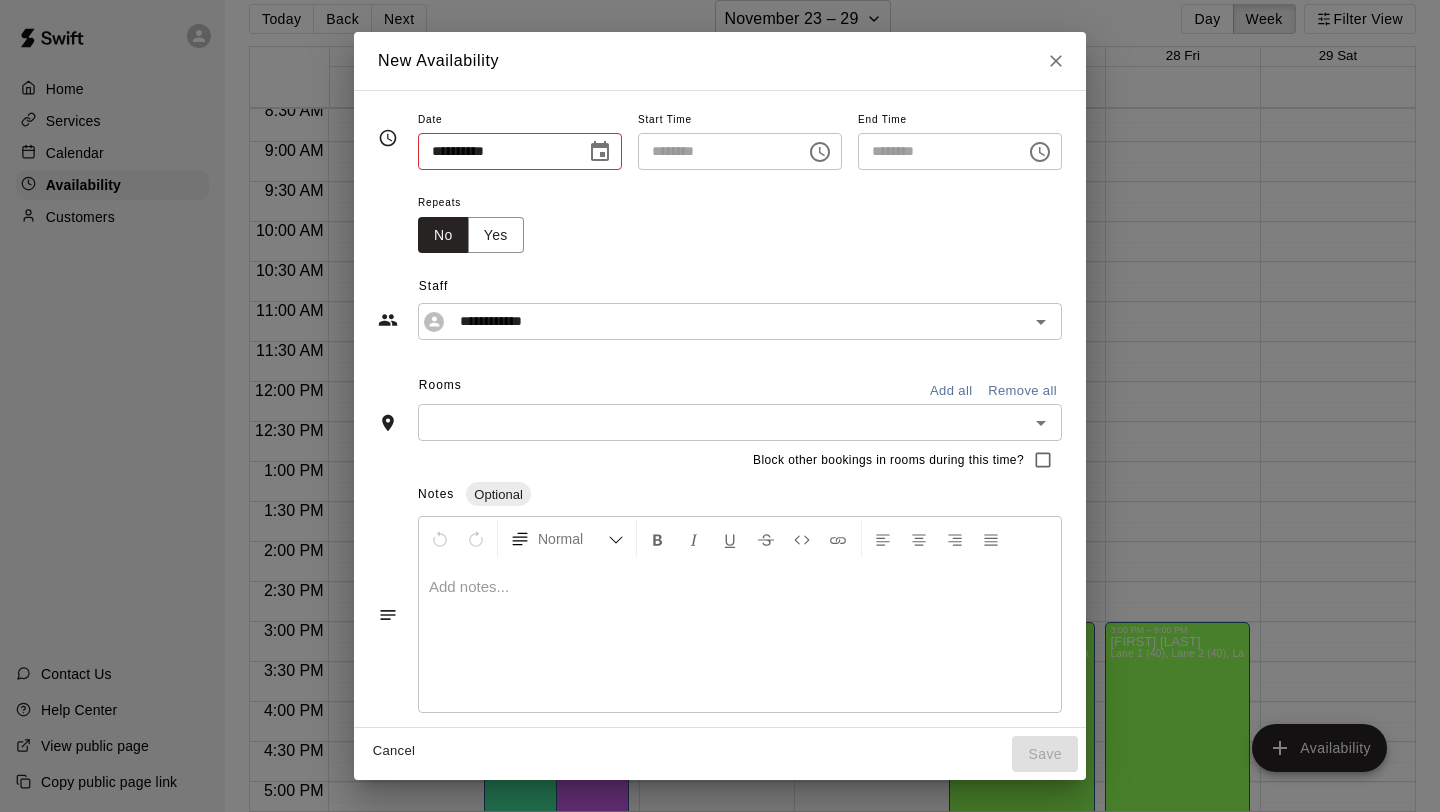type on "********" 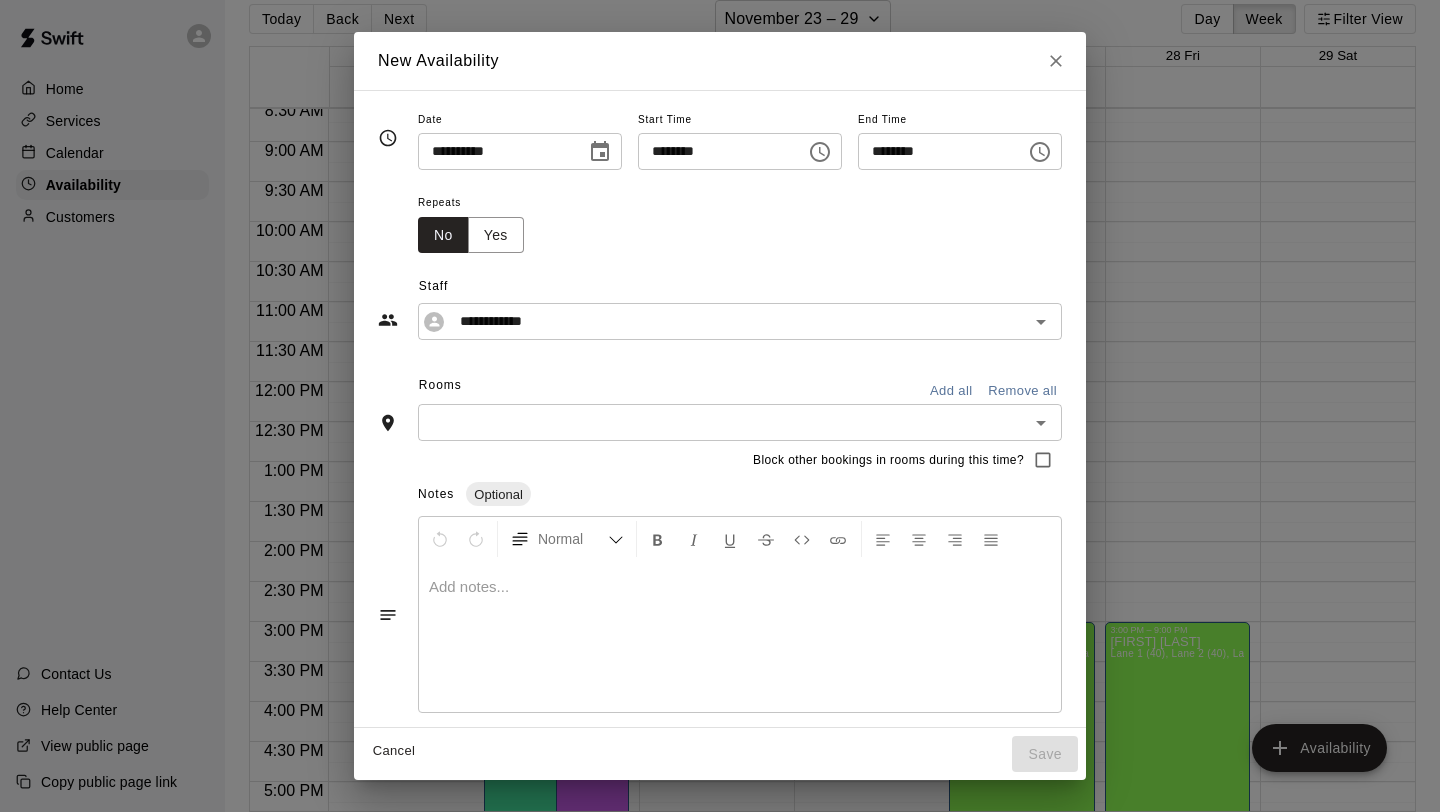 click 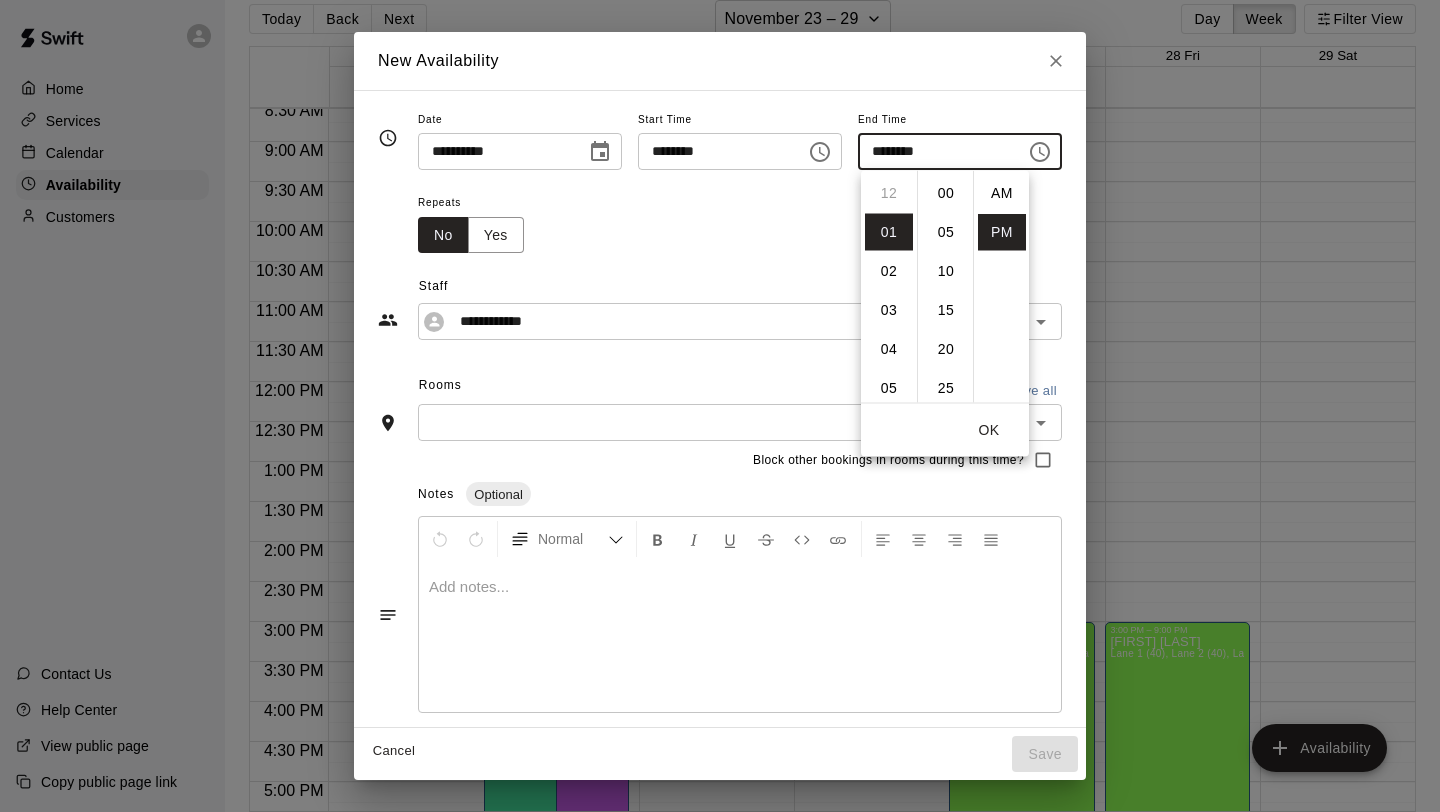 scroll, scrollTop: 39, scrollLeft: 0, axis: vertical 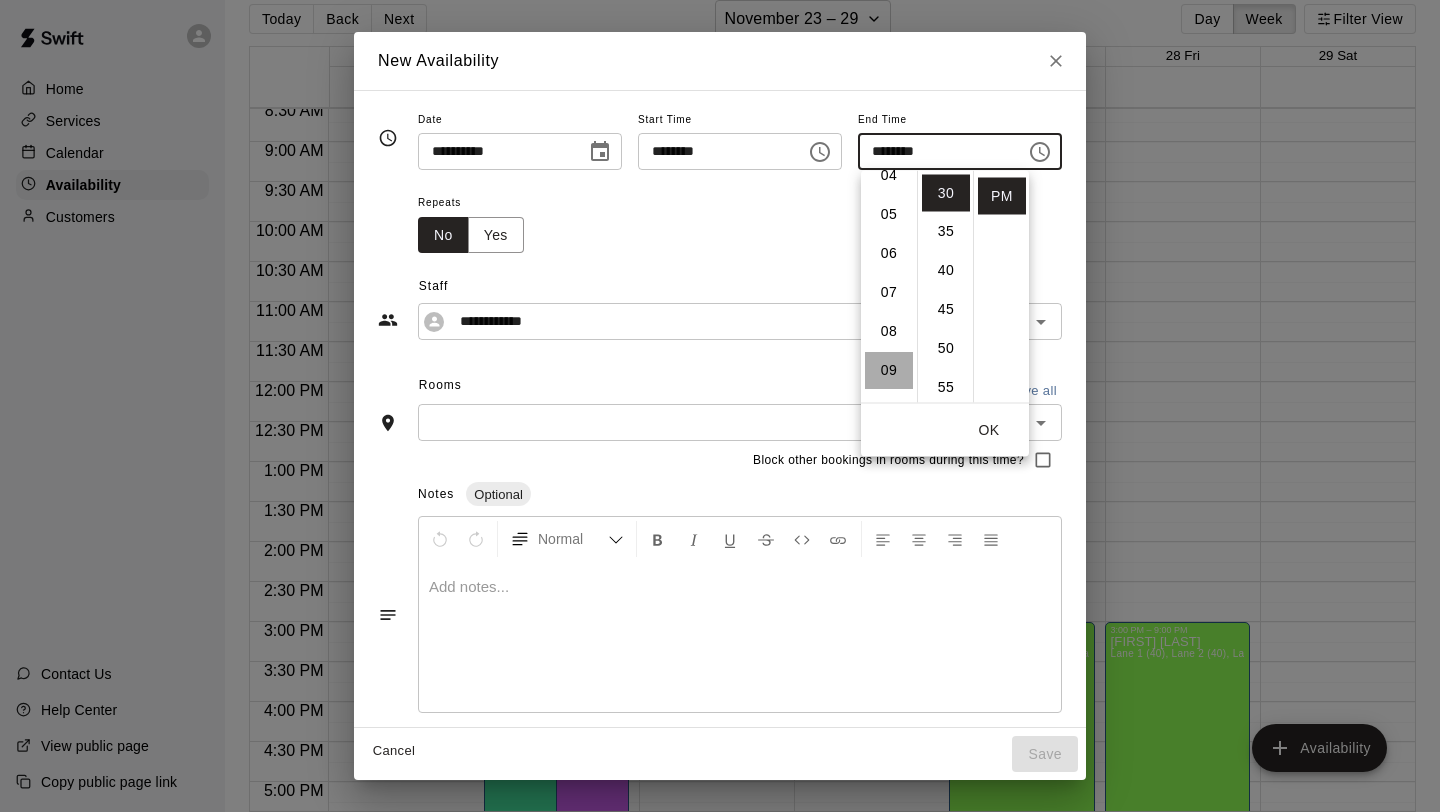 click on "09" at bounding box center (889, 371) 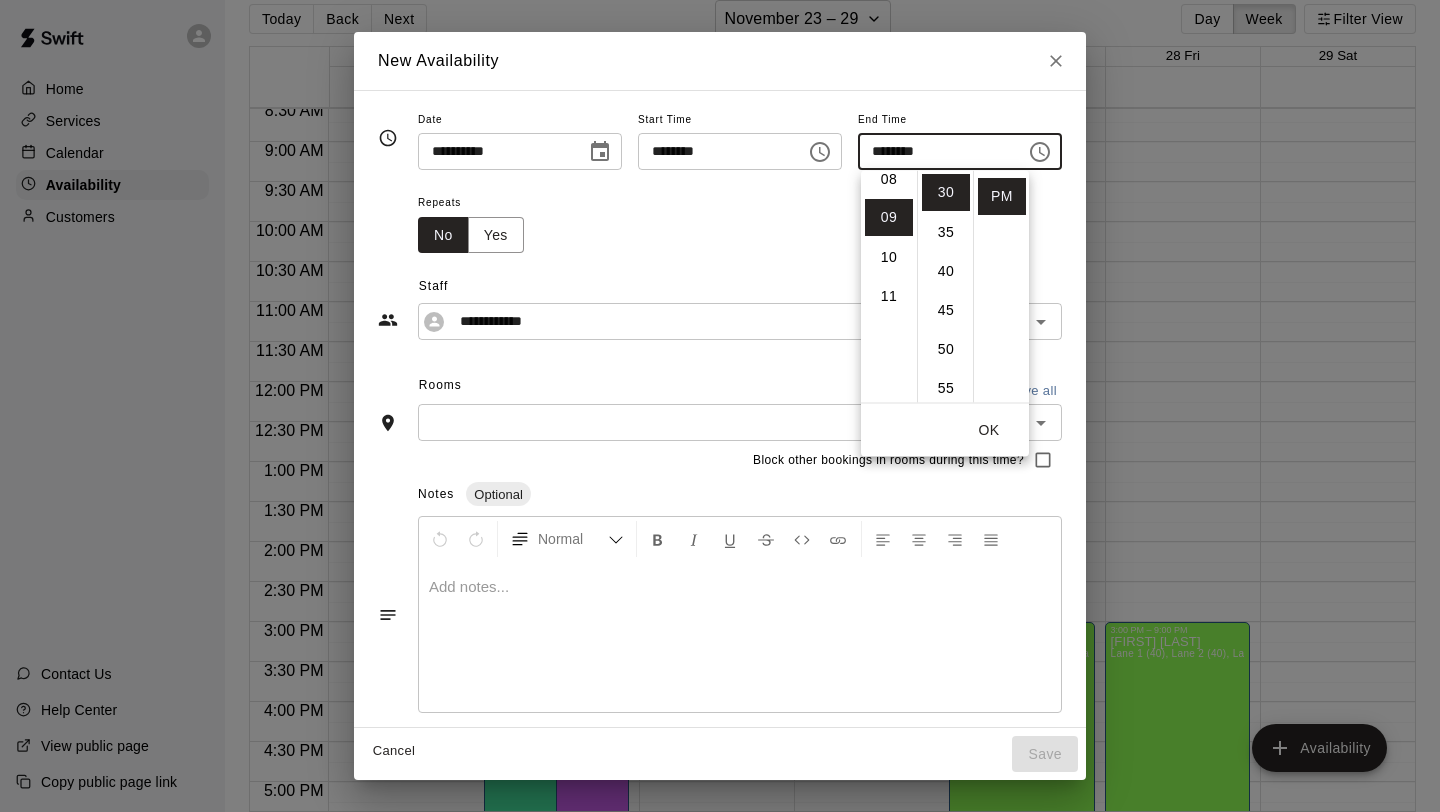 scroll, scrollTop: 351, scrollLeft: 0, axis: vertical 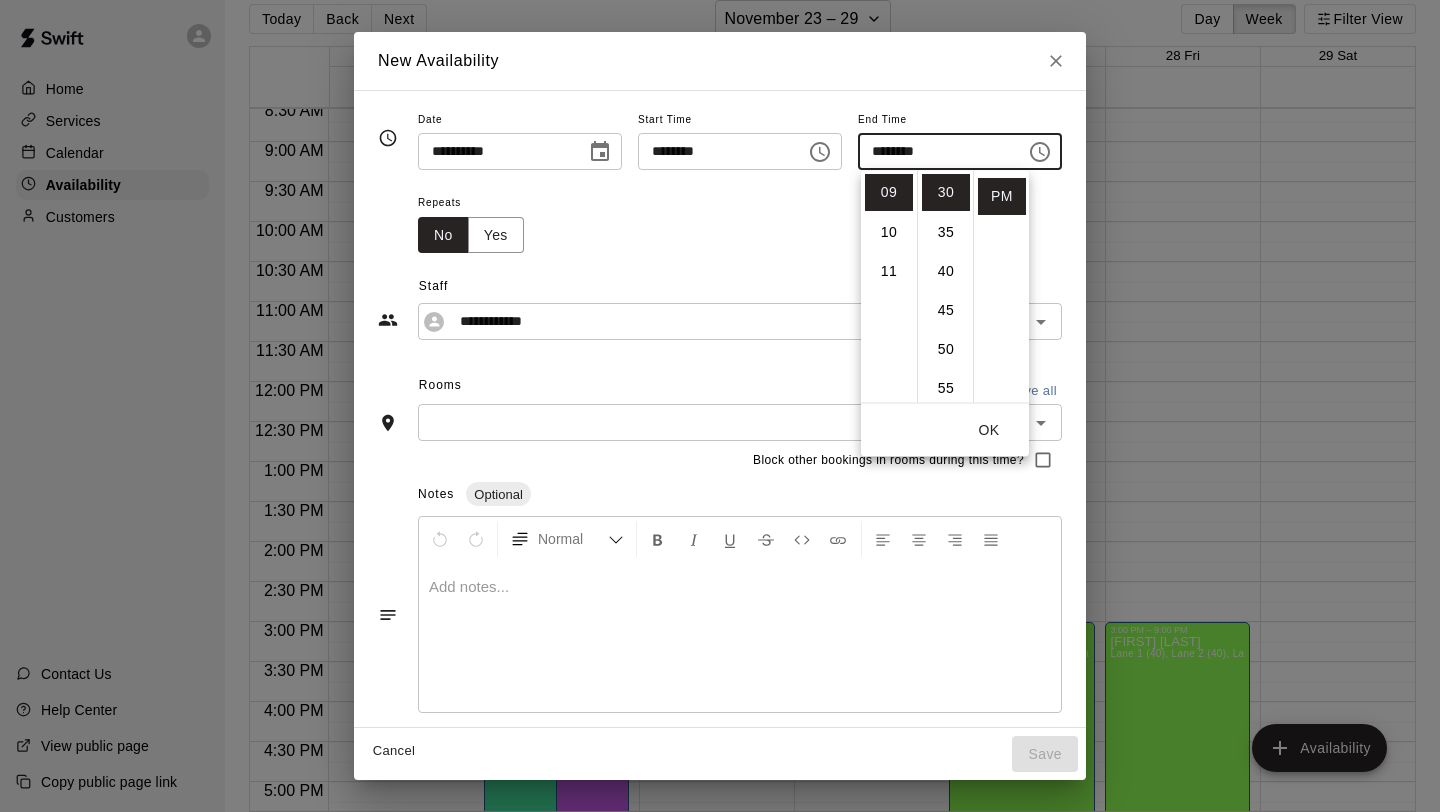 click on "OK" at bounding box center (989, 430) 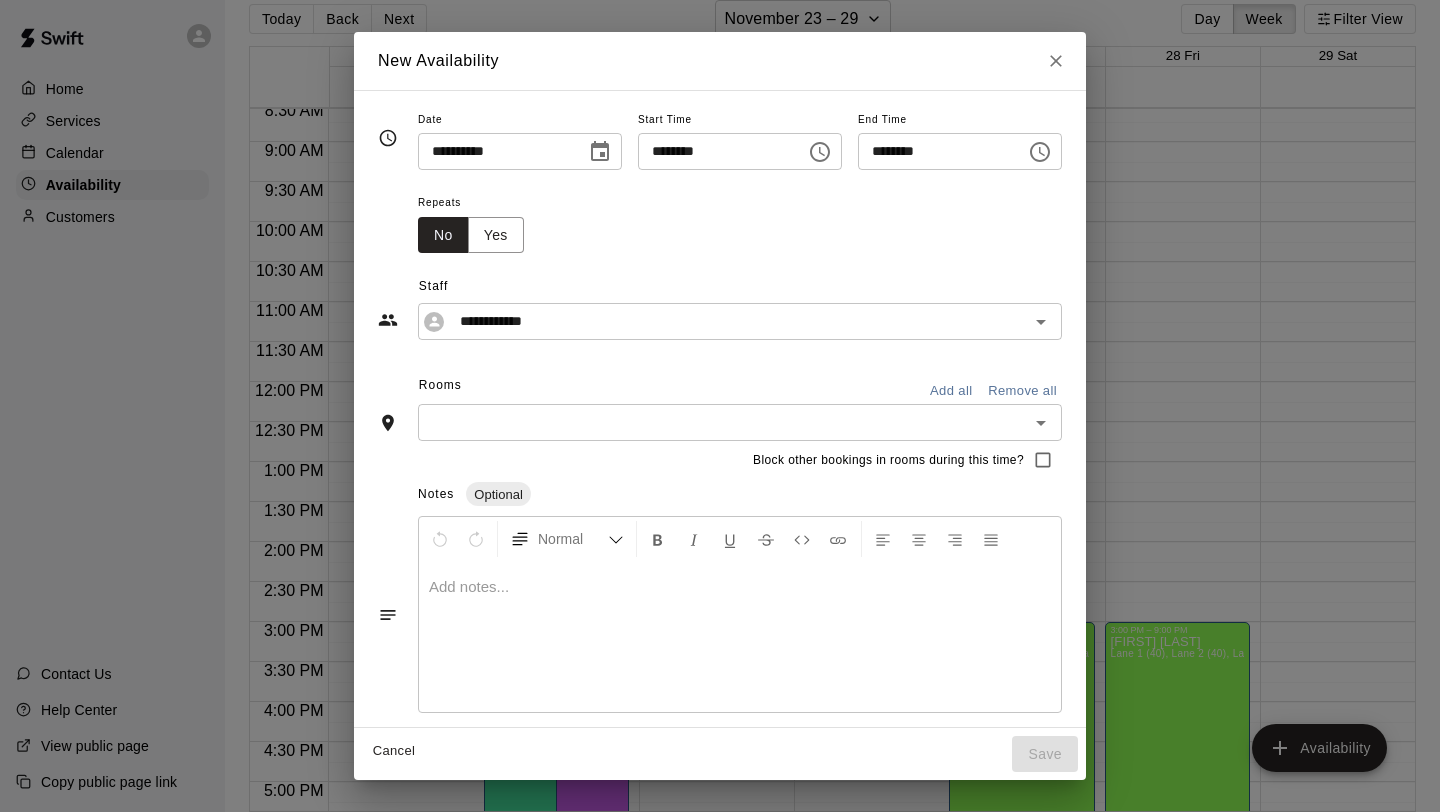 click on "Add all" at bounding box center (951, 391) 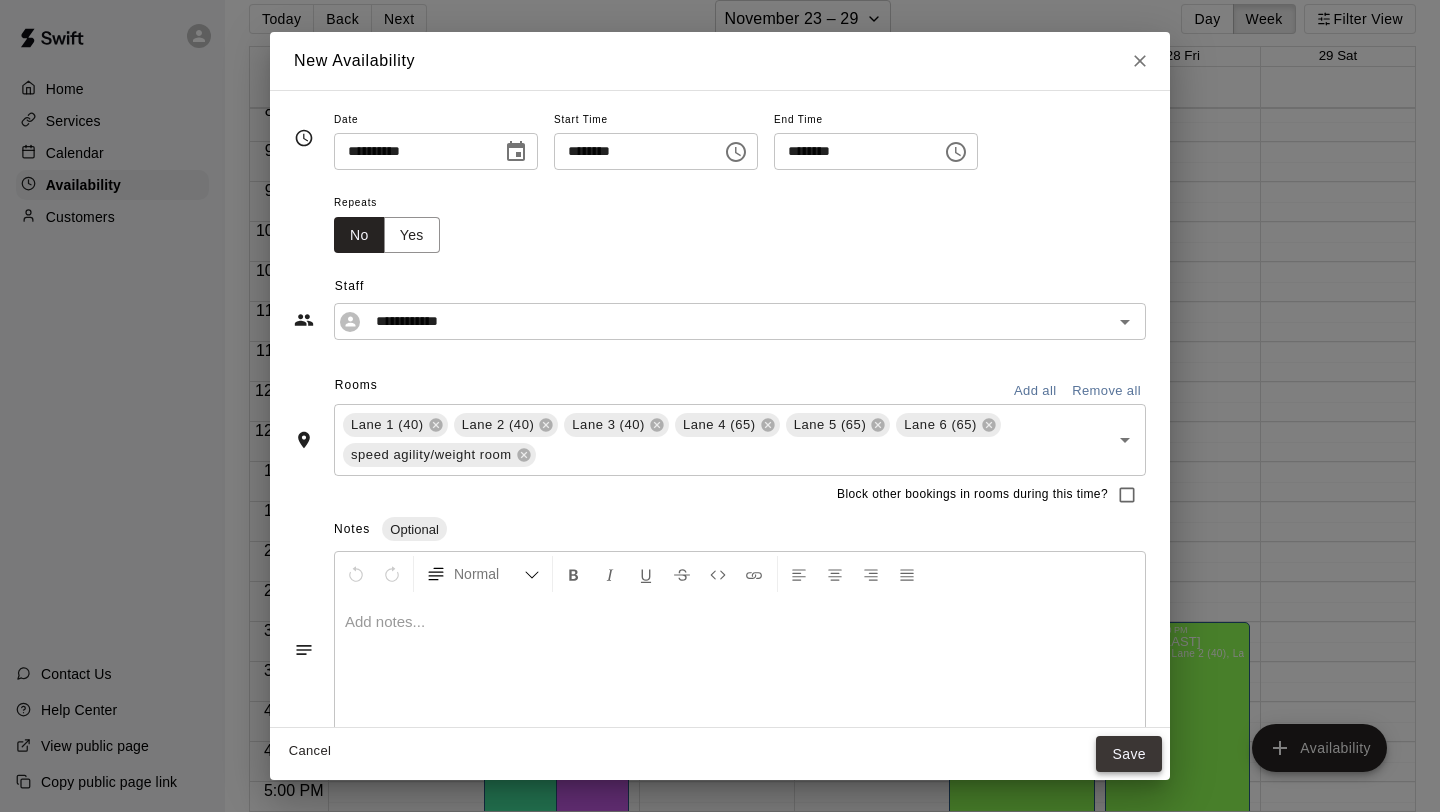 click on "Save" at bounding box center (1129, 754) 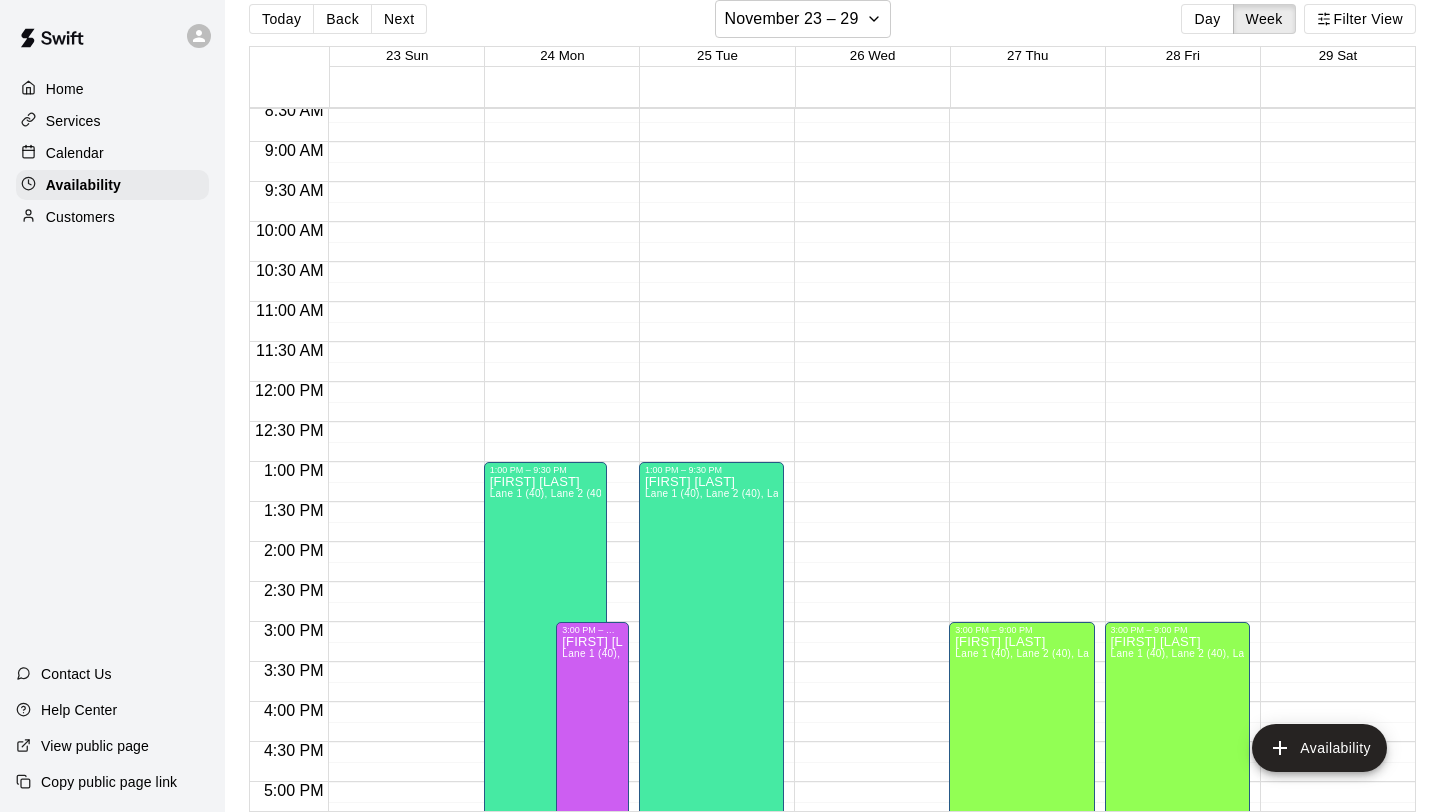 click on "12:00 AM – 8:00 AM Closed 10:00 PM – 11:59 PM Closed" at bounding box center [866, 382] 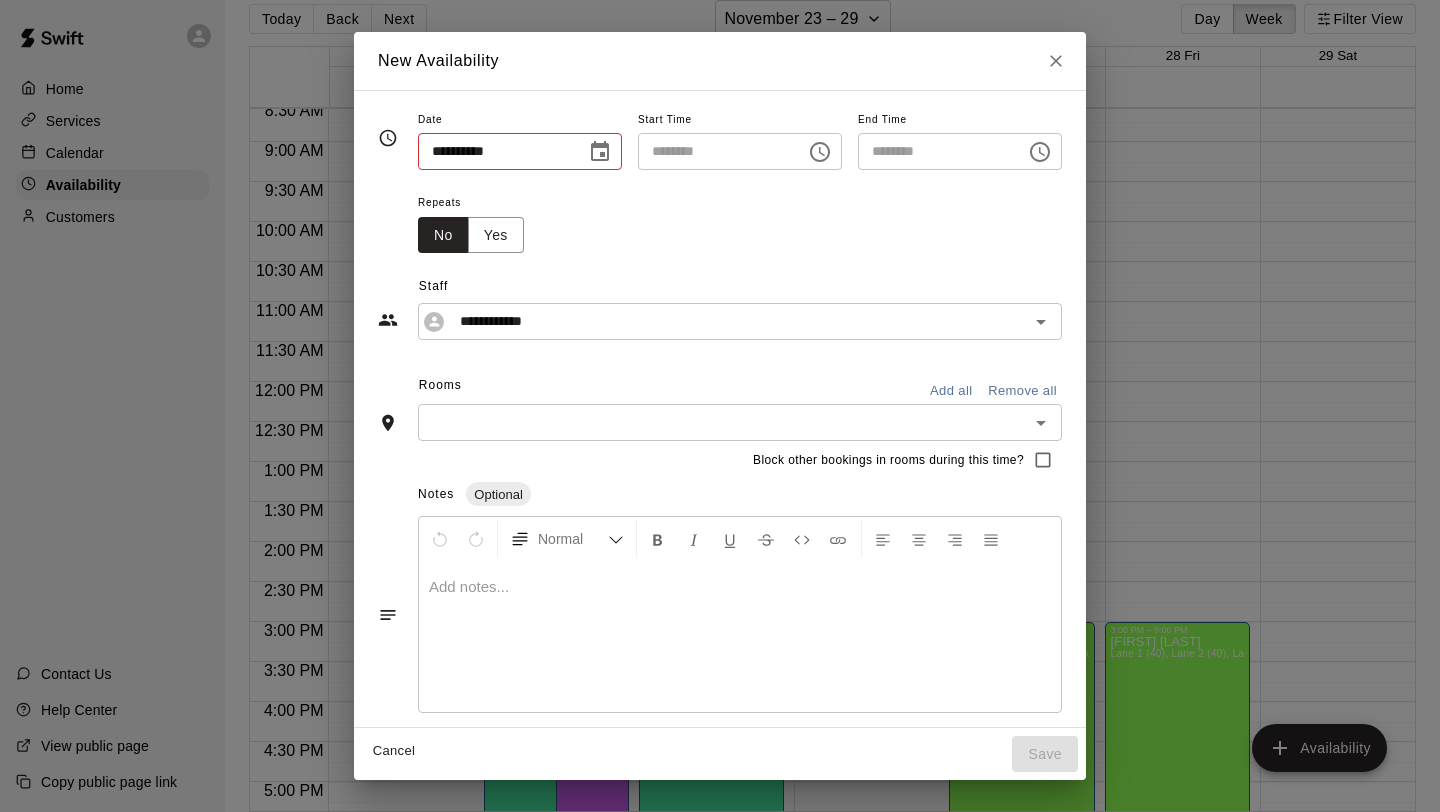 type on "**********" 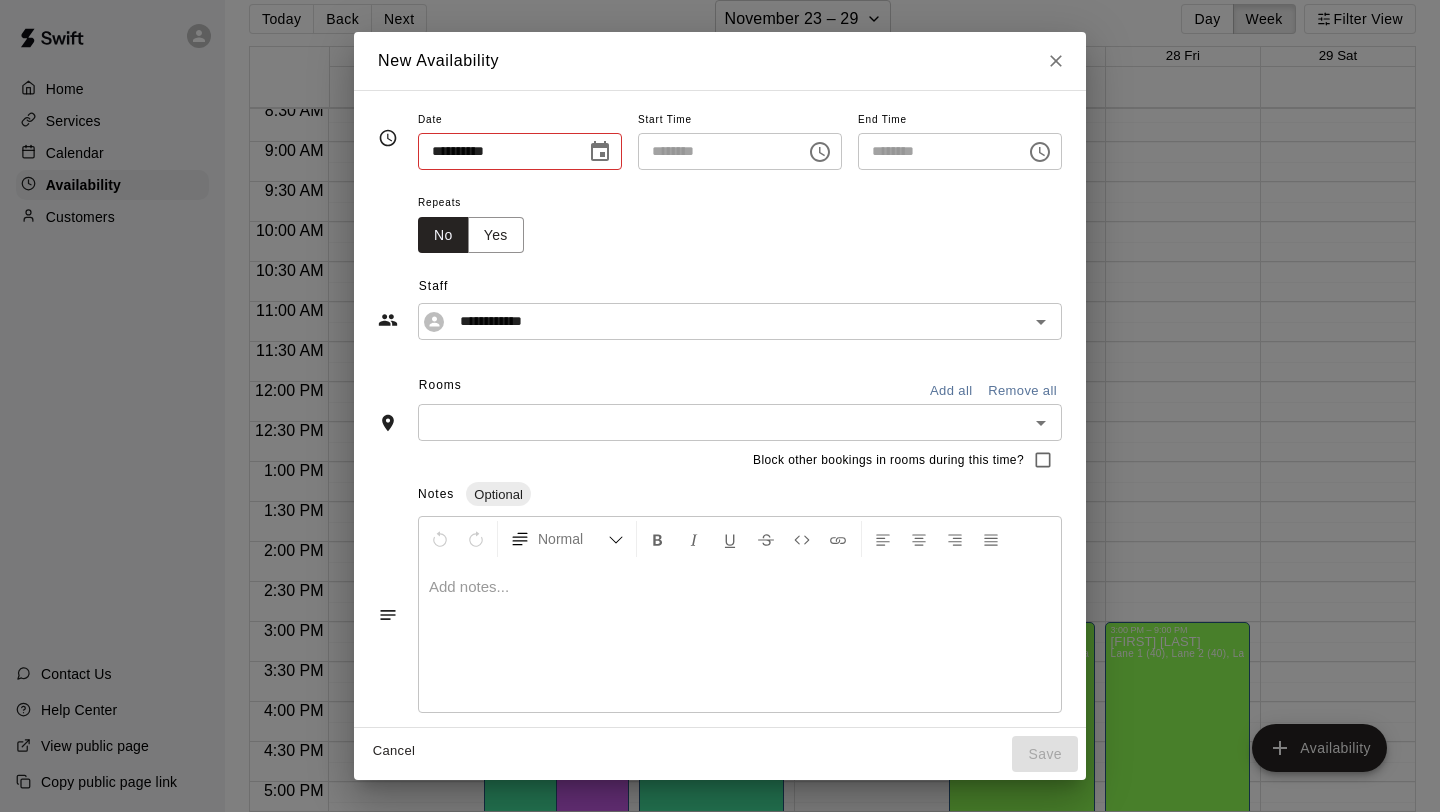 type on "********" 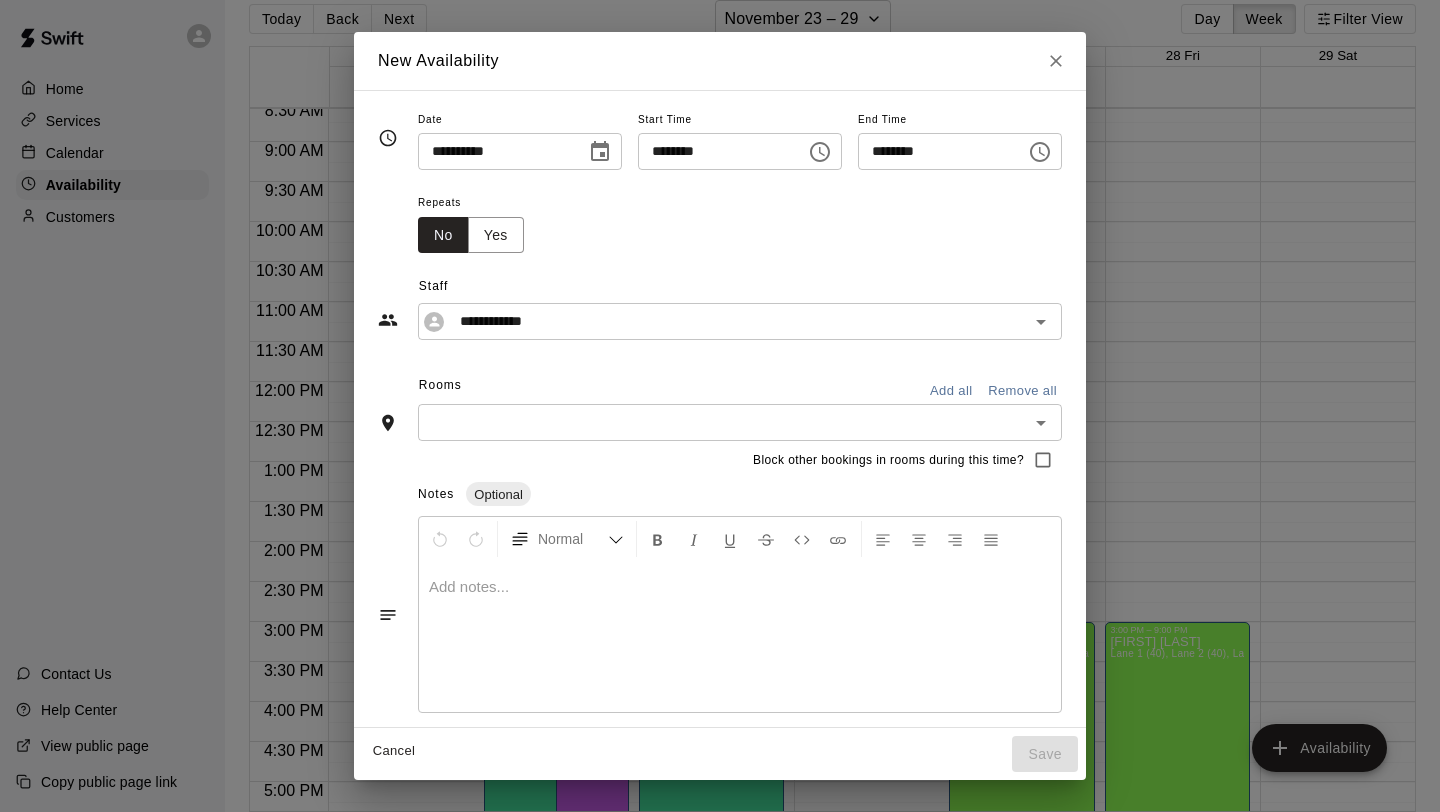 click 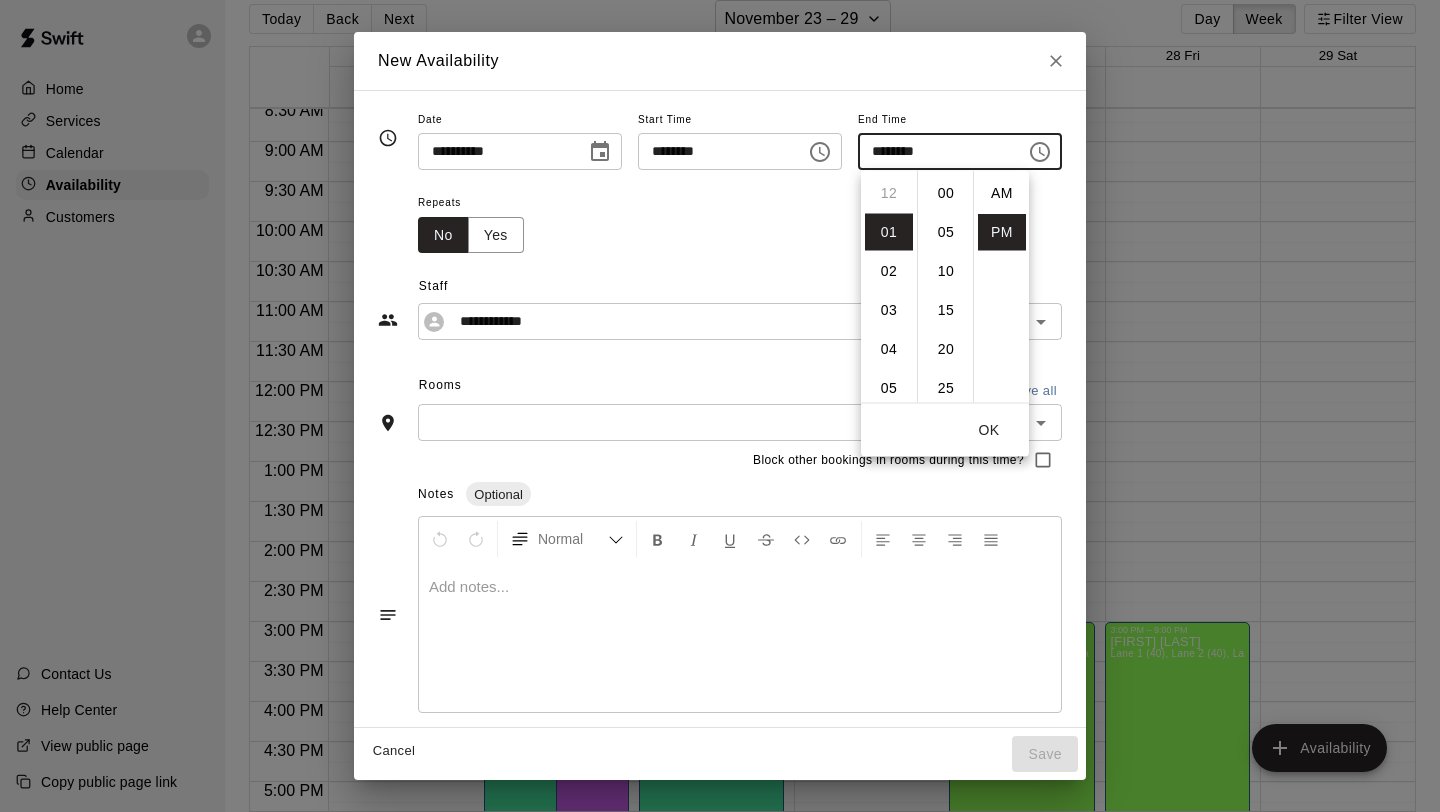 scroll, scrollTop: 39, scrollLeft: 0, axis: vertical 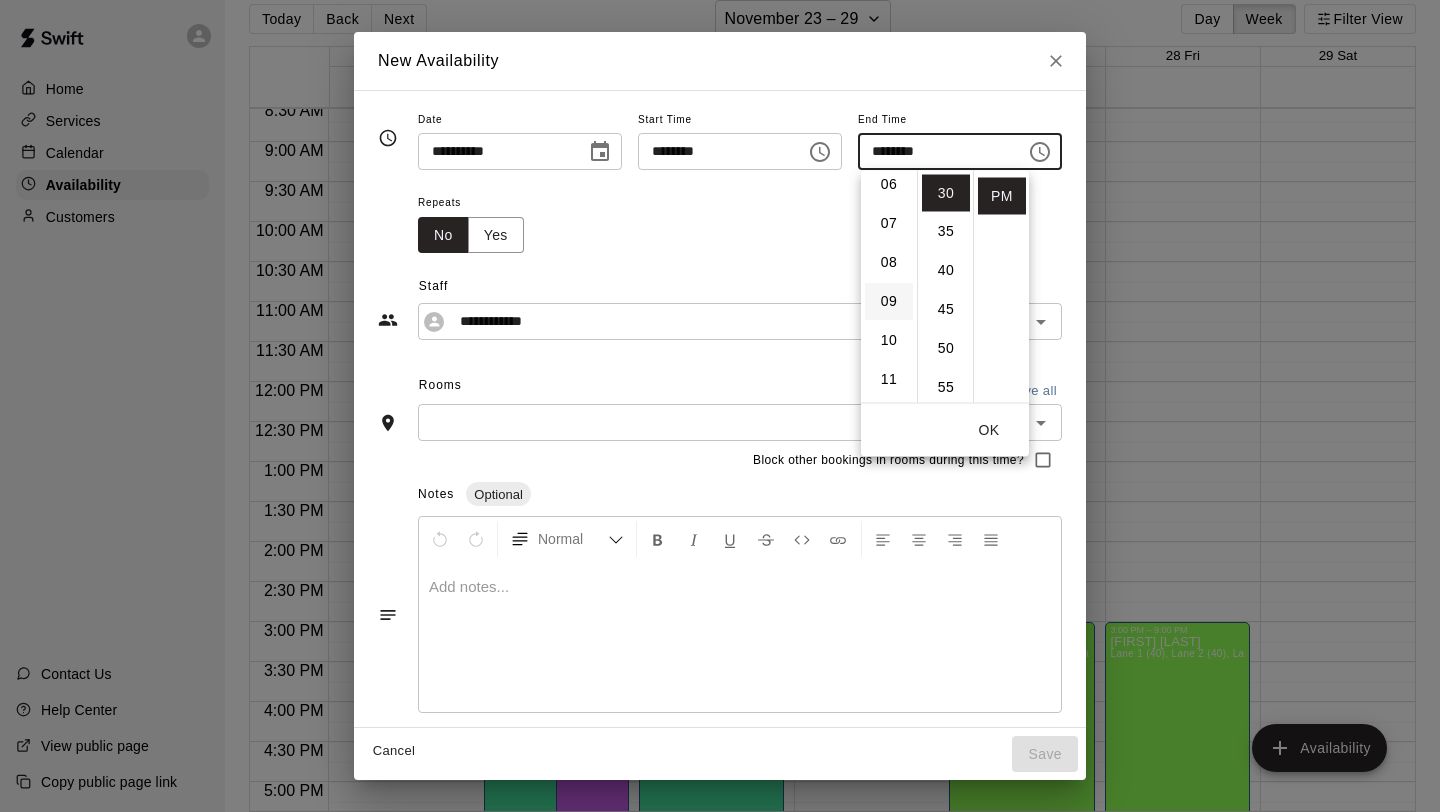 click on "09" at bounding box center (889, 302) 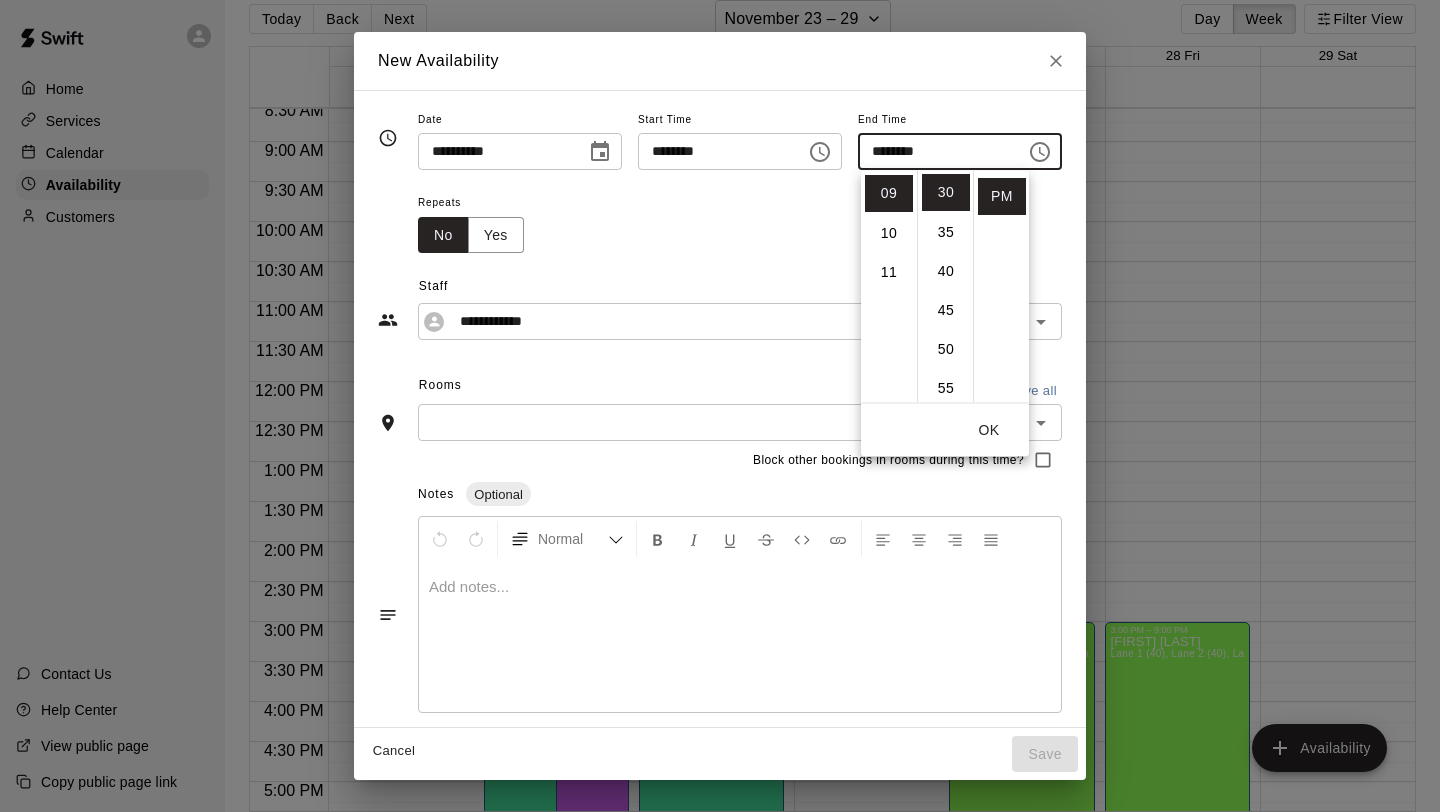 scroll, scrollTop: 351, scrollLeft: 0, axis: vertical 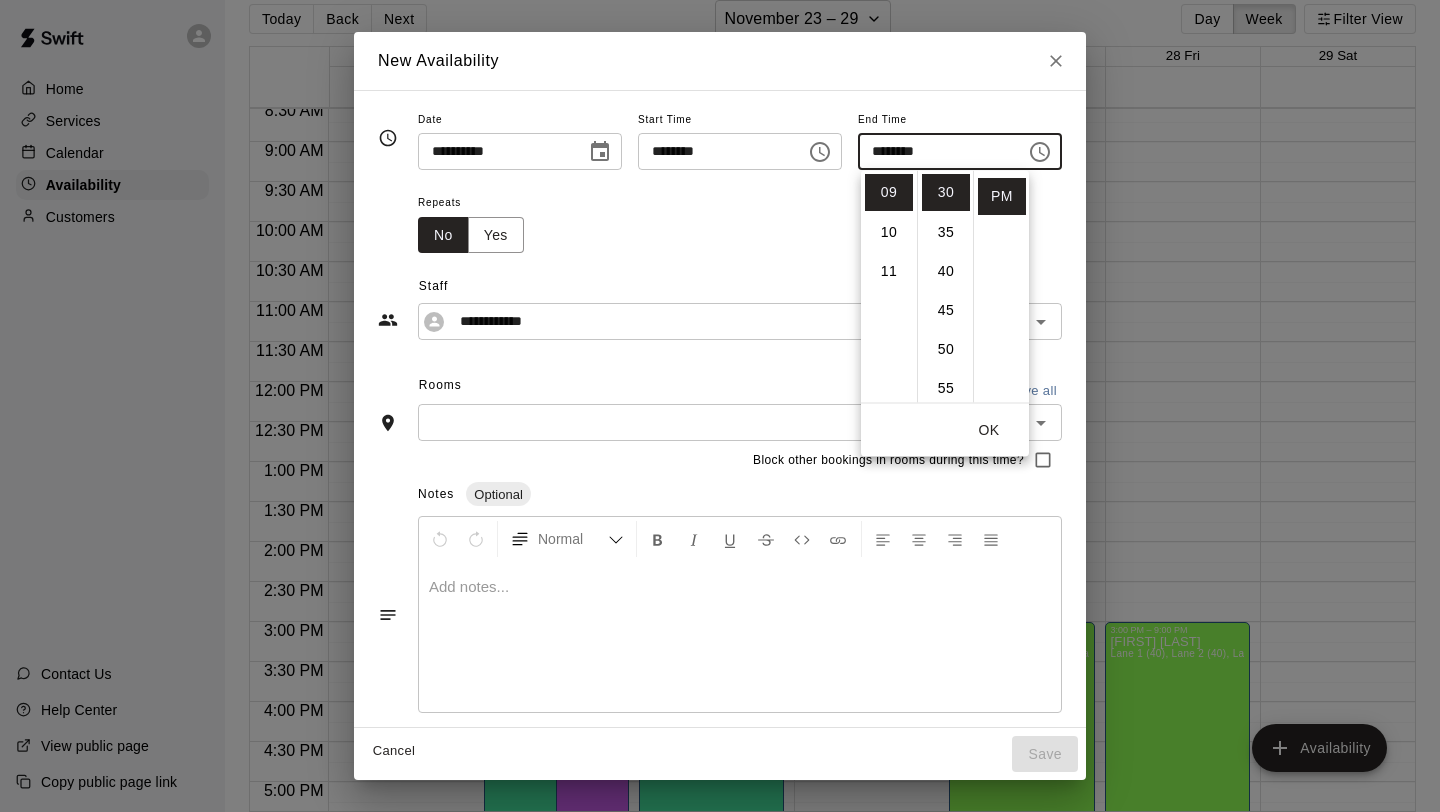 click on "OK" at bounding box center [989, 430] 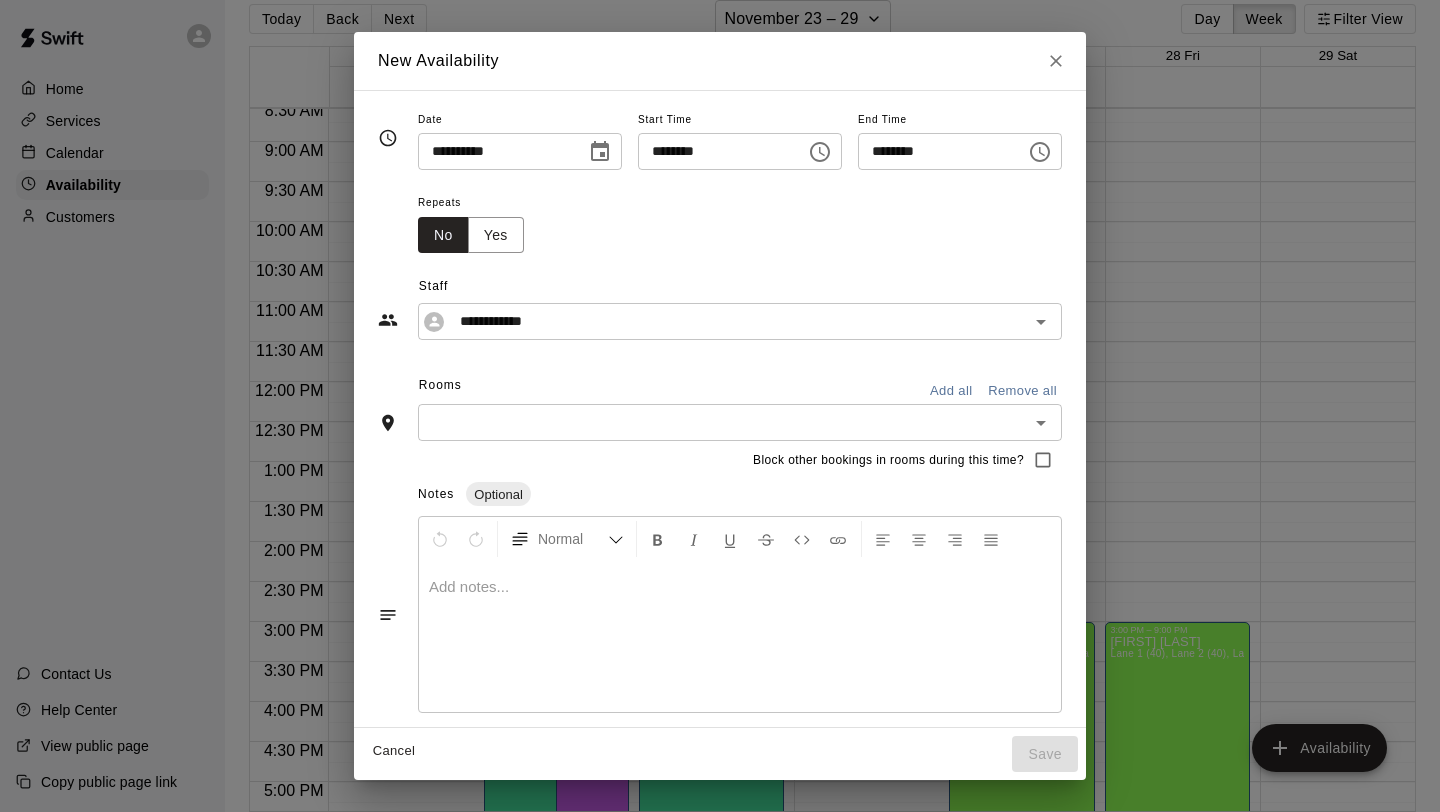 click on "Add all" at bounding box center (951, 391) 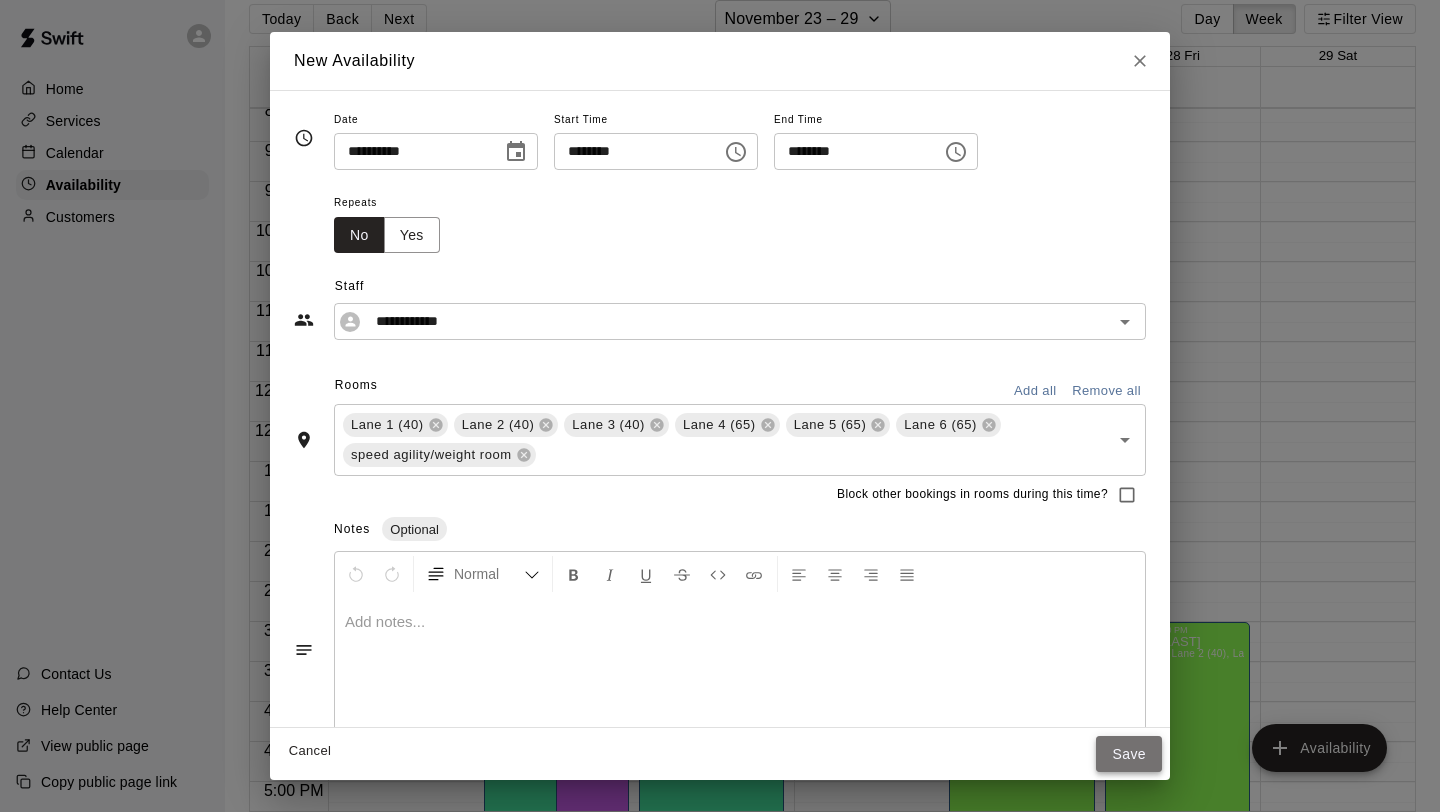 click on "Save" at bounding box center [1129, 754] 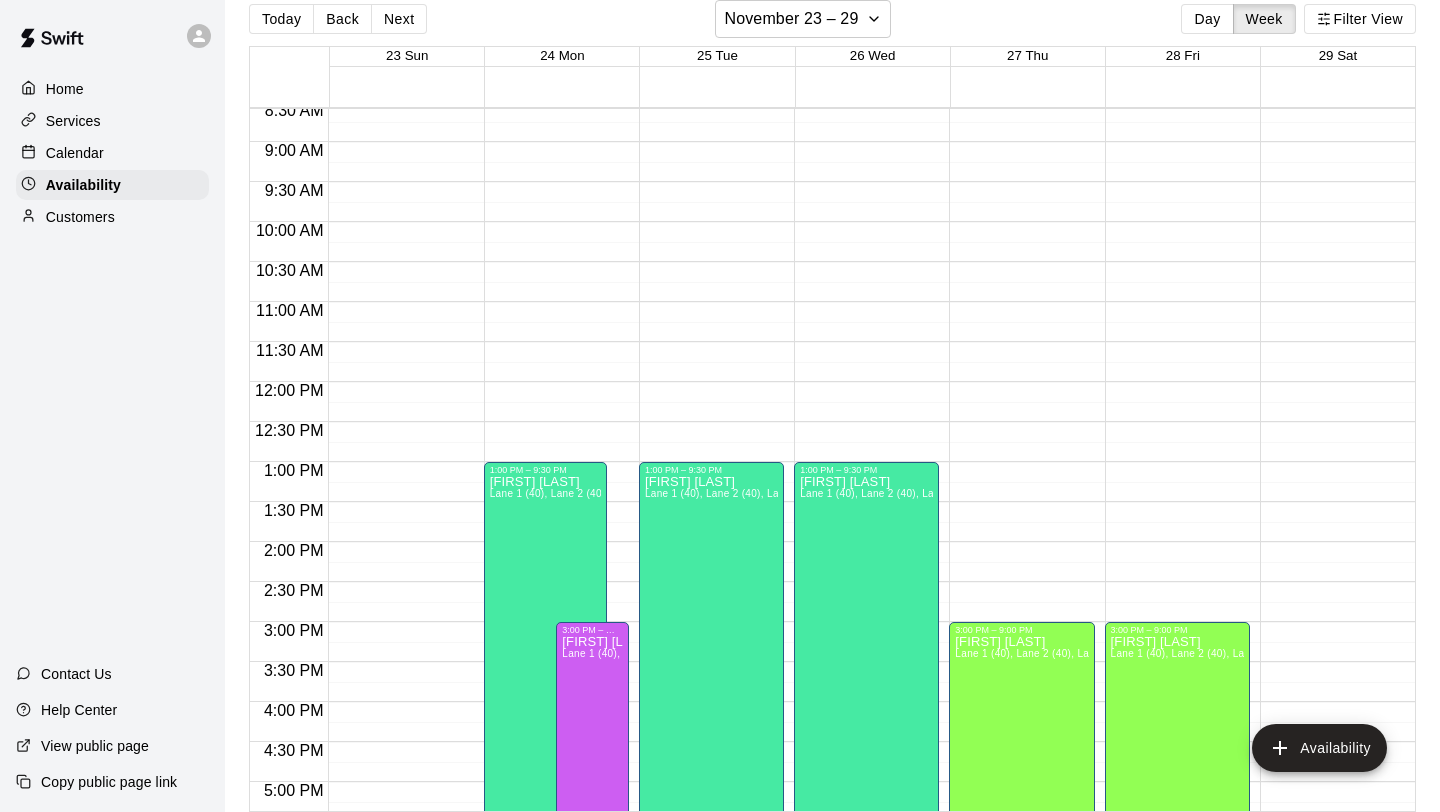 click on "12:00 AM – 8:00 AM Closed 3:00 PM – 9:00 PM [FIRST] [LAST] Lane 1 (40), Lane 2 (40), Lane 3 (40), Lane 4 (65), Lane 5 (65), Lane 6 (65), speed agility/weight room [INITIALS] 10:00 PM – 11:59 PM Closed" at bounding box center [1021, 382] 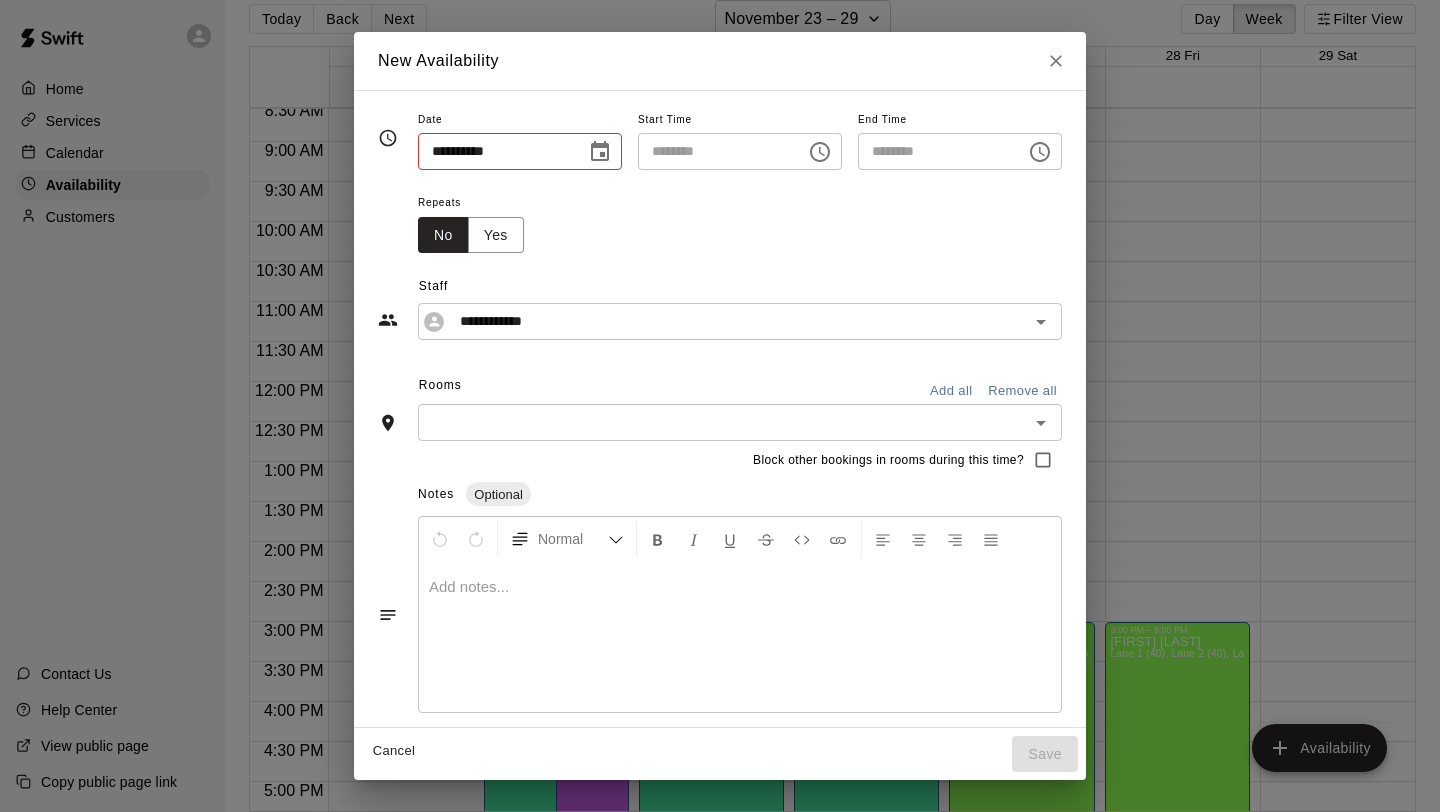 type on "**********" 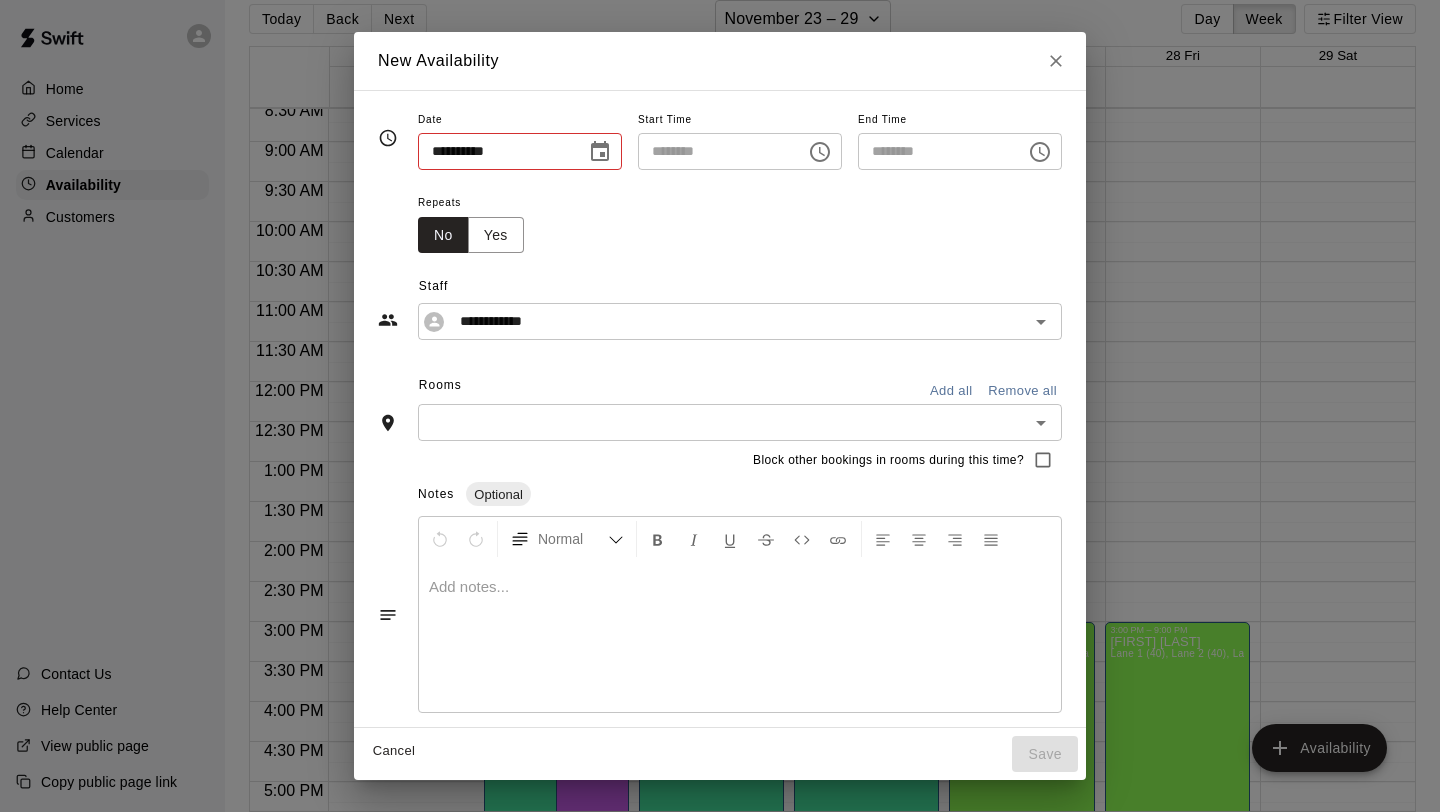type on "********" 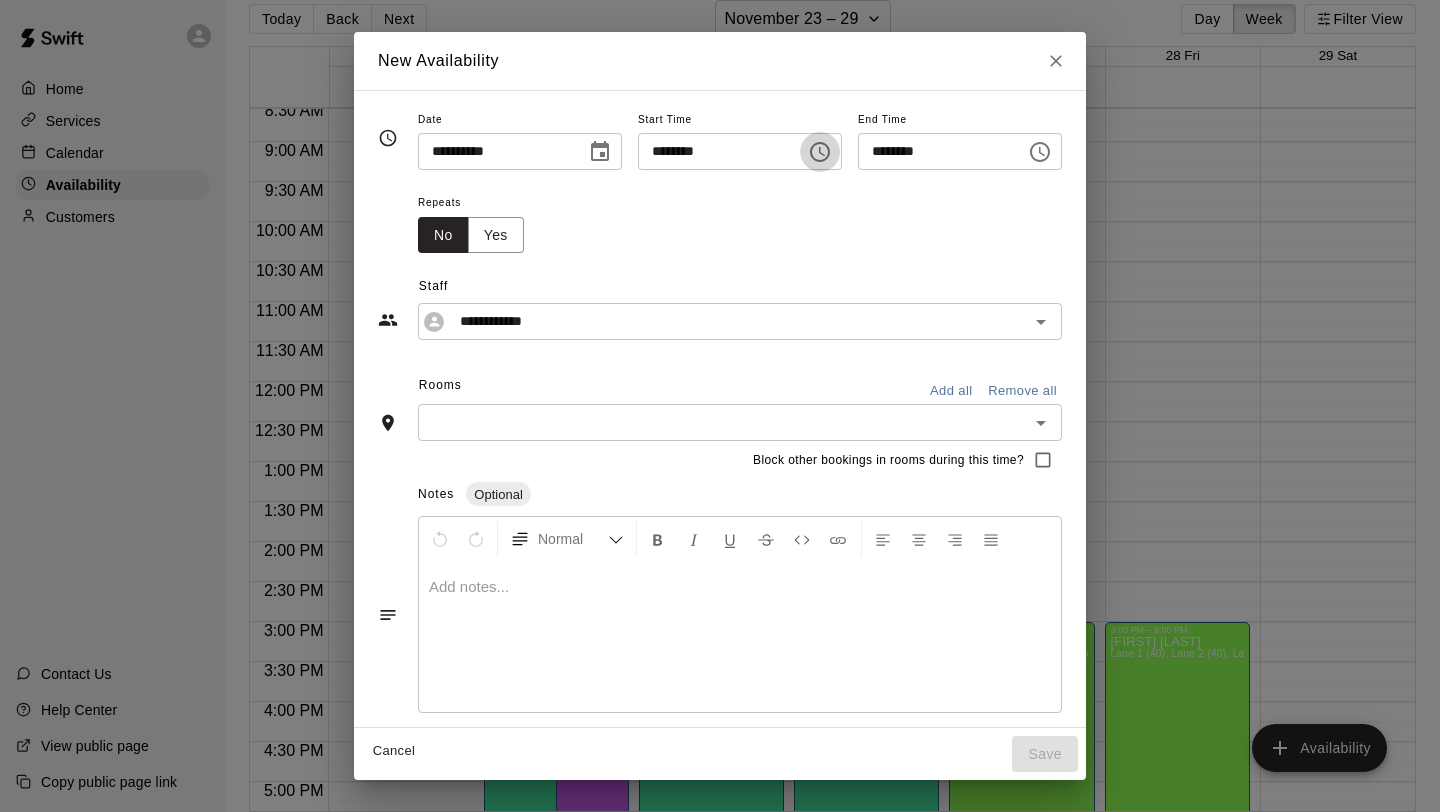 click 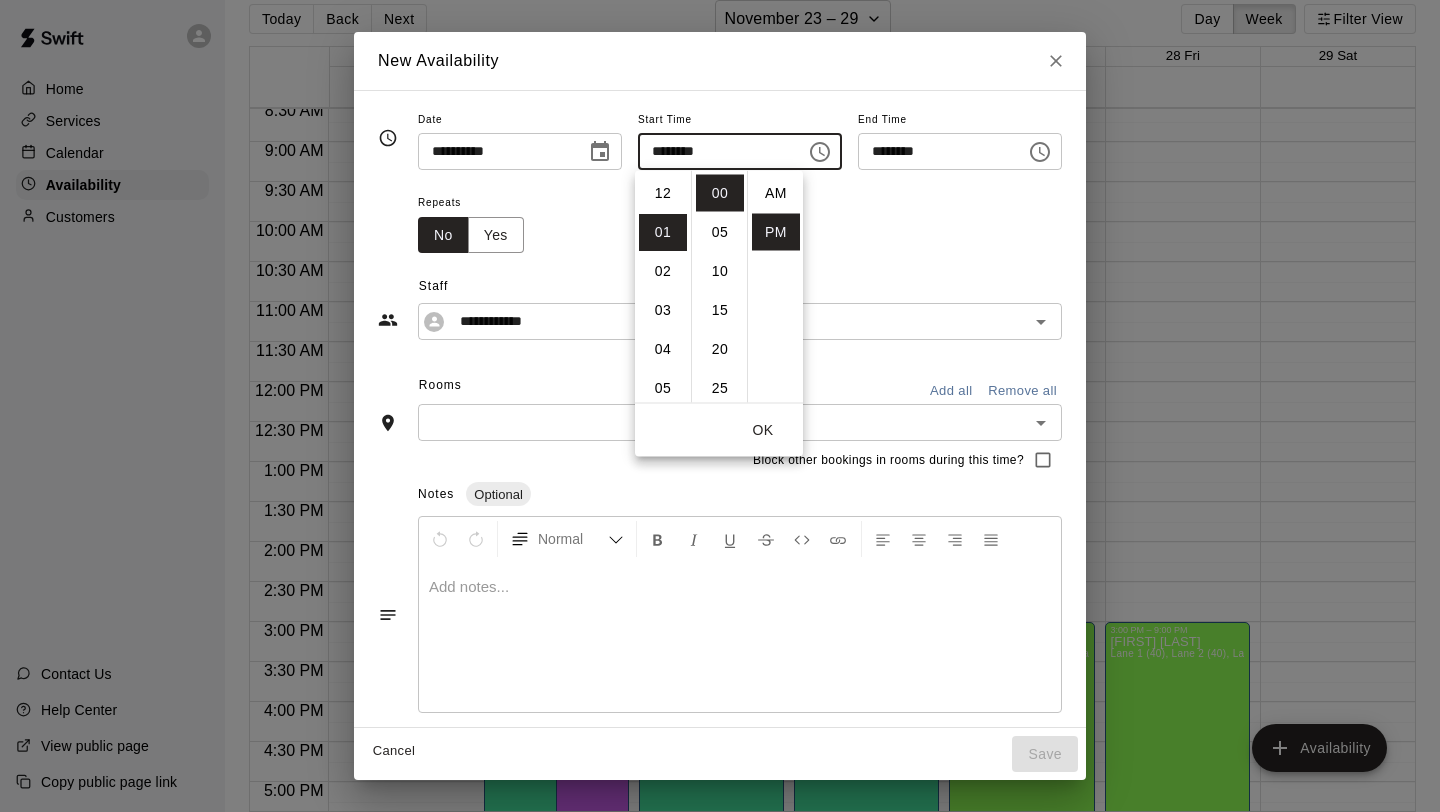 scroll, scrollTop: 39, scrollLeft: 0, axis: vertical 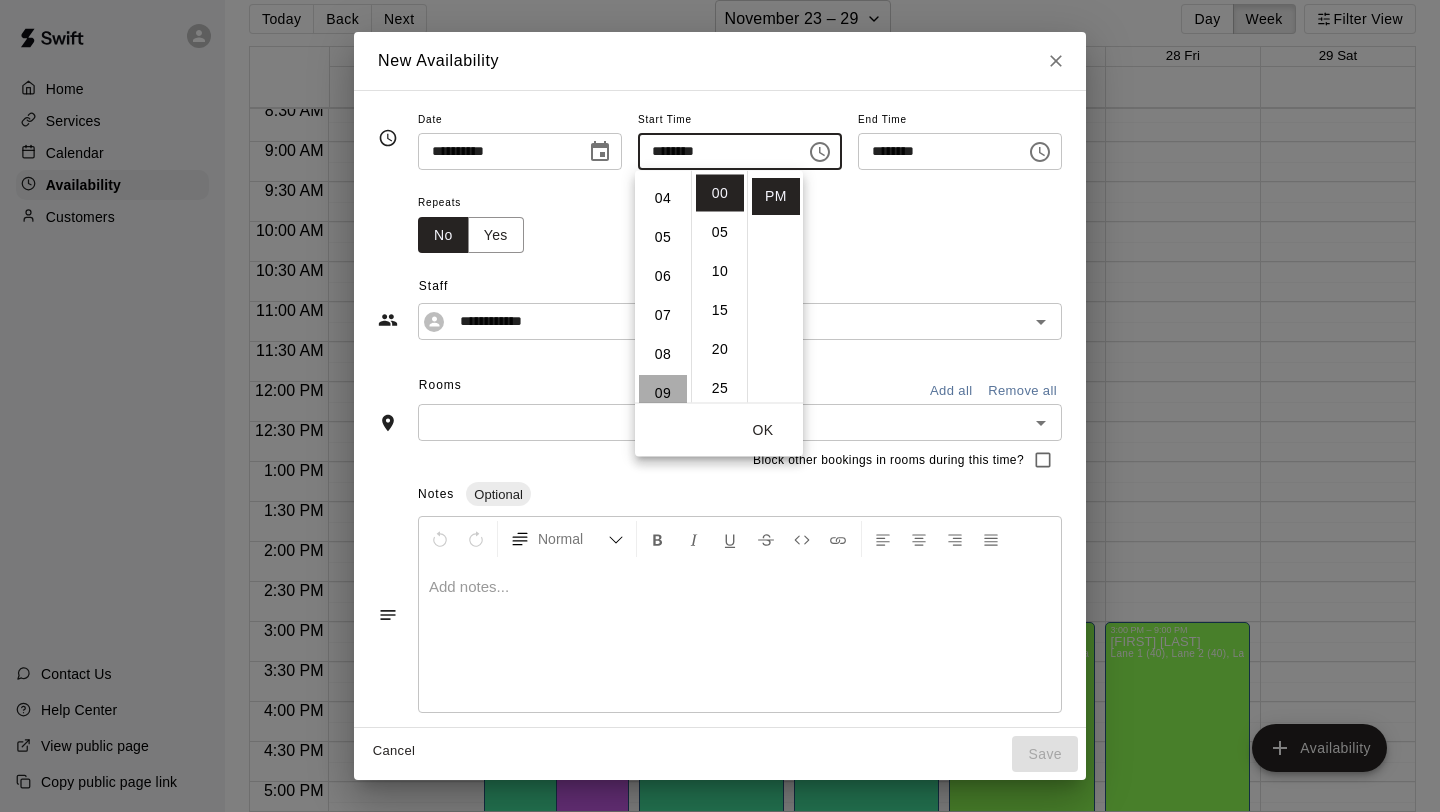 click on "09" at bounding box center [663, 393] 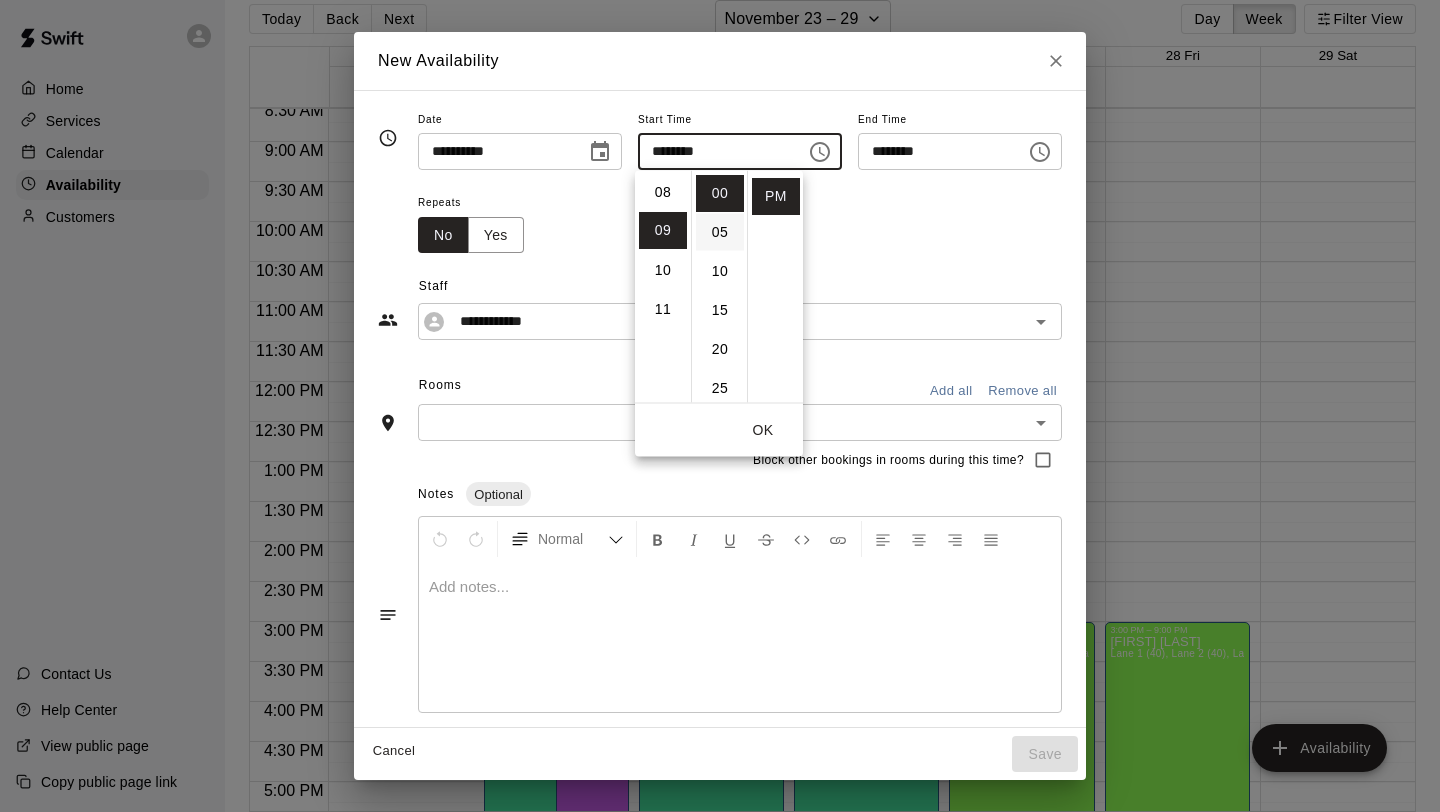 scroll, scrollTop: 351, scrollLeft: 0, axis: vertical 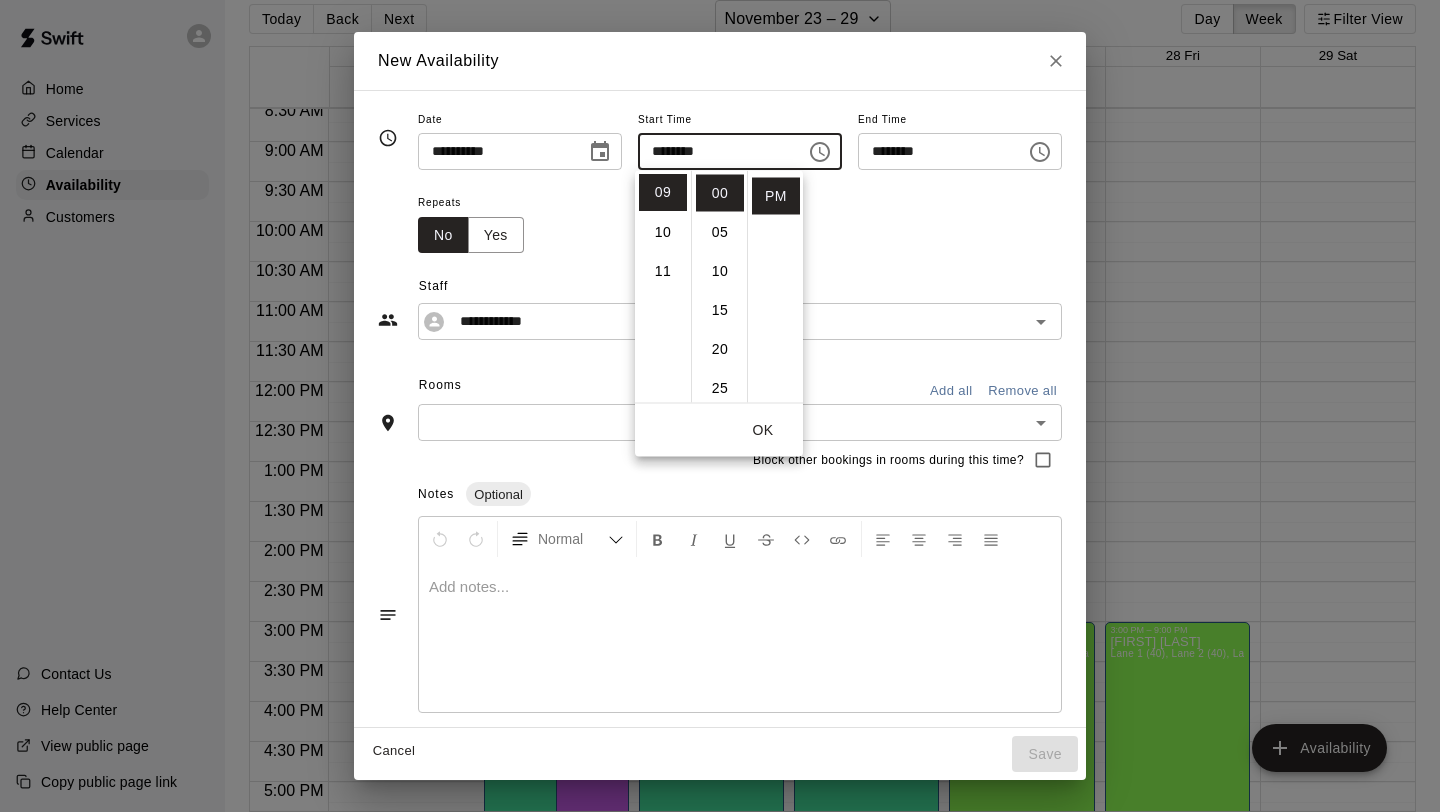 click on "OK" at bounding box center [763, 430] 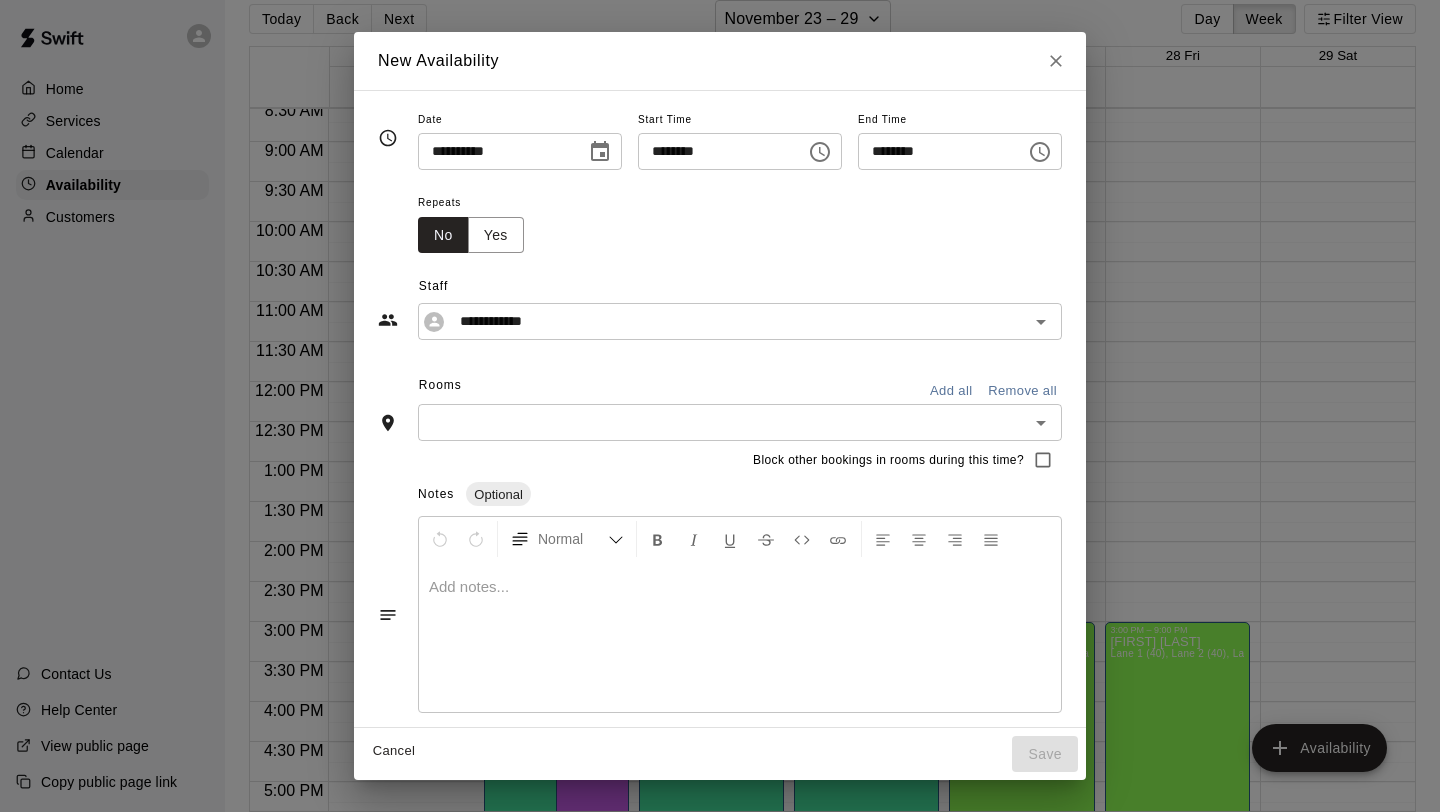click 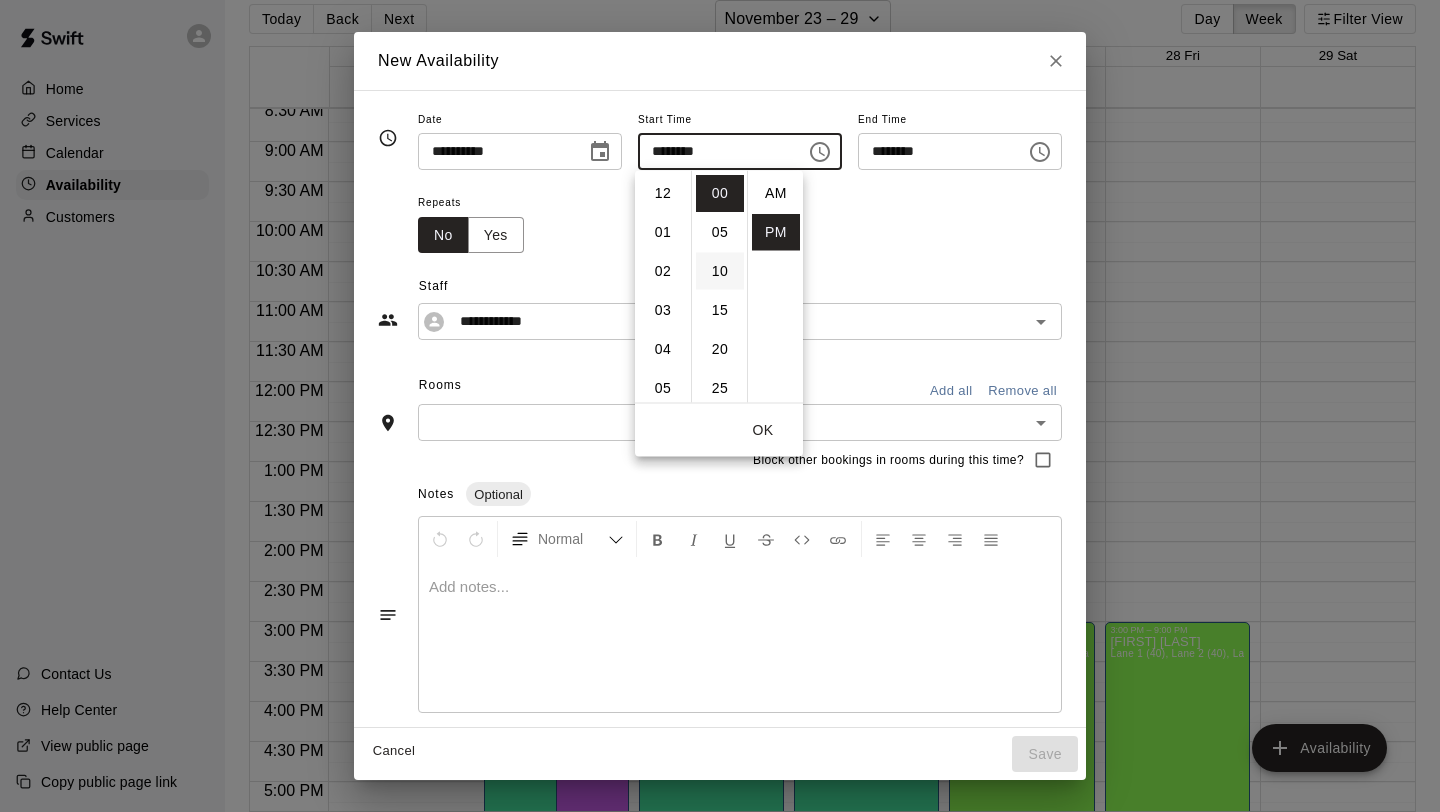 scroll, scrollTop: 351, scrollLeft: 0, axis: vertical 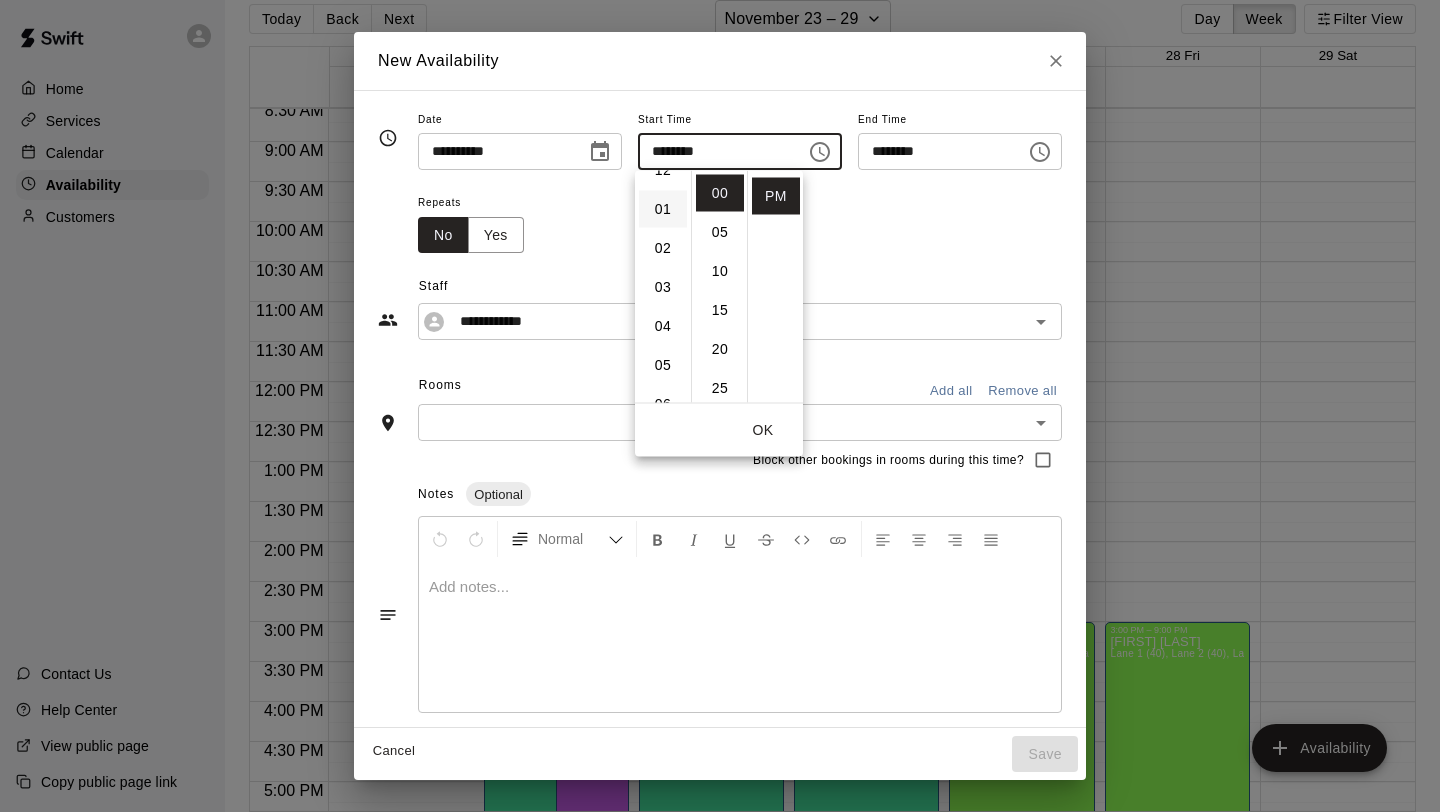 click on "01" at bounding box center [663, 209] 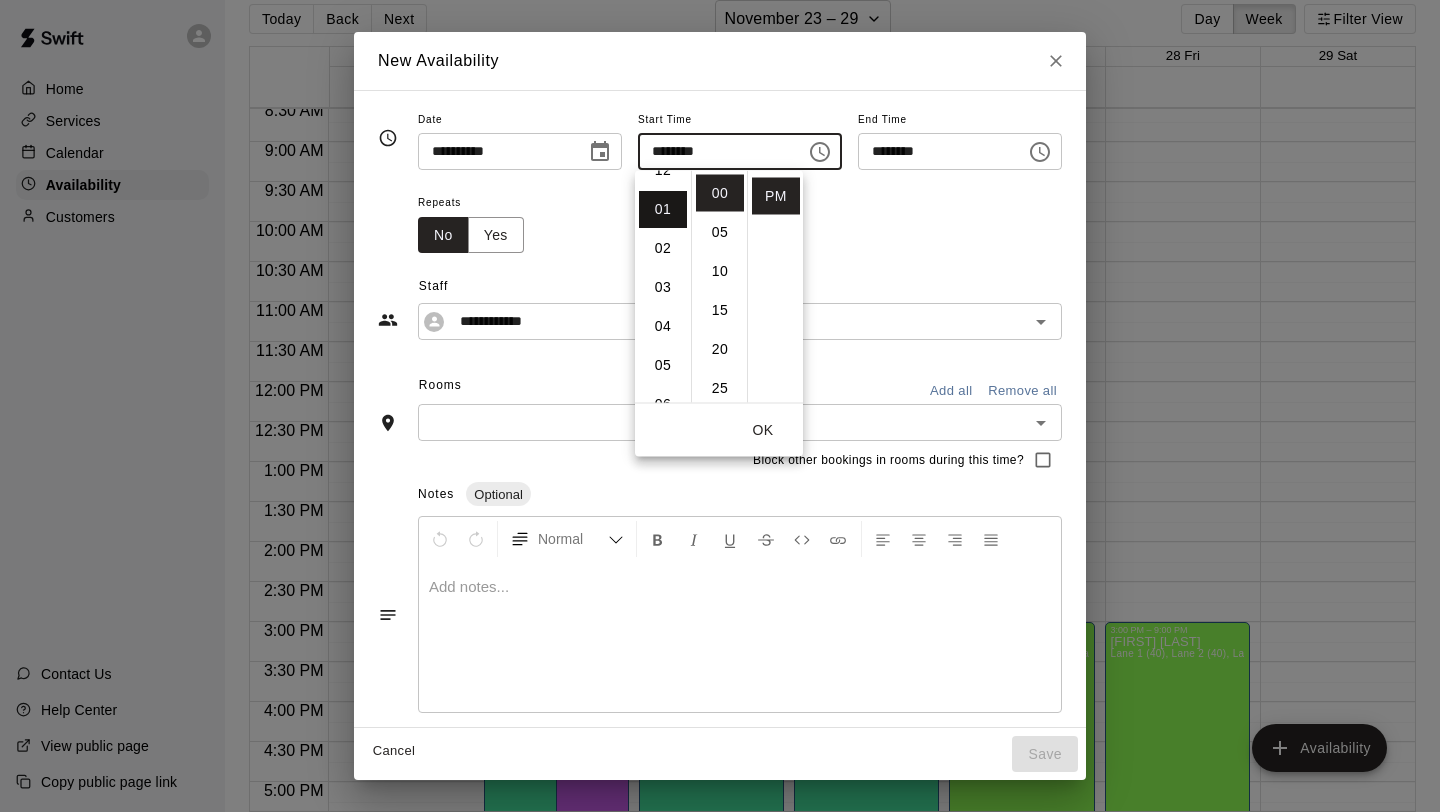 type on "********" 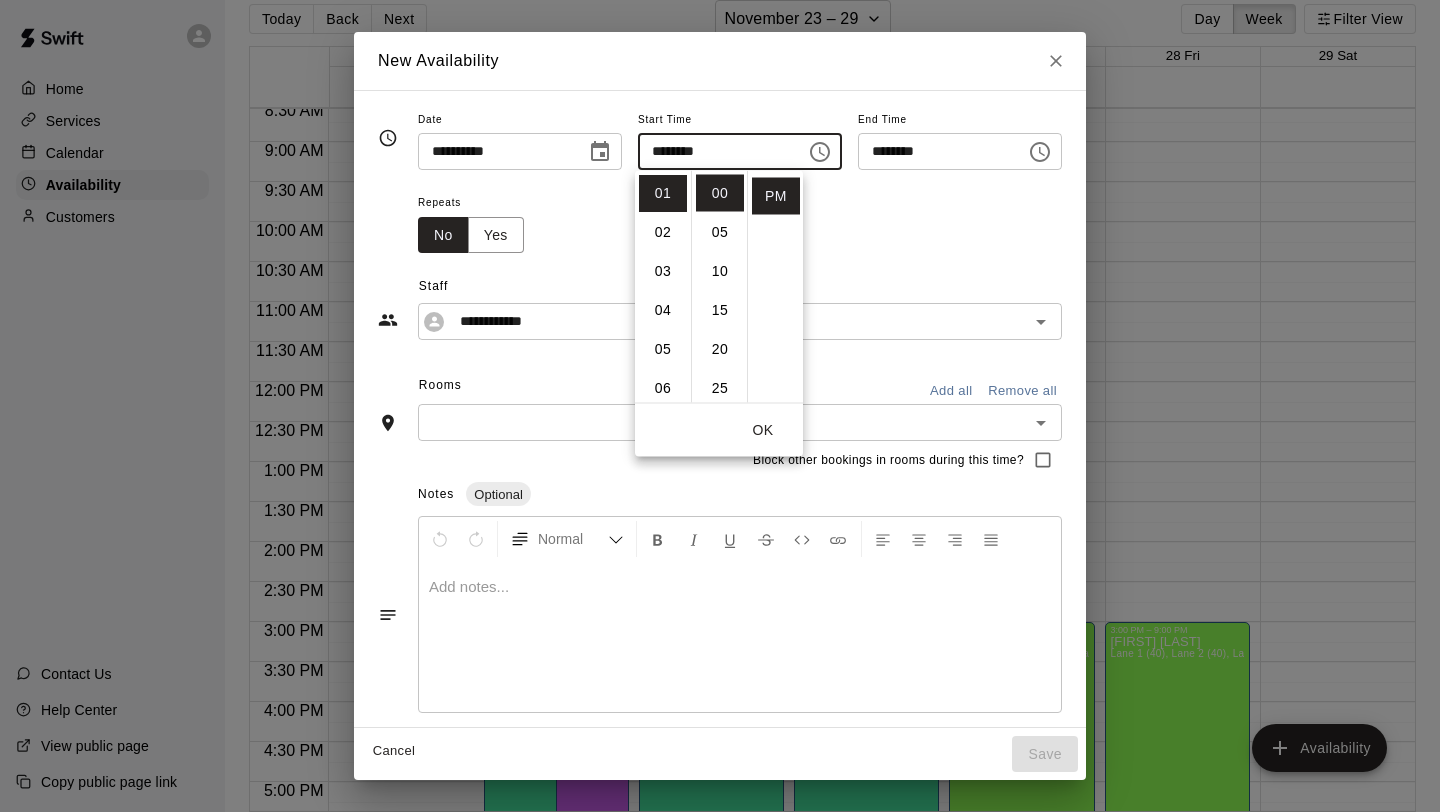 click on "OK" at bounding box center (763, 430) 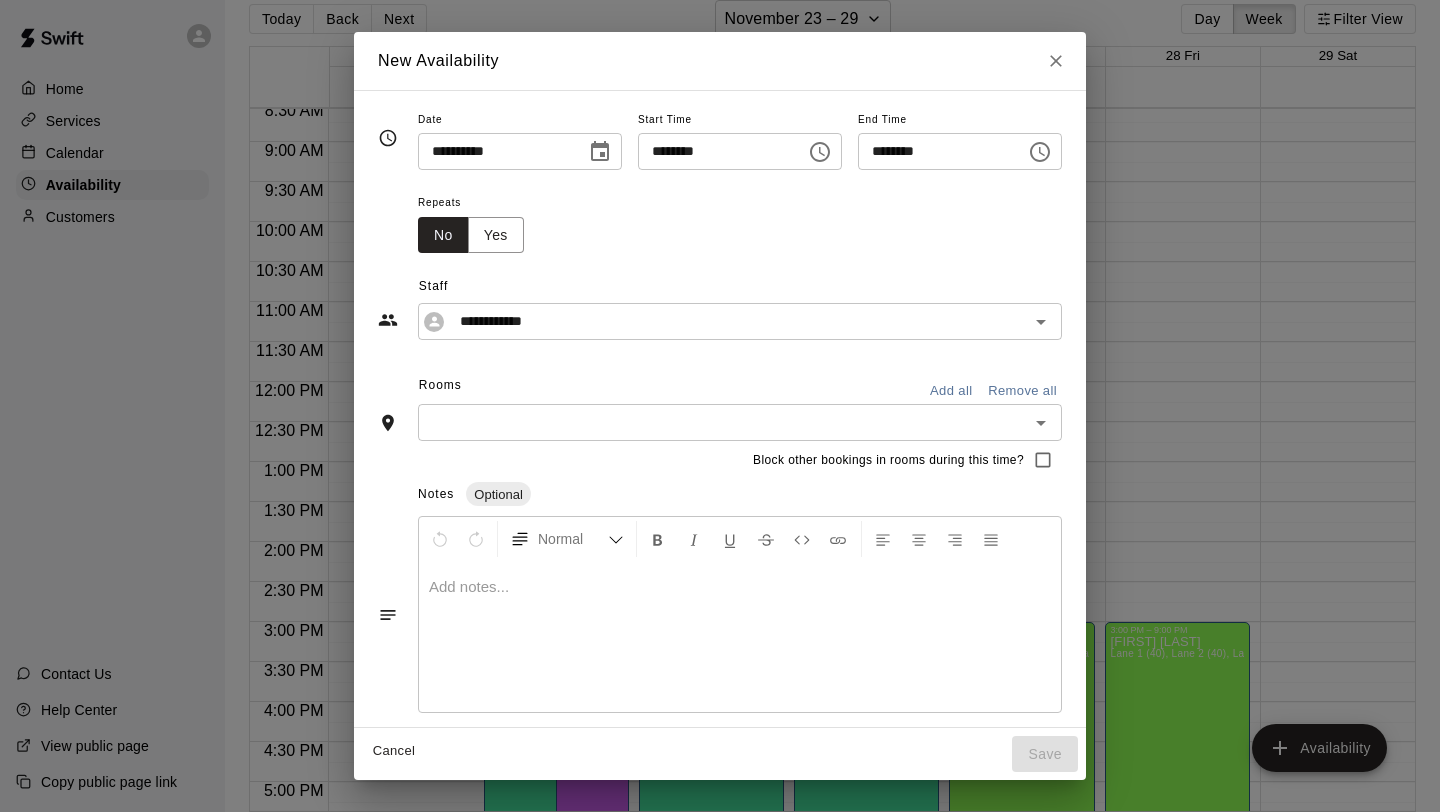 click 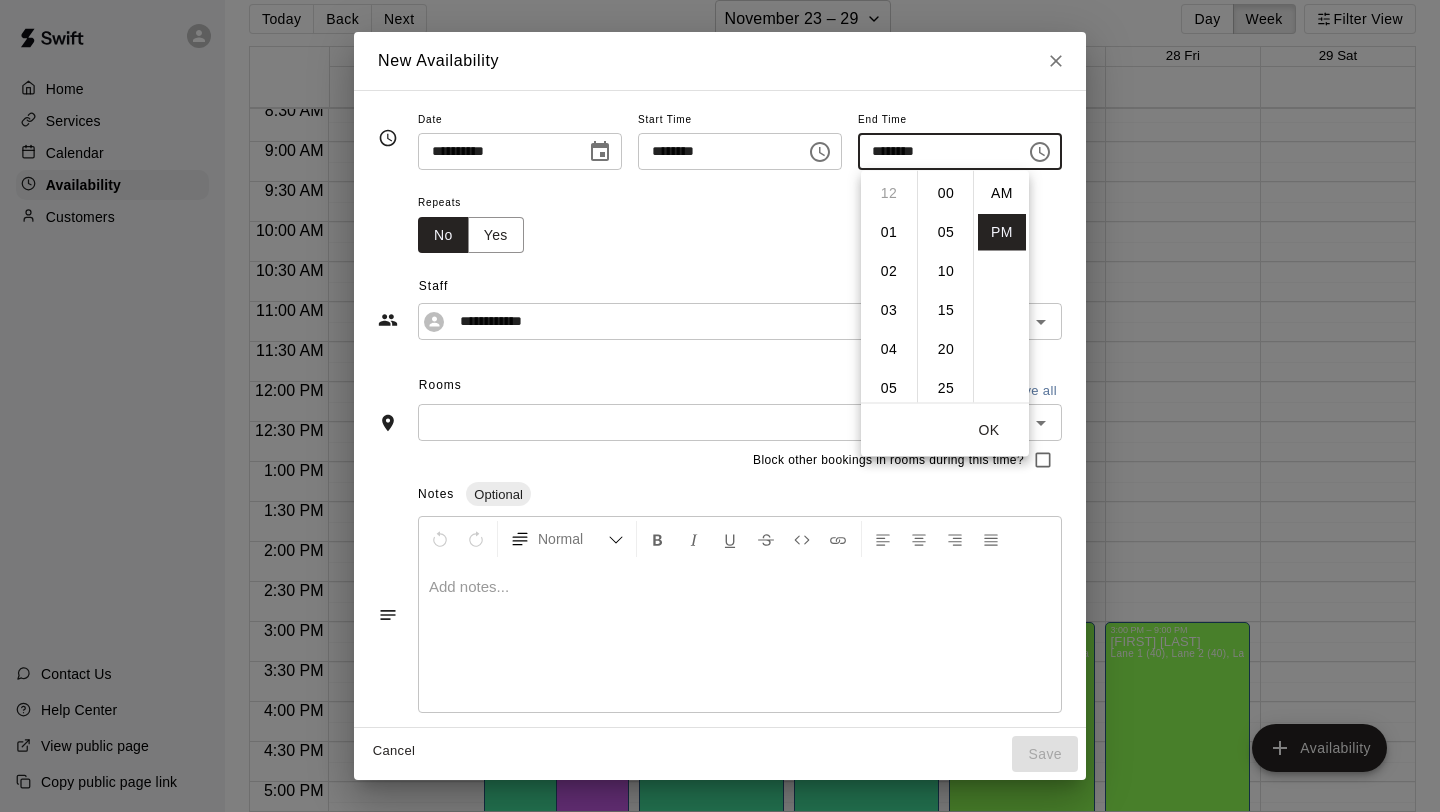 scroll, scrollTop: 351, scrollLeft: 0, axis: vertical 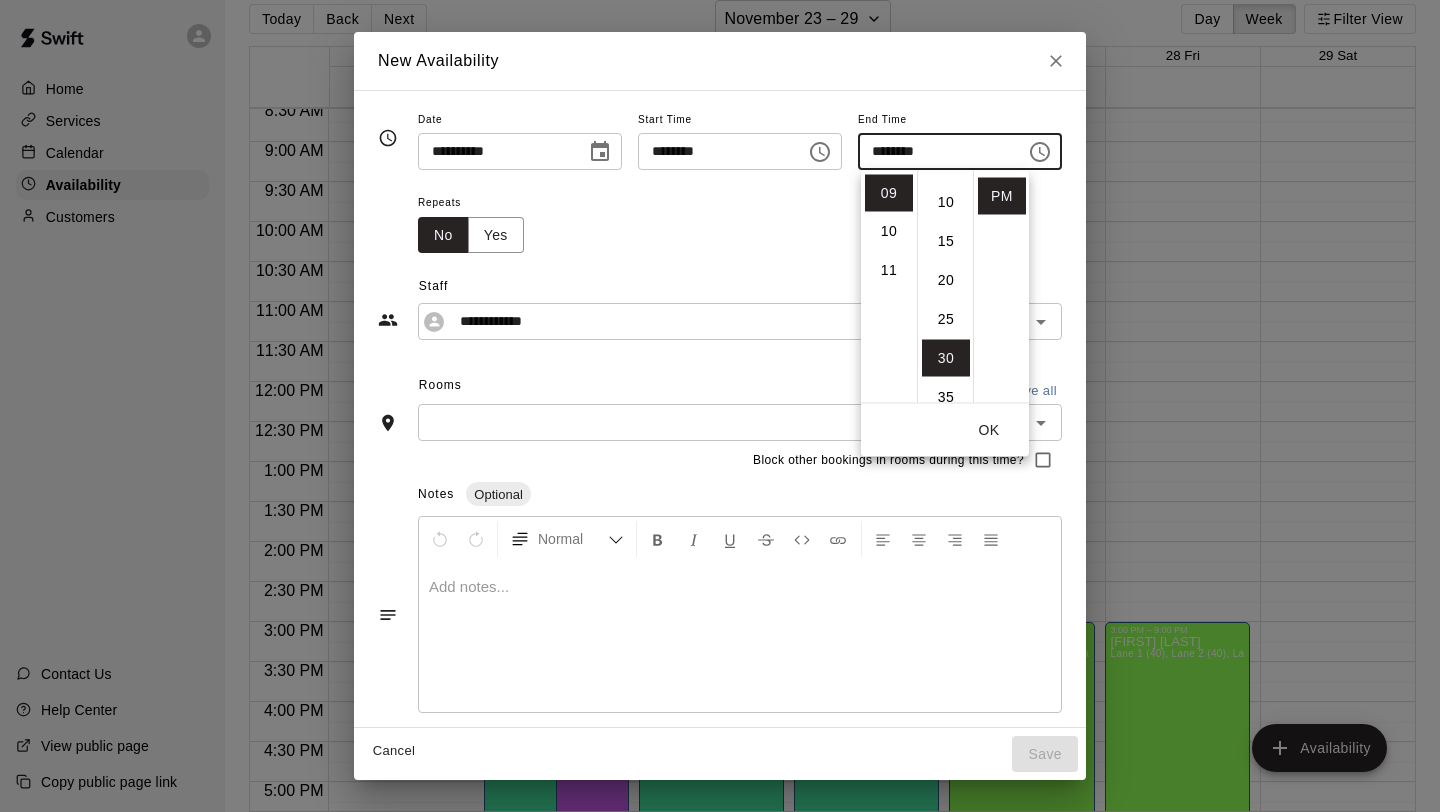 click on "OK" at bounding box center (989, 430) 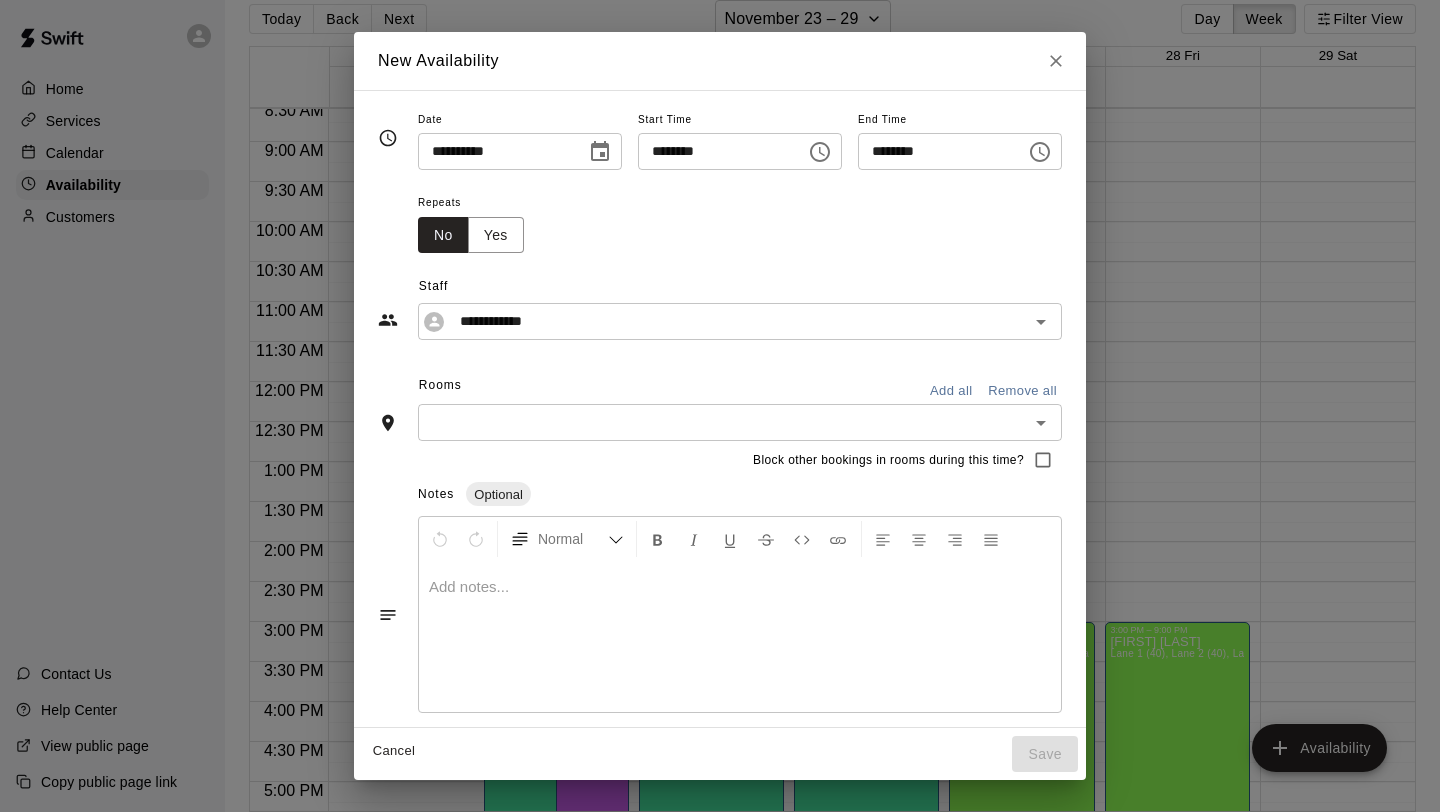 click on "Add all" at bounding box center [951, 391] 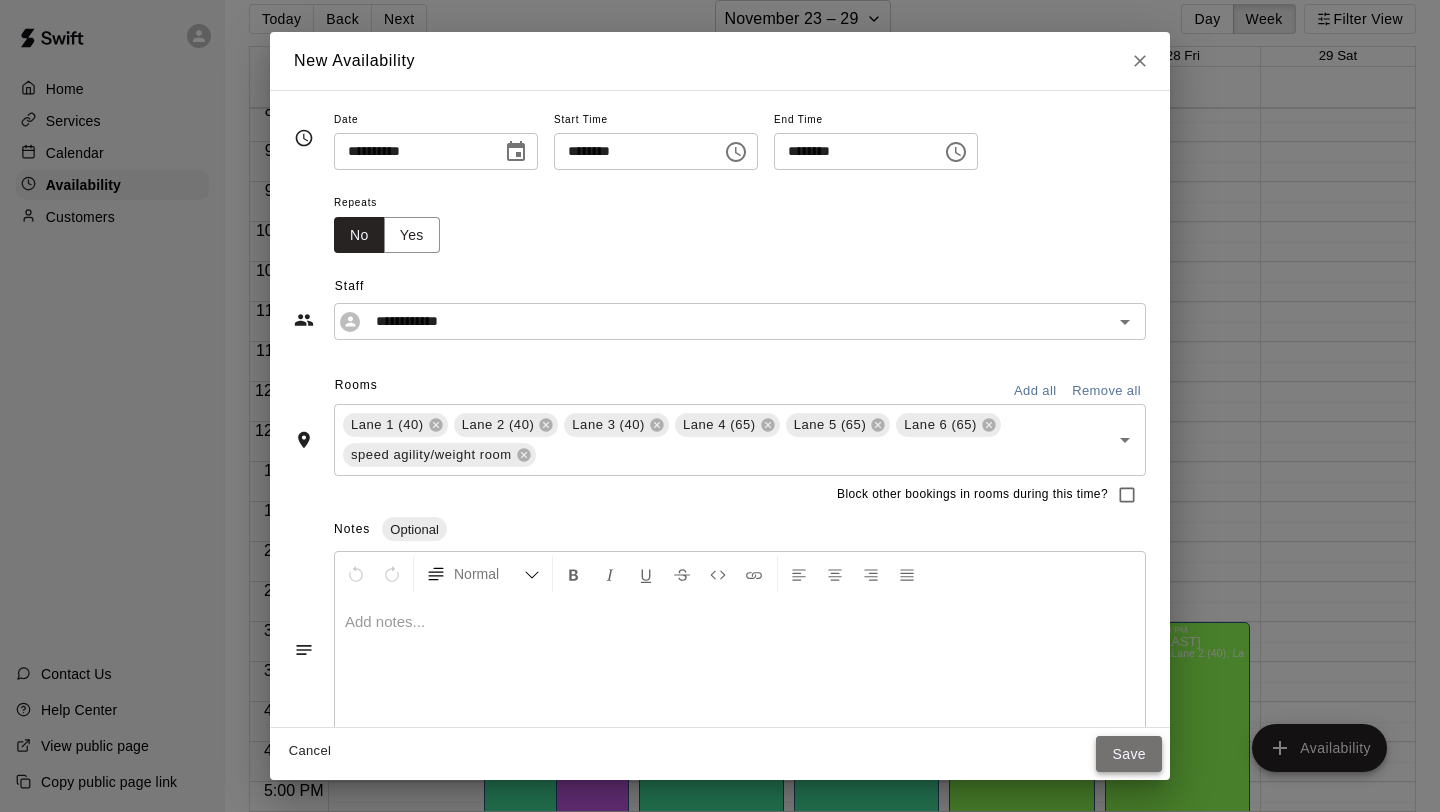 click on "Save" at bounding box center [1129, 754] 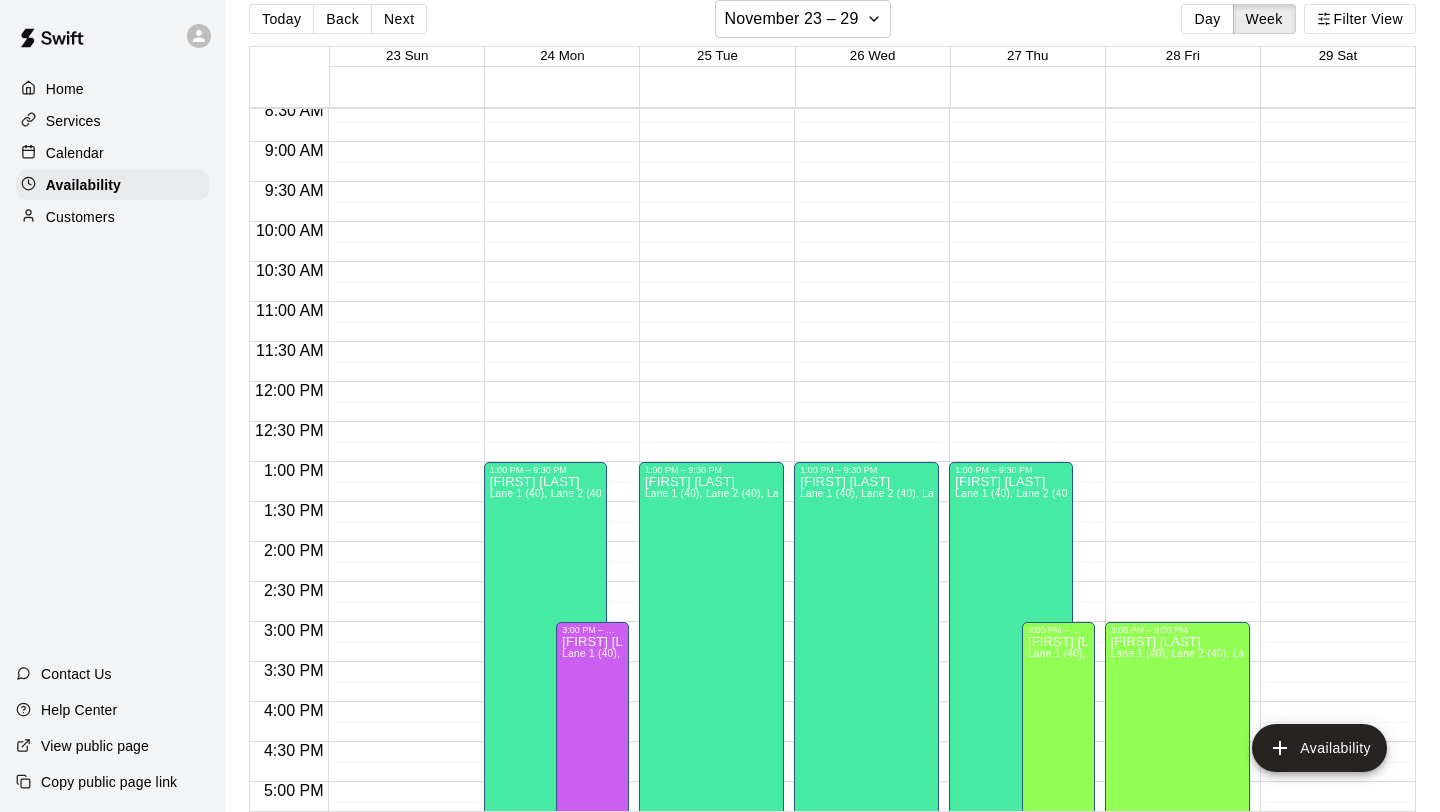 click on "12:00 AM – 8:00 AM Closed 3:00 PM – 9:00 PM [FIRST] [LAST] Lane 1 (40), Lane 2 (40), Lane 3 (40), Lane 4 (65), Lane 5 (65), Lane 6 (65), speed agility/weight room [INITIALS] 10:00 PM – 11:59 PM Closed" at bounding box center [1177, 382] 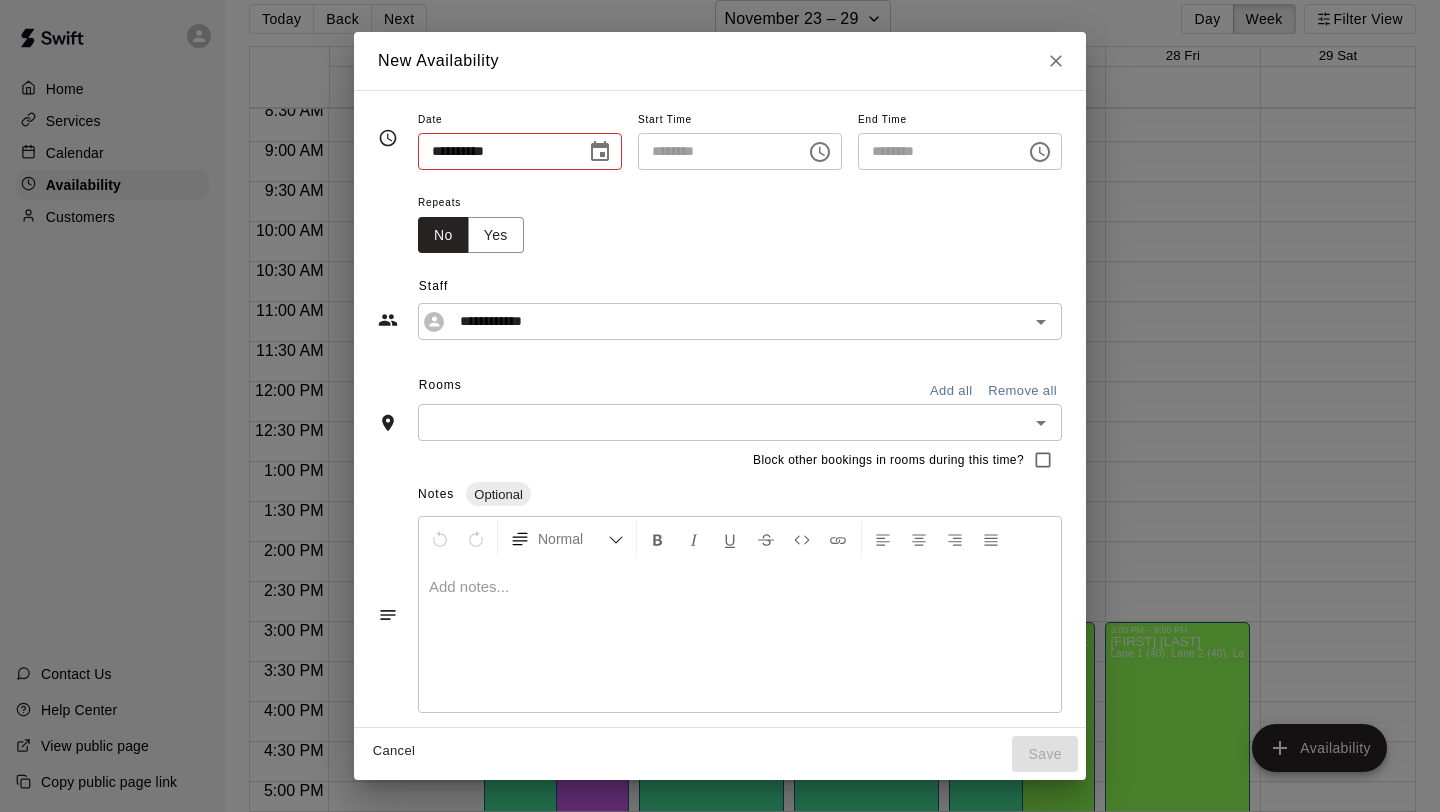 type on "**********" 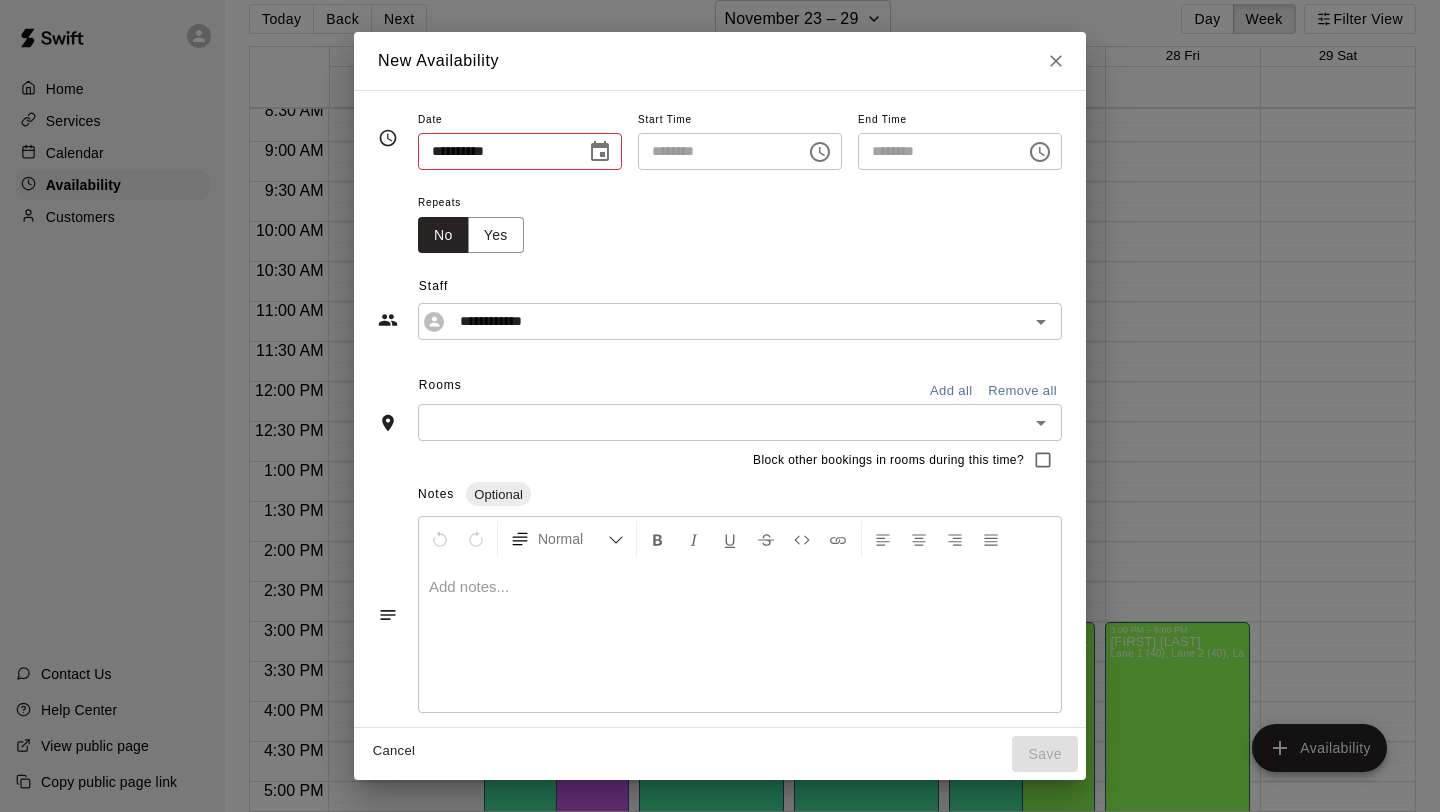 type on "********" 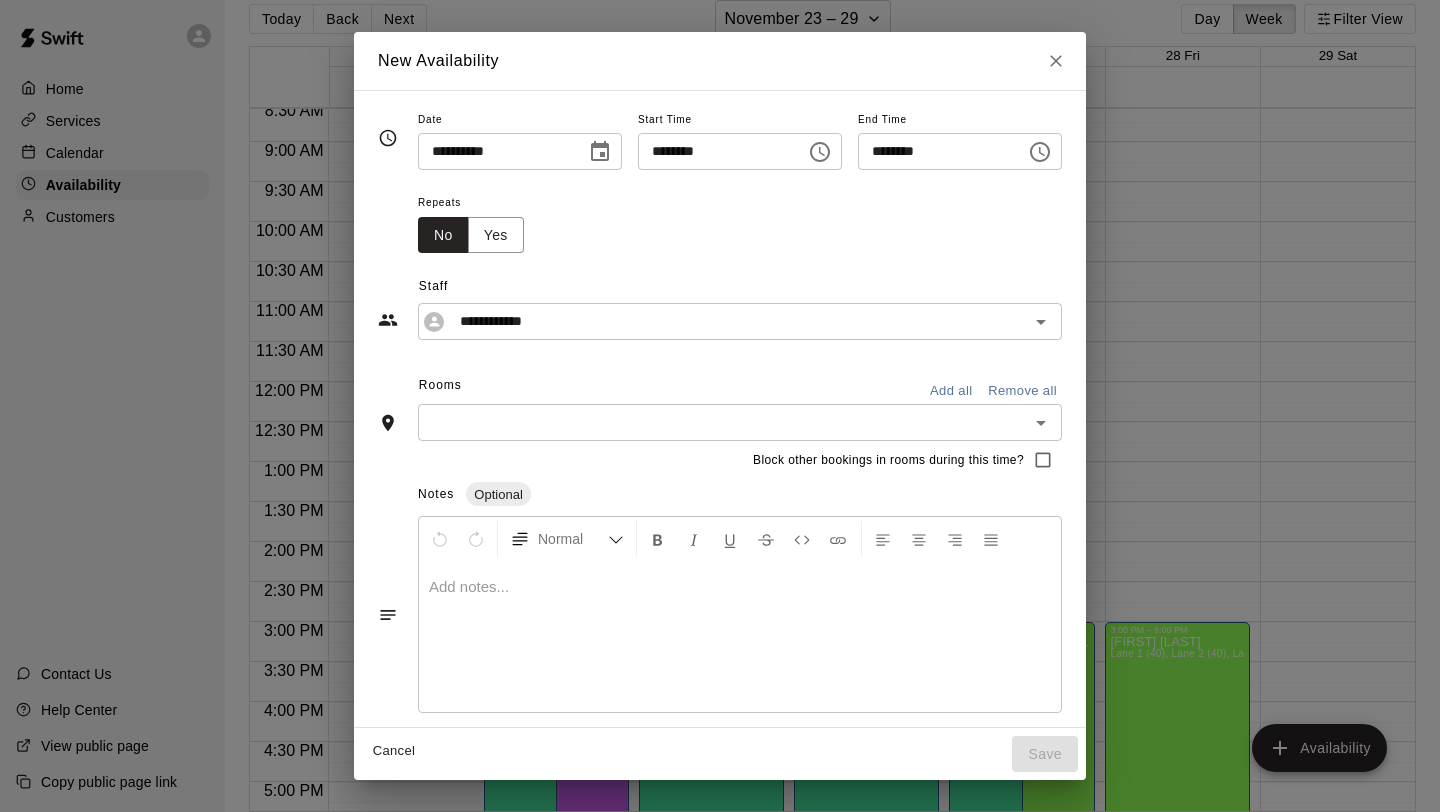 click at bounding box center [1040, 152] 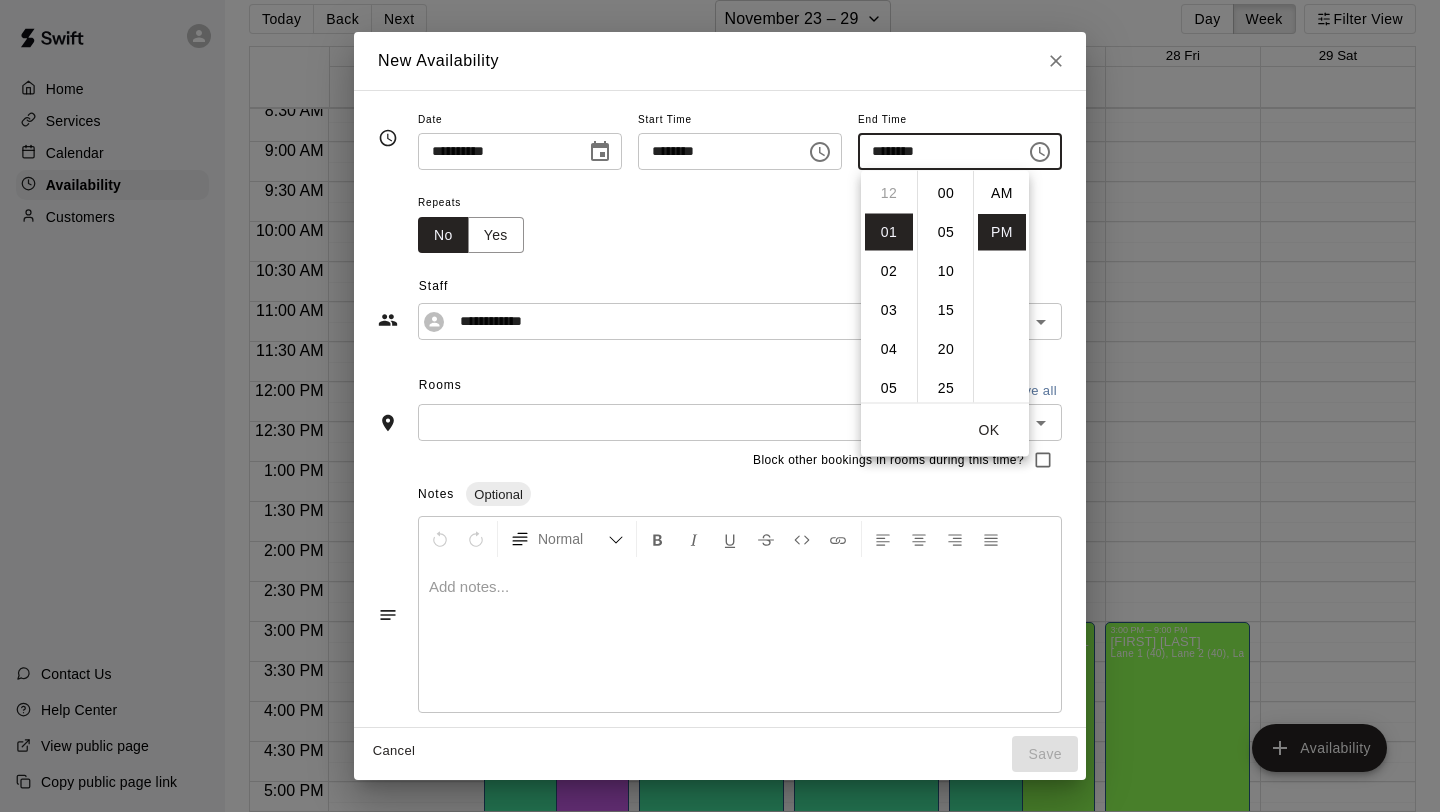 scroll, scrollTop: 39, scrollLeft: 0, axis: vertical 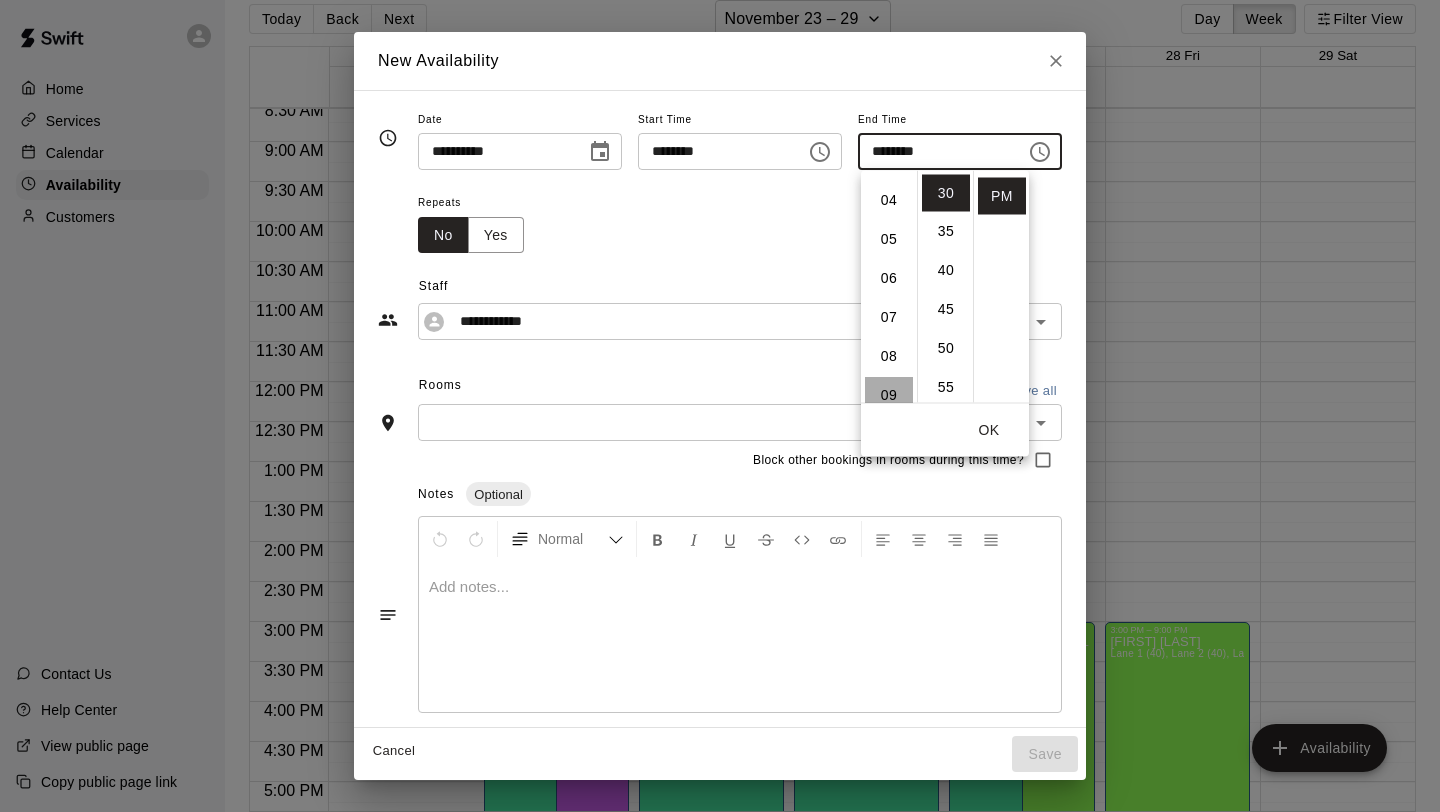 click on "09" at bounding box center [889, 395] 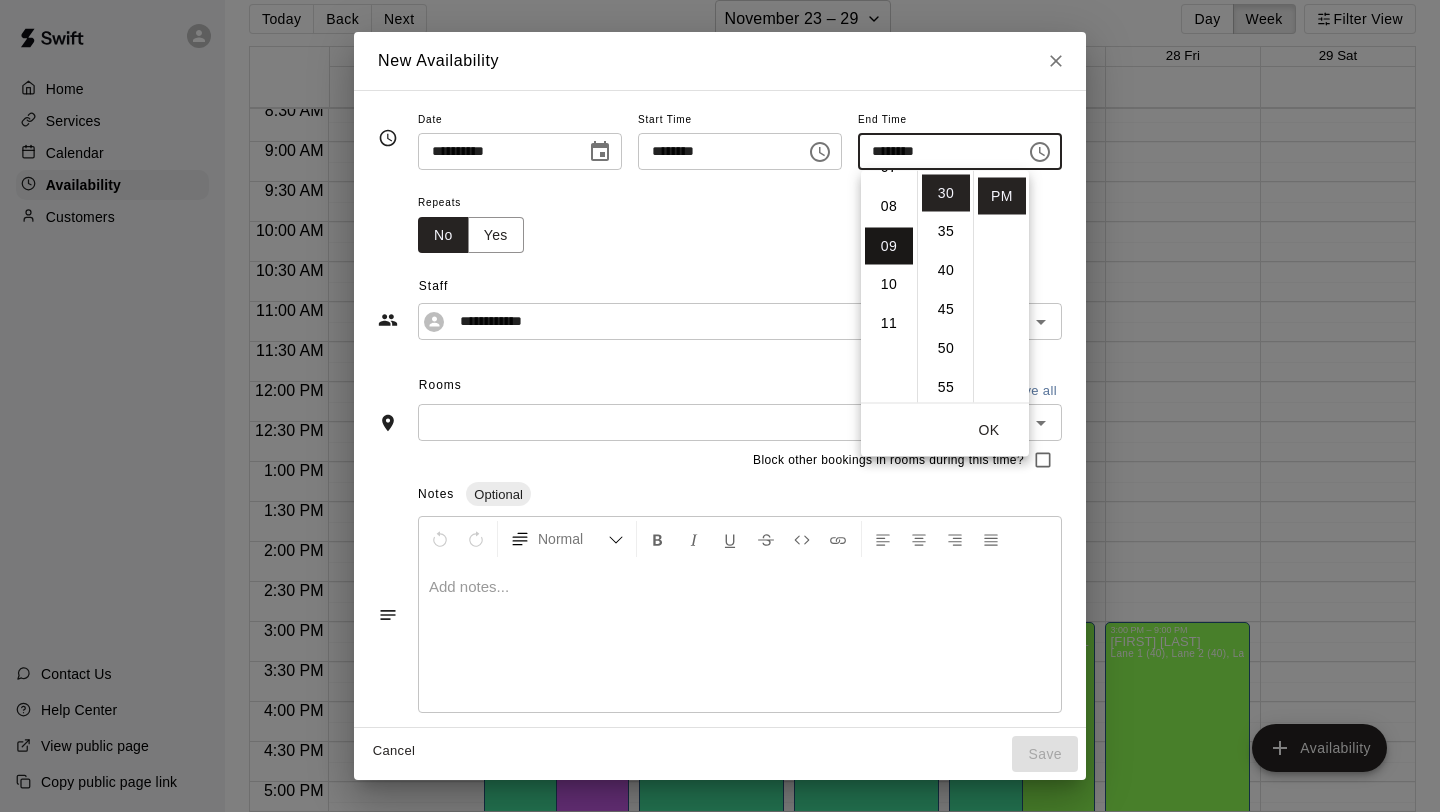 scroll, scrollTop: 351, scrollLeft: 0, axis: vertical 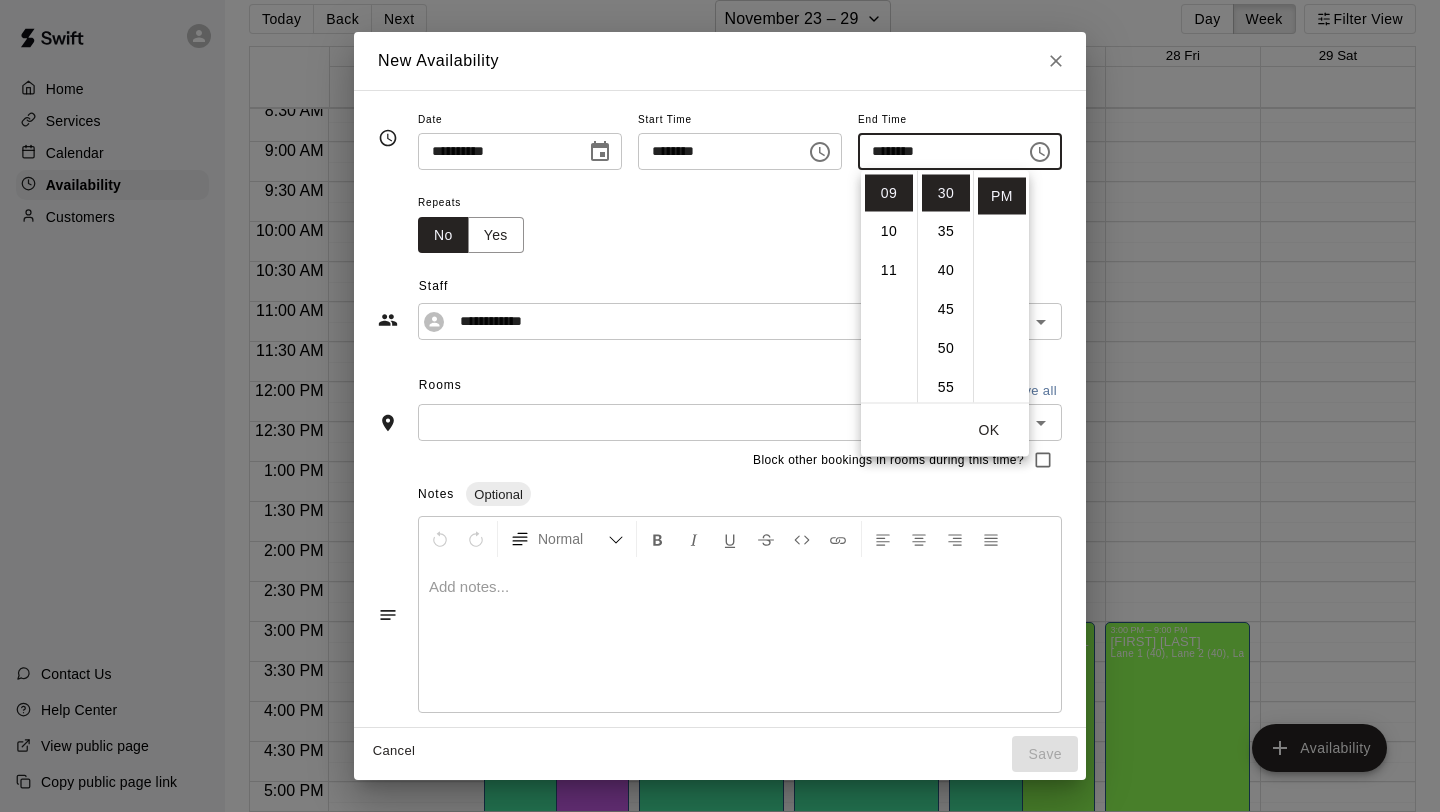 click on "OK" at bounding box center [989, 430] 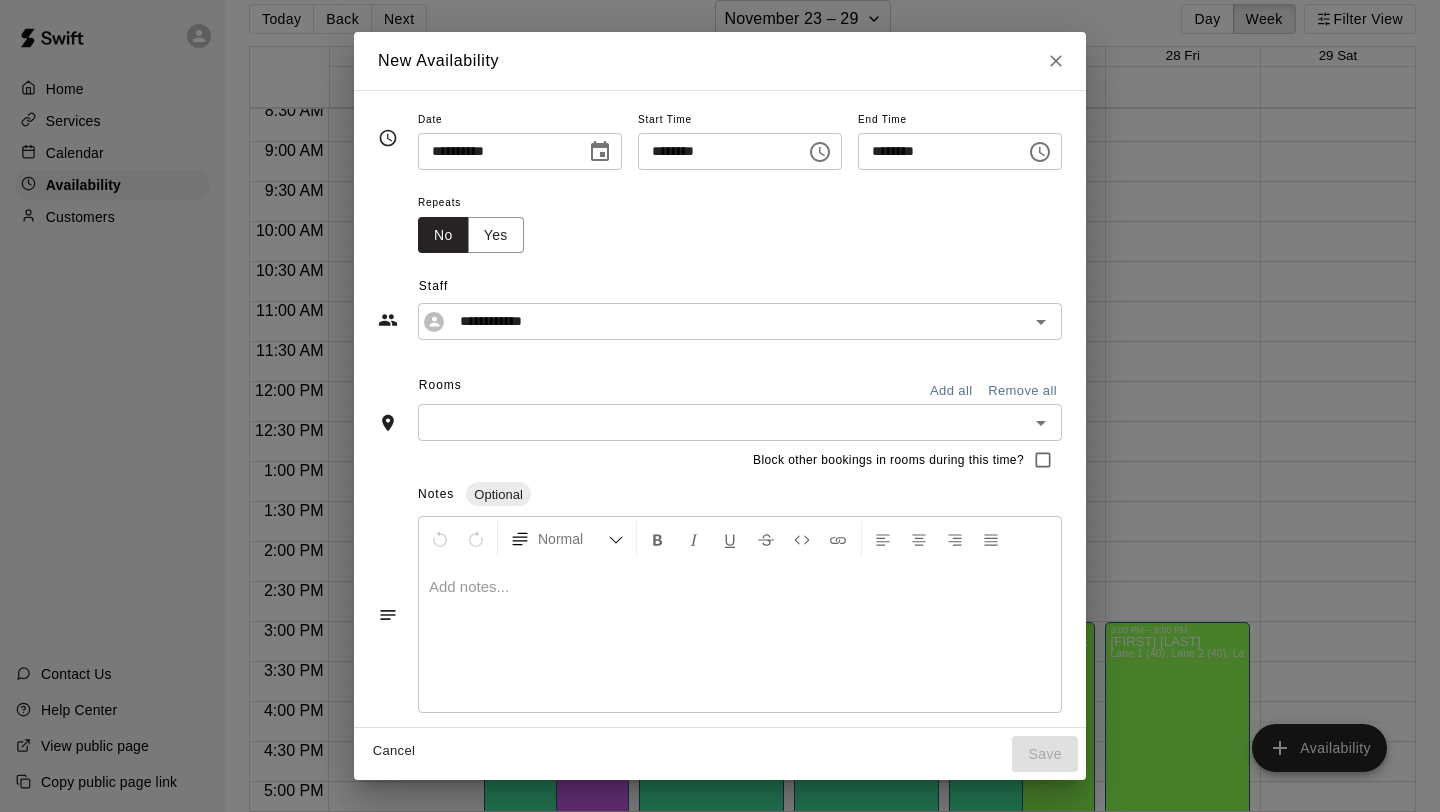 click on "Add all" at bounding box center [951, 391] 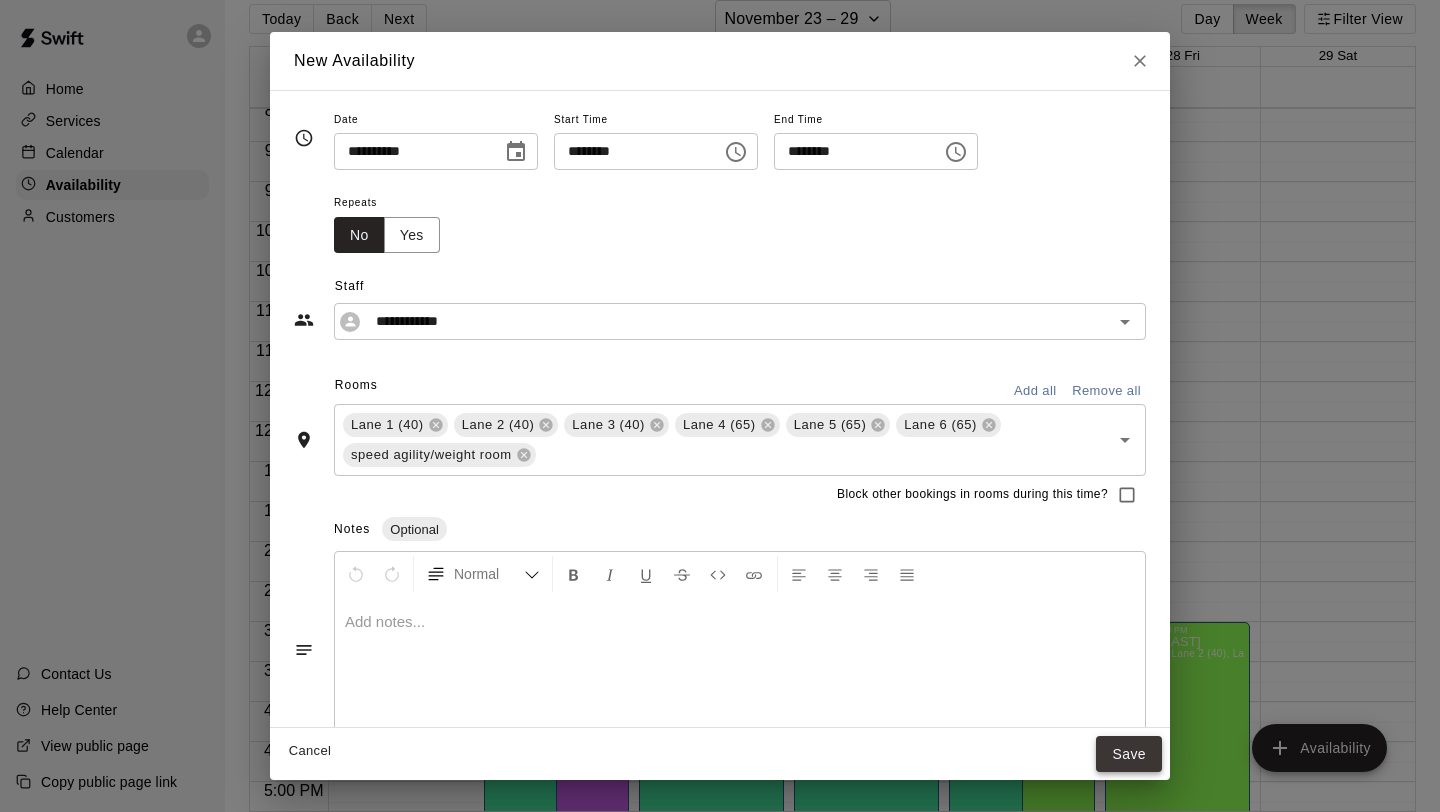 click on "Save" at bounding box center [1129, 754] 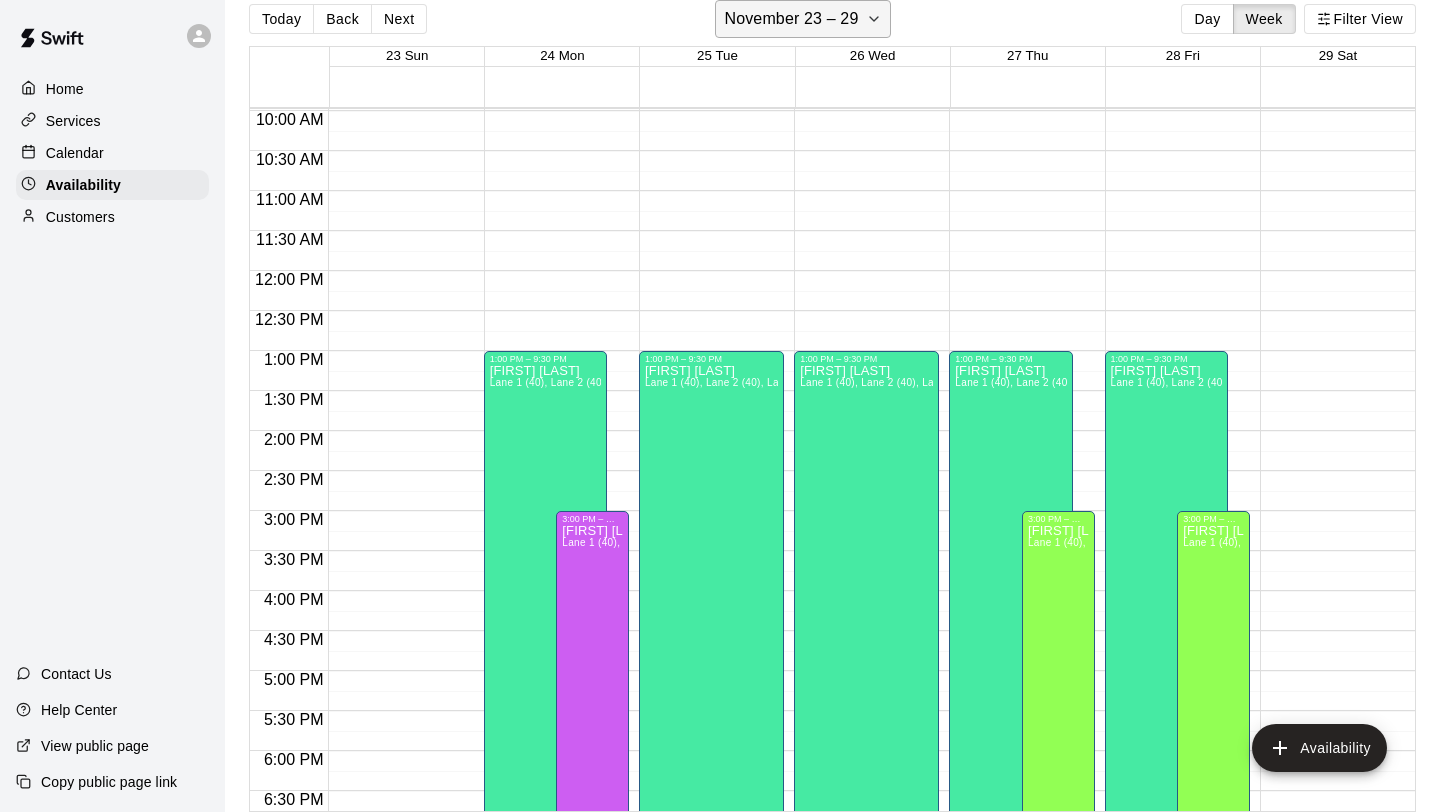 scroll, scrollTop: 792, scrollLeft: 0, axis: vertical 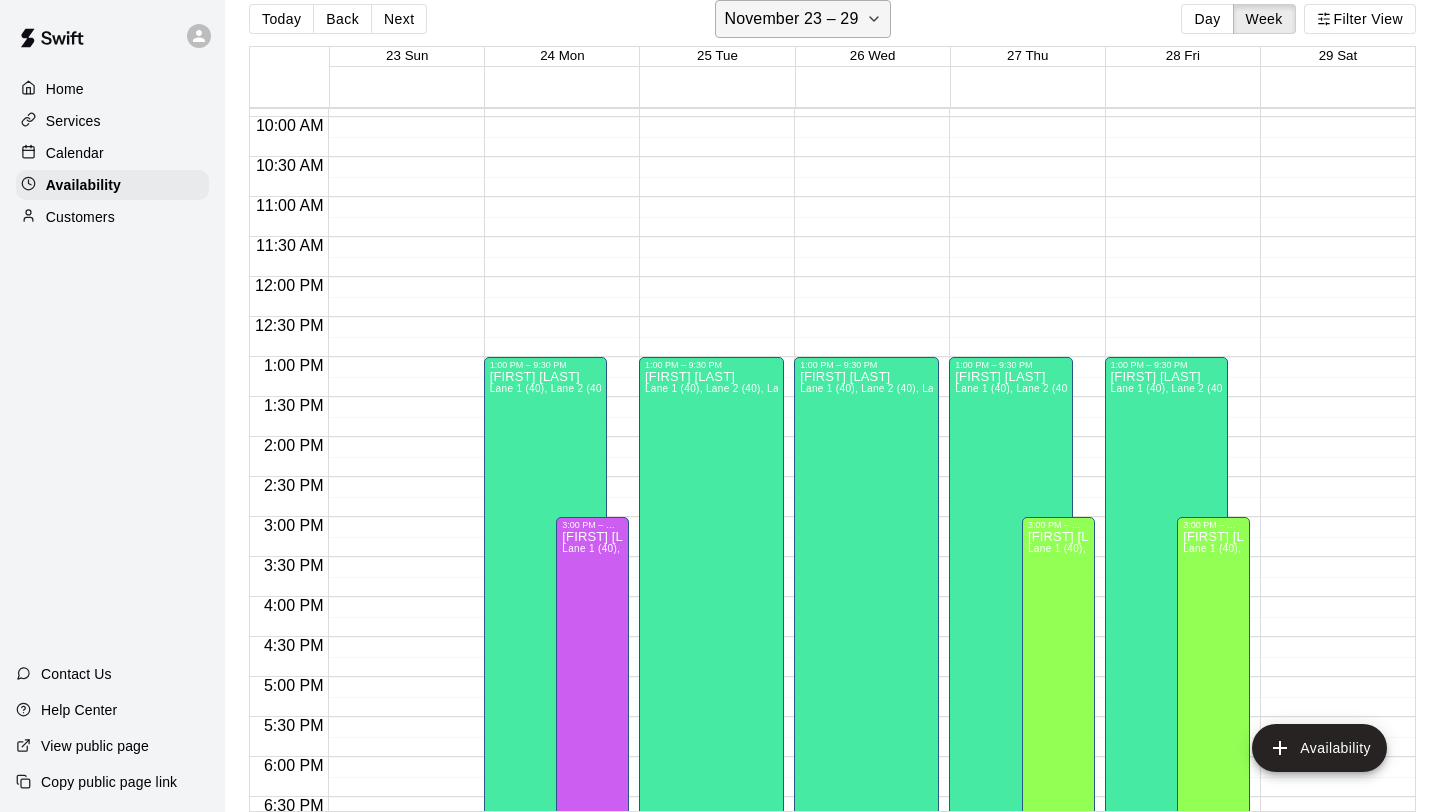 click 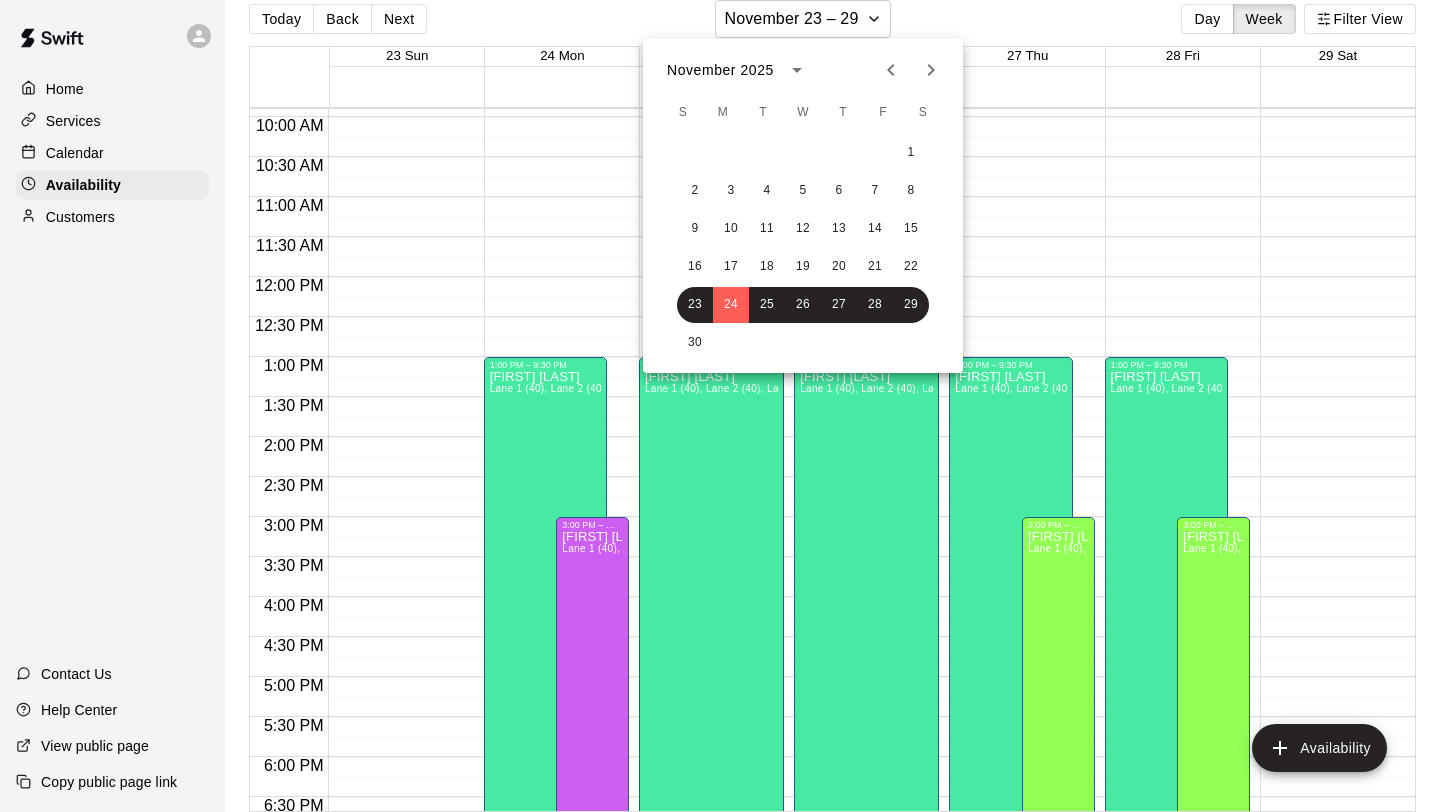 click 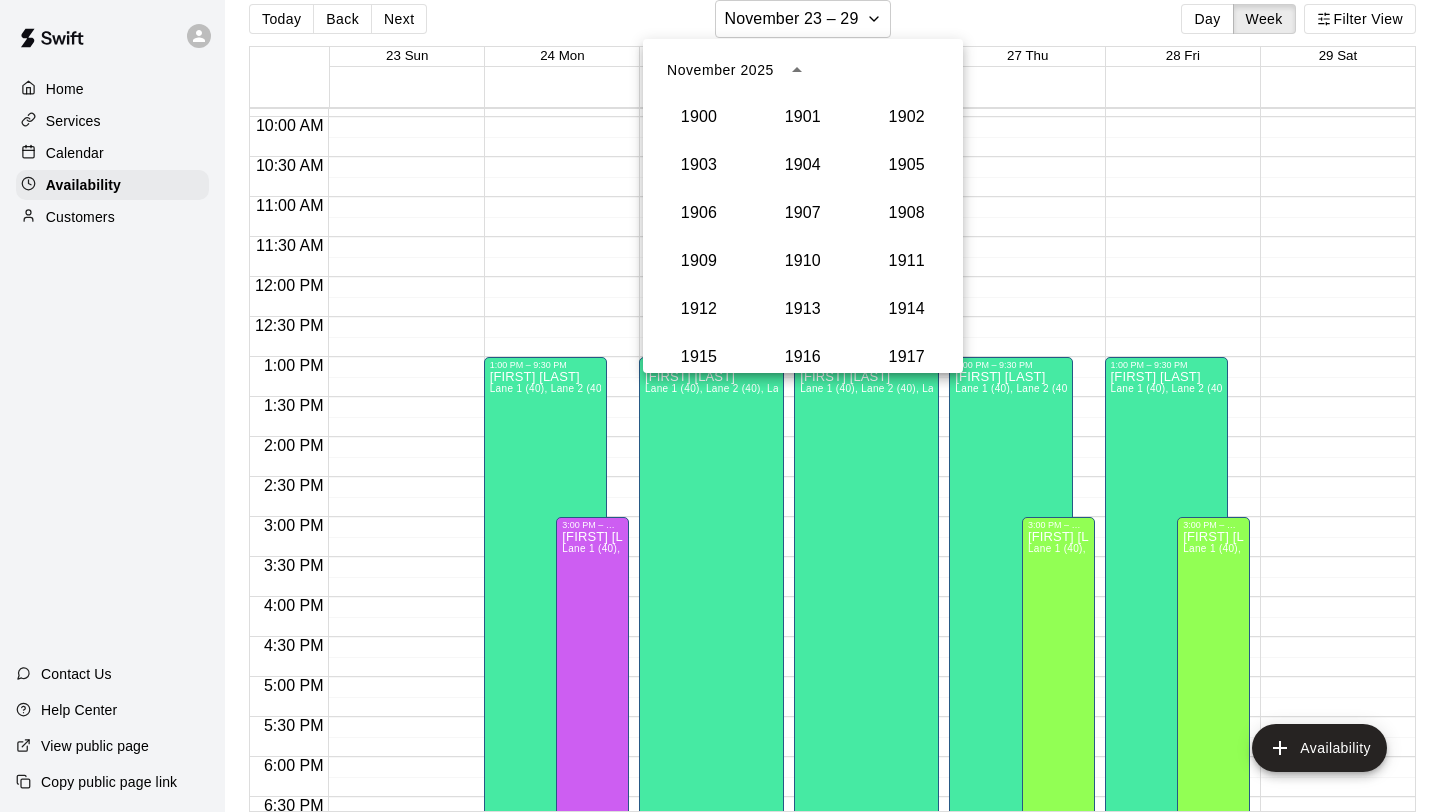 scroll, scrollTop: 1852, scrollLeft: 0, axis: vertical 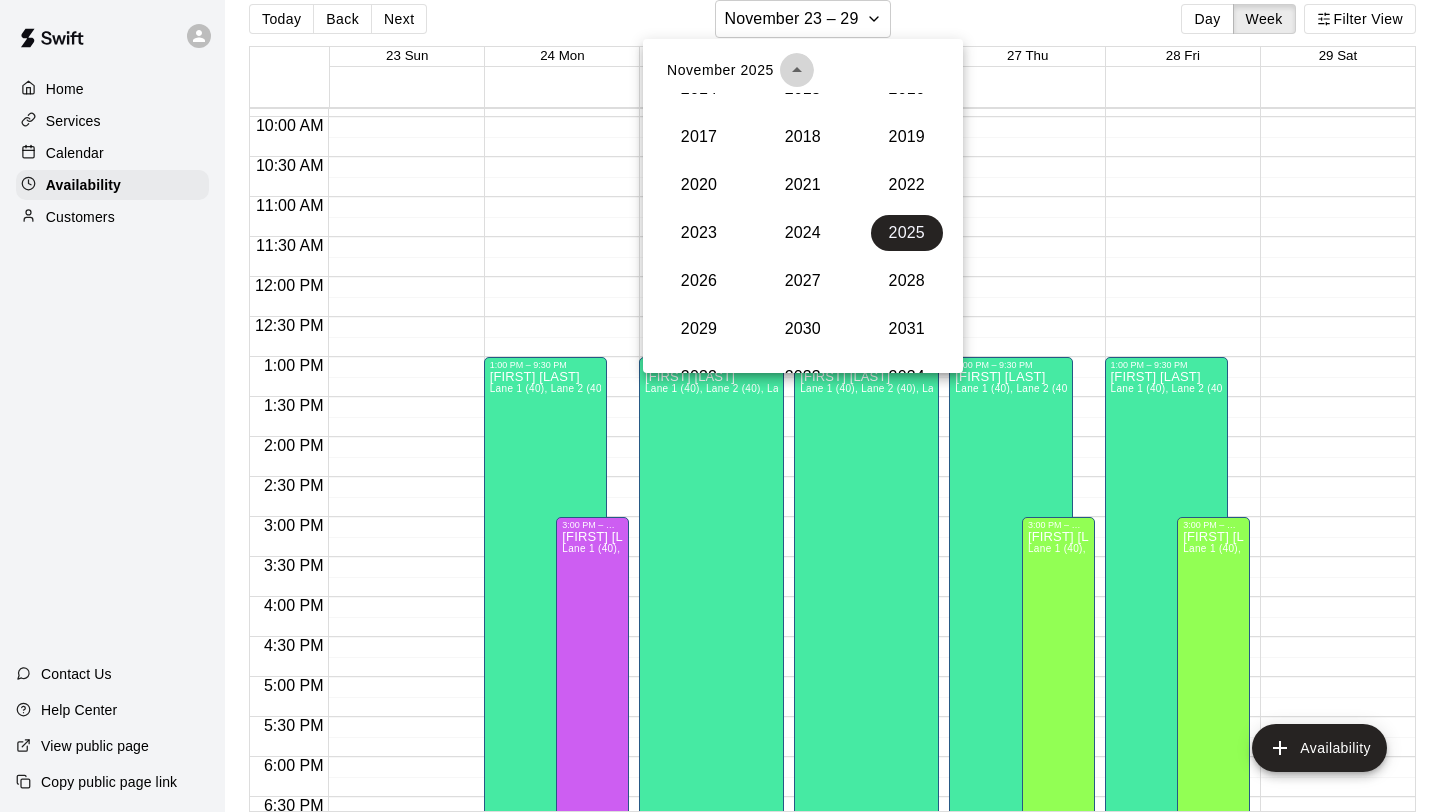 click 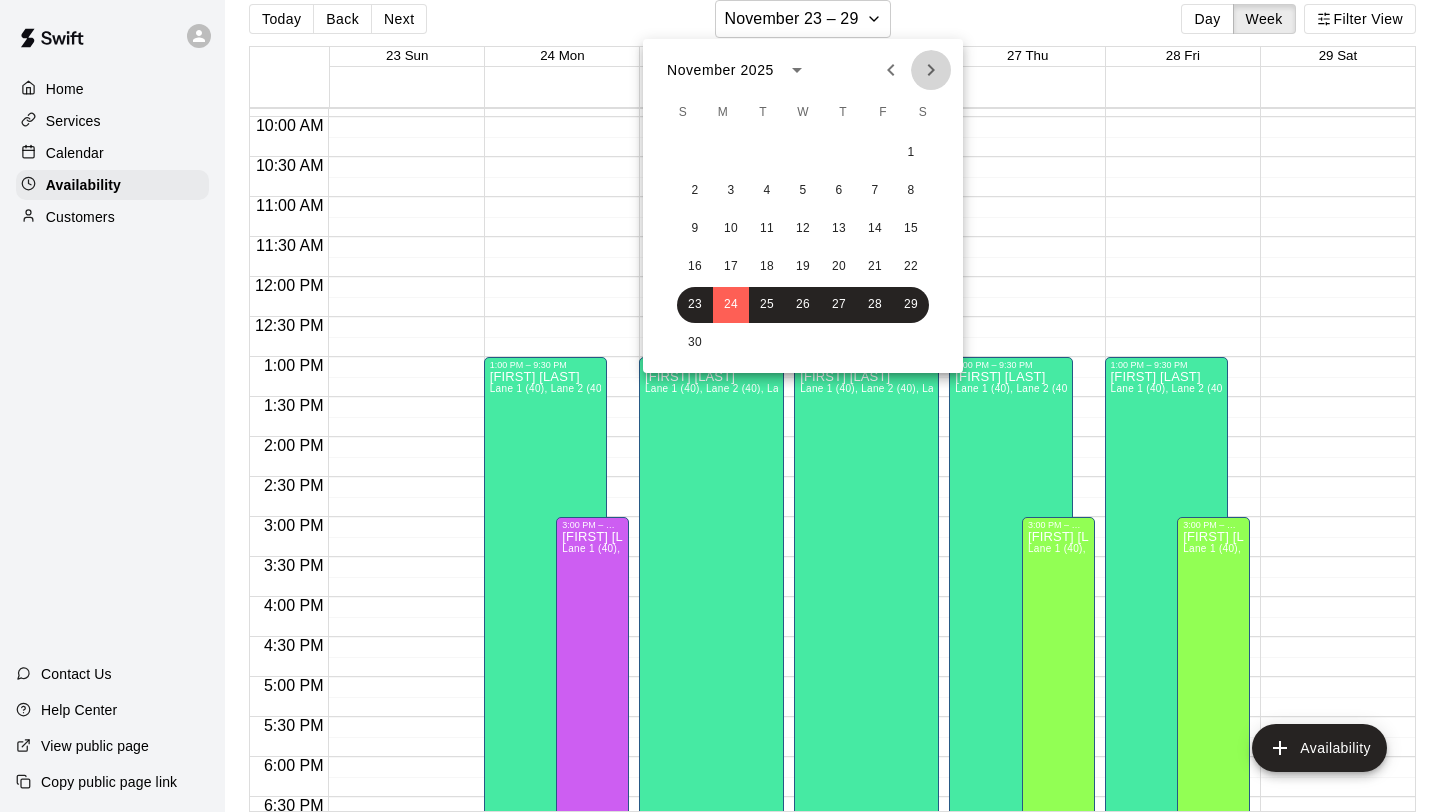 click 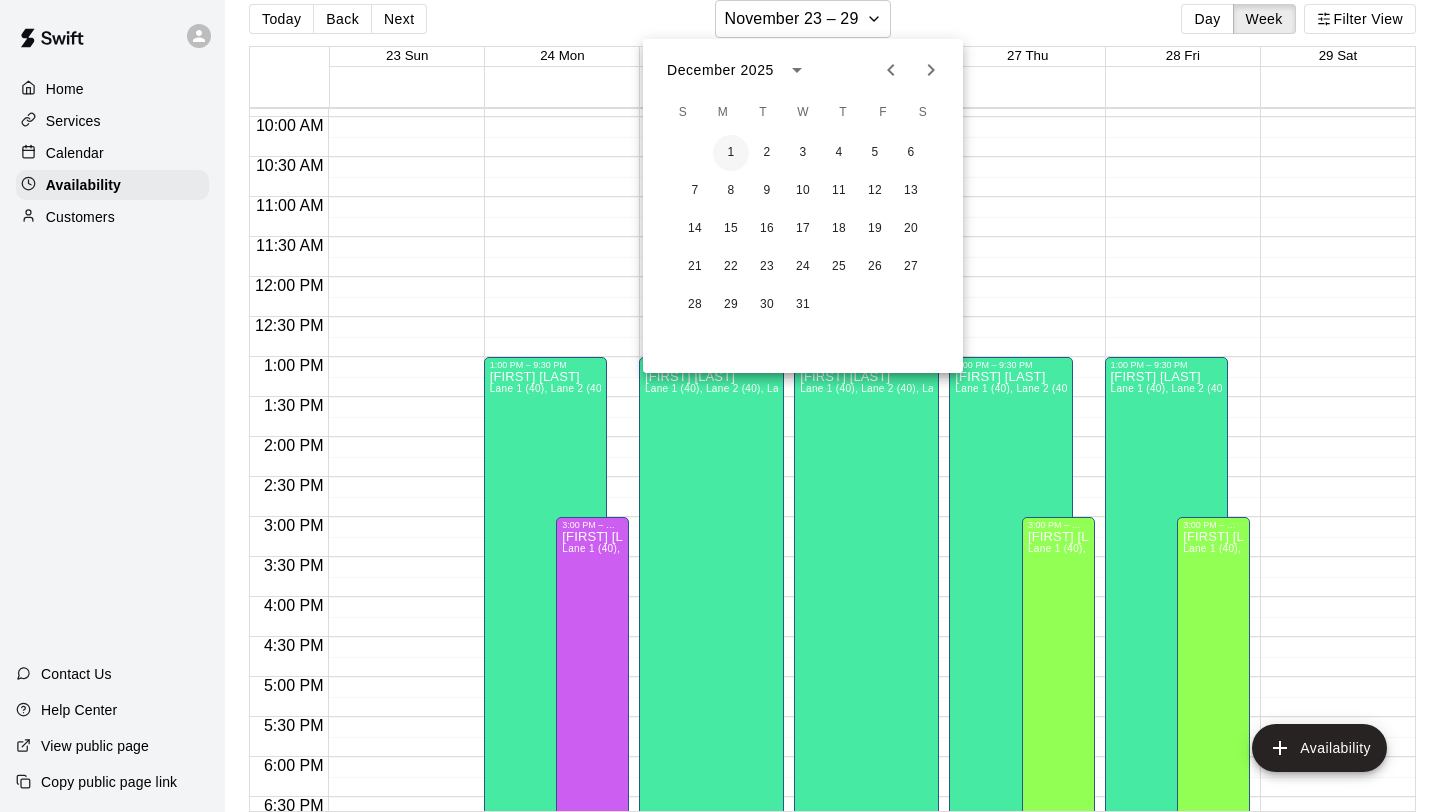 click on "1" at bounding box center (731, 153) 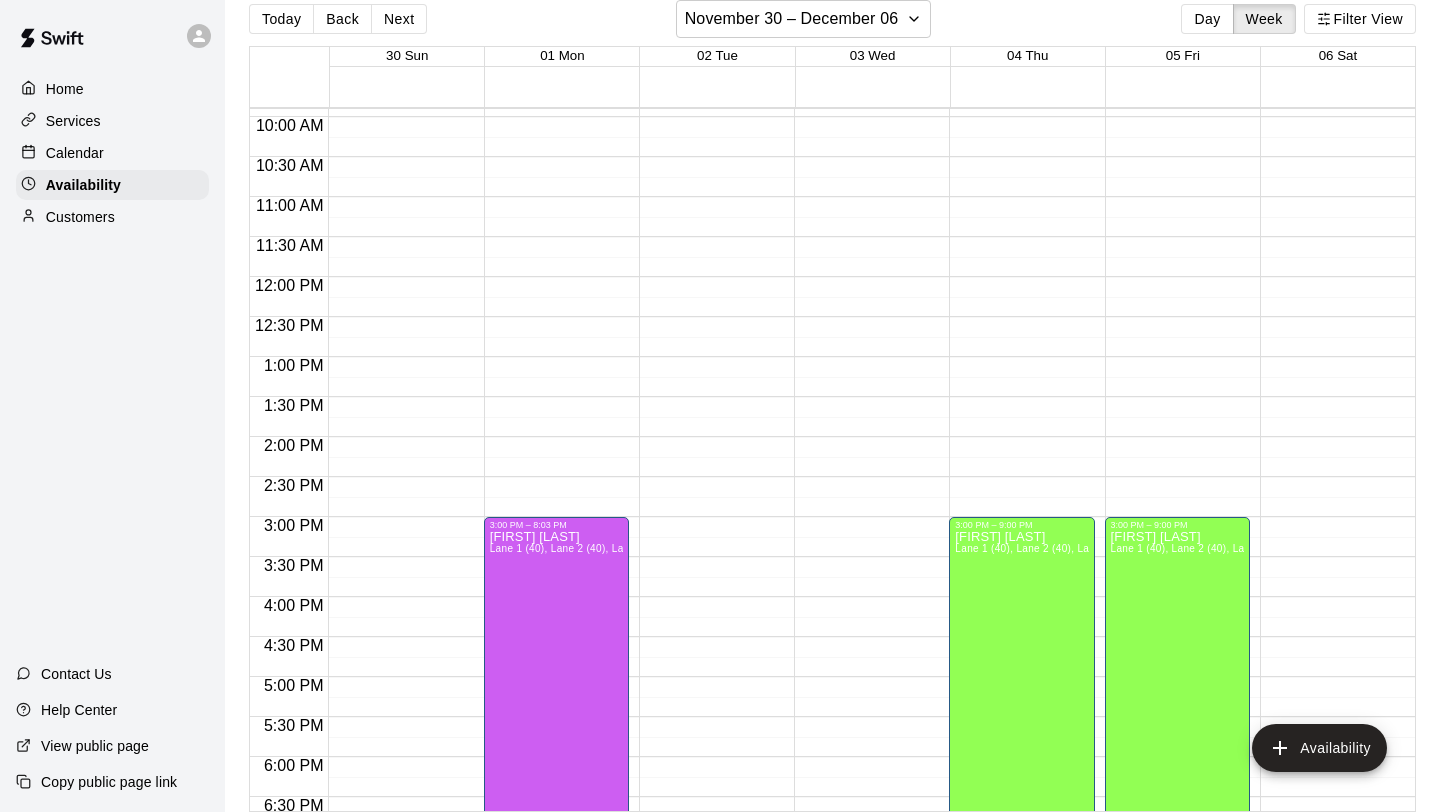 click on "12:00 AM – 8:00 AM Closed 3:00 PM – 8:03 PM [FIRST] [LAST] Lane 1 (40), Lane 2 (40), Lane 3 (40), Lane 4 (65), Lane 5 (65), Lane 6 (65), speed agility/weight room [INITIALS] 10:00 PM – 11:59 PM Closed" at bounding box center (556, 277) 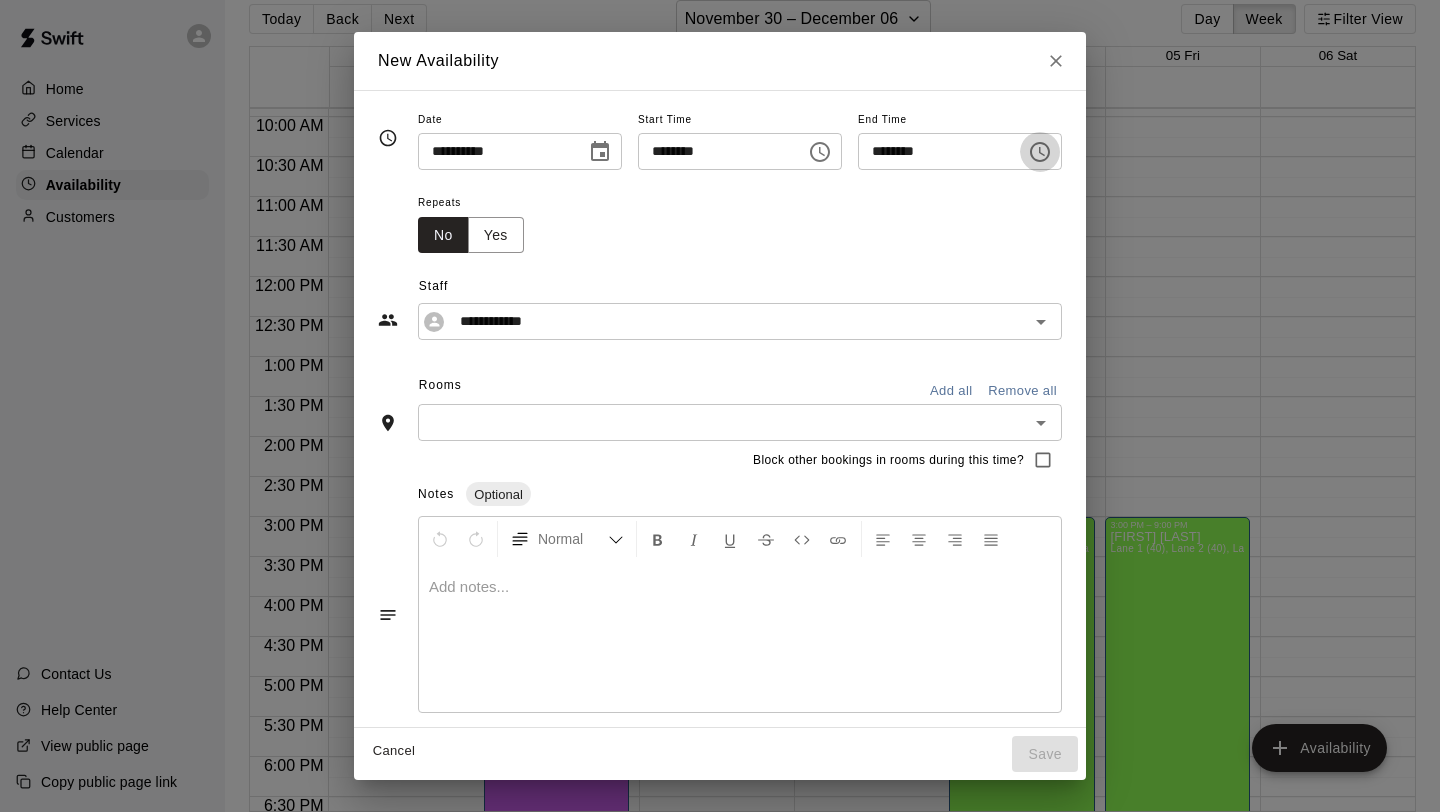 click 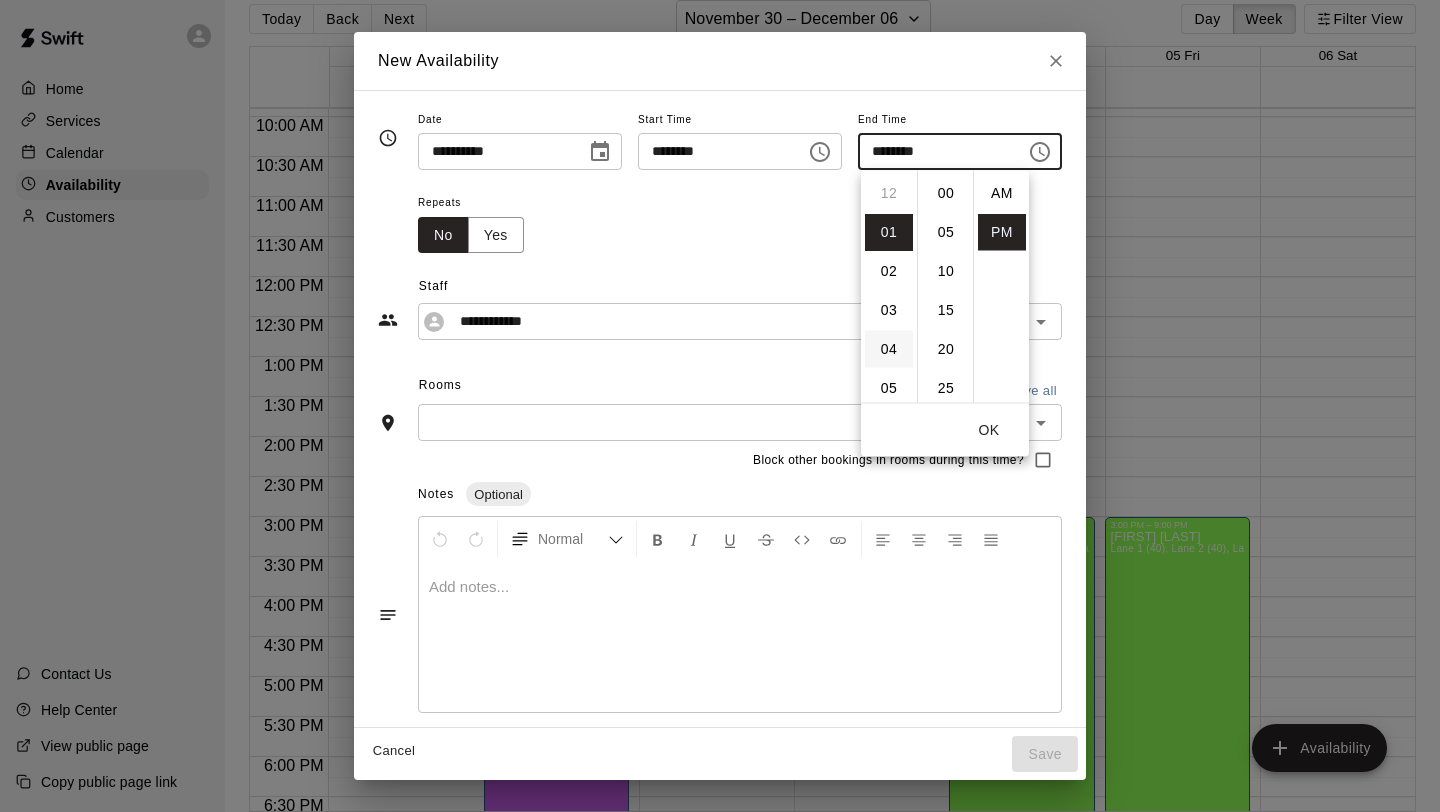 scroll, scrollTop: 39, scrollLeft: 0, axis: vertical 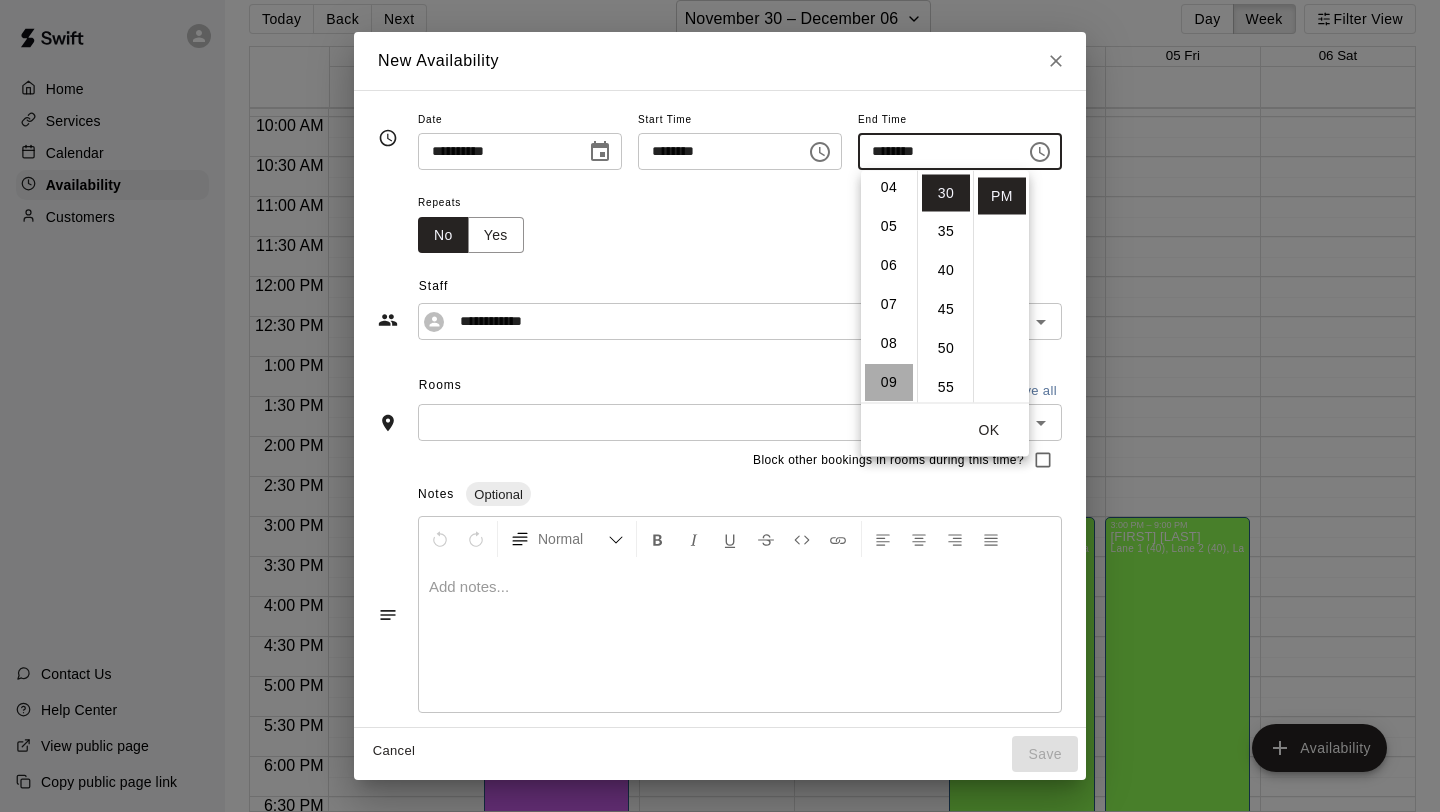 click on "09" at bounding box center (889, 382) 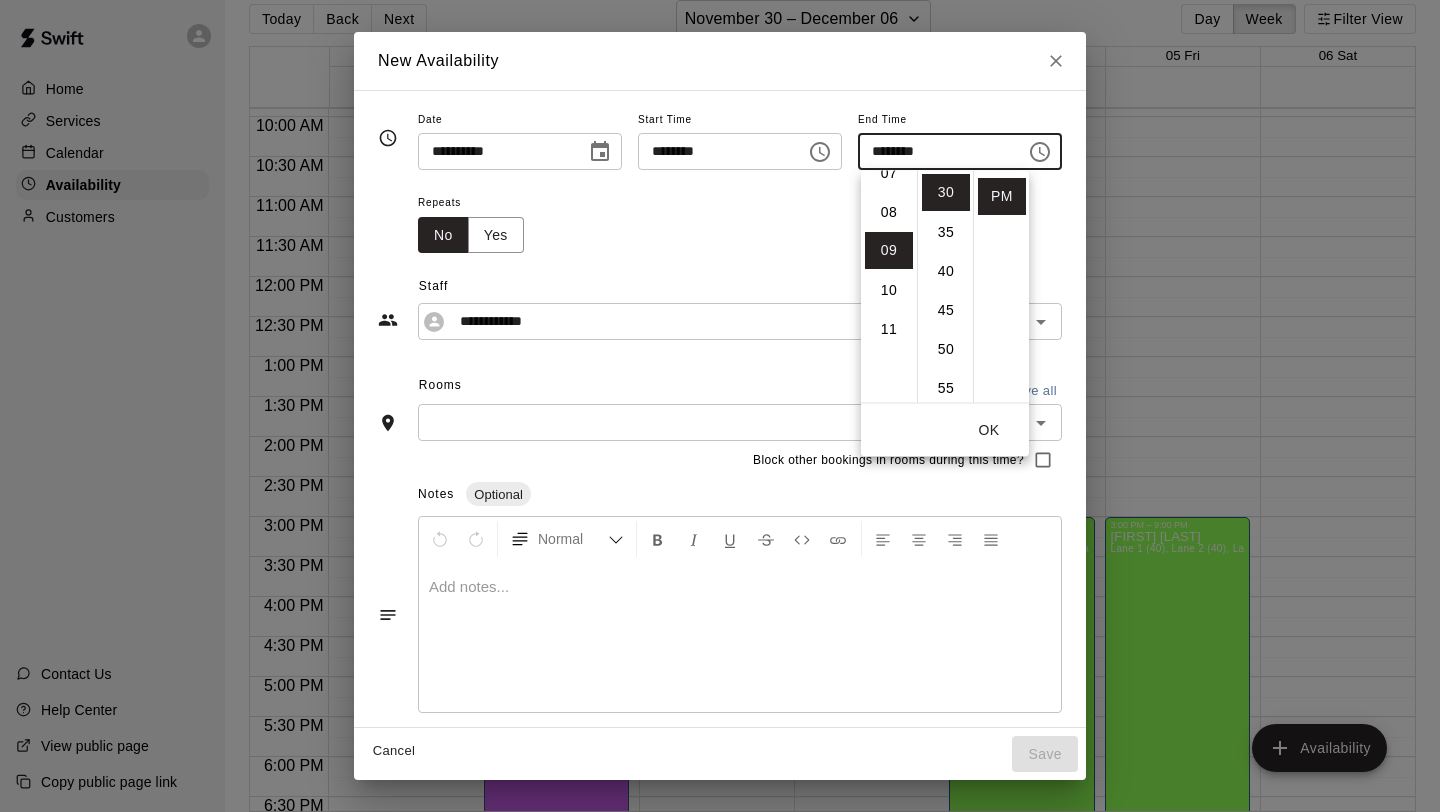 scroll, scrollTop: 351, scrollLeft: 0, axis: vertical 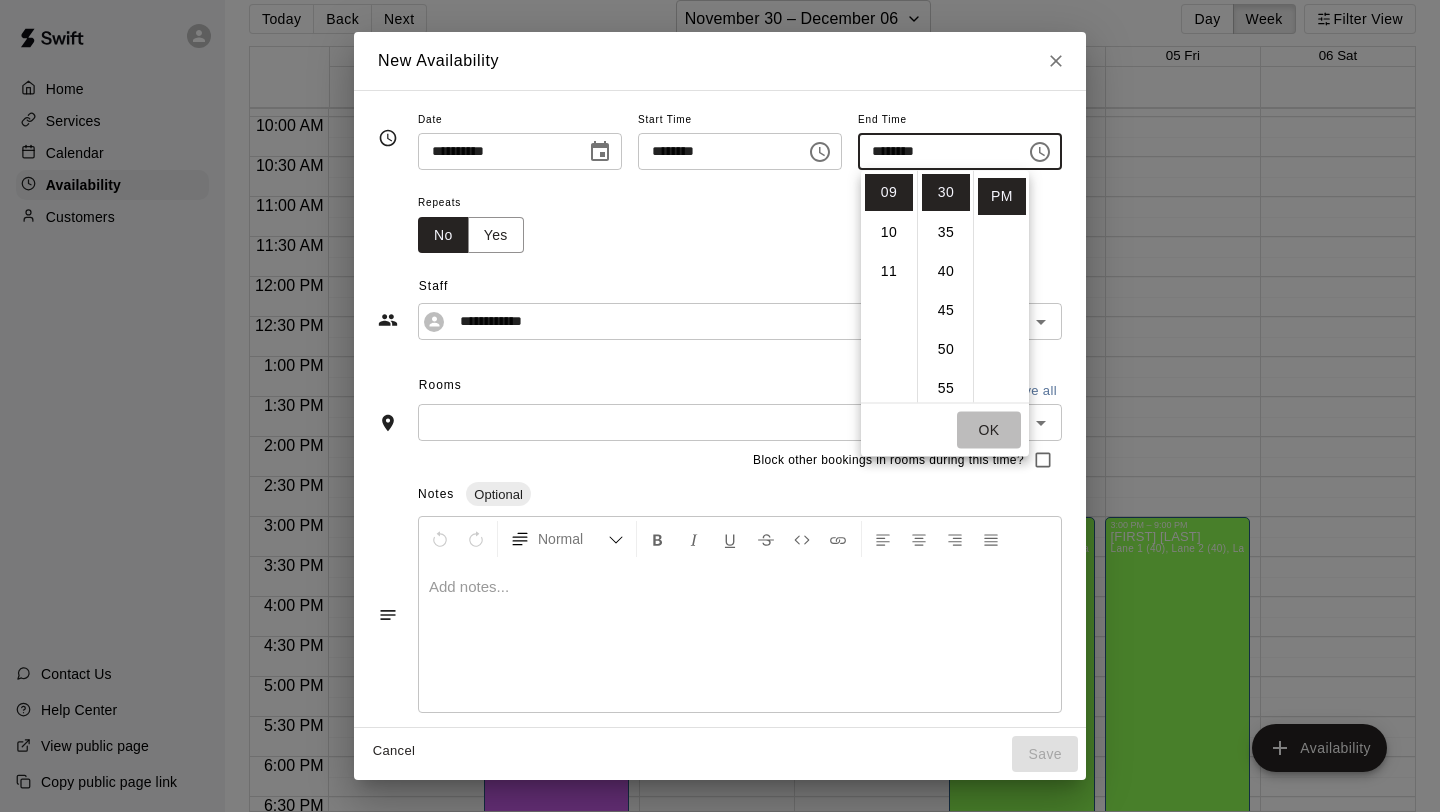 click on "OK" at bounding box center (989, 430) 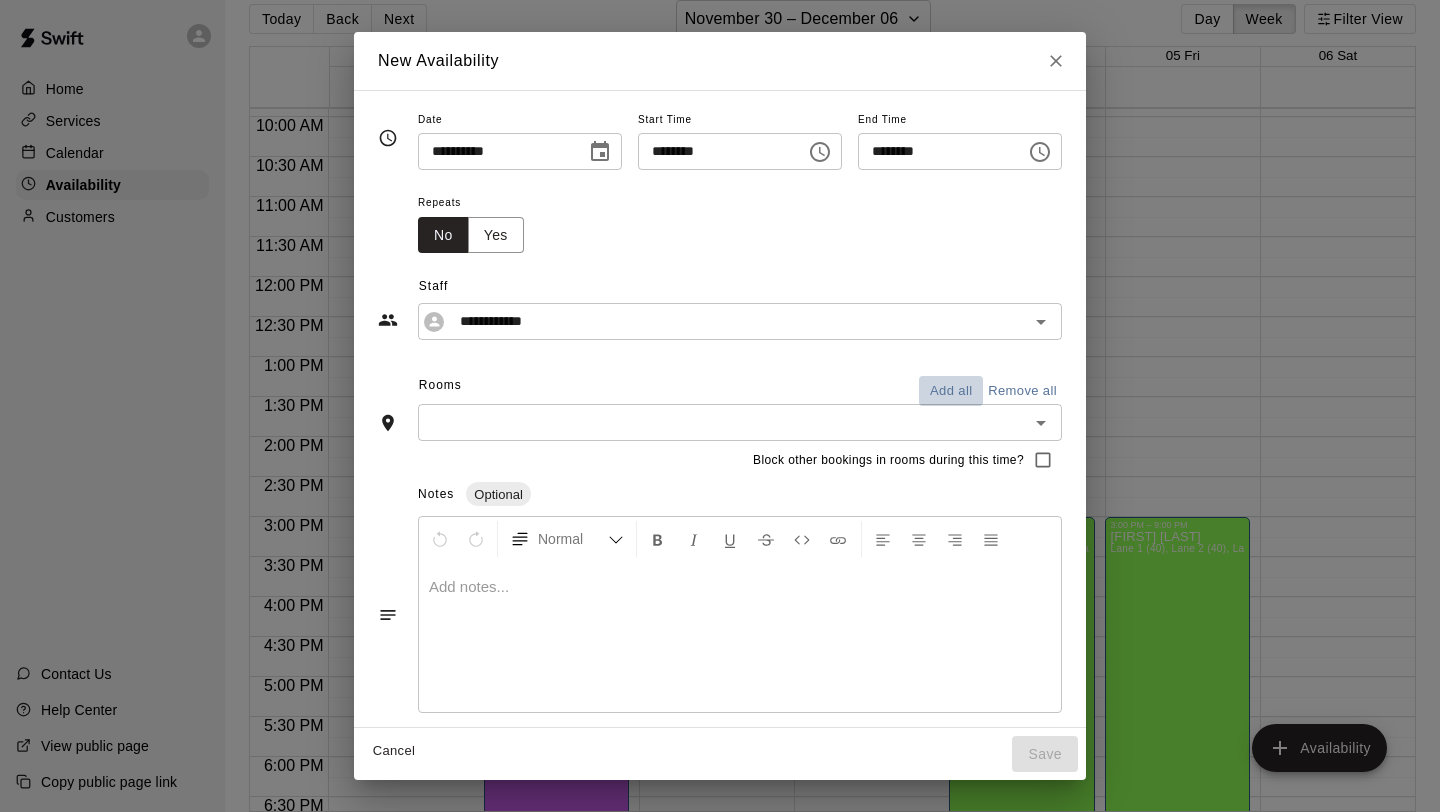 click on "Add all" at bounding box center [951, 391] 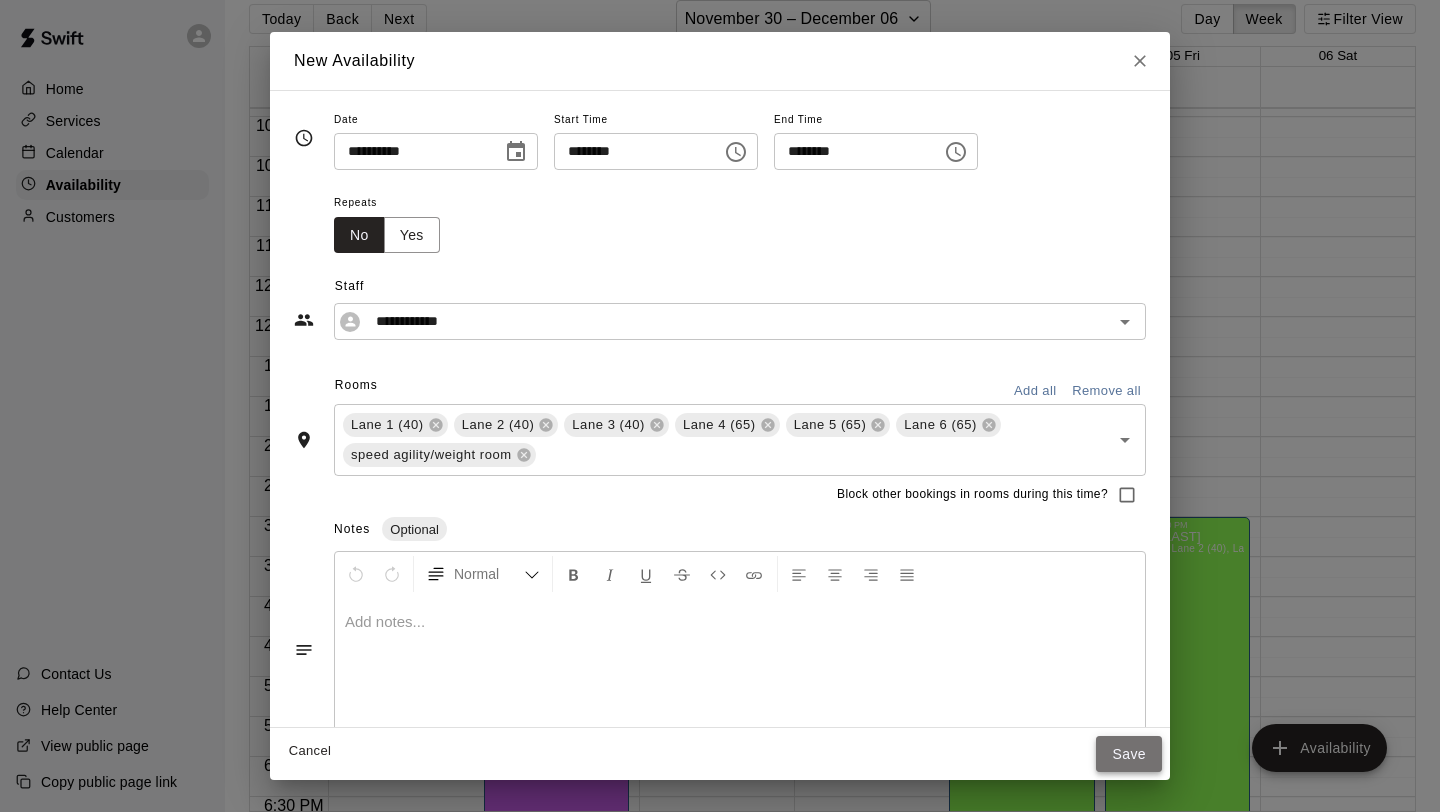 click on "Save" at bounding box center (1129, 754) 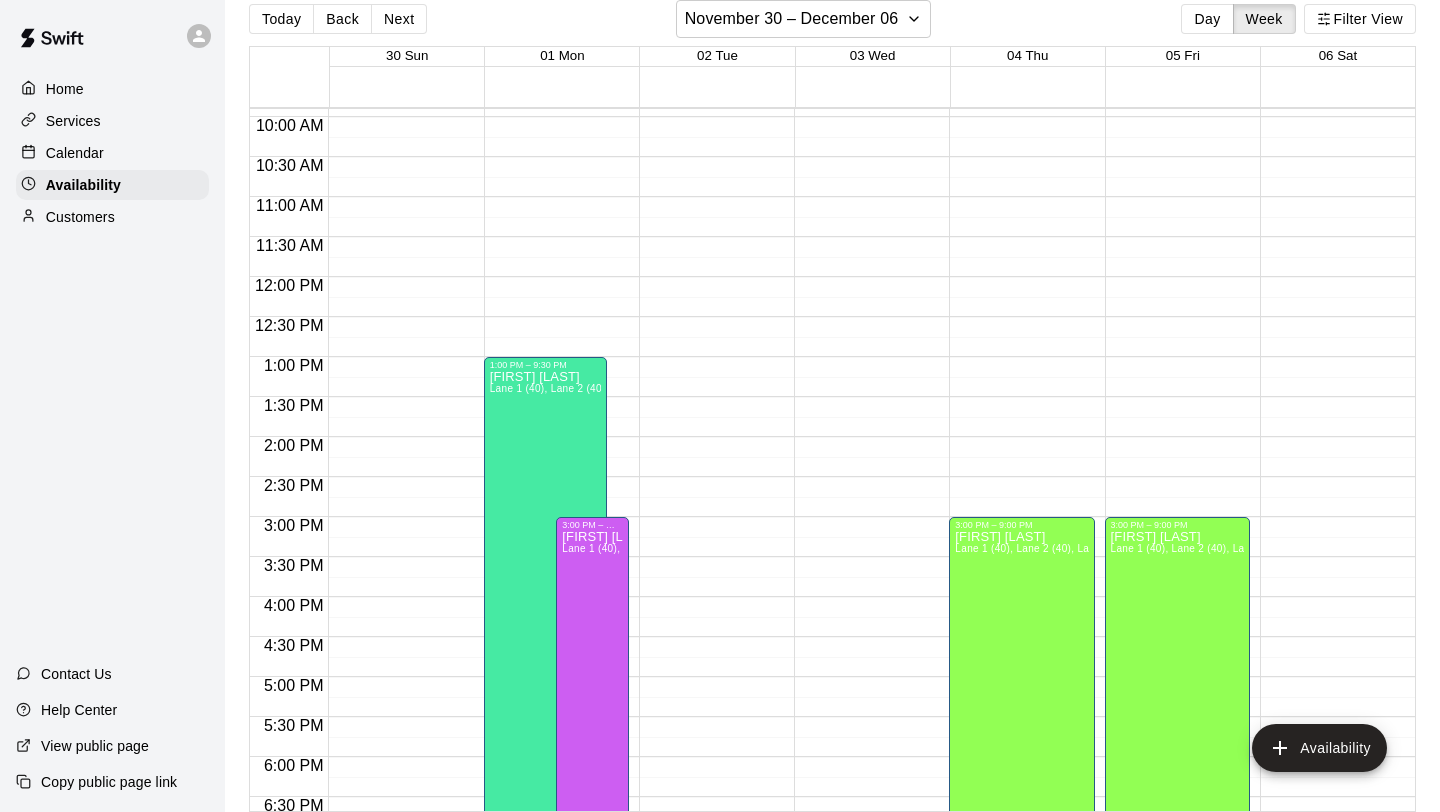 click on "12:00 AM – 8:00 AM Closed 10:00 PM – 11:59 PM Closed" at bounding box center (711, 277) 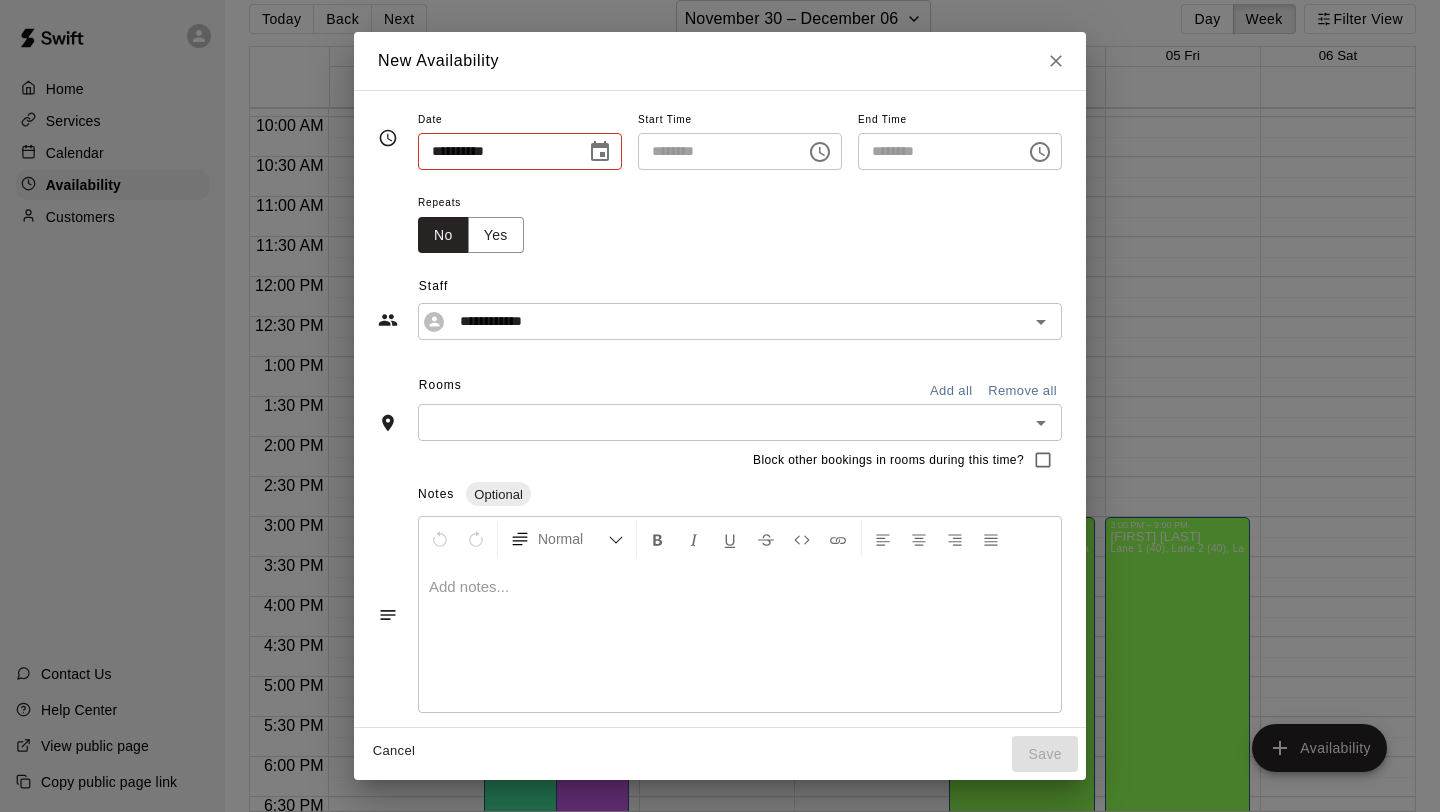 type on "**********" 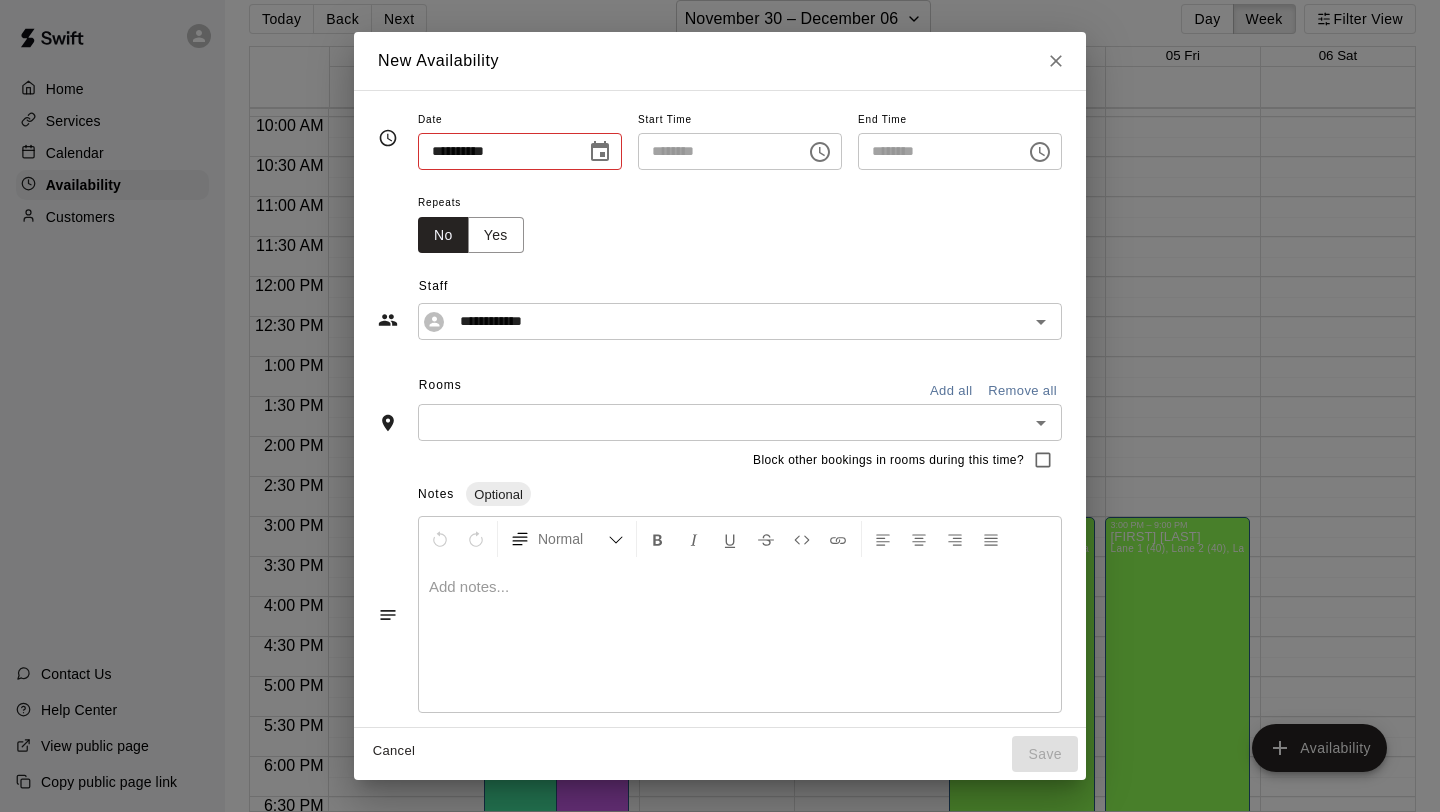 type on "********" 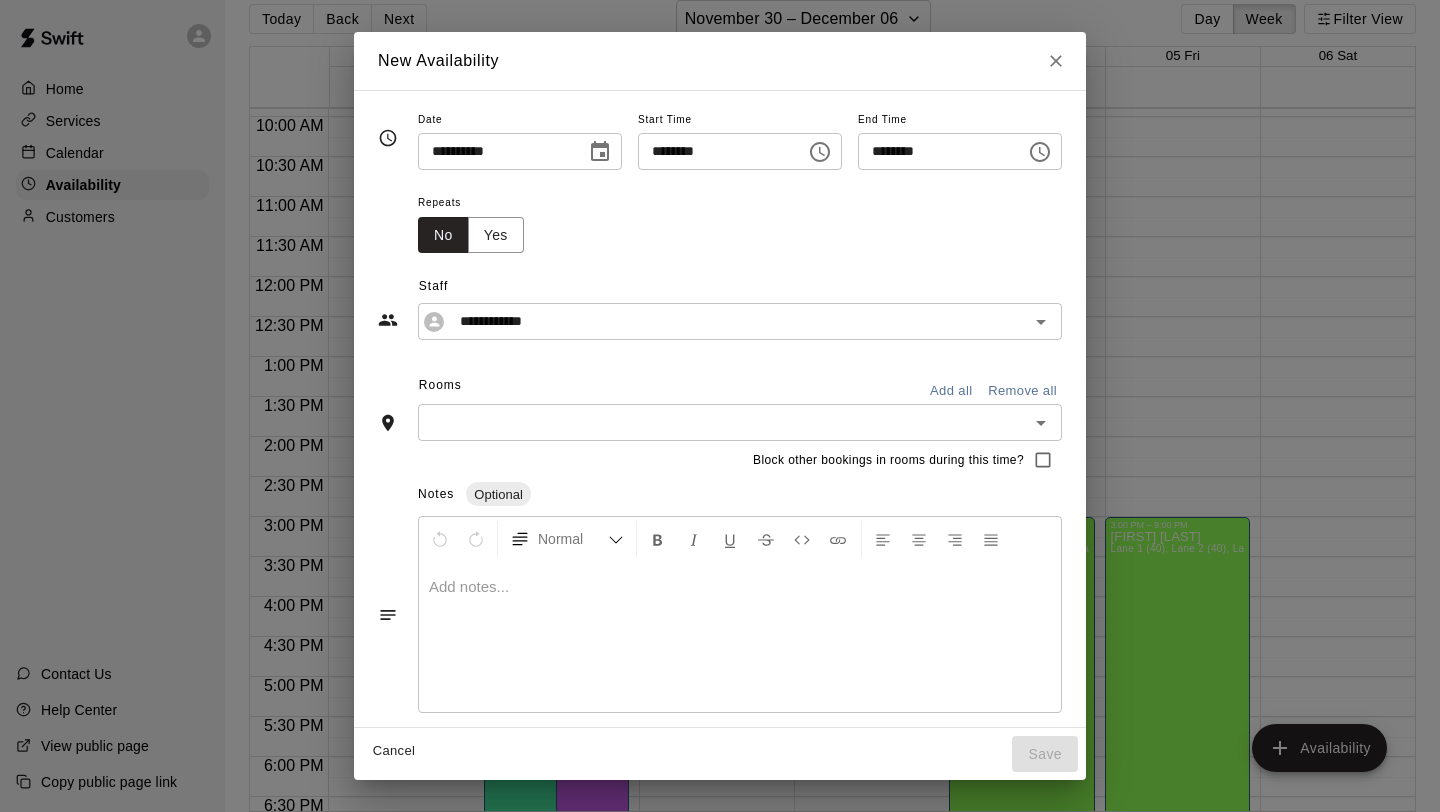 click 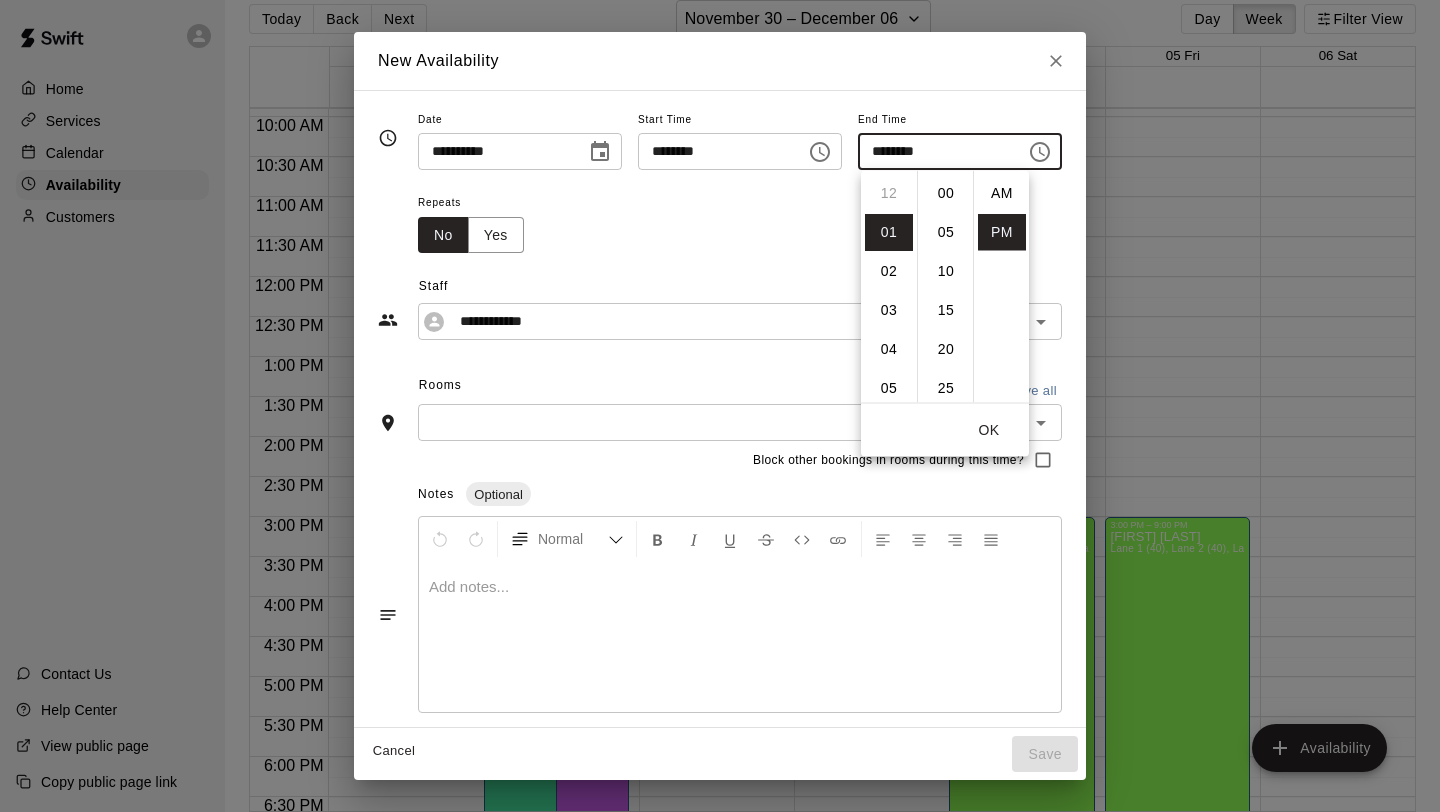 scroll, scrollTop: 39, scrollLeft: 0, axis: vertical 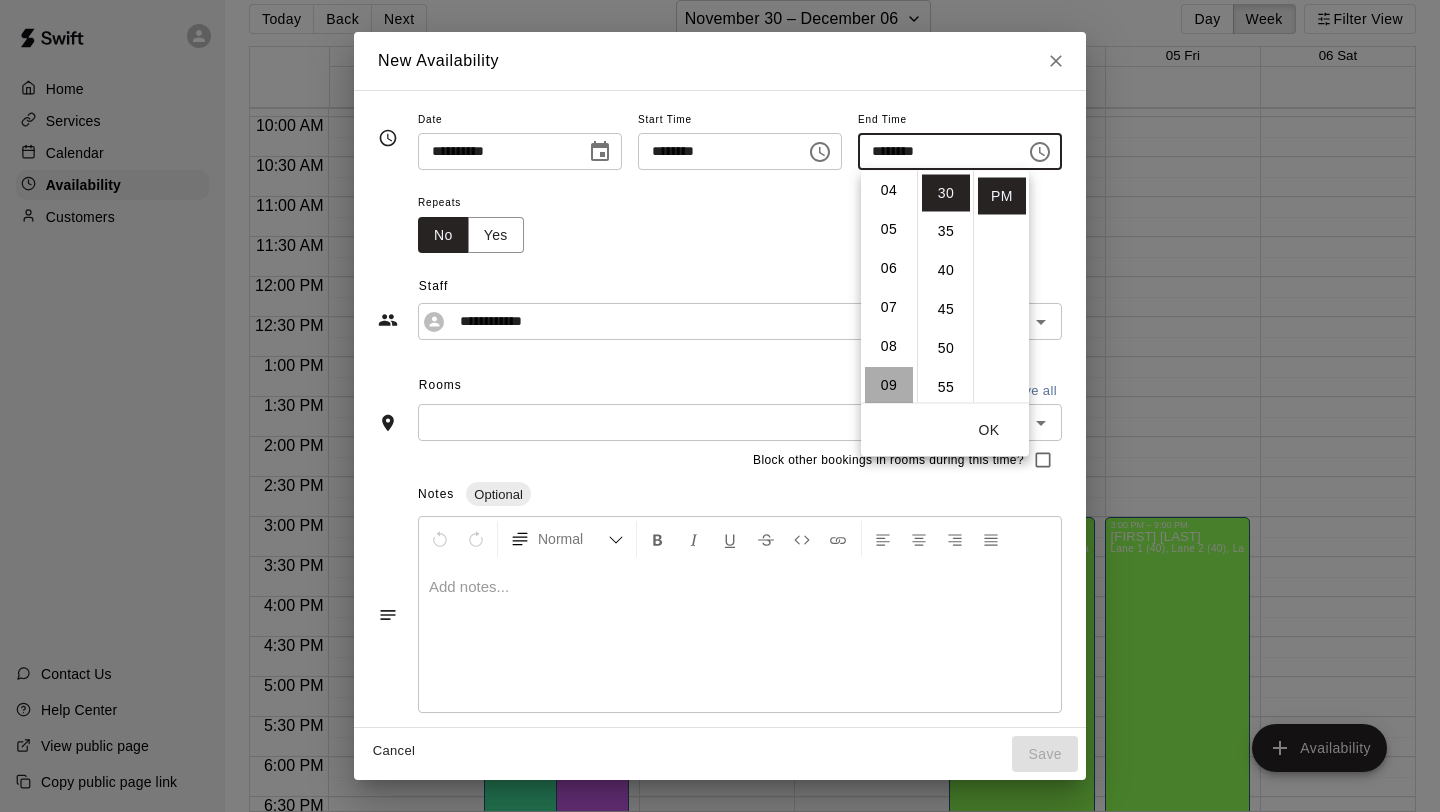 click on "09" at bounding box center [889, 385] 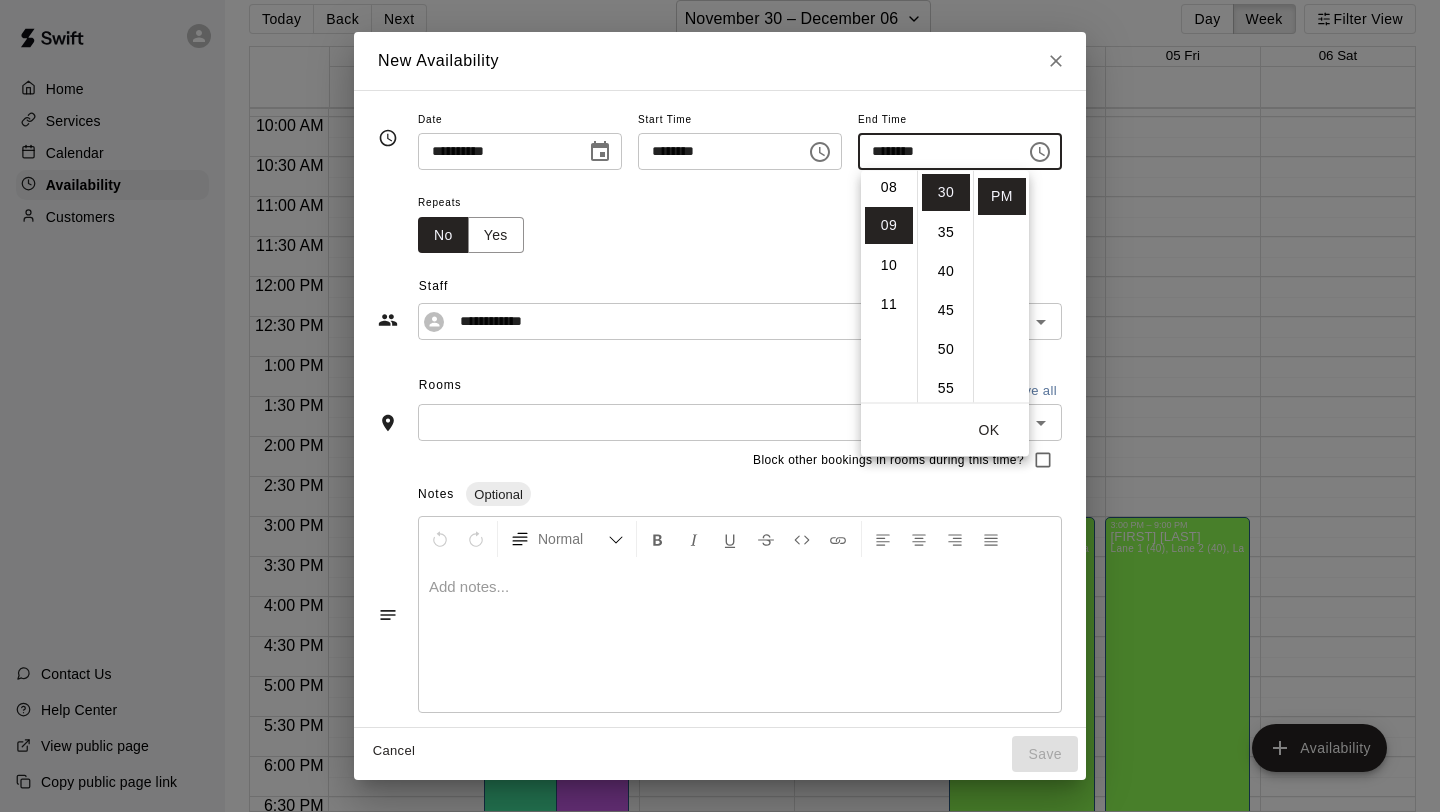 scroll, scrollTop: 351, scrollLeft: 0, axis: vertical 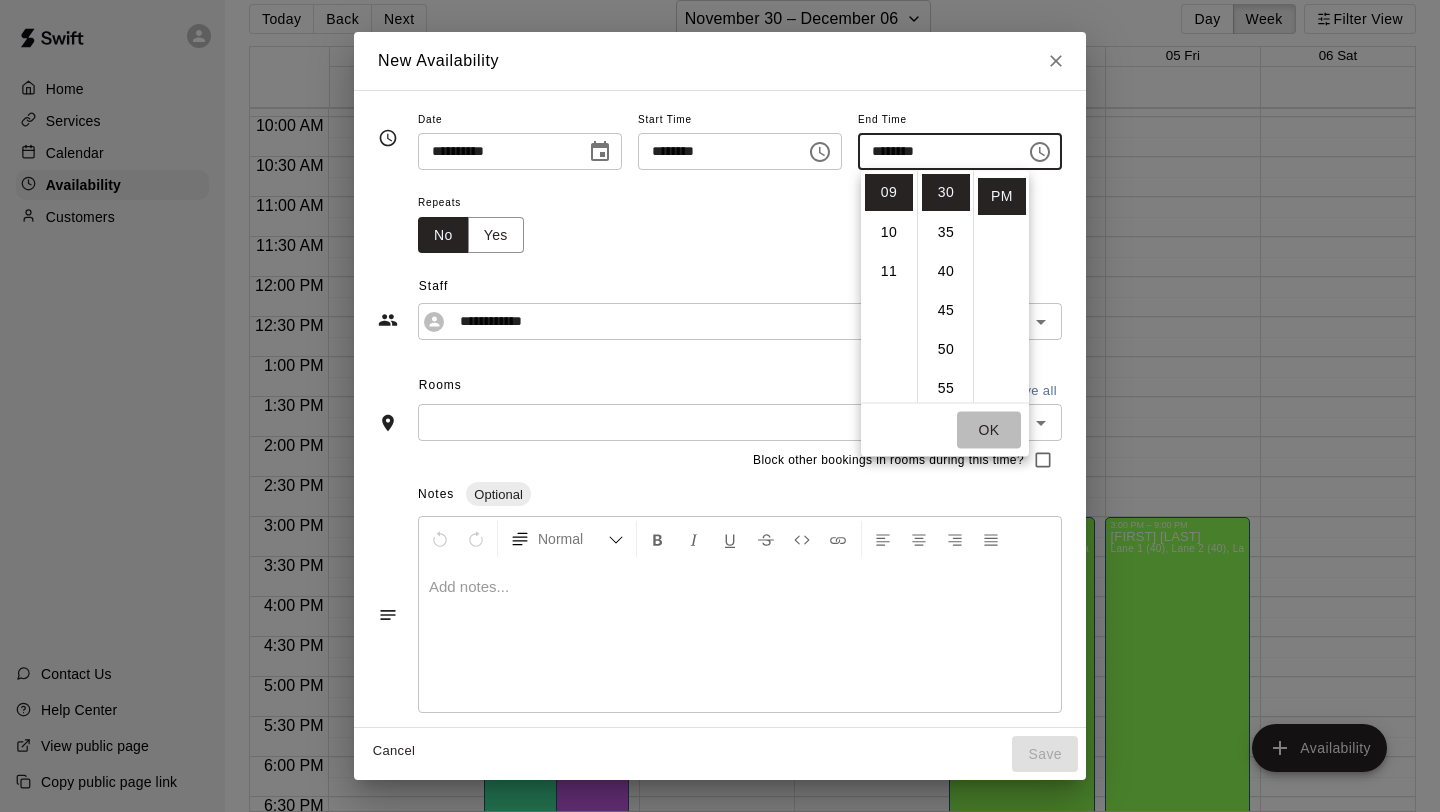 click on "OK" at bounding box center (989, 430) 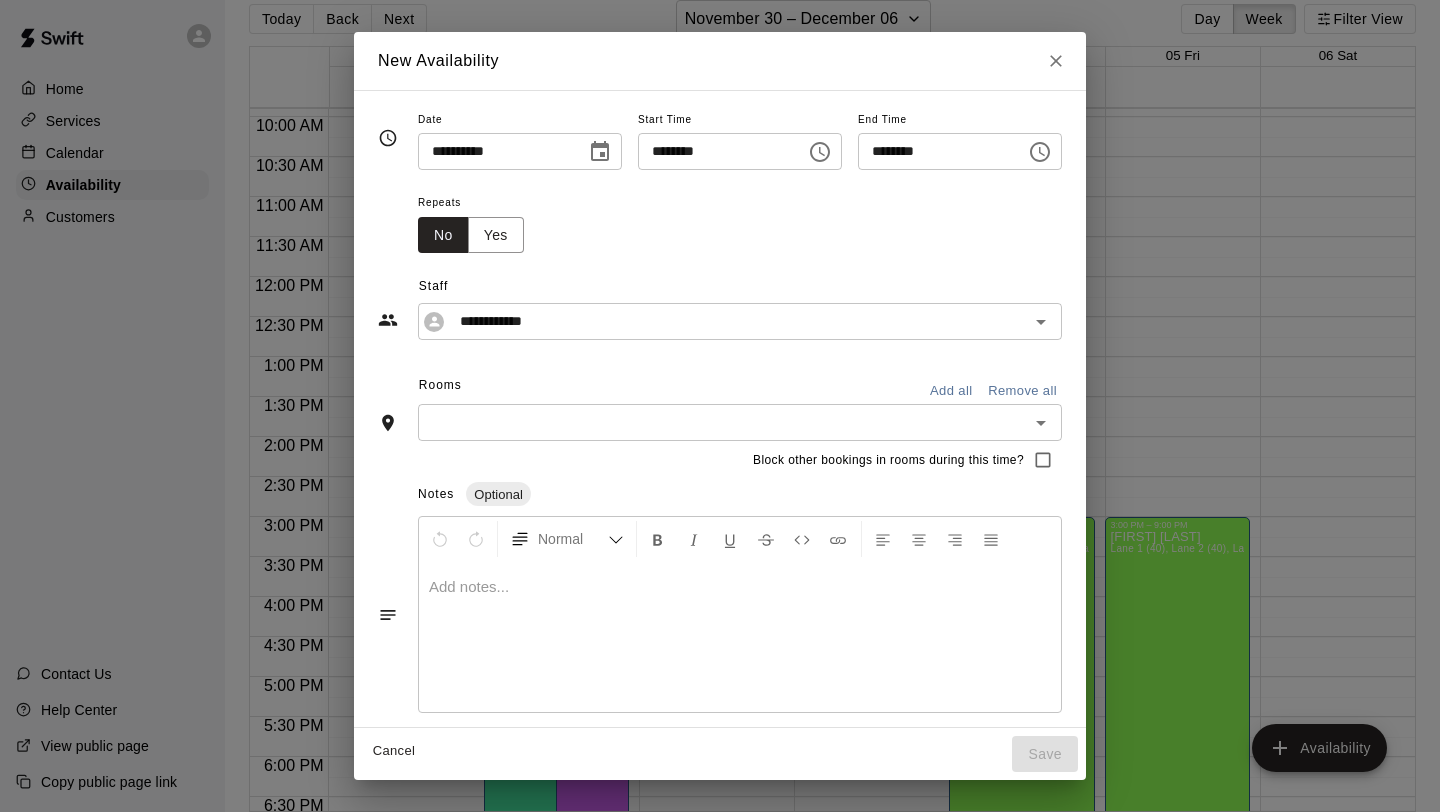 click on "Add all" at bounding box center [951, 391] 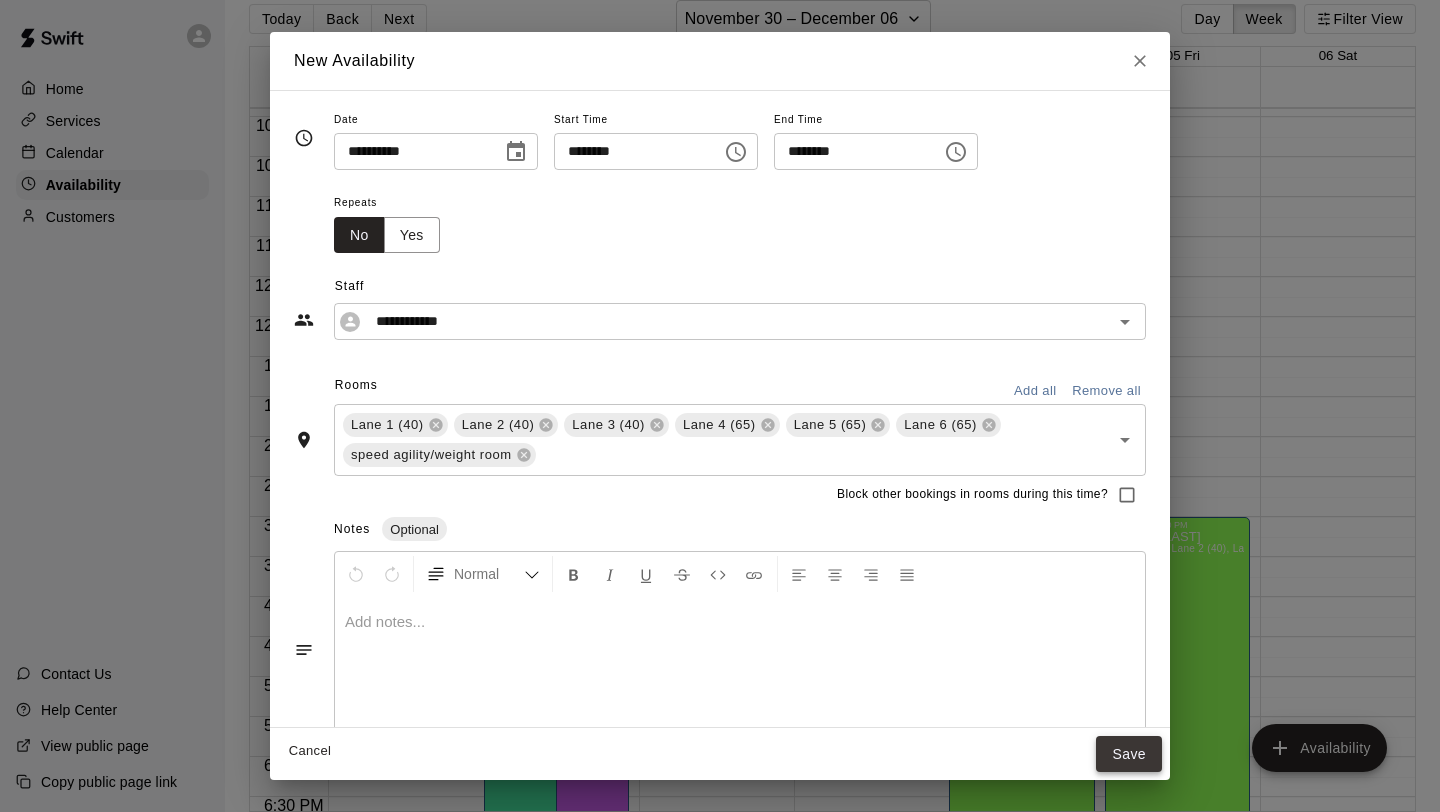 click on "Save" at bounding box center (1129, 754) 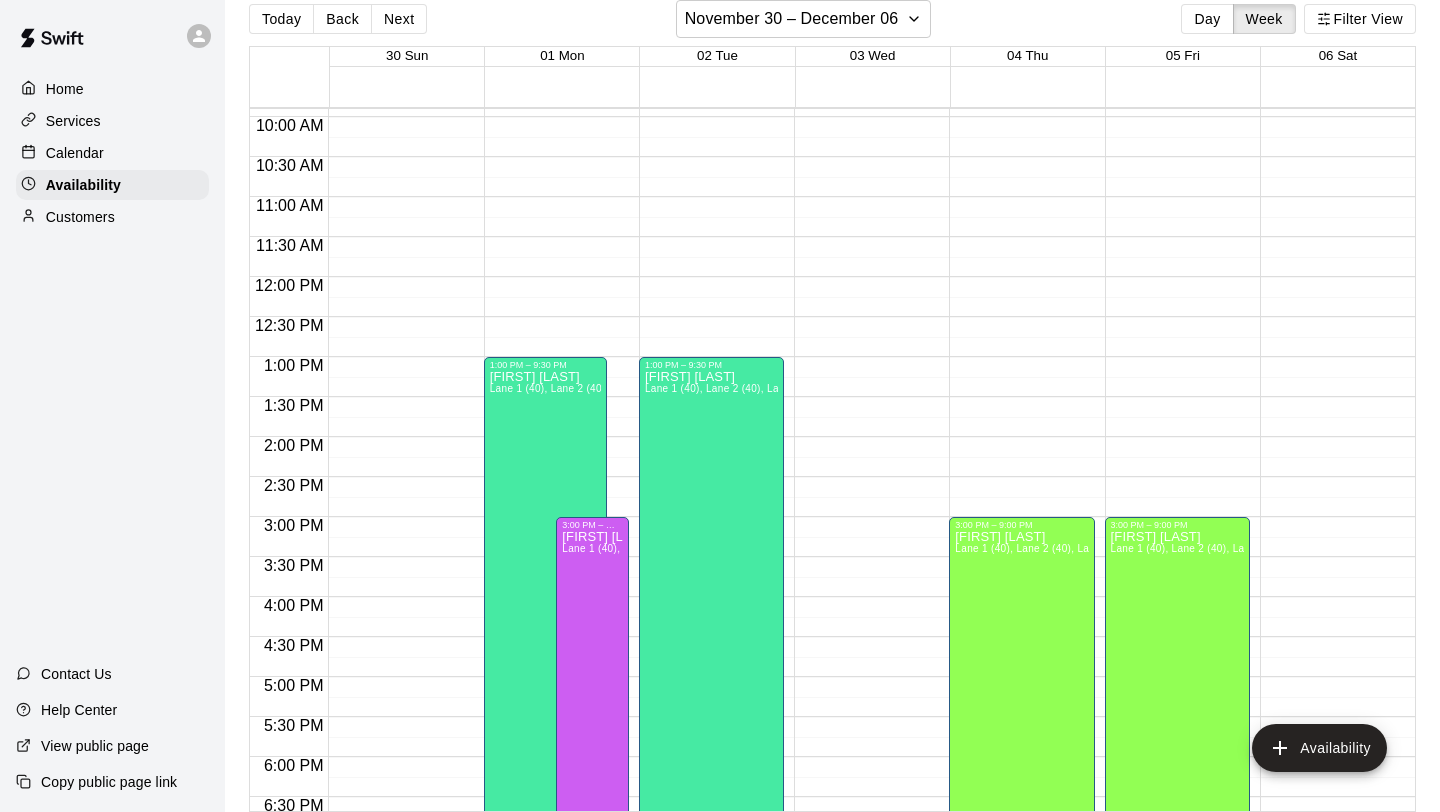 click on "12:00 AM – 8:00 AM Closed 10:00 PM – 11:59 PM Closed" at bounding box center [866, 277] 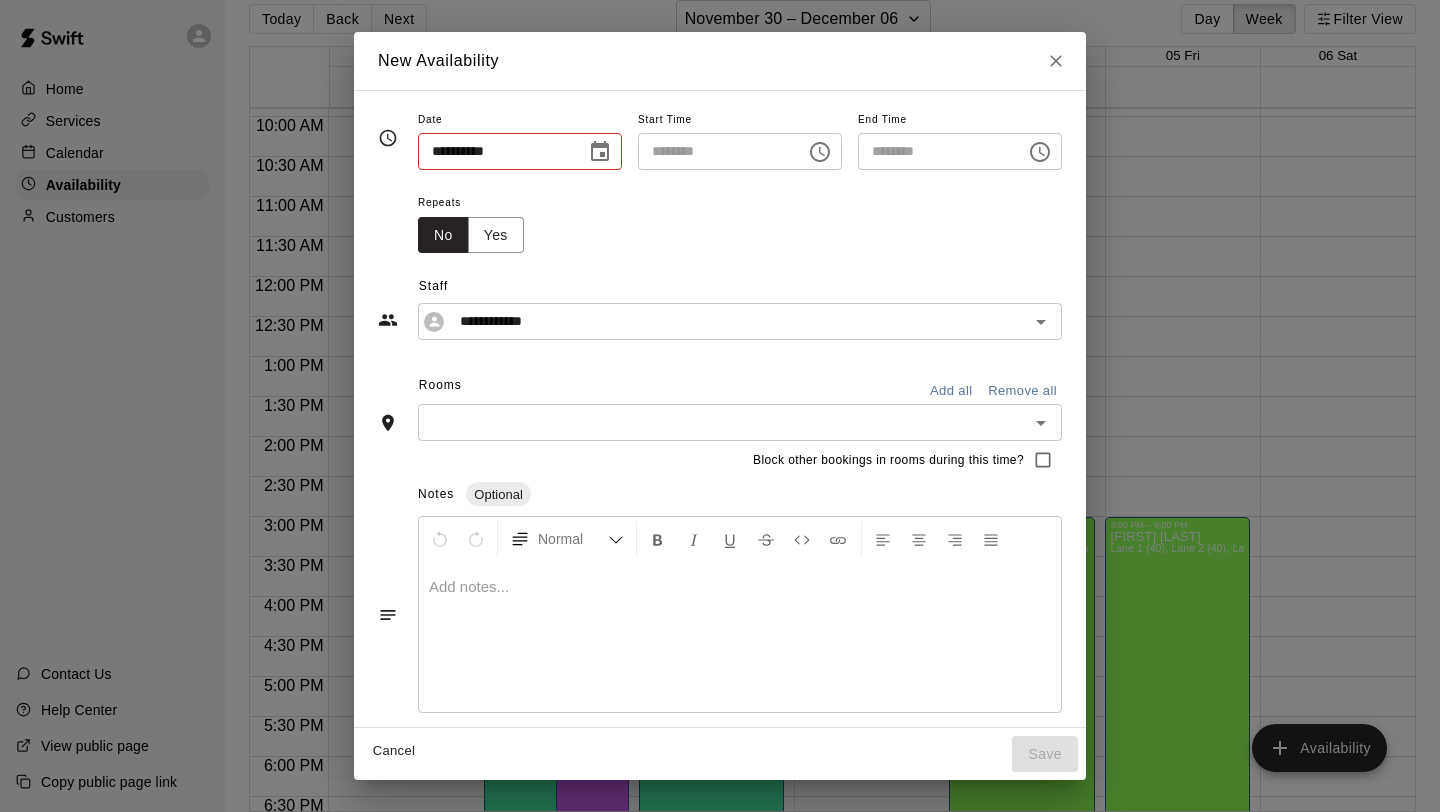 type on "**********" 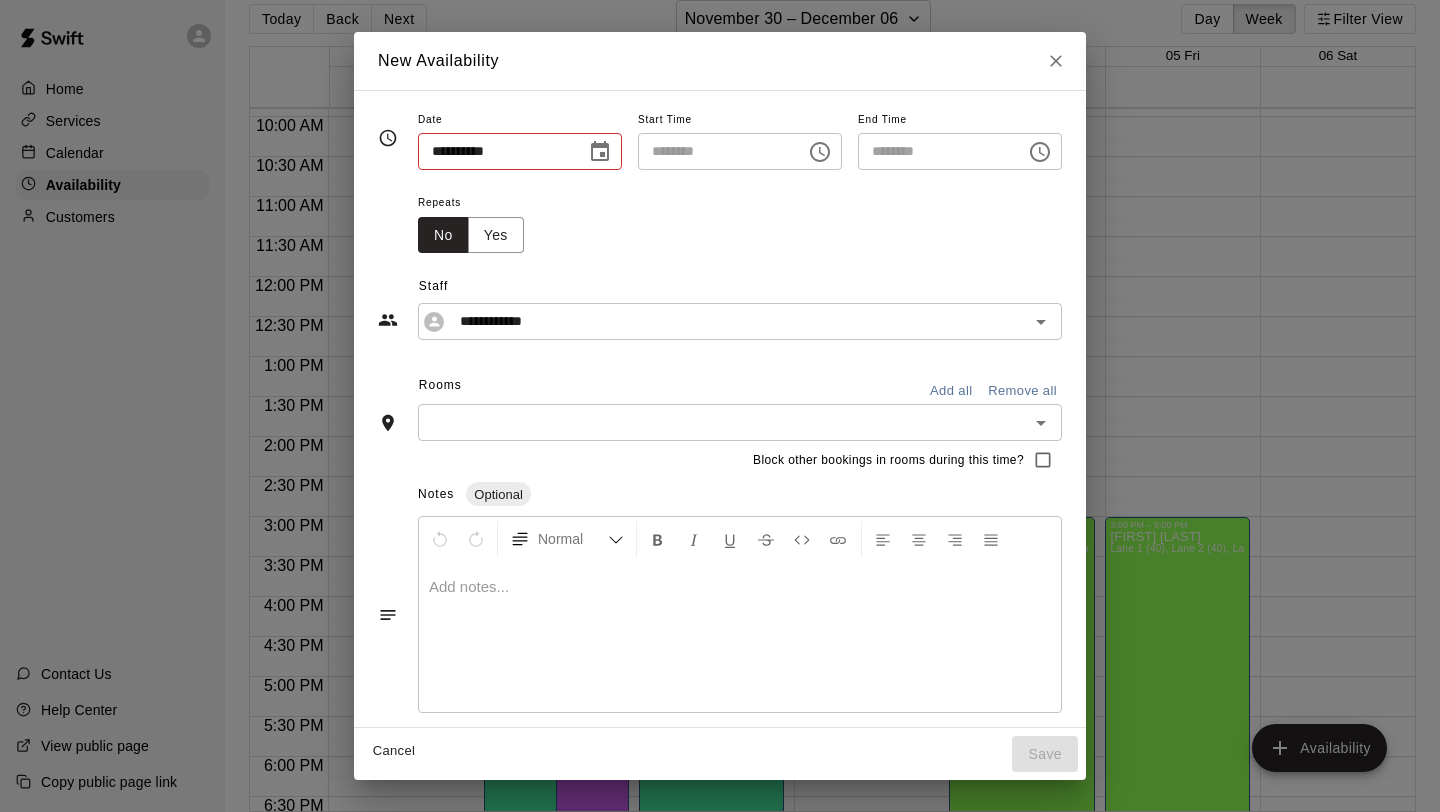 type on "********" 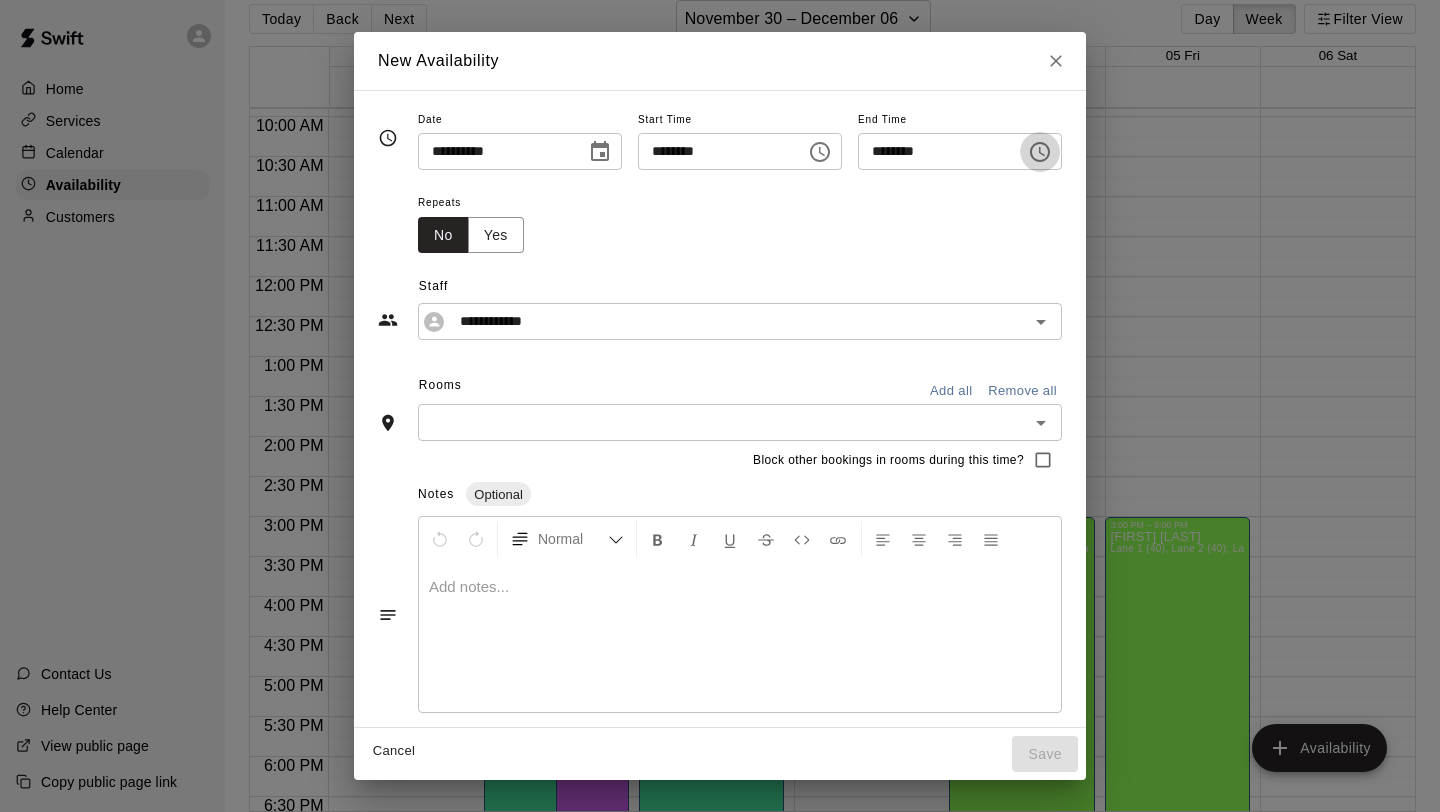 click 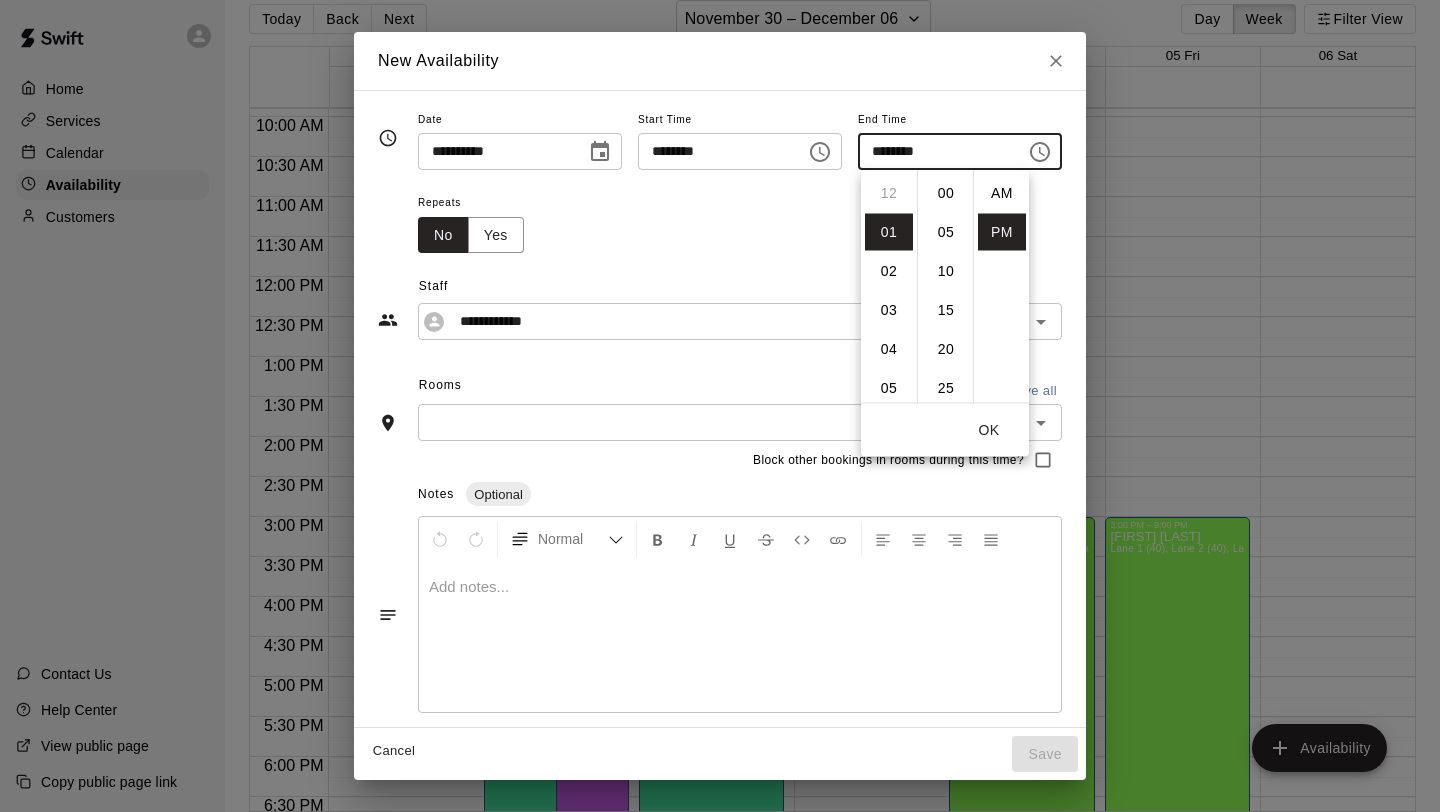 scroll, scrollTop: 39, scrollLeft: 0, axis: vertical 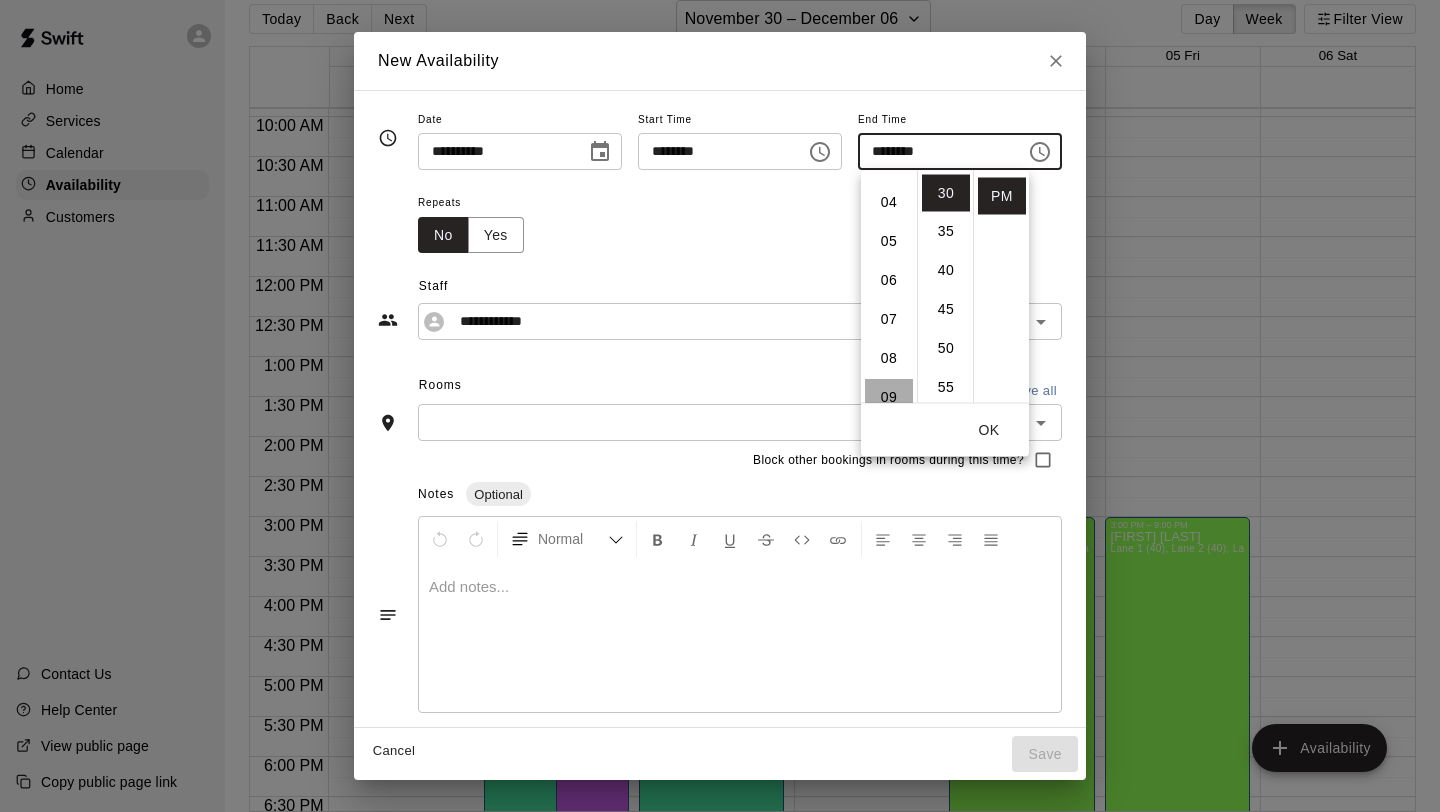 click on "09" at bounding box center [889, 397] 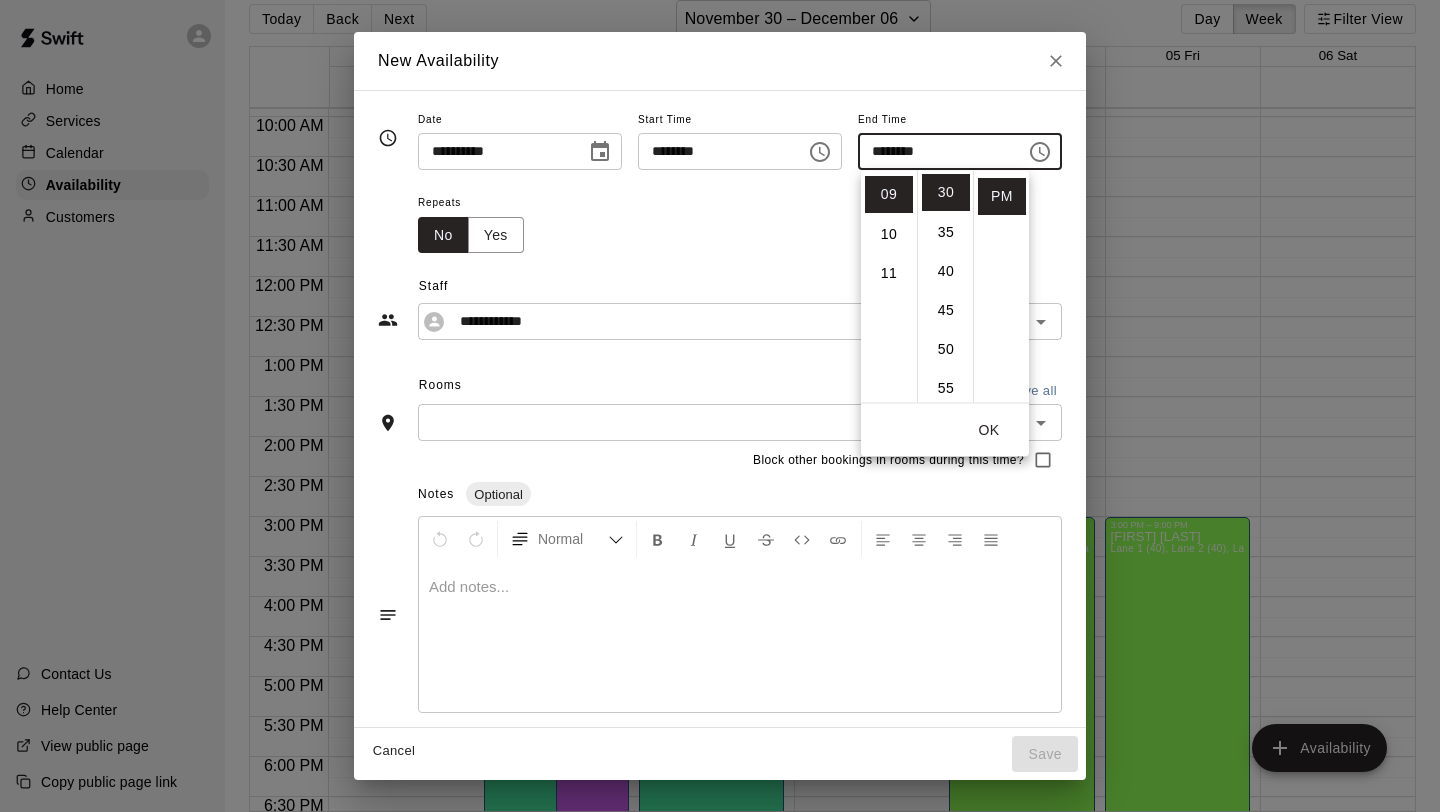 scroll, scrollTop: 351, scrollLeft: 0, axis: vertical 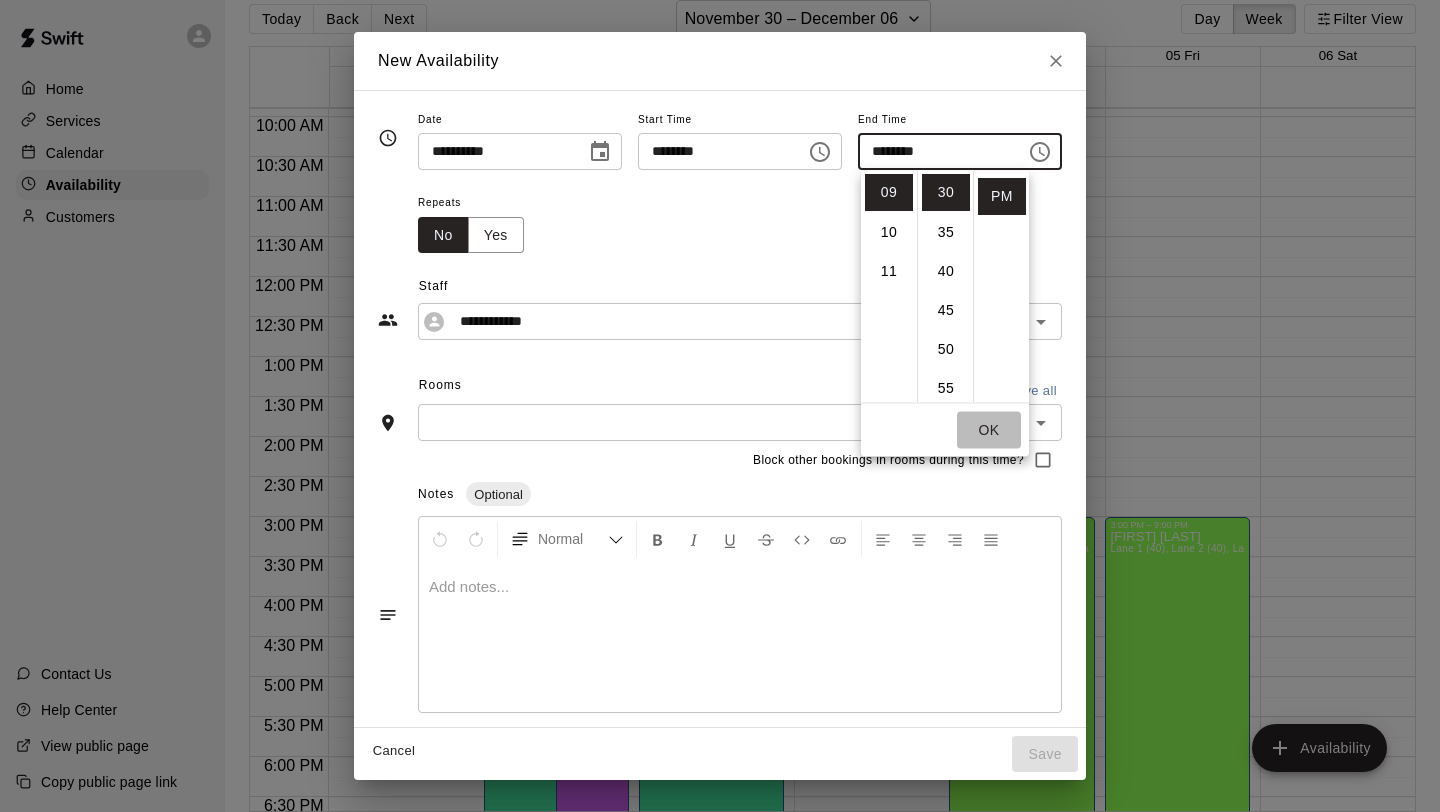 click on "OK" at bounding box center [989, 430] 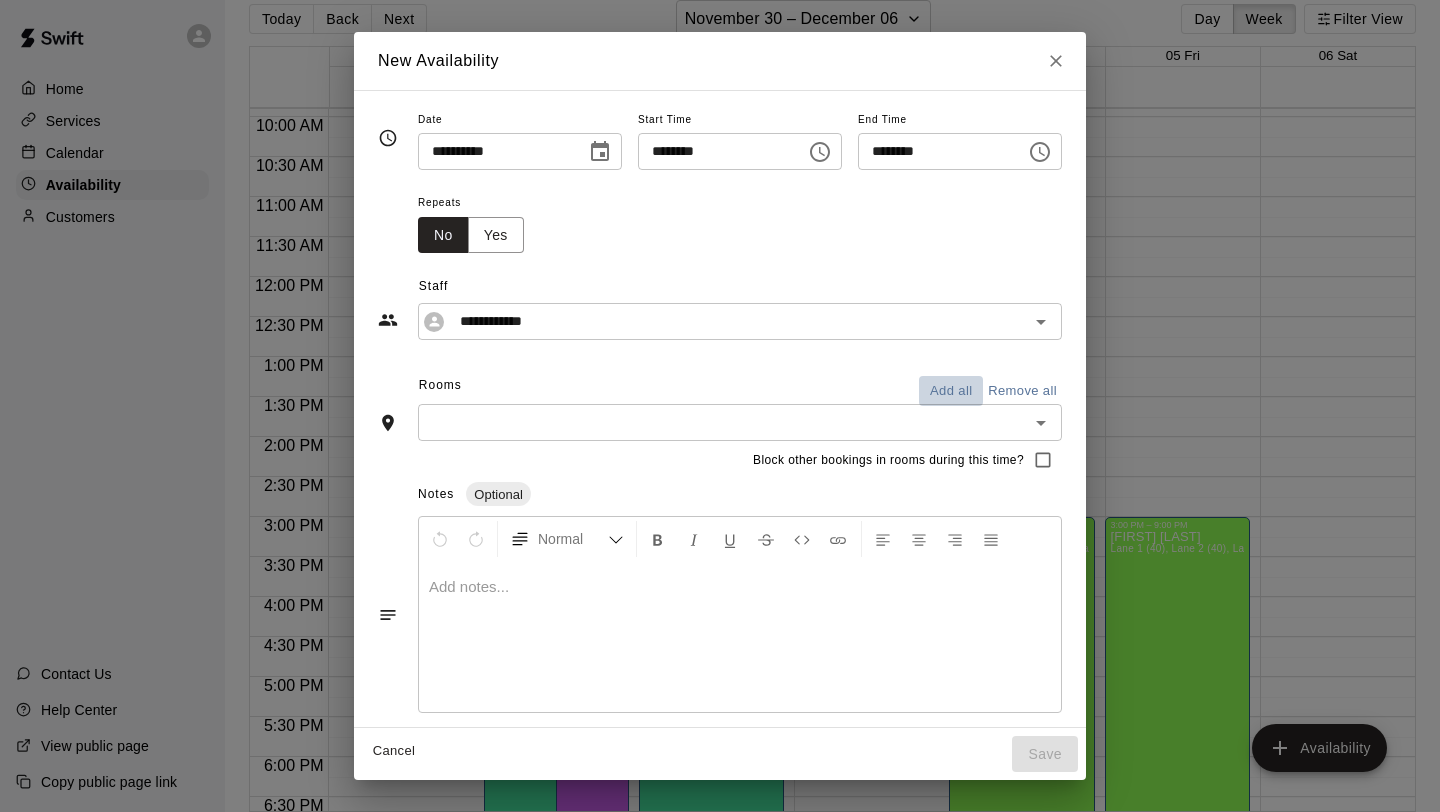 click on "Add all" at bounding box center [951, 391] 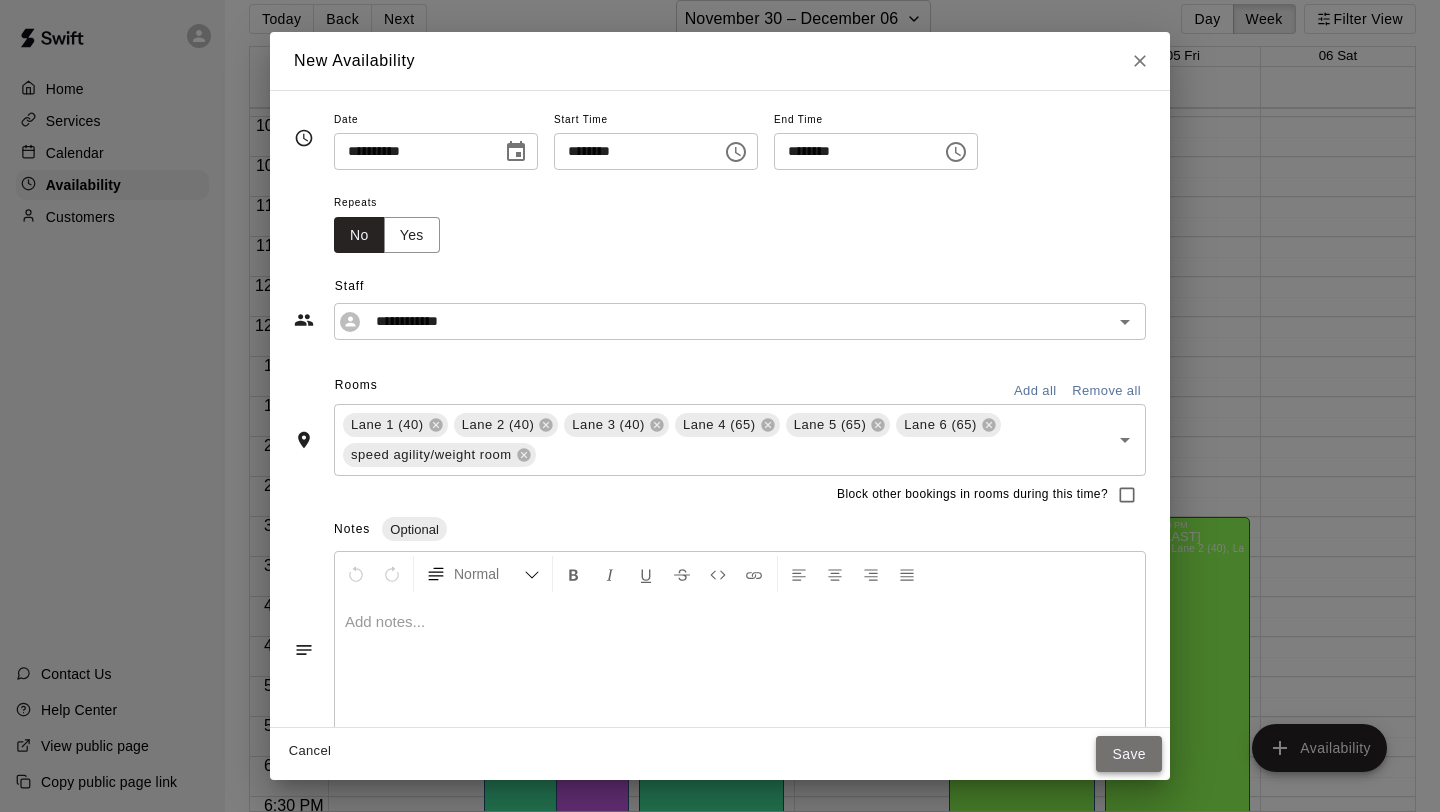 click on "Save" at bounding box center [1129, 754] 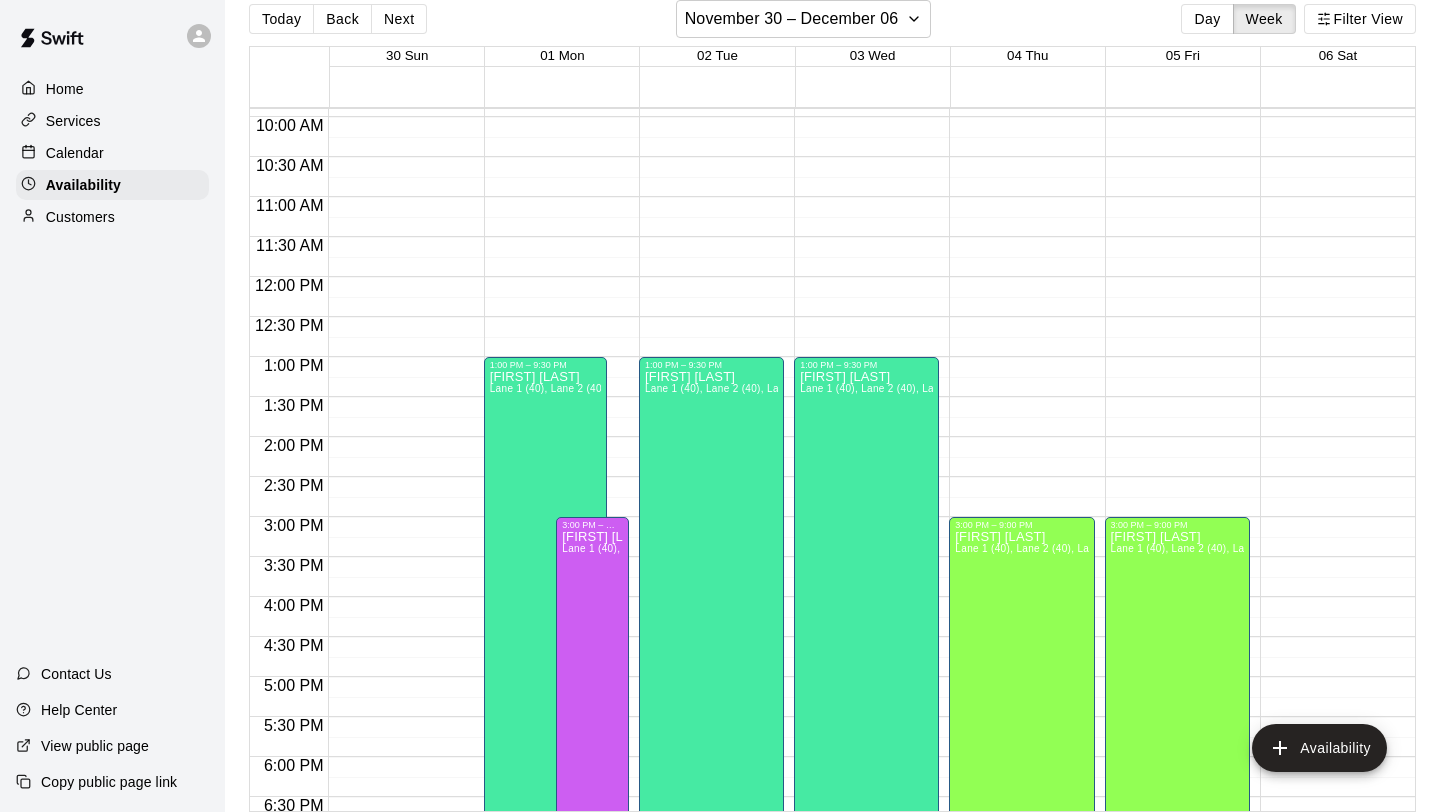 click on "12:00 AM – 8:00 AM Closed 3:00 PM – 9:00 PM [FIRST] [LAST] Lane 1 (40), Lane 2 (40), Lane 3 (40), Lane 4 (65), Lane 5 (65), Lane 6 (65), speed agility/weight room [INITIALS] 10:00 PM – 11:59 PM Closed" at bounding box center (1021, 277) 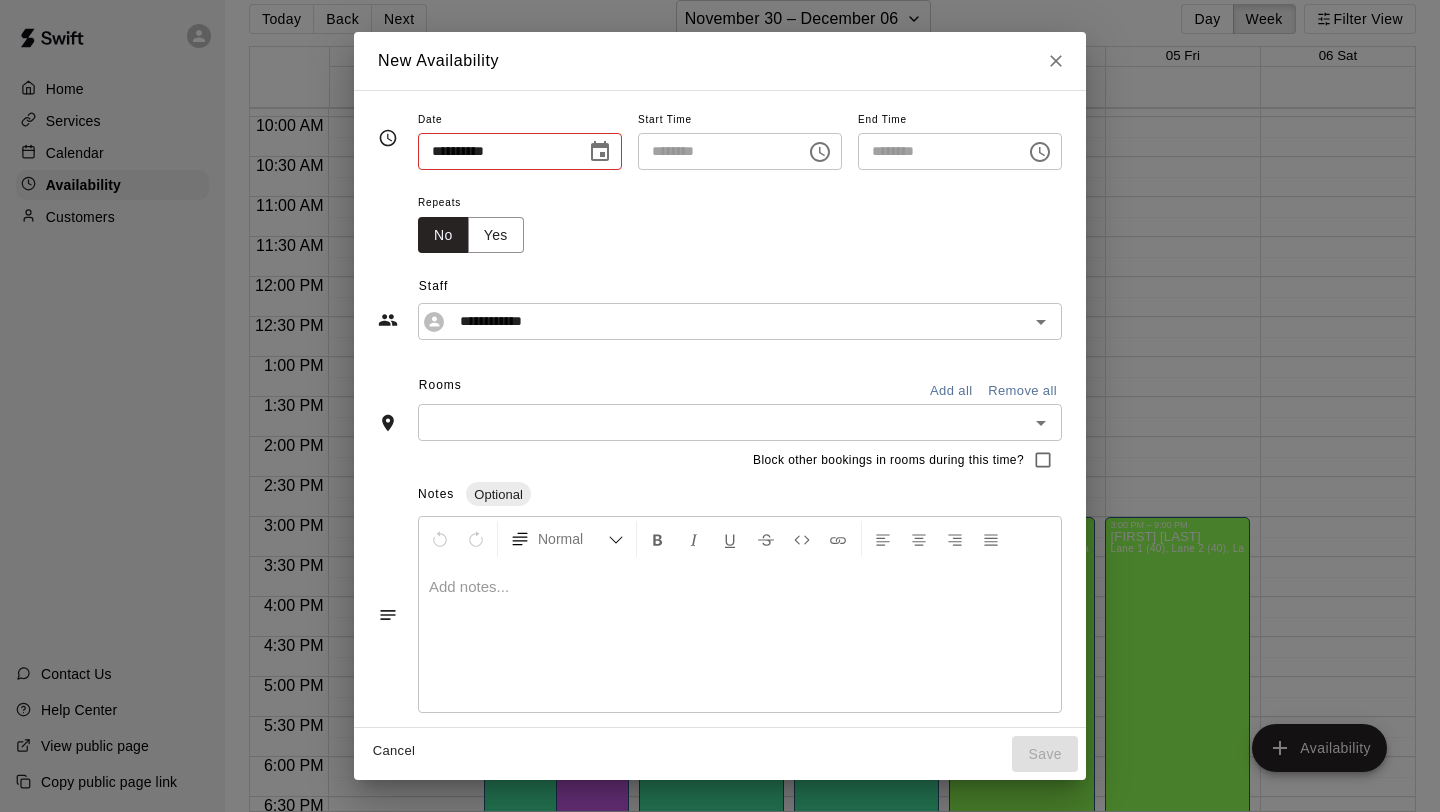 type on "**********" 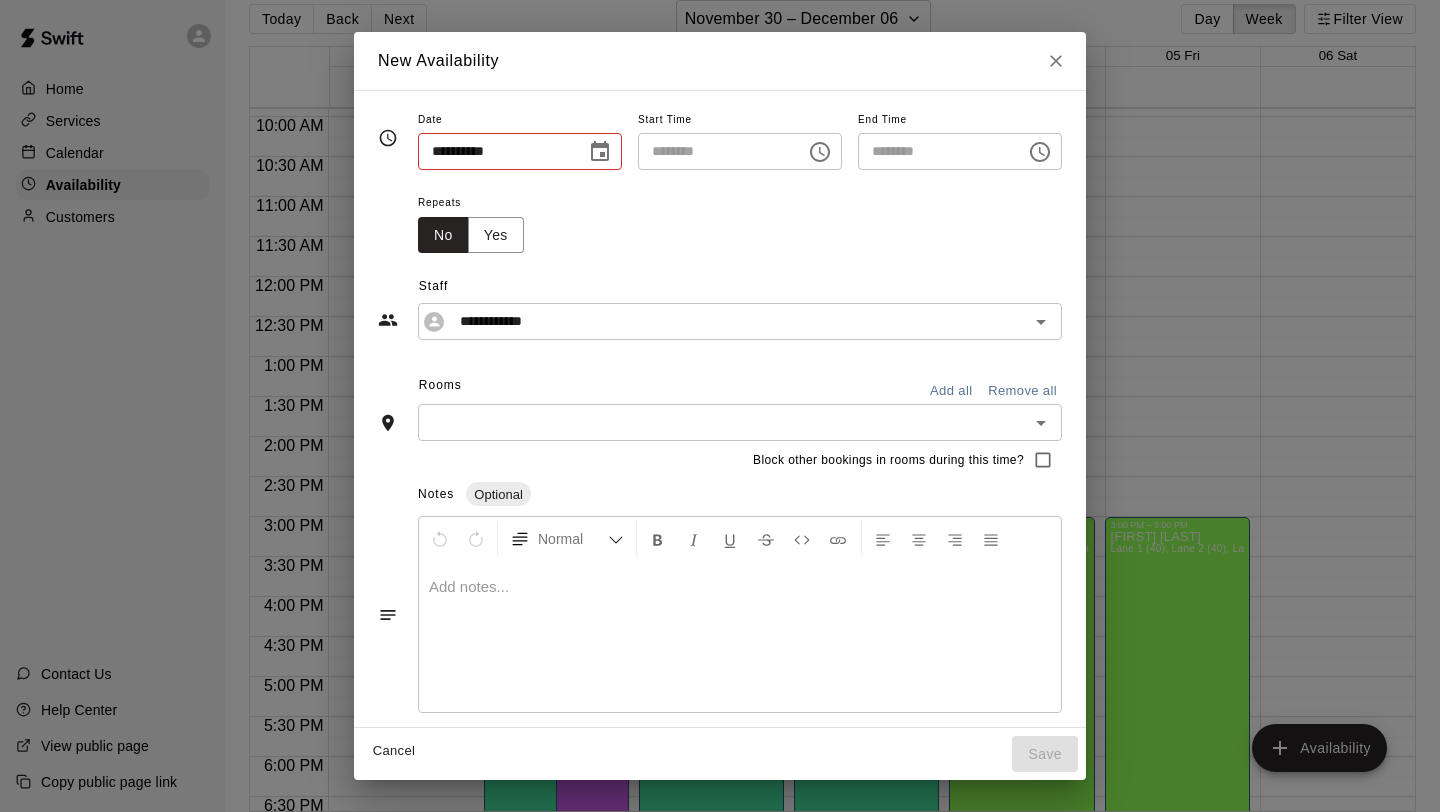 type on "********" 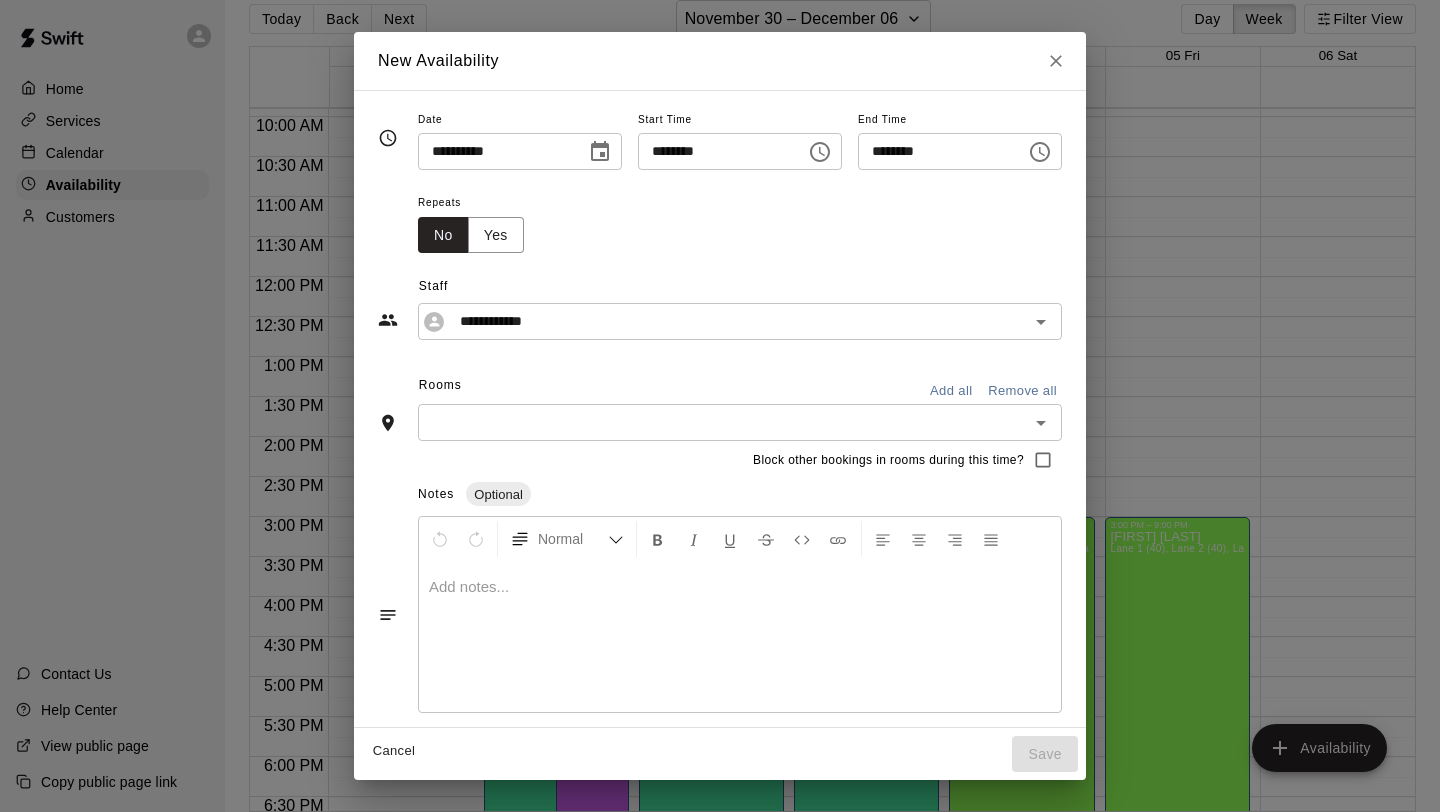 click 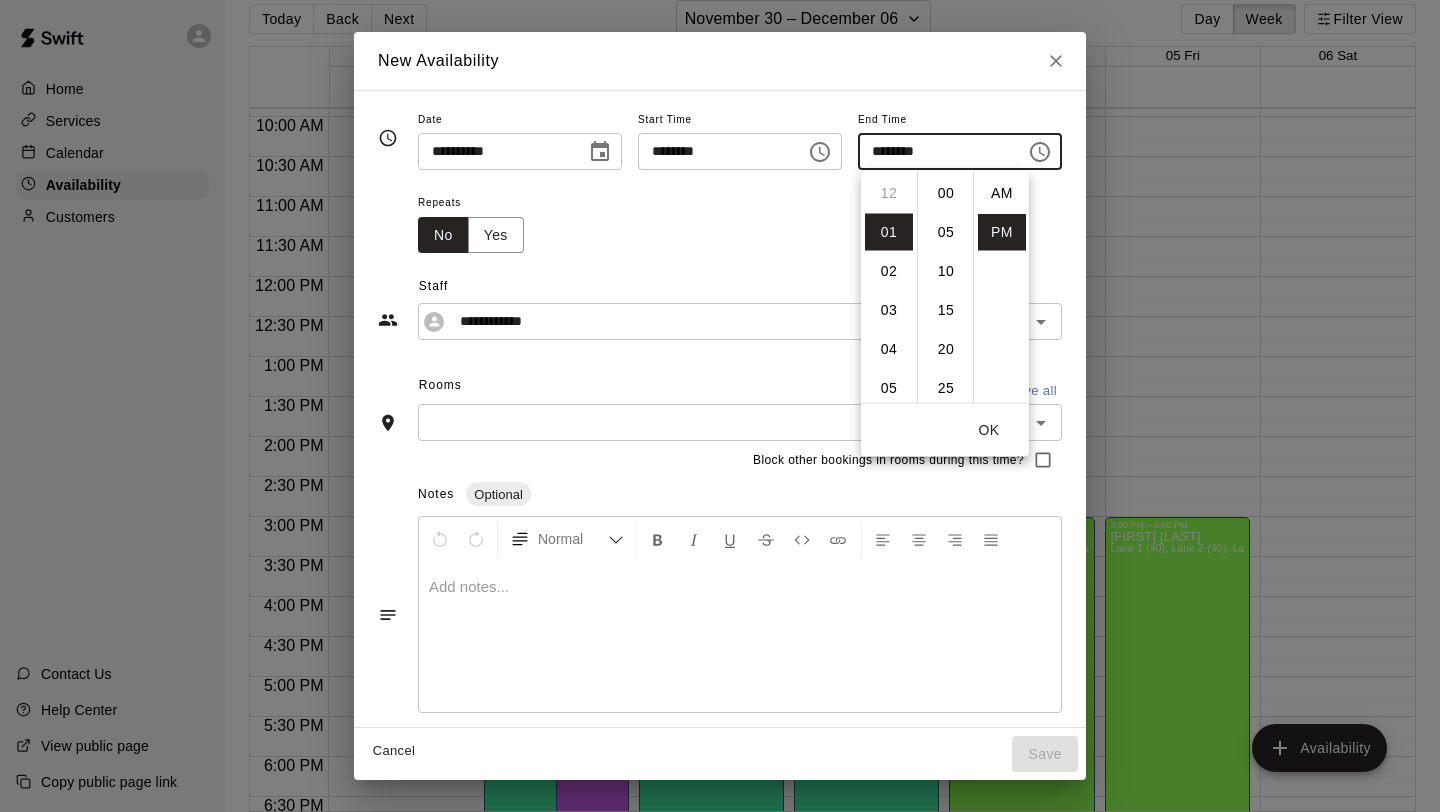 scroll, scrollTop: 39, scrollLeft: 0, axis: vertical 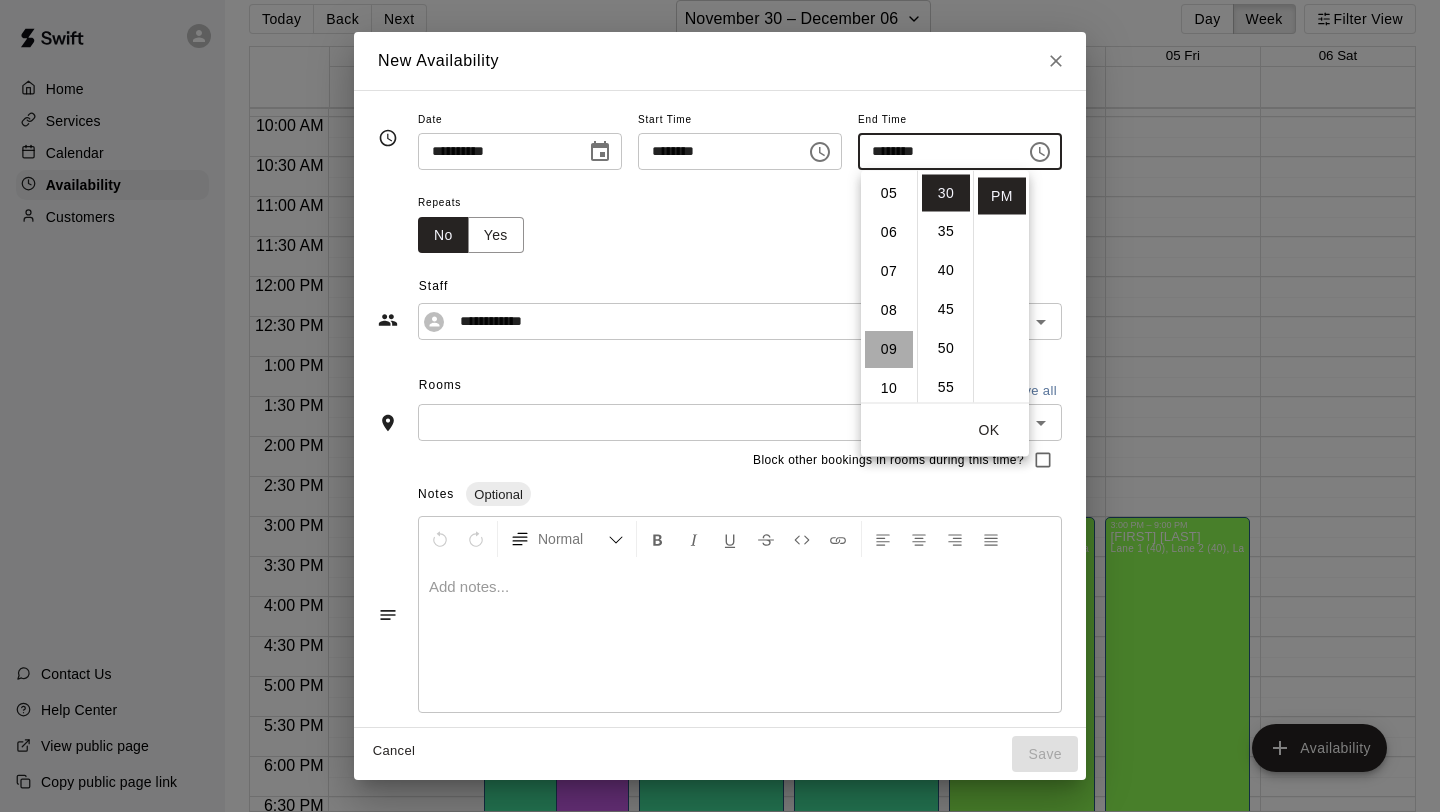 click on "09" at bounding box center (889, 350) 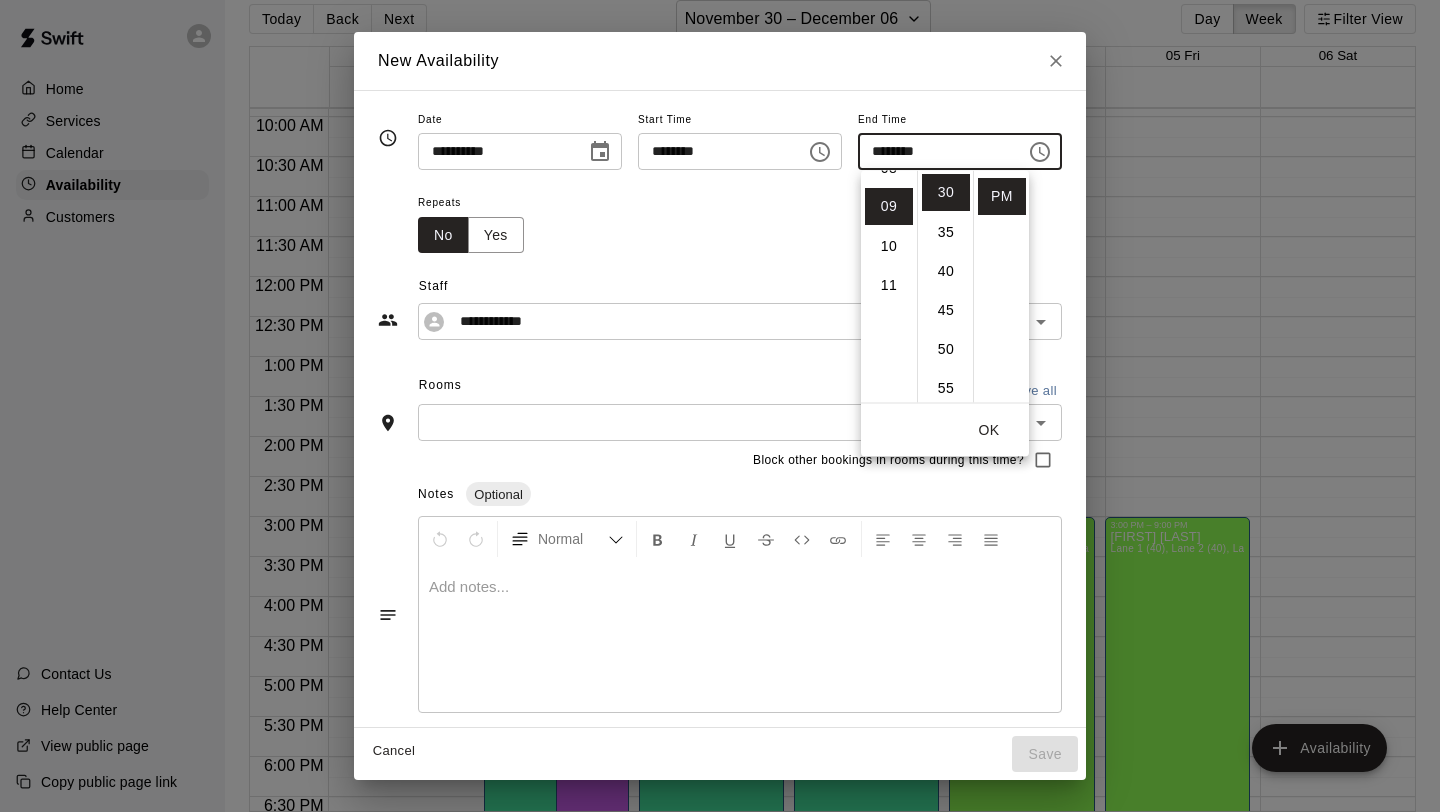 scroll, scrollTop: 351, scrollLeft: 0, axis: vertical 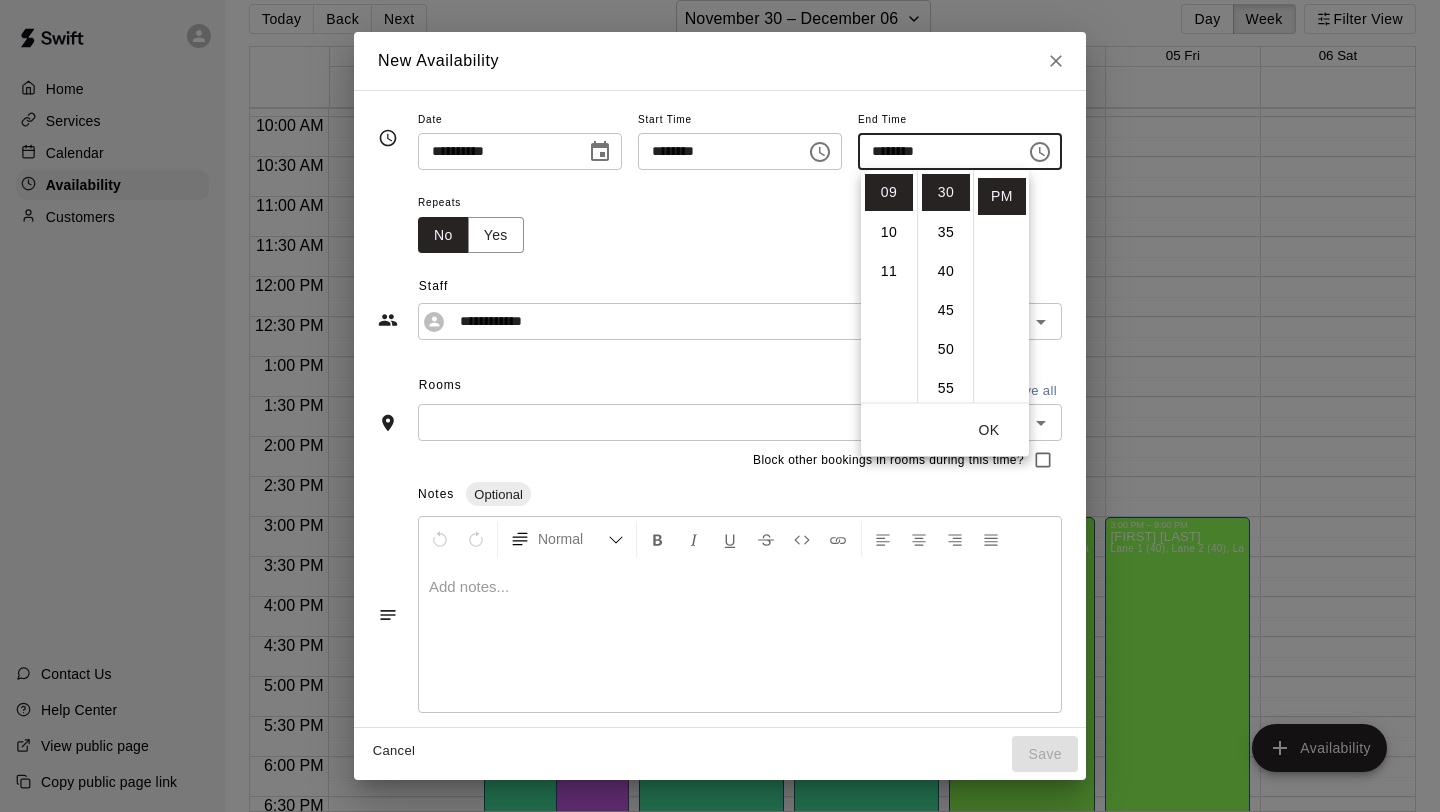 click on "OK" at bounding box center [989, 430] 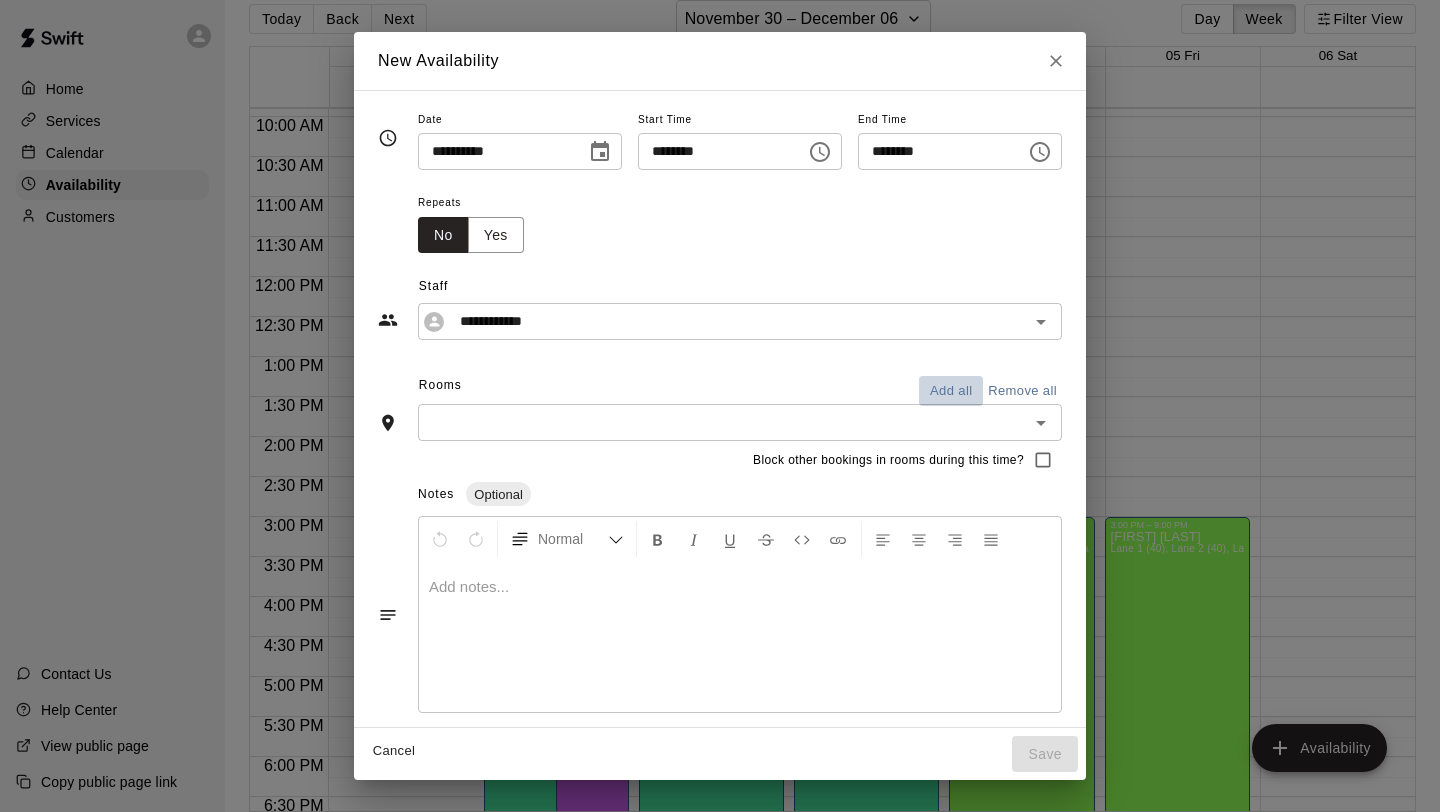click on "Add all" at bounding box center (951, 391) 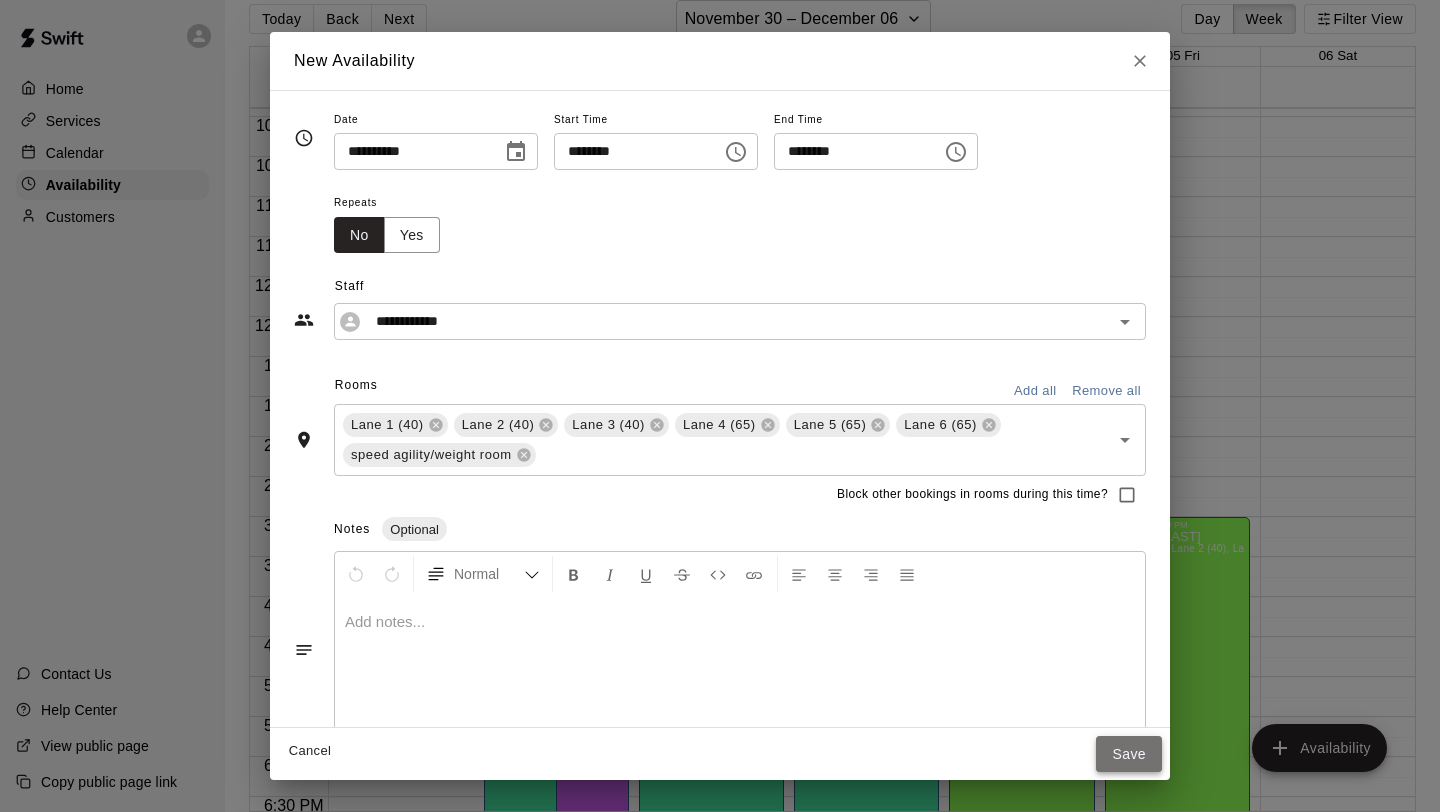 click on "Save" at bounding box center [1129, 754] 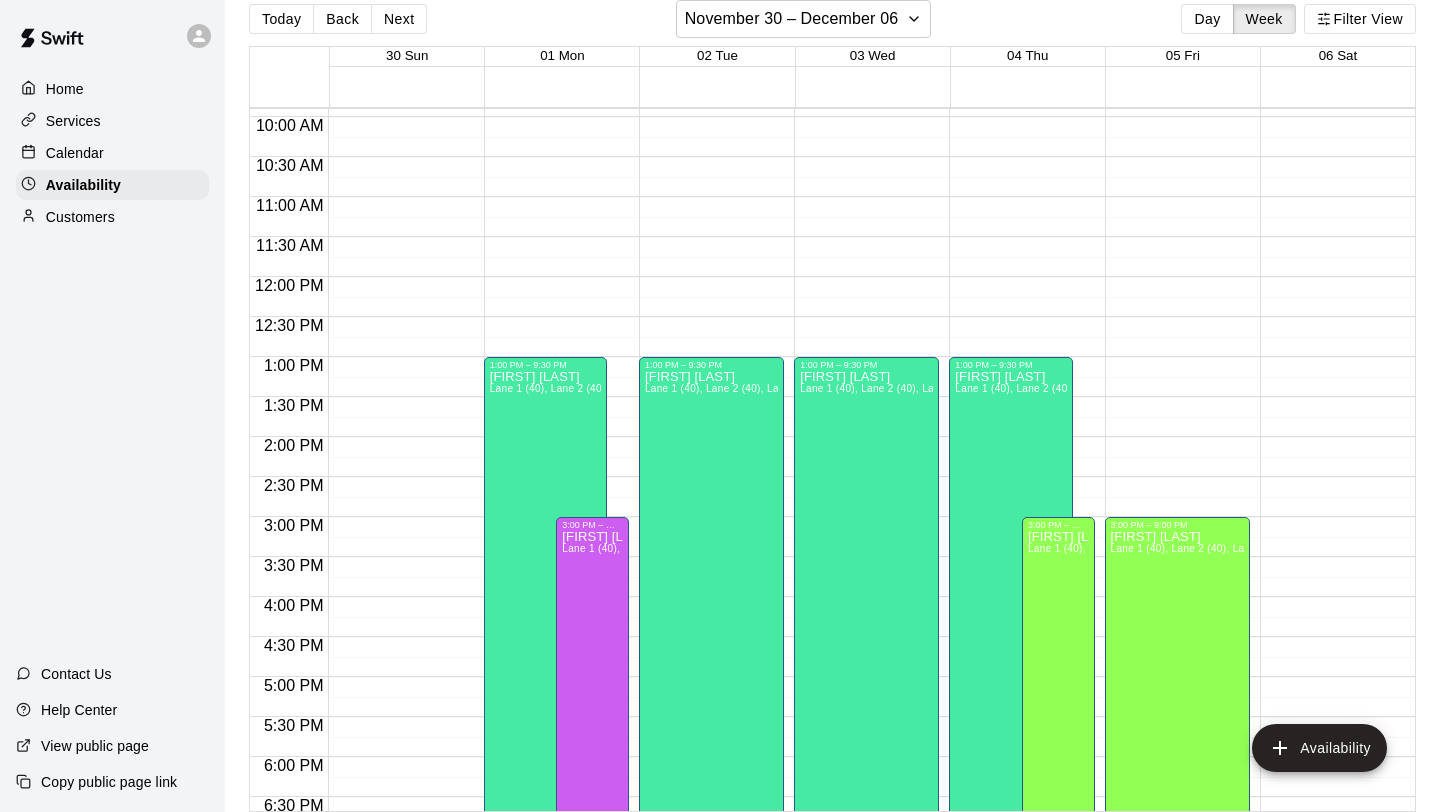click on "12:00 AM – 8:00 AM Closed 3:00 PM – 9:00 PM [FIRST] [LAST] Lane 1 (40), Lane 2 (40), Lane 3 (40), Lane 4 (65), Lane 5 (65), Lane 6 (65), speed agility/weight room [INITIALS] 10:00 PM – 11:59 PM Closed" at bounding box center (1177, 277) 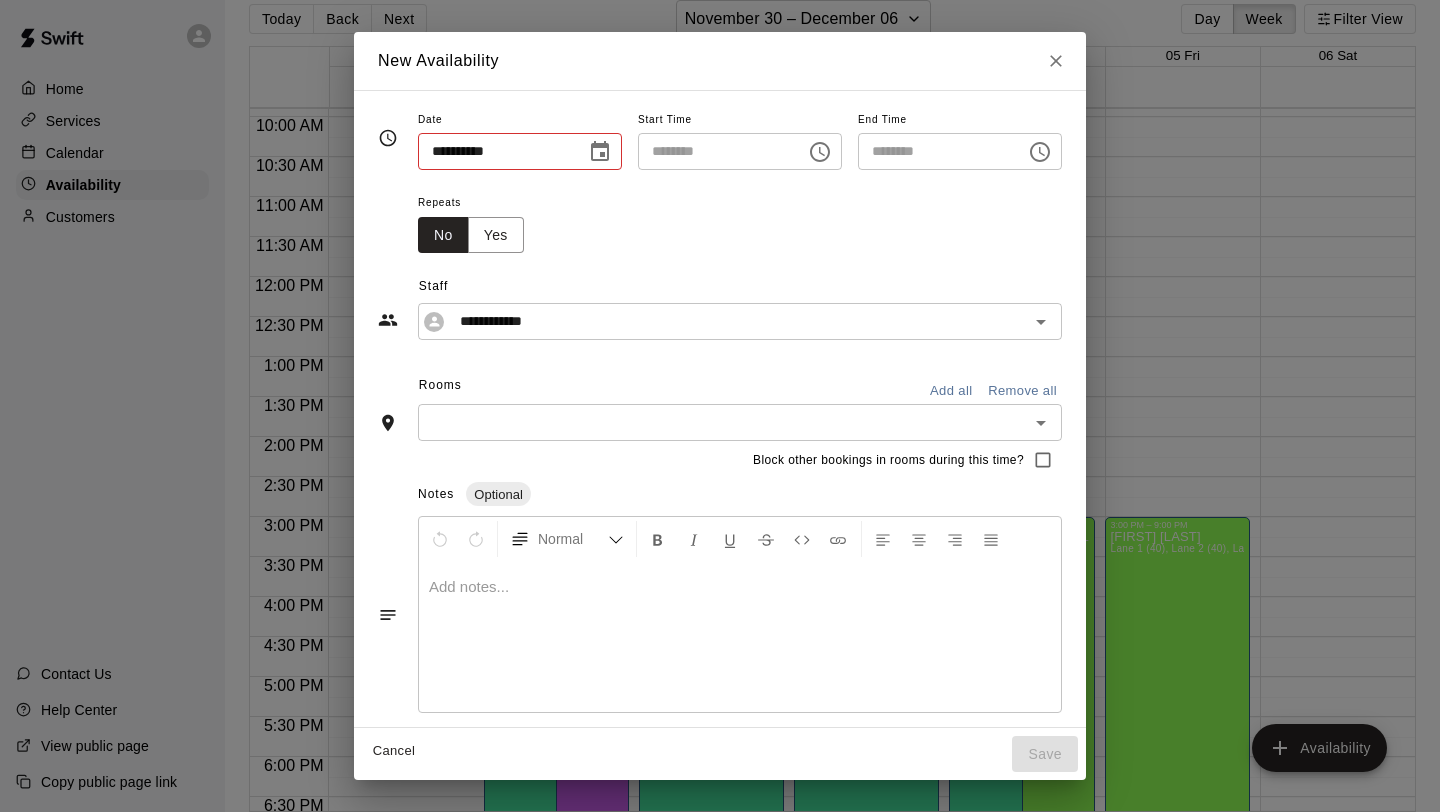type on "**********" 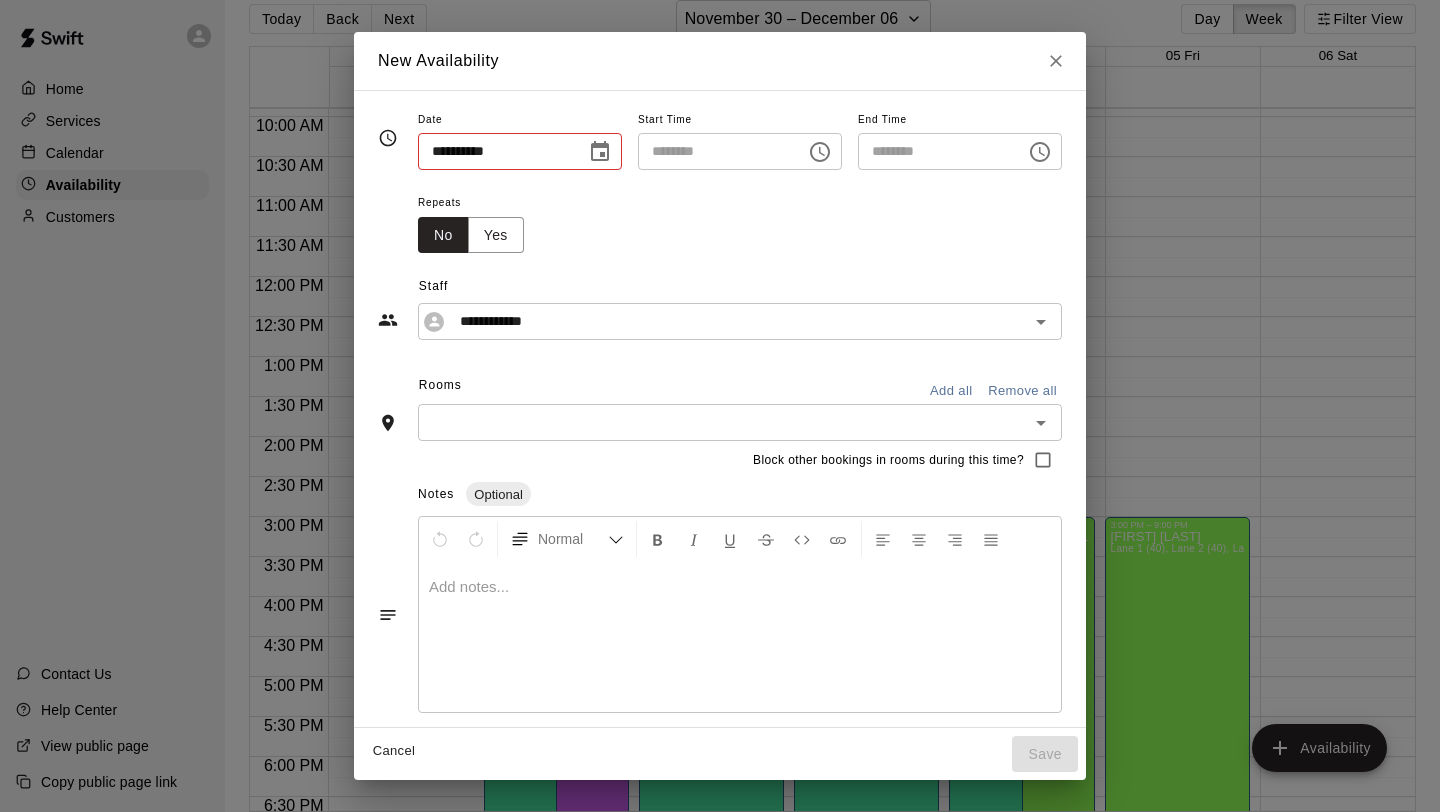 type on "********" 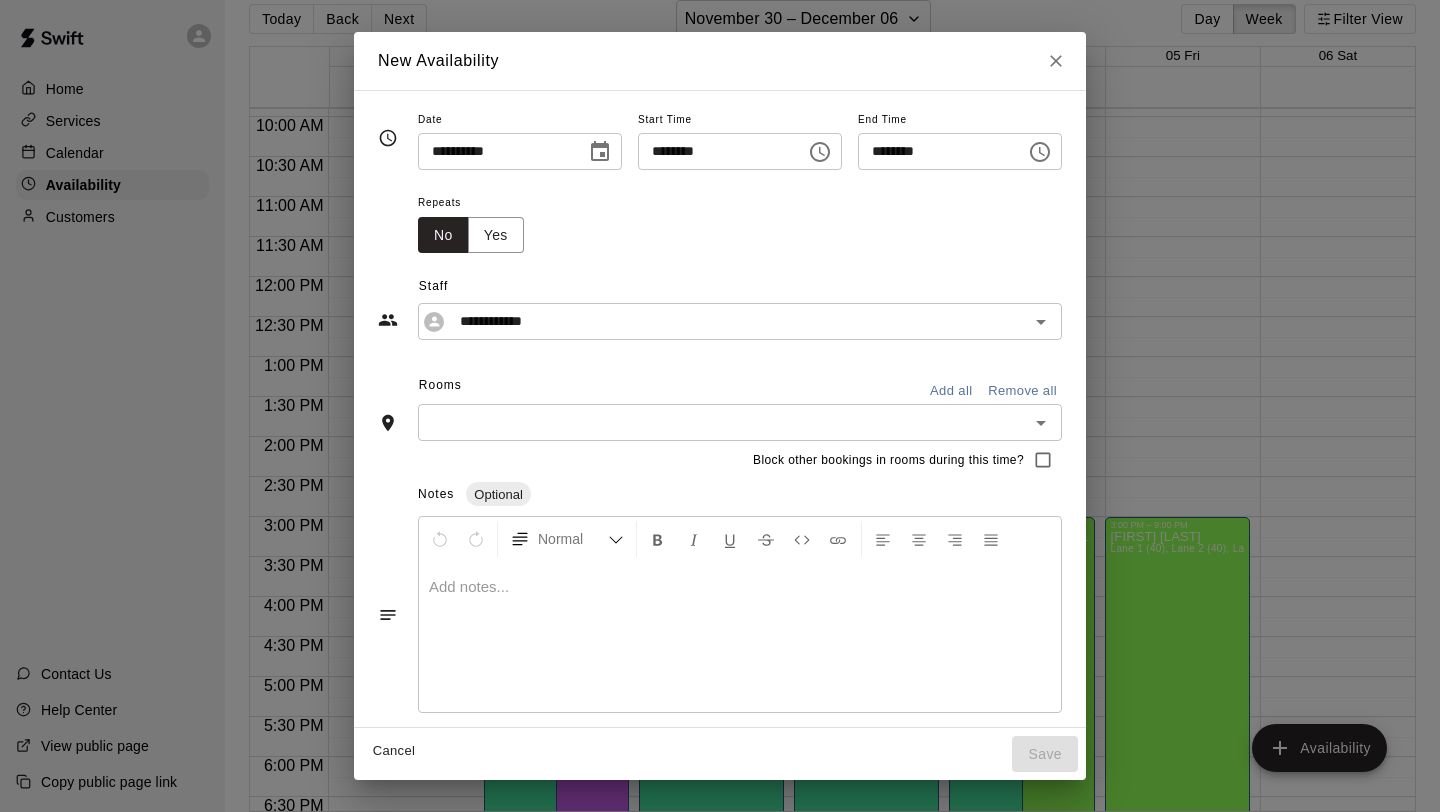 click 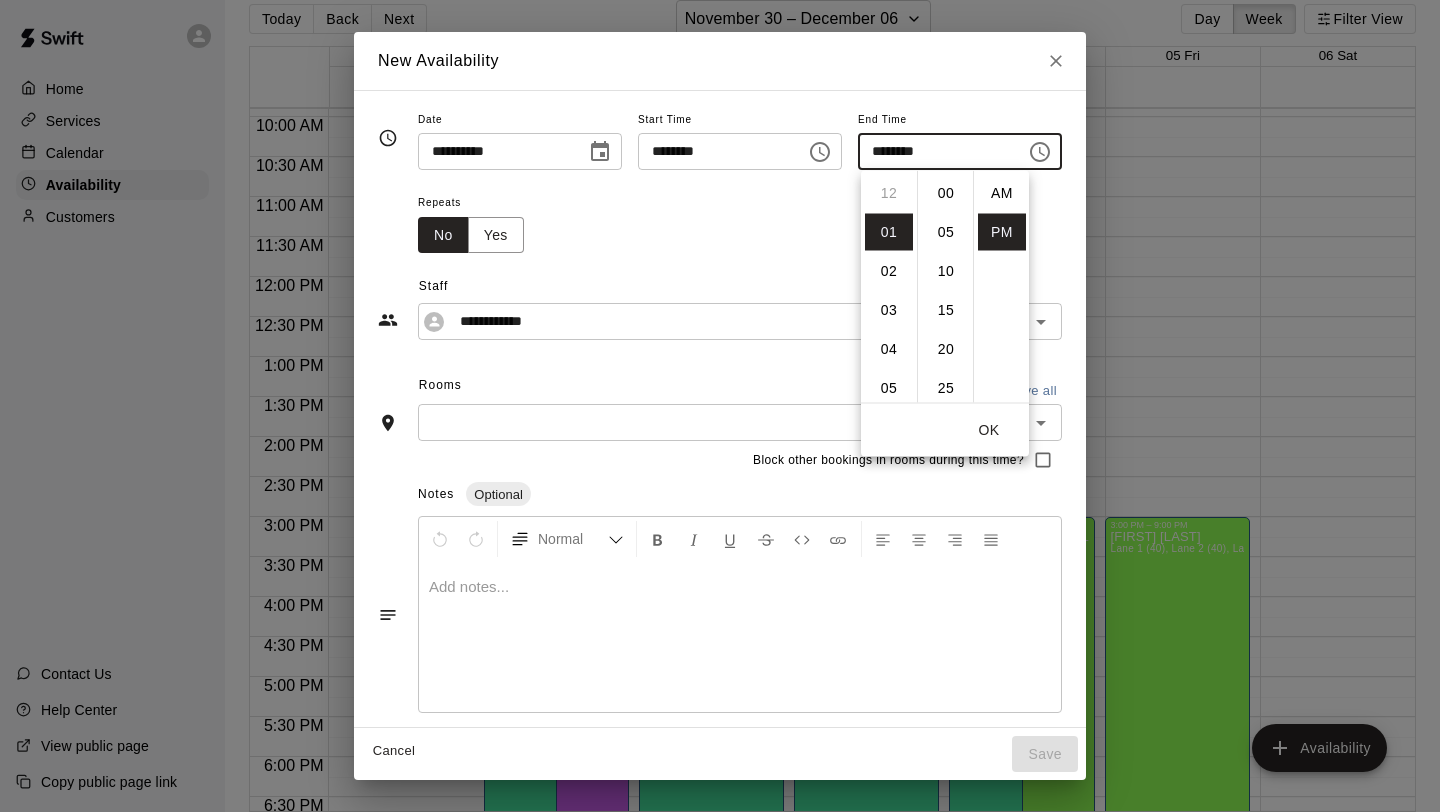 scroll, scrollTop: 39, scrollLeft: 0, axis: vertical 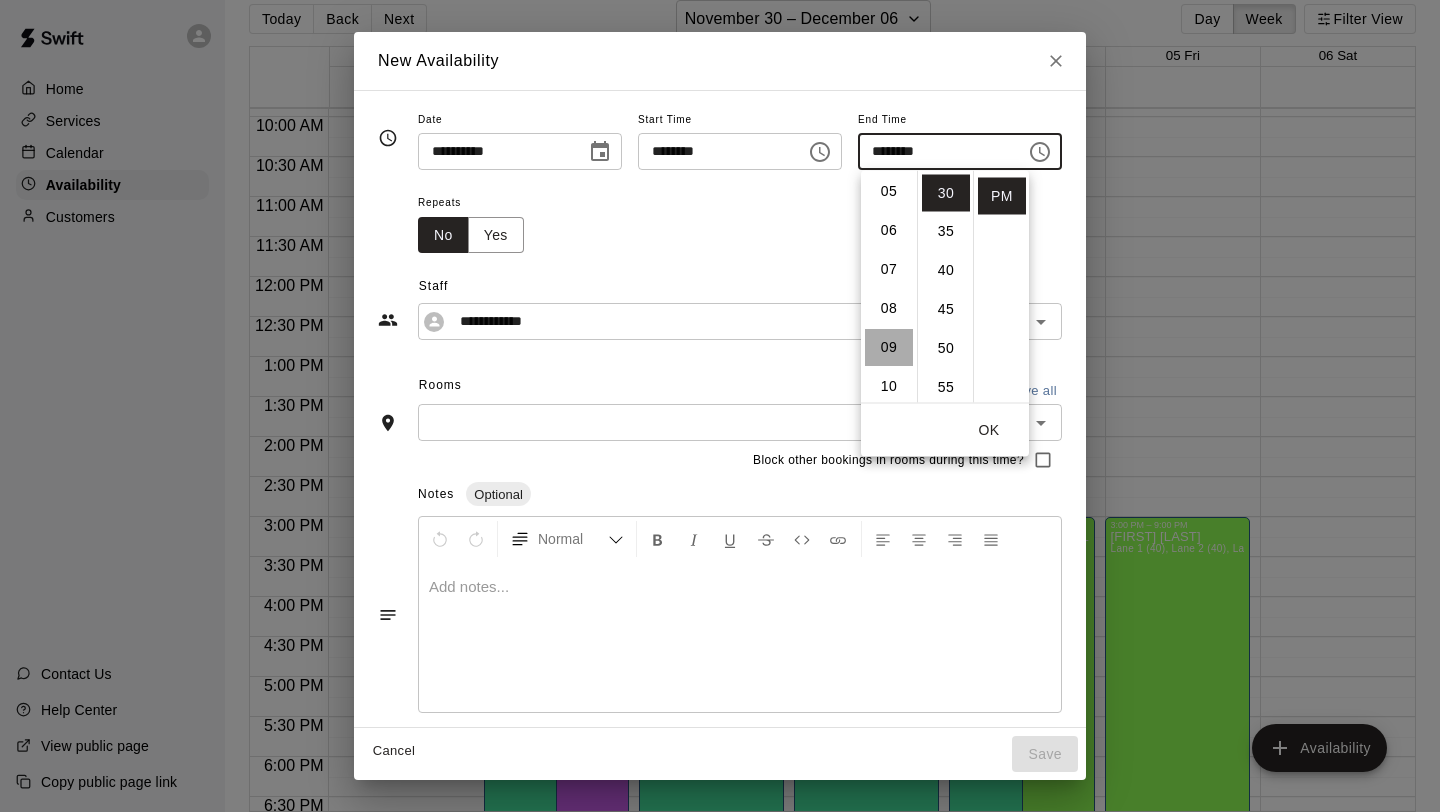 click on "09" at bounding box center (889, 348) 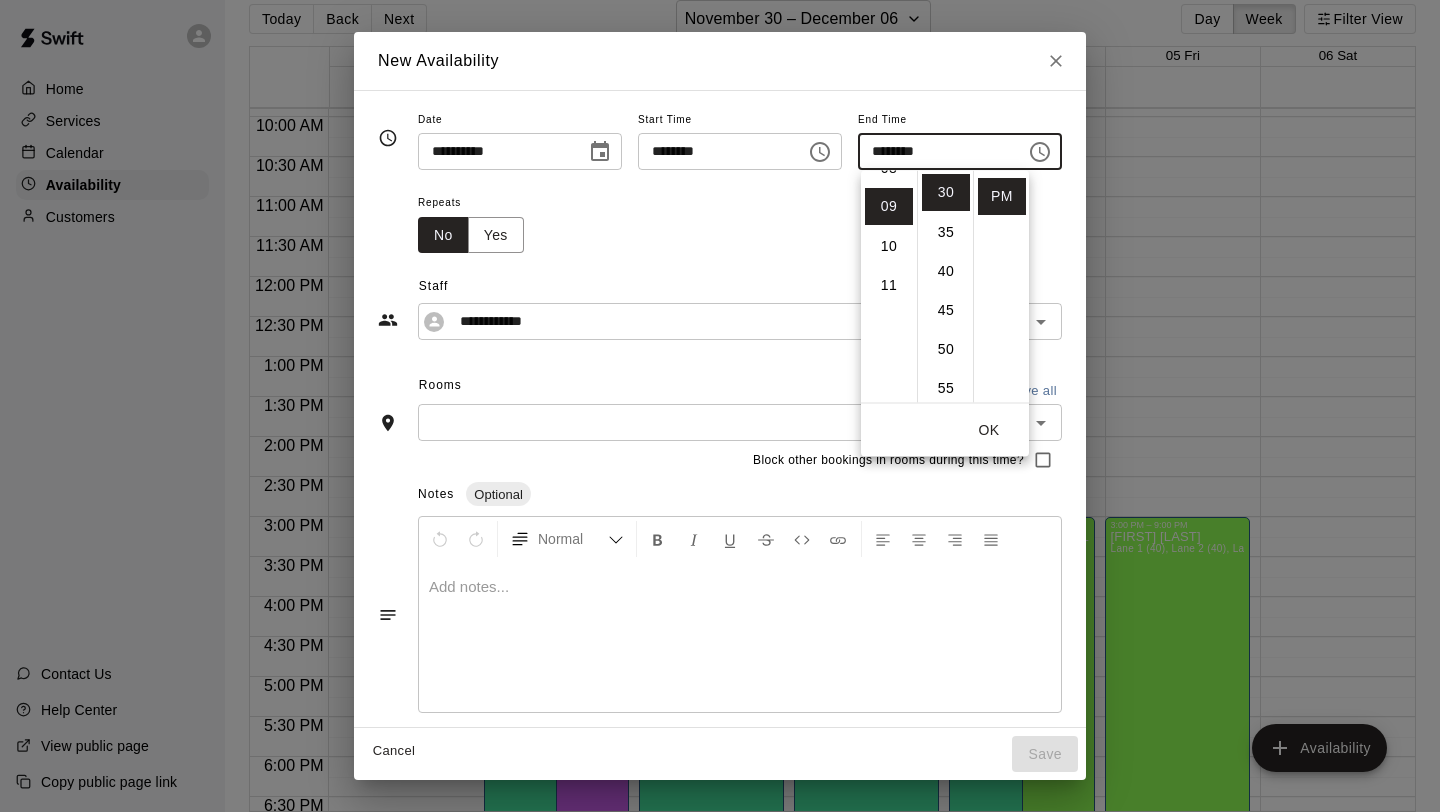 scroll, scrollTop: 351, scrollLeft: 0, axis: vertical 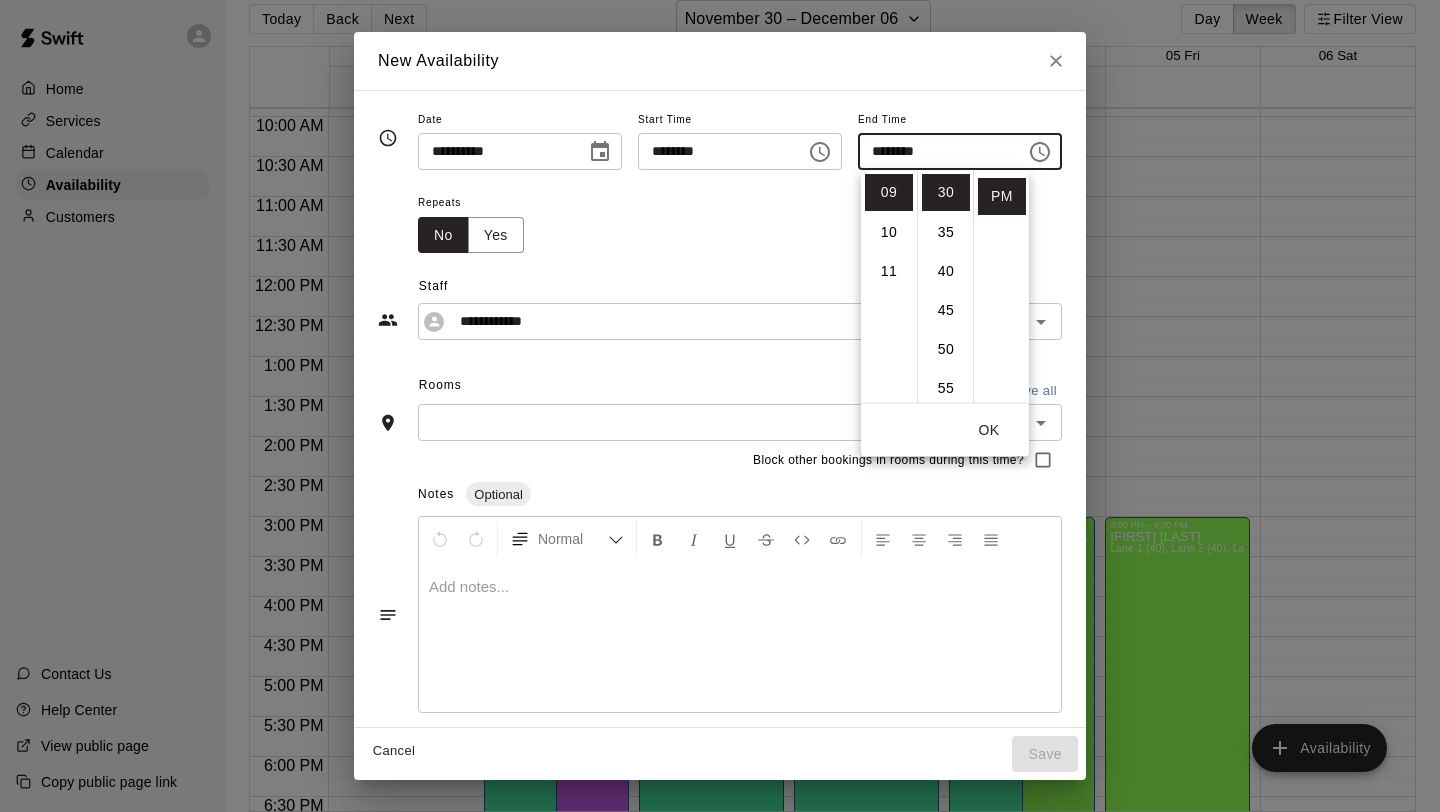 click on "OK" at bounding box center [989, 430] 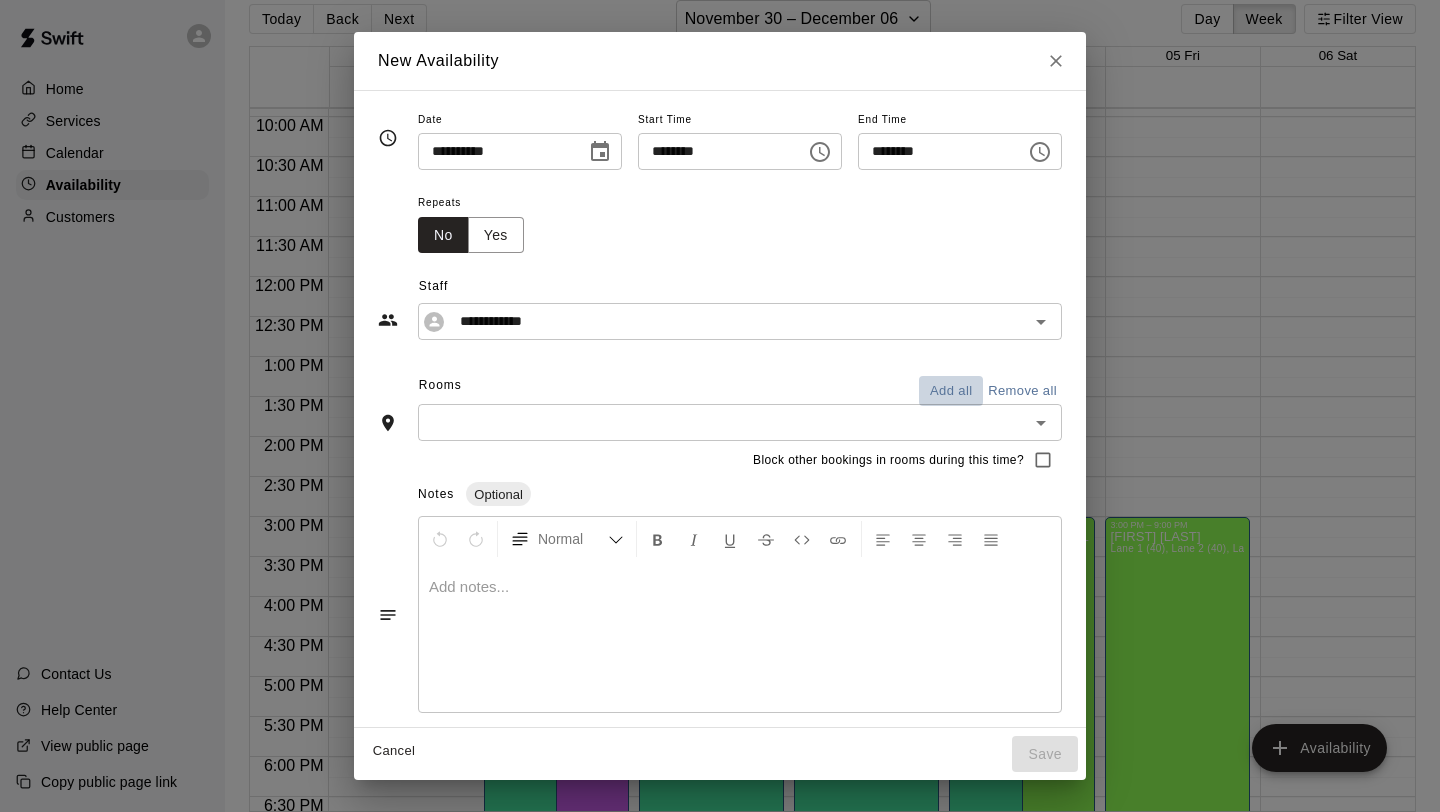 click on "Add all" at bounding box center [951, 391] 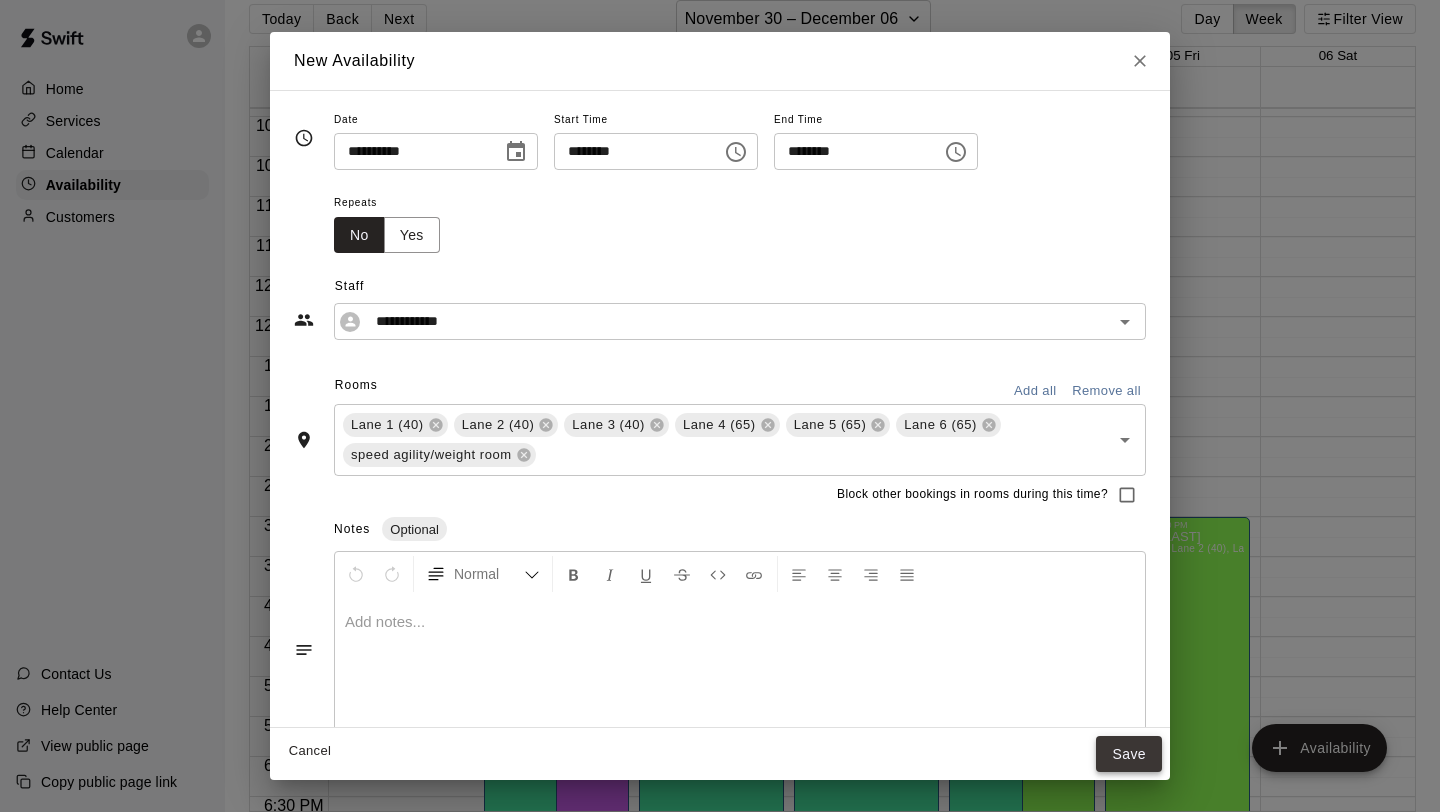 click on "Save" at bounding box center (1129, 754) 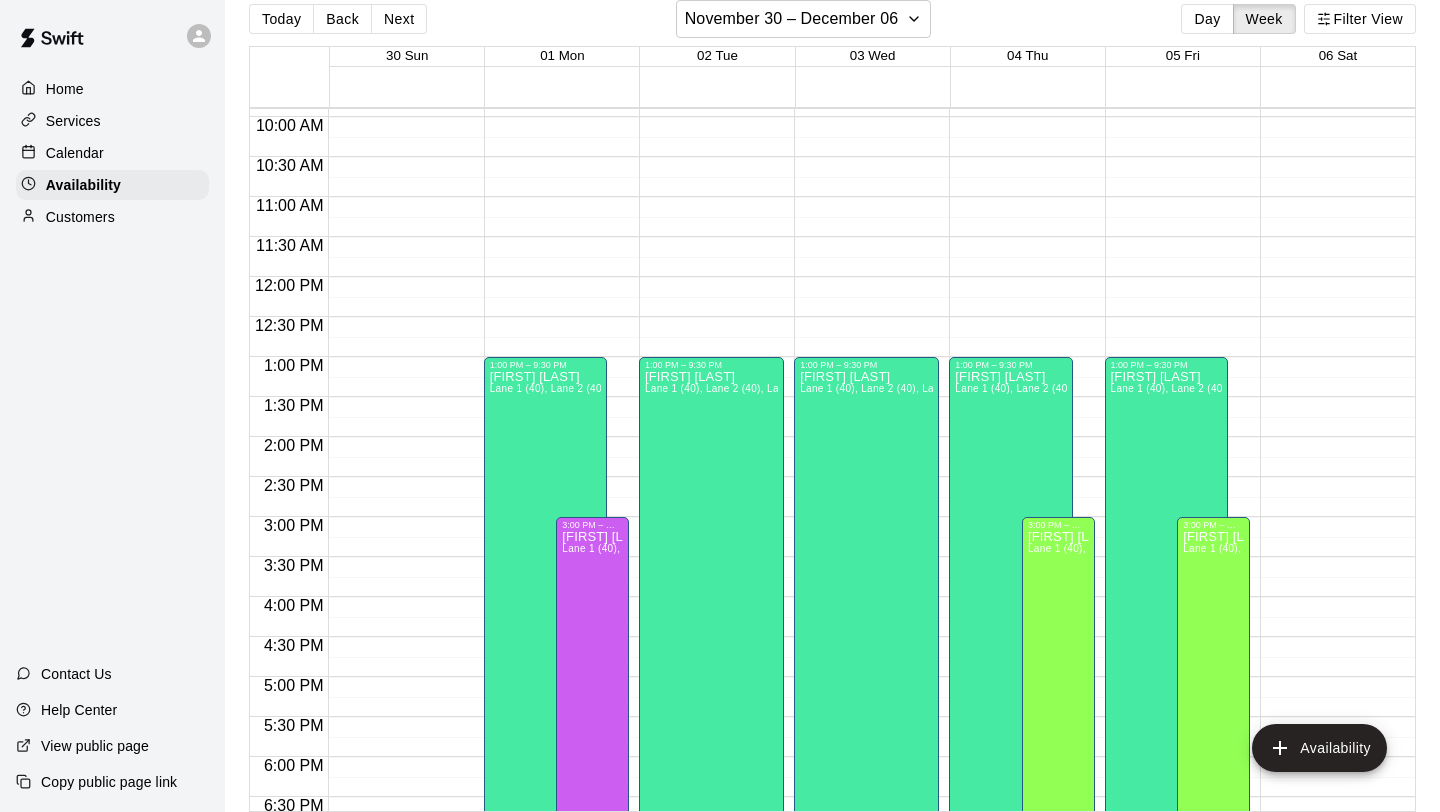 click on "12:00 AM – 8:00 AM Closed 10:00 PM – 11:59 PM Closed" at bounding box center (1332, 277) 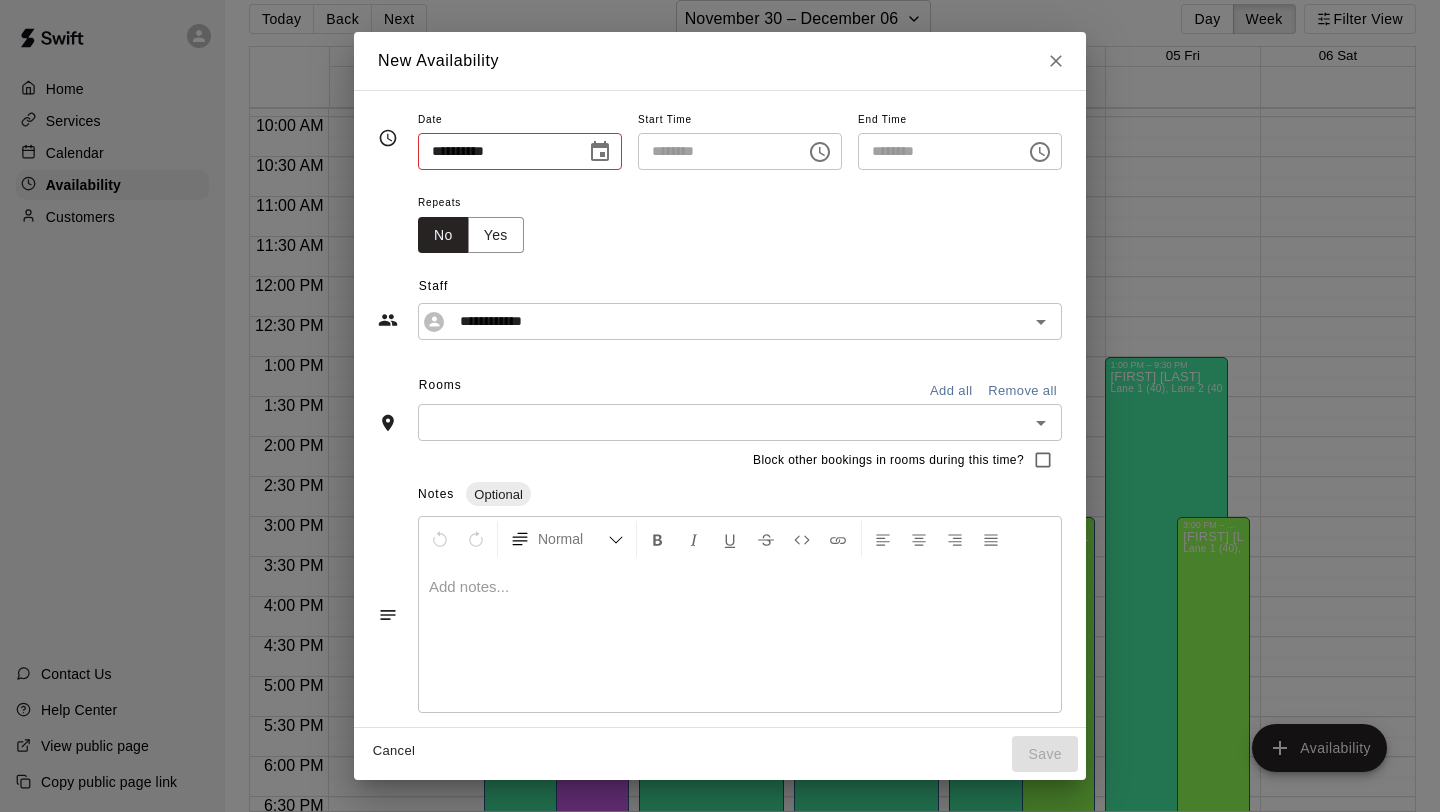 type on "**********" 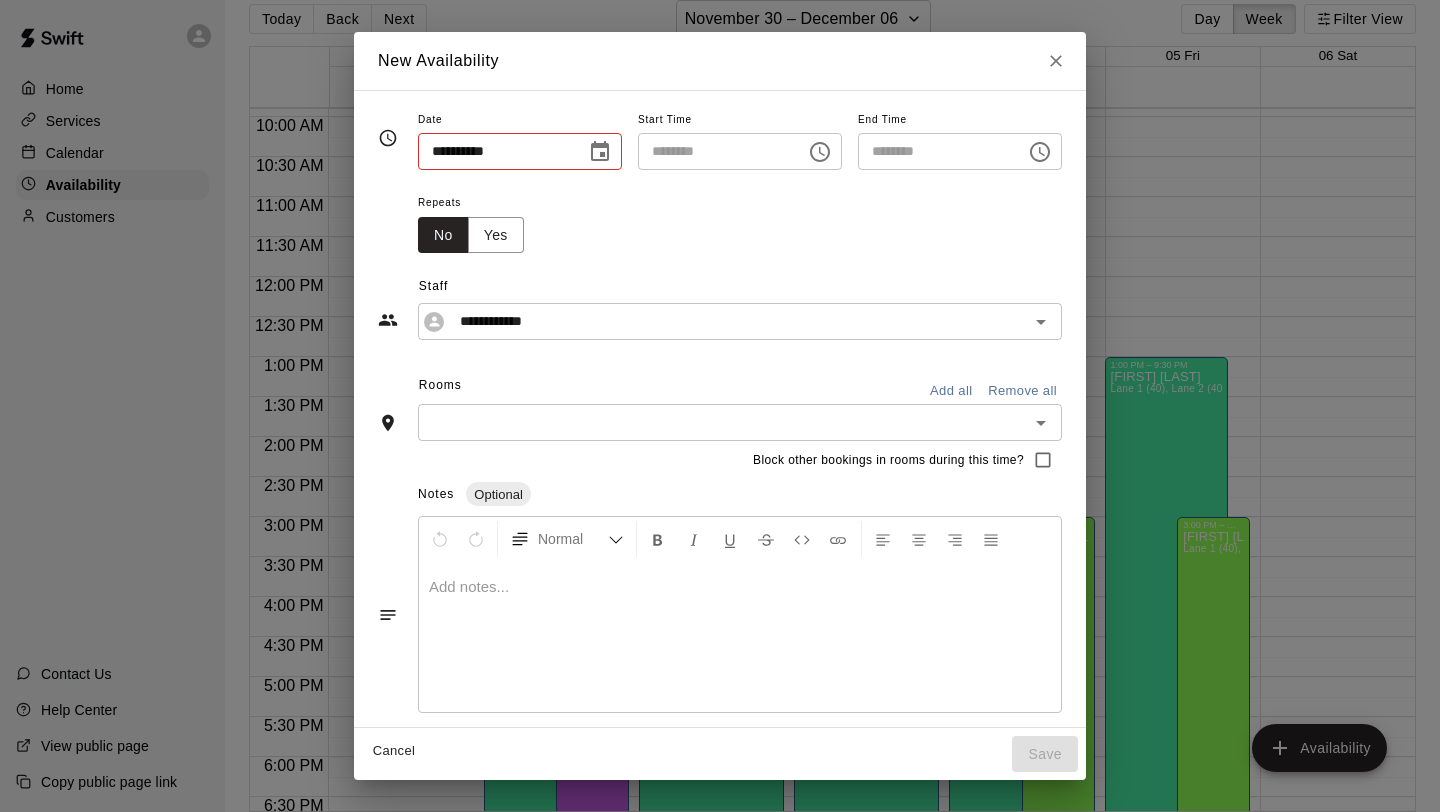 type on "********" 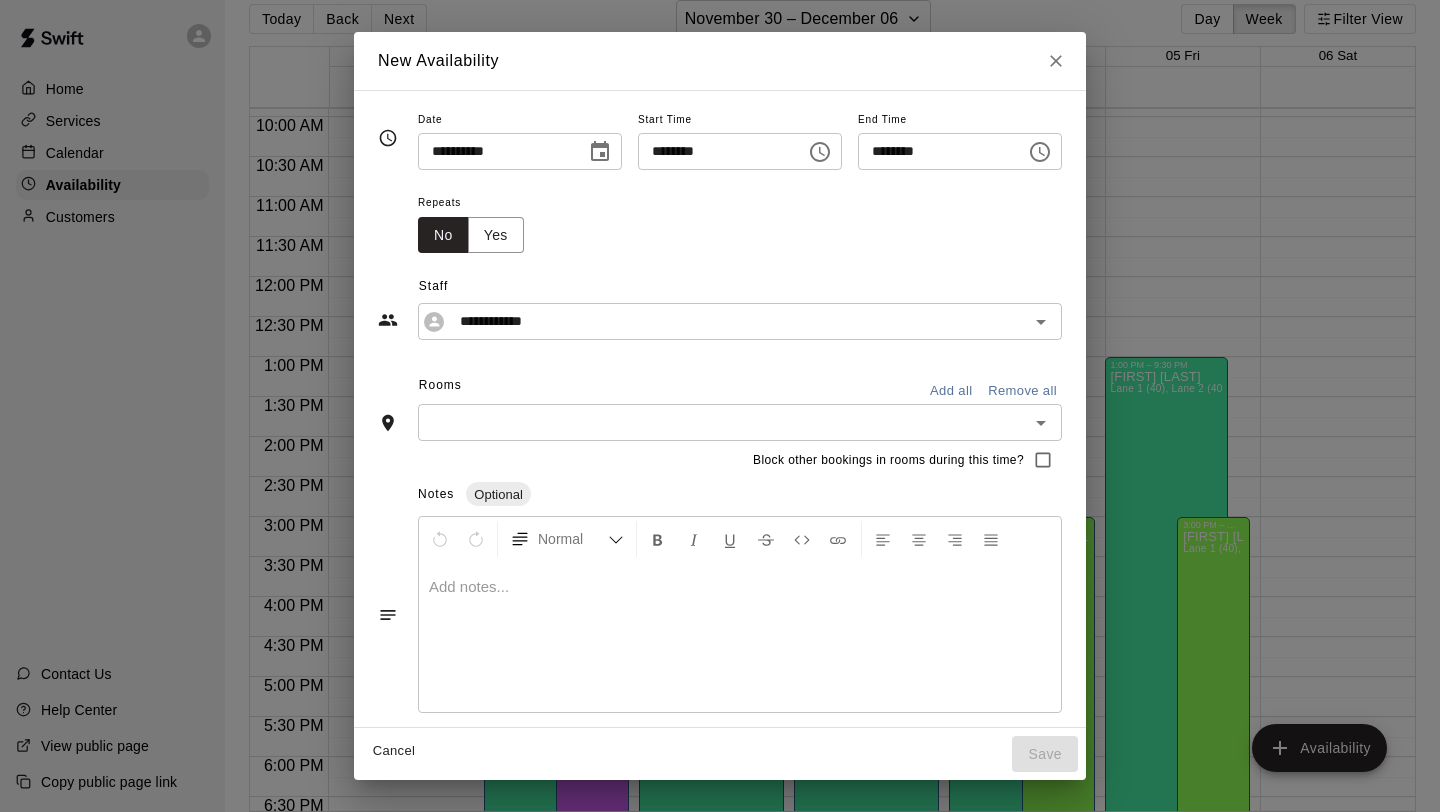 click 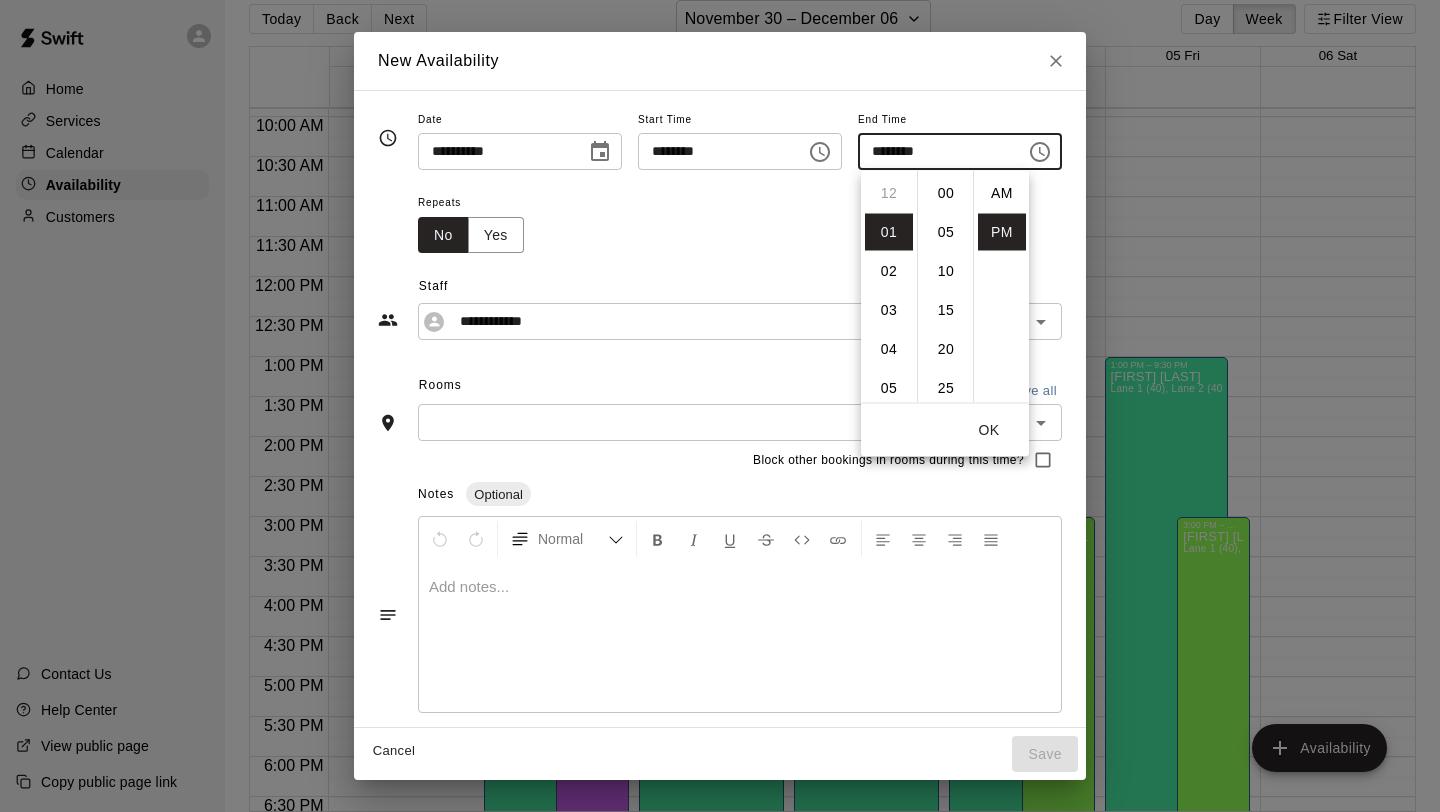 scroll, scrollTop: 39, scrollLeft: 0, axis: vertical 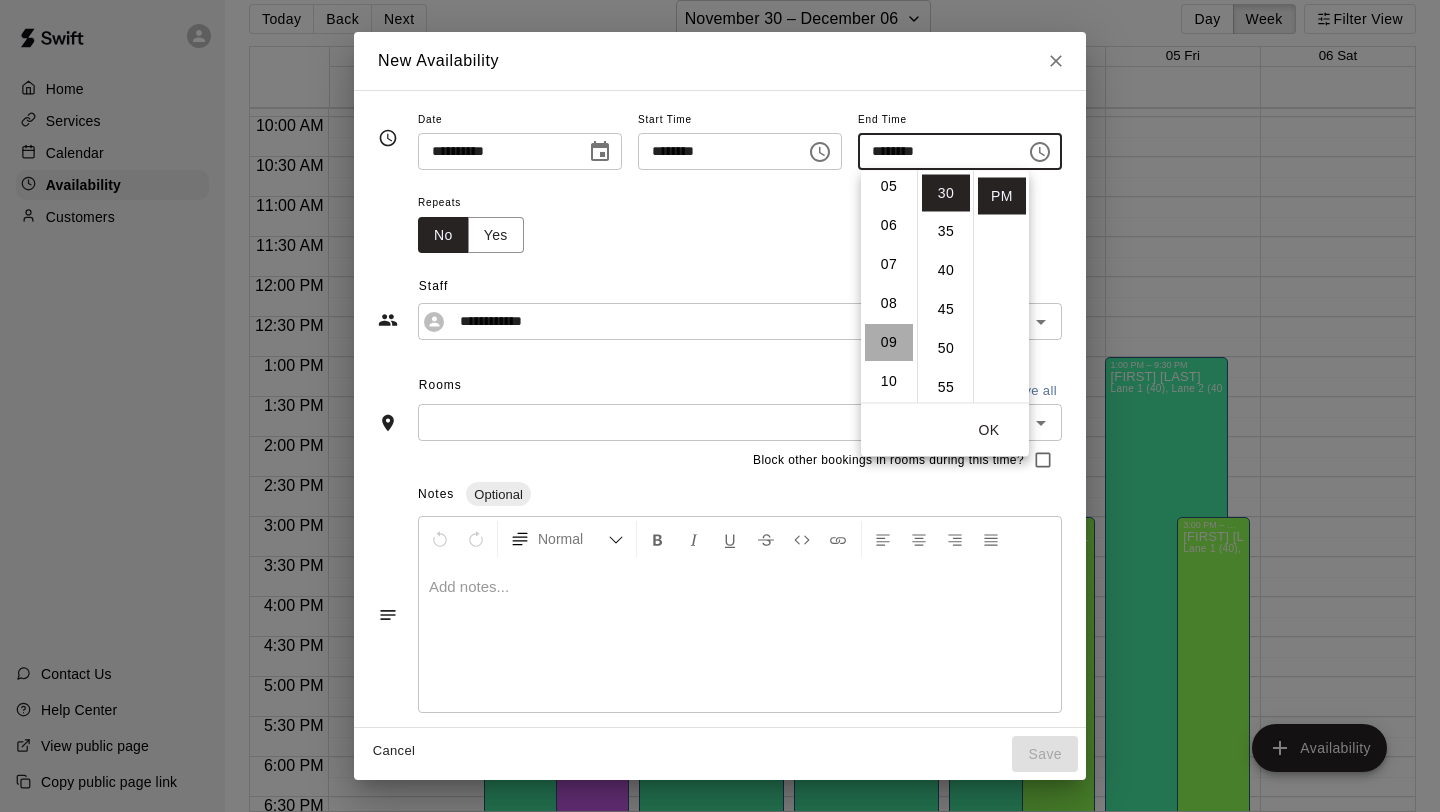 click on "09" at bounding box center (889, 343) 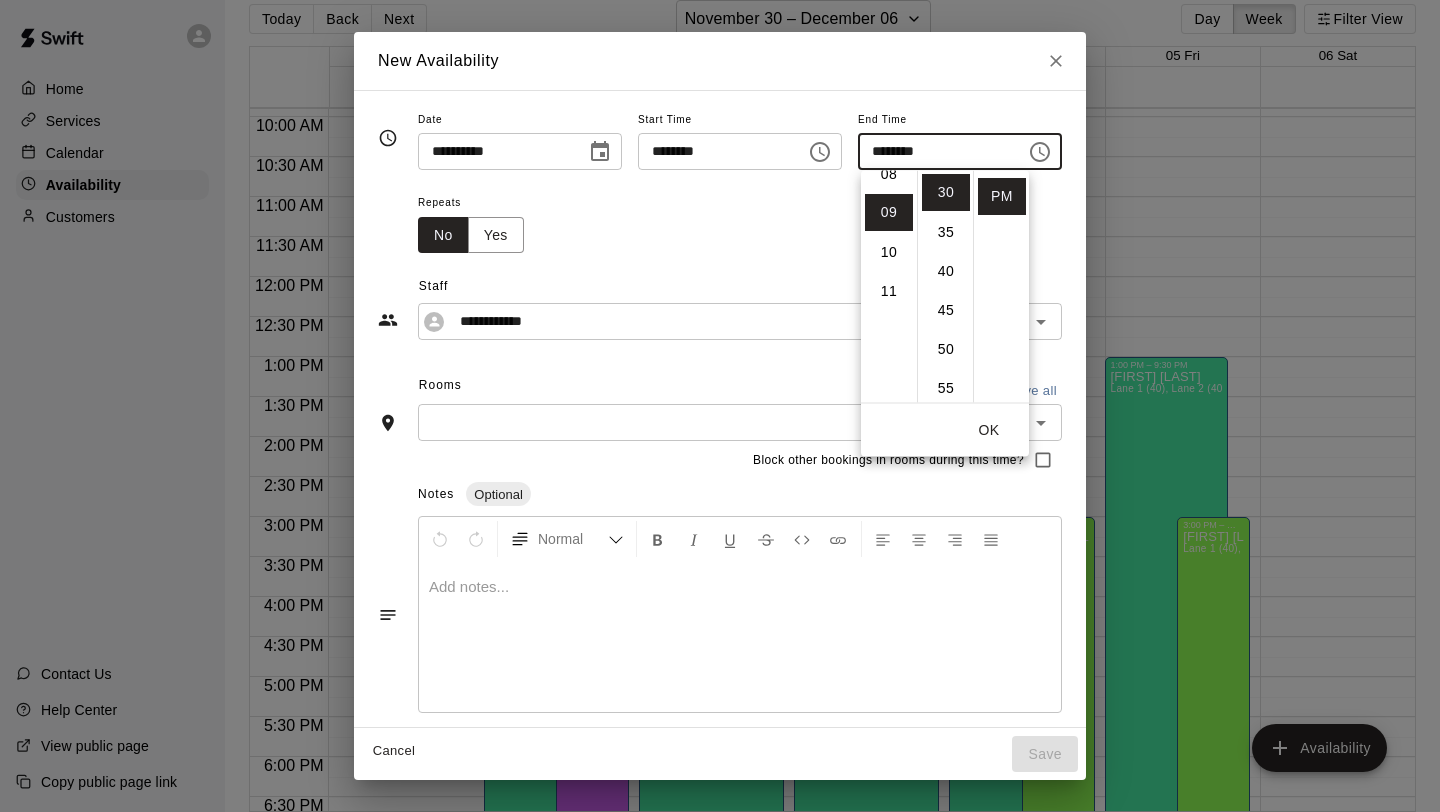 scroll, scrollTop: 351, scrollLeft: 0, axis: vertical 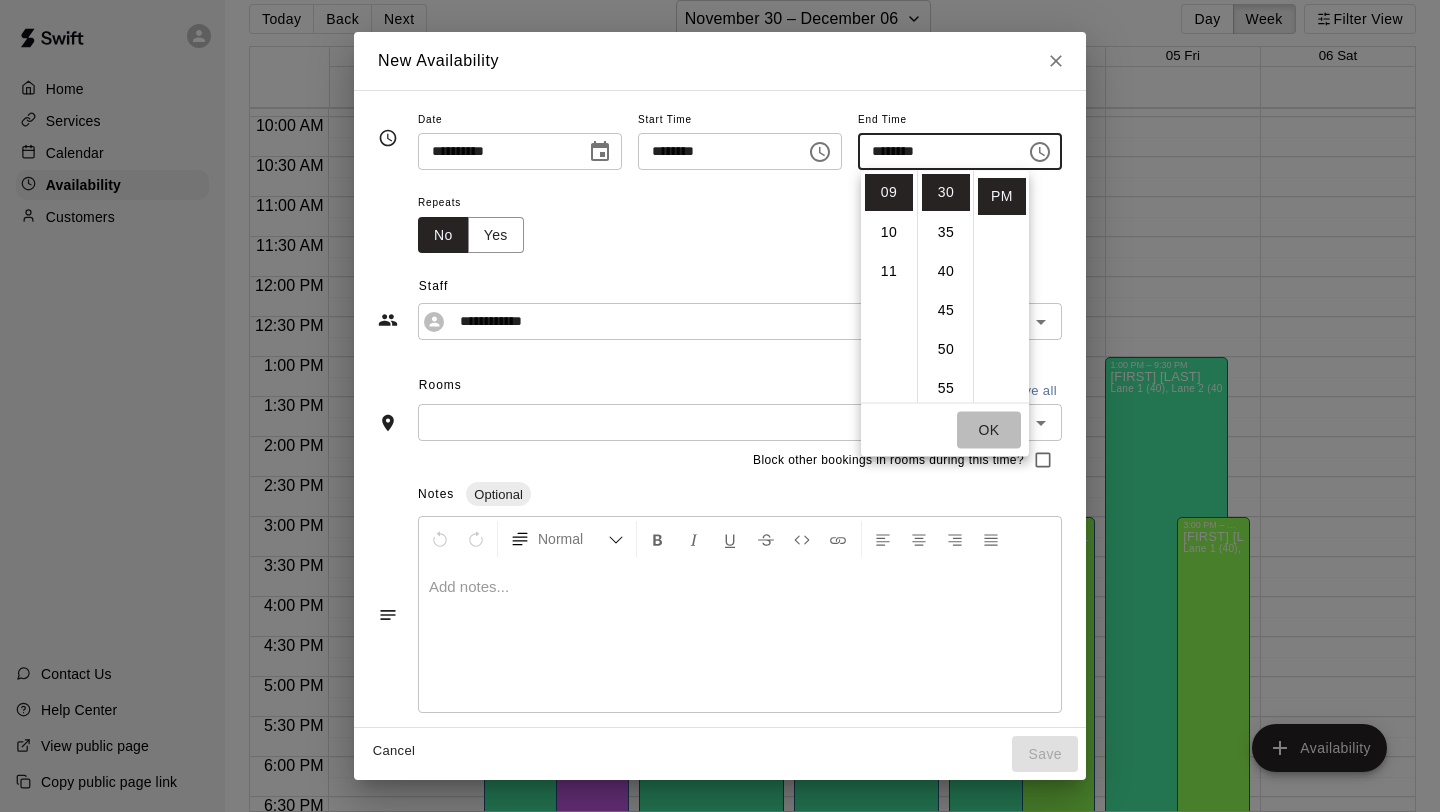 click on "OK" at bounding box center [989, 430] 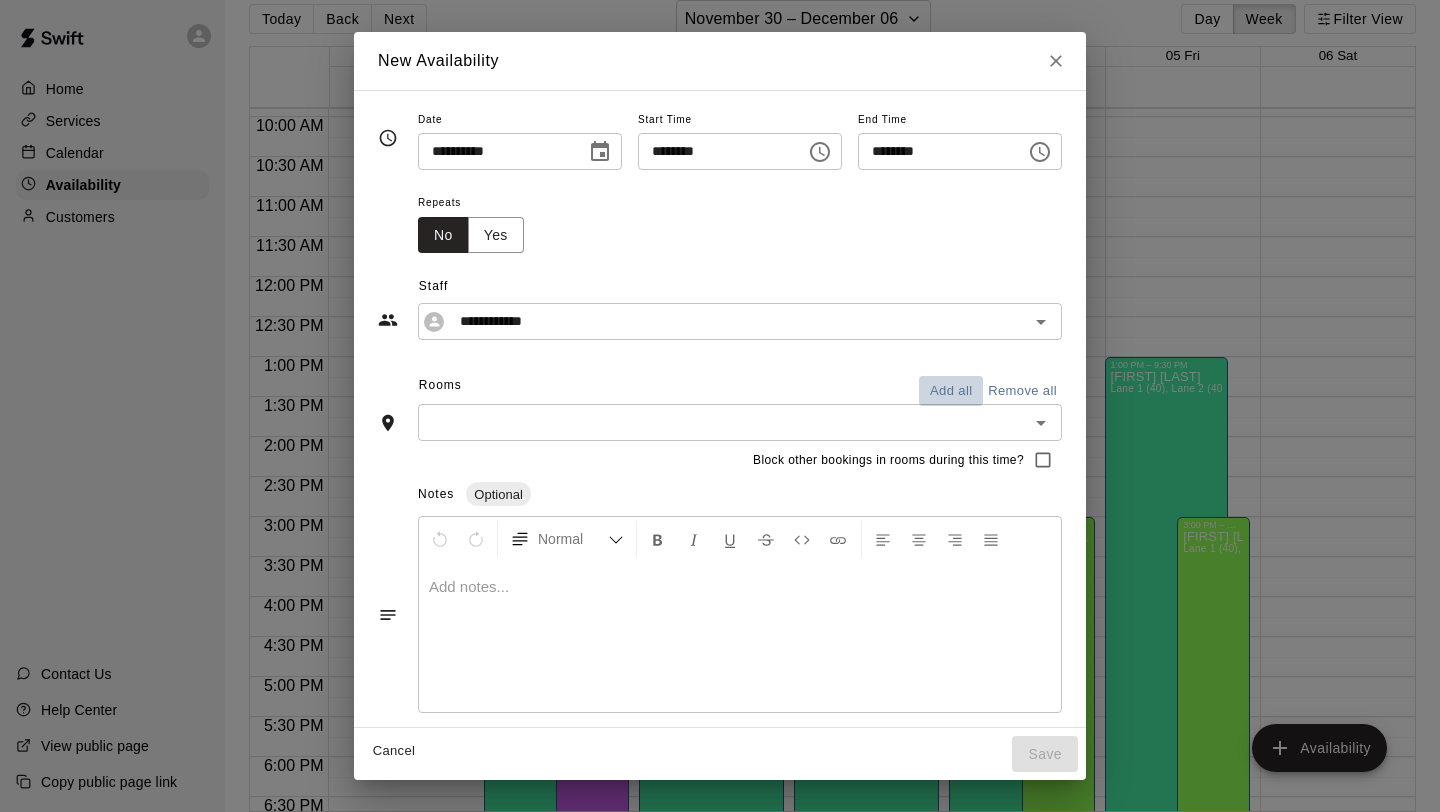 click on "Add all" at bounding box center (951, 391) 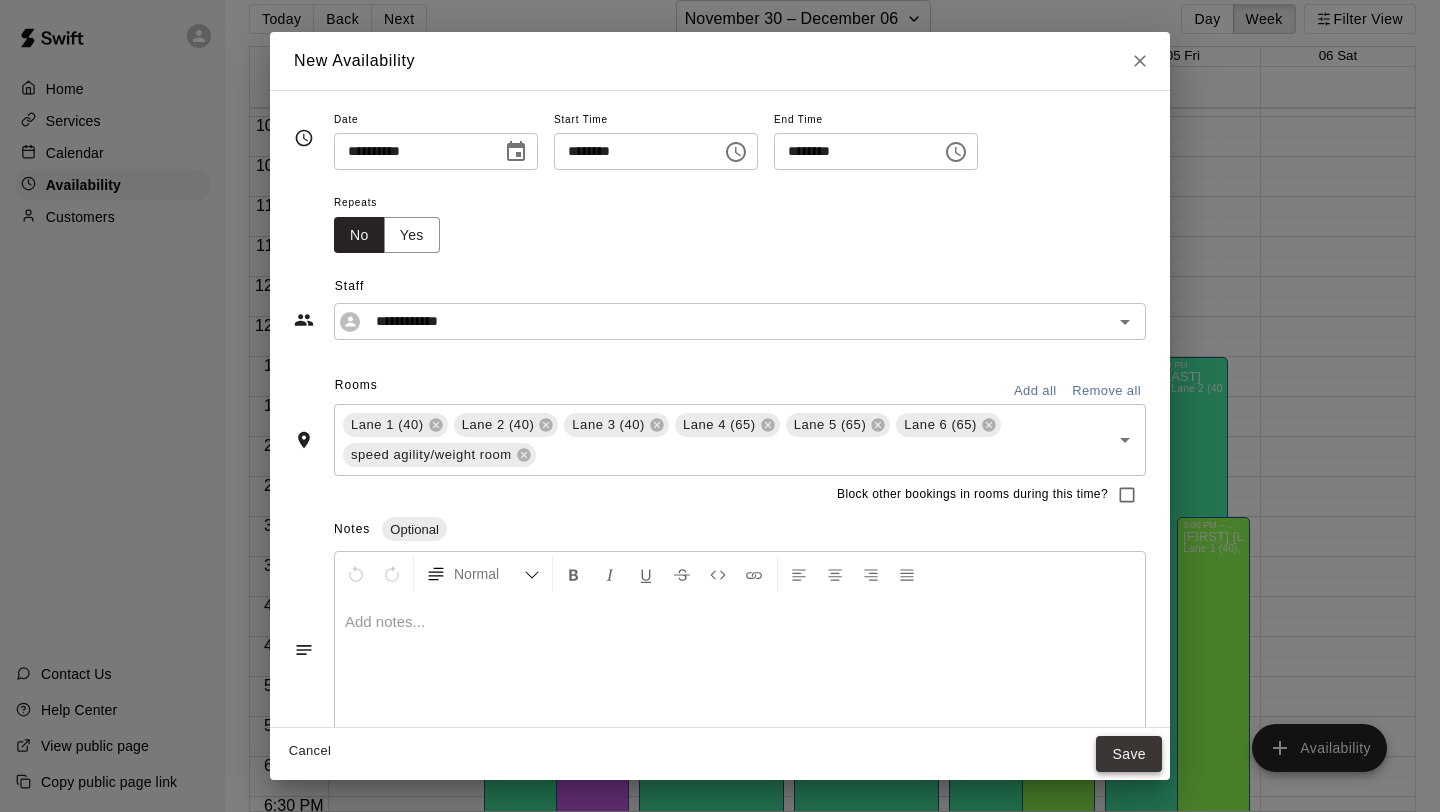 click on "Save" at bounding box center [1129, 754] 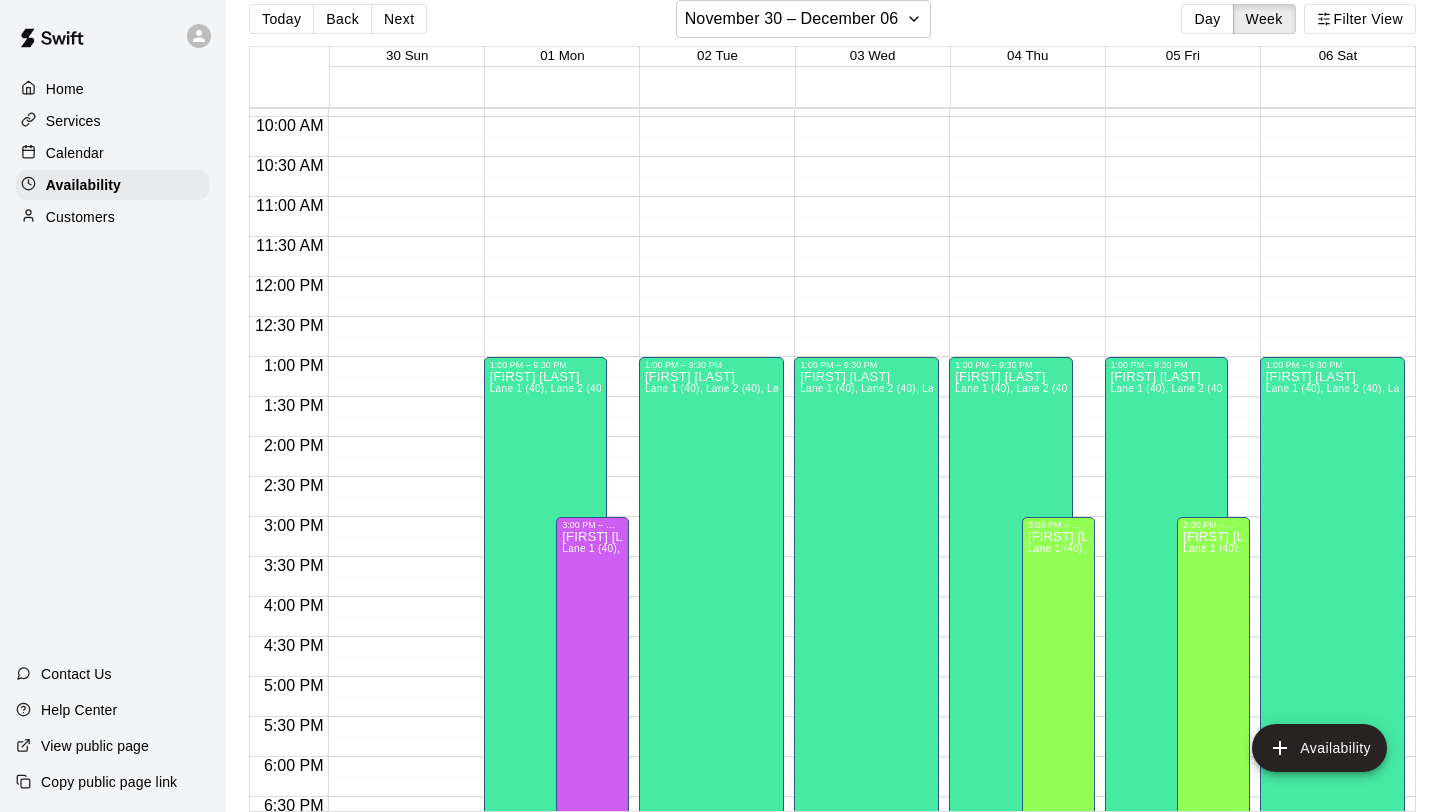 scroll, scrollTop: 864, scrollLeft: 0, axis: vertical 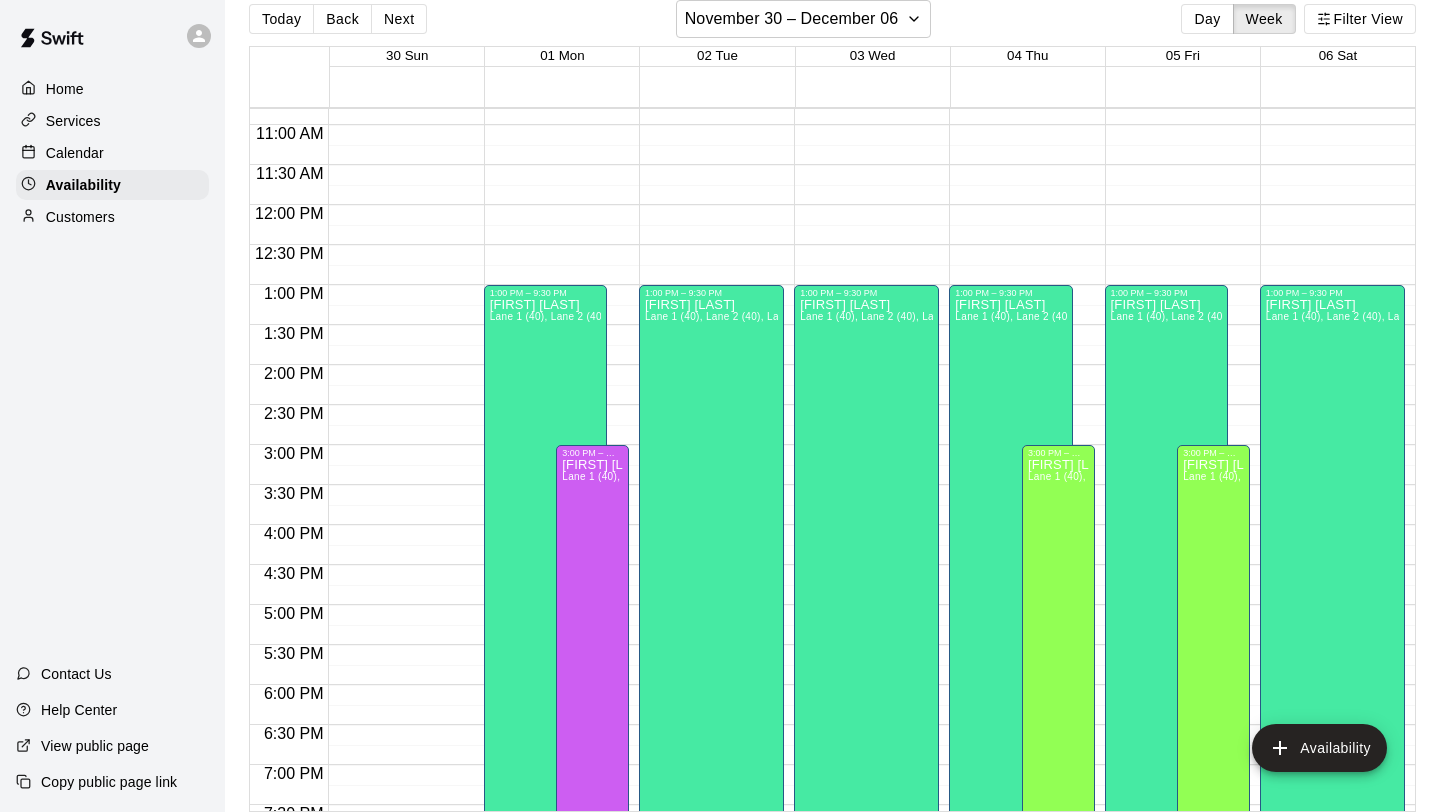 click on "12:00 AM – 8:00 AM Closed 1:00 PM – 9:30 PM [FIRST] [LAST] Lane 1 (40), Lane 2 (40), Lane 3 (40), Lane 4 (65), Lane 5 (65), Lane 6 (65), speed agility/weight room [INITIALS] 10:00 PM – 11:59 PM Closed 3:00 PM – 9:00 PM [FIRST] [LAST] Lane 1 (40), Lane 2 (40), Lane 3 (40), Lane 4 (65), Lane 5 (65), Lane 6 (65), speed agility/weight room [INITIALS]" at bounding box center (1021, 205) 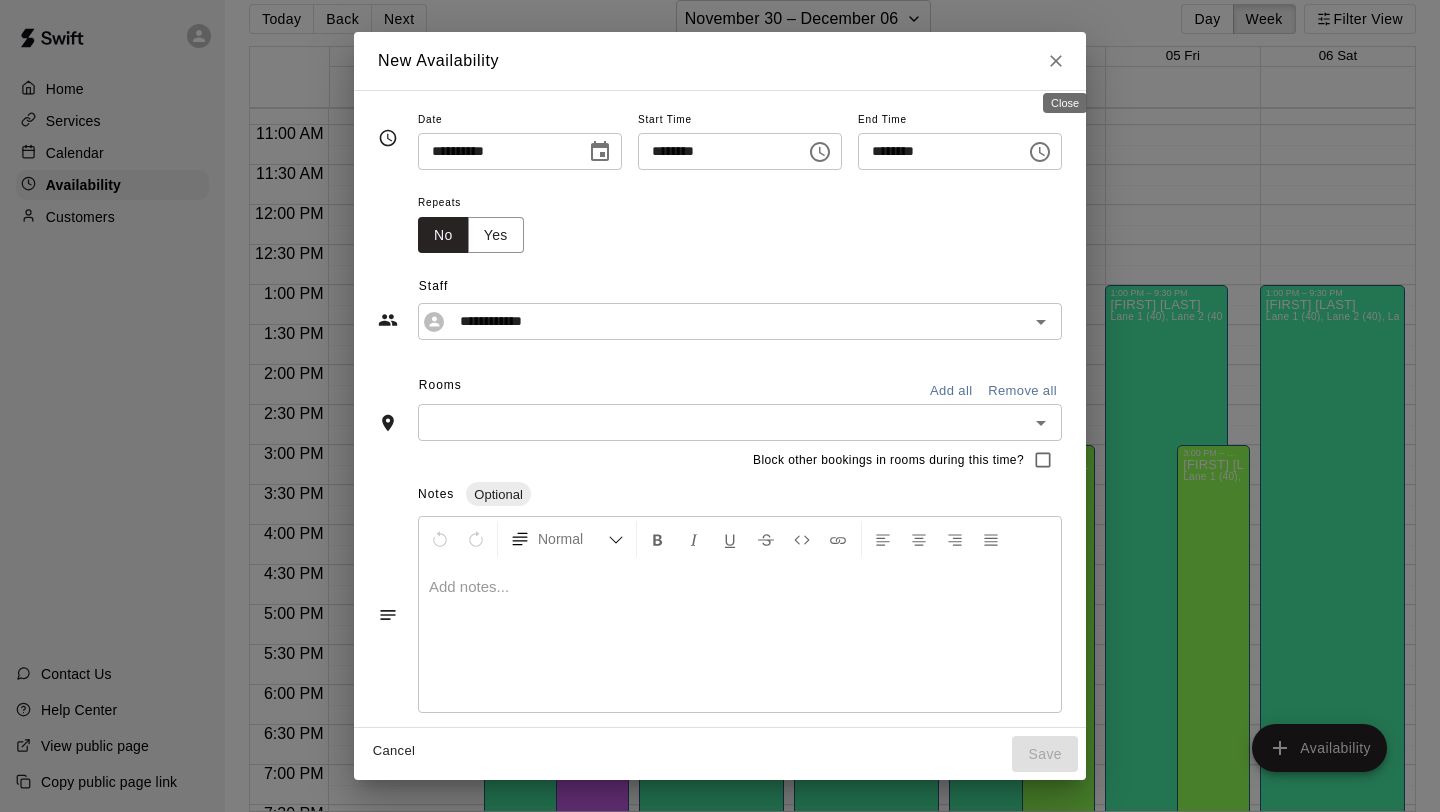 click at bounding box center (1056, 61) 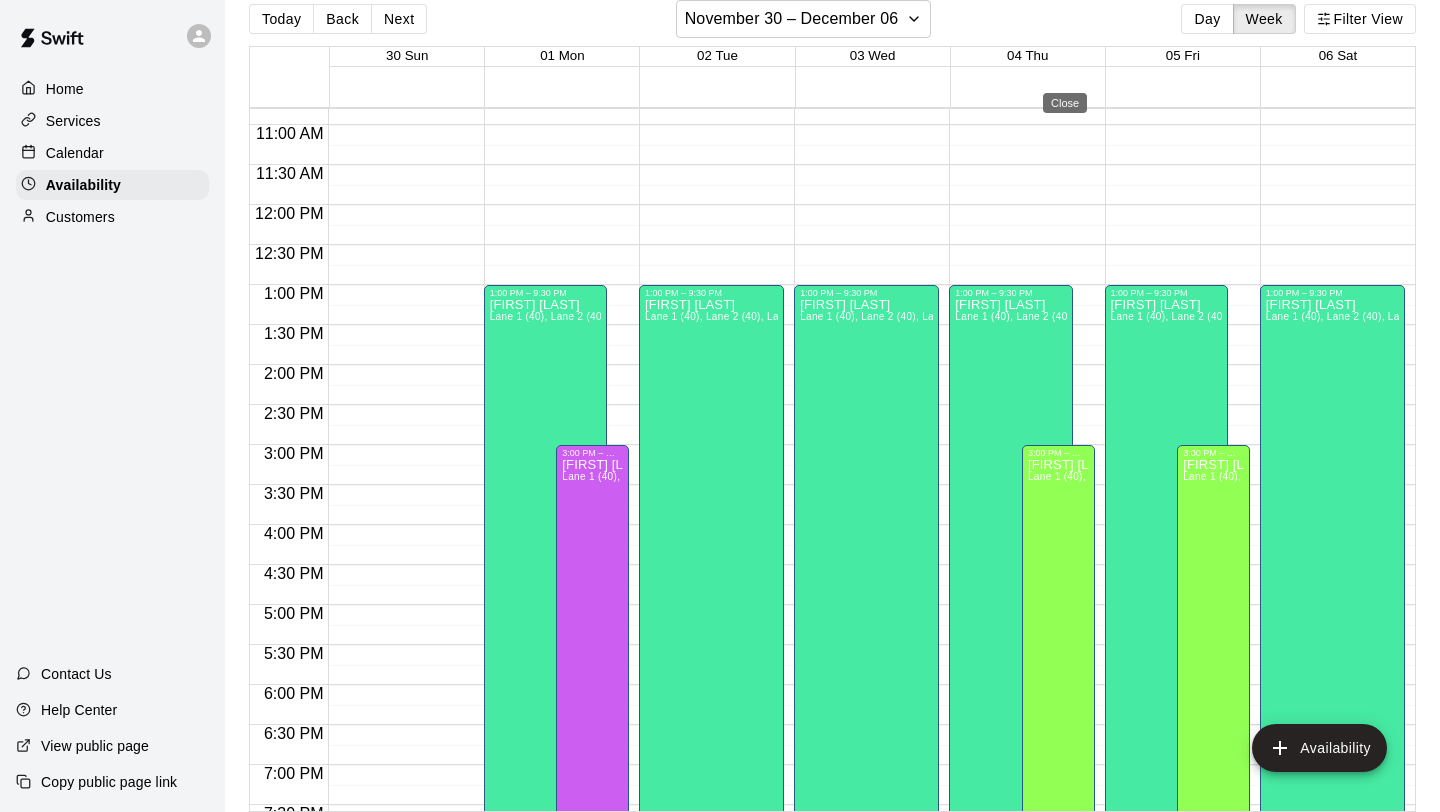type on "**********" 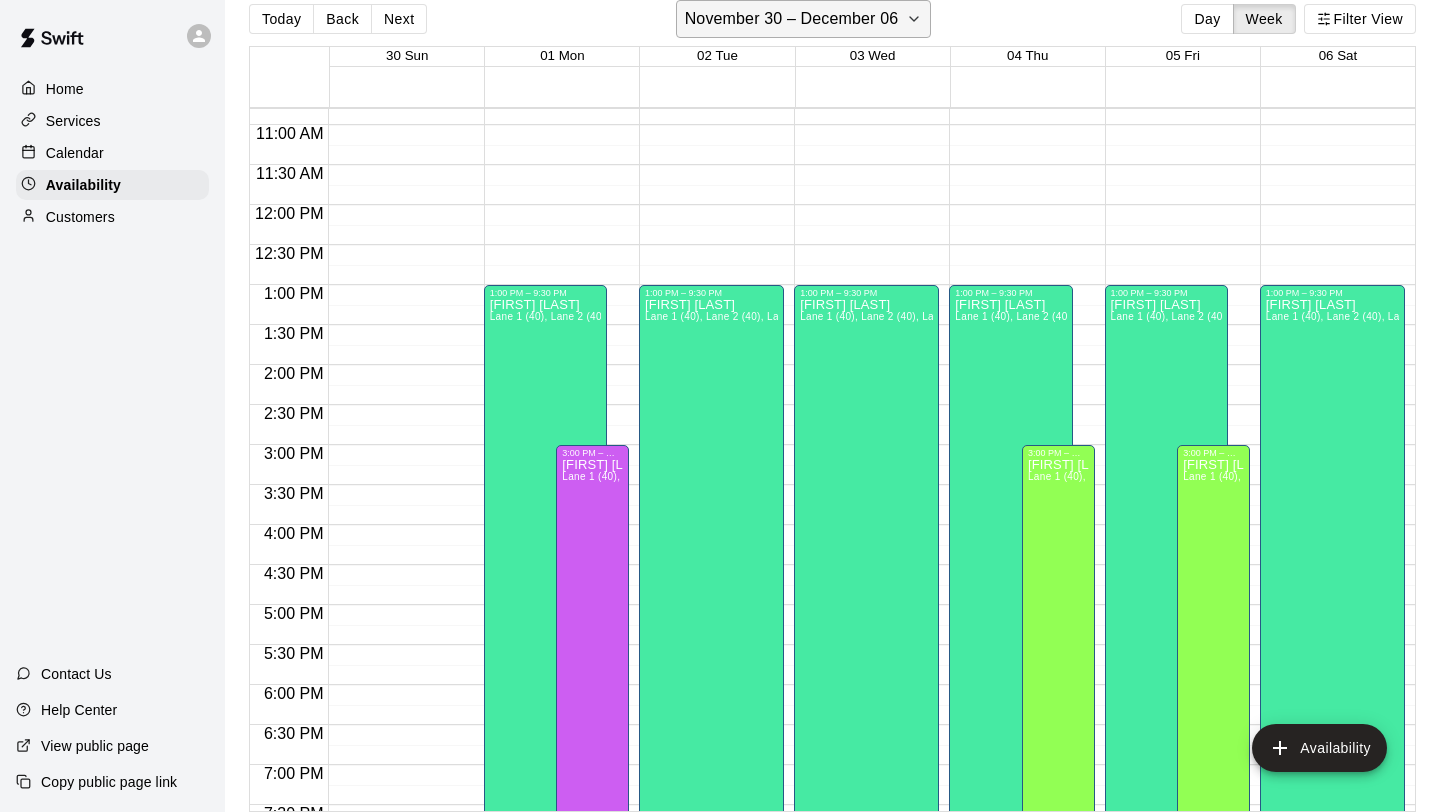 click 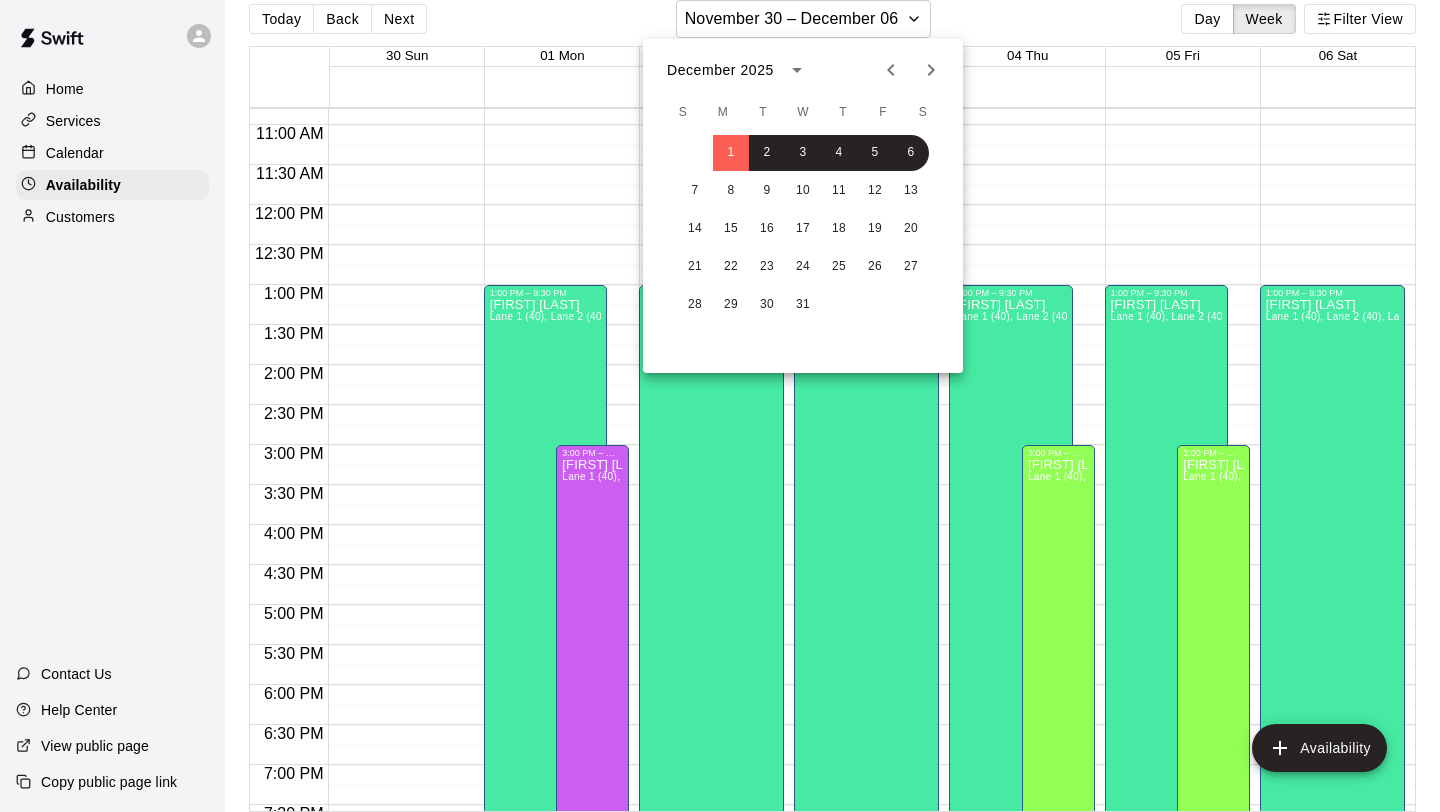 click 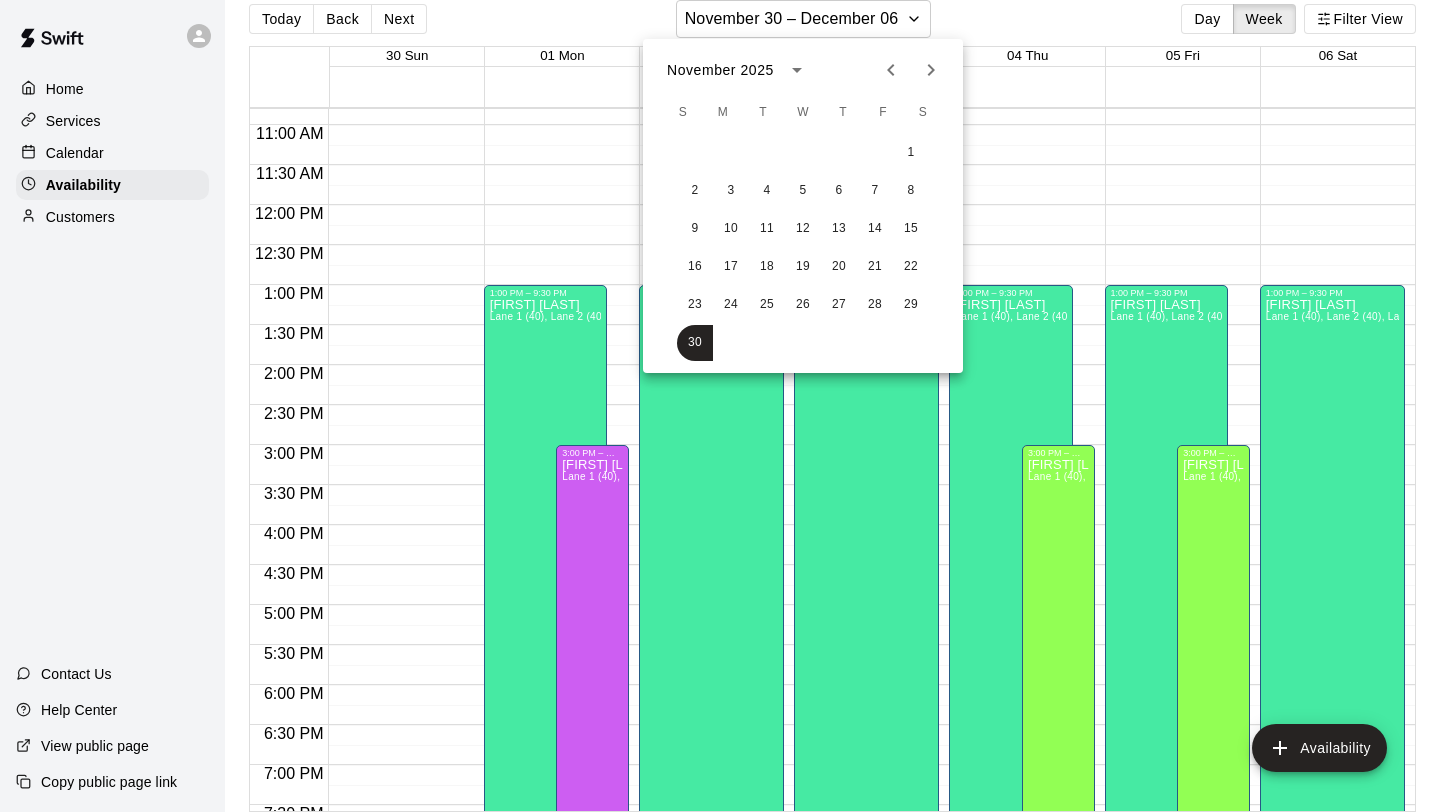 click 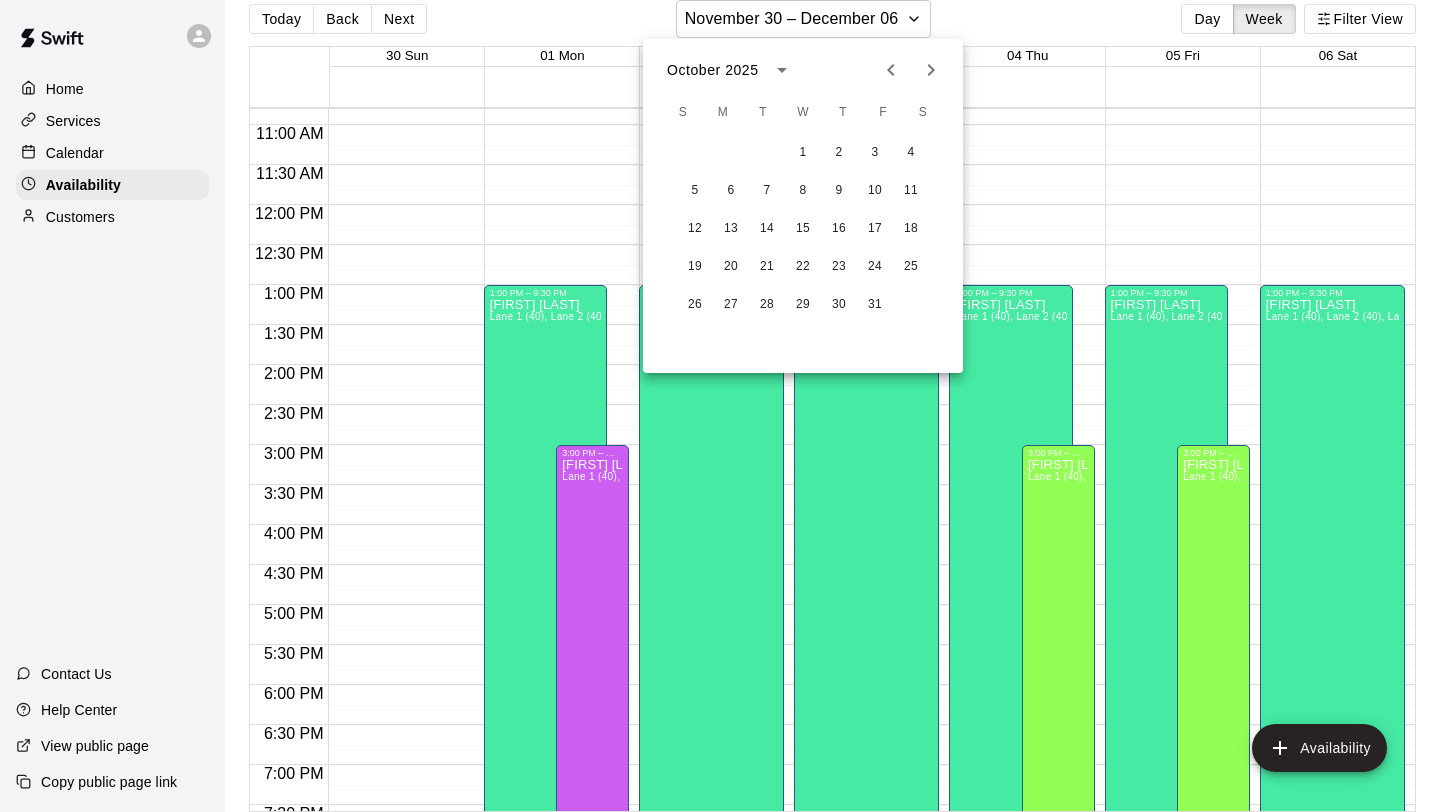 click 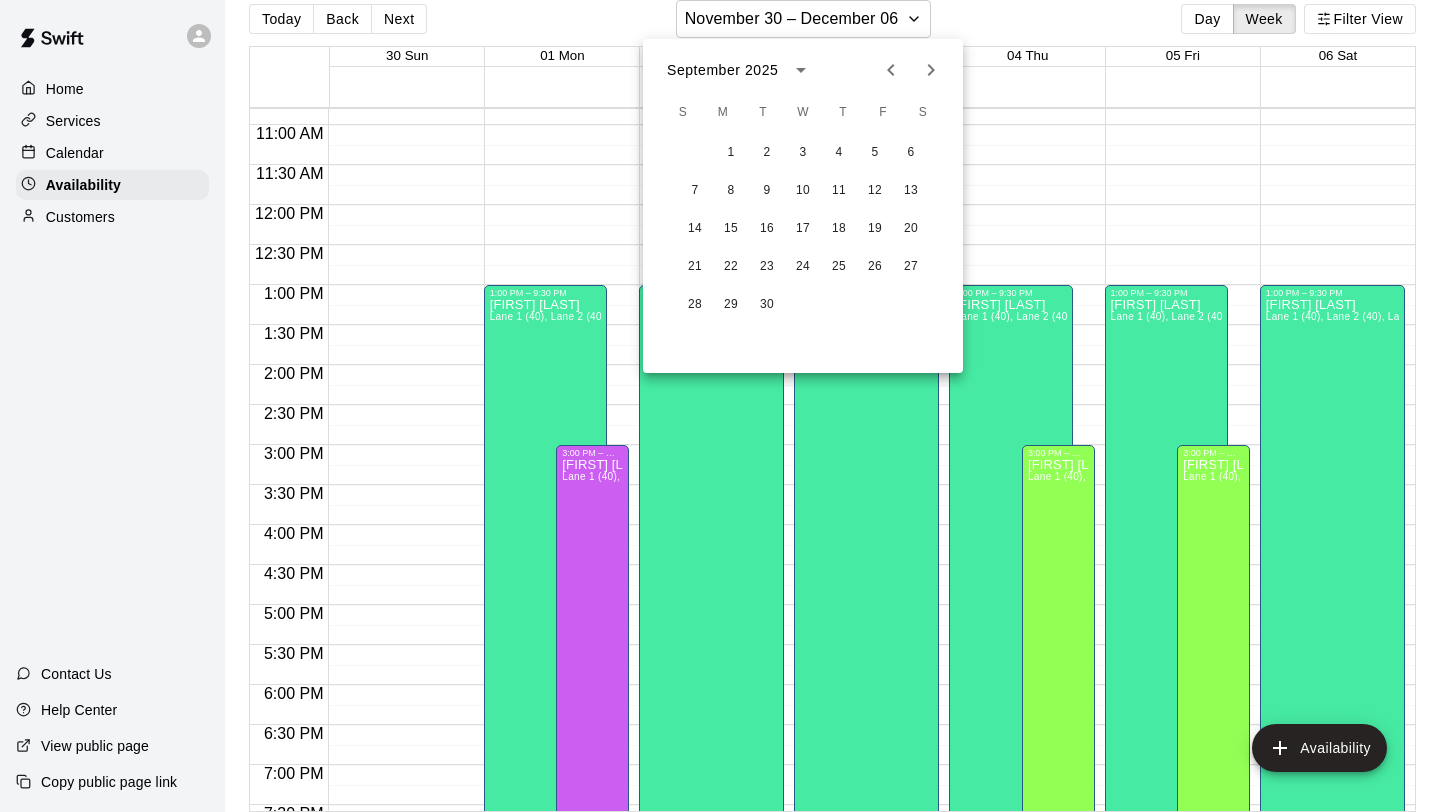 click 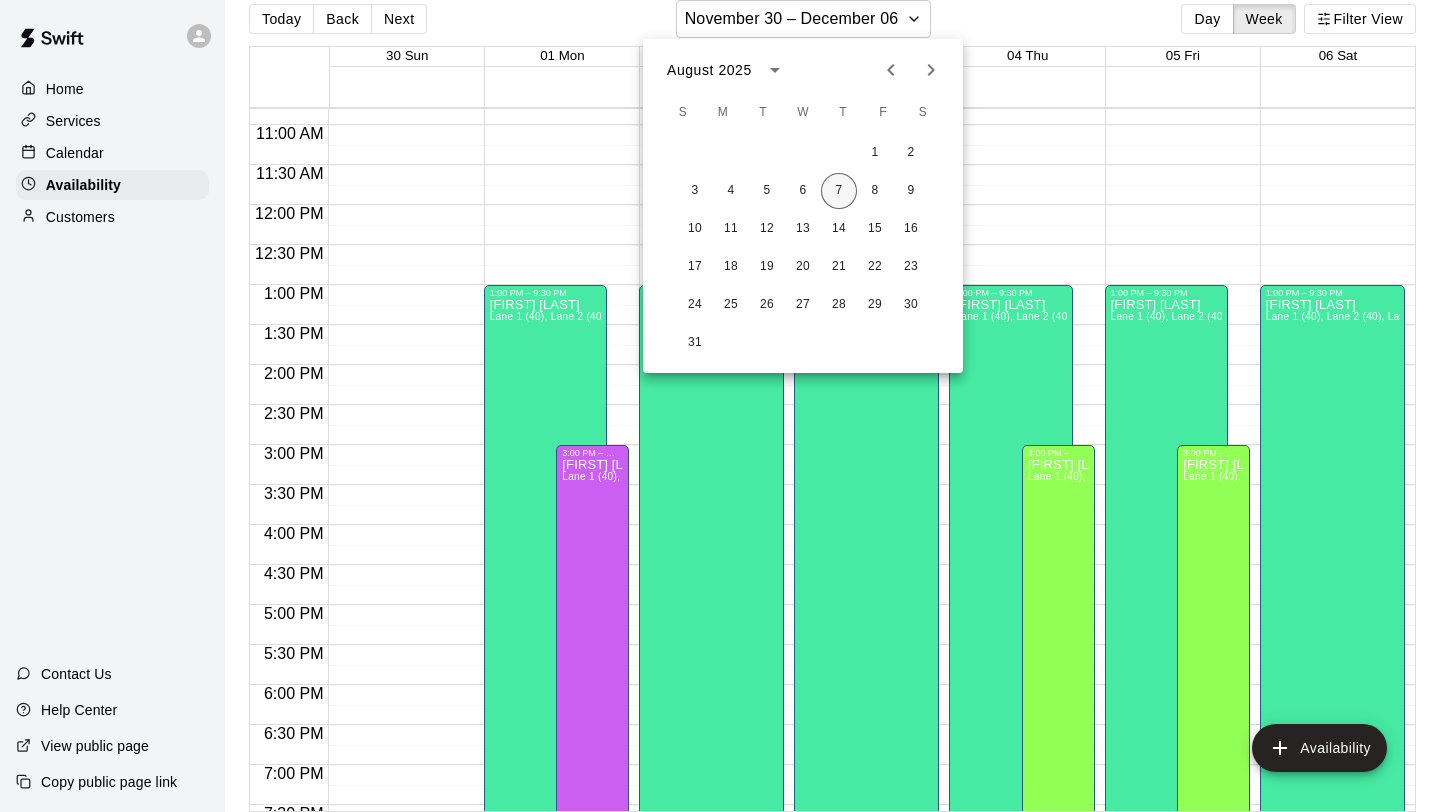 click on "7" at bounding box center (839, 191) 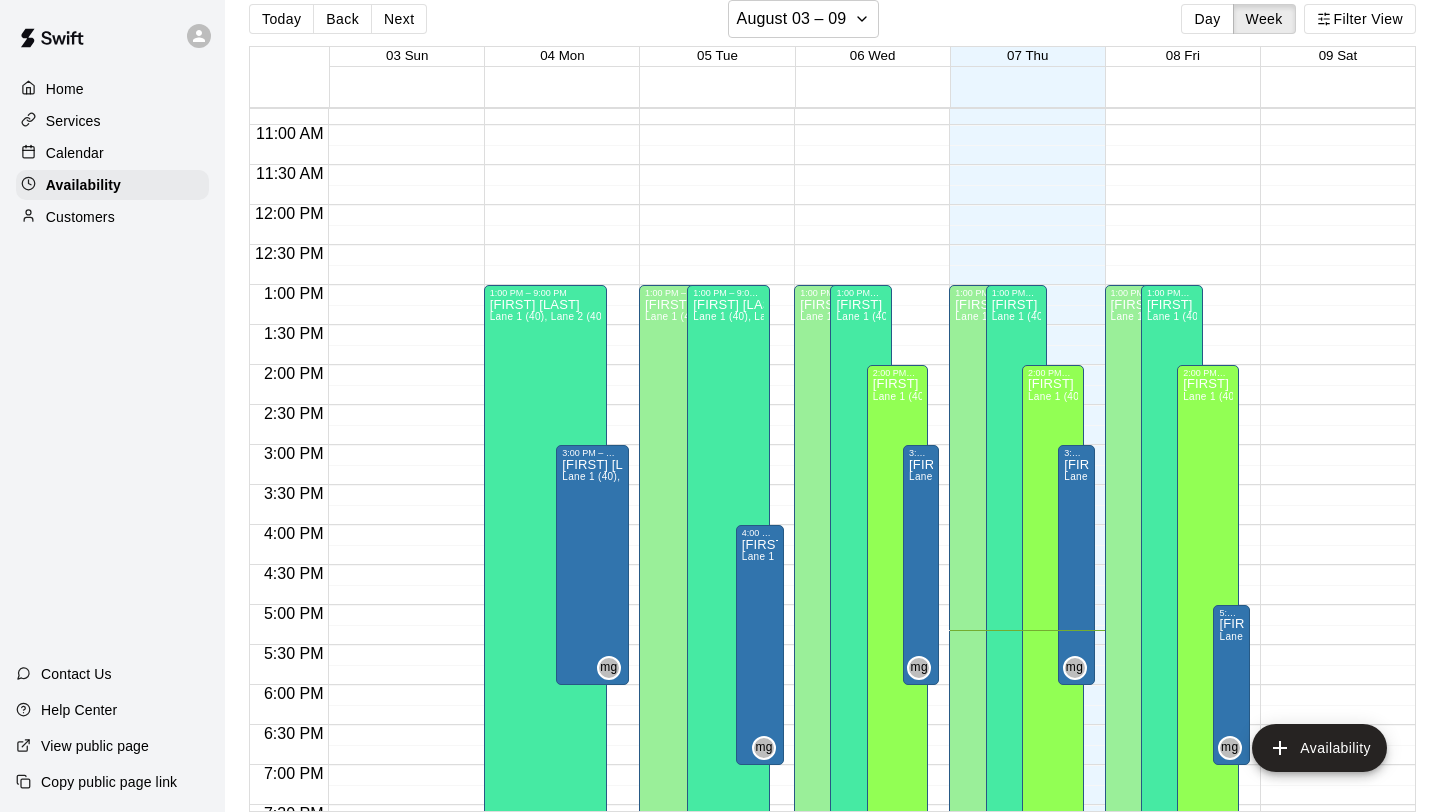click on "Calendar" at bounding box center (75, 153) 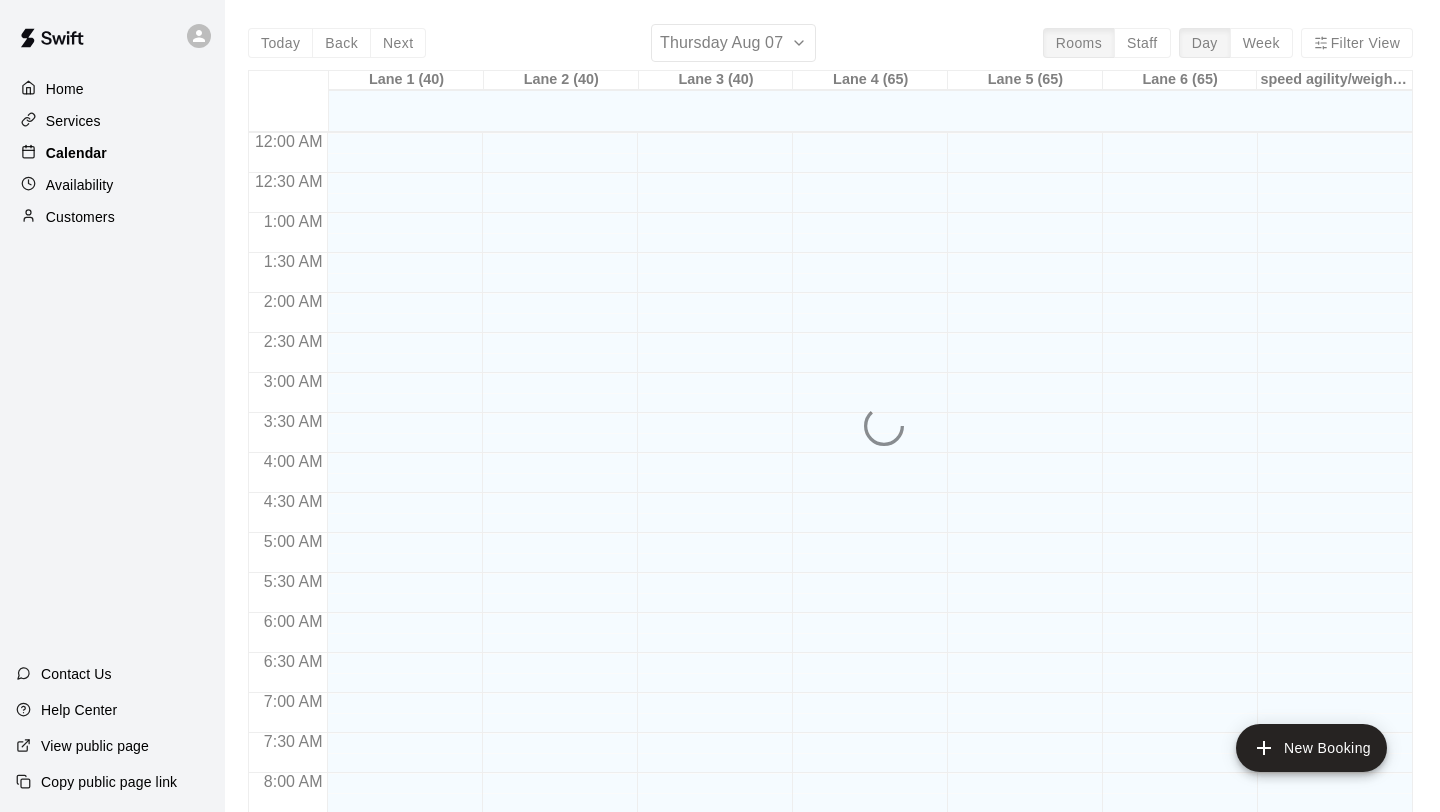scroll, scrollTop: 1159, scrollLeft: 0, axis: vertical 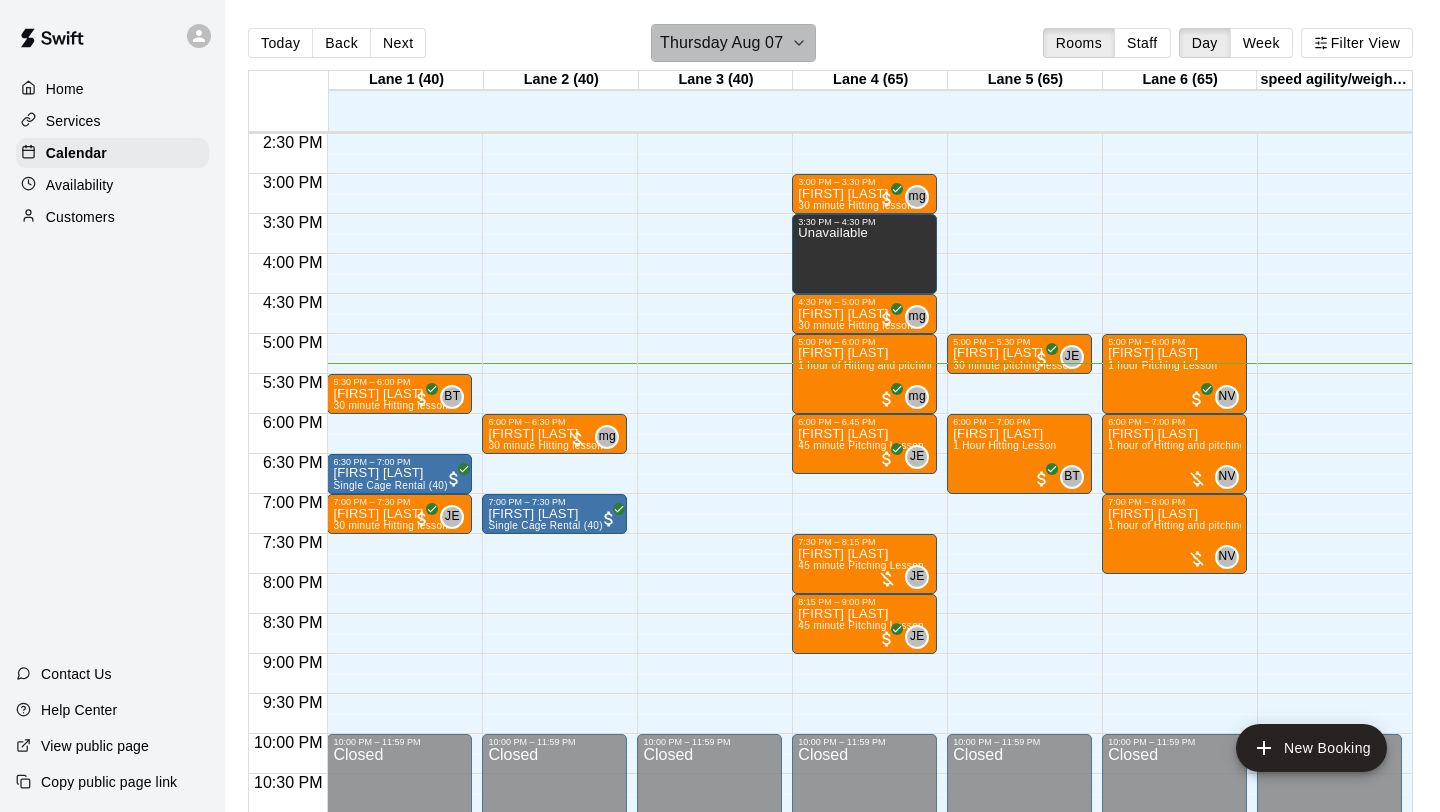 click on "Thursday Aug 07" at bounding box center (721, 43) 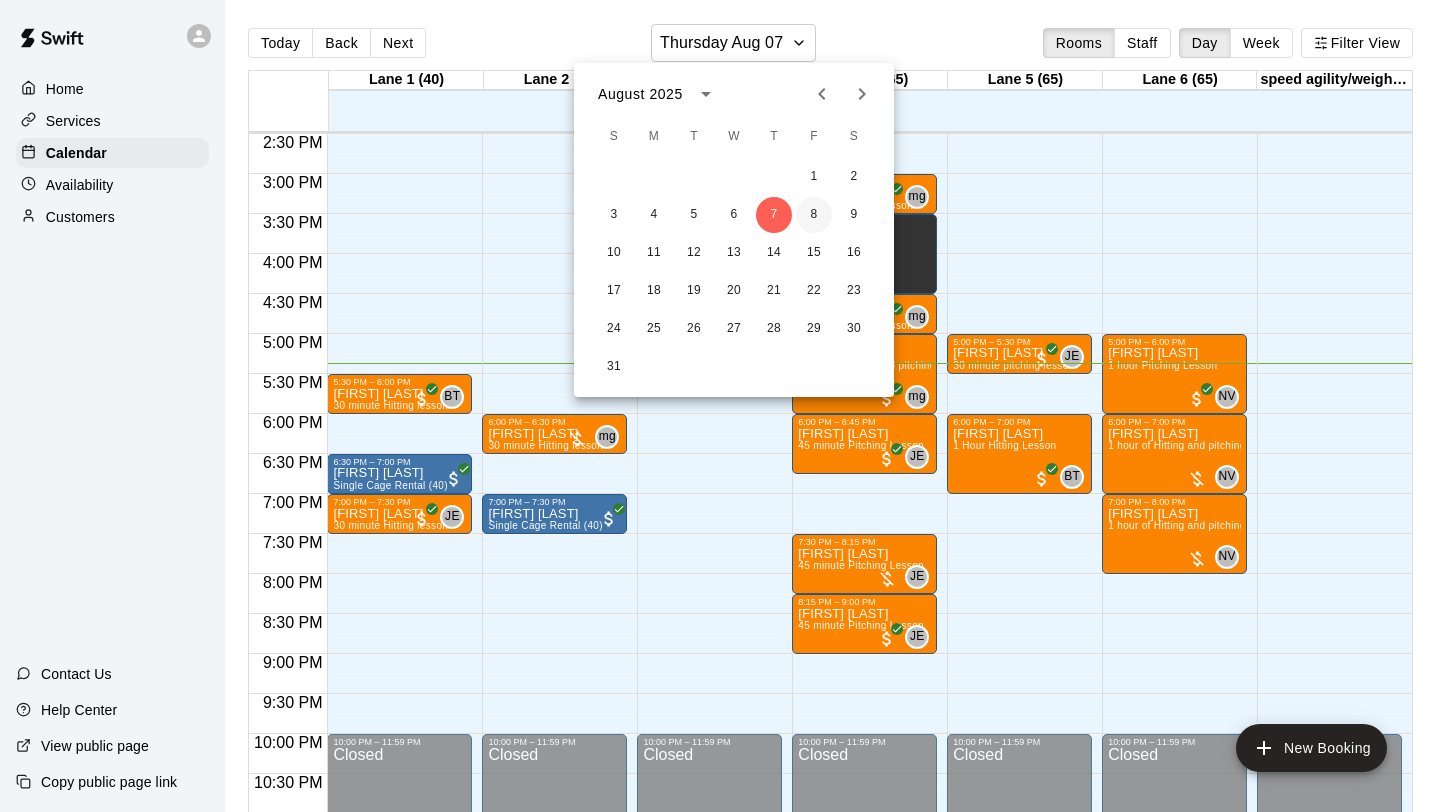 click on "8" at bounding box center [814, 215] 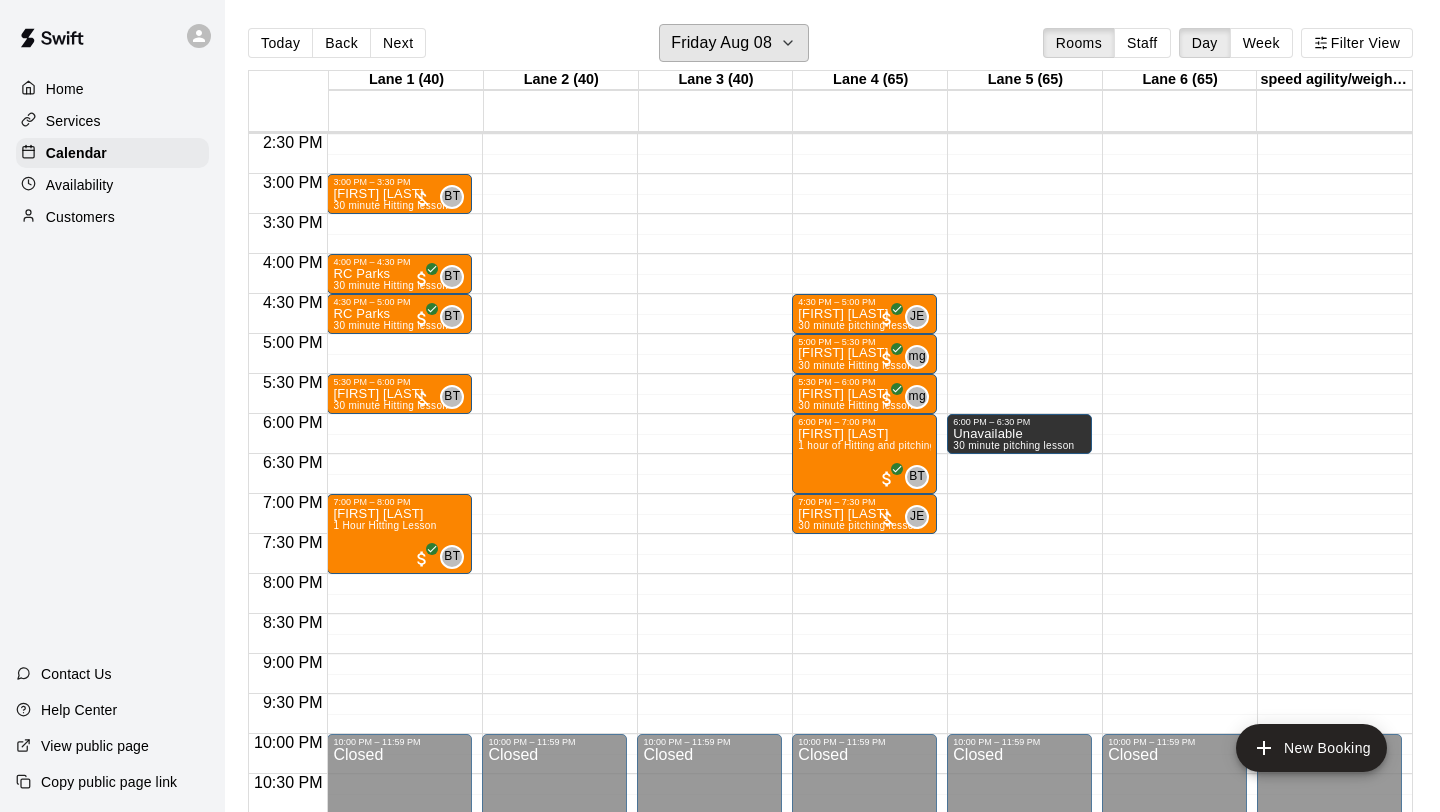 scroll, scrollTop: 1152, scrollLeft: 0, axis: vertical 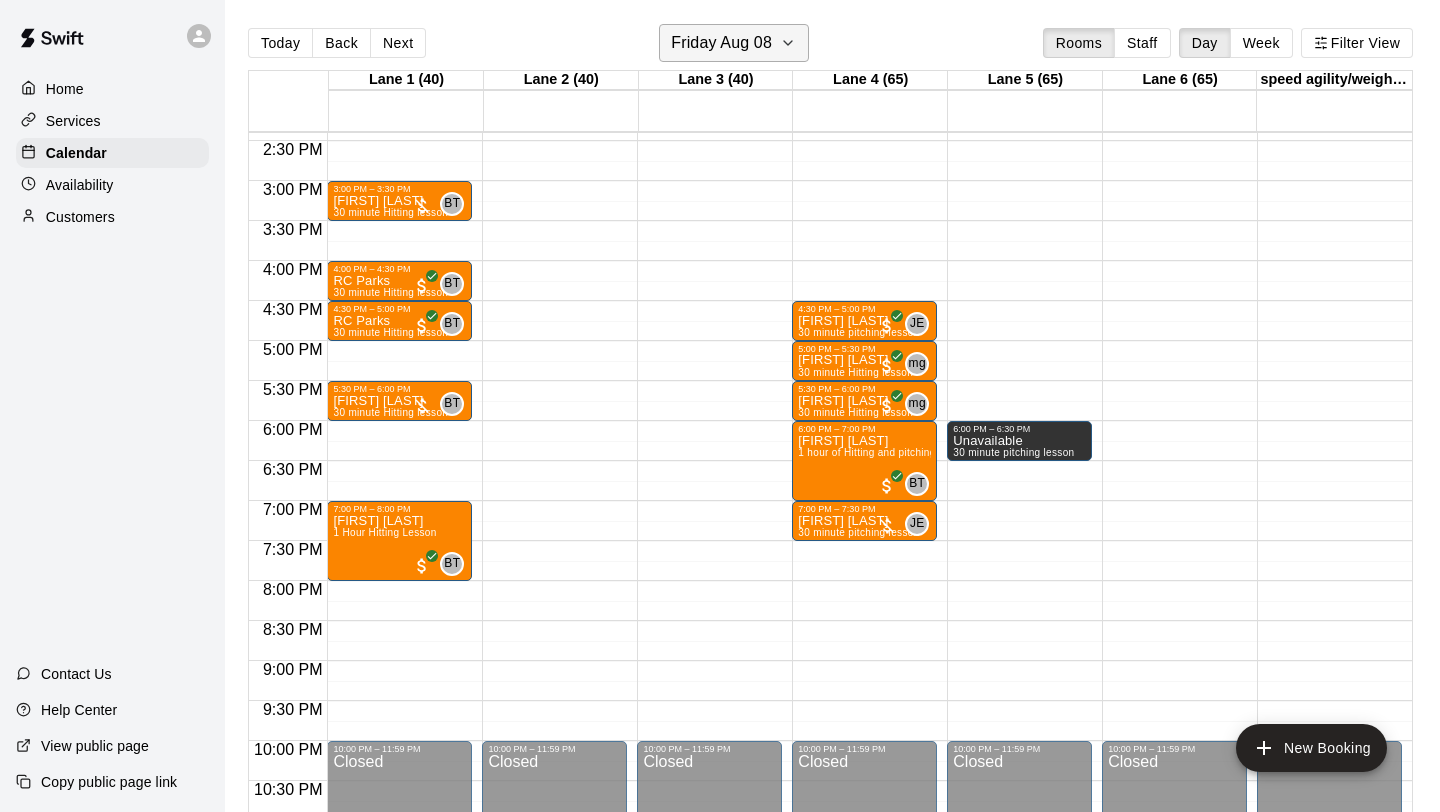 click on "Friday Aug 08" at bounding box center [734, 43] 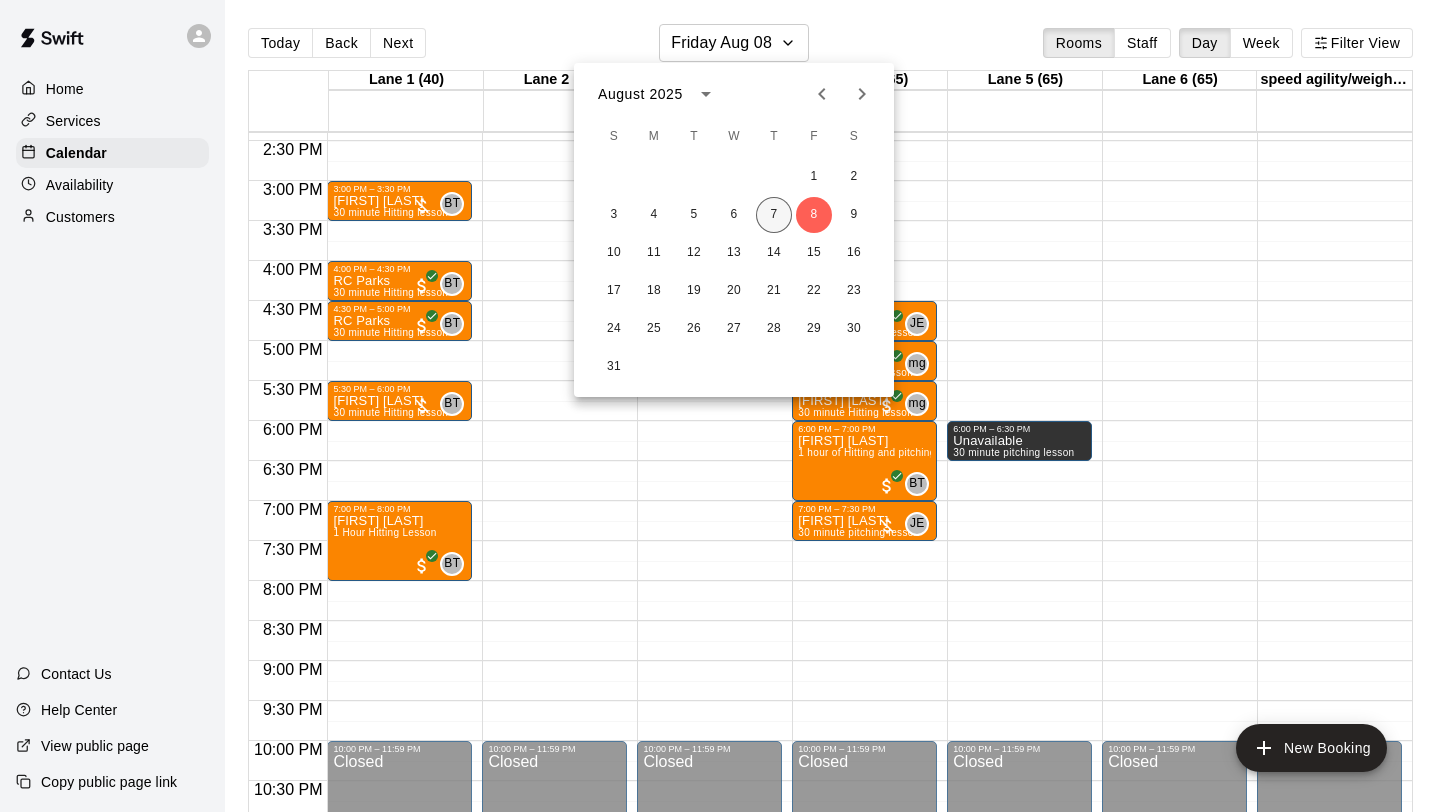 click on "7" at bounding box center (774, 215) 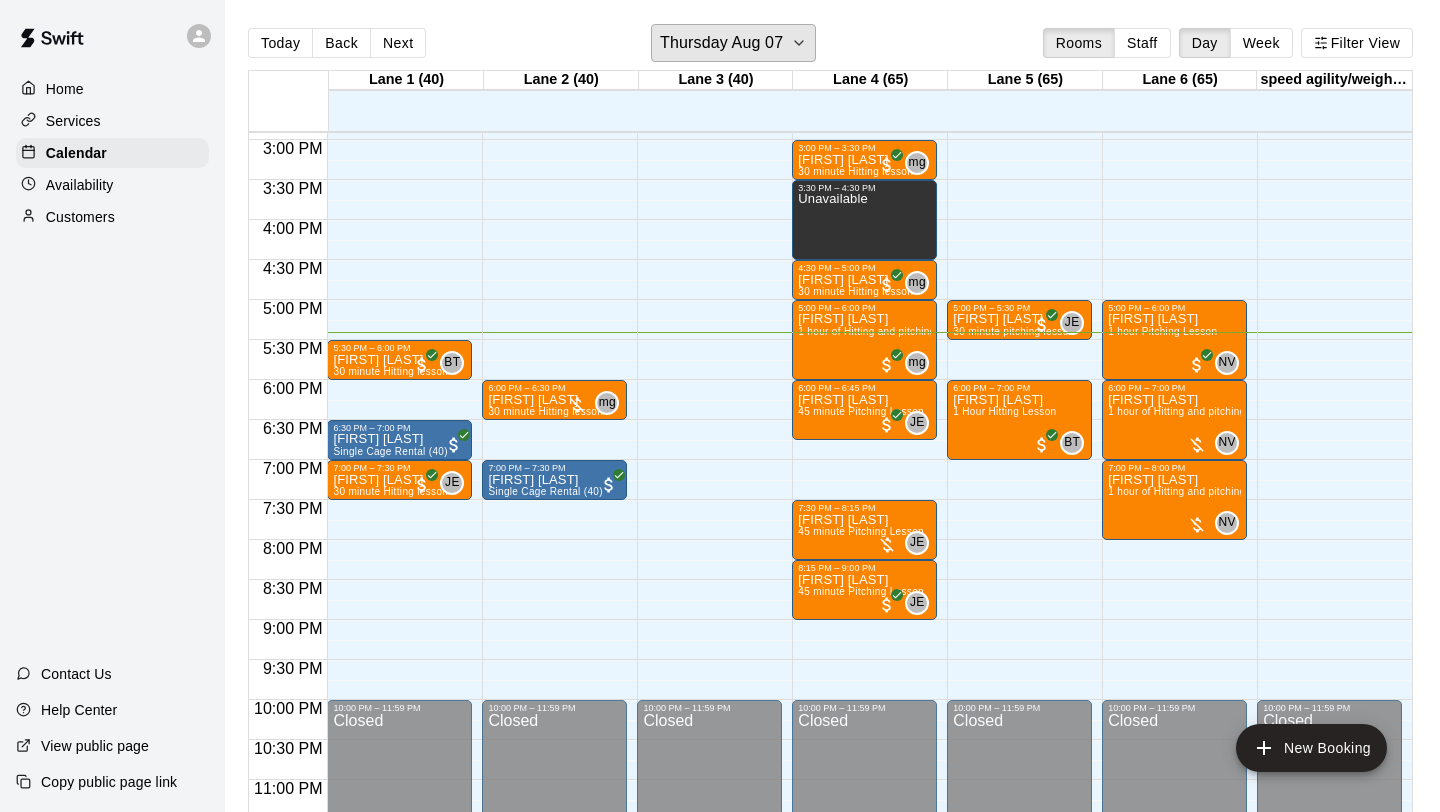 scroll, scrollTop: 1191, scrollLeft: 0, axis: vertical 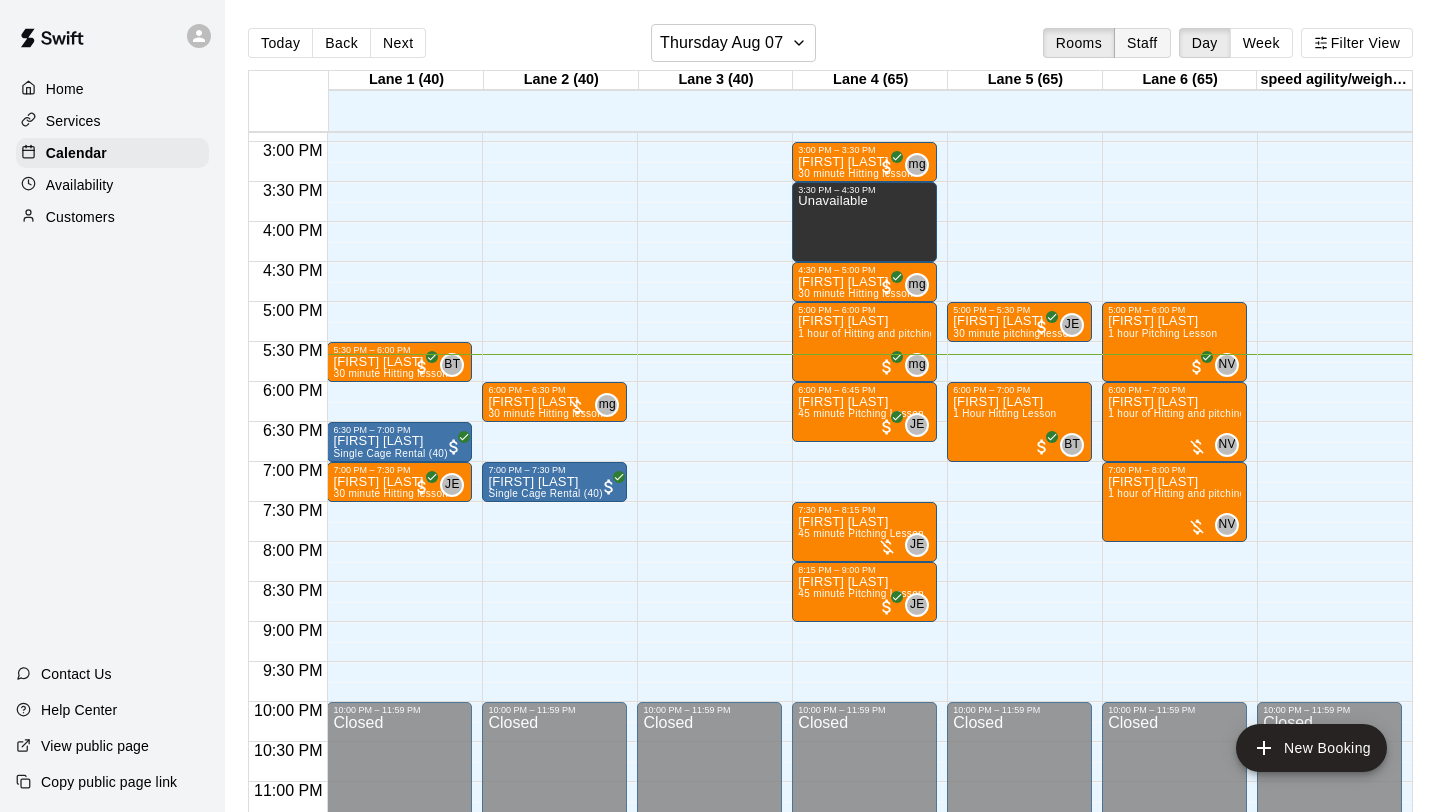 click on "Staff" at bounding box center (1142, 43) 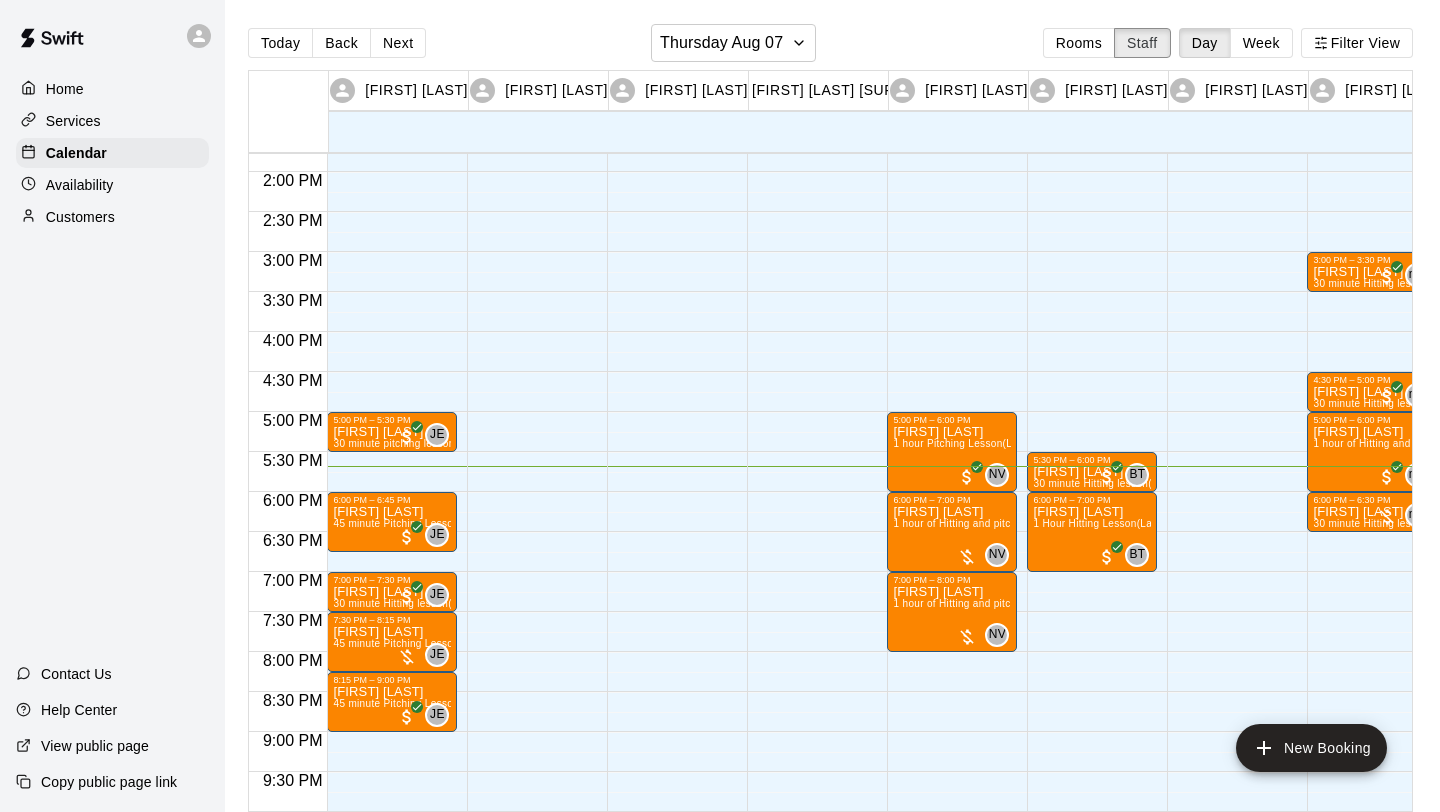 scroll, scrollTop: 1115, scrollLeft: 0, axis: vertical 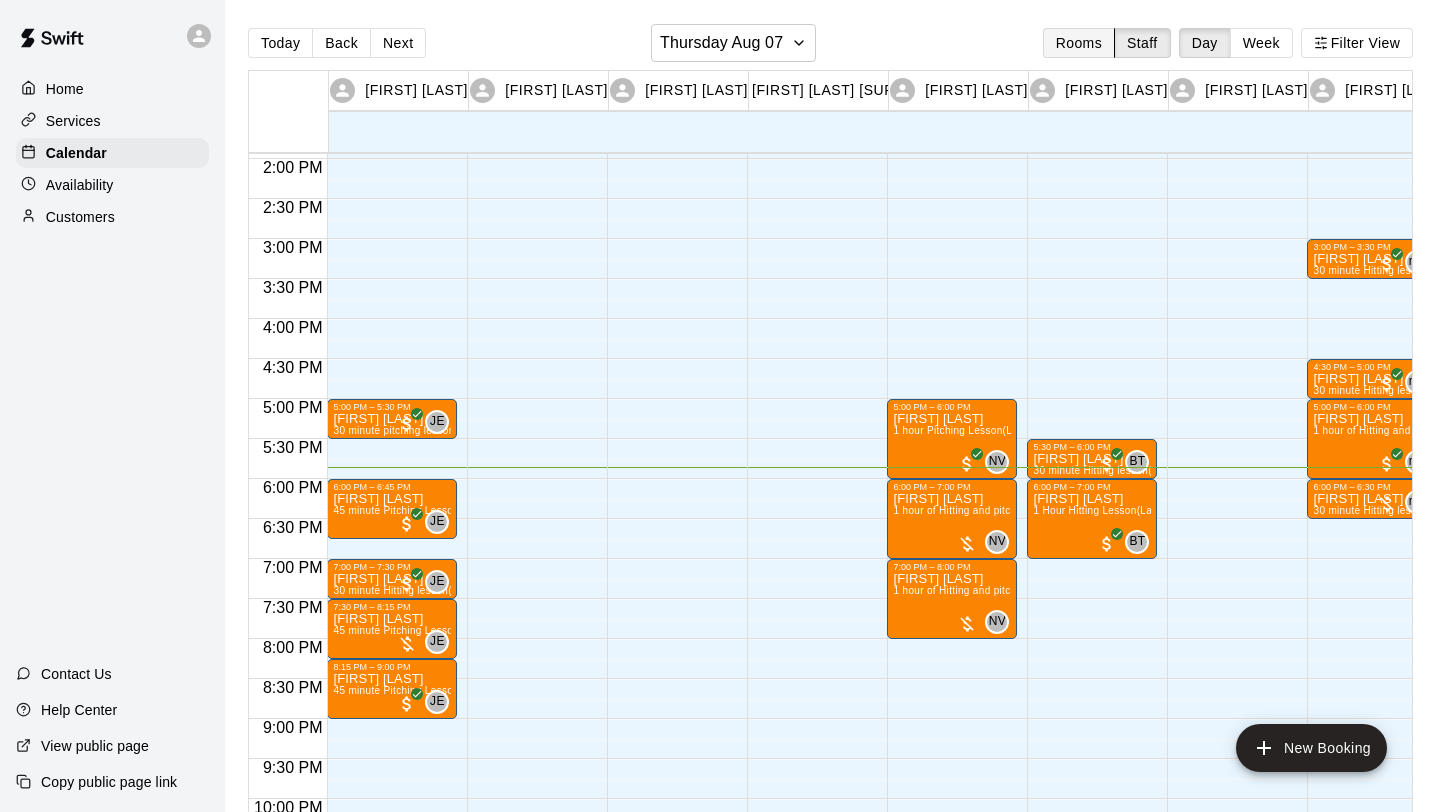 click on "Rooms" at bounding box center [1079, 43] 